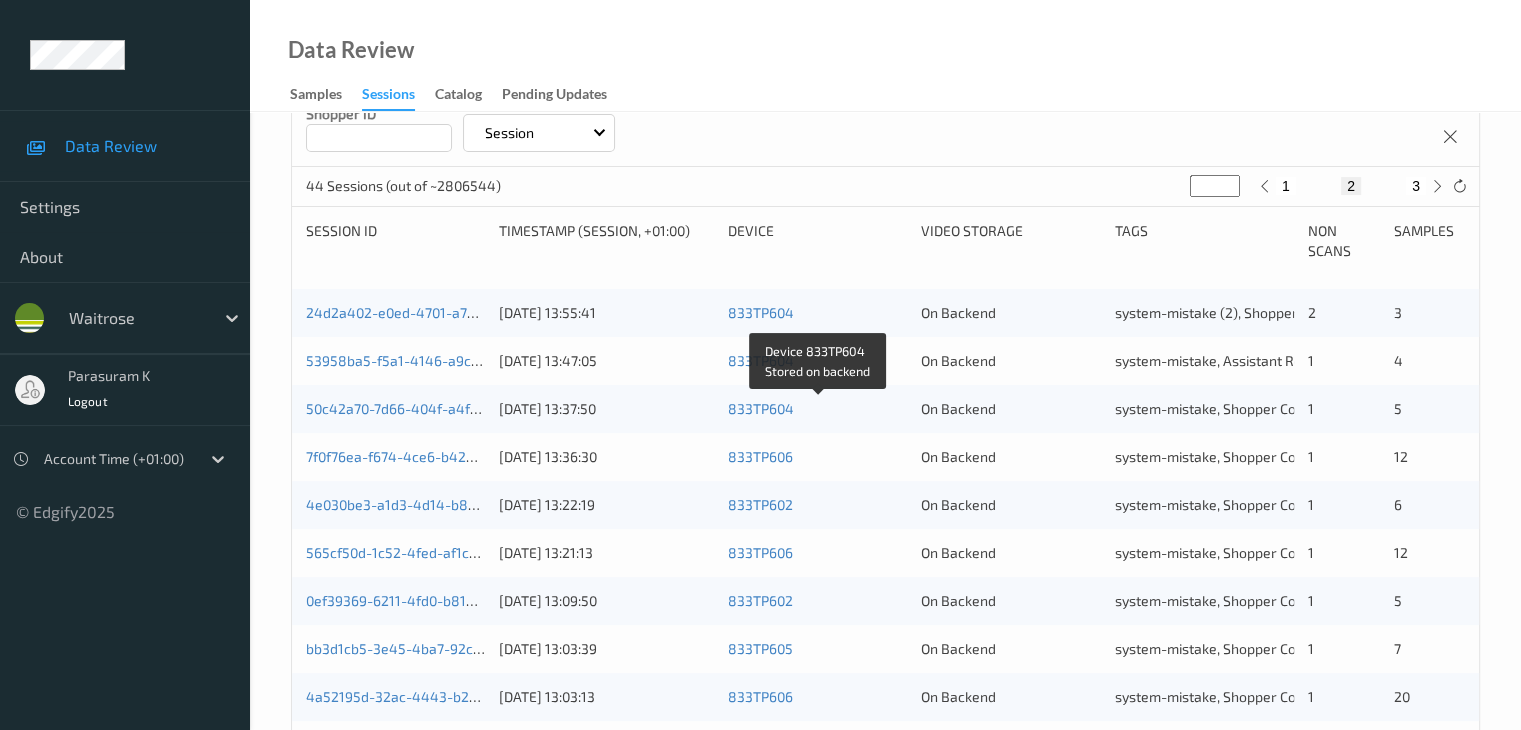 scroll, scrollTop: 32, scrollLeft: 0, axis: vertical 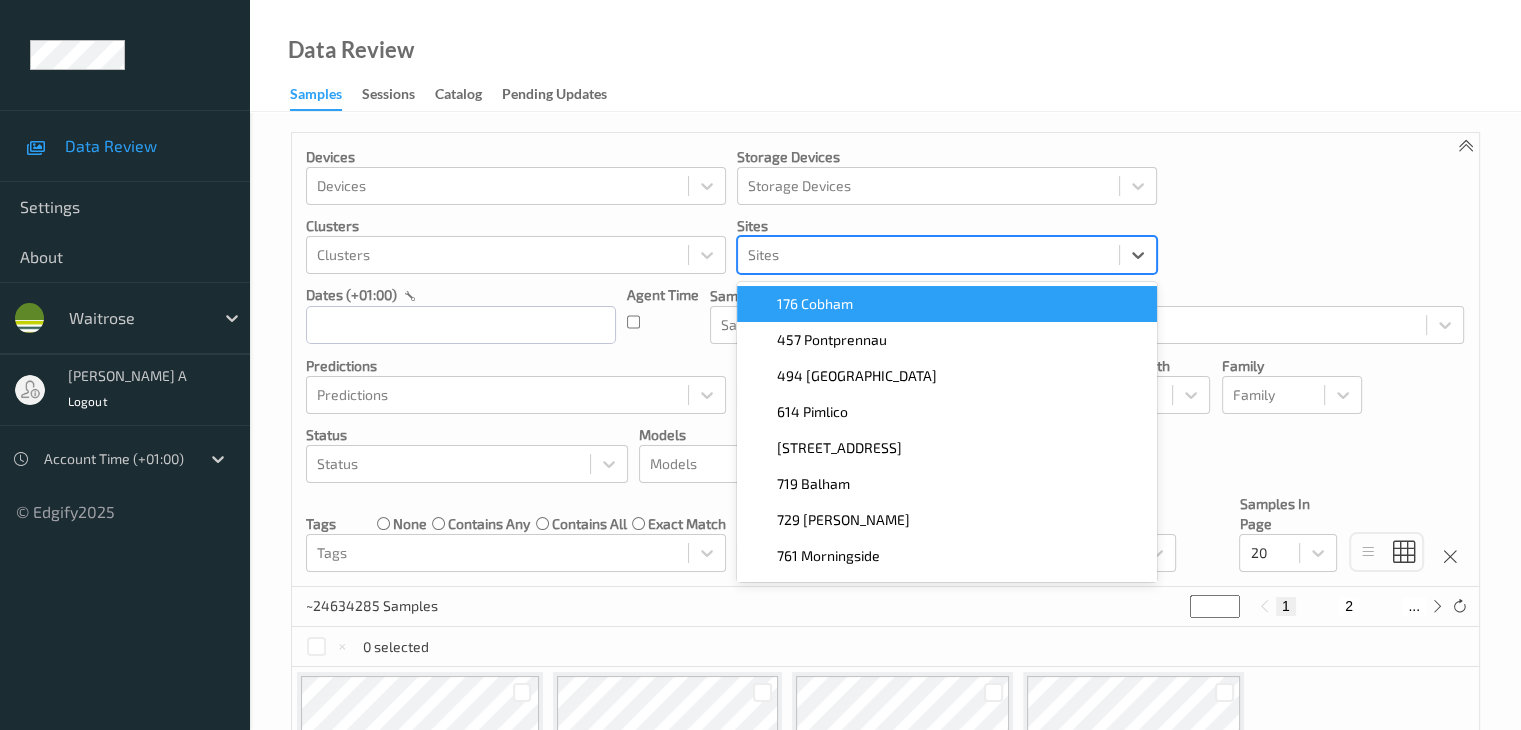 click at bounding box center (928, 255) 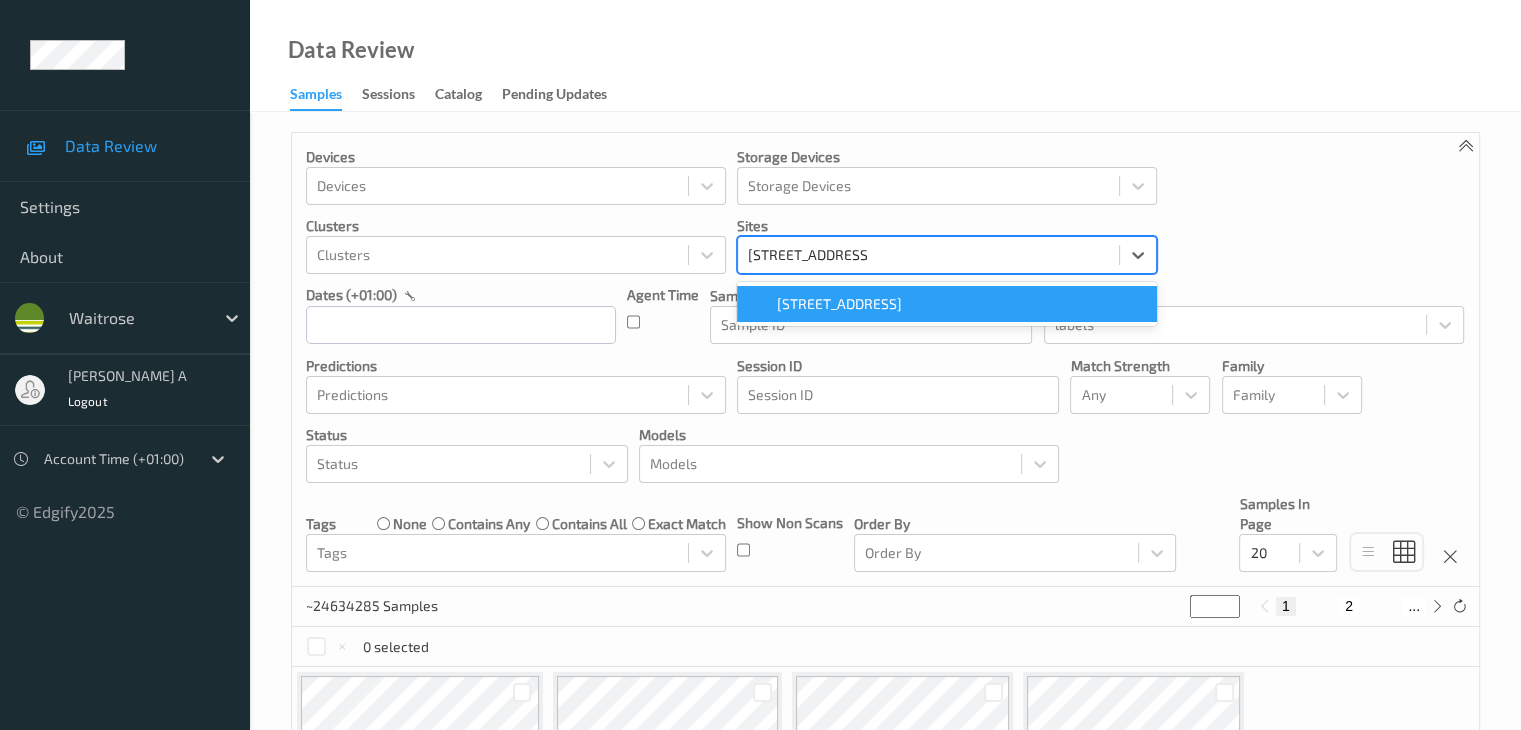 click on "[STREET_ADDRESS]" at bounding box center (839, 304) 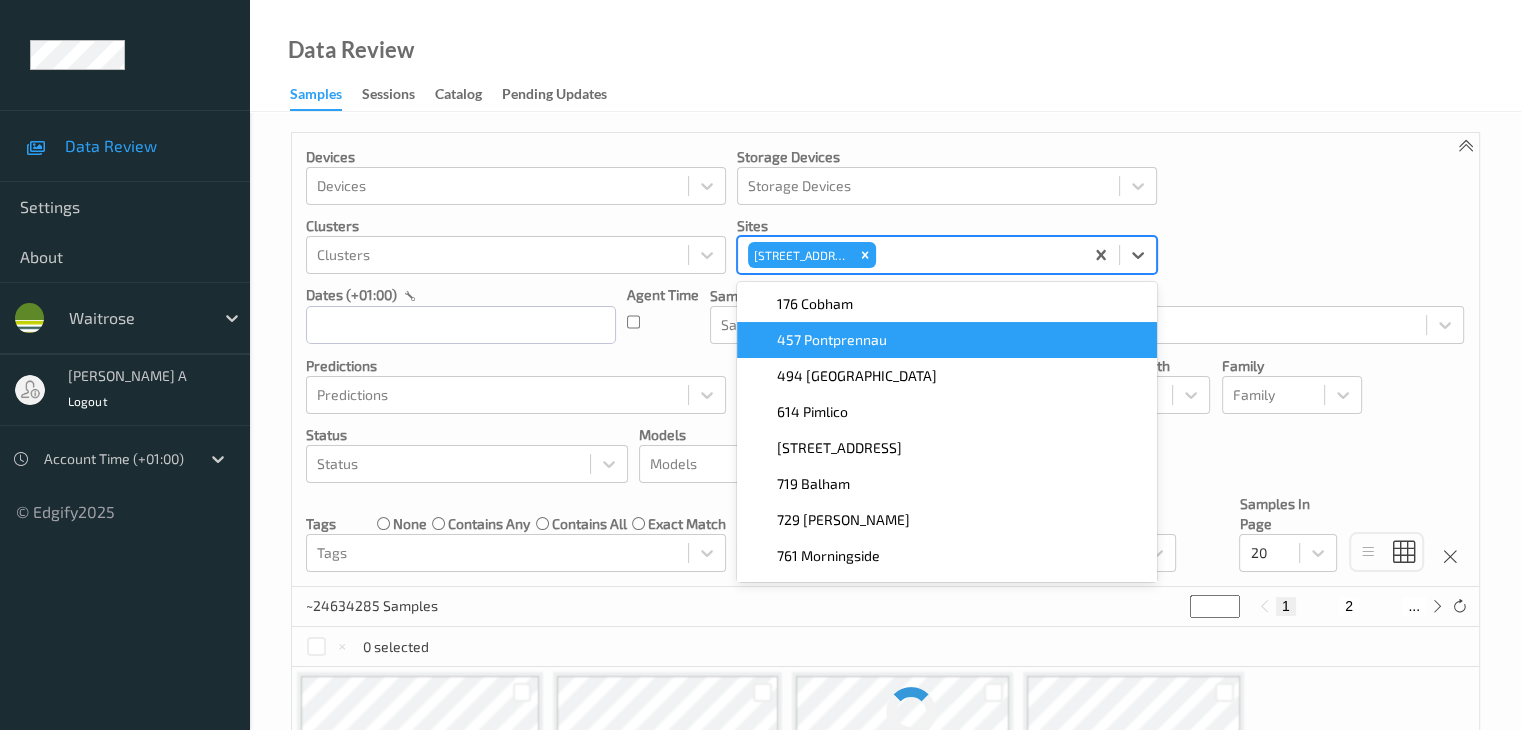 click on "Predictions" at bounding box center (516, 366) 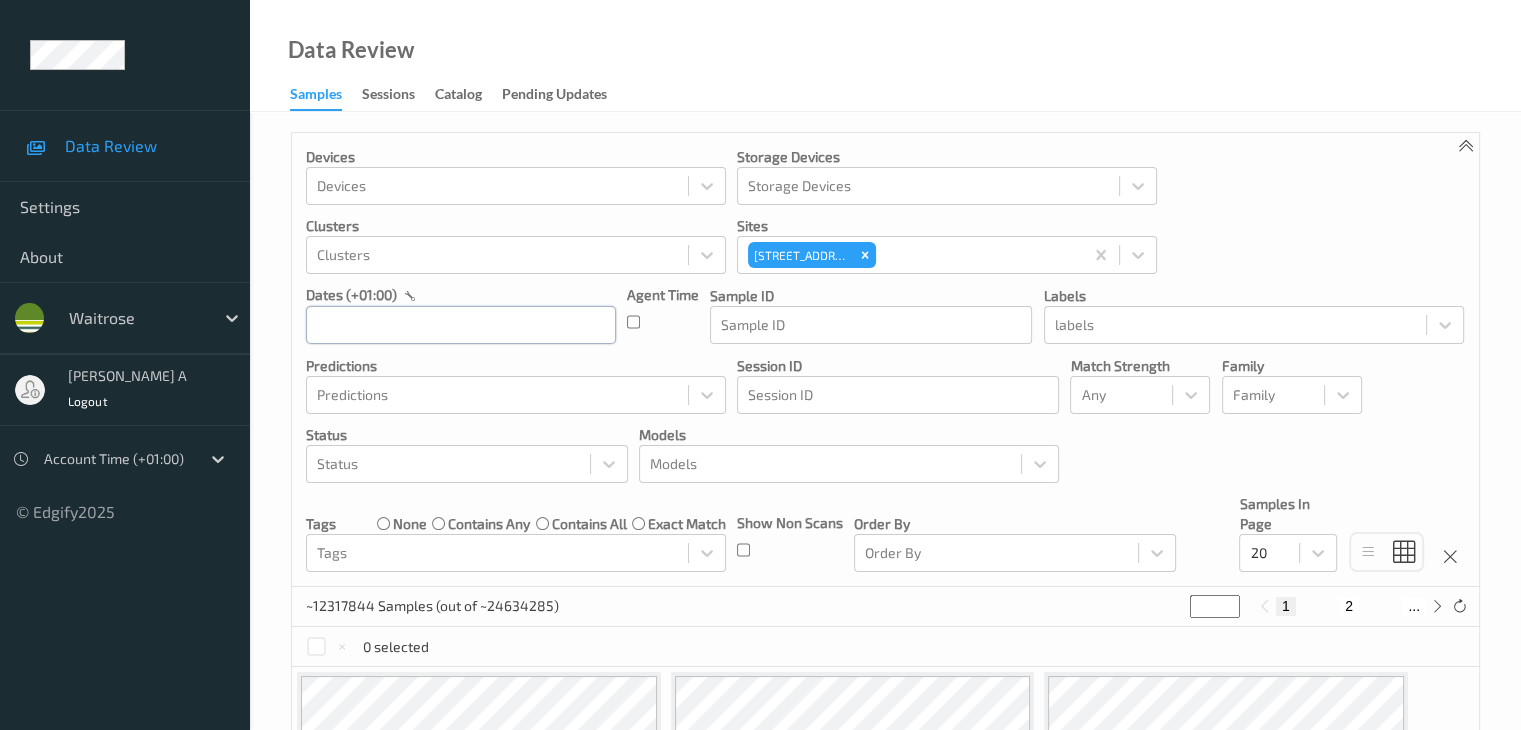 click at bounding box center (461, 325) 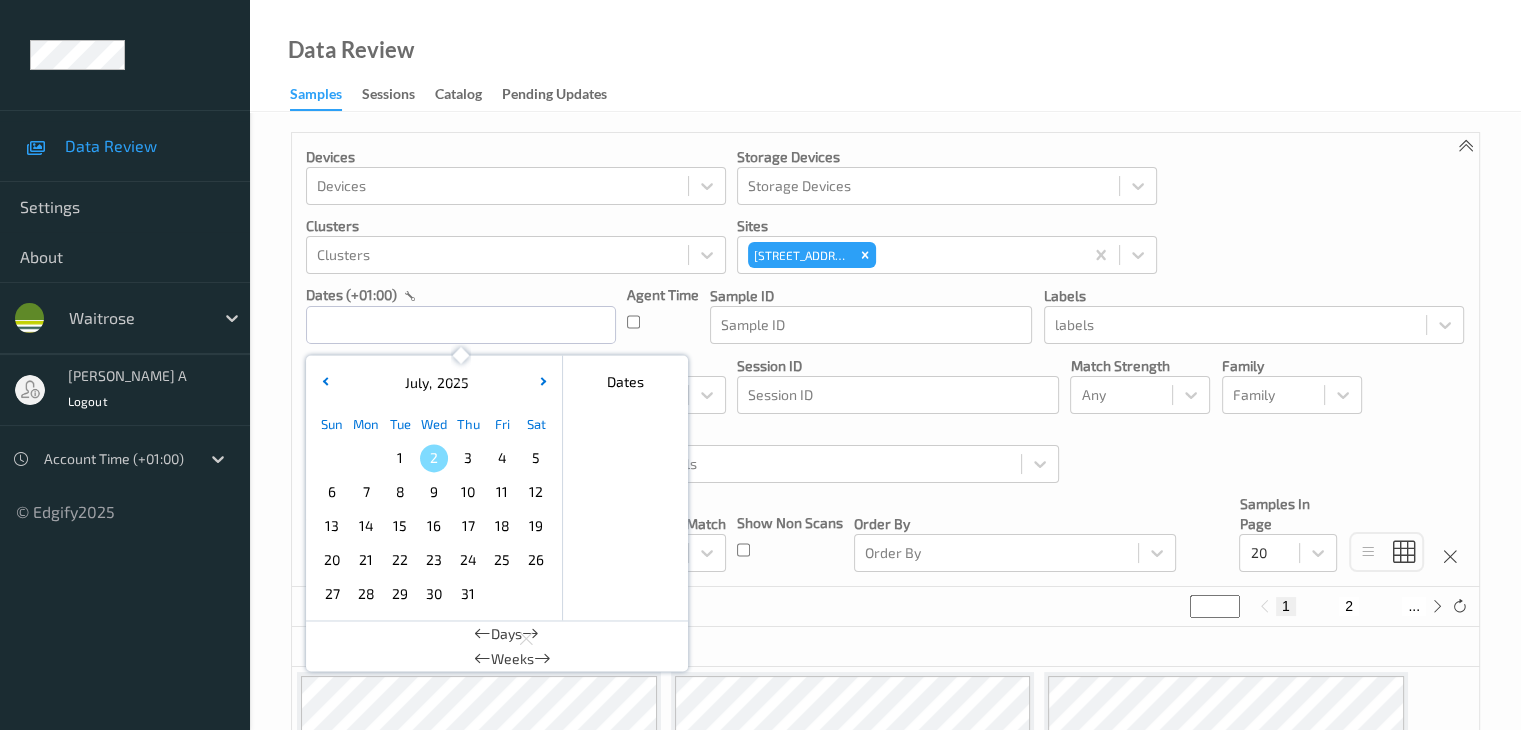 click on "1" at bounding box center [400, 458] 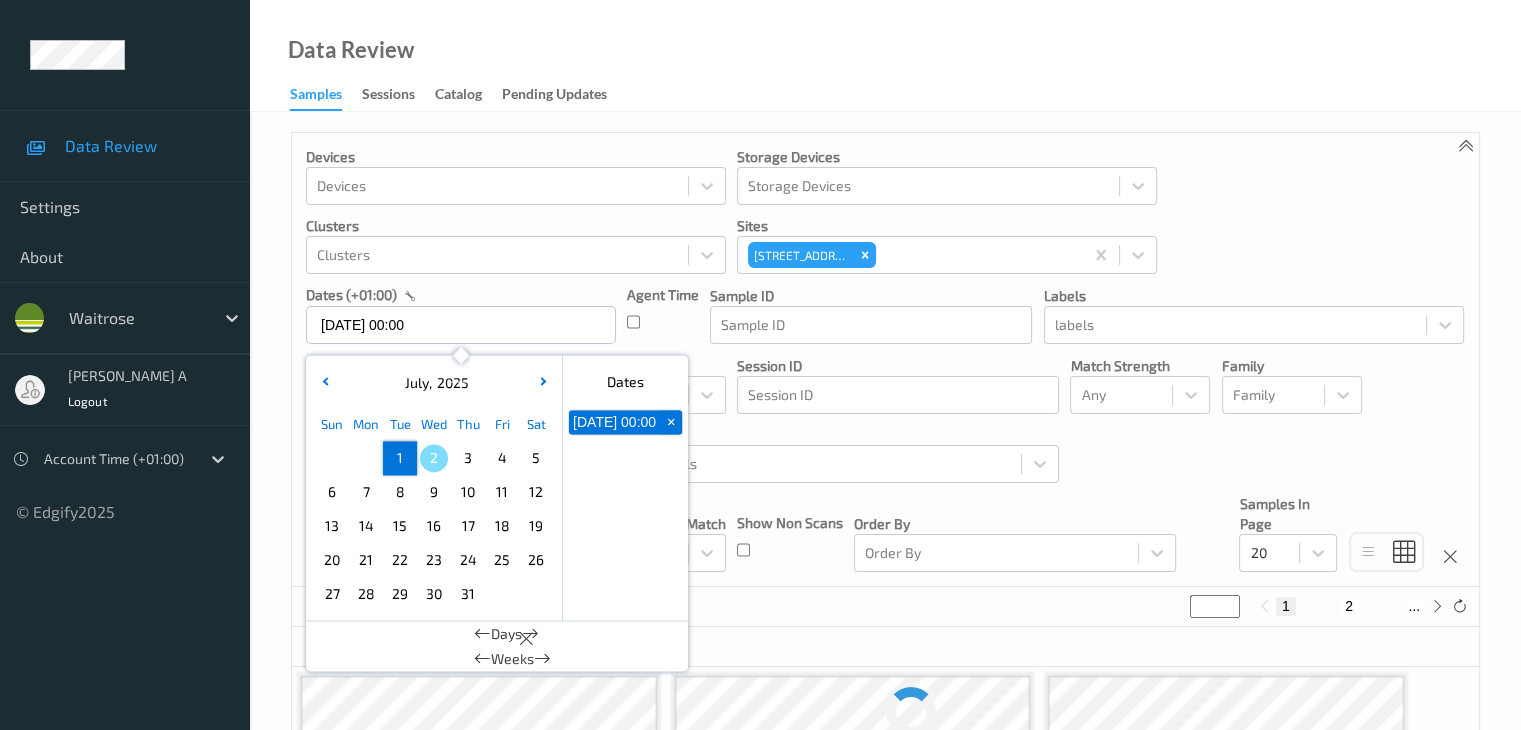 click on "1" at bounding box center [400, 458] 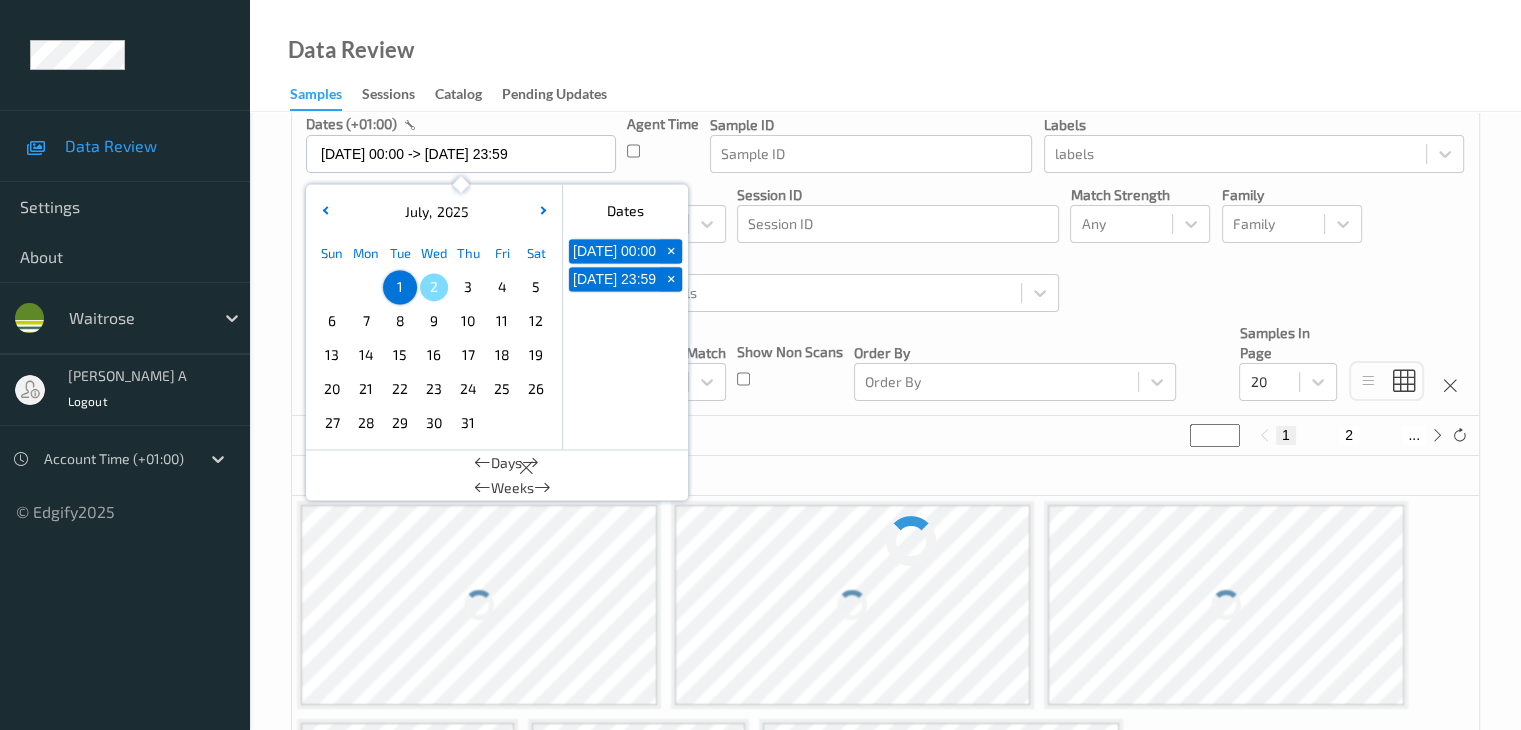 scroll, scrollTop: 200, scrollLeft: 0, axis: vertical 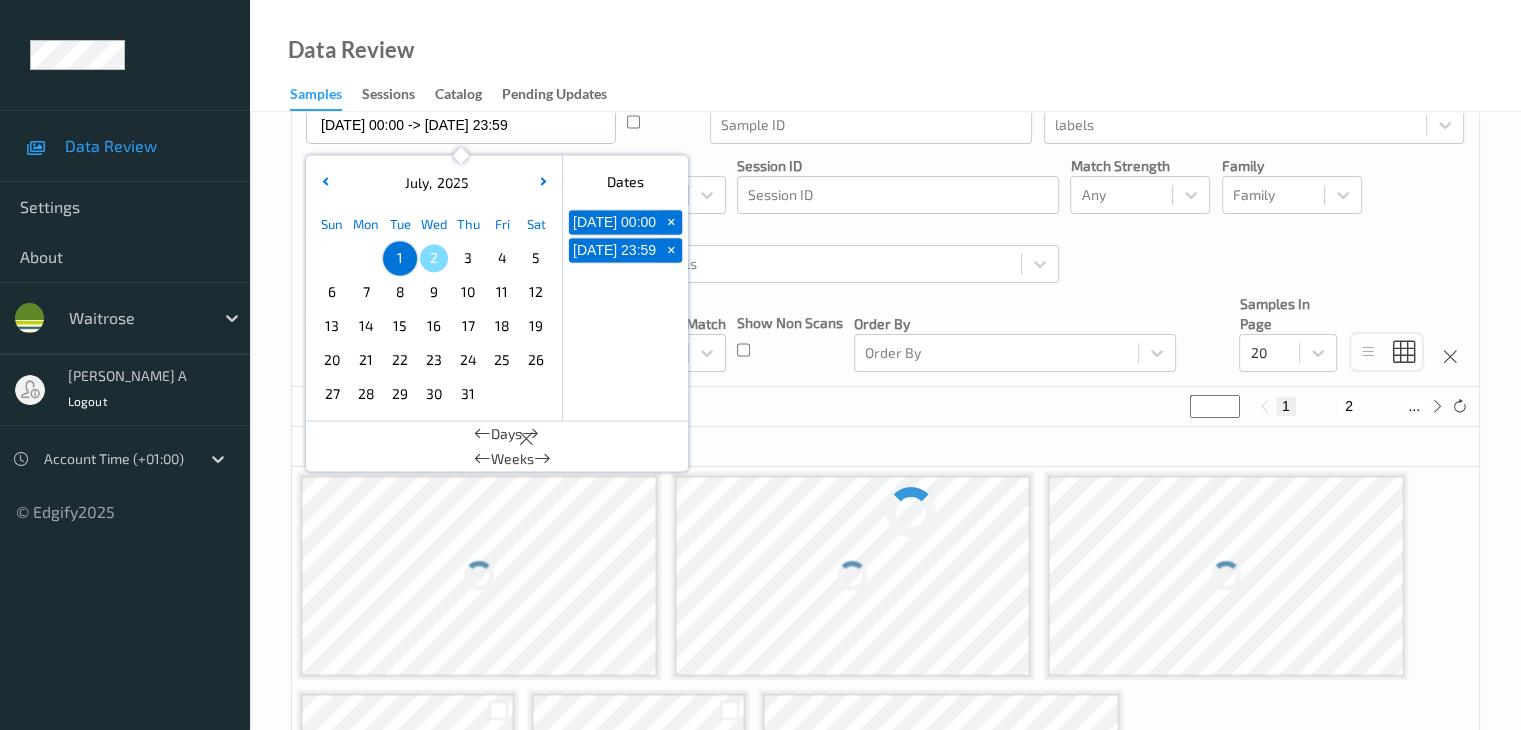 click on "~12317844 Samples (out of ~24634285) *  1   2   ..." at bounding box center [885, 407] 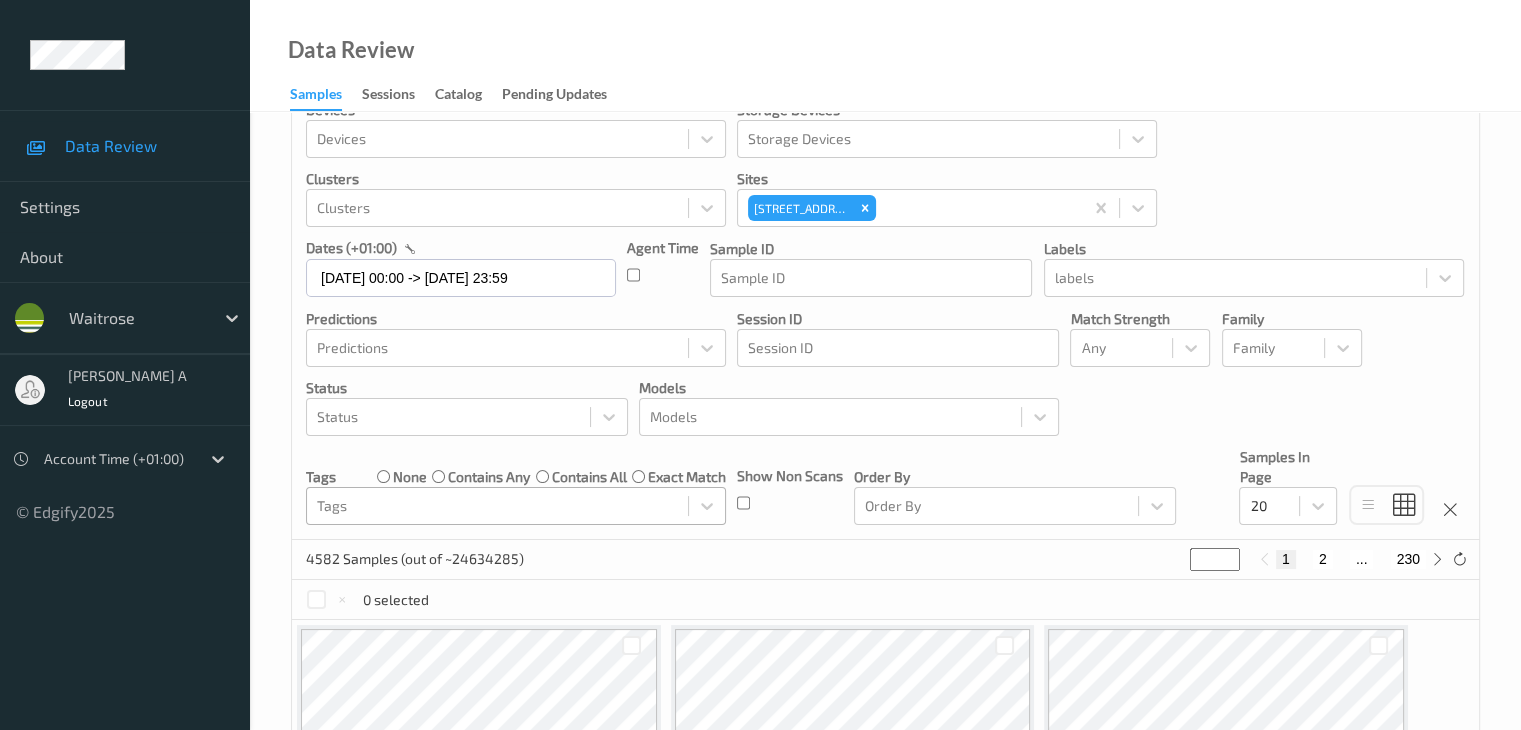 scroll, scrollTop: 0, scrollLeft: 0, axis: both 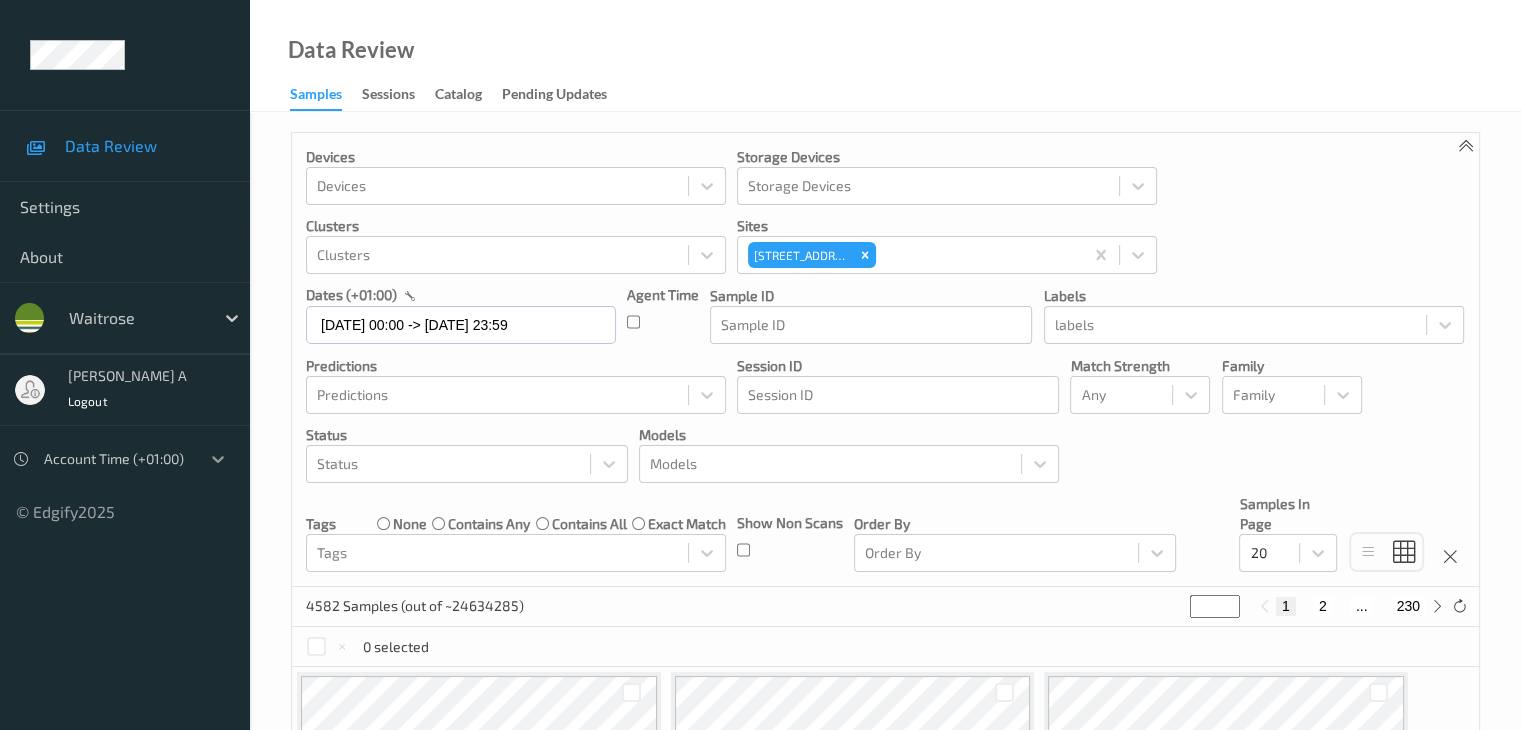 click at bounding box center (218, 459) 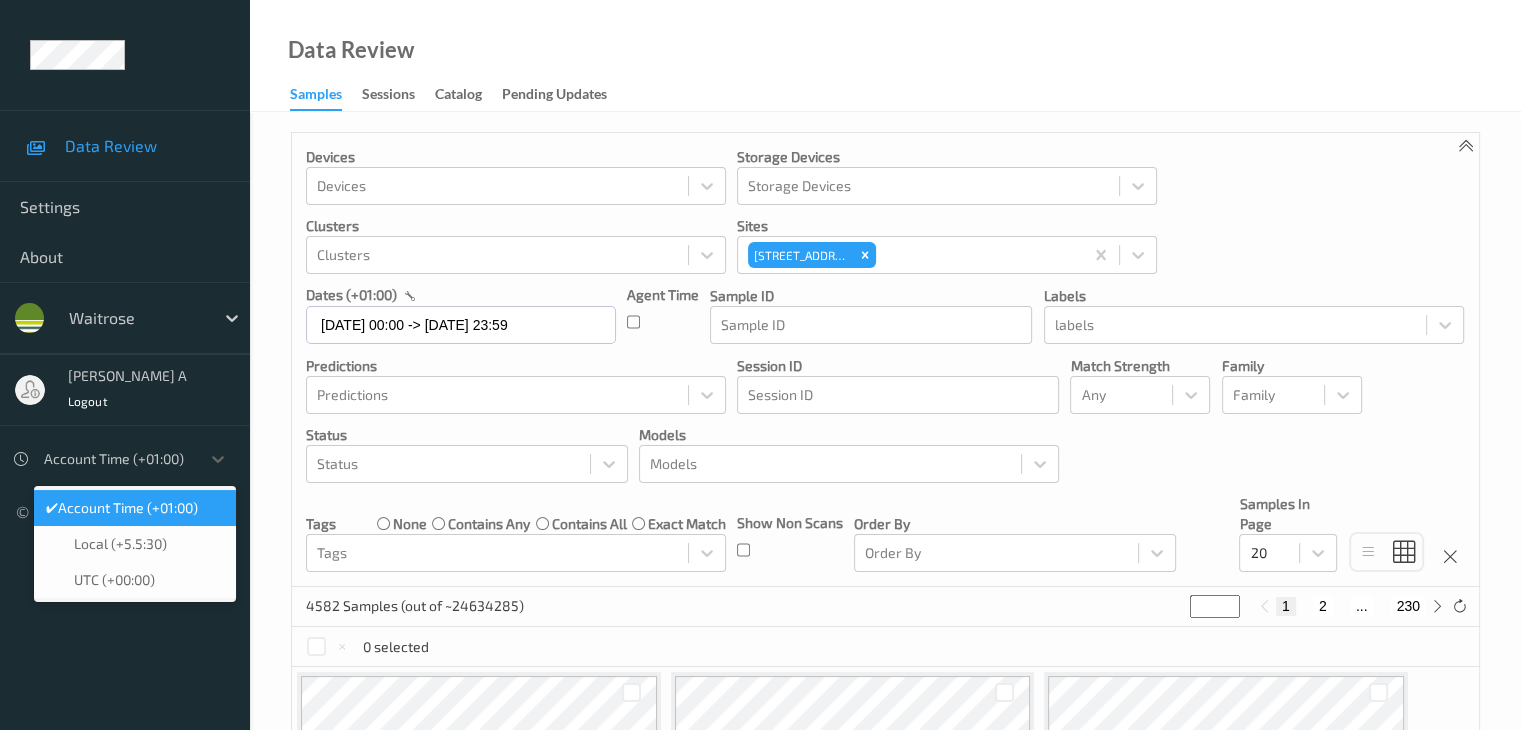 click on "Account Time (+01:00)" at bounding box center (128, 508) 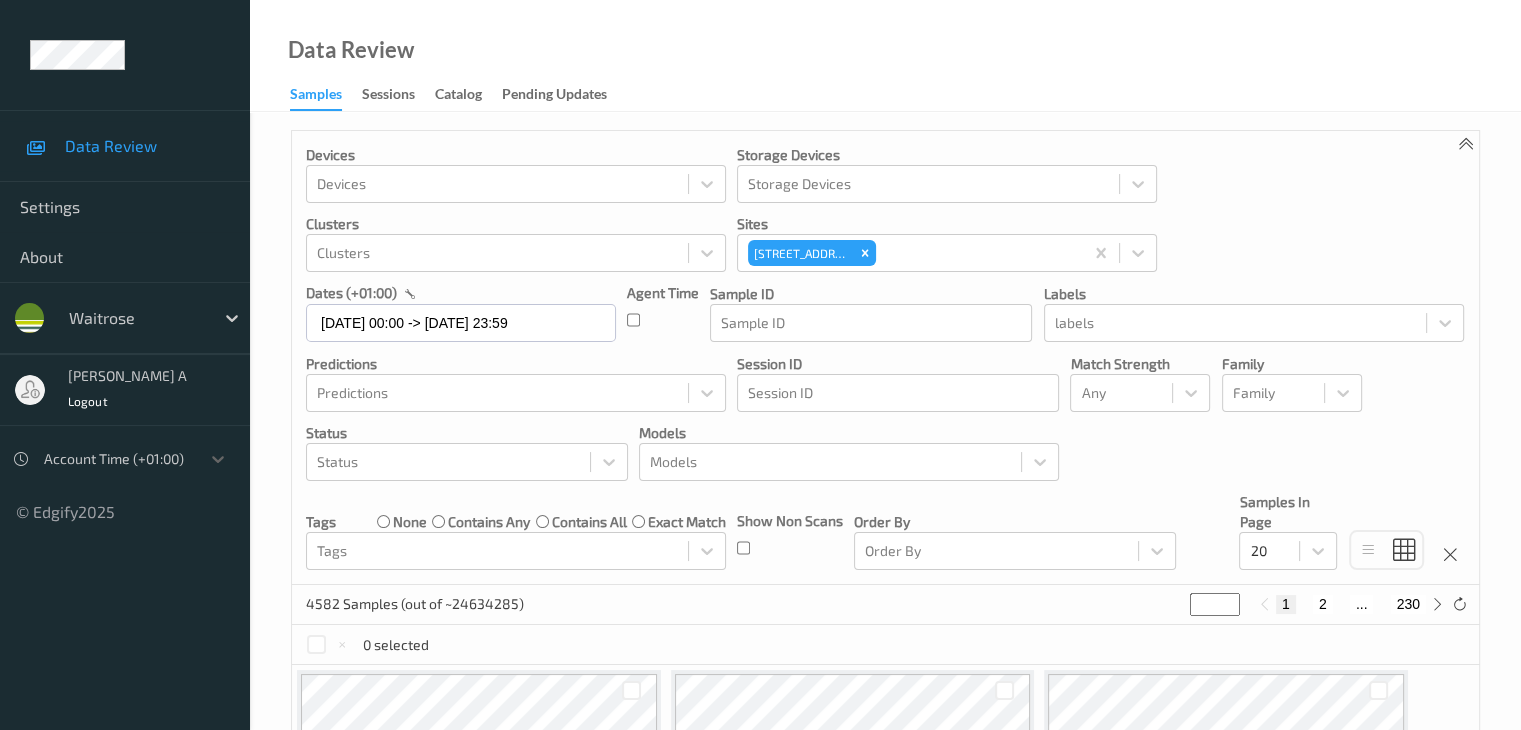 scroll, scrollTop: 0, scrollLeft: 0, axis: both 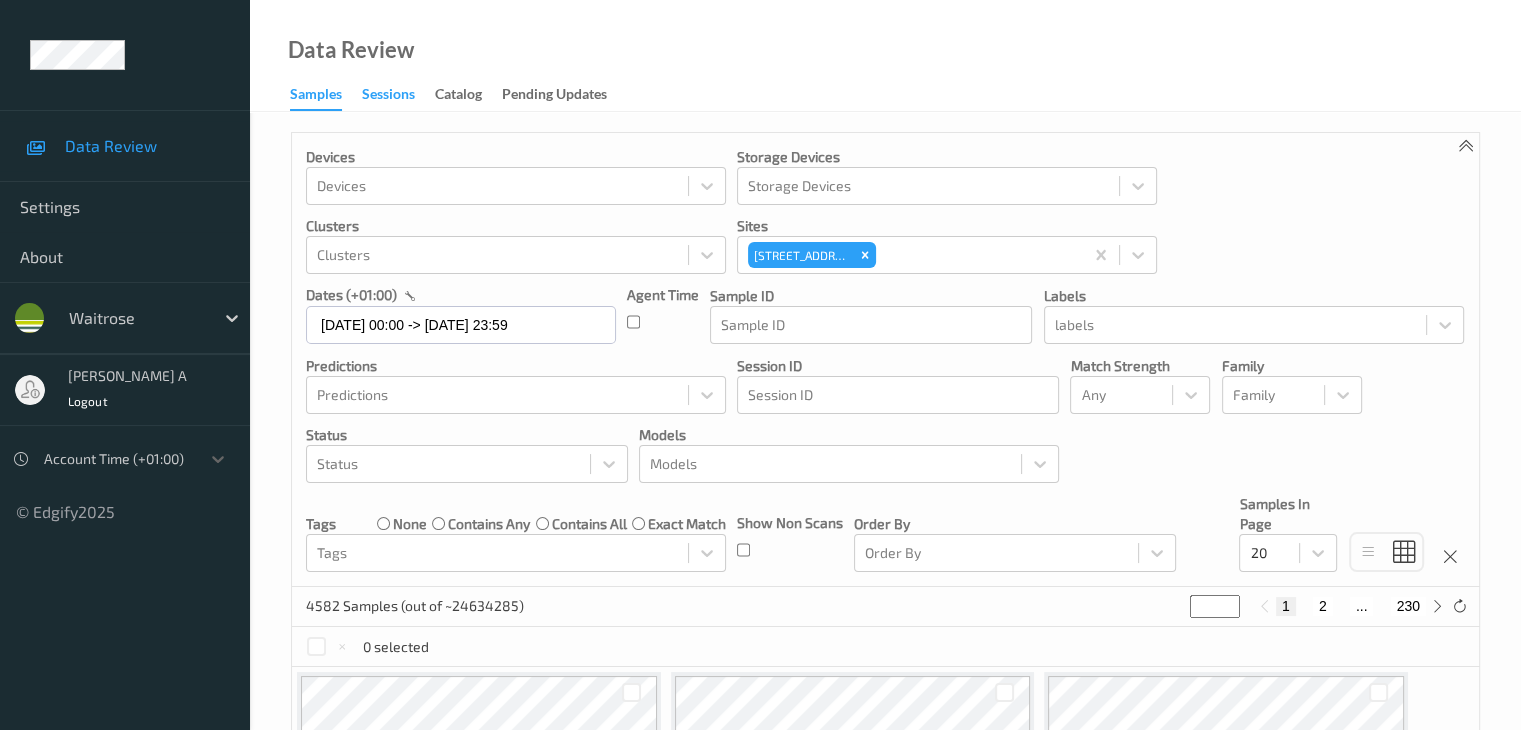 click on "Sessions" at bounding box center [388, 96] 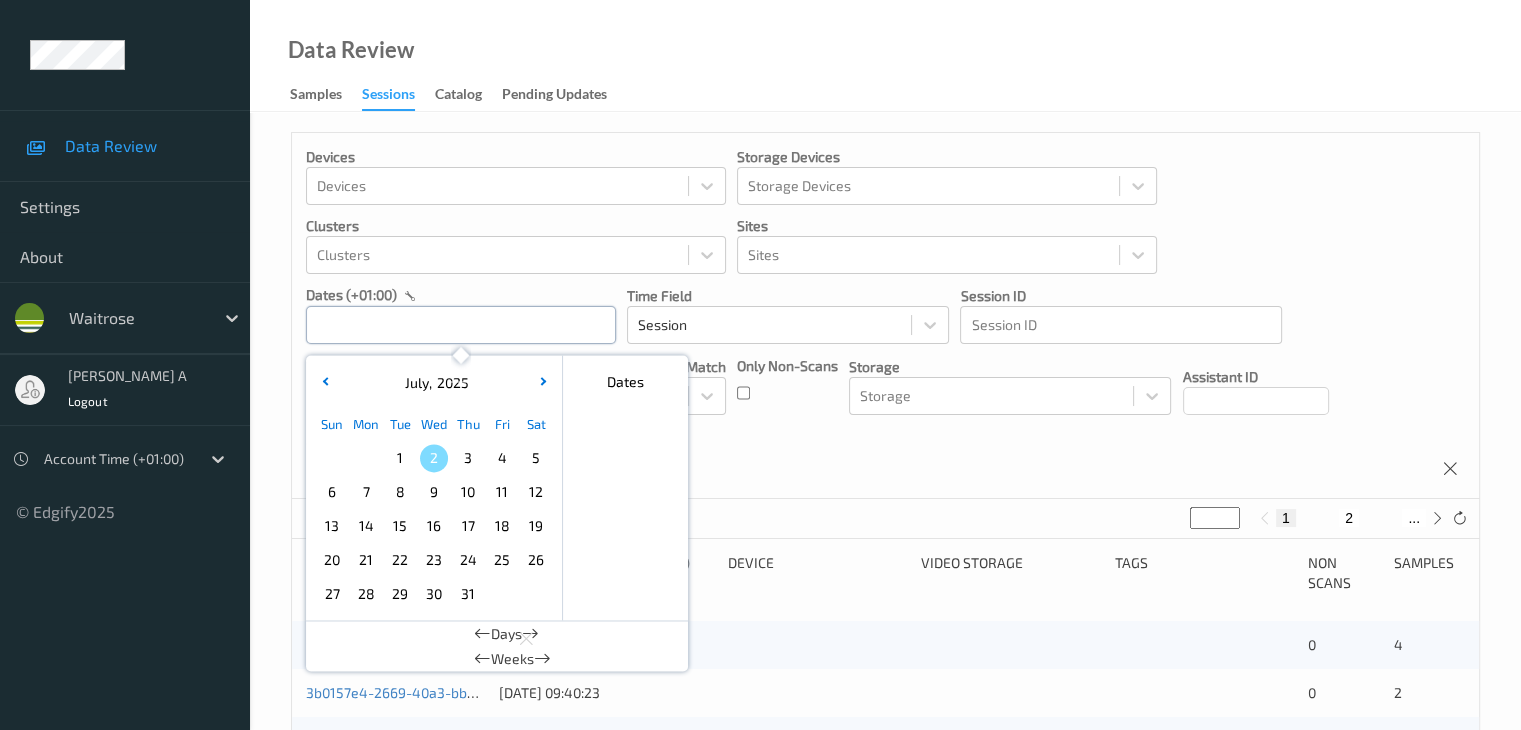 click at bounding box center [461, 325] 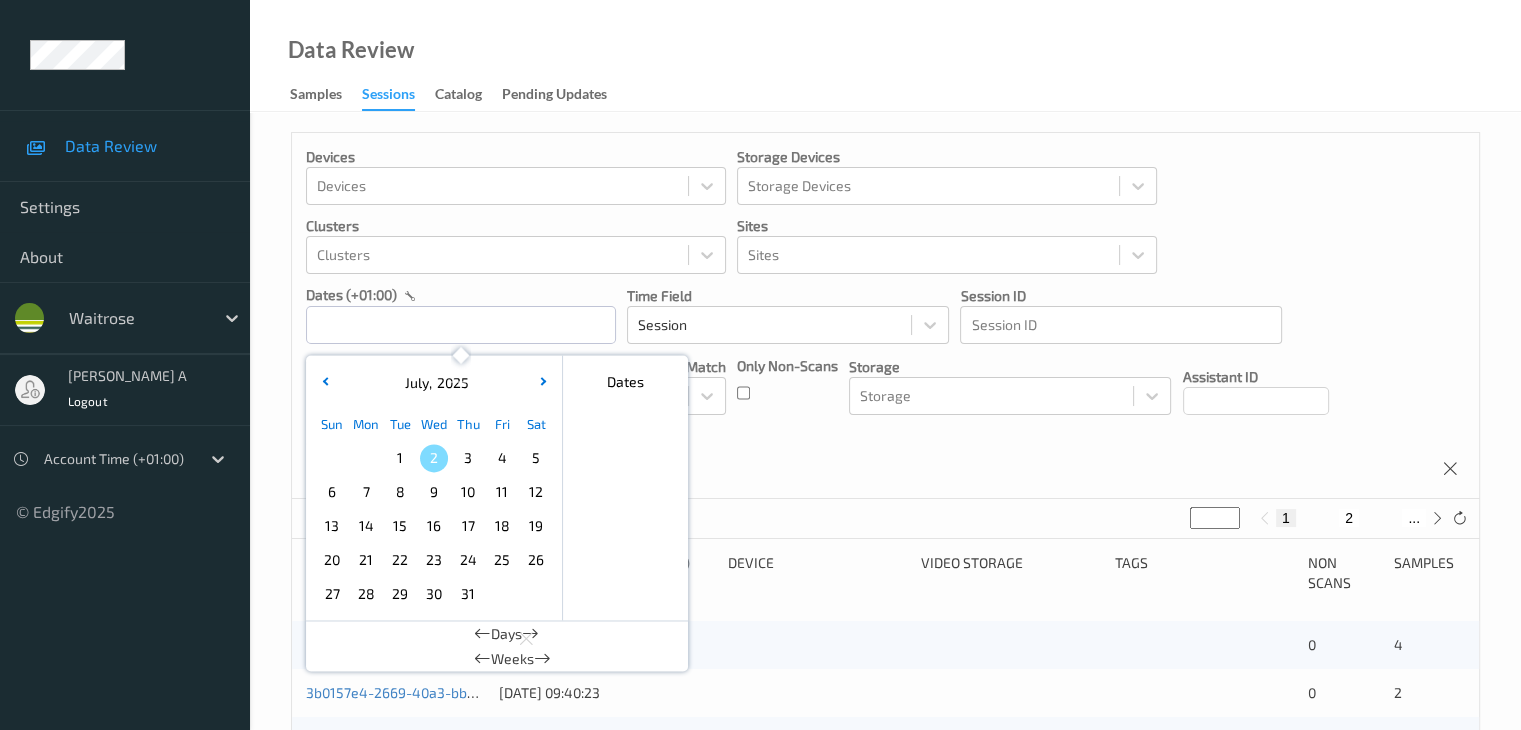 click on "1" at bounding box center [400, 458] 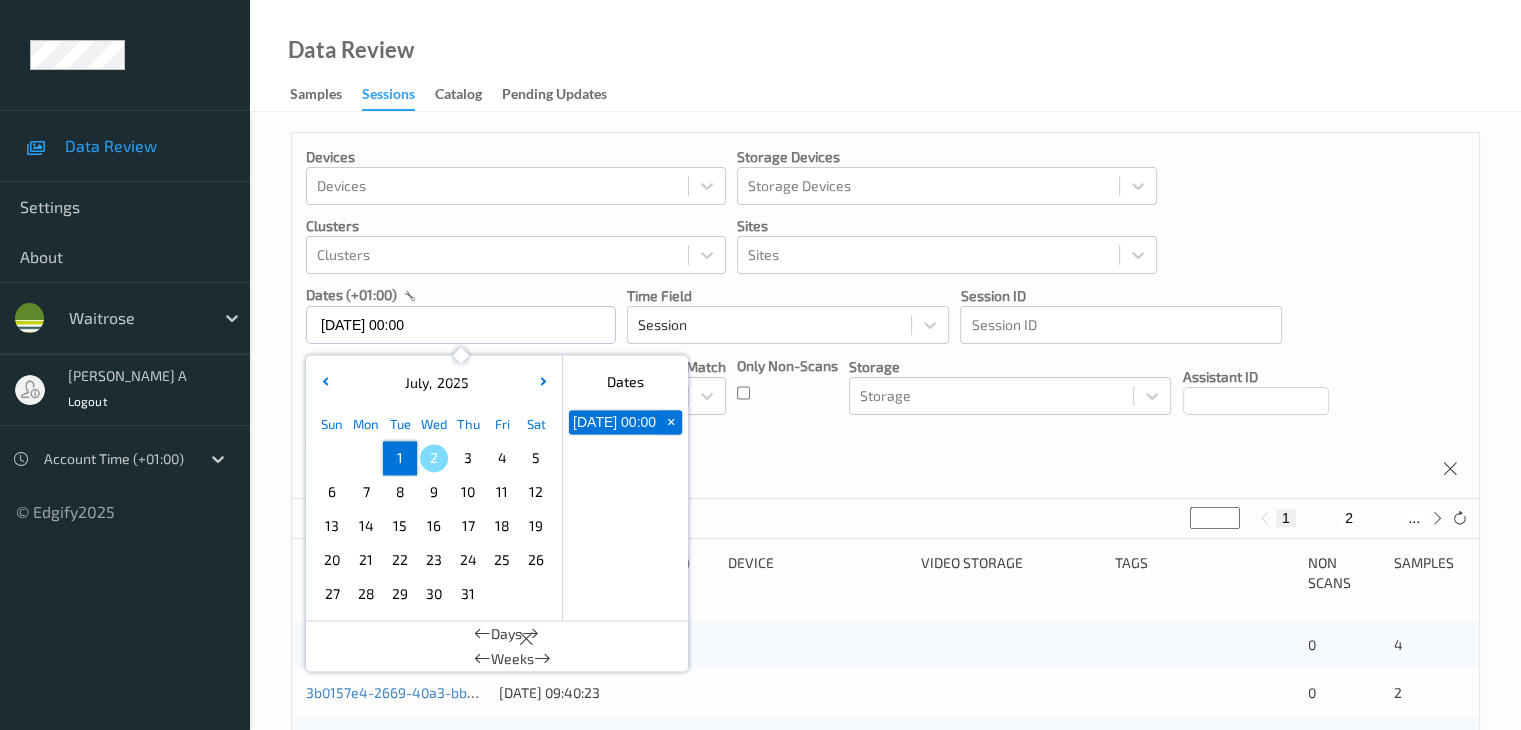 click on "1" at bounding box center [400, 458] 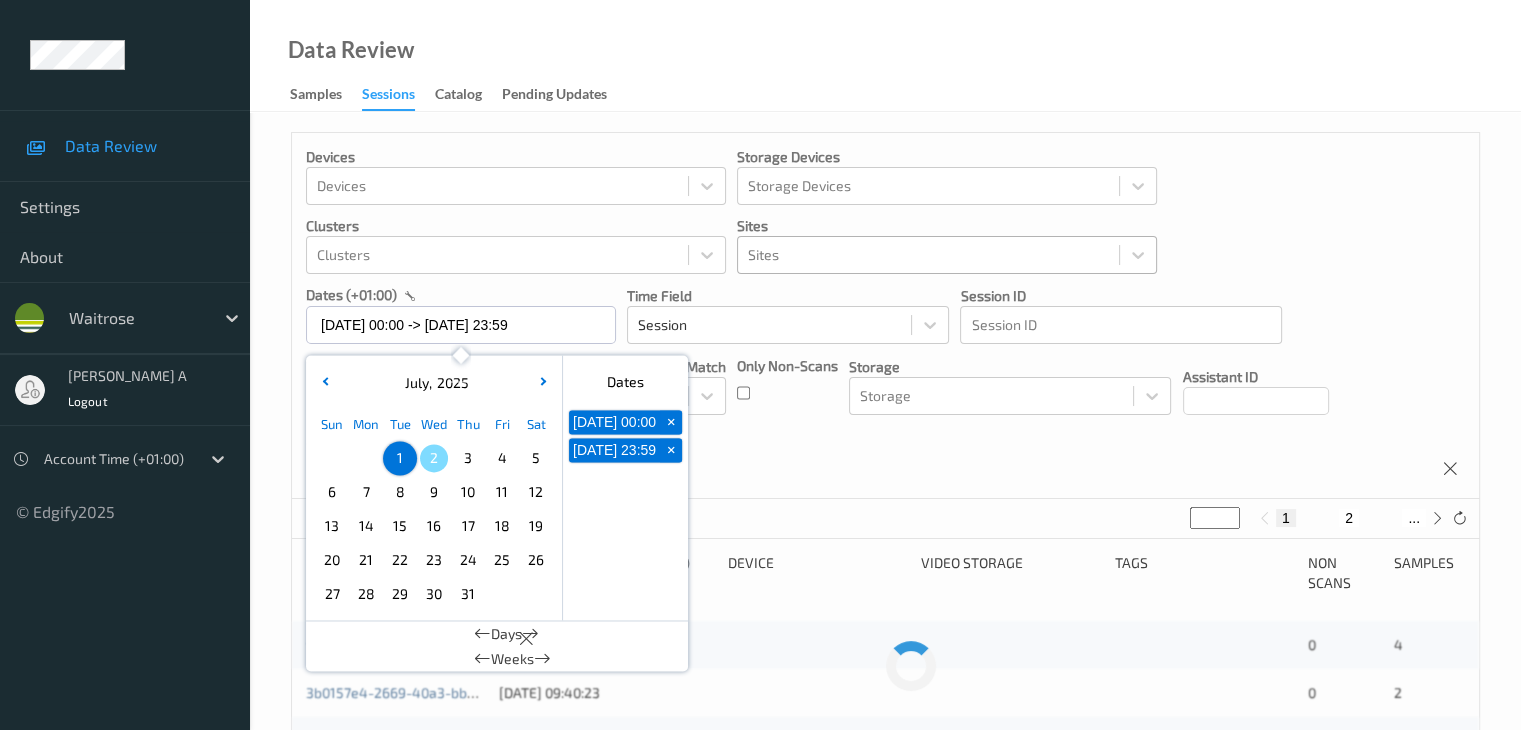click at bounding box center (928, 255) 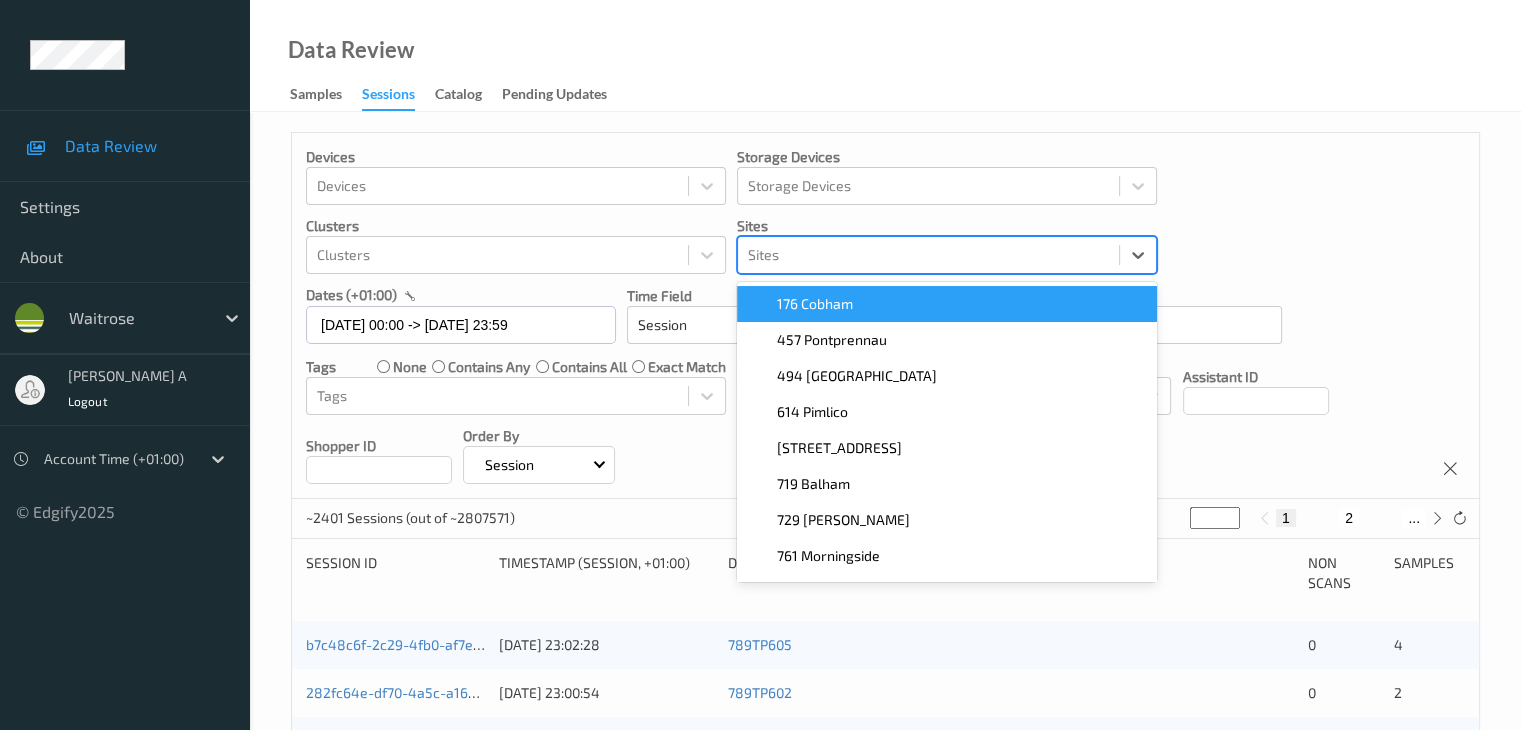 paste on "[STREET_ADDRESS]" 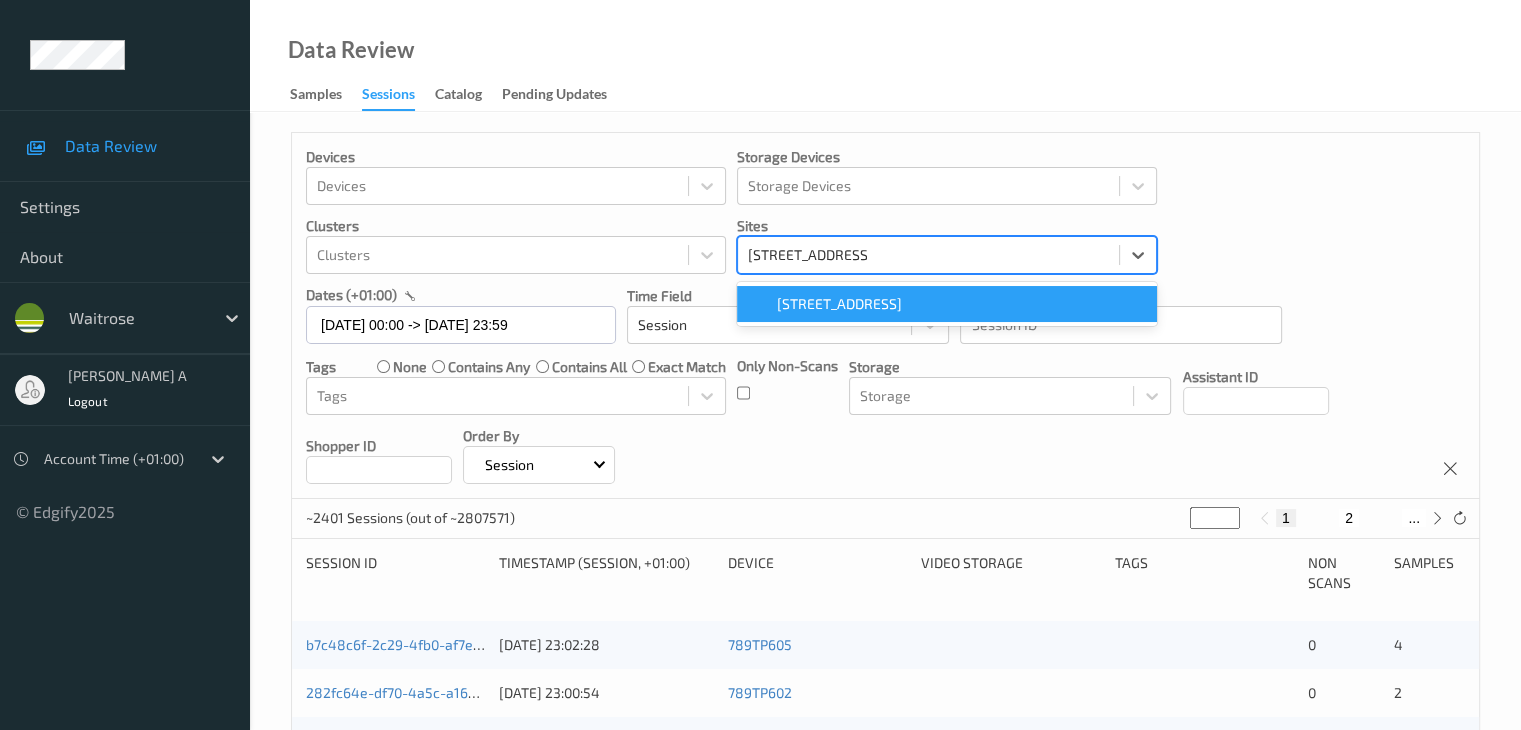 click on "[STREET_ADDRESS]" at bounding box center [839, 304] 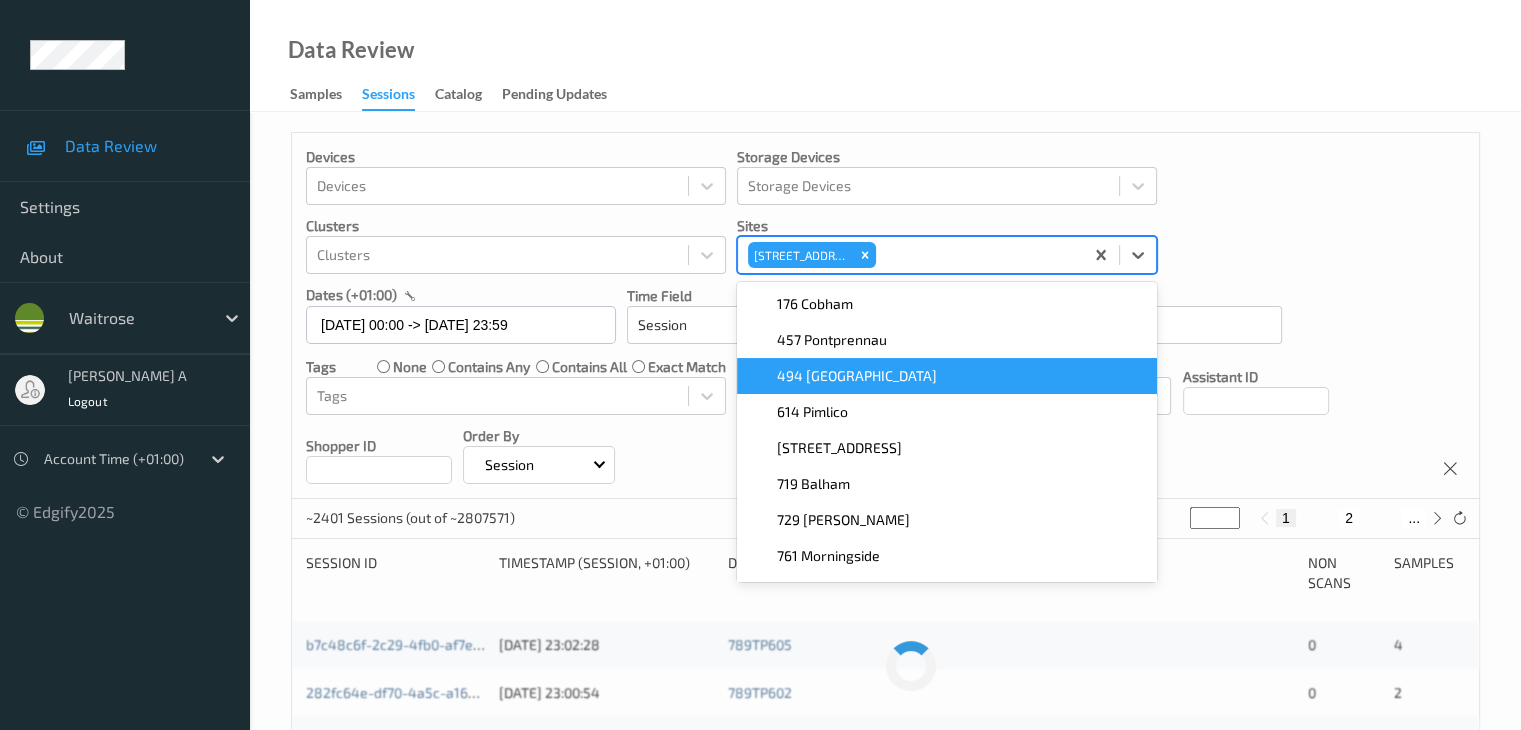click on "Devices Devices Storage Devices Storage Devices Clusters Clusters Sites option [STREET_ADDRESS]. option 494 Altrincham focused, 3 of 9. 9 results available. Use Up and Down to choose options, press Enter to select the currently focused option, press Escape to exit the menu, press Tab to select the option and exit the menu. [GEOGRAPHIC_DATA]    176 Cobham    457	 Pontprennau    494 [GEOGRAPHIC_DATA]    [GEOGRAPHIC_DATA]    719	[GEOGRAPHIC_DATA]    729	[PERSON_NAME]    761	Morningside    789 [GEOGRAPHIC_DATA] dates (+01:00) [DATE] 00:00 -> [DATE] 23:59 Time Field Session Session ID Session ID Tags none contains any contains all exact match Tags Only Non-Scans Storage Storage Assistant ID Shopper ID Order By Session" at bounding box center (885, 316) 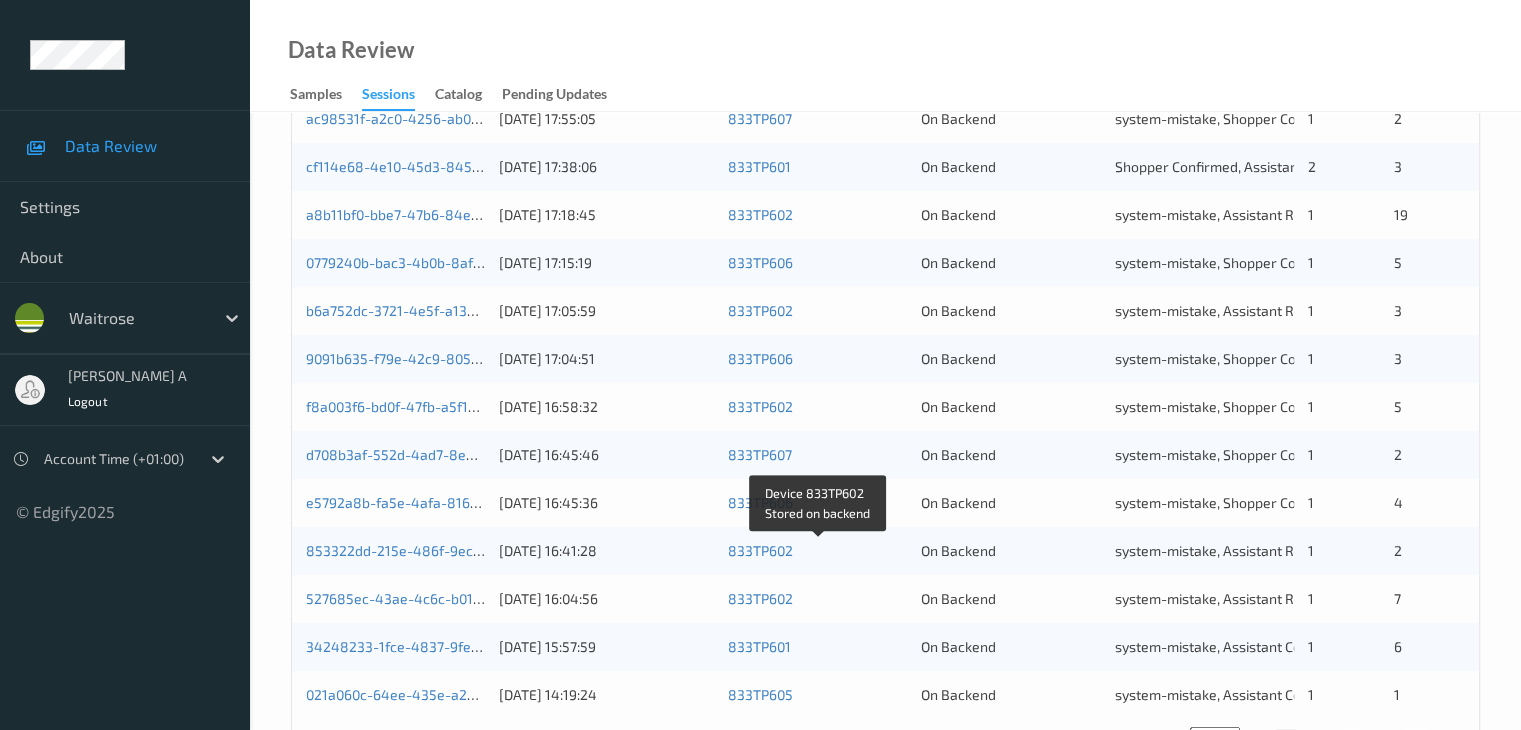 scroll, scrollTop: 932, scrollLeft: 0, axis: vertical 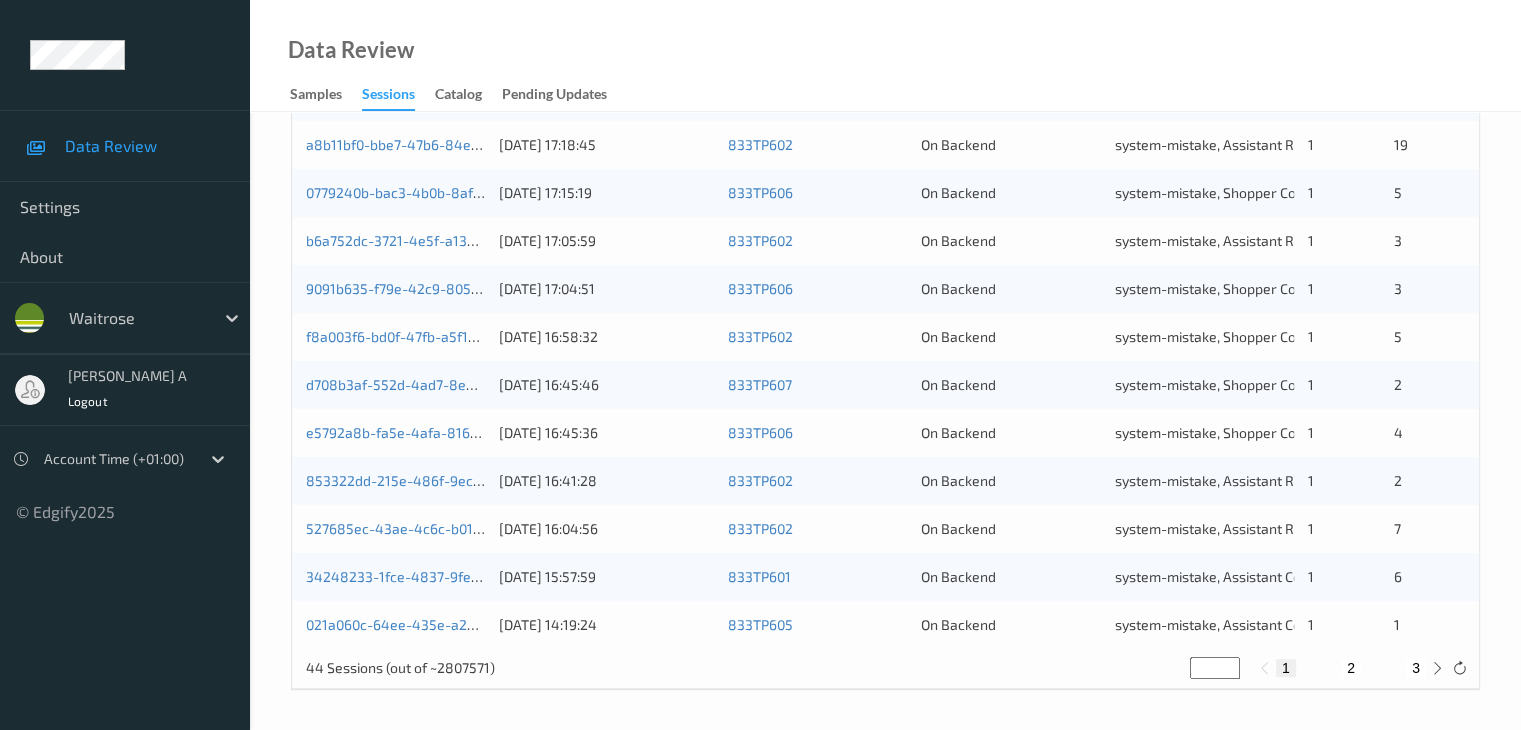 click on "2" at bounding box center [1351, 668] 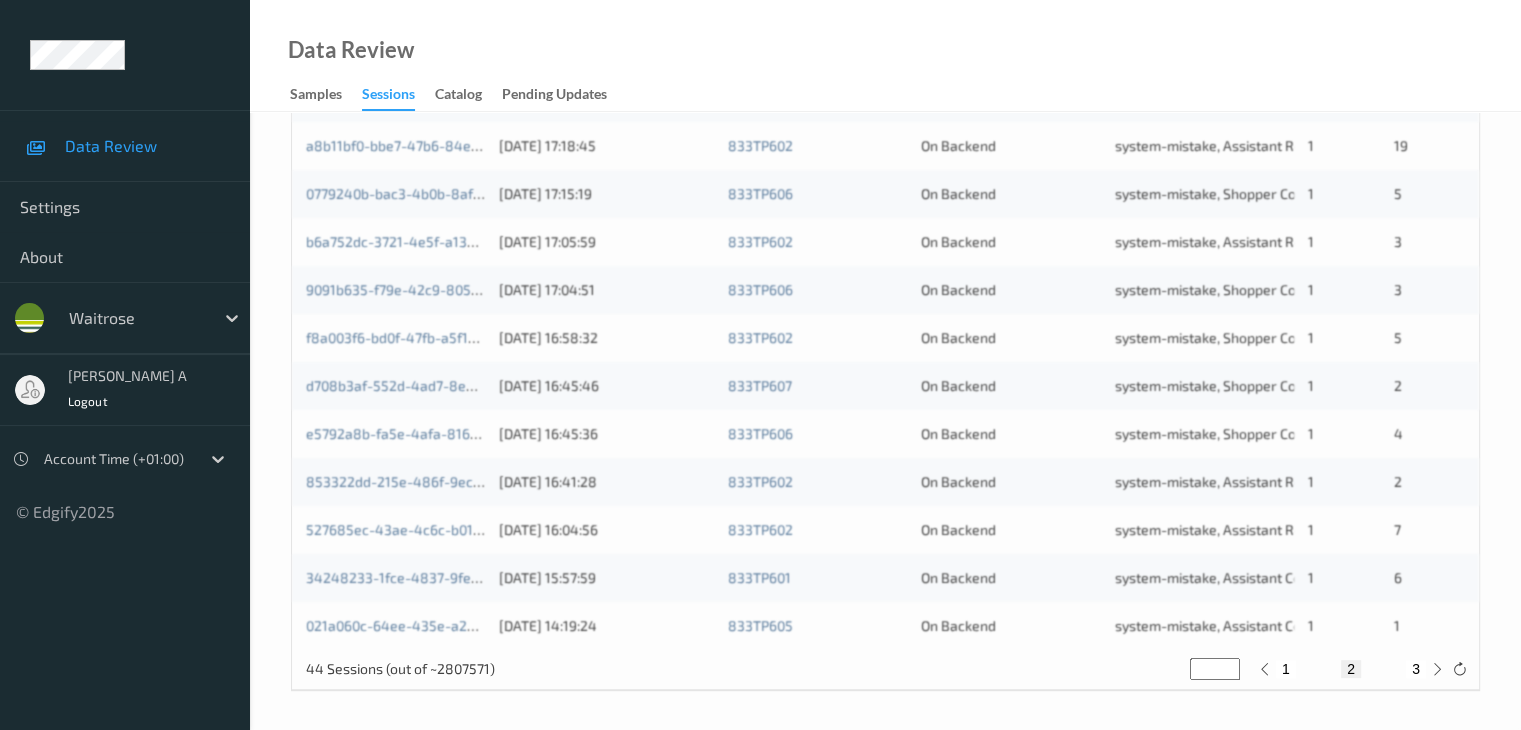 scroll, scrollTop: 932, scrollLeft: 0, axis: vertical 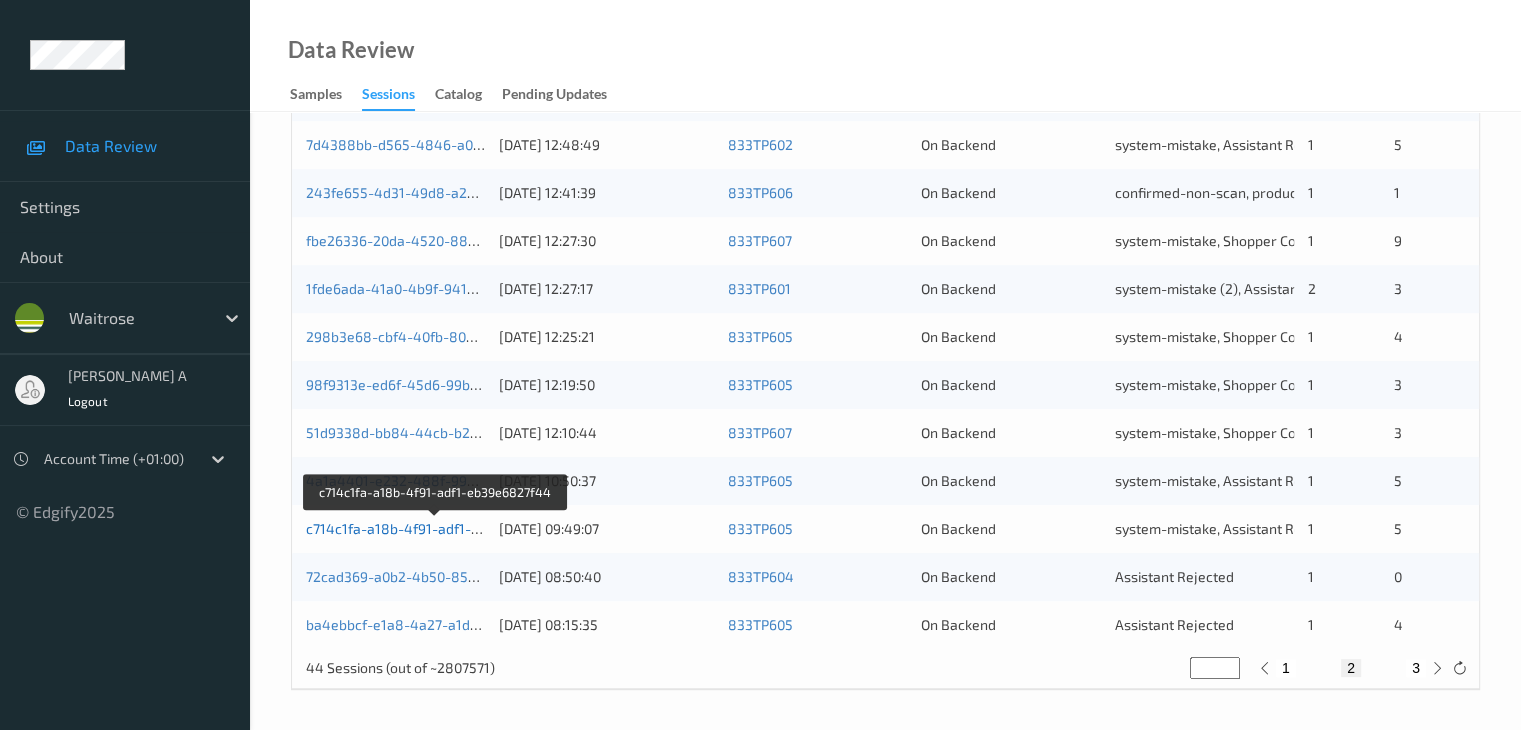 click on "c714c1fa-a18b-4f91-adf1-eb39e6827f44" at bounding box center (436, 528) 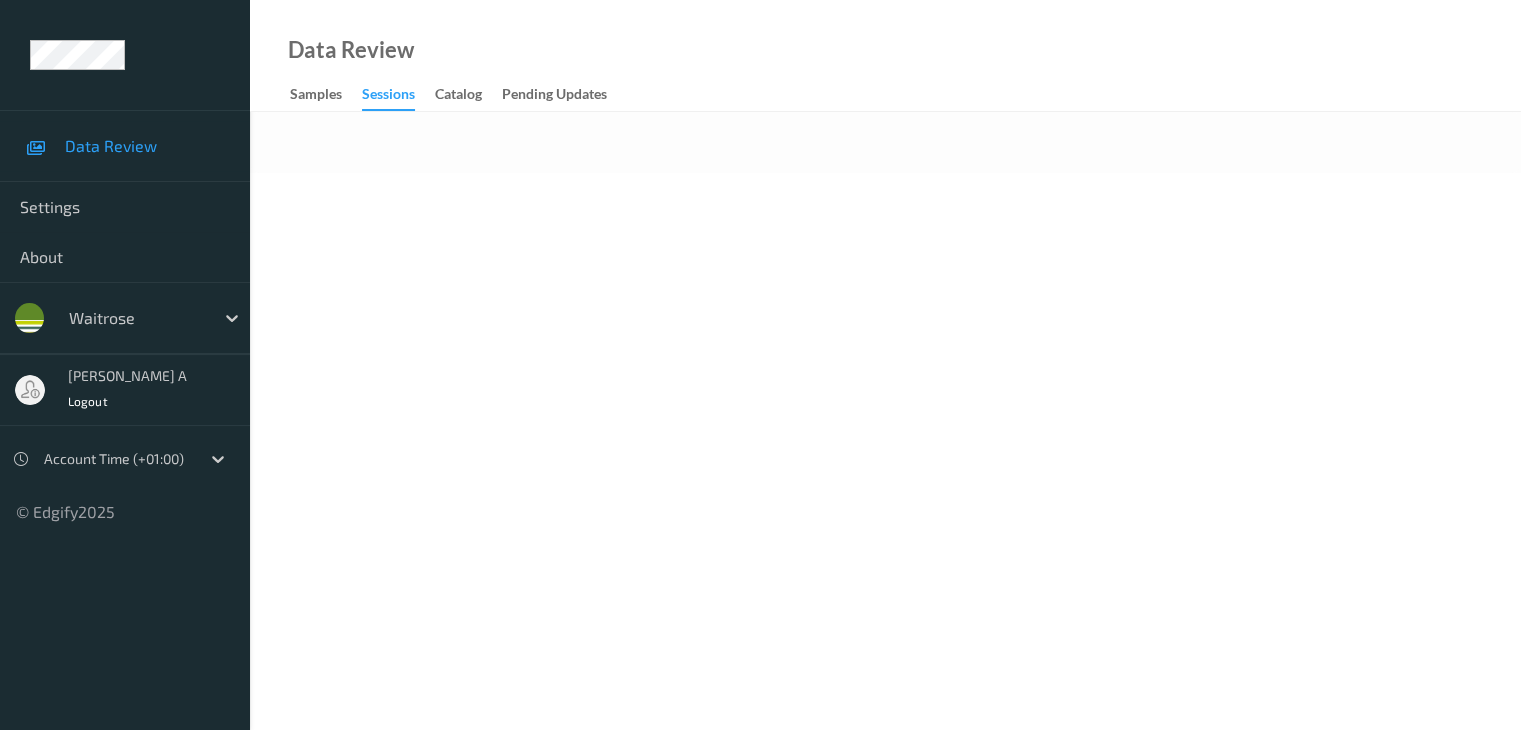 scroll, scrollTop: 0, scrollLeft: 0, axis: both 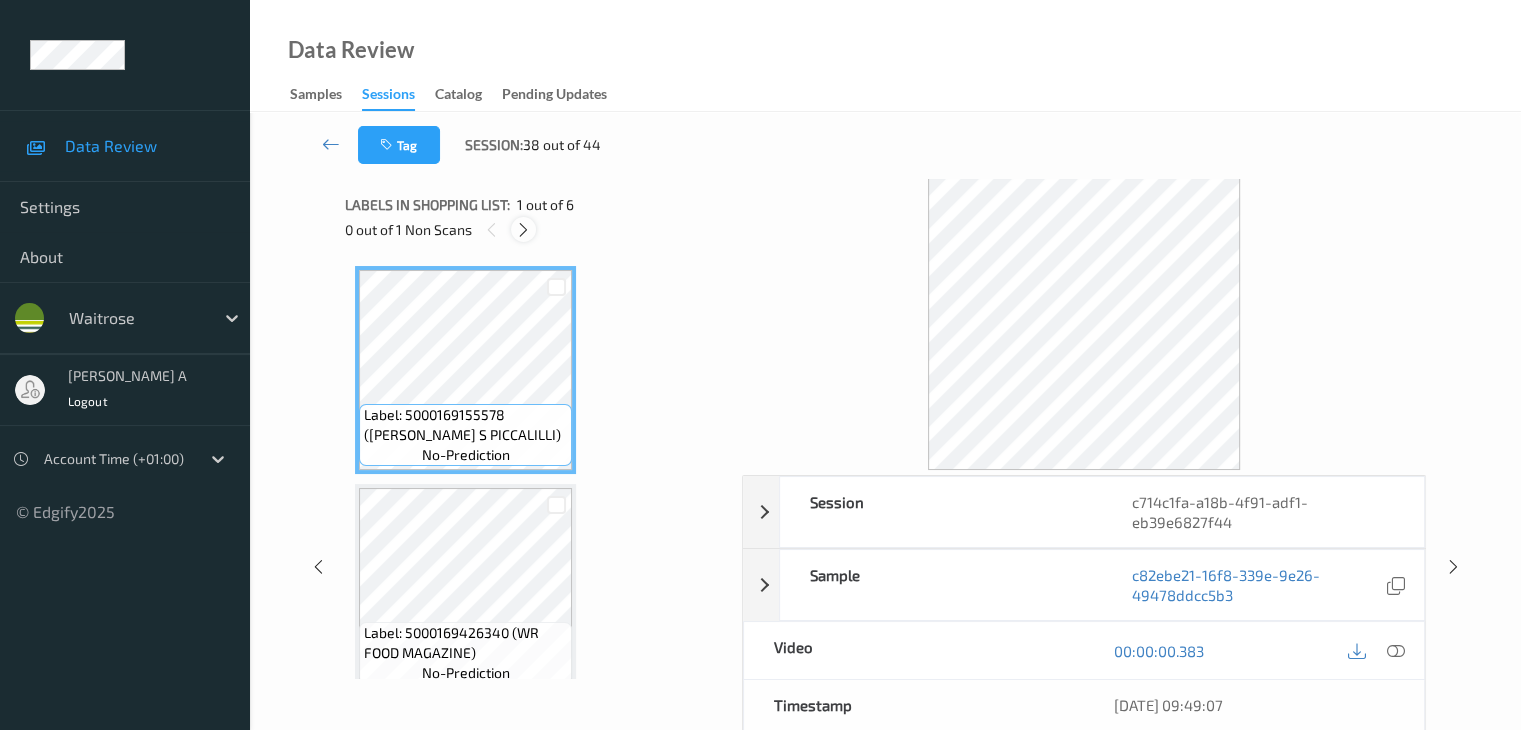 click at bounding box center [523, 230] 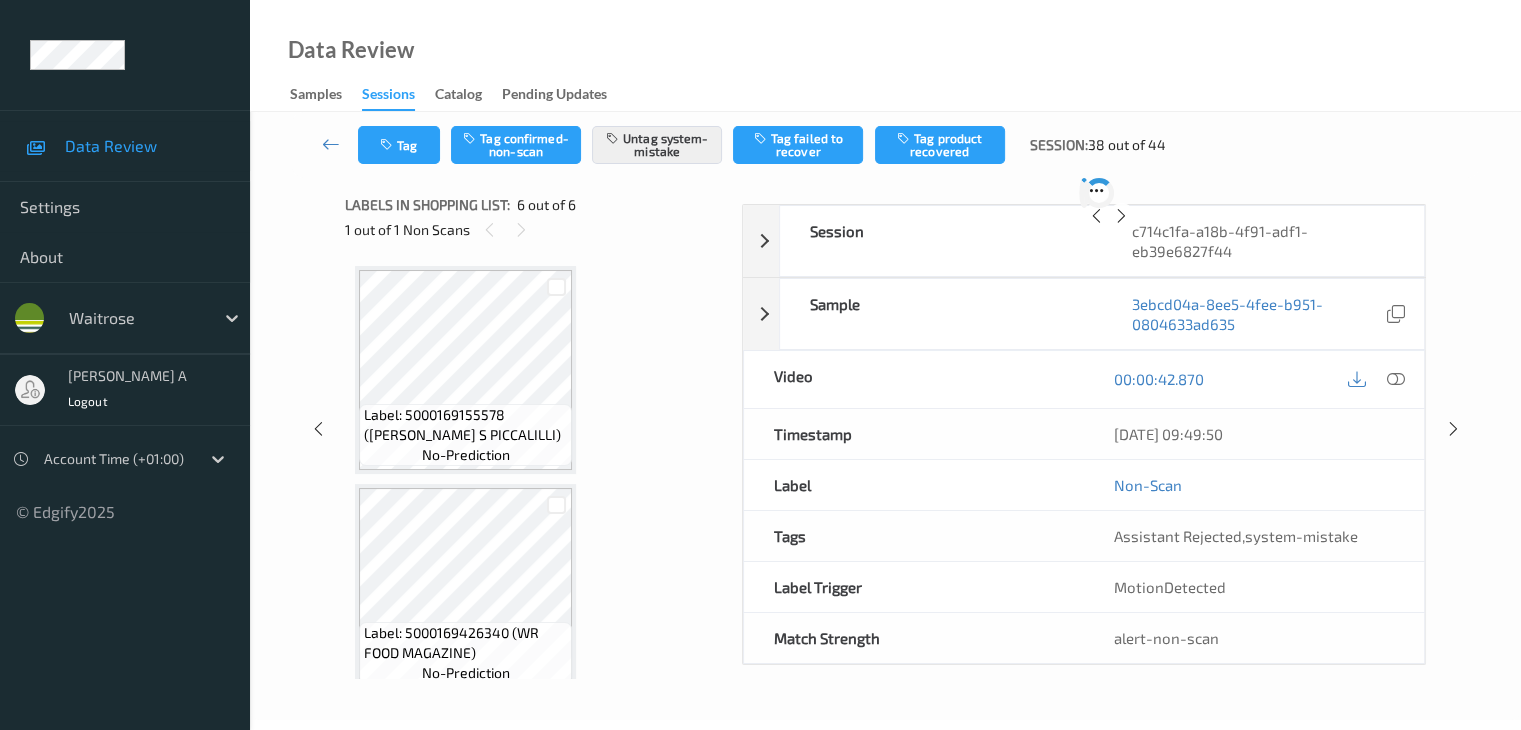 scroll, scrollTop: 882, scrollLeft: 0, axis: vertical 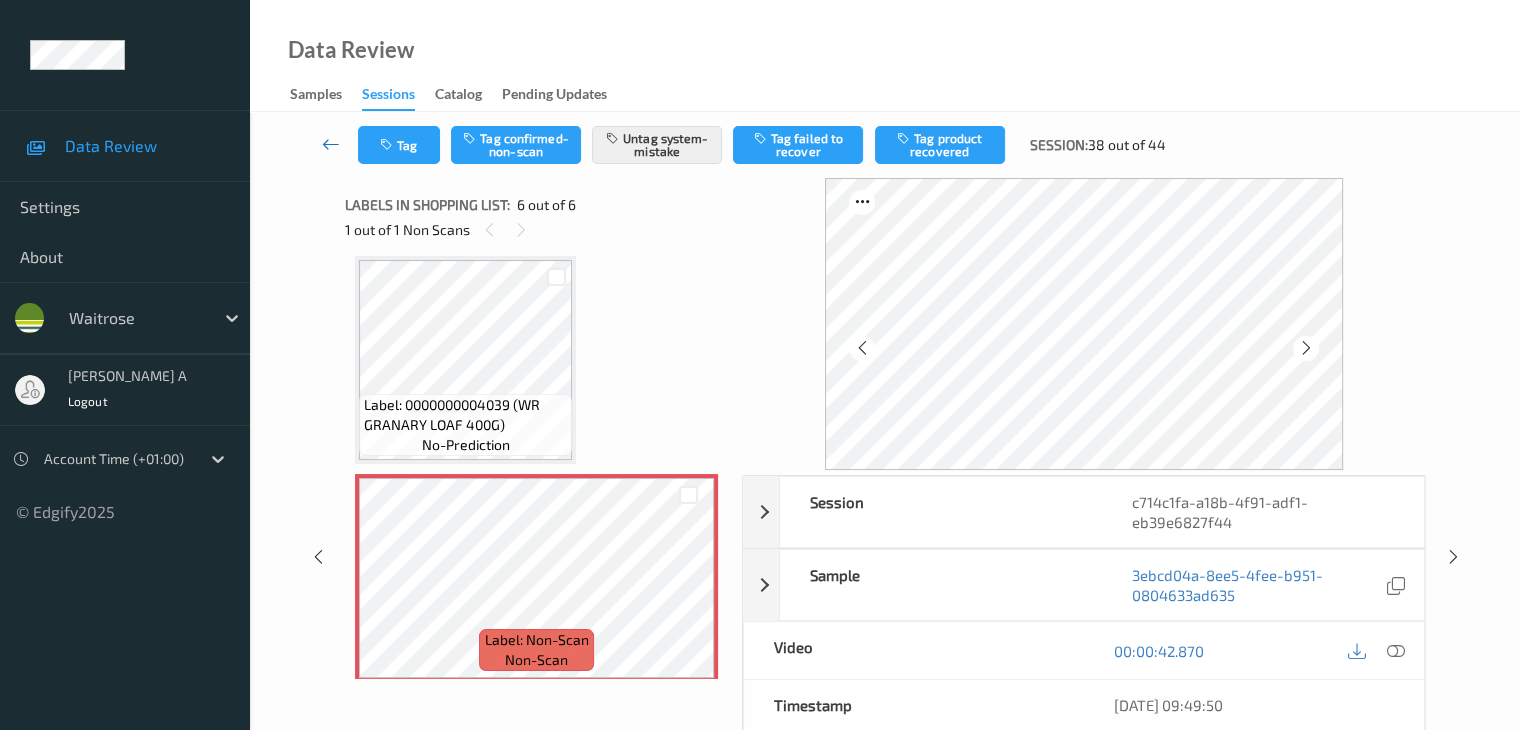 click at bounding box center [331, 144] 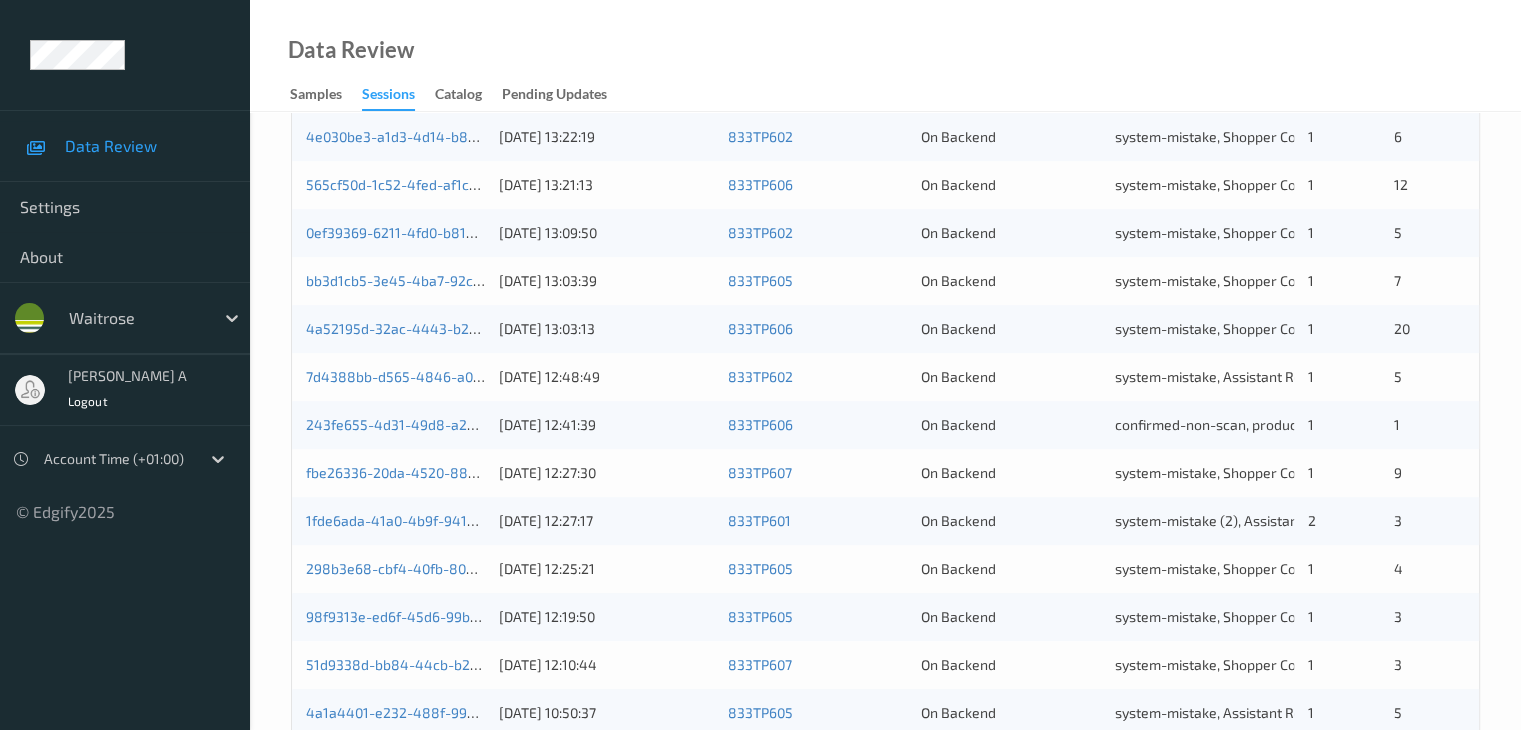 scroll, scrollTop: 932, scrollLeft: 0, axis: vertical 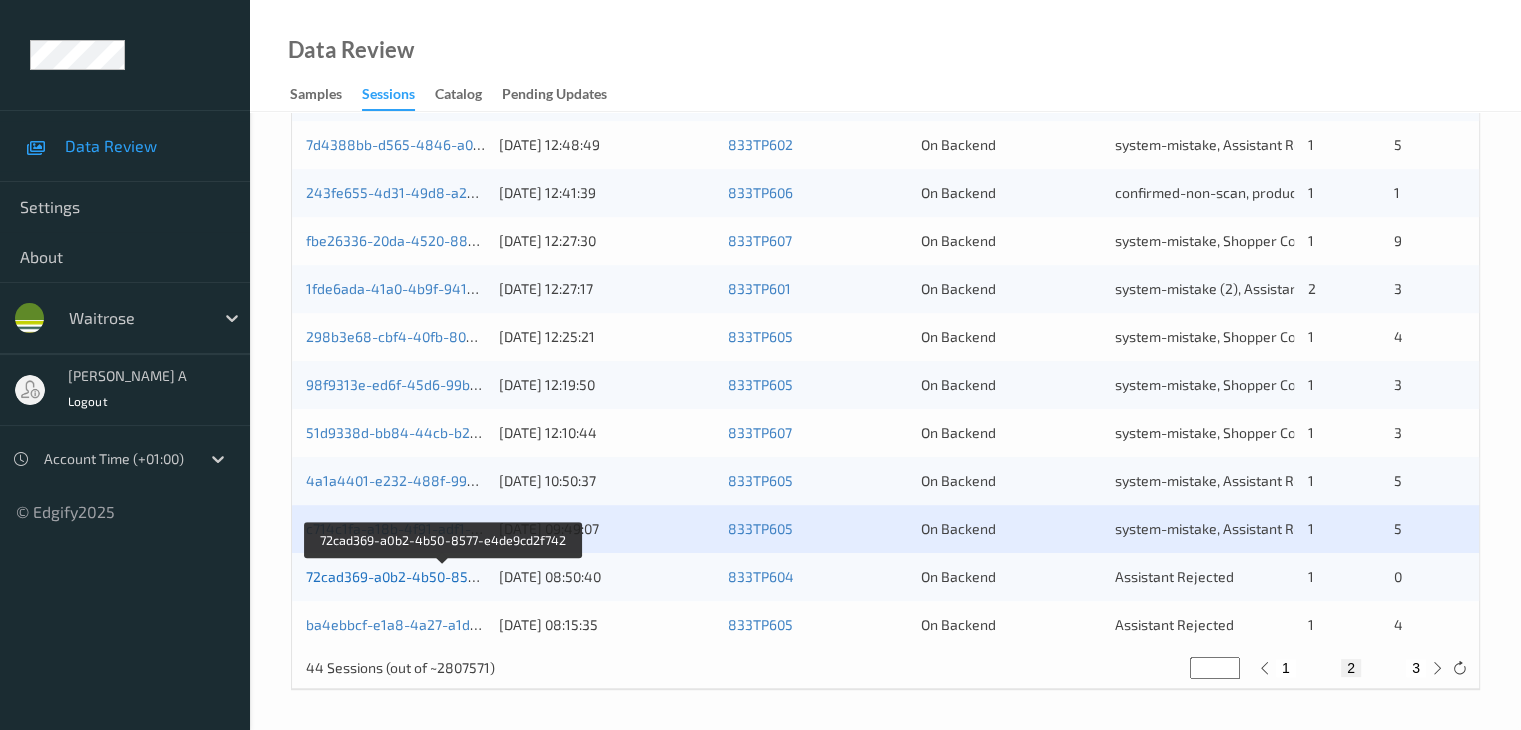 click on "72cad369-a0b2-4b50-8577-e4de9cd2f742" at bounding box center (443, 576) 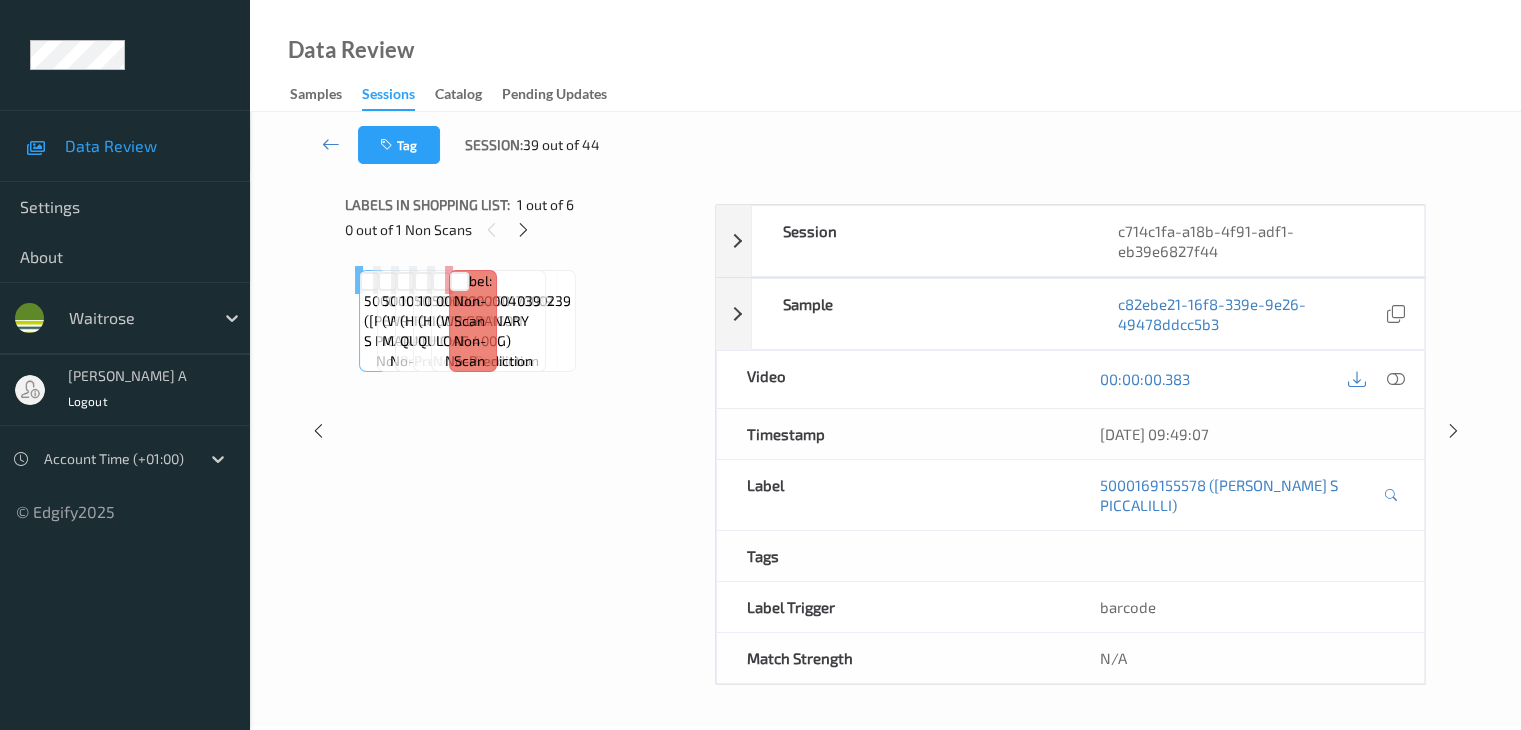 scroll, scrollTop: 0, scrollLeft: 0, axis: both 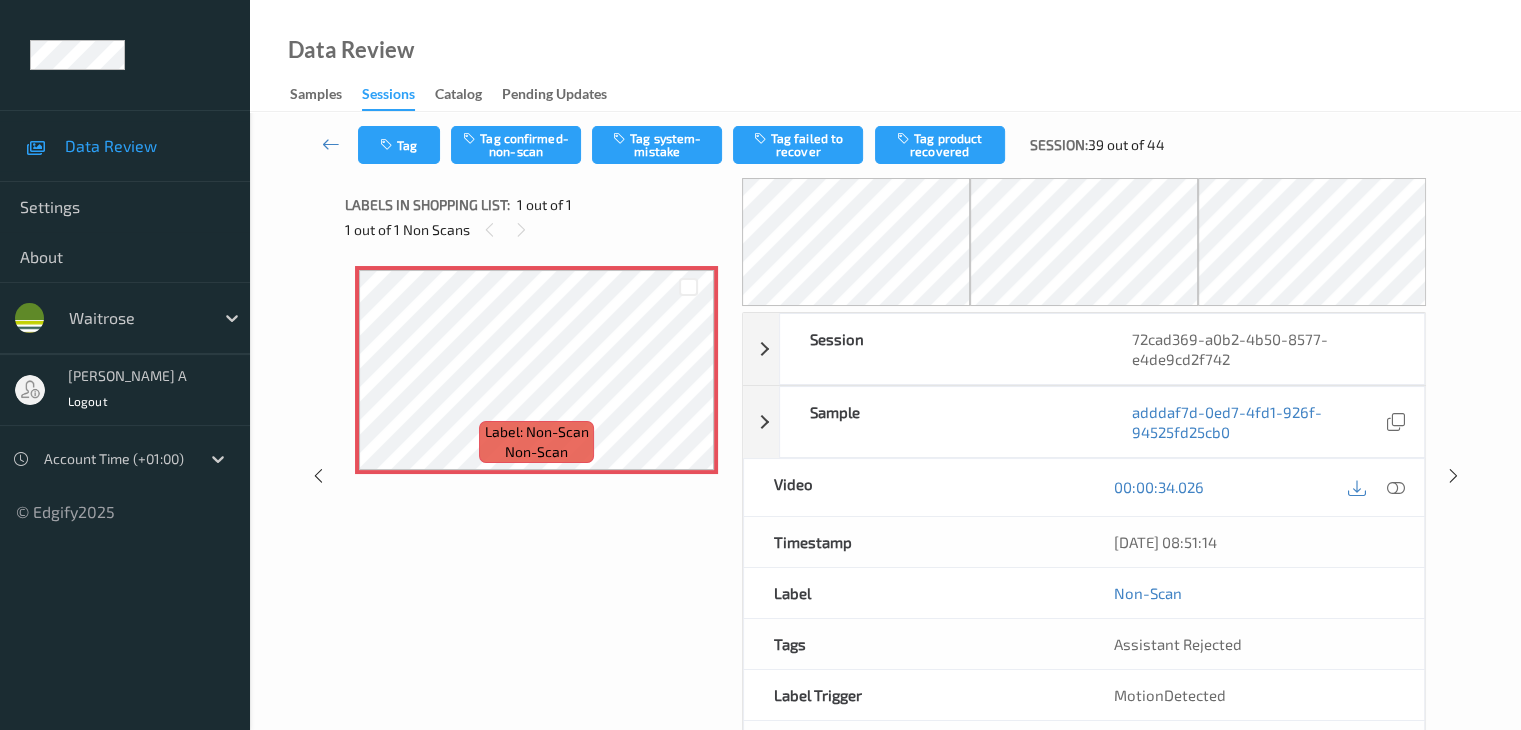 click on "Data Review Samples Sessions Catalog Pending Updates" at bounding box center (885, 56) 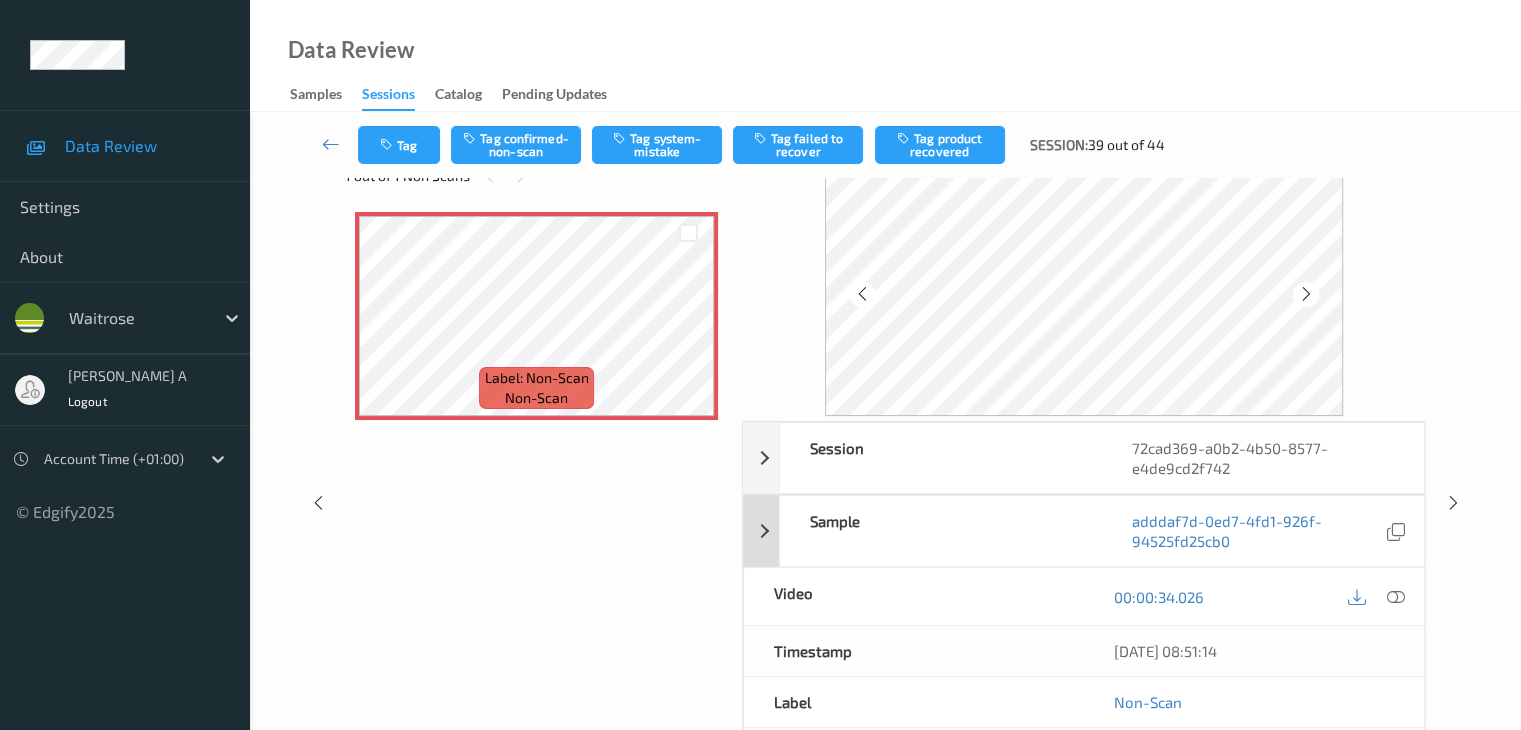 scroll, scrollTop: 100, scrollLeft: 0, axis: vertical 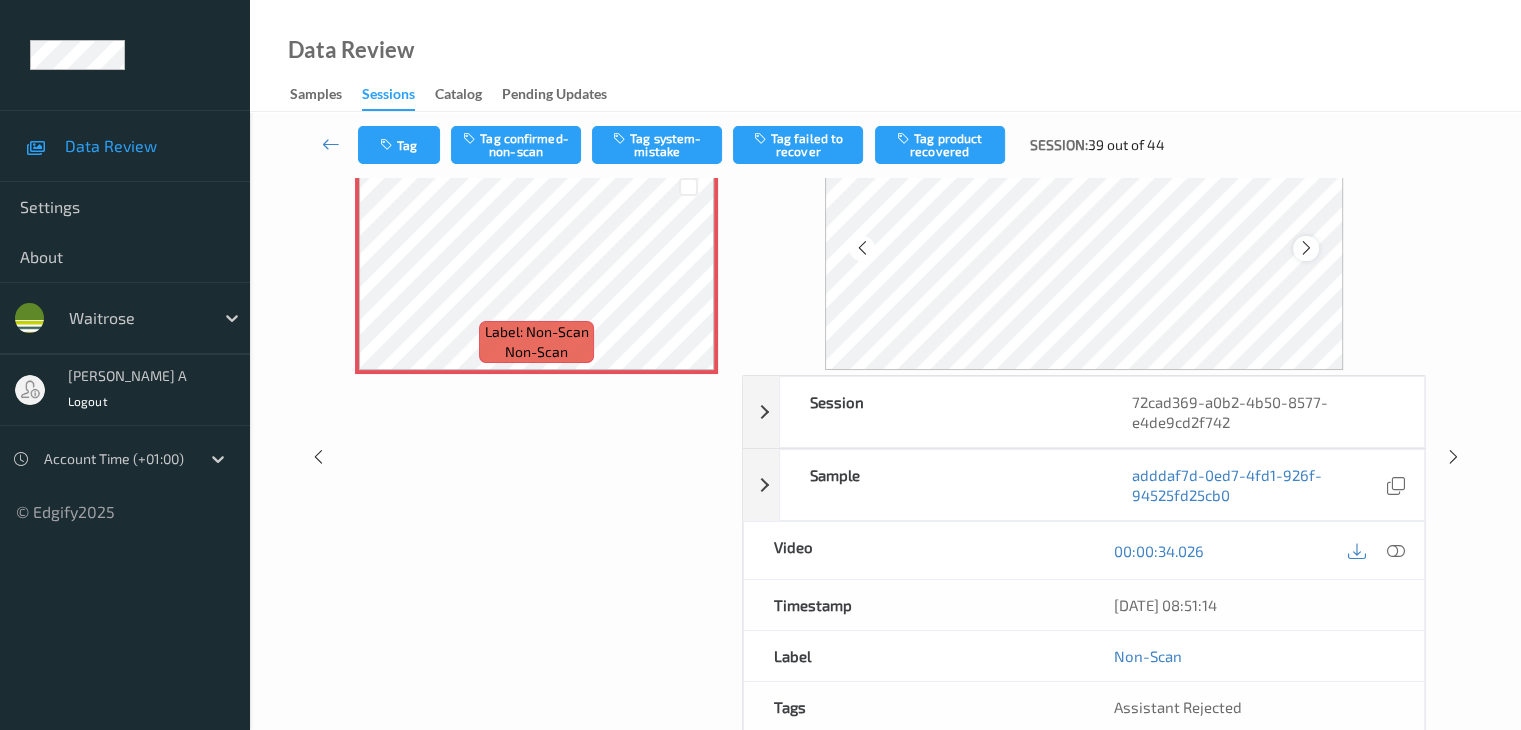 click at bounding box center [1306, 248] 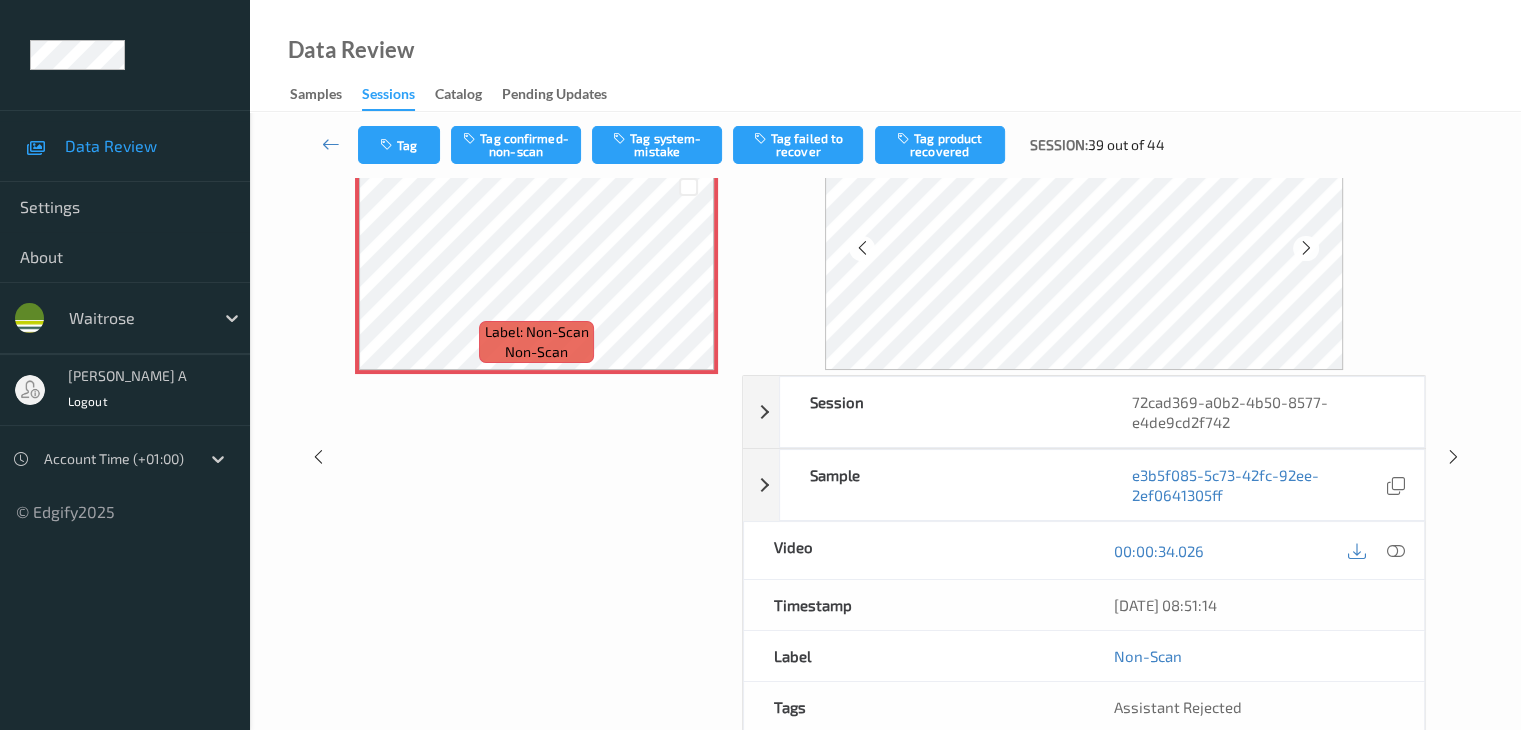 click at bounding box center (1306, 248) 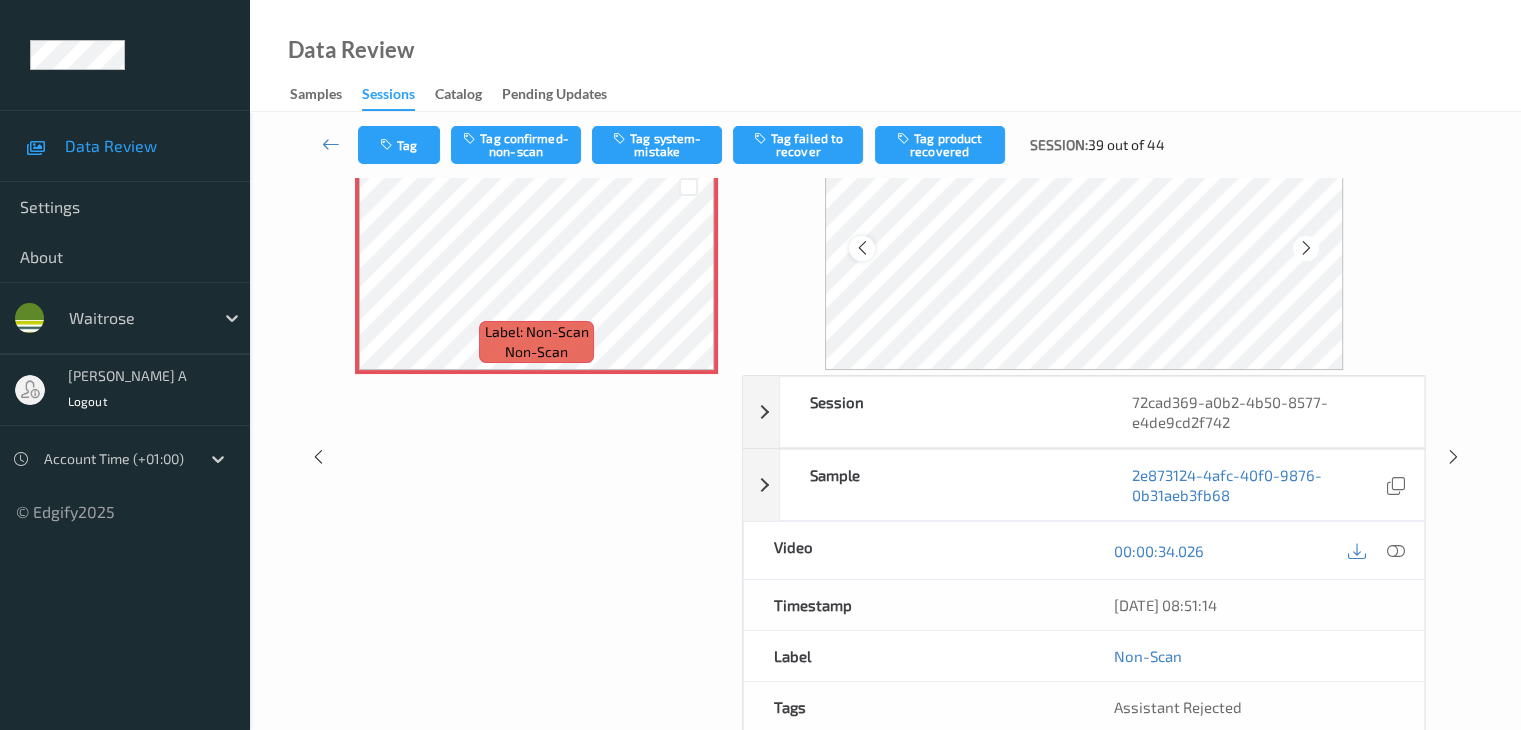 click at bounding box center [861, 248] 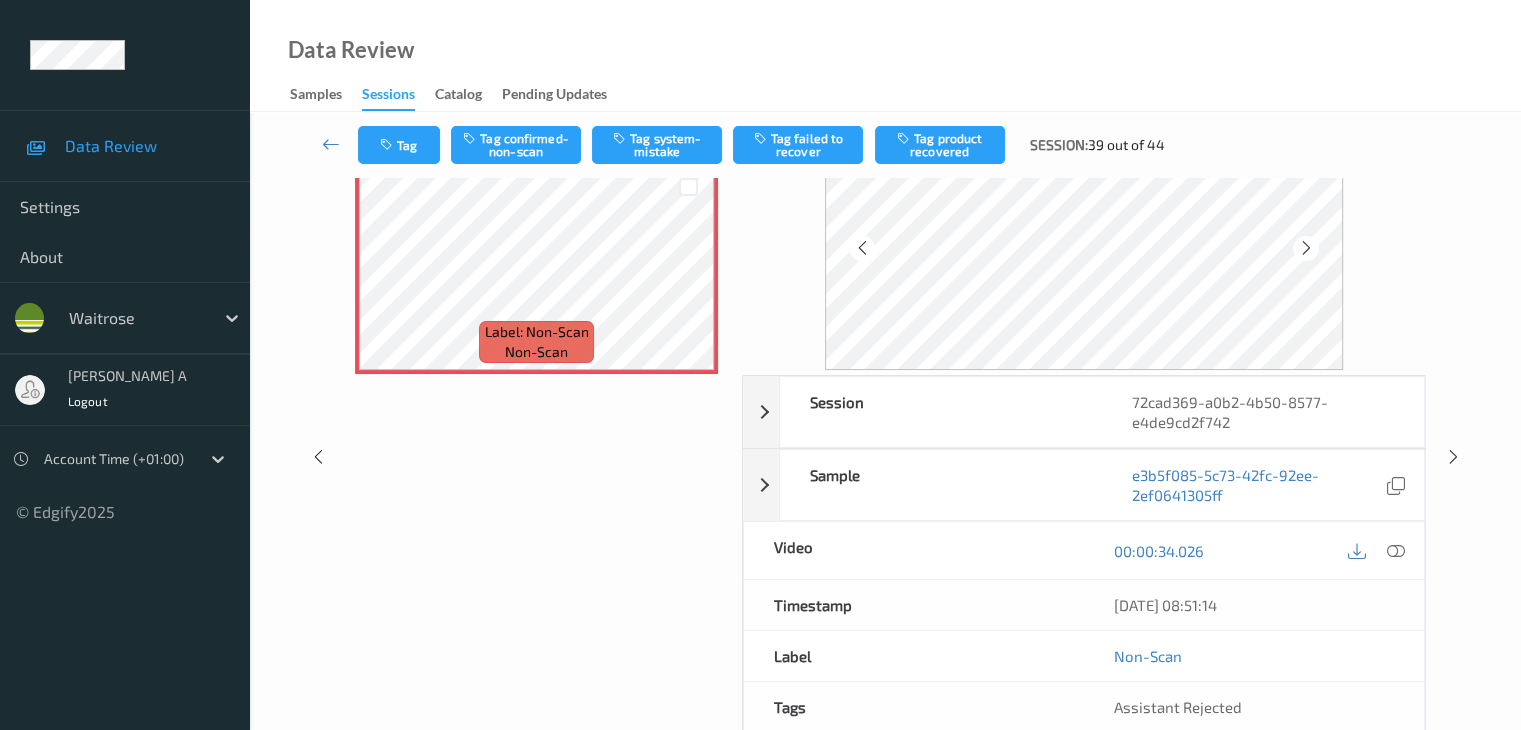click at bounding box center (861, 248) 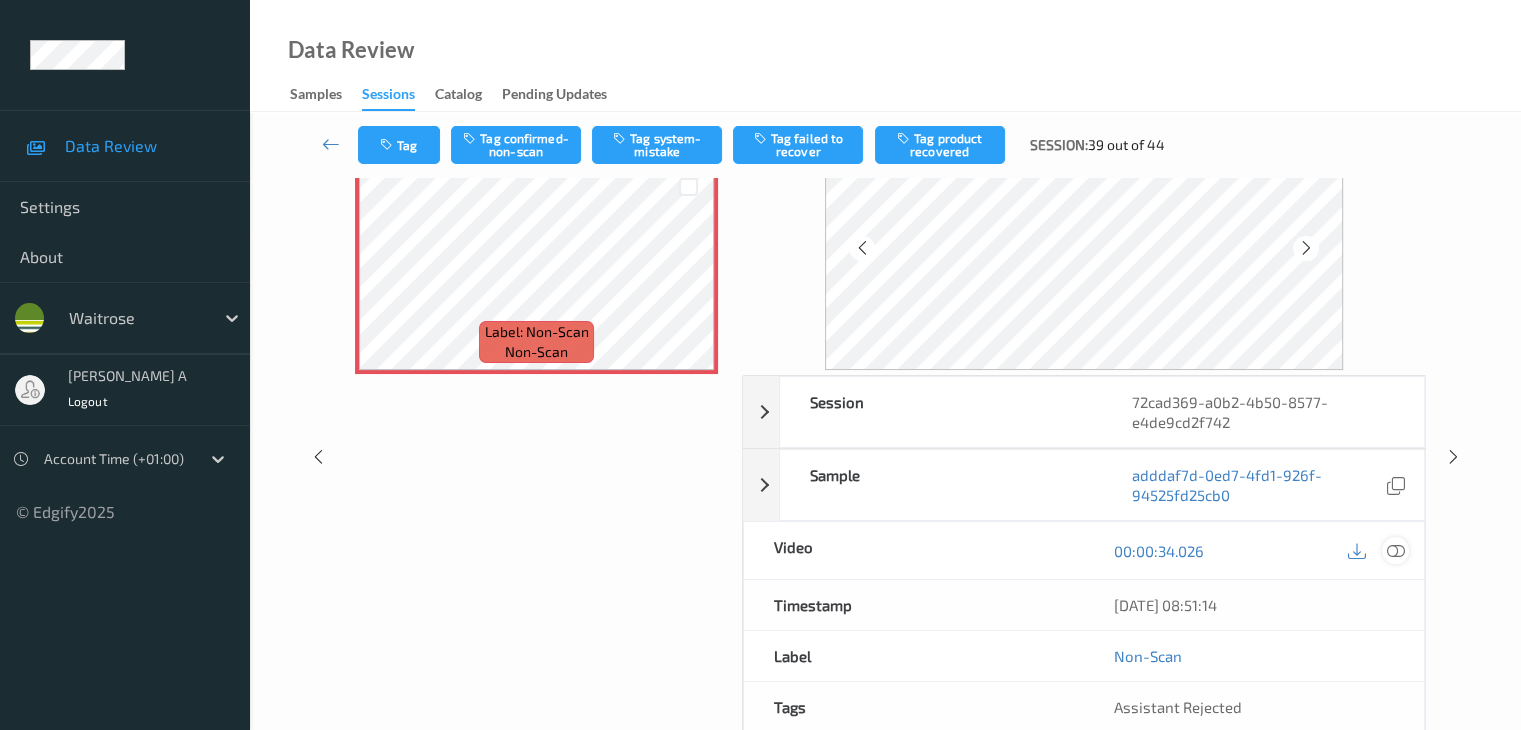 click at bounding box center [1395, 551] 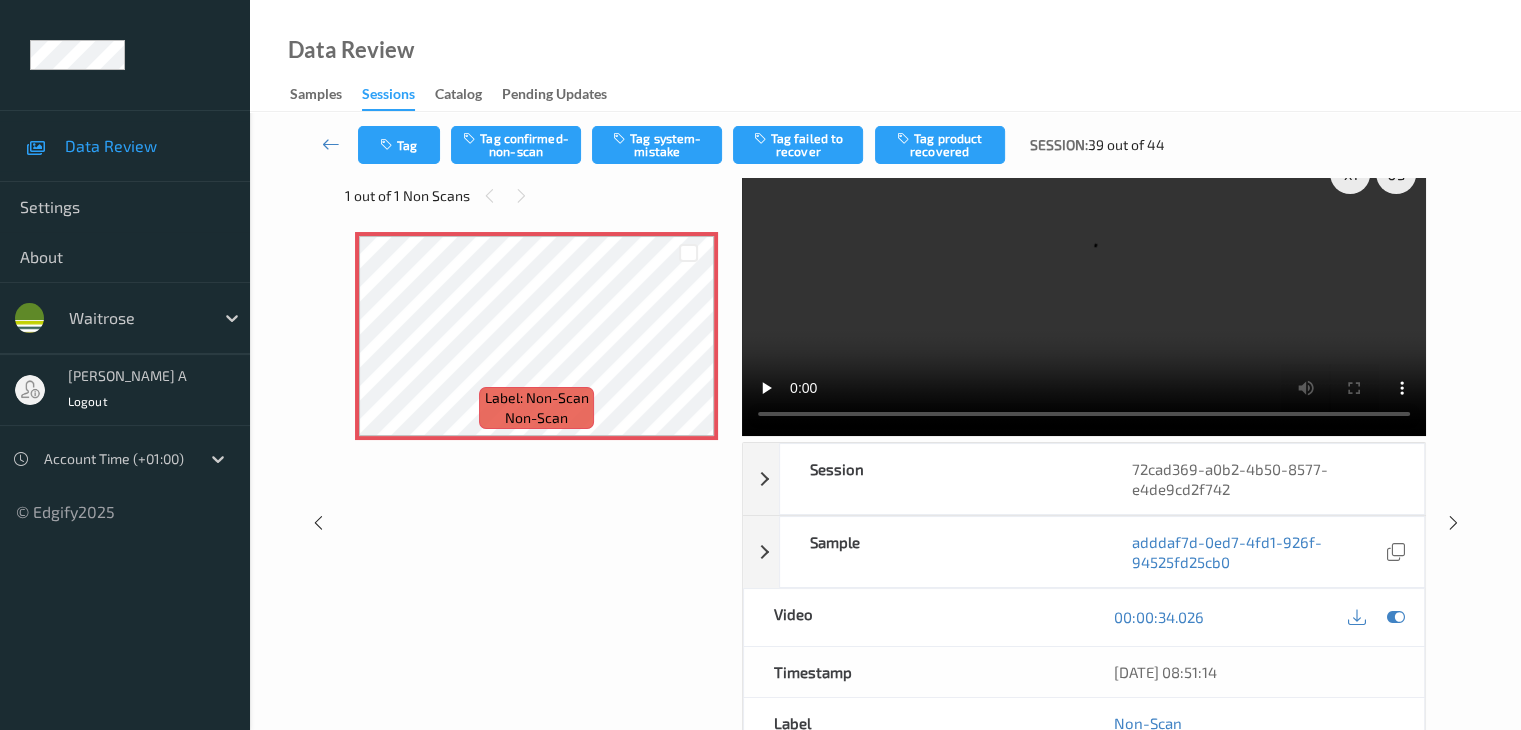 scroll, scrollTop: 0, scrollLeft: 0, axis: both 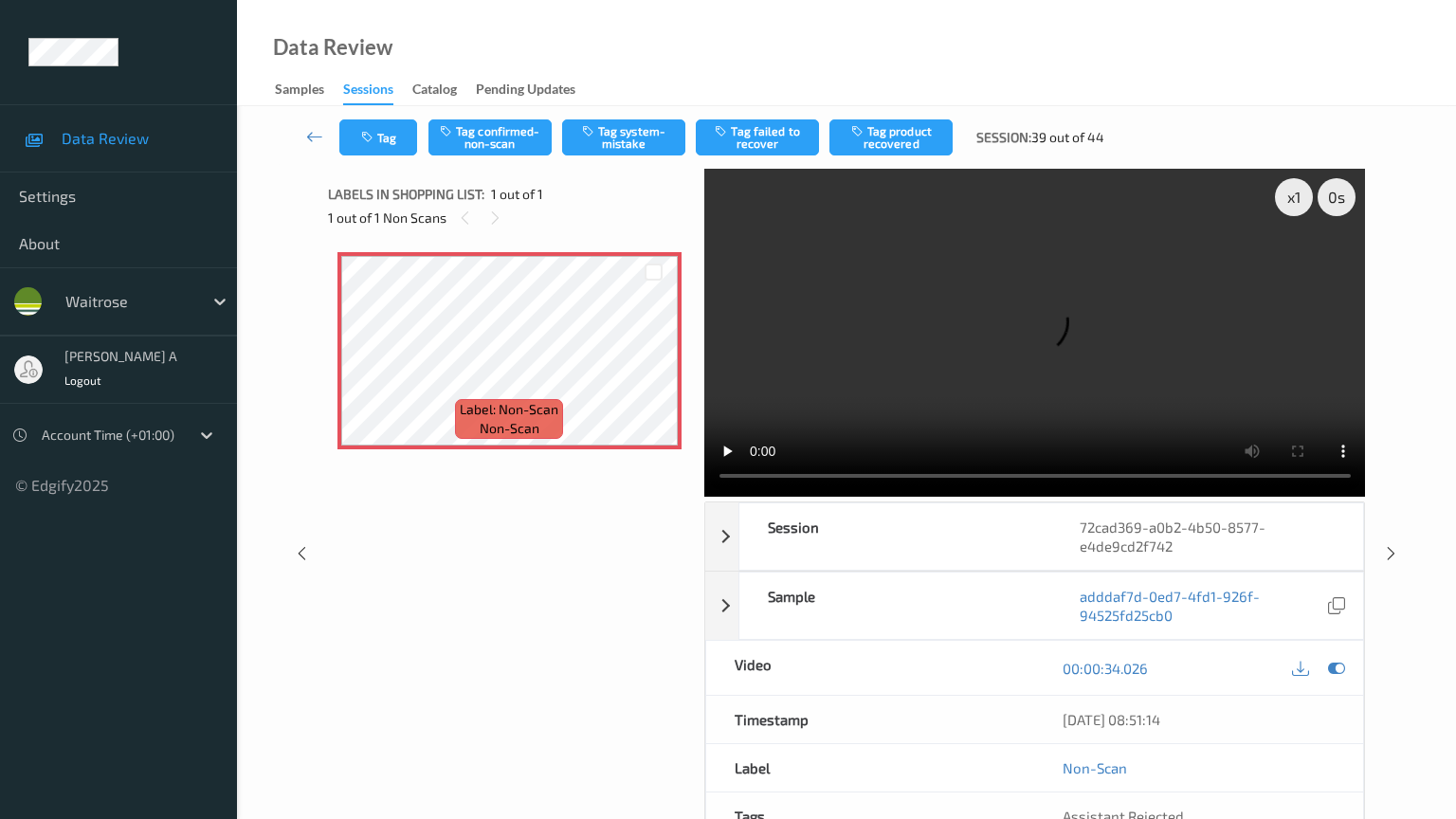 type 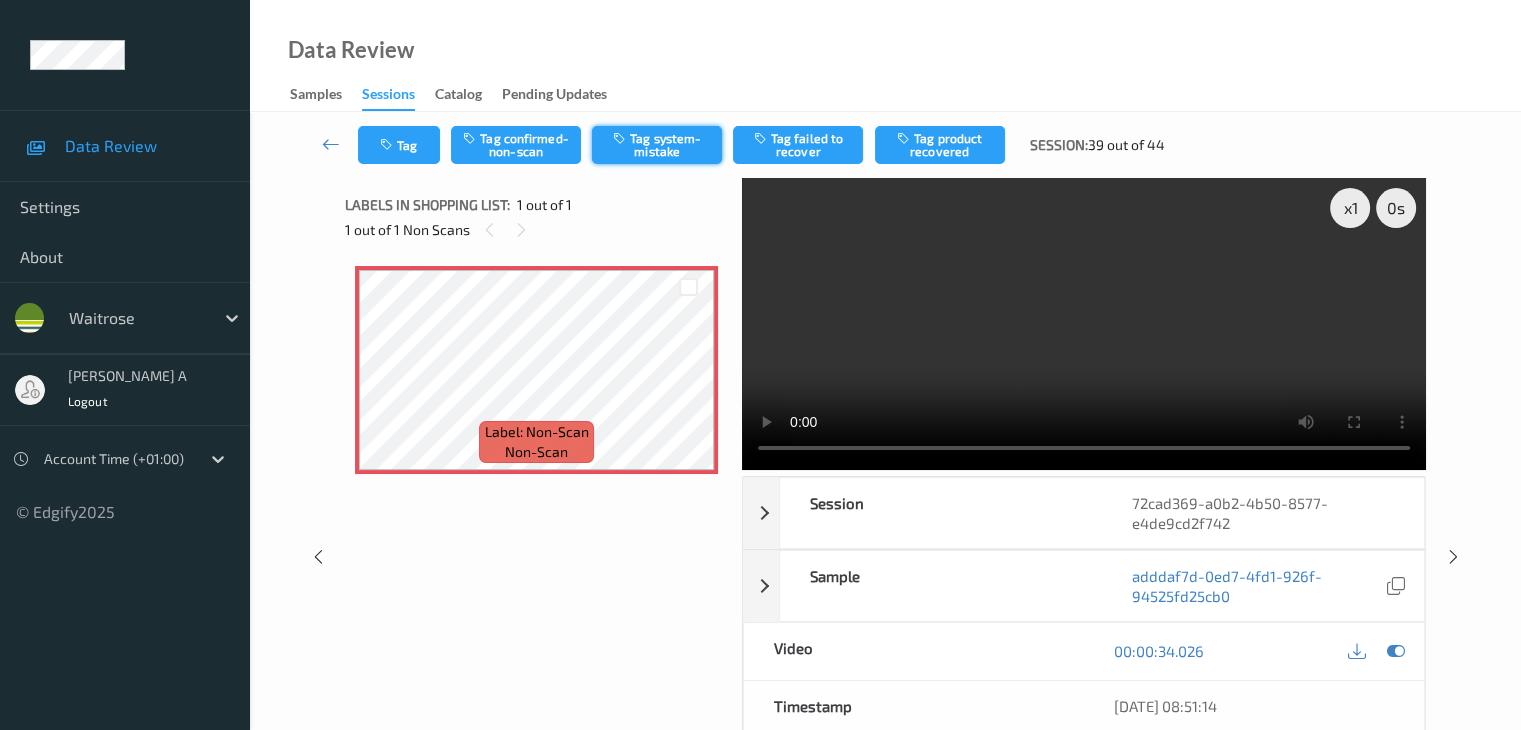 click on "Tag   system-mistake" at bounding box center (657, 145) 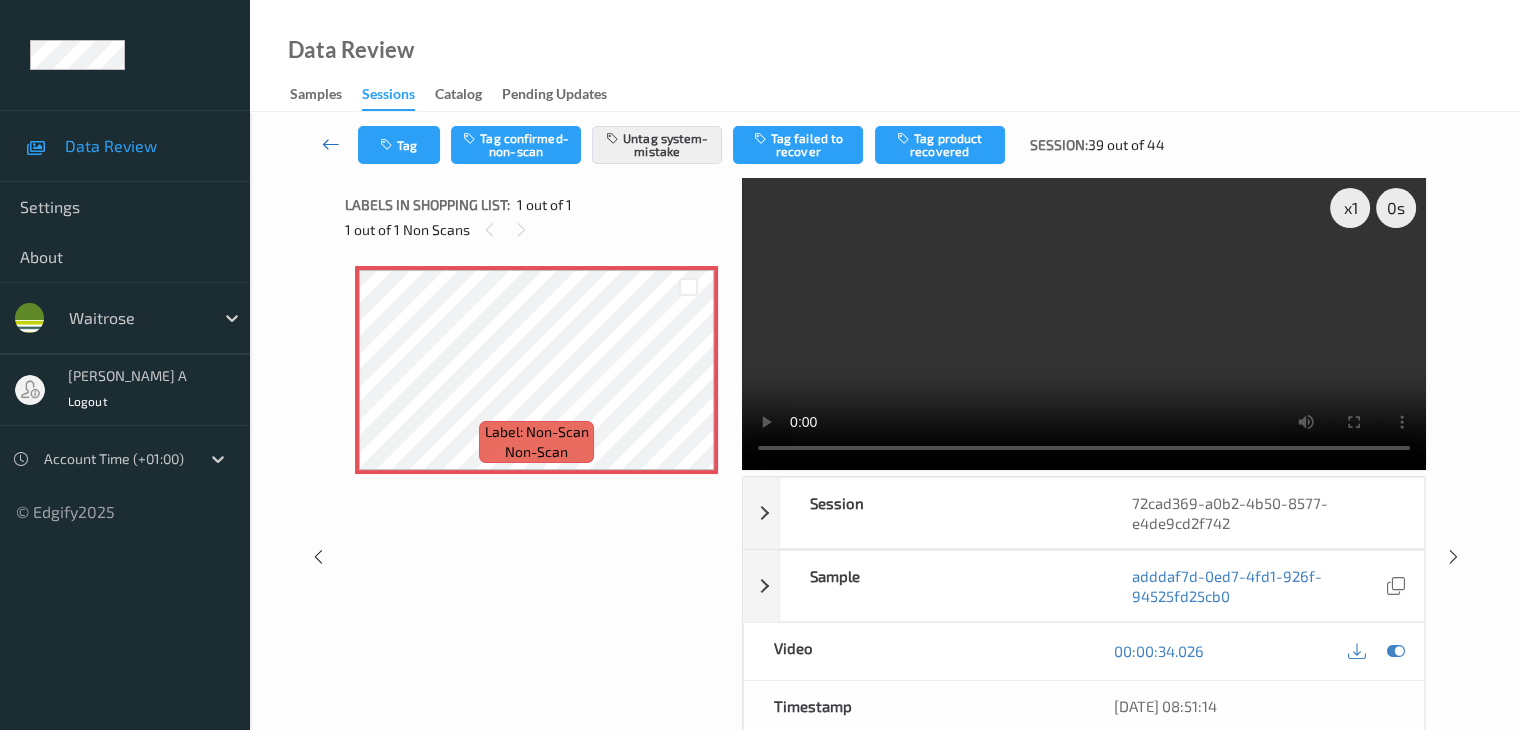 click at bounding box center [331, 144] 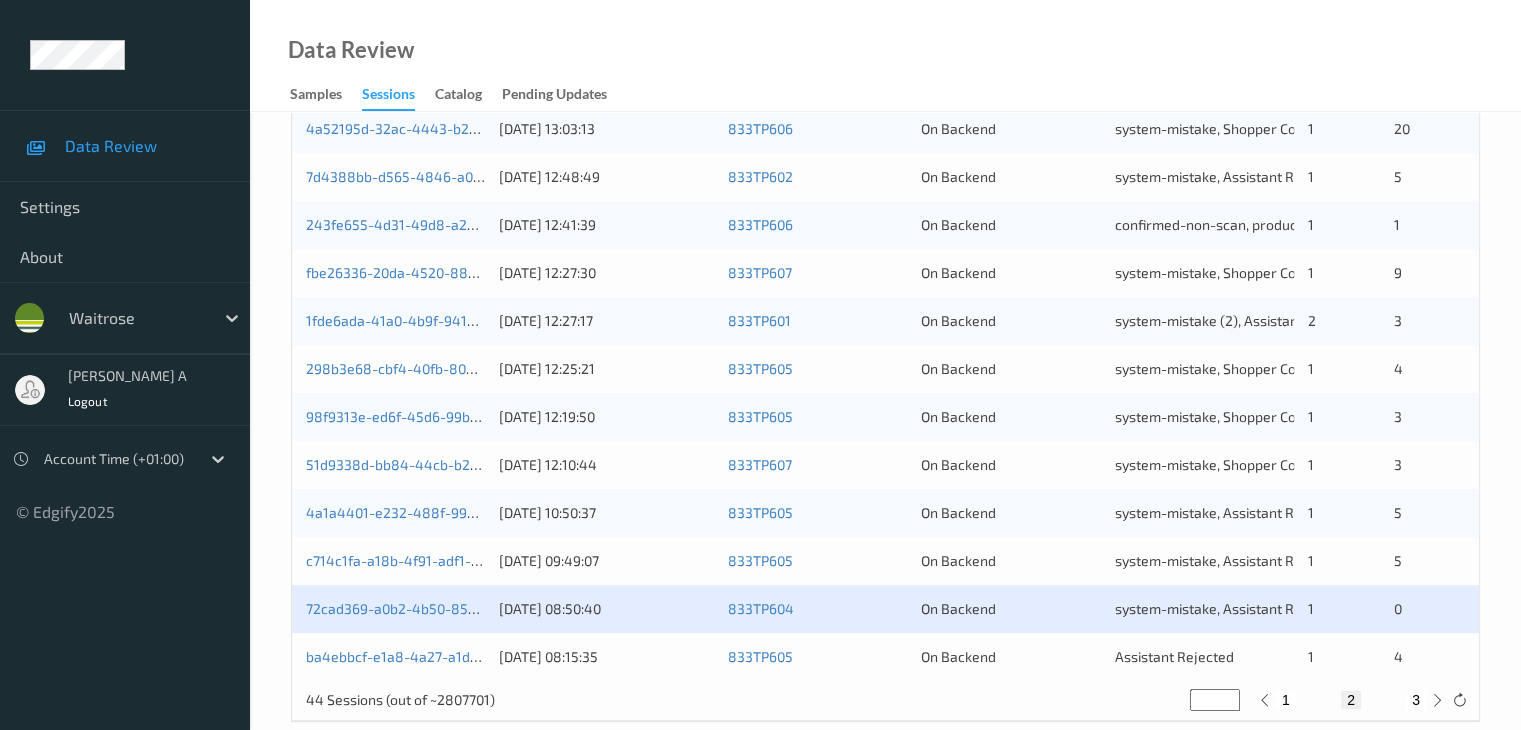 scroll, scrollTop: 932, scrollLeft: 0, axis: vertical 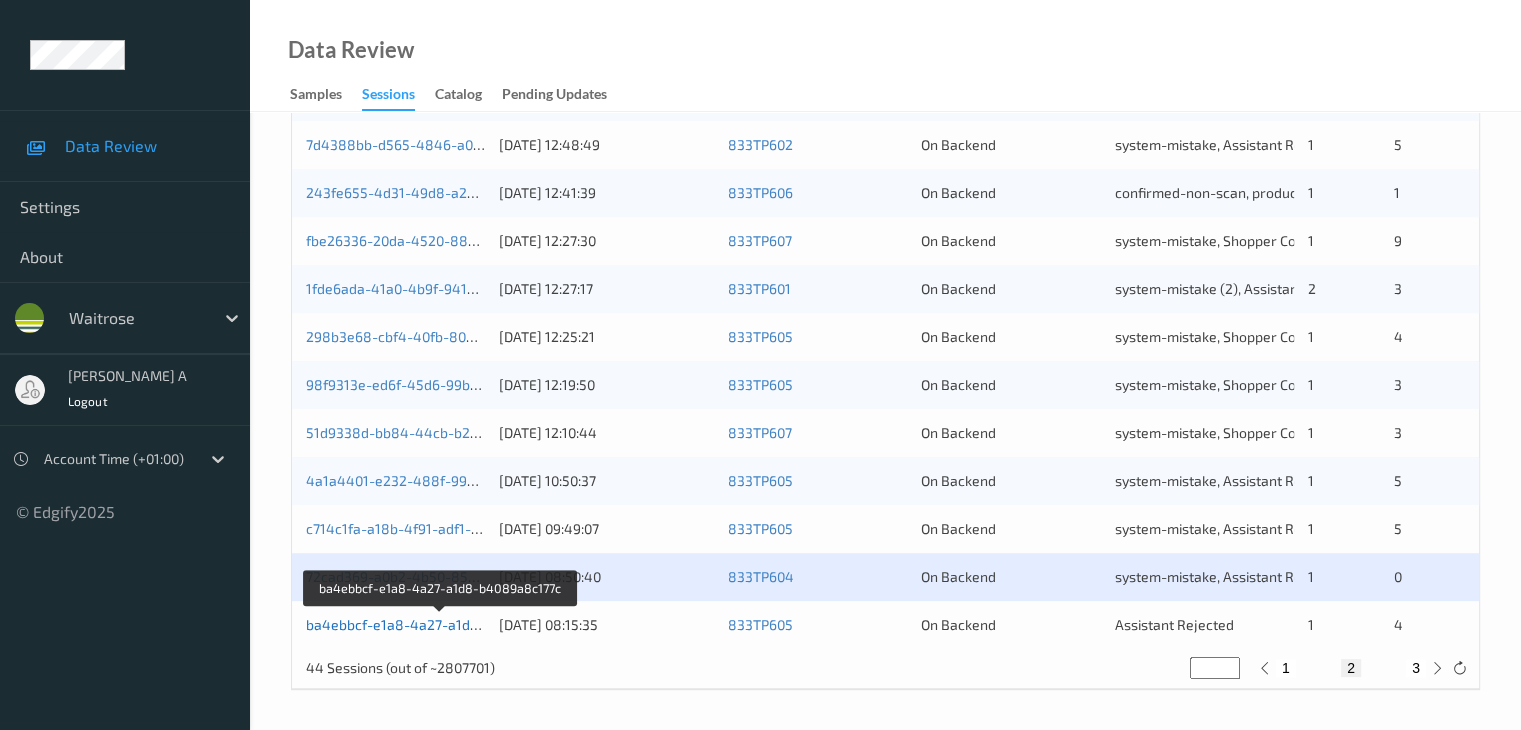 click on "ba4ebbcf-e1a8-4a27-a1d8-b4089a8c177c" at bounding box center [442, 624] 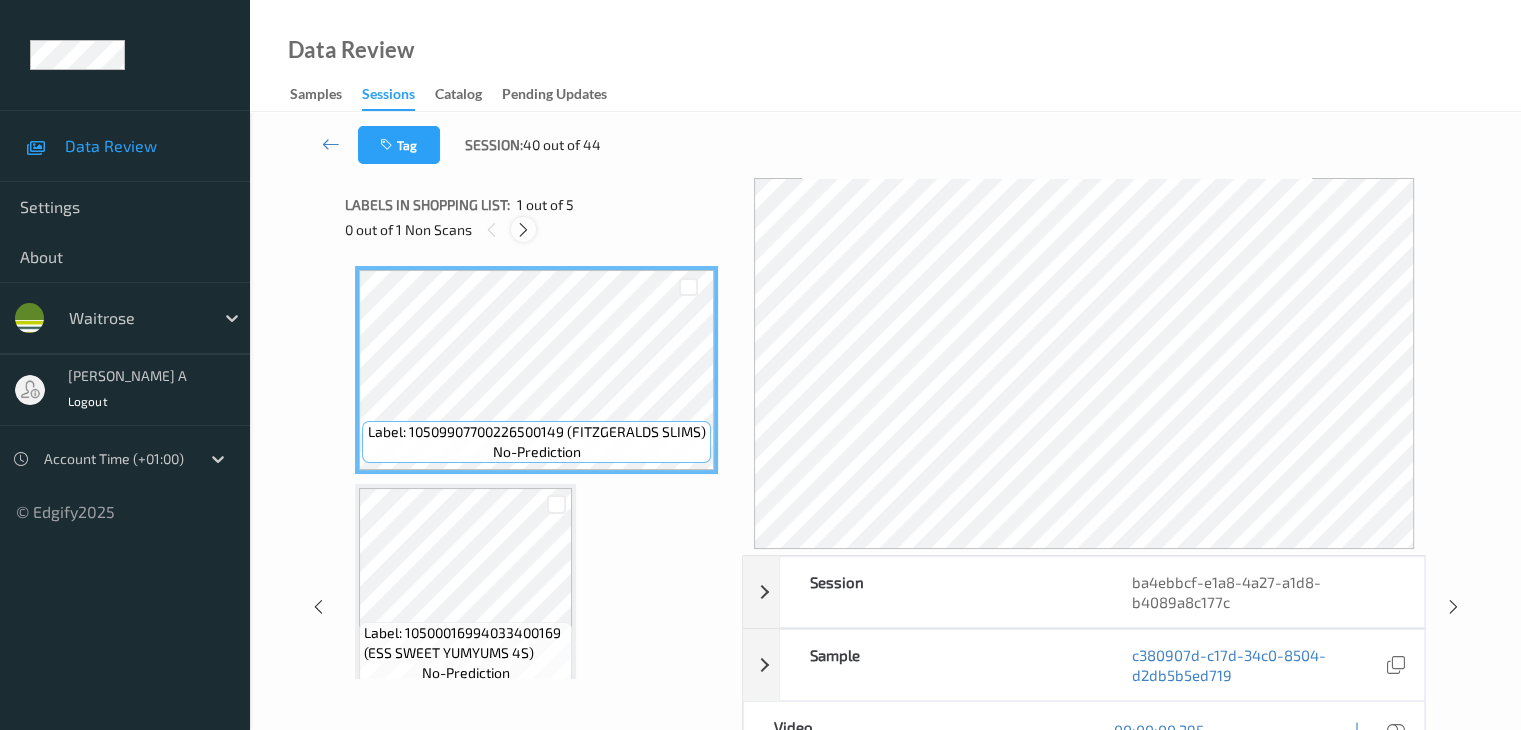 click at bounding box center [523, 230] 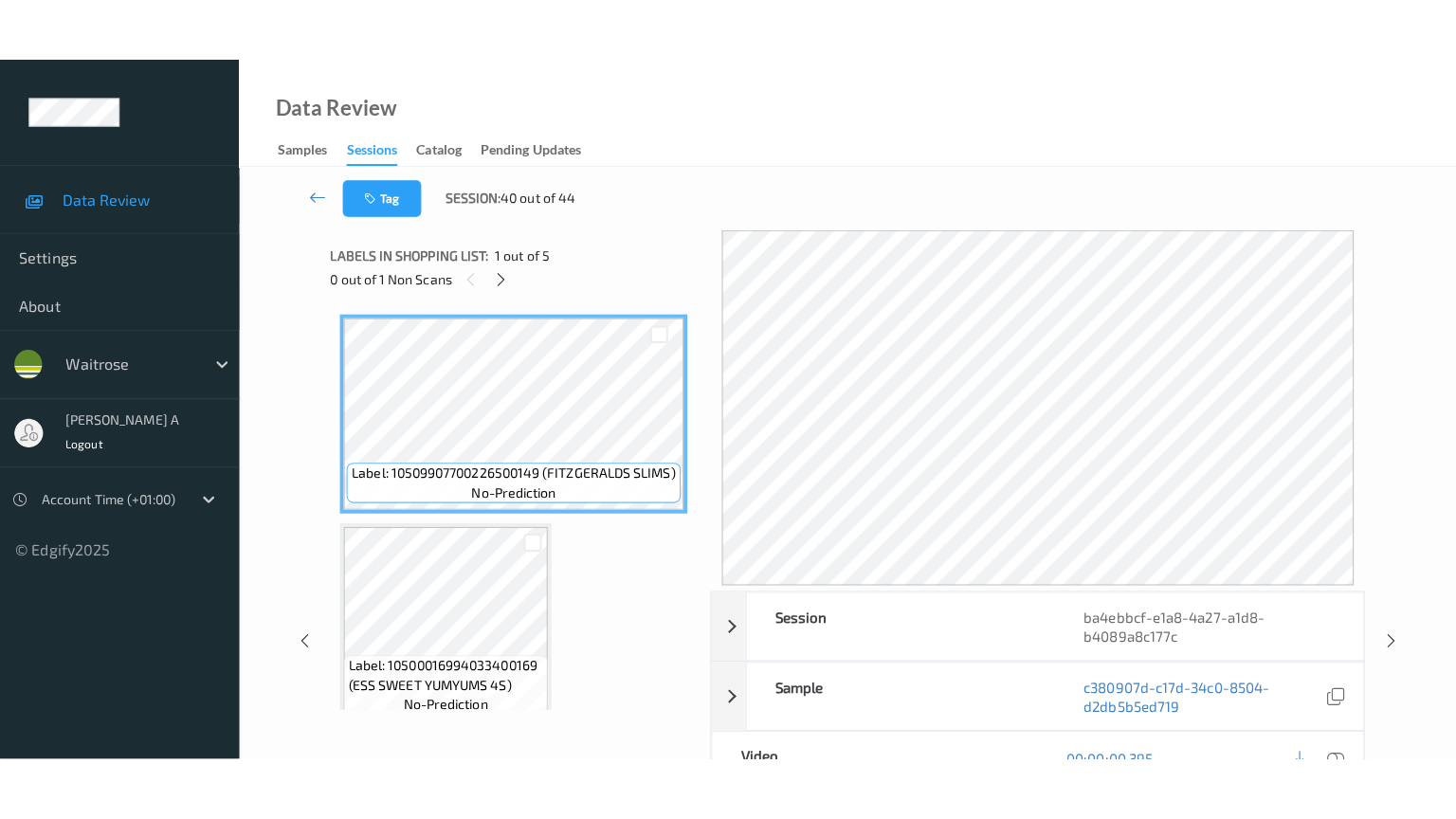 scroll, scrollTop: 629, scrollLeft: 0, axis: vertical 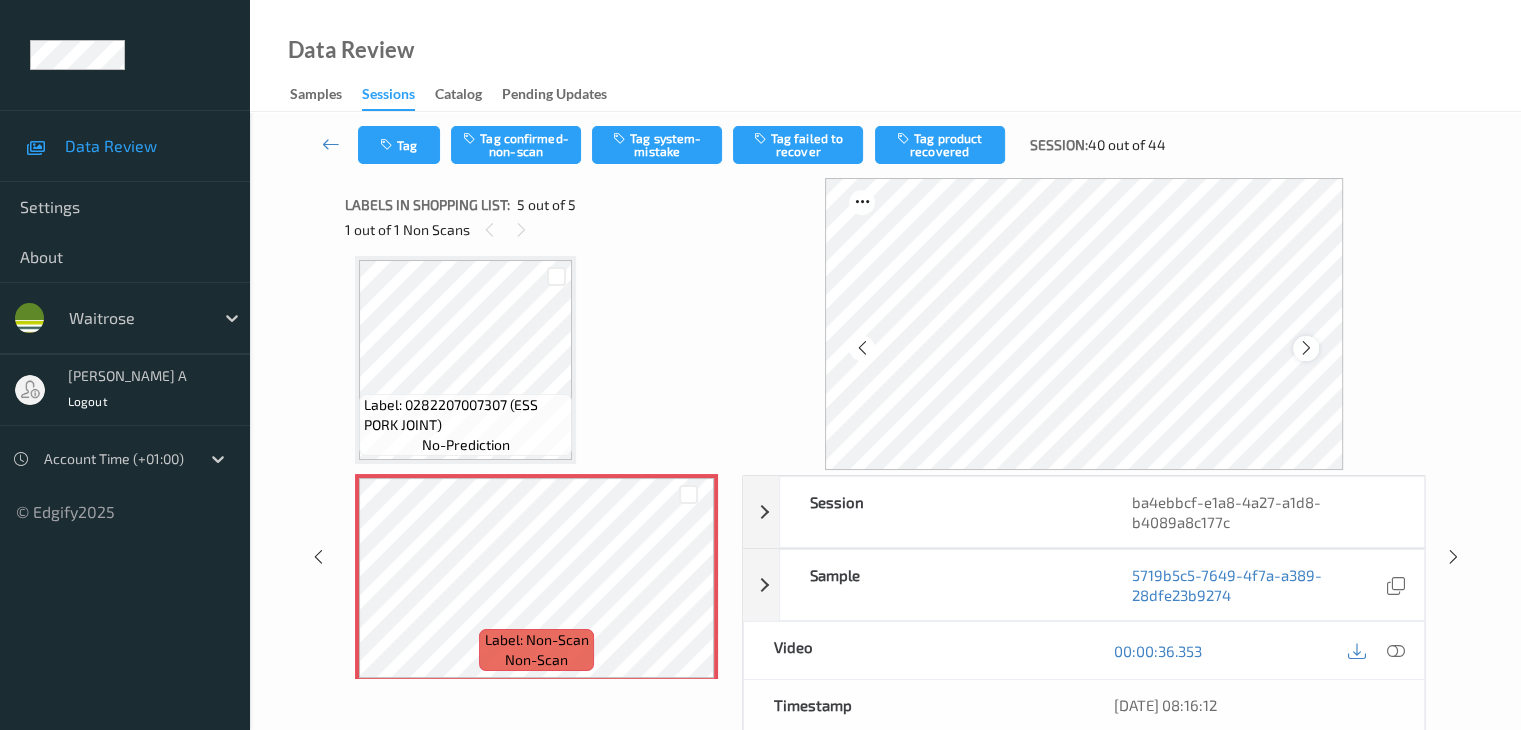 click at bounding box center [1306, 348] 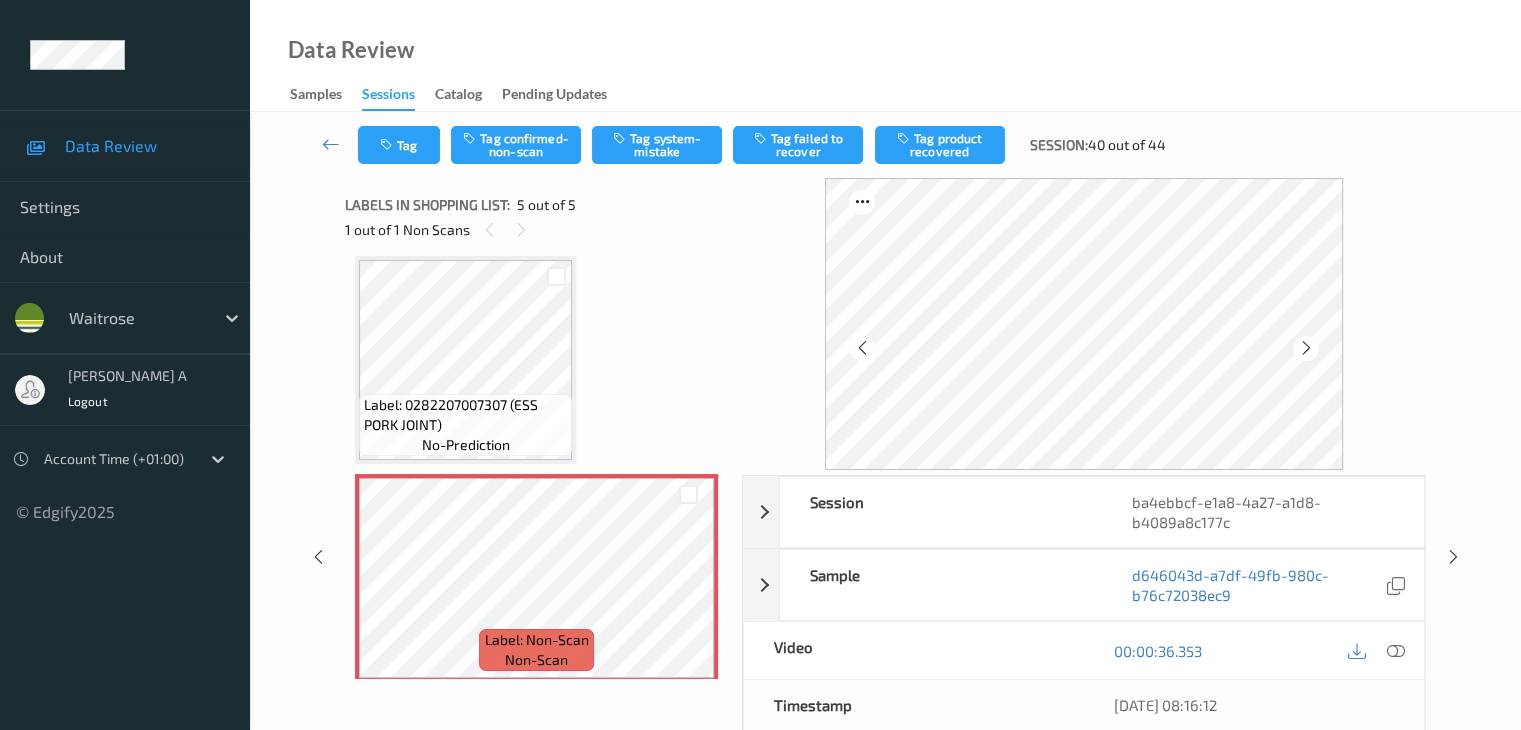 click at bounding box center (1306, 348) 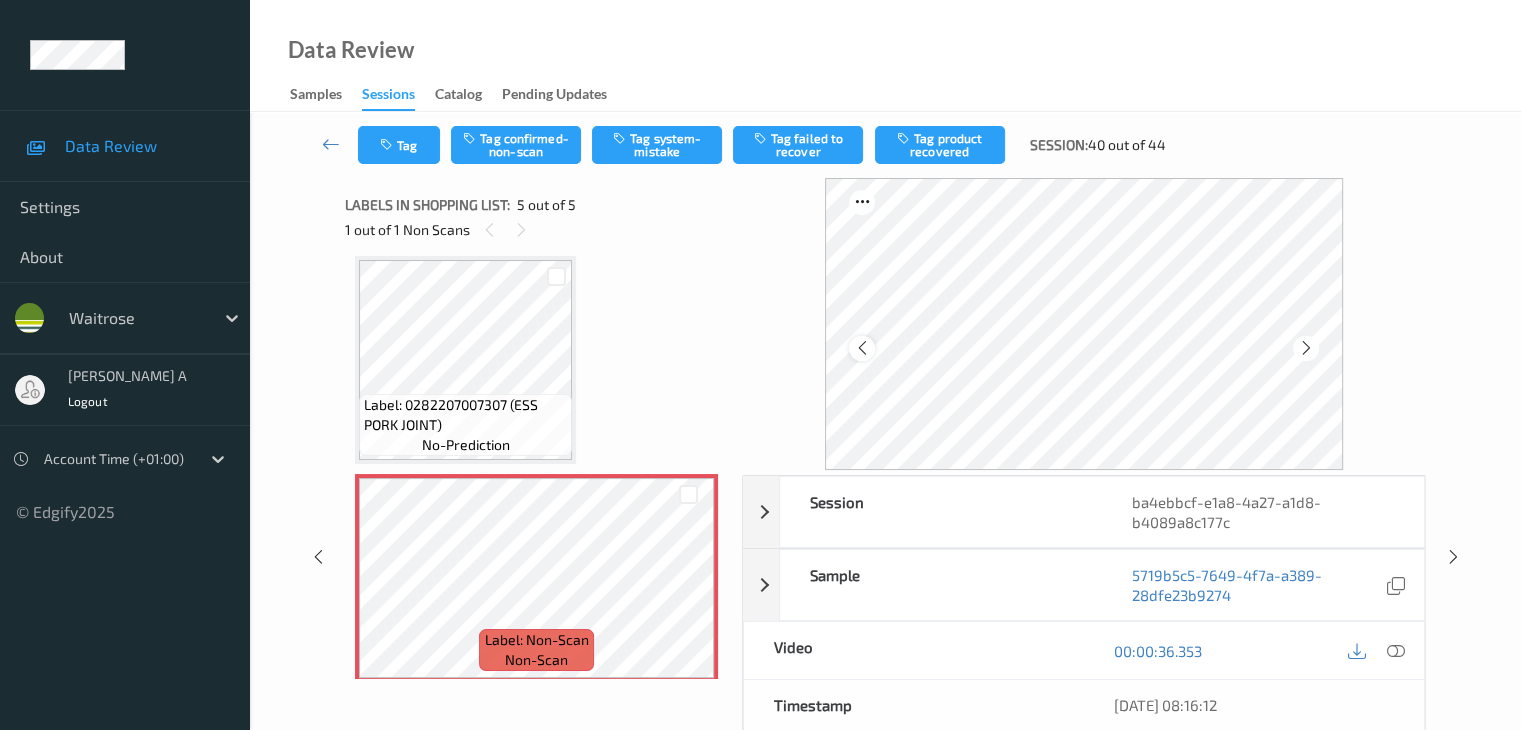 click at bounding box center [861, 348] 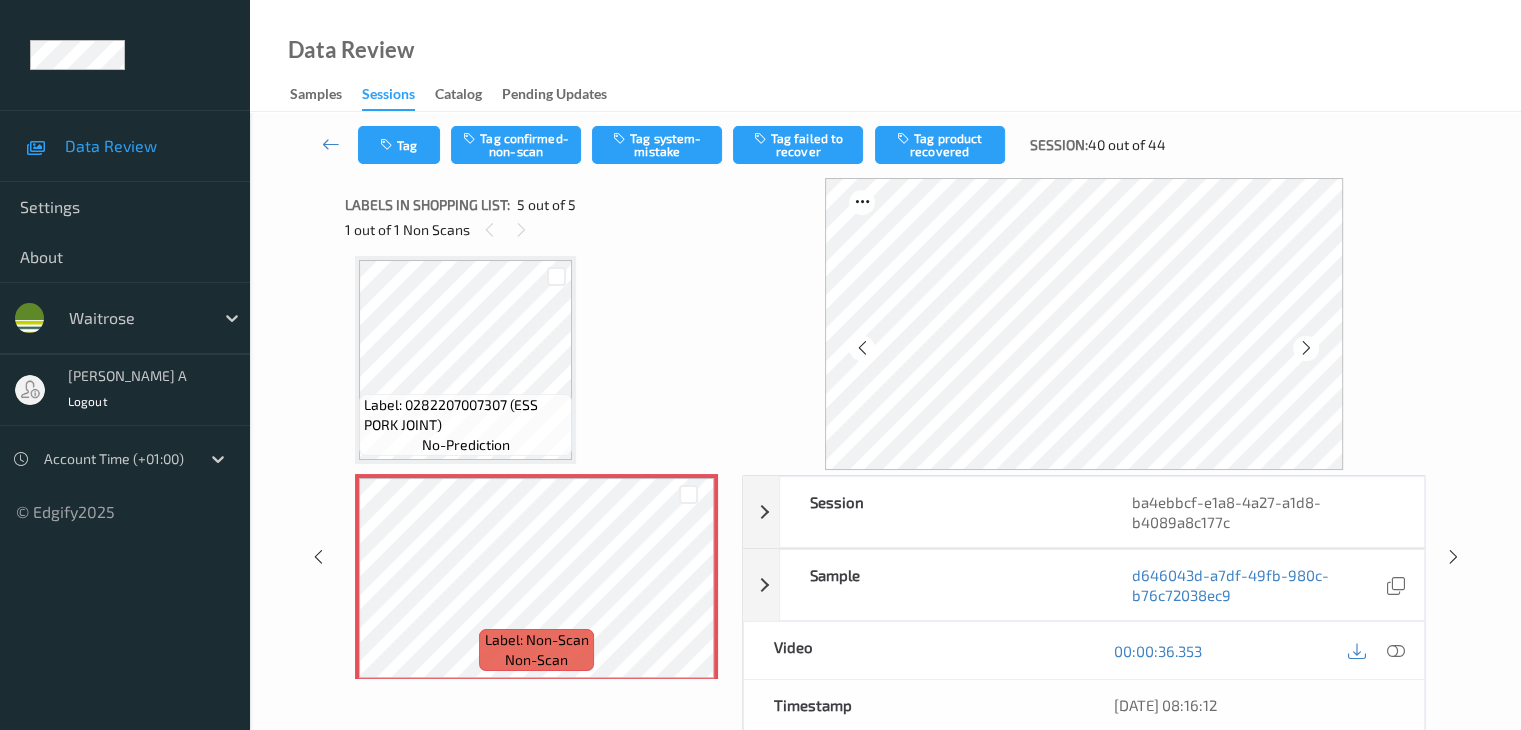 click at bounding box center [861, 348] 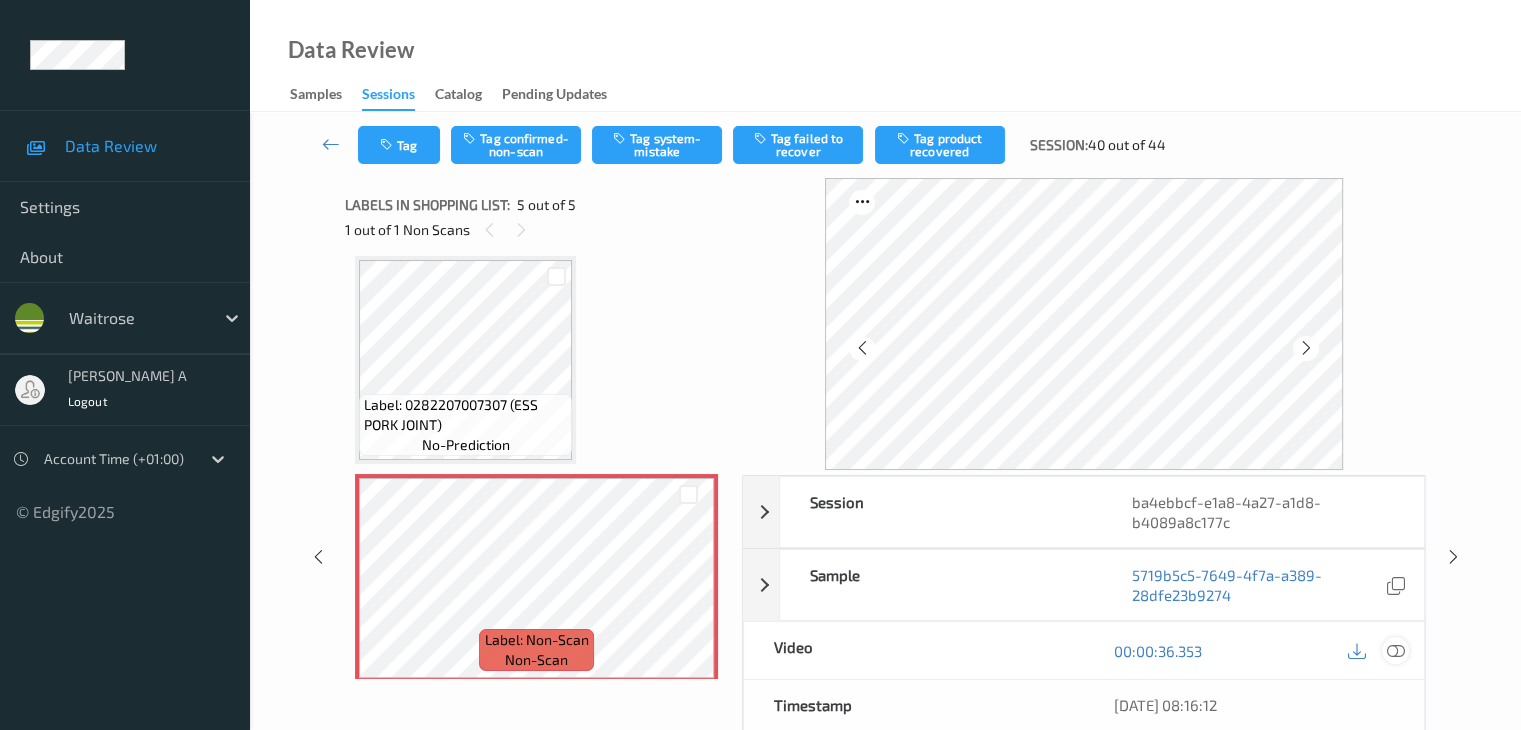 click at bounding box center [1395, 651] 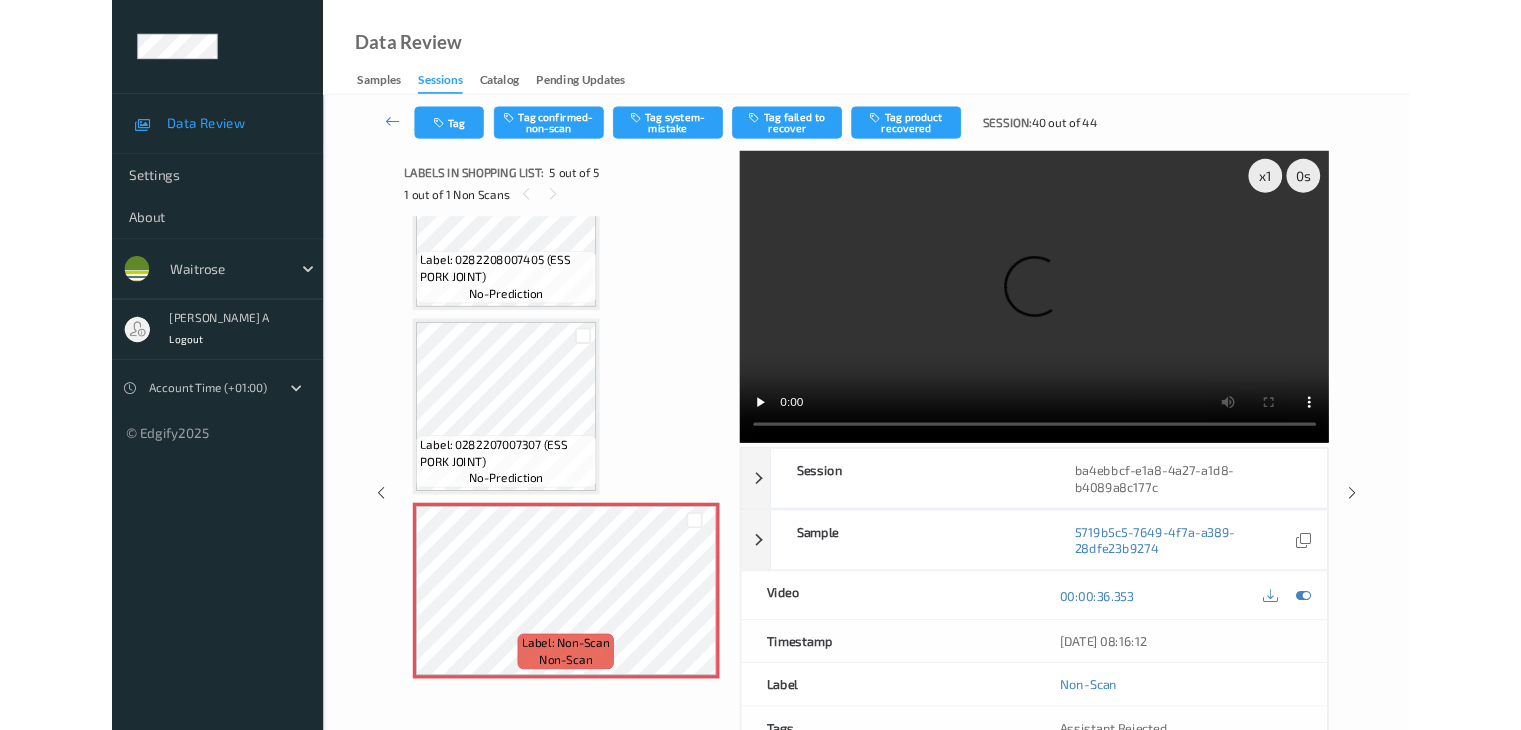 scroll, scrollTop: 543, scrollLeft: 0, axis: vertical 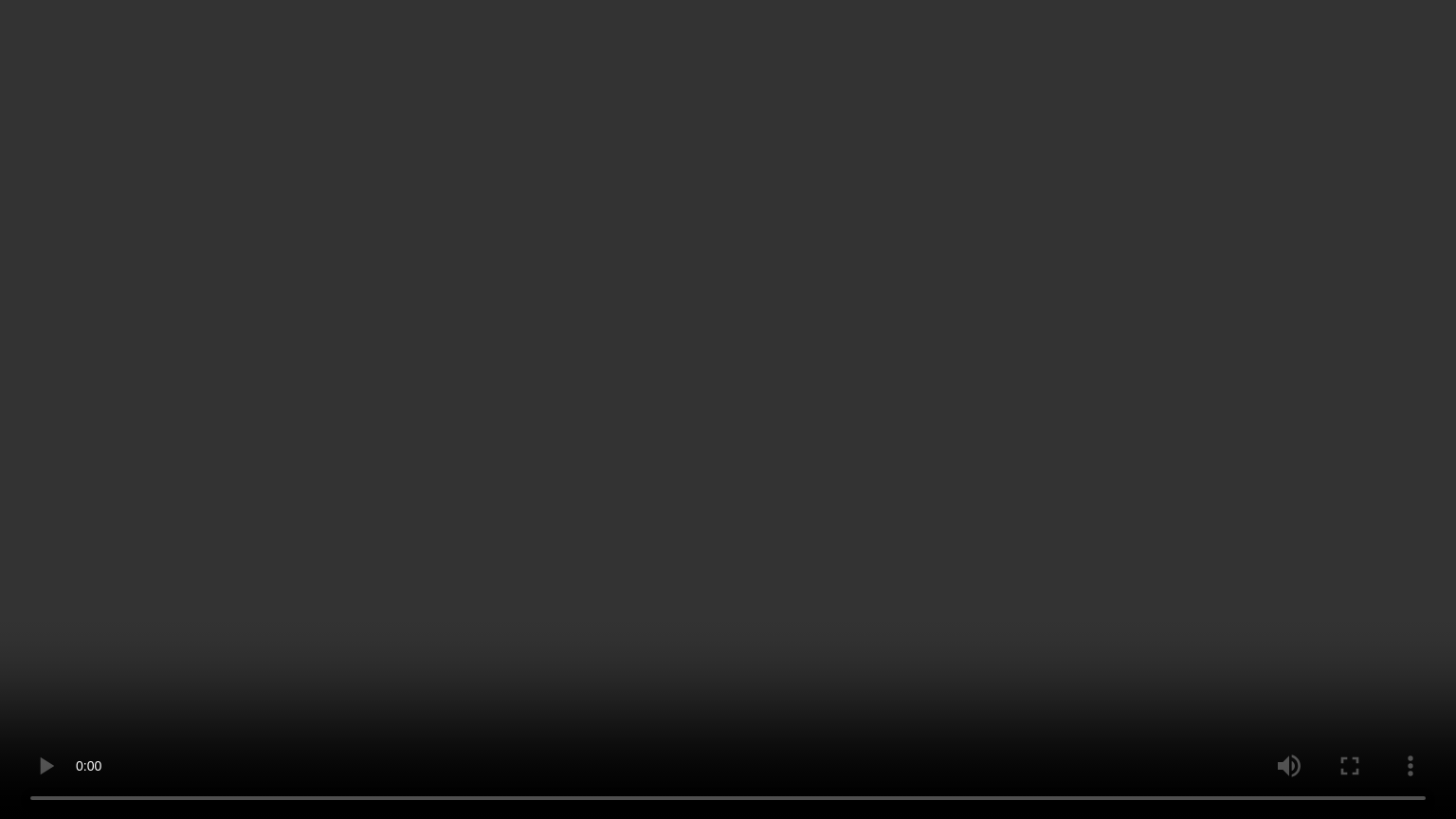 type 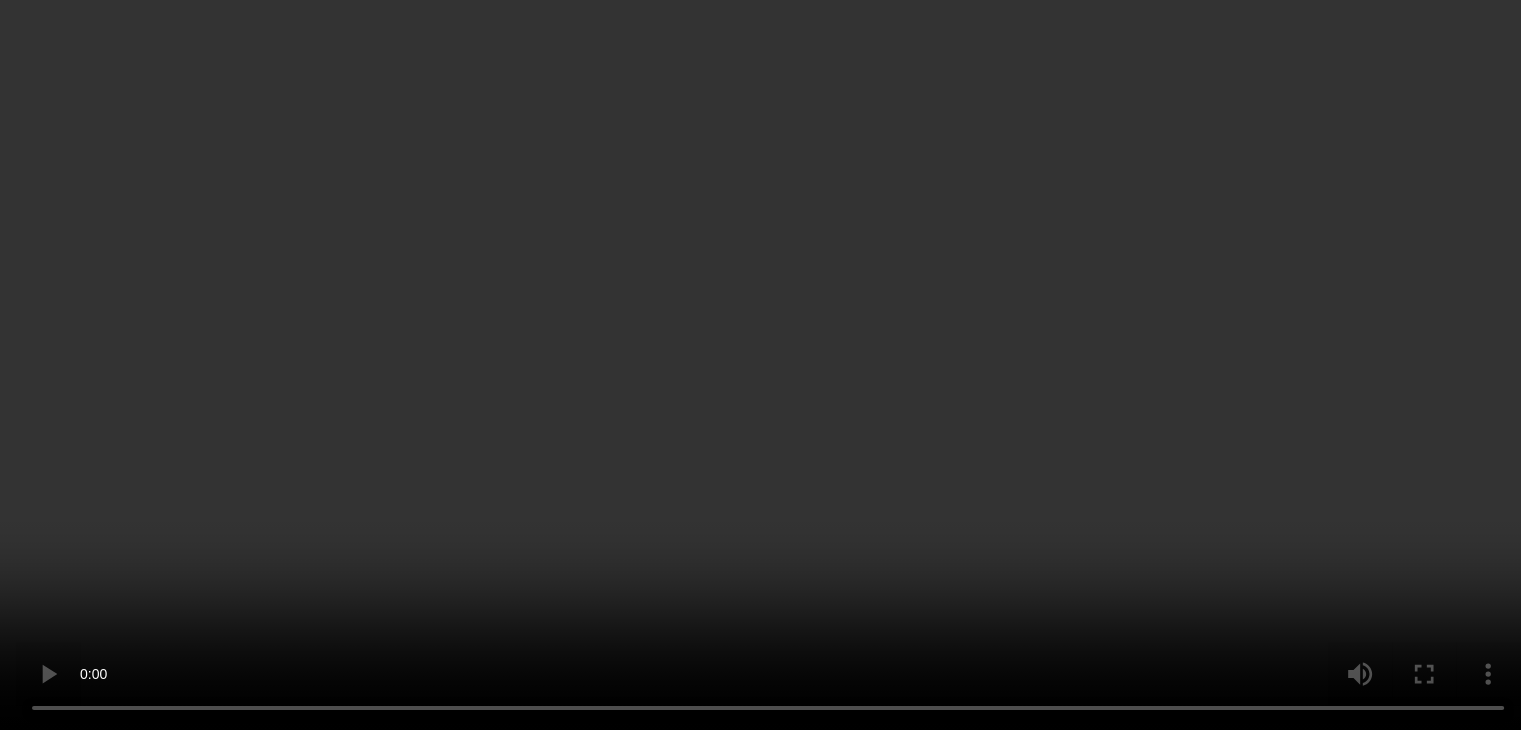 scroll, scrollTop: 676, scrollLeft: 0, axis: vertical 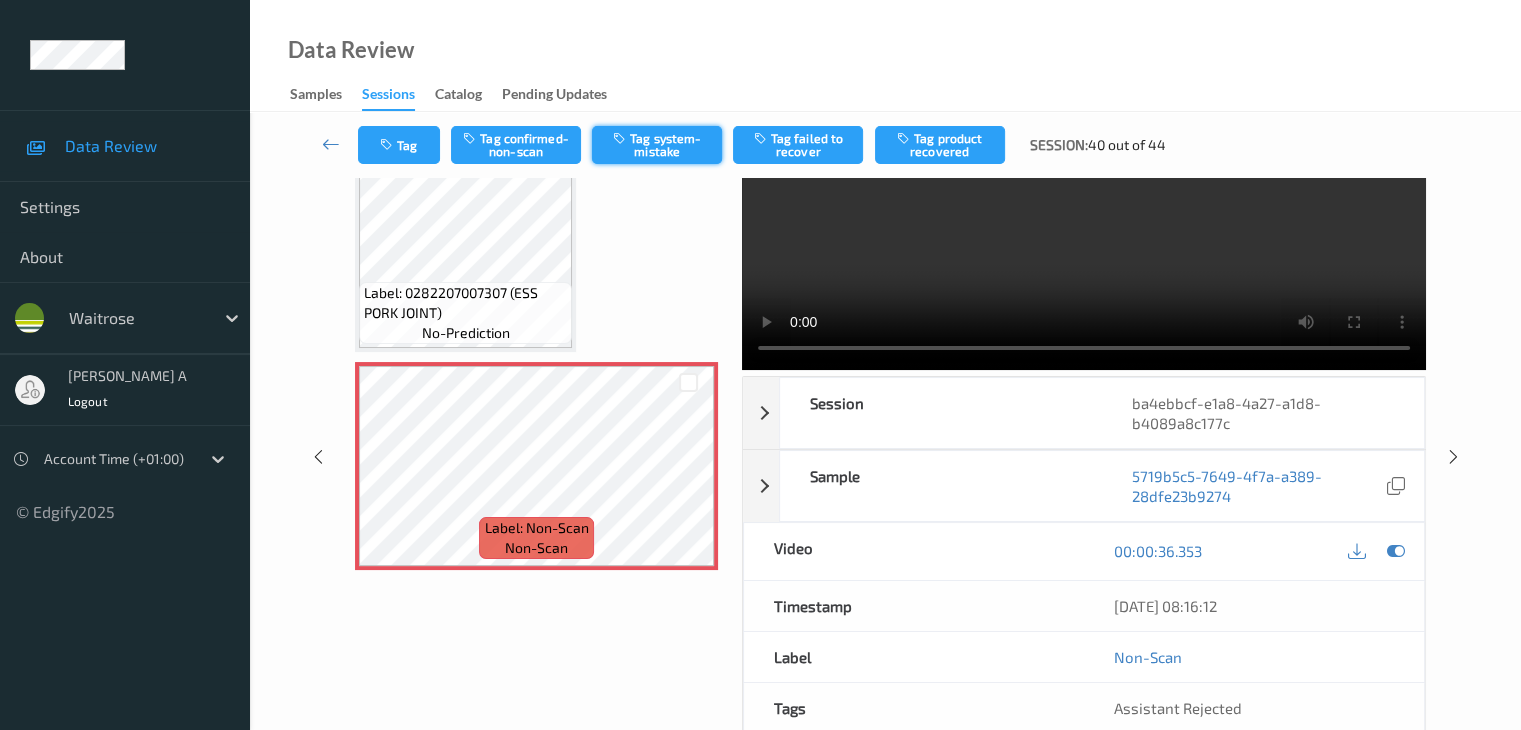 click on "Tag   system-mistake" at bounding box center [657, 145] 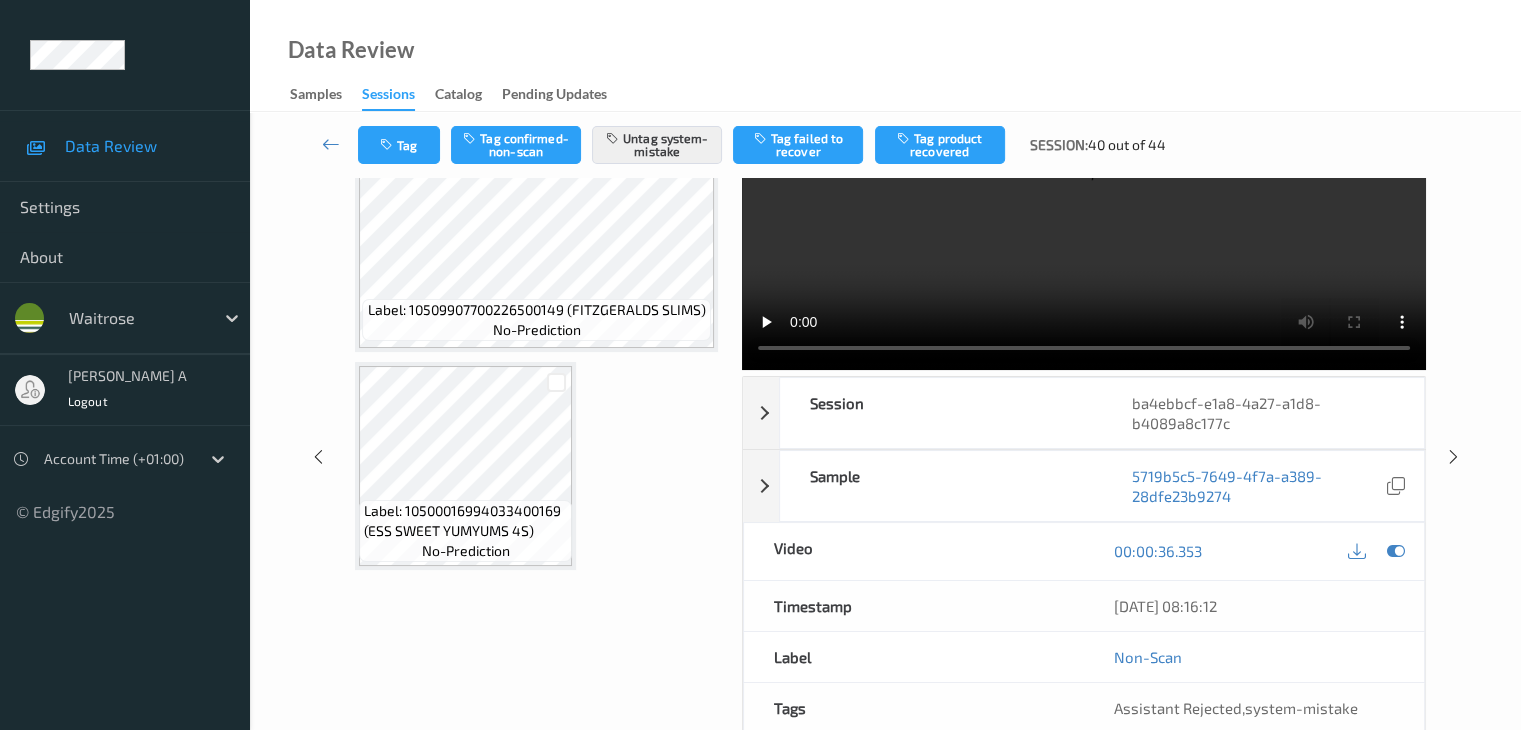 scroll, scrollTop: 0, scrollLeft: 0, axis: both 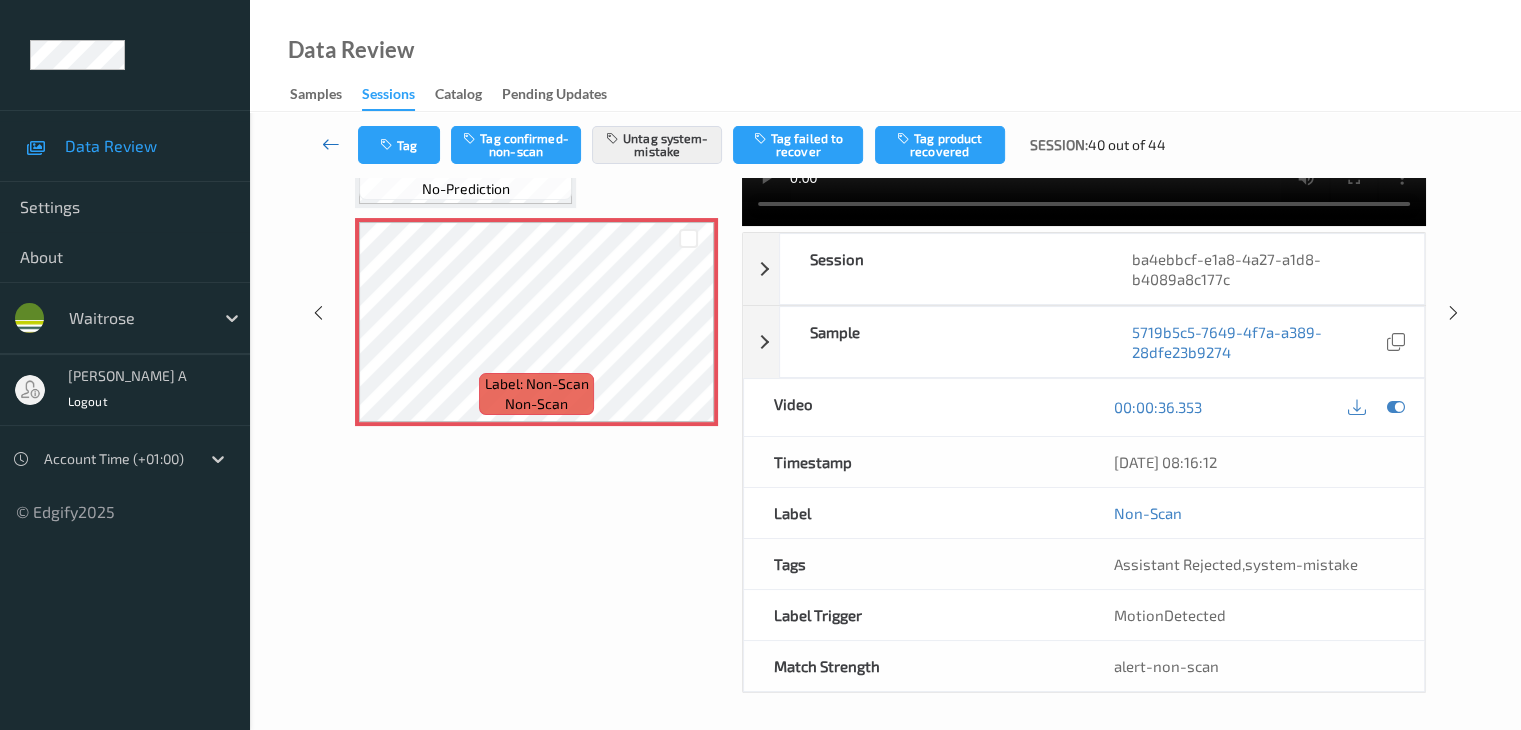 click at bounding box center (331, 144) 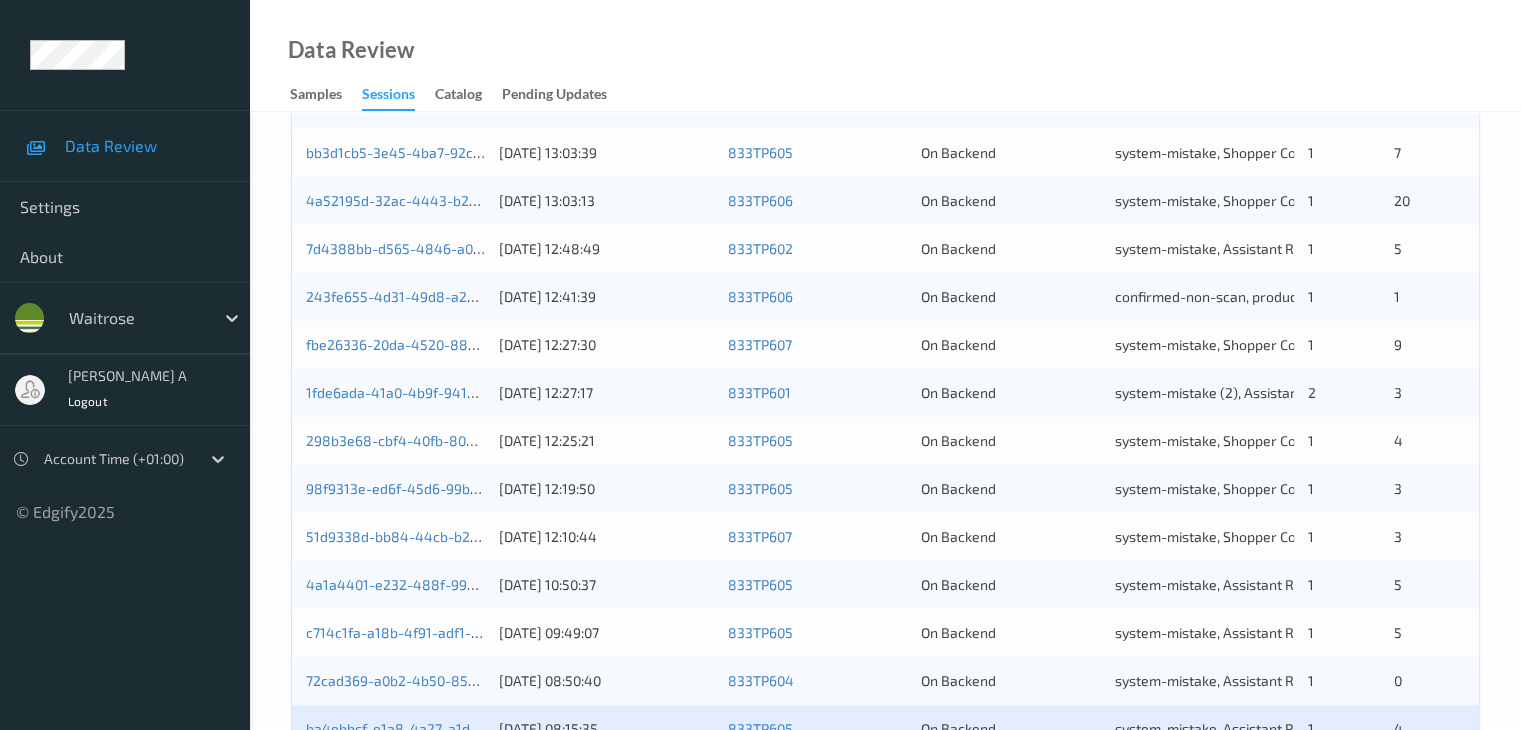 scroll, scrollTop: 932, scrollLeft: 0, axis: vertical 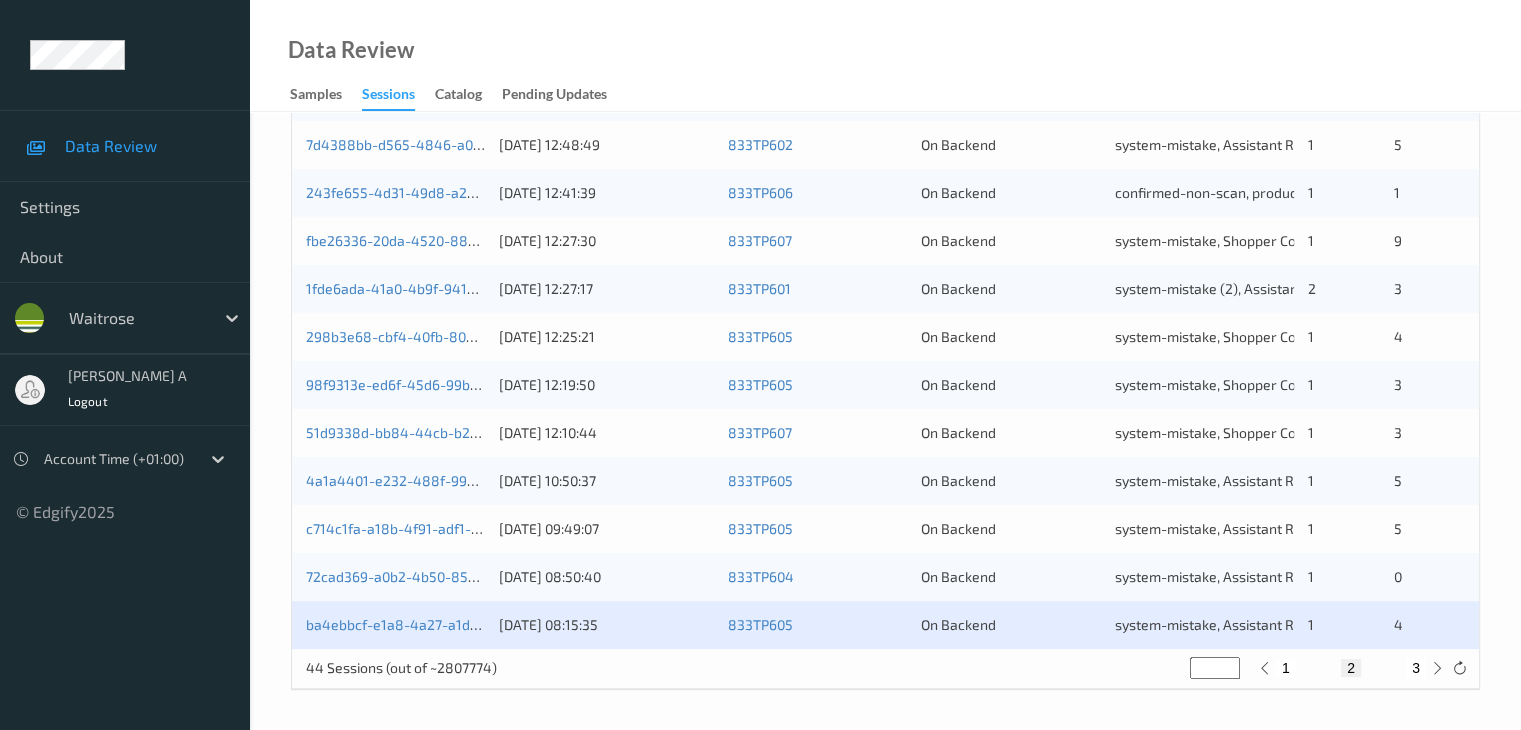 click on "3" at bounding box center [1416, 668] 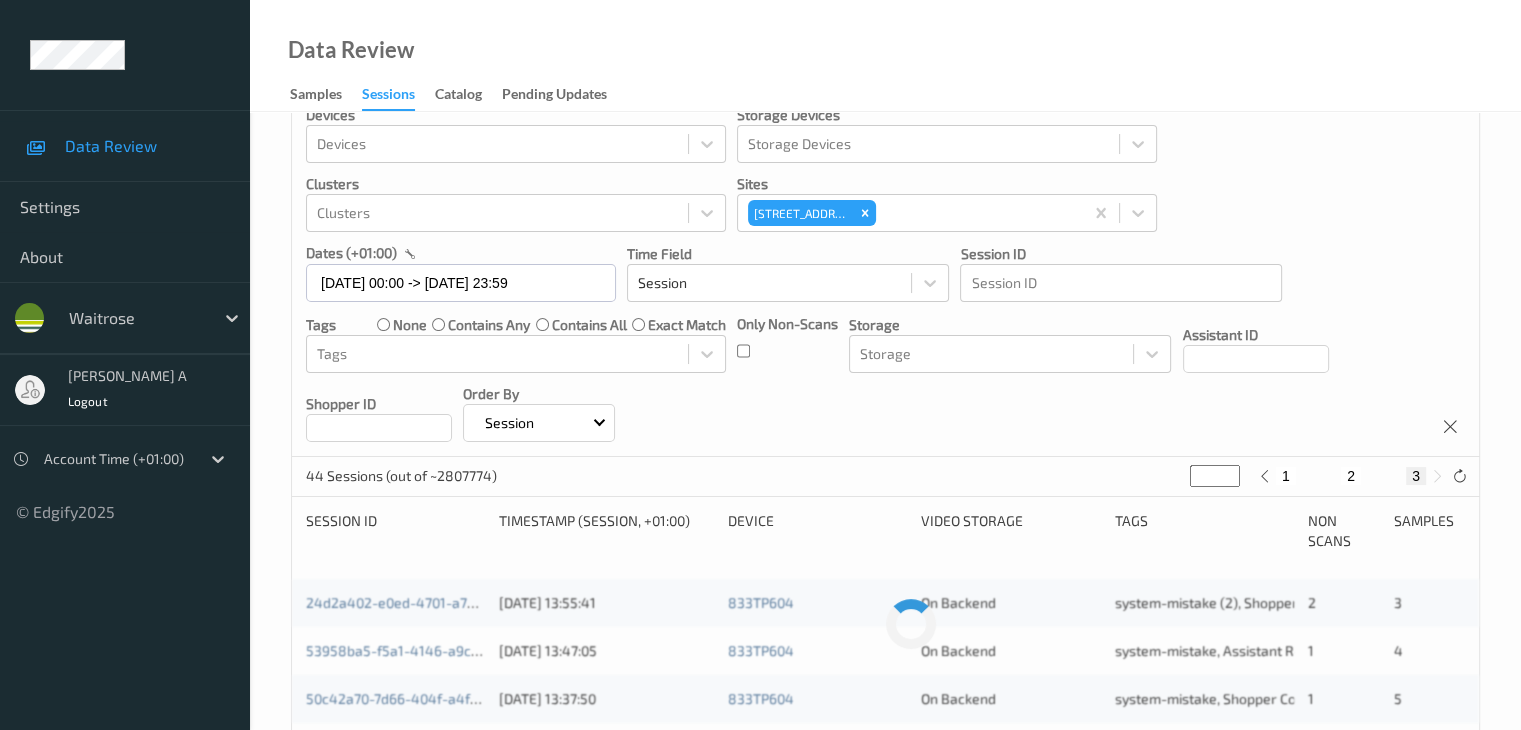 scroll, scrollTop: 0, scrollLeft: 0, axis: both 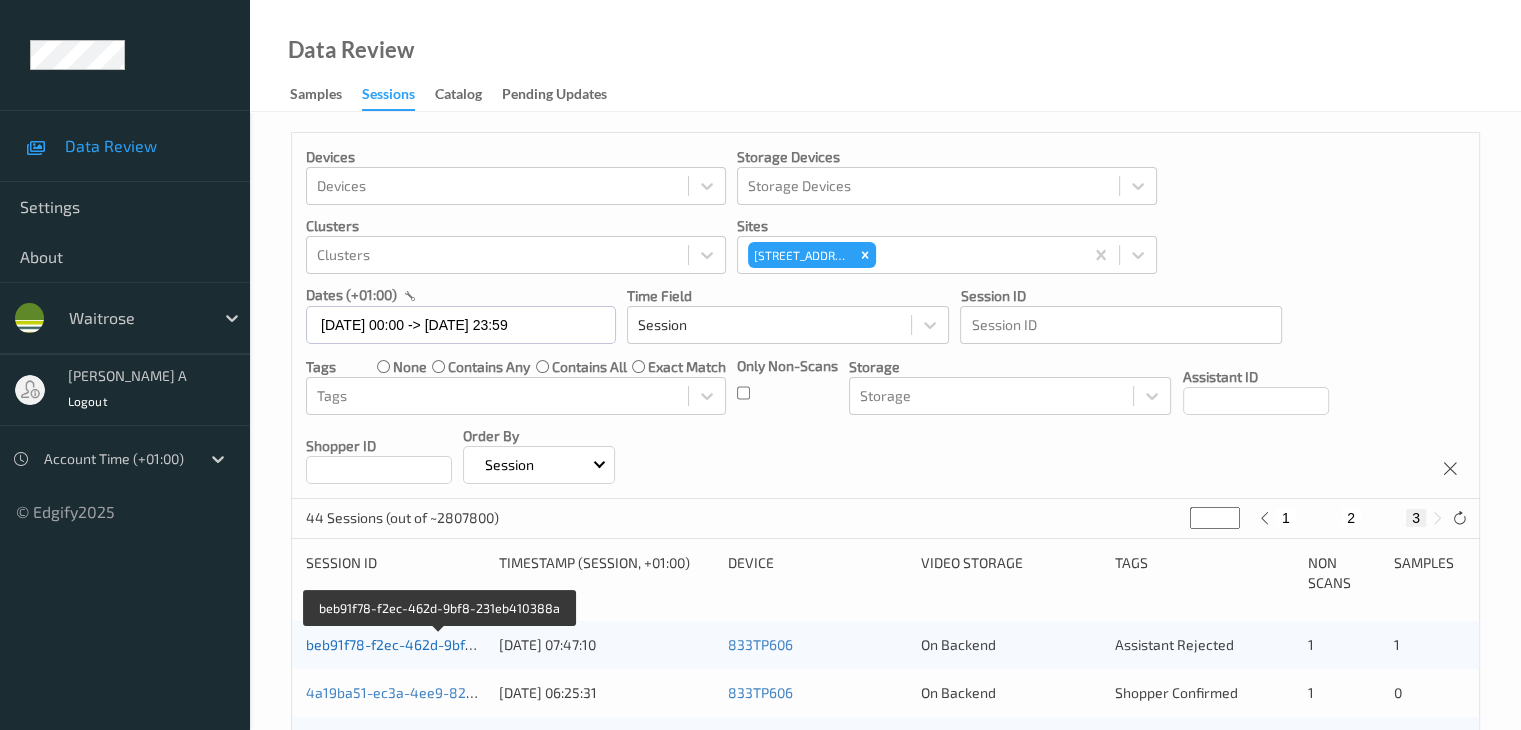 click on "beb91f78-f2ec-462d-9bf8-231eb410388a" at bounding box center (440, 644) 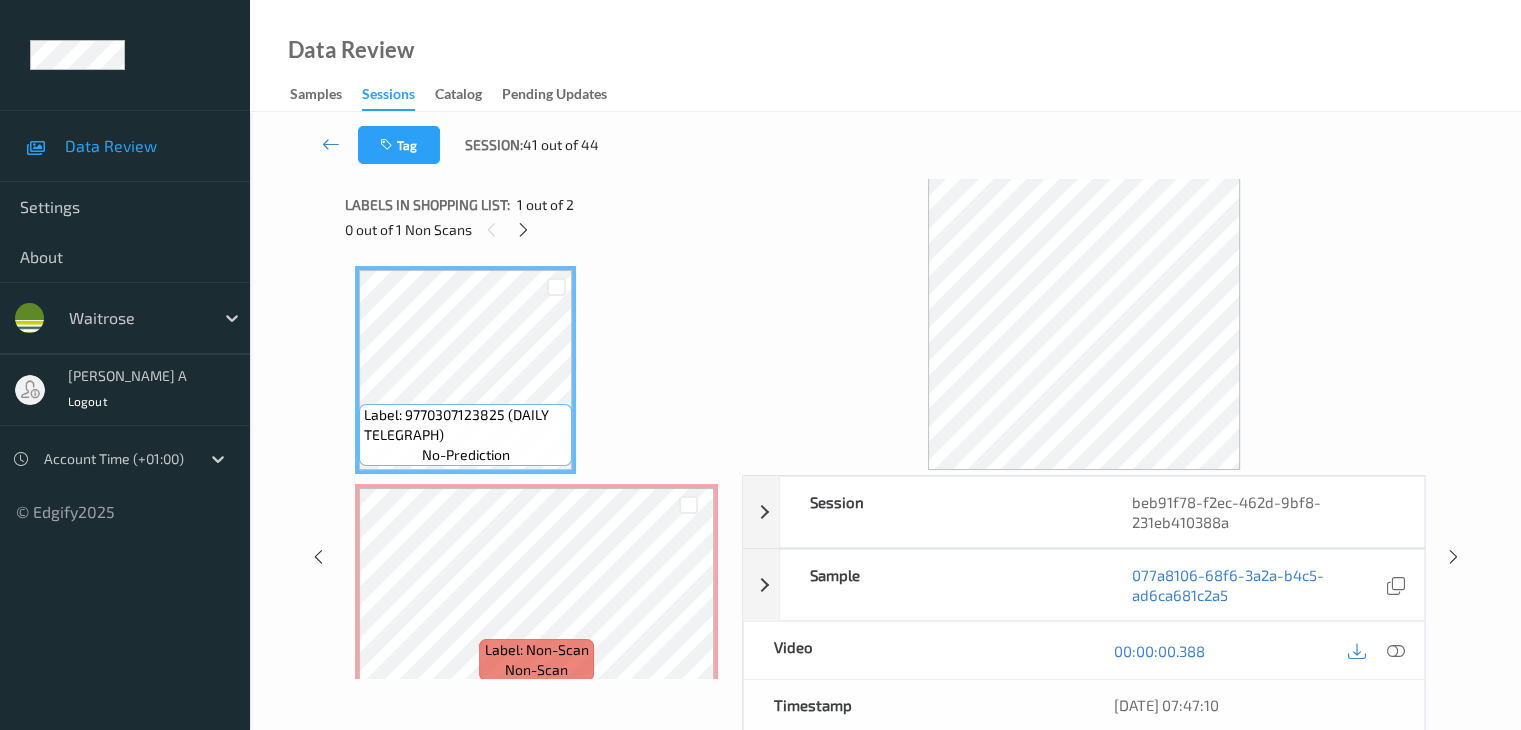 scroll, scrollTop: 23, scrollLeft: 0, axis: vertical 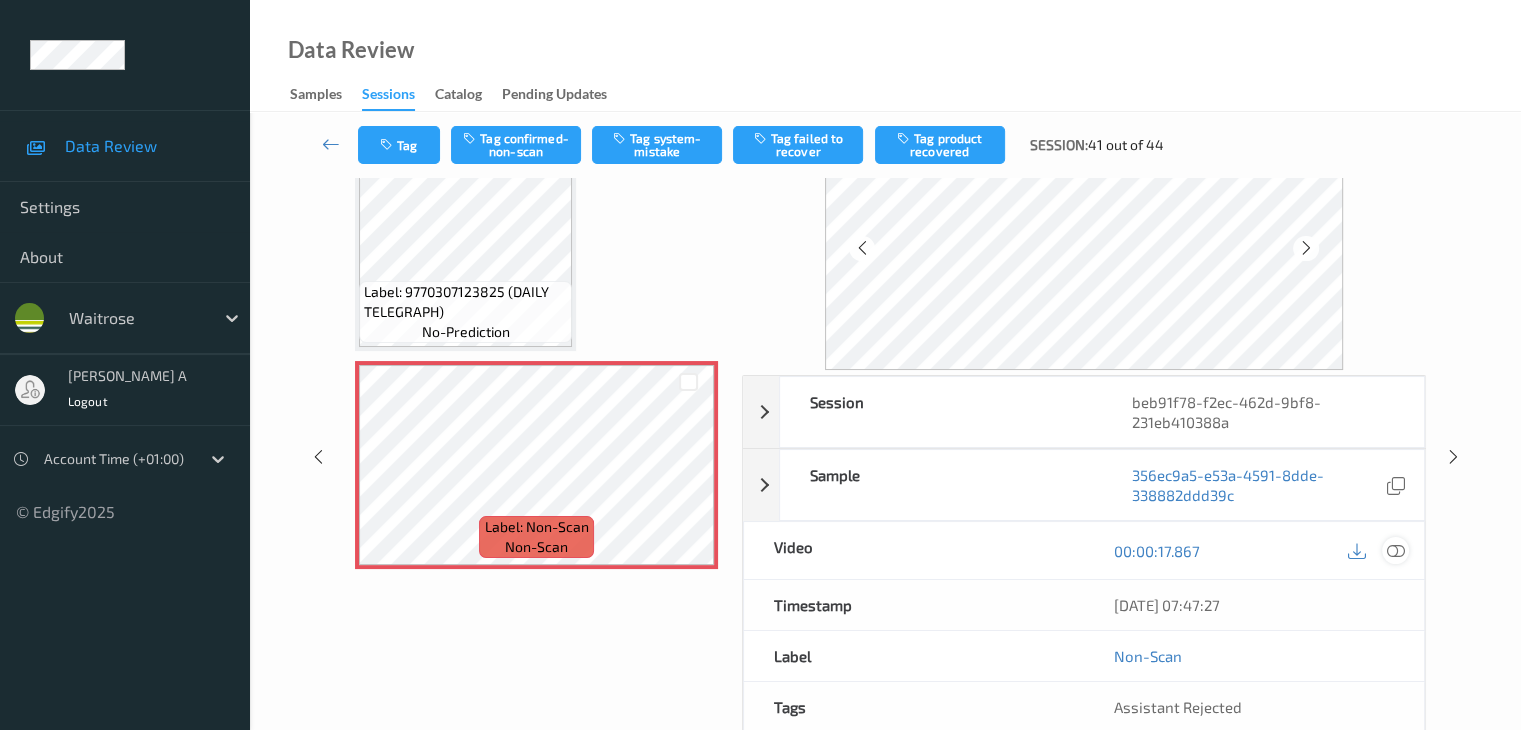 click at bounding box center (1395, 551) 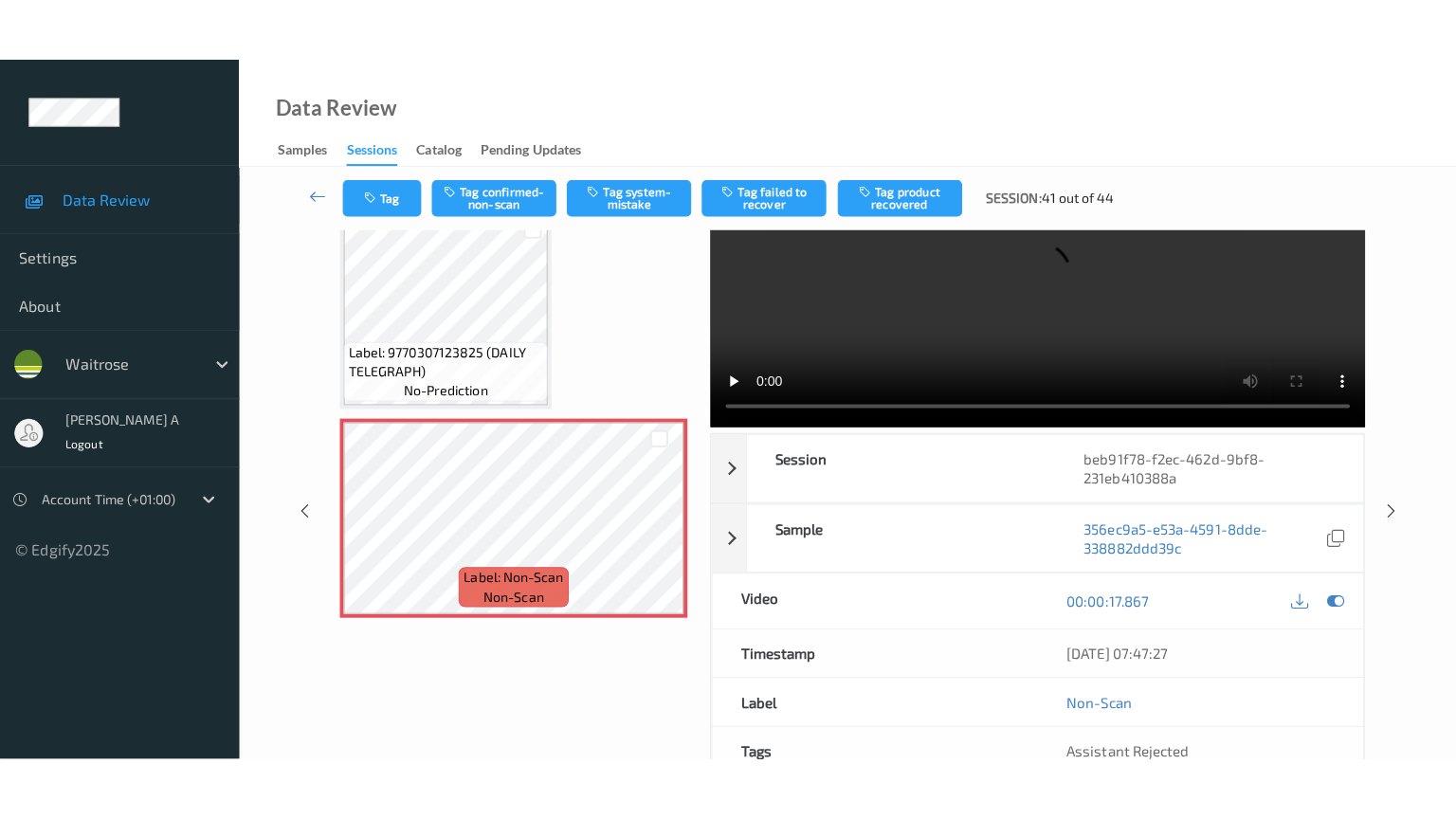 scroll, scrollTop: 0, scrollLeft: 0, axis: both 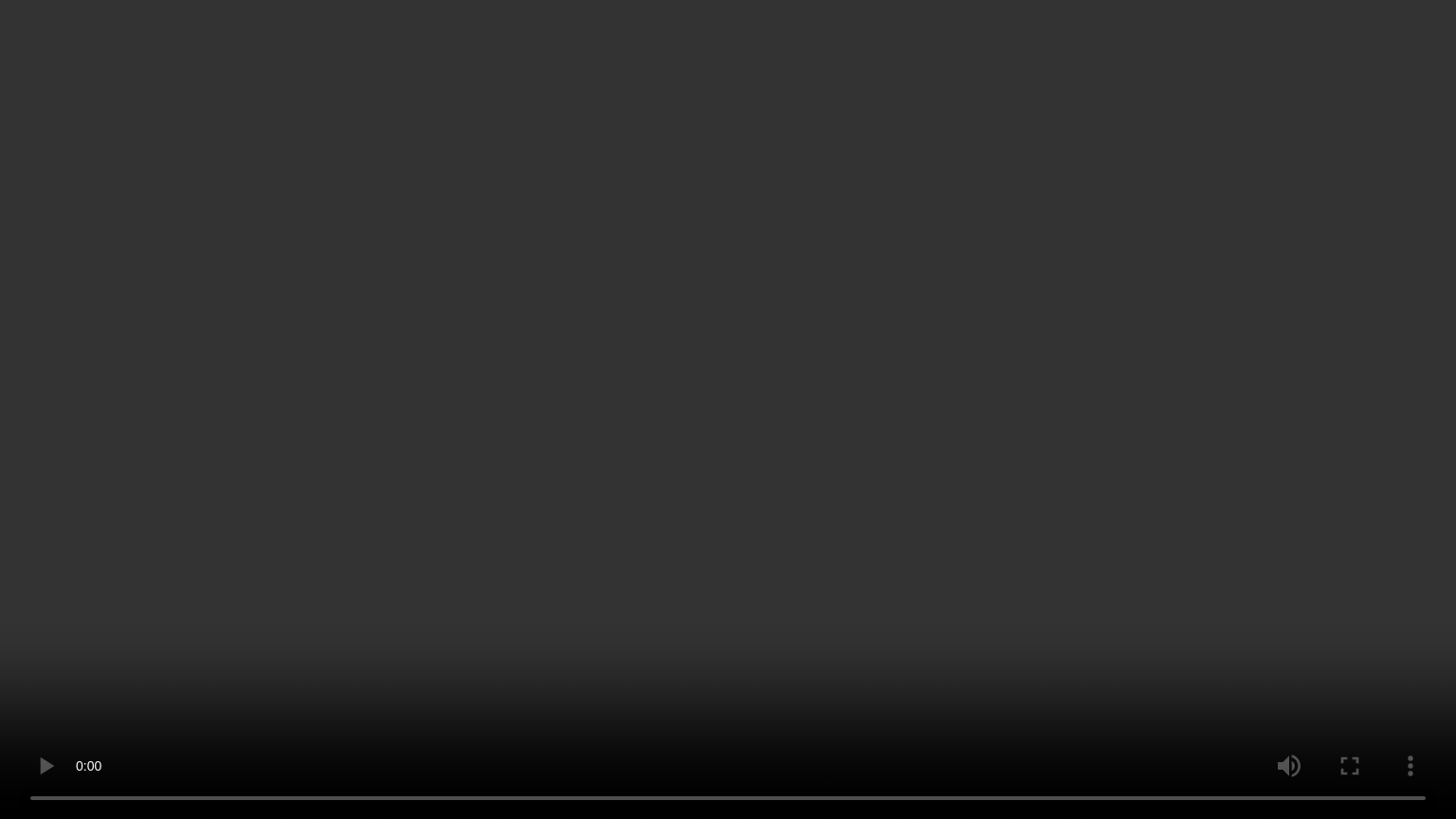 type 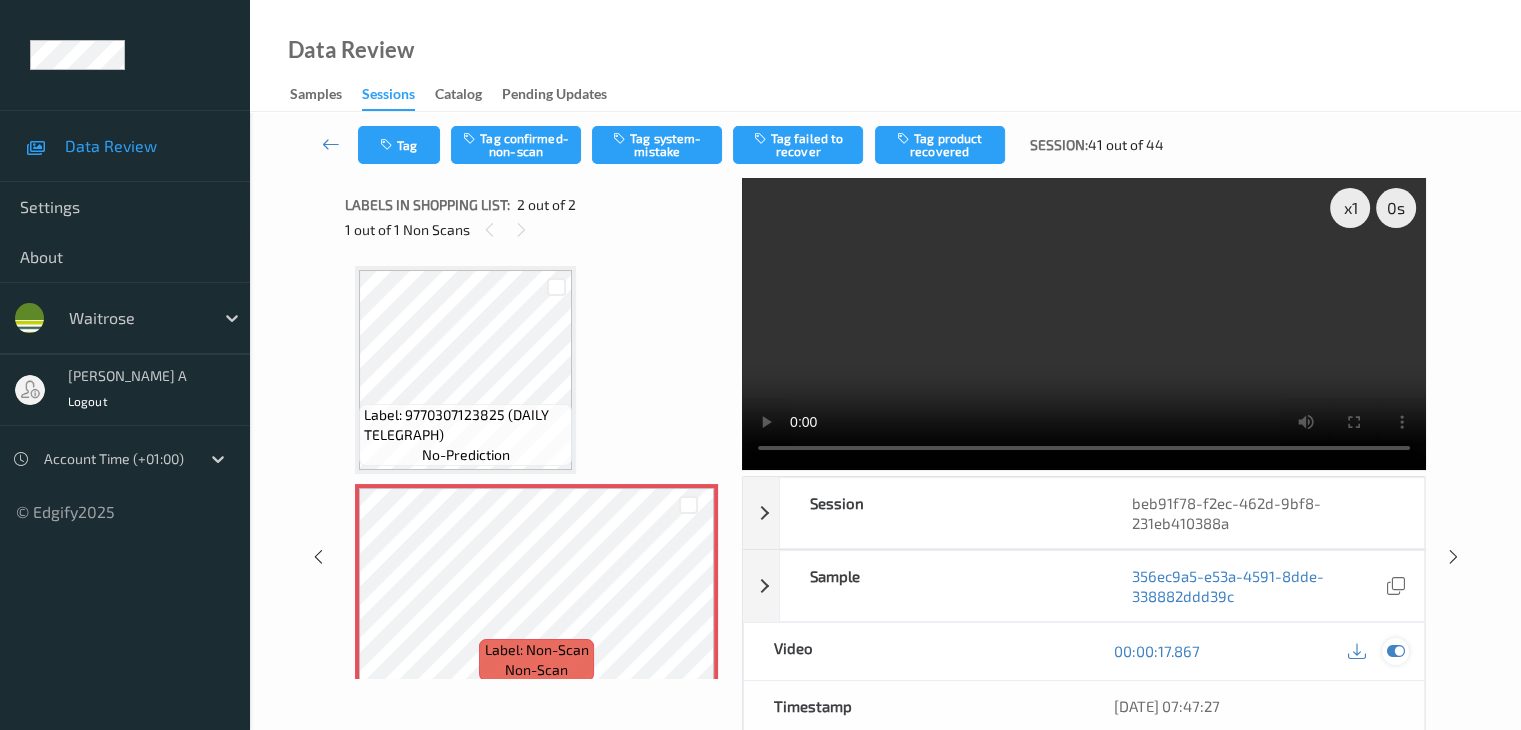 click at bounding box center [1395, 651] 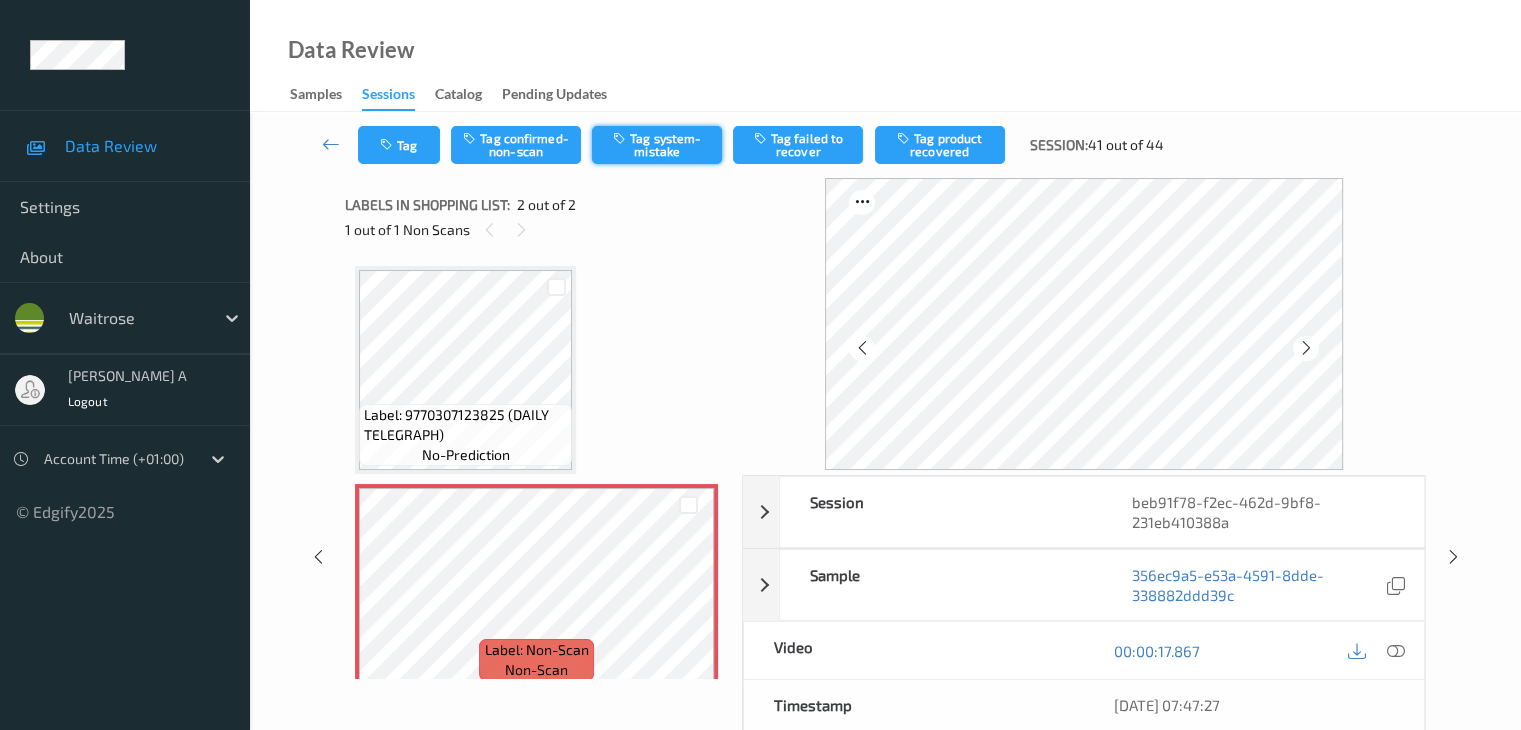 click on "Tag   system-mistake" at bounding box center [657, 145] 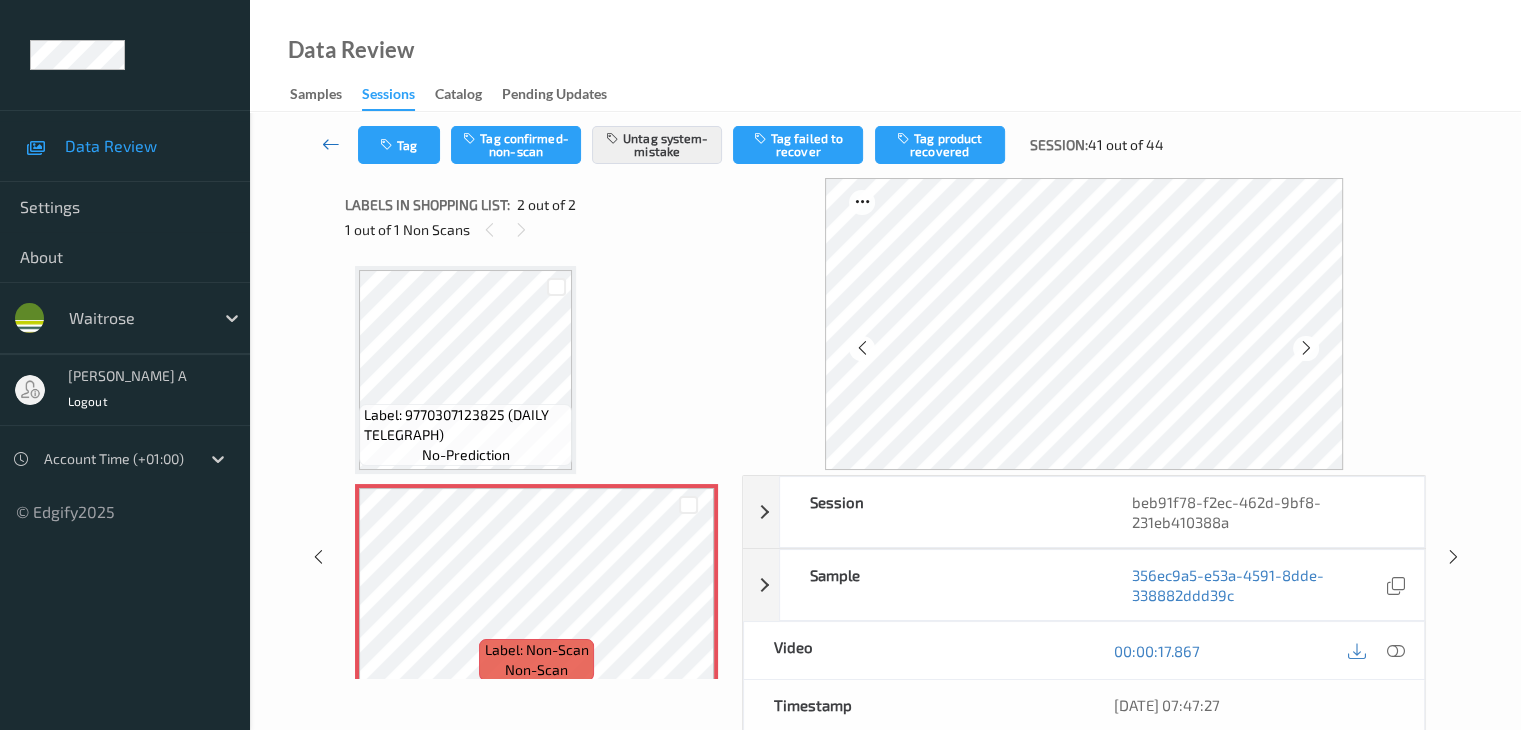 click at bounding box center [331, 144] 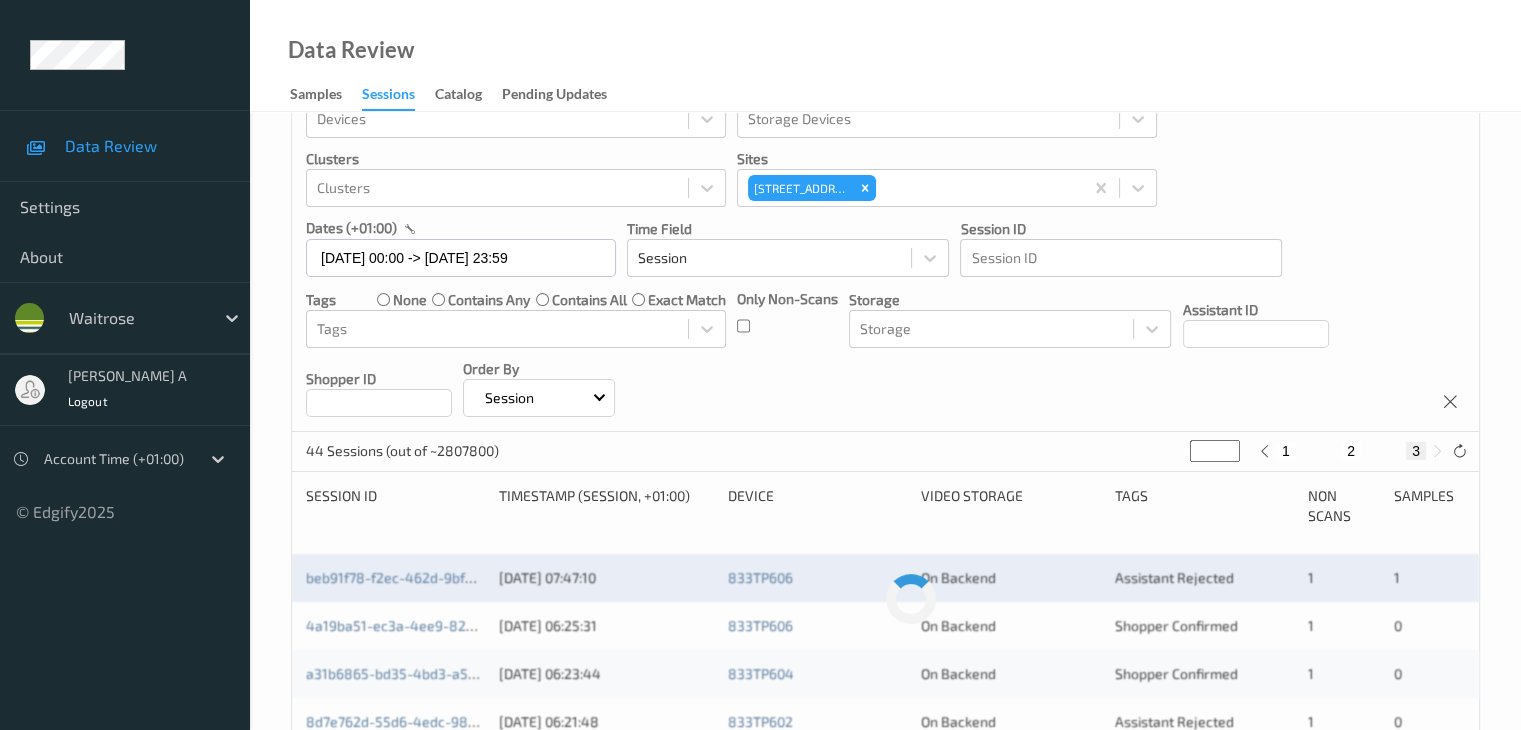 scroll, scrollTop: 164, scrollLeft: 0, axis: vertical 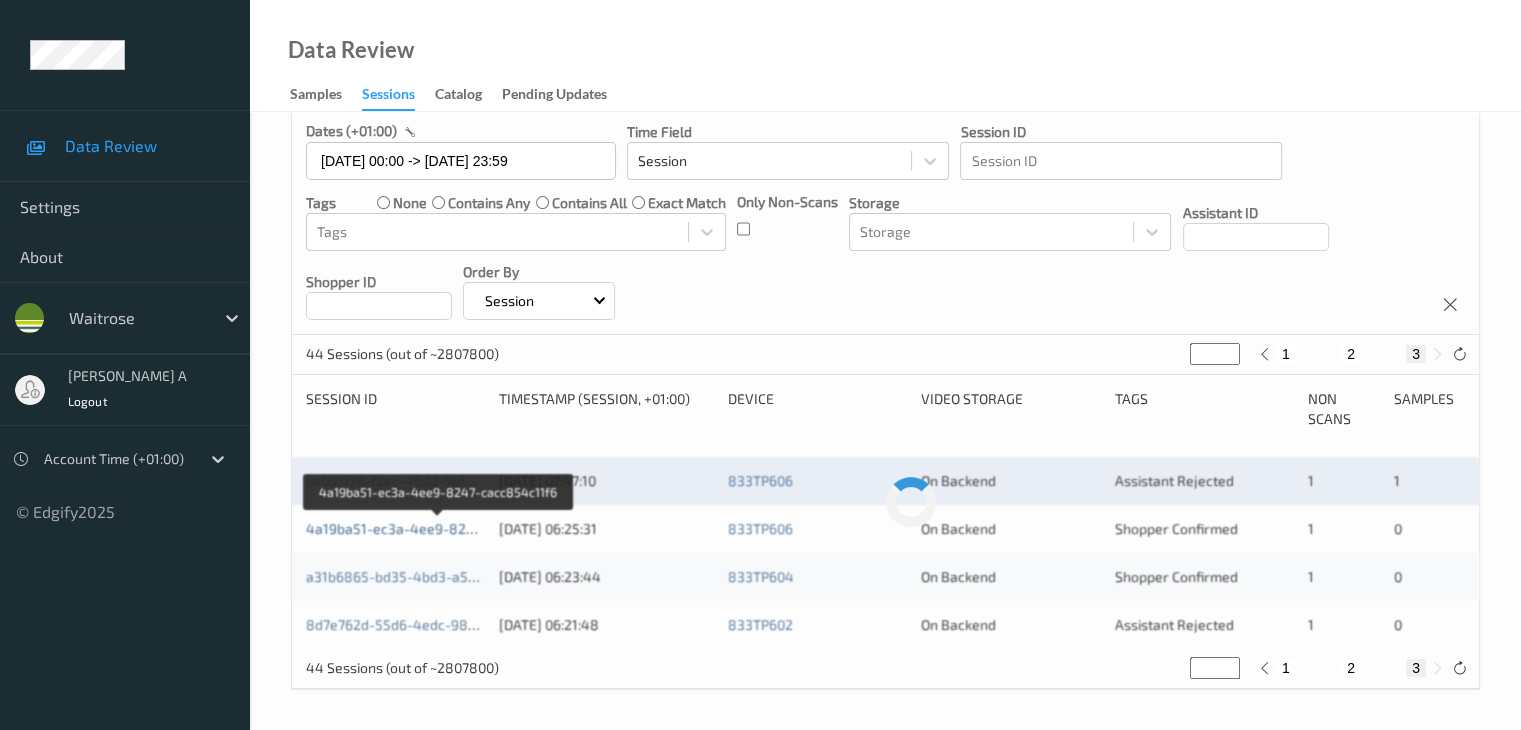 click on "4a19ba51-ec3a-4ee9-8247-cacc854c11f6" at bounding box center [440, 528] 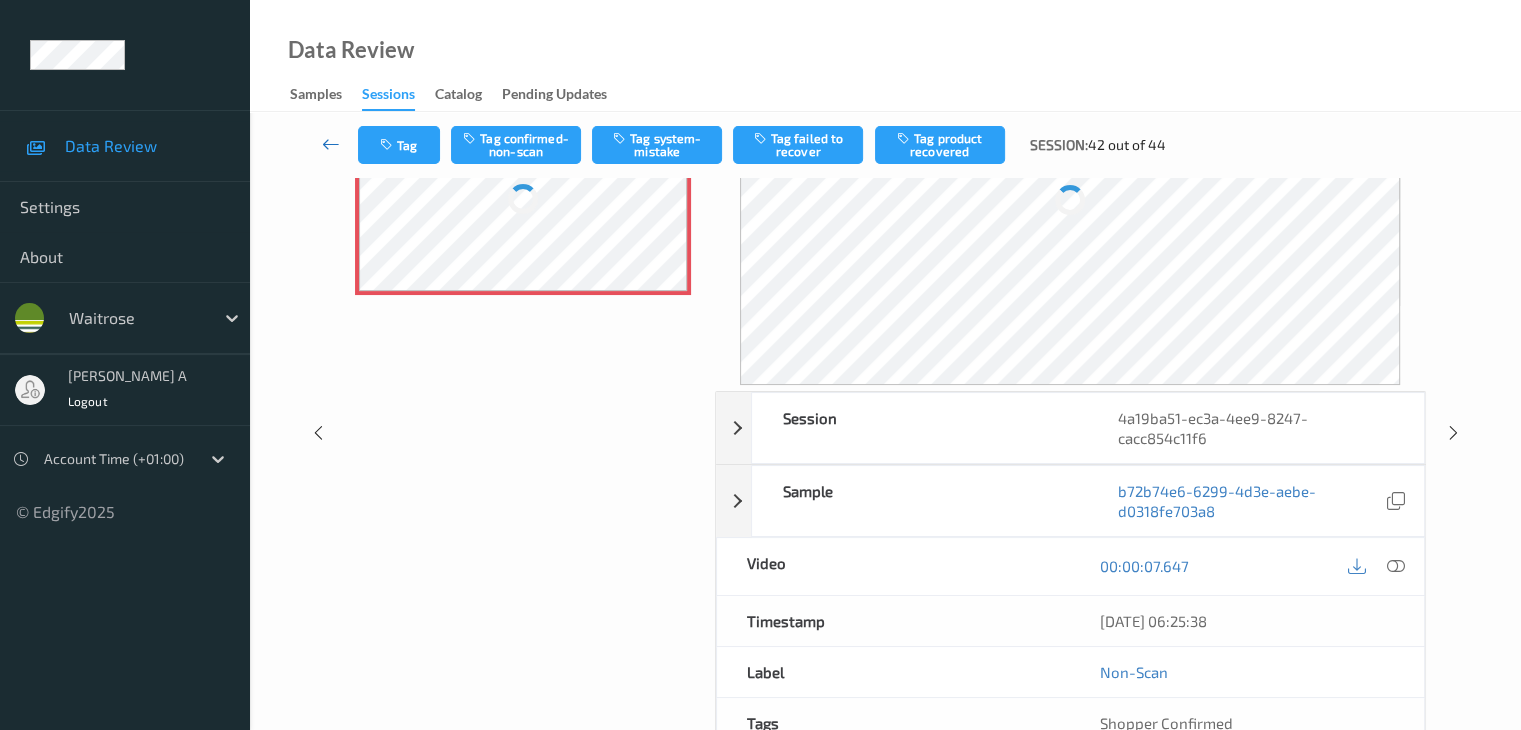 click at bounding box center (331, 144) 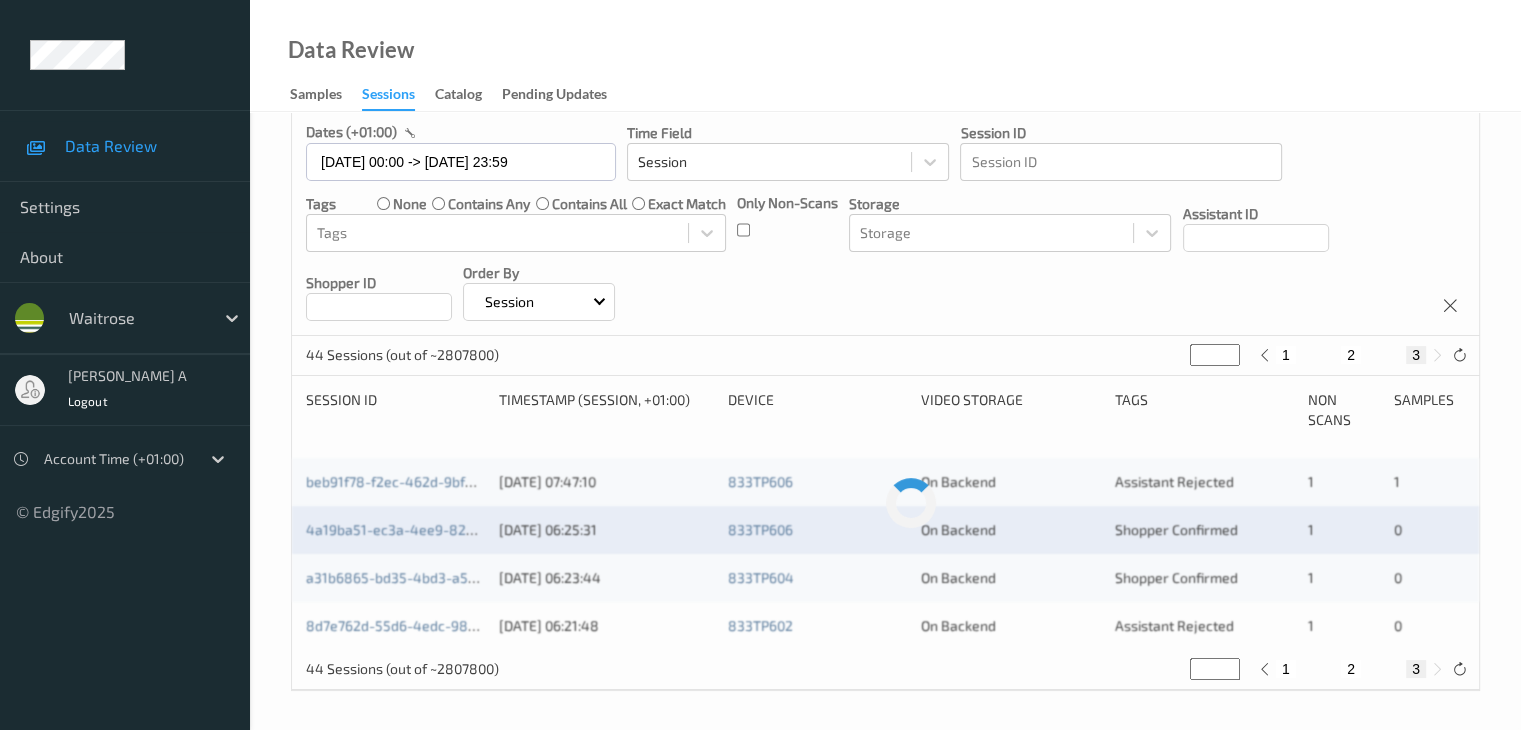 scroll, scrollTop: 164, scrollLeft: 0, axis: vertical 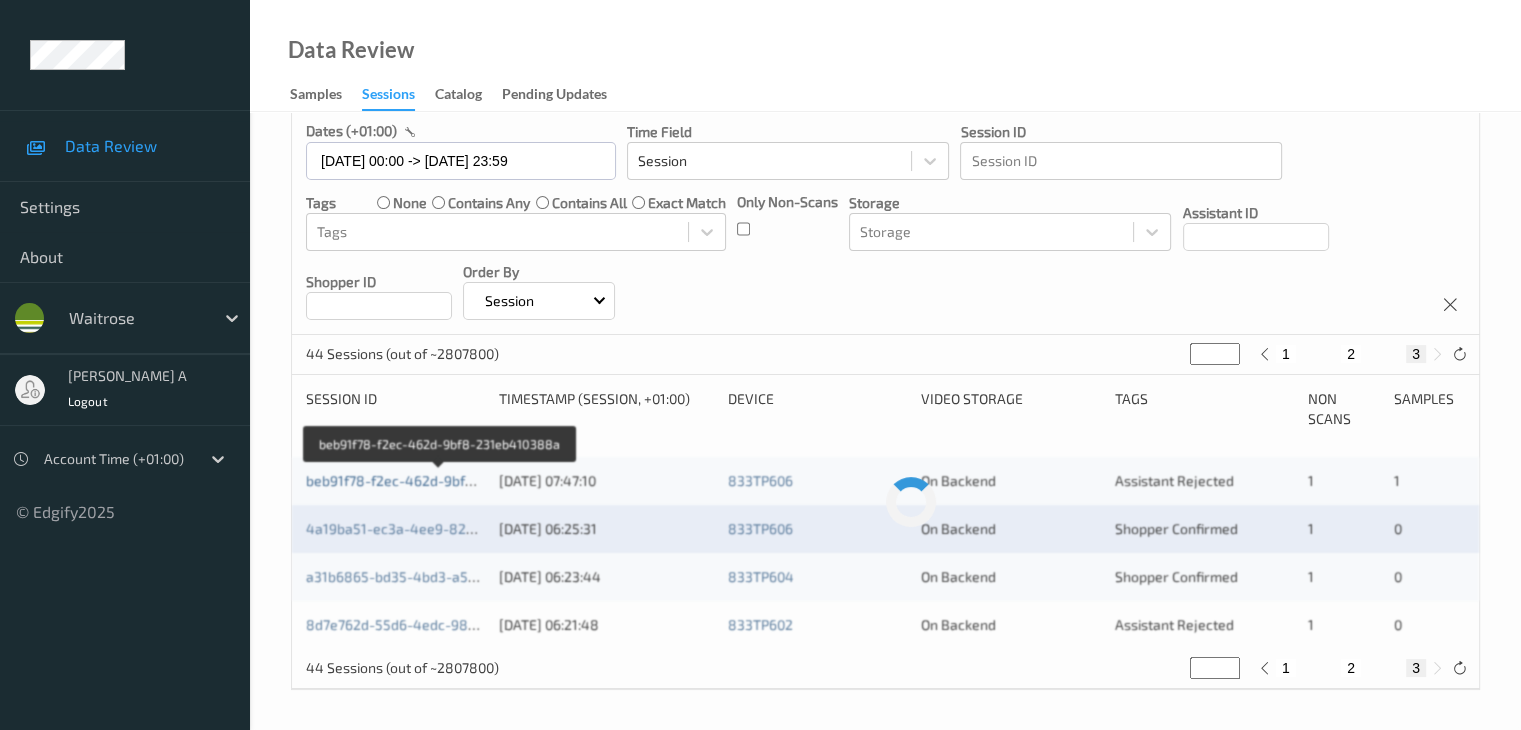click on "beb91f78-f2ec-462d-9bf8-231eb410388a" at bounding box center [440, 480] 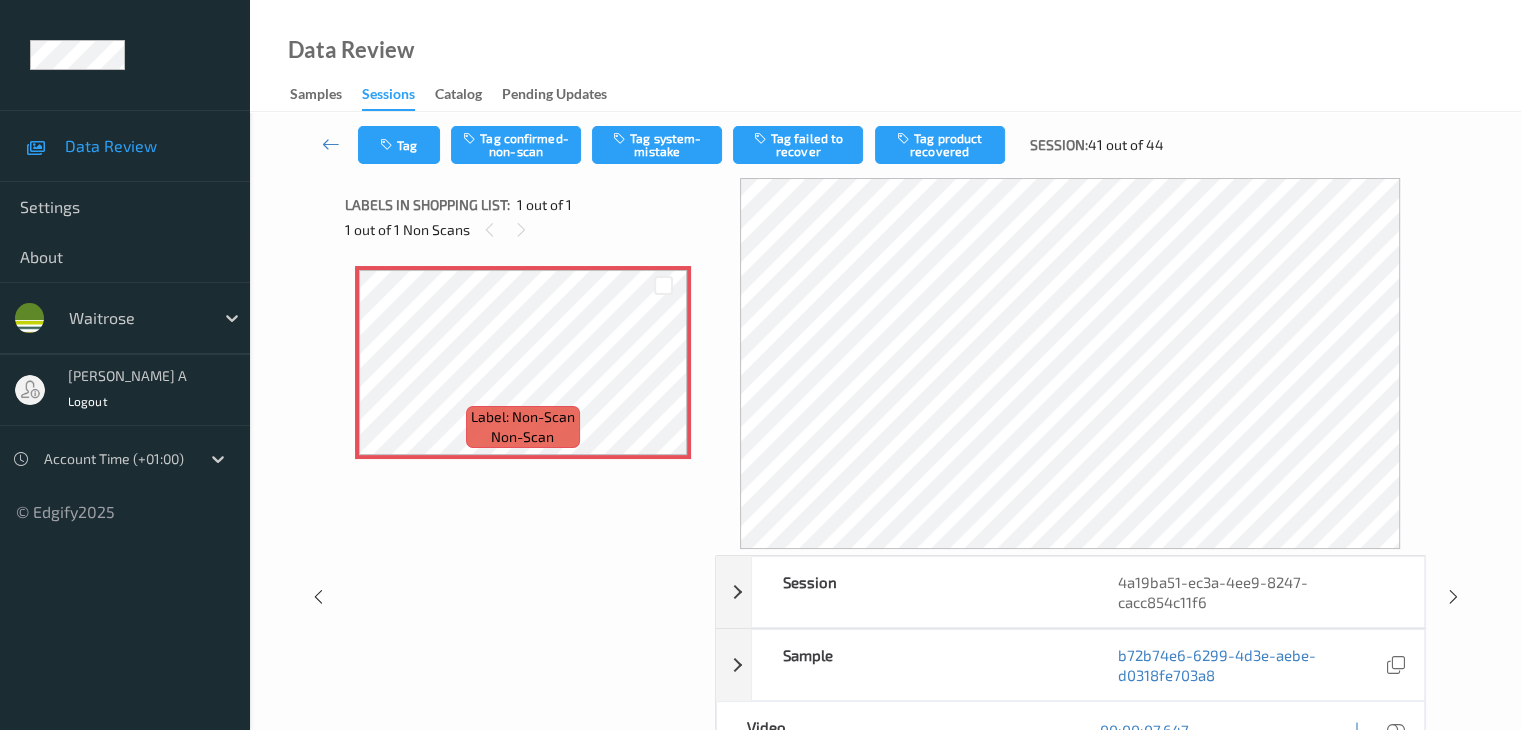 scroll, scrollTop: 200, scrollLeft: 0, axis: vertical 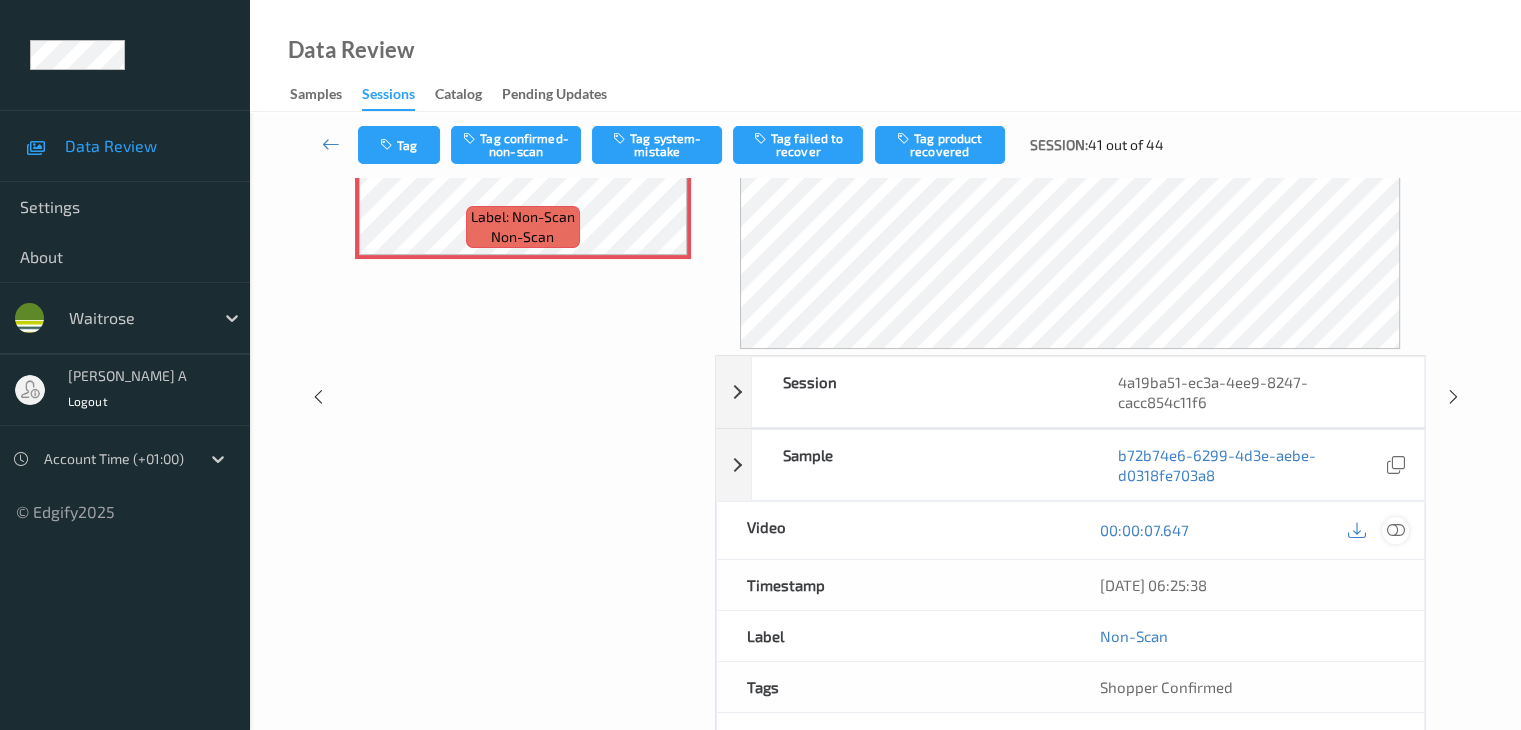 click at bounding box center (1395, 530) 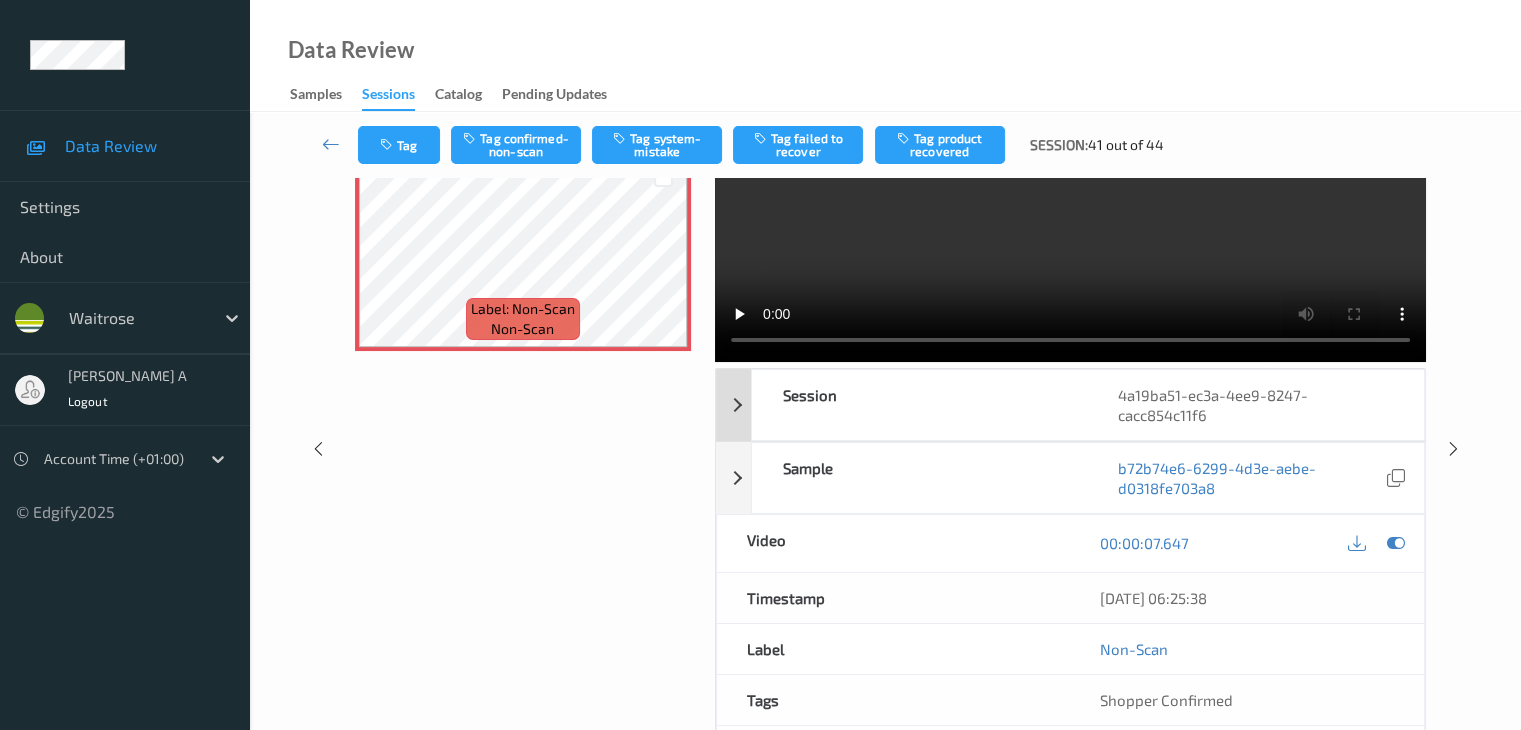 scroll, scrollTop: 0, scrollLeft: 0, axis: both 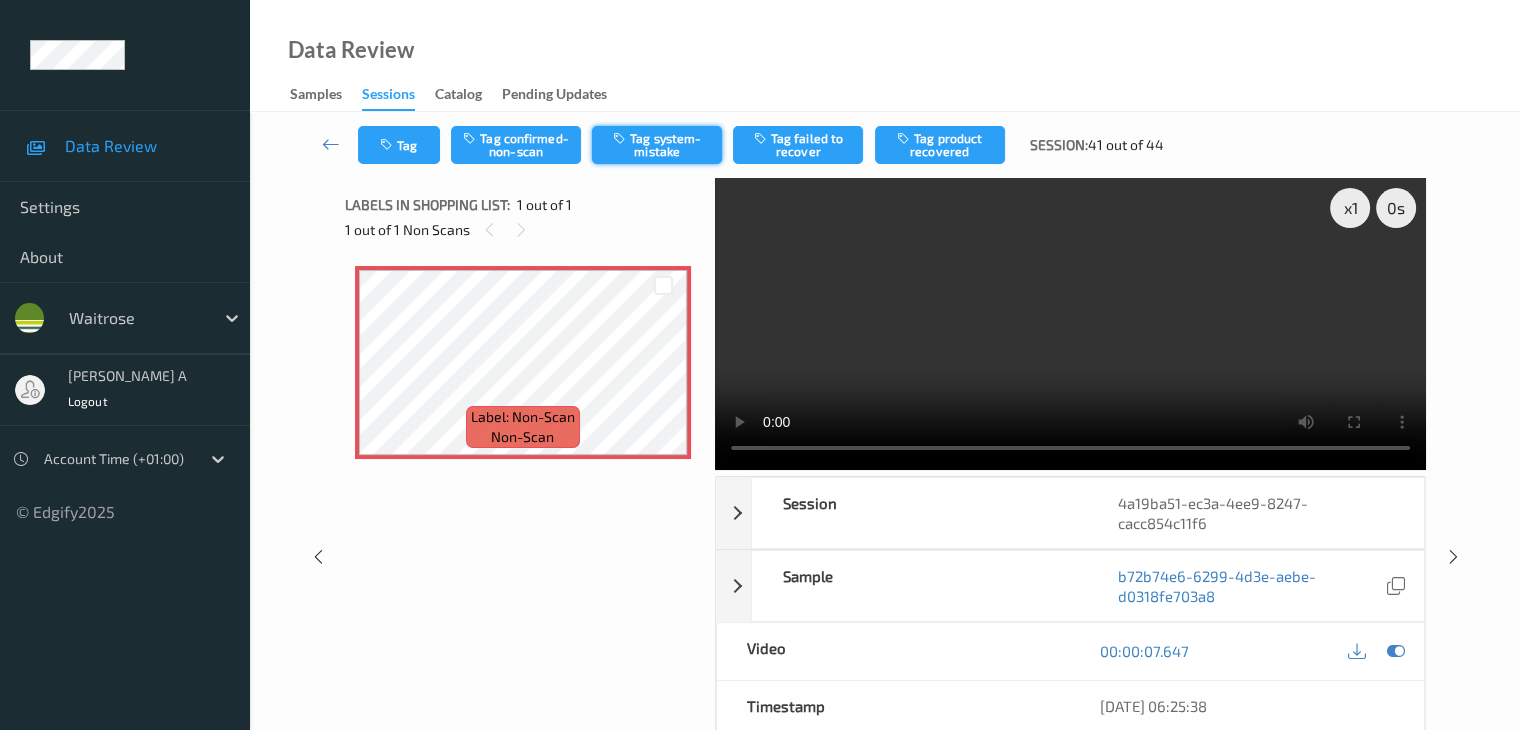 click on "Tag   system-mistake" at bounding box center [657, 145] 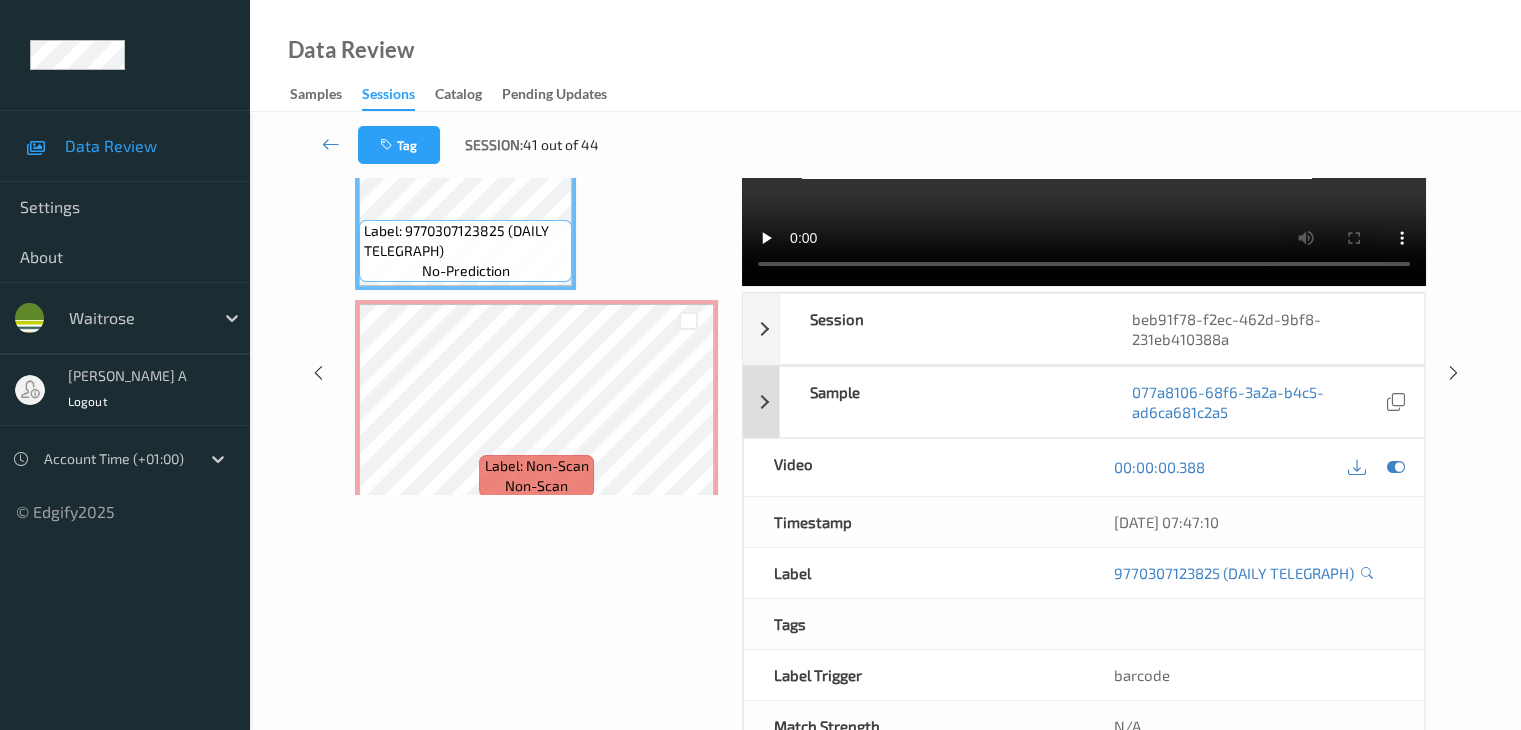 scroll, scrollTop: 0, scrollLeft: 0, axis: both 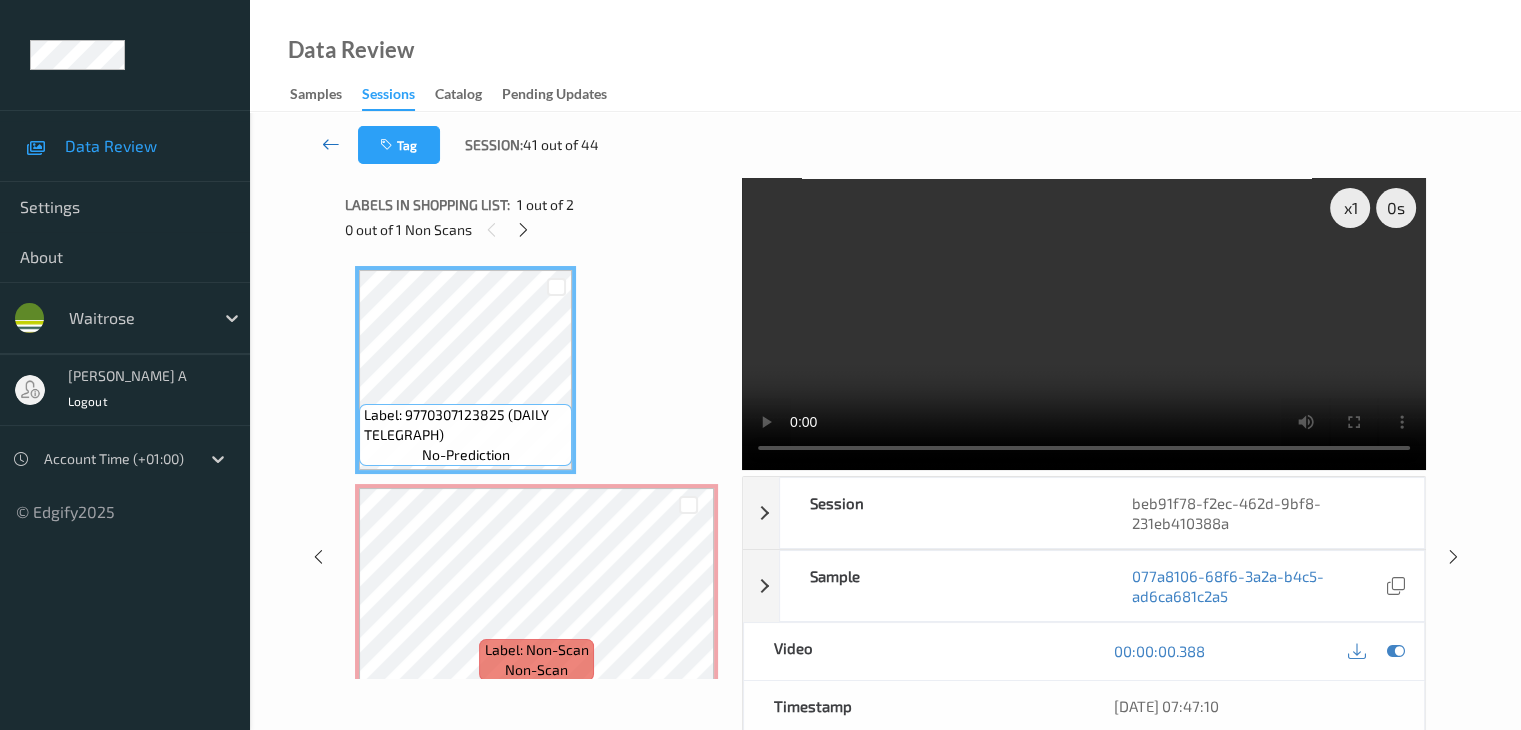 click at bounding box center (331, 144) 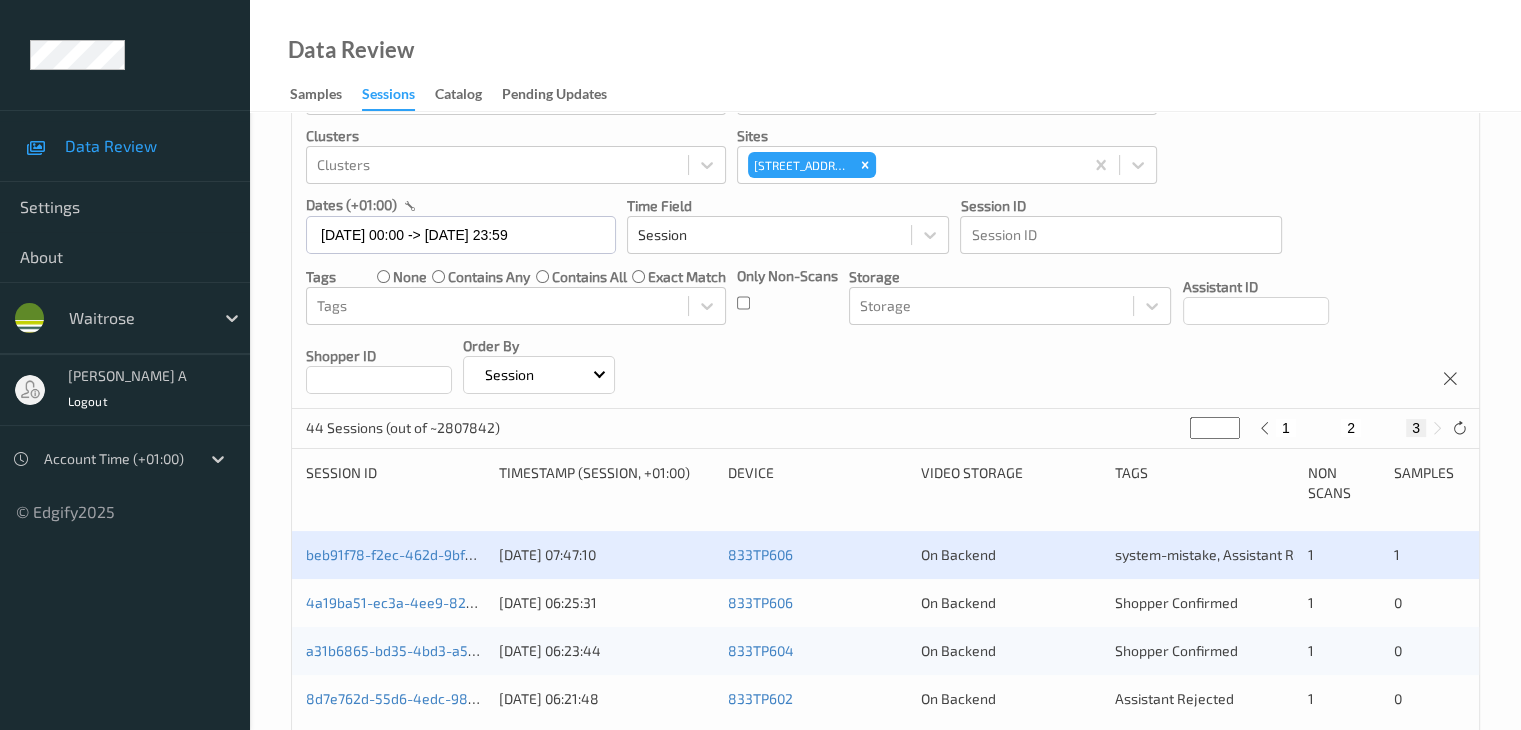 scroll, scrollTop: 164, scrollLeft: 0, axis: vertical 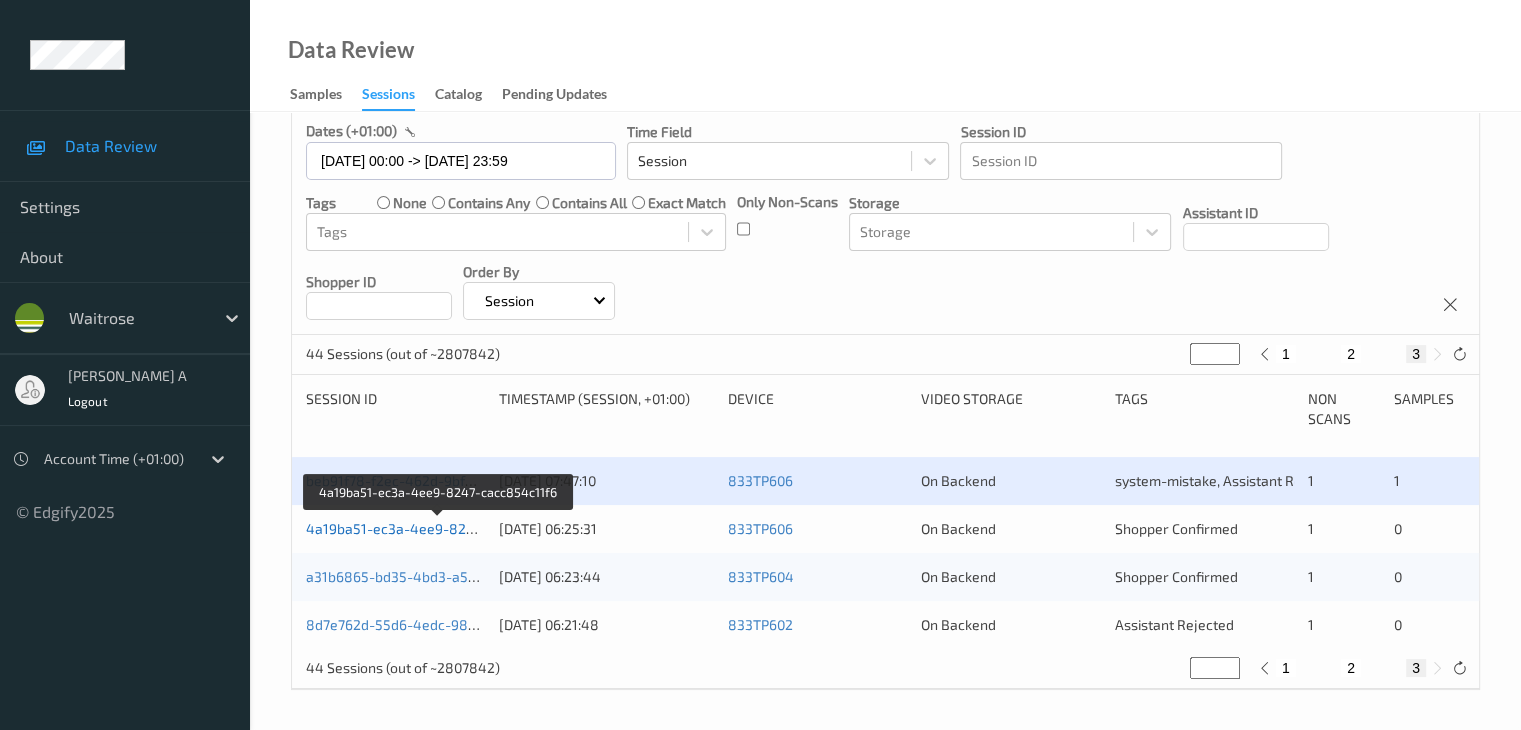 click on "4a19ba51-ec3a-4ee9-8247-cacc854c11f6" at bounding box center (440, 528) 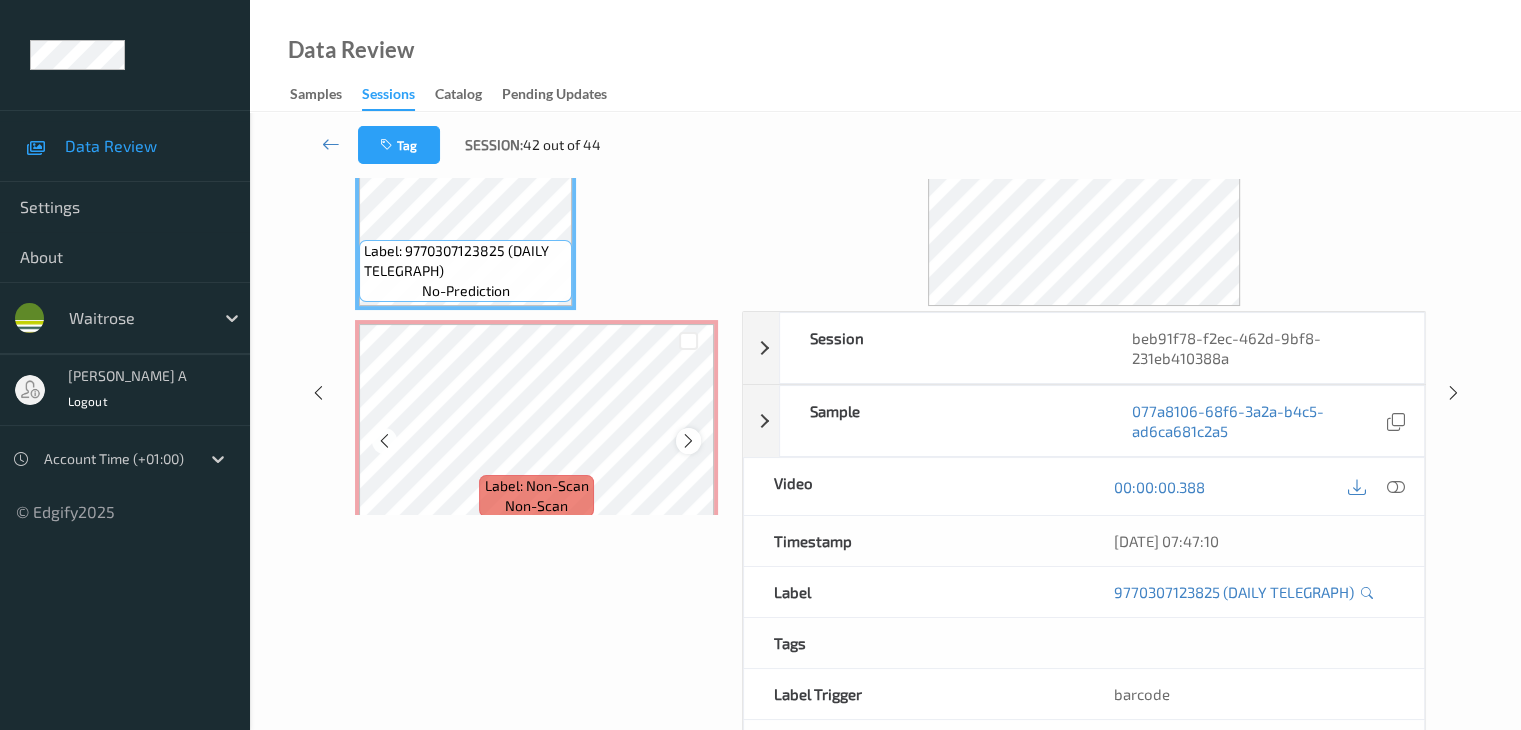 scroll, scrollTop: 64, scrollLeft: 0, axis: vertical 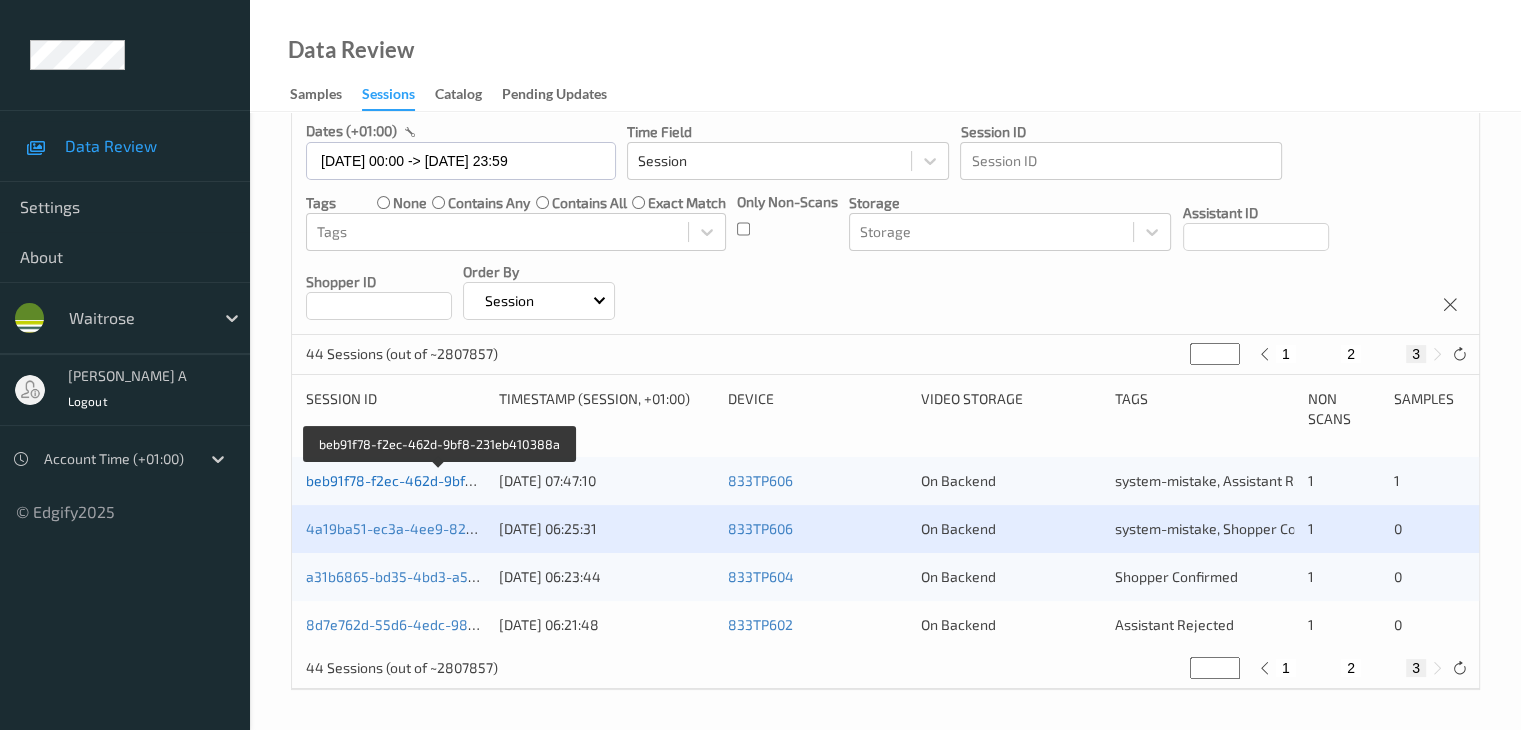 click on "beb91f78-f2ec-462d-9bf8-231eb410388a" at bounding box center (440, 480) 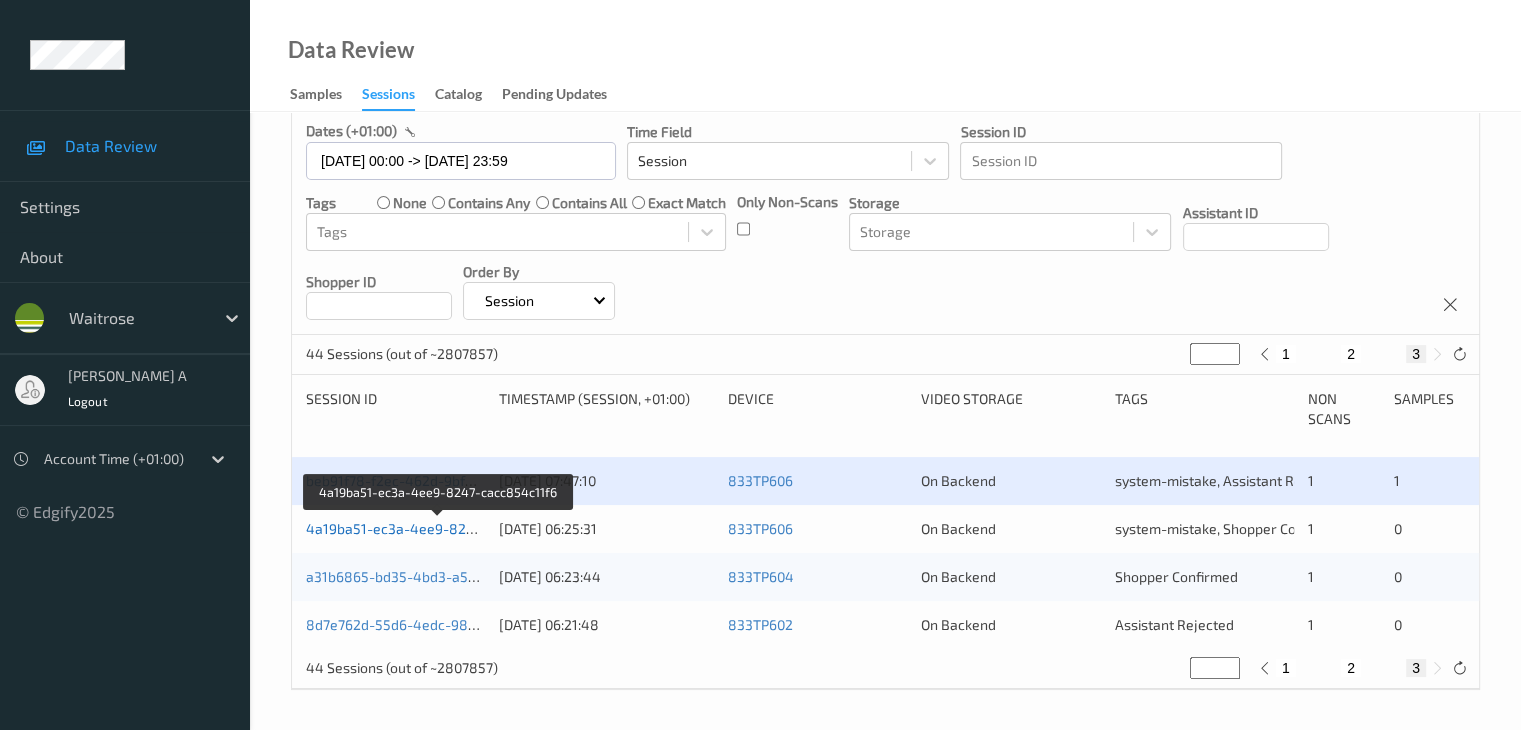 click on "4a19ba51-ec3a-4ee9-8247-cacc854c11f6" at bounding box center (440, 528) 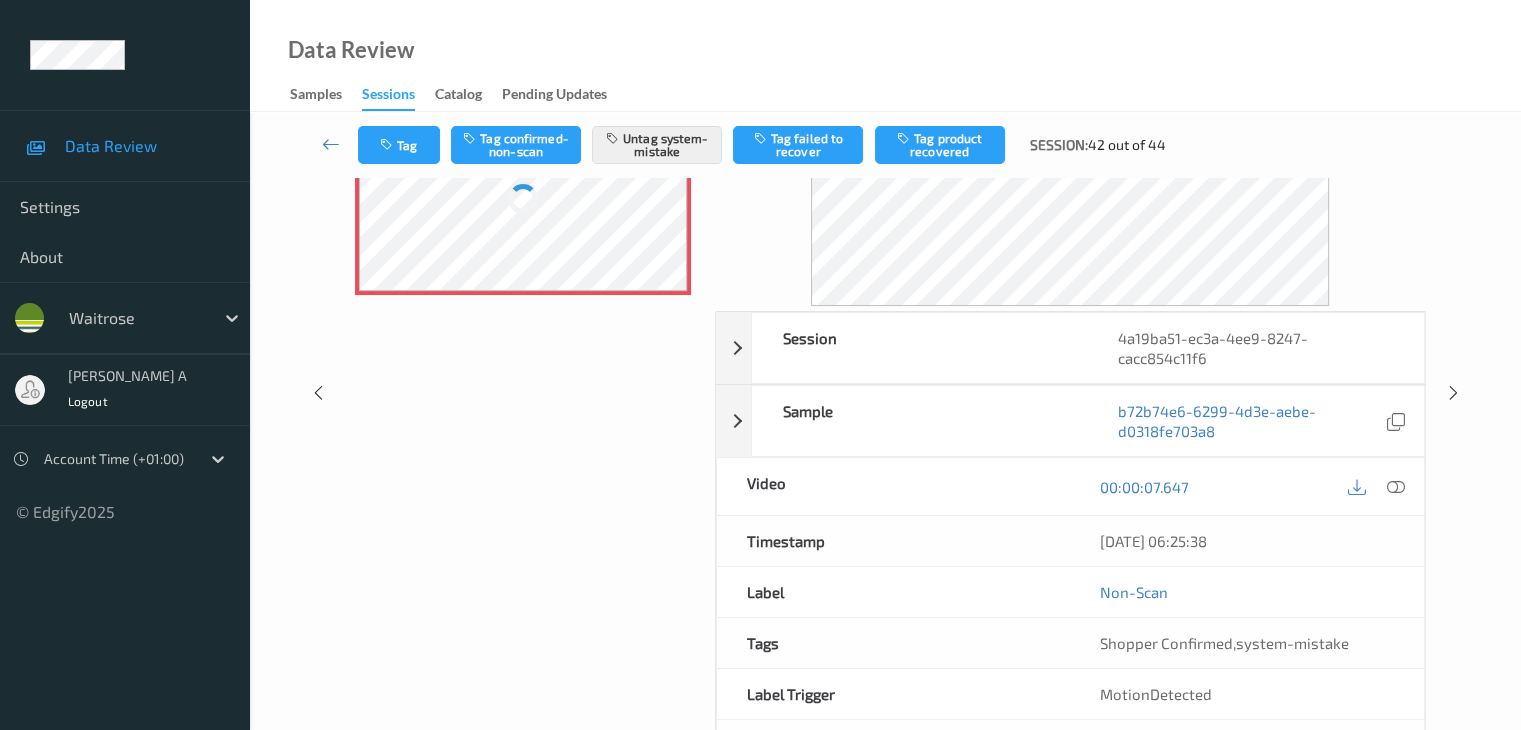 scroll, scrollTop: 0, scrollLeft: 0, axis: both 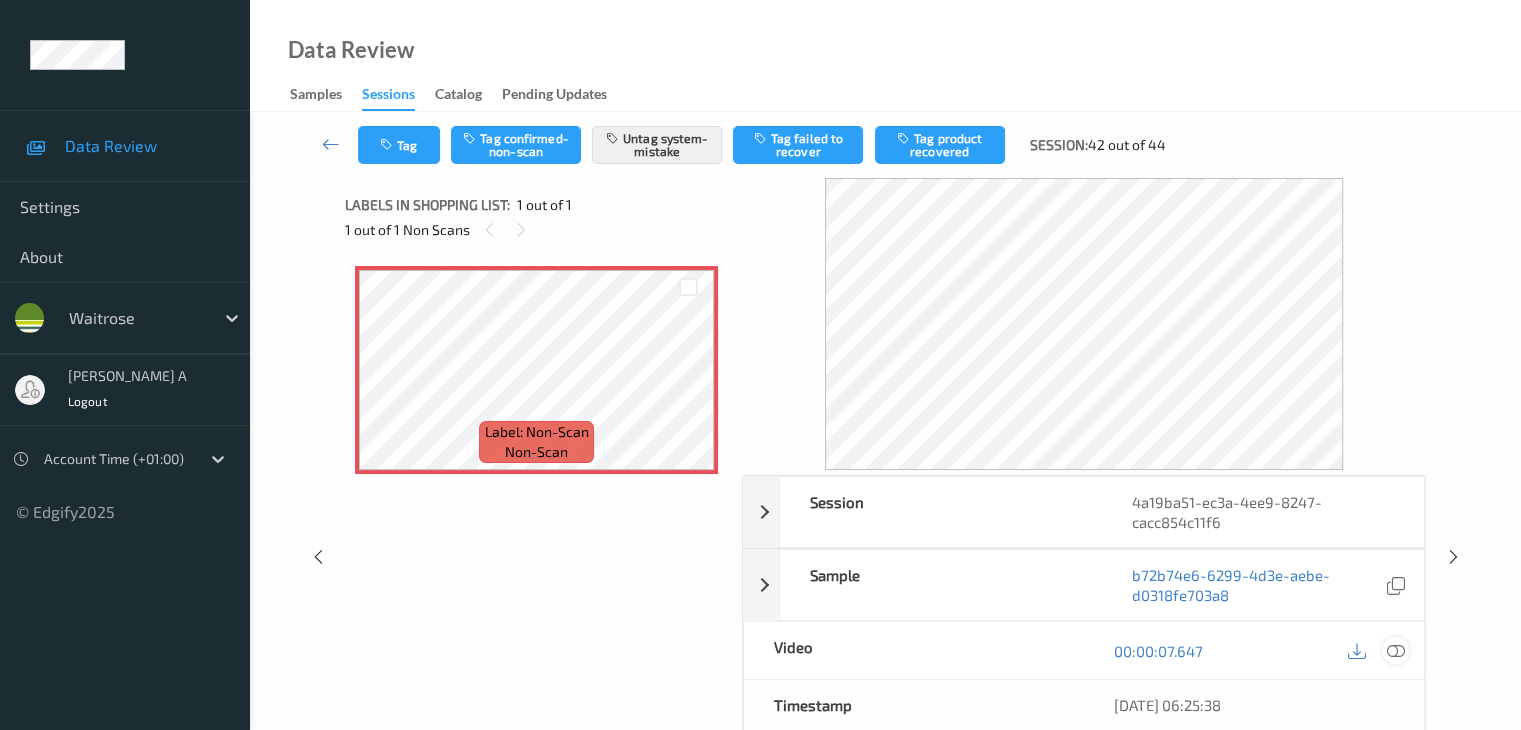 click at bounding box center (1395, 651) 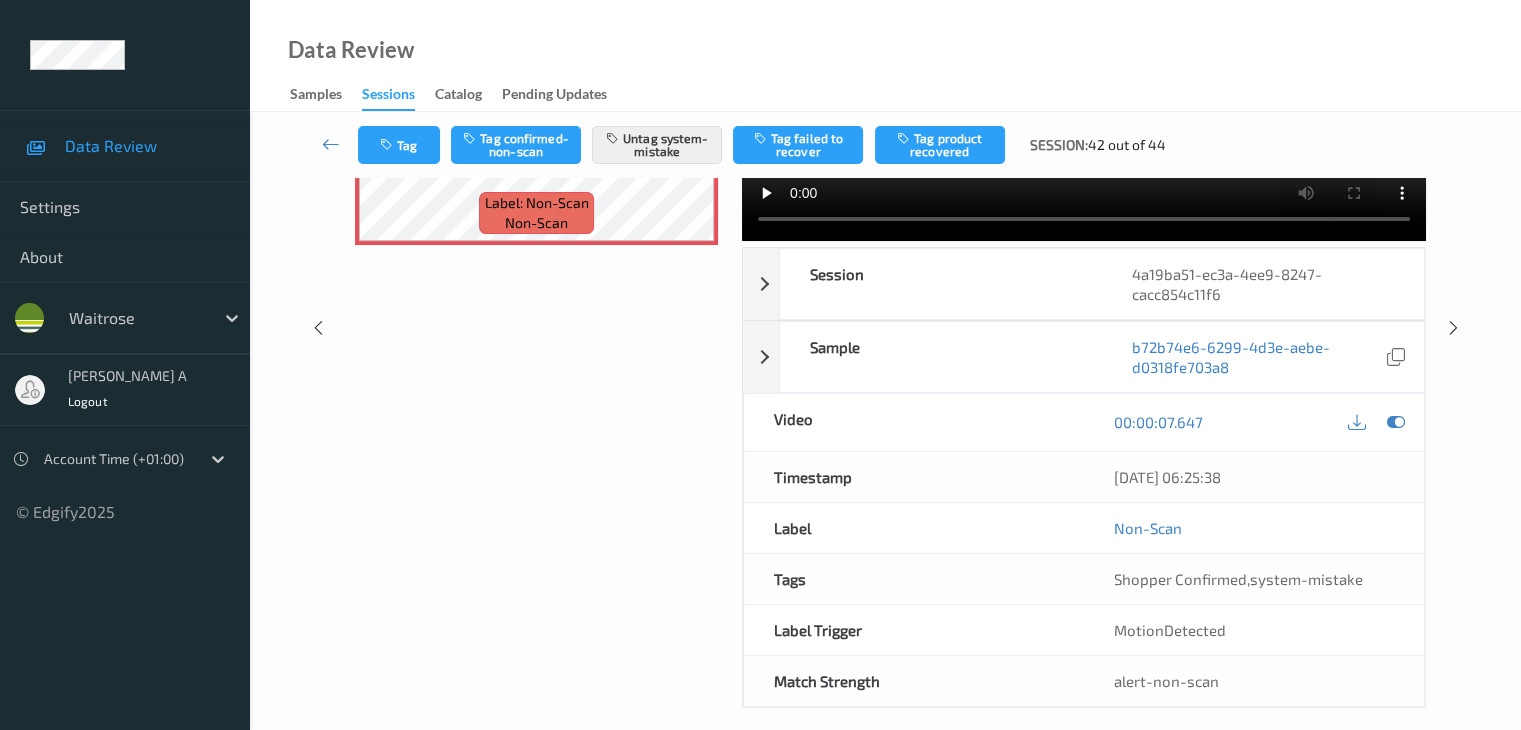 scroll, scrollTop: 0, scrollLeft: 0, axis: both 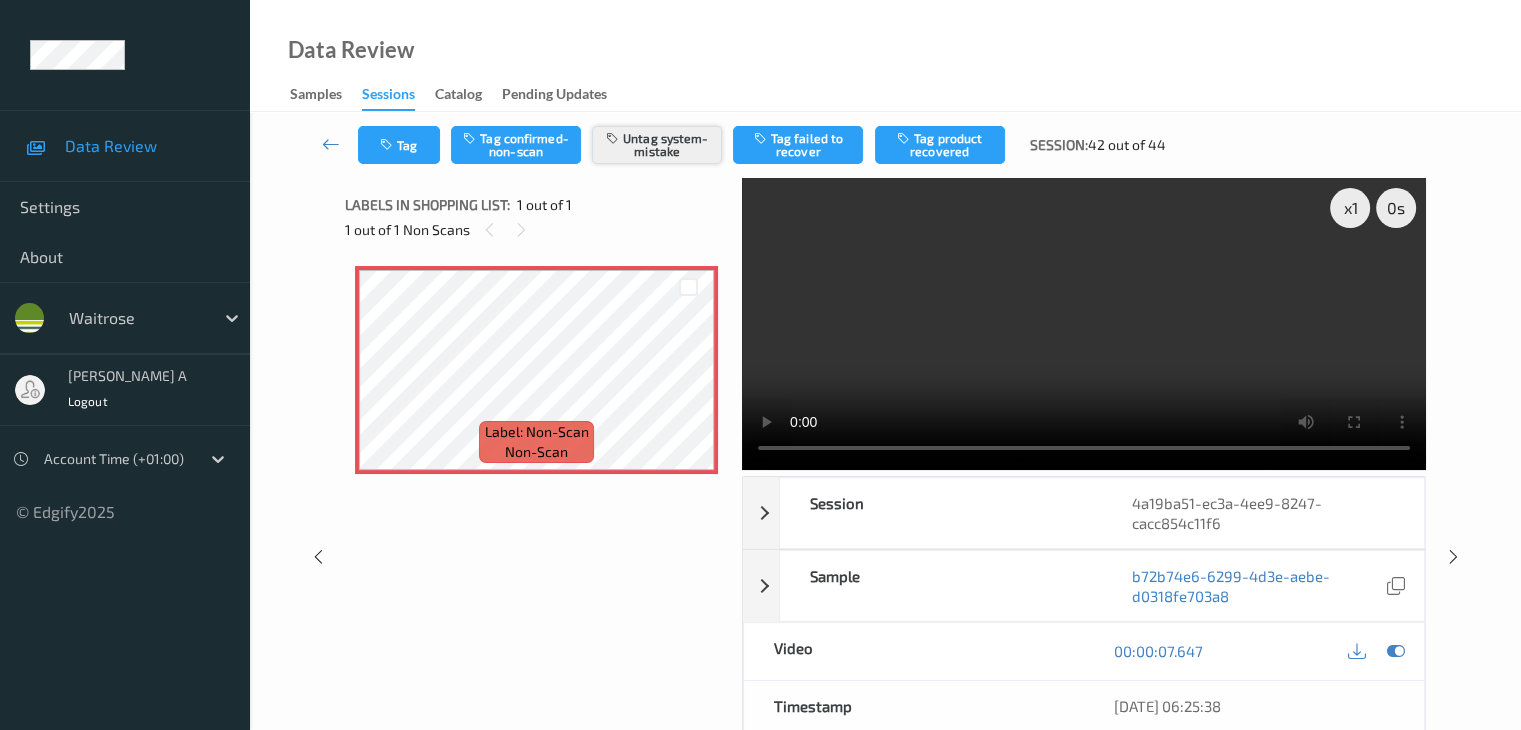 click on "Untag   system-mistake" at bounding box center [657, 145] 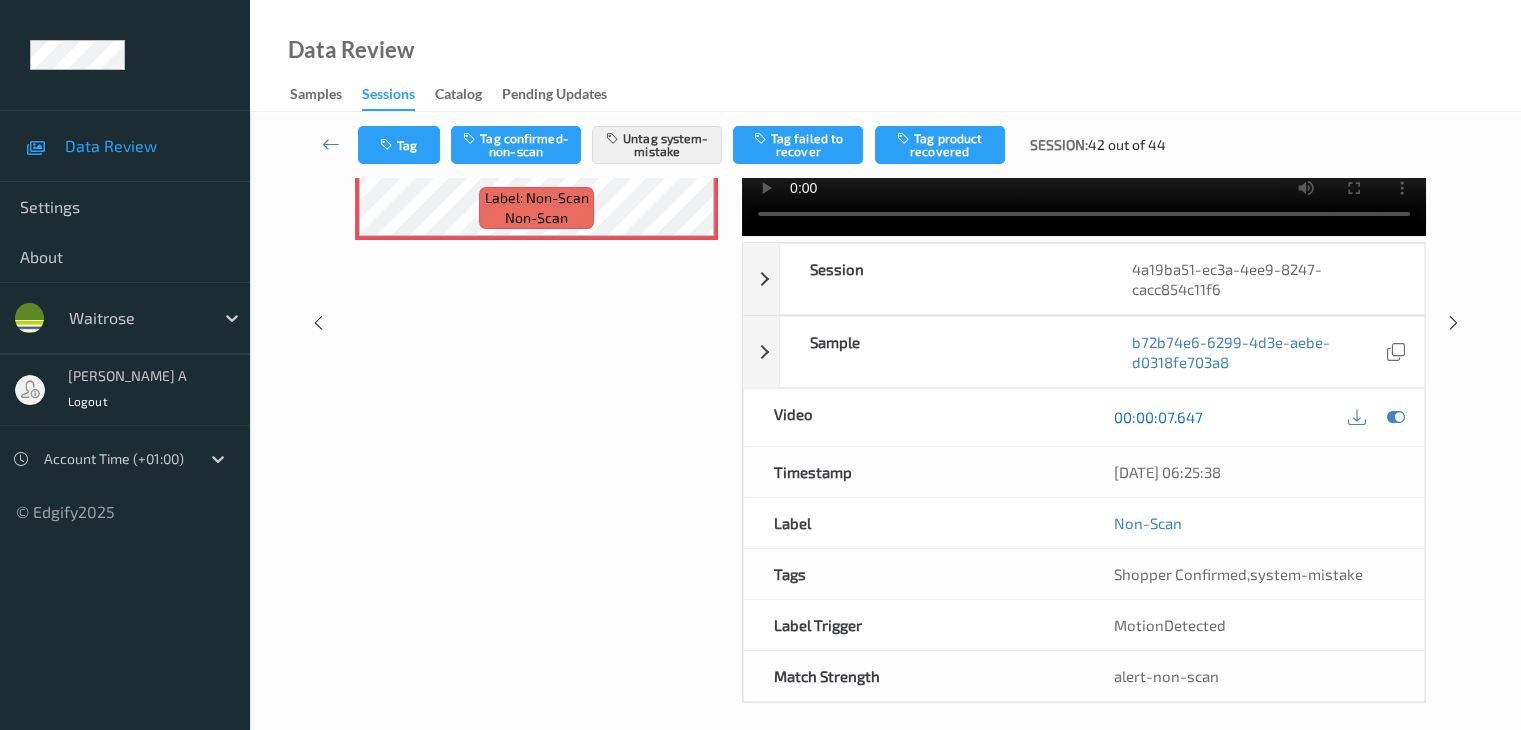 scroll, scrollTop: 244, scrollLeft: 0, axis: vertical 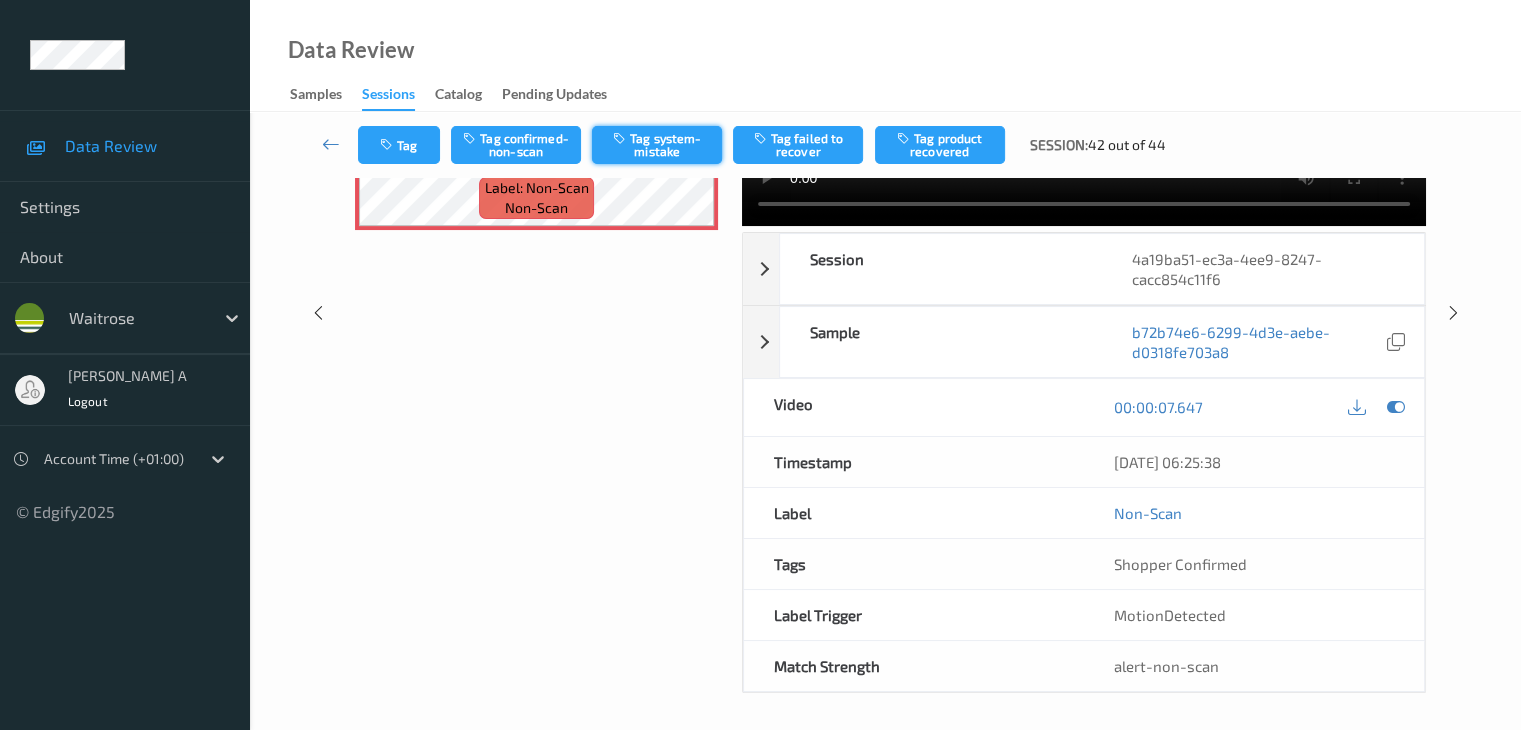 click on "Tag   system-mistake" at bounding box center [657, 145] 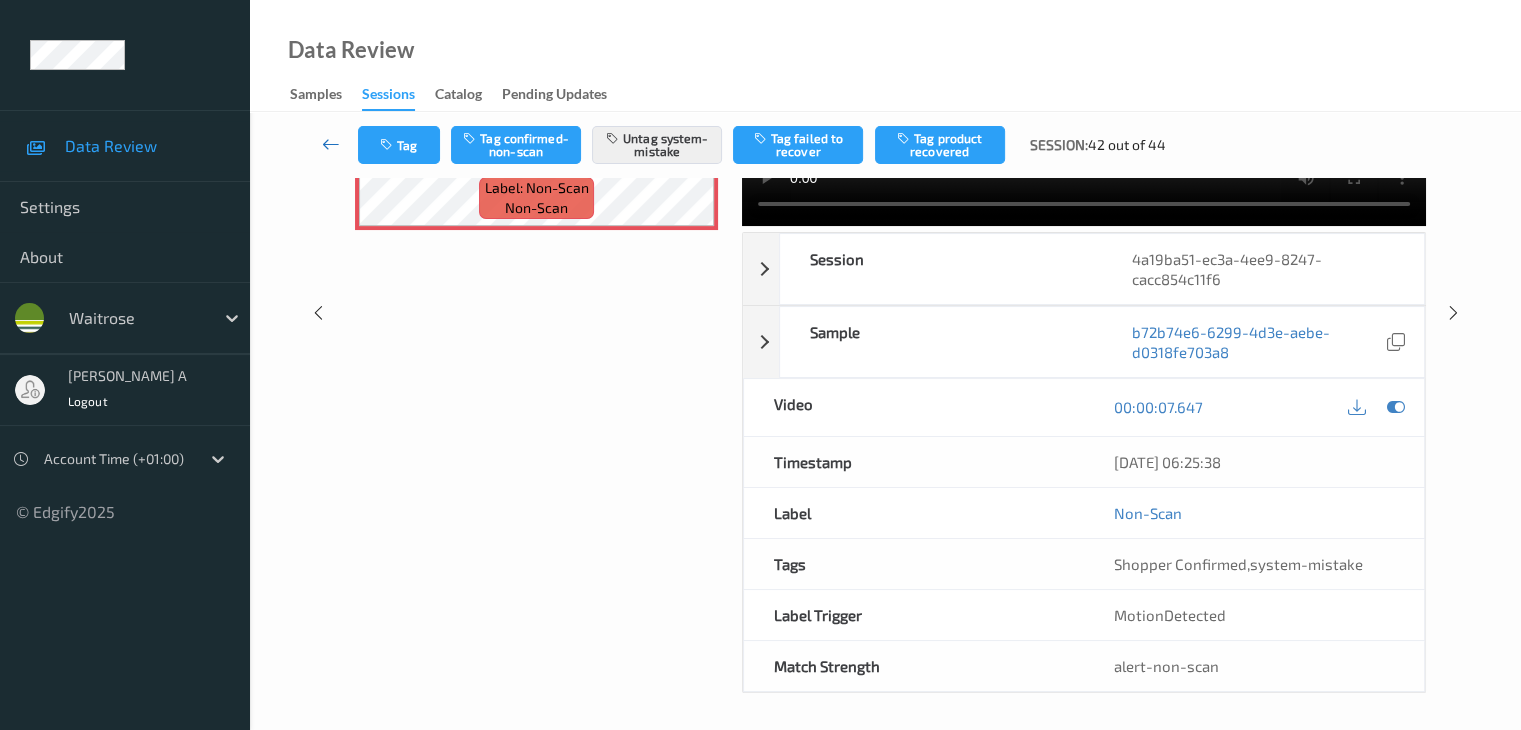 click at bounding box center [331, 144] 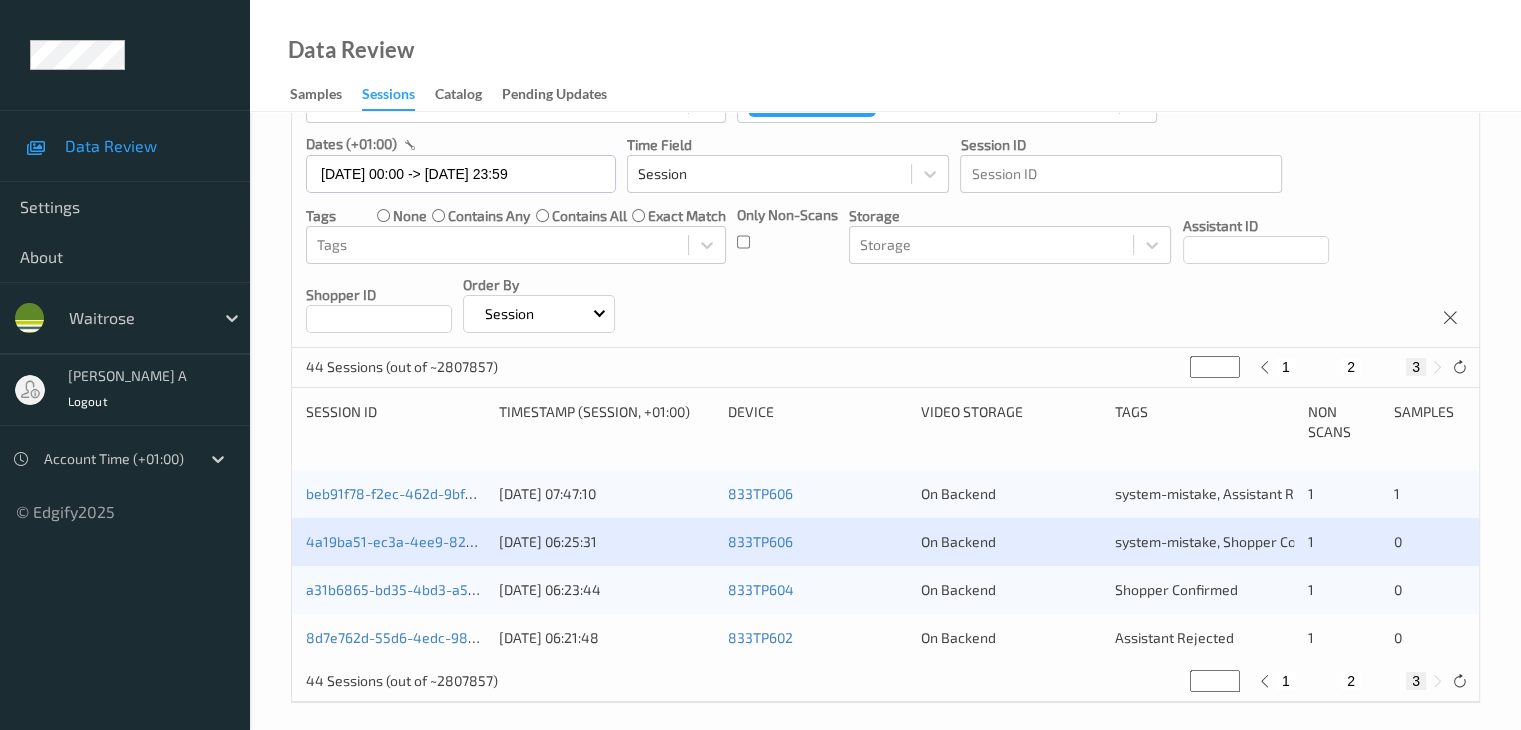 scroll, scrollTop: 164, scrollLeft: 0, axis: vertical 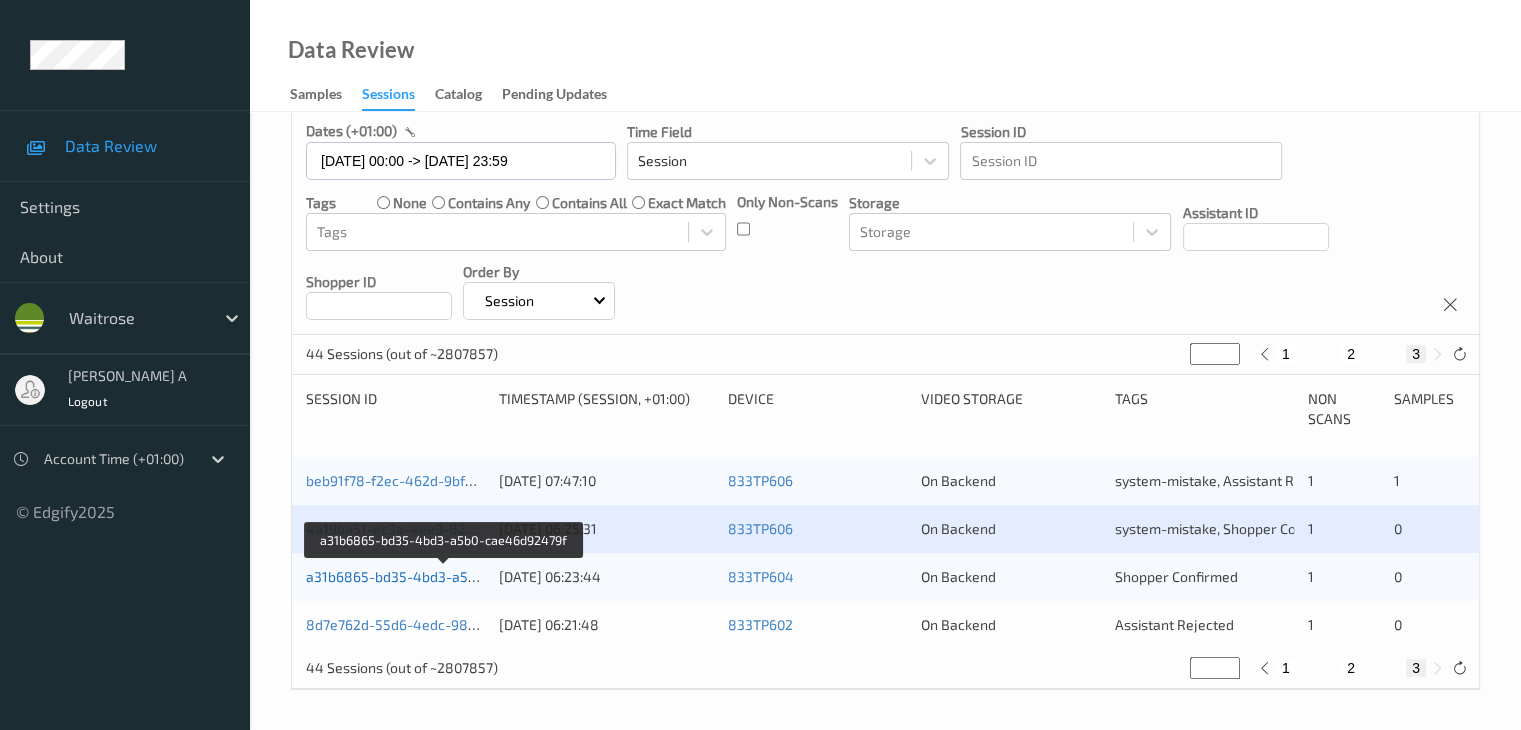 click on "a31b6865-bd35-4bd3-a5b0-cae46d92479f" at bounding box center (444, 576) 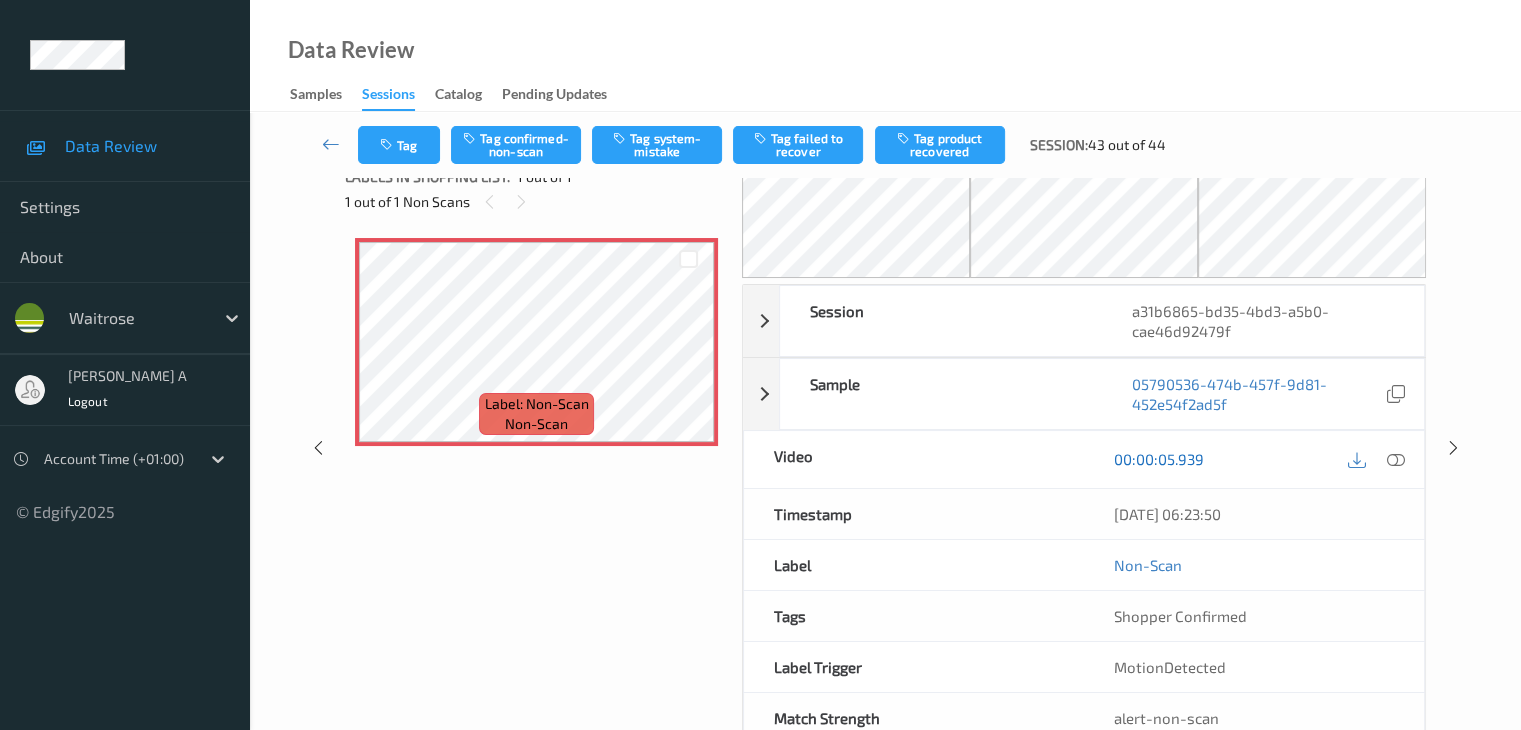 scroll, scrollTop: 0, scrollLeft: 0, axis: both 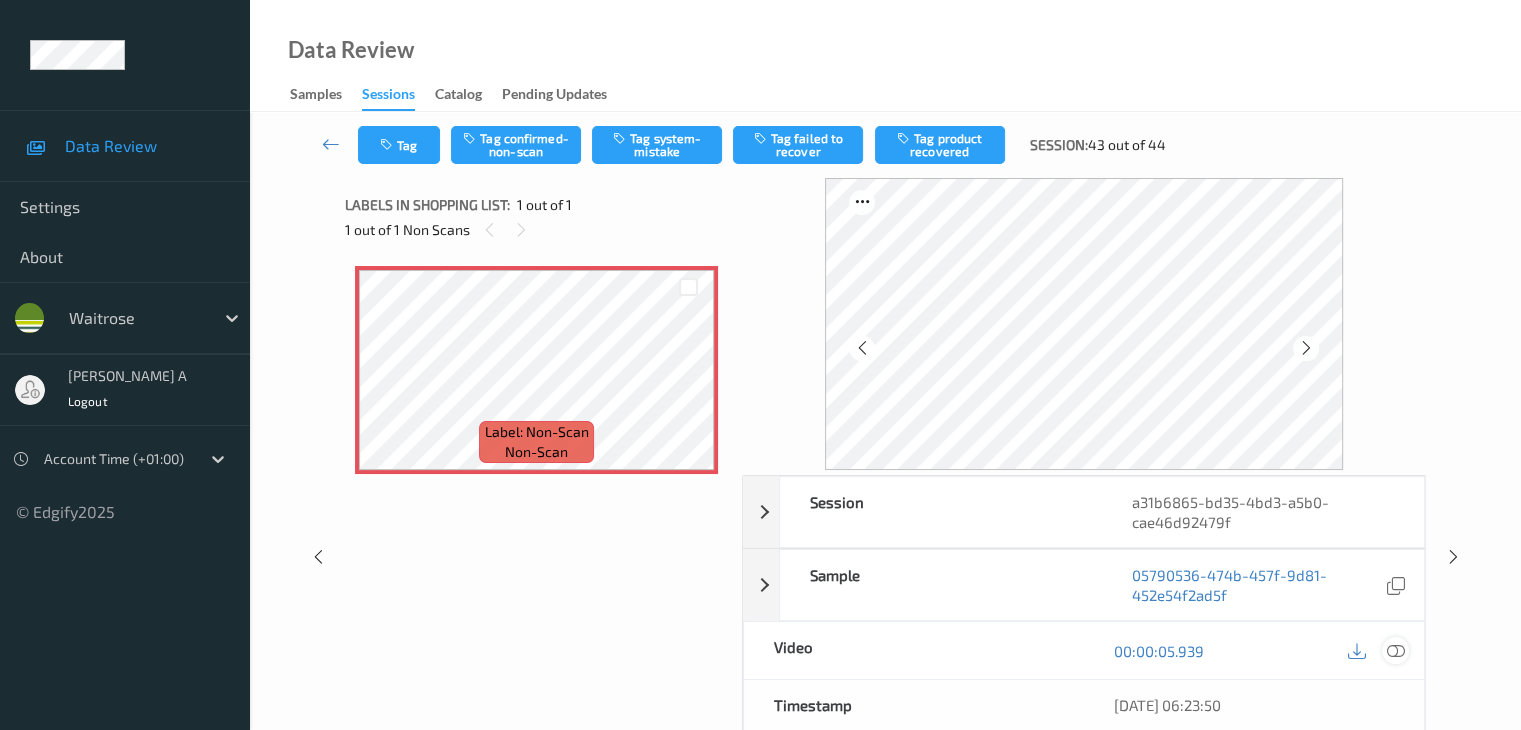 click at bounding box center [1395, 651] 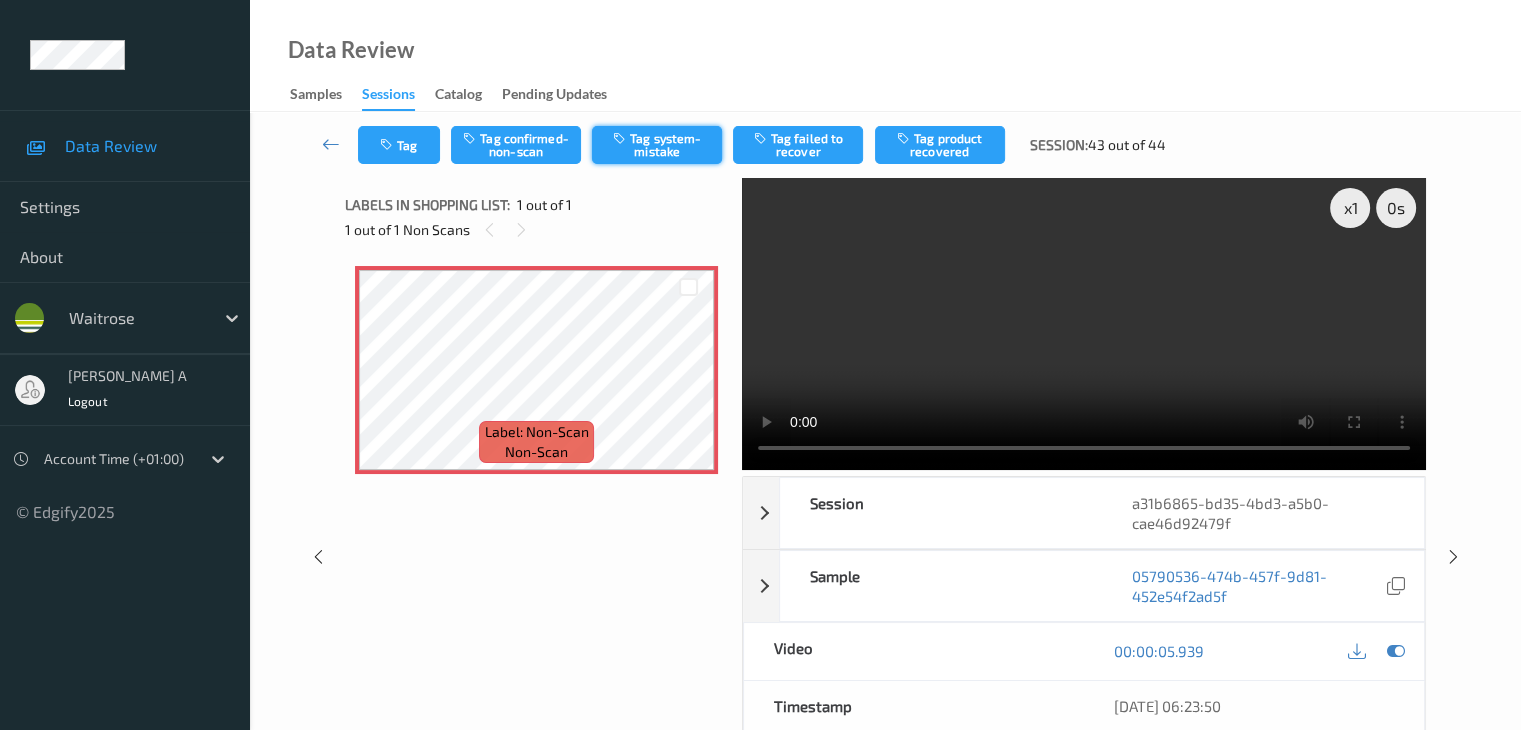 click on "Tag   system-mistake" at bounding box center (657, 145) 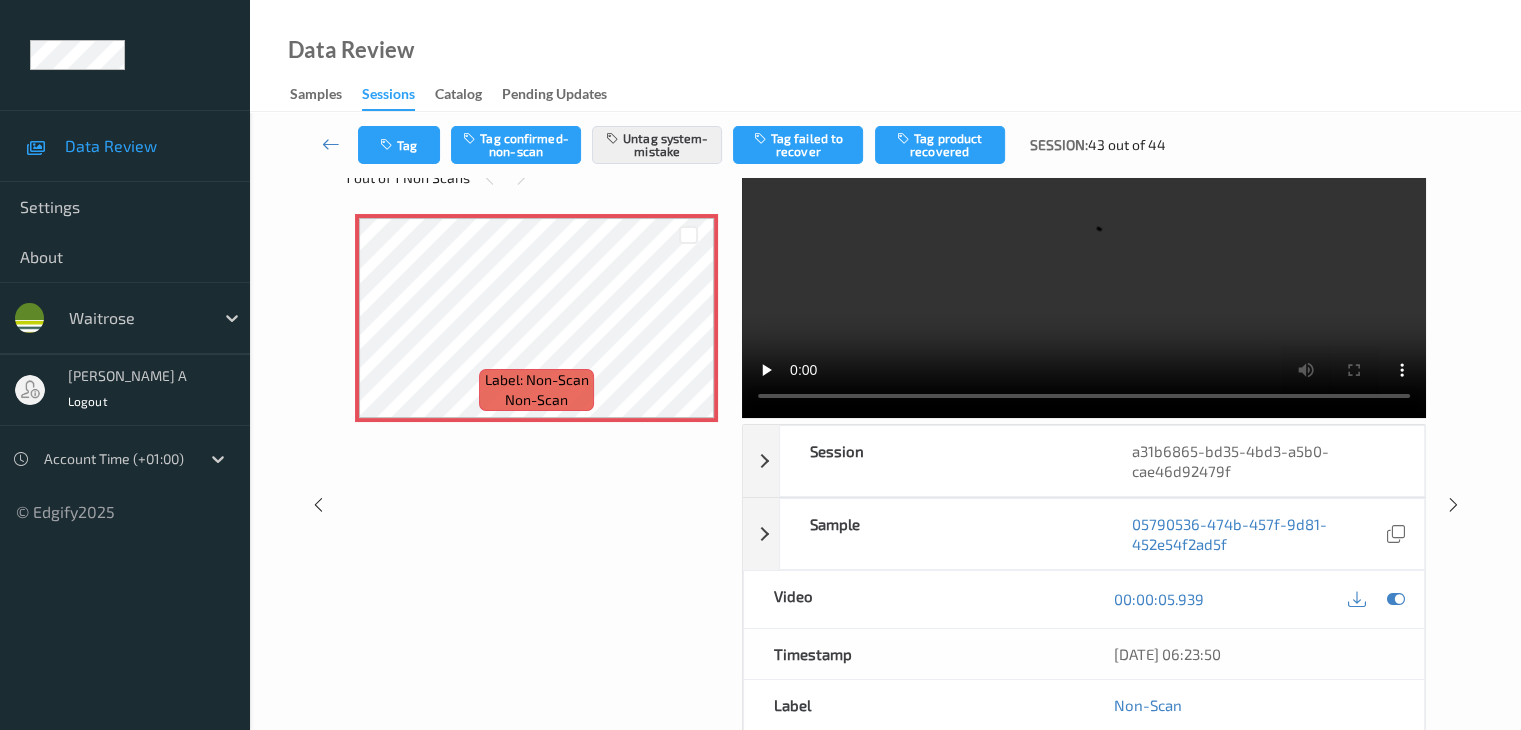 scroll, scrollTop: 44, scrollLeft: 0, axis: vertical 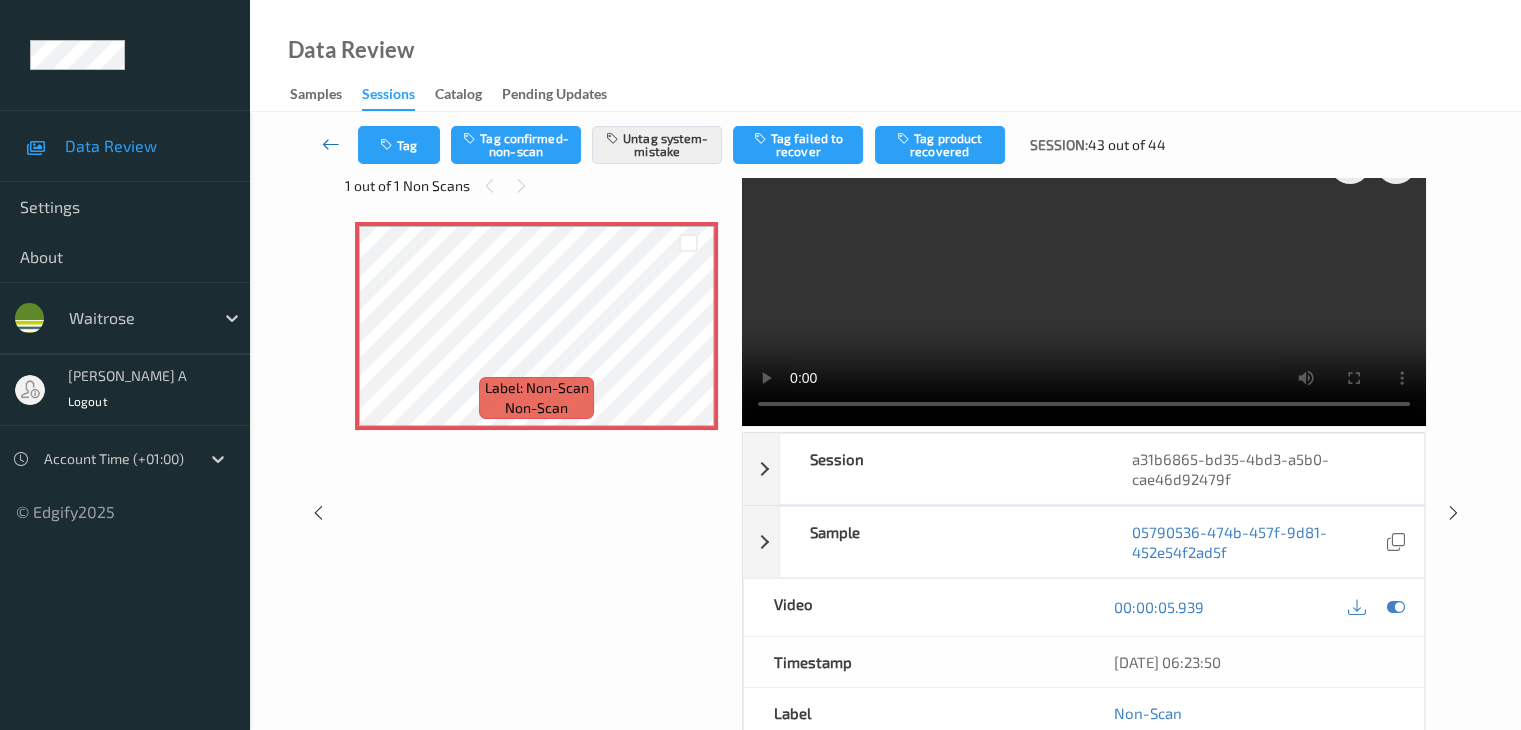 click at bounding box center (331, 144) 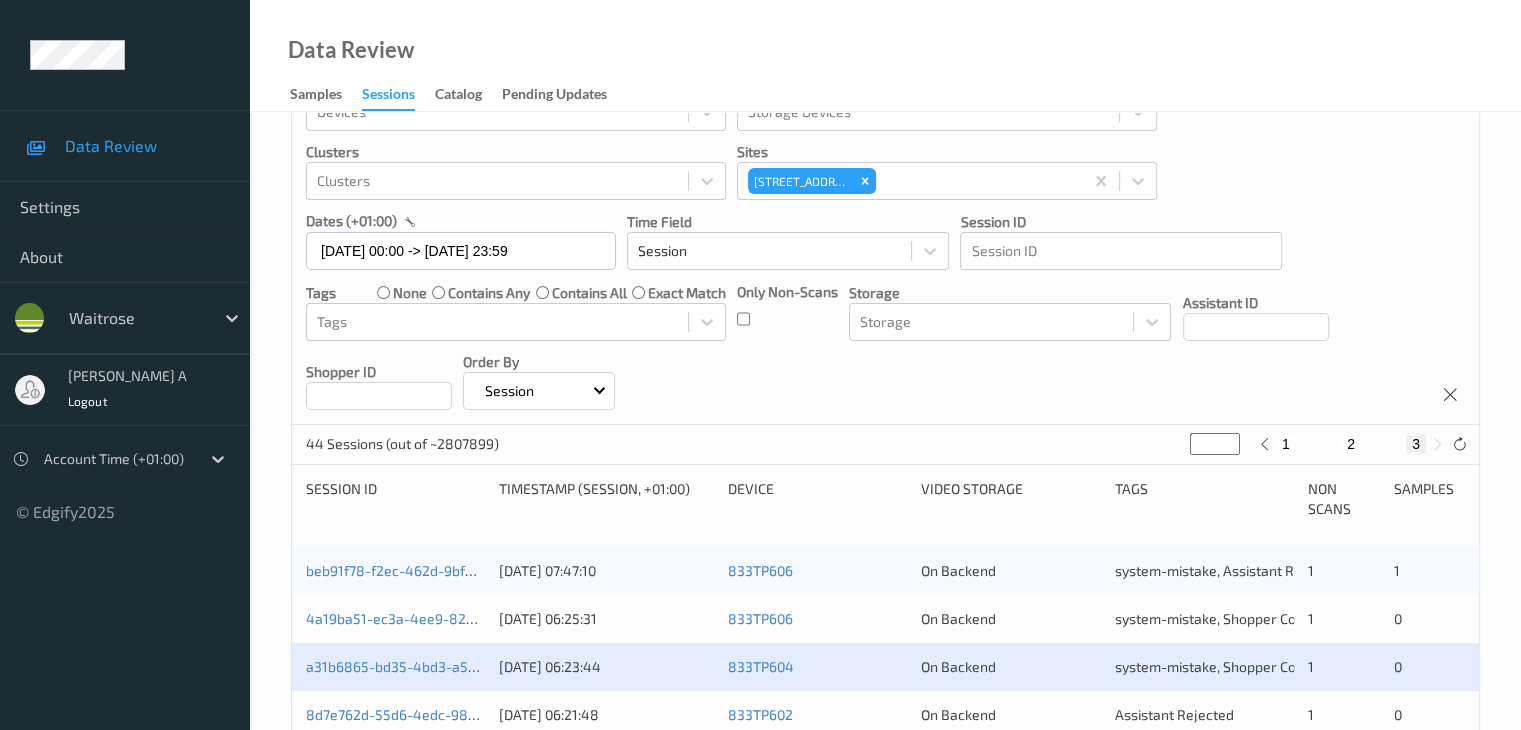 scroll, scrollTop: 164, scrollLeft: 0, axis: vertical 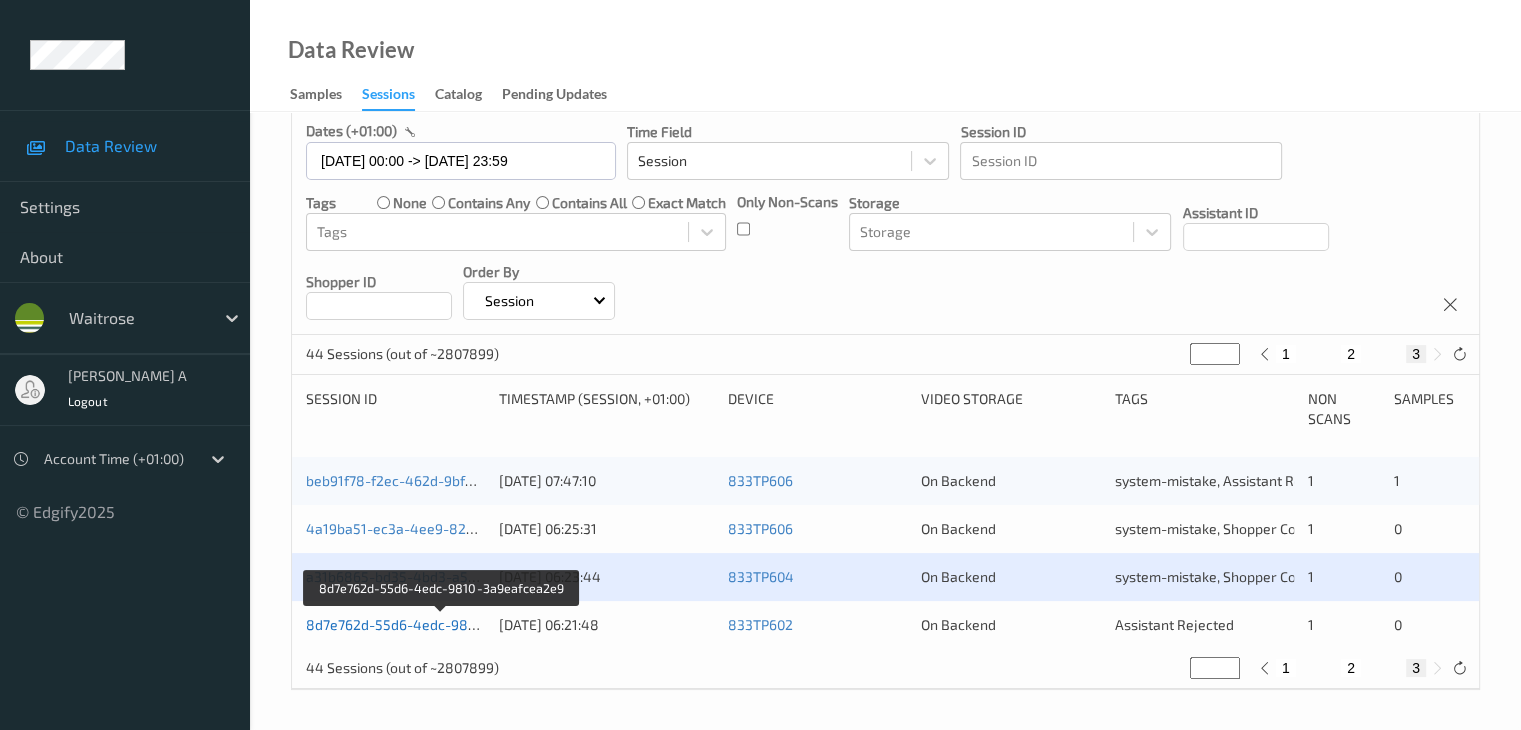 click on "8d7e762d-55d6-4edc-9810-3a9eafcea2e9" at bounding box center [443, 624] 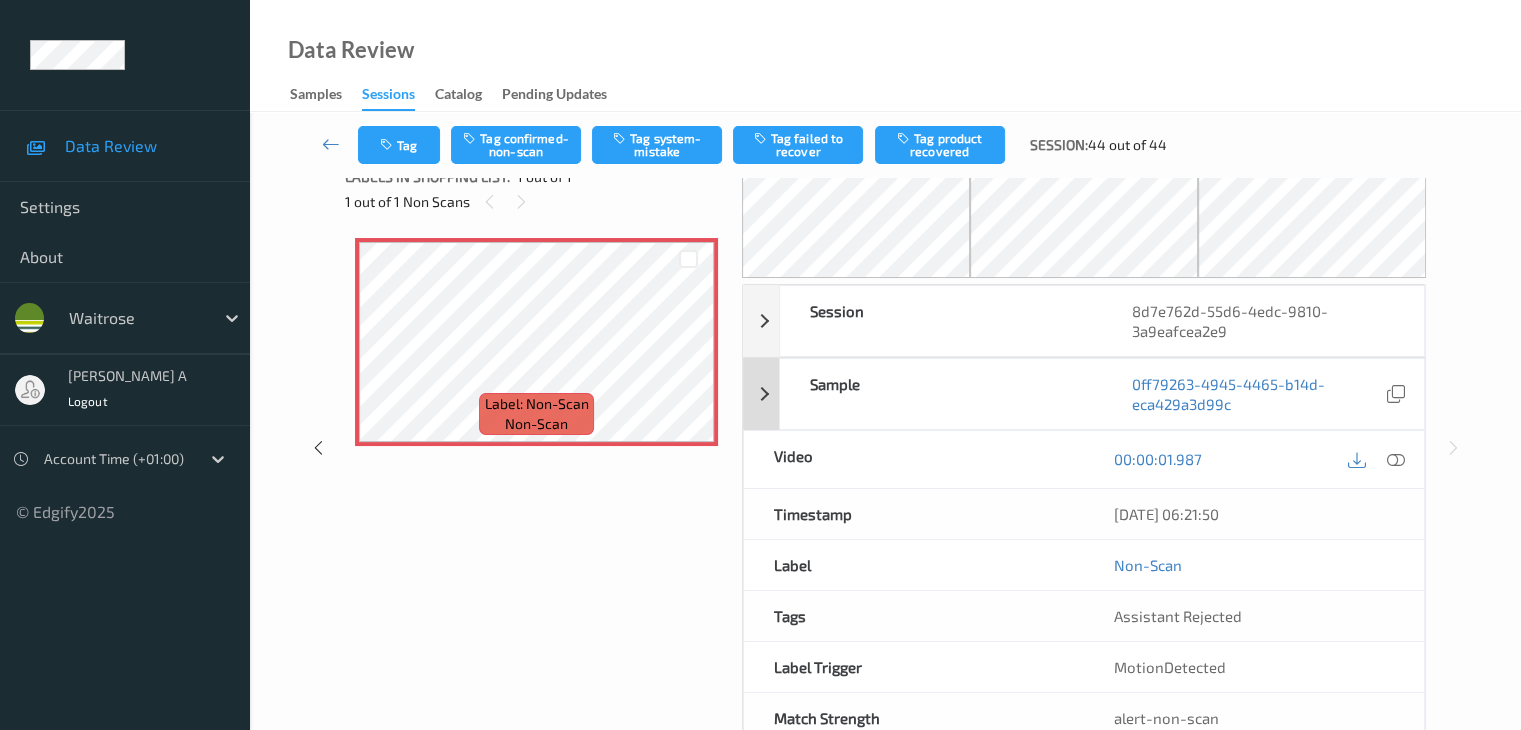 scroll, scrollTop: 0, scrollLeft: 0, axis: both 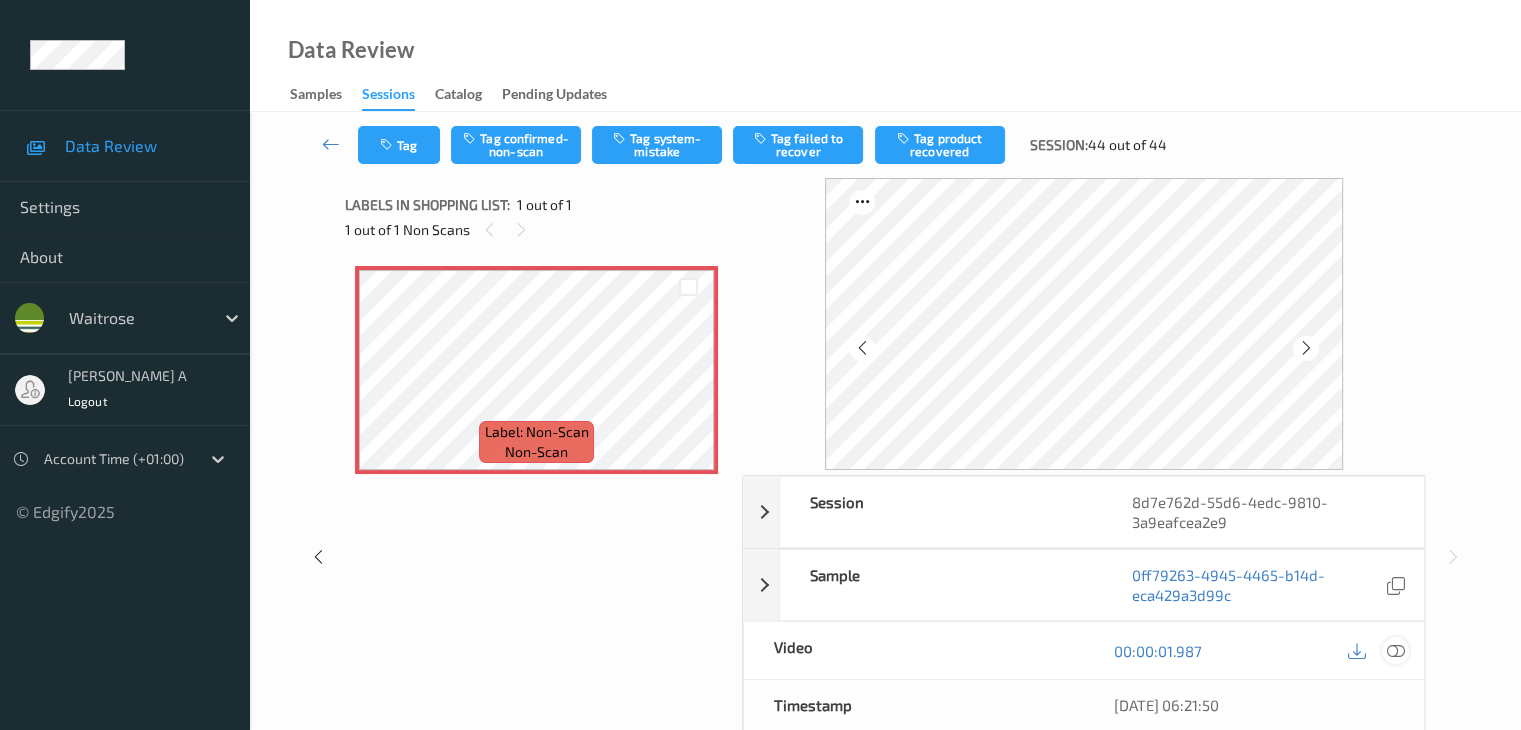 click at bounding box center (1395, 651) 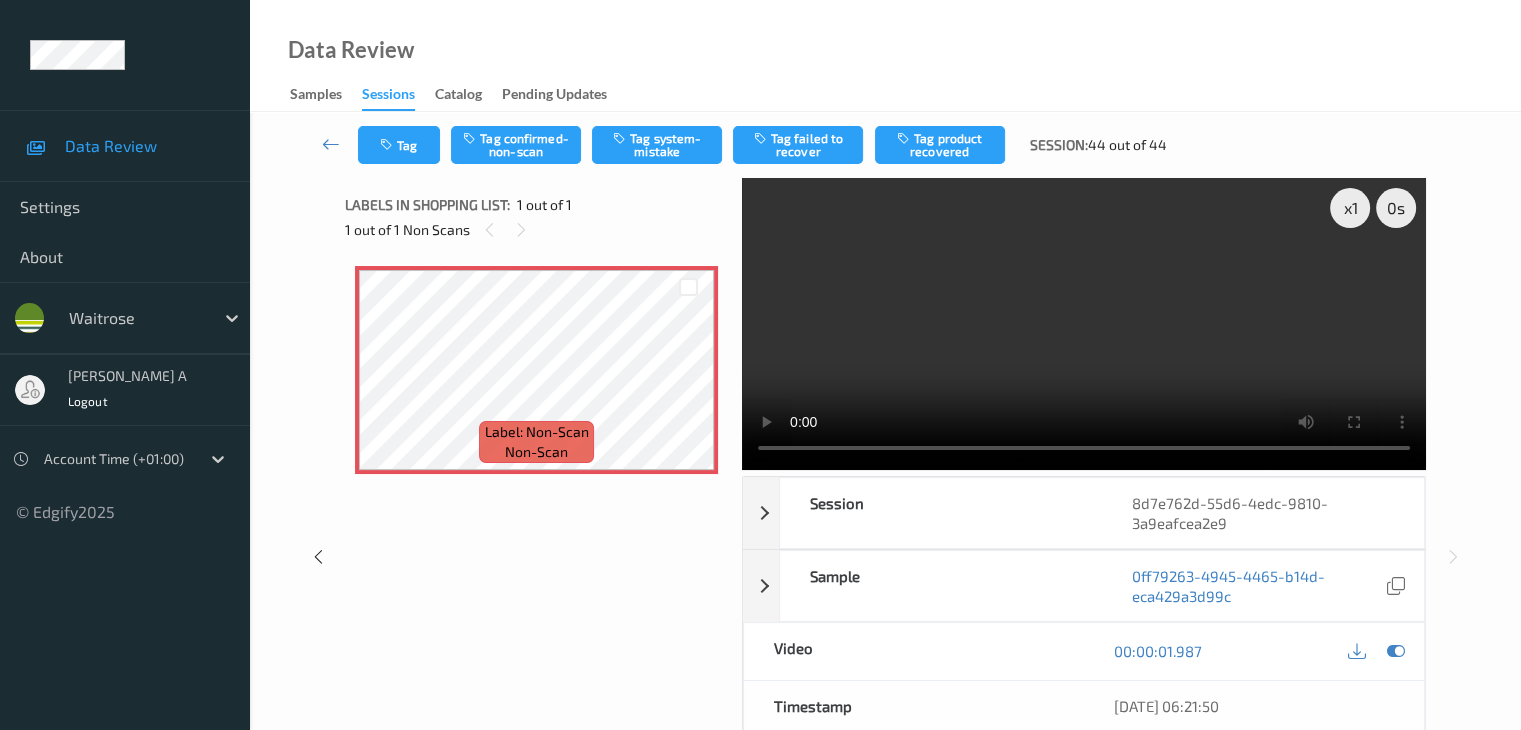 click at bounding box center (1084, 324) 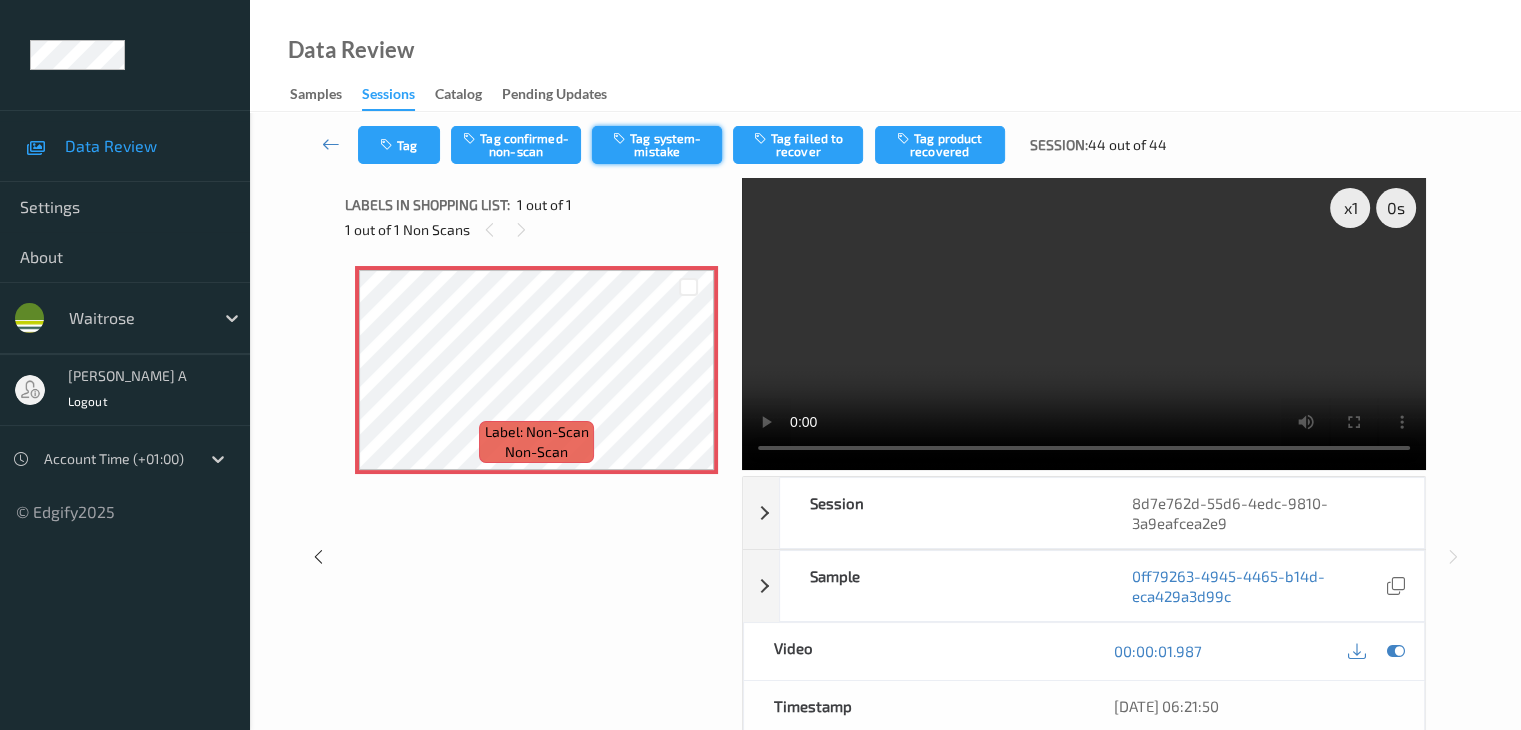 click on "Tag   system-mistake" at bounding box center (657, 145) 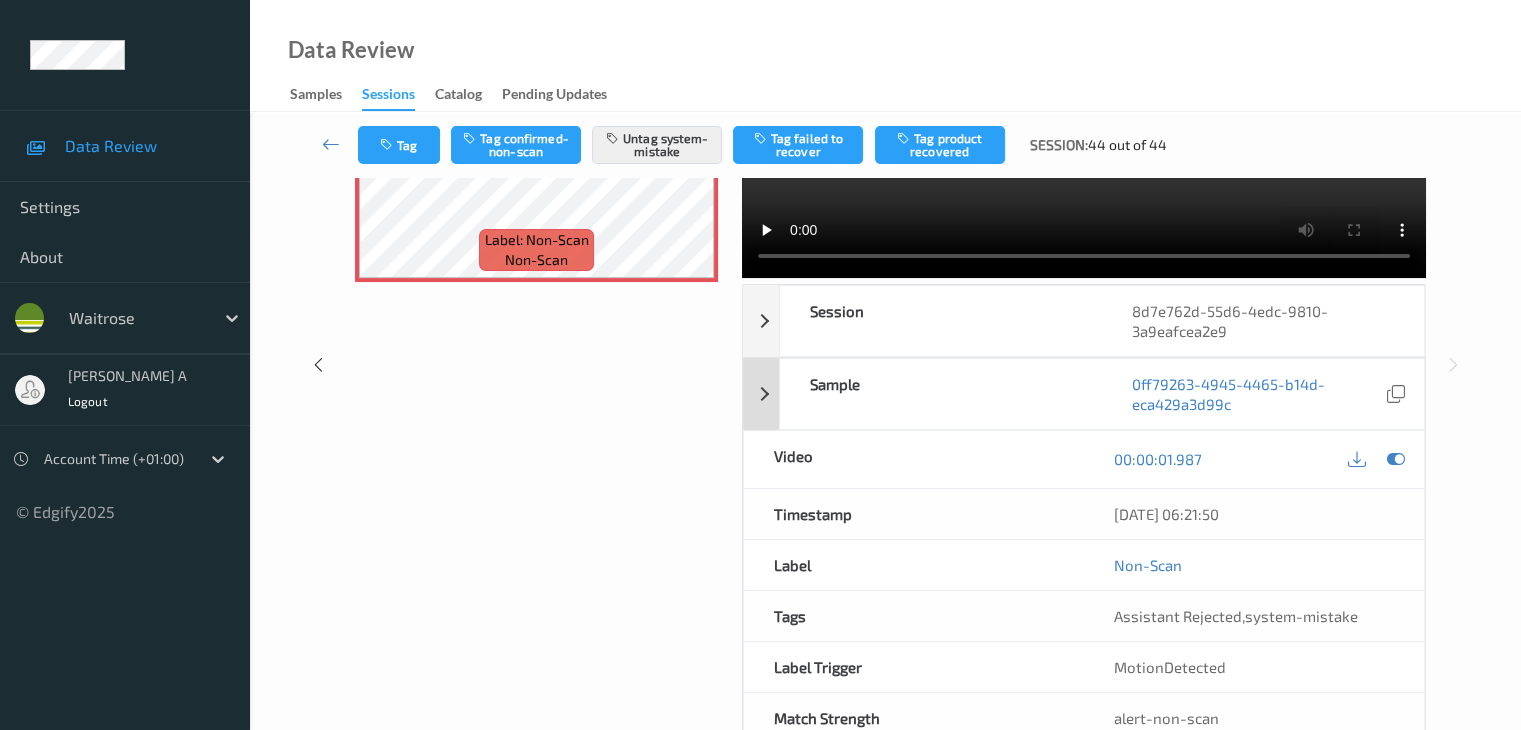 scroll, scrollTop: 200, scrollLeft: 0, axis: vertical 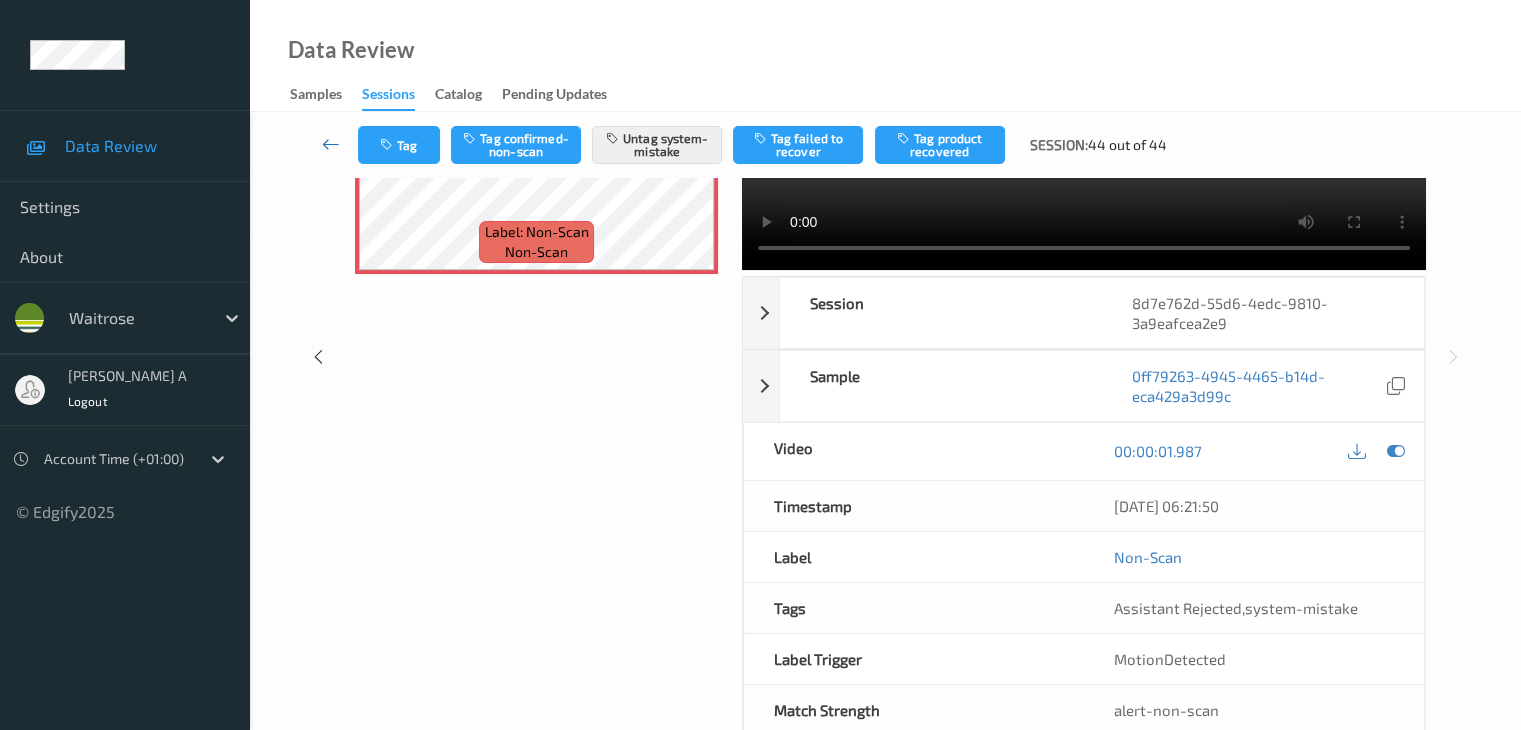 click at bounding box center (331, 144) 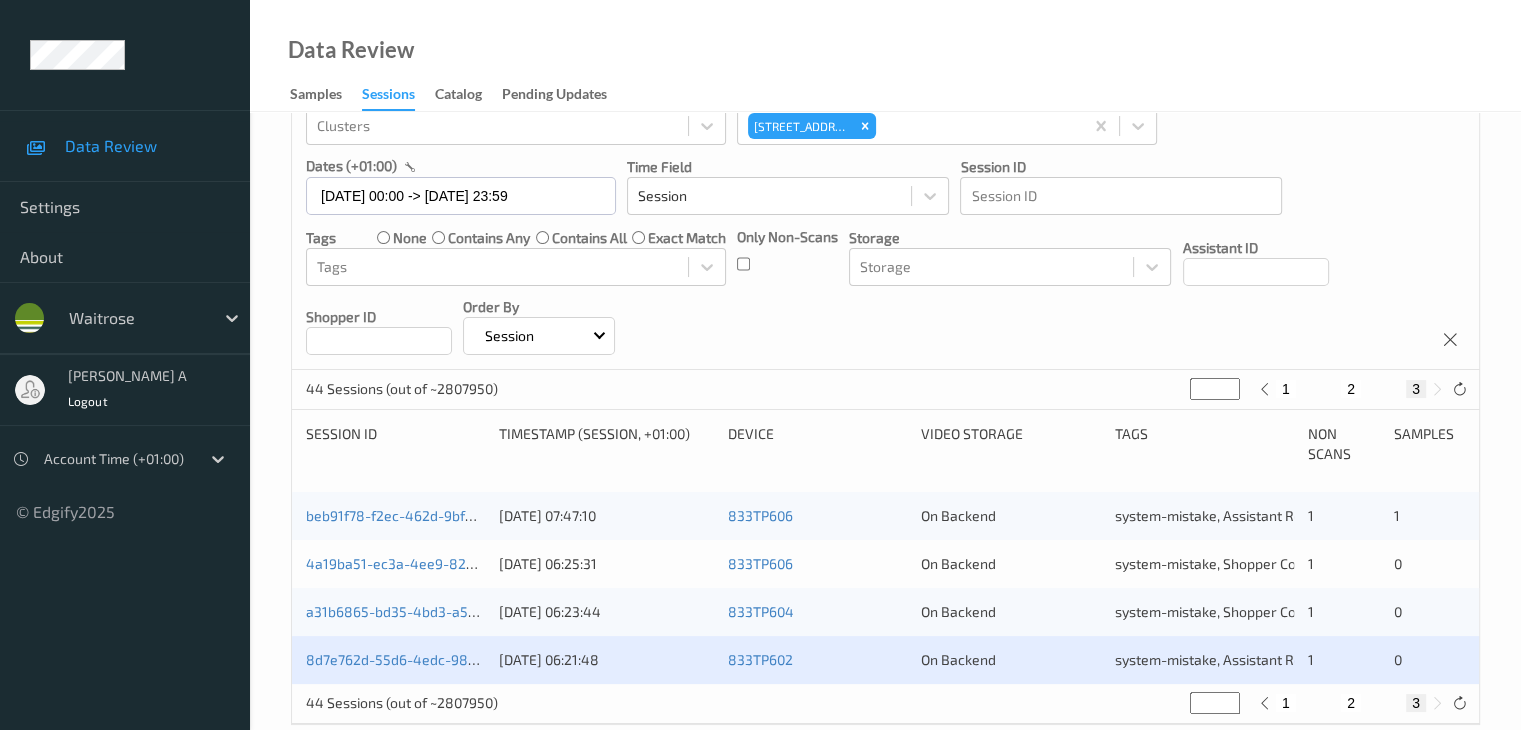 scroll, scrollTop: 164, scrollLeft: 0, axis: vertical 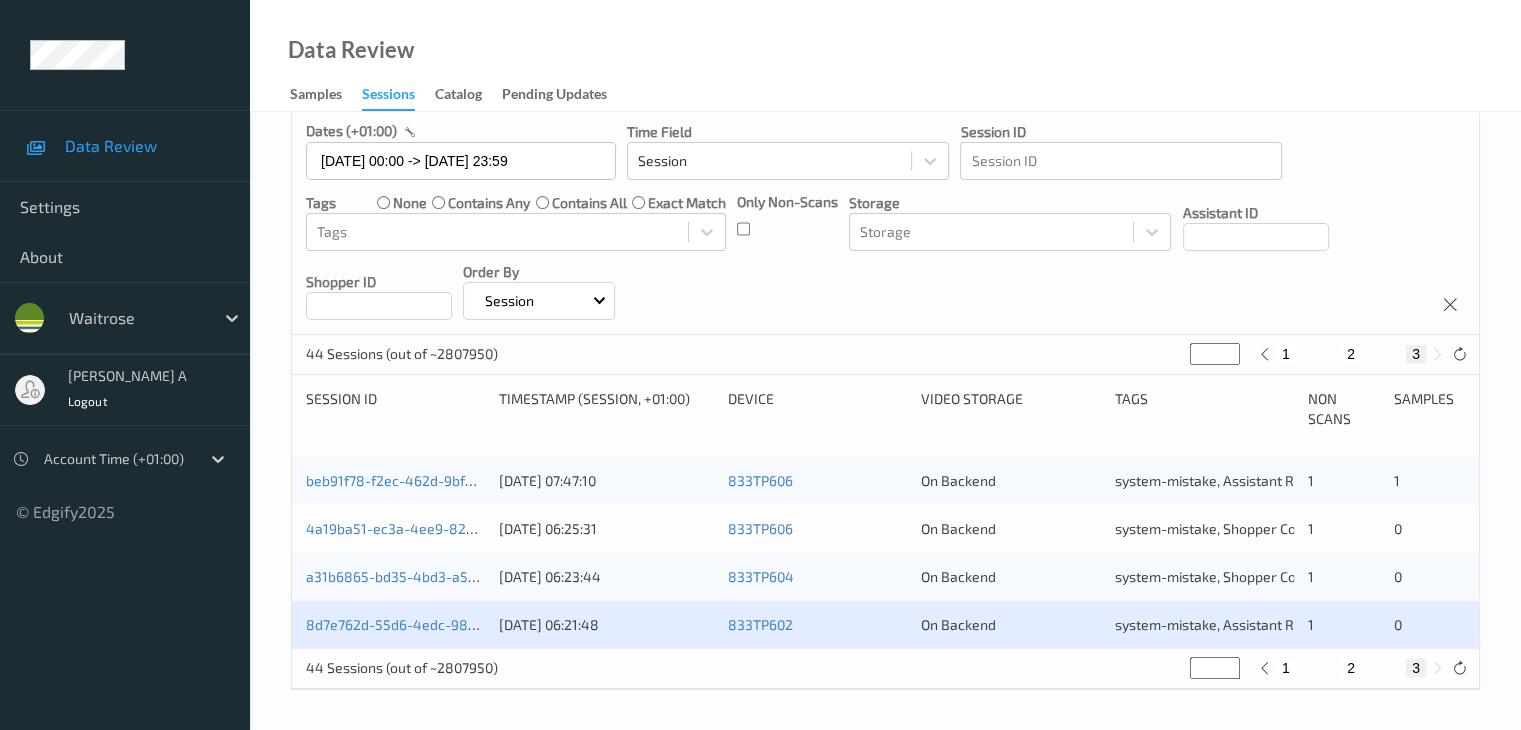 click on "2" at bounding box center [1351, 354] 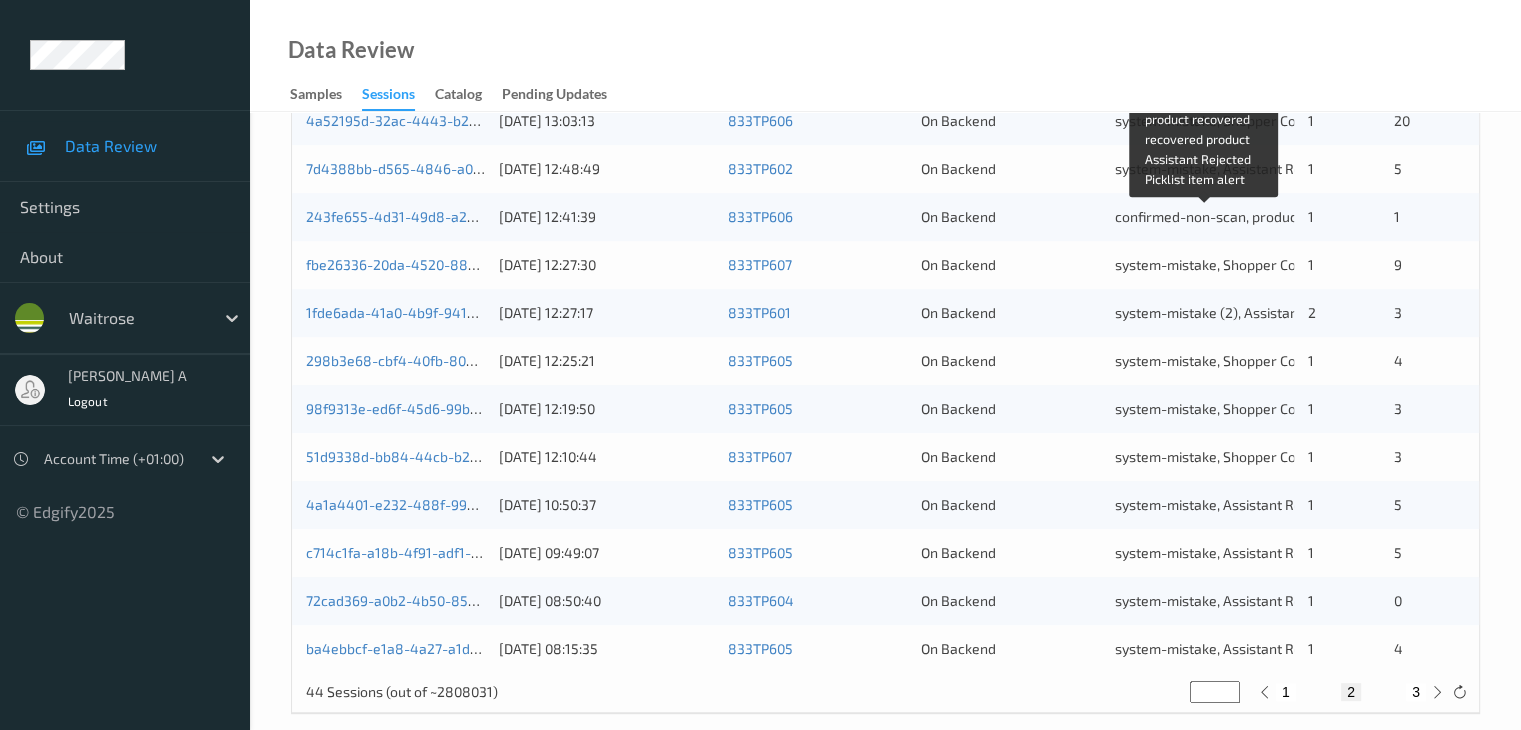 scroll, scrollTop: 932, scrollLeft: 0, axis: vertical 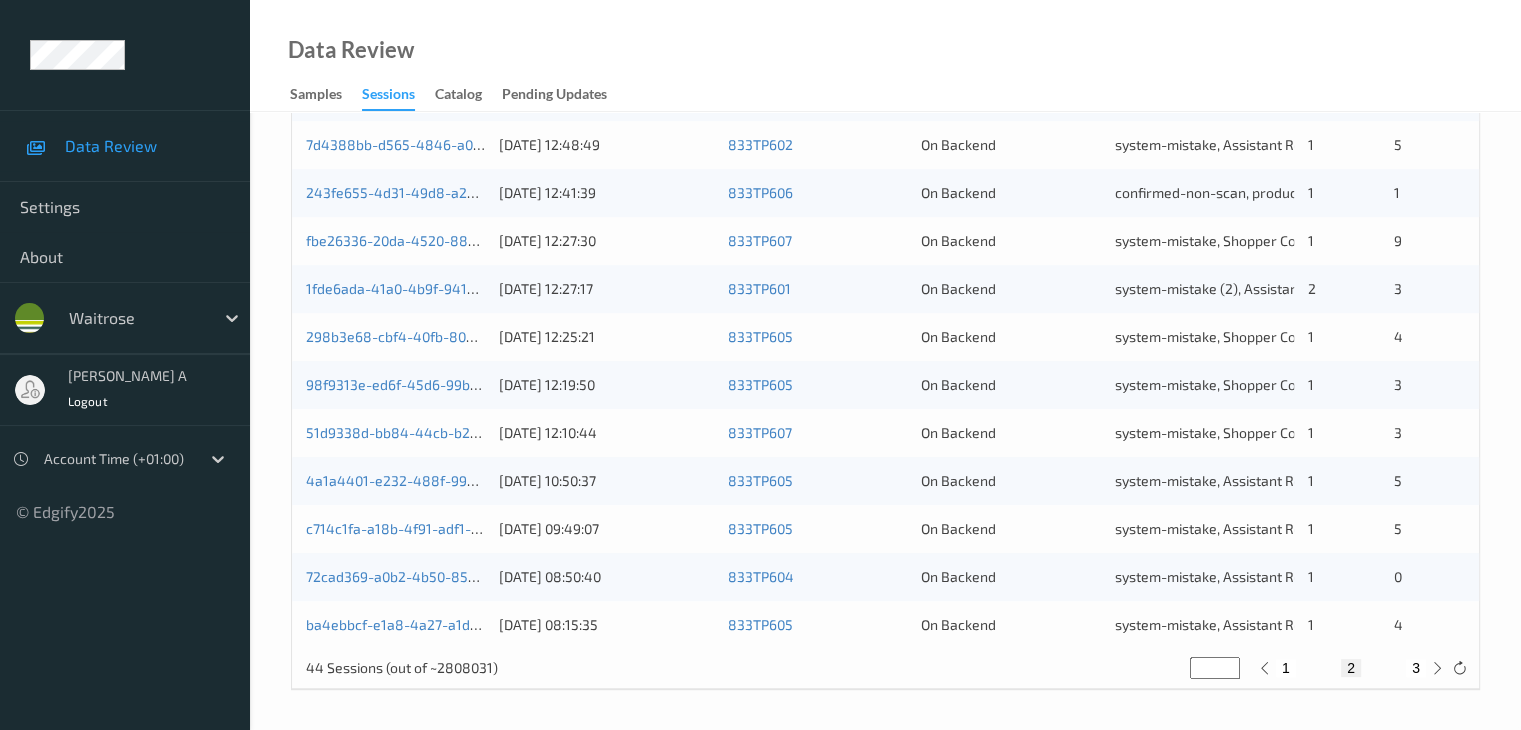 click on "1" at bounding box center [1286, 668] 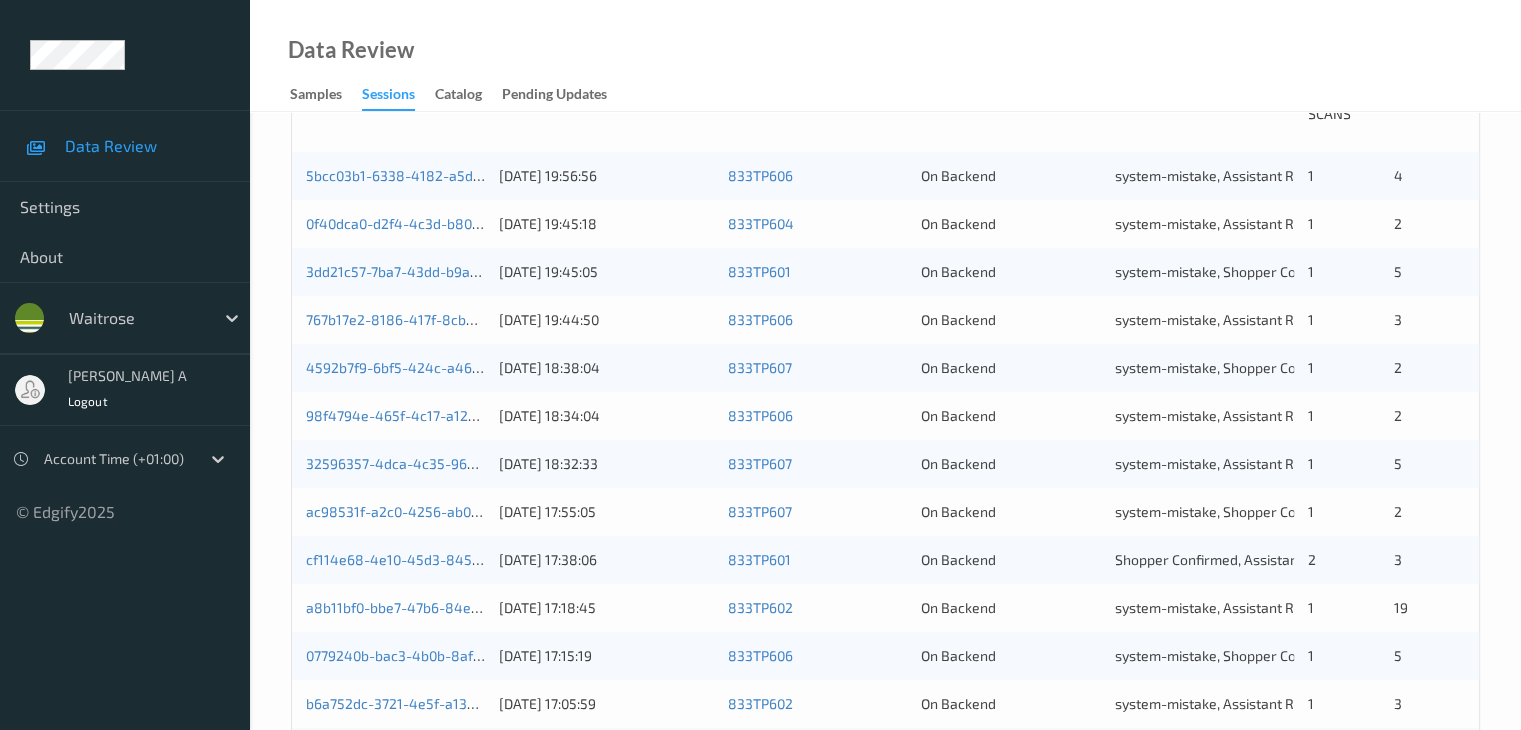 scroll, scrollTop: 500, scrollLeft: 0, axis: vertical 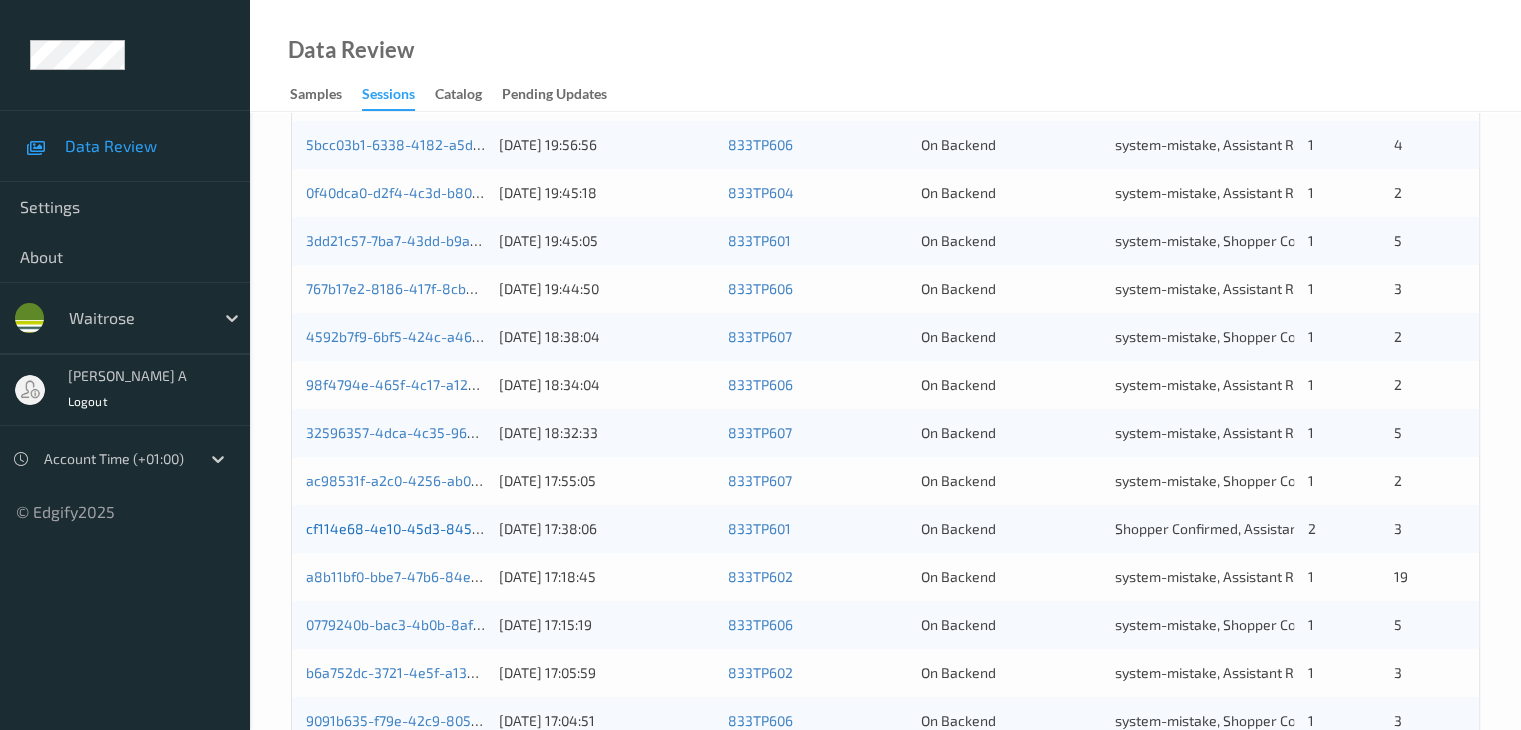 click on "cf114e68-4e10-45d3-8457-ae14ced4b3d7" at bounding box center [442, 528] 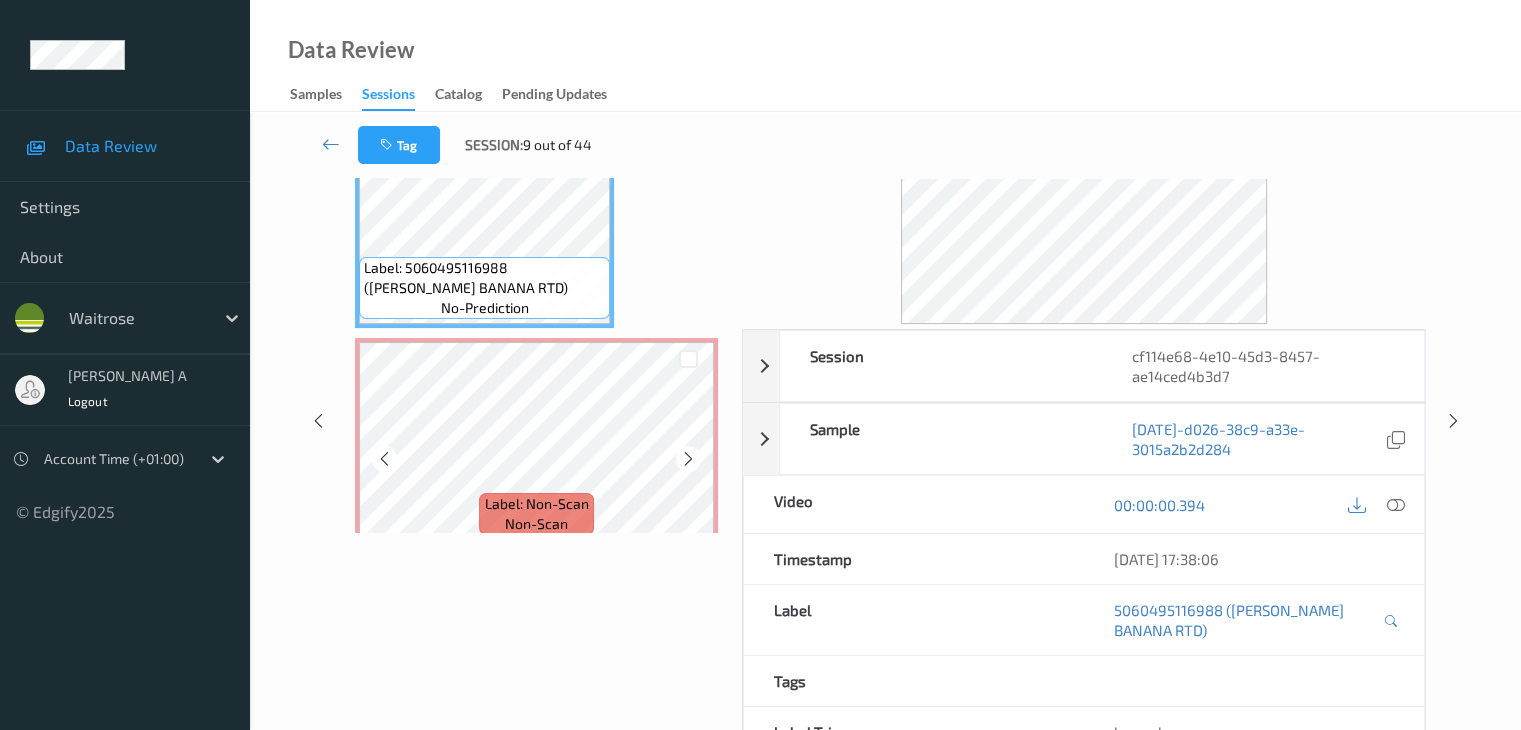 scroll, scrollTop: 0, scrollLeft: 0, axis: both 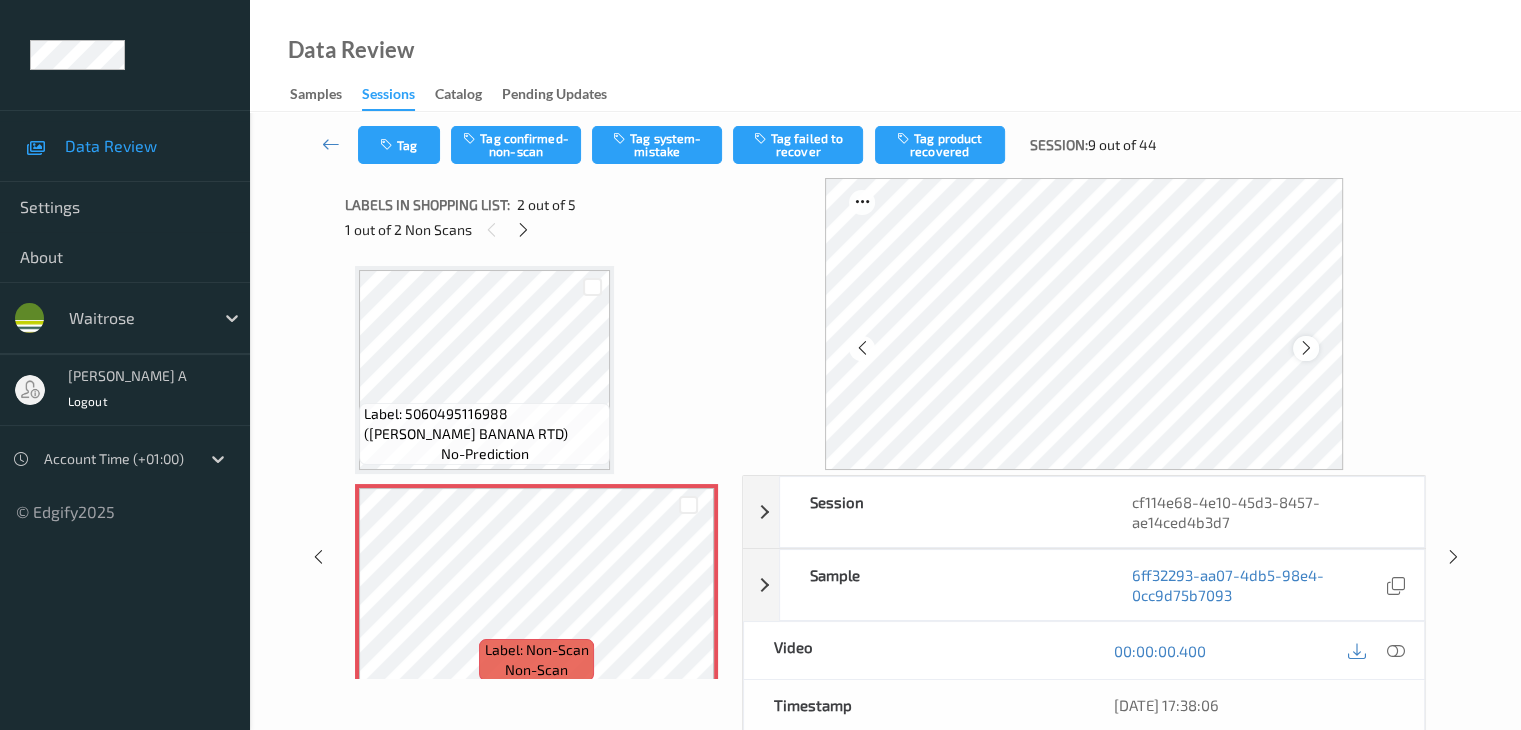 click at bounding box center [1306, 348] 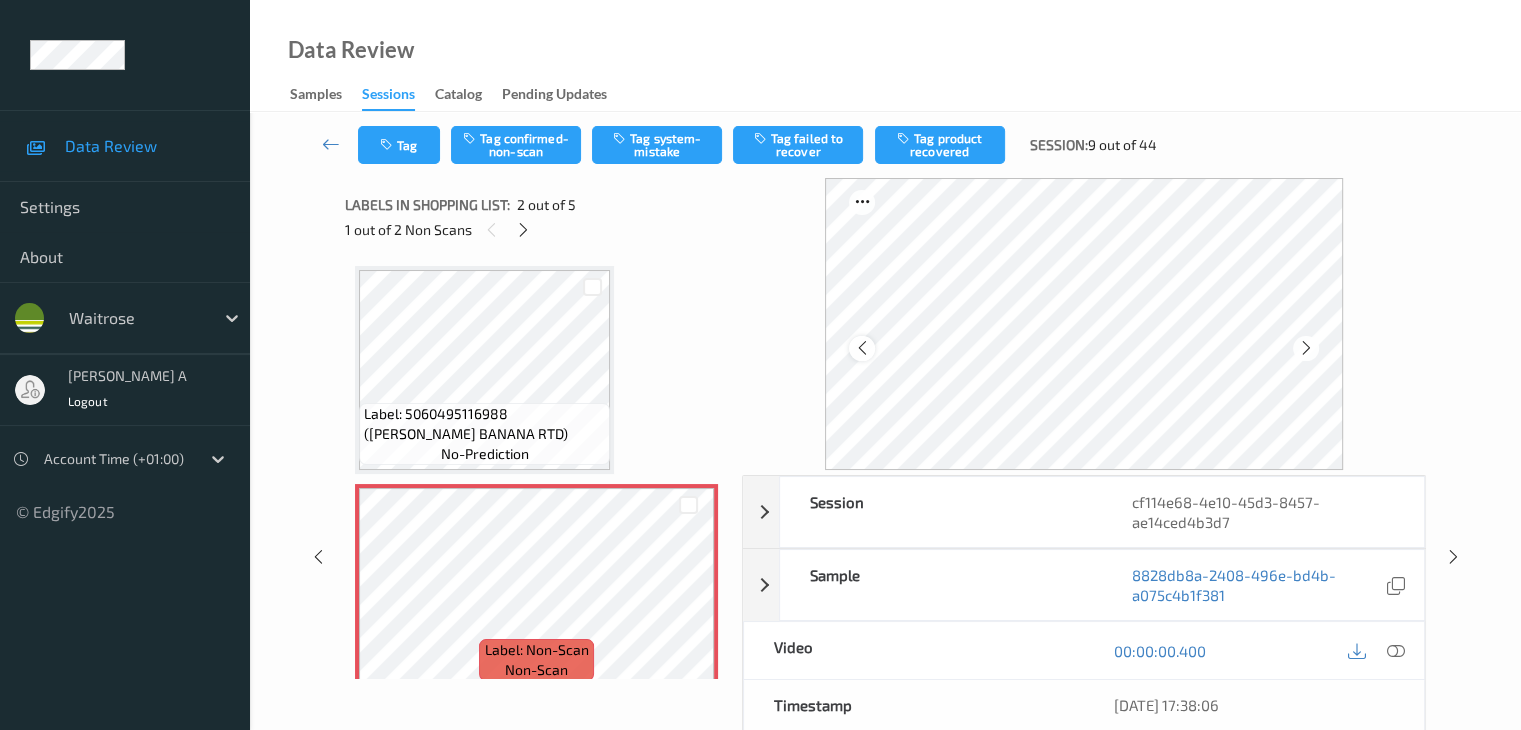 click at bounding box center (861, 348) 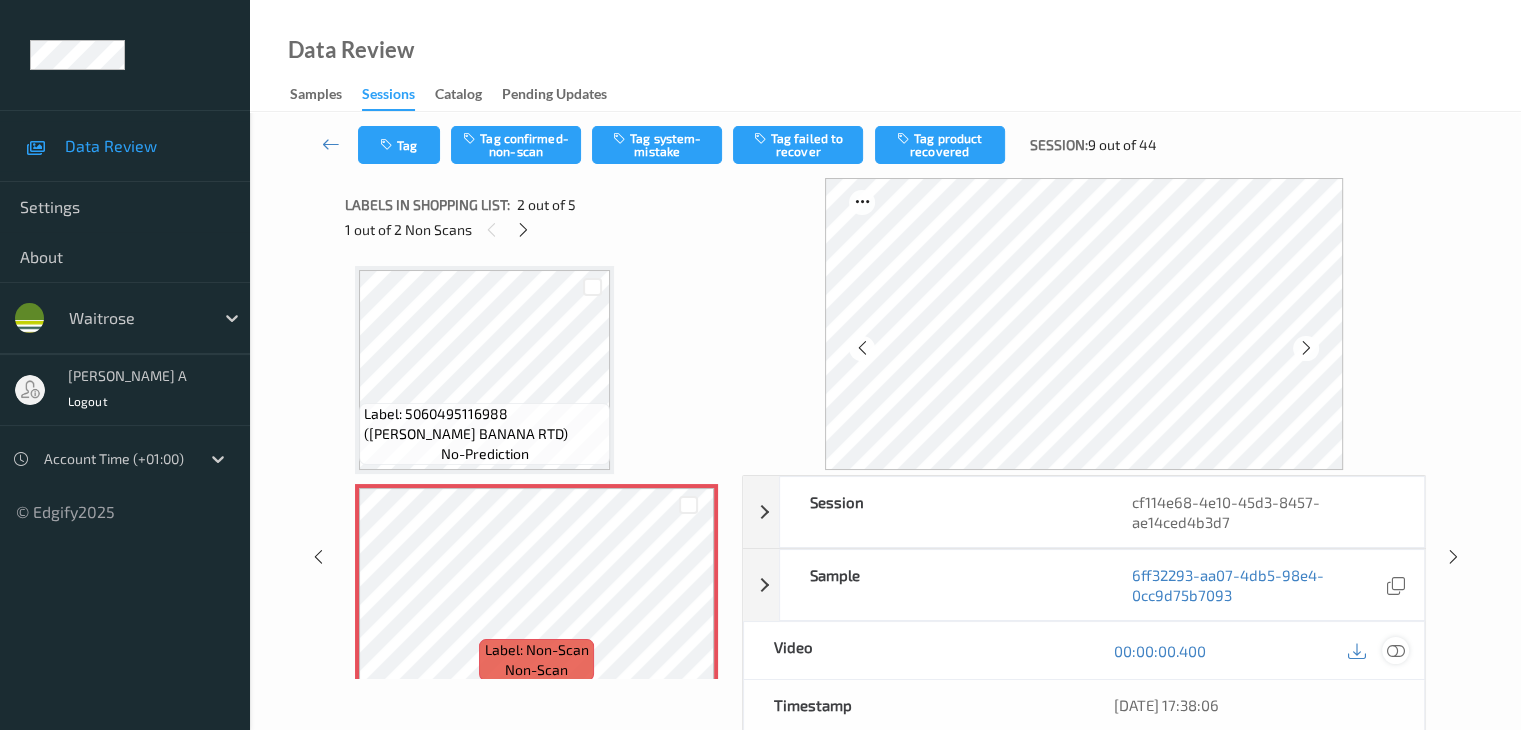 click at bounding box center (1395, 651) 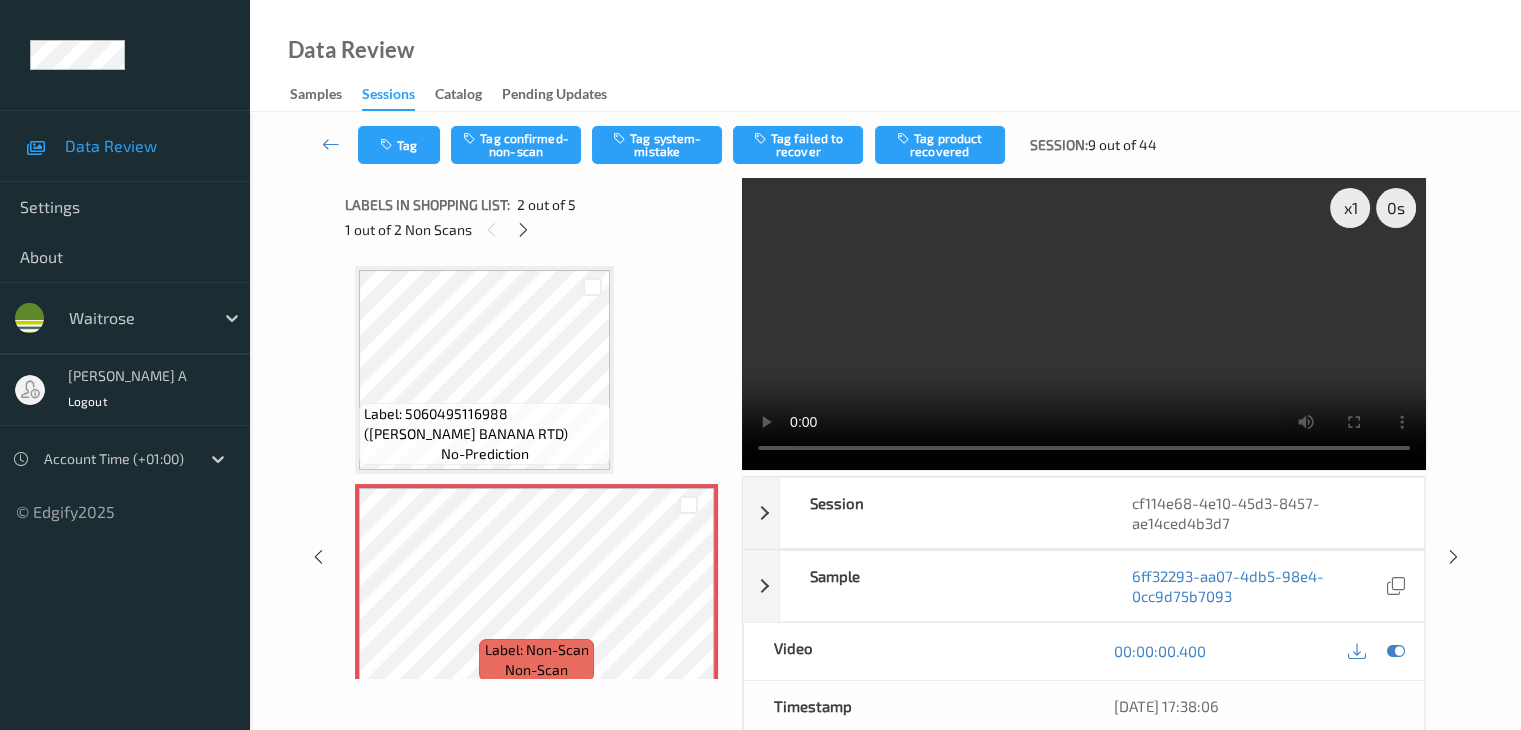 click at bounding box center (1084, 324) 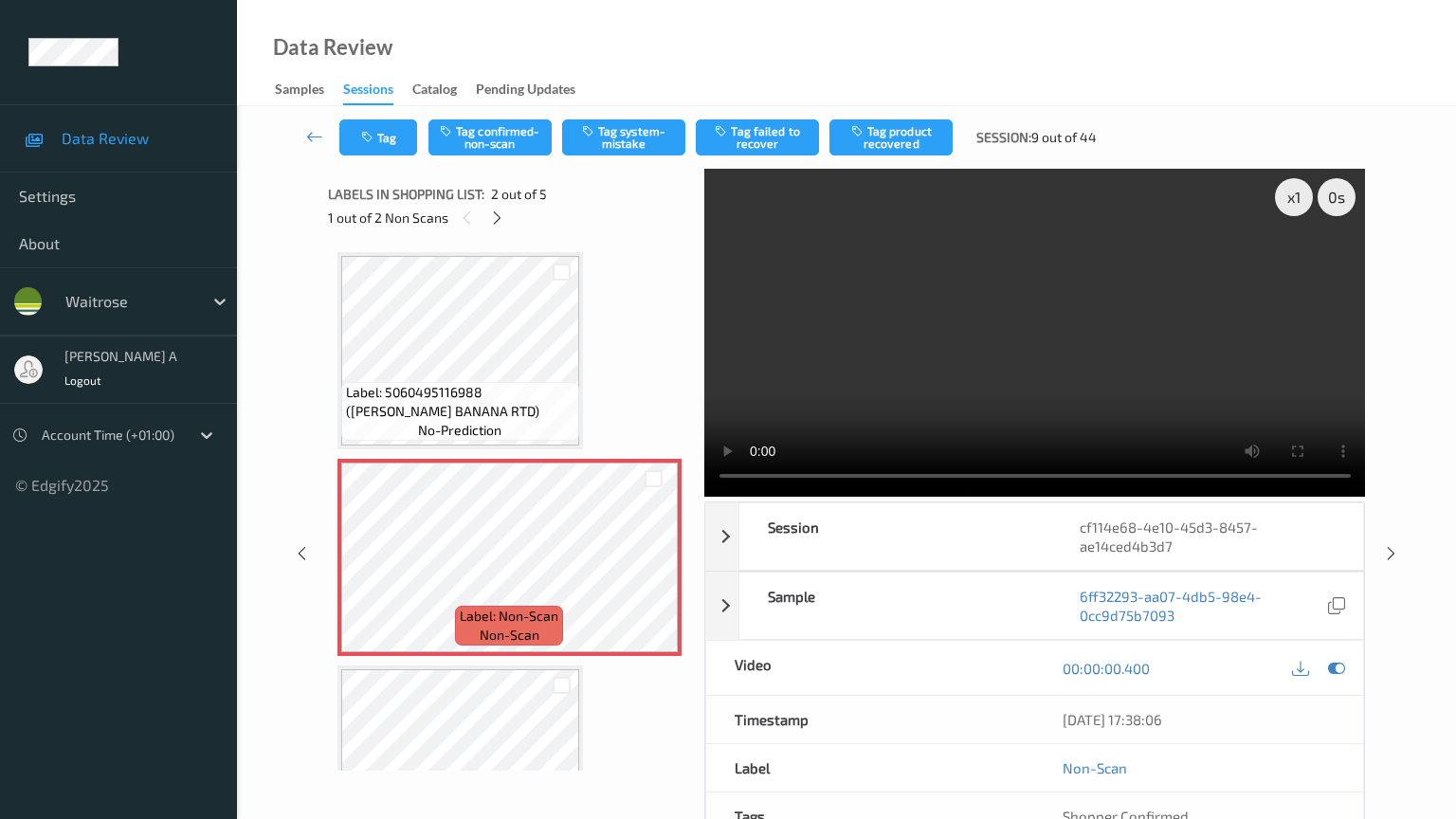 type 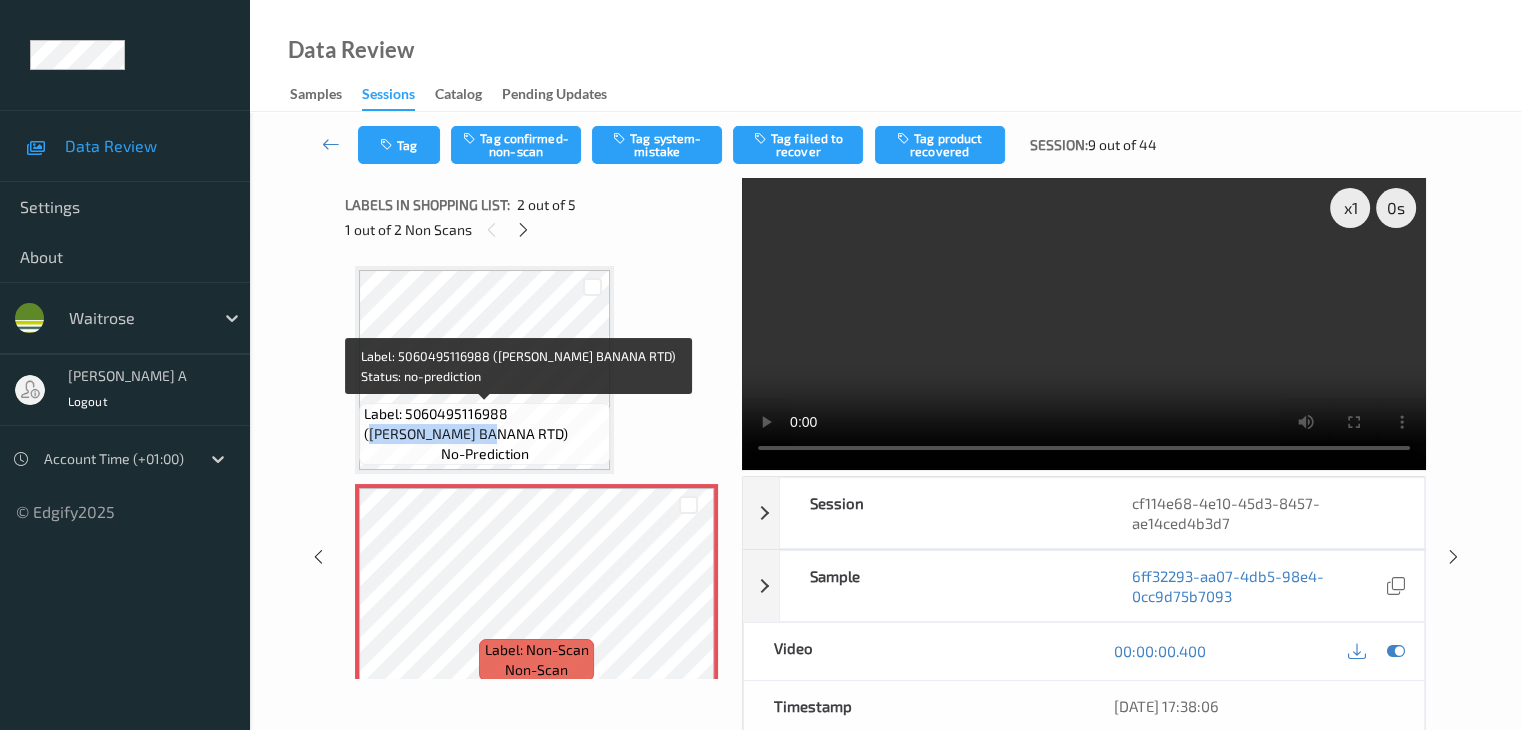 drag, startPoint x: 513, startPoint y: 416, endPoint x: 392, endPoint y: 437, distance: 122.80879 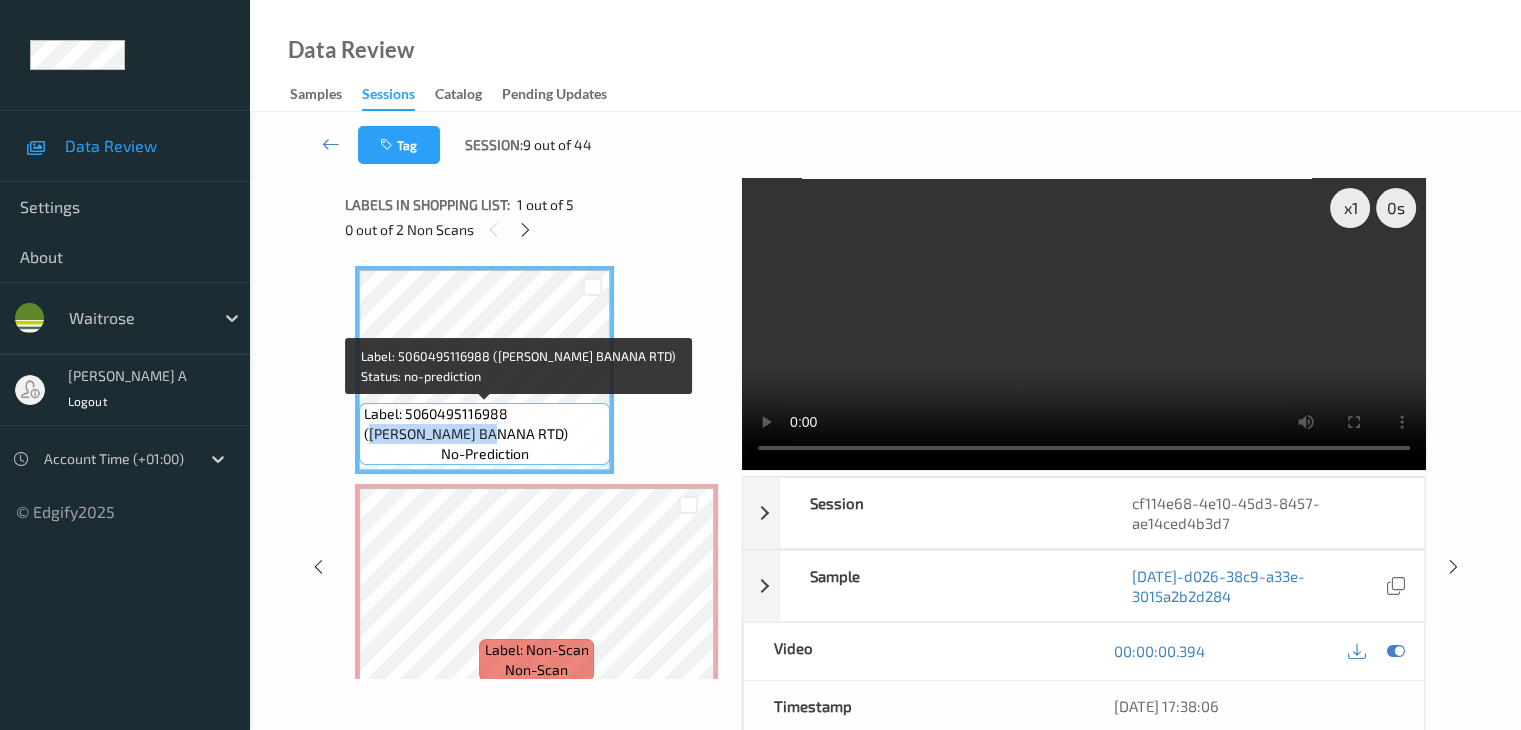 copy on "[PERSON_NAME] BANANA RTD)" 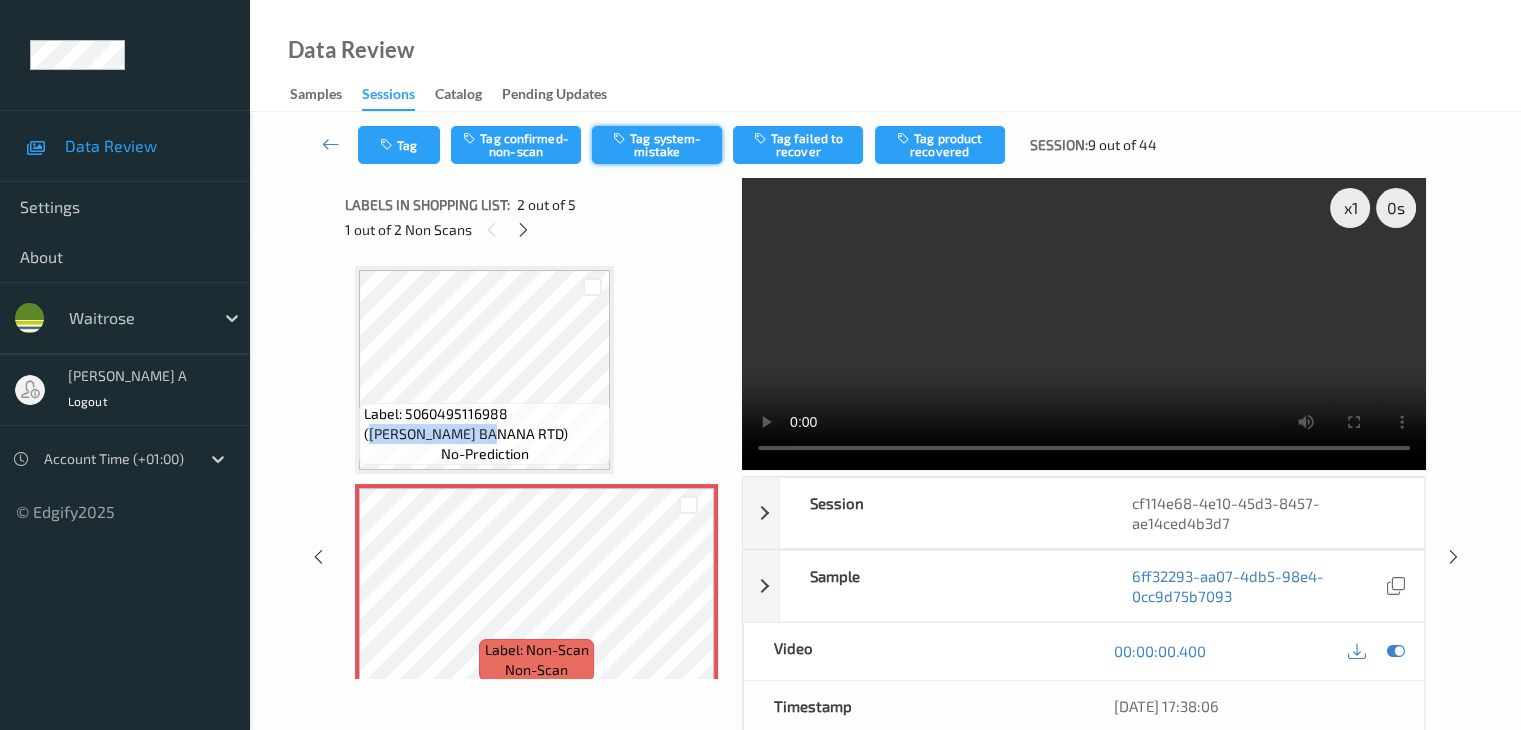 click on "Tag   system-mistake" at bounding box center (657, 145) 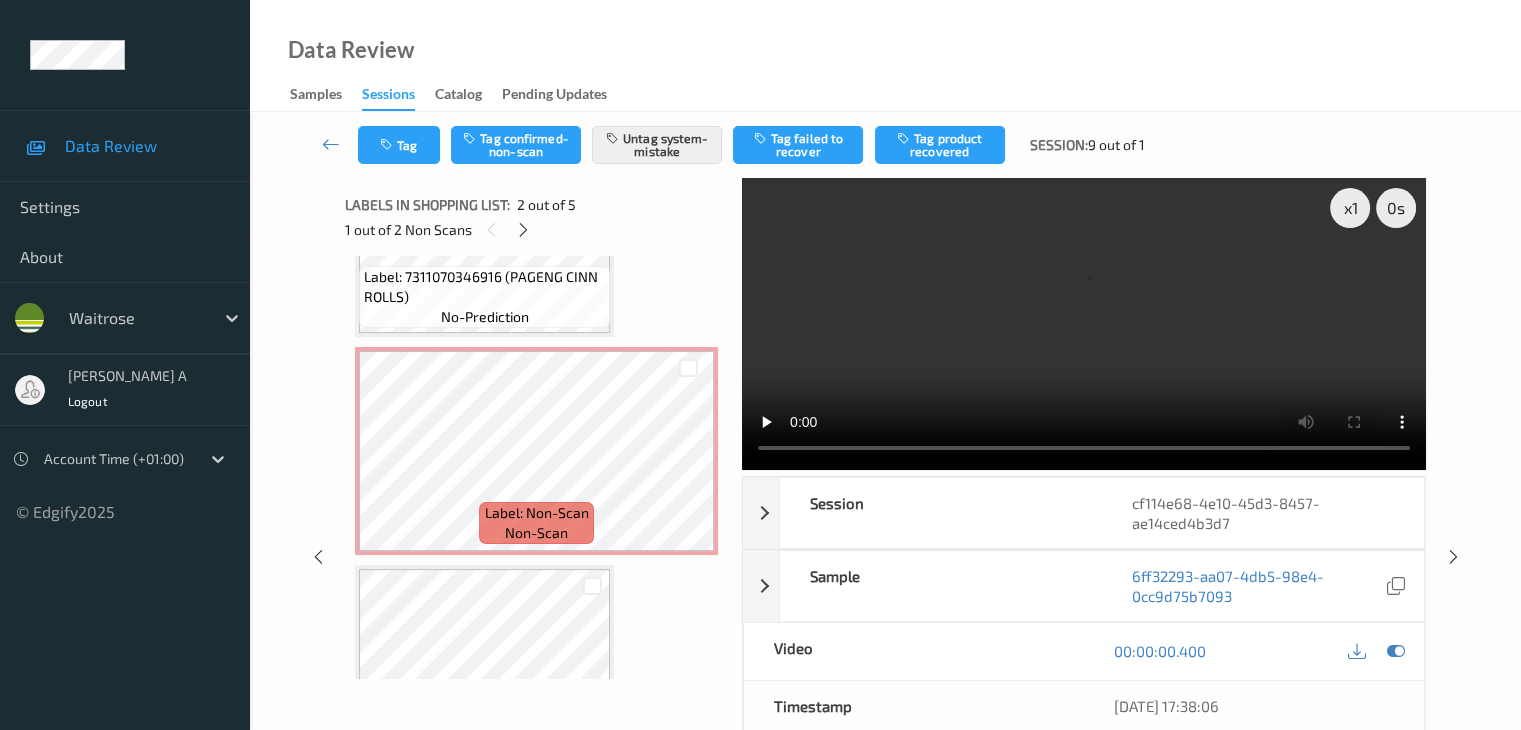scroll, scrollTop: 577, scrollLeft: 0, axis: vertical 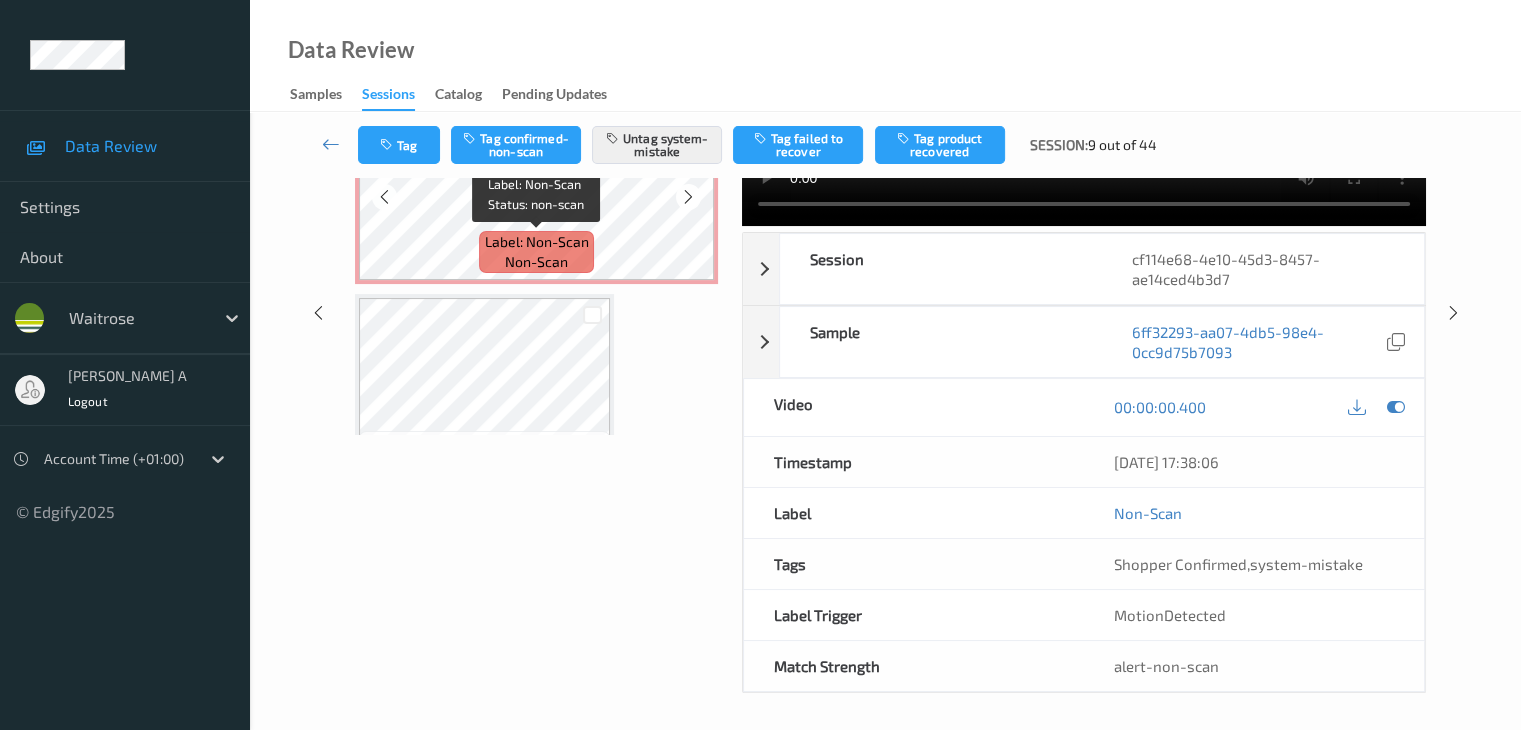 click on "Label: Non-Scan" at bounding box center (537, 242) 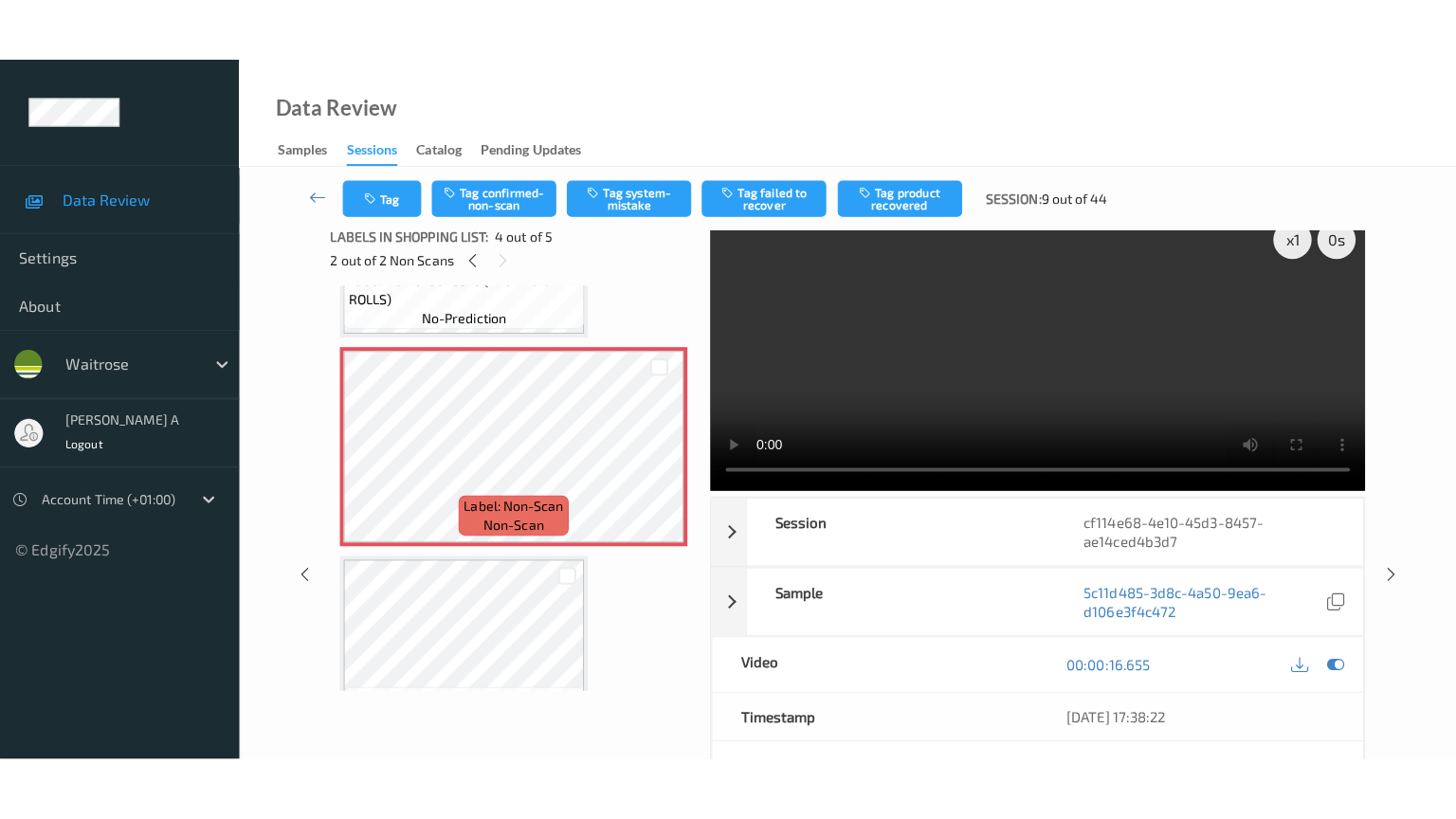 scroll, scrollTop: 0, scrollLeft: 0, axis: both 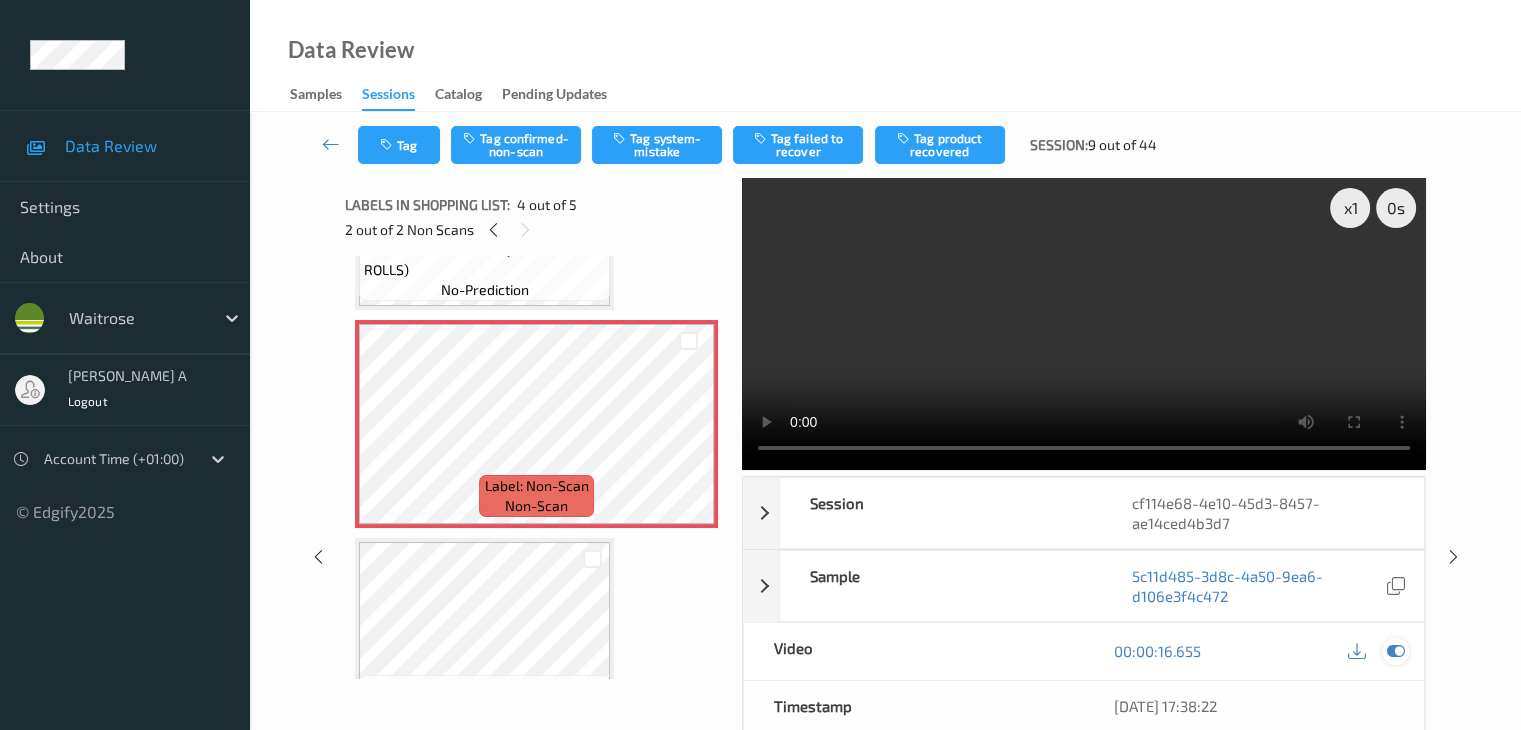 click at bounding box center [1395, 651] 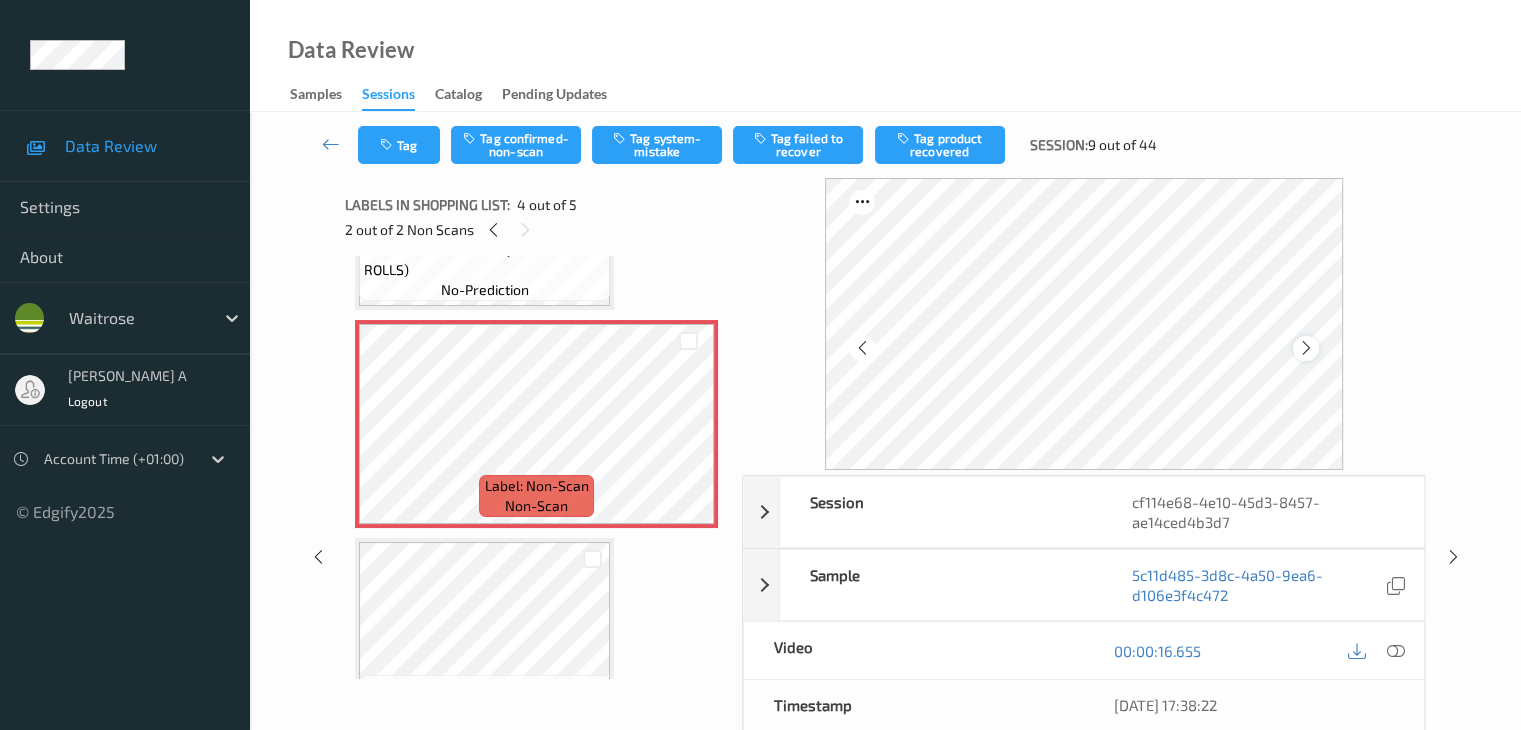 click at bounding box center [1305, 348] 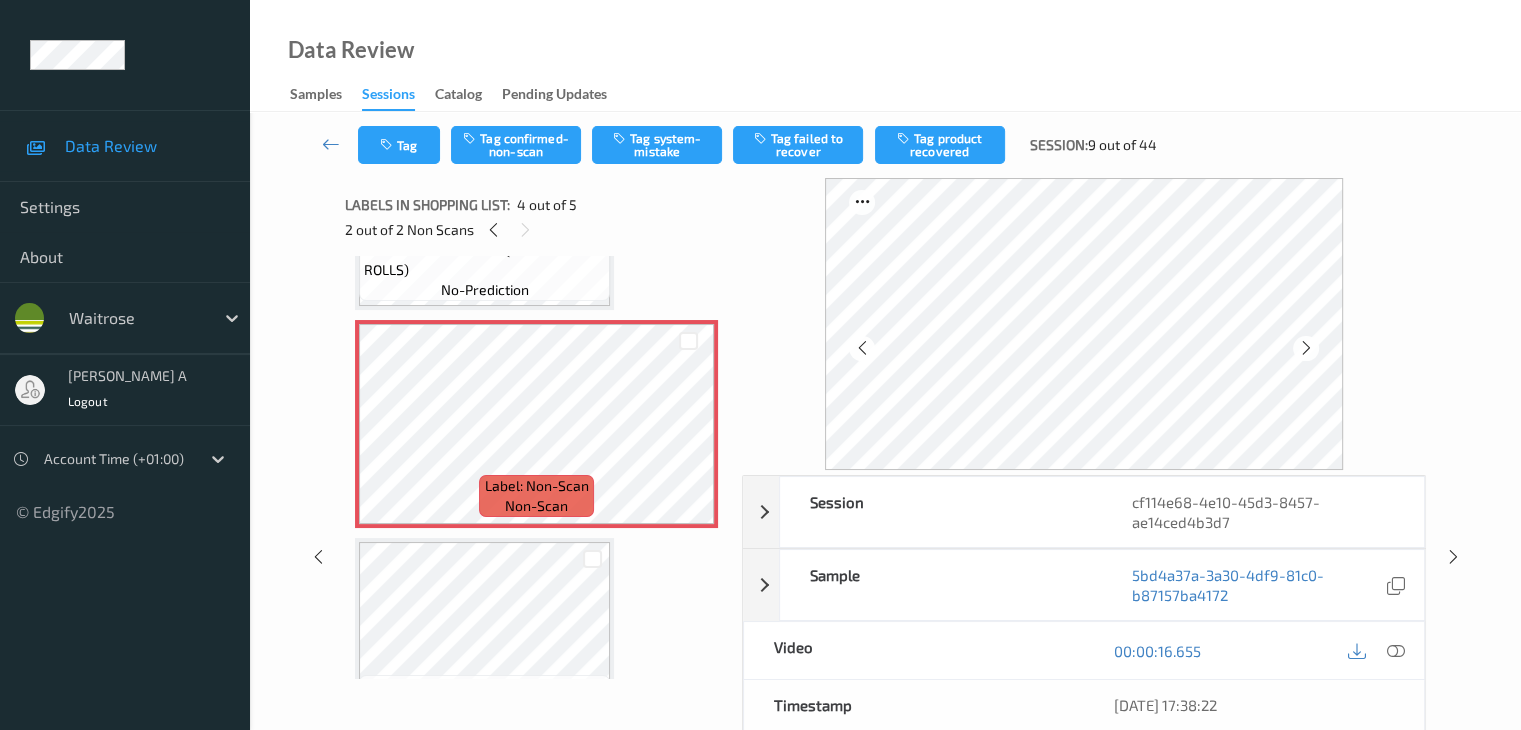 click at bounding box center (1305, 348) 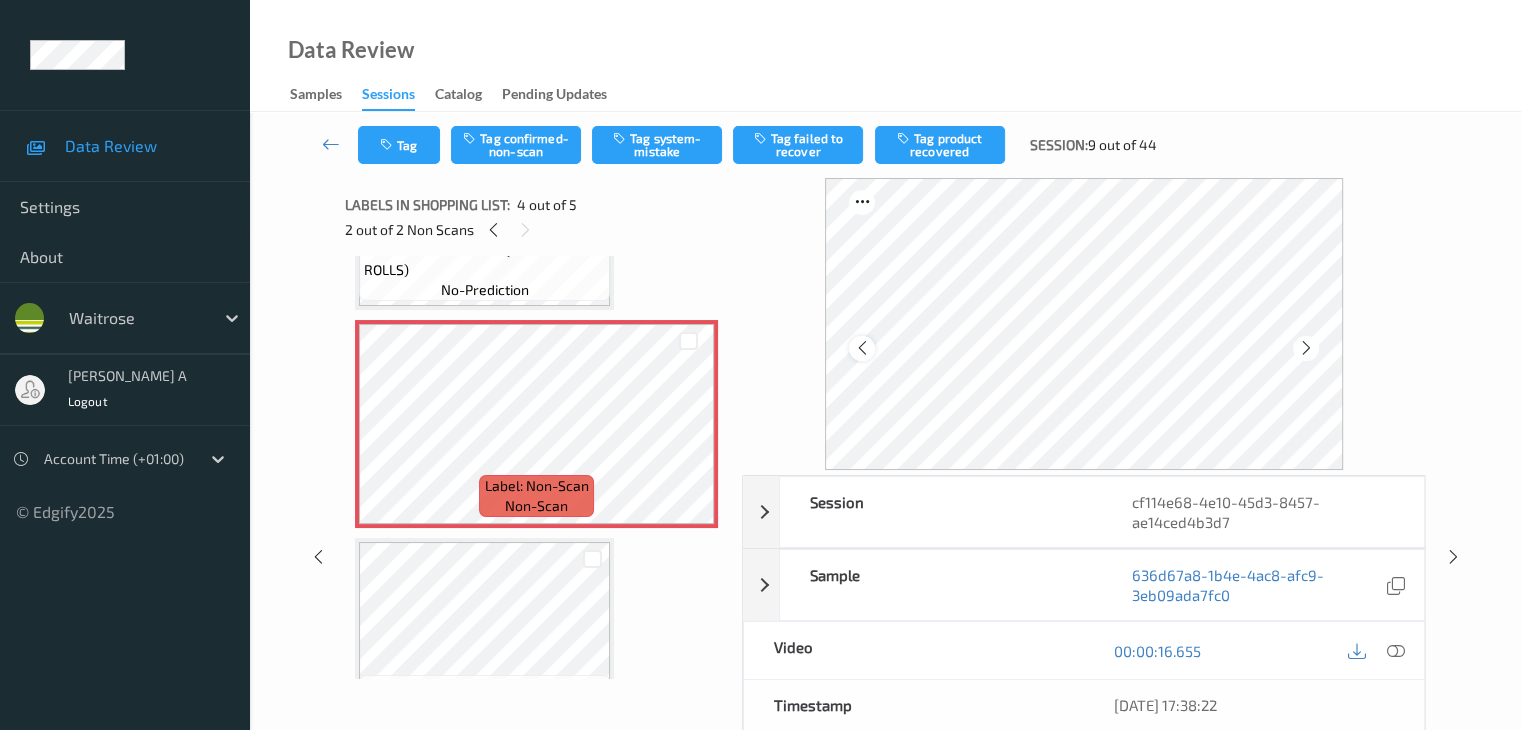 click at bounding box center (861, 348) 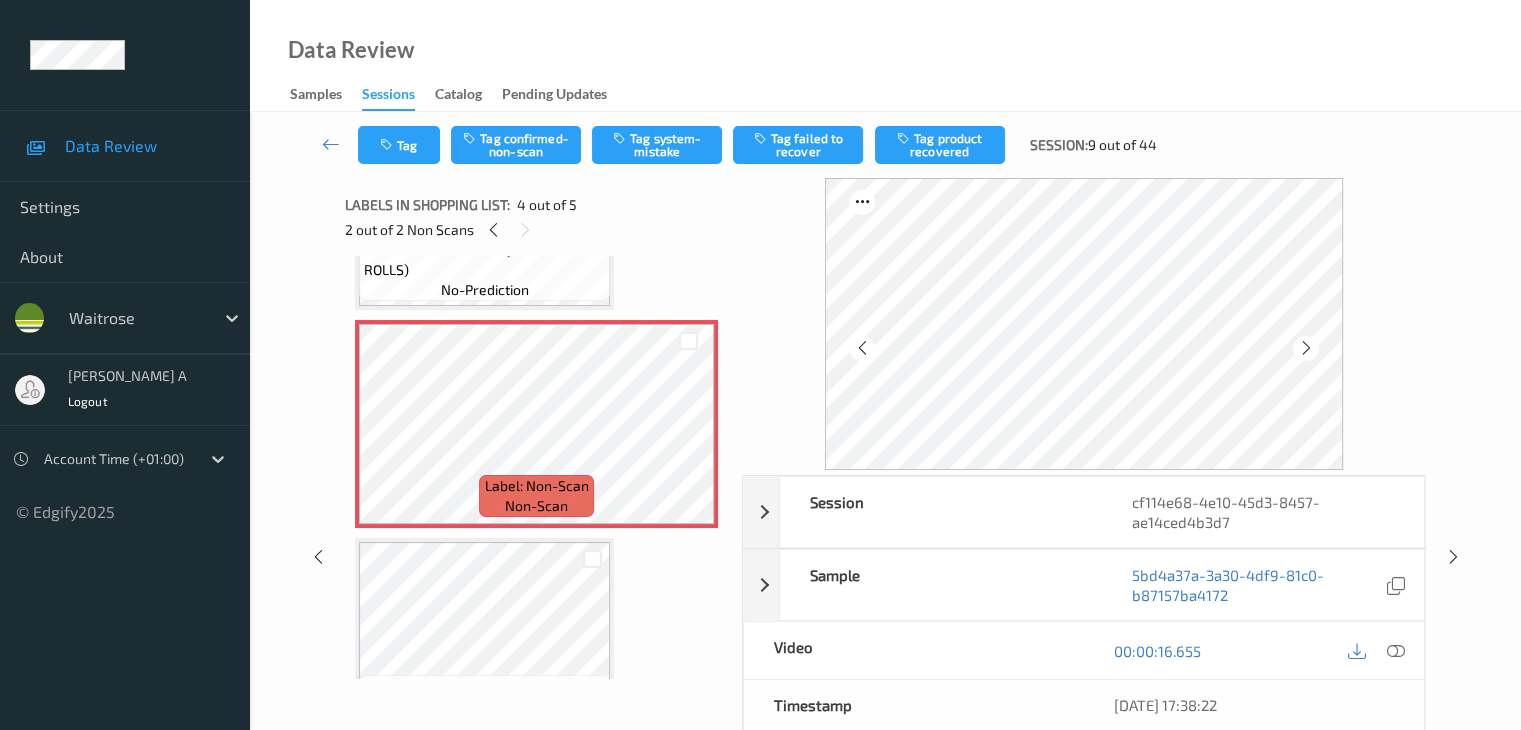 click at bounding box center [861, 348] 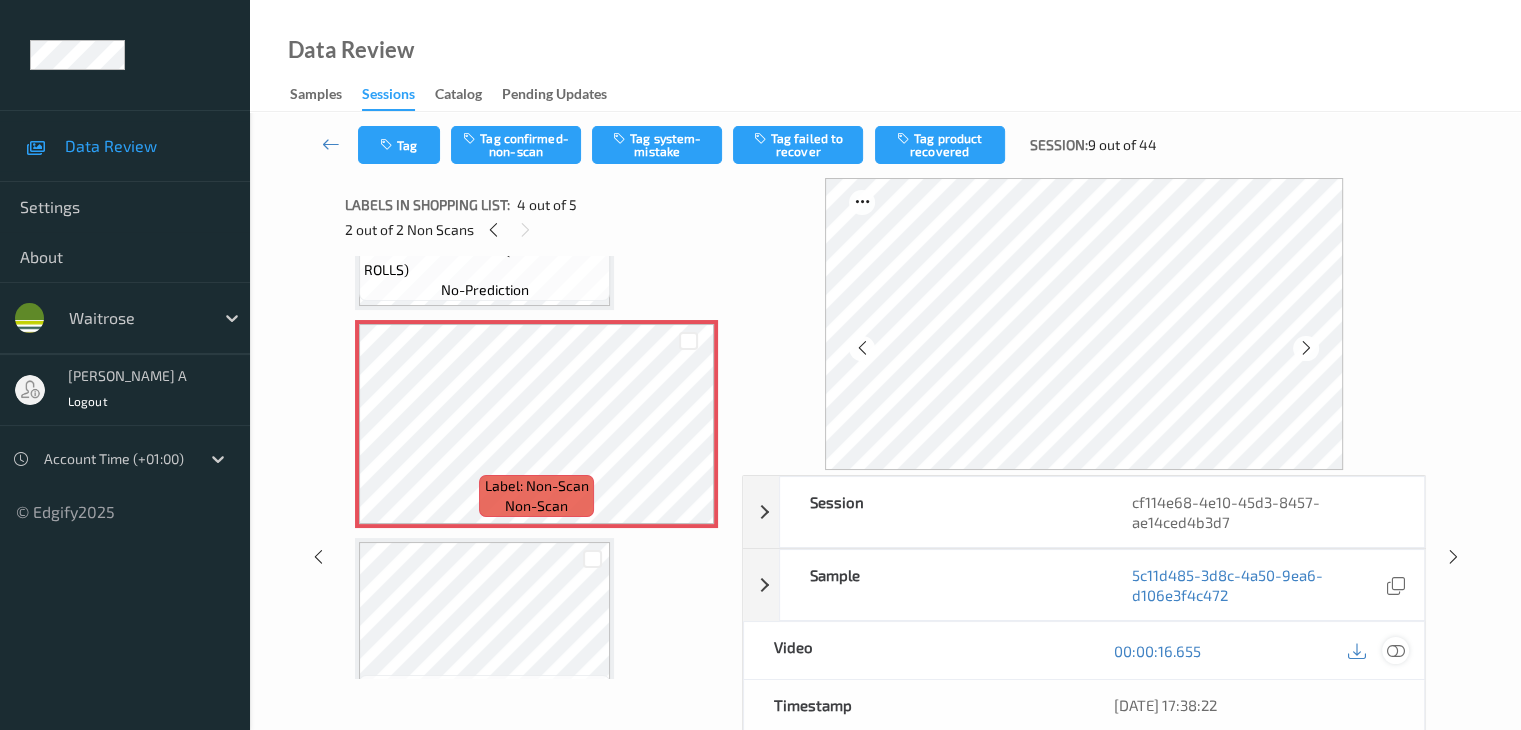 click at bounding box center (1395, 651) 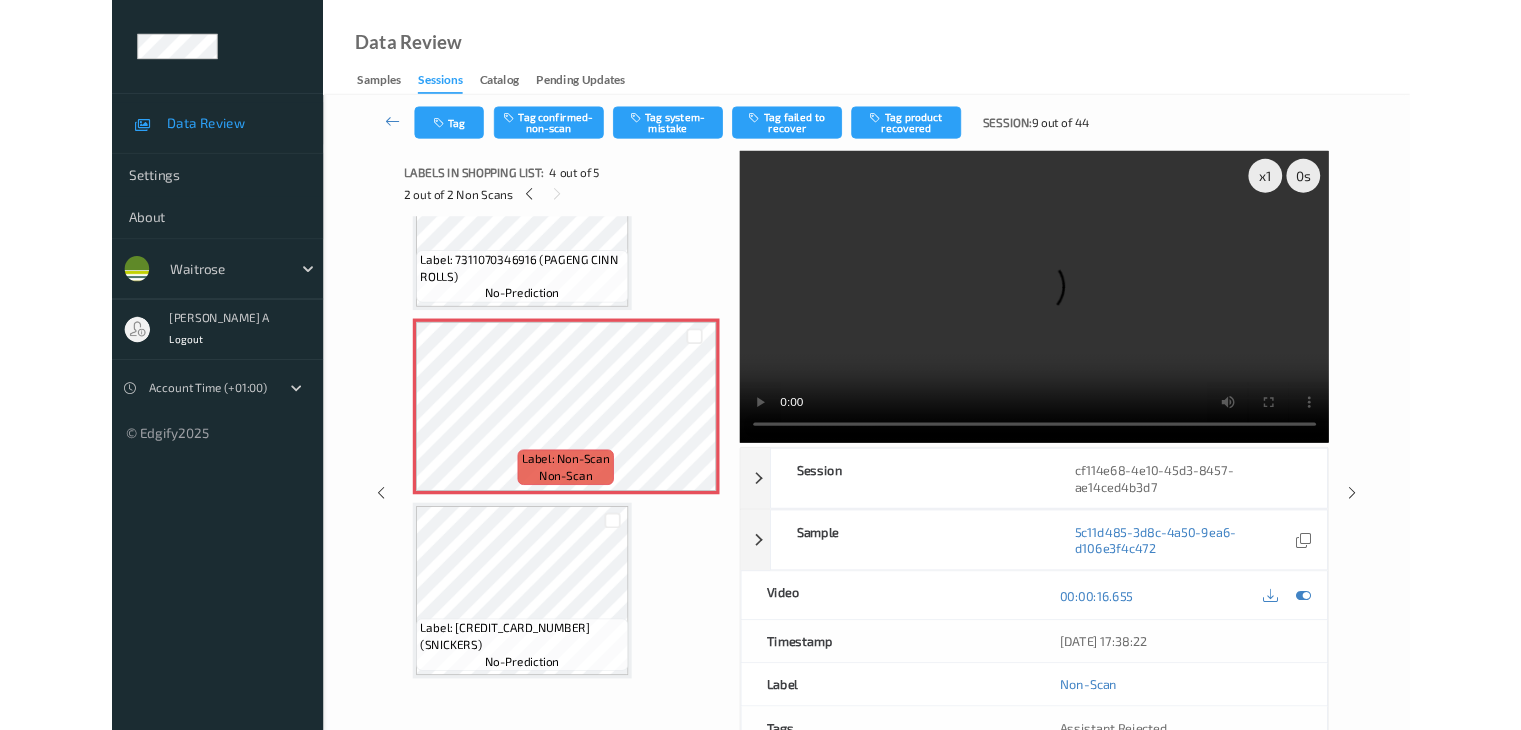 scroll, scrollTop: 543, scrollLeft: 0, axis: vertical 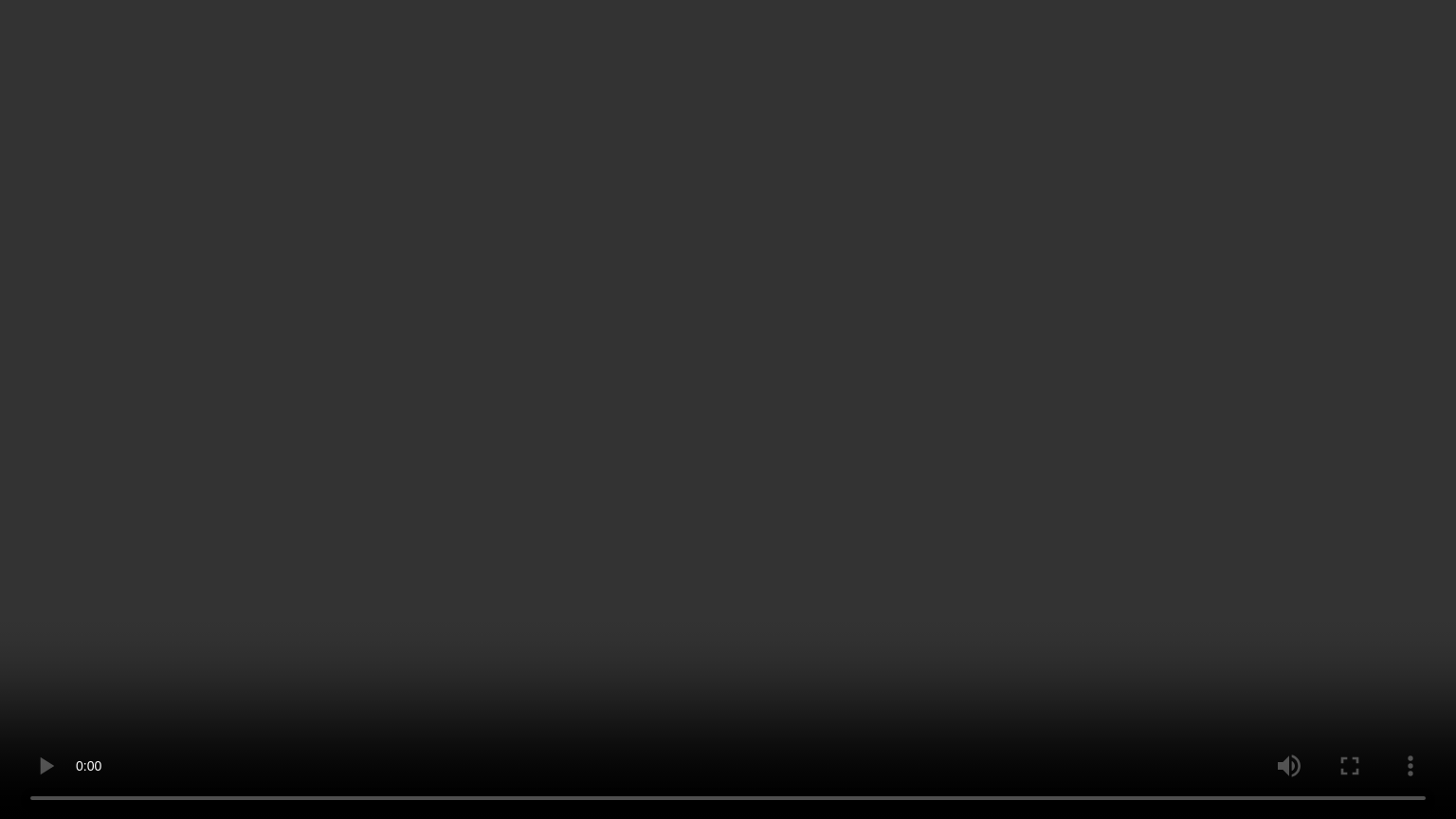 type 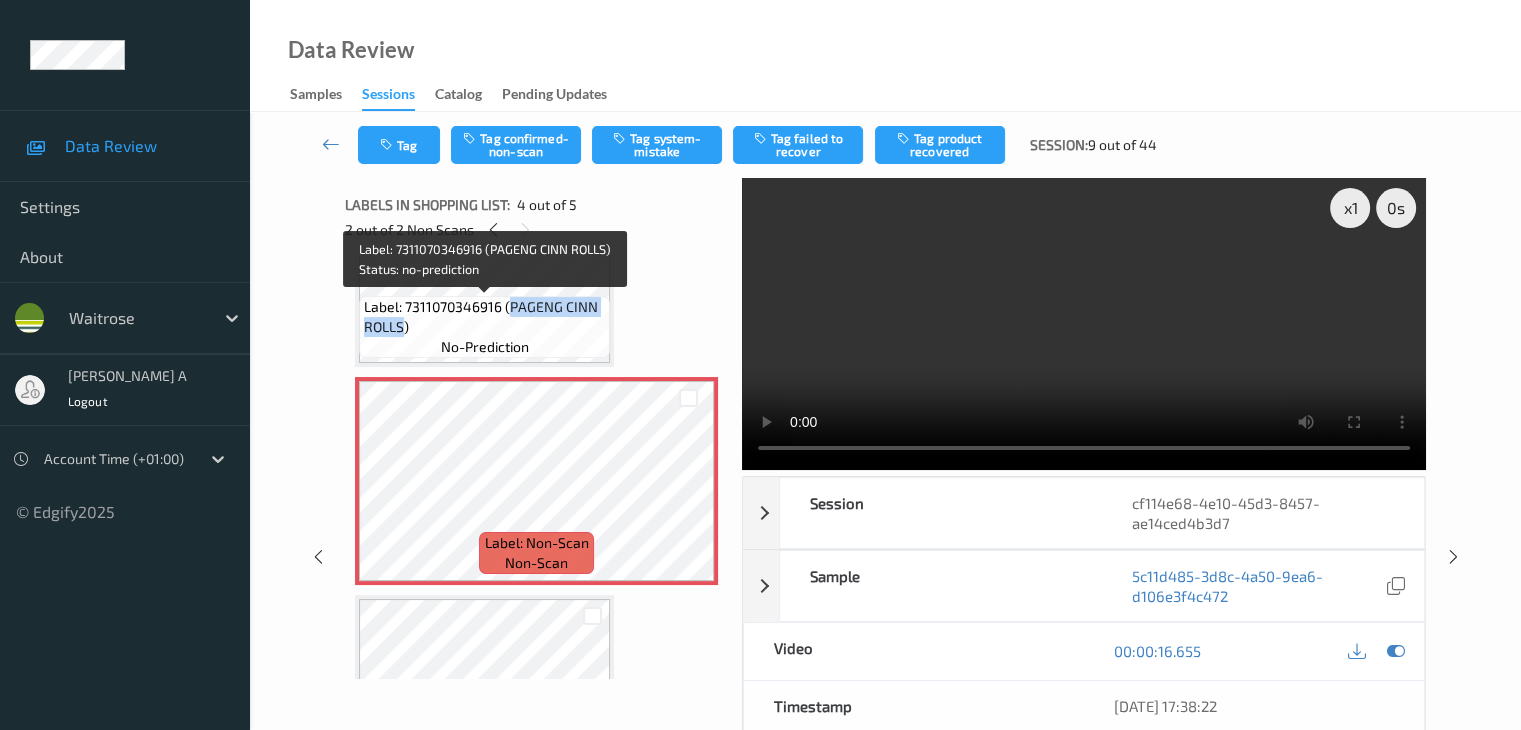 drag, startPoint x: 511, startPoint y: 301, endPoint x: 404, endPoint y: 337, distance: 112.89375 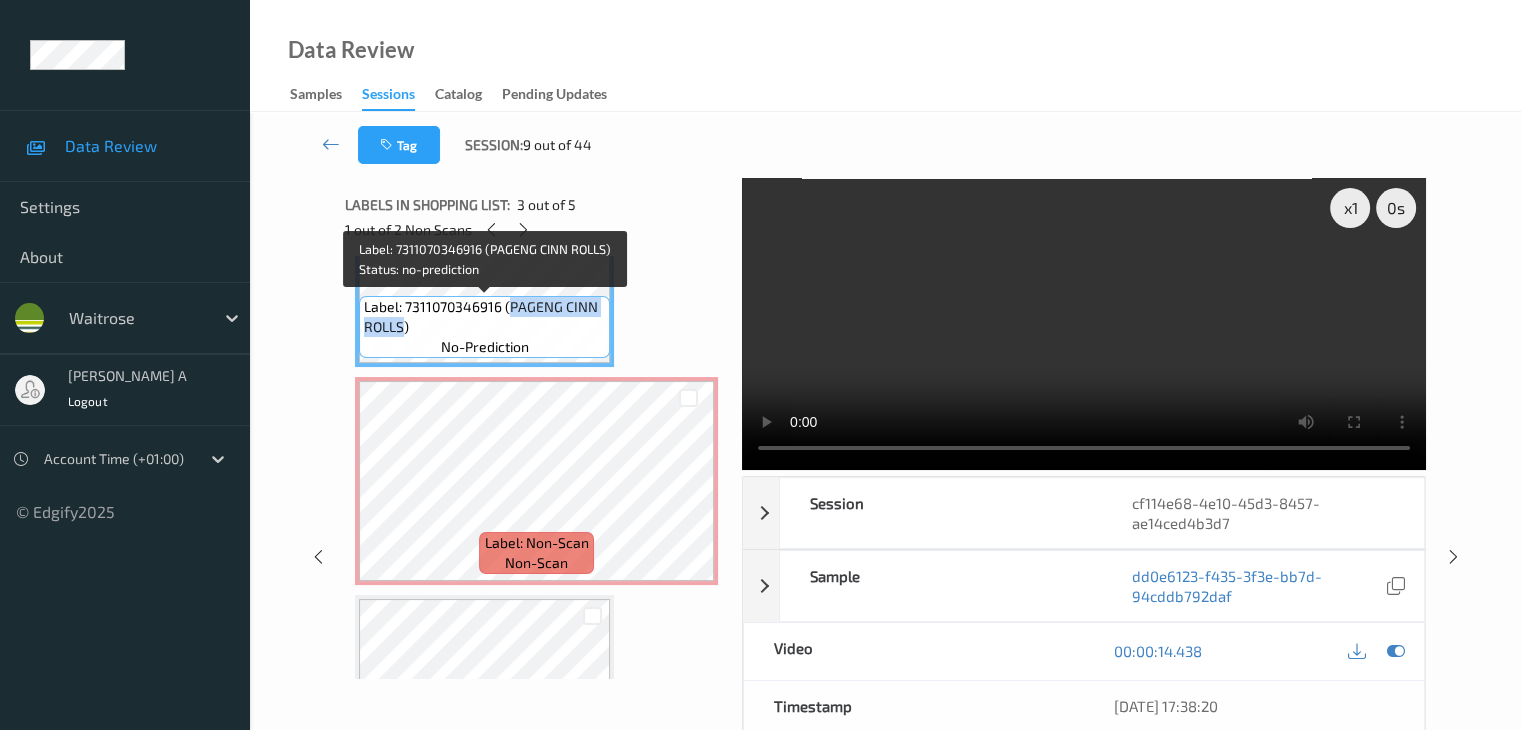 copy on "PAGENG CINN ROLLS" 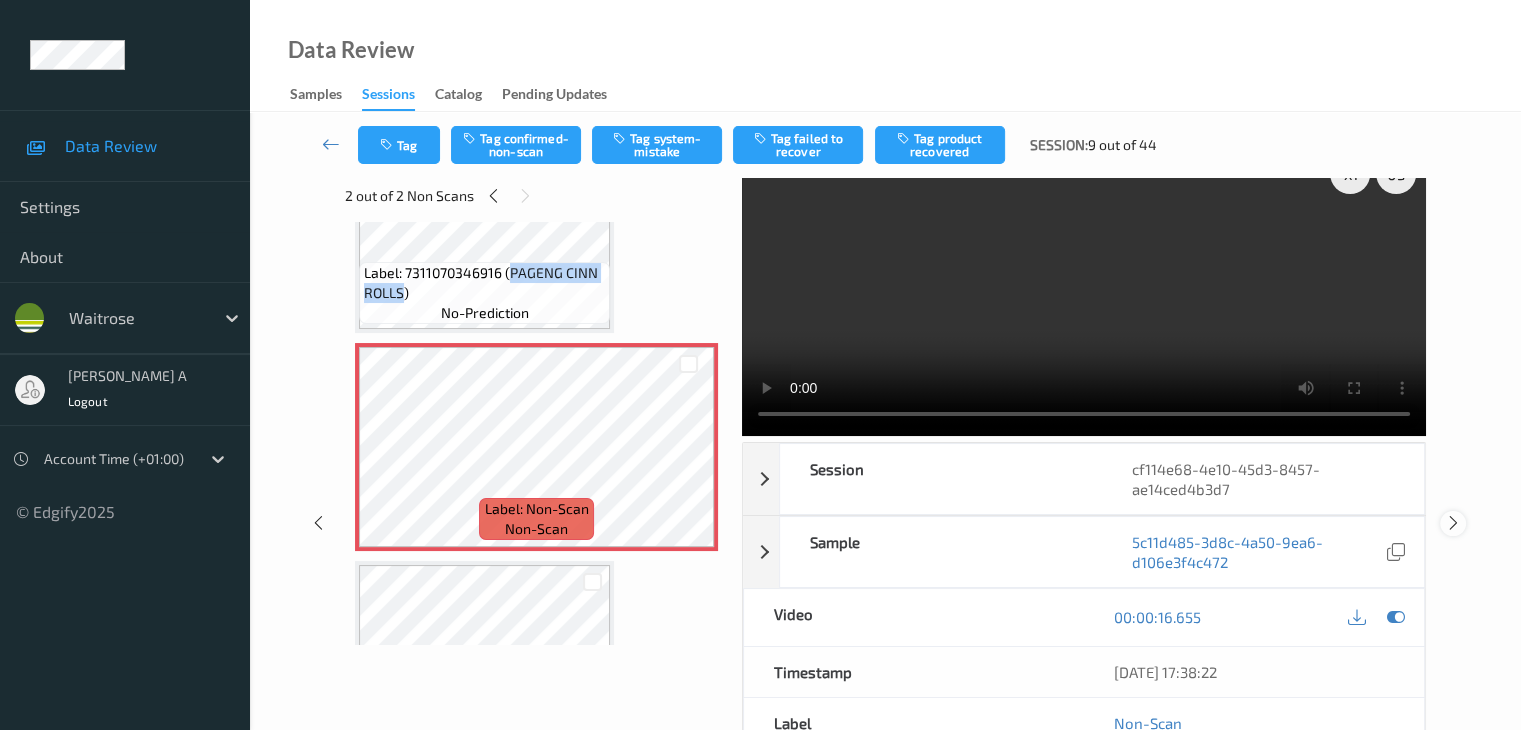 scroll, scrollTop: 0, scrollLeft: 0, axis: both 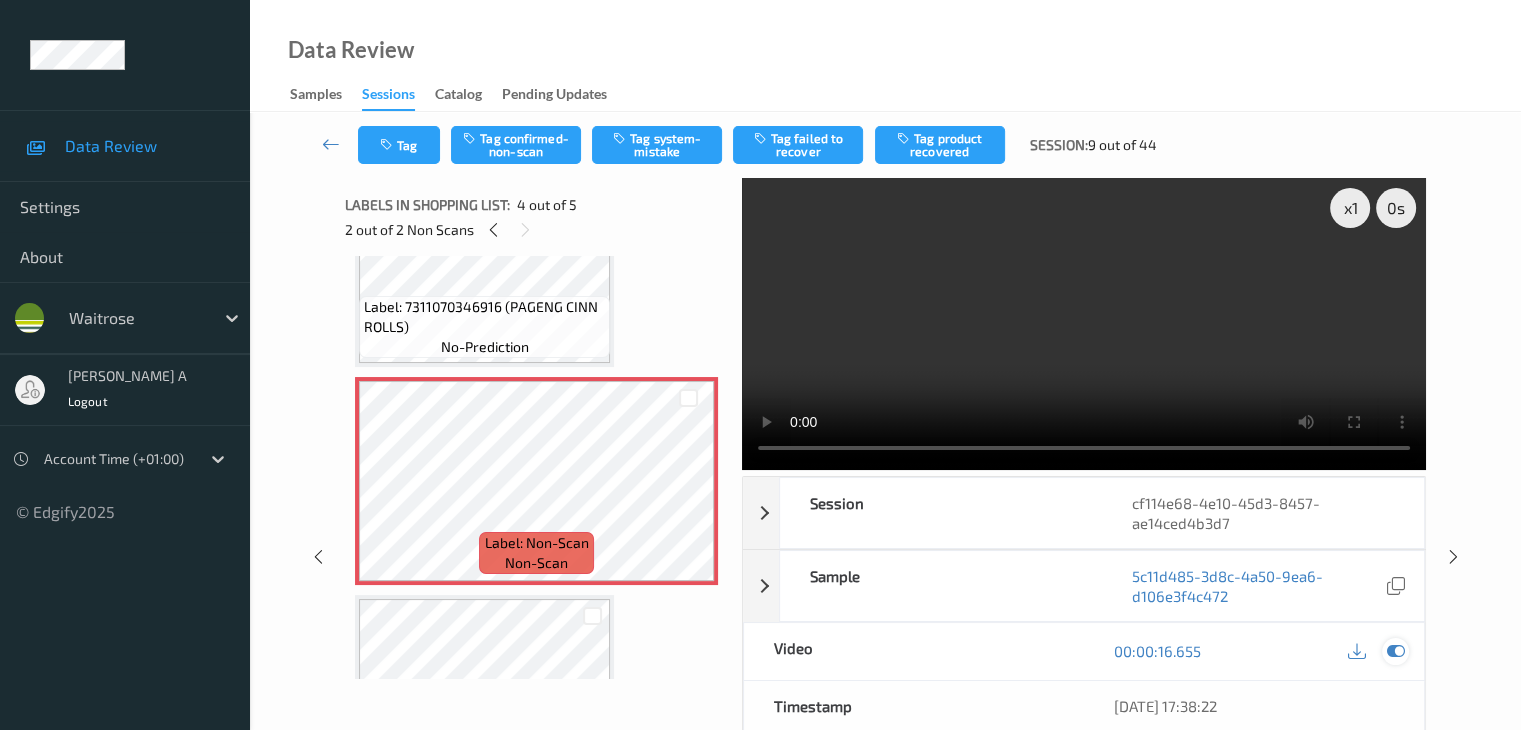 click at bounding box center [1395, 651] 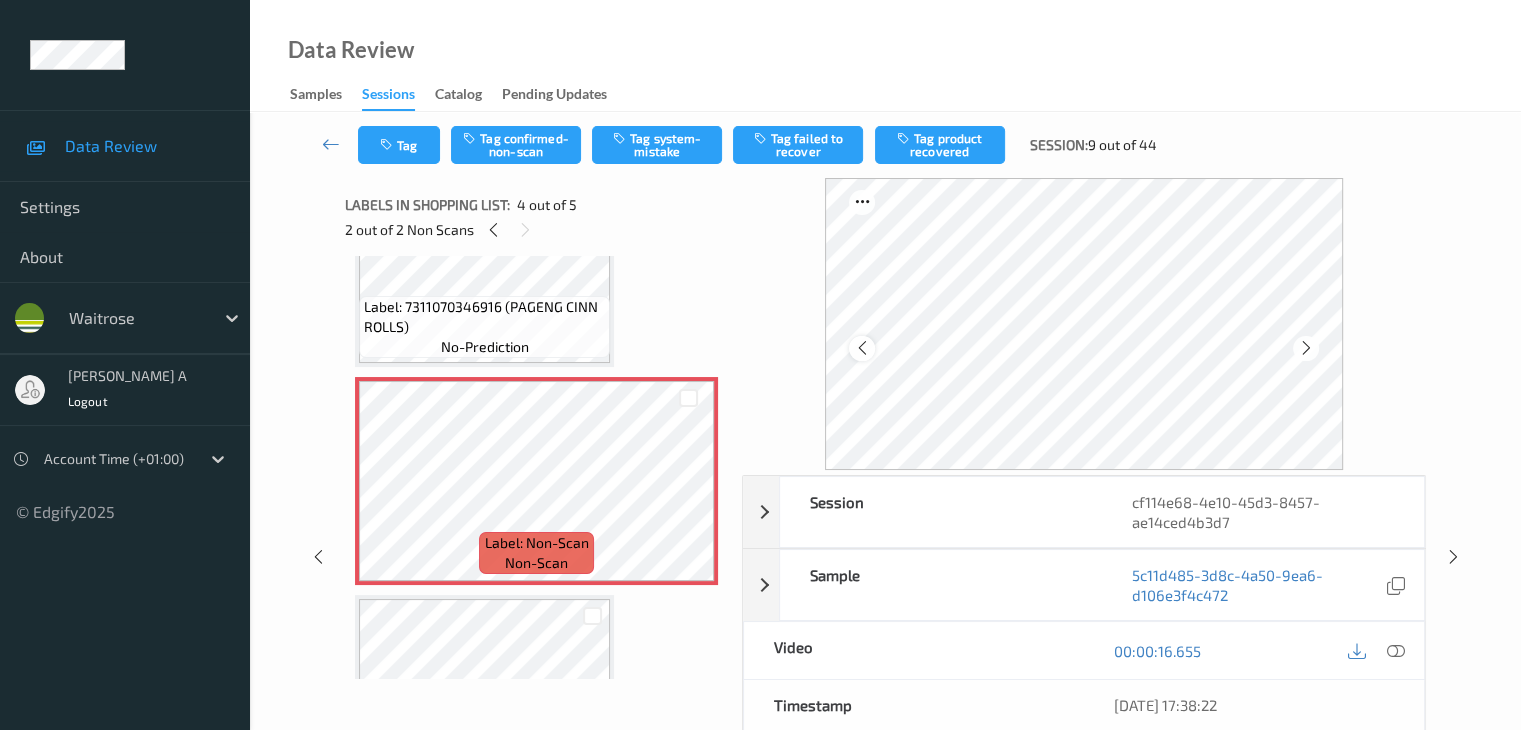 click at bounding box center [861, 348] 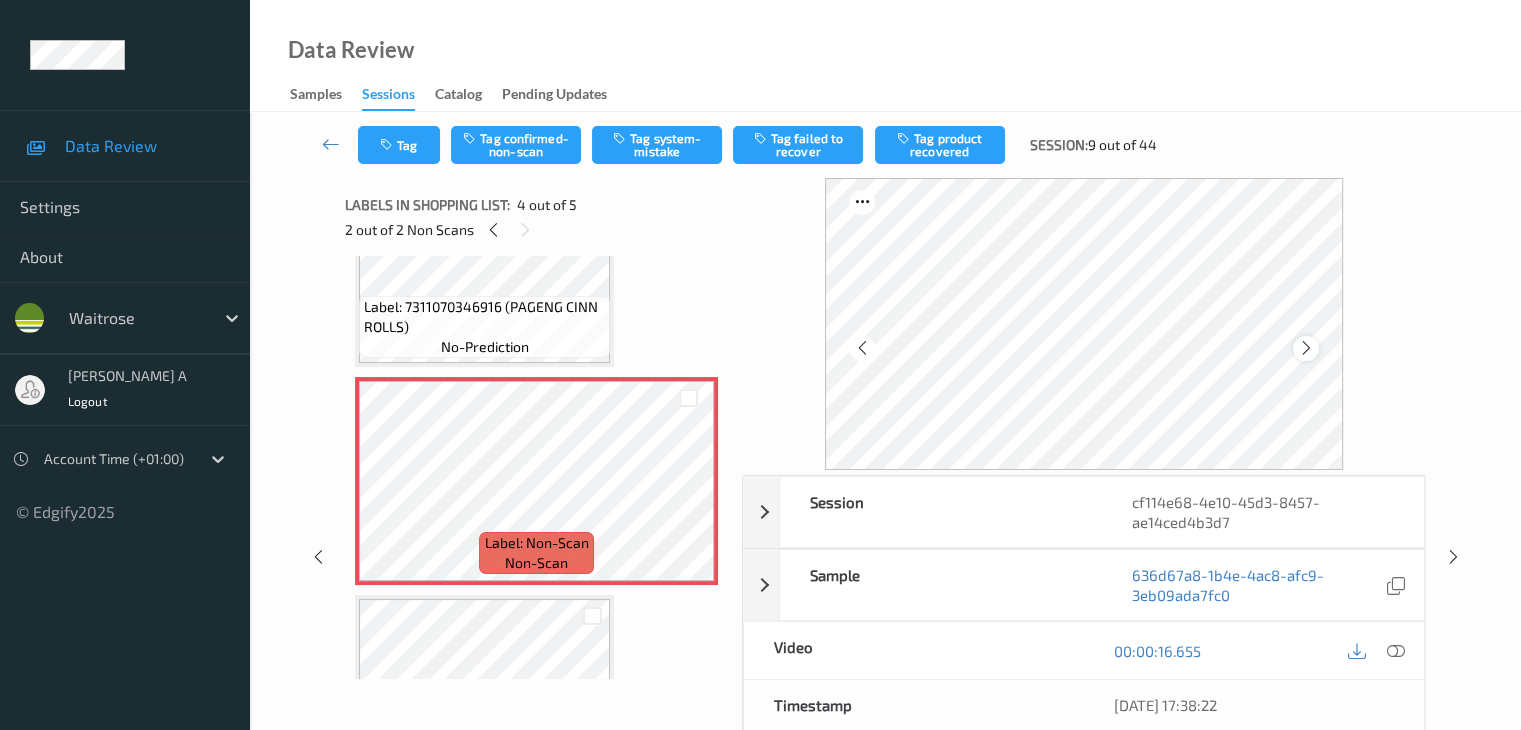 click at bounding box center (1306, 348) 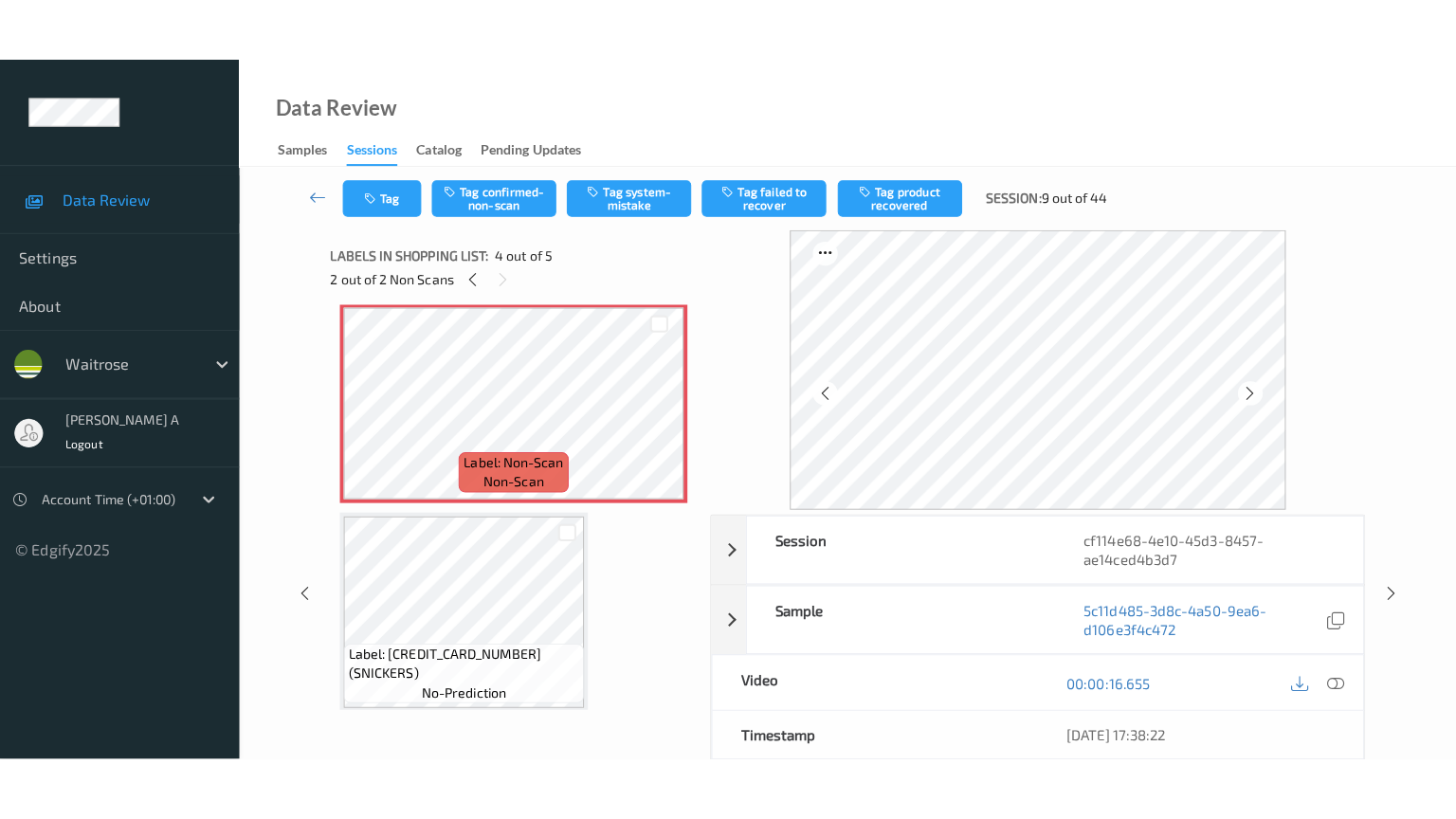 scroll, scrollTop: 642, scrollLeft: 0, axis: vertical 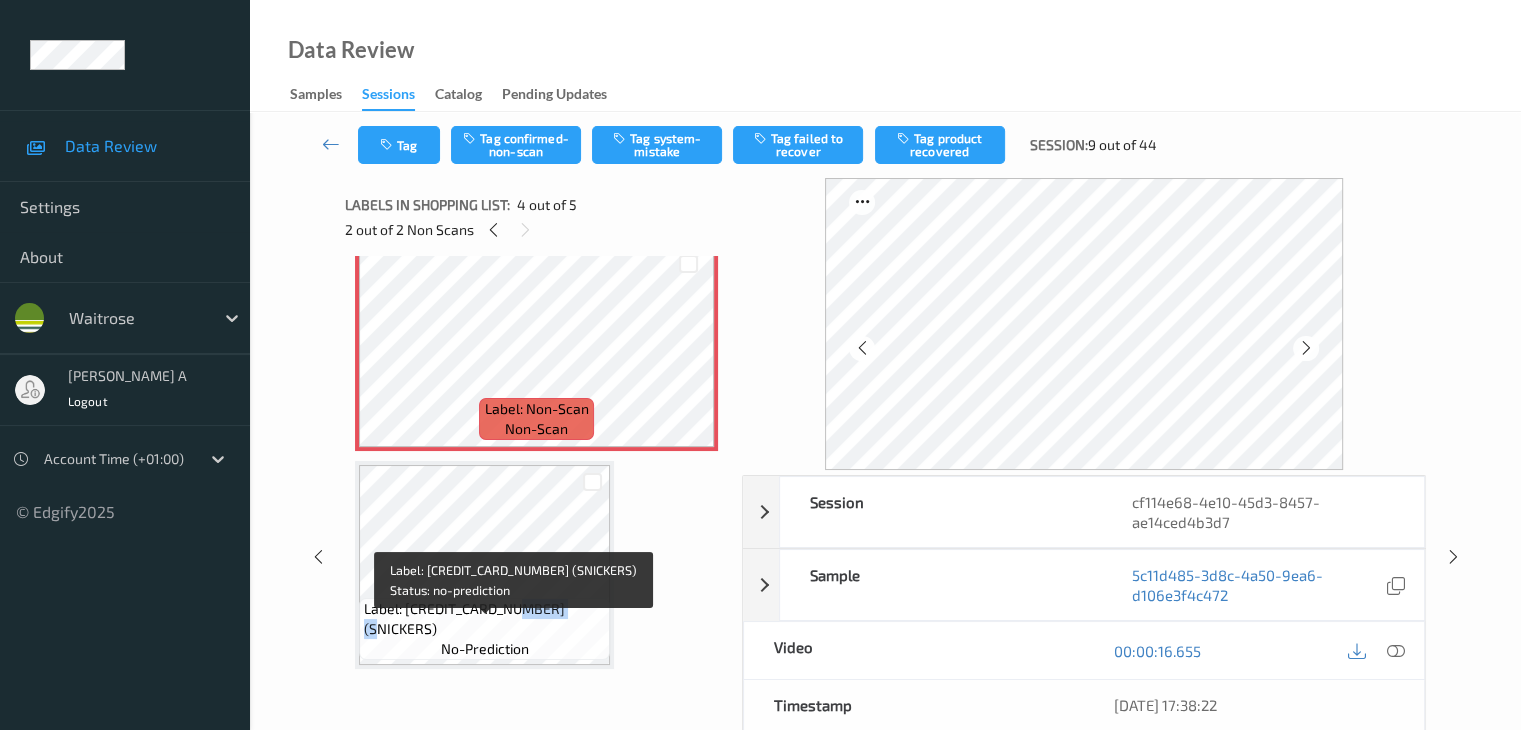 drag, startPoint x: 522, startPoint y: 627, endPoint x: 583, endPoint y: 624, distance: 61.073727 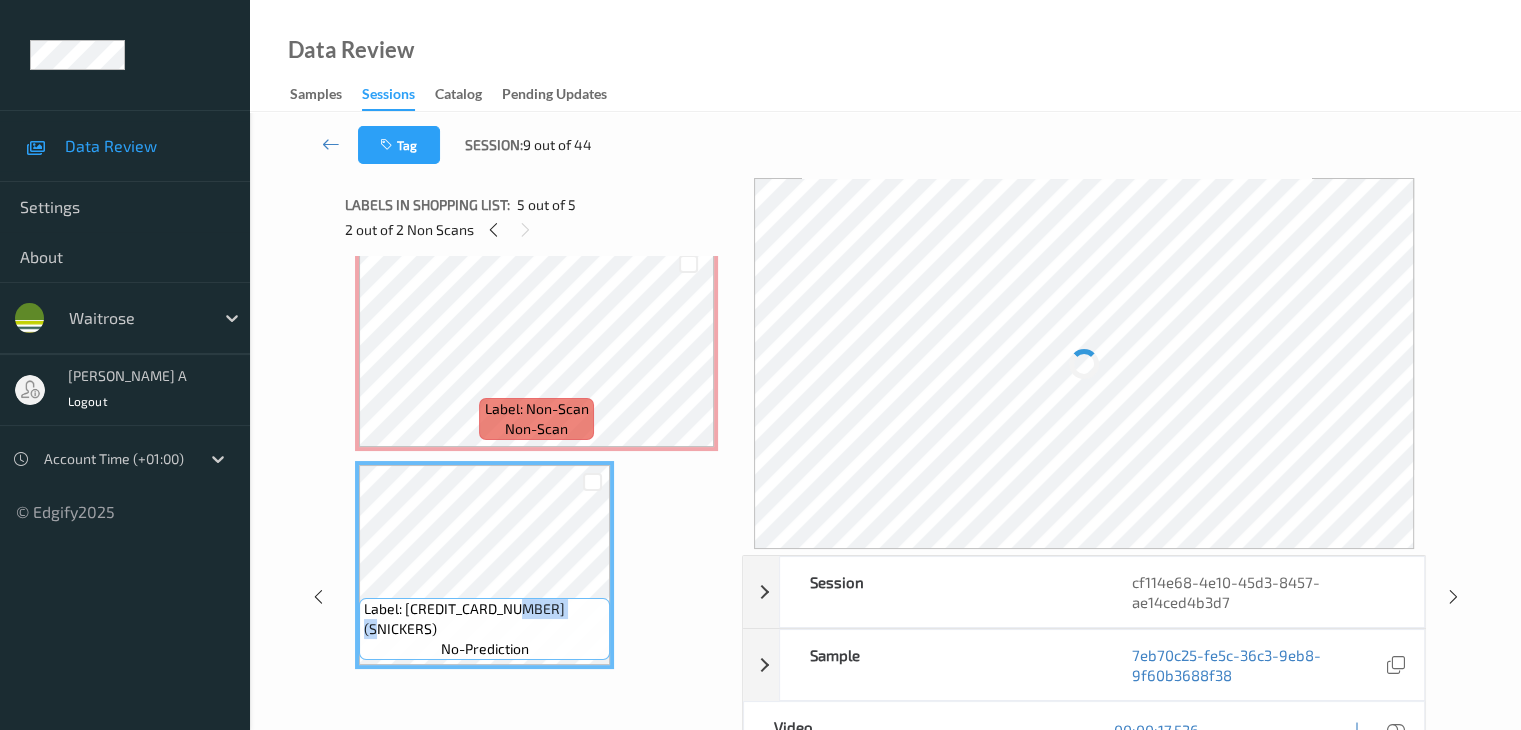copy on "SNICKERS" 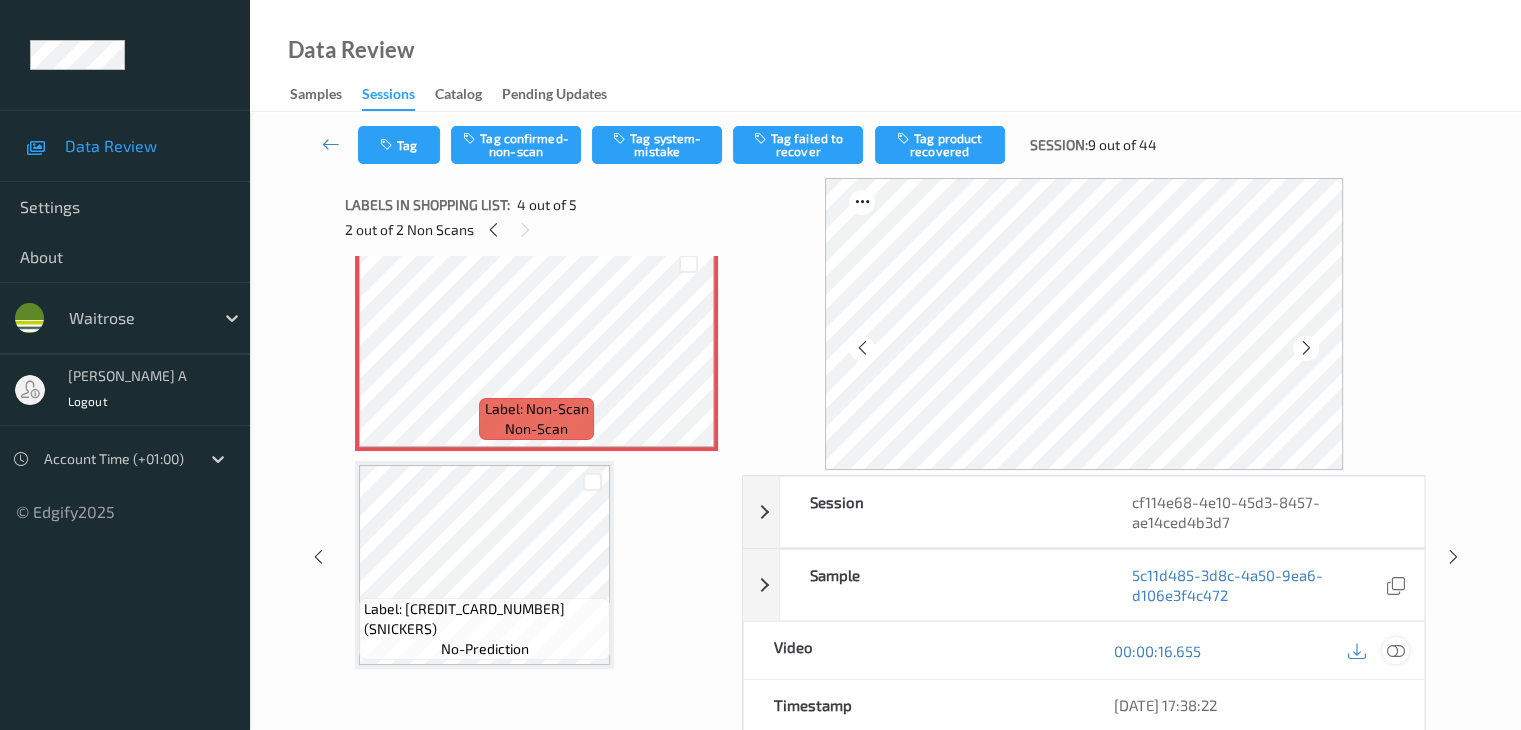 click at bounding box center [1395, 651] 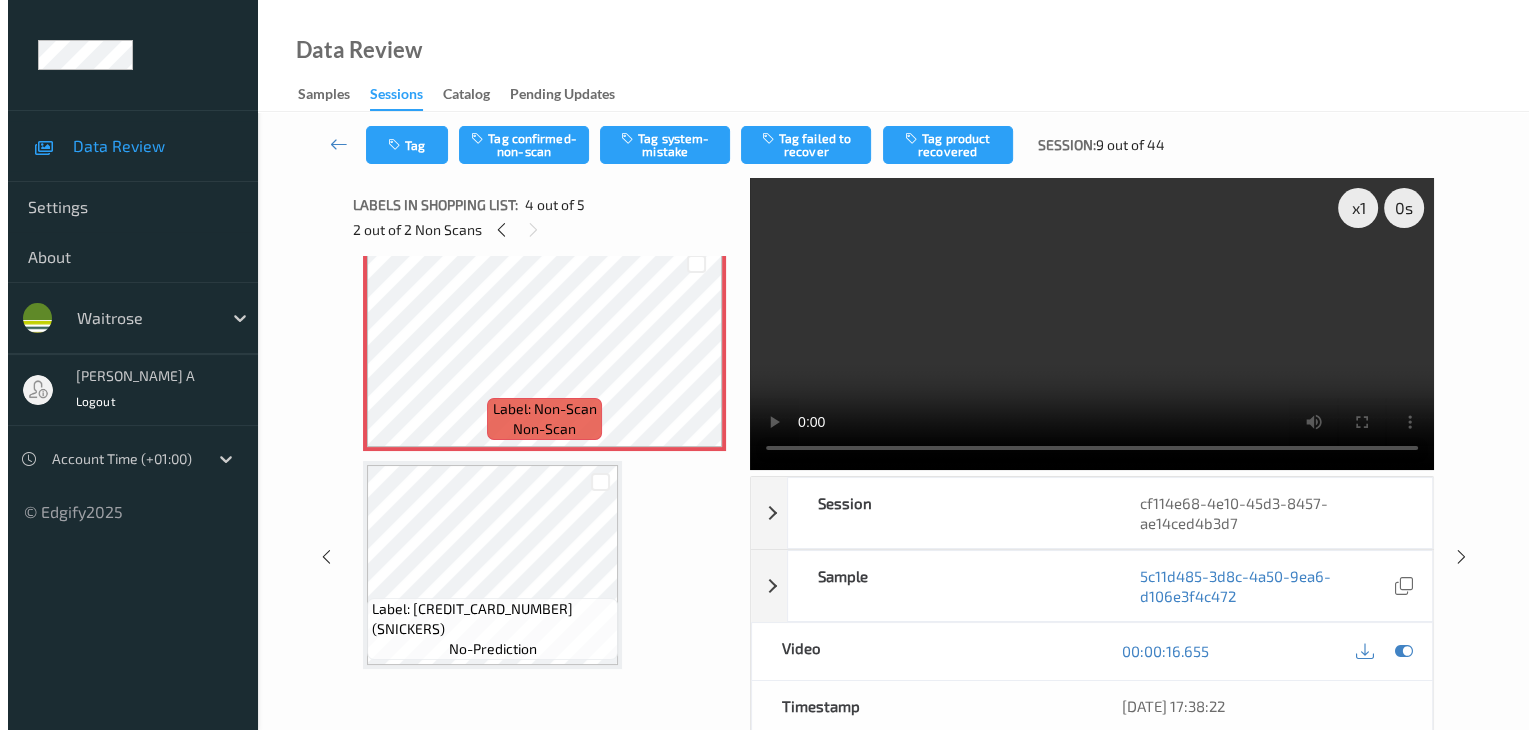 scroll, scrollTop: 543, scrollLeft: 0, axis: vertical 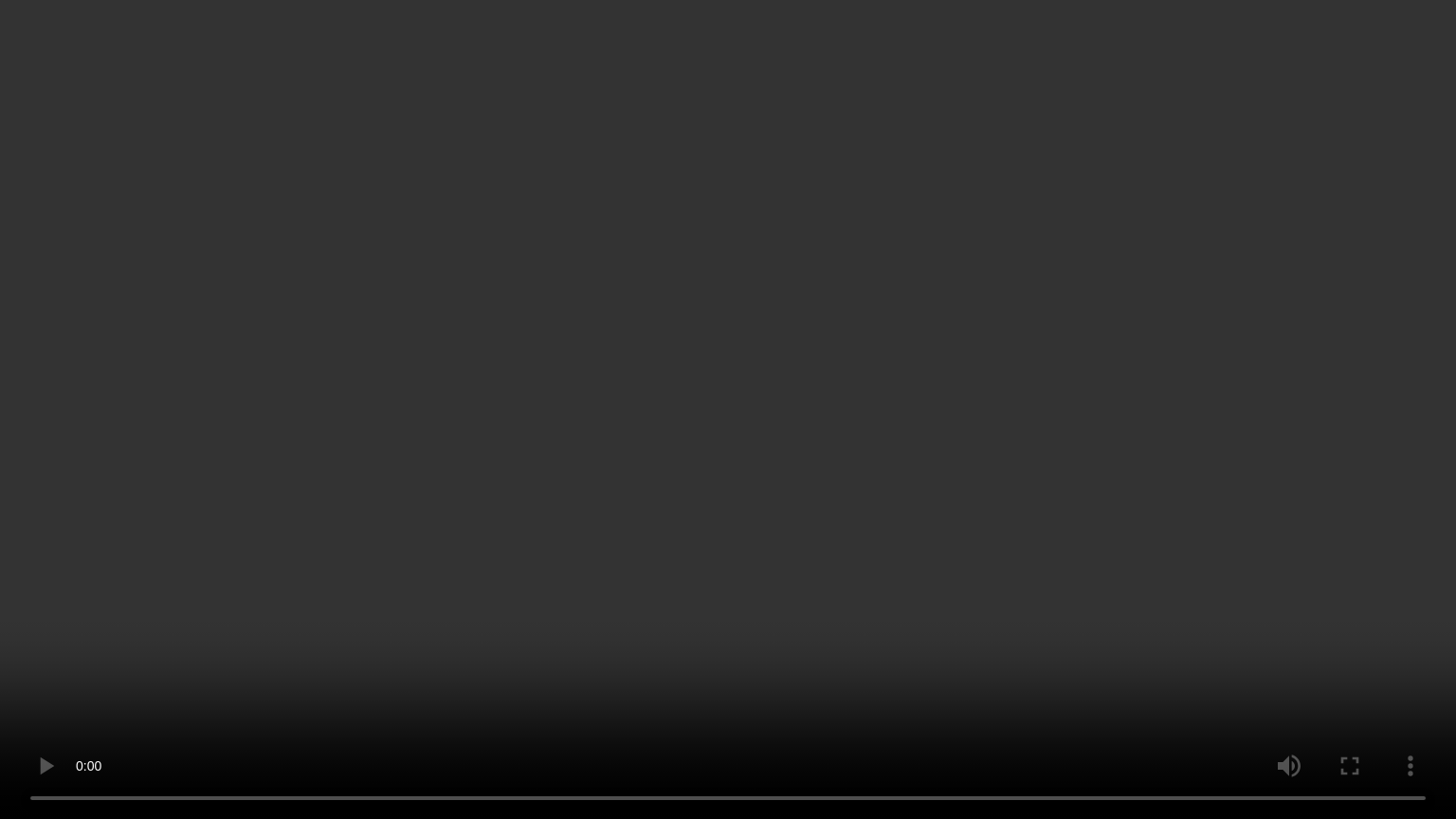 type 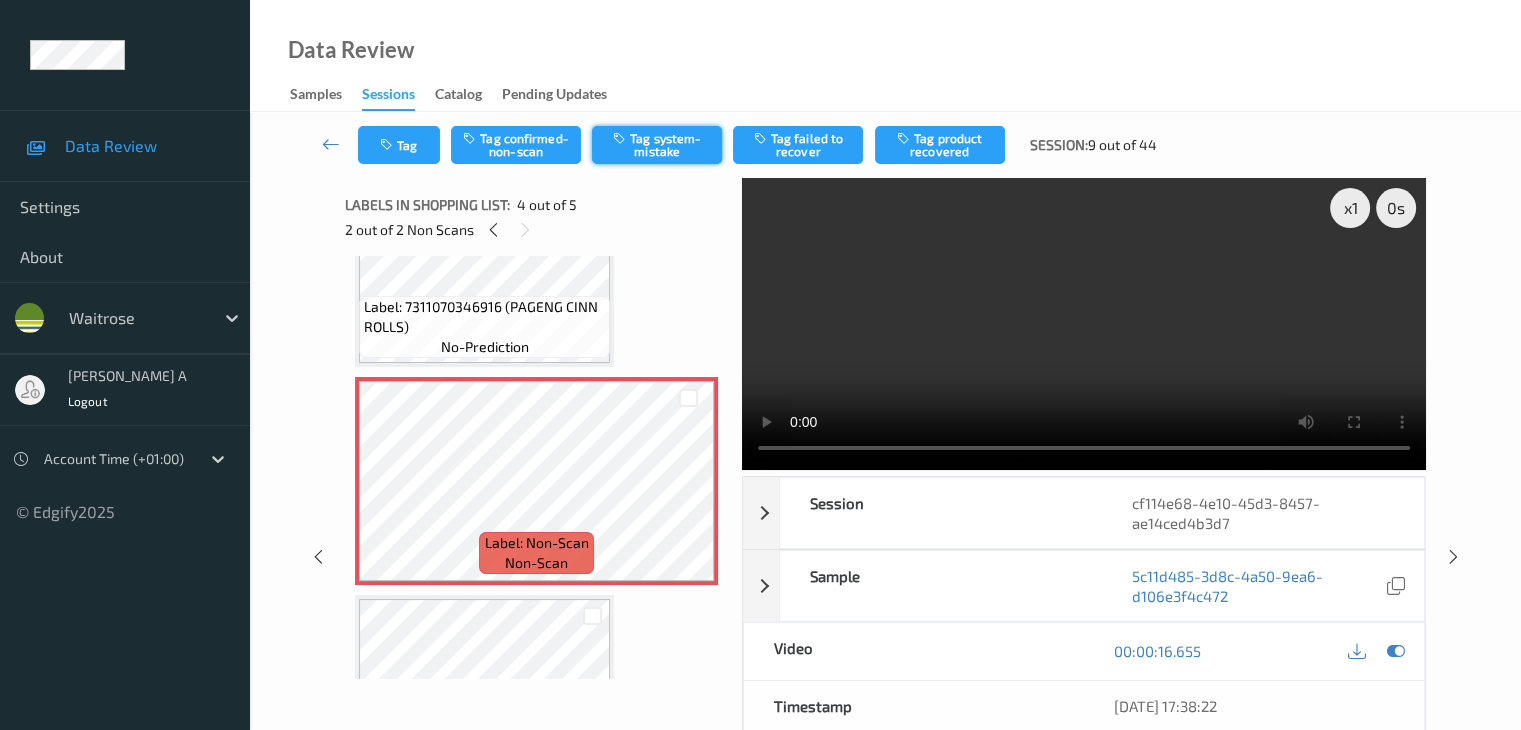 click on "Tag   system-mistake" at bounding box center (657, 145) 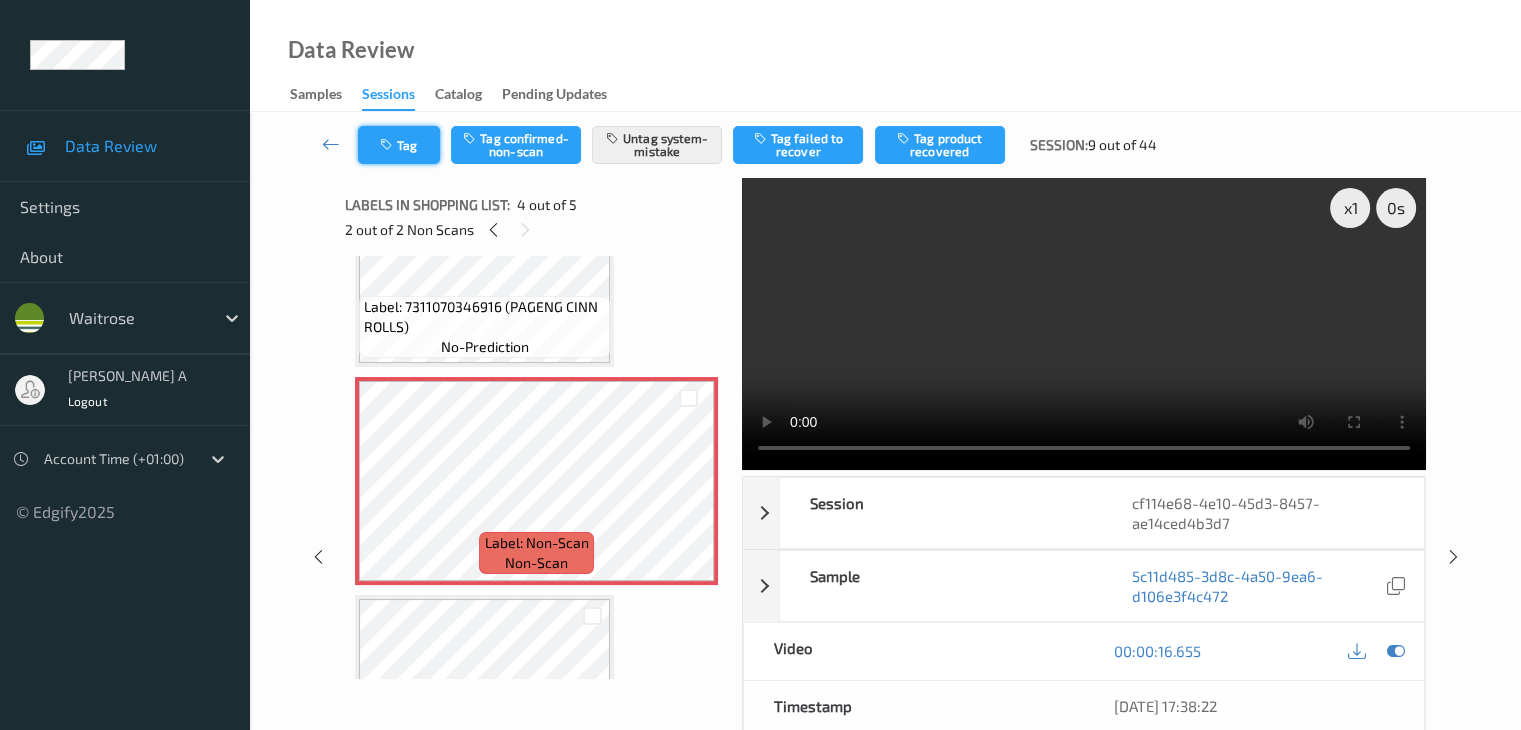click at bounding box center [388, 145] 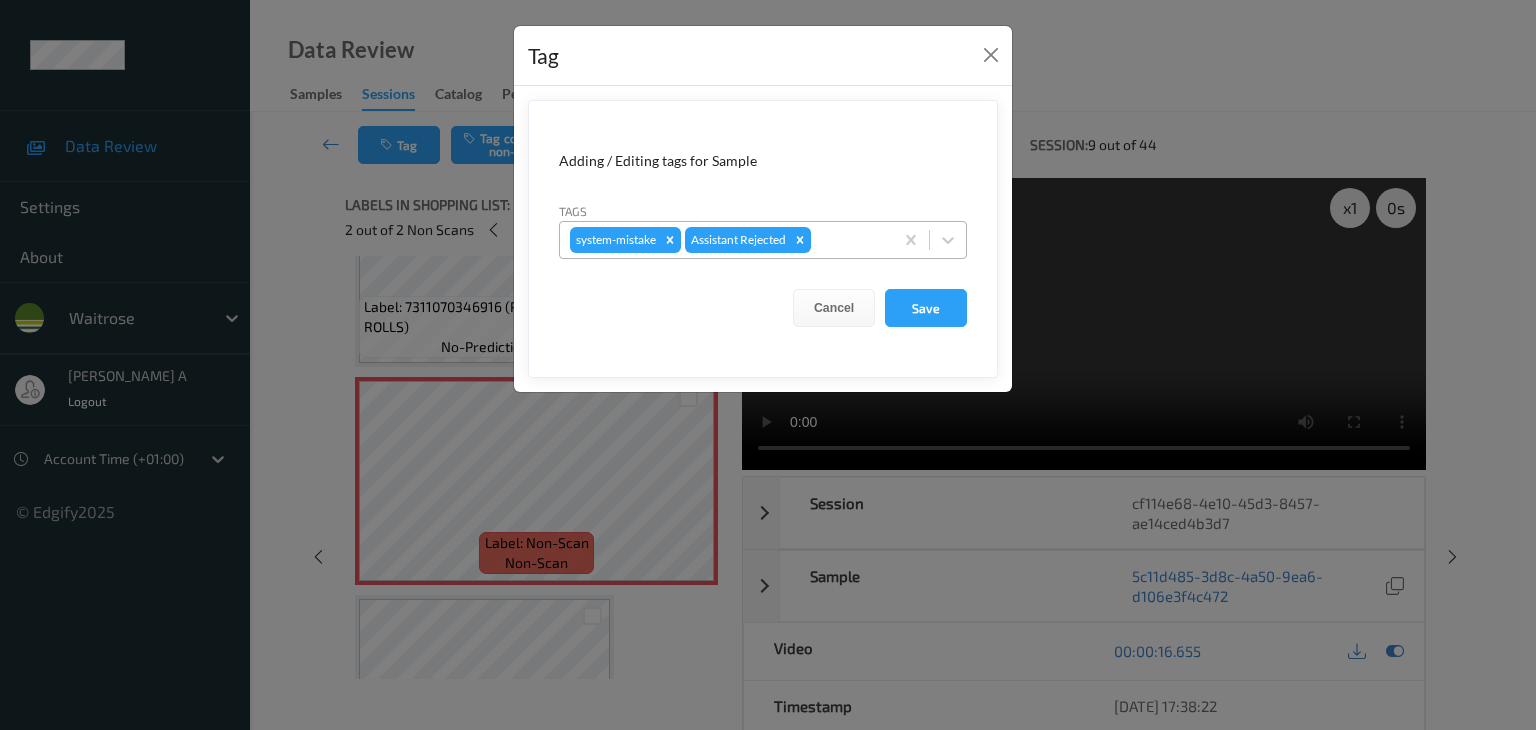 click at bounding box center (849, 240) 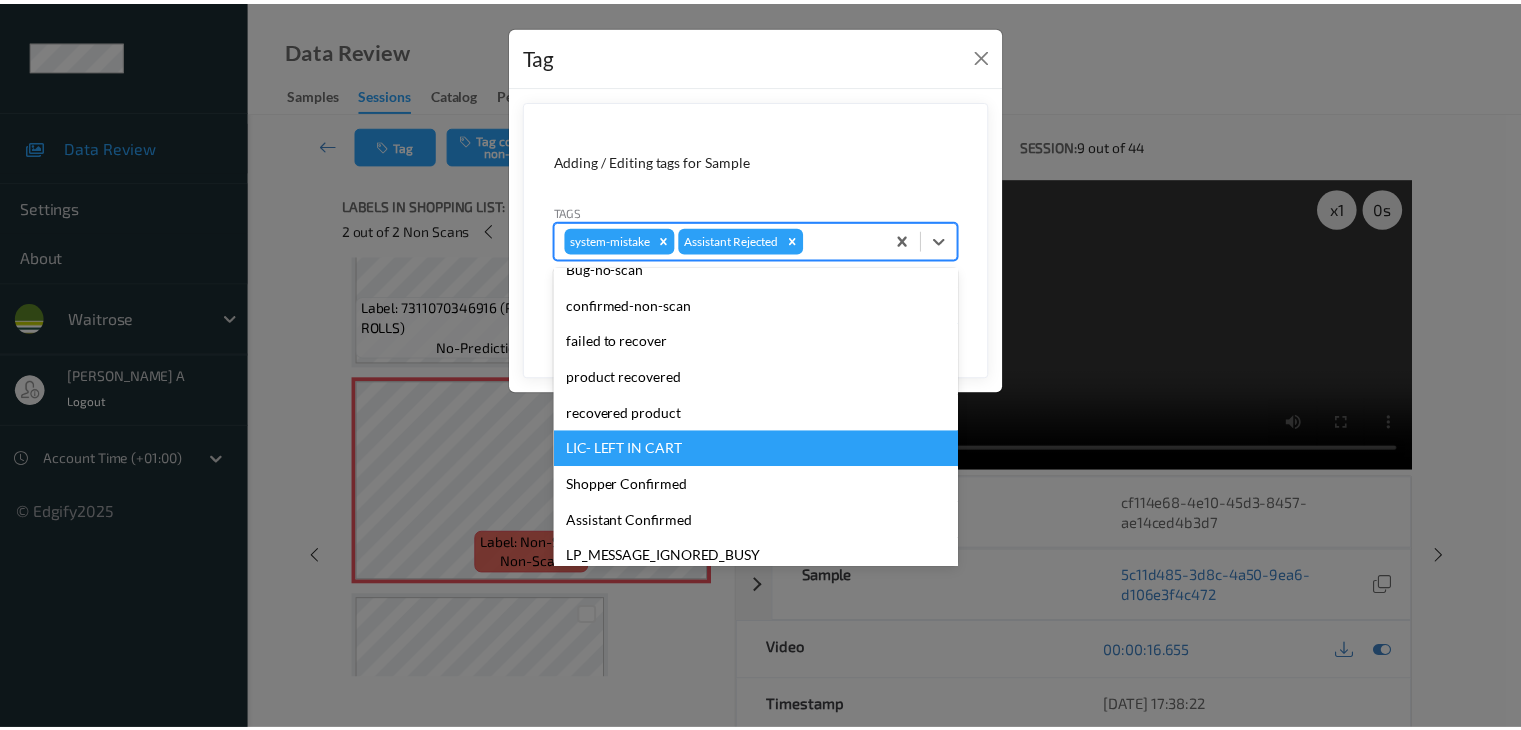 scroll, scrollTop: 320, scrollLeft: 0, axis: vertical 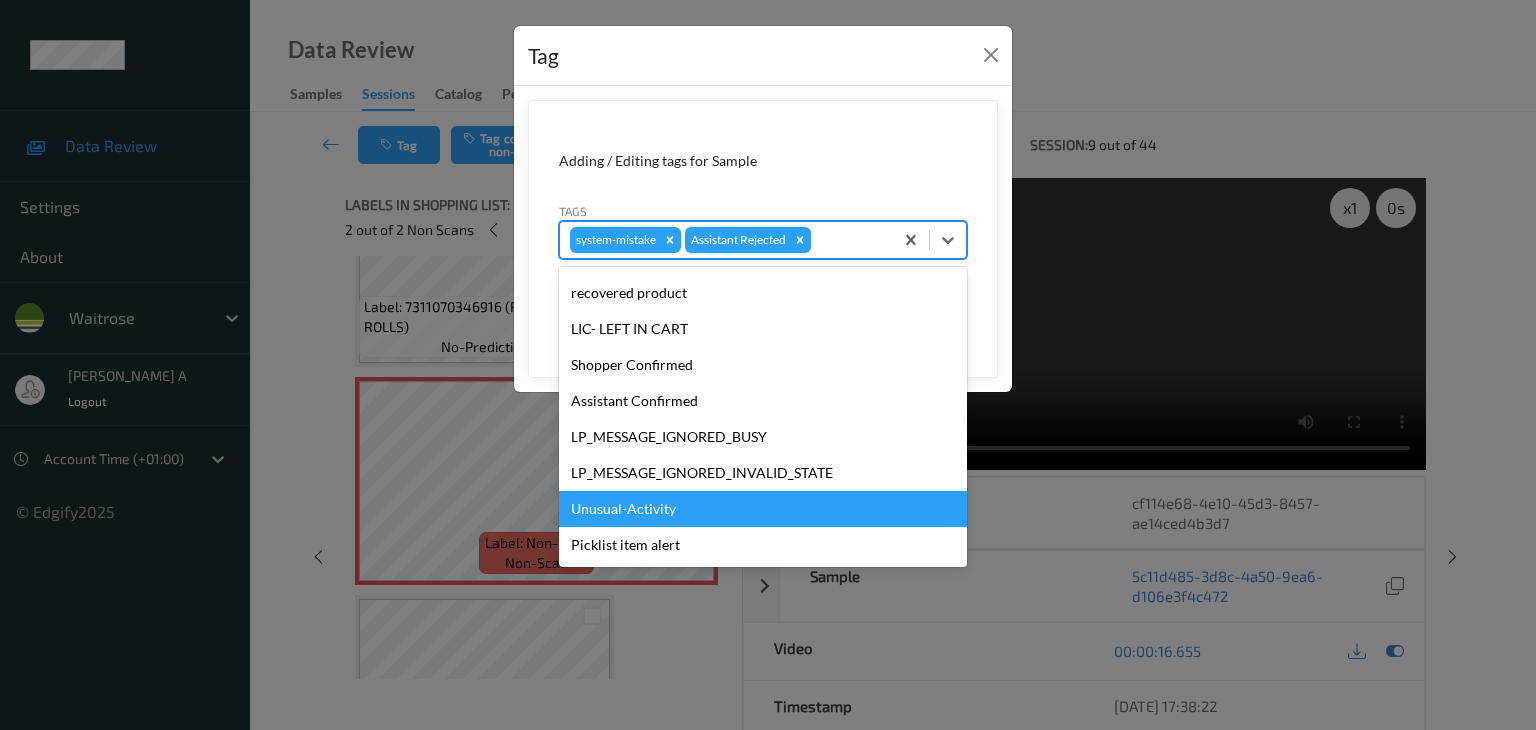 click on "Unusual-Activity" at bounding box center [763, 509] 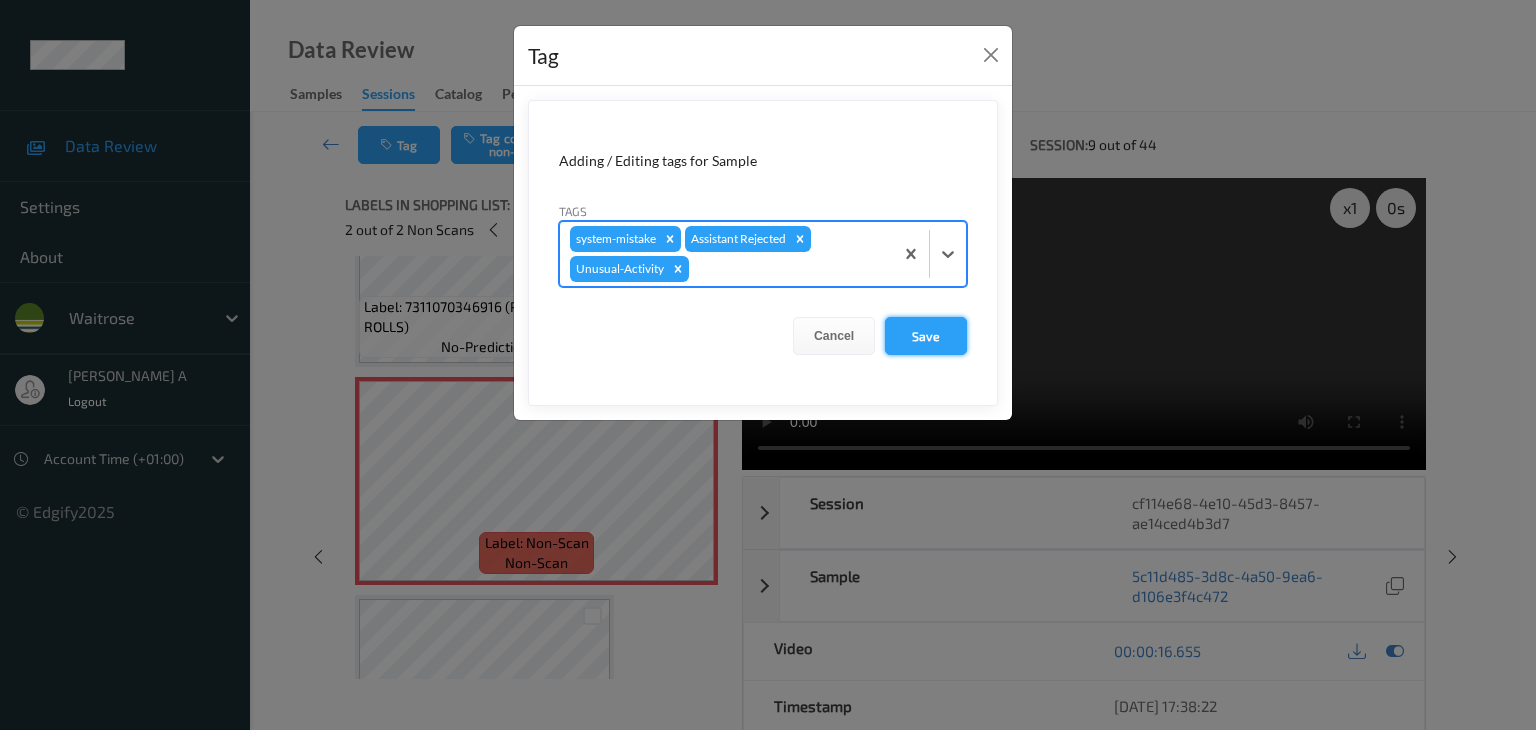 click on "Save" at bounding box center [926, 336] 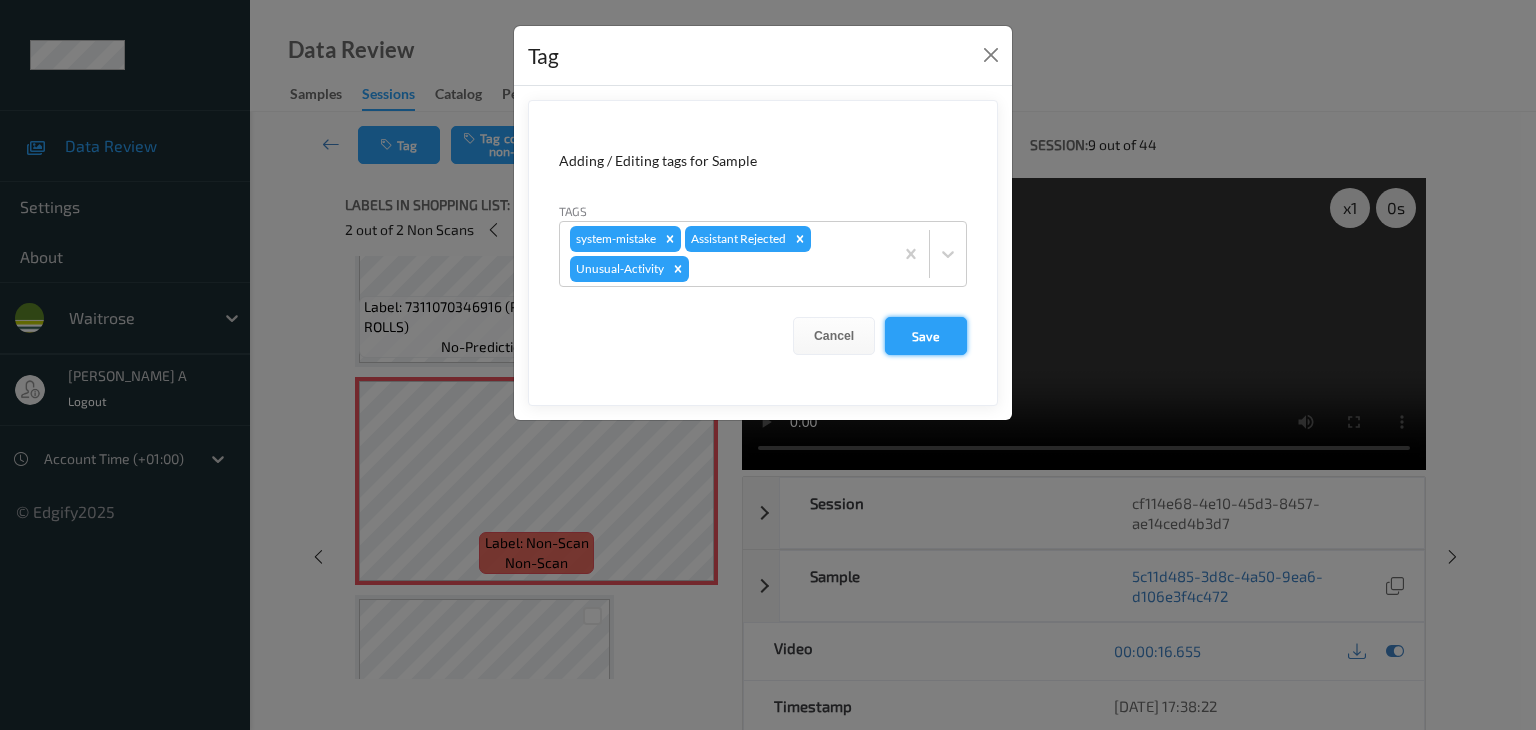click on "Save" at bounding box center (926, 336) 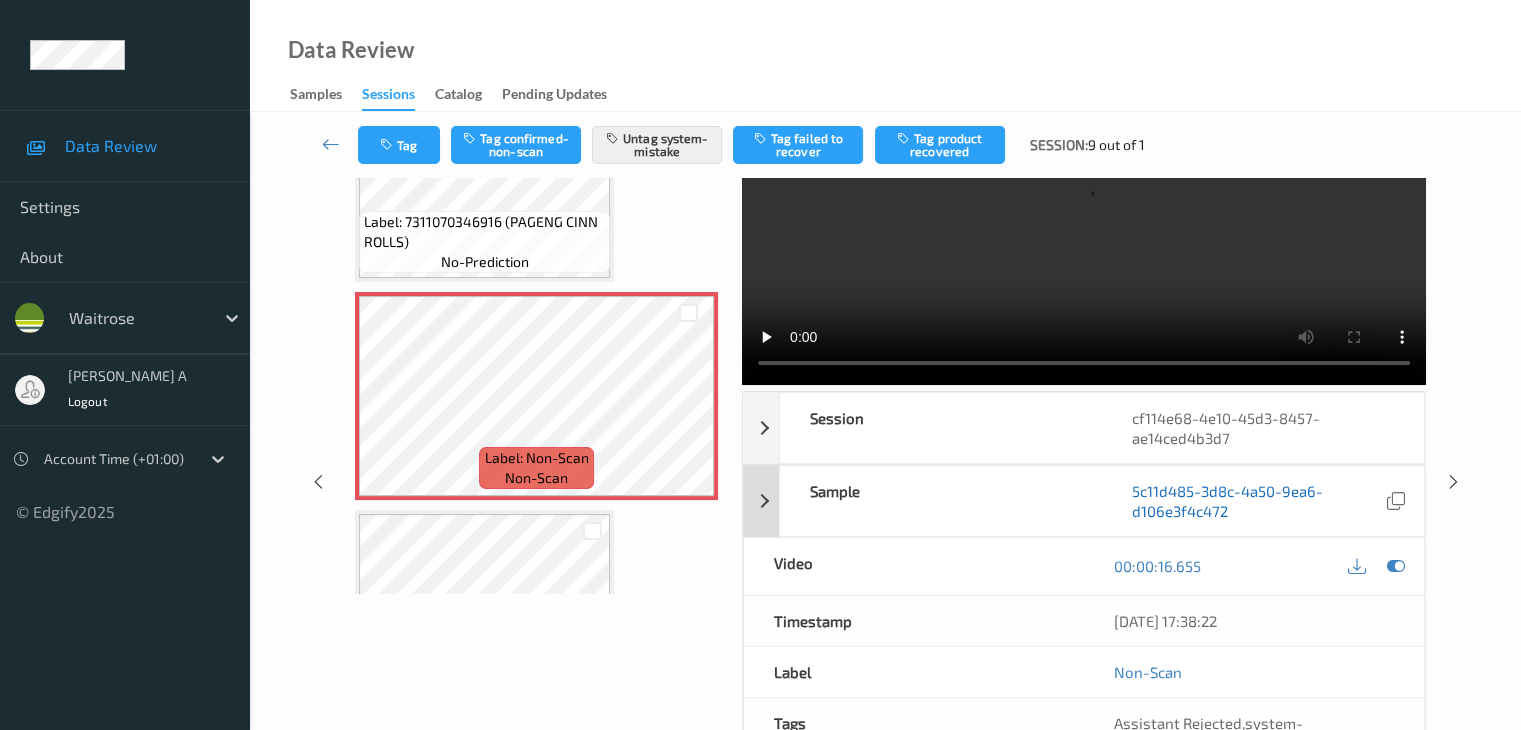 scroll, scrollTop: 0, scrollLeft: 0, axis: both 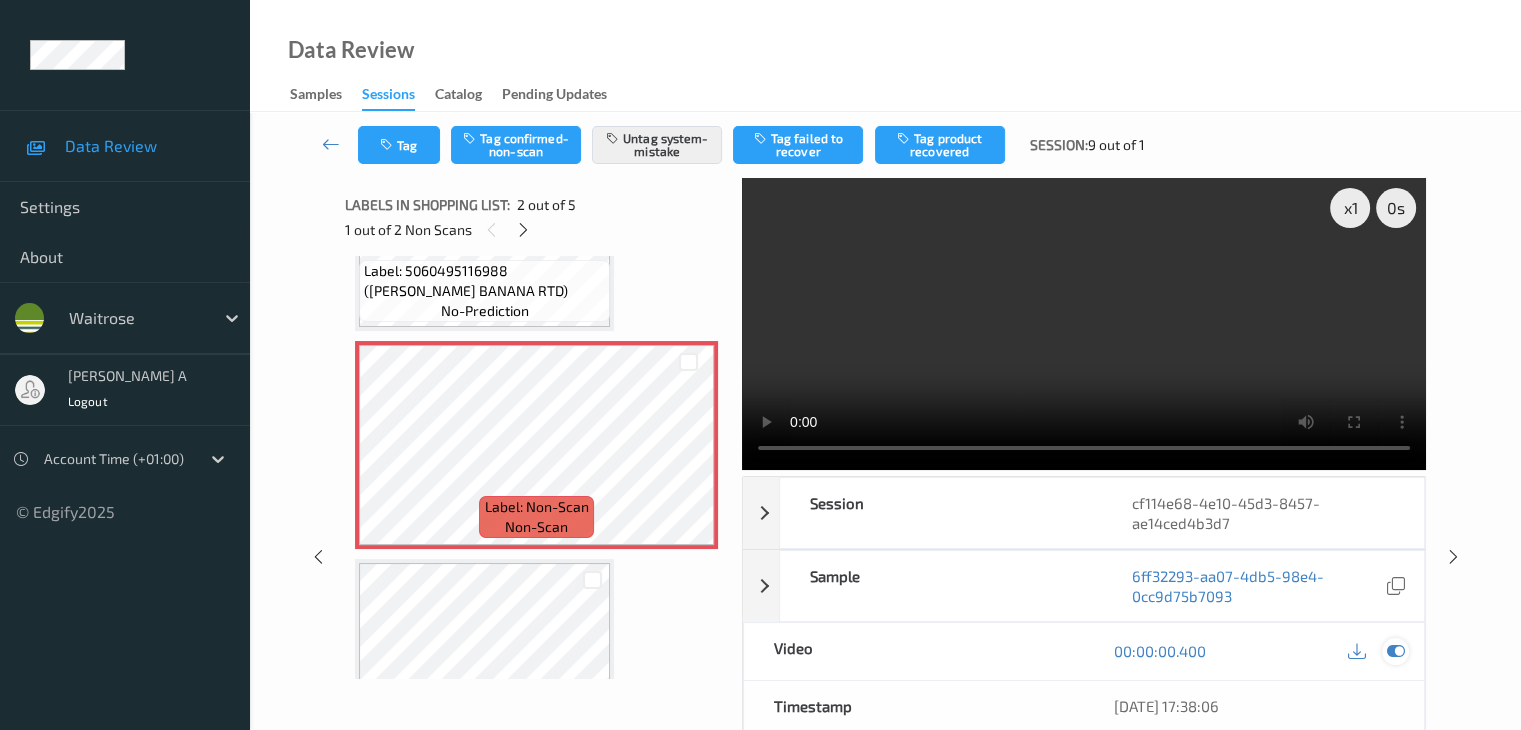 click at bounding box center [1395, 651] 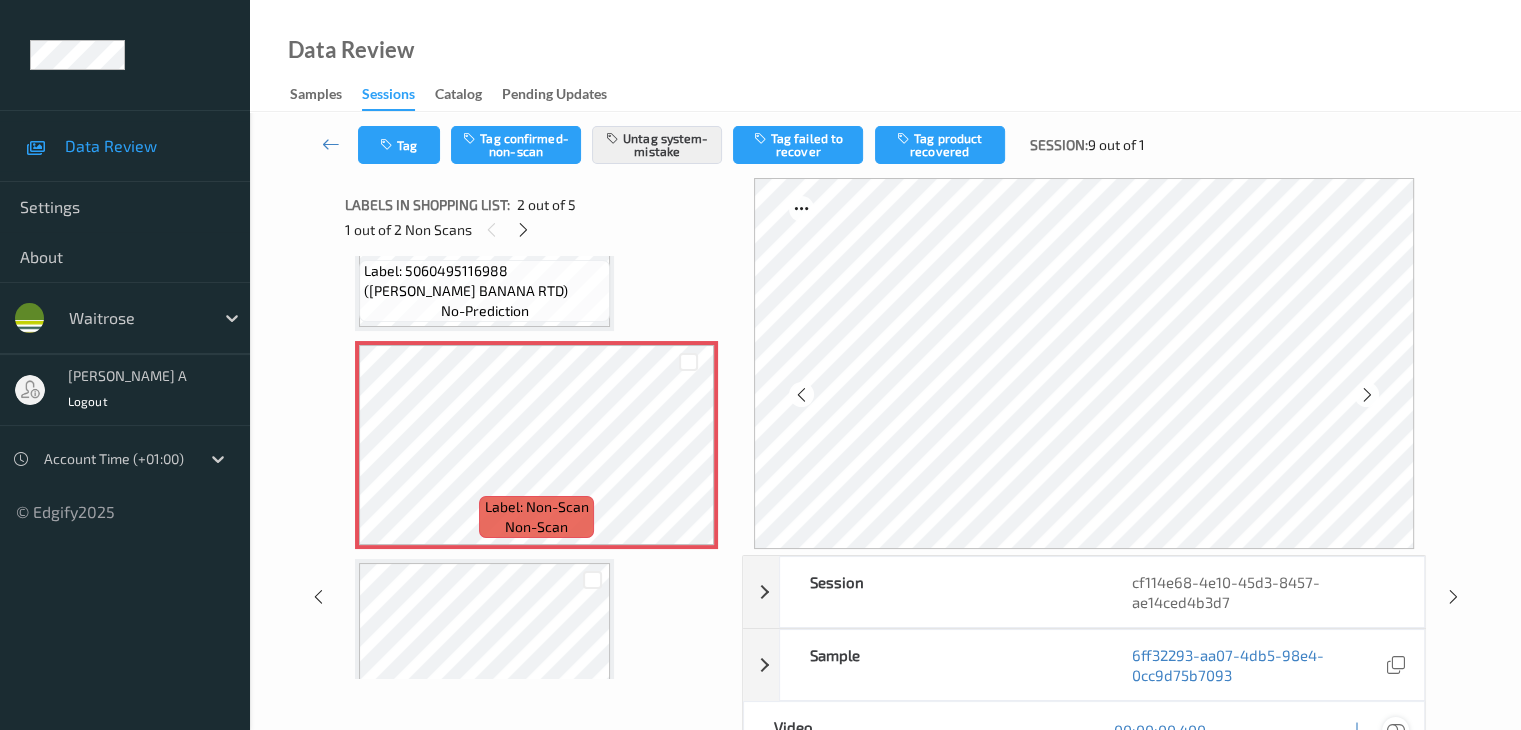 click at bounding box center (1395, 730) 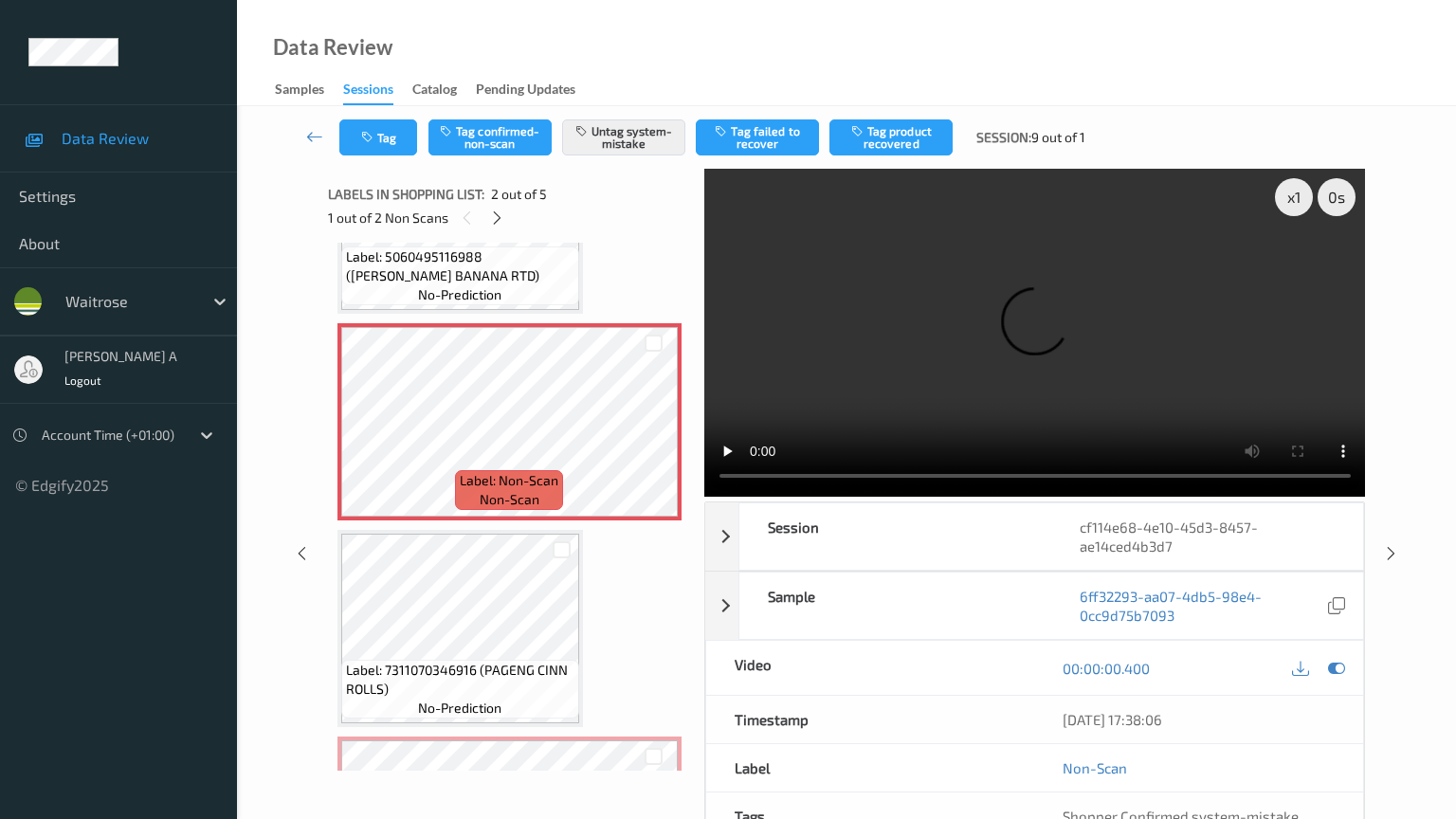 type 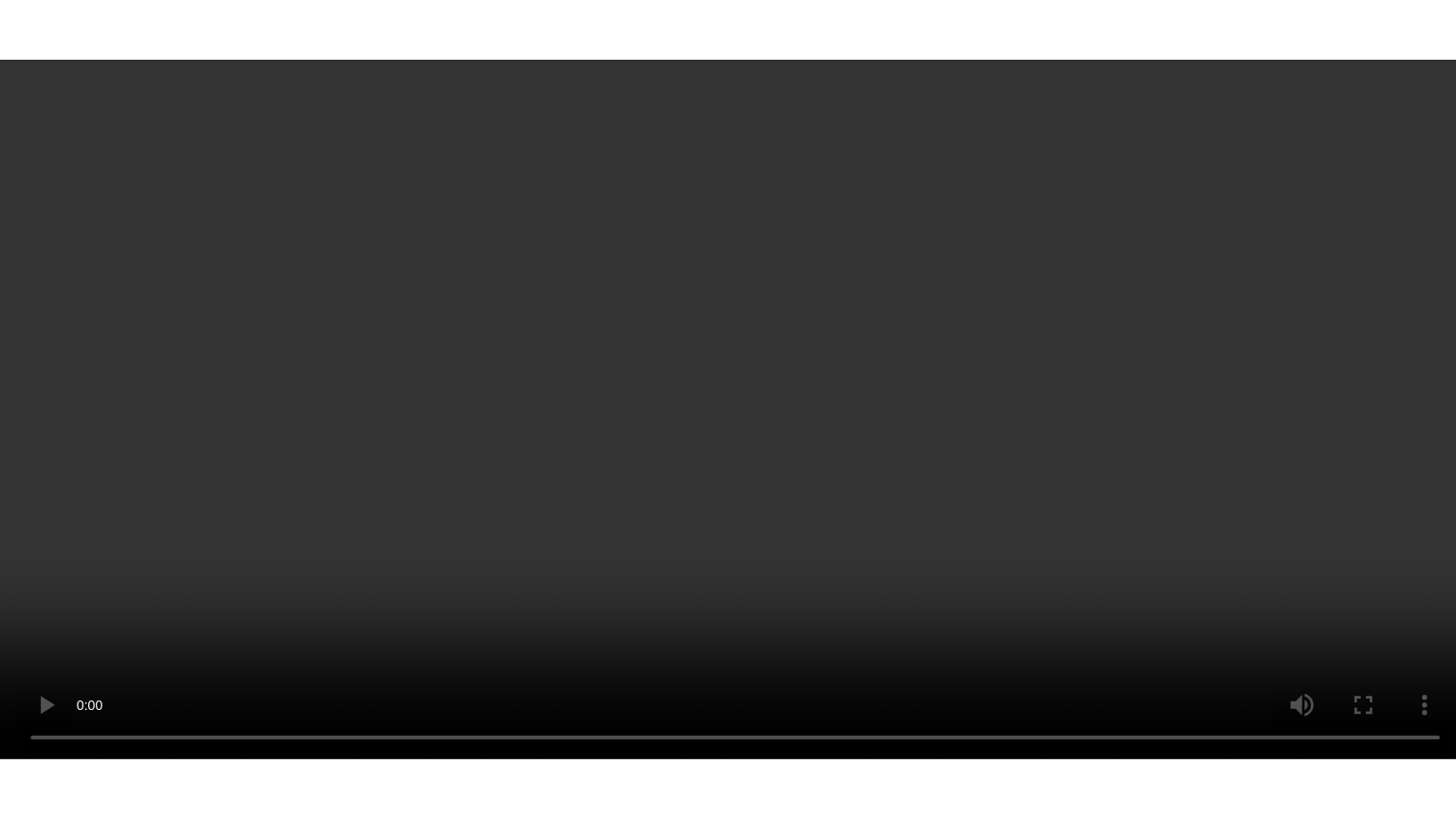 scroll, scrollTop: 610, scrollLeft: 0, axis: vertical 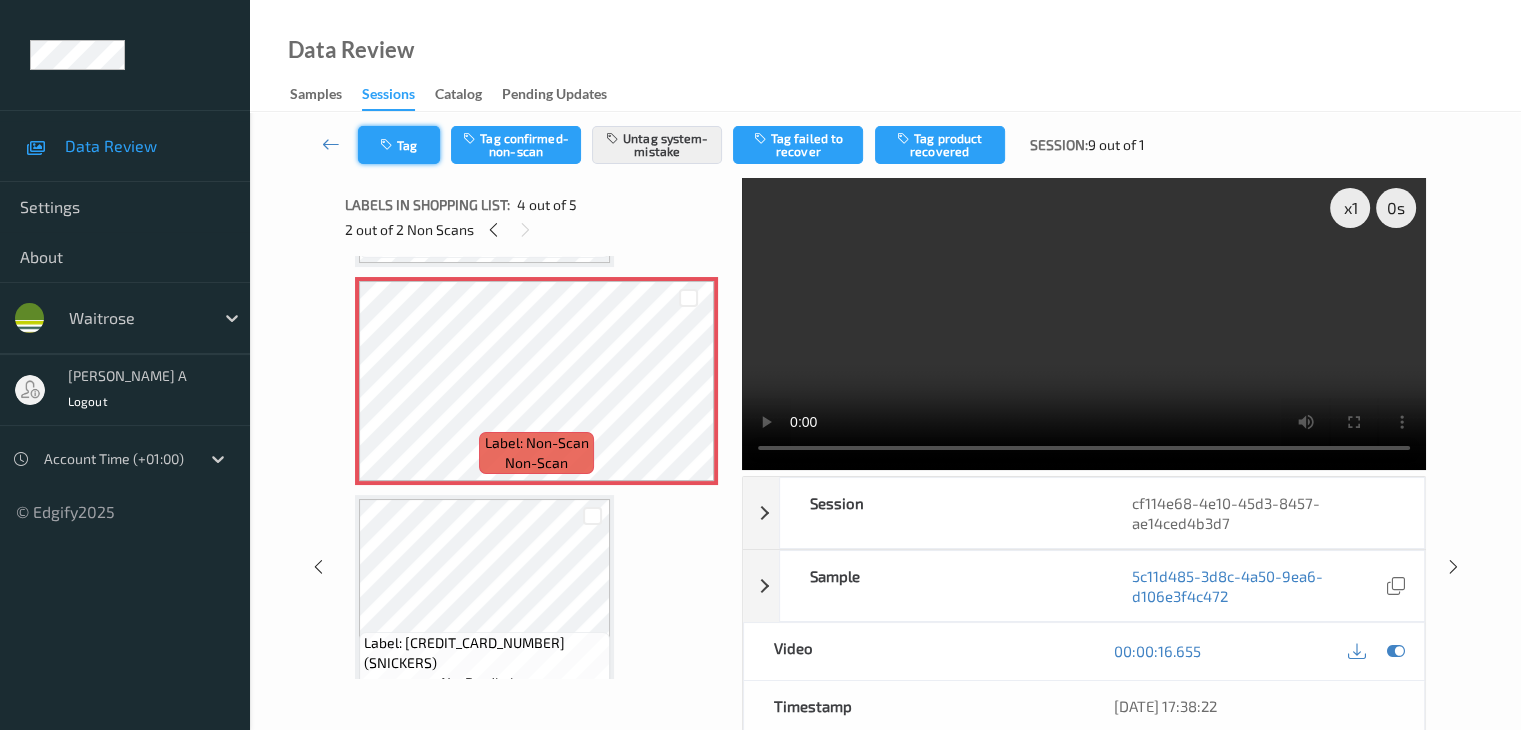 click at bounding box center [388, 145] 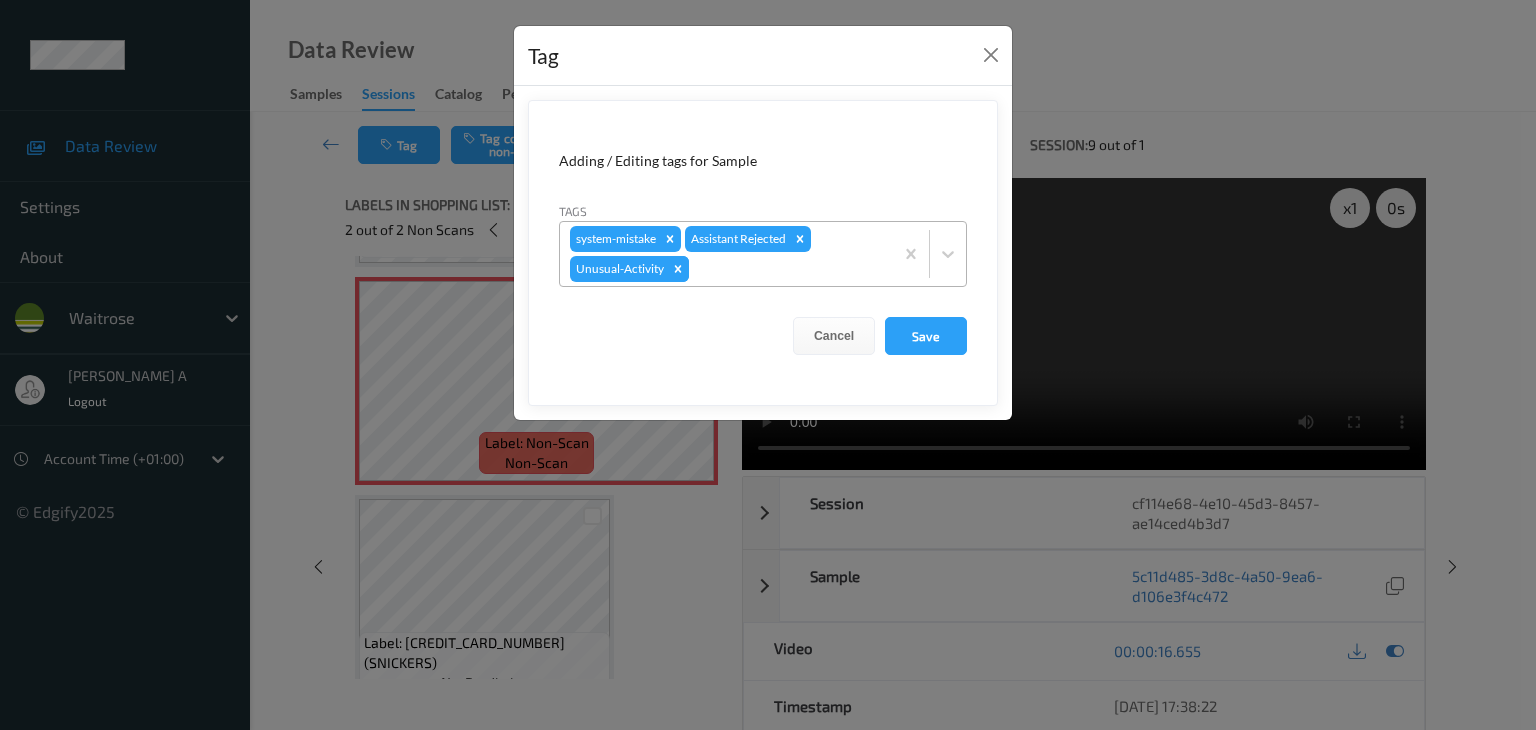 click 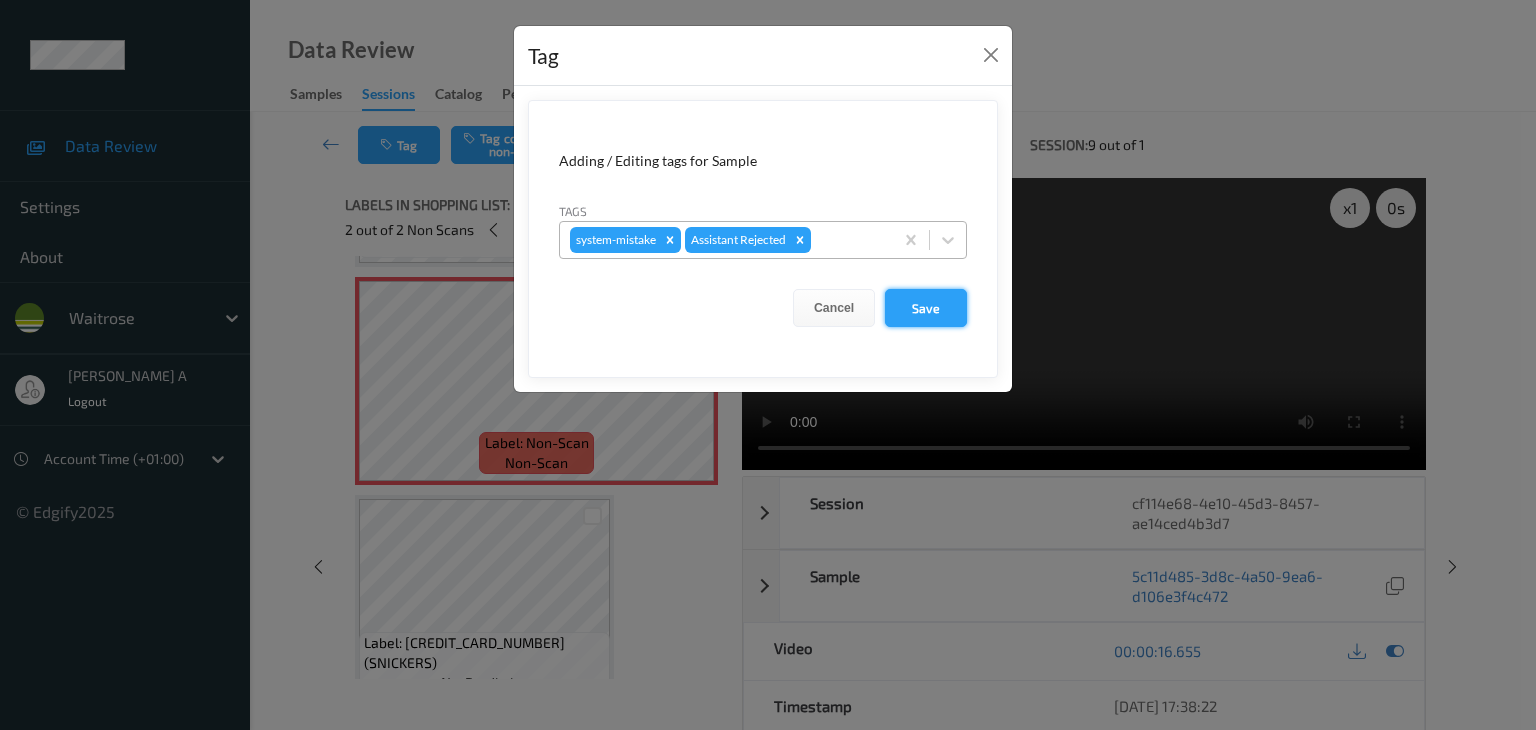 click on "Save" at bounding box center (926, 308) 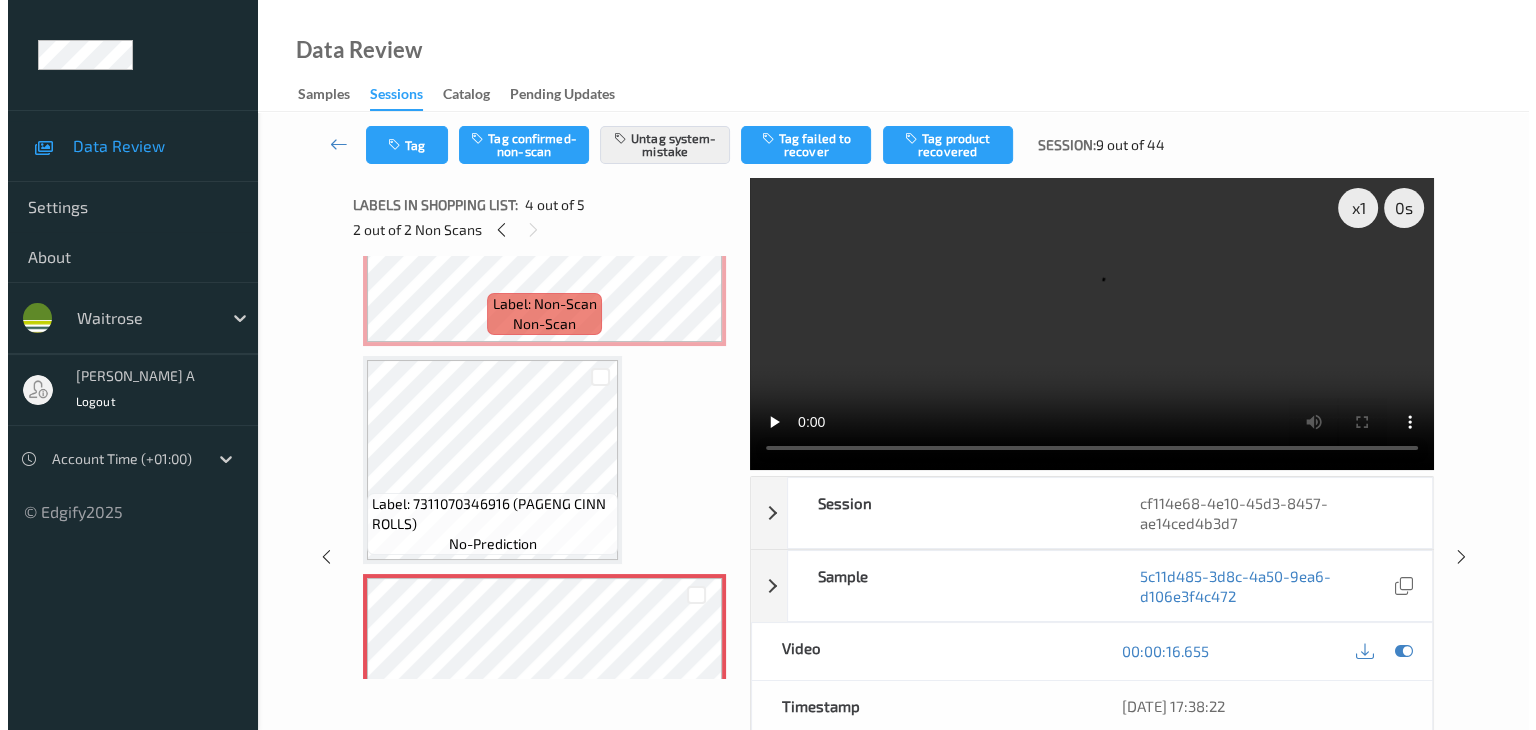 scroll, scrollTop: 77, scrollLeft: 0, axis: vertical 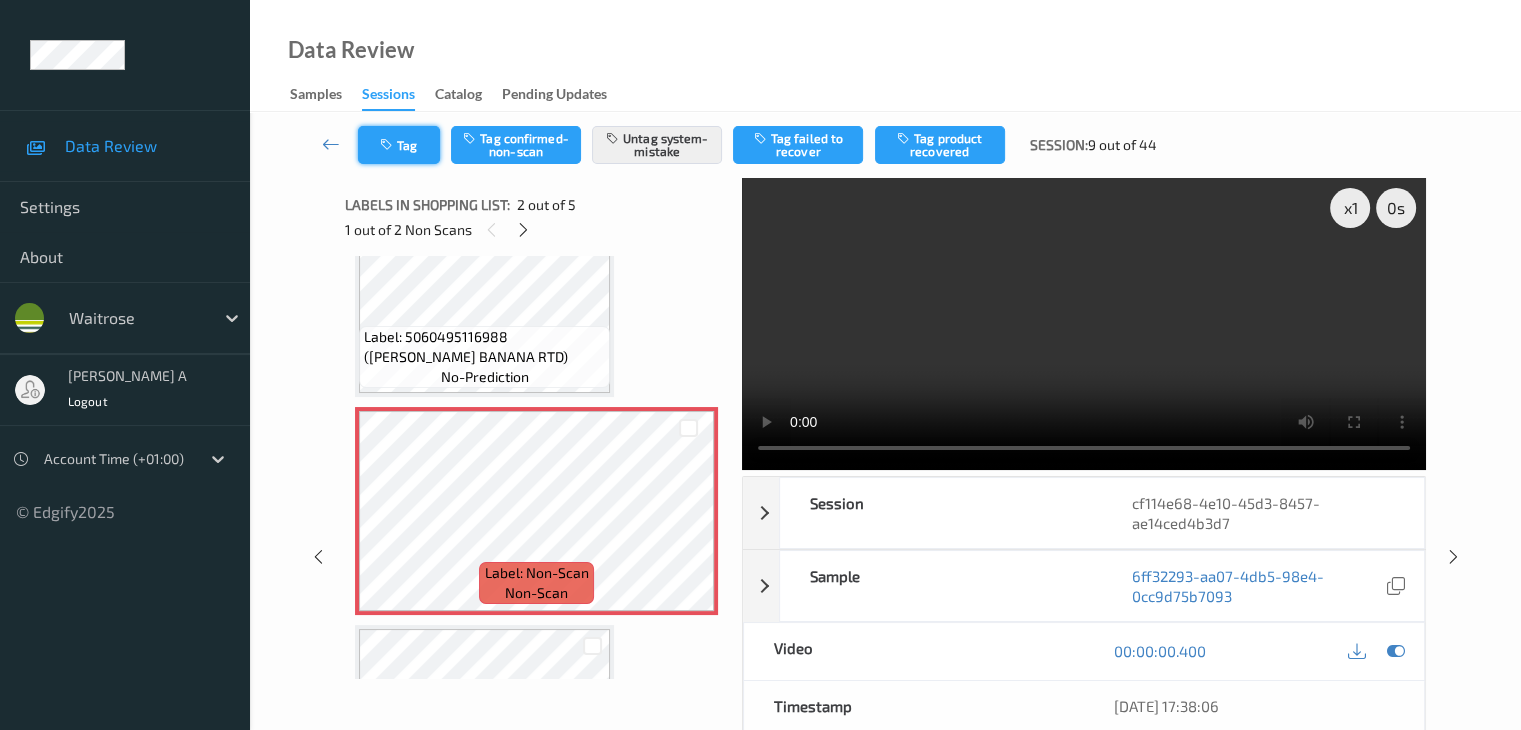 click on "Tag" at bounding box center (399, 145) 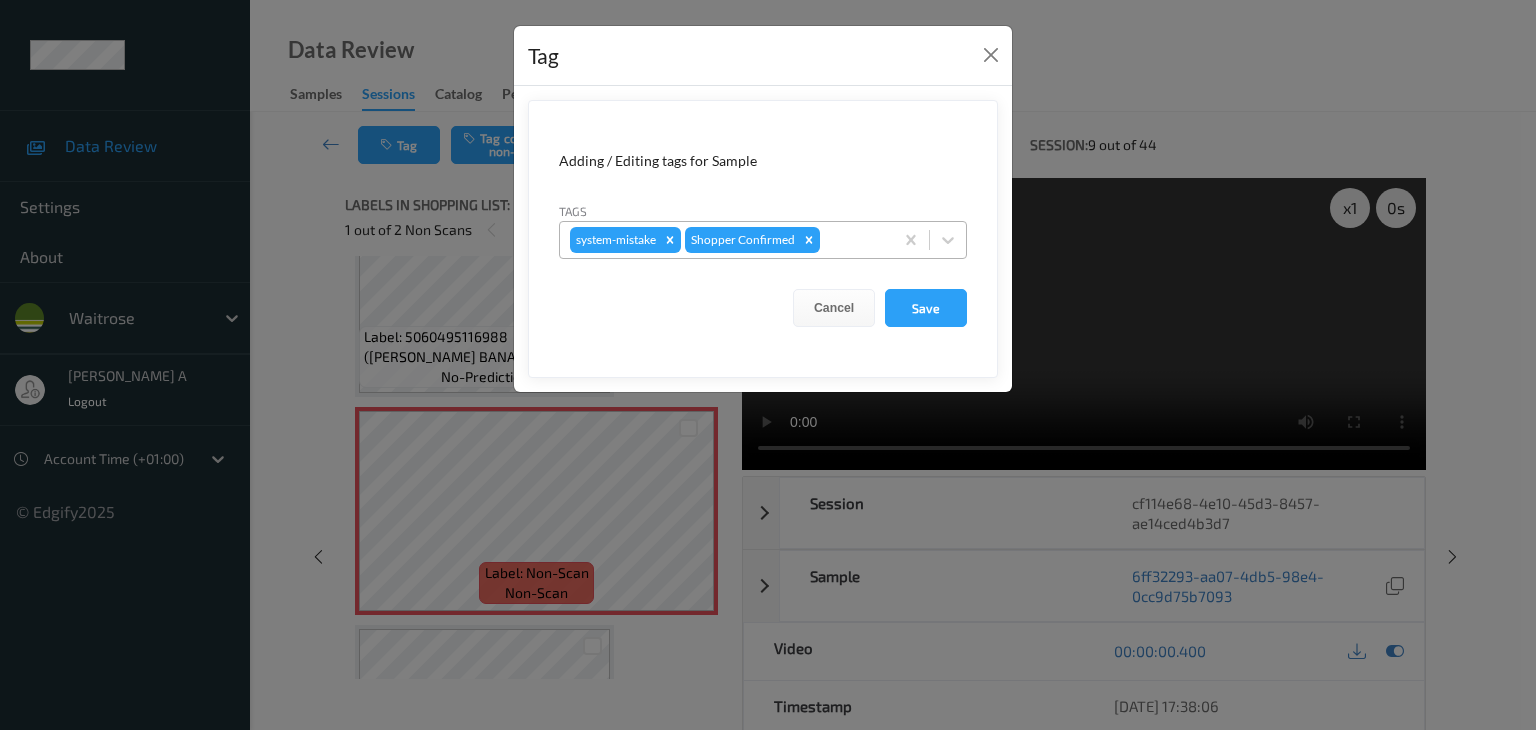 click at bounding box center (853, 240) 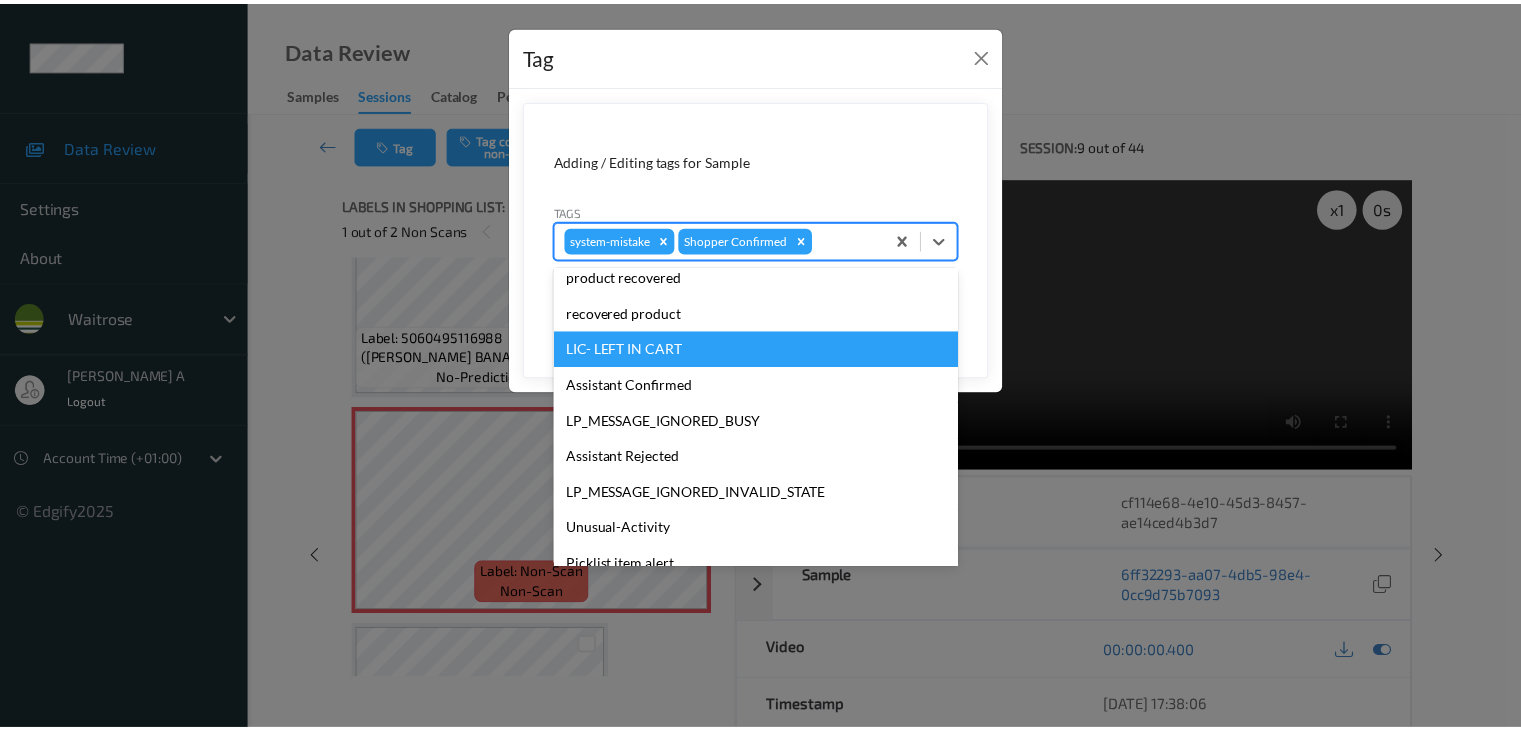 scroll, scrollTop: 320, scrollLeft: 0, axis: vertical 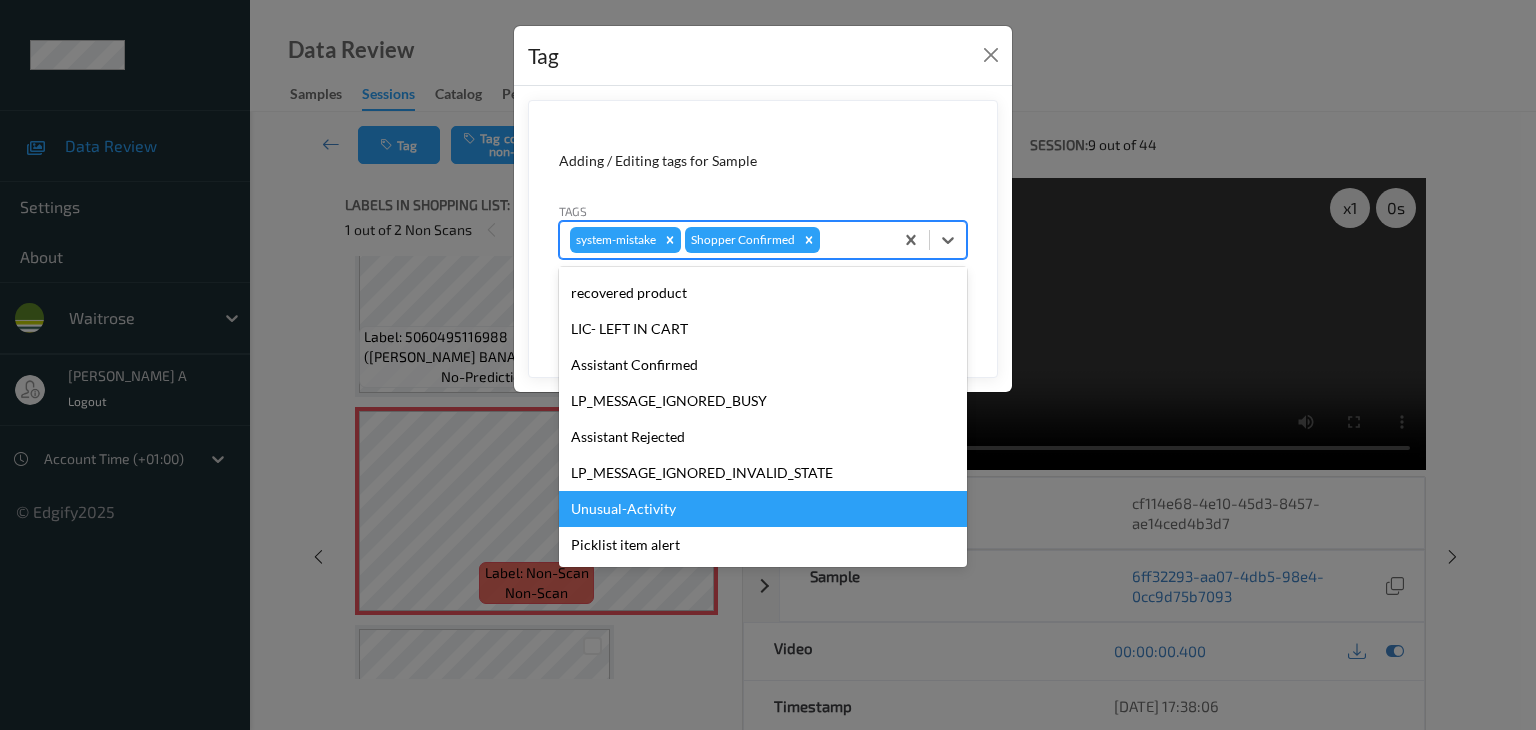 click on "Unusual-Activity" at bounding box center (763, 509) 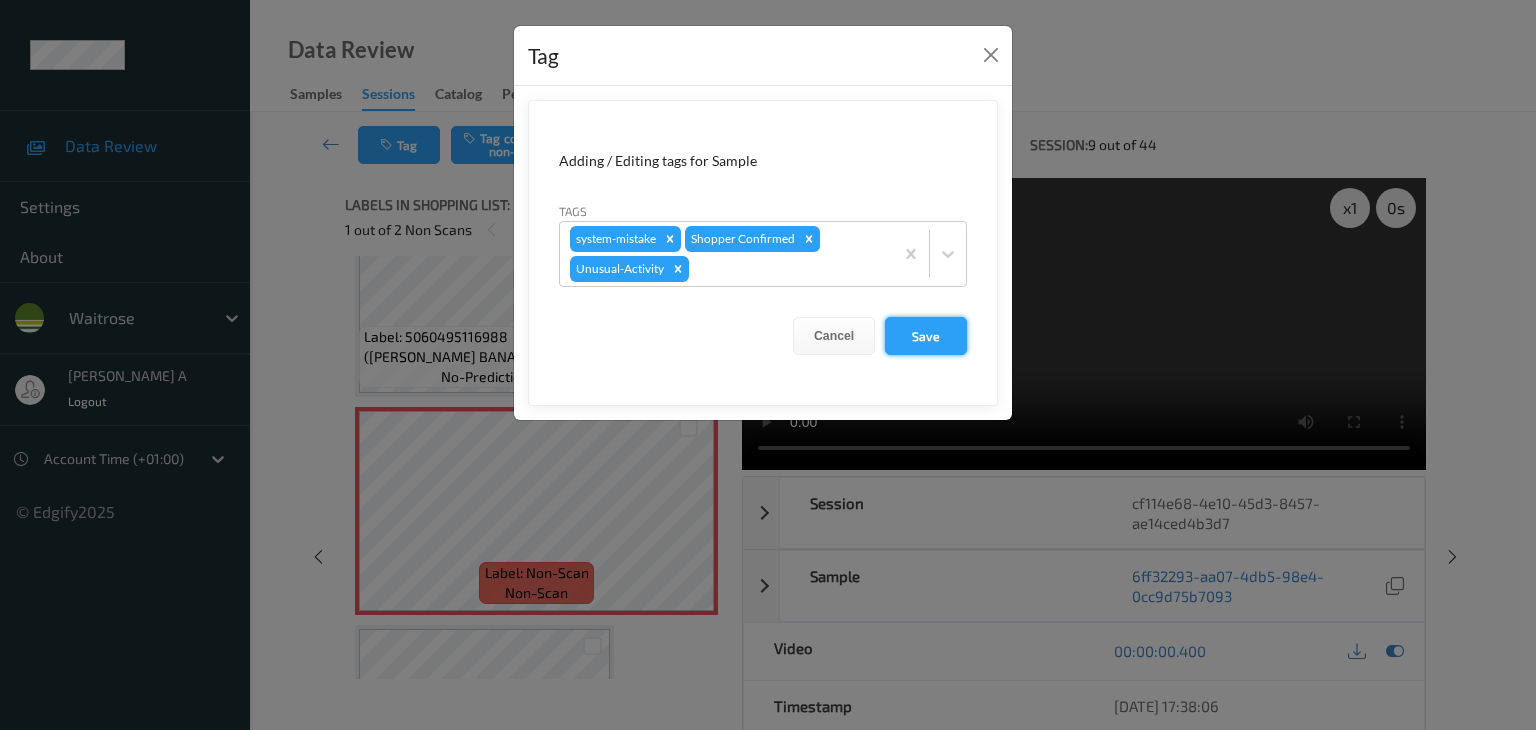 click on "Save" at bounding box center [926, 336] 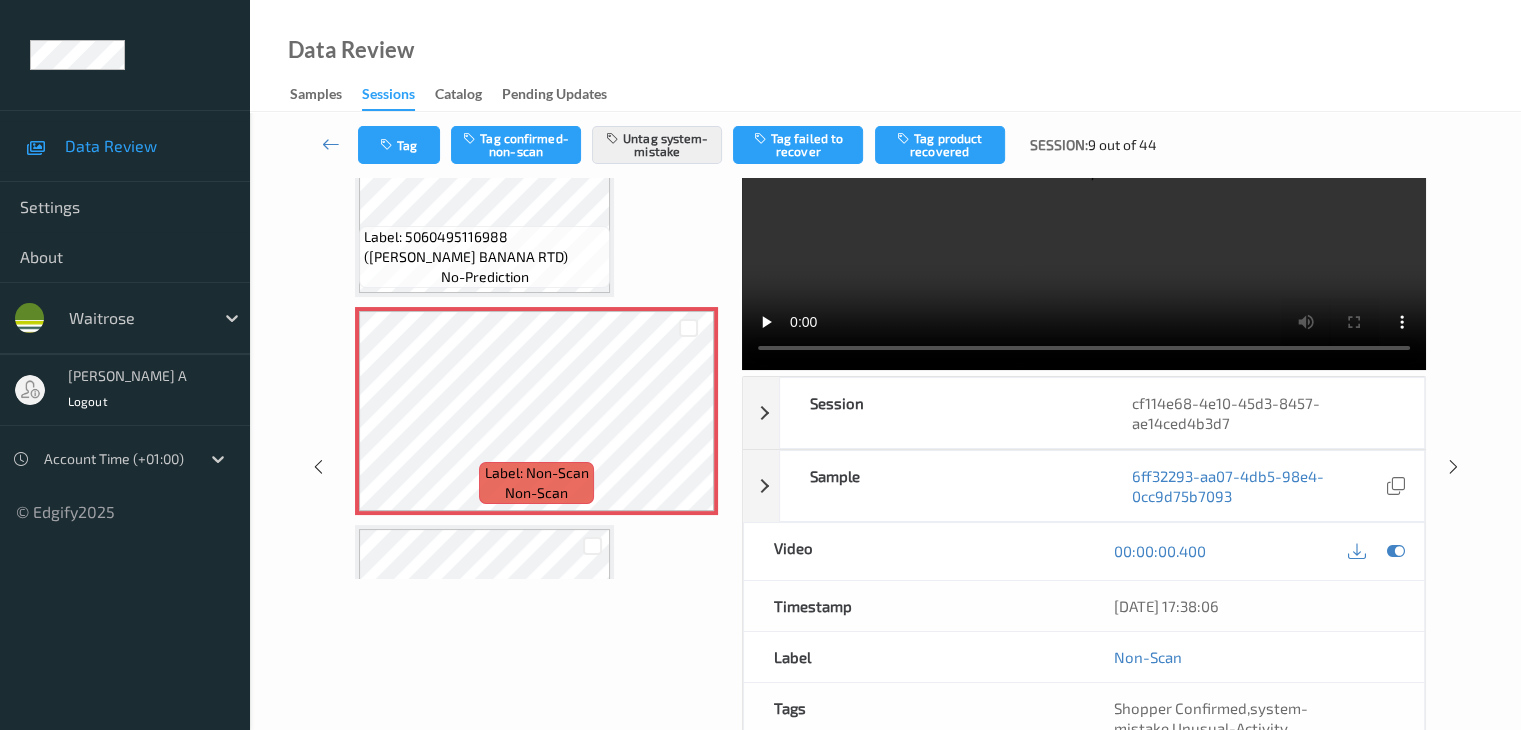 scroll, scrollTop: 200, scrollLeft: 0, axis: vertical 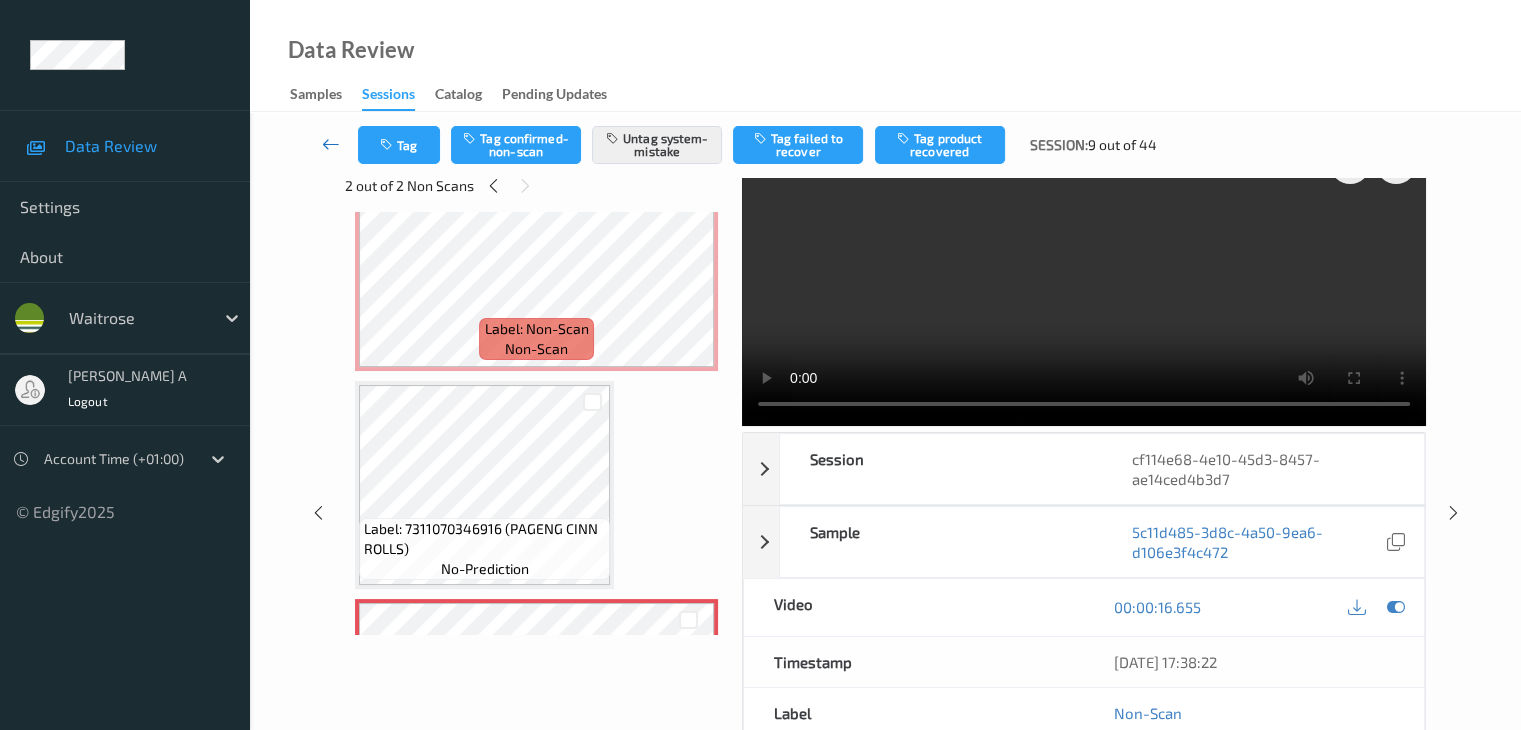 click at bounding box center (331, 144) 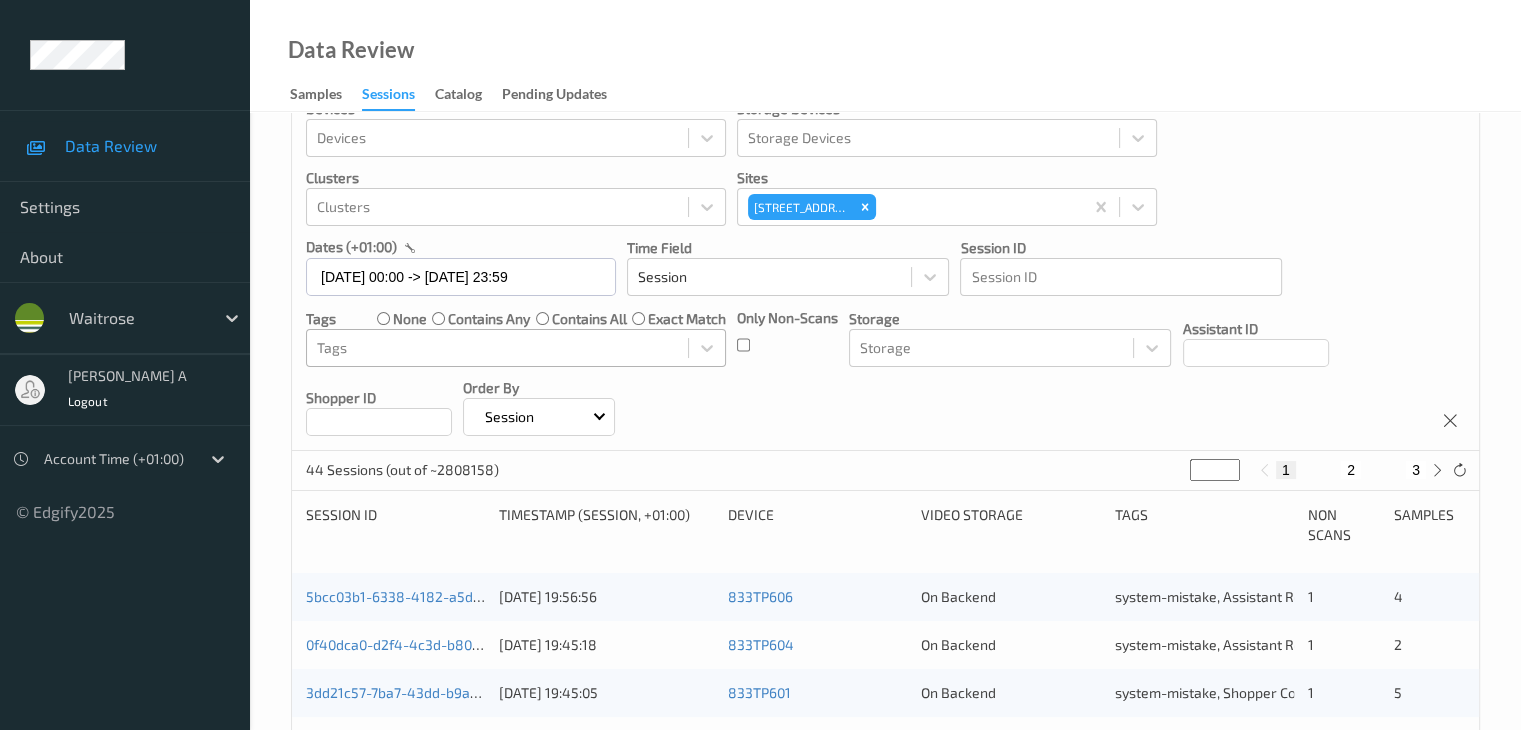 scroll, scrollTop: 0, scrollLeft: 0, axis: both 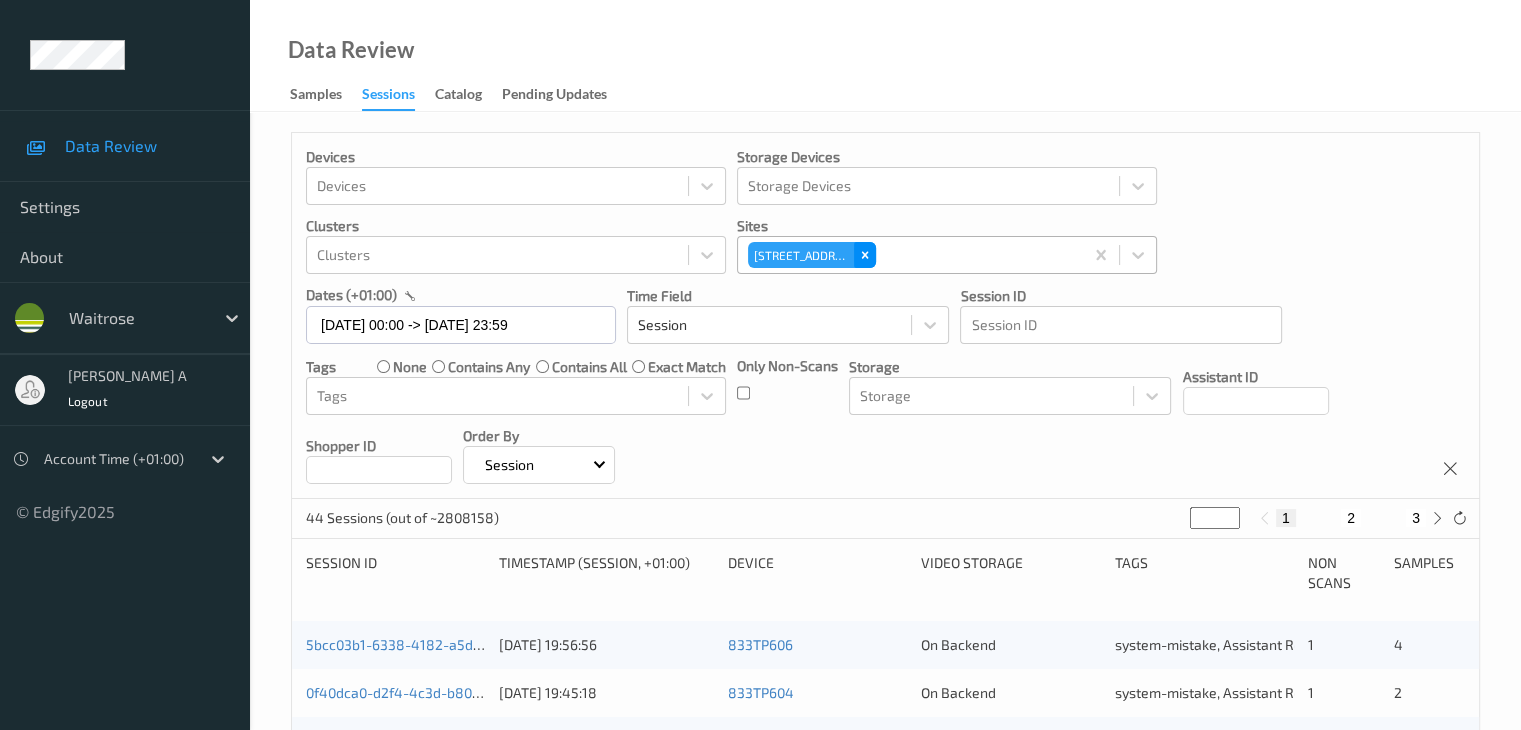 click 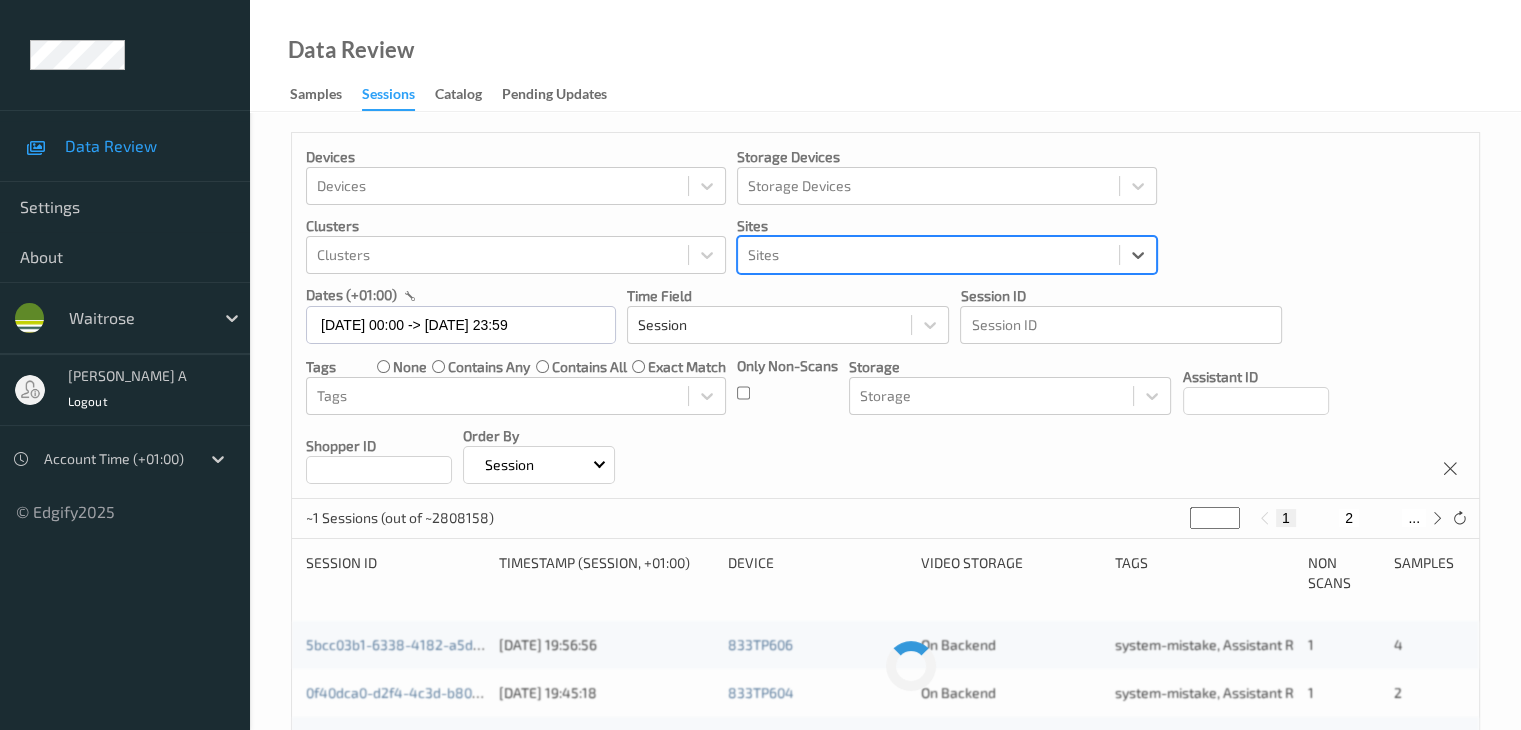 click at bounding box center [928, 255] 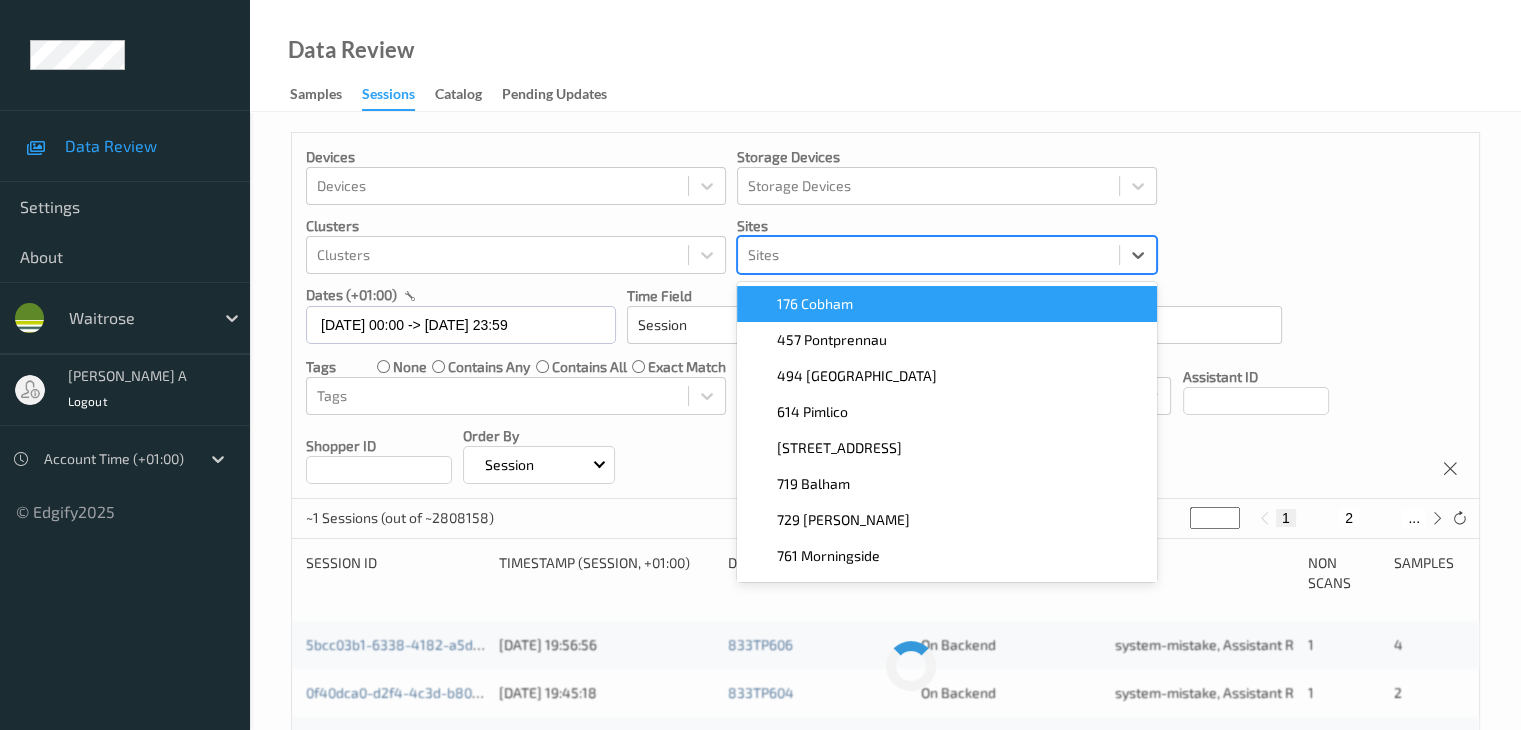 paste on "494 altrincham" 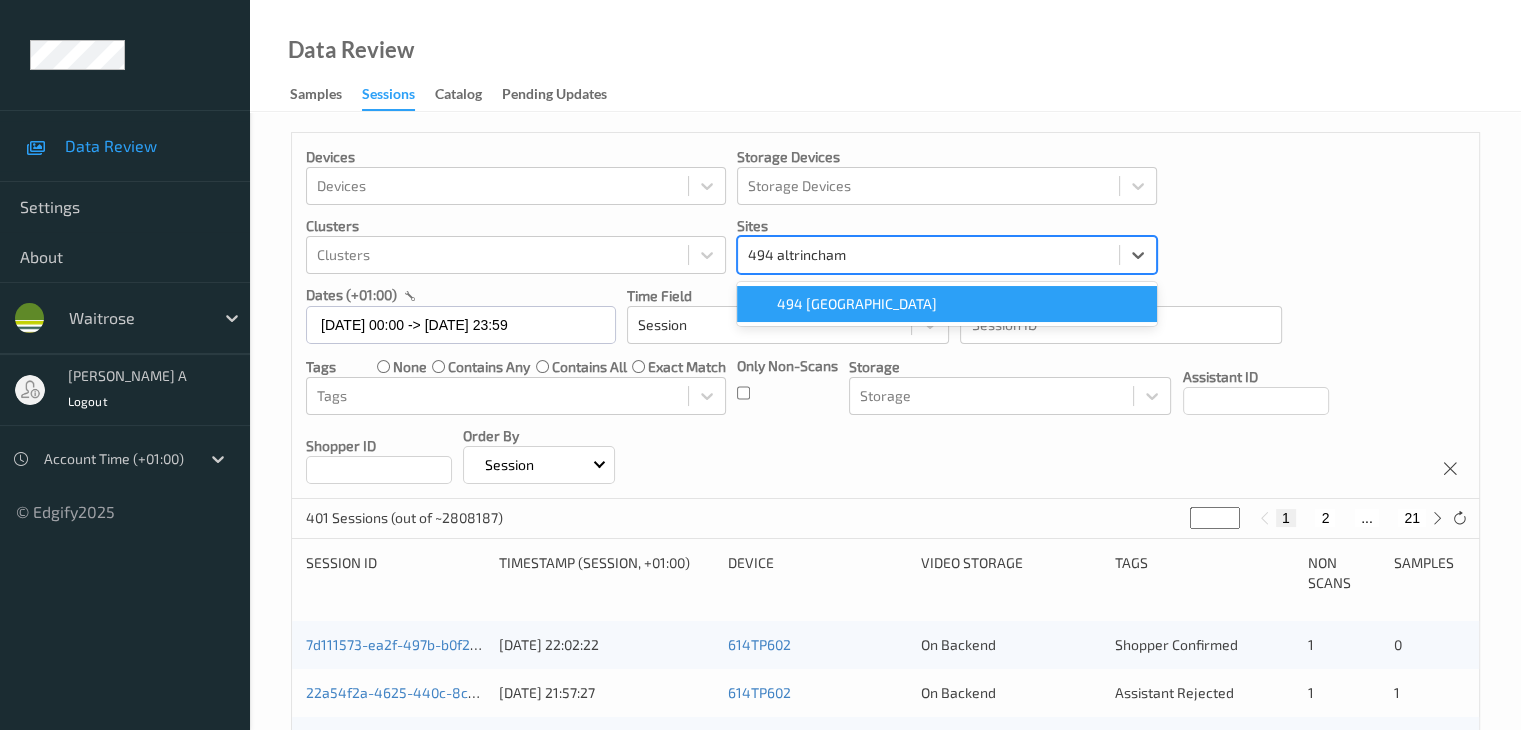 click on "494 [GEOGRAPHIC_DATA]" at bounding box center [857, 304] 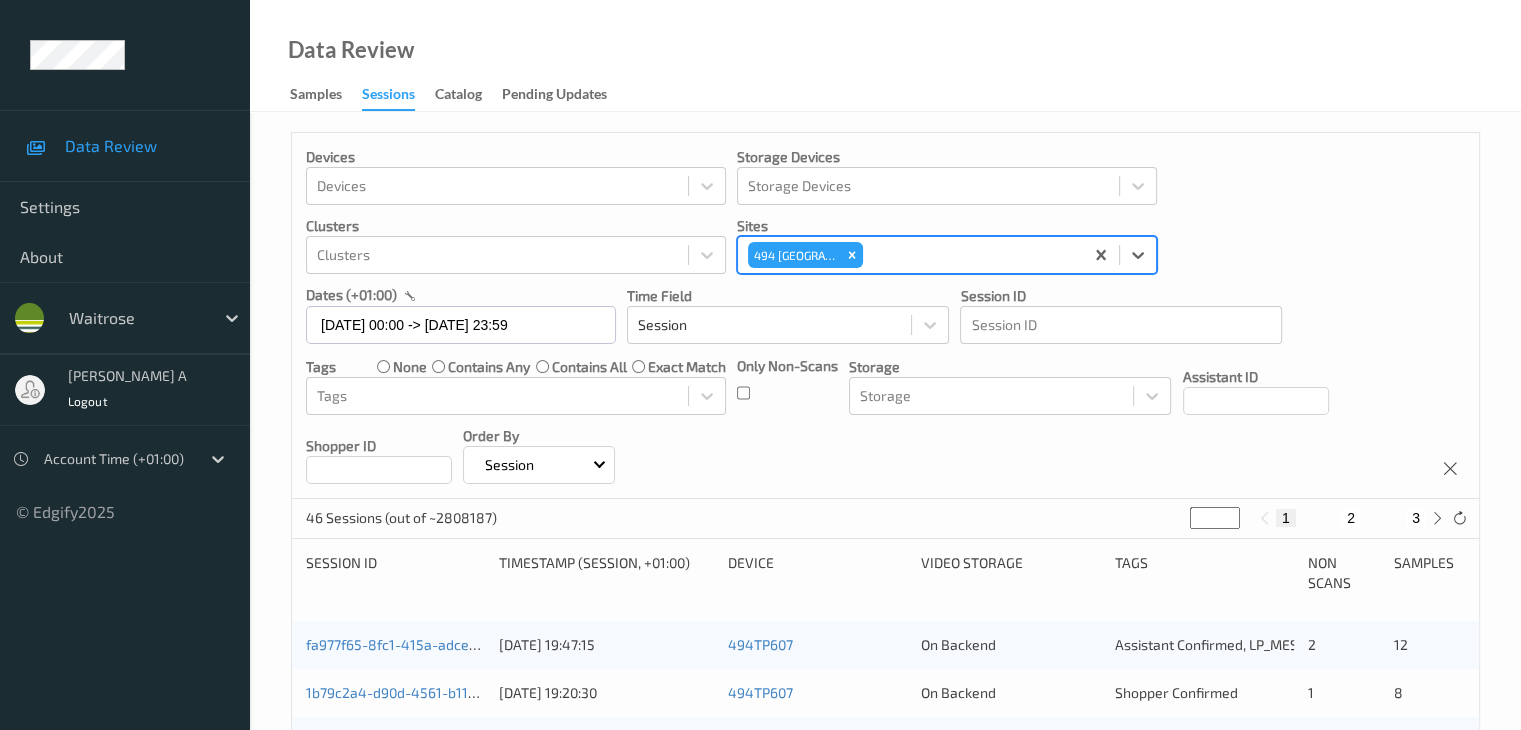 click on "Devices Devices Storage Devices Storage Devices Clusters Clusters Sites option 494 Altrincham, selected.   Select is focused ,type to refine list, press Down to open the menu,  press left to focus selected values 494 [GEOGRAPHIC_DATA] dates (+01:00) [DATE] 00:00 -> [DATE] 23:59 Time Field Session Session ID Session ID Tags none contains any contains all exact match Tags Only Non-Scans Storage Storage Assistant ID Shopper ID Order By Session" at bounding box center (885, 316) 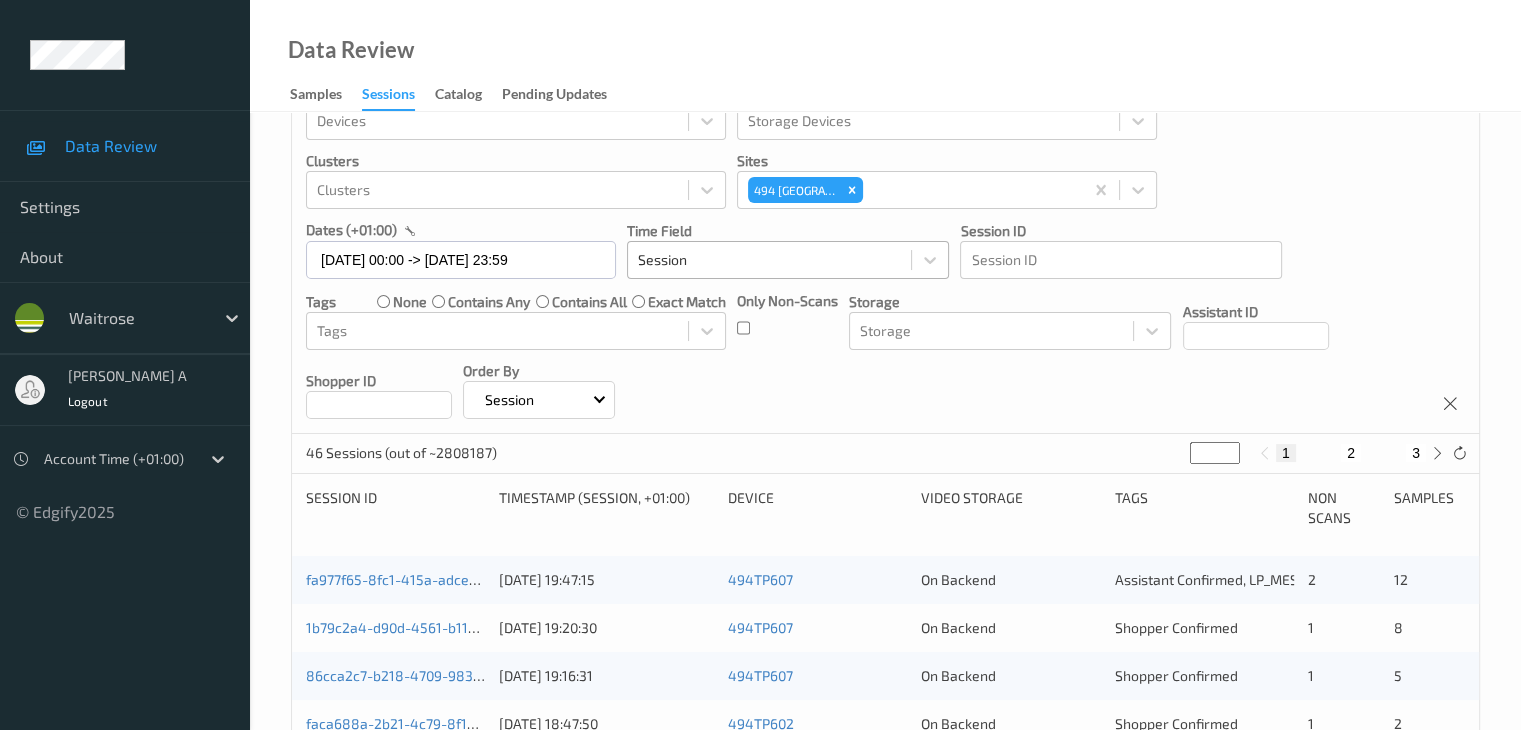 scroll, scrollTop: 100, scrollLeft: 0, axis: vertical 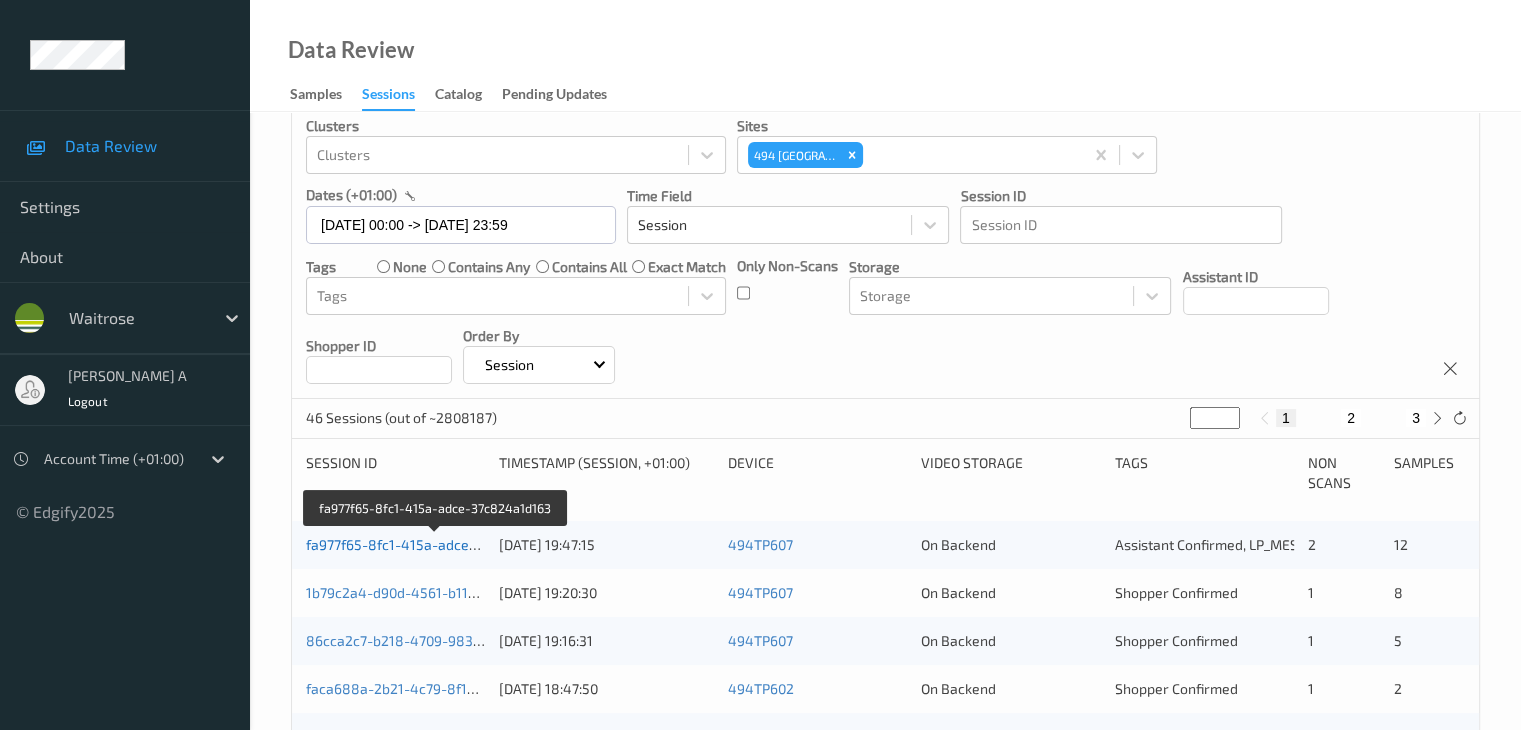 click on "fa977f65-8fc1-415a-adce-37c824a1d163" at bounding box center (436, 544) 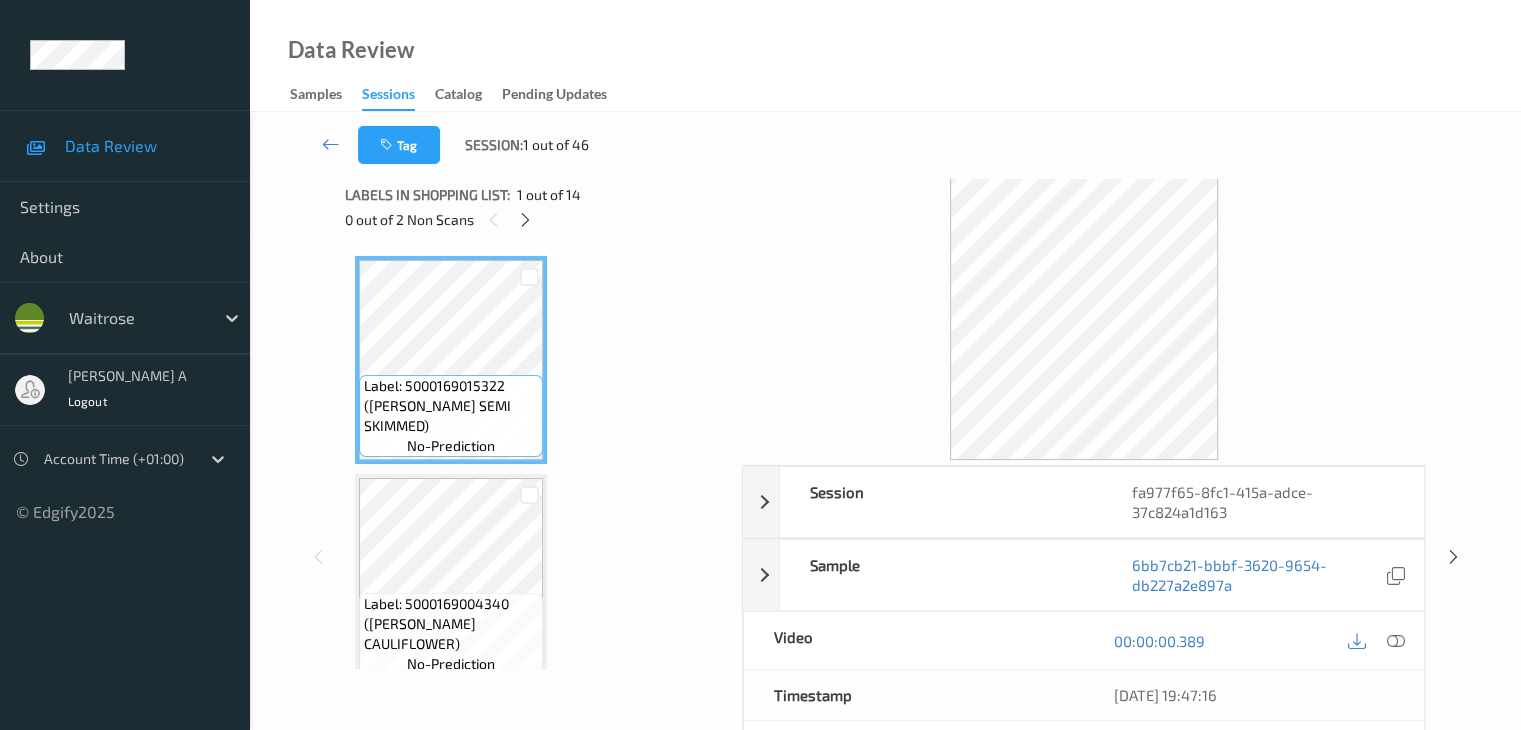 scroll, scrollTop: 0, scrollLeft: 0, axis: both 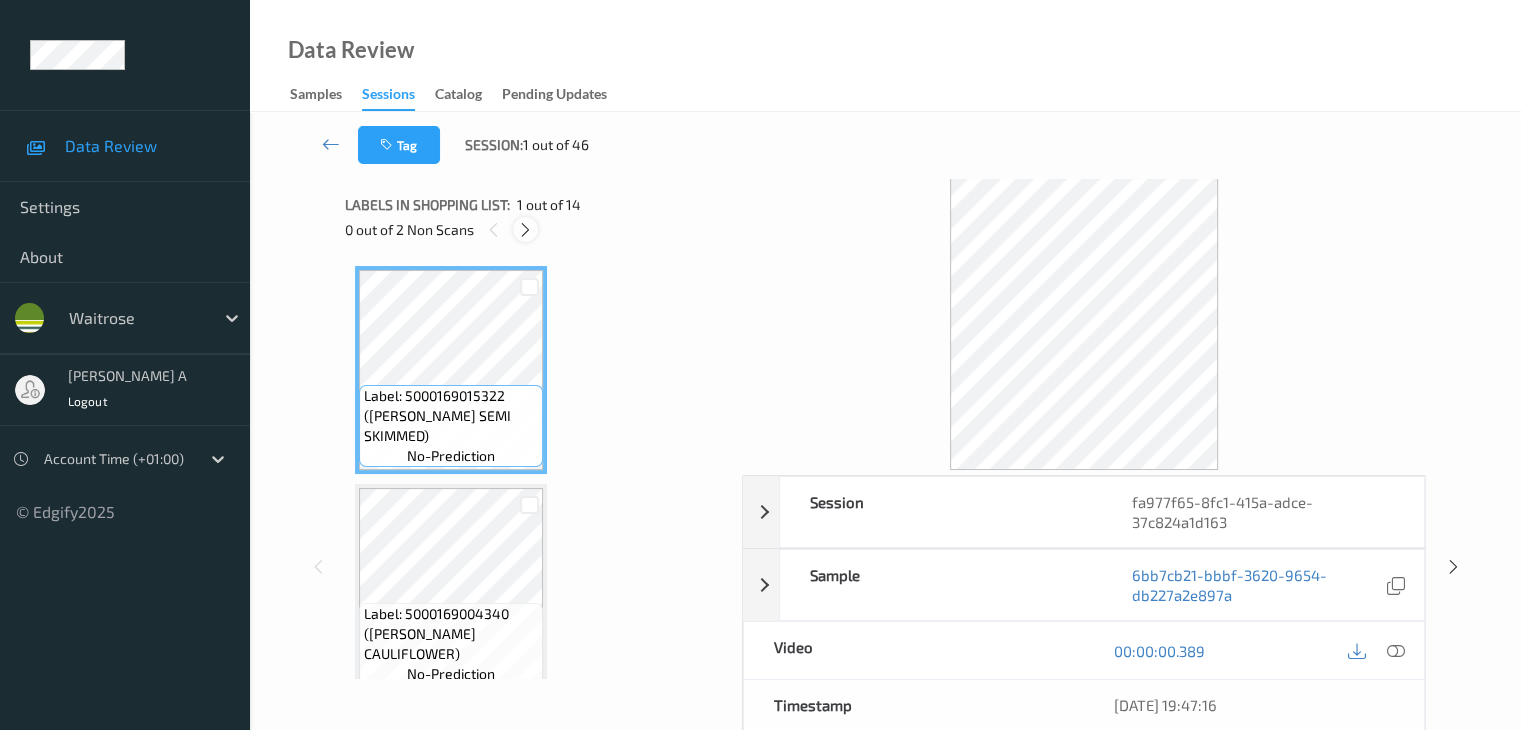 click at bounding box center (525, 230) 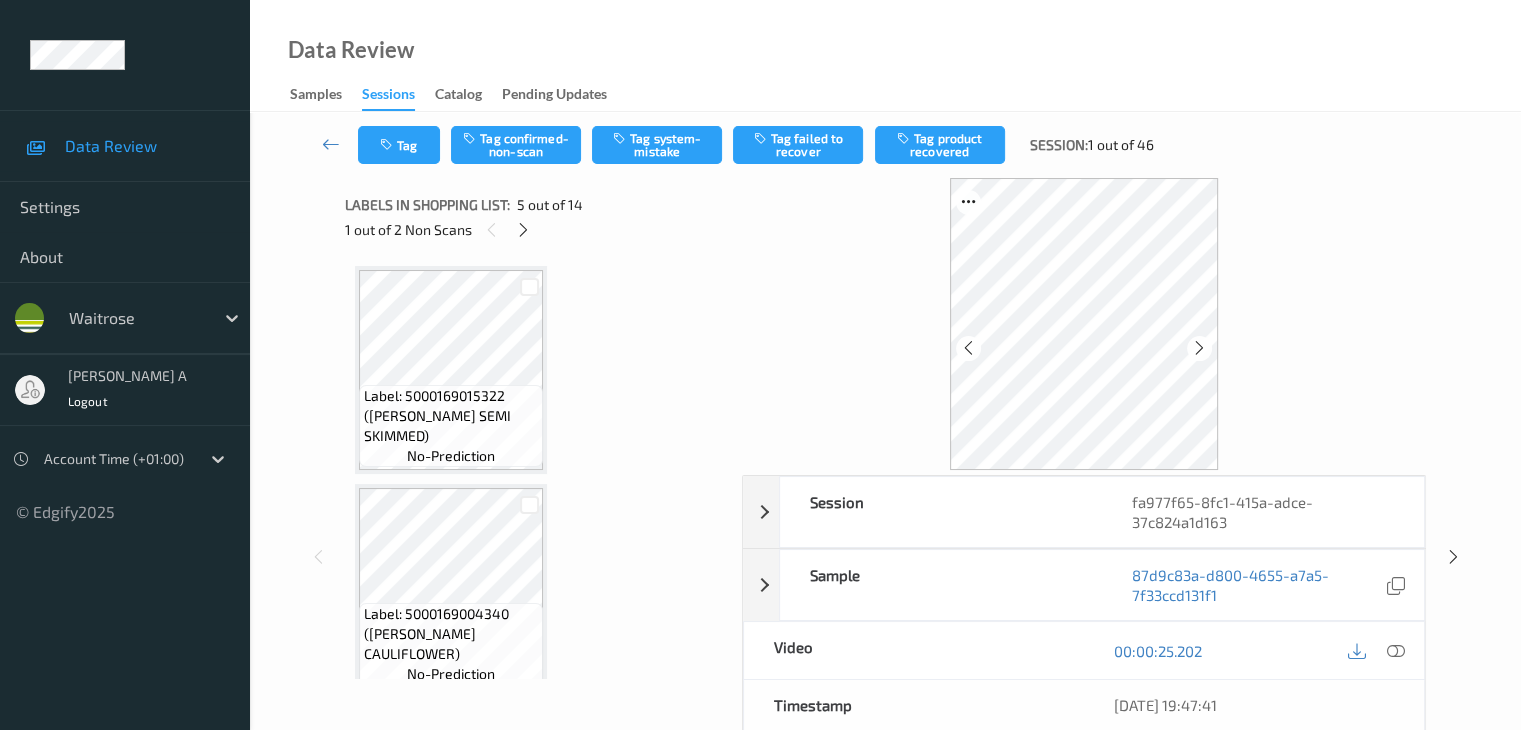 scroll, scrollTop: 664, scrollLeft: 0, axis: vertical 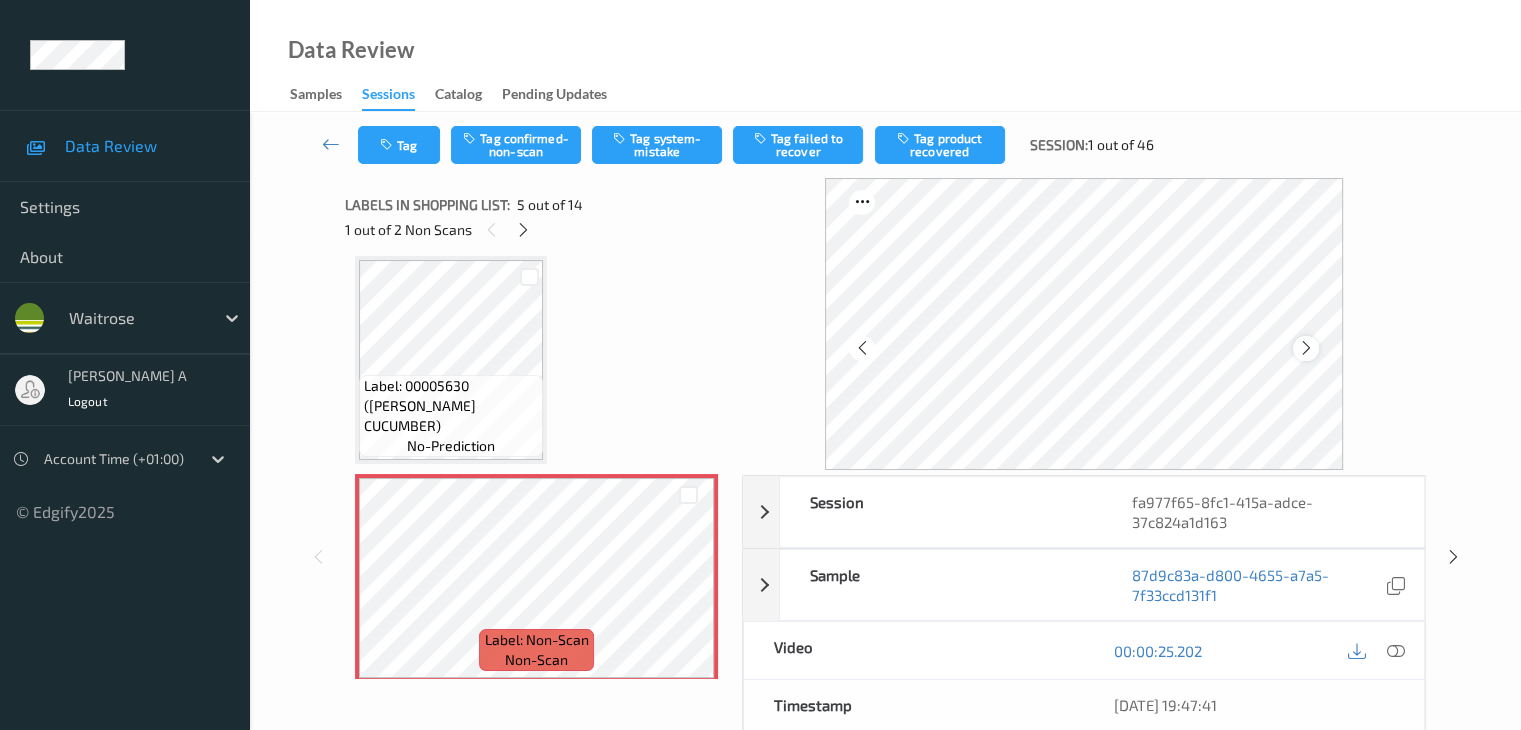 click at bounding box center [1305, 348] 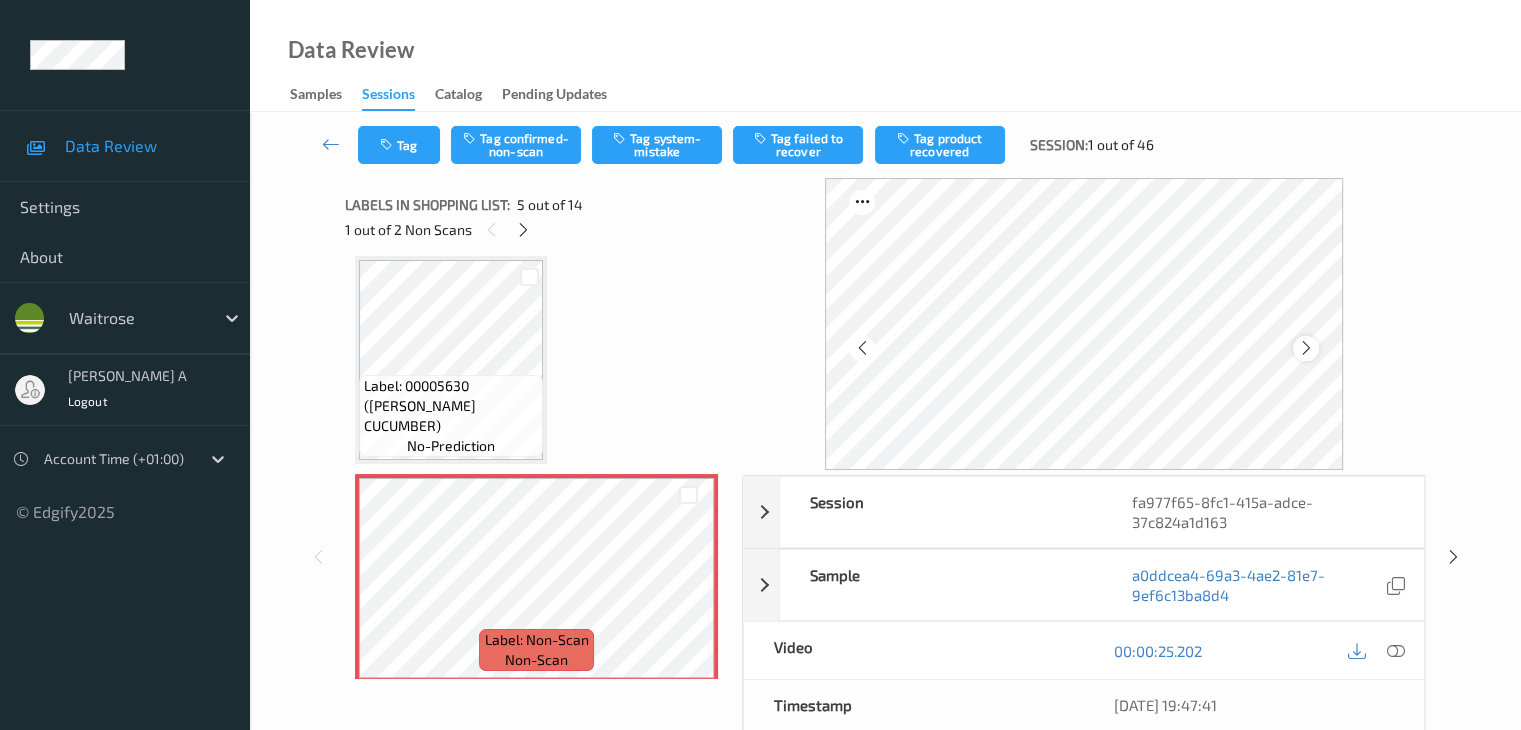 click at bounding box center [1306, 348] 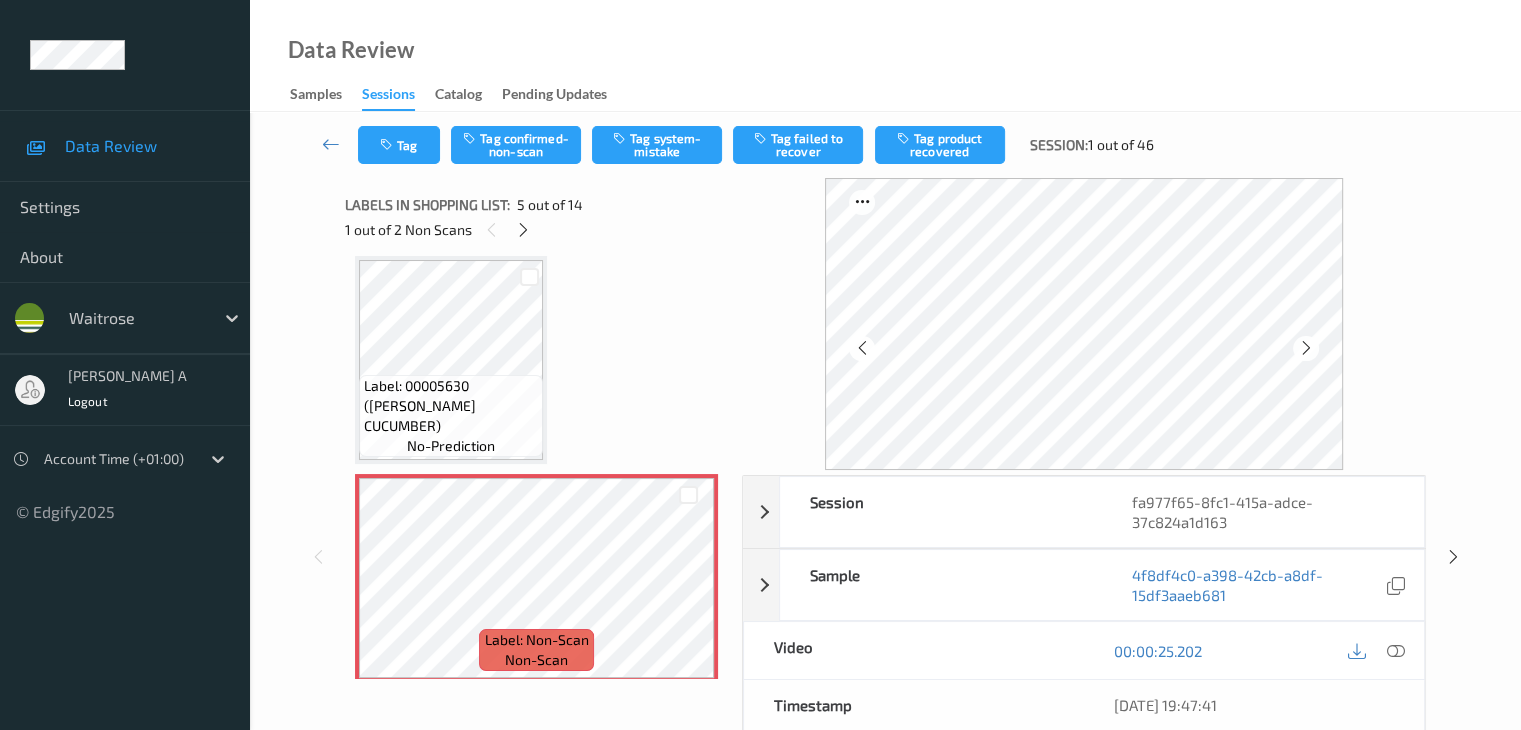 click at bounding box center [1306, 348] 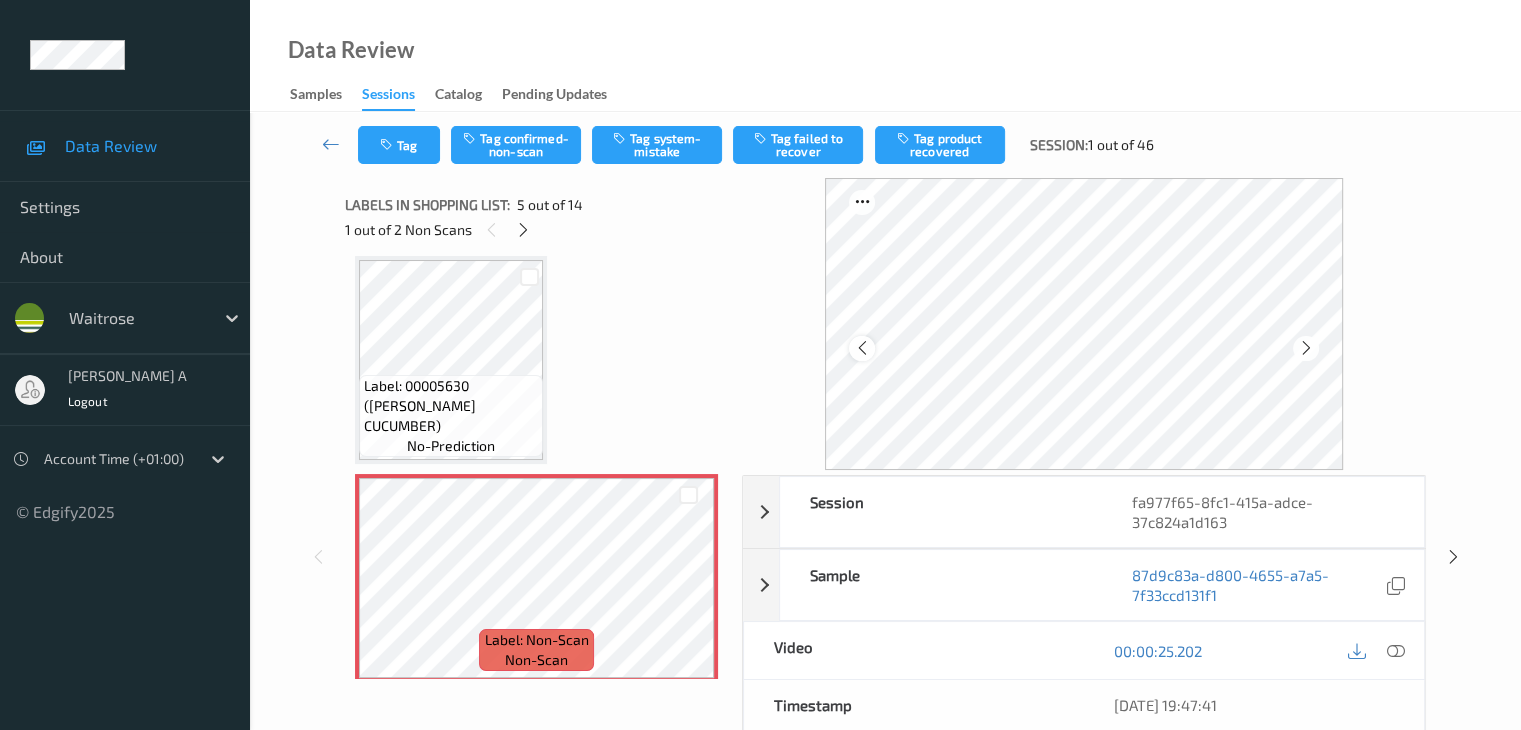click at bounding box center [861, 348] 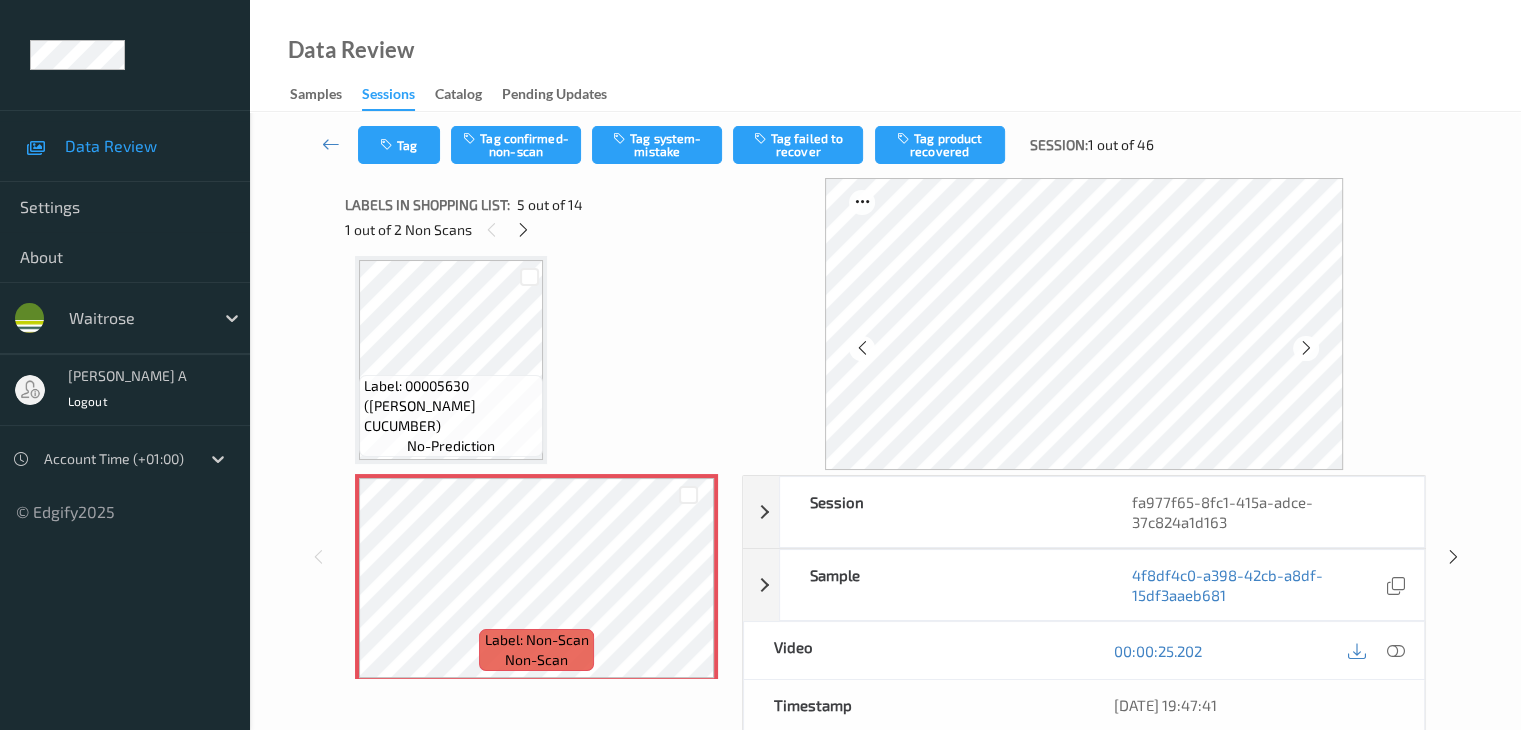 click at bounding box center [861, 348] 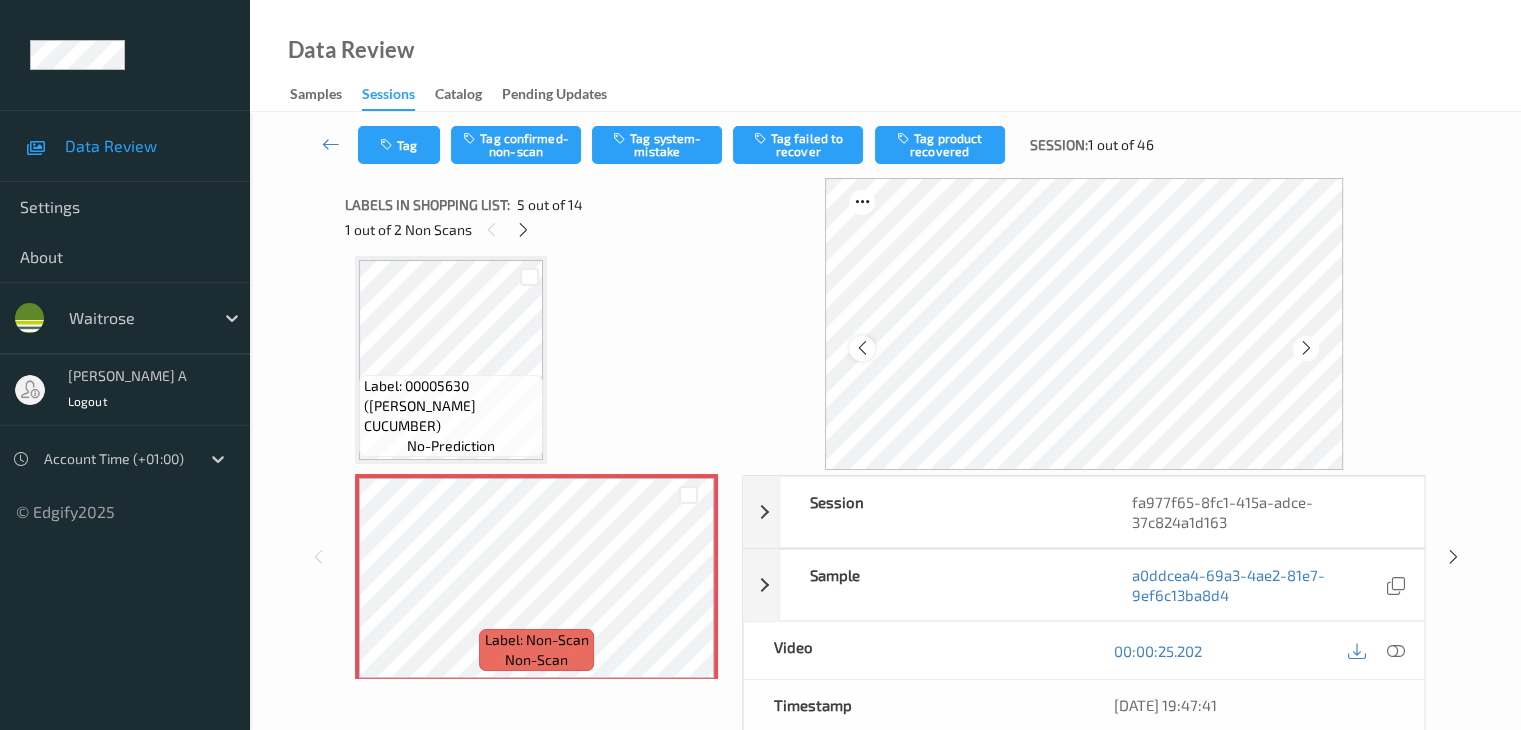 click at bounding box center [861, 348] 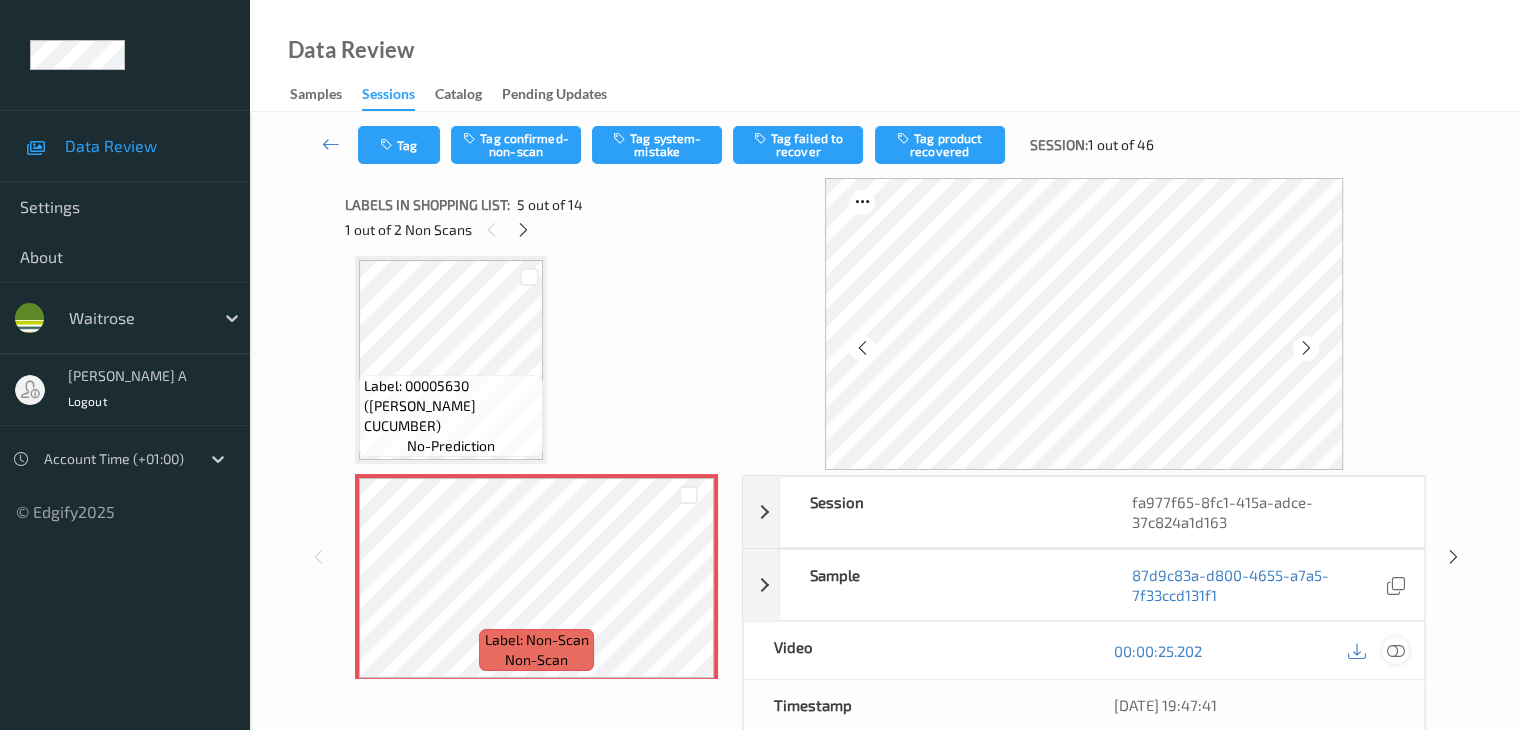 click at bounding box center [1395, 651] 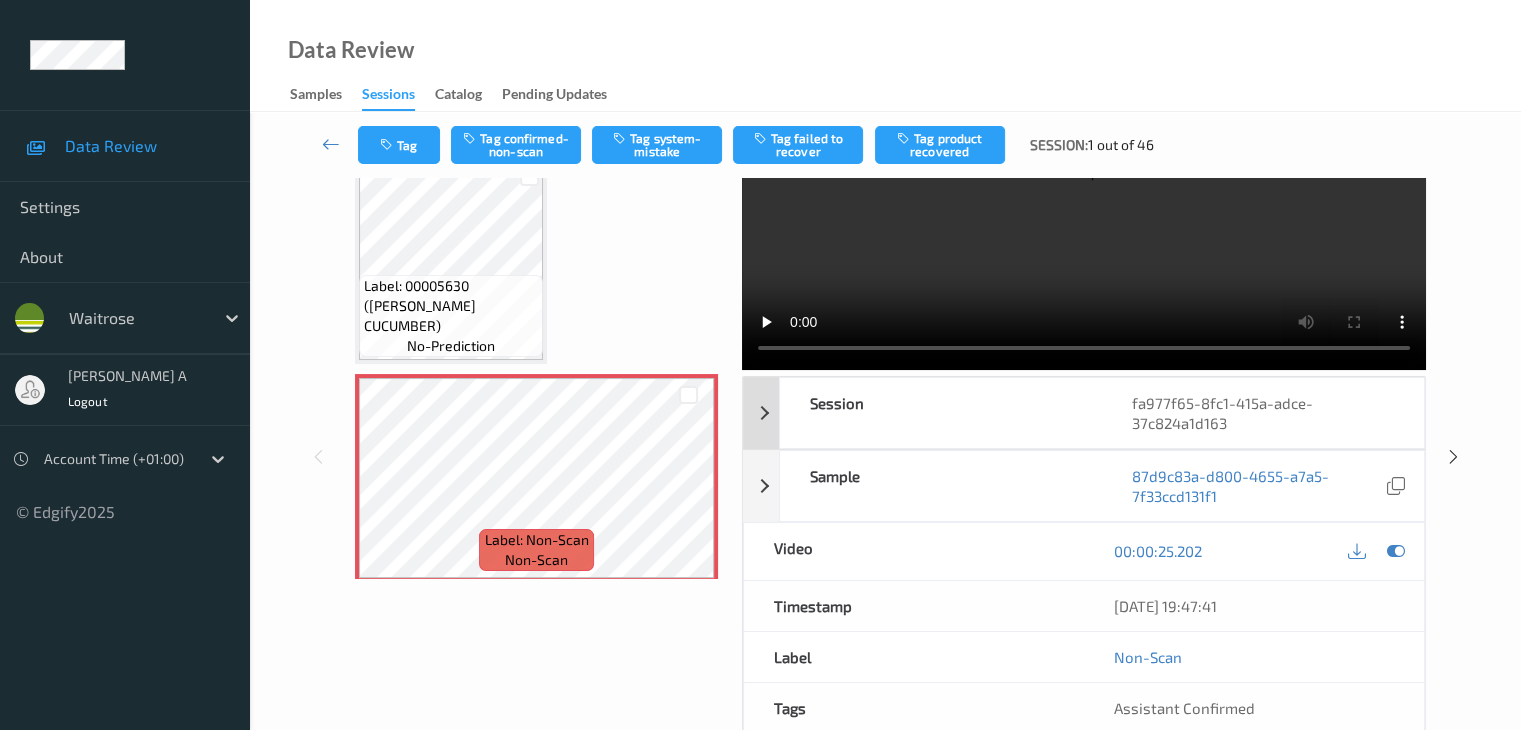 scroll, scrollTop: 0, scrollLeft: 0, axis: both 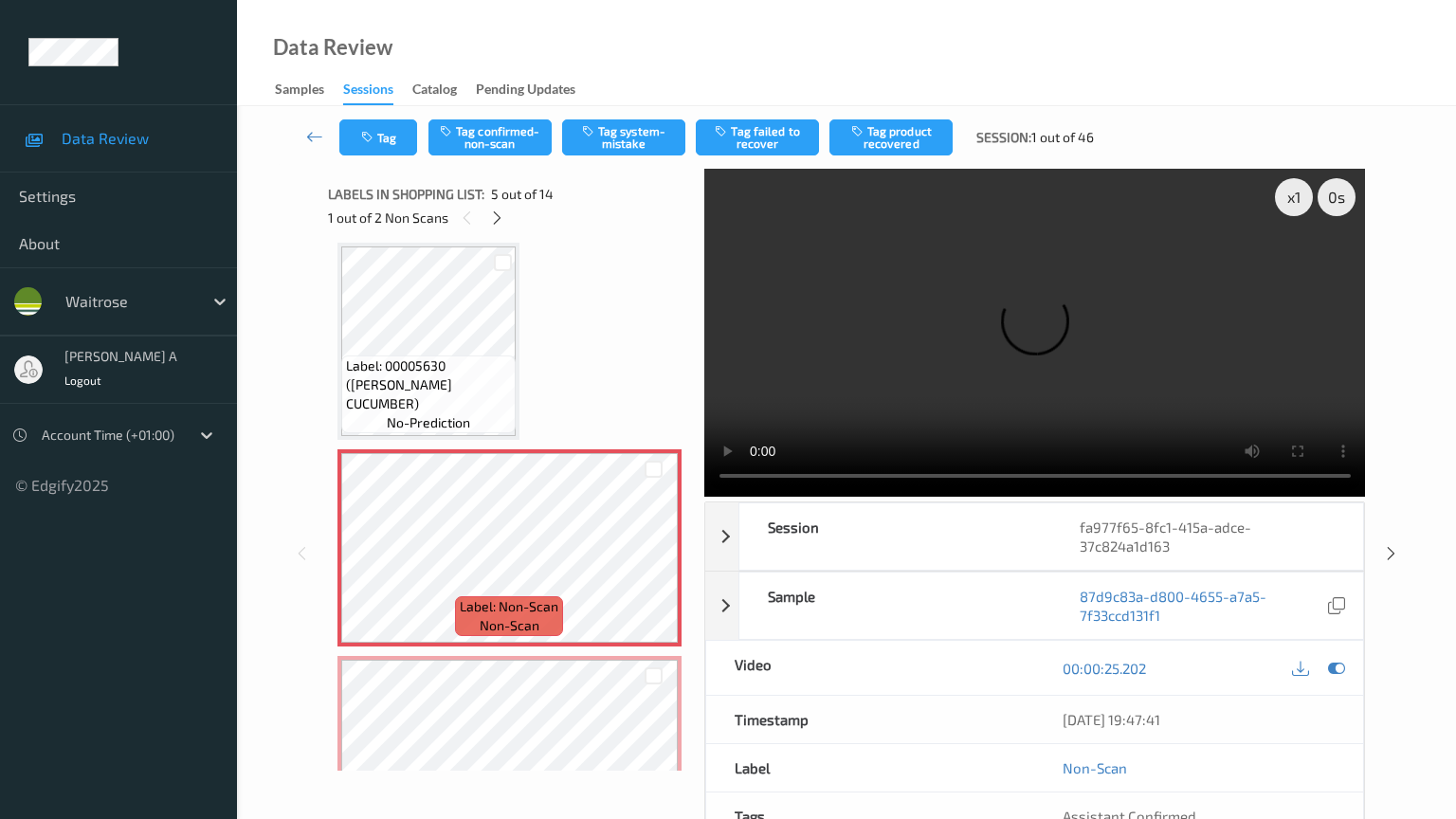type 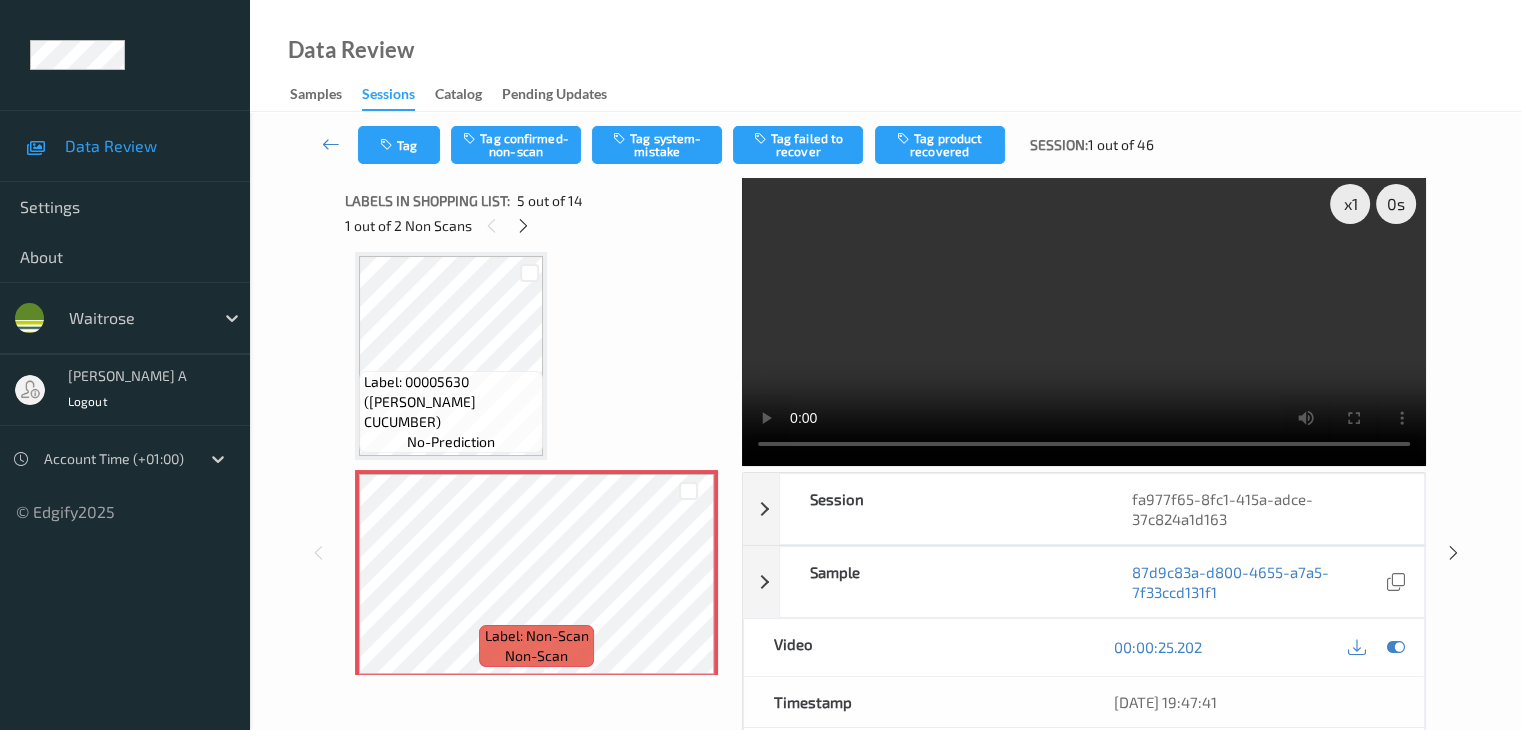 scroll, scrollTop: 0, scrollLeft: 0, axis: both 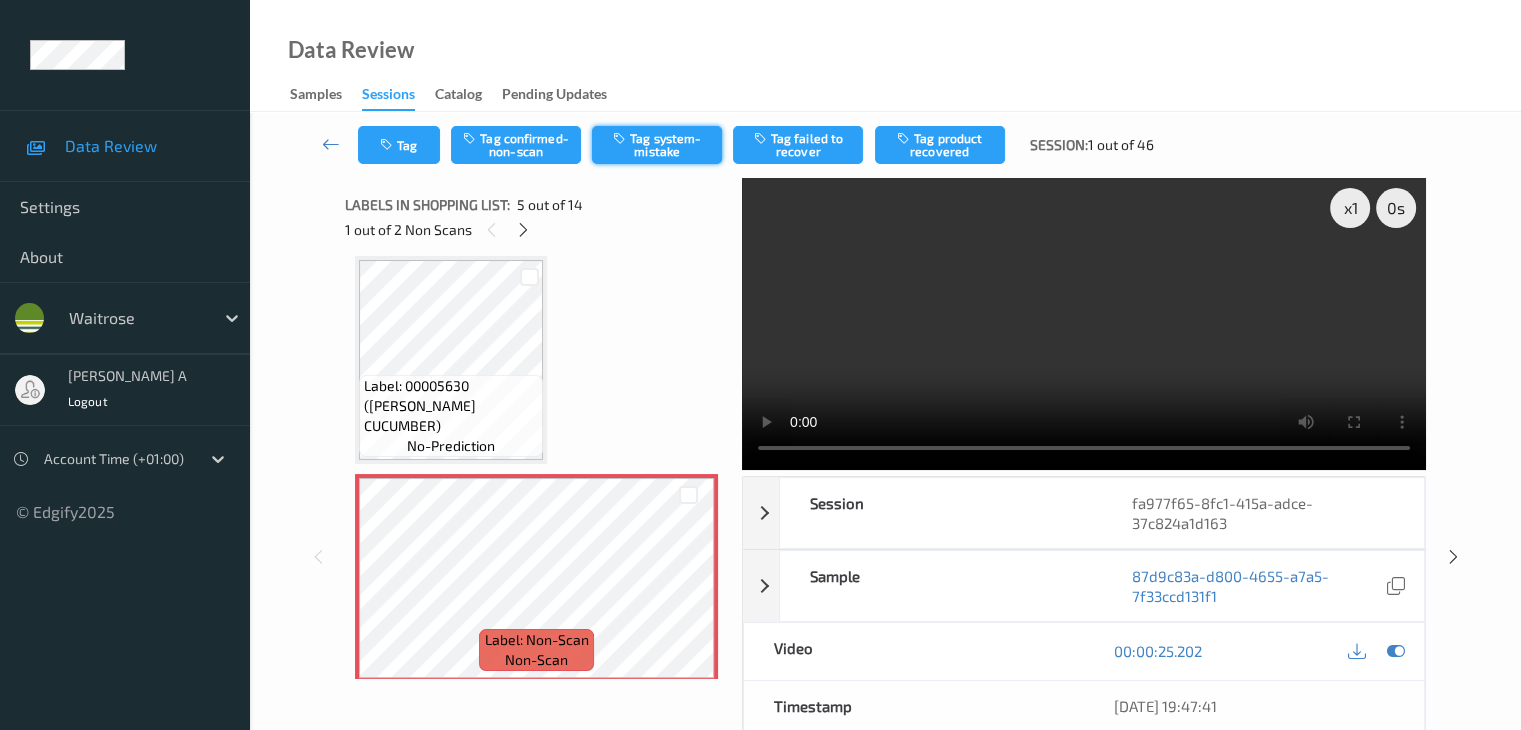 click on "Tag   system-mistake" at bounding box center [657, 145] 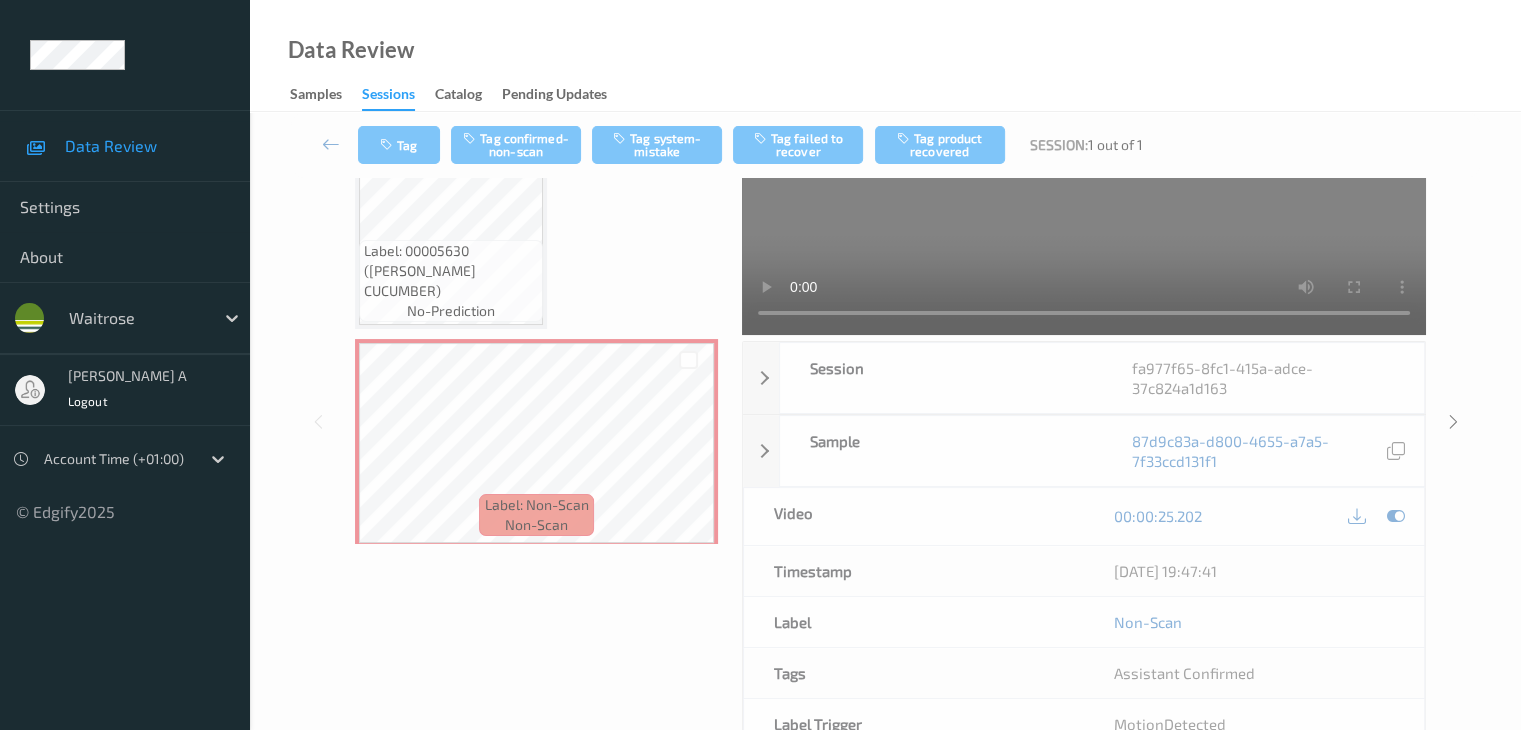 scroll, scrollTop: 200, scrollLeft: 0, axis: vertical 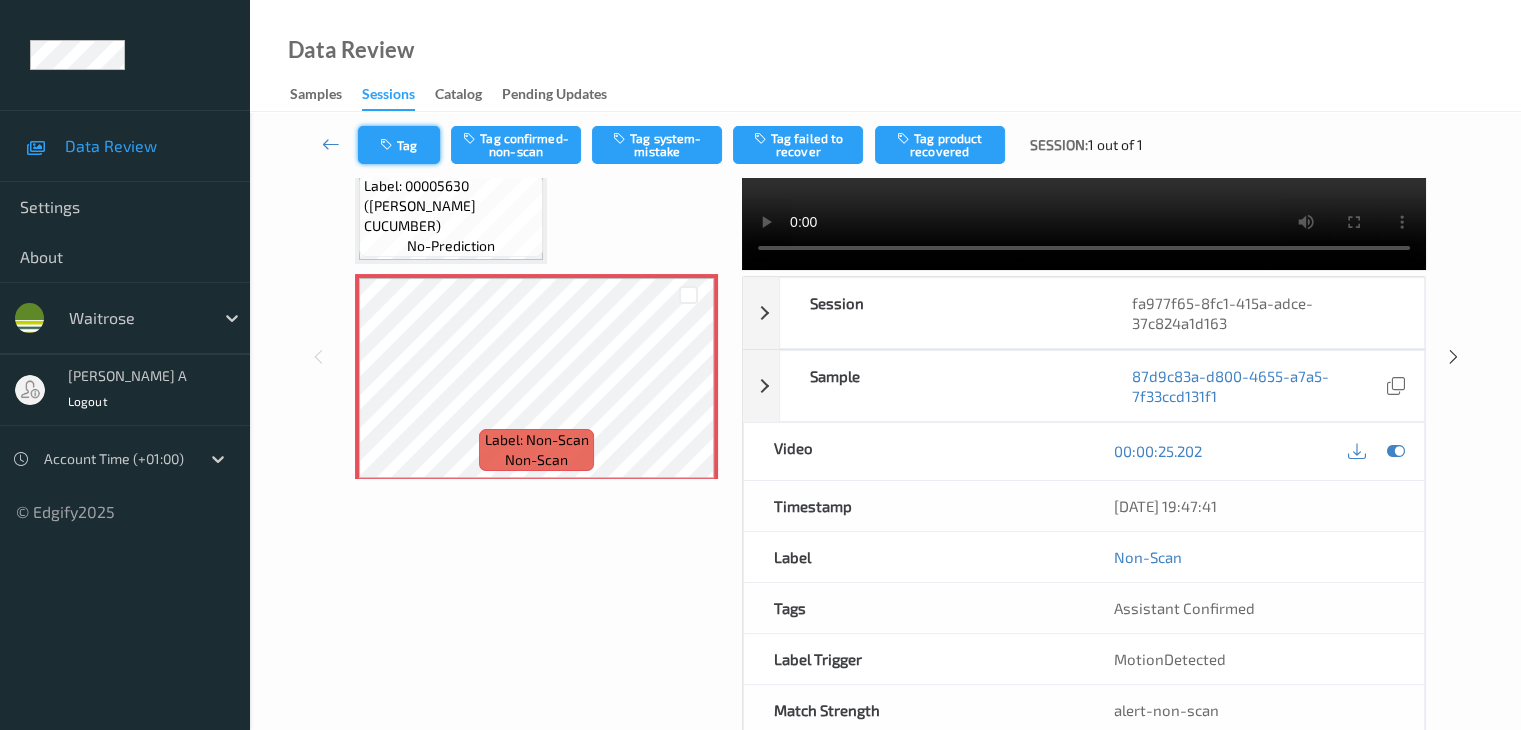 click on "Tag" at bounding box center [399, 145] 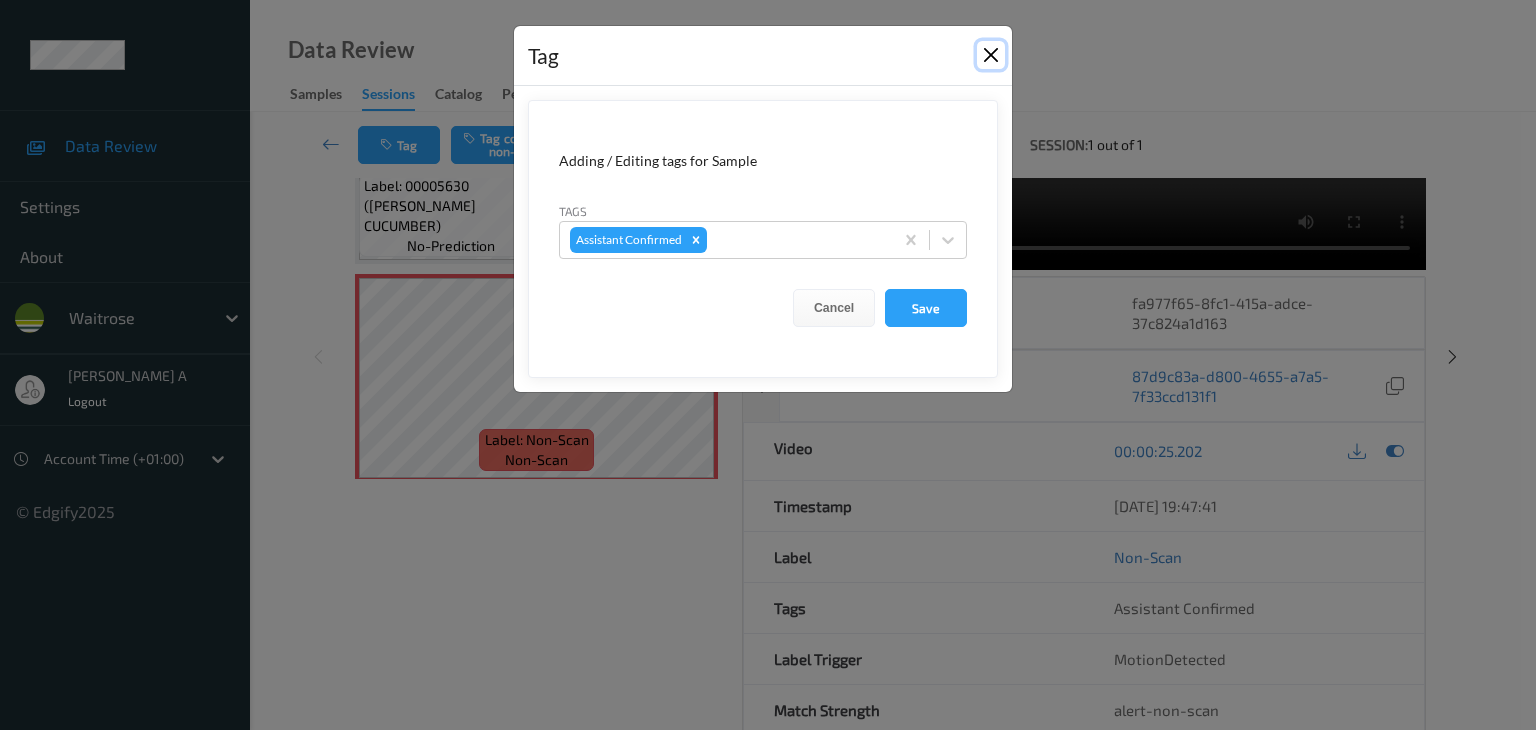 click at bounding box center (991, 55) 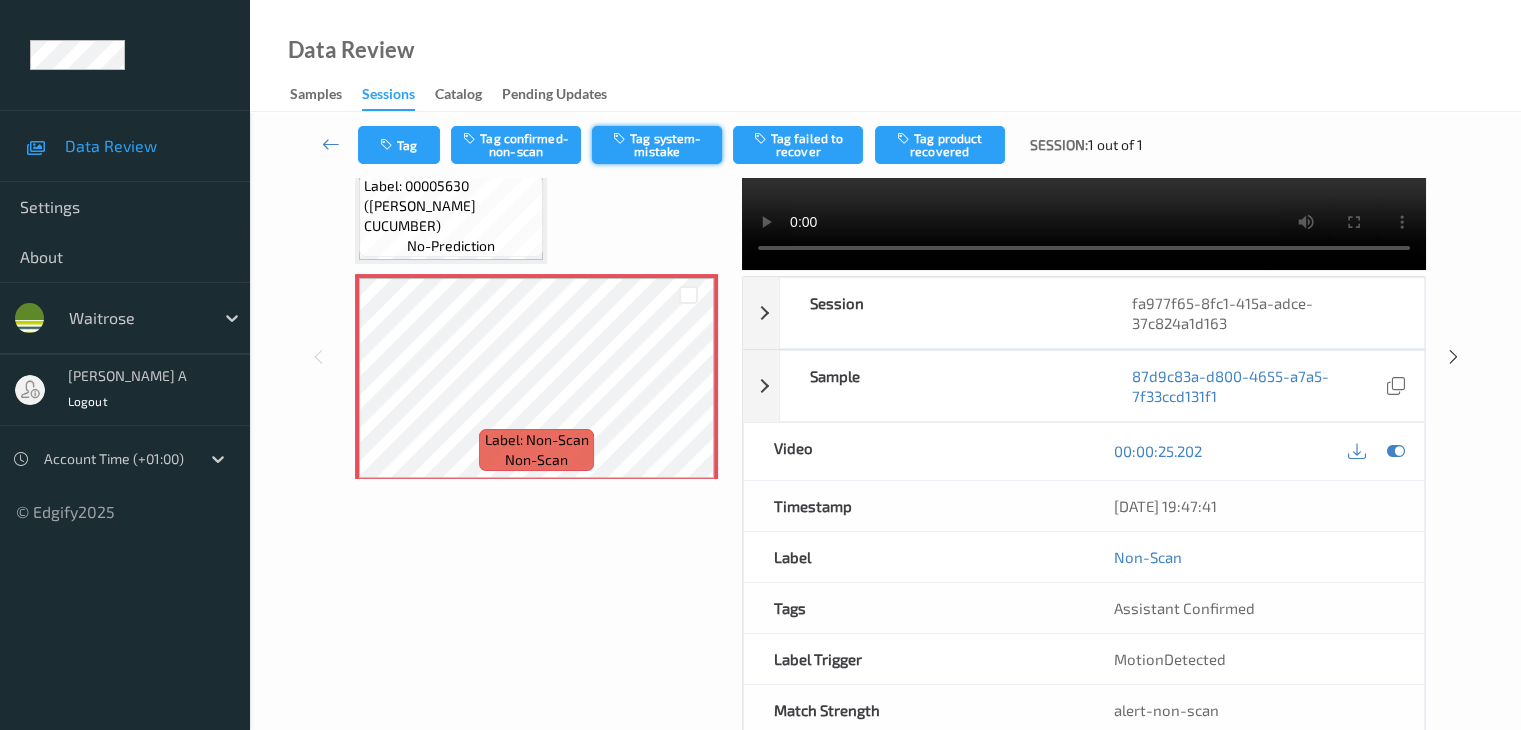 click on "Tag   system-mistake" at bounding box center [657, 145] 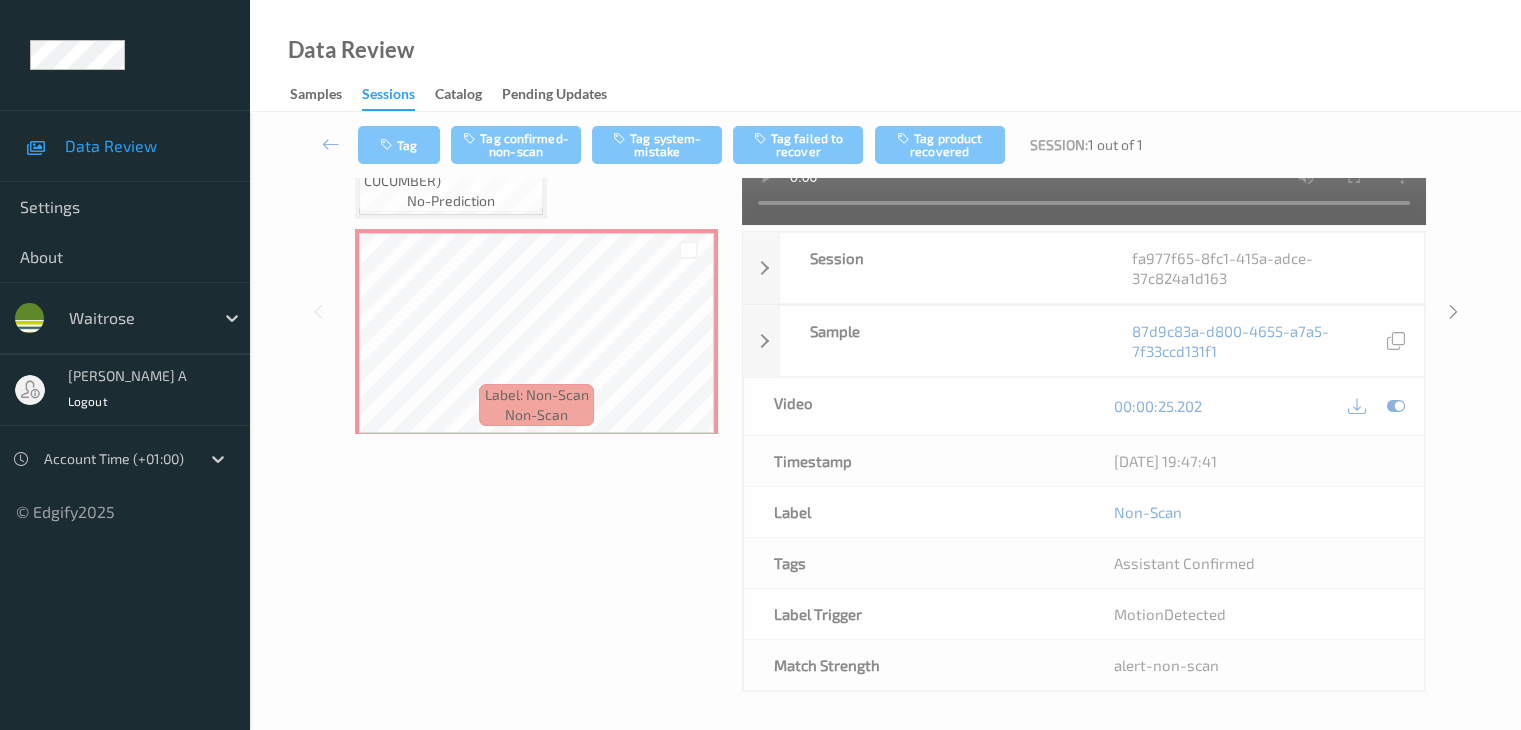 scroll, scrollTop: 244, scrollLeft: 0, axis: vertical 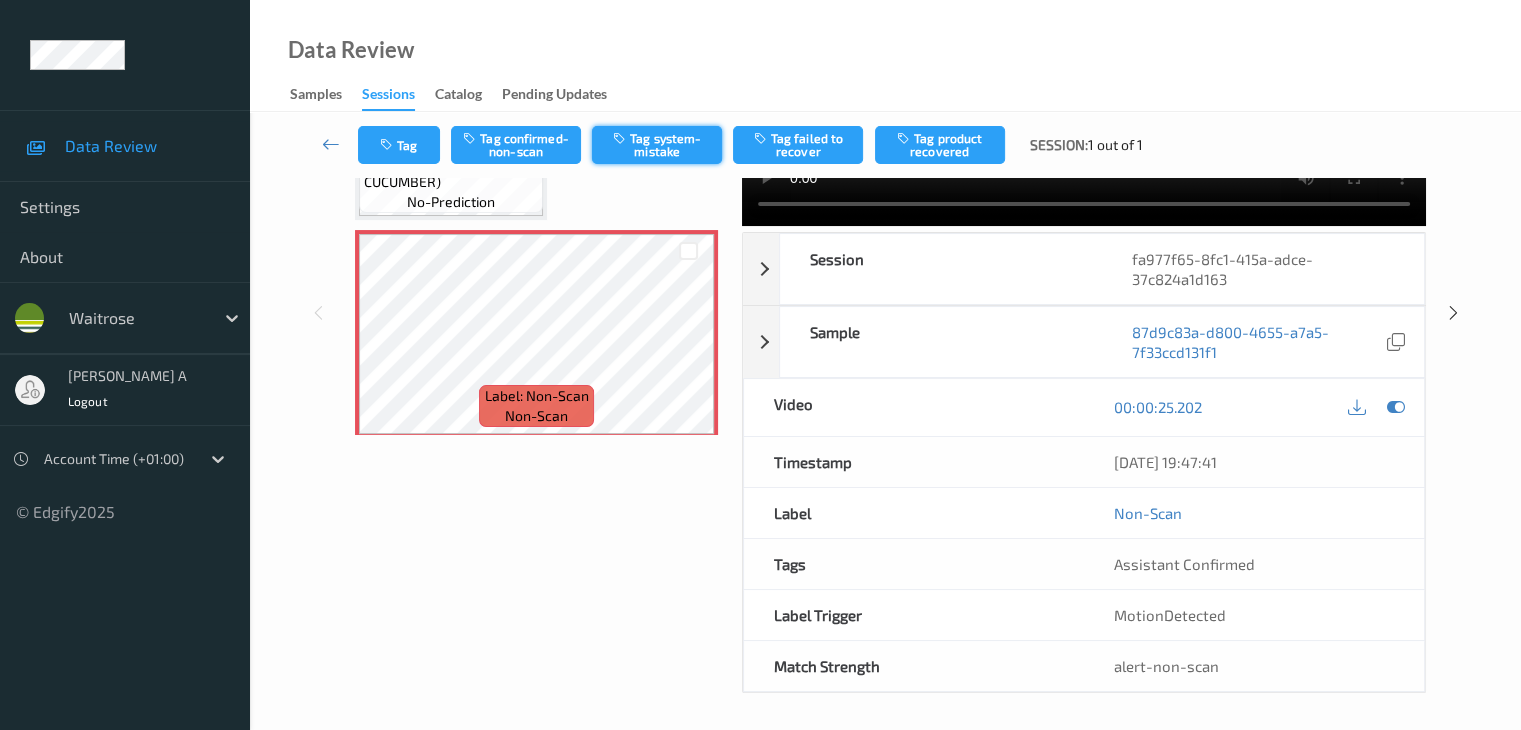 click on "Tag   system-mistake" at bounding box center [657, 145] 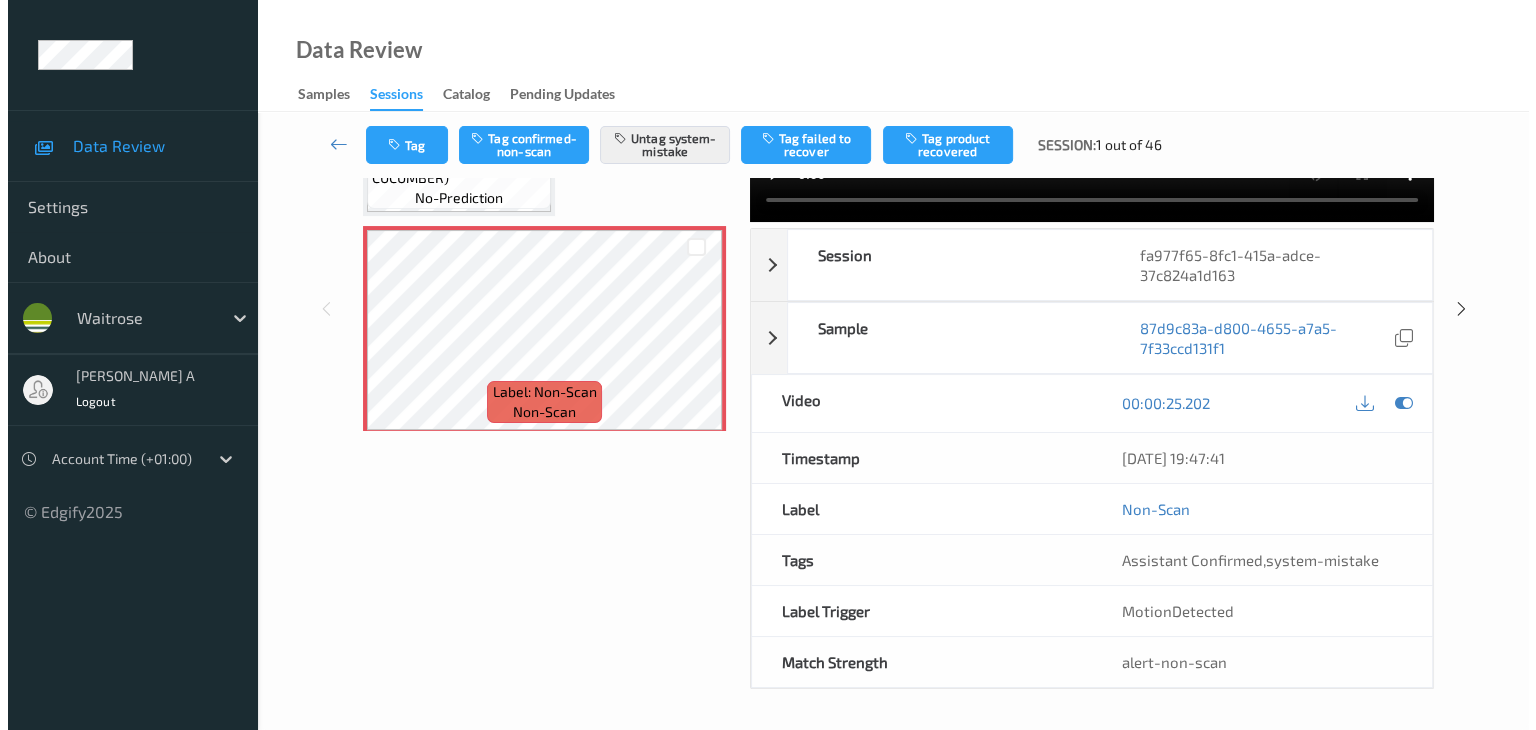 scroll, scrollTop: 244, scrollLeft: 0, axis: vertical 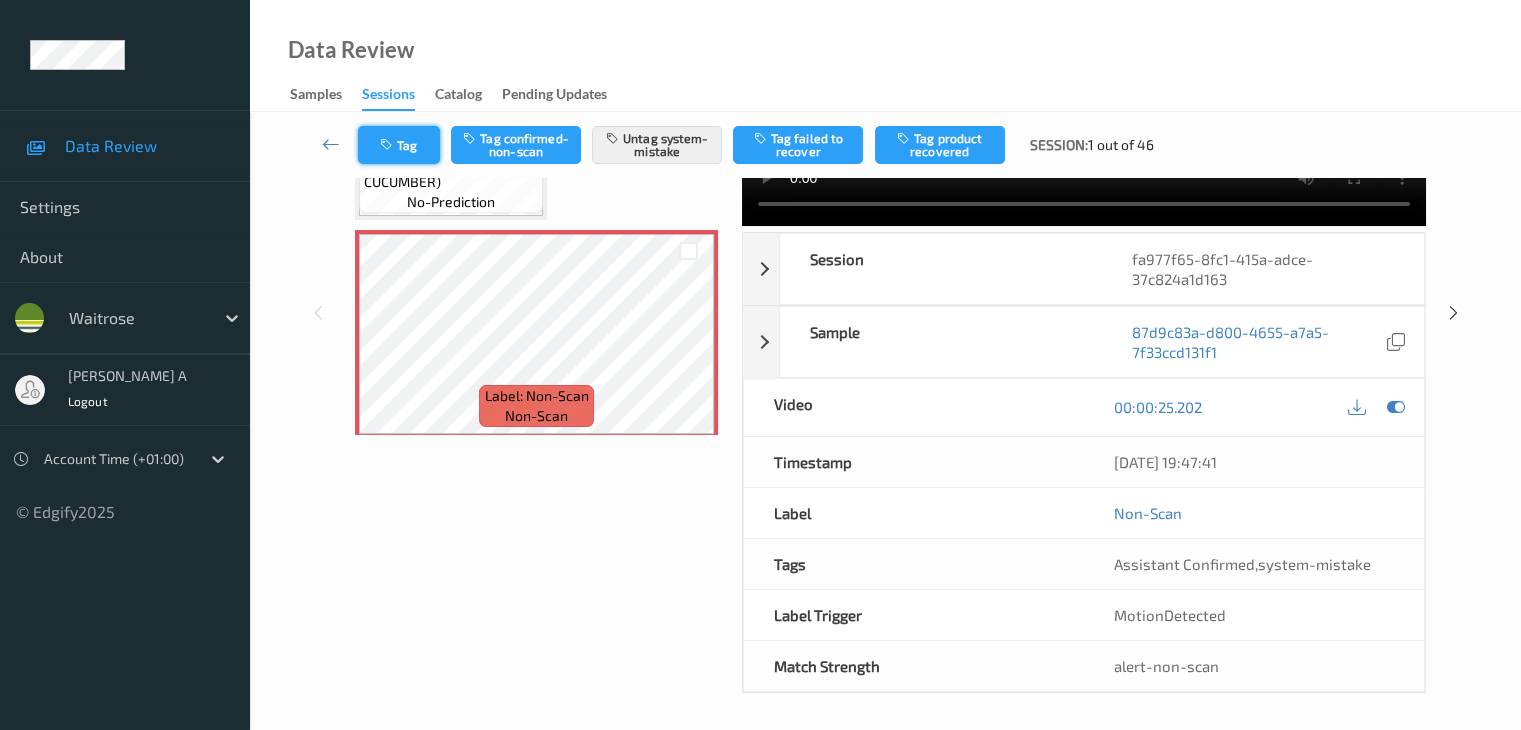 click on "Tag" at bounding box center (399, 145) 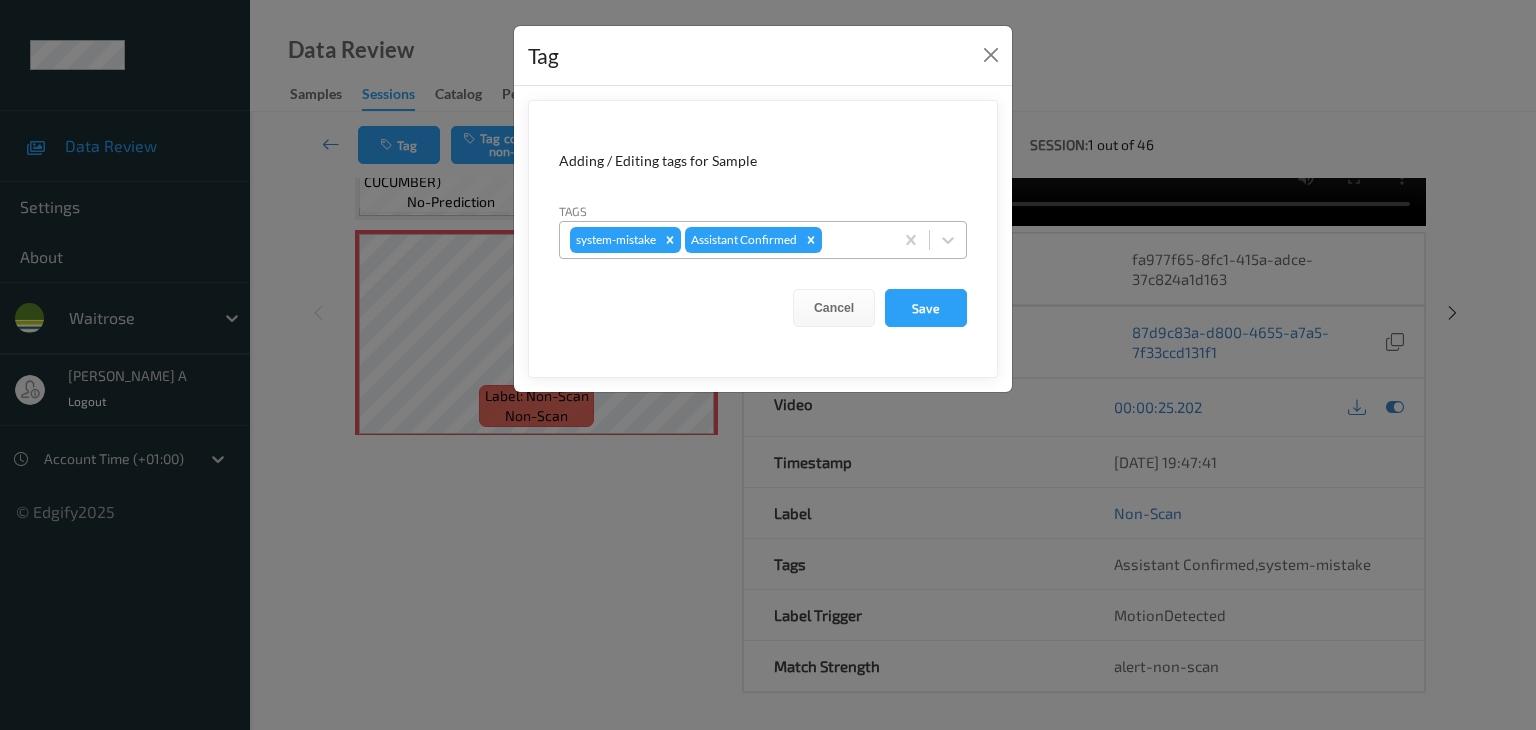 click at bounding box center [854, 240] 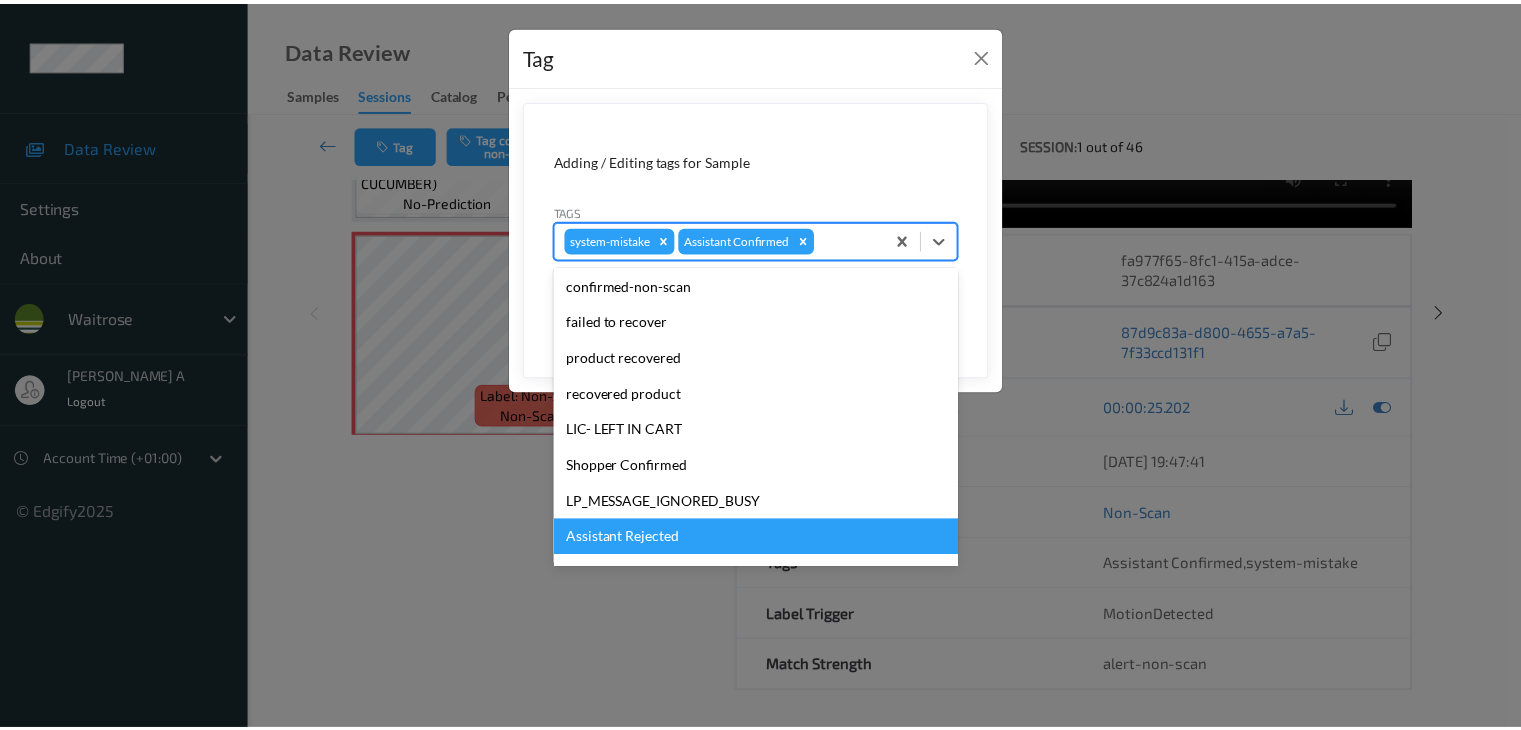scroll, scrollTop: 320, scrollLeft: 0, axis: vertical 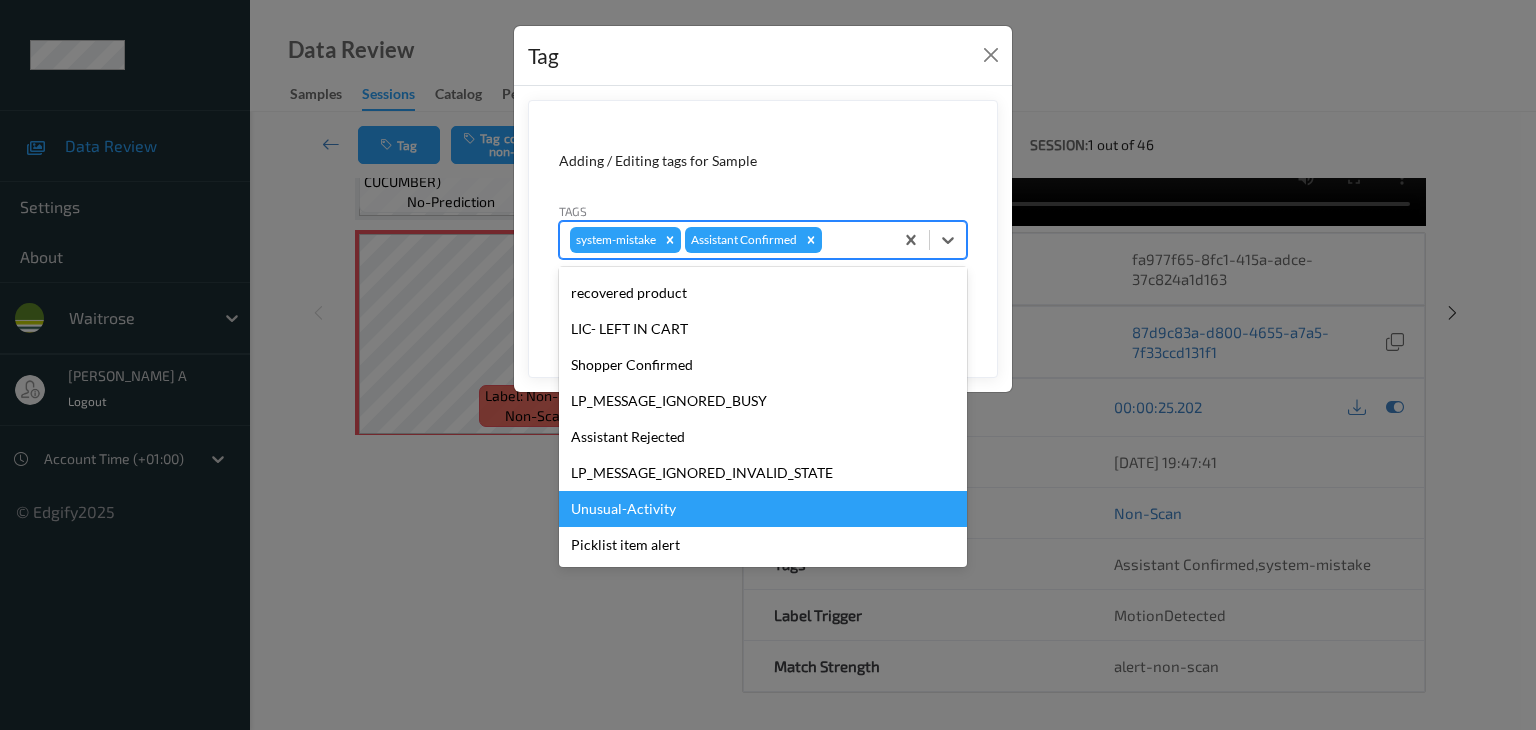 click on "Unusual-Activity" at bounding box center (763, 509) 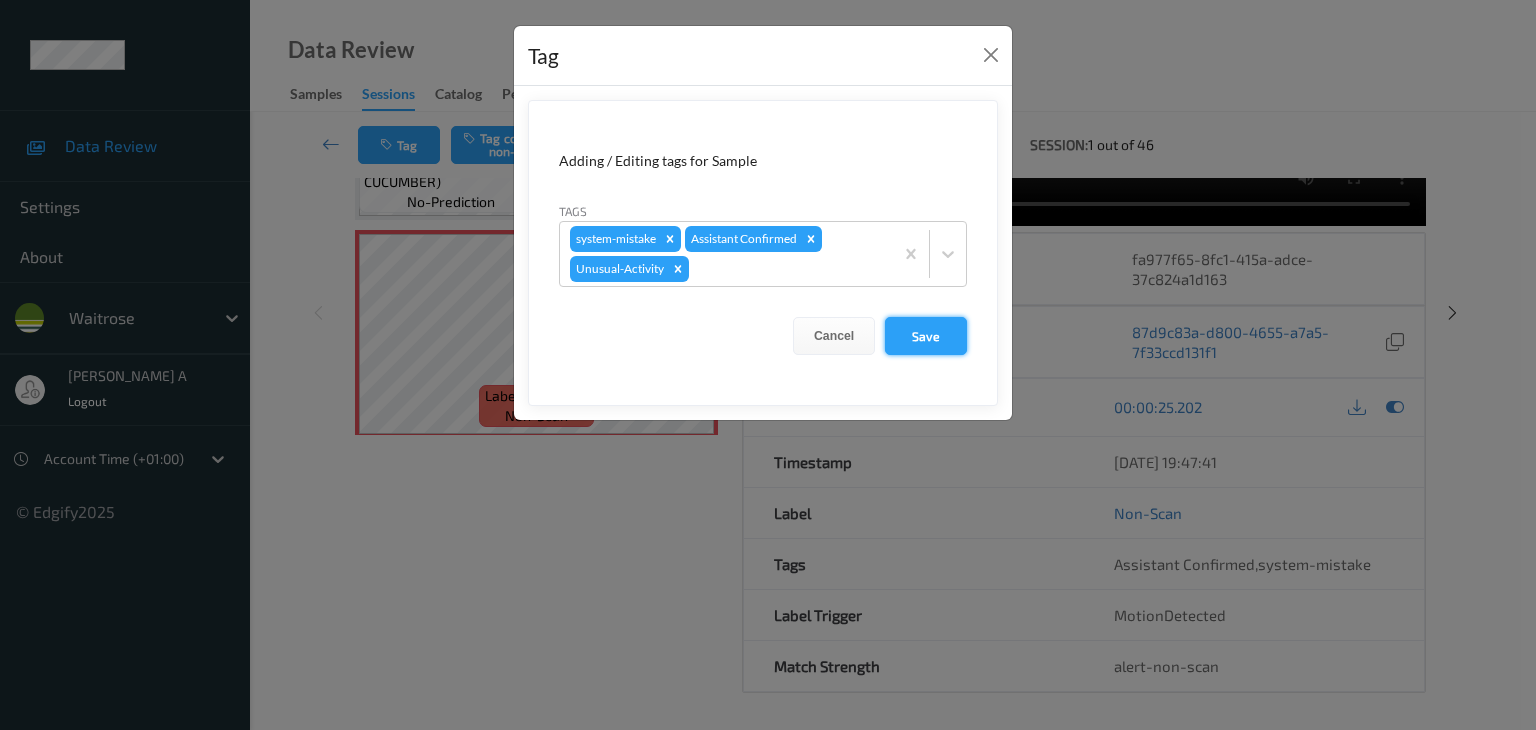 click on "Save" at bounding box center (926, 336) 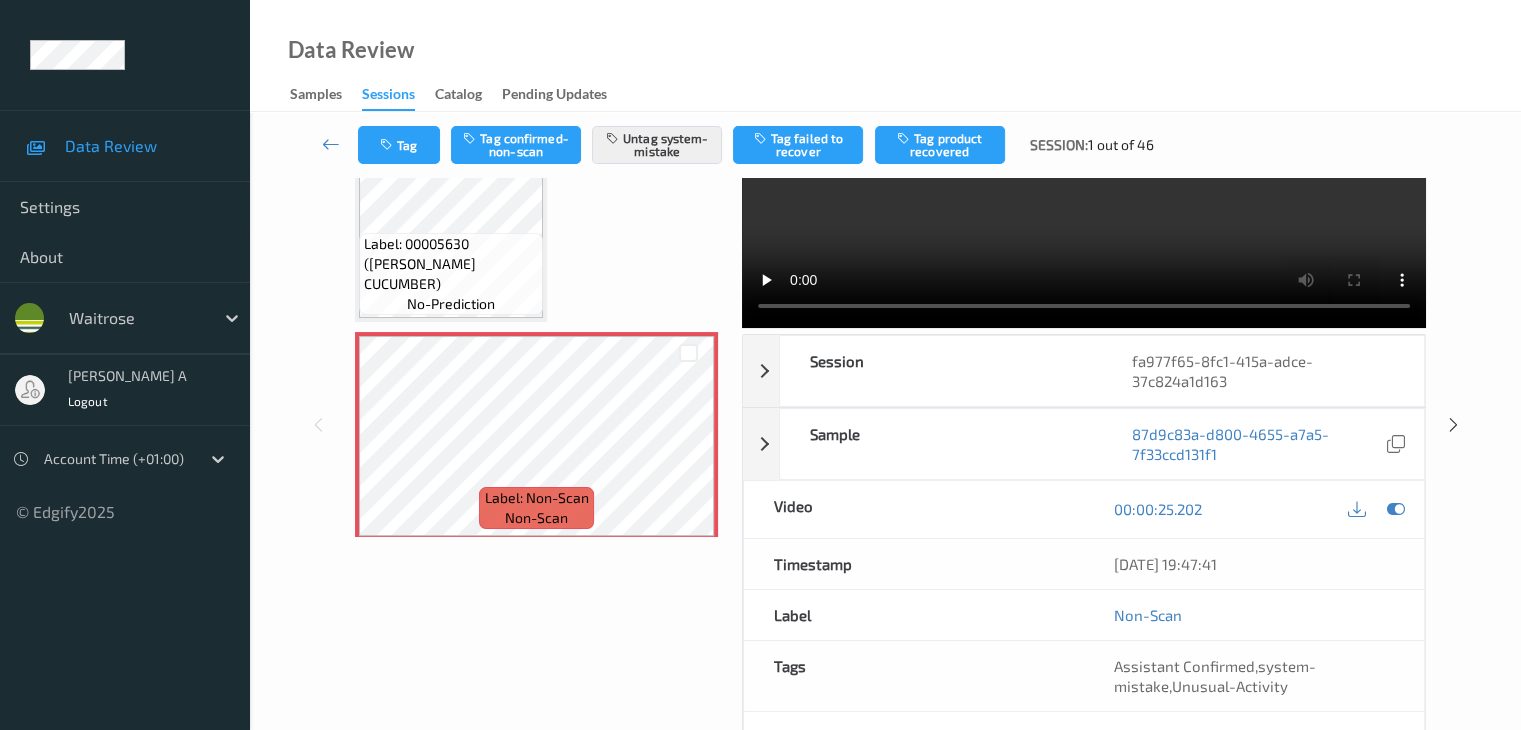 scroll, scrollTop: 0, scrollLeft: 0, axis: both 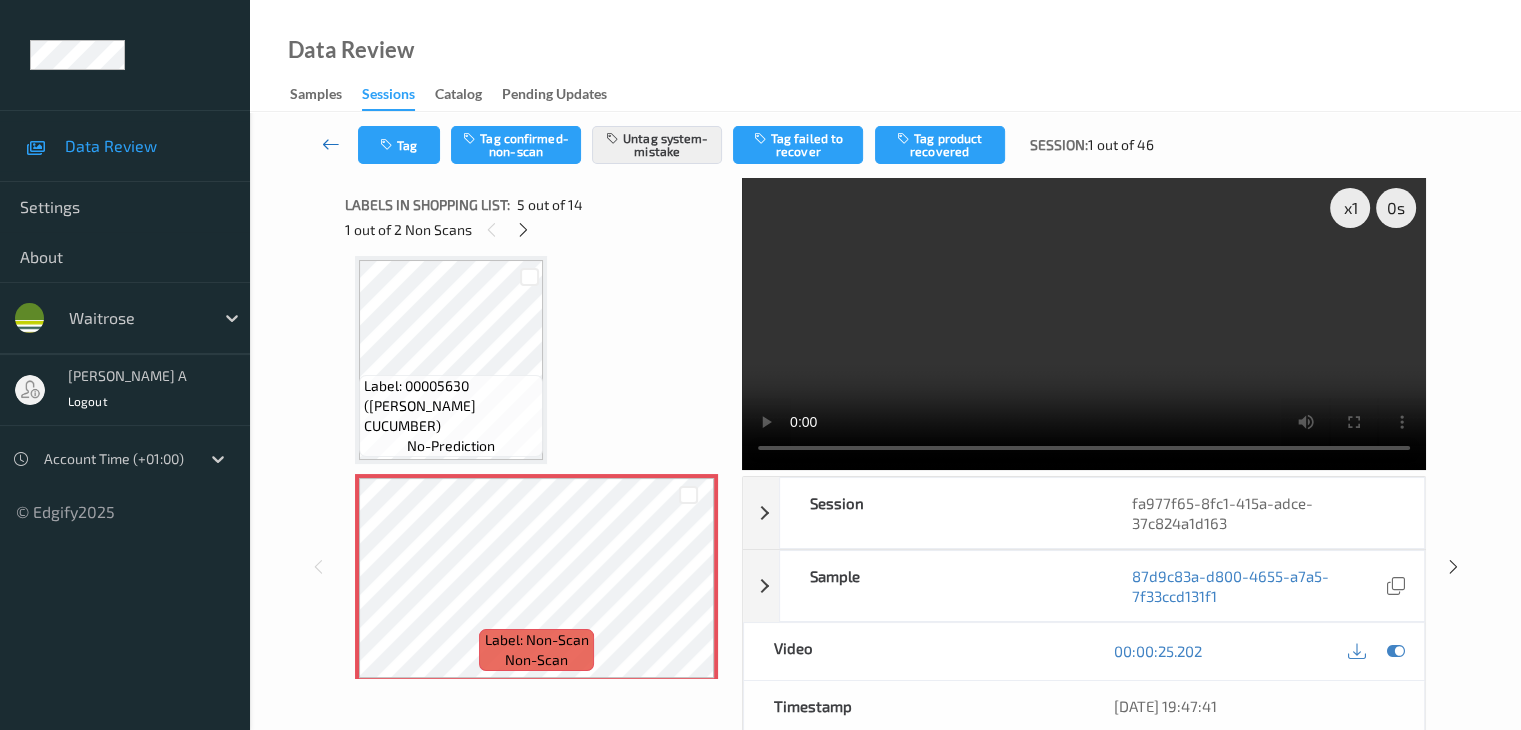 click at bounding box center [331, 144] 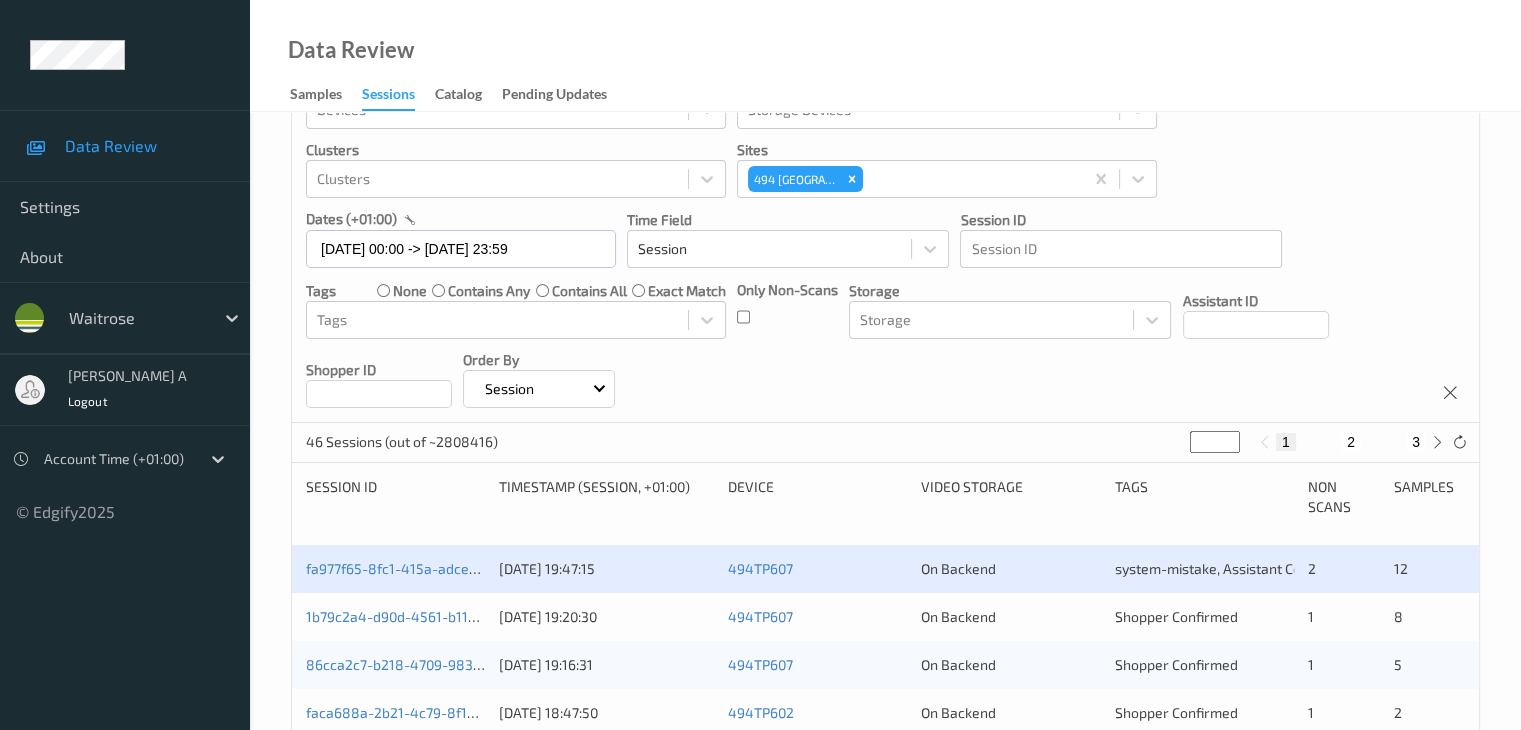 scroll, scrollTop: 200, scrollLeft: 0, axis: vertical 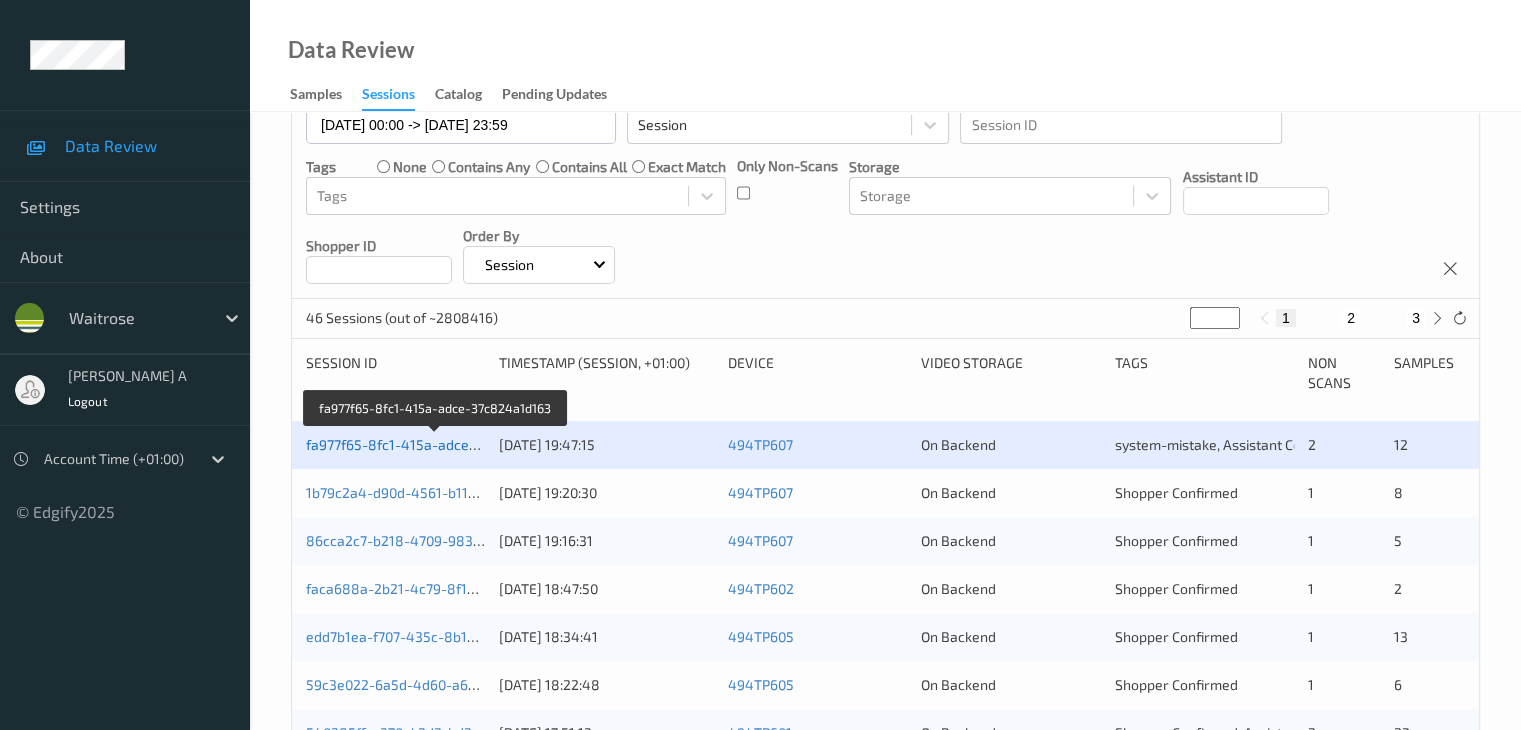 click on "fa977f65-8fc1-415a-adce-37c824a1d163" at bounding box center (436, 444) 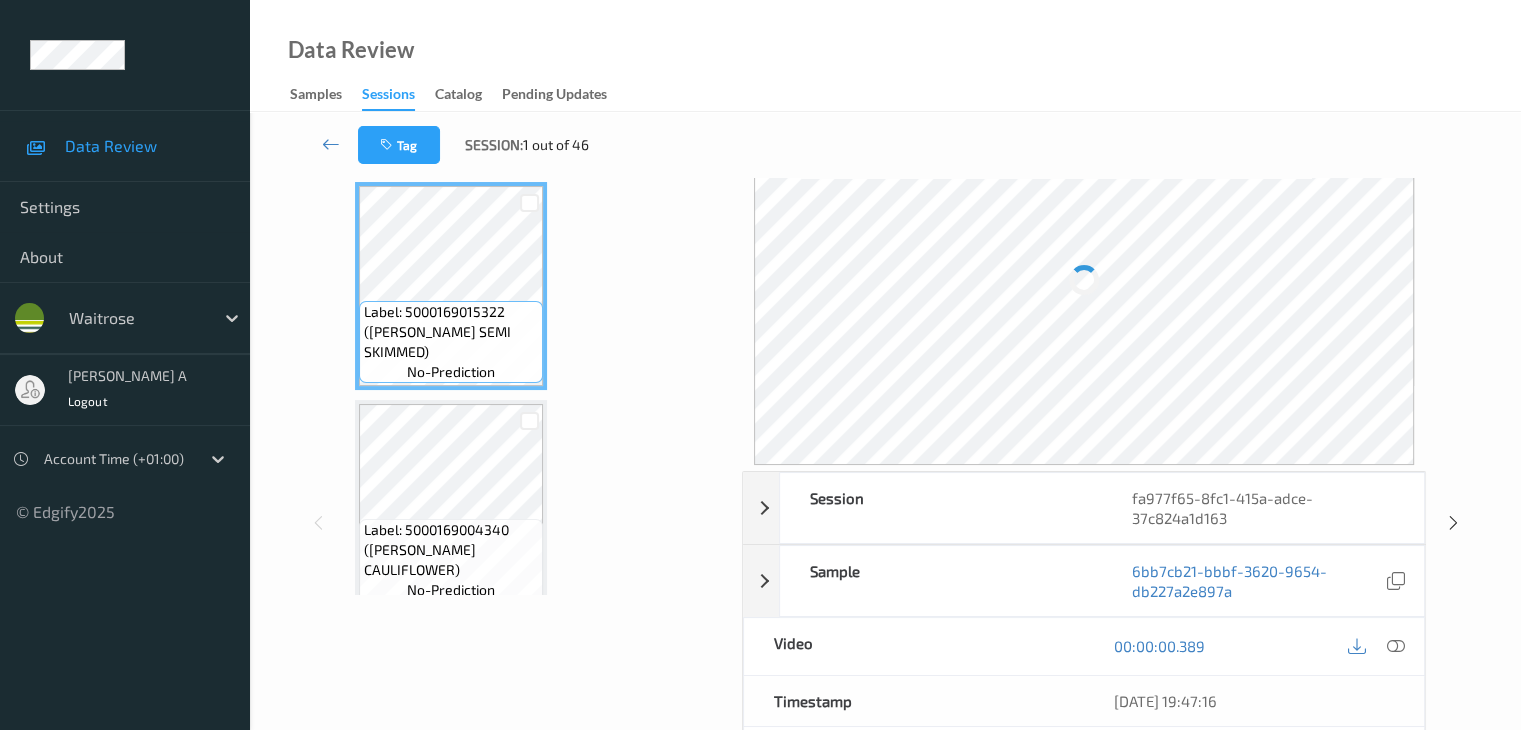 scroll, scrollTop: 0, scrollLeft: 0, axis: both 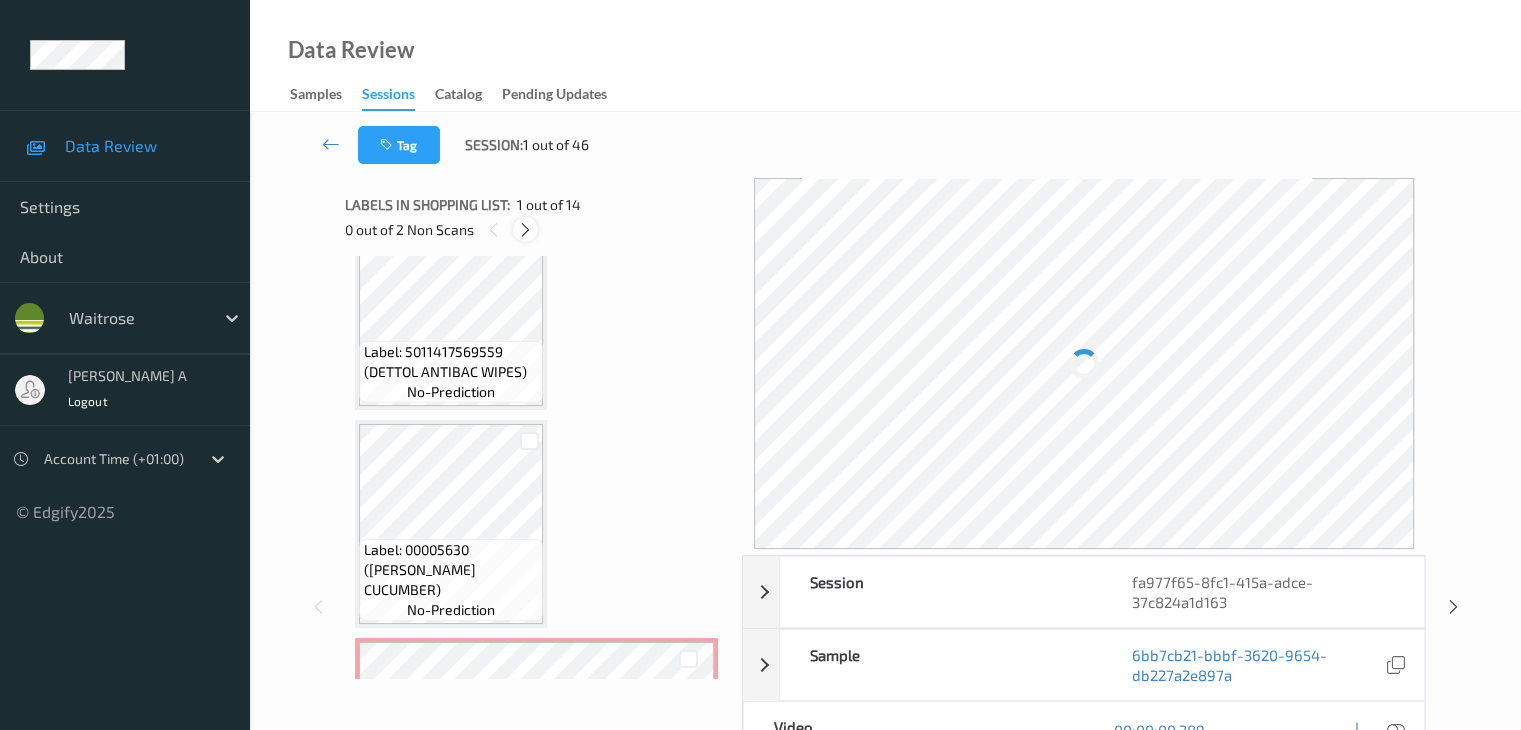 click at bounding box center [525, 230] 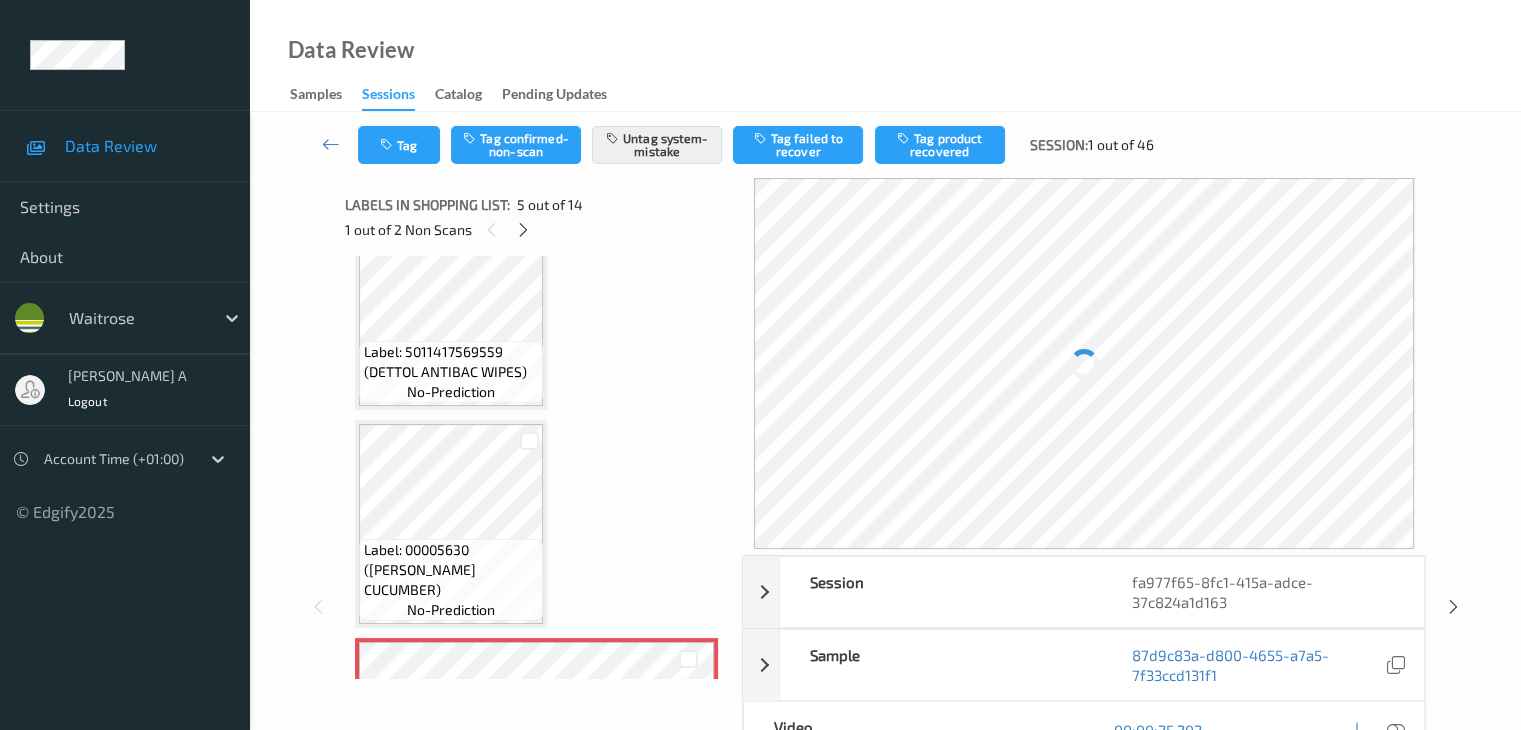 scroll, scrollTop: 664, scrollLeft: 0, axis: vertical 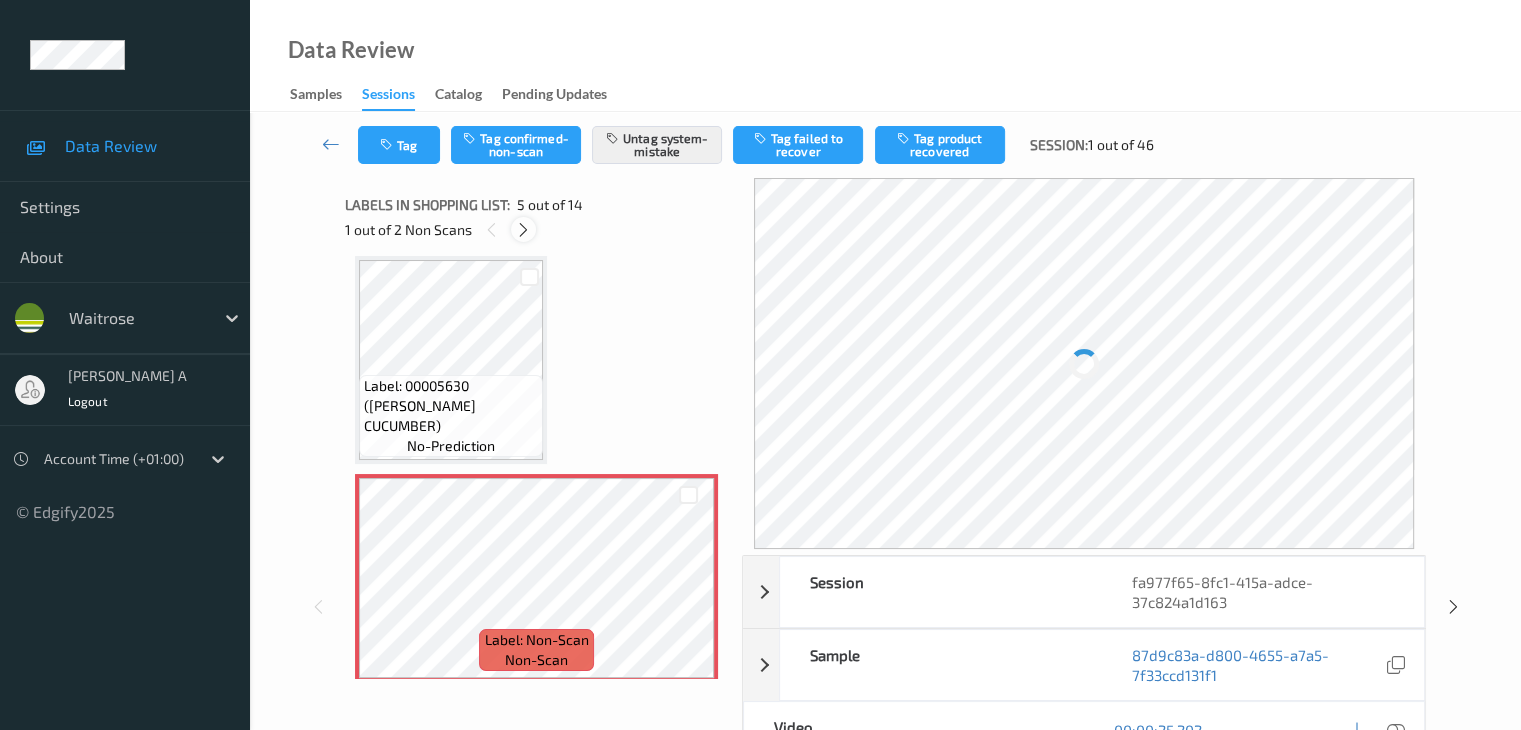 click at bounding box center (523, 230) 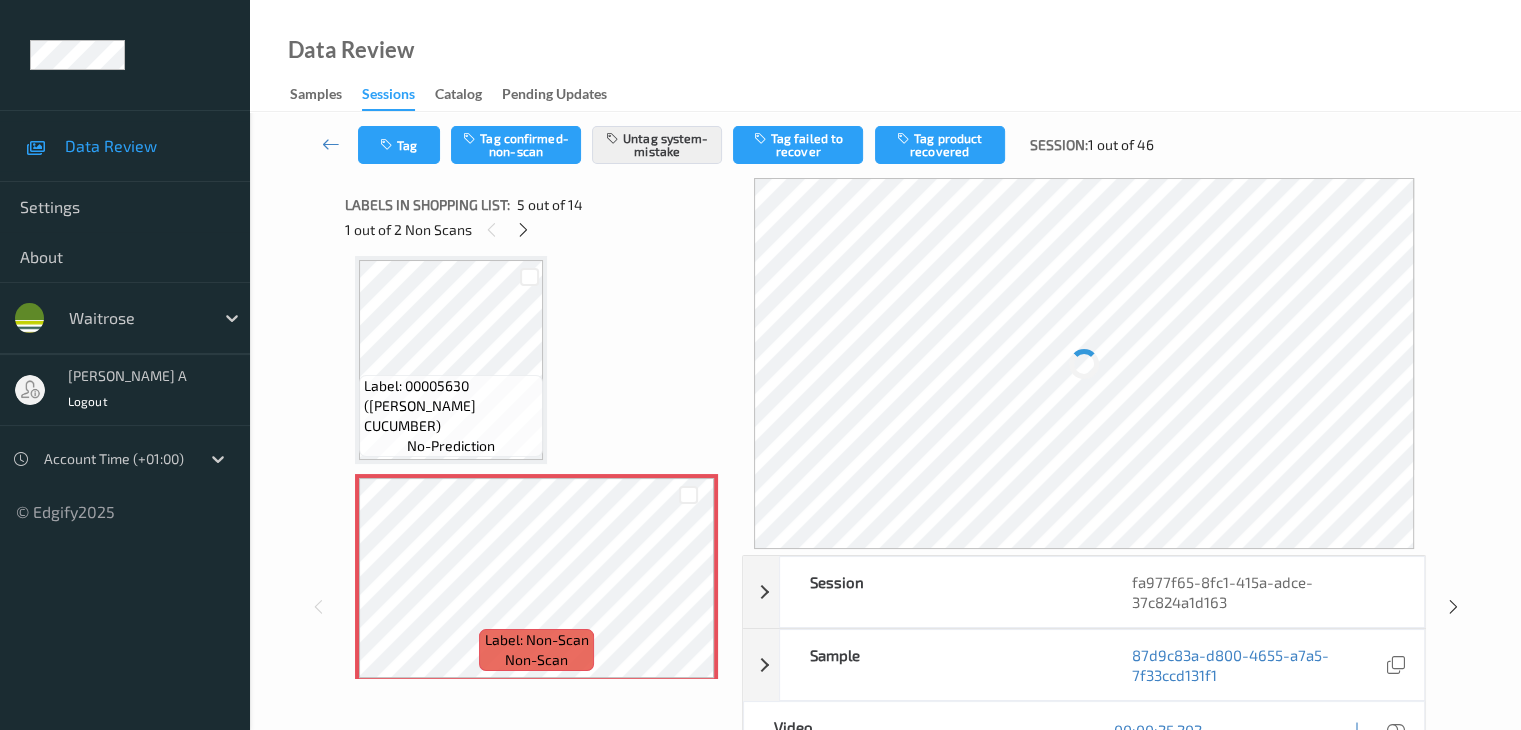 scroll, scrollTop: 882, scrollLeft: 0, axis: vertical 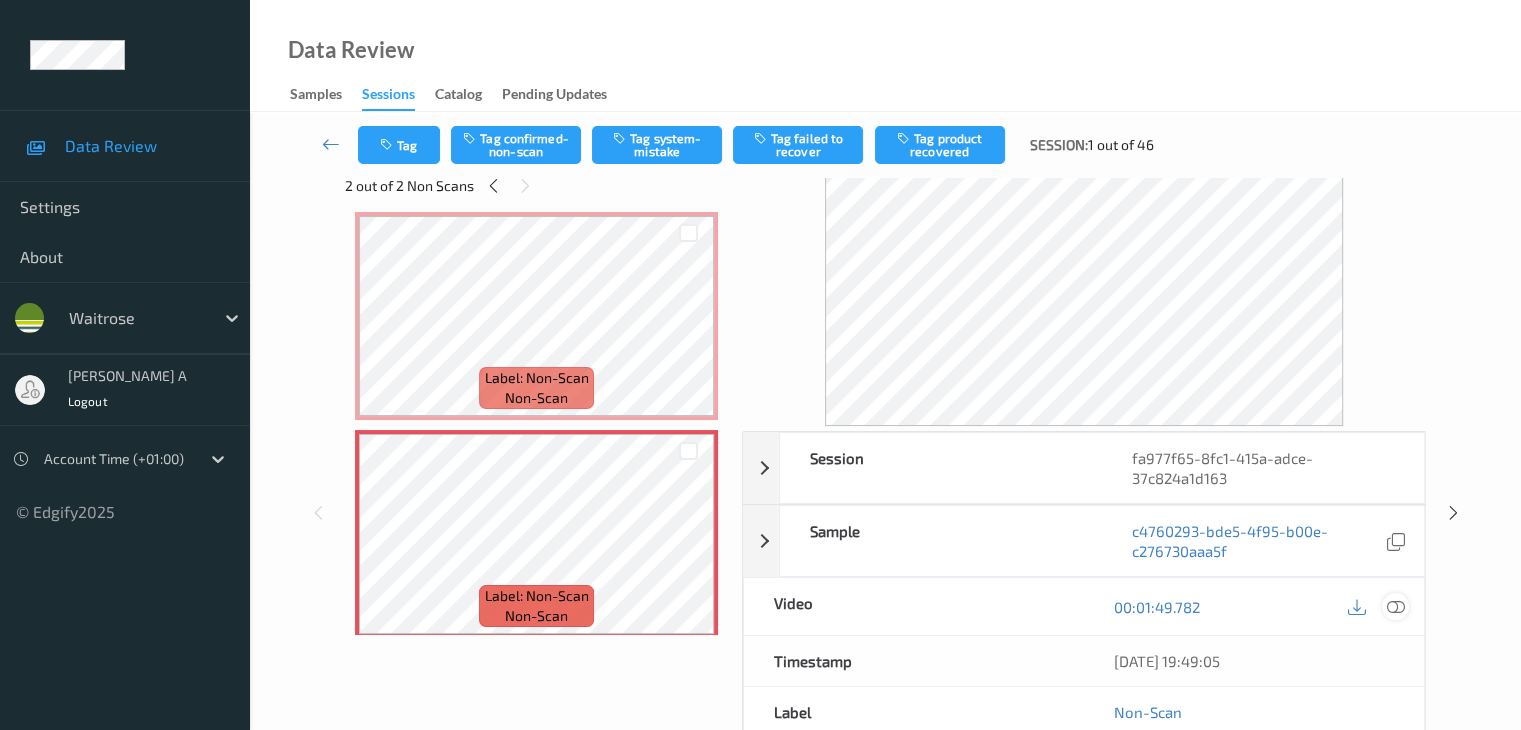click at bounding box center [1395, 607] 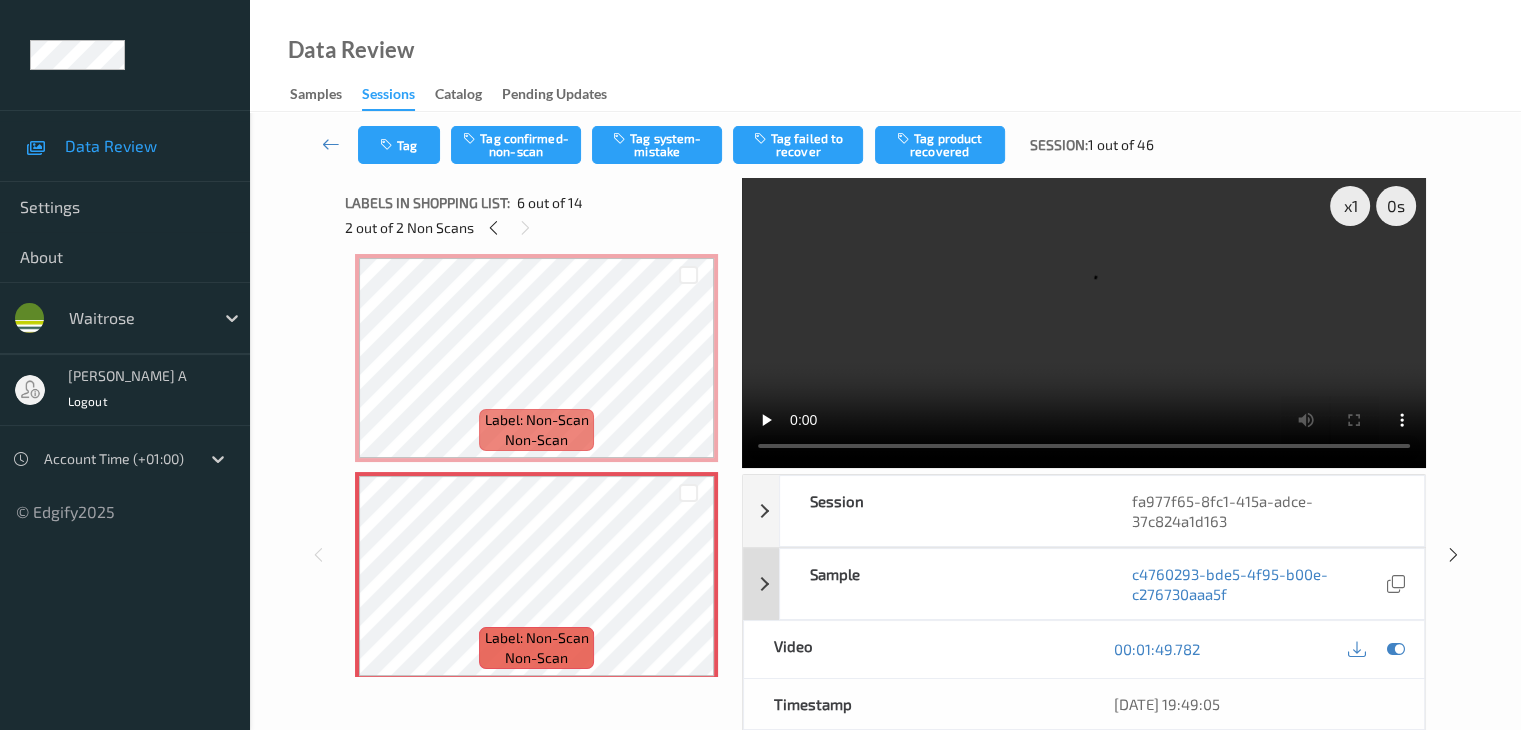 scroll, scrollTop: 0, scrollLeft: 0, axis: both 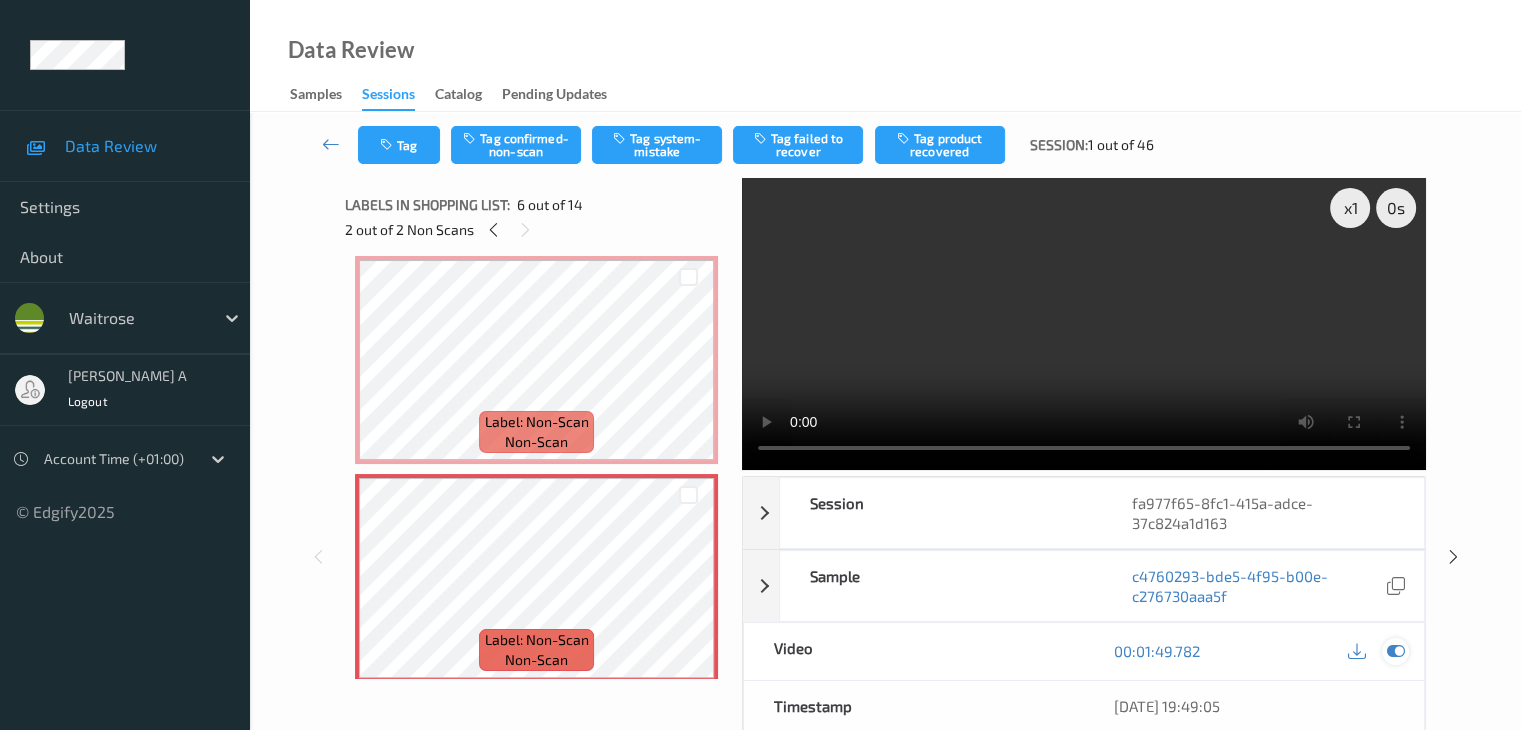 click at bounding box center [1395, 651] 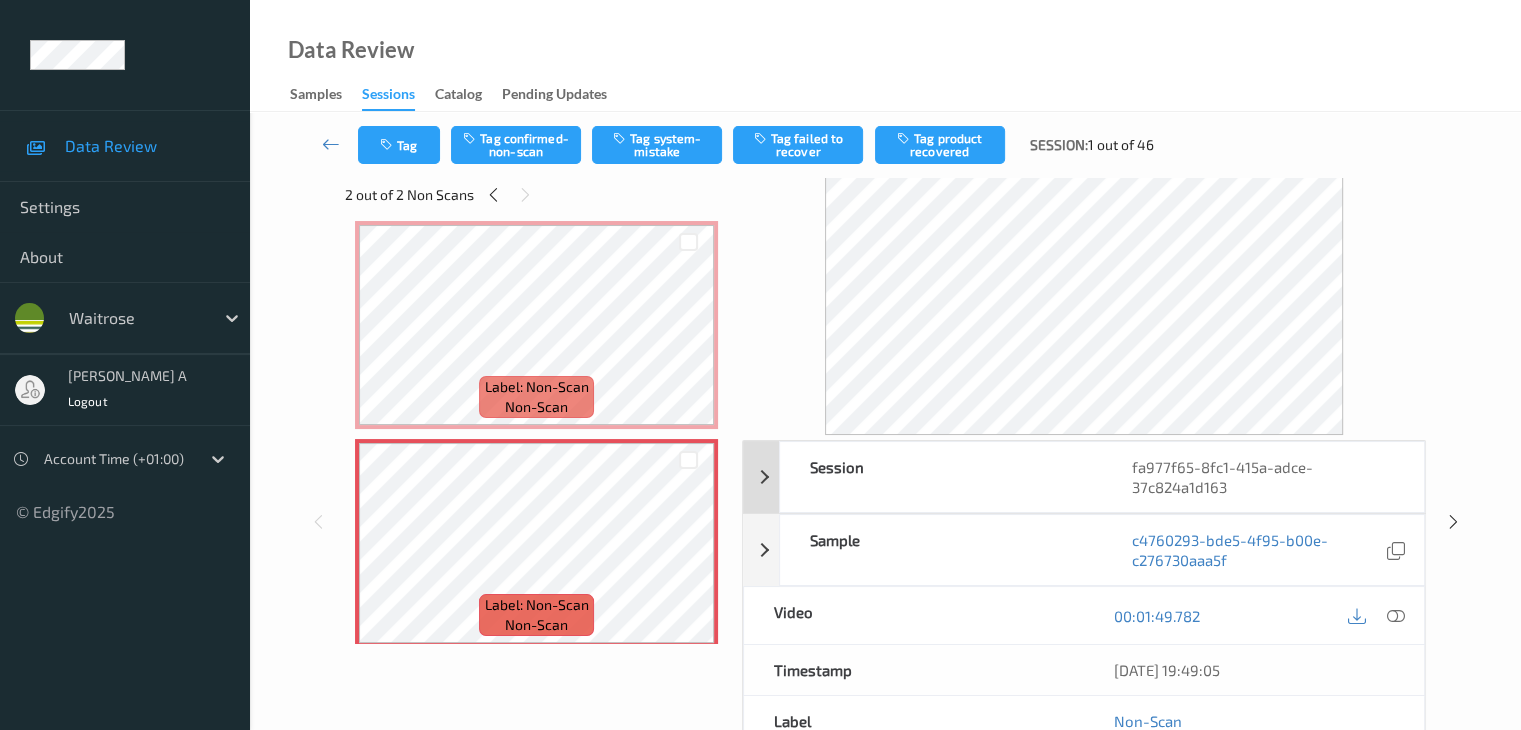 scroll, scrollTop: 0, scrollLeft: 0, axis: both 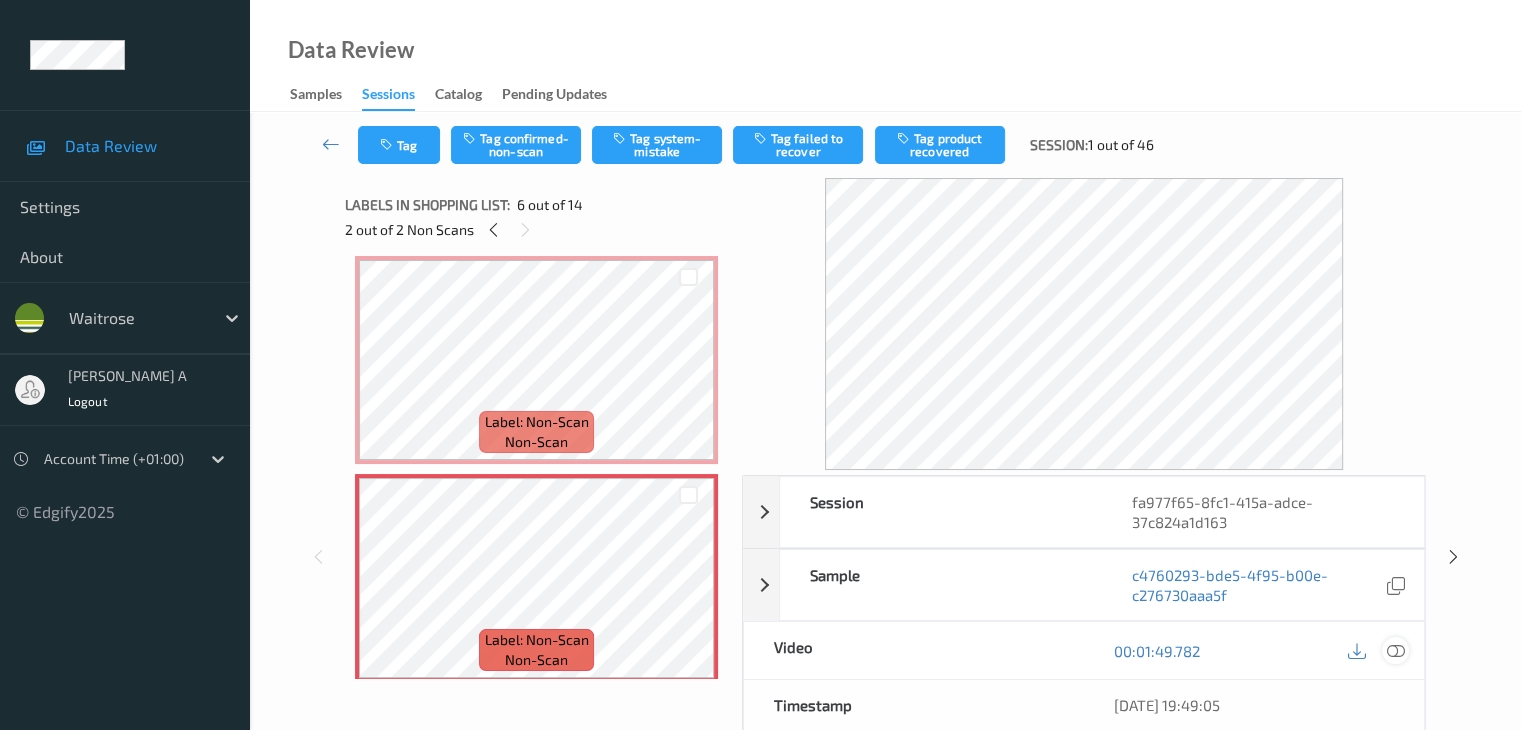 click at bounding box center (1395, 651) 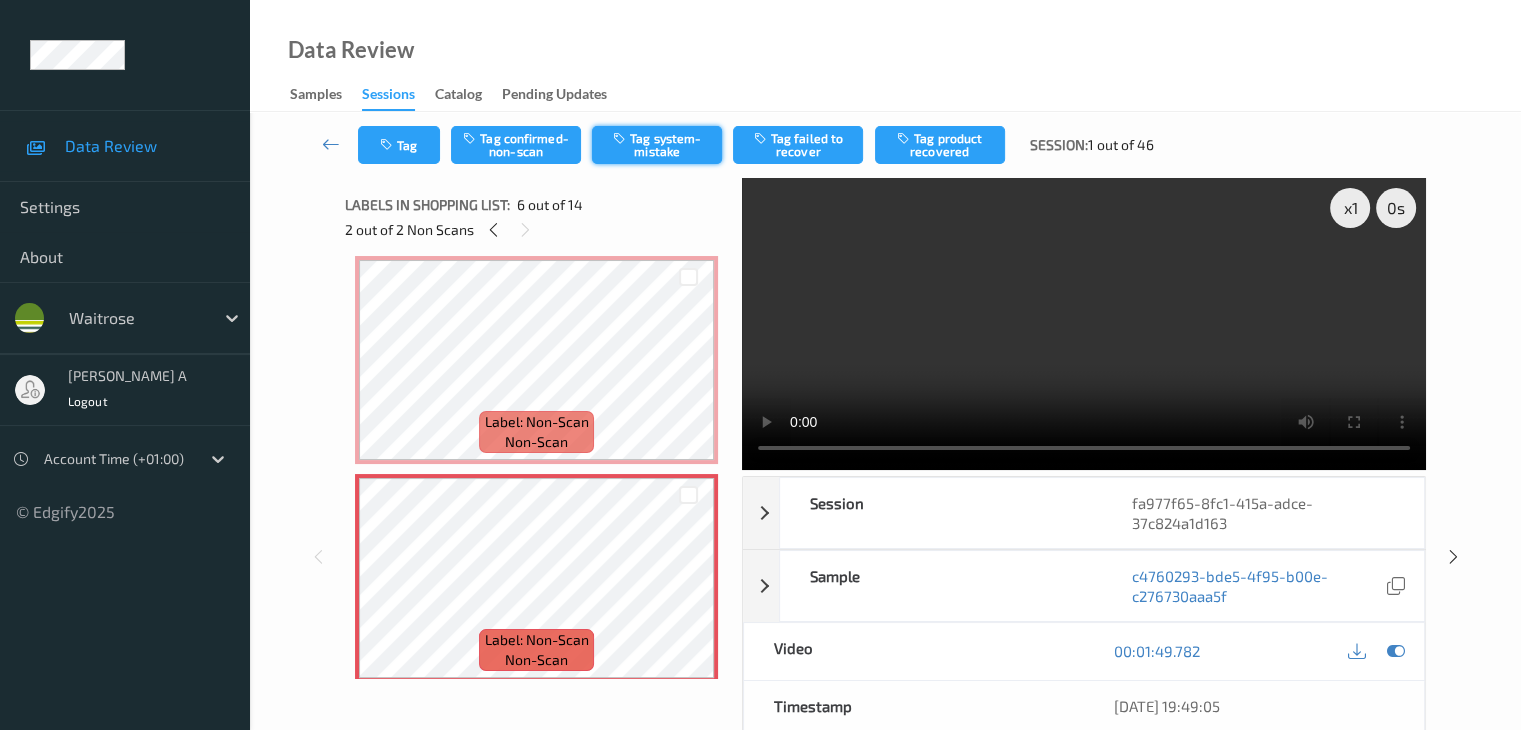 click on "Tag   system-mistake" at bounding box center [657, 145] 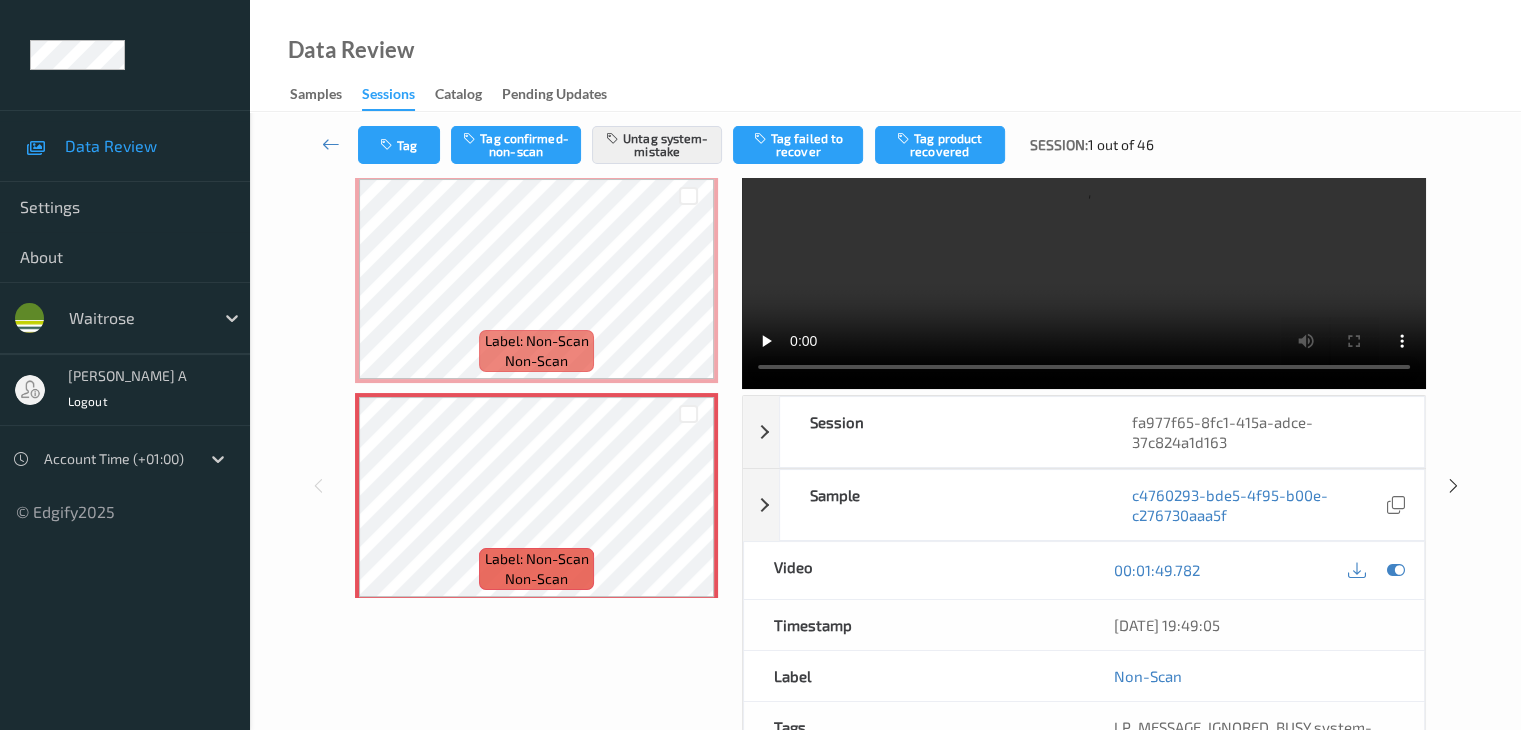 scroll, scrollTop: 200, scrollLeft: 0, axis: vertical 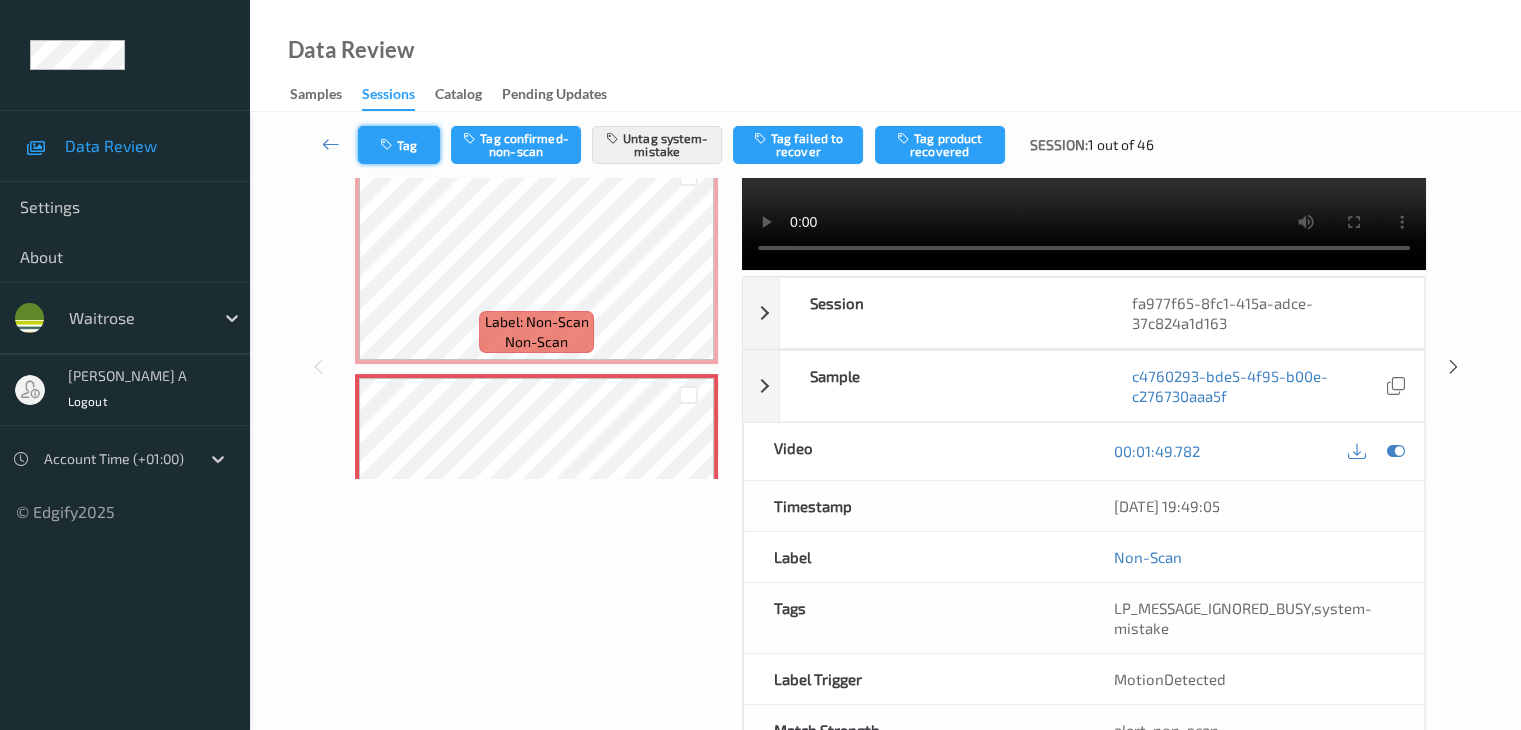 click at bounding box center (388, 145) 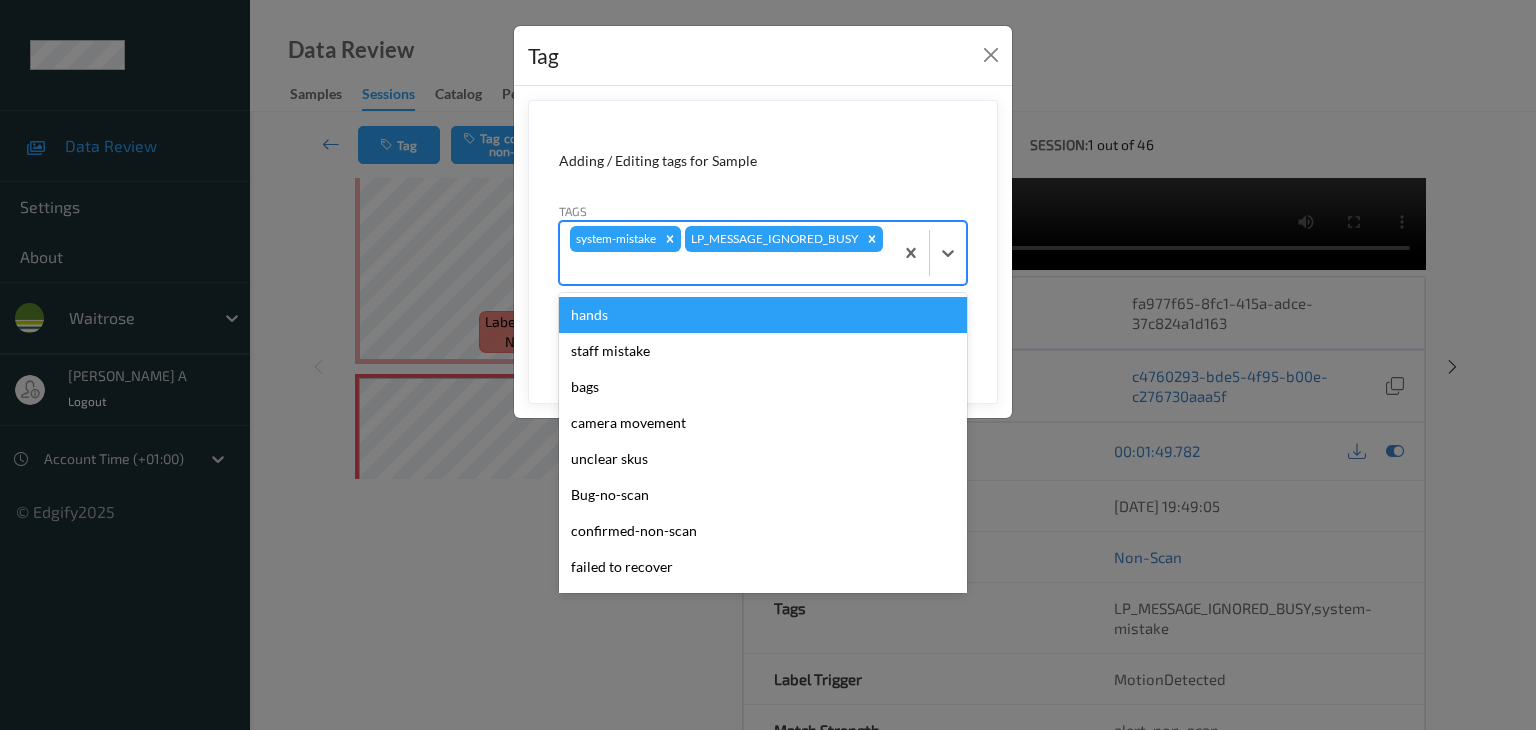 click at bounding box center [726, 268] 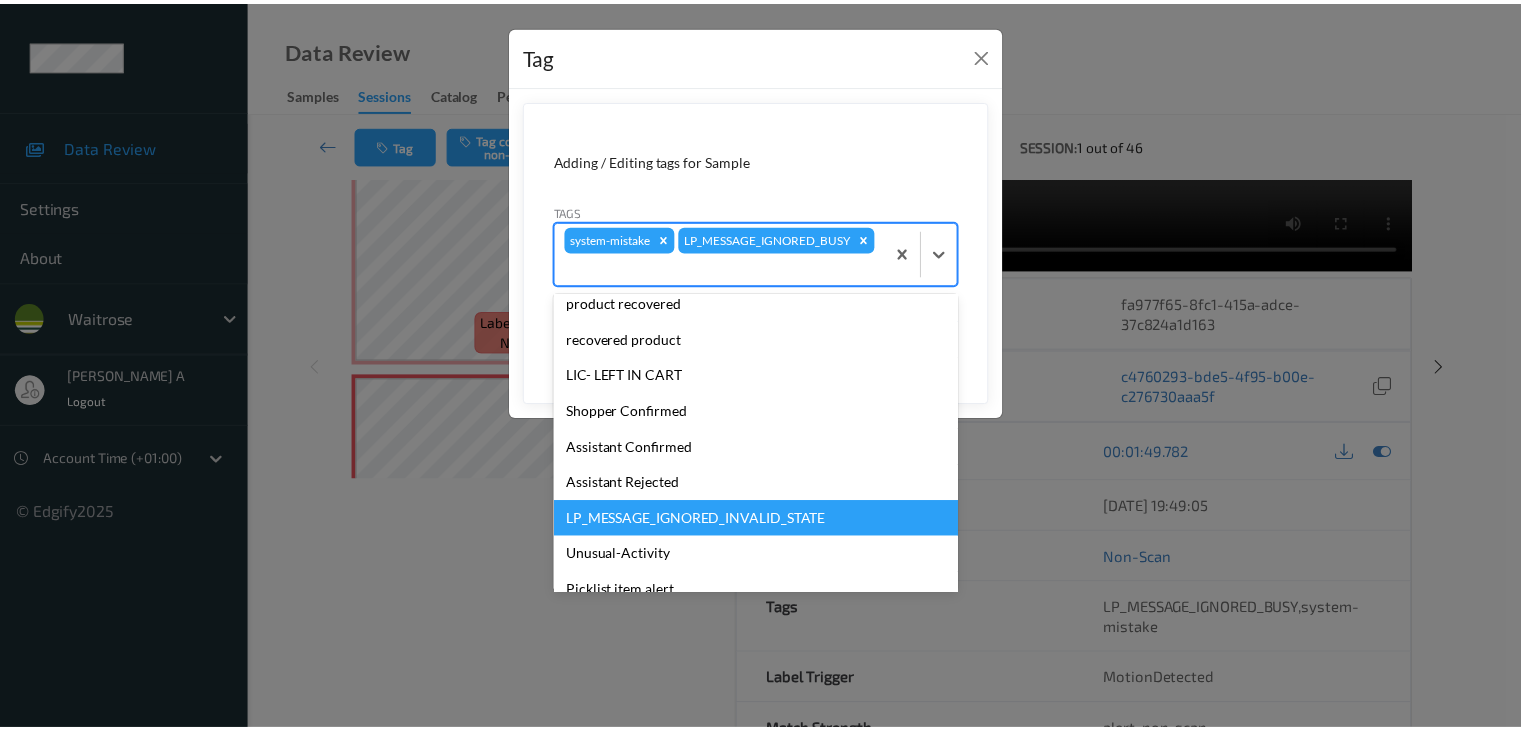 scroll, scrollTop: 320, scrollLeft: 0, axis: vertical 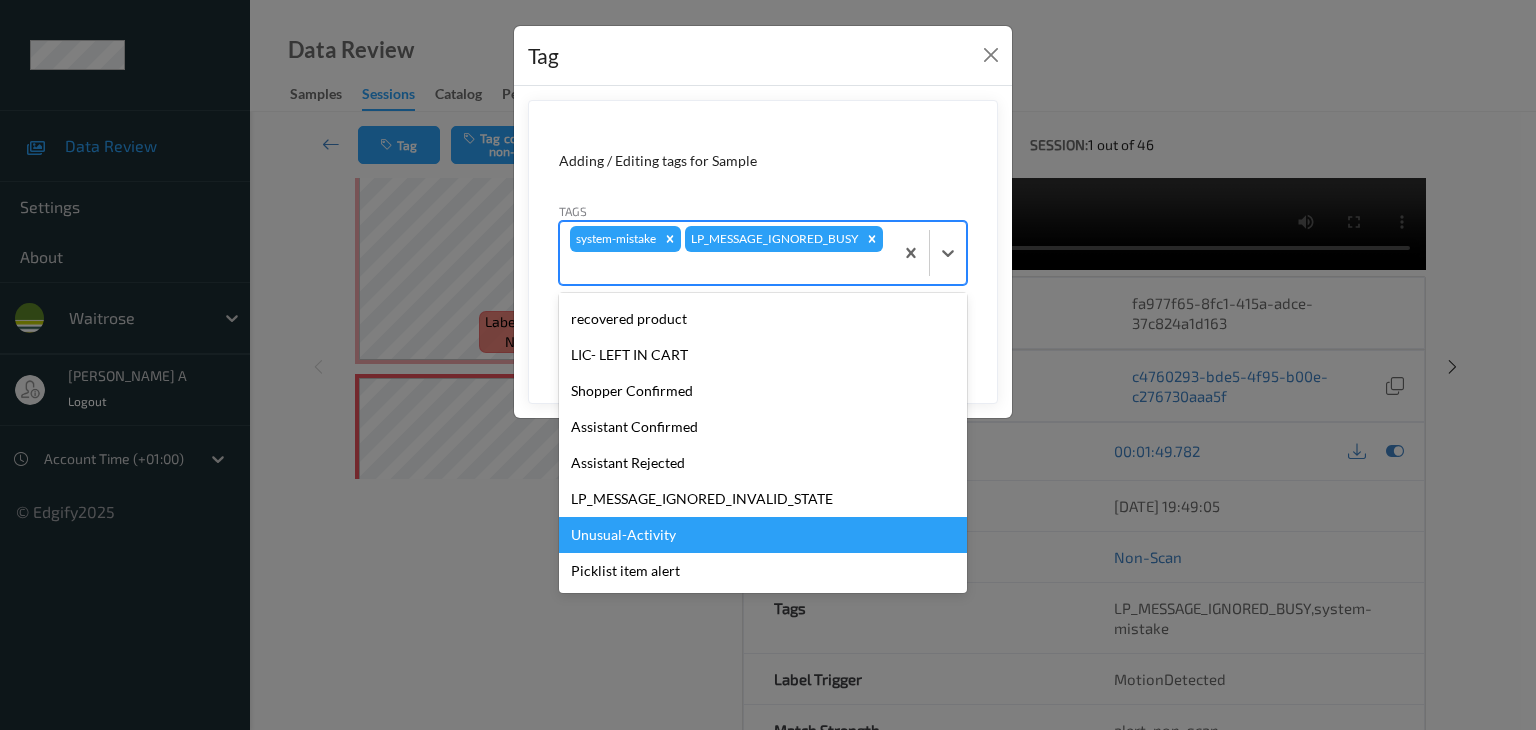 click on "Unusual-Activity" at bounding box center [763, 535] 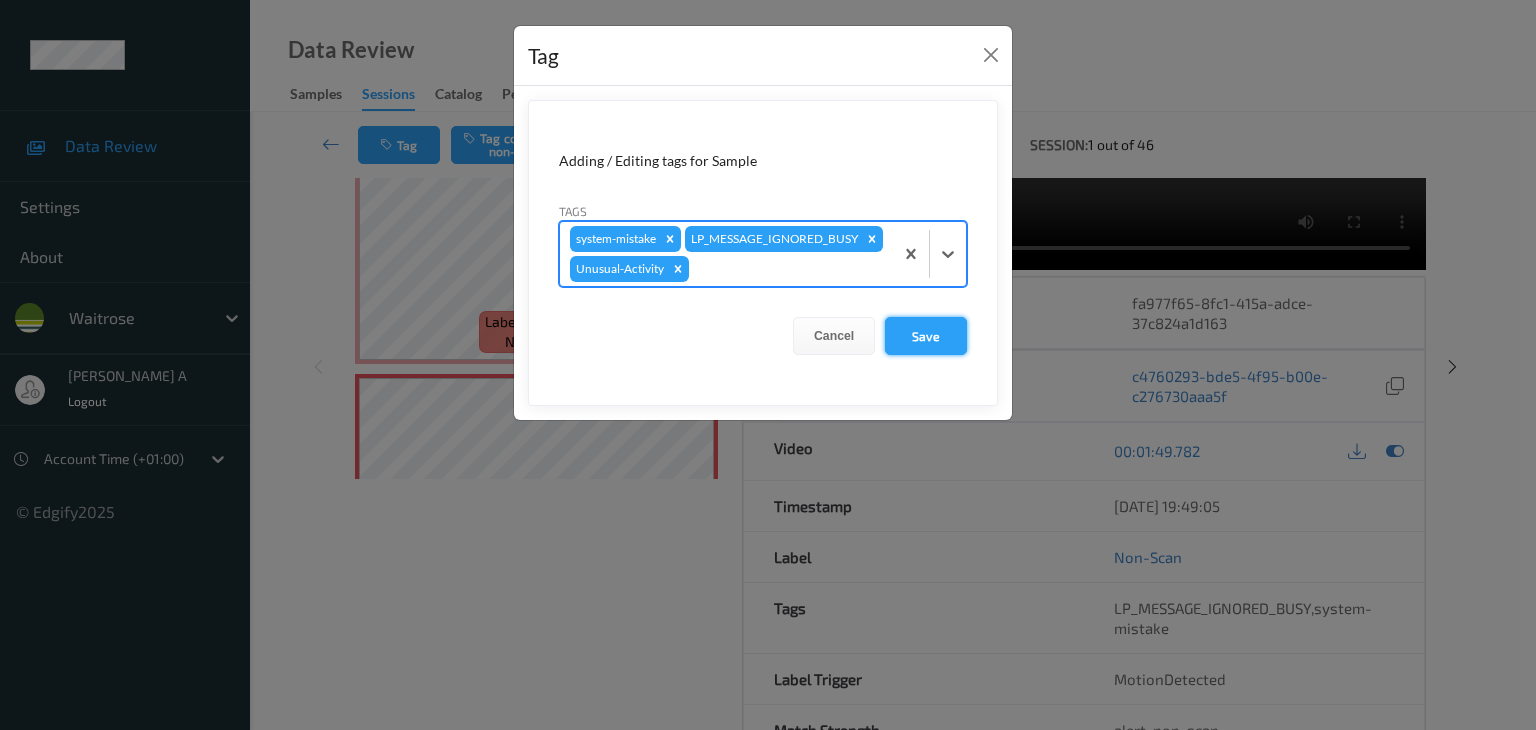 click on "Save" at bounding box center [926, 336] 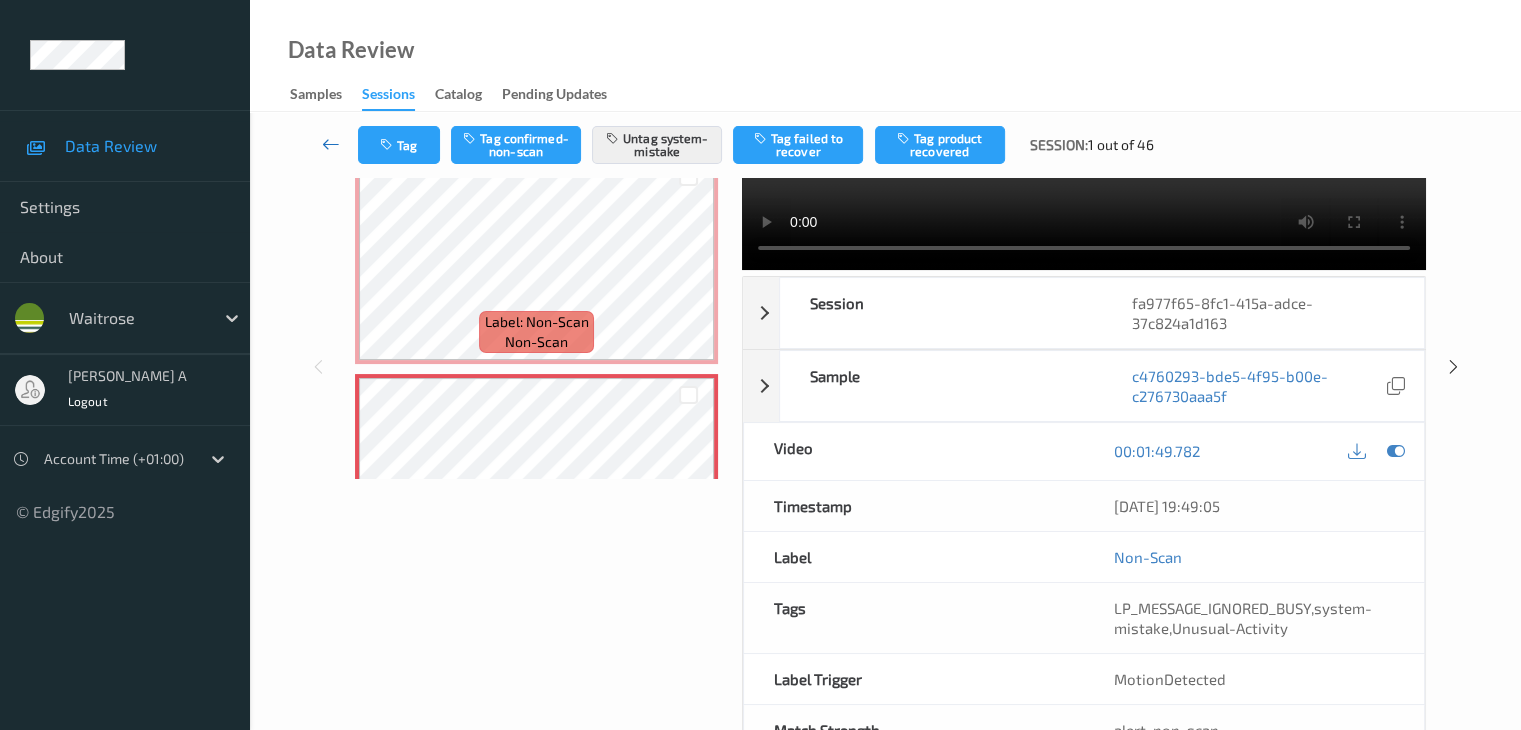 click at bounding box center [331, 144] 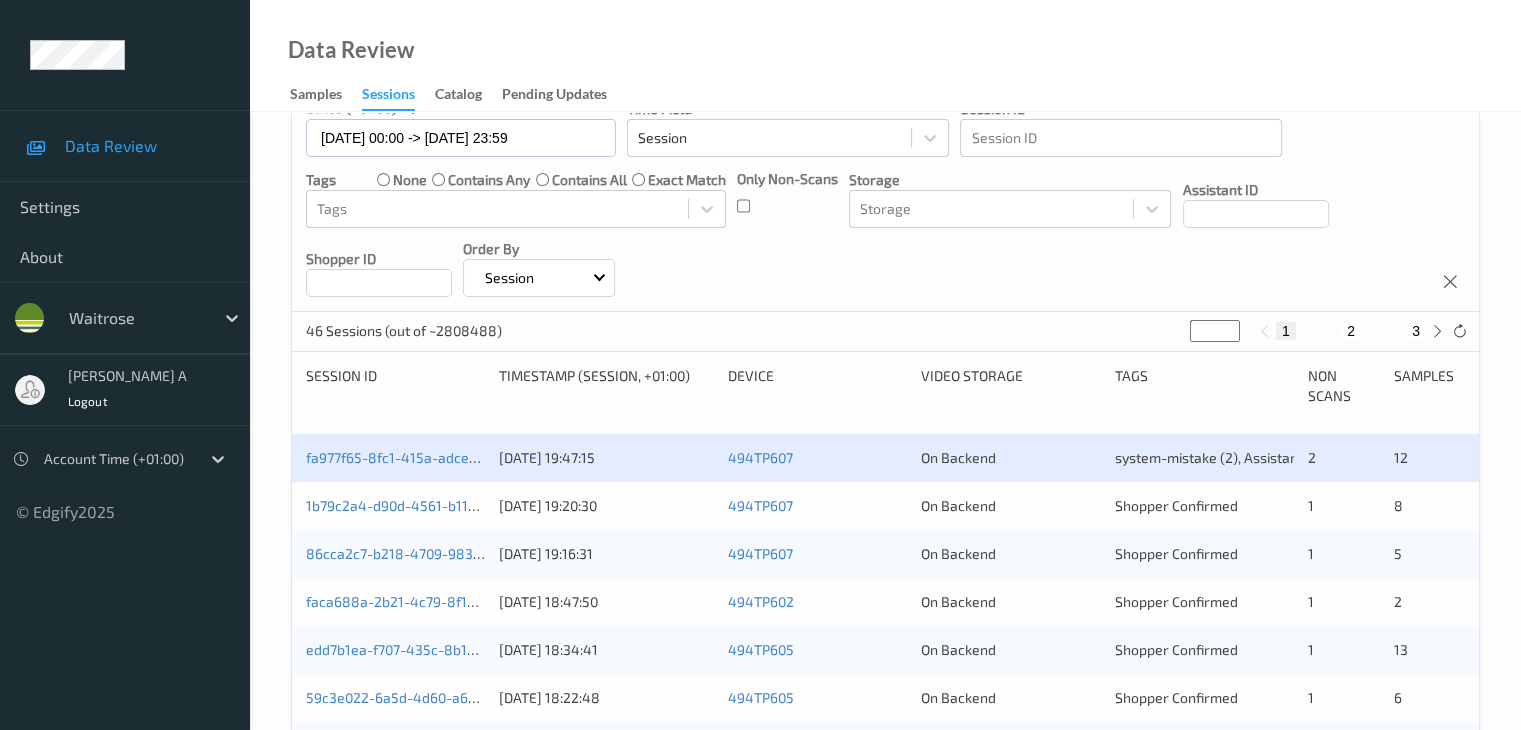 scroll, scrollTop: 200, scrollLeft: 0, axis: vertical 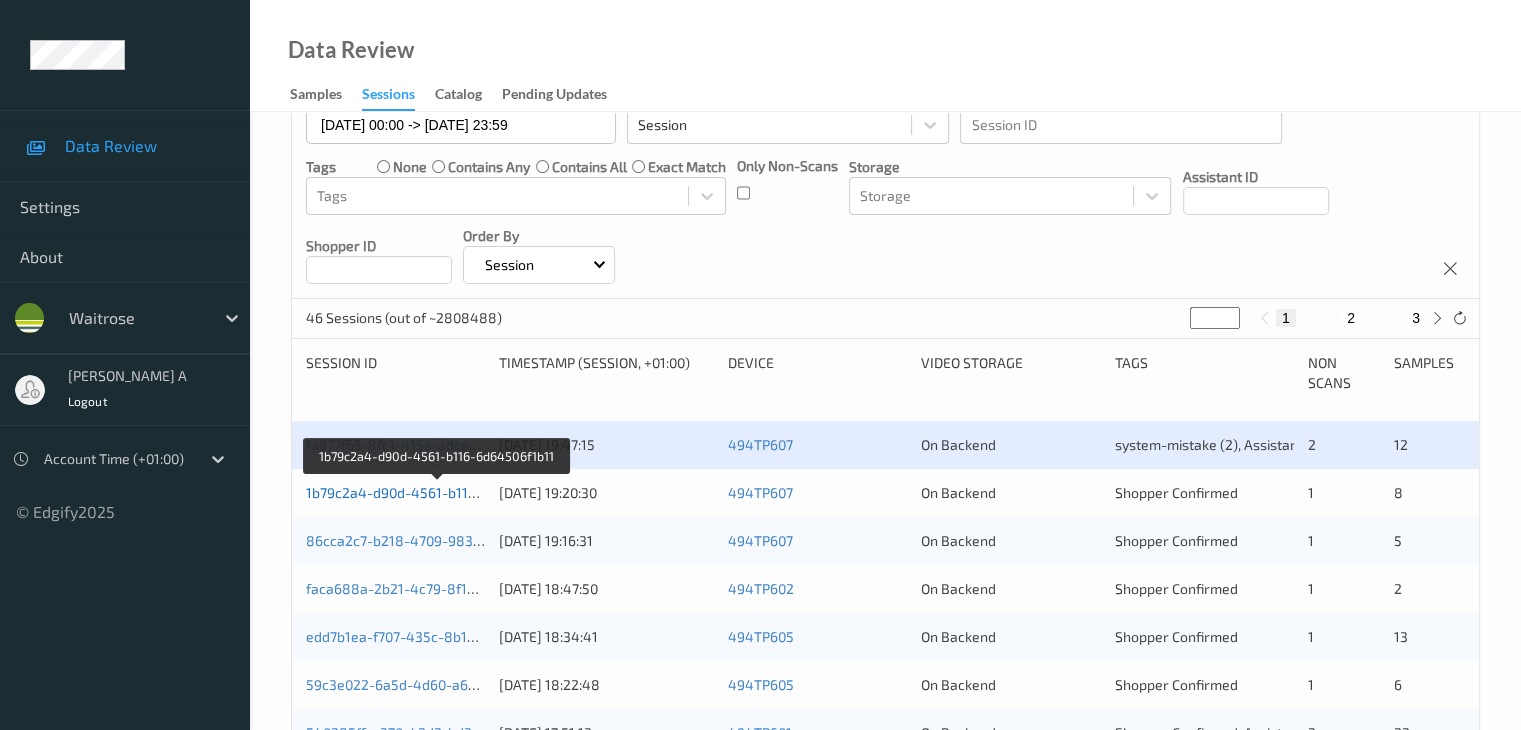 click on "1b79c2a4-d90d-4561-b116-6d64506f1b11" at bounding box center [438, 492] 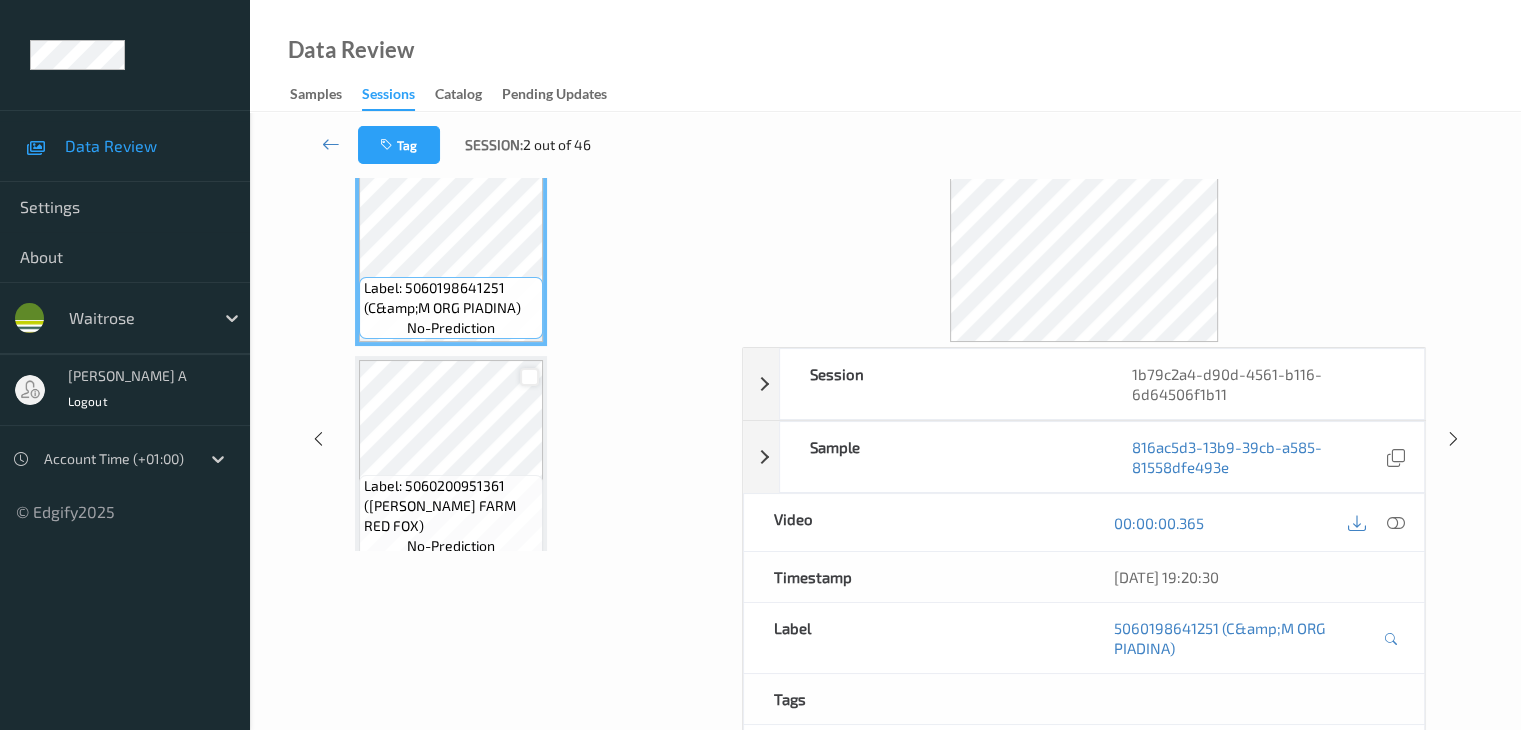 scroll, scrollTop: 0, scrollLeft: 0, axis: both 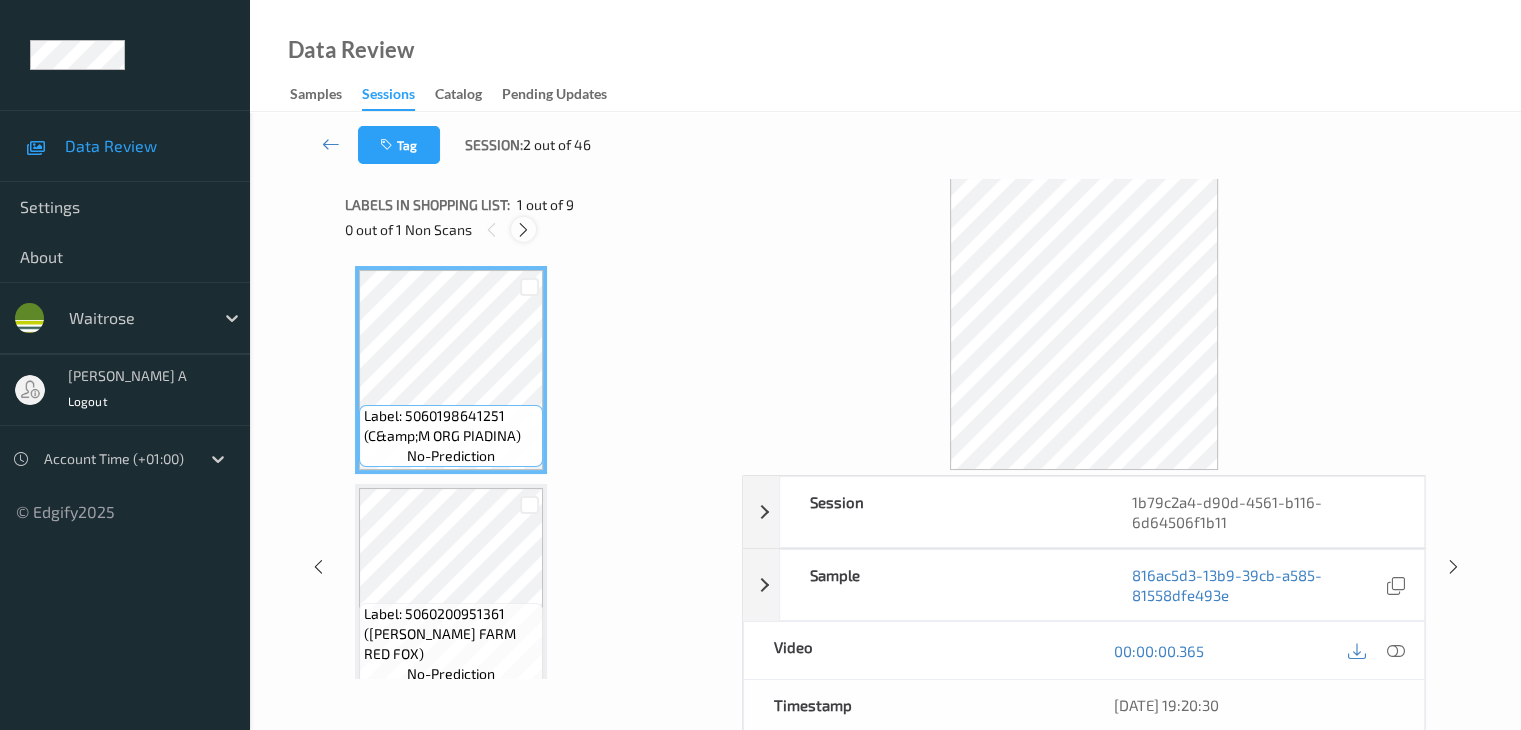 click at bounding box center (523, 230) 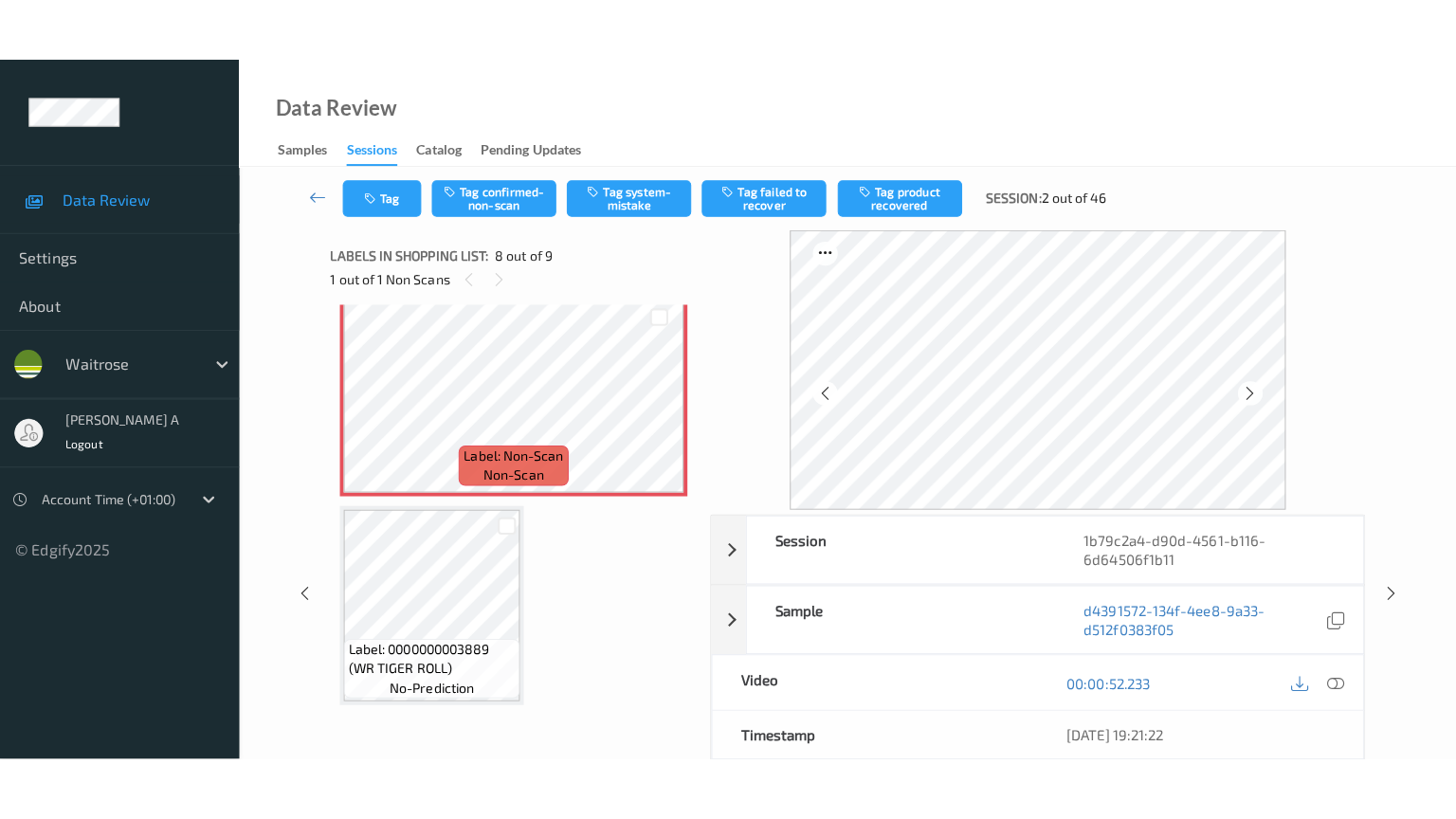 scroll, scrollTop: 1468, scrollLeft: 0, axis: vertical 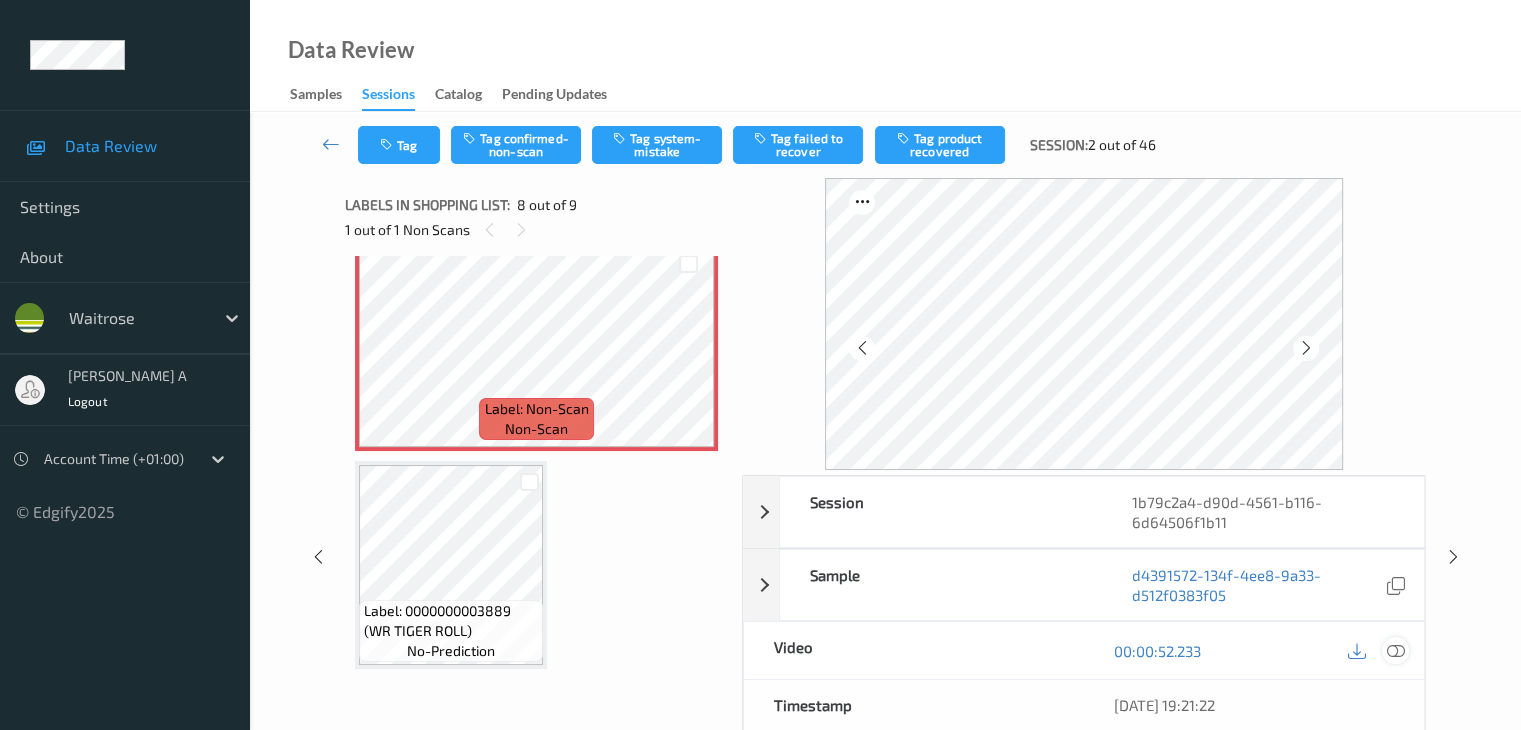 click at bounding box center [1395, 651] 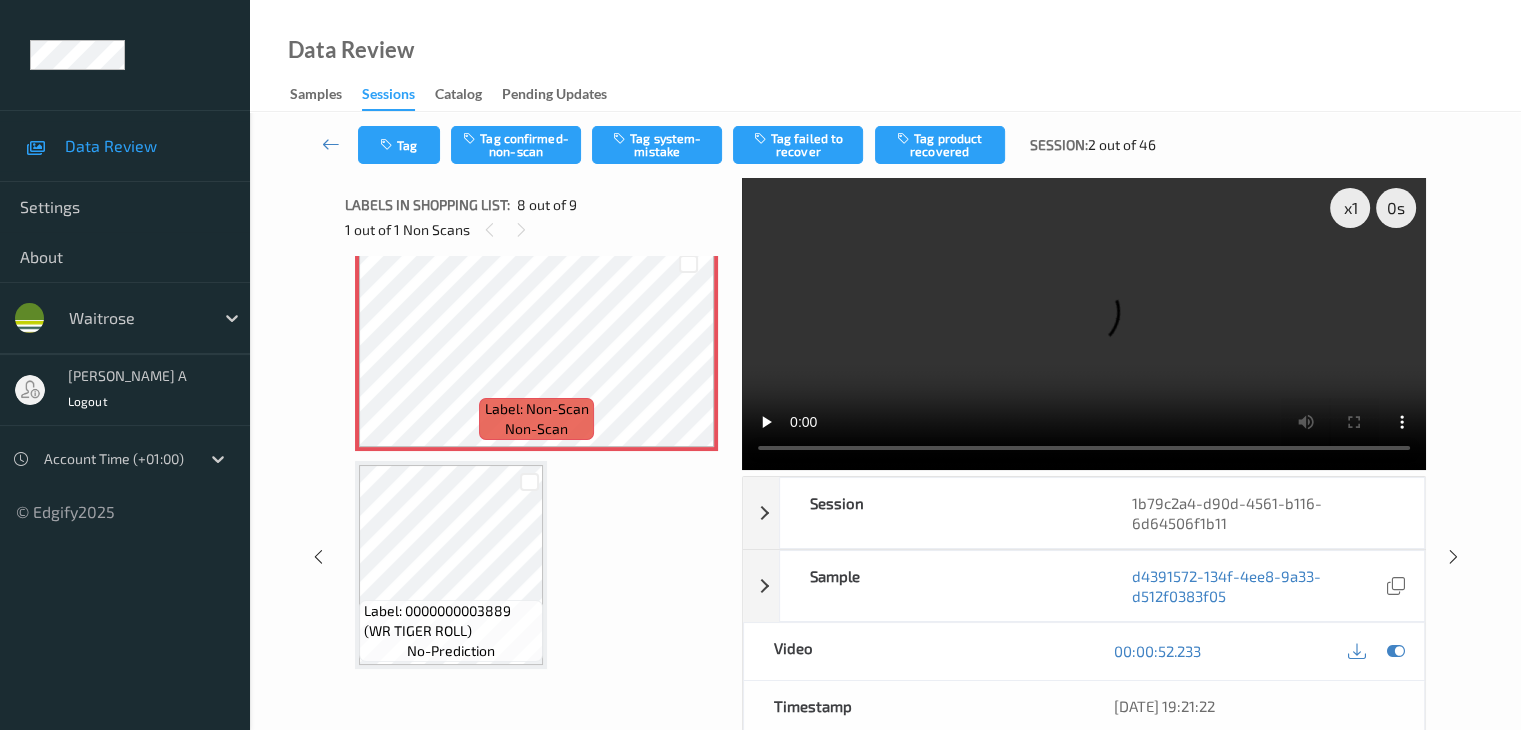 scroll, scrollTop: 1415, scrollLeft: 0, axis: vertical 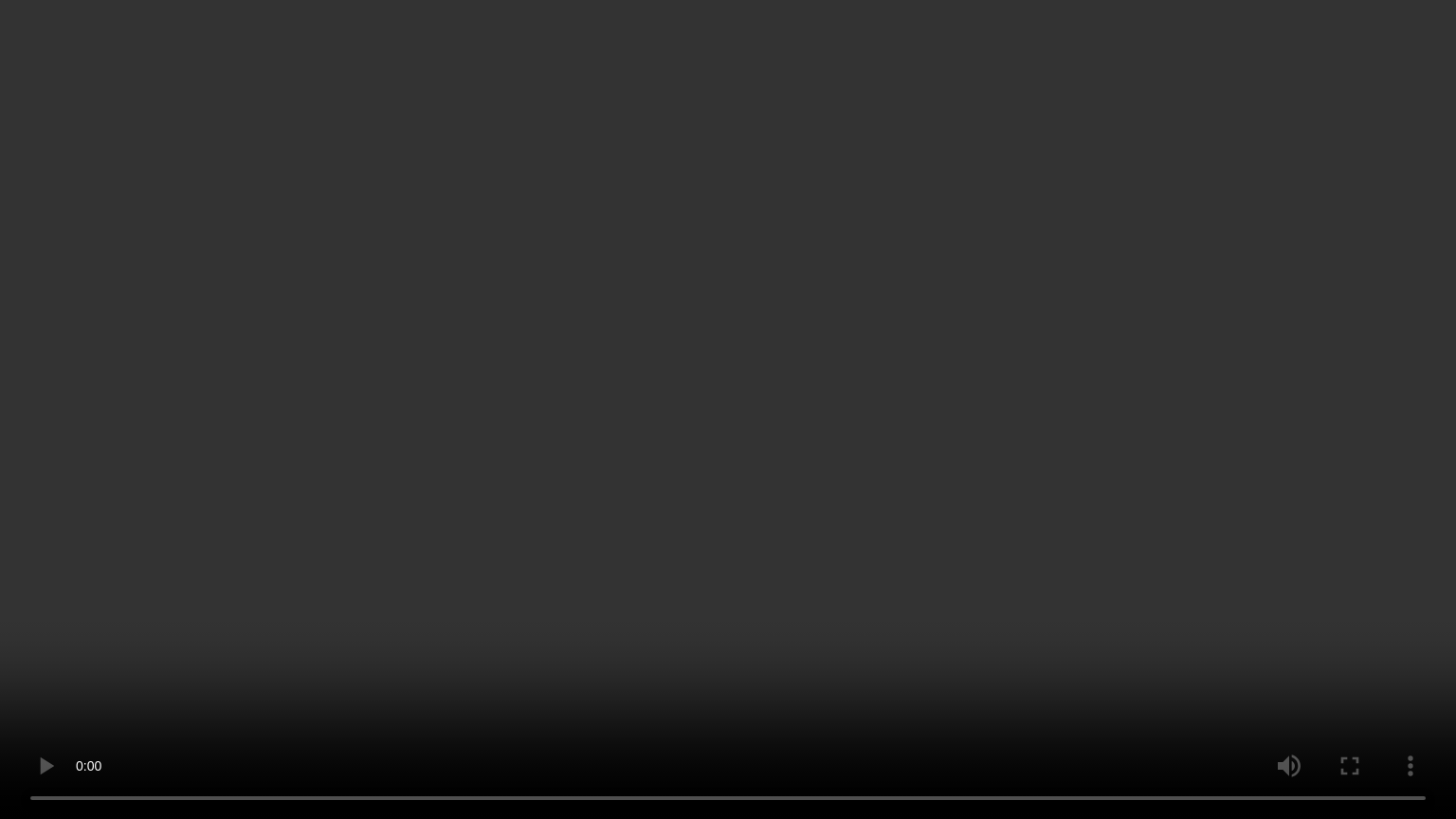 type 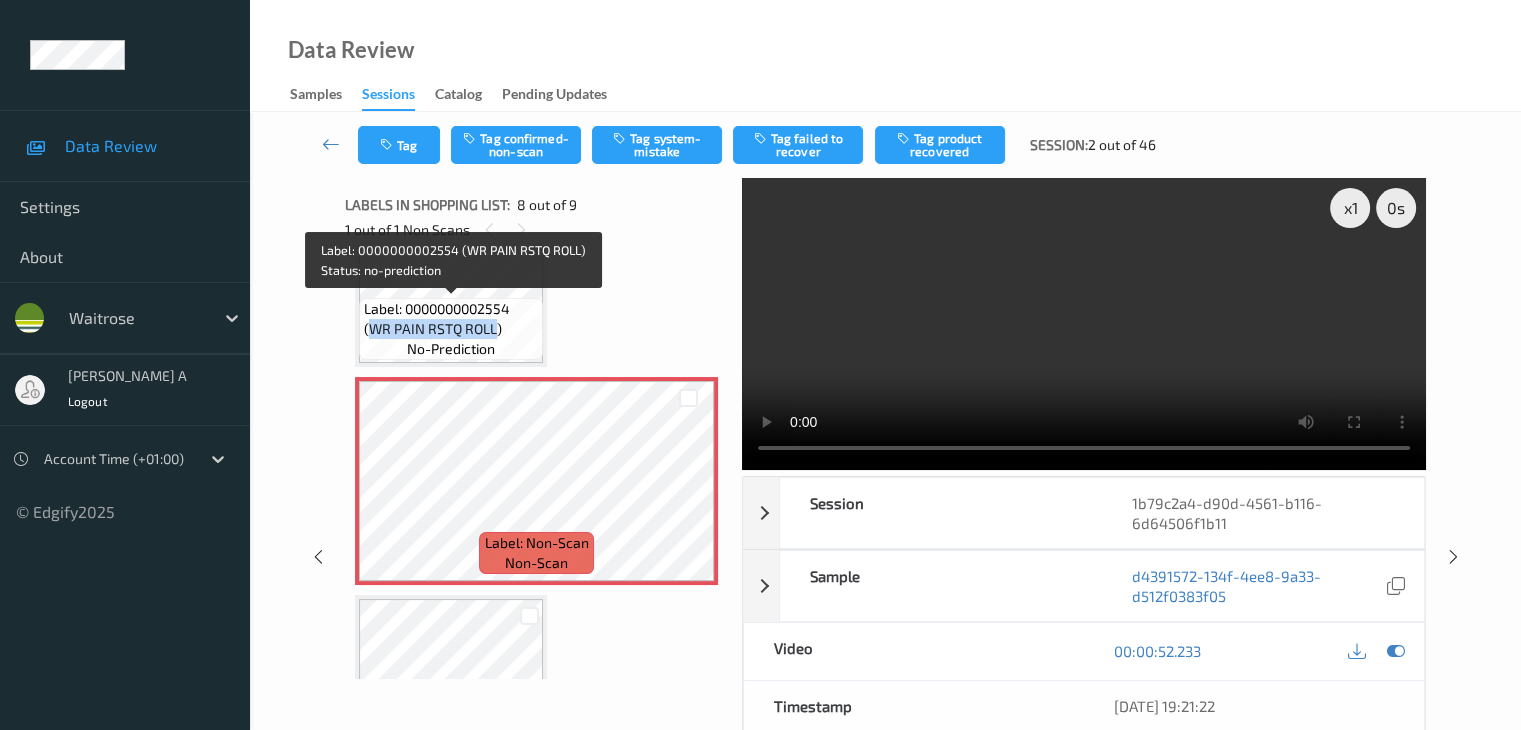 drag, startPoint x: 370, startPoint y: 327, endPoint x: 493, endPoint y: 323, distance: 123.065025 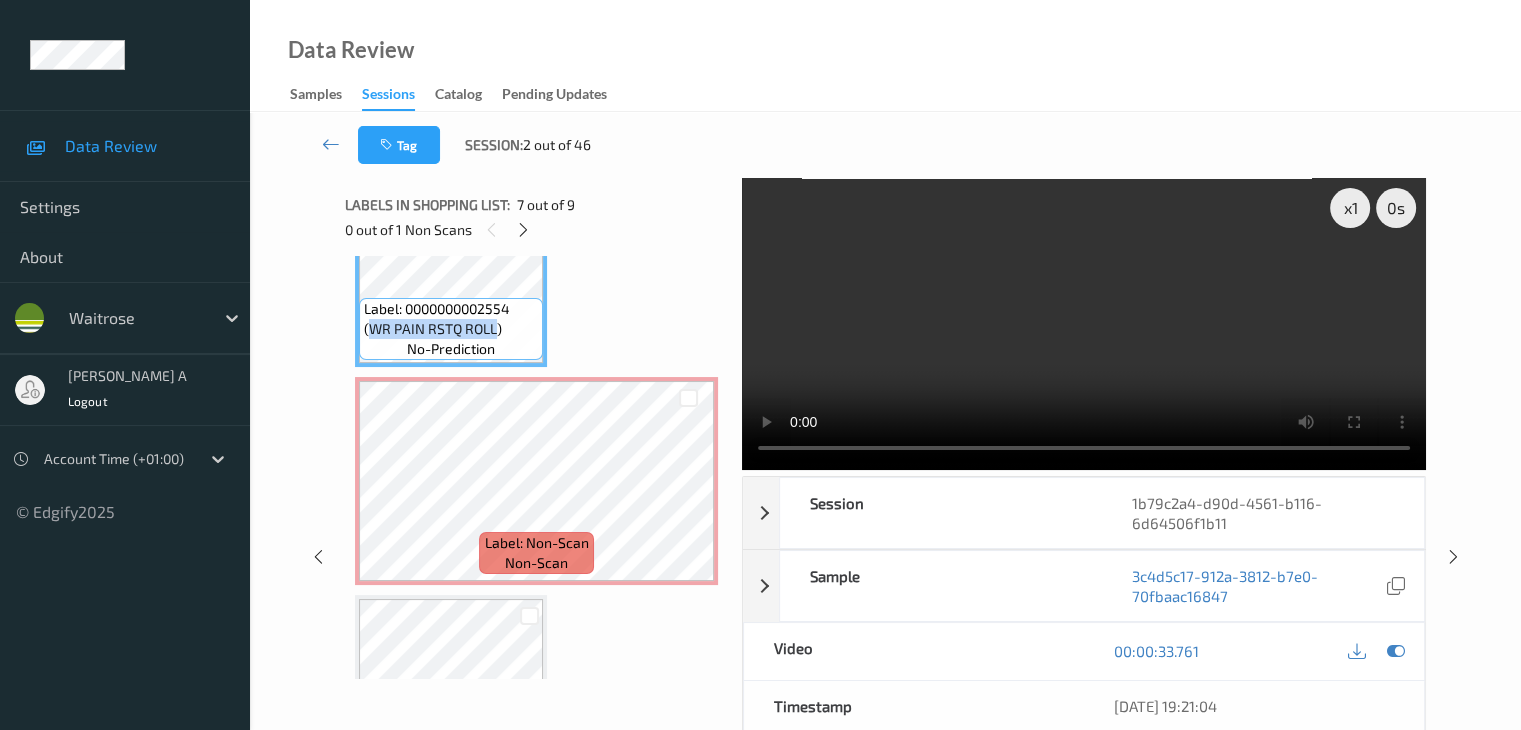 copy on "WR PAIN RSTQ ROLL" 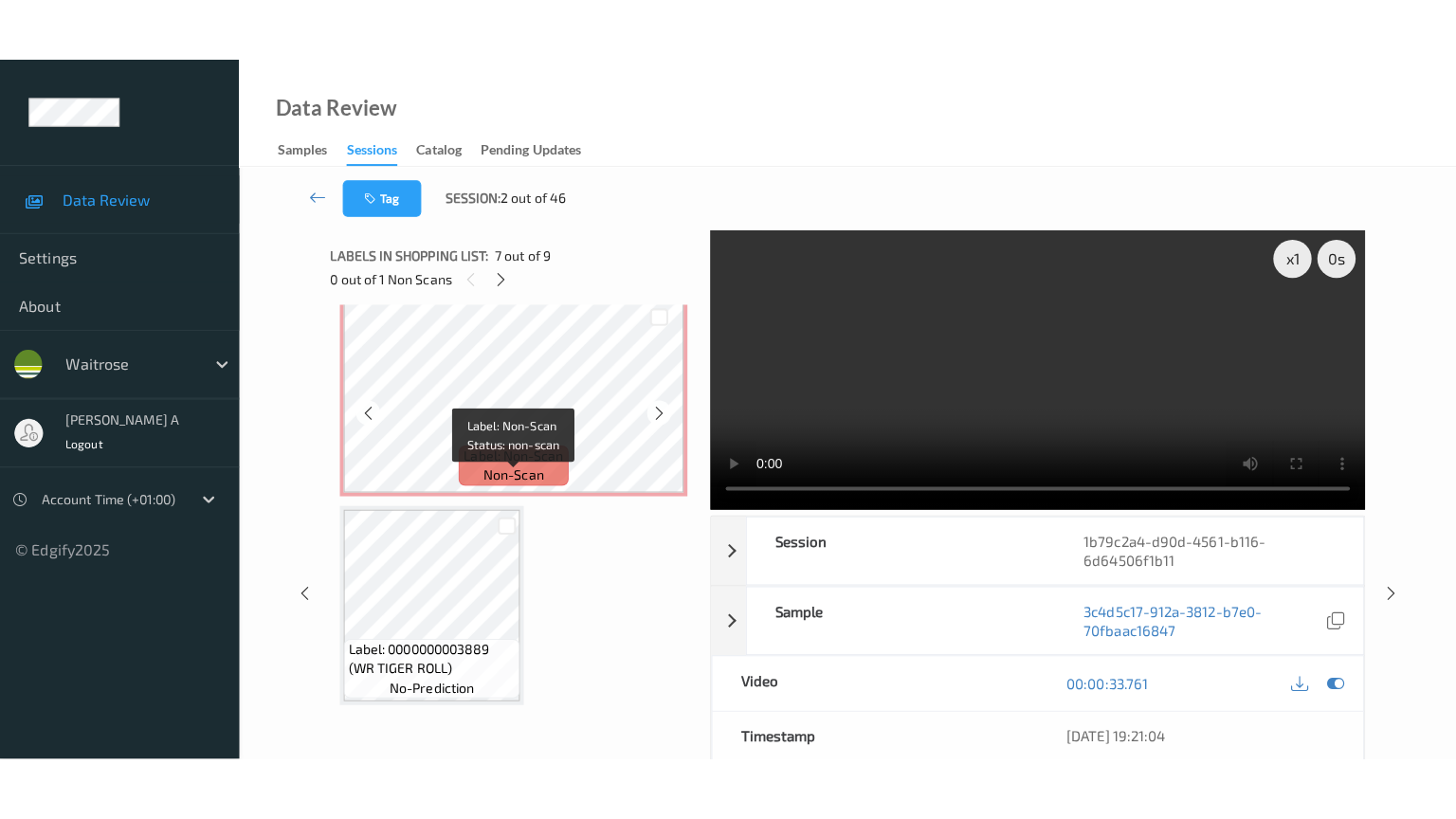 scroll, scrollTop: 1468, scrollLeft: 0, axis: vertical 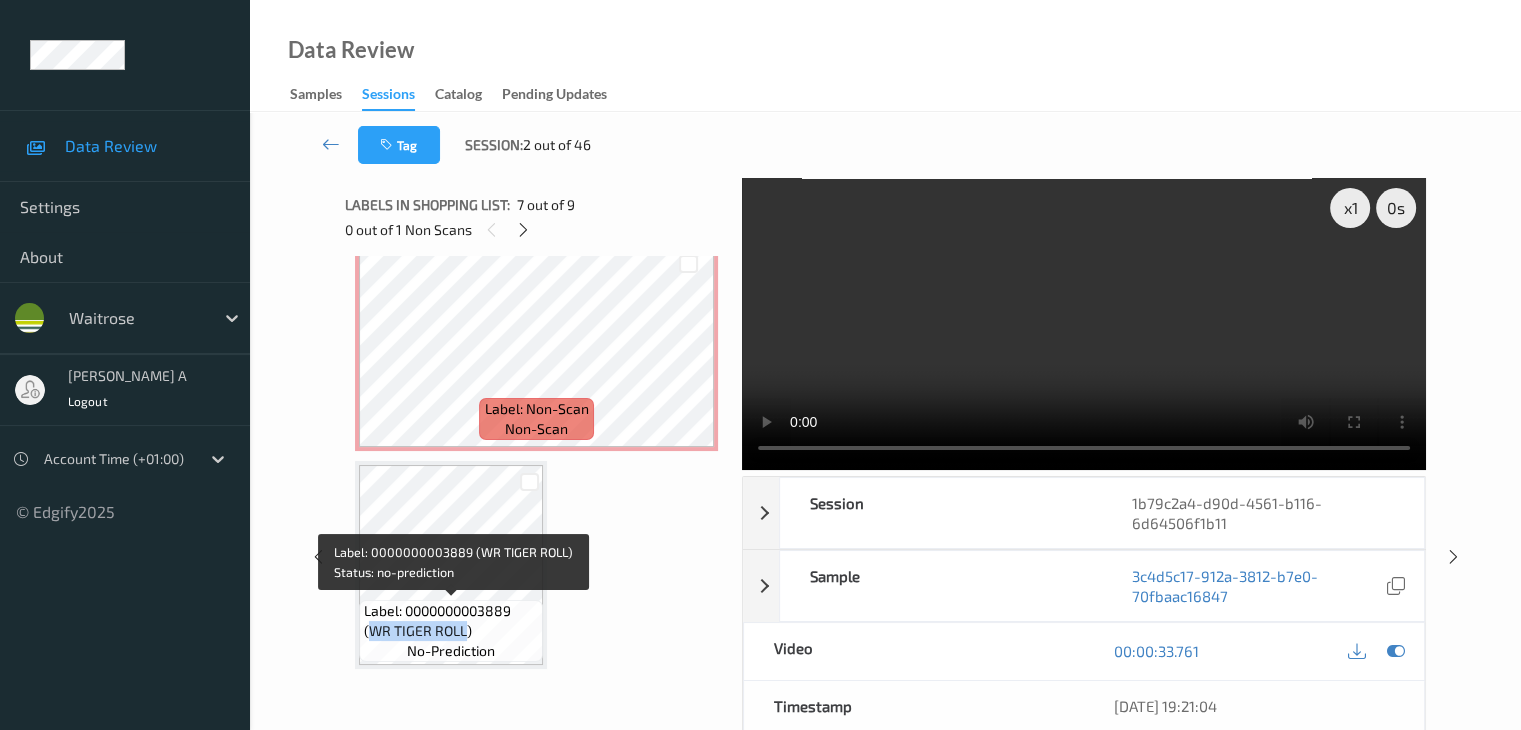 drag, startPoint x: 372, startPoint y: 629, endPoint x: 464, endPoint y: 627, distance: 92.021736 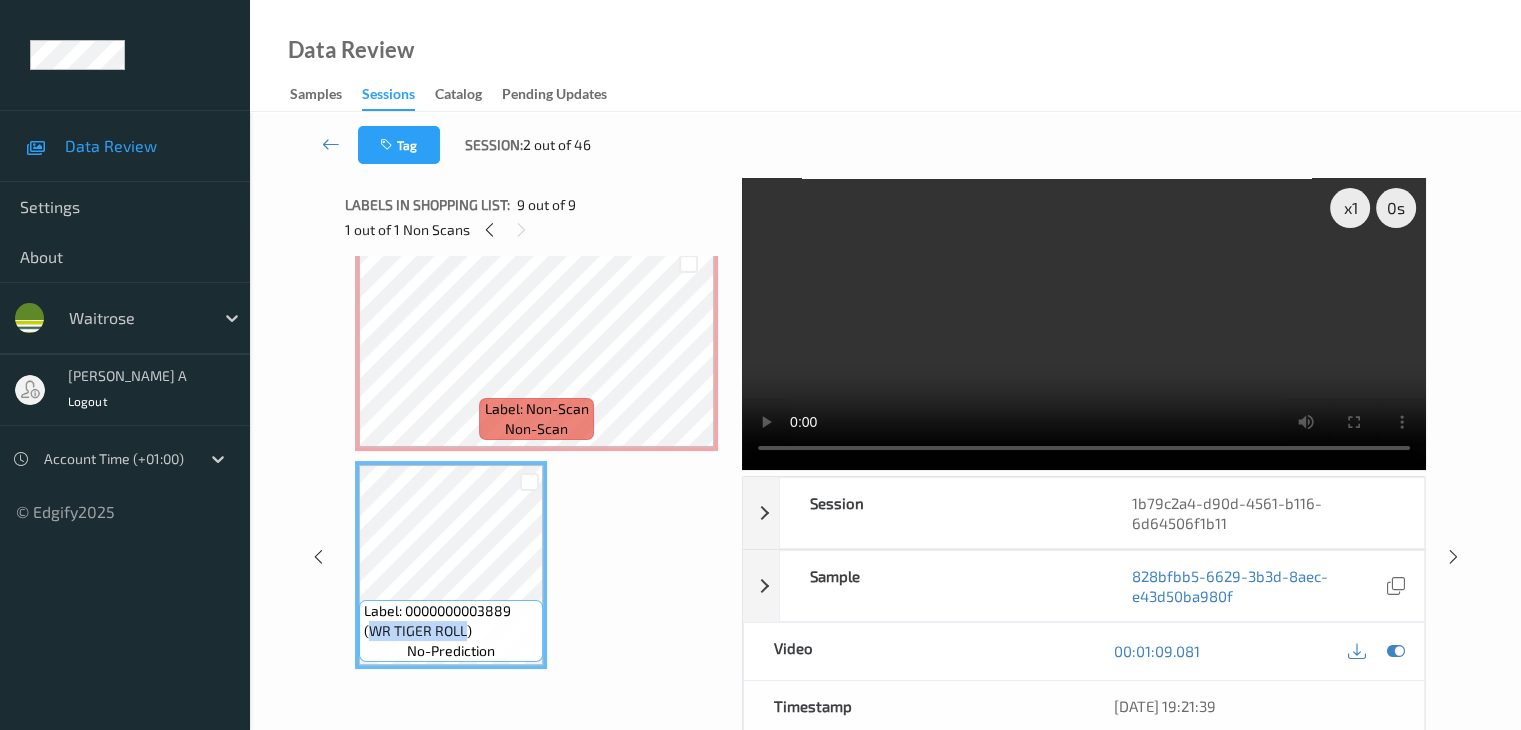copy on "WR TIGER ROLL" 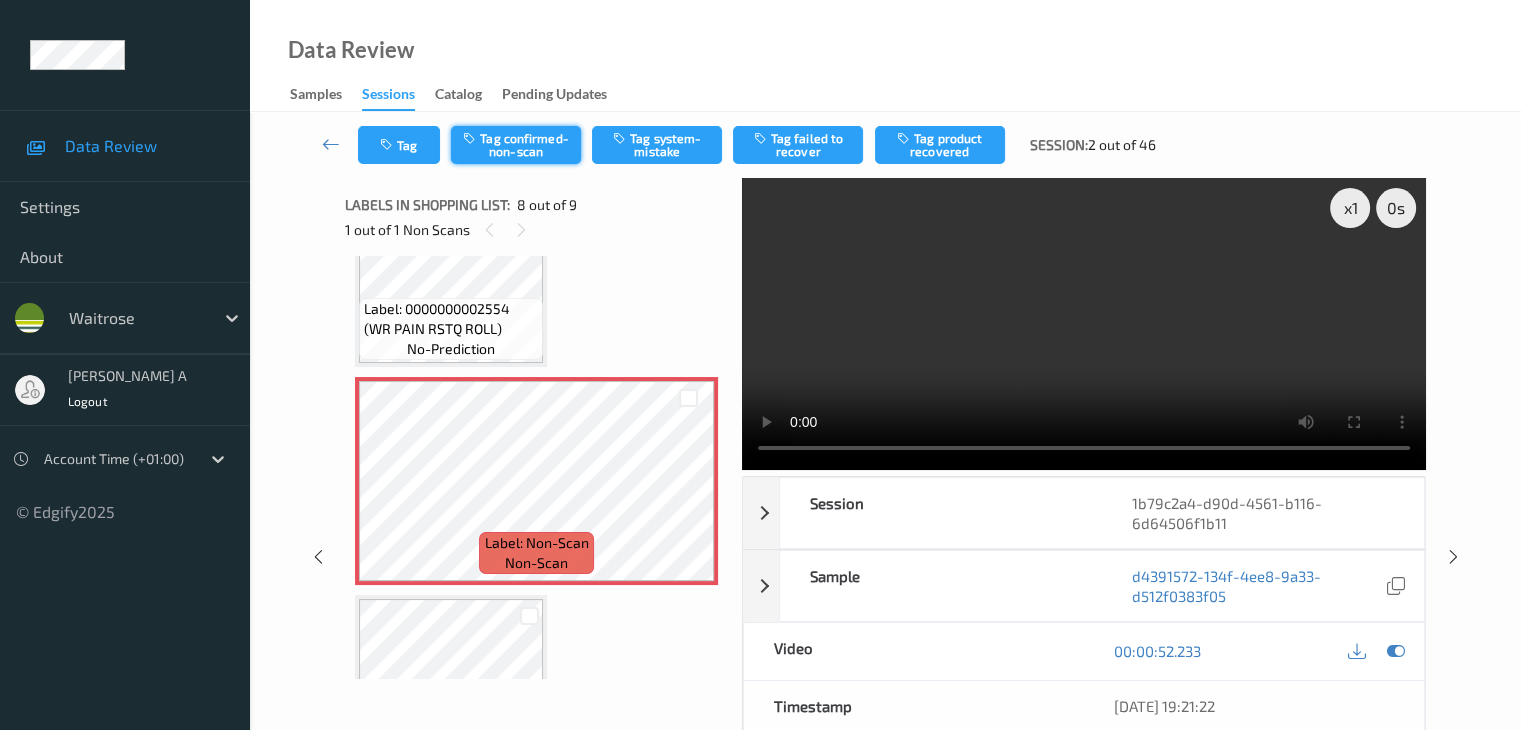 click on "Tag   confirmed-non-scan" at bounding box center [516, 145] 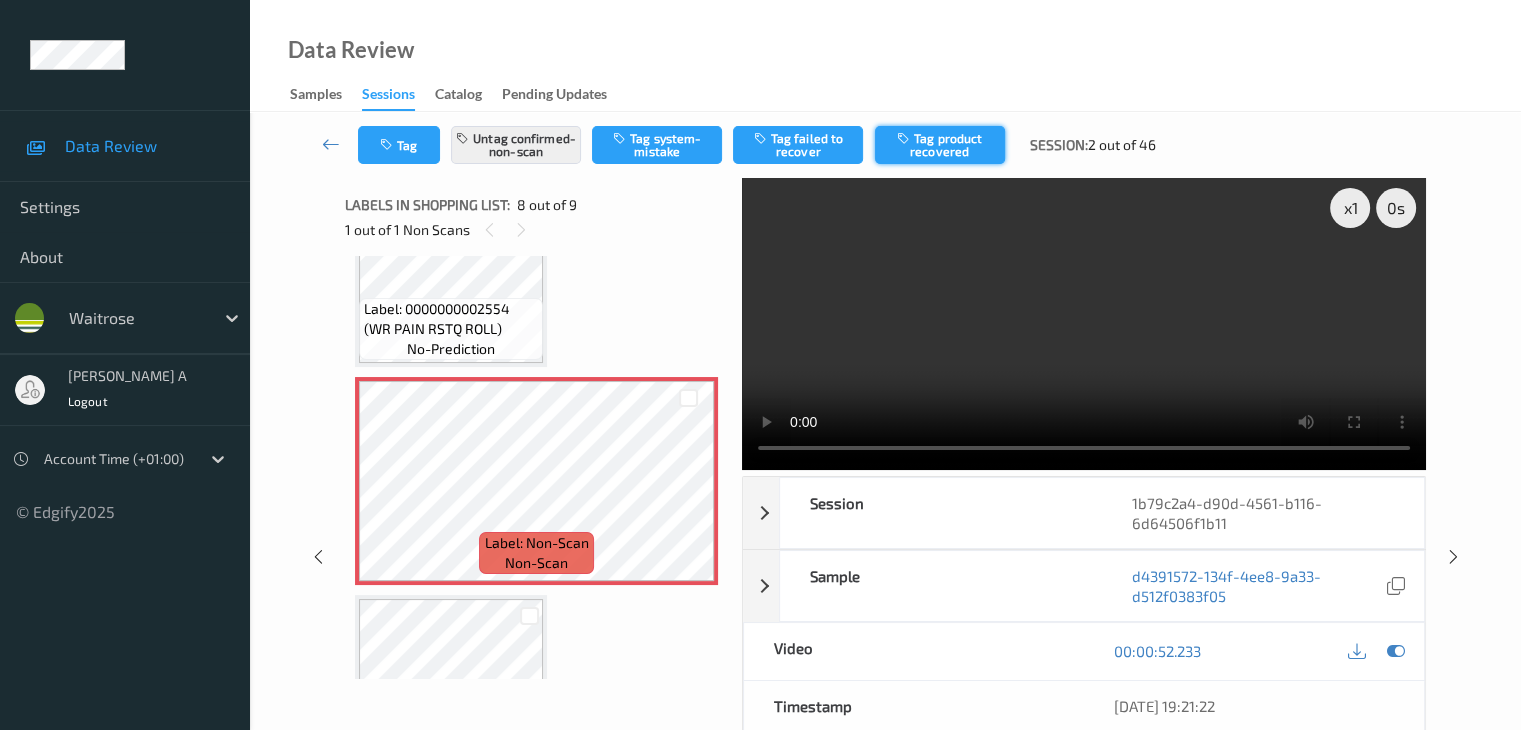 click on "Tag   product recovered" at bounding box center (940, 145) 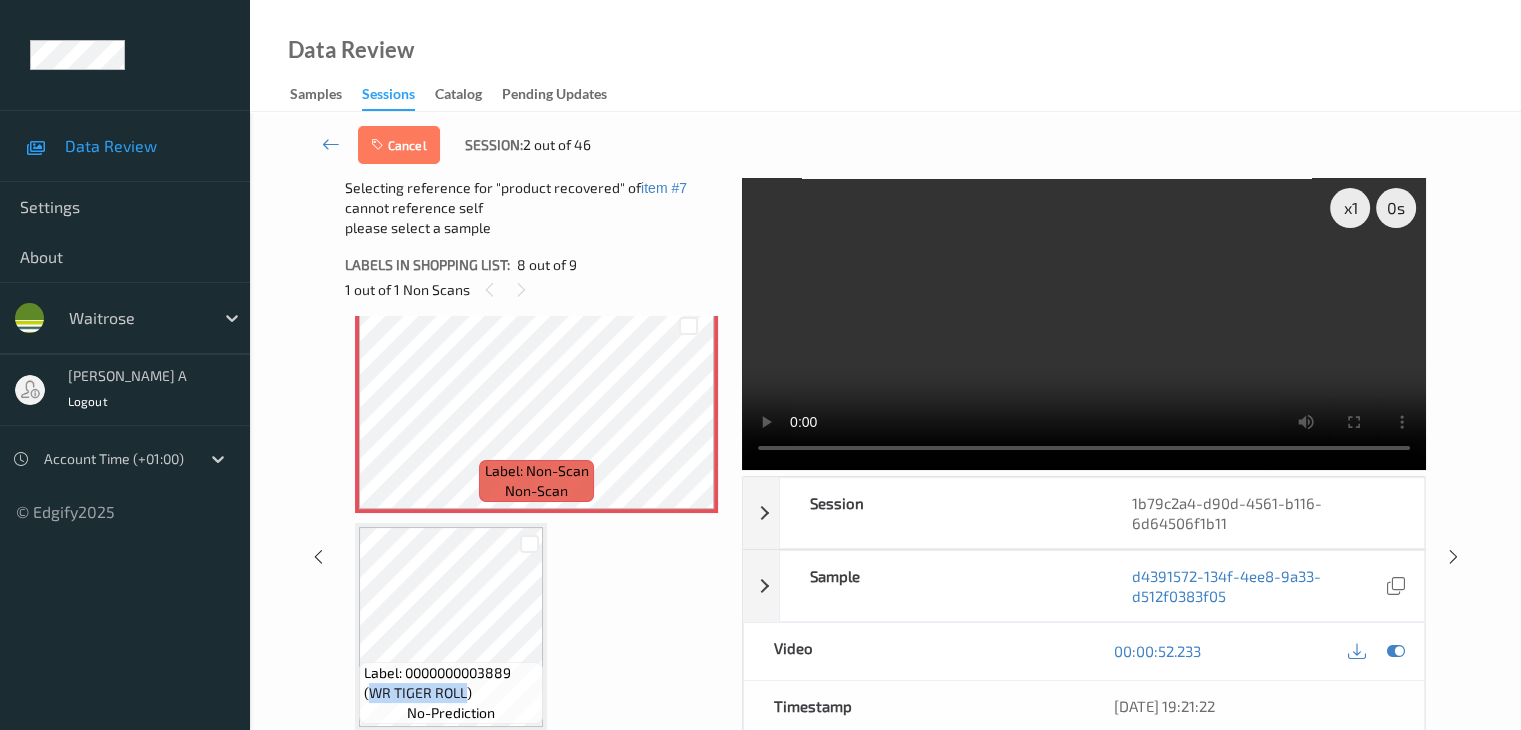 scroll, scrollTop: 1549, scrollLeft: 0, axis: vertical 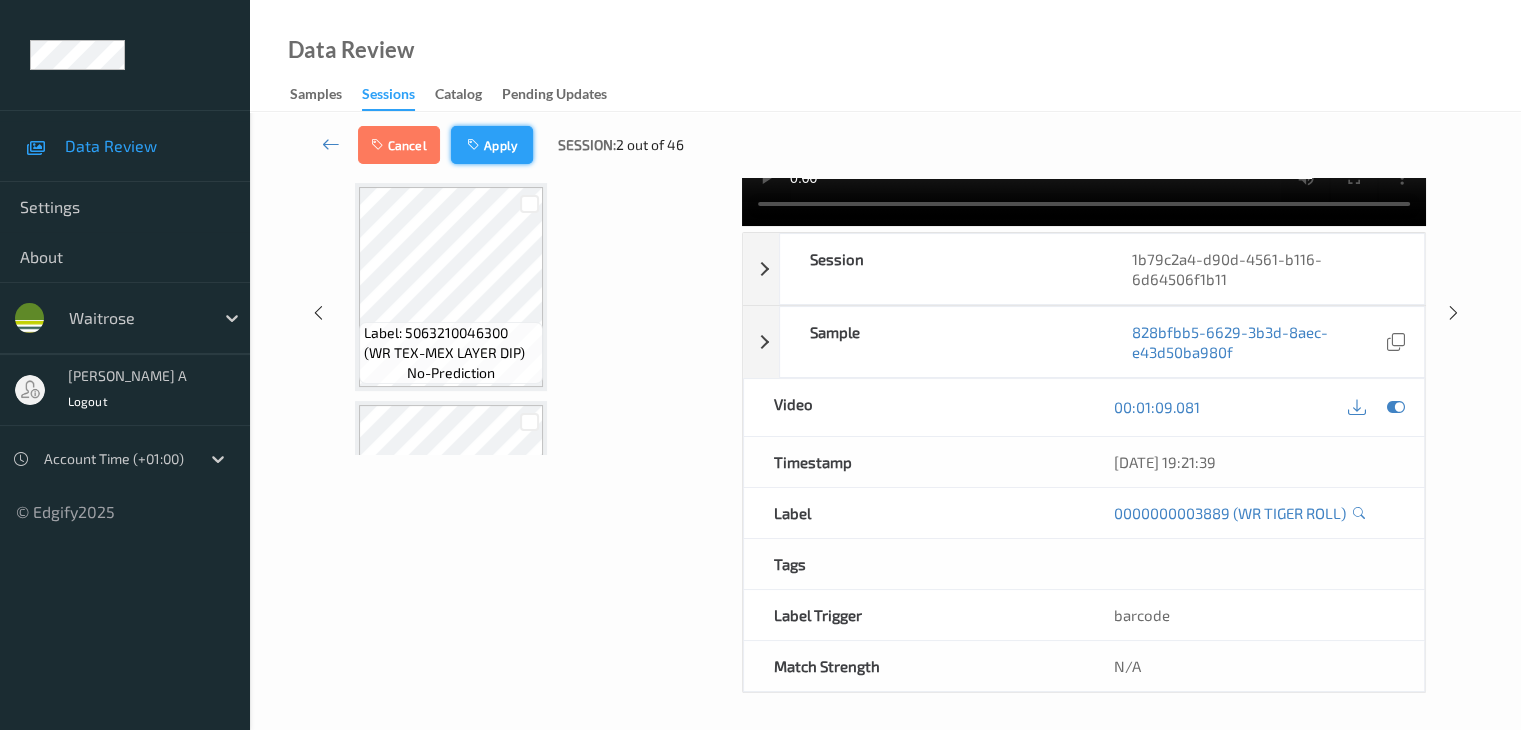 click on "Apply" at bounding box center (492, 145) 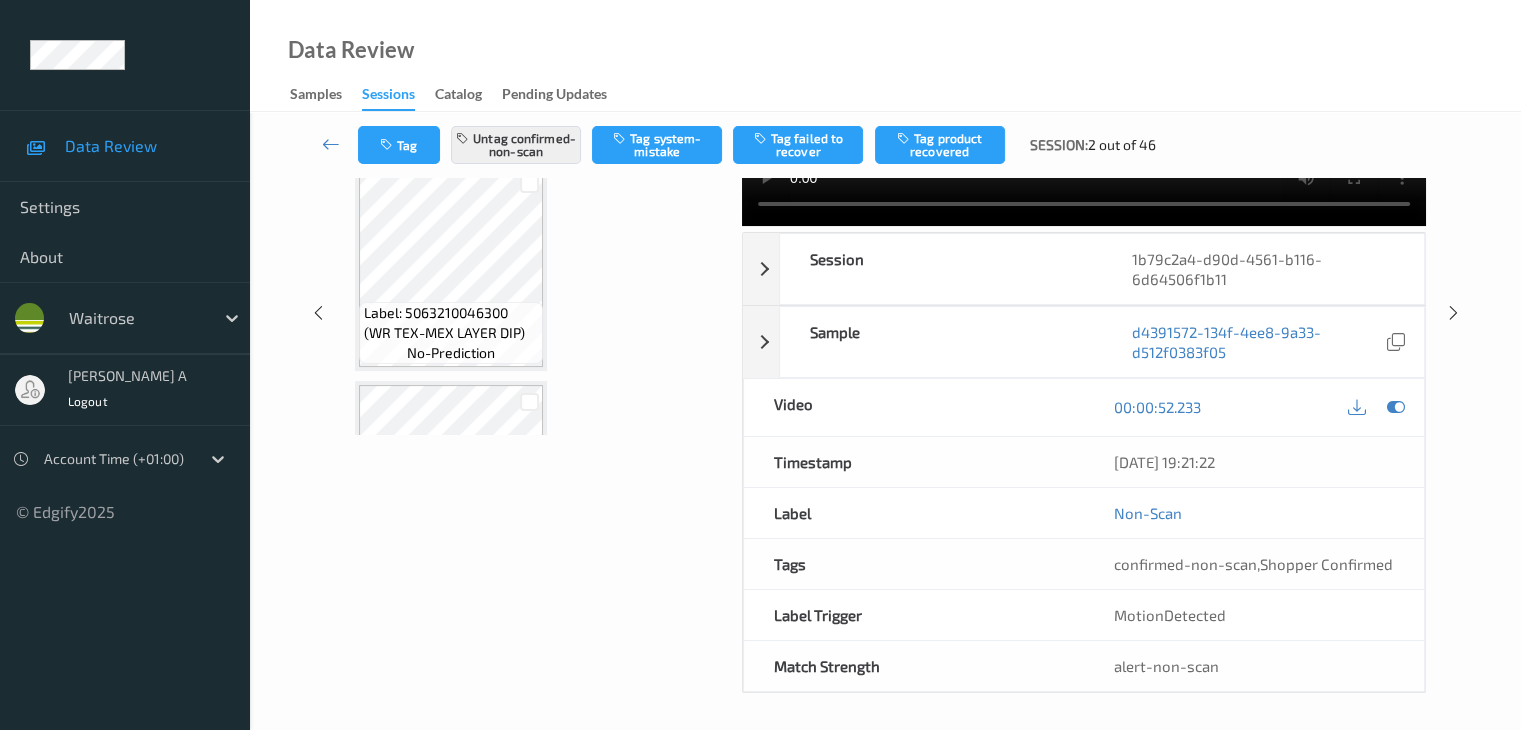 scroll, scrollTop: 1318, scrollLeft: 0, axis: vertical 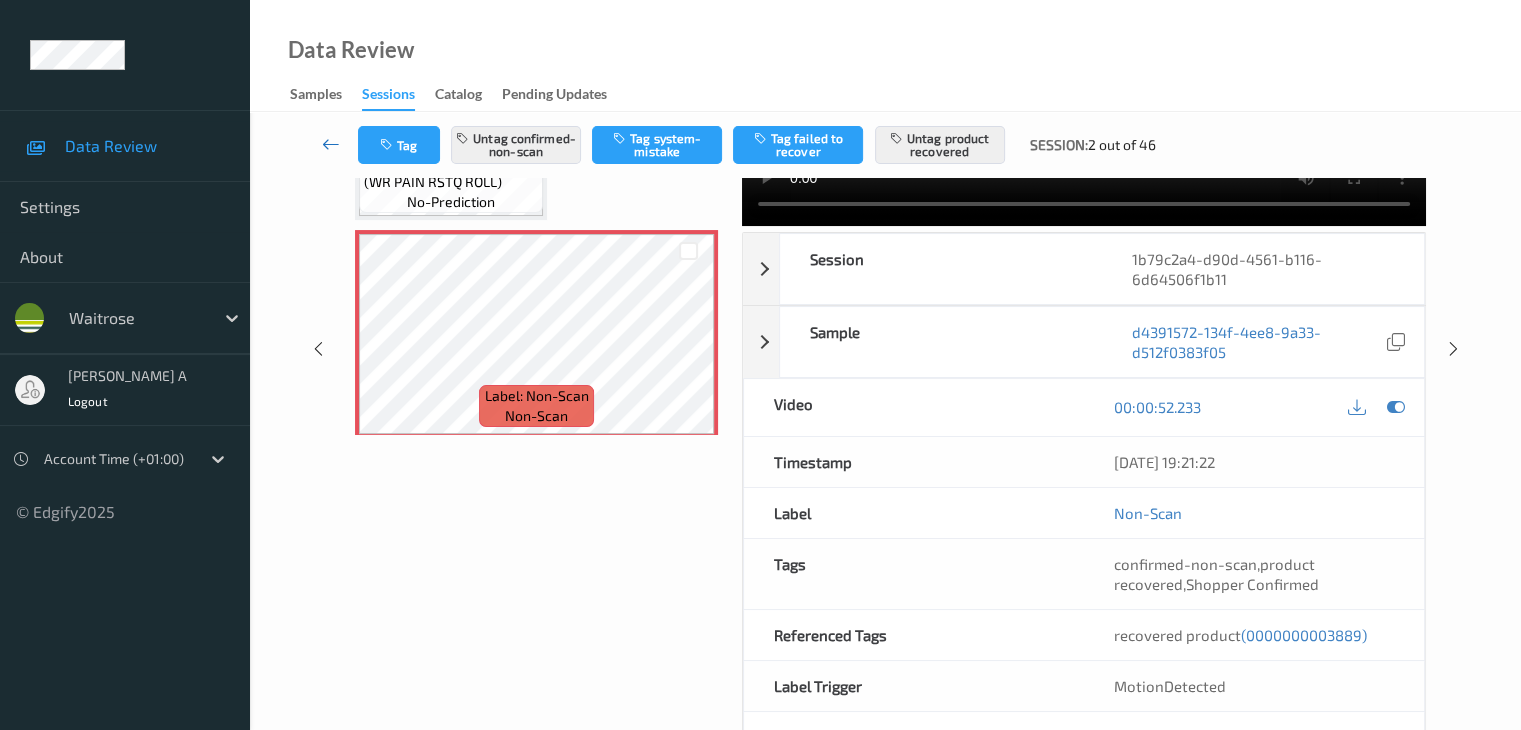 click at bounding box center [331, 144] 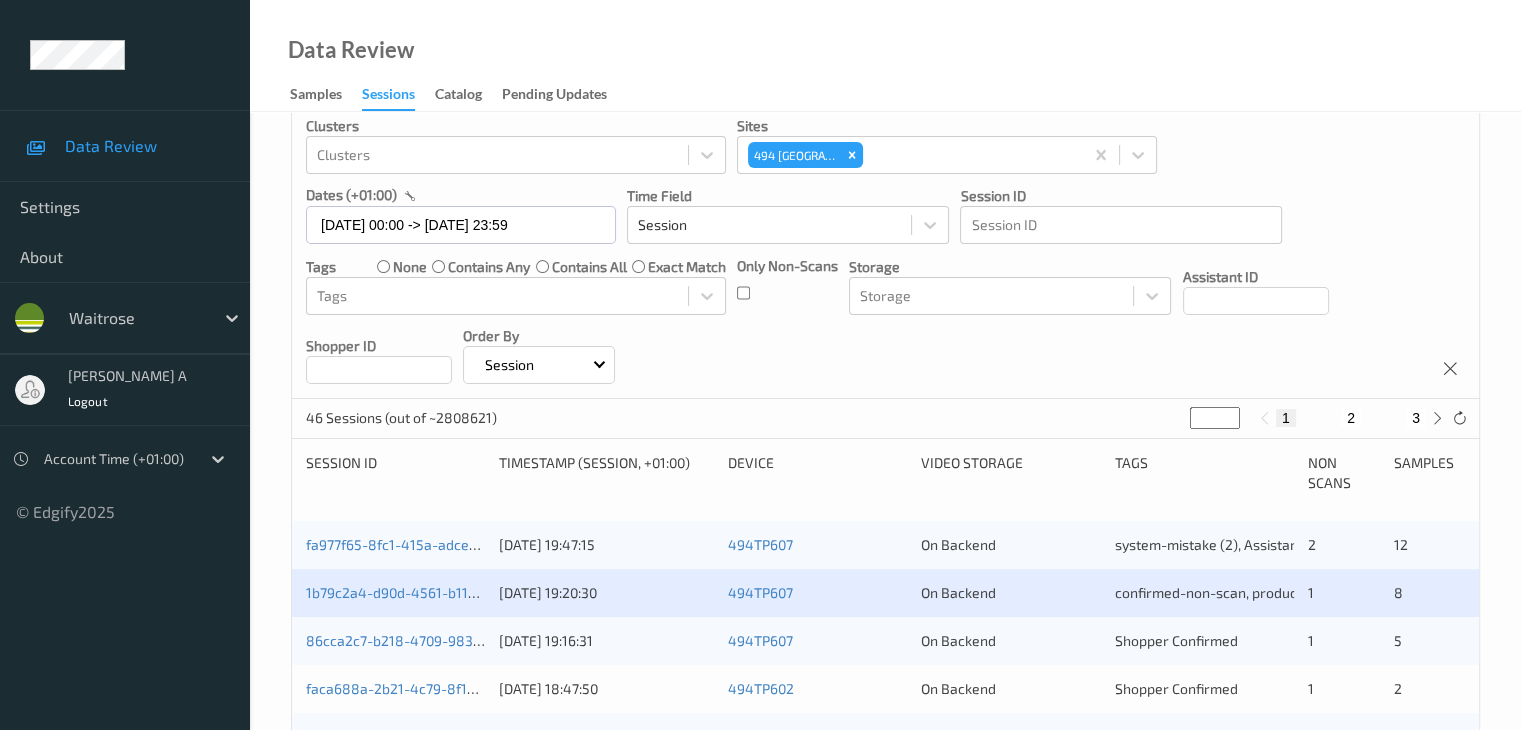 scroll, scrollTop: 200, scrollLeft: 0, axis: vertical 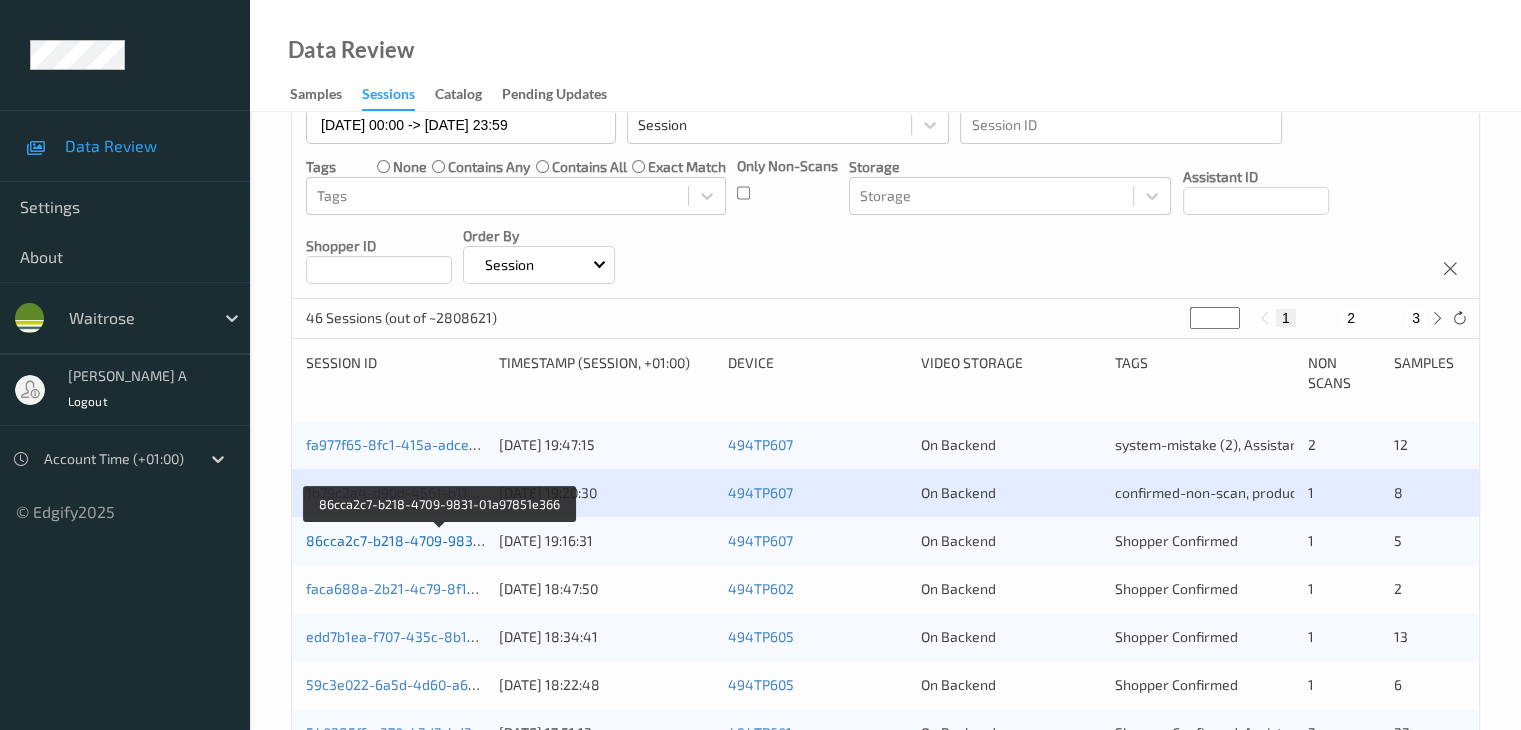 click on "86cca2c7-b218-4709-9831-01a97851e366" at bounding box center [441, 540] 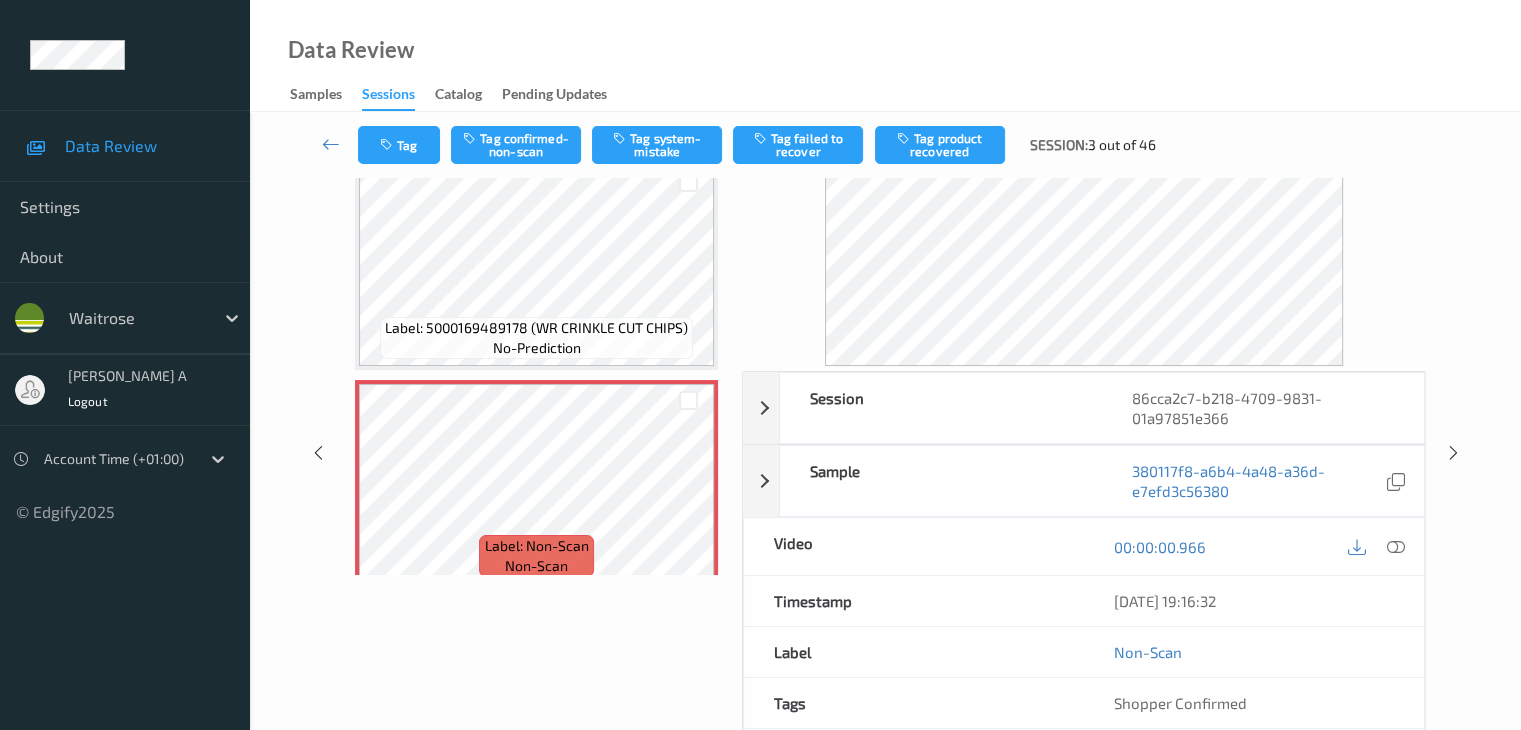 scroll, scrollTop: 0, scrollLeft: 0, axis: both 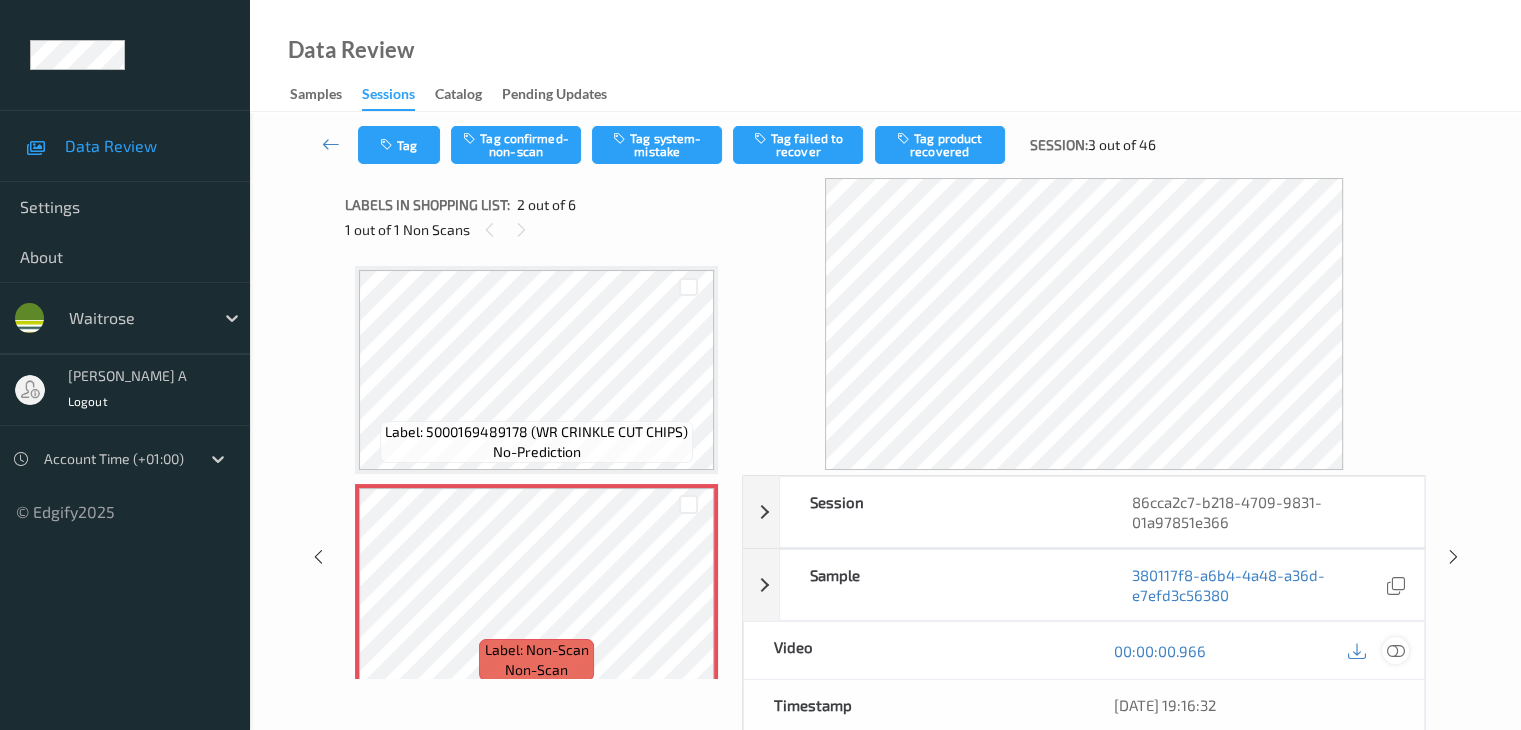 click at bounding box center (1395, 651) 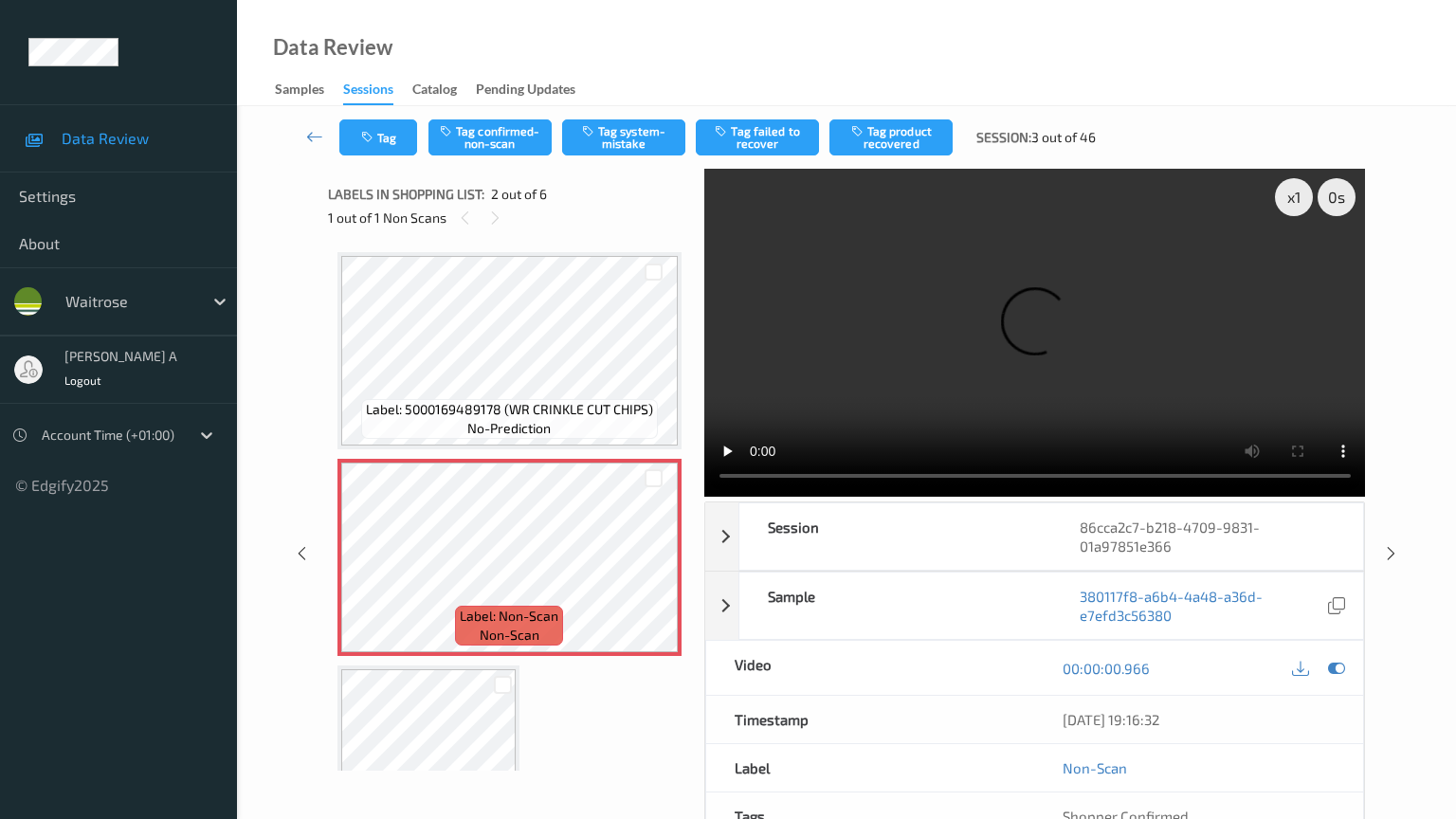 type 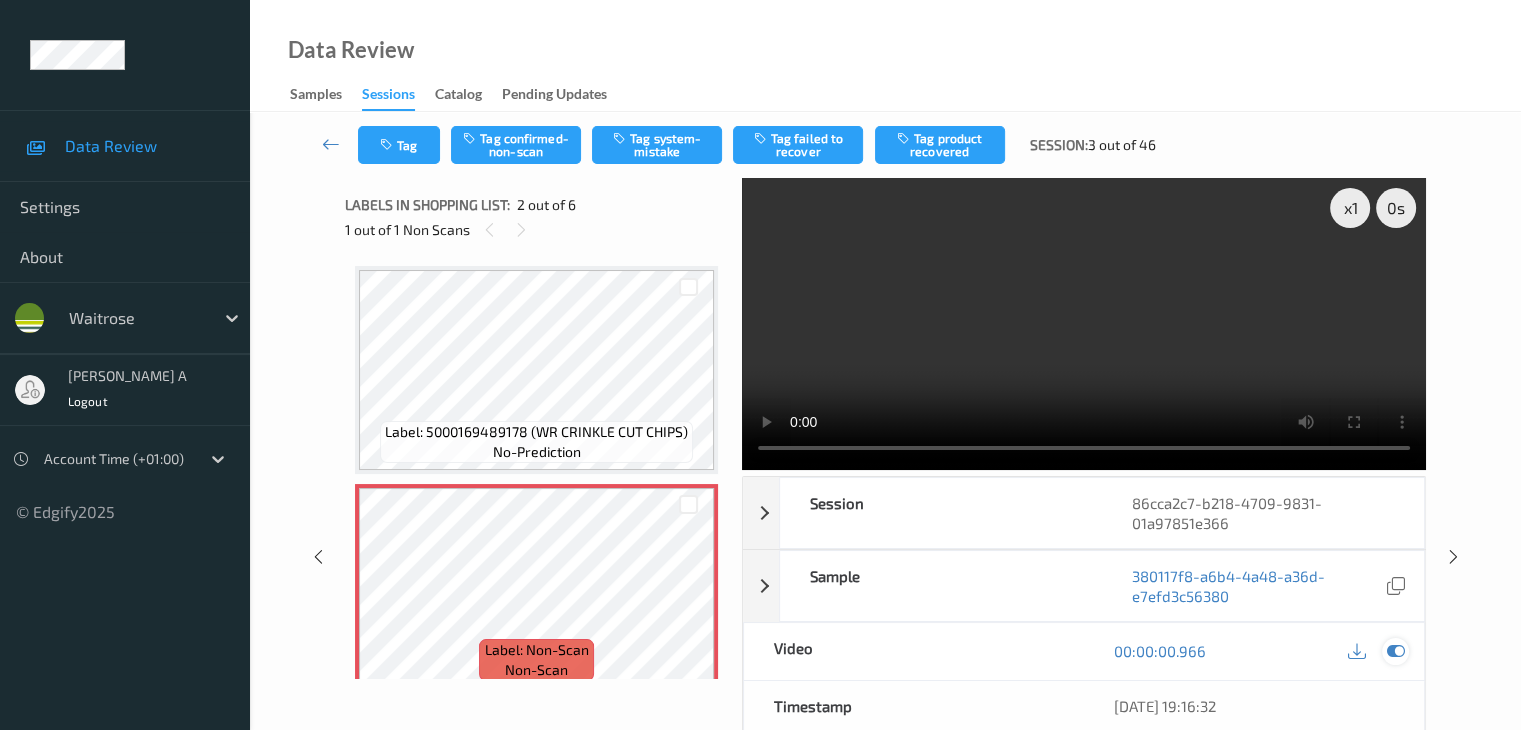 click at bounding box center [1395, 651] 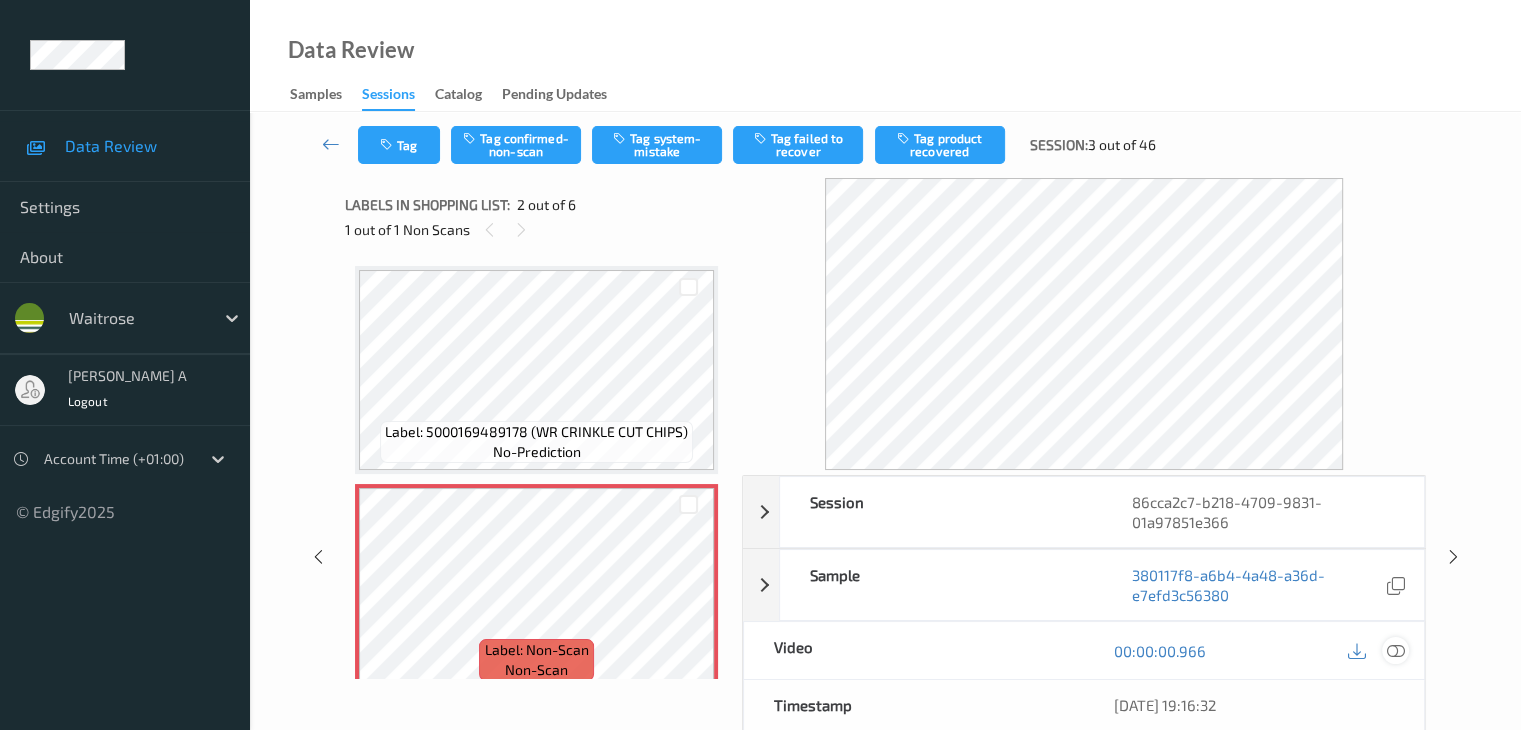 click at bounding box center [1395, 651] 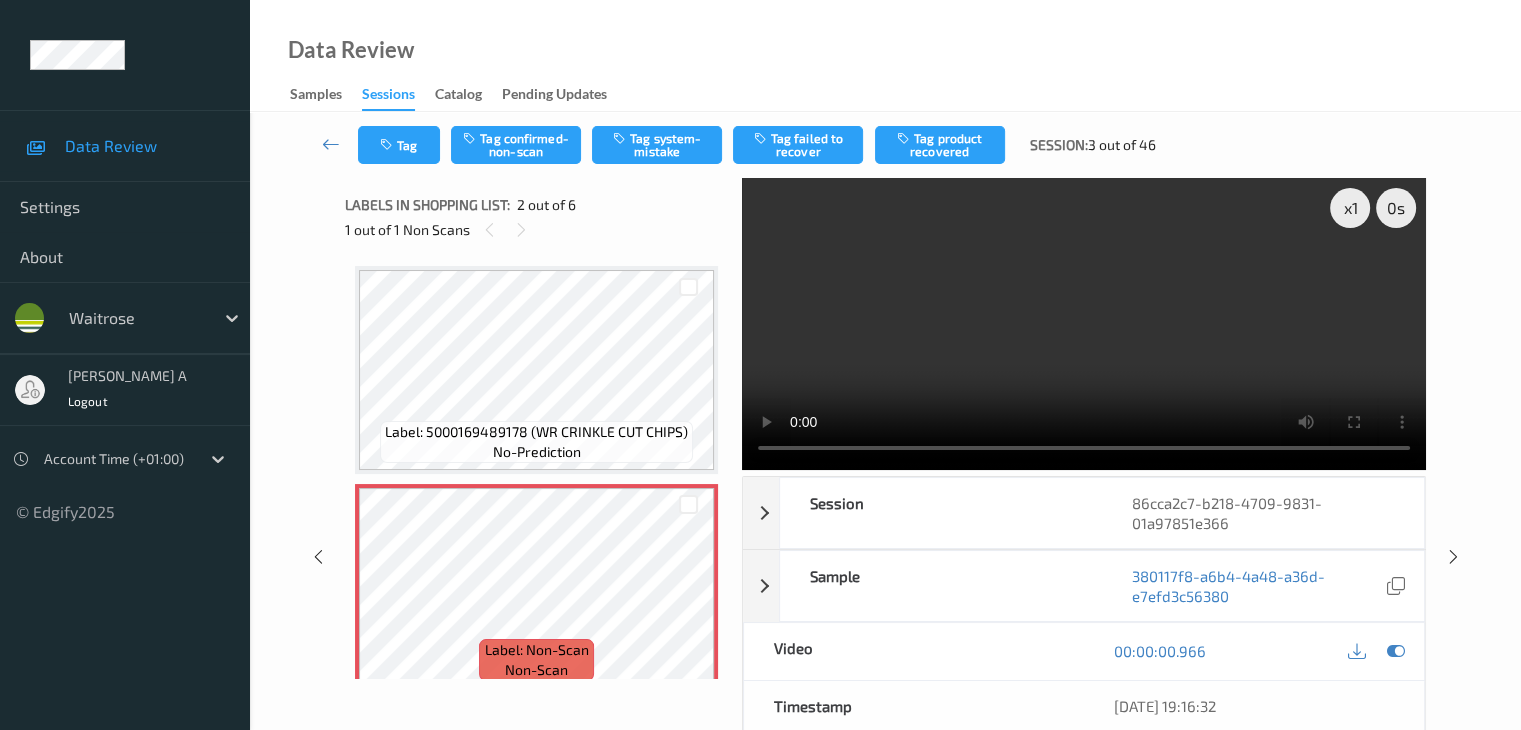 click at bounding box center (1084, 324) 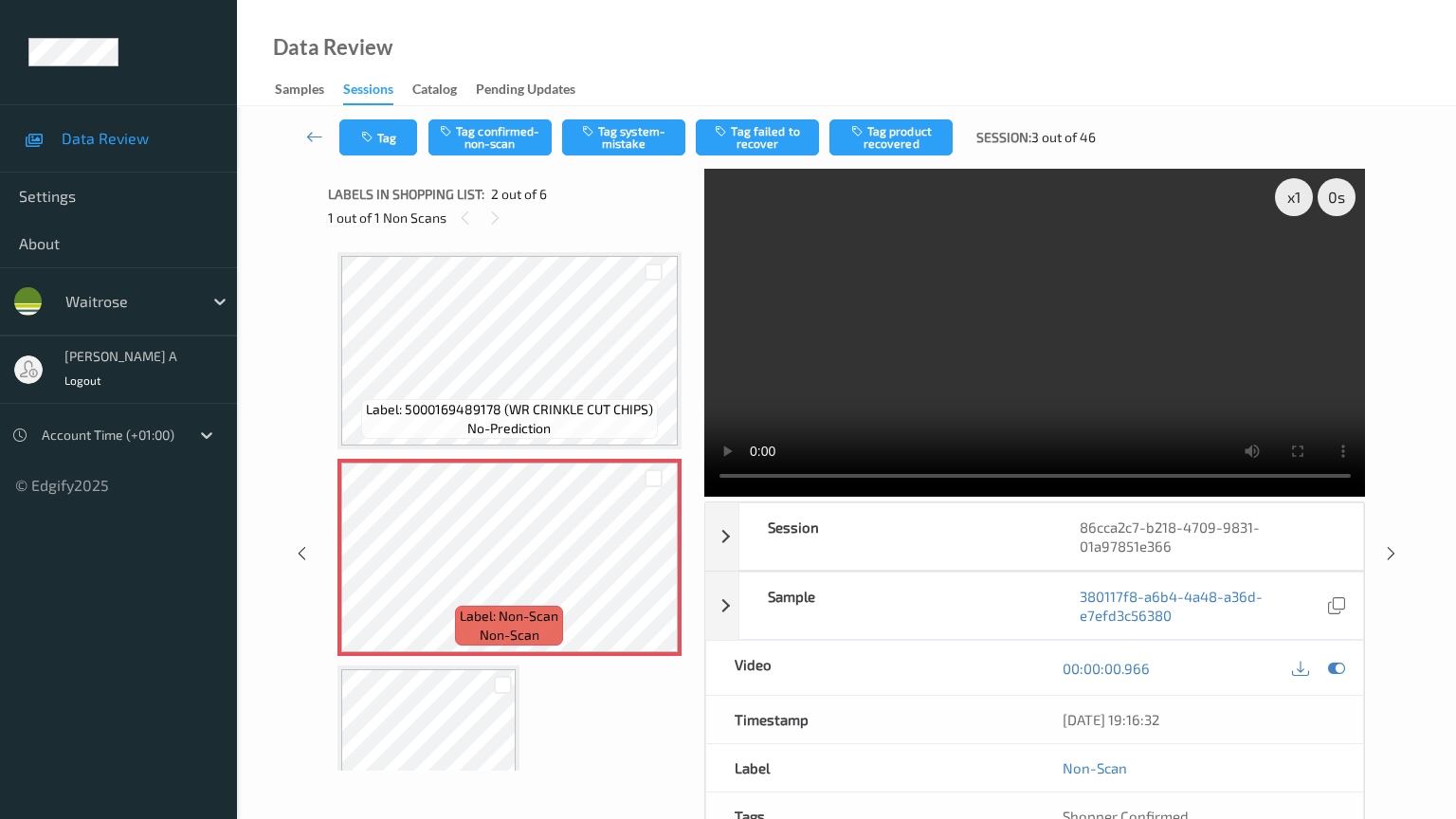 type 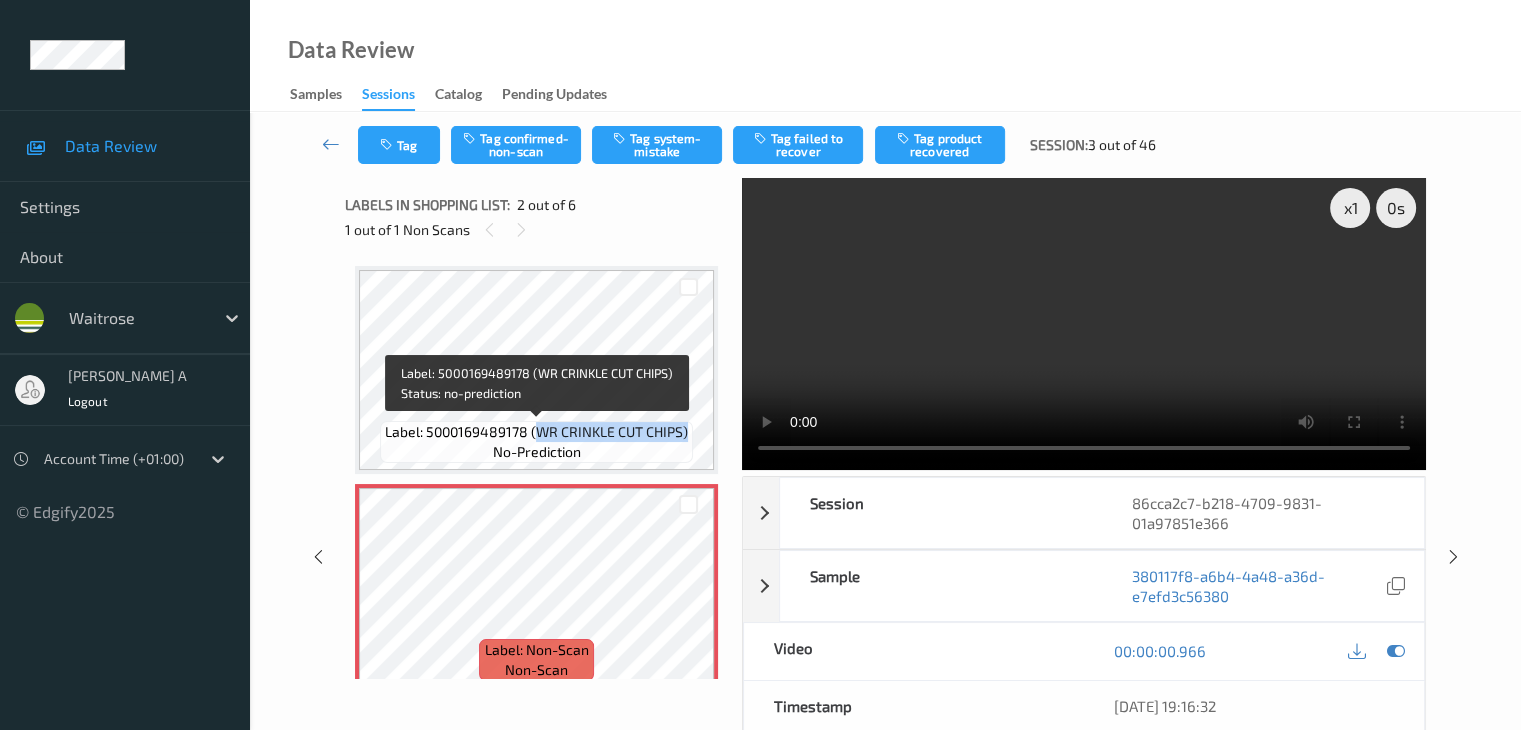 drag, startPoint x: 537, startPoint y: 433, endPoint x: 685, endPoint y: 430, distance: 148.0304 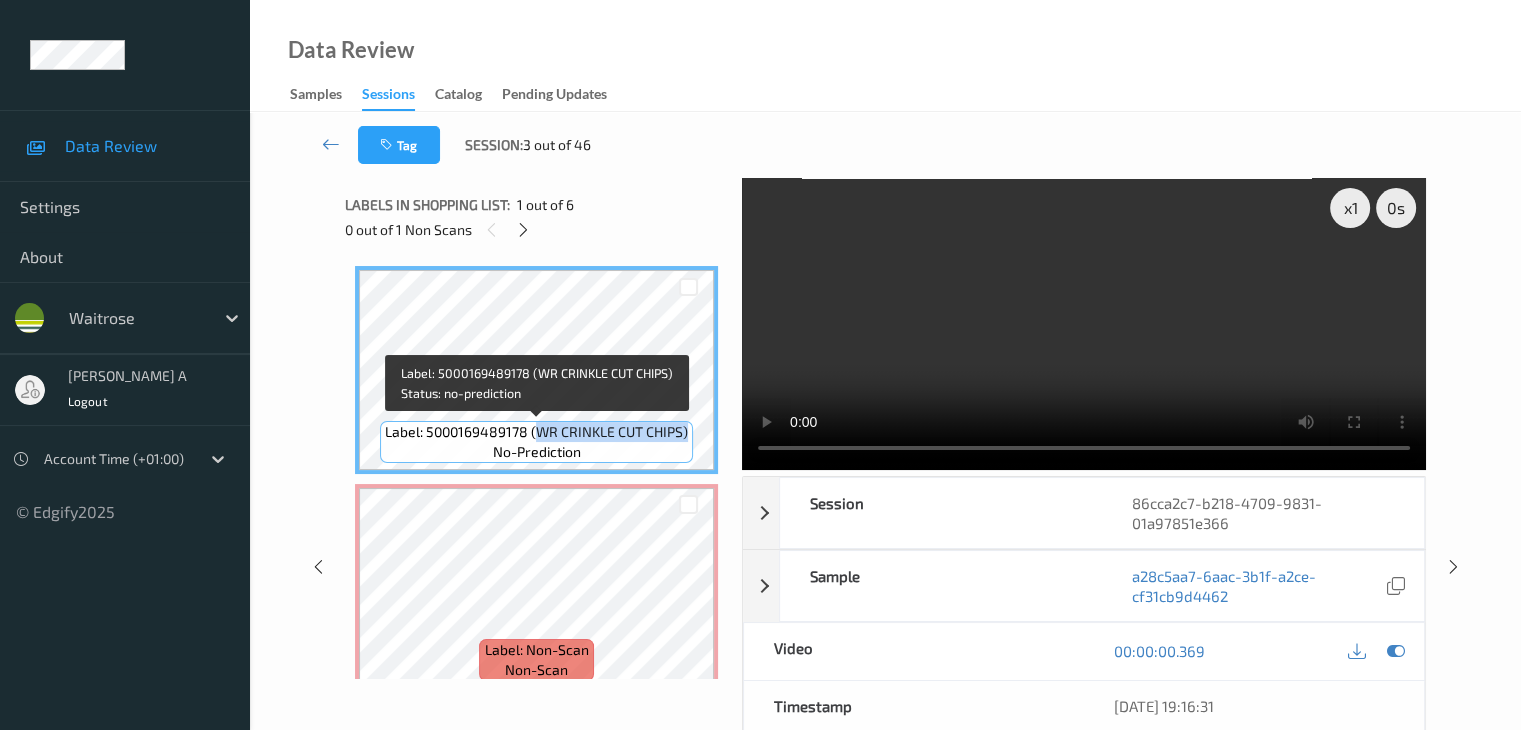 copy on "WR CRINKLE CUT CHIPS)" 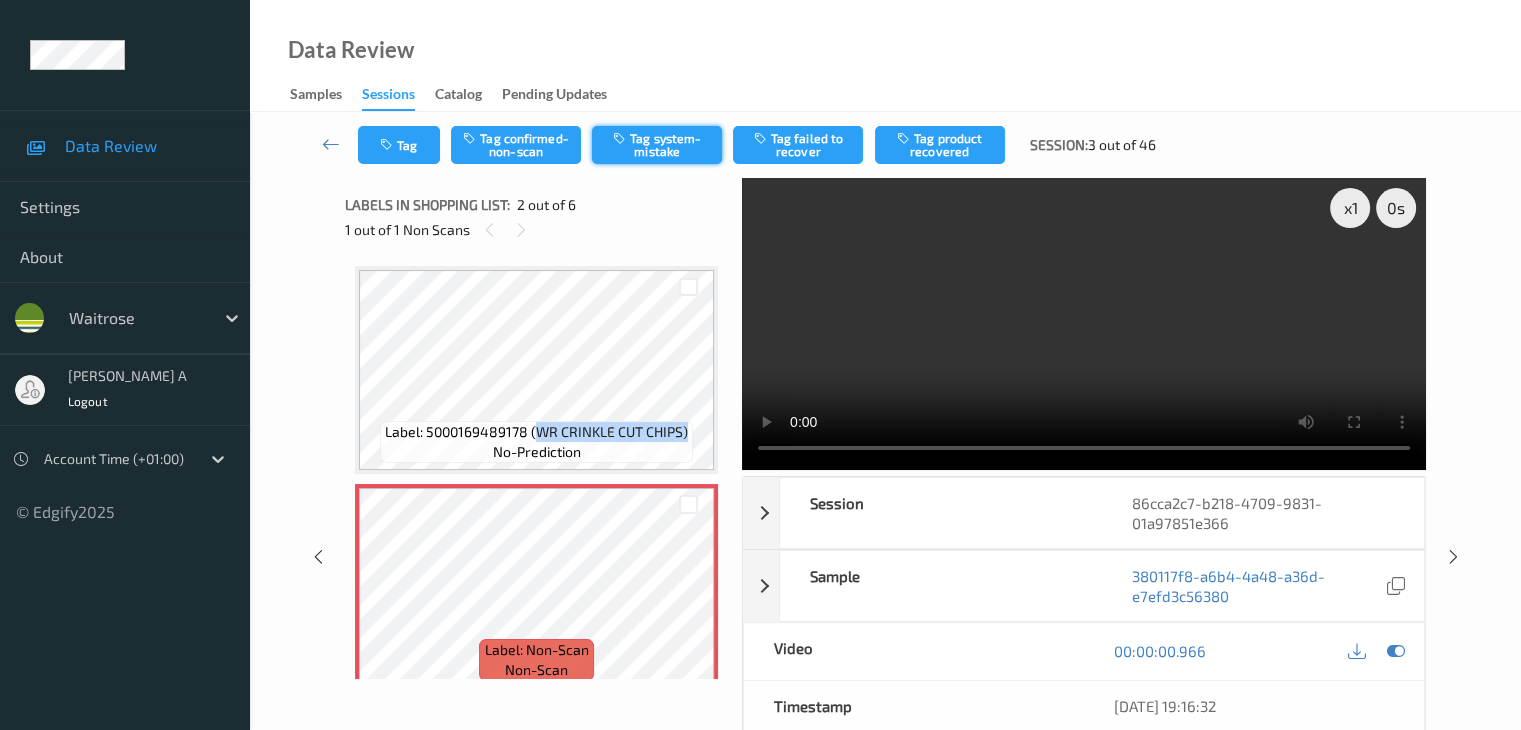 click on "Tag   system-mistake" at bounding box center [657, 145] 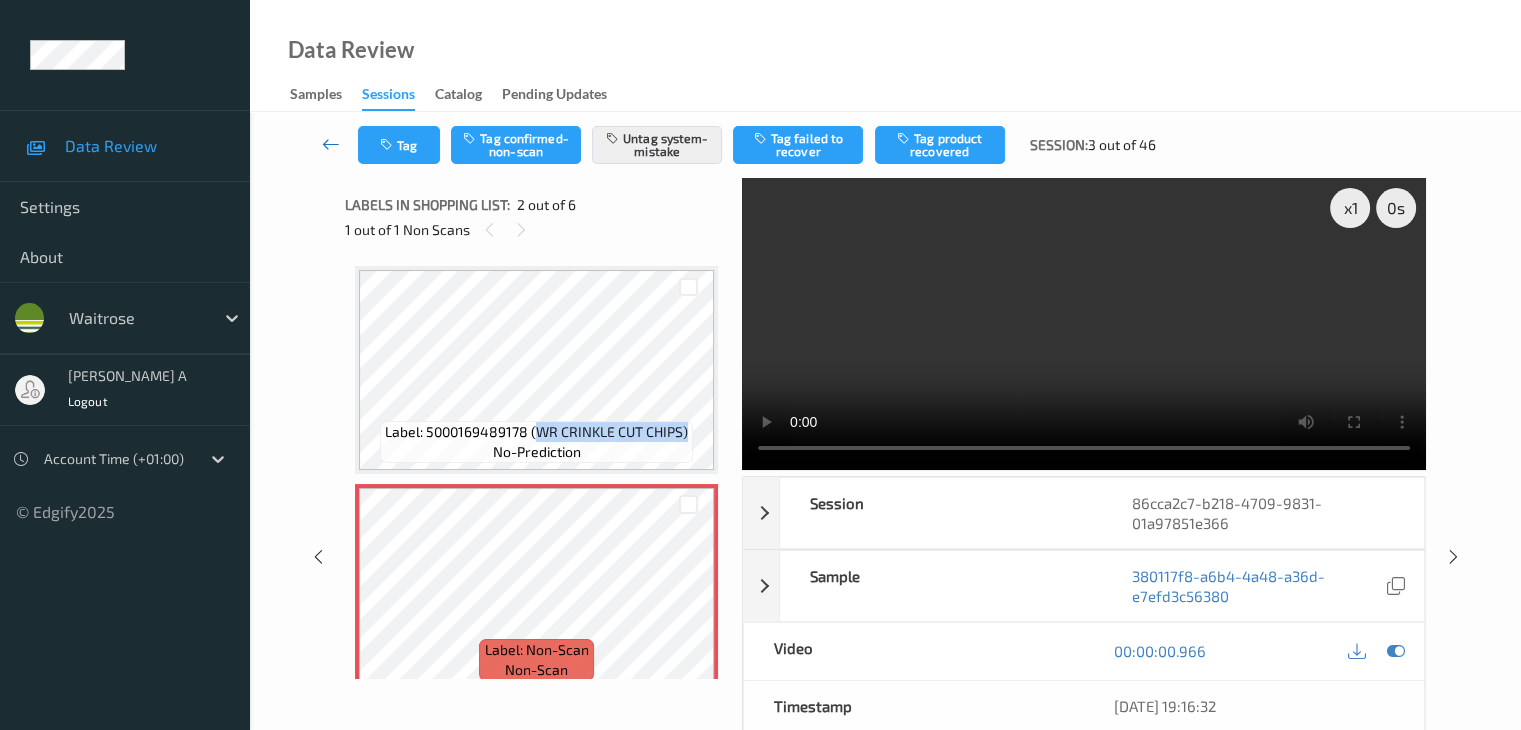 click at bounding box center [331, 144] 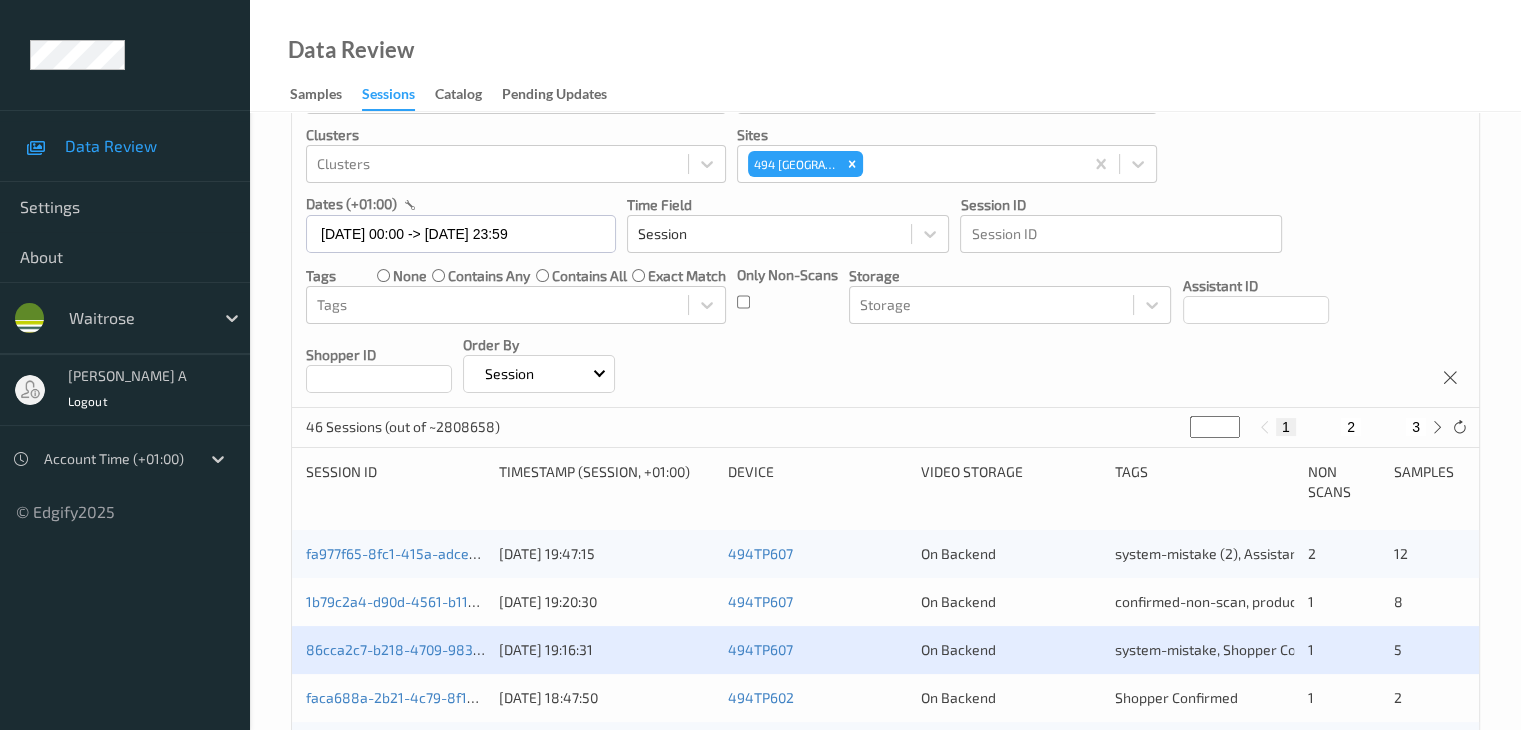 scroll, scrollTop: 200, scrollLeft: 0, axis: vertical 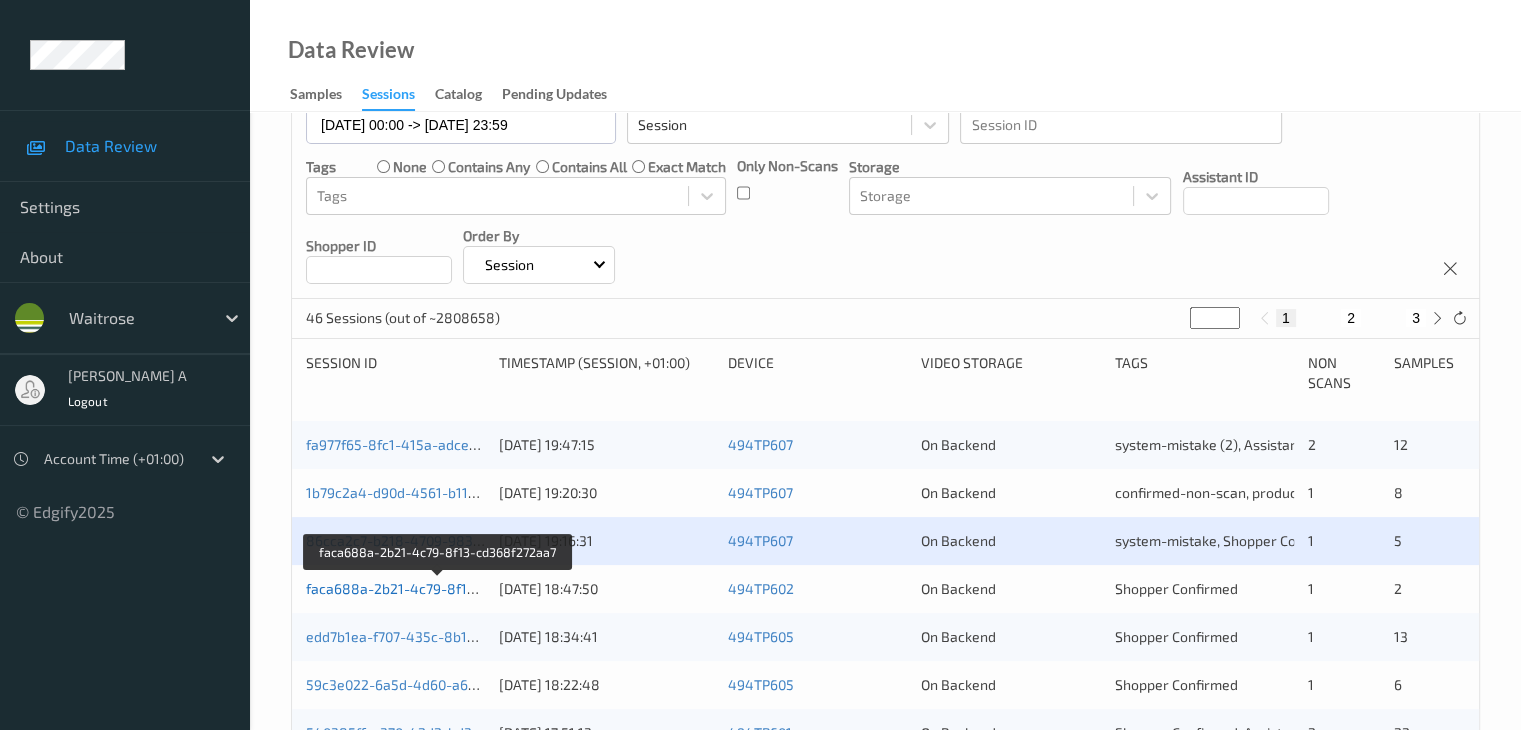 click on "faca688a-2b21-4c79-8f13-cd368f272aa7" at bounding box center (439, 588) 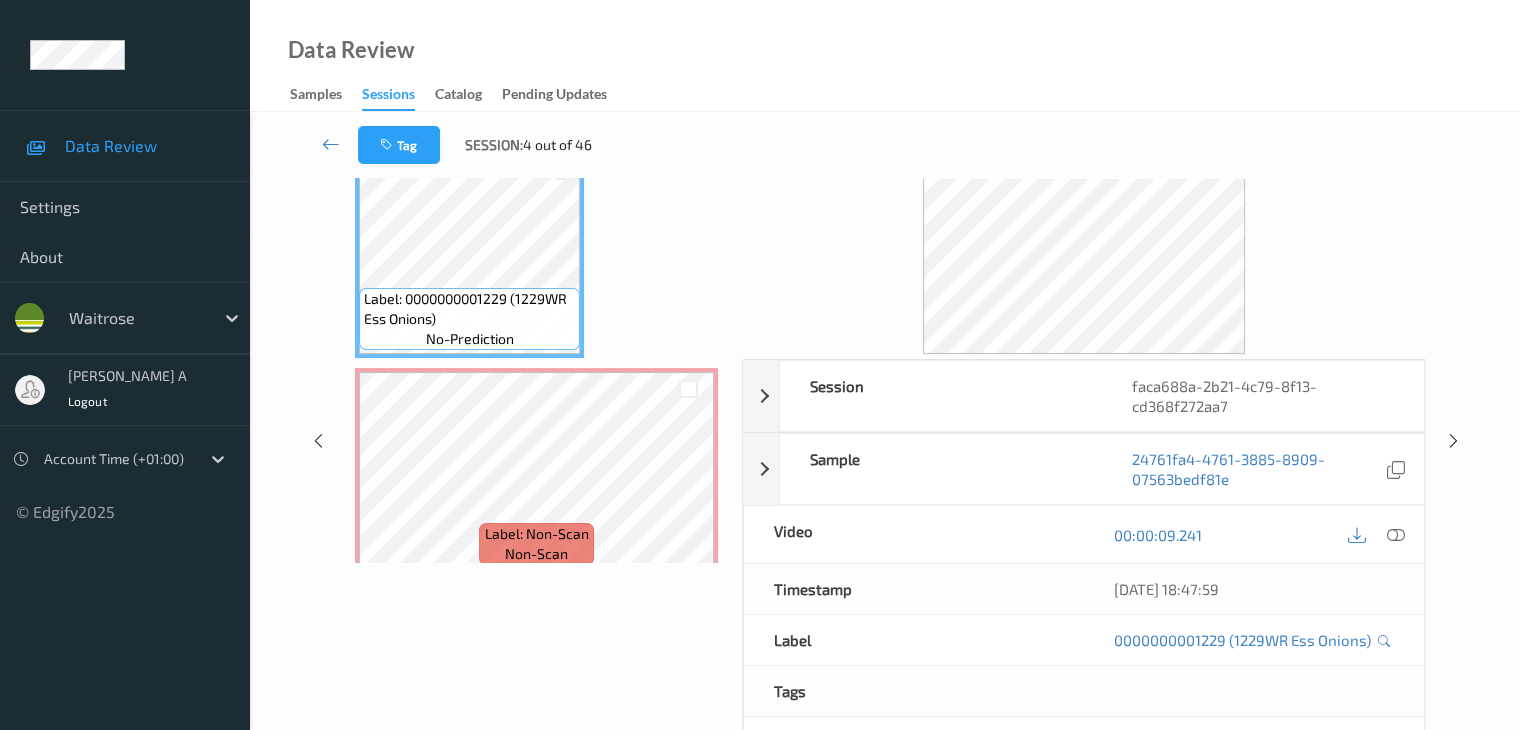 scroll, scrollTop: 0, scrollLeft: 0, axis: both 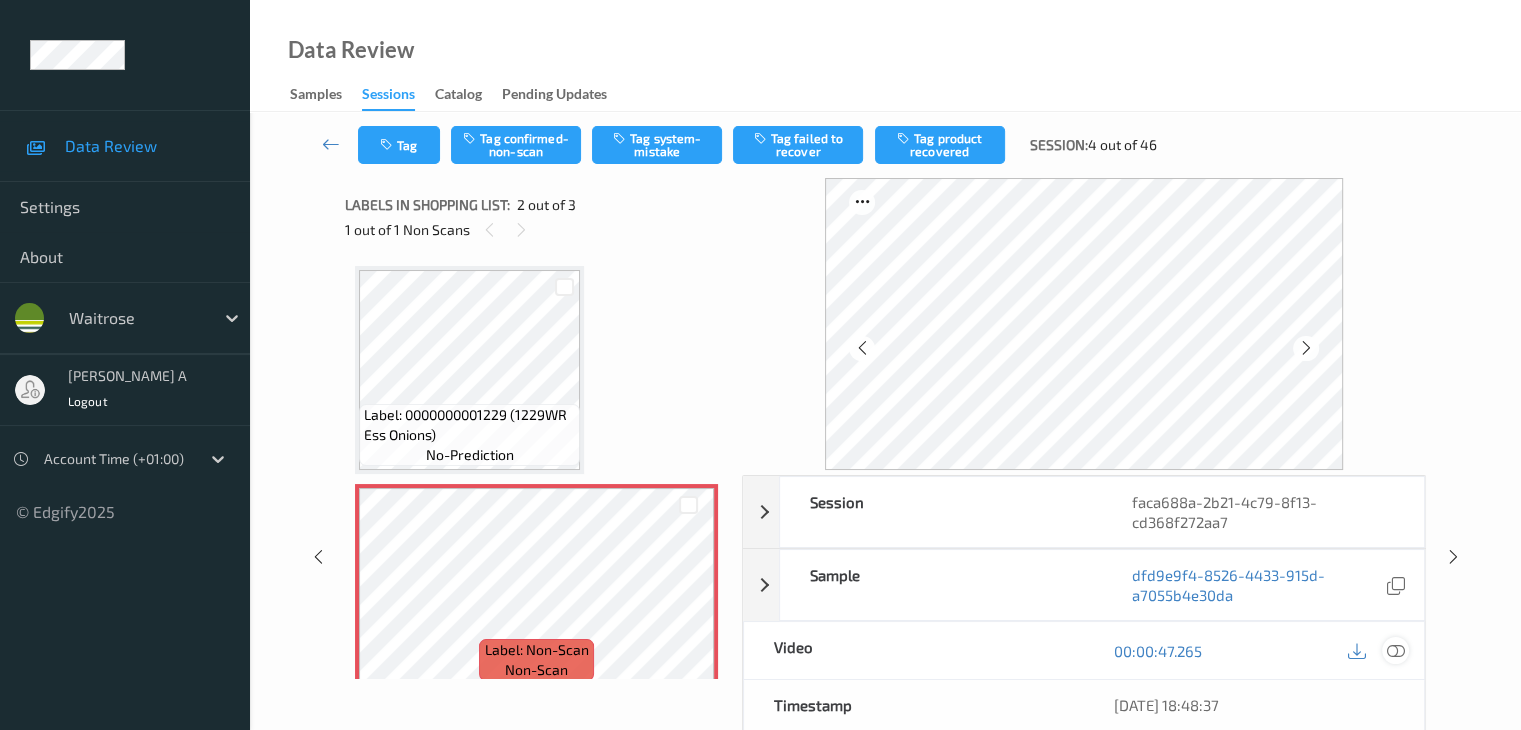 click at bounding box center [1395, 650] 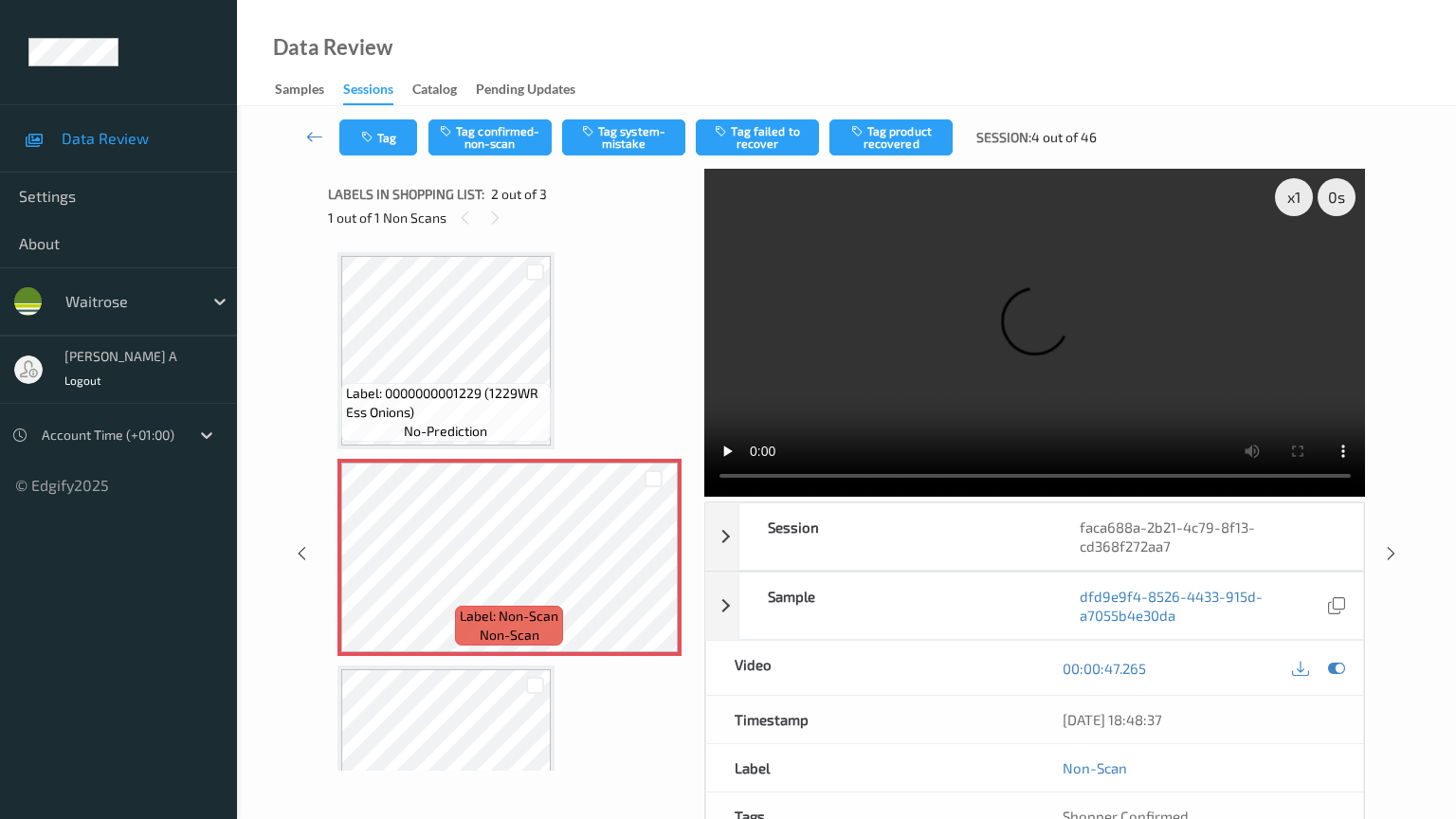 type 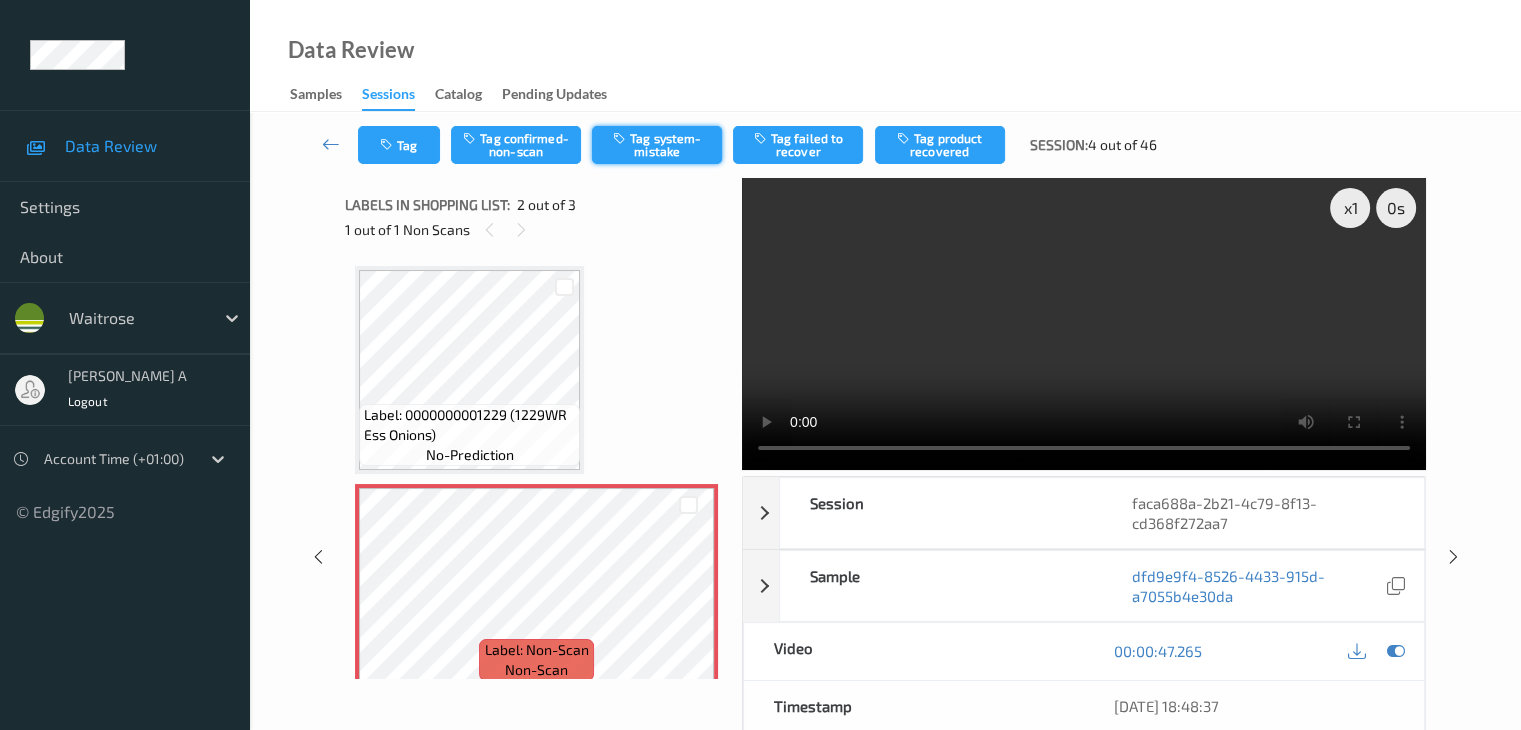 click on "Tag   system-mistake" at bounding box center (657, 145) 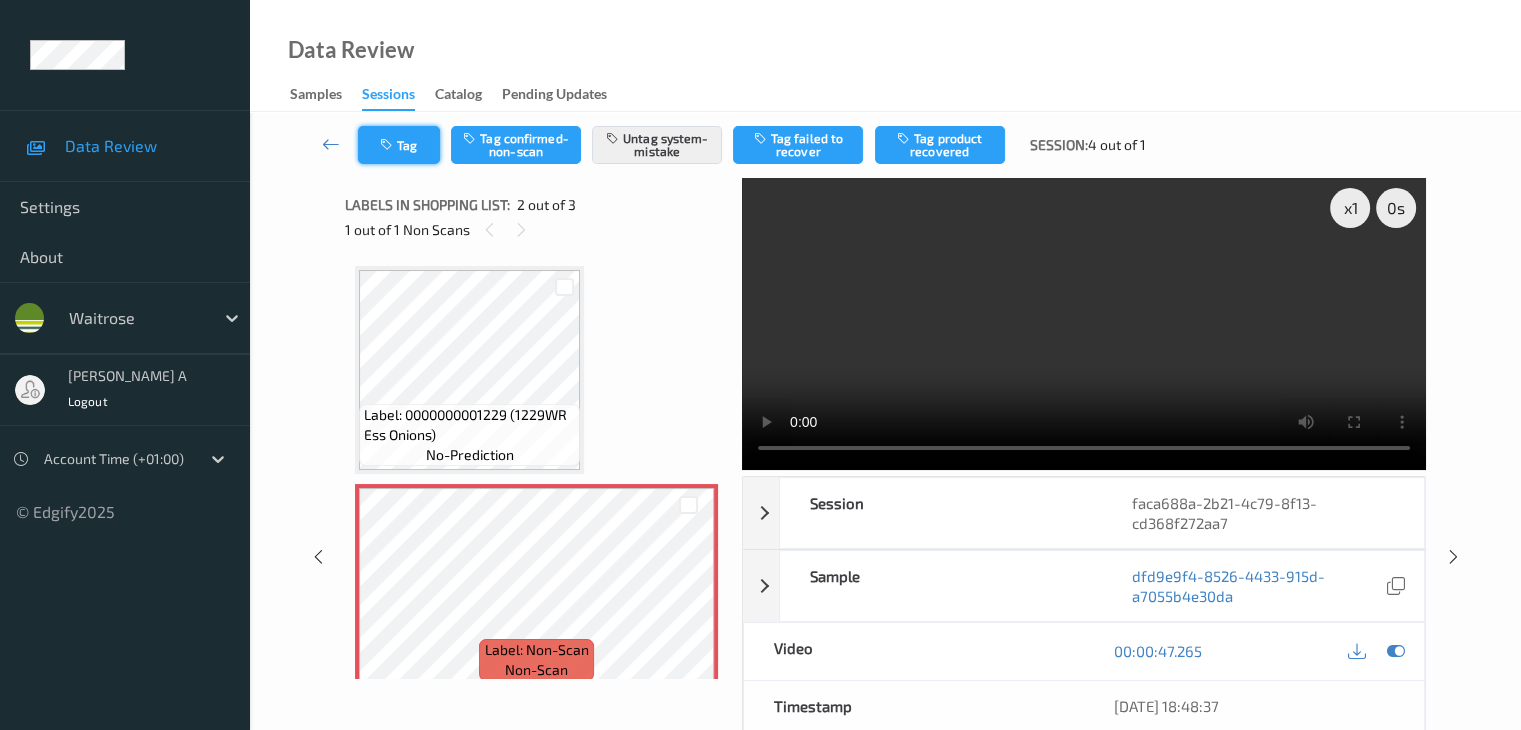 click on "Tag" at bounding box center (399, 145) 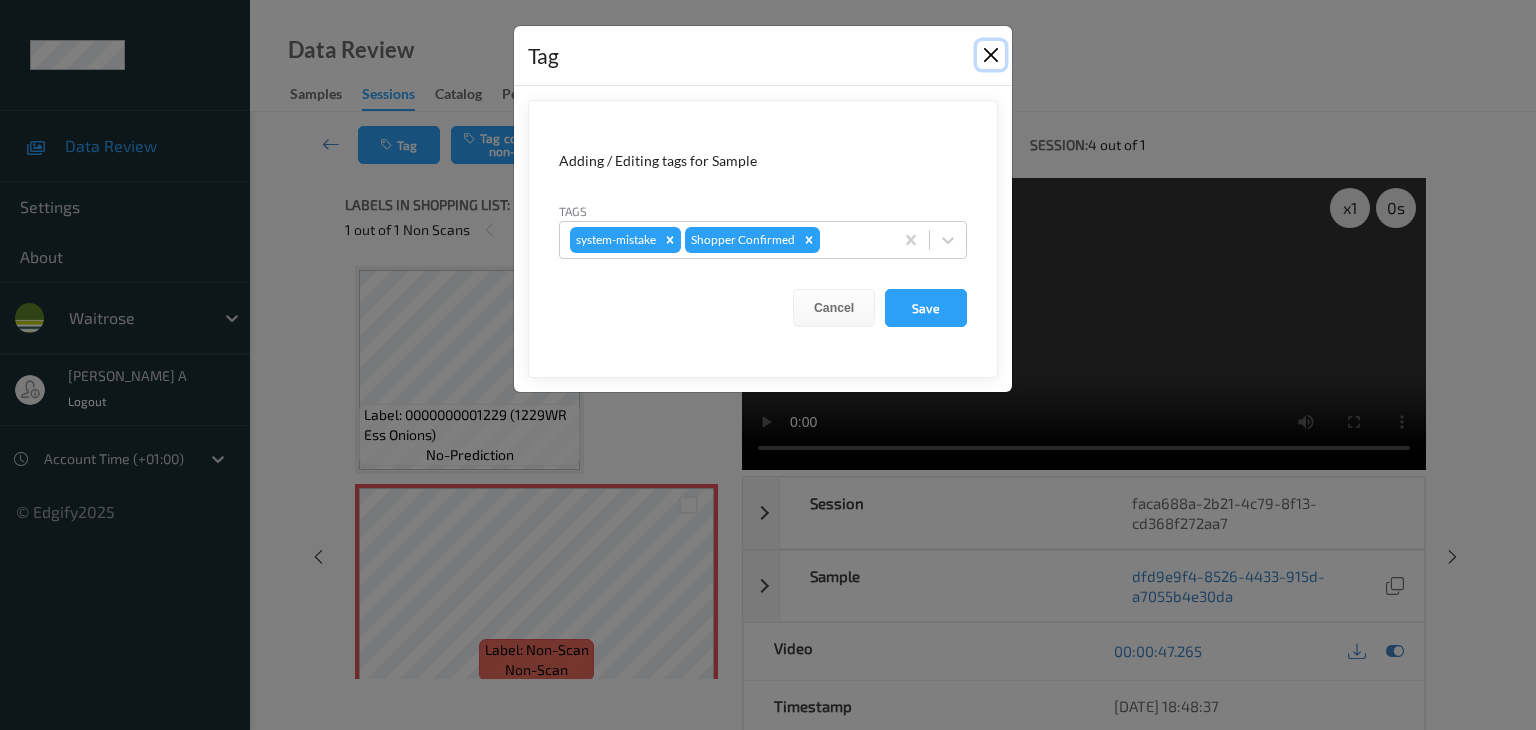 click at bounding box center (991, 55) 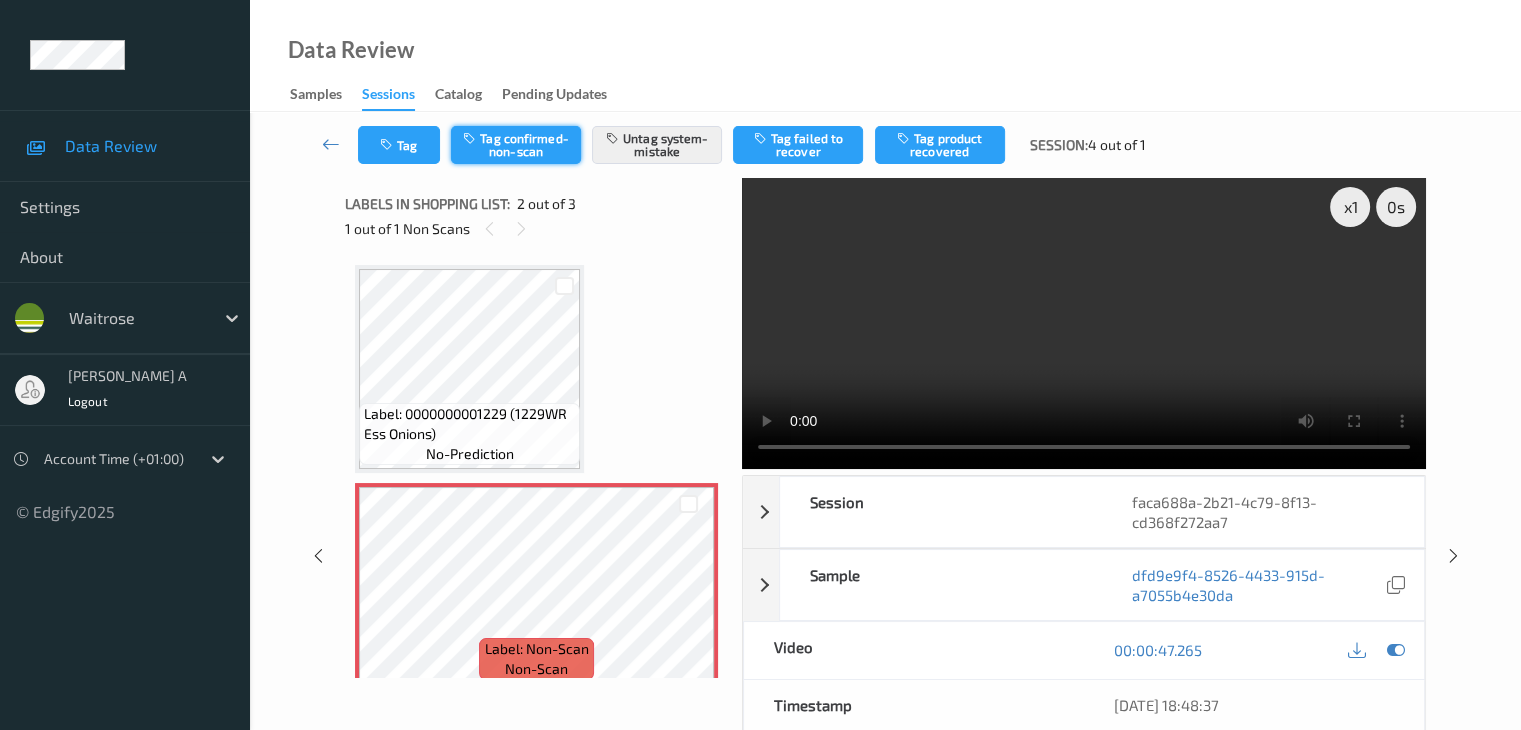 scroll, scrollTop: 0, scrollLeft: 0, axis: both 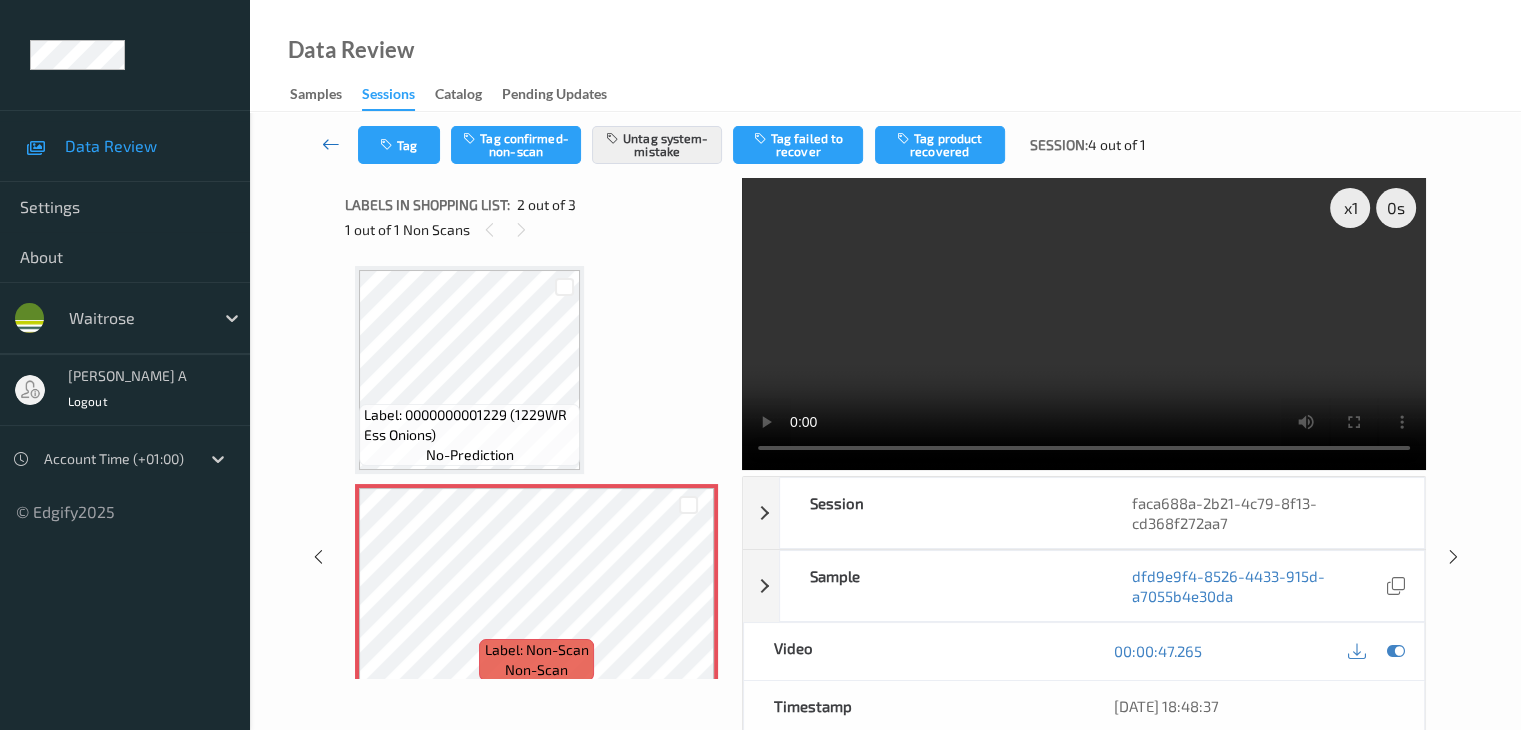 click at bounding box center [331, 144] 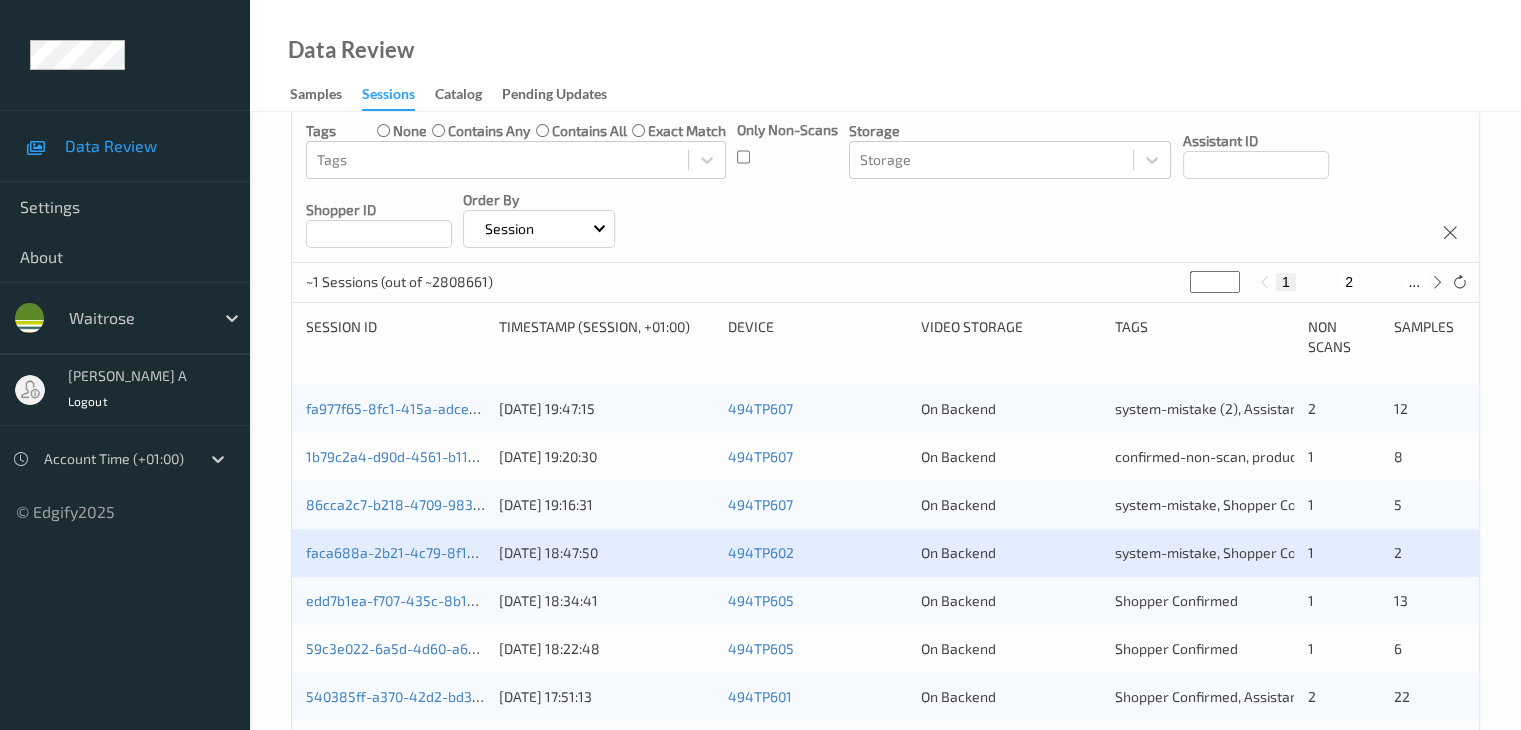 scroll, scrollTop: 300, scrollLeft: 0, axis: vertical 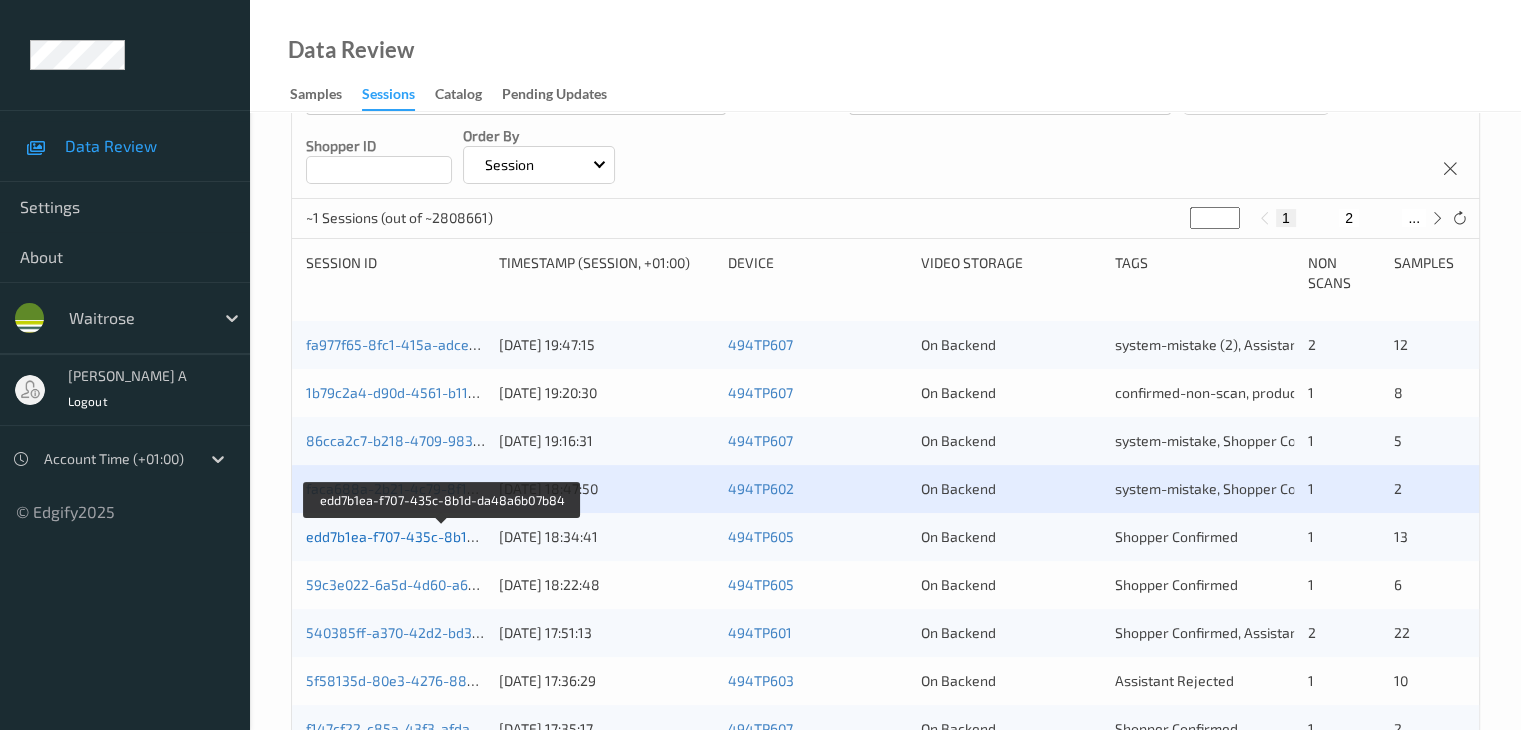 click on "edd7b1ea-f707-435c-8b1d-da48a6b07b84" at bounding box center (443, 536) 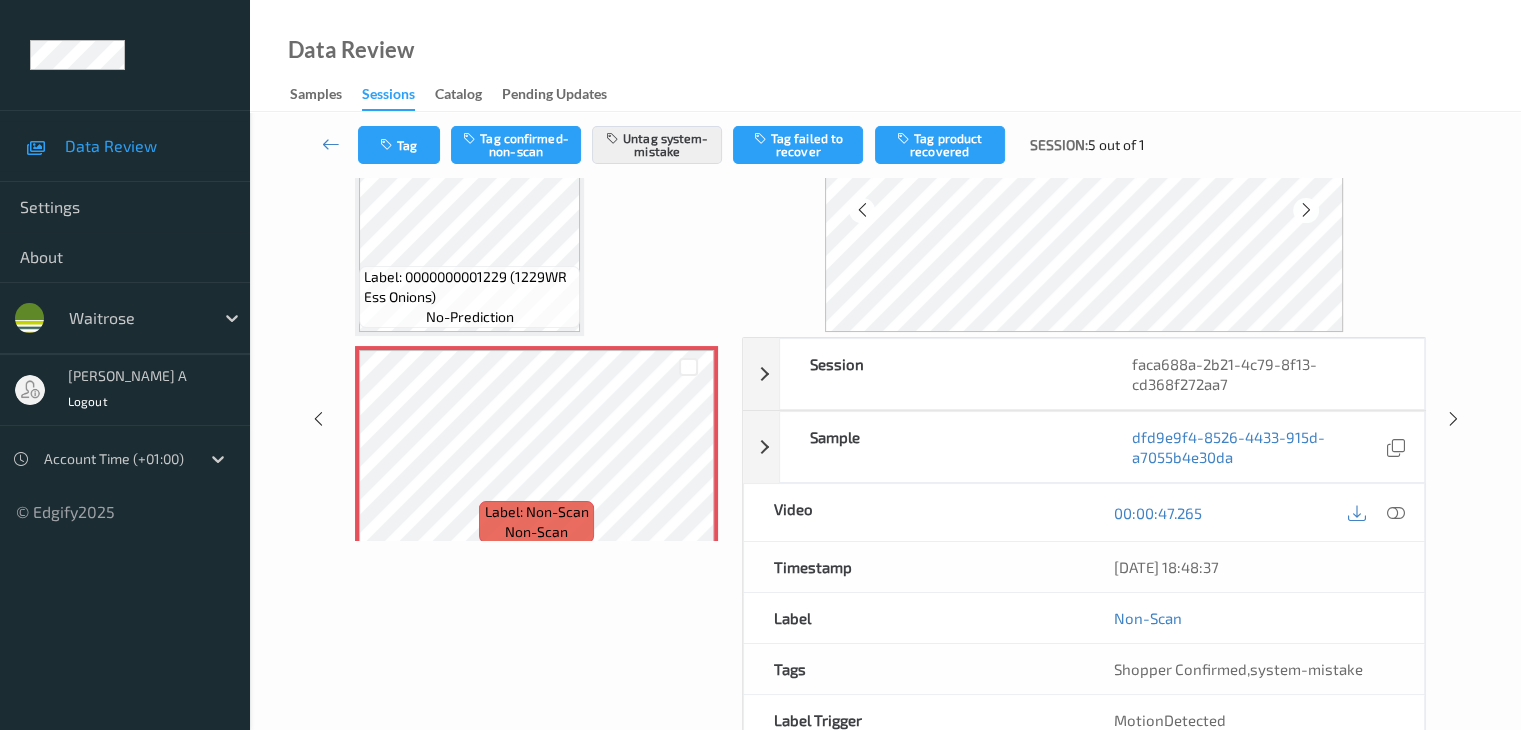 scroll, scrollTop: 0, scrollLeft: 0, axis: both 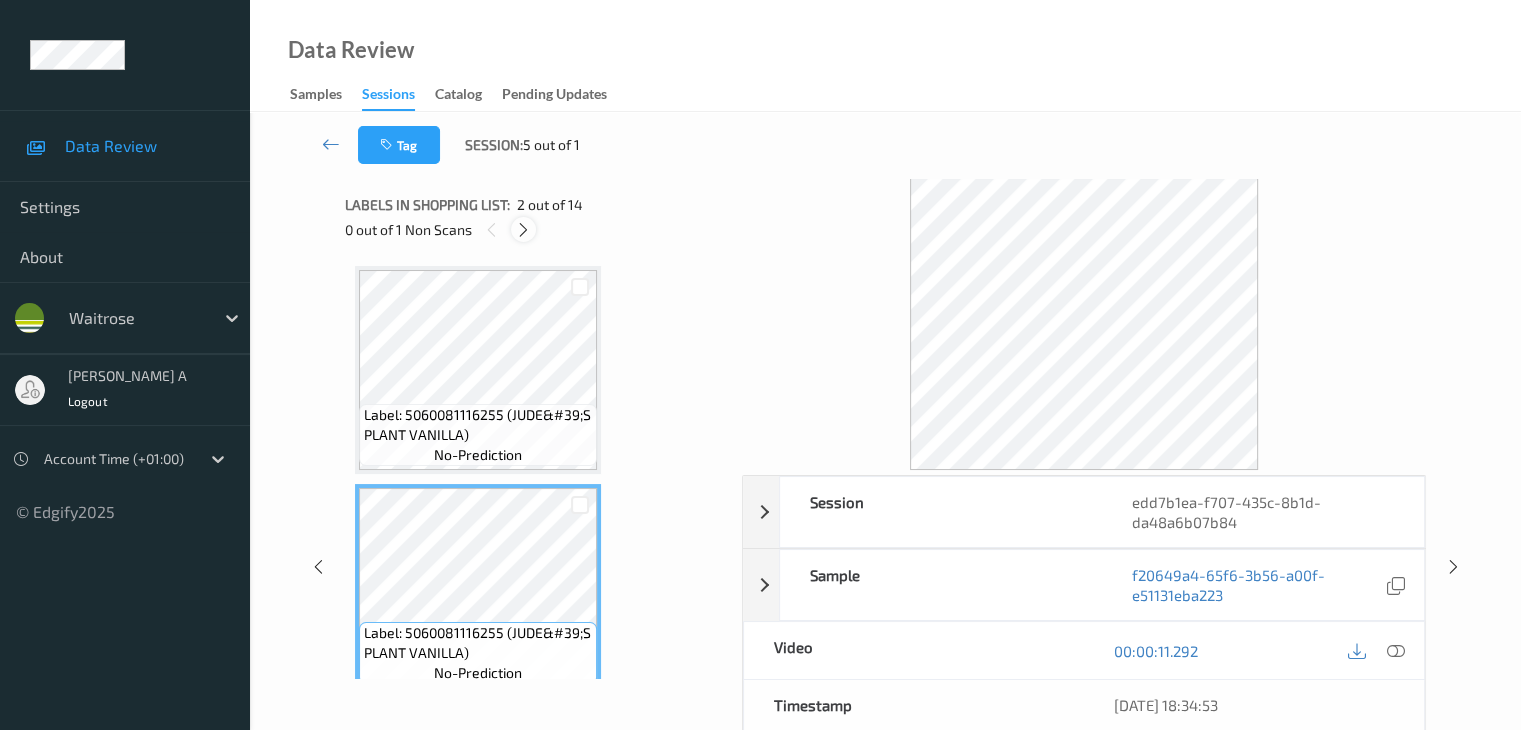 click at bounding box center (523, 230) 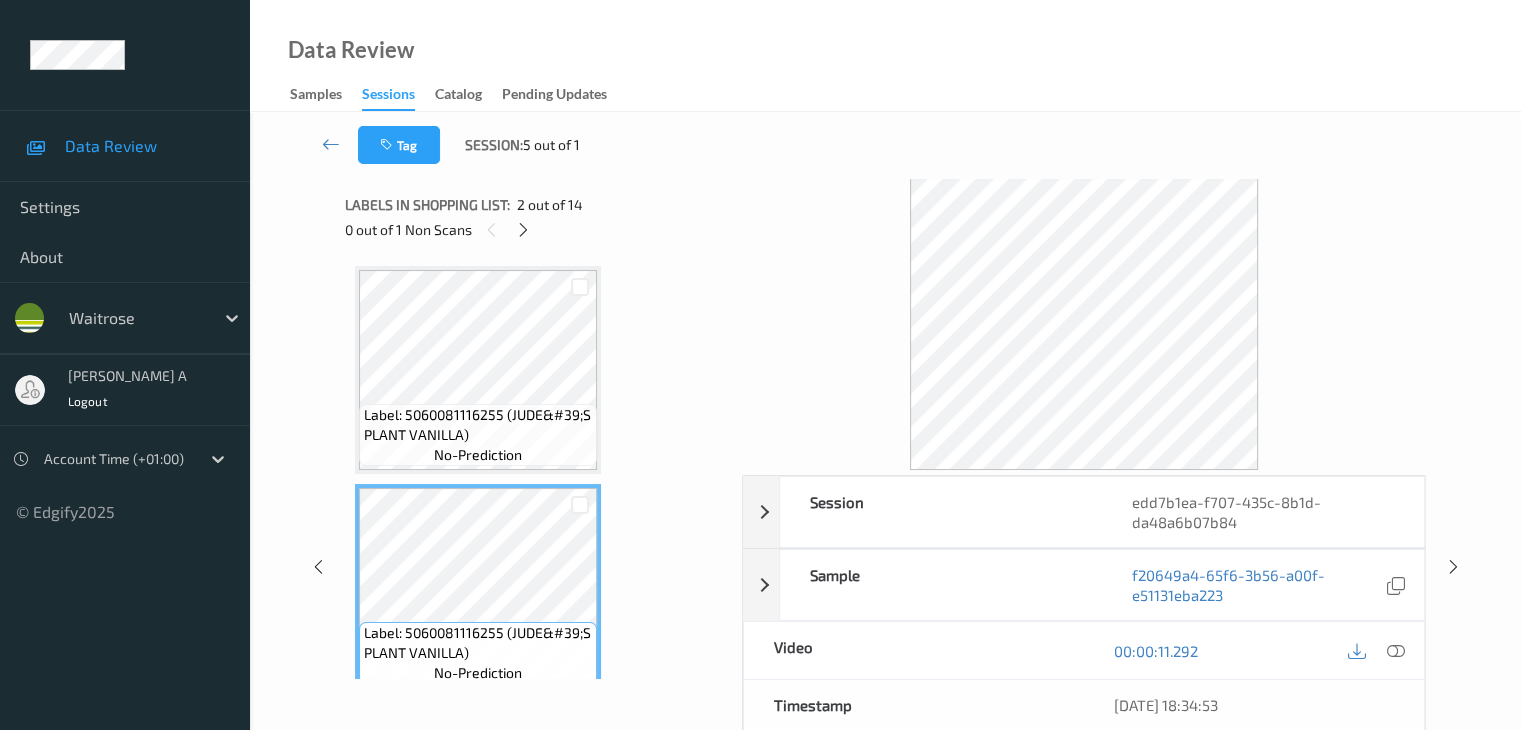 scroll, scrollTop: 1754, scrollLeft: 0, axis: vertical 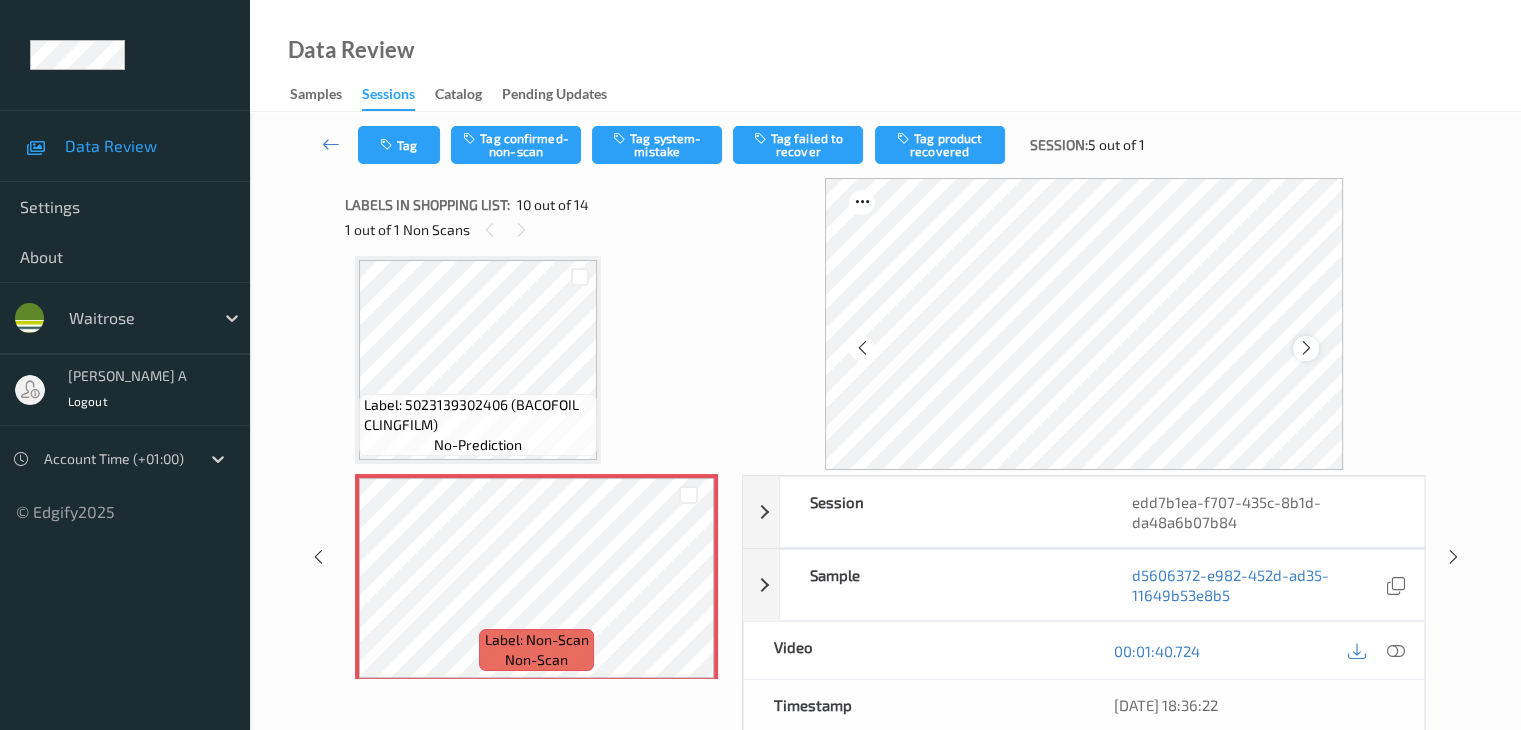 click at bounding box center [1306, 348] 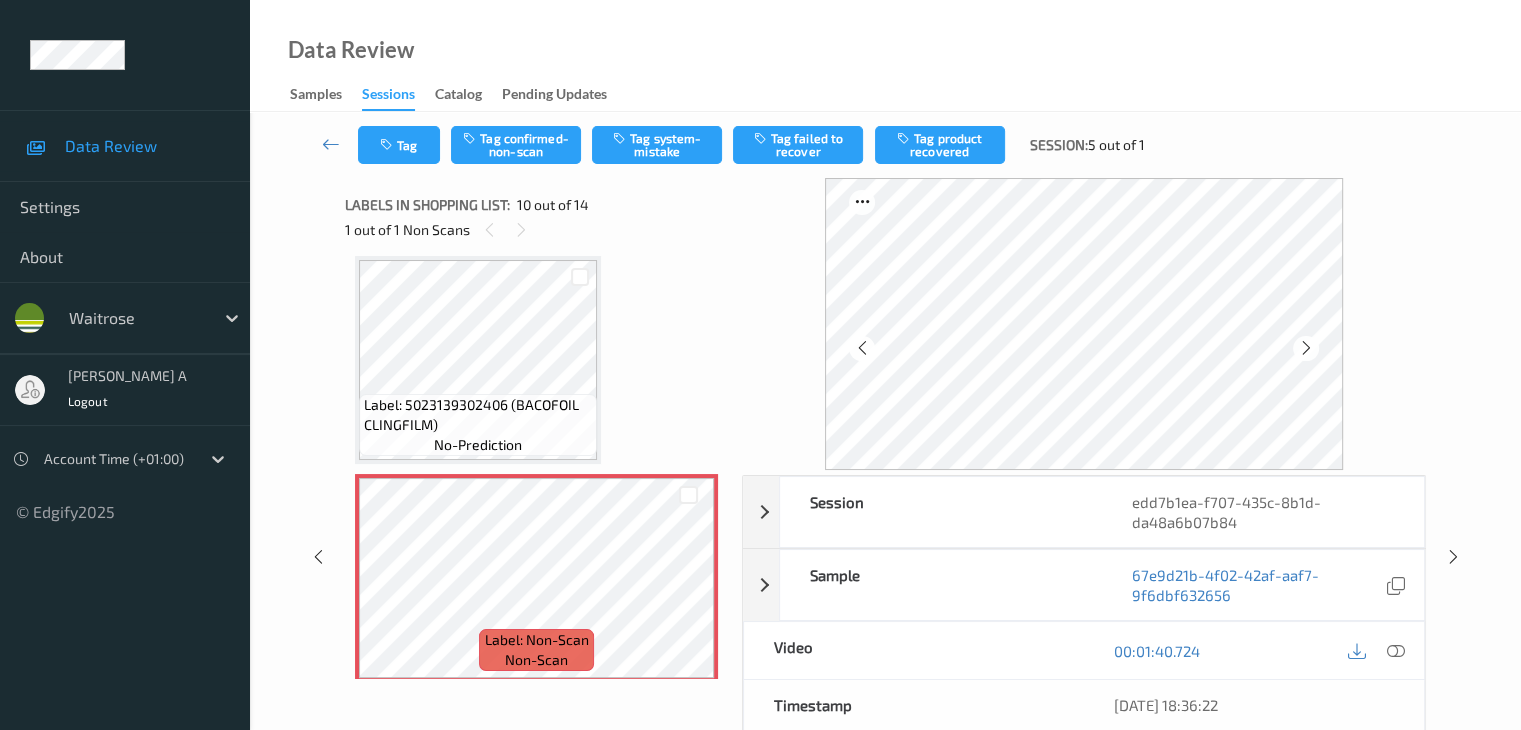 click at bounding box center [1306, 348] 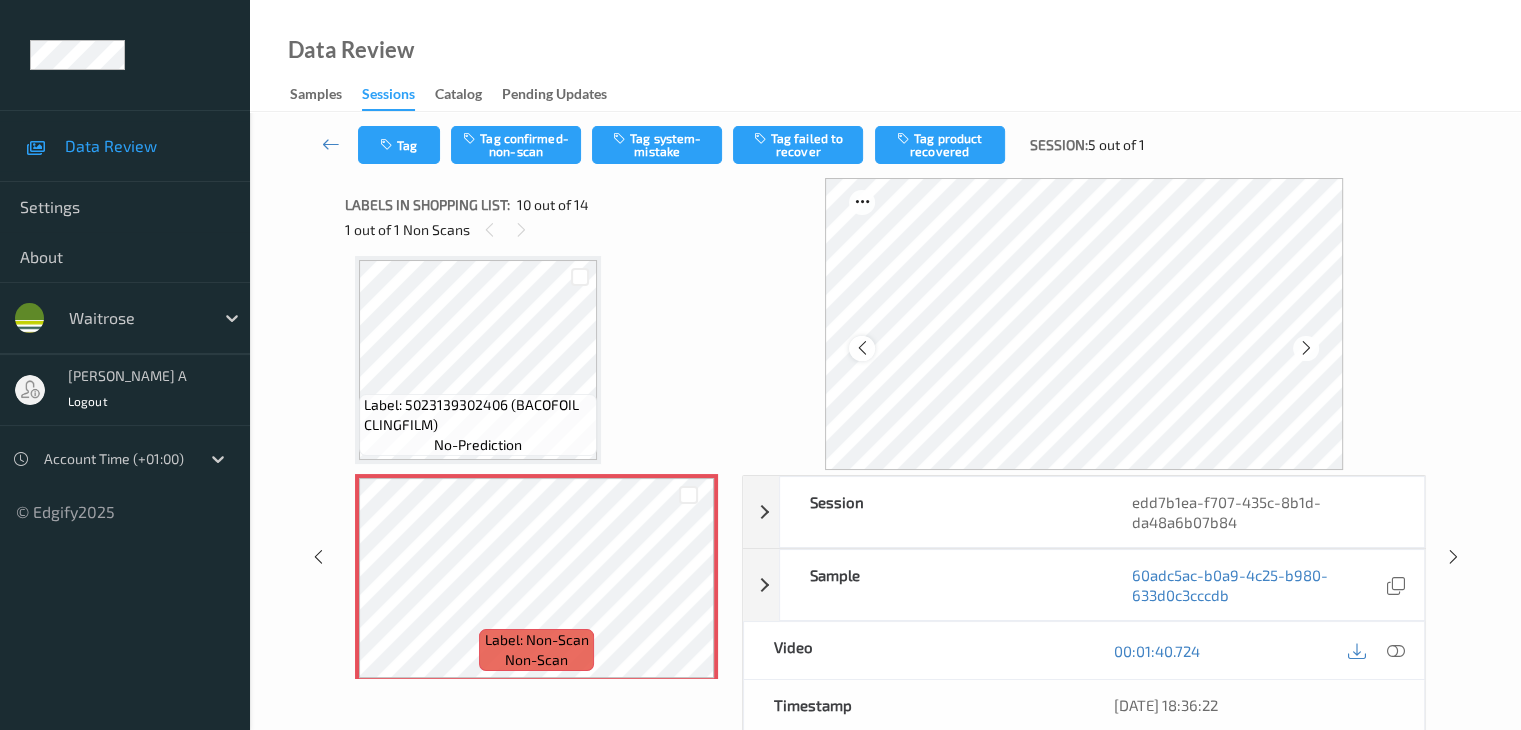 click at bounding box center [861, 348] 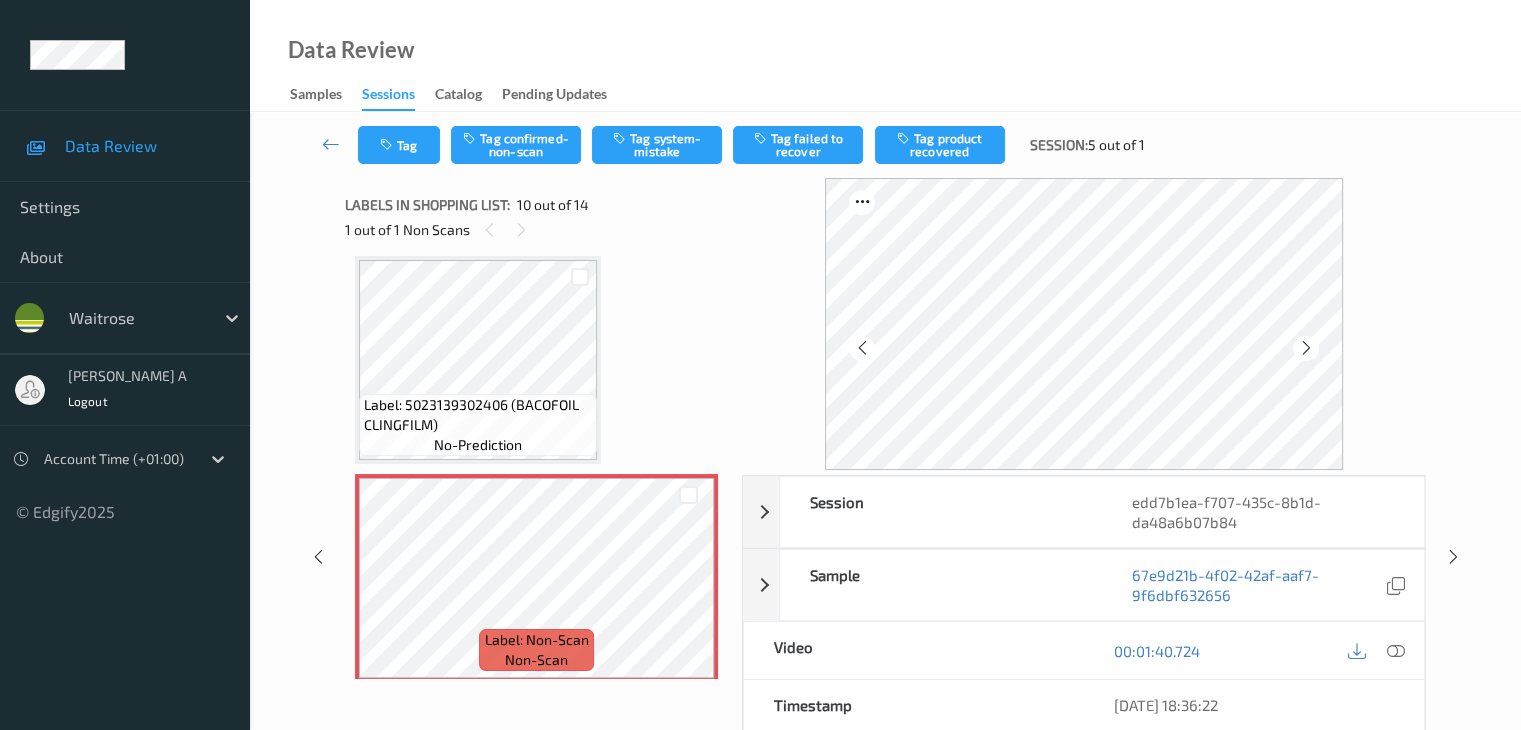click at bounding box center (861, 348) 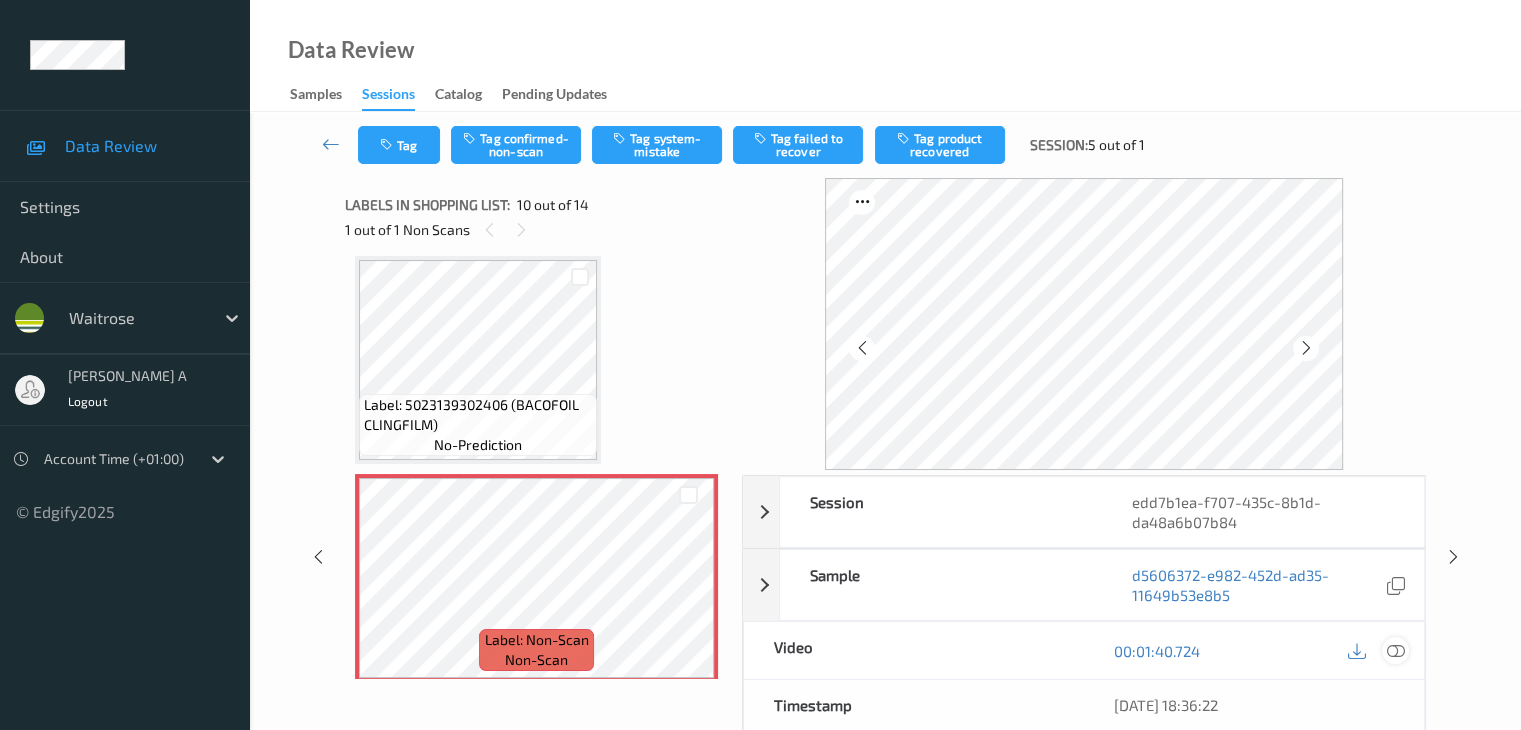 click at bounding box center (1395, 651) 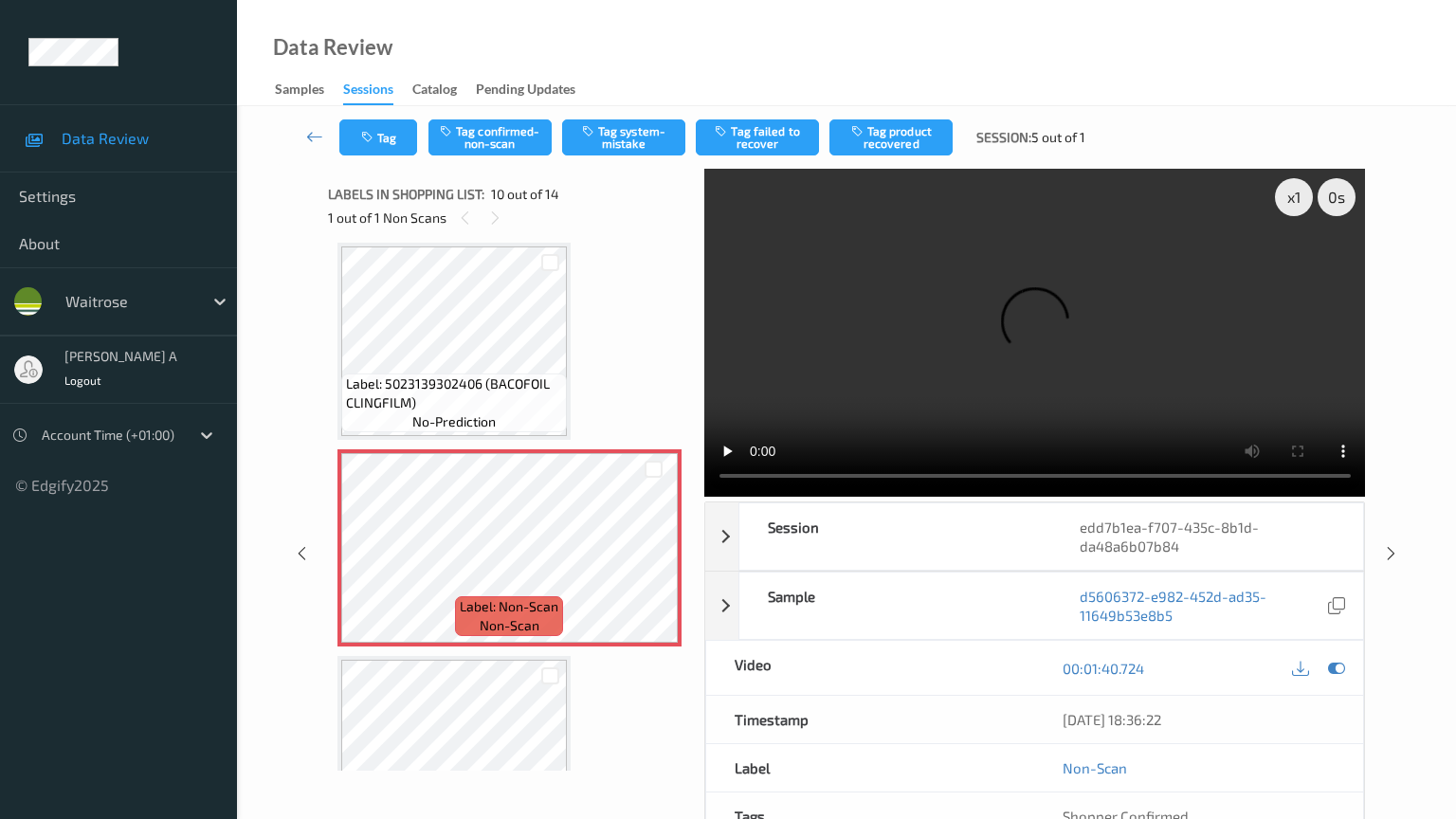 type 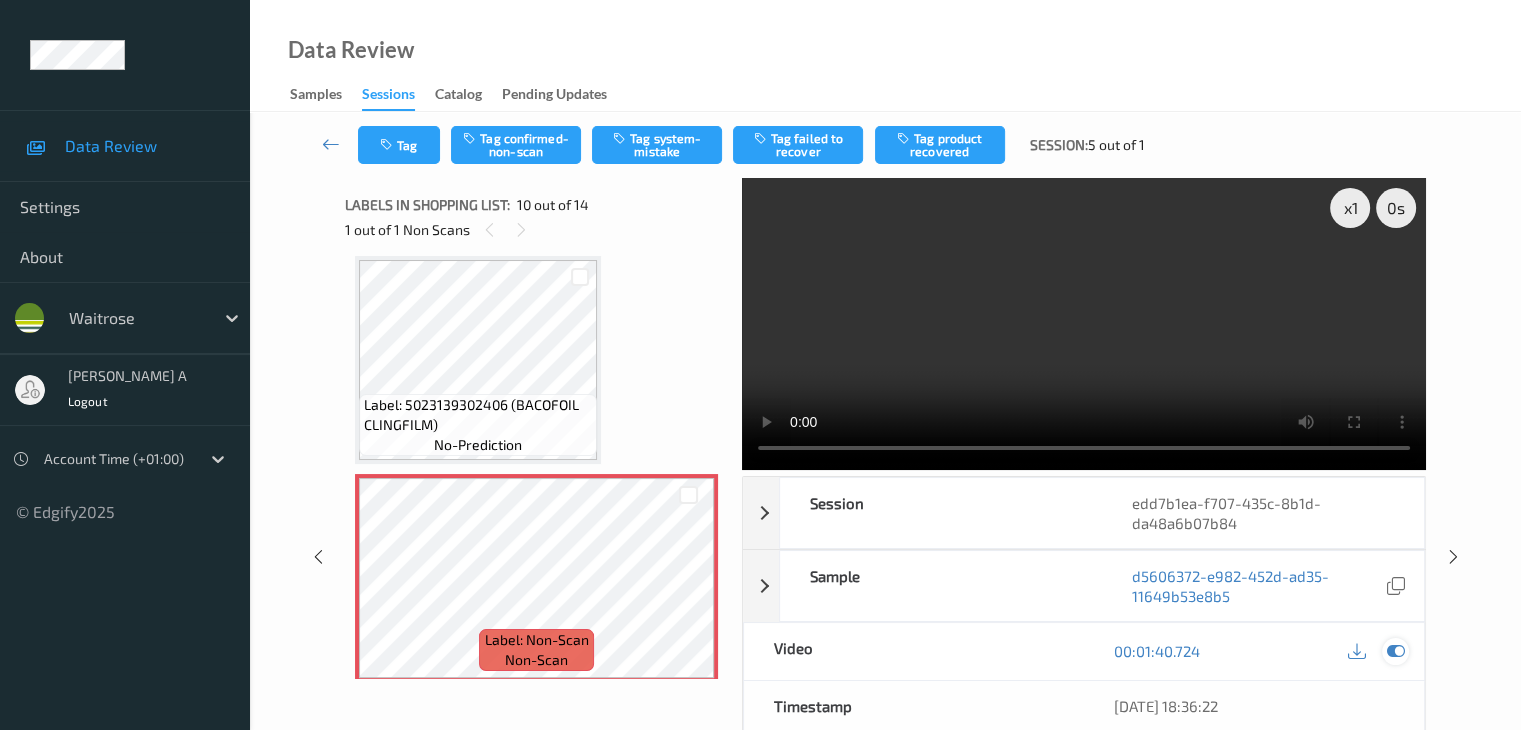 click at bounding box center [1395, 651] 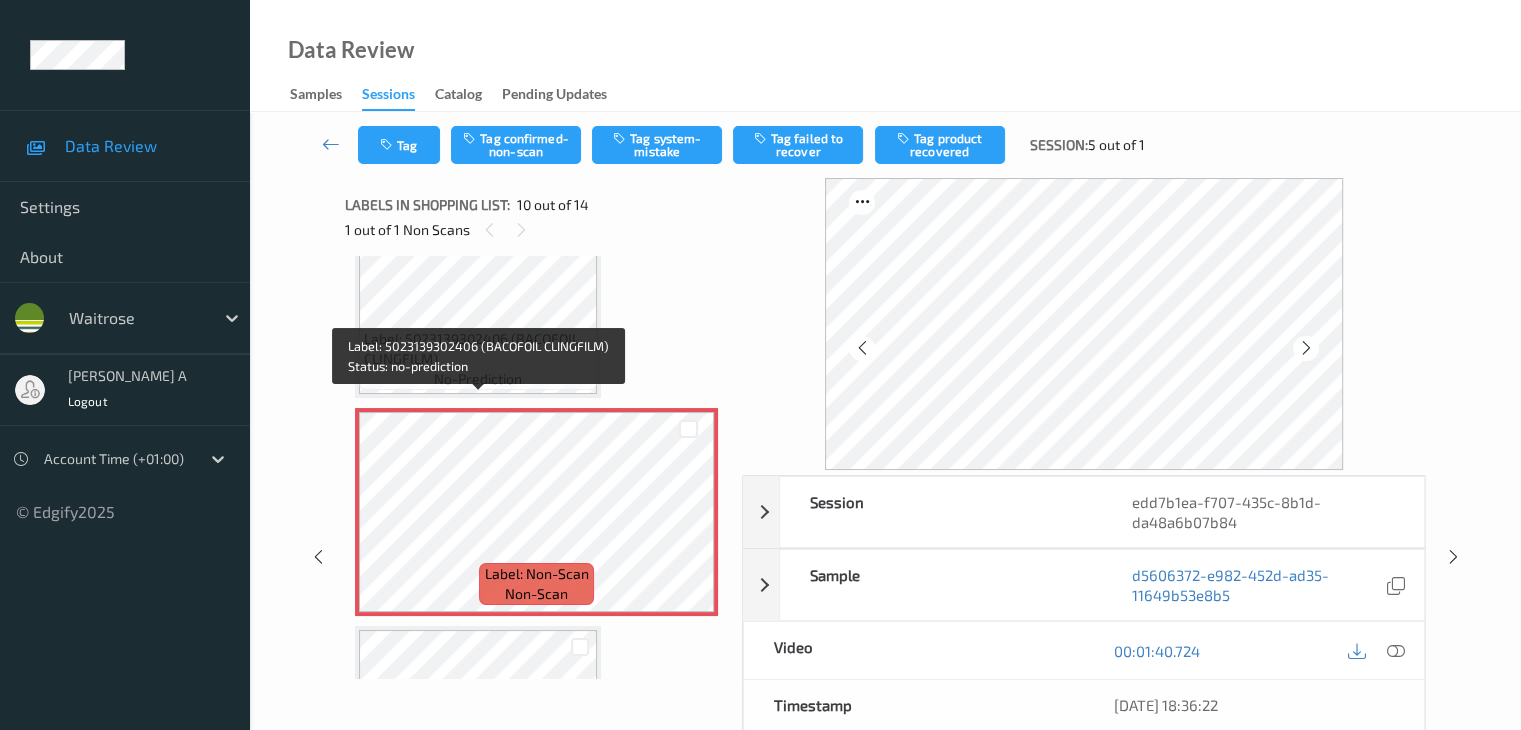 scroll, scrollTop: 1854, scrollLeft: 0, axis: vertical 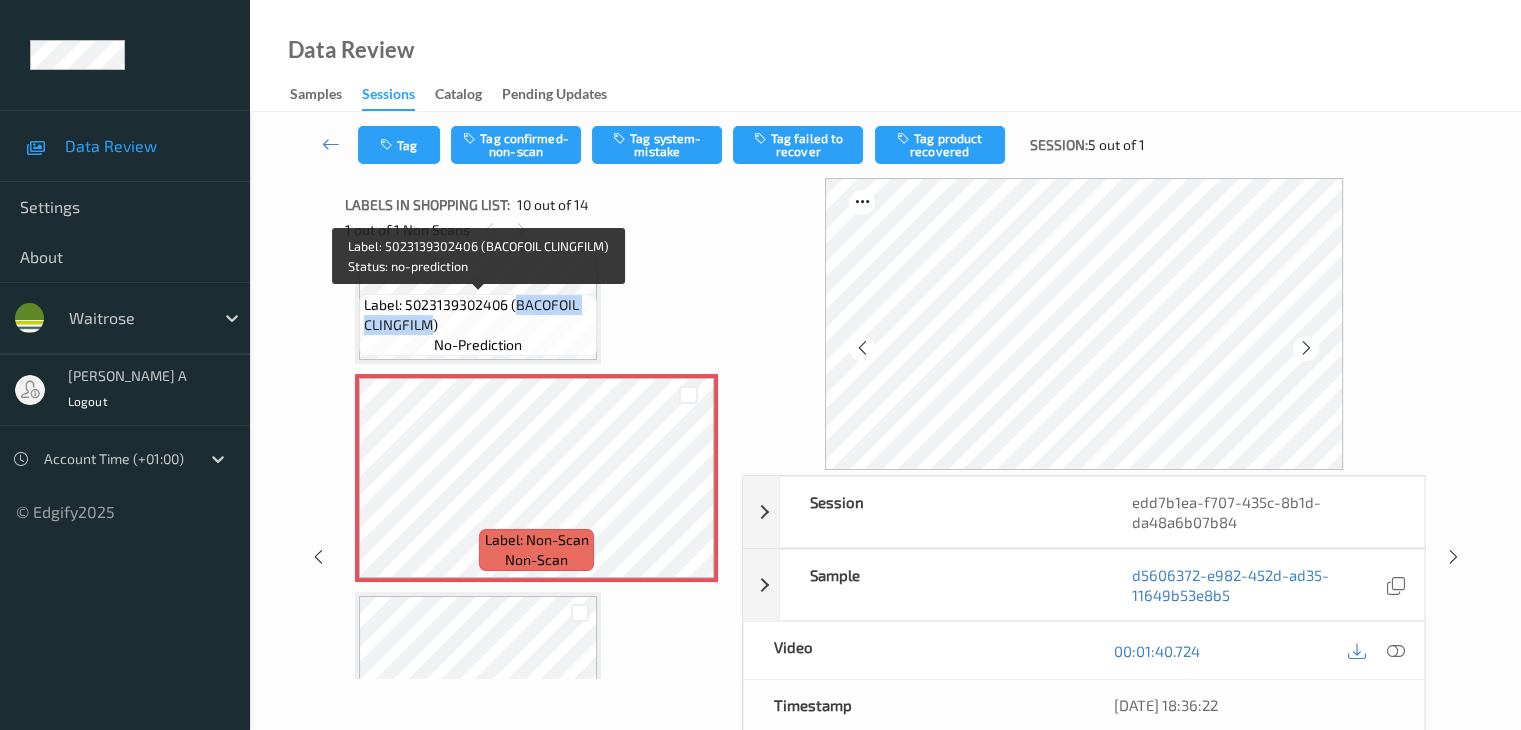 drag, startPoint x: 516, startPoint y: 301, endPoint x: 431, endPoint y: 322, distance: 87.555695 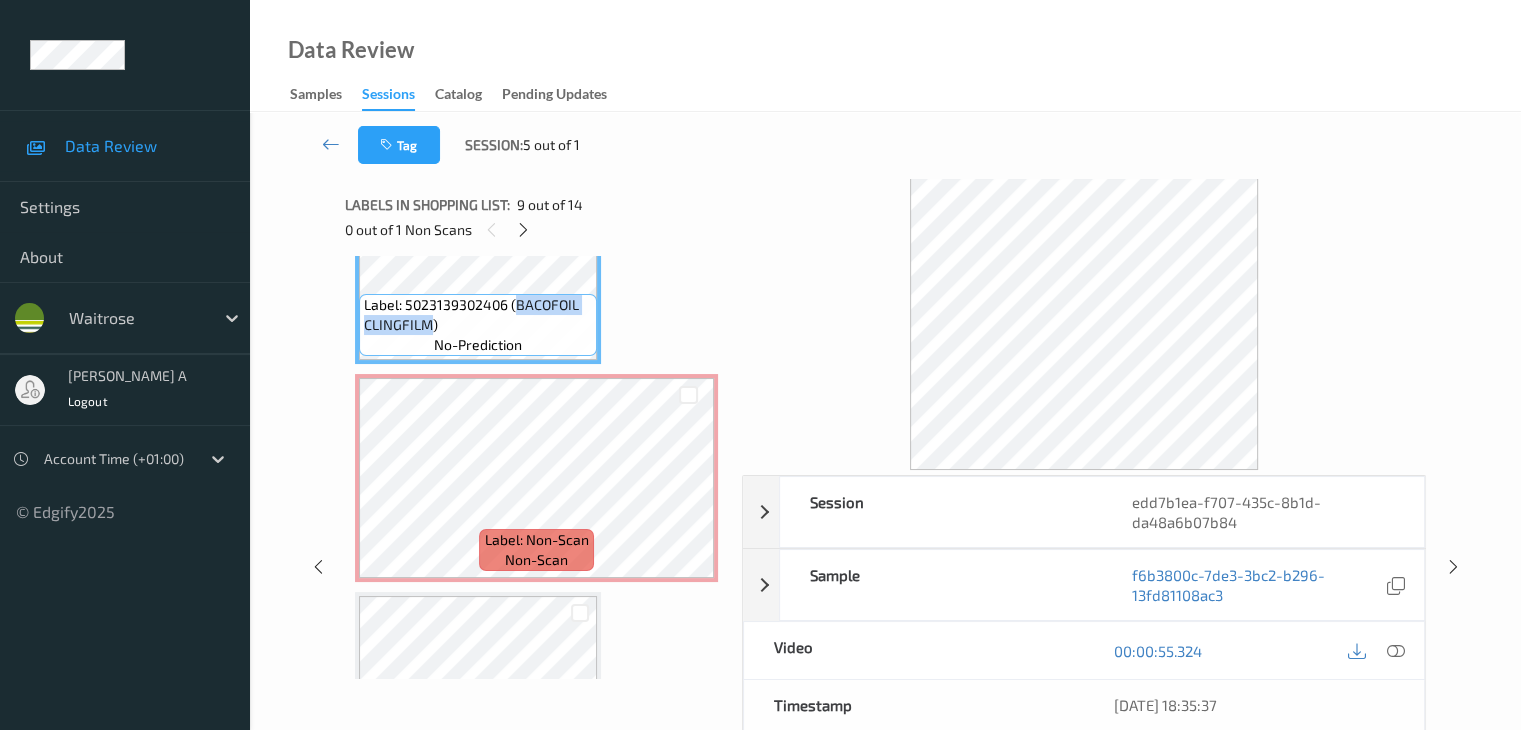 copy on "BACOFOIL CLINGFILM" 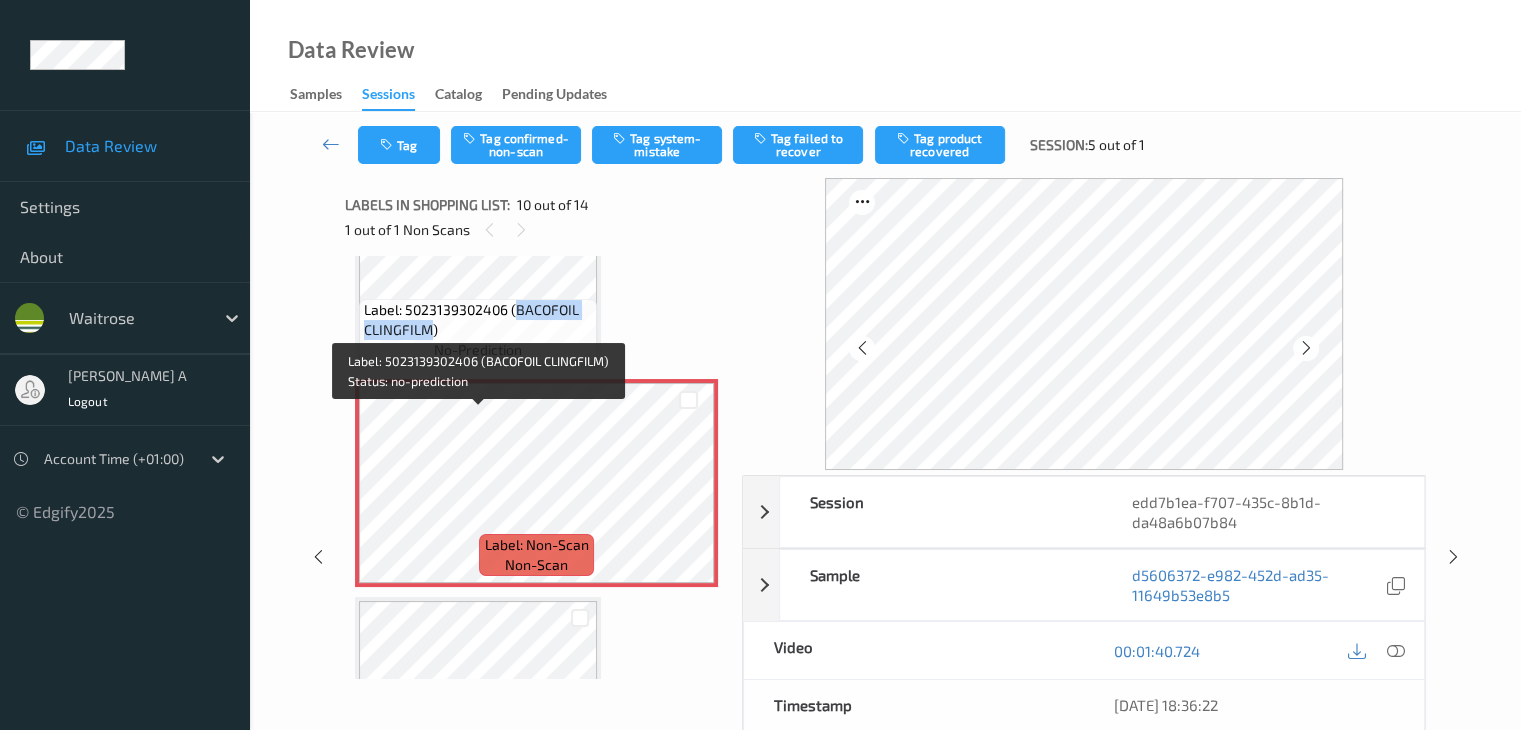 scroll, scrollTop: 1739, scrollLeft: 0, axis: vertical 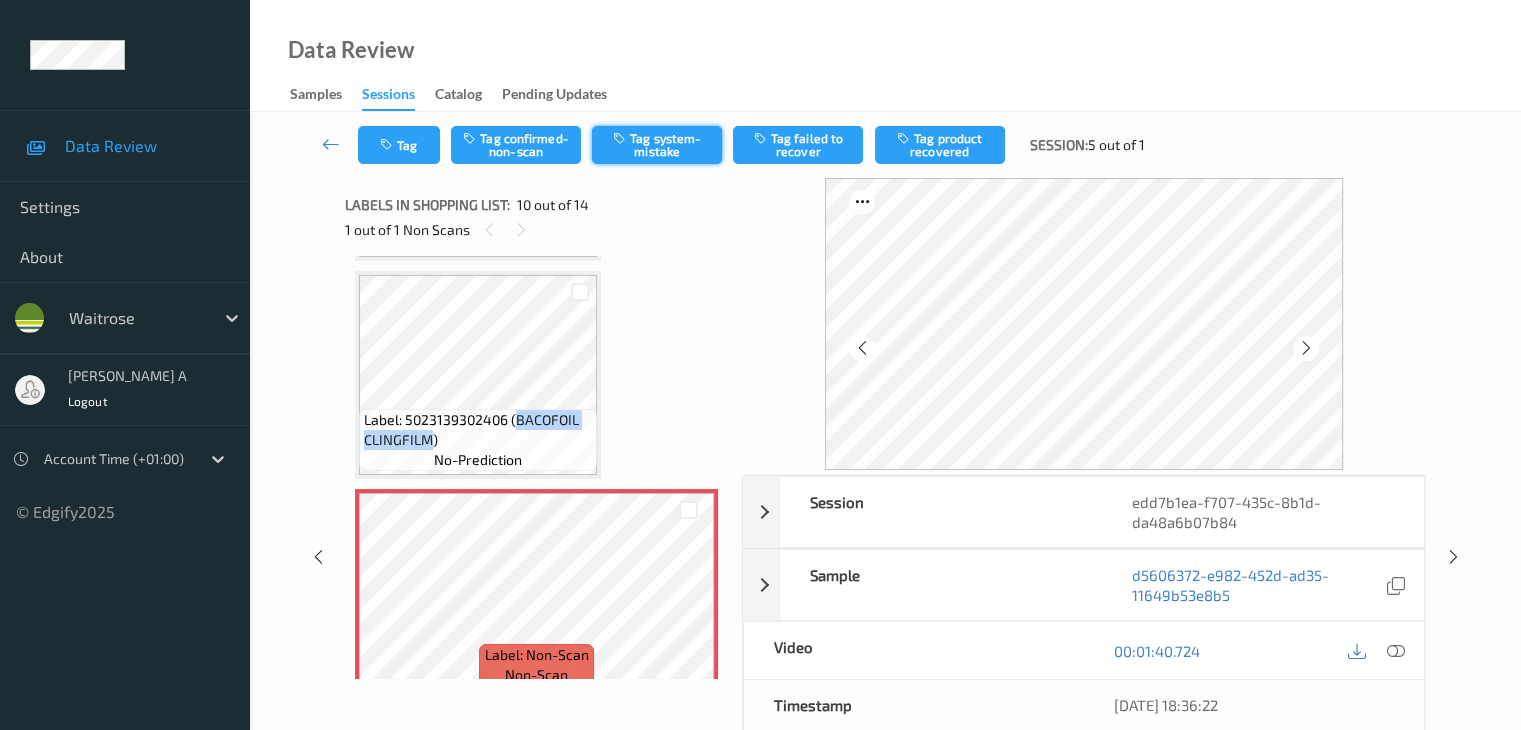 click on "Tag   system-mistake" at bounding box center [657, 145] 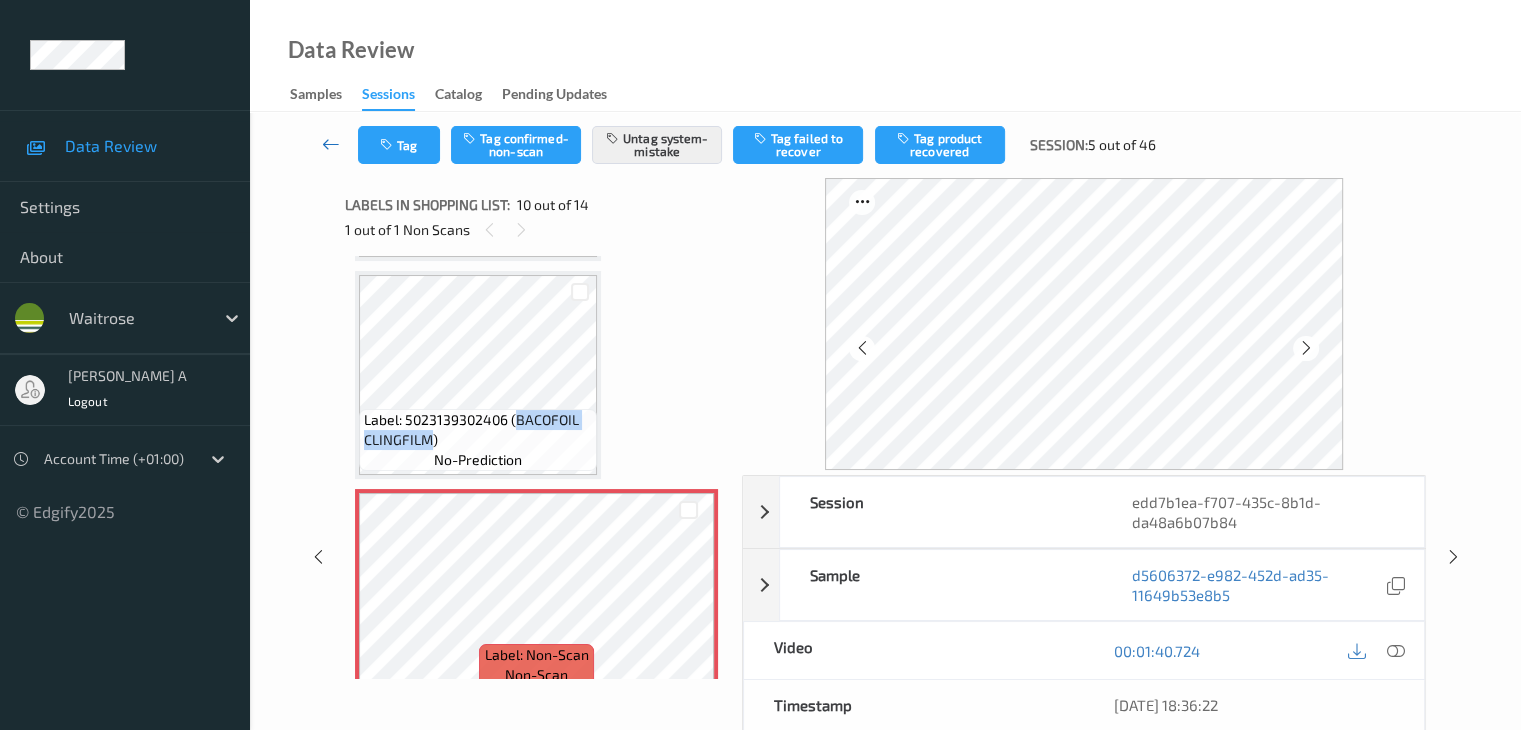click at bounding box center (331, 145) 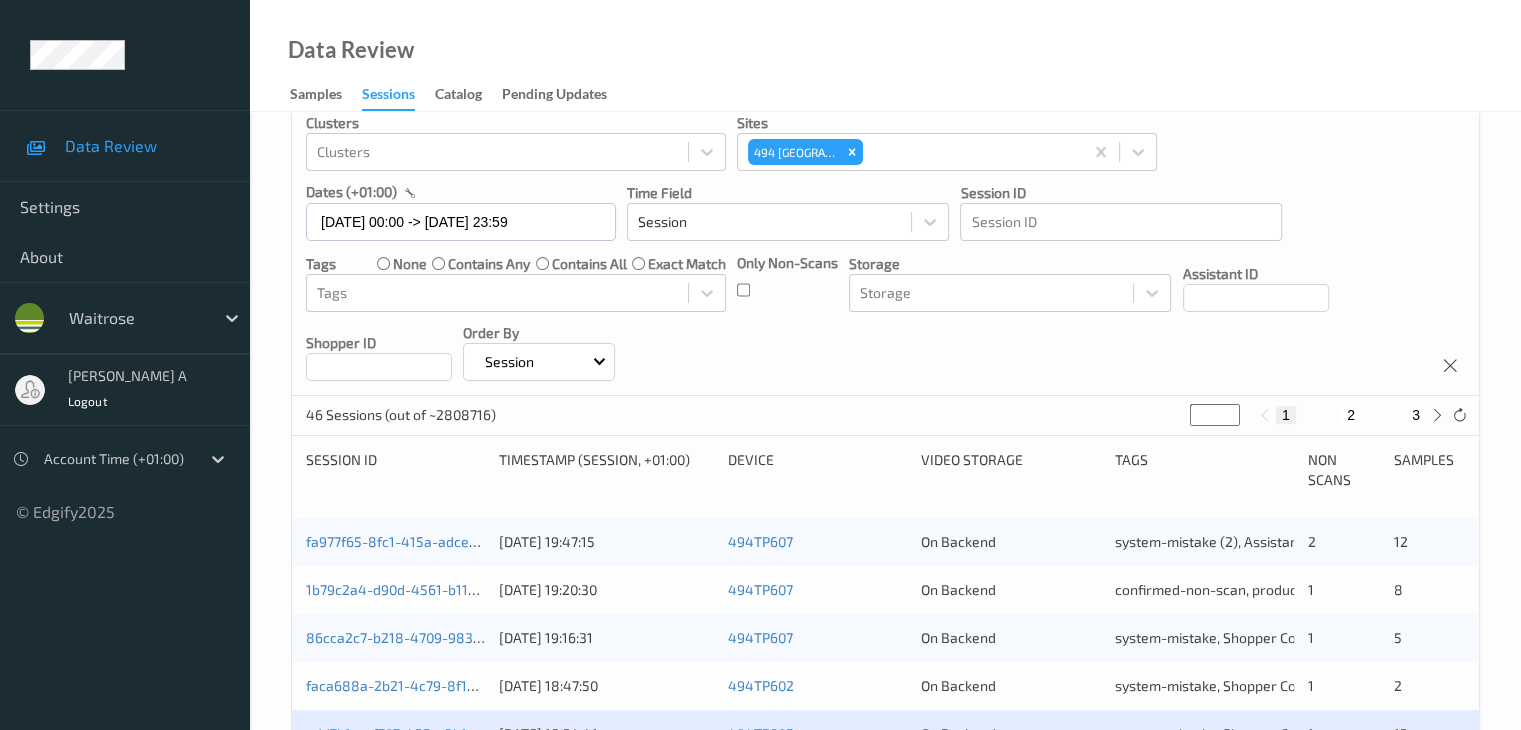 scroll, scrollTop: 300, scrollLeft: 0, axis: vertical 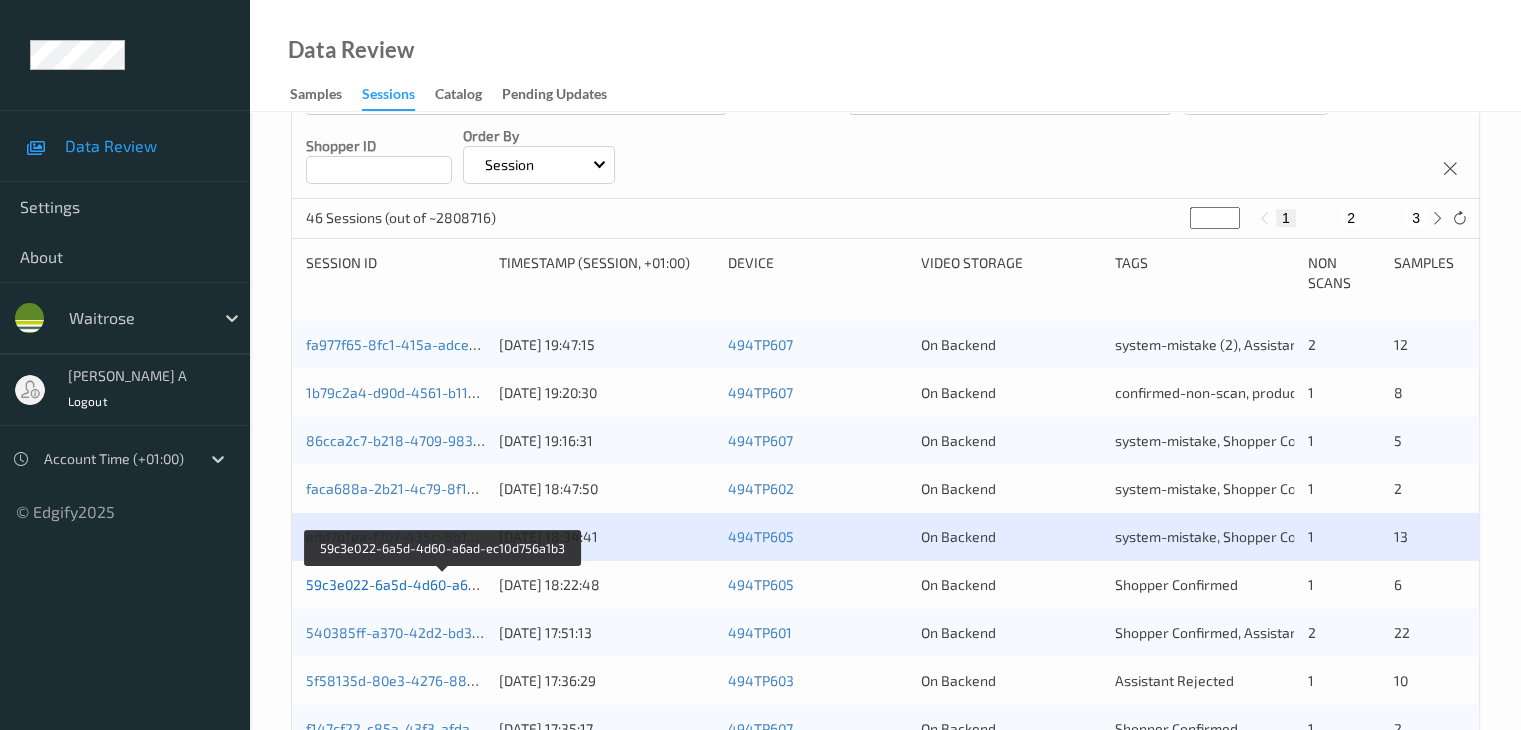 click on "59c3e022-6a5d-4d60-a6ad-ec10d756a1b3" at bounding box center [443, 584] 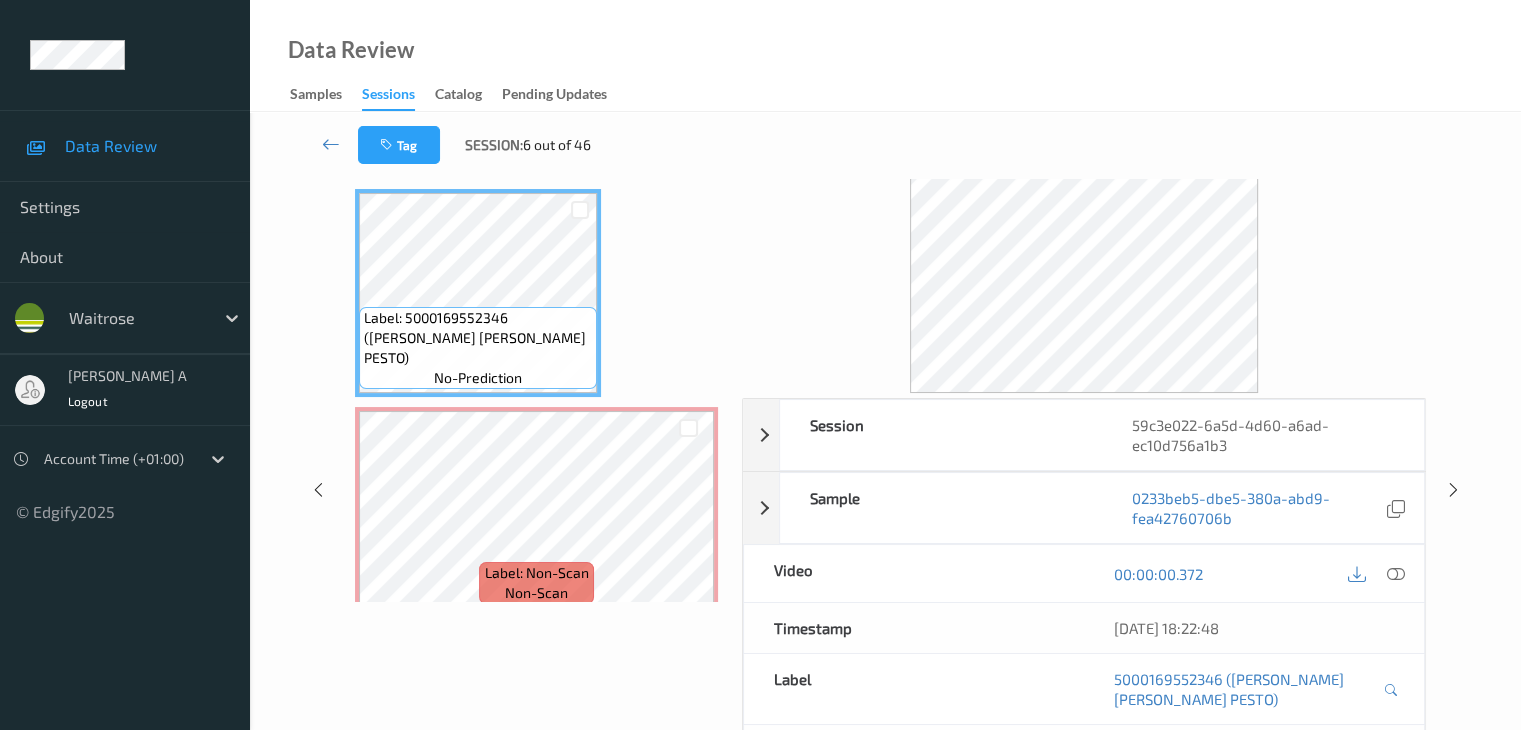 scroll, scrollTop: 64, scrollLeft: 0, axis: vertical 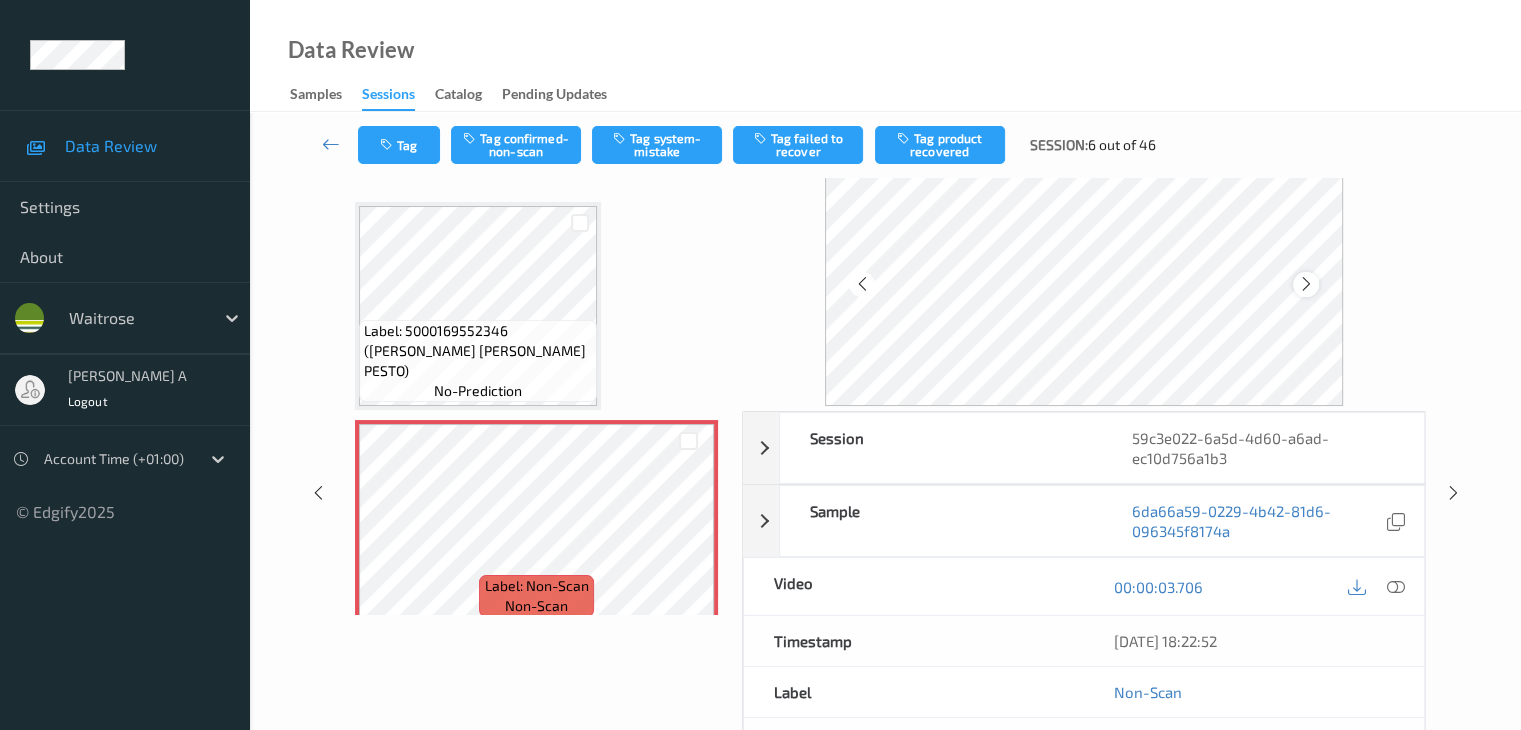 click at bounding box center (1306, 284) 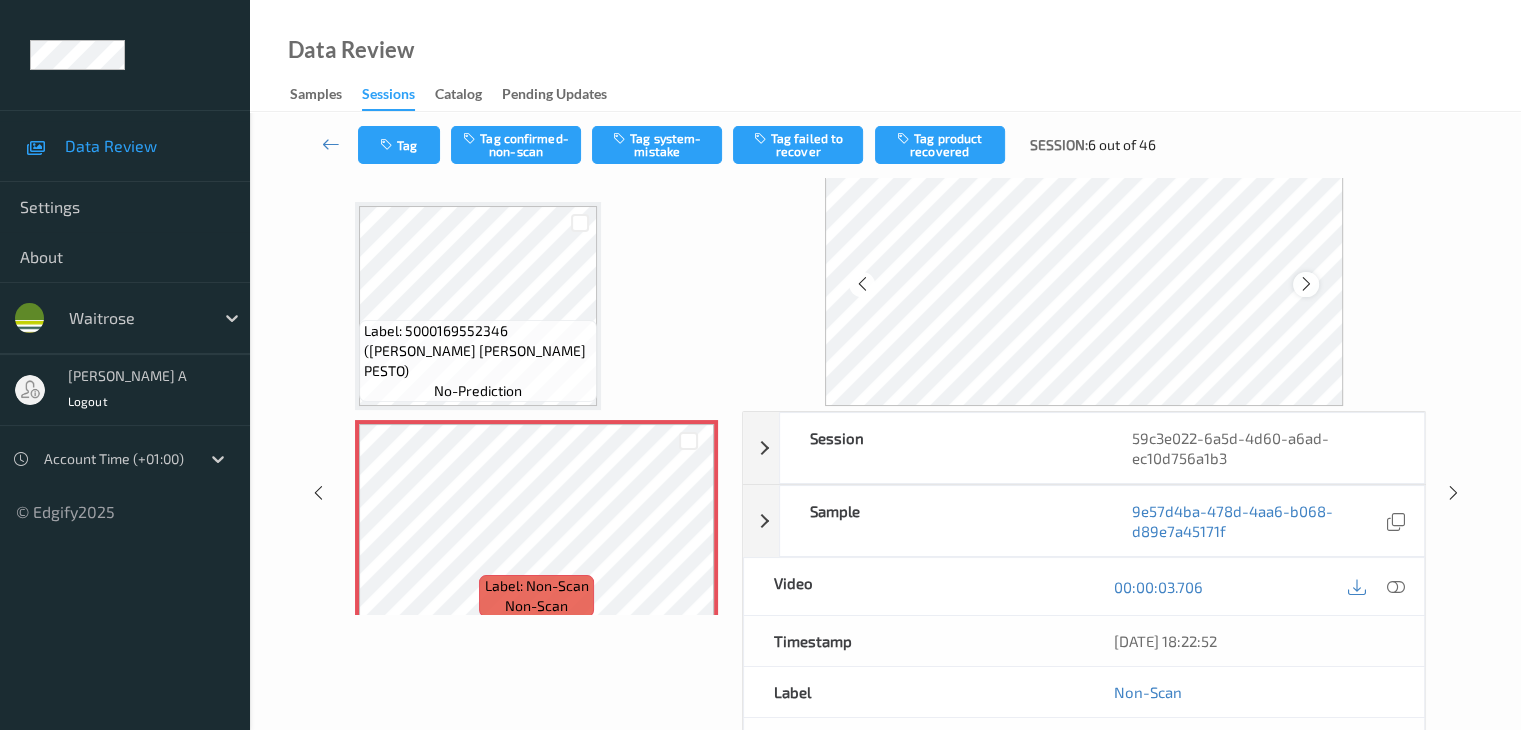 click at bounding box center (1306, 284) 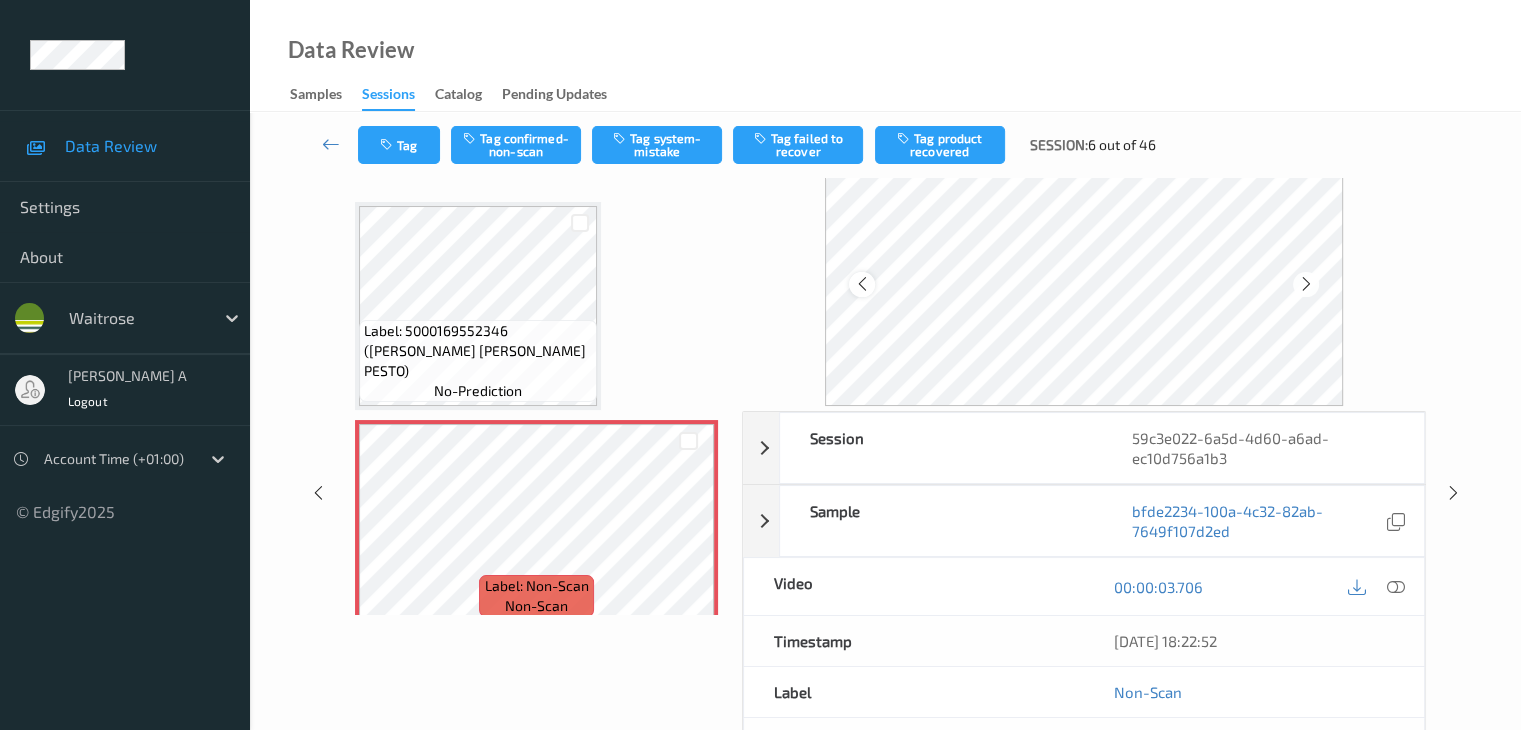 click at bounding box center (861, 284) 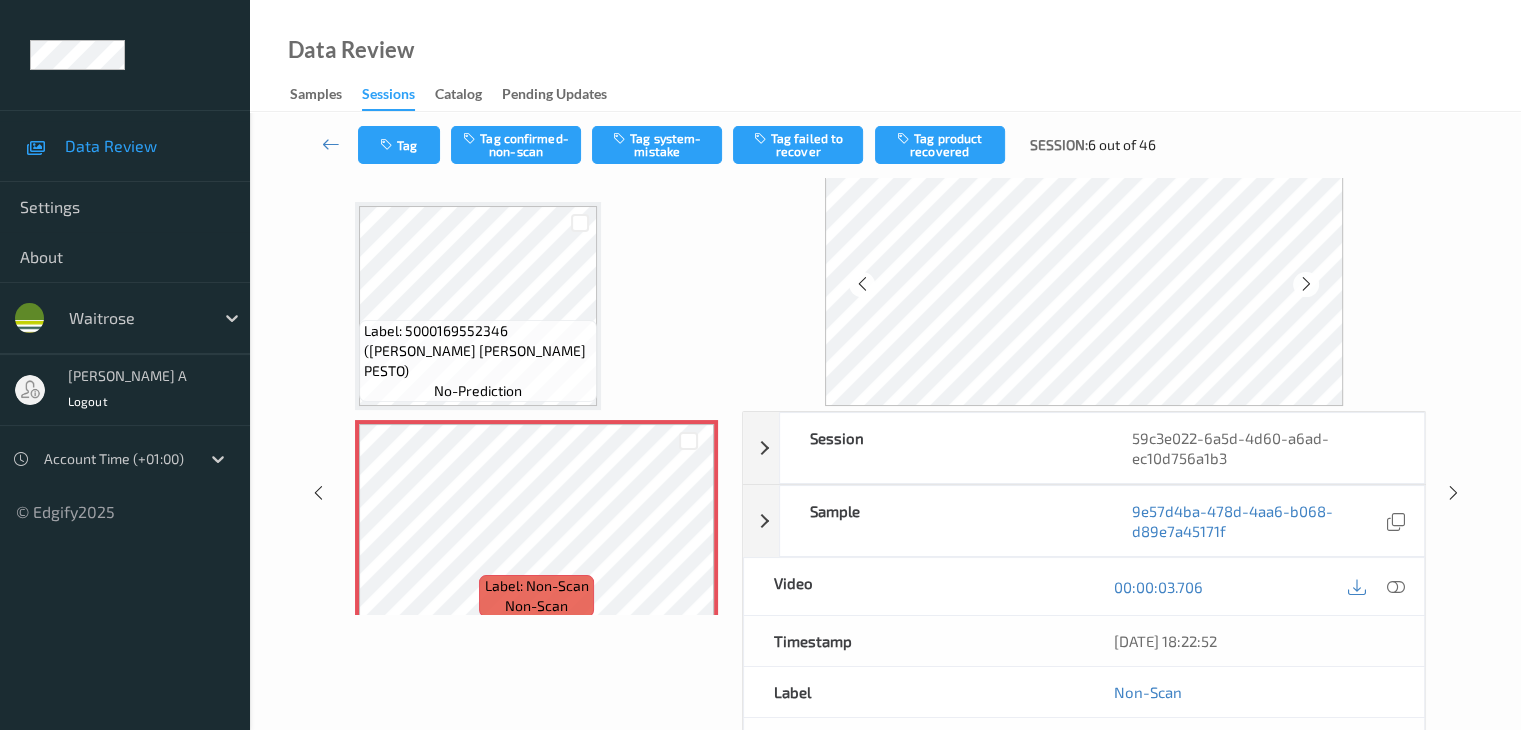 click at bounding box center (861, 284) 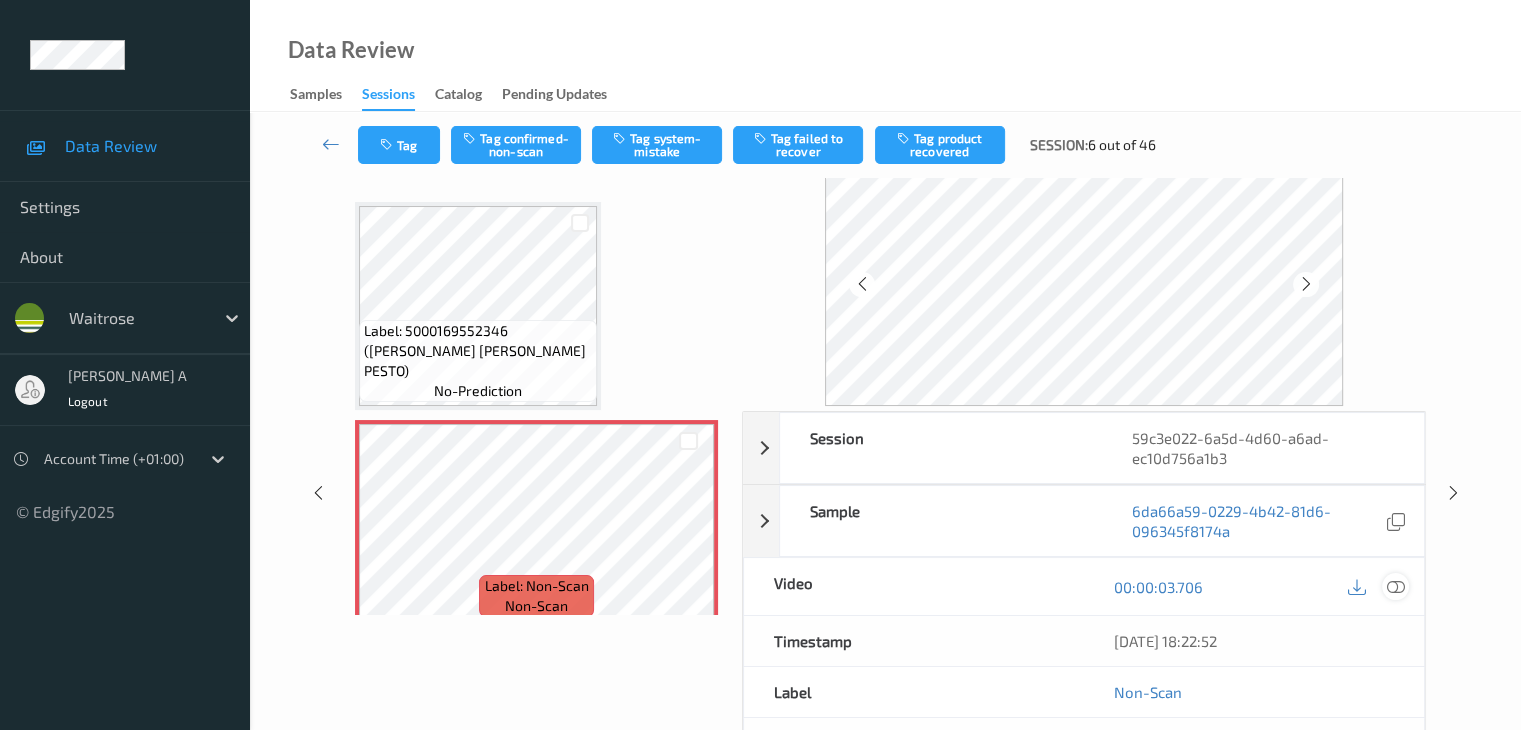 click at bounding box center [1395, 587] 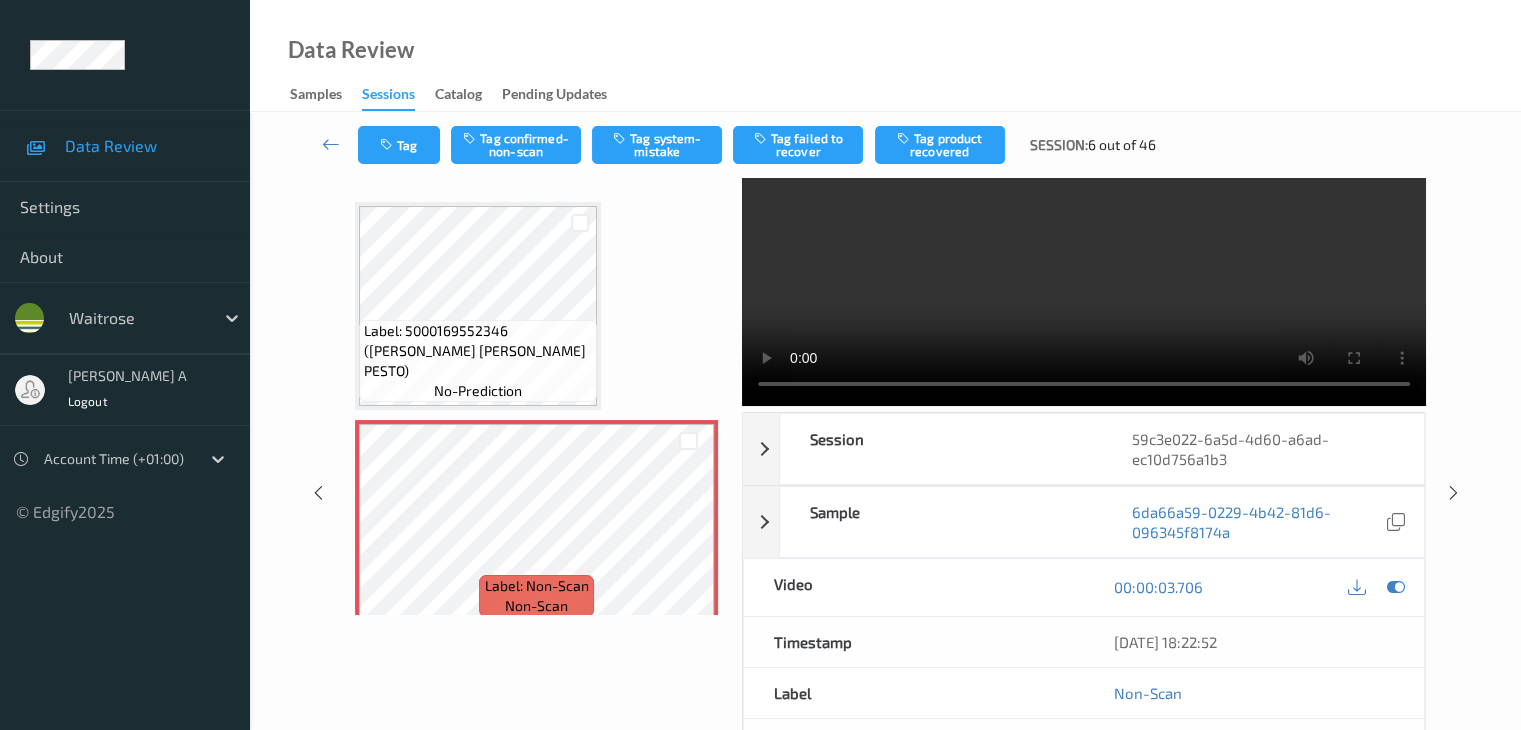 scroll, scrollTop: 0, scrollLeft: 0, axis: both 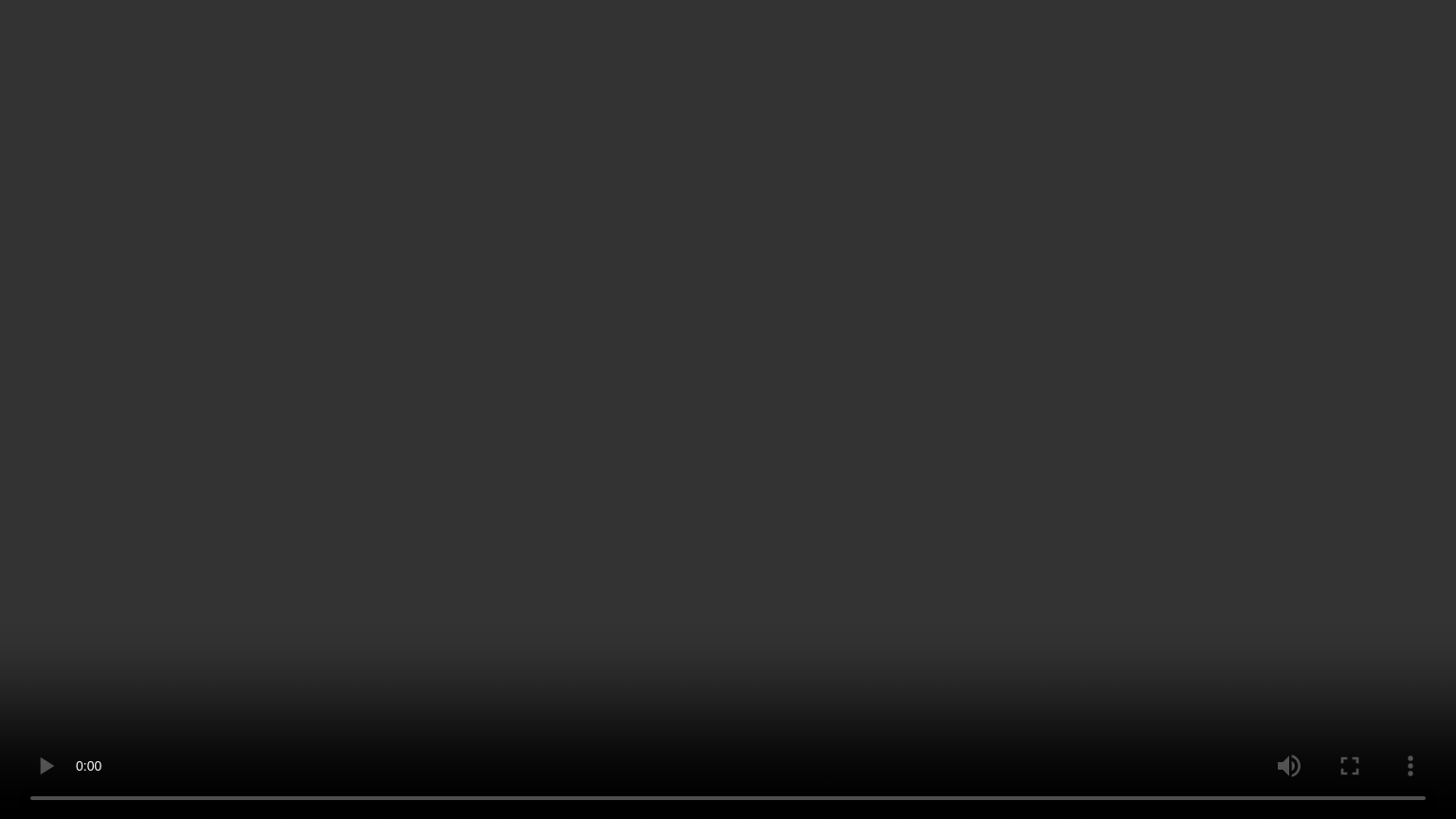 type 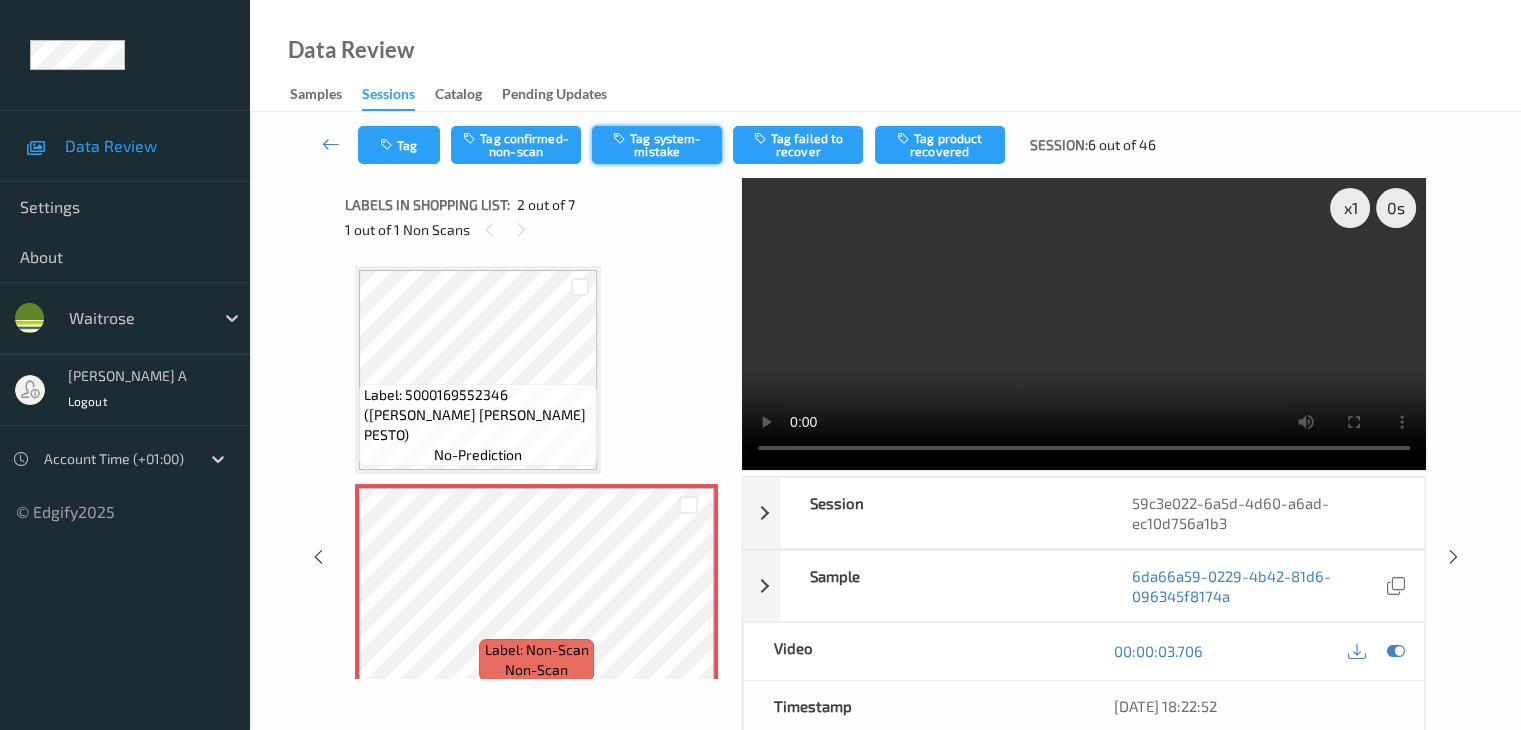 click on "Tag   system-mistake" at bounding box center (657, 145) 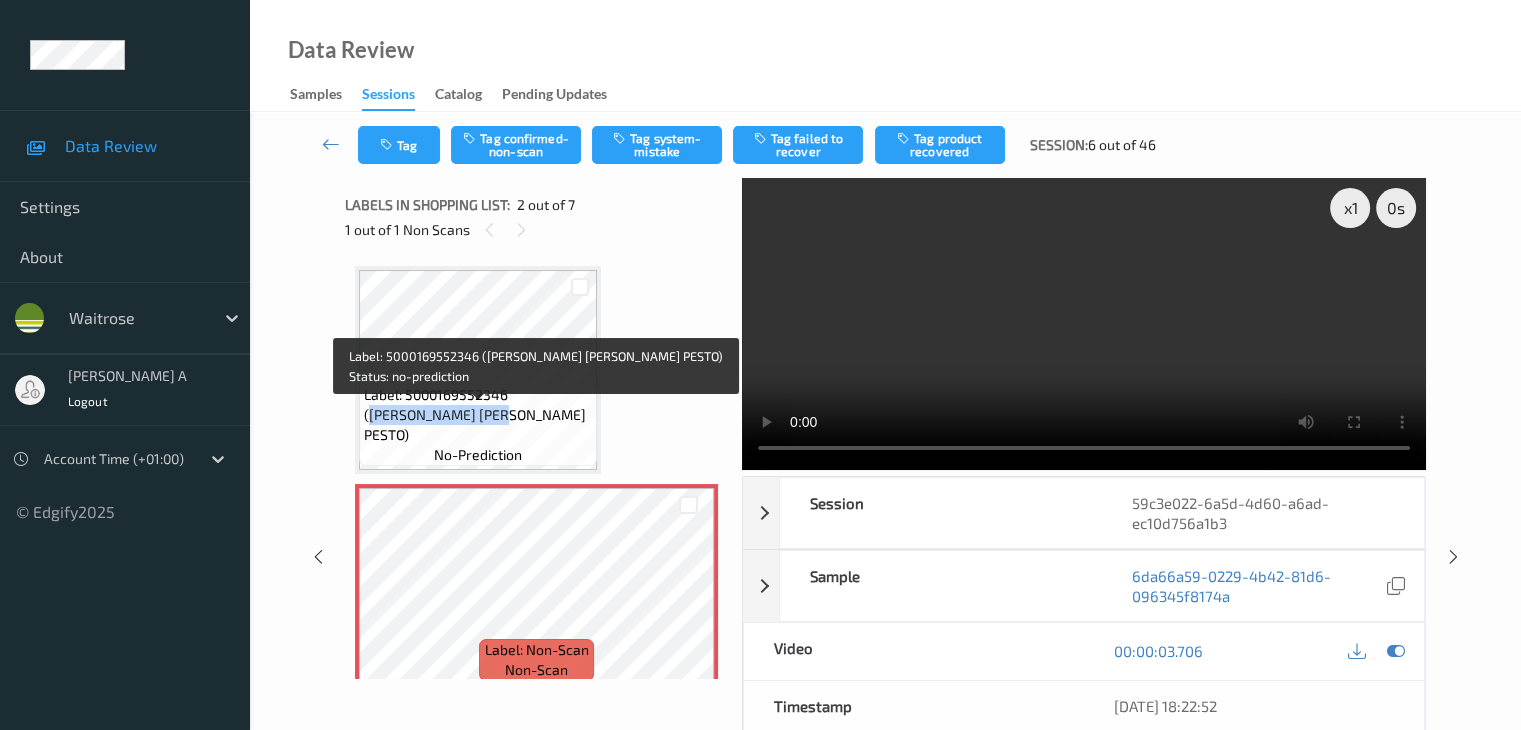 drag, startPoint x: 515, startPoint y: 415, endPoint x: 444, endPoint y: 439, distance: 74.94665 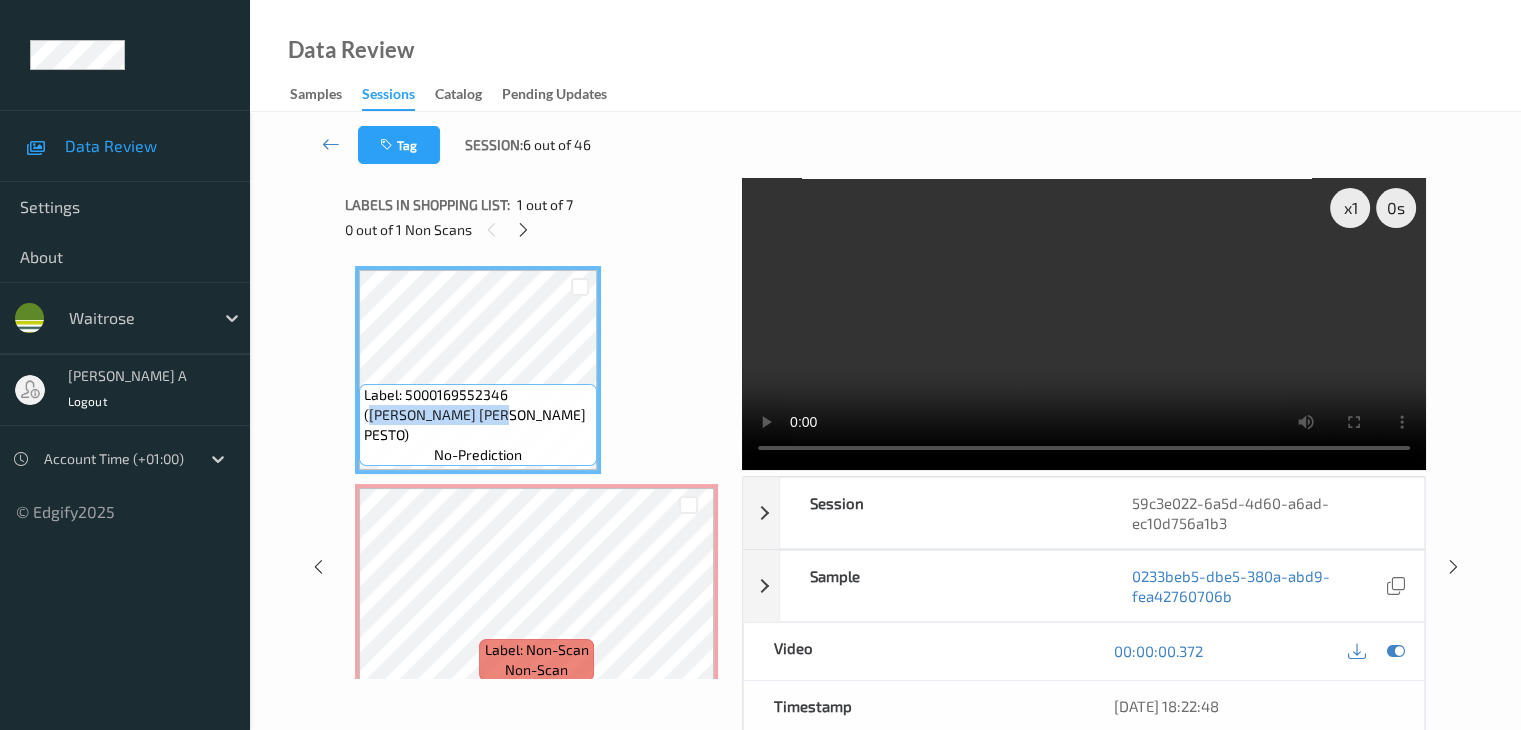 copy on "[PERSON_NAME] [PERSON_NAME] PESTO" 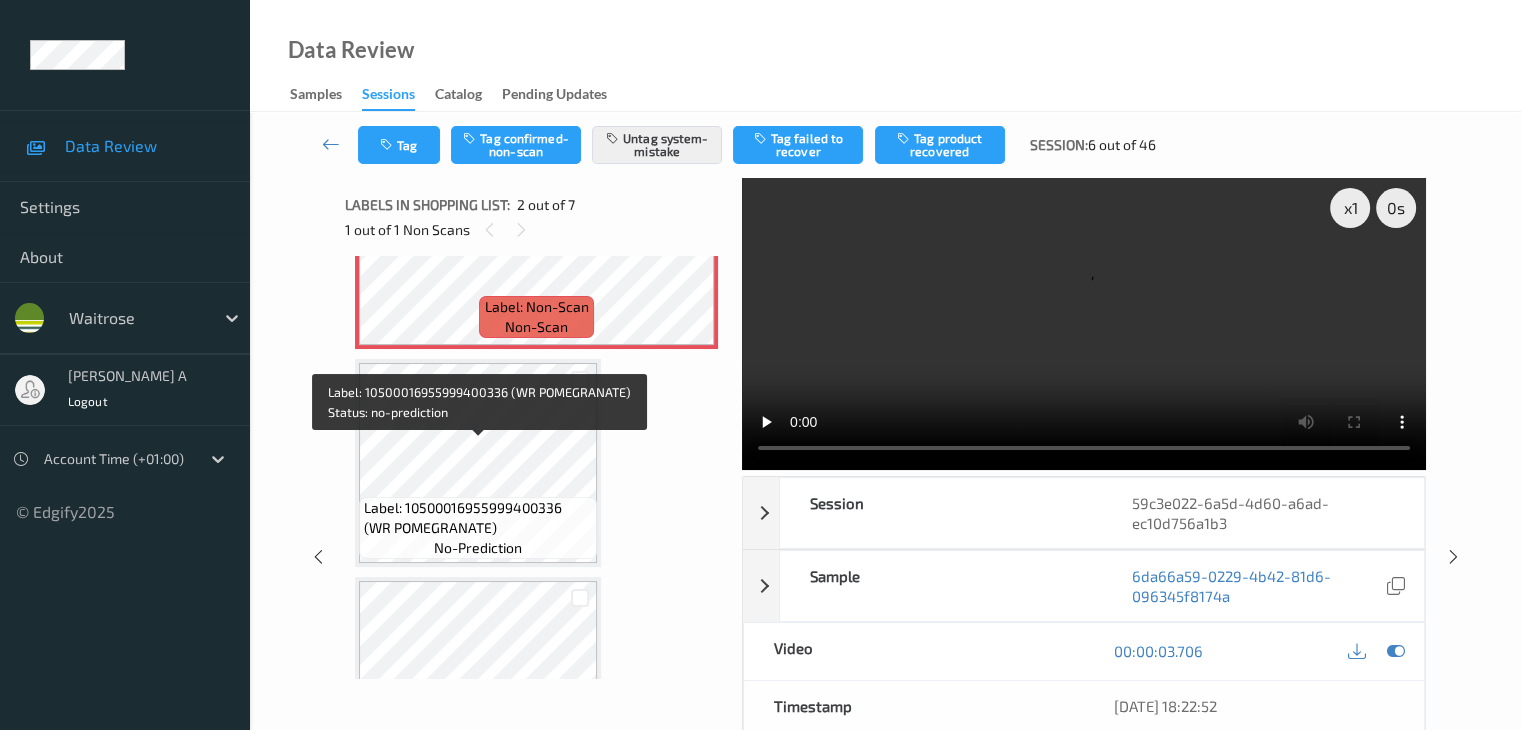 scroll, scrollTop: 200, scrollLeft: 0, axis: vertical 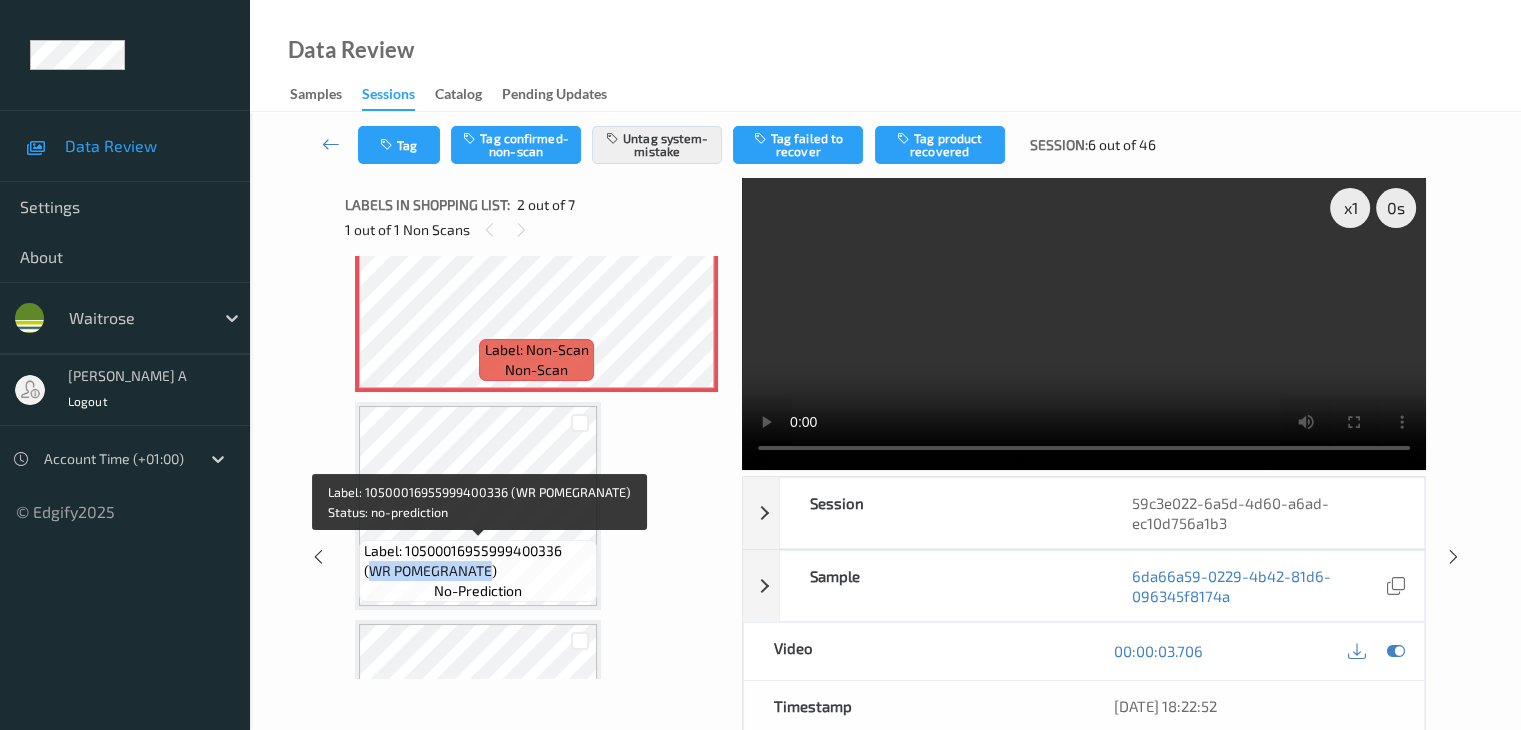 drag, startPoint x: 573, startPoint y: 547, endPoint x: 459, endPoint y: 573, distance: 116.92733 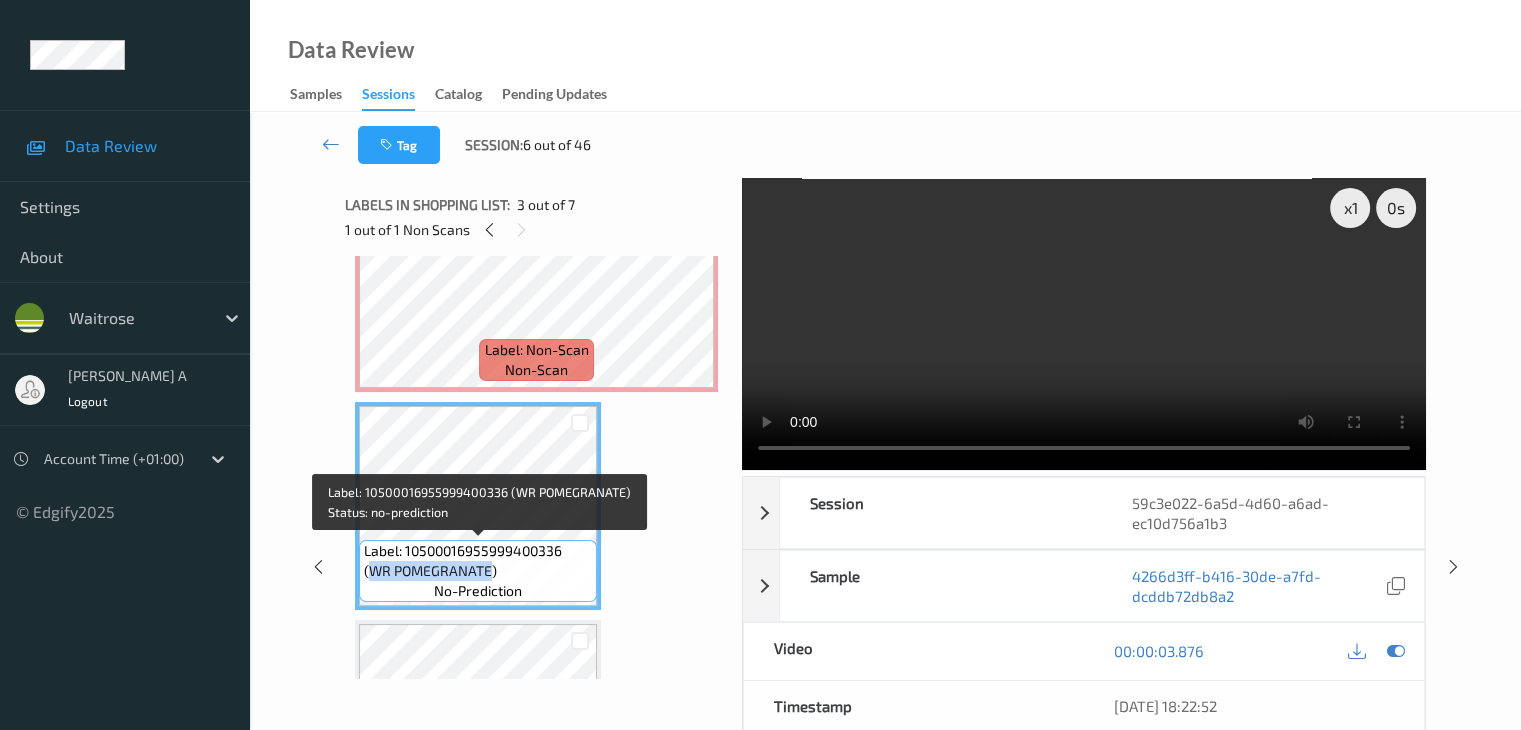 copy on "WR POMEGRANATE" 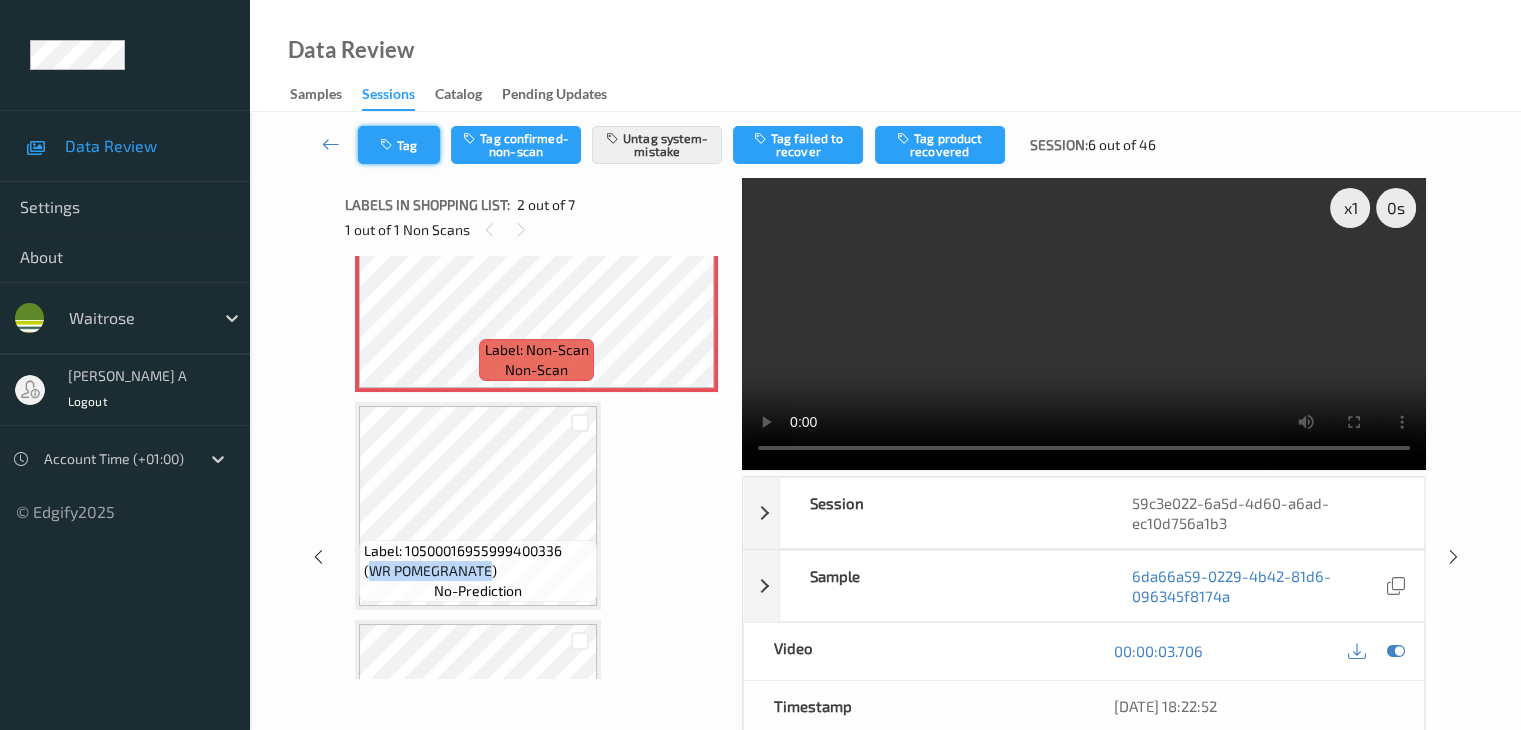 click on "Tag" at bounding box center [399, 145] 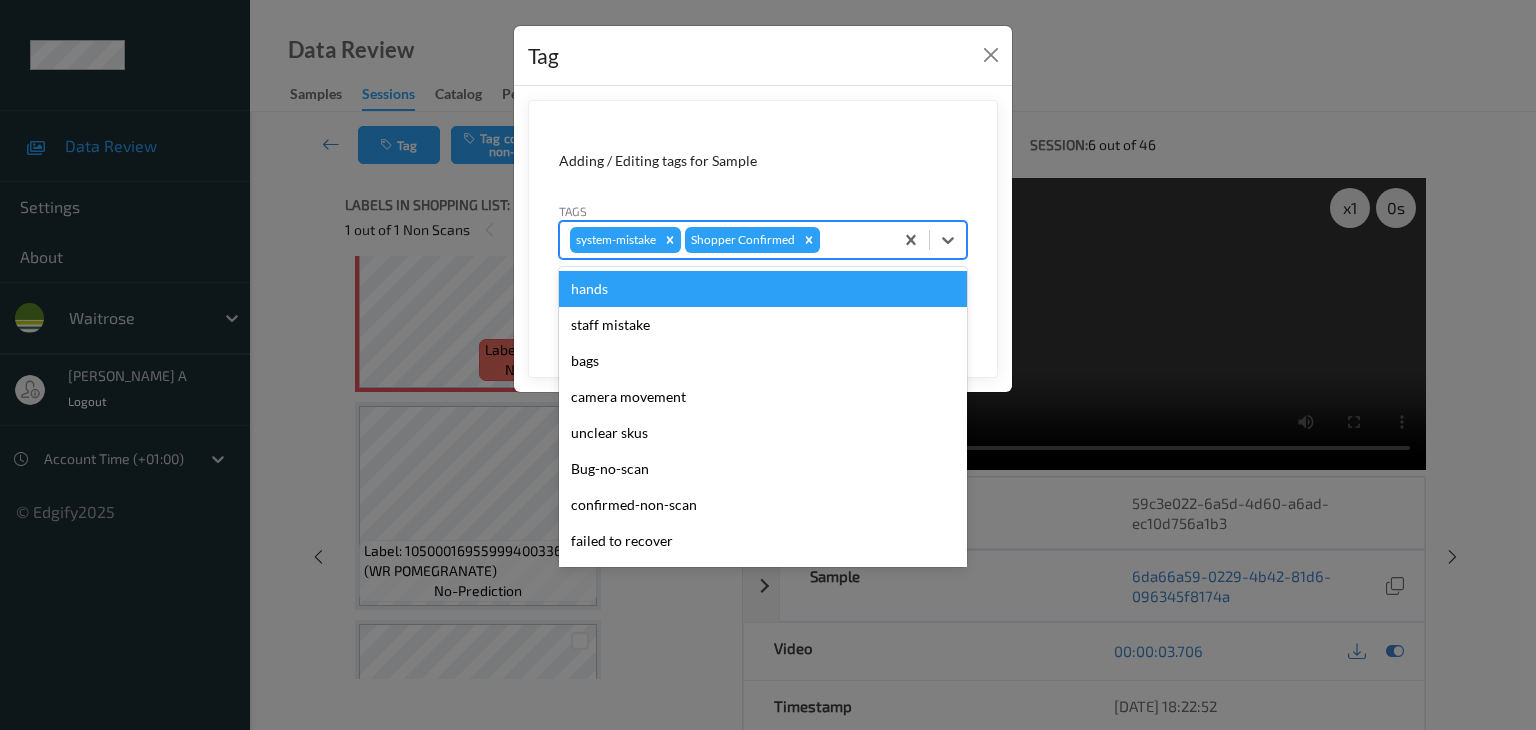 click at bounding box center [853, 240] 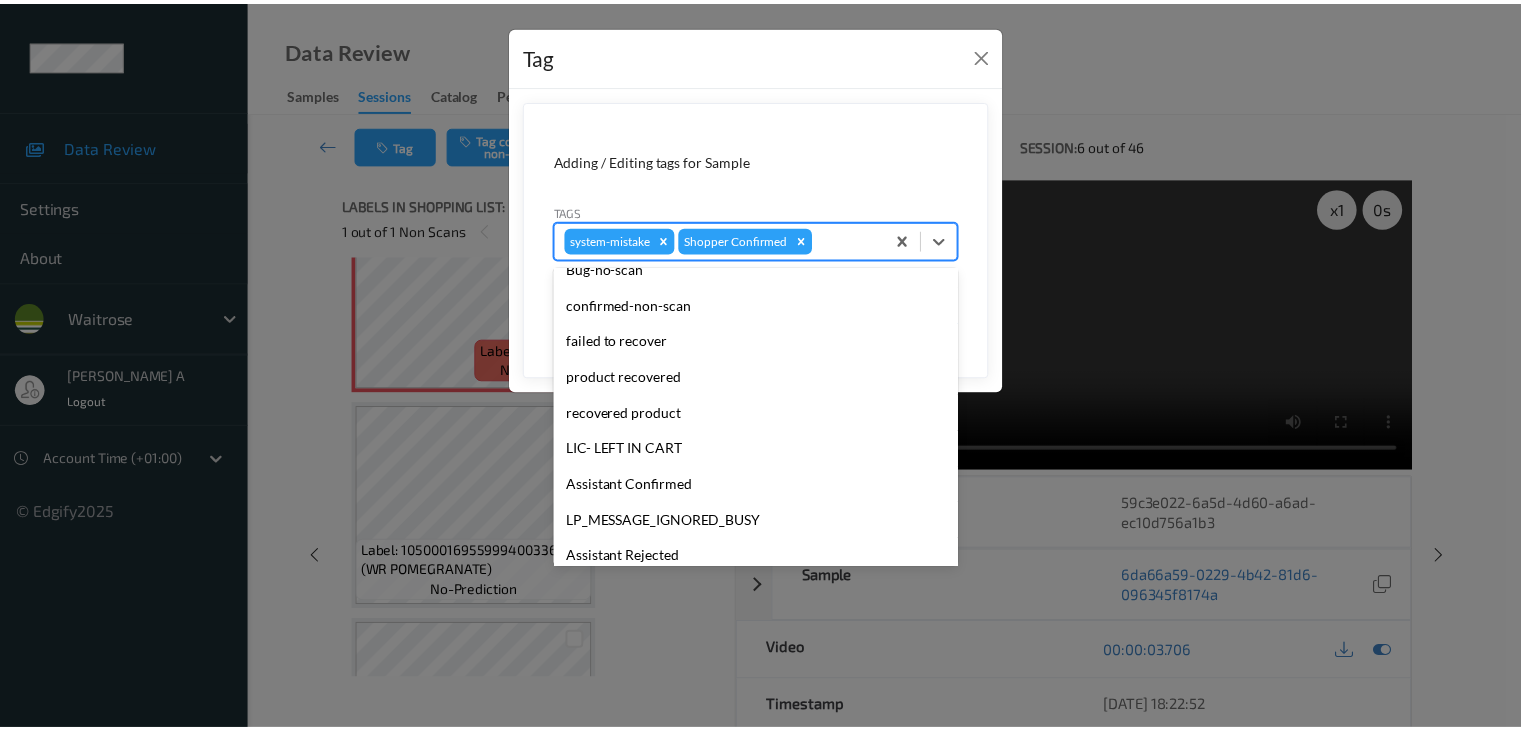 scroll, scrollTop: 320, scrollLeft: 0, axis: vertical 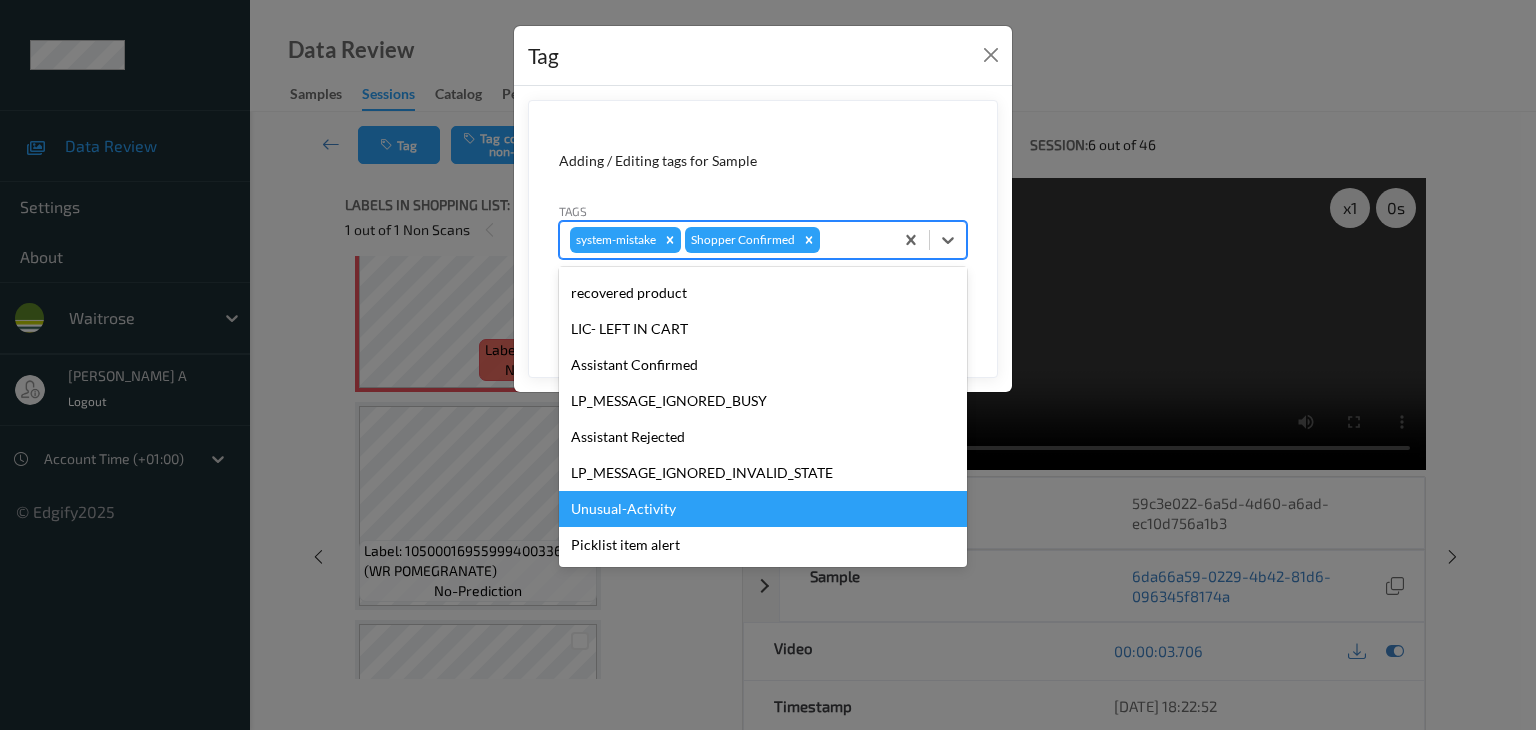 click on "Unusual-Activity" at bounding box center [763, 509] 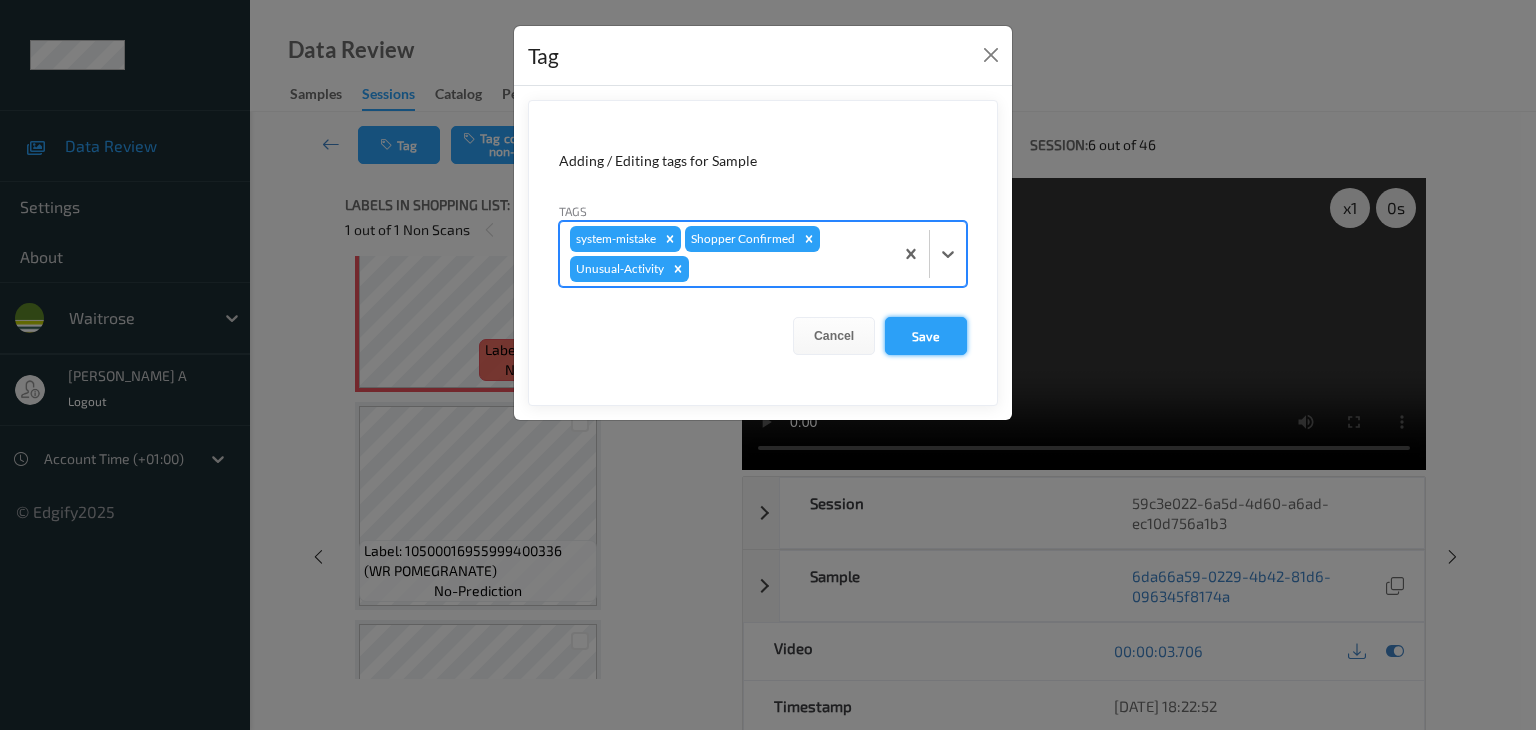 click on "Save" at bounding box center [926, 336] 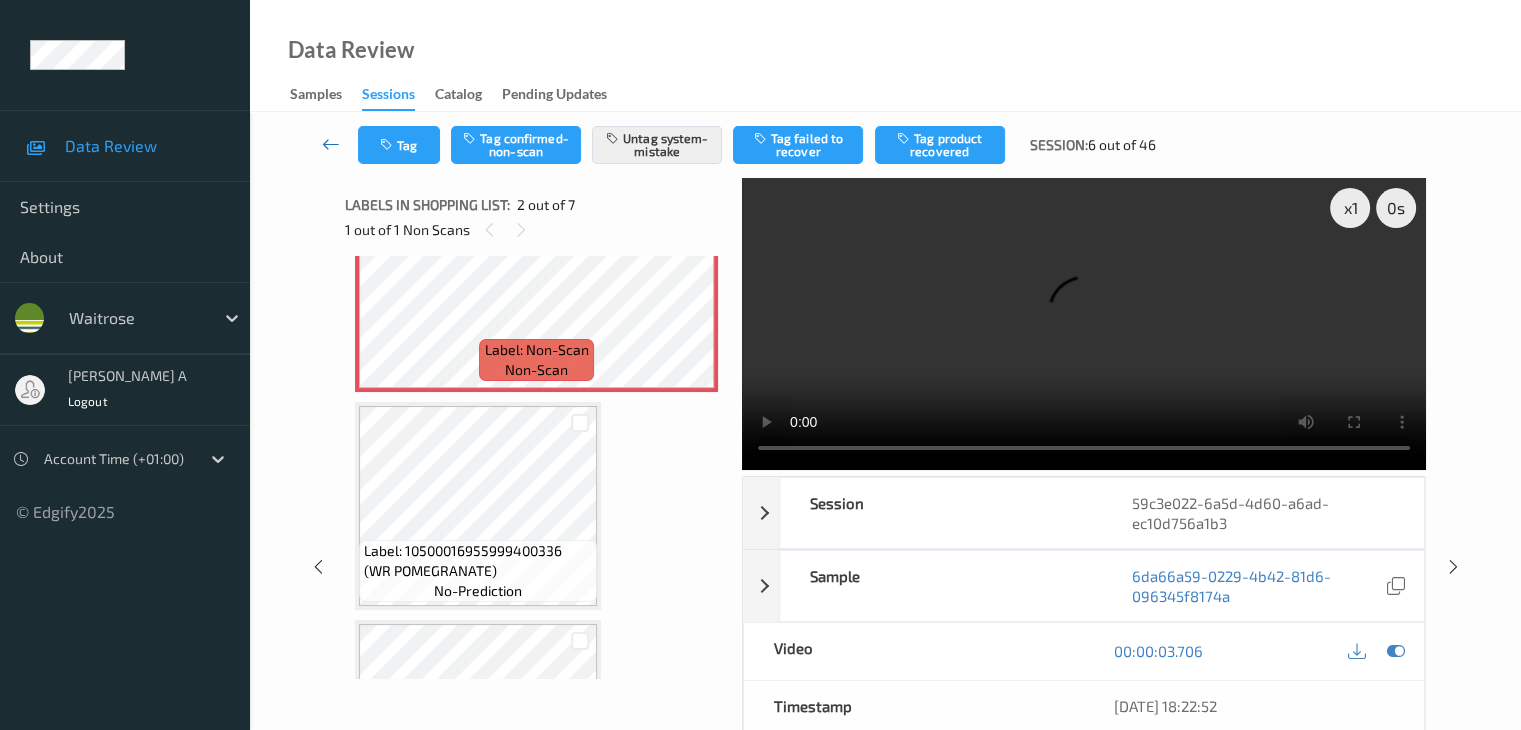 click at bounding box center [331, 144] 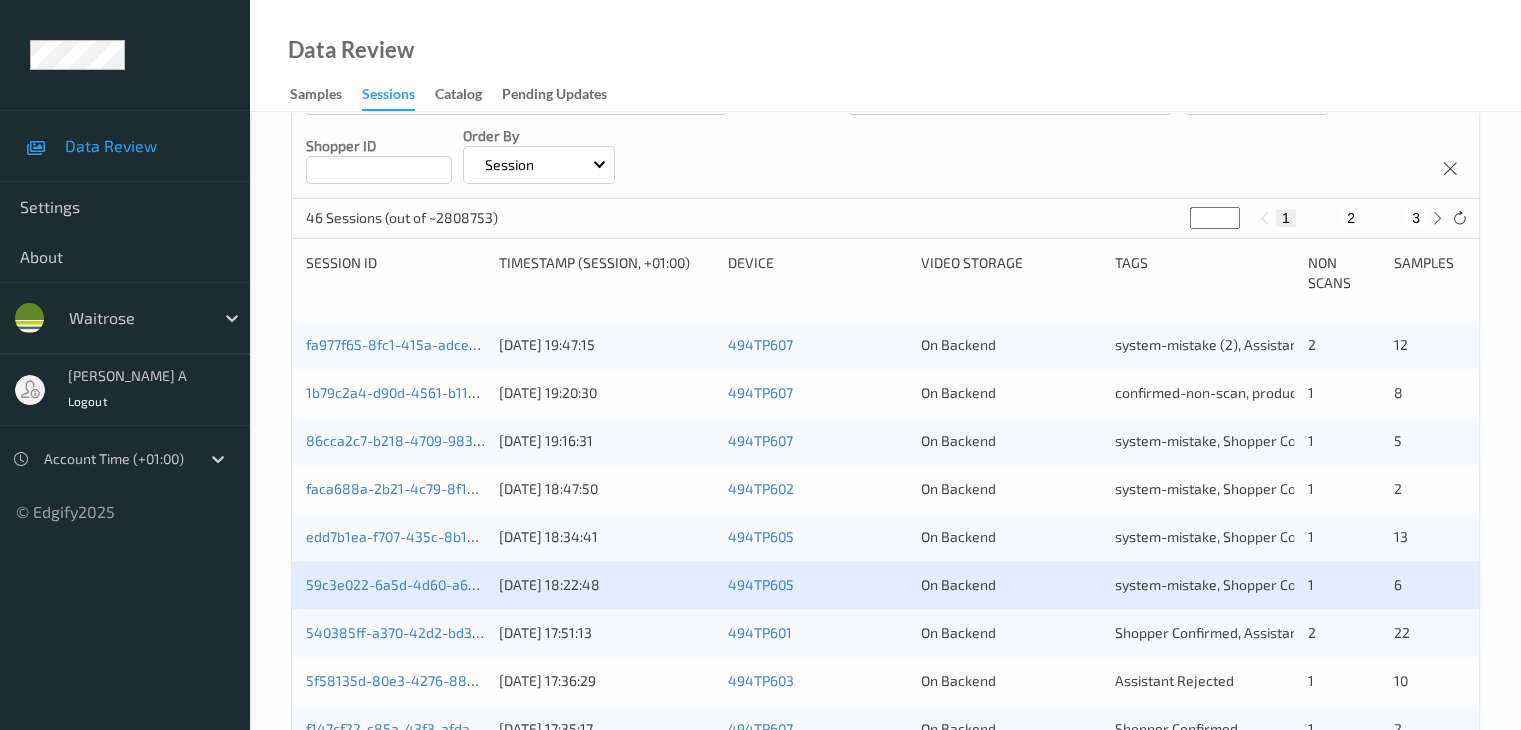 scroll, scrollTop: 400, scrollLeft: 0, axis: vertical 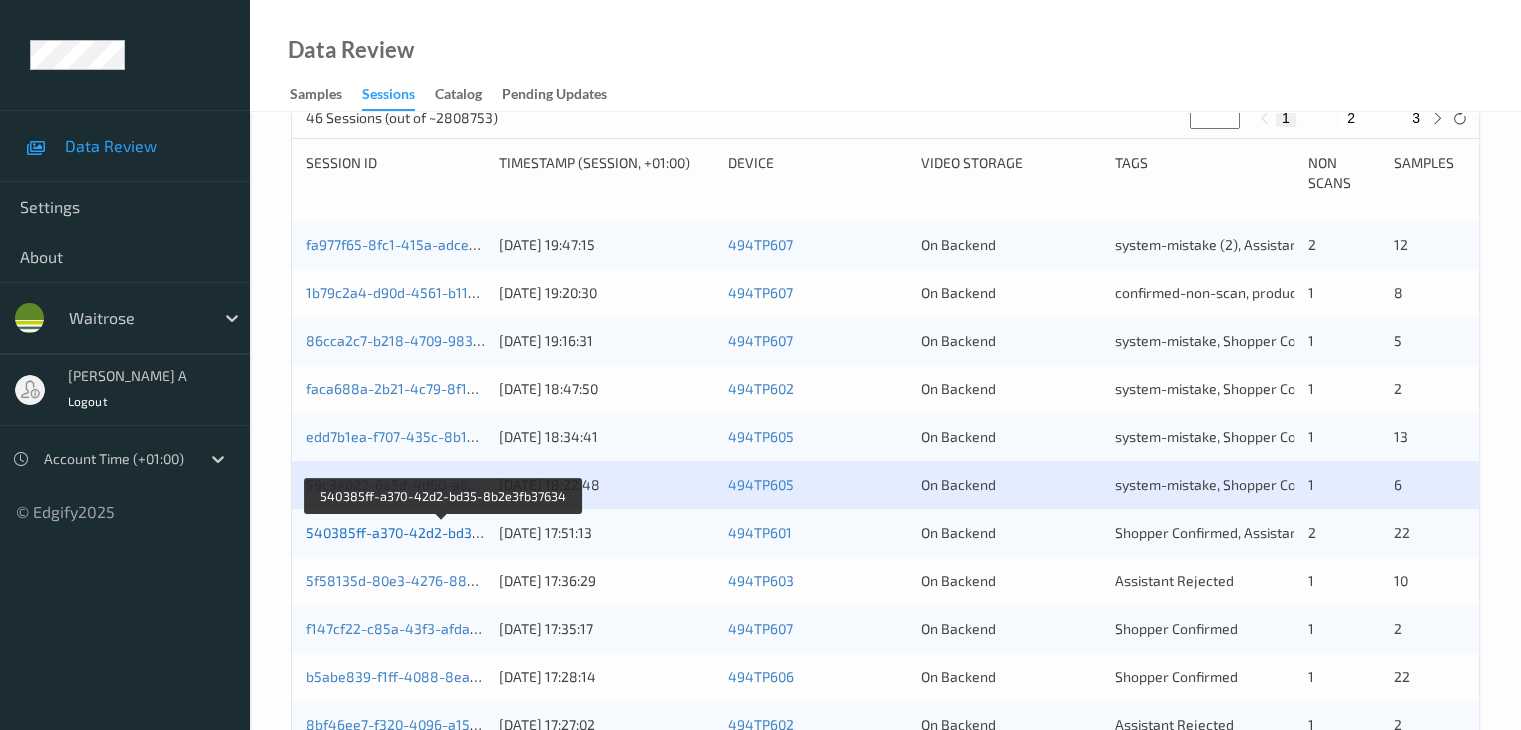 click on "540385ff-a370-42d2-bd35-8b2e3fb37634" at bounding box center [443, 532] 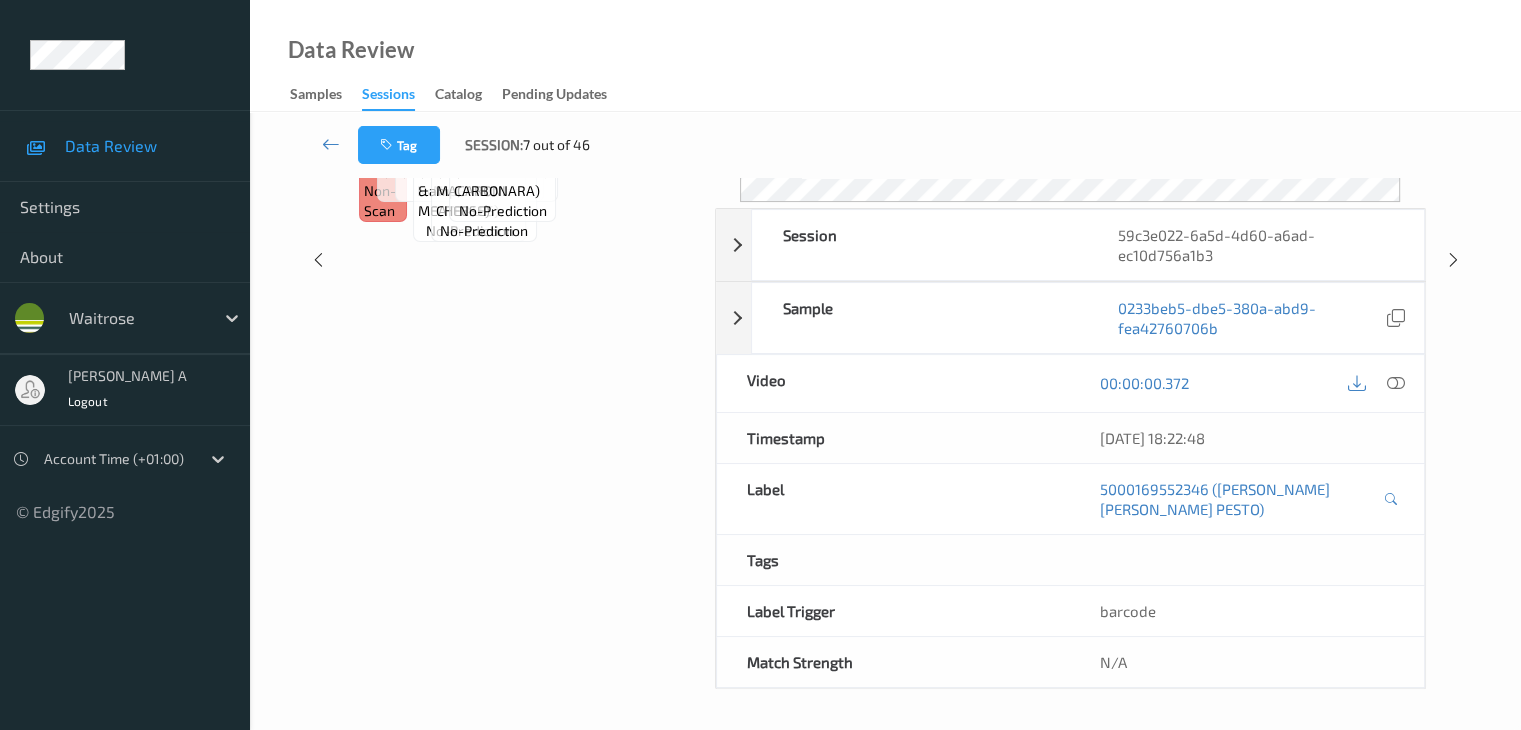 scroll, scrollTop: 324, scrollLeft: 0, axis: vertical 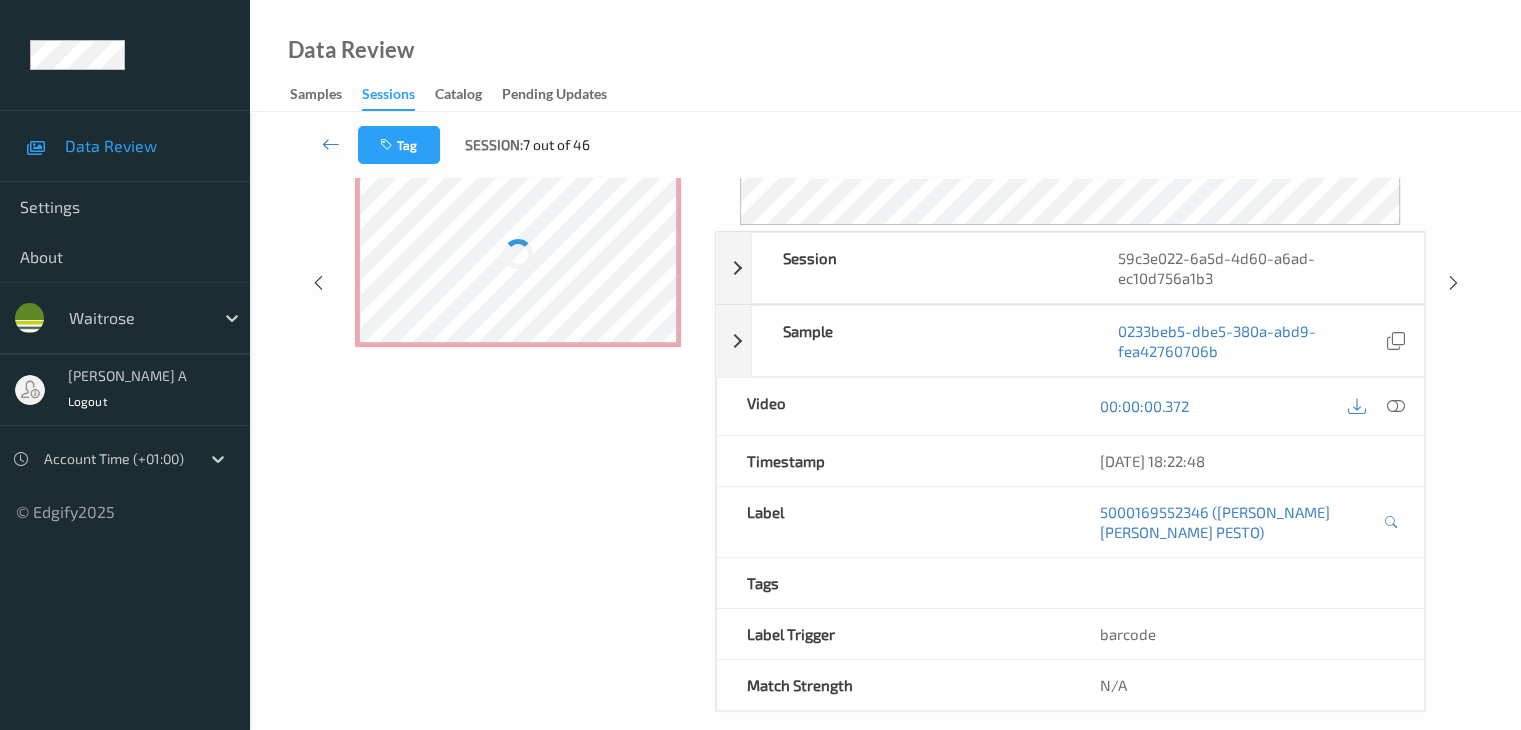 click at bounding box center (518, 253) 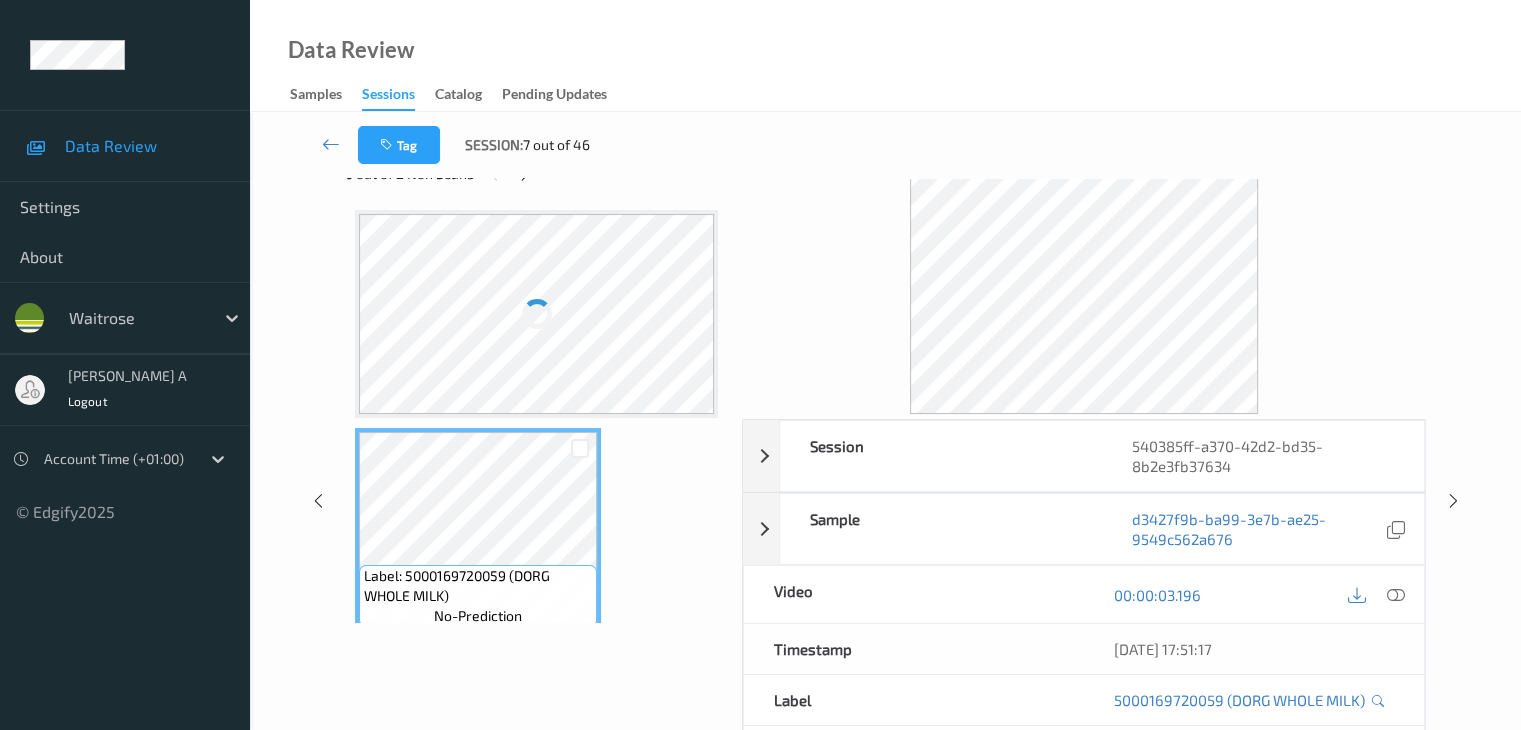 scroll, scrollTop: 0, scrollLeft: 0, axis: both 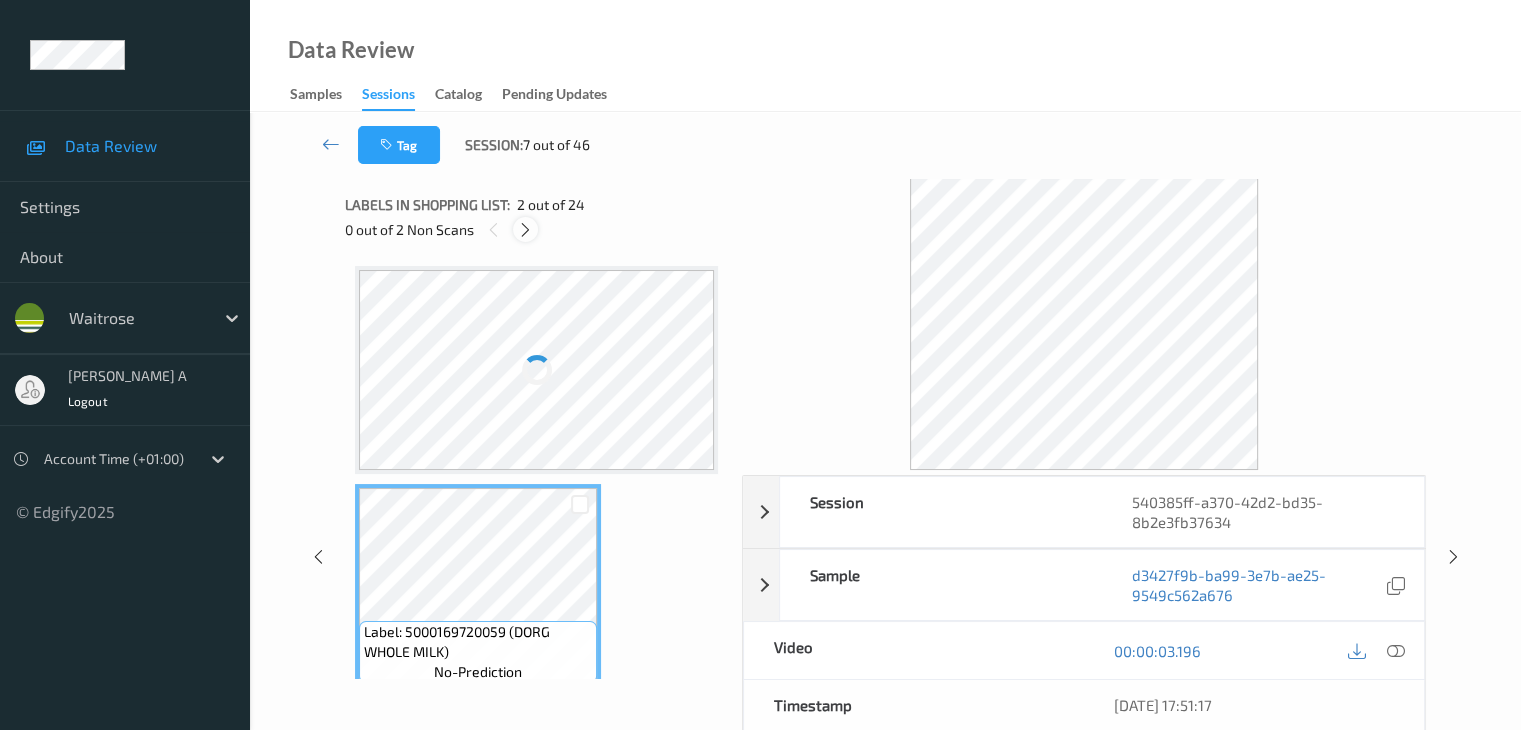 click at bounding box center [525, 230] 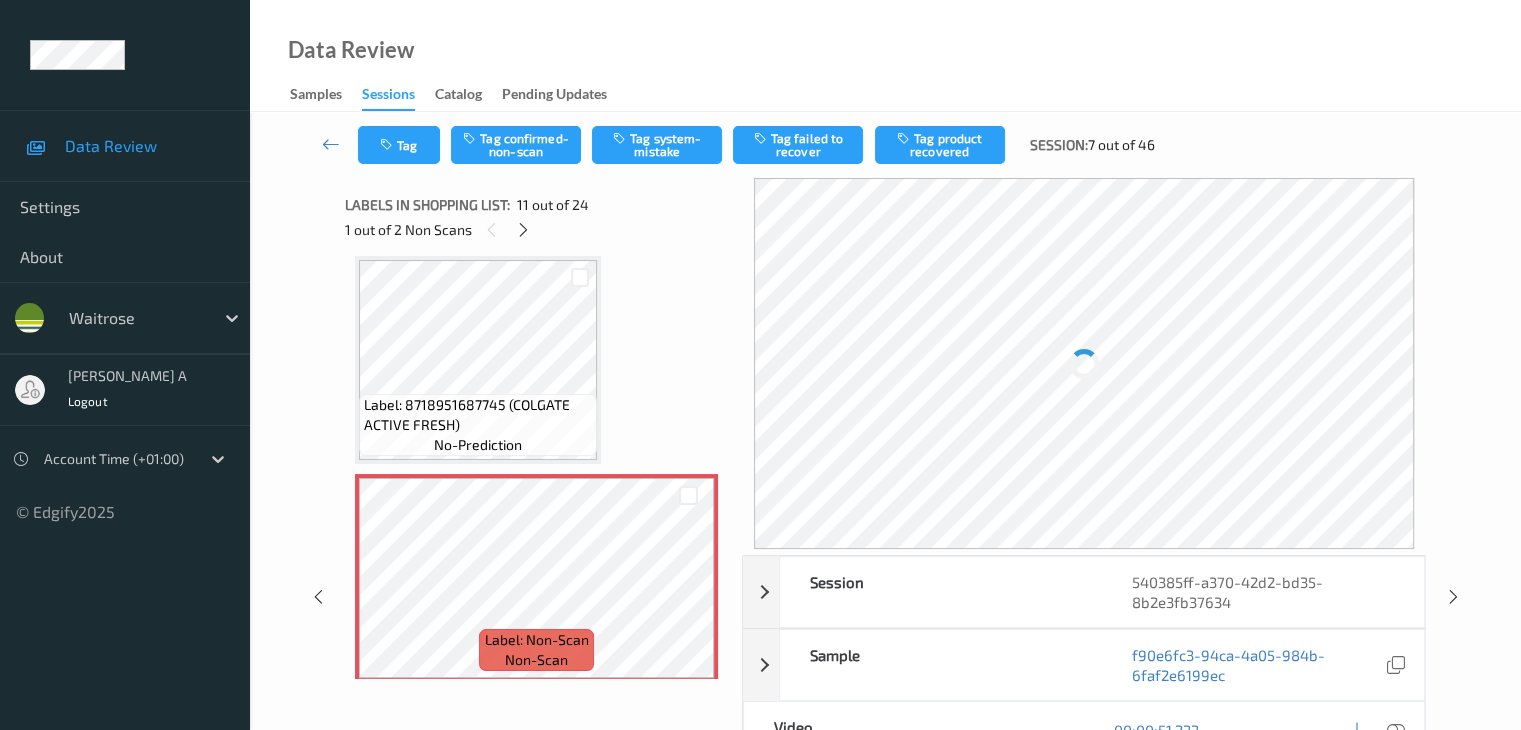 scroll, scrollTop: 1972, scrollLeft: 0, axis: vertical 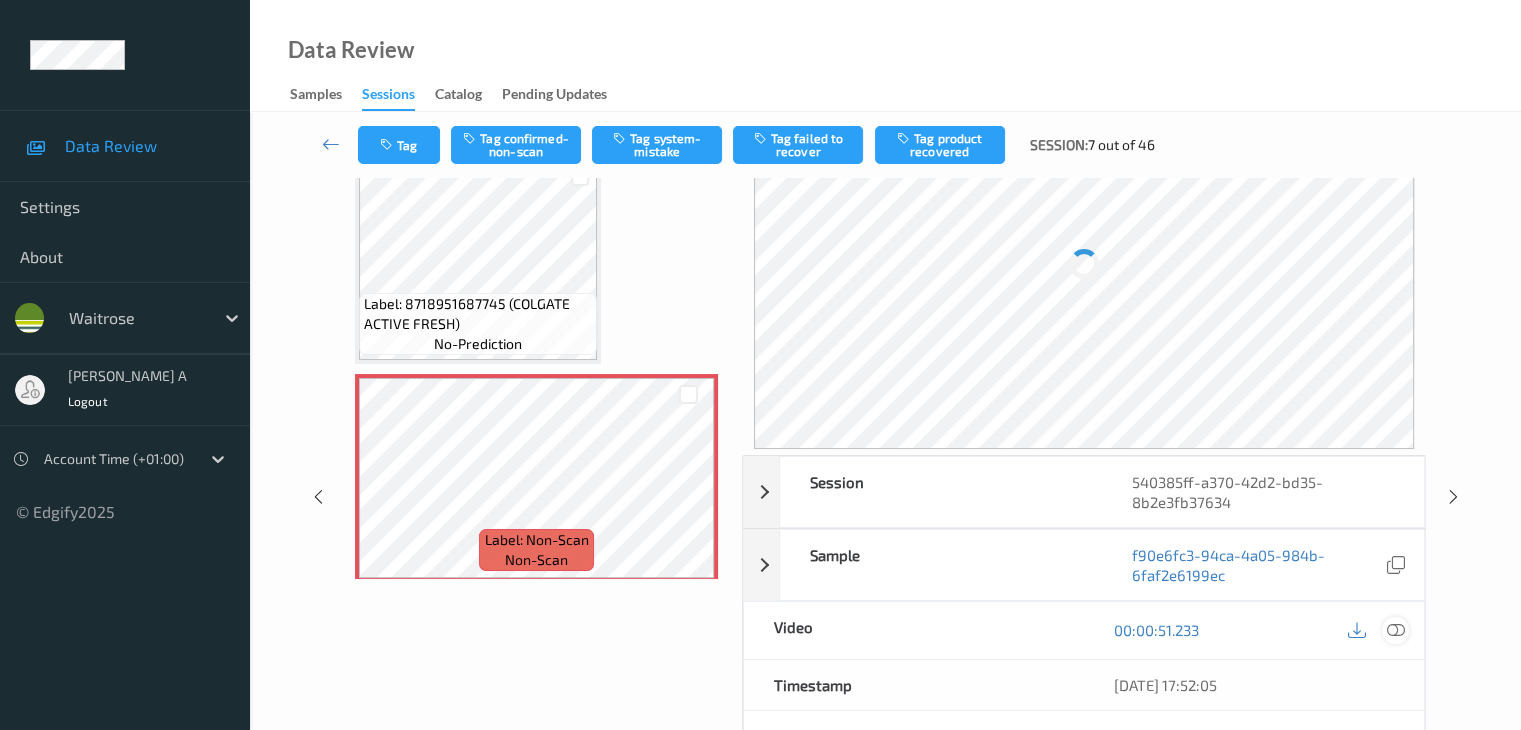 click at bounding box center (1395, 630) 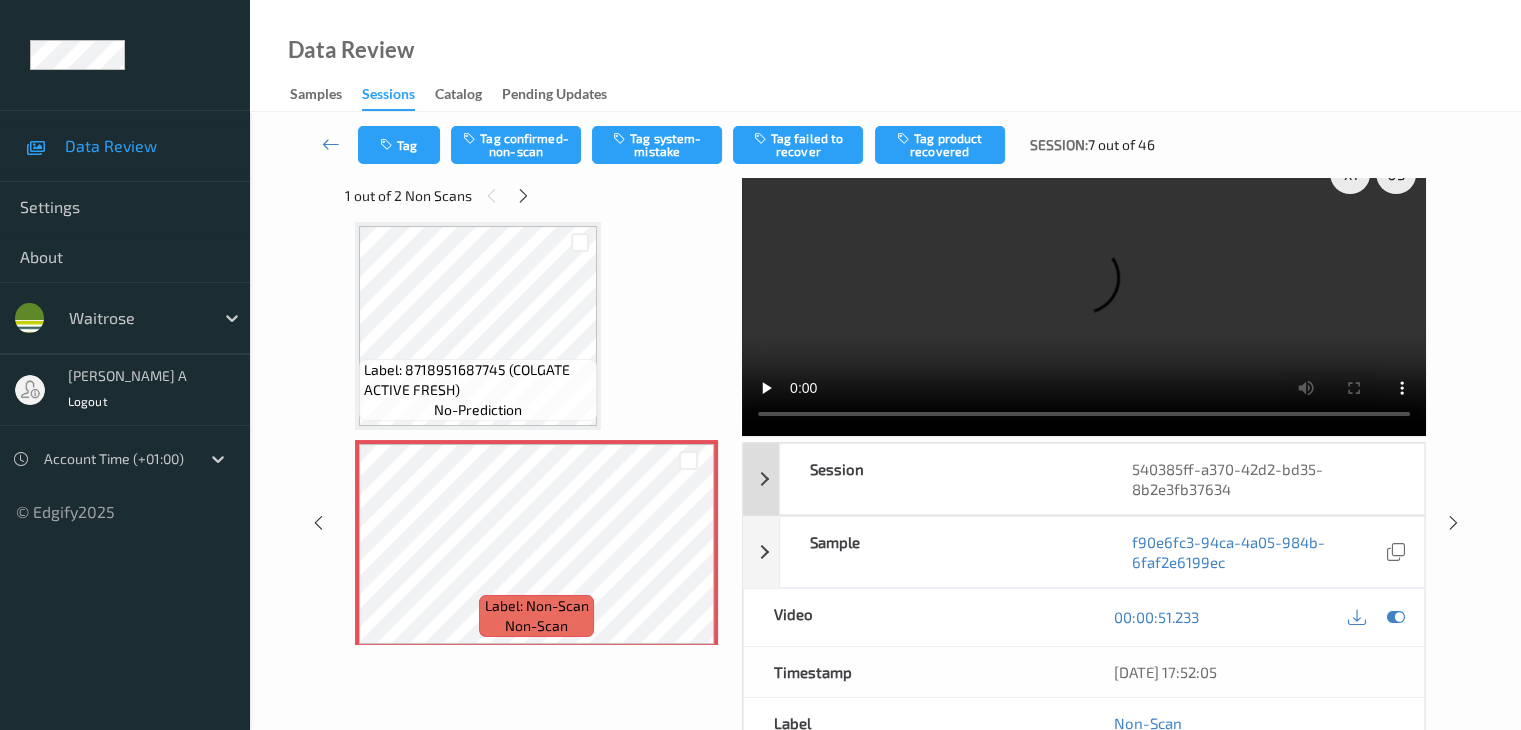 scroll, scrollTop: 0, scrollLeft: 0, axis: both 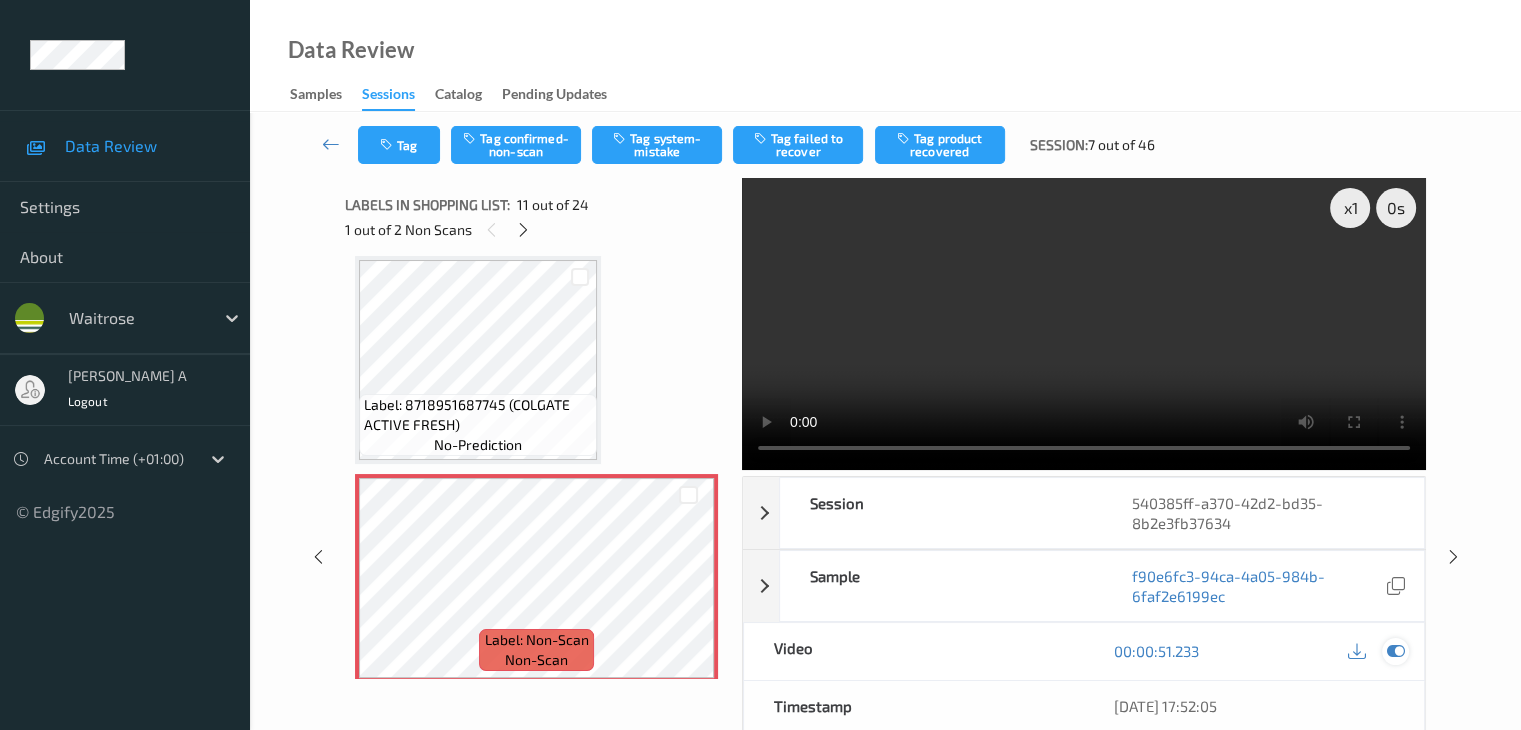 click at bounding box center [1395, 651] 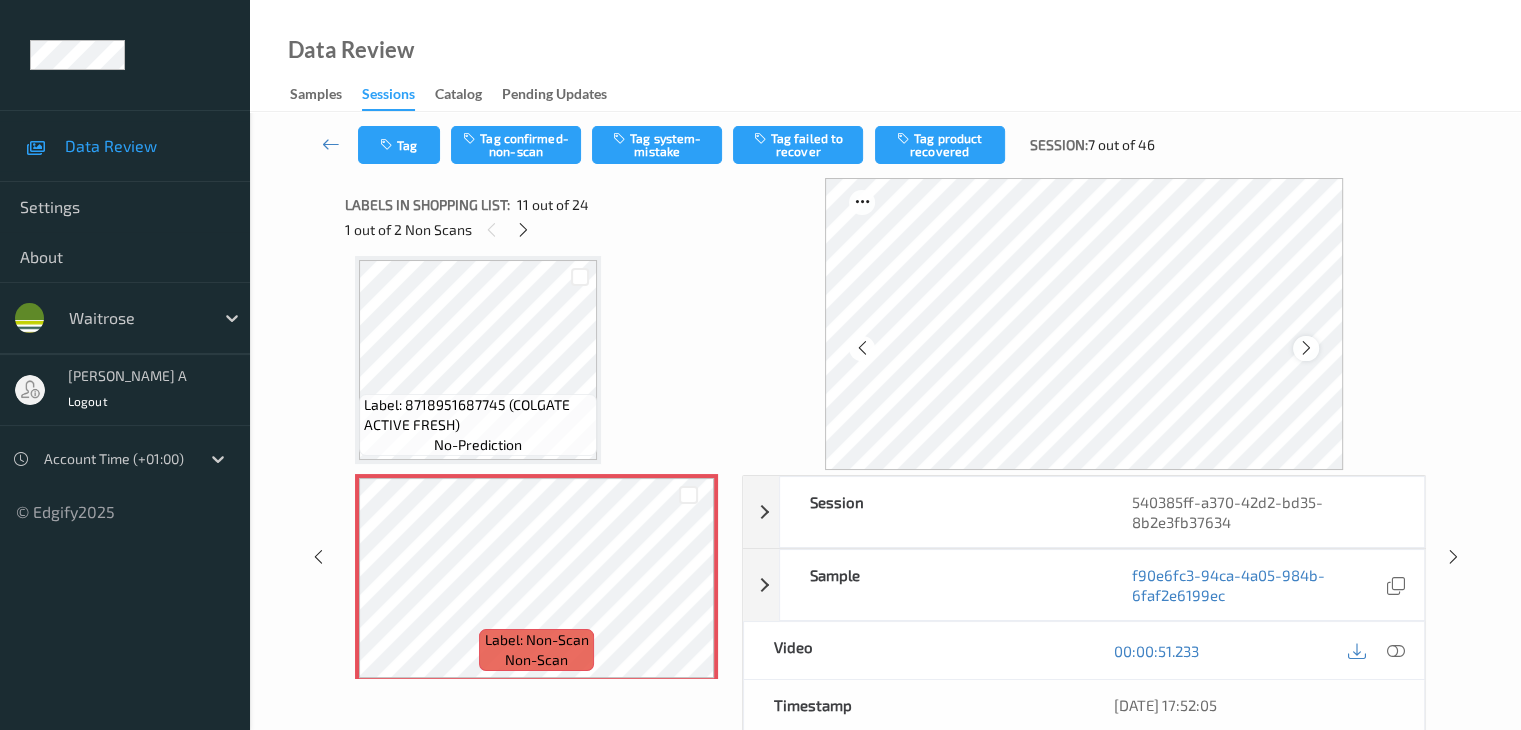 click at bounding box center (1306, 348) 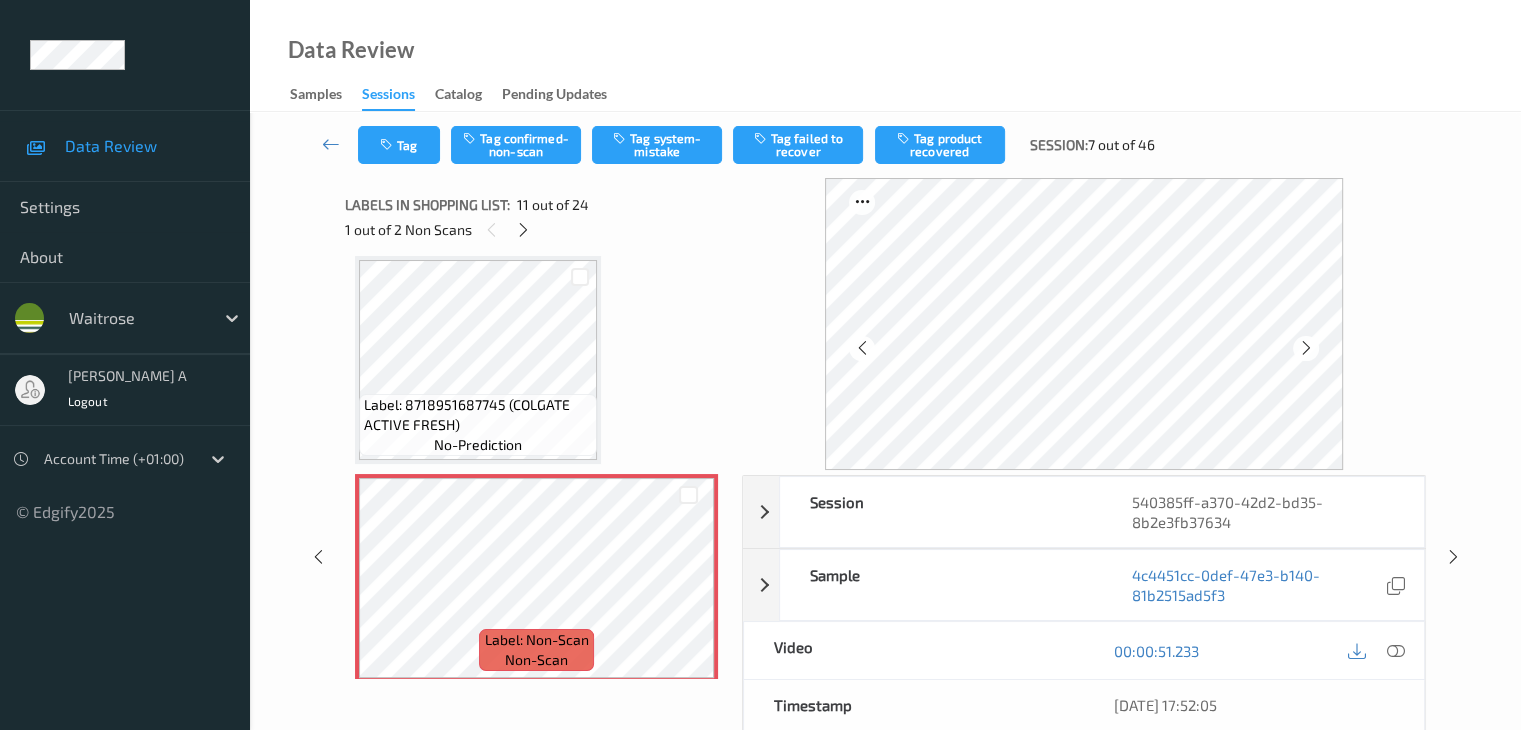 click at bounding box center (1306, 348) 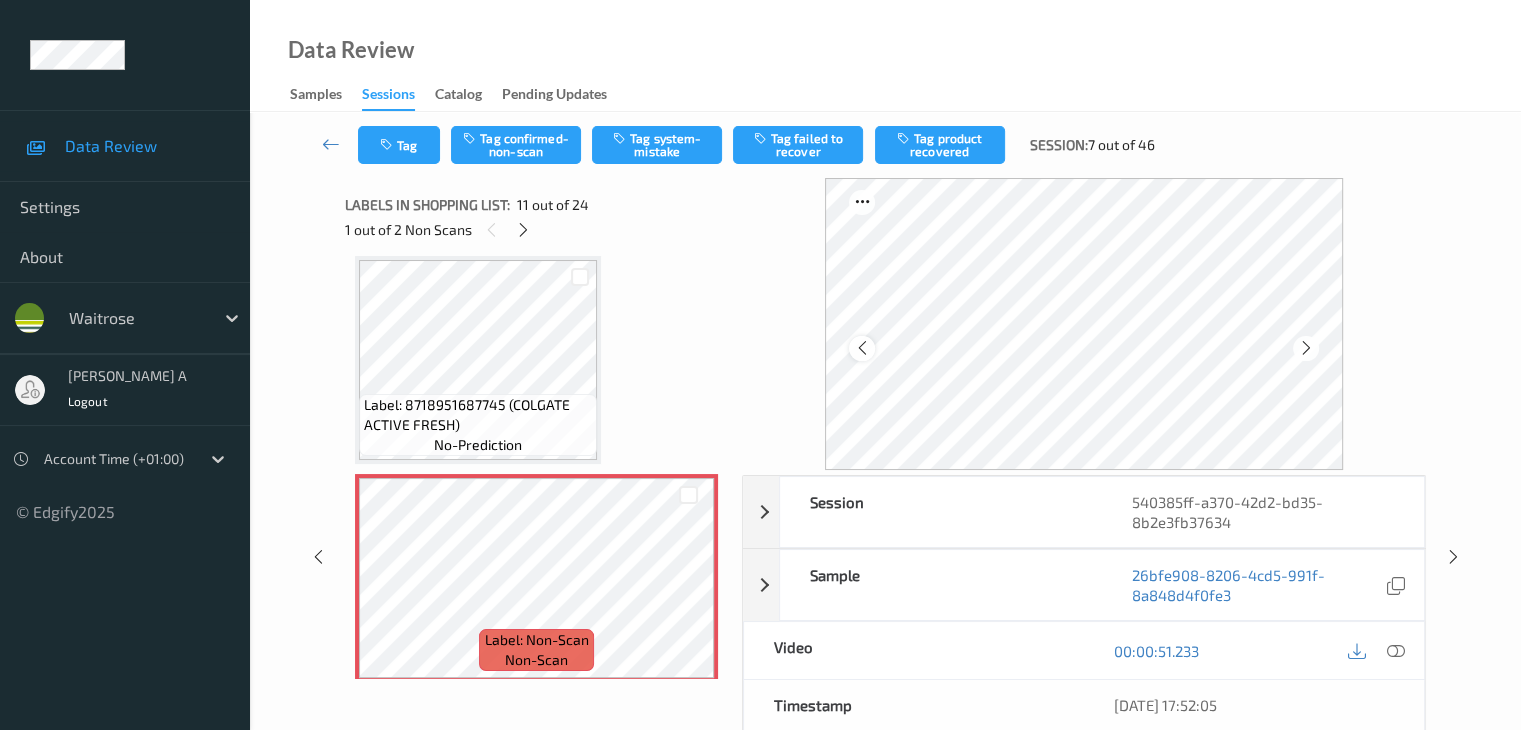 click at bounding box center (861, 348) 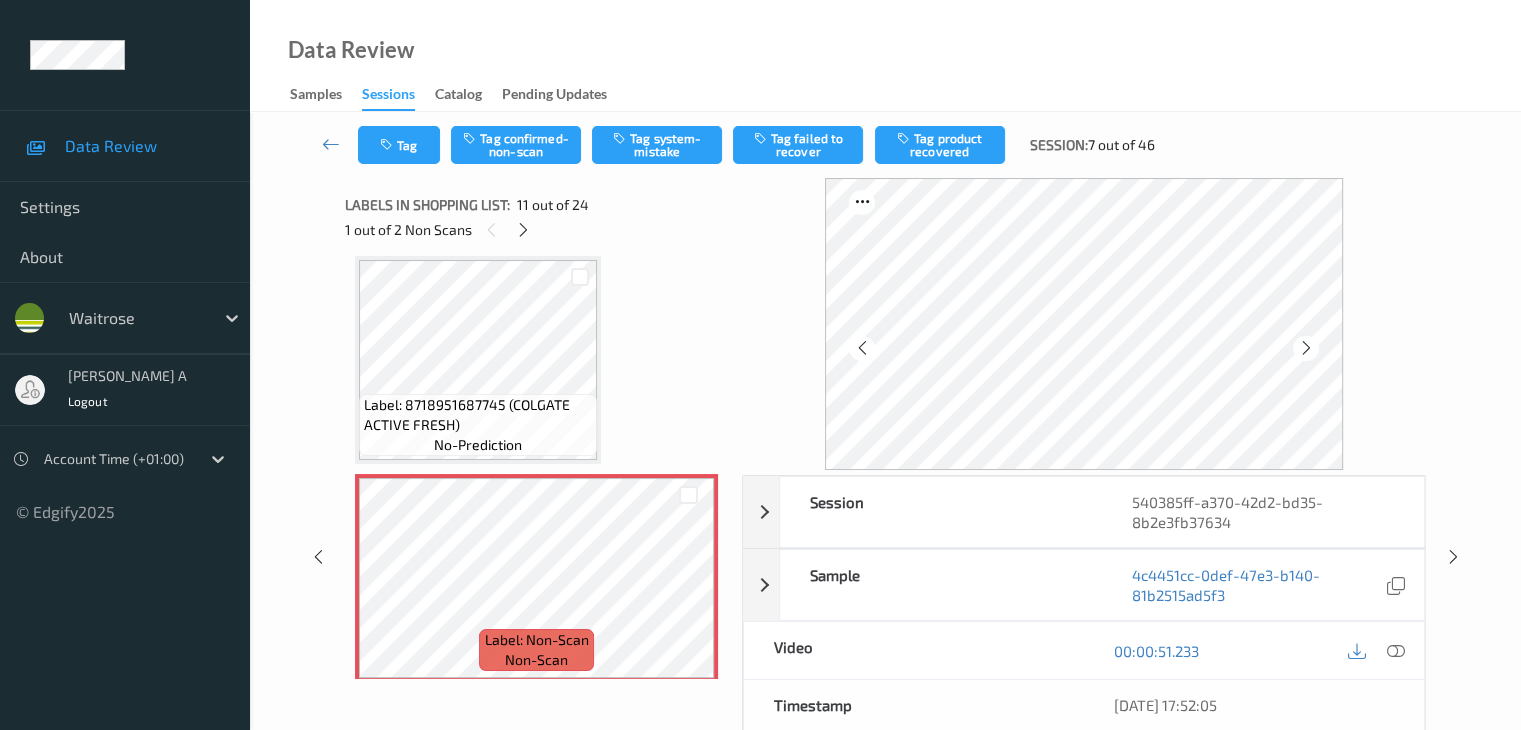 click at bounding box center (861, 348) 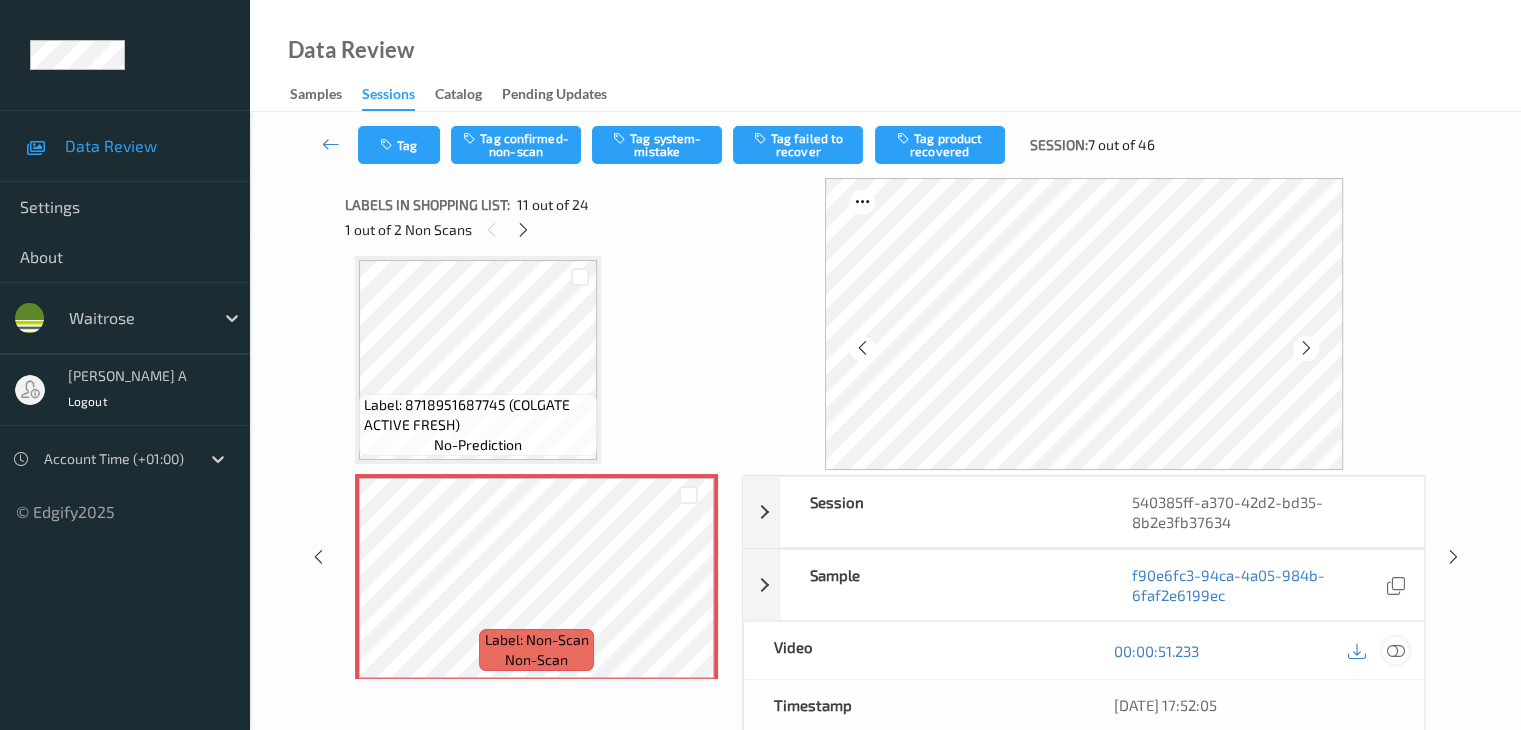 drag, startPoint x: 1387, startPoint y: 647, endPoint x: 1392, endPoint y: 636, distance: 12.083046 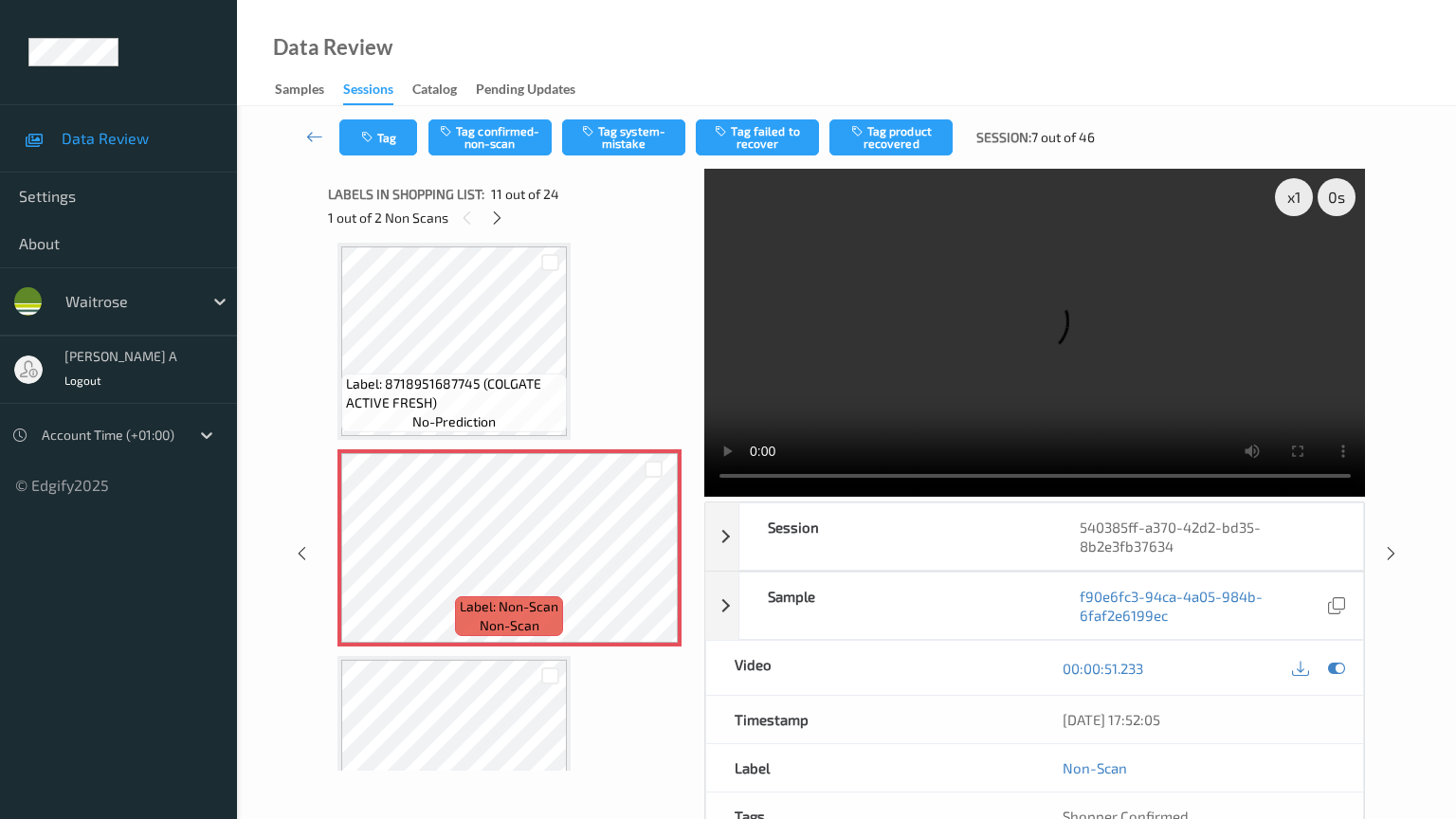 type 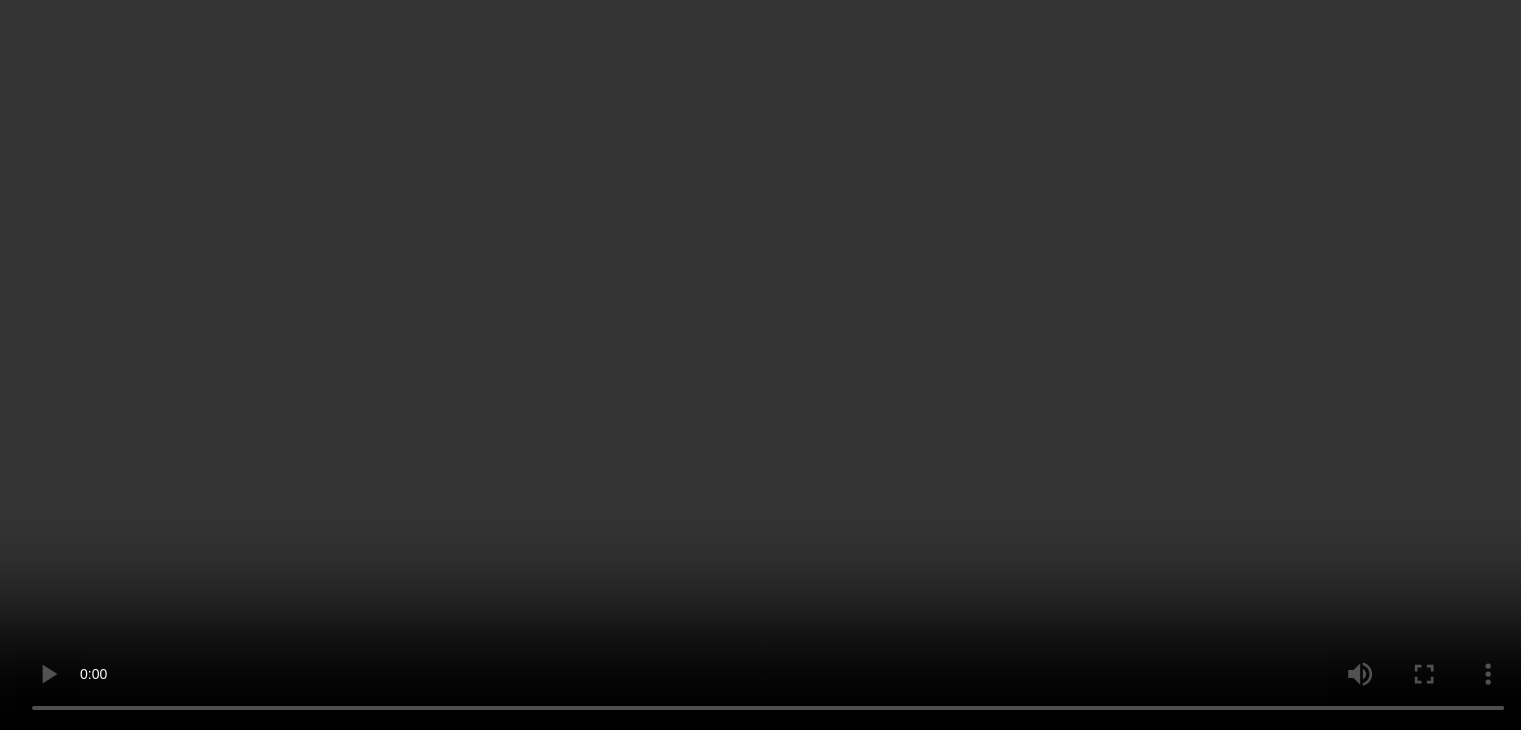 scroll, scrollTop: 2100, scrollLeft: 0, axis: vertical 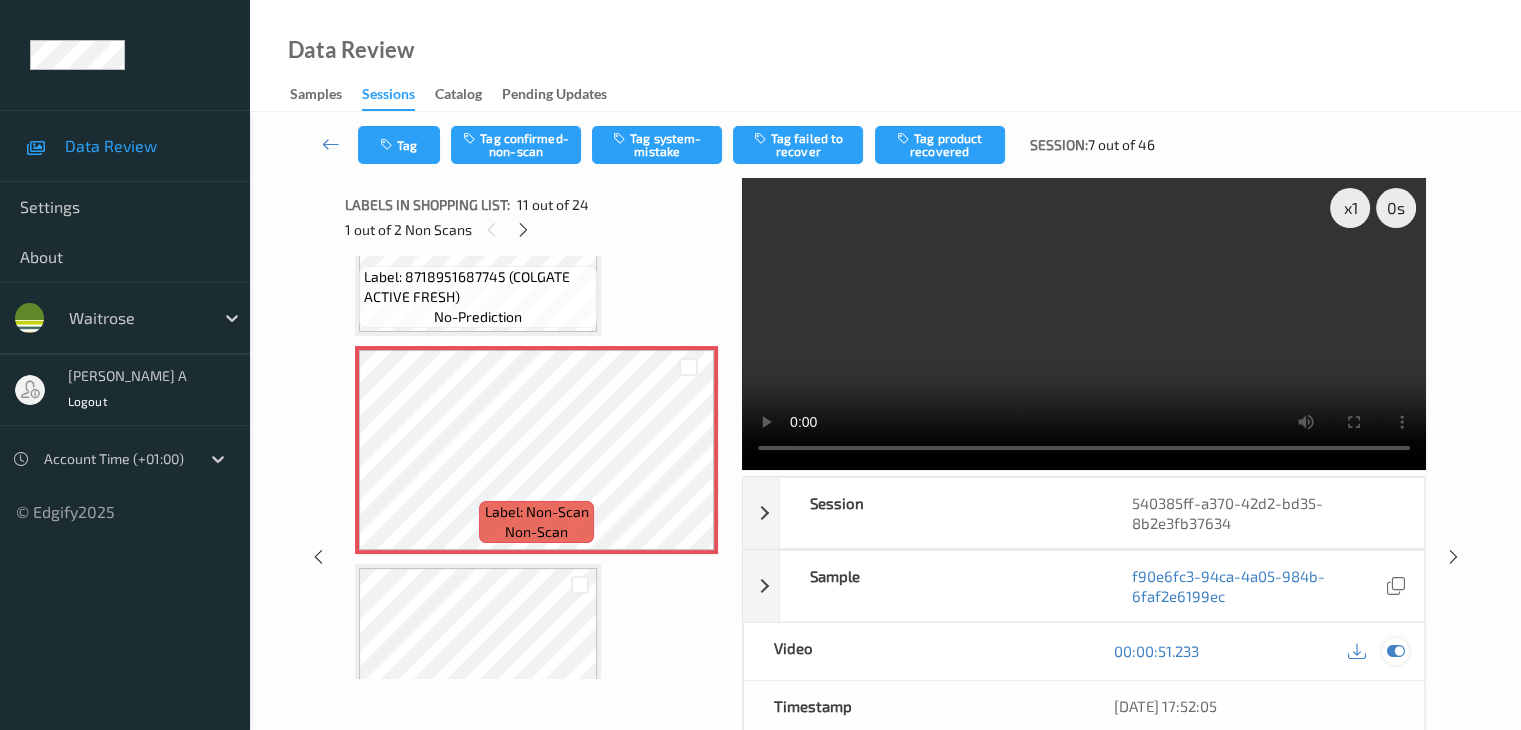 click at bounding box center [1395, 651] 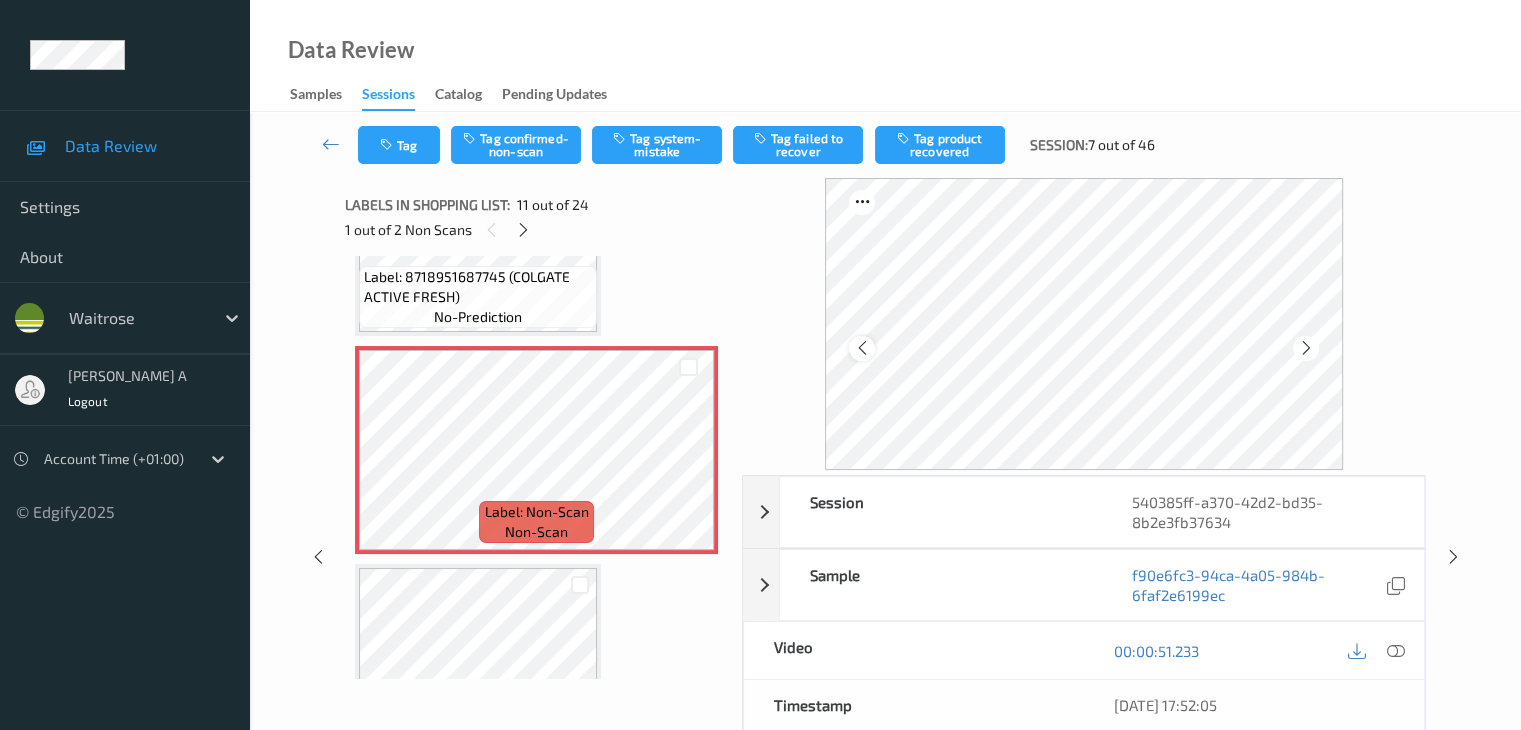 click at bounding box center [861, 348] 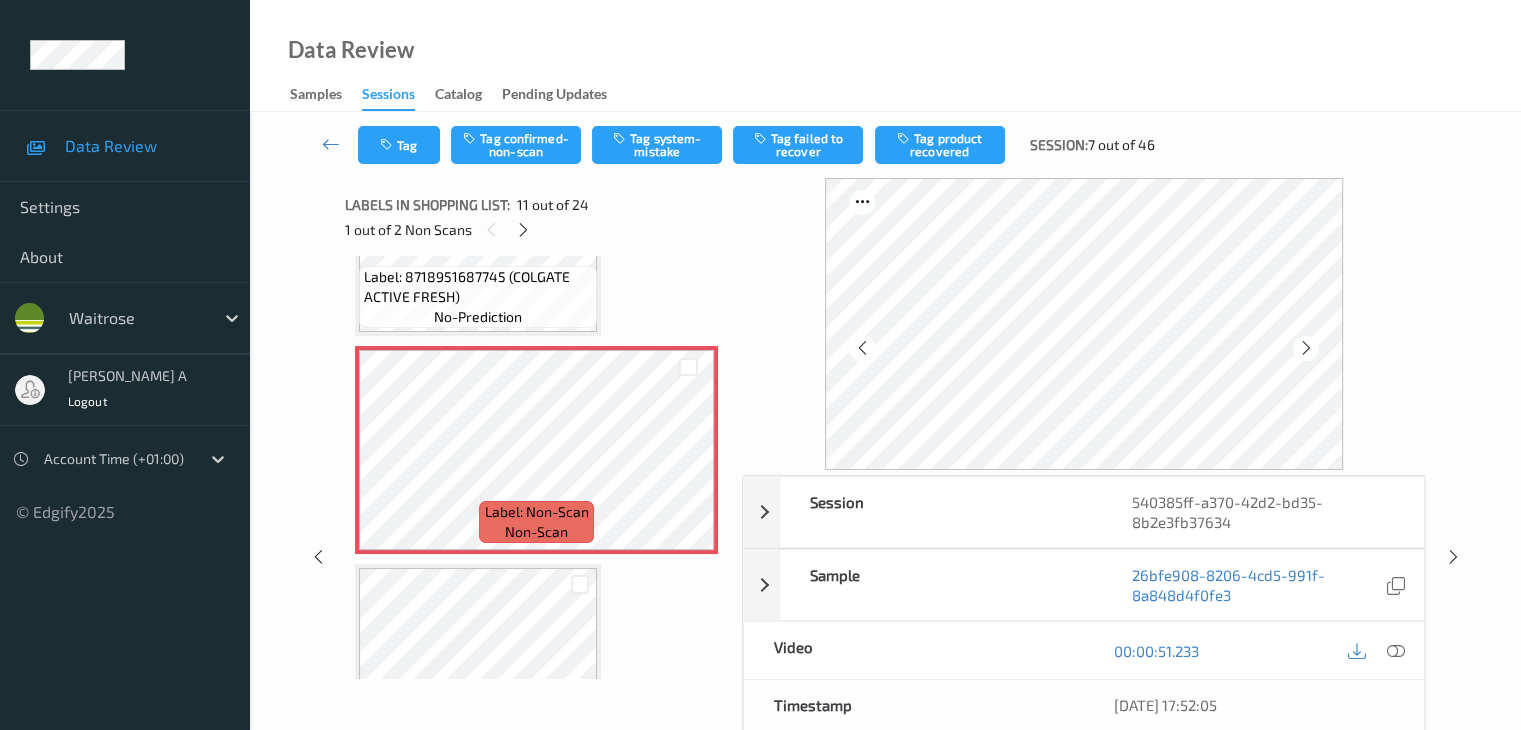 click at bounding box center [861, 348] 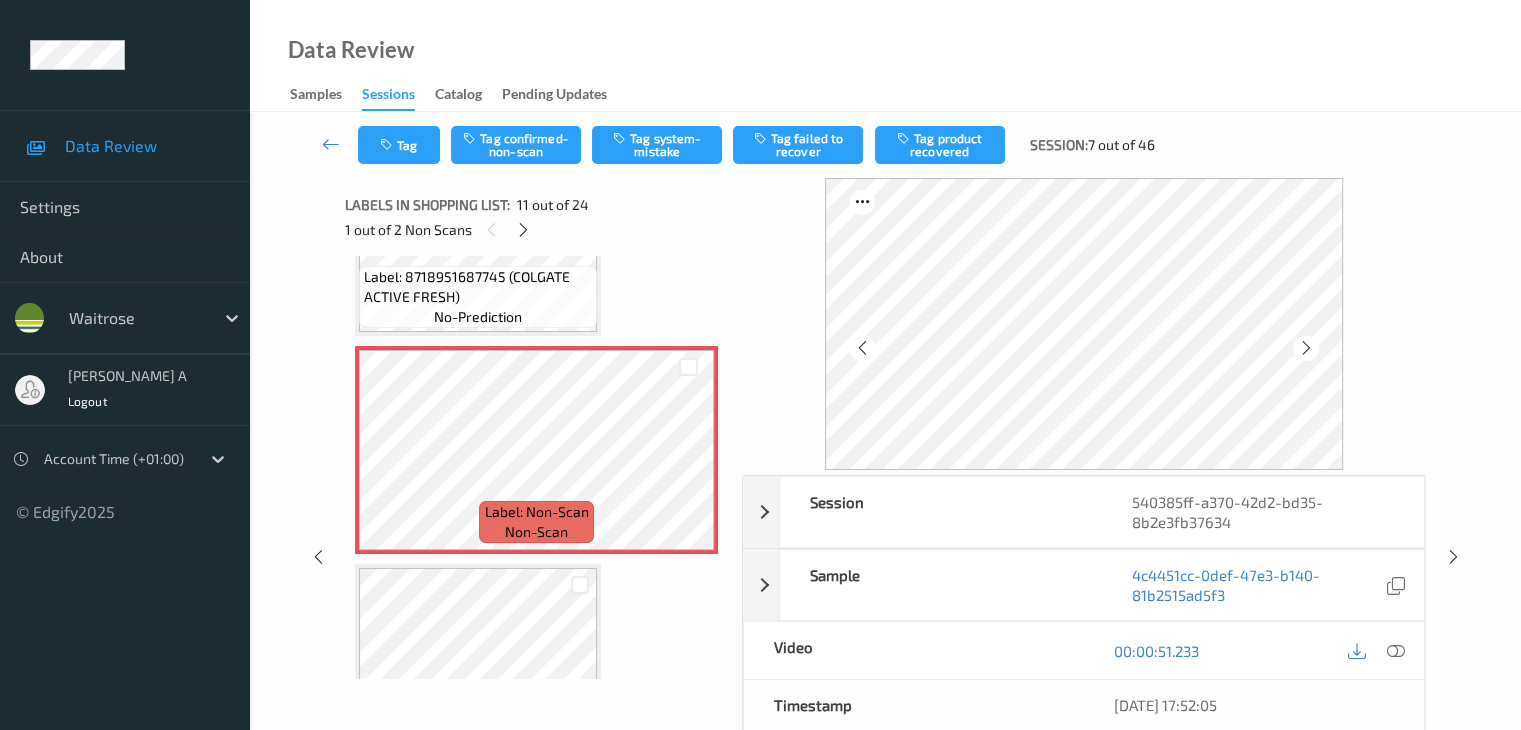 click at bounding box center [861, 348] 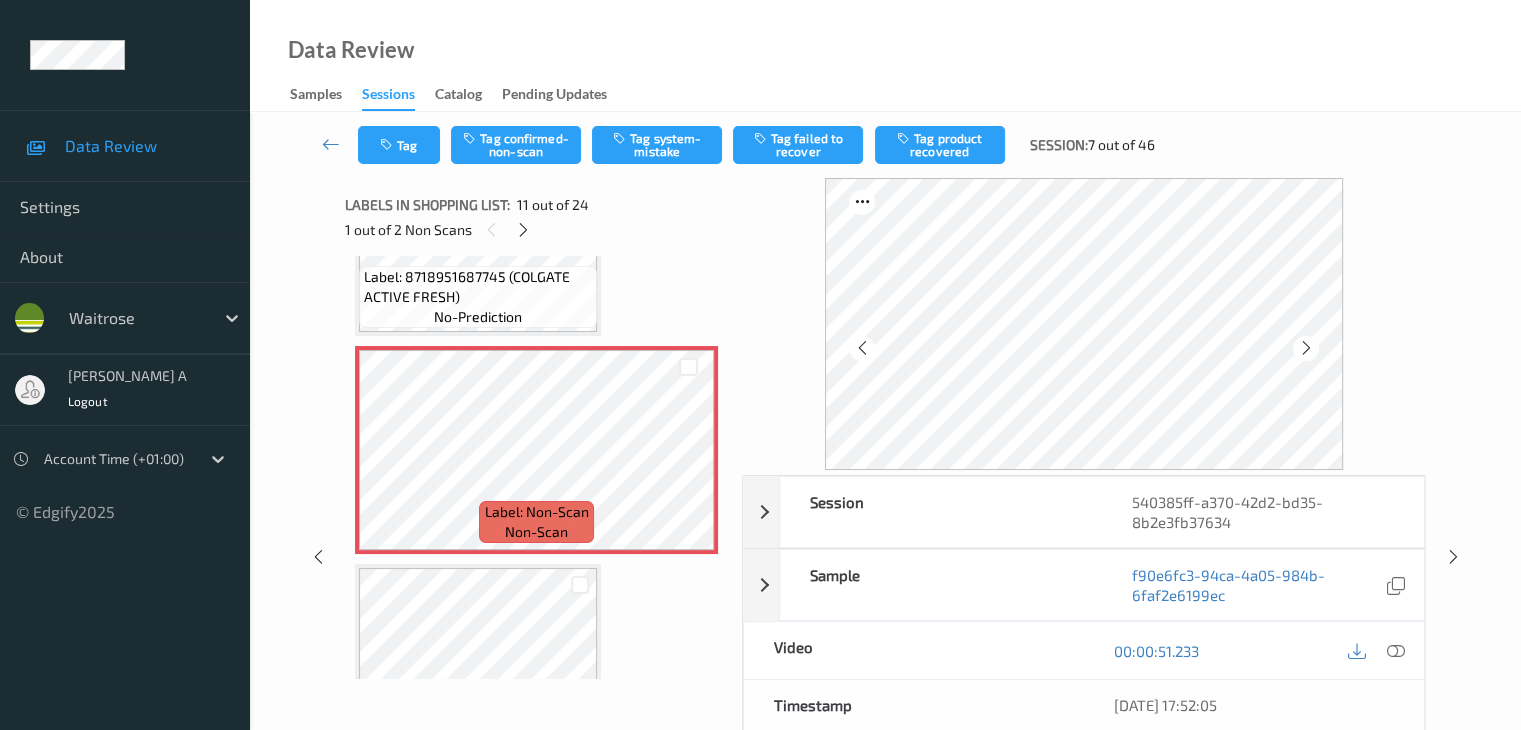 click at bounding box center (861, 348) 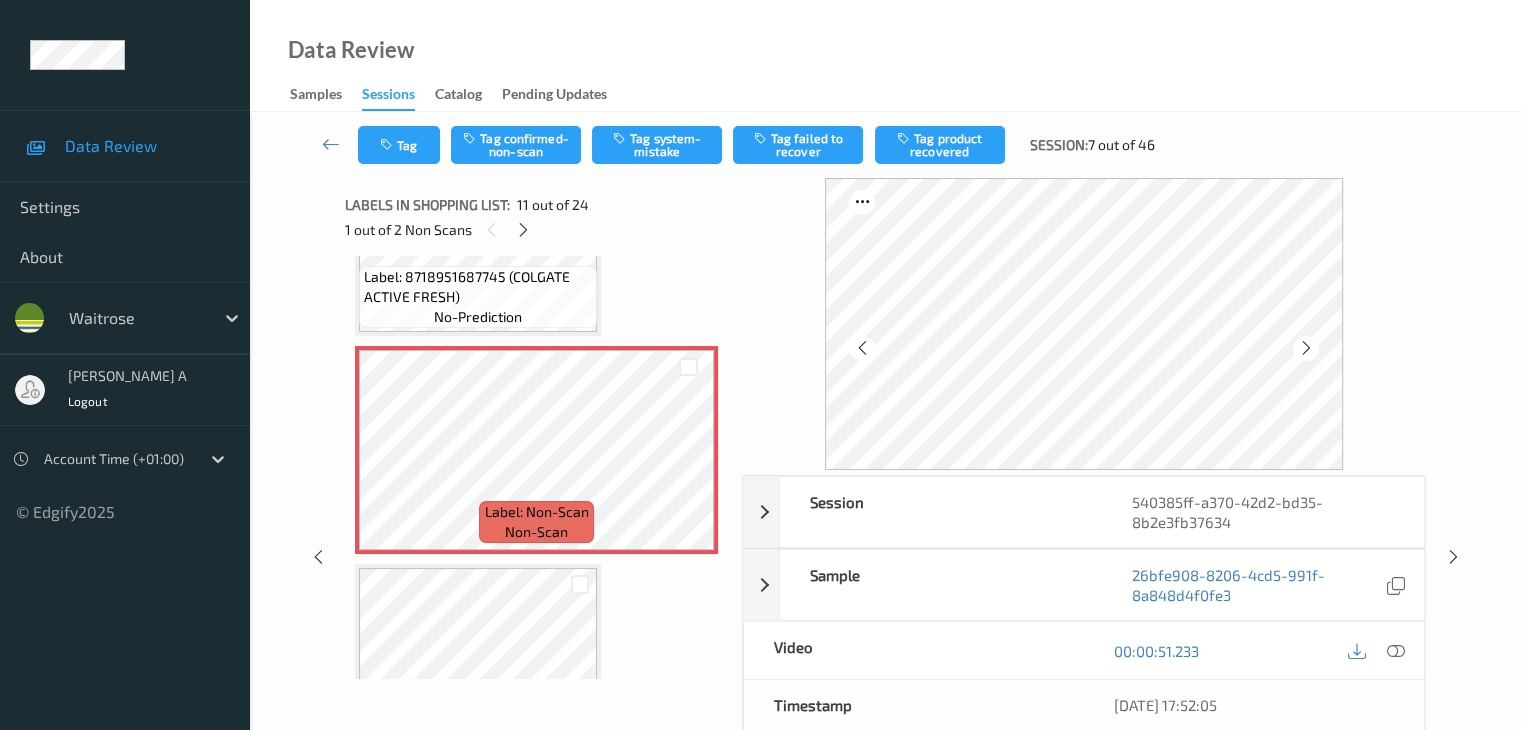 click at bounding box center (861, 348) 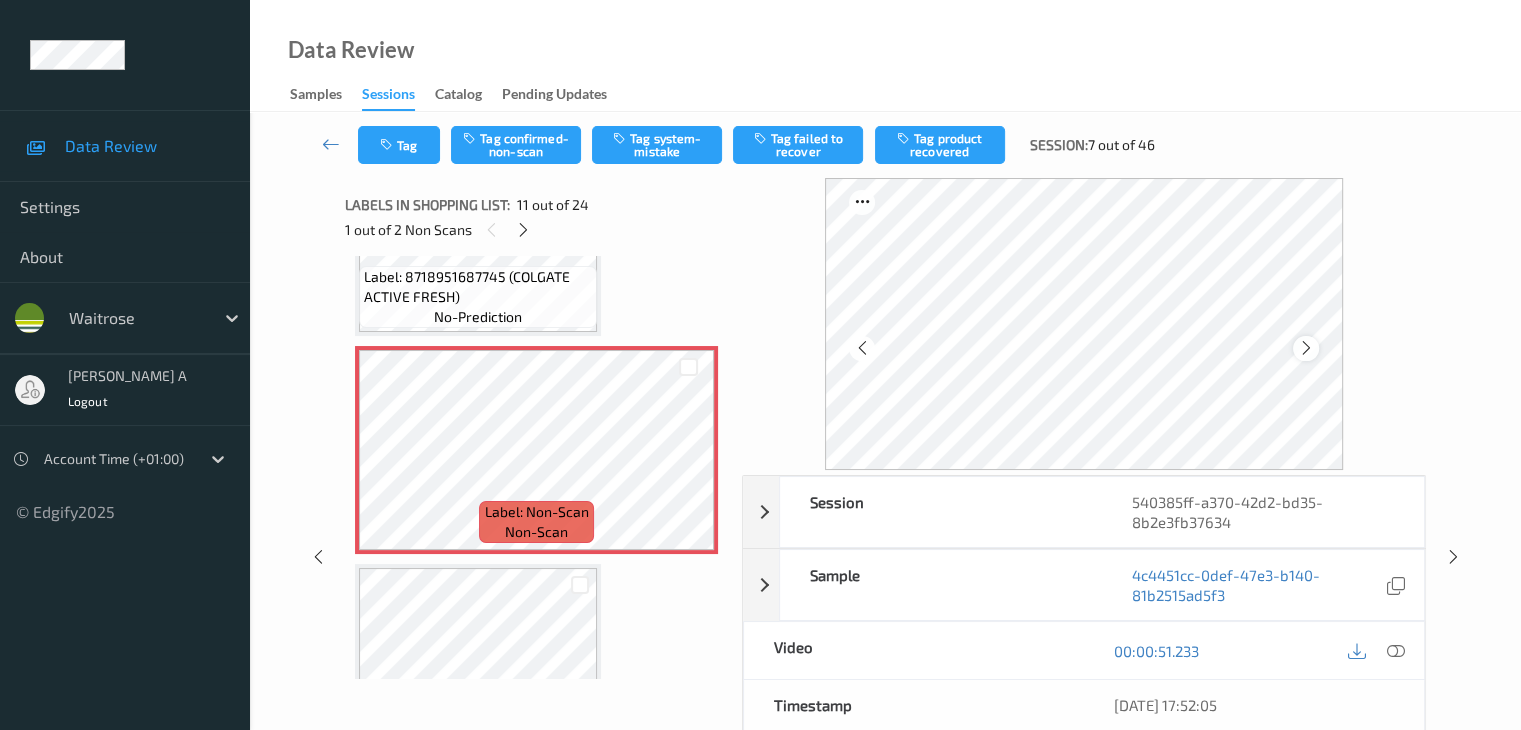 click at bounding box center [1306, 348] 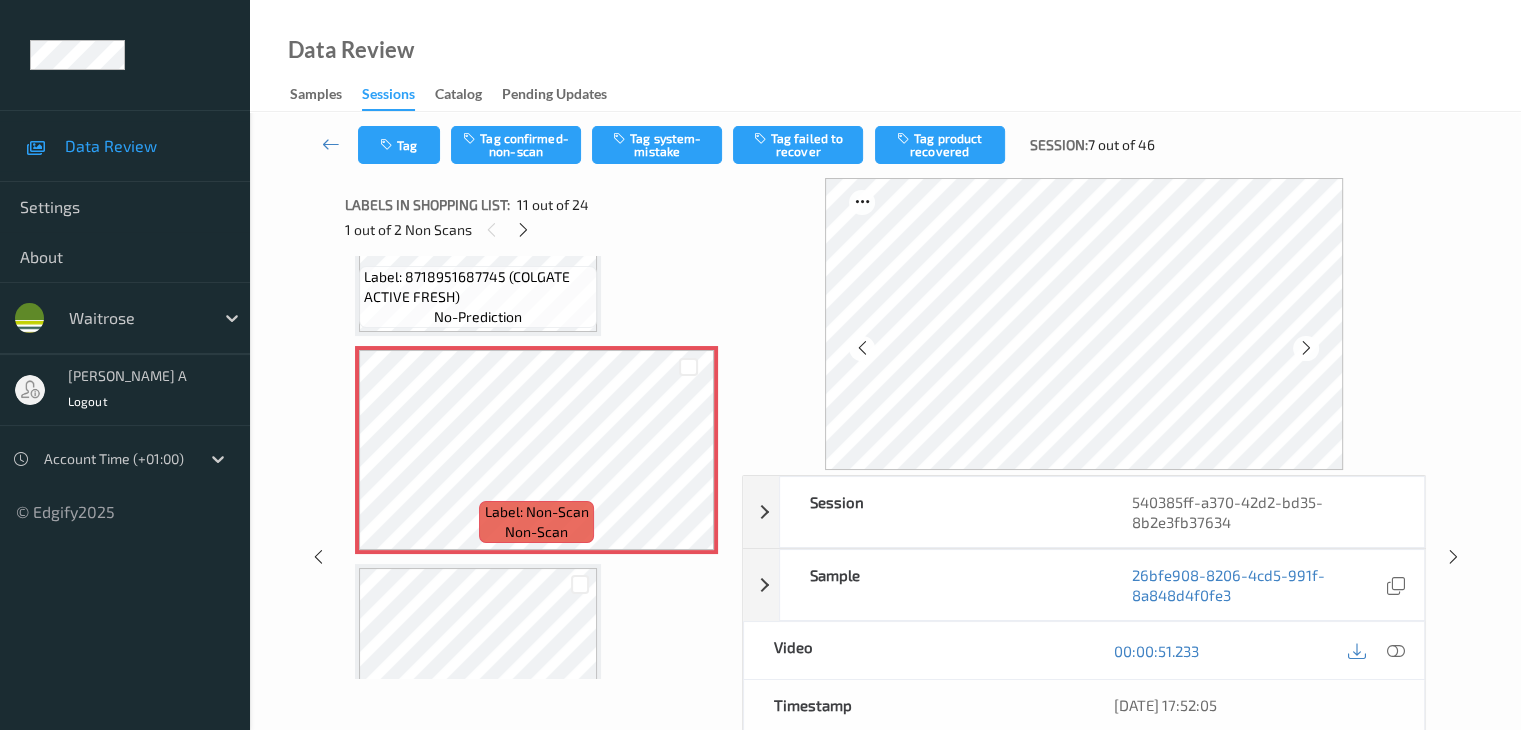 click at bounding box center [1306, 348] 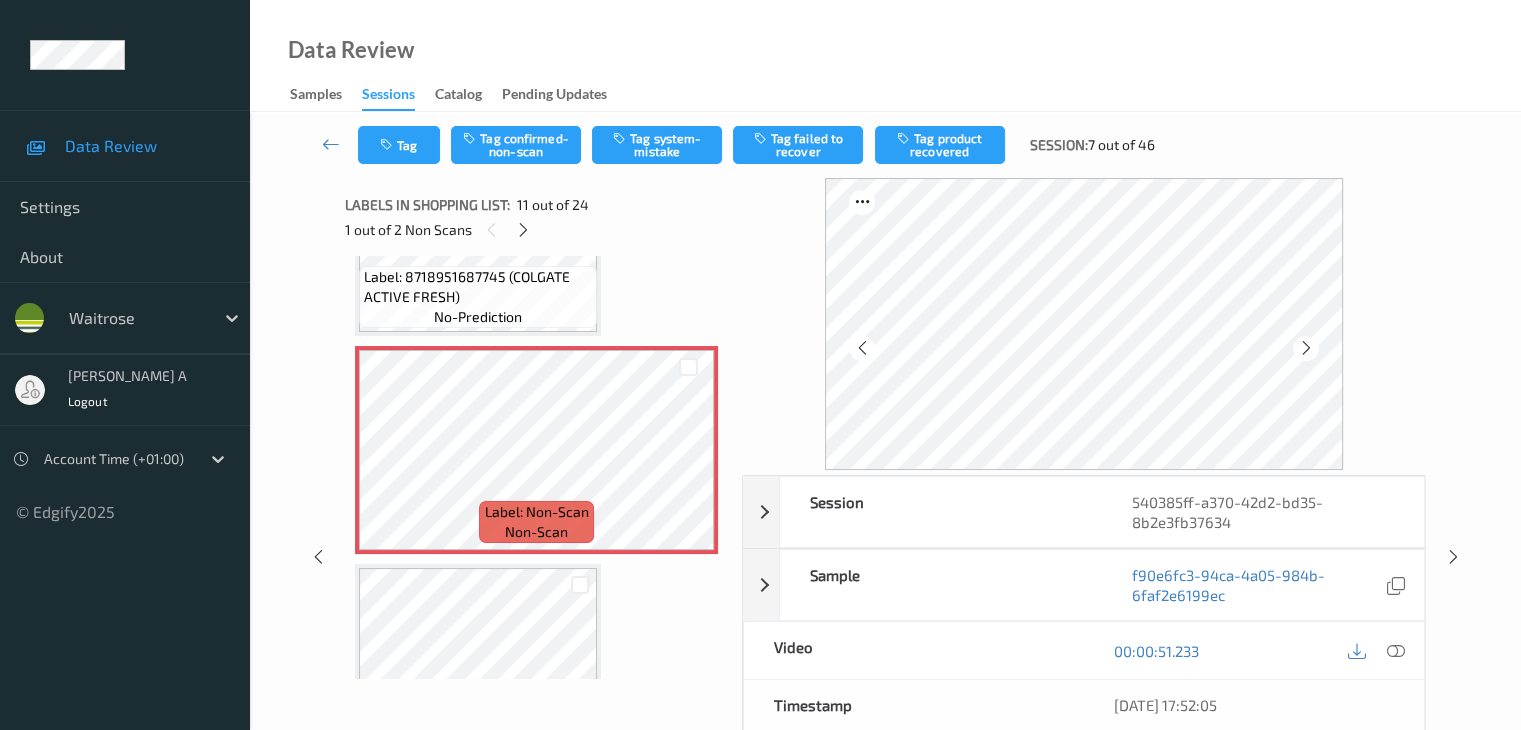 click at bounding box center (1306, 348) 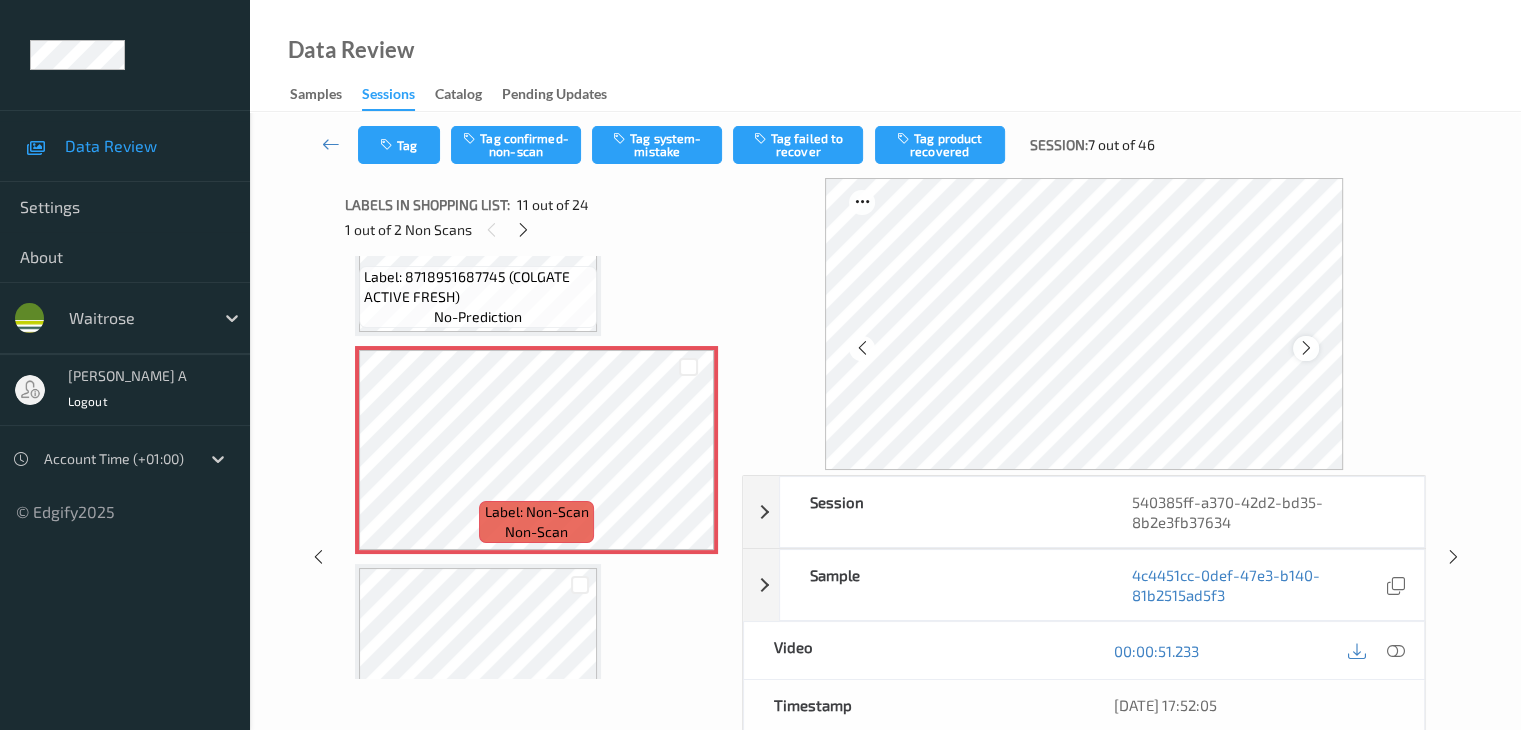 click at bounding box center (1306, 348) 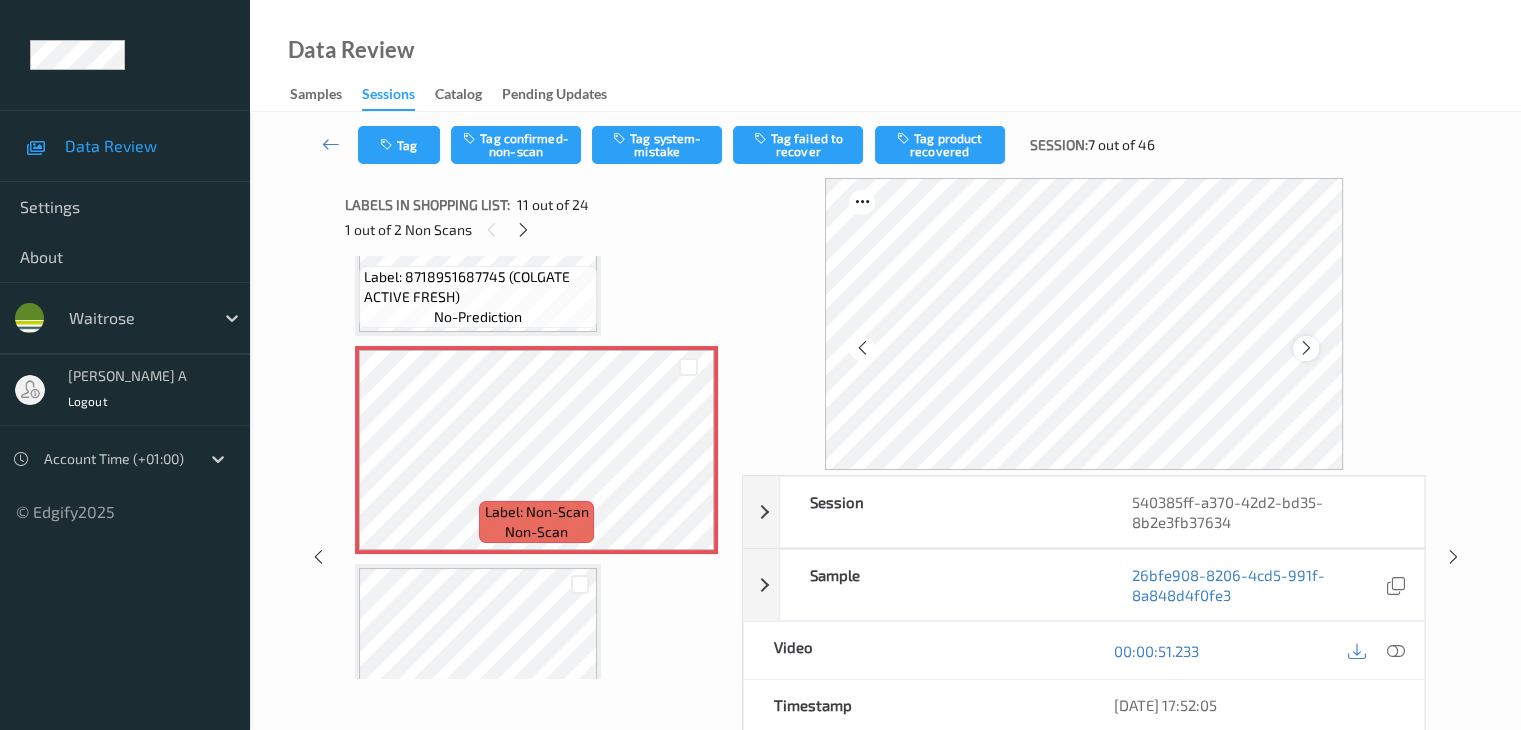 click at bounding box center (1306, 348) 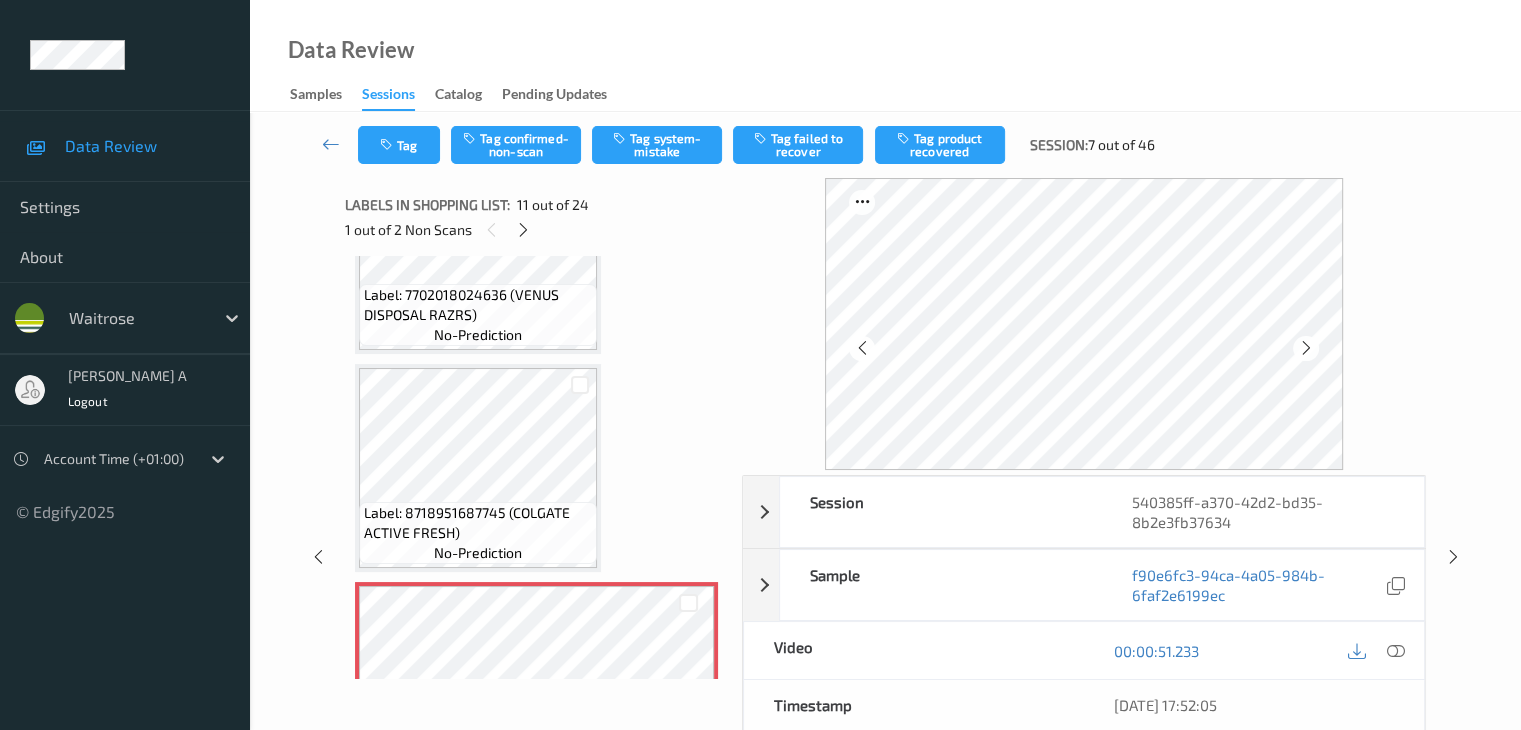 scroll, scrollTop: 2100, scrollLeft: 0, axis: vertical 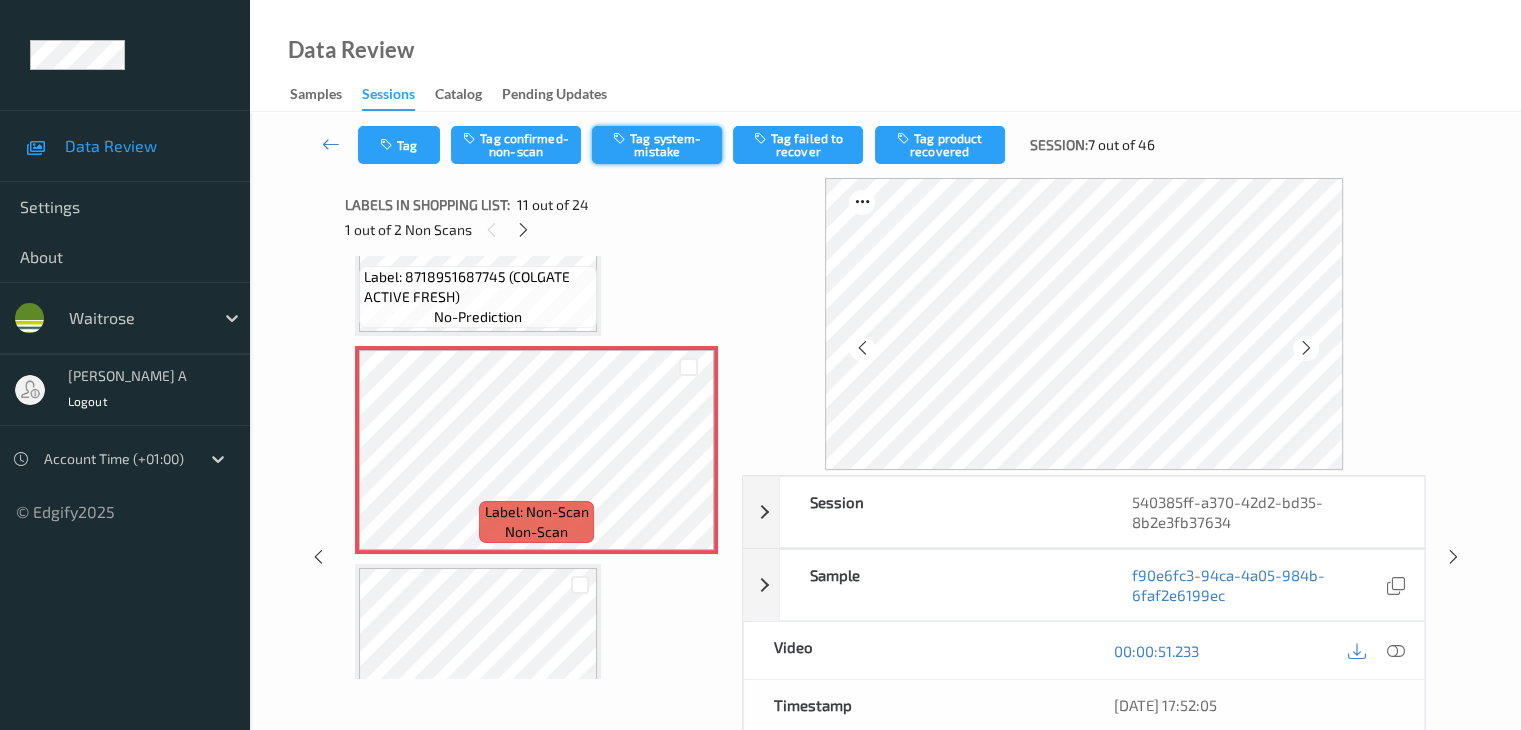 click on "Tag   system-mistake" at bounding box center [657, 145] 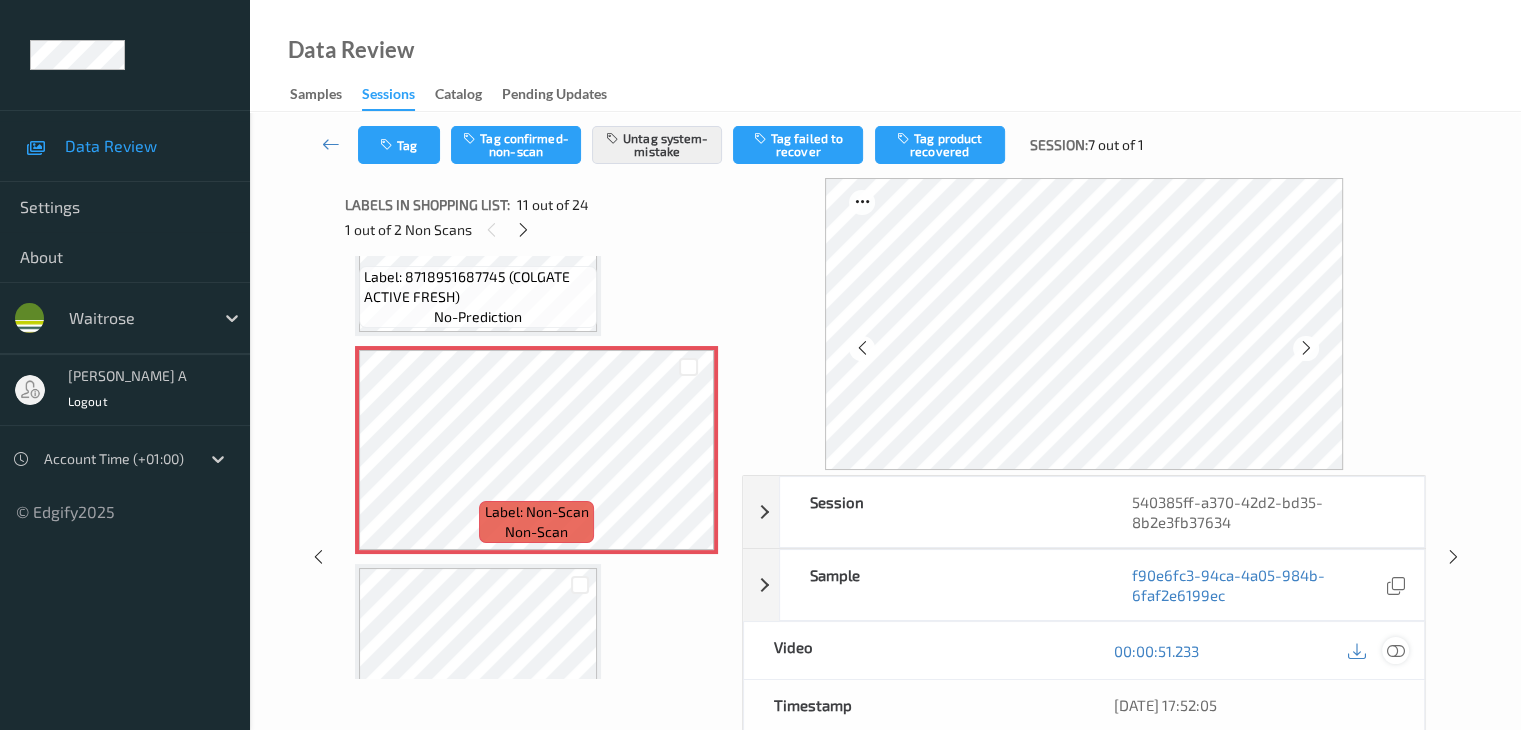 click at bounding box center [1395, 651] 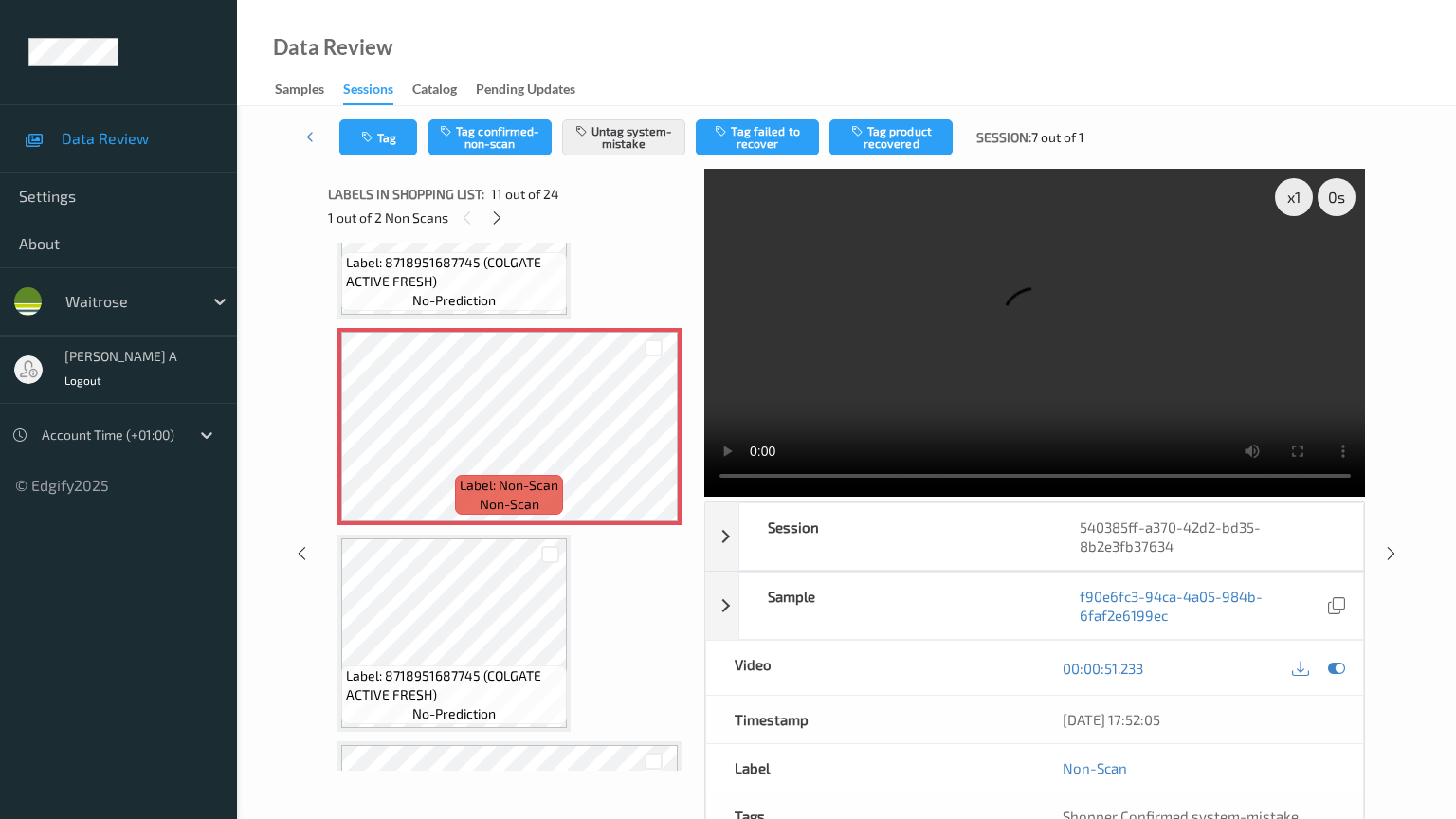 type 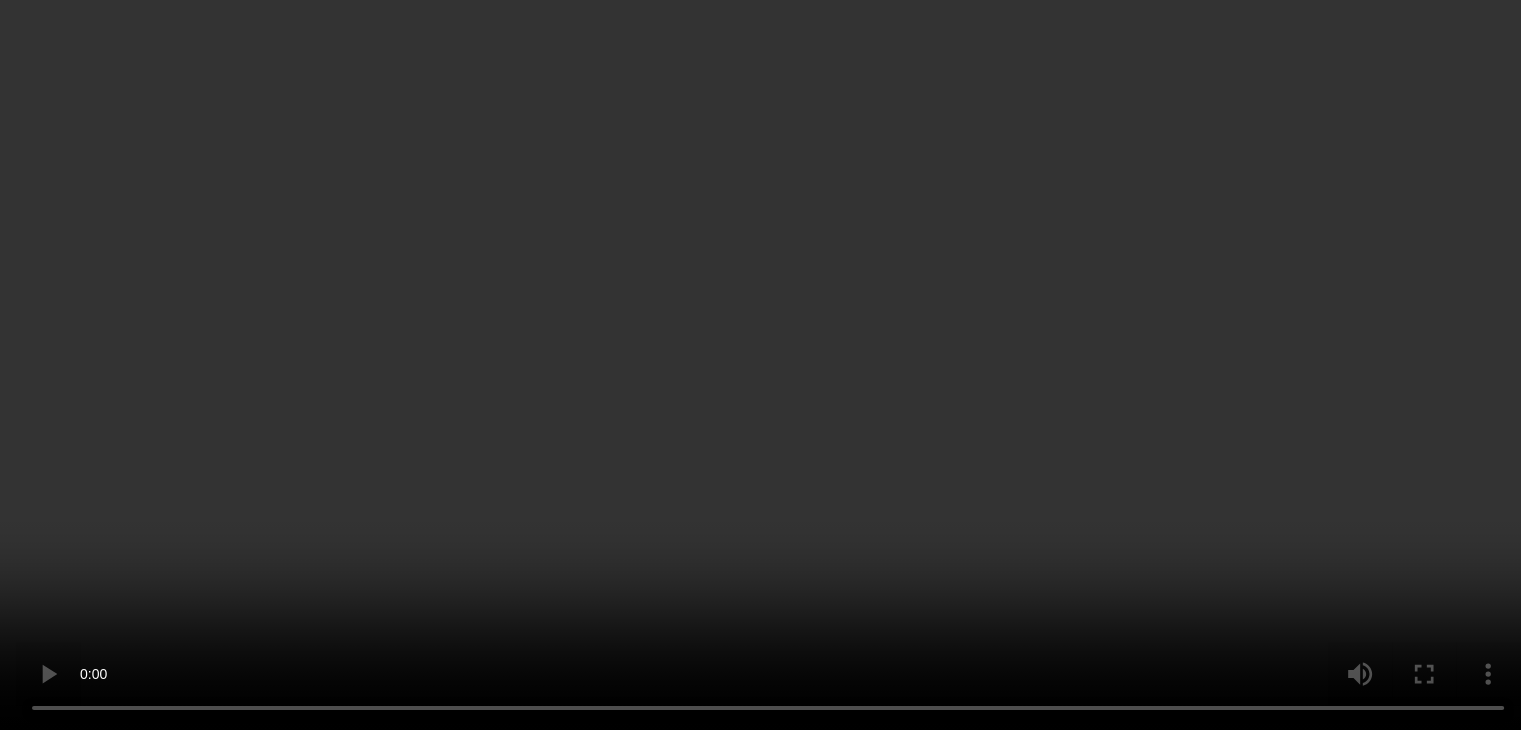 scroll, scrollTop: 2500, scrollLeft: 0, axis: vertical 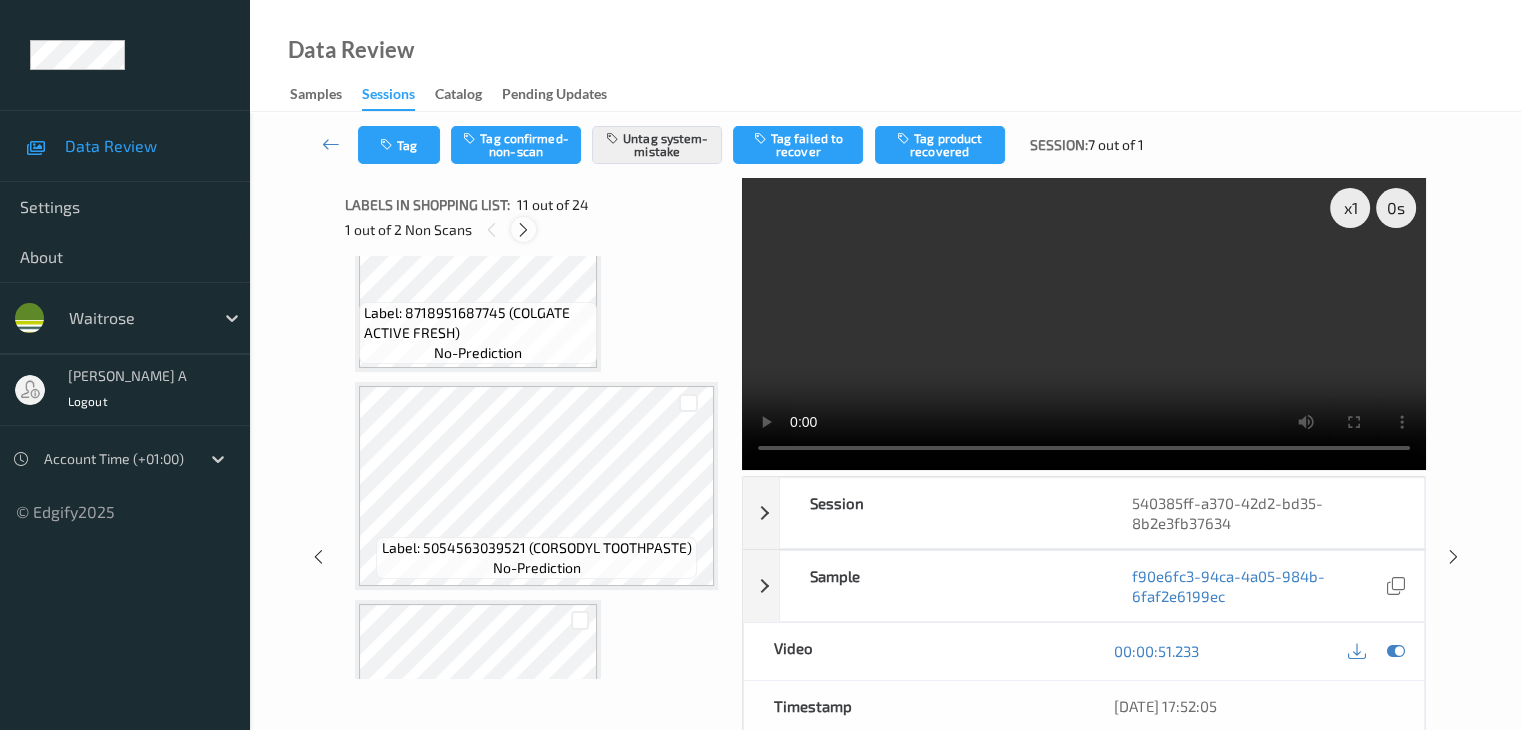 click at bounding box center [523, 230] 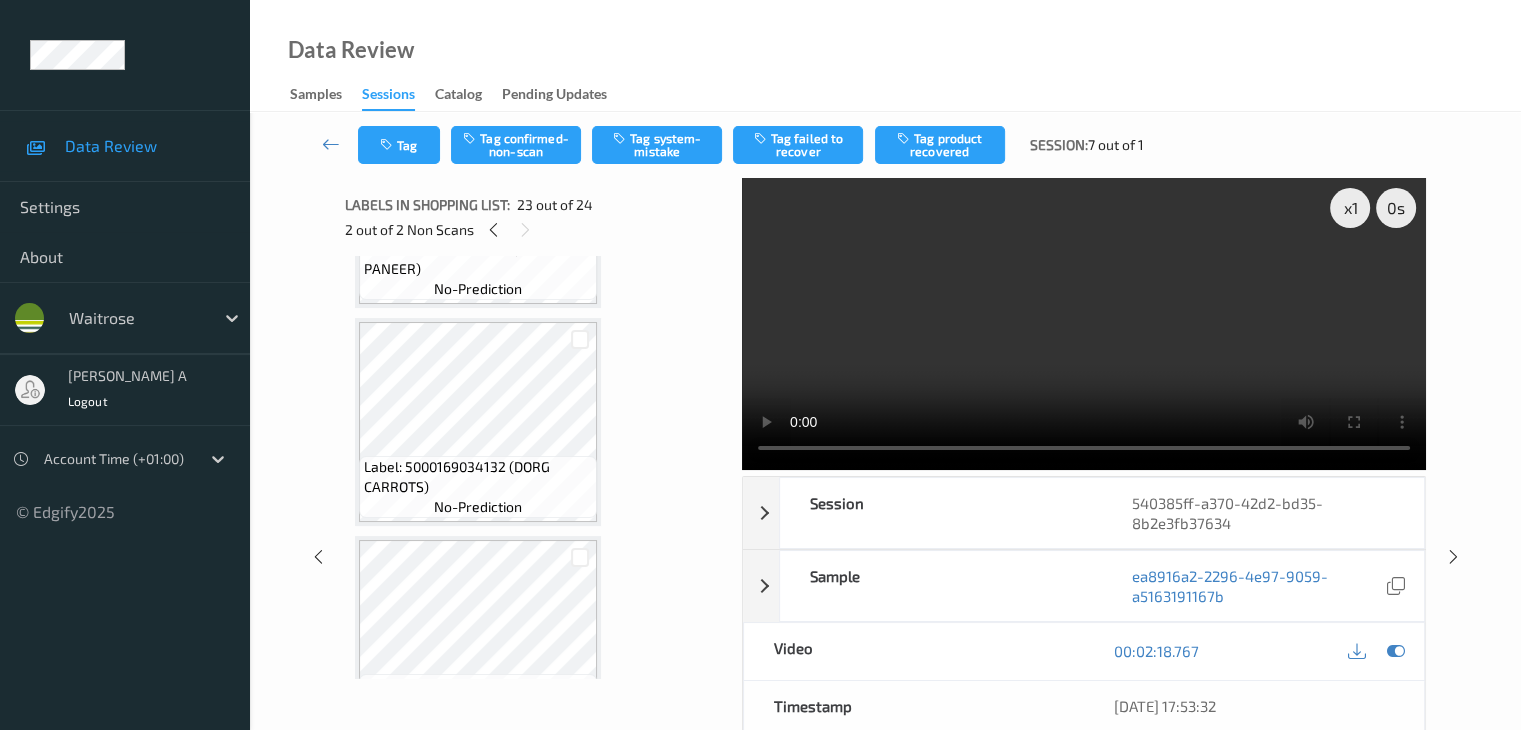 scroll, scrollTop: 4487, scrollLeft: 0, axis: vertical 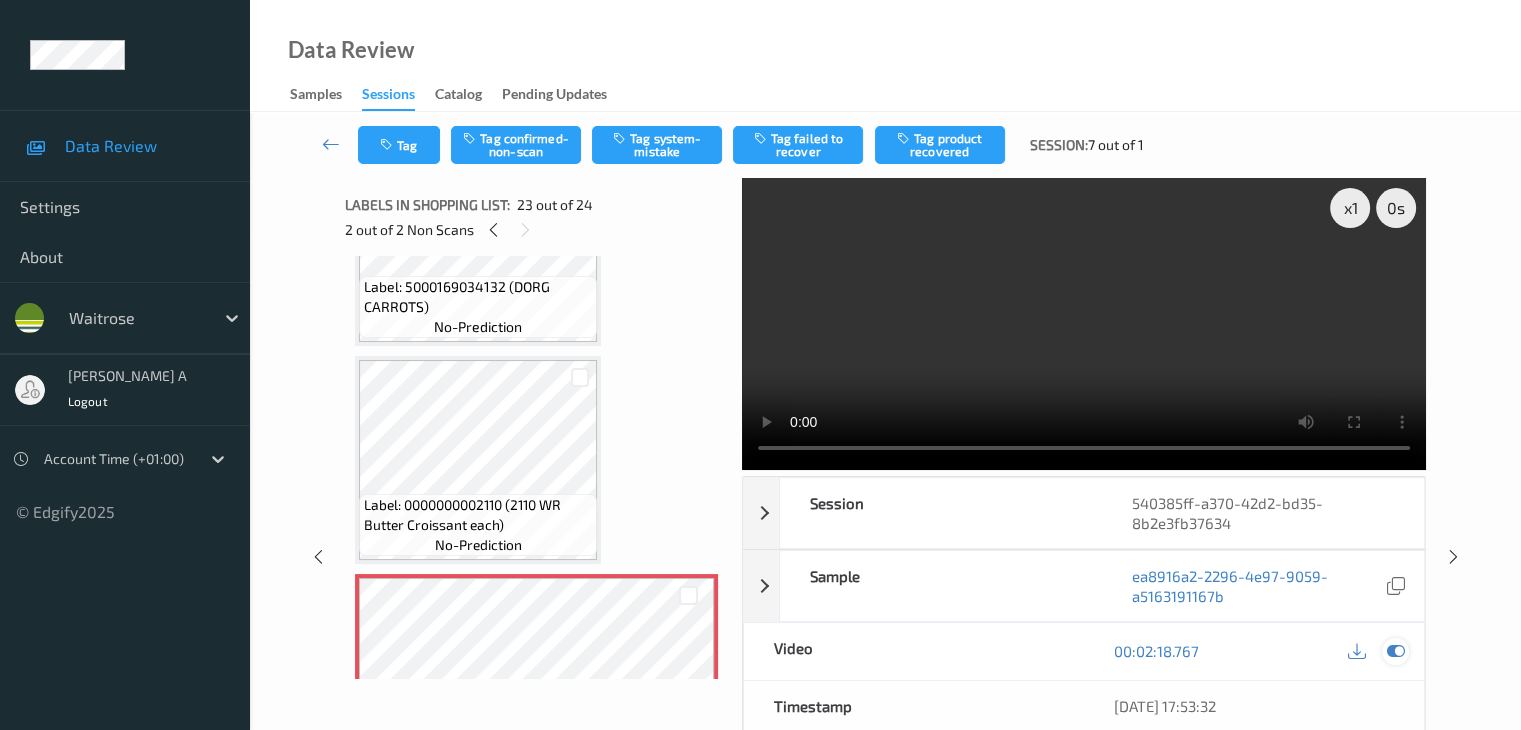 click at bounding box center (1395, 651) 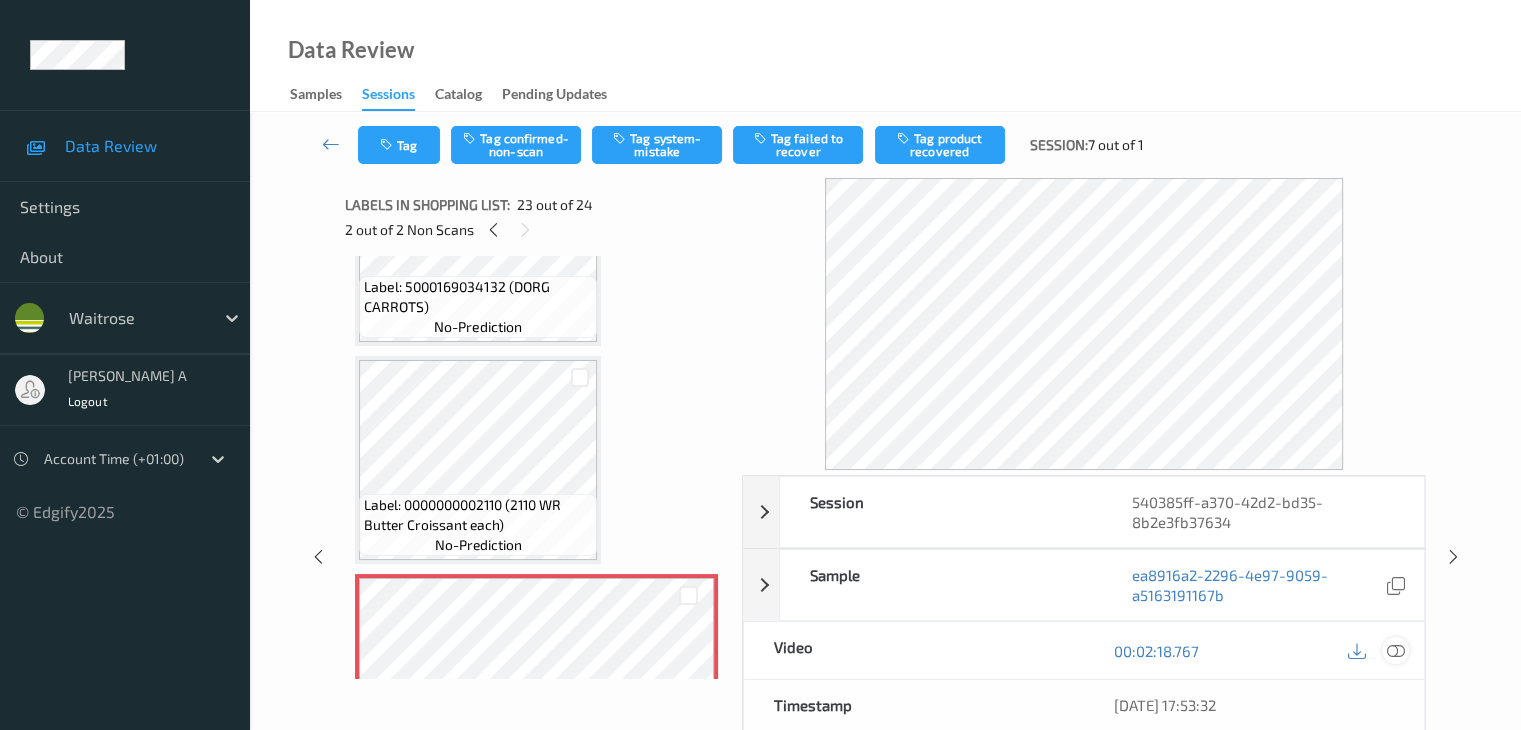 click at bounding box center (1395, 651) 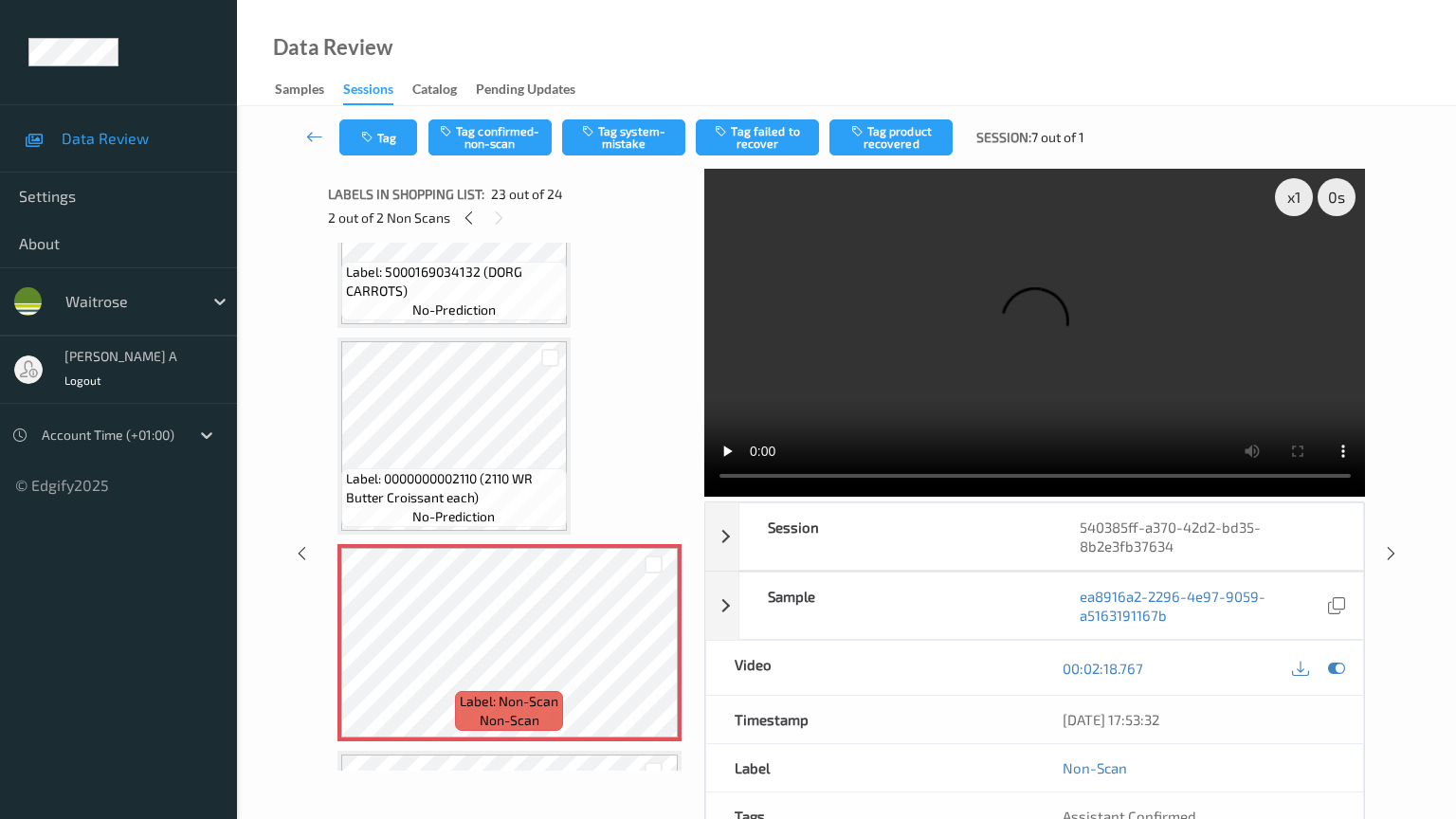type 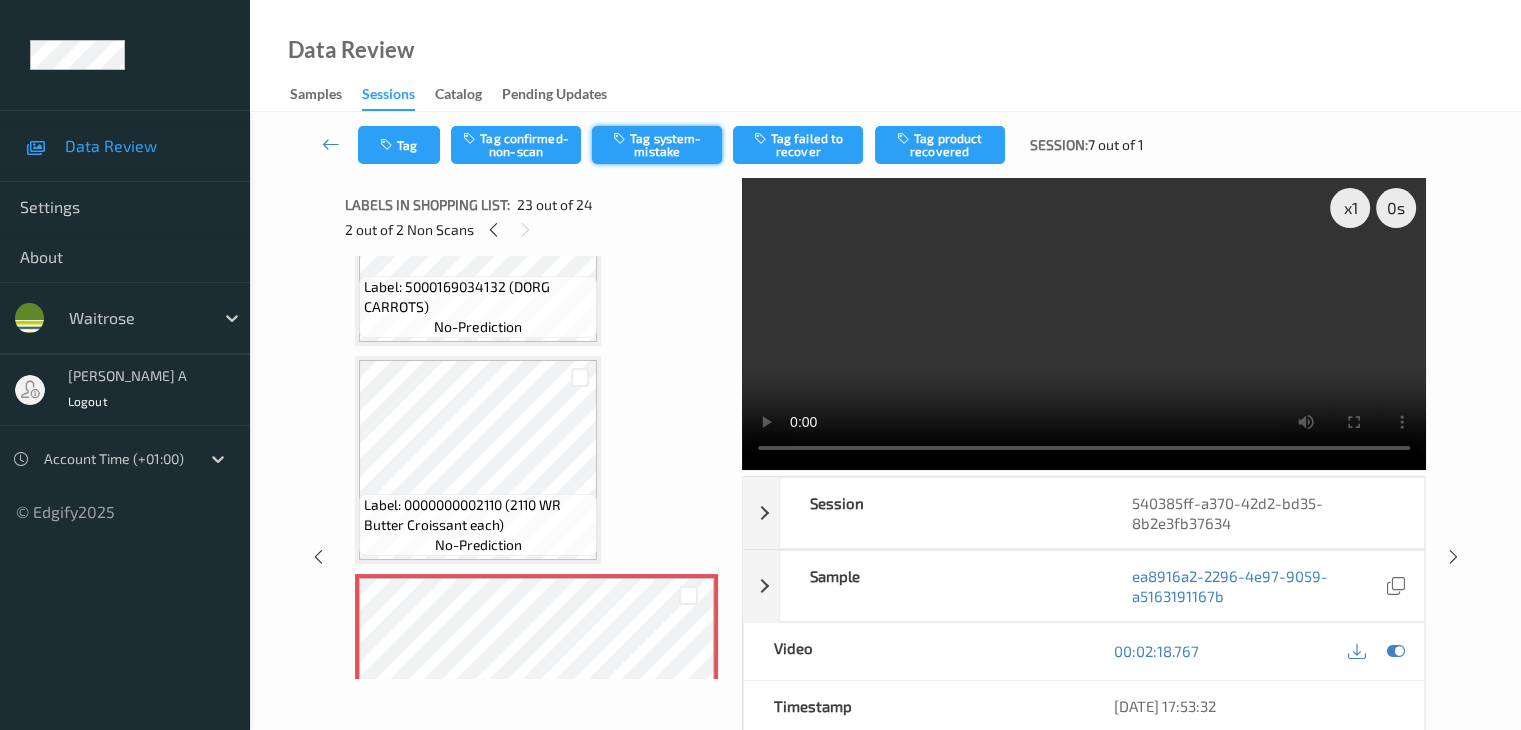 click on "Tag   system-mistake" at bounding box center [657, 145] 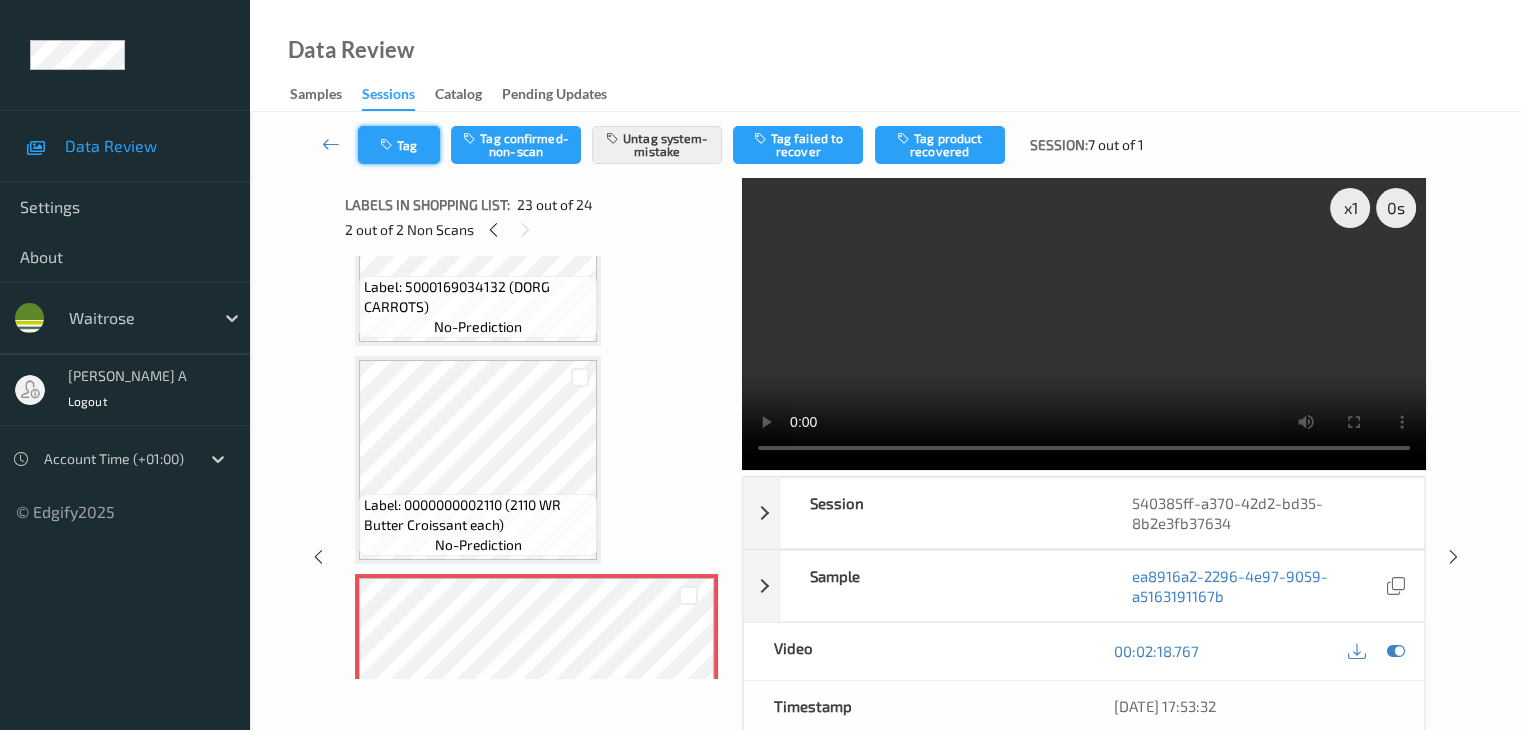 click on "Tag" at bounding box center (399, 145) 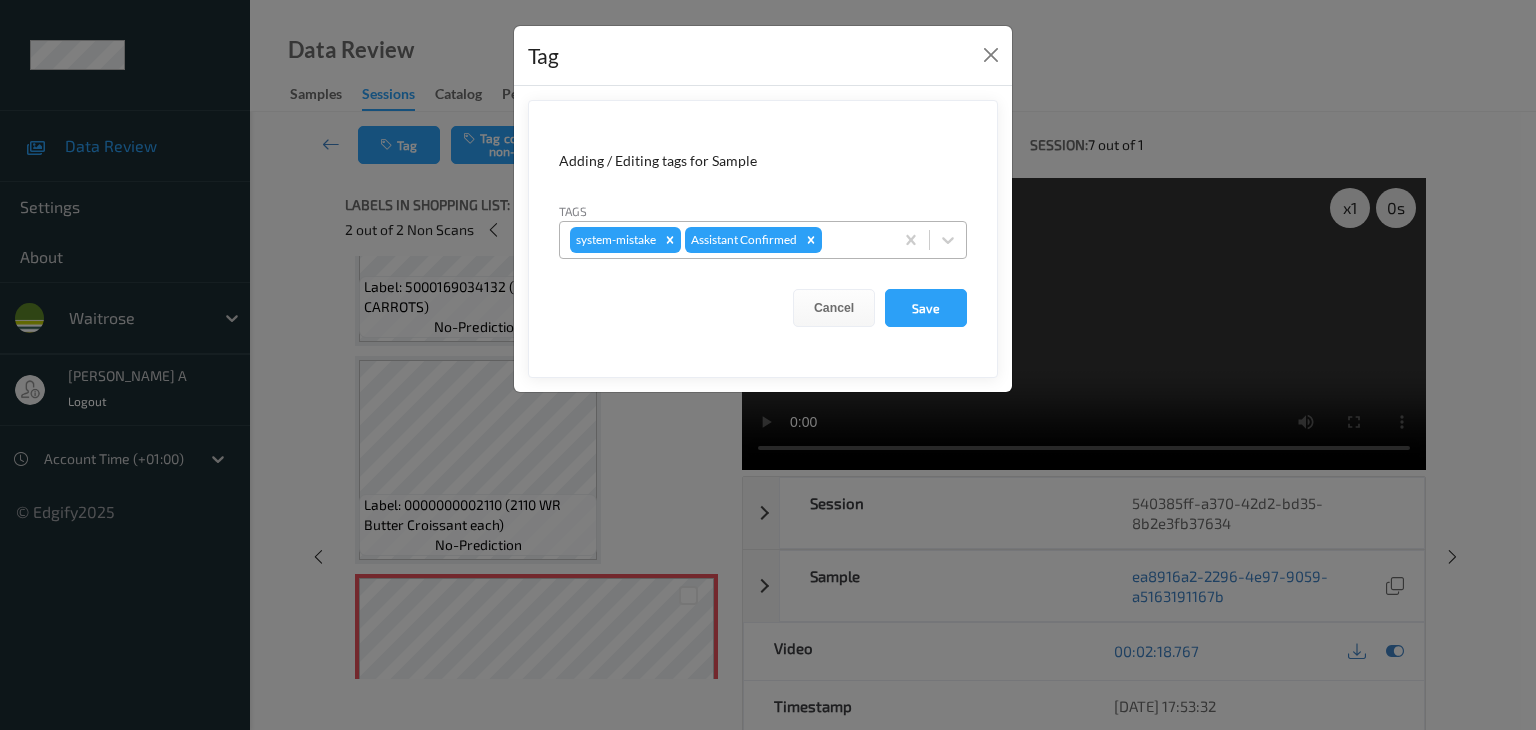 click at bounding box center (854, 240) 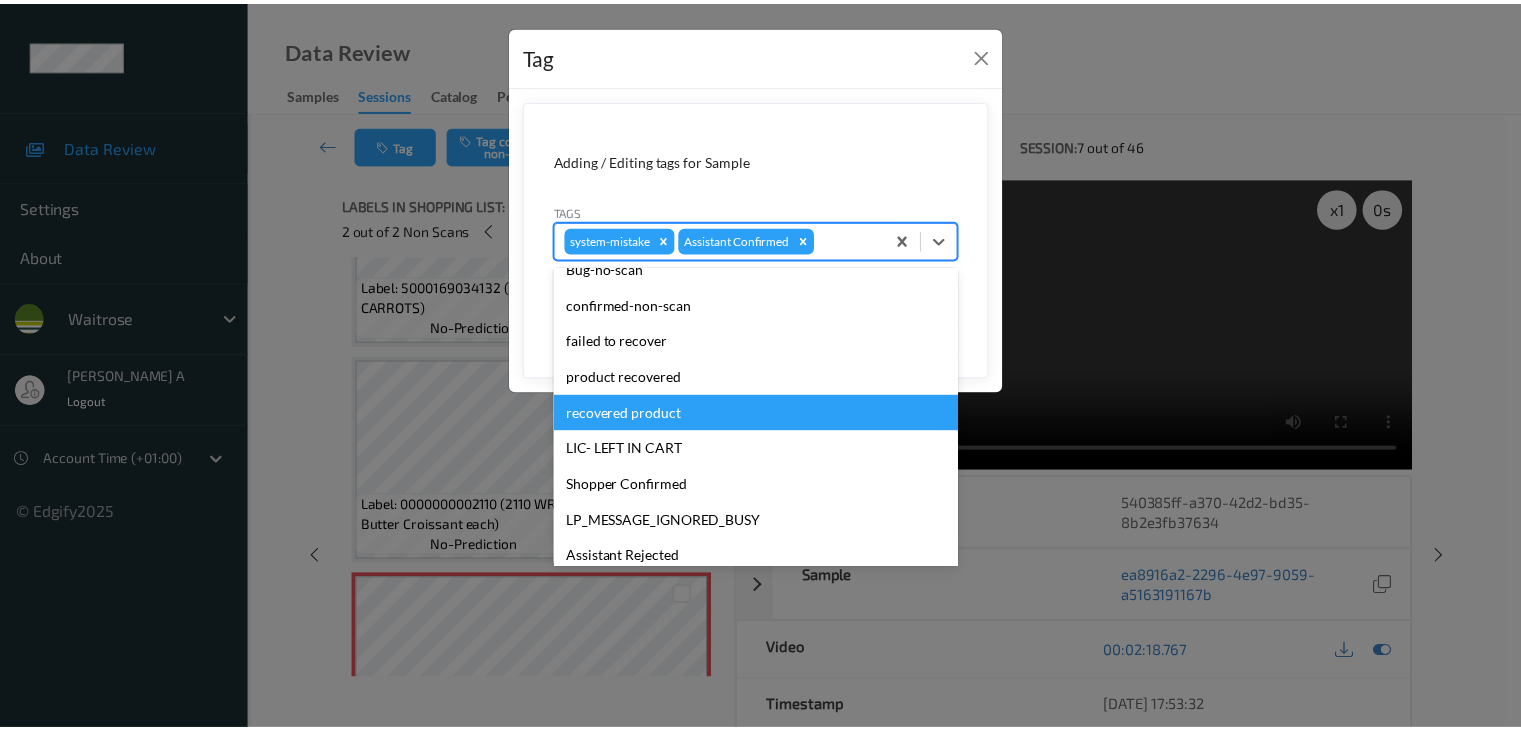 scroll, scrollTop: 320, scrollLeft: 0, axis: vertical 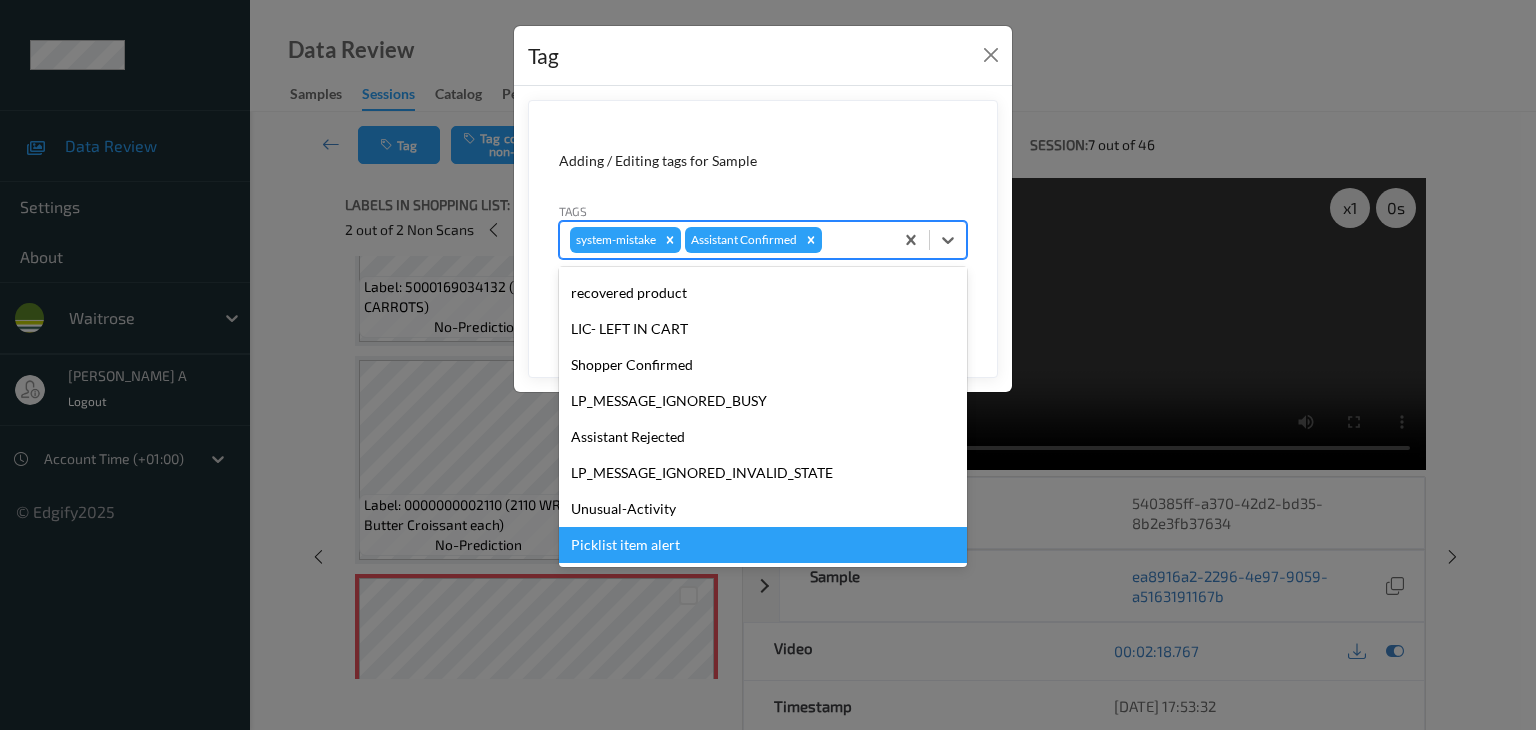 click on "Picklist item alert" at bounding box center (763, 545) 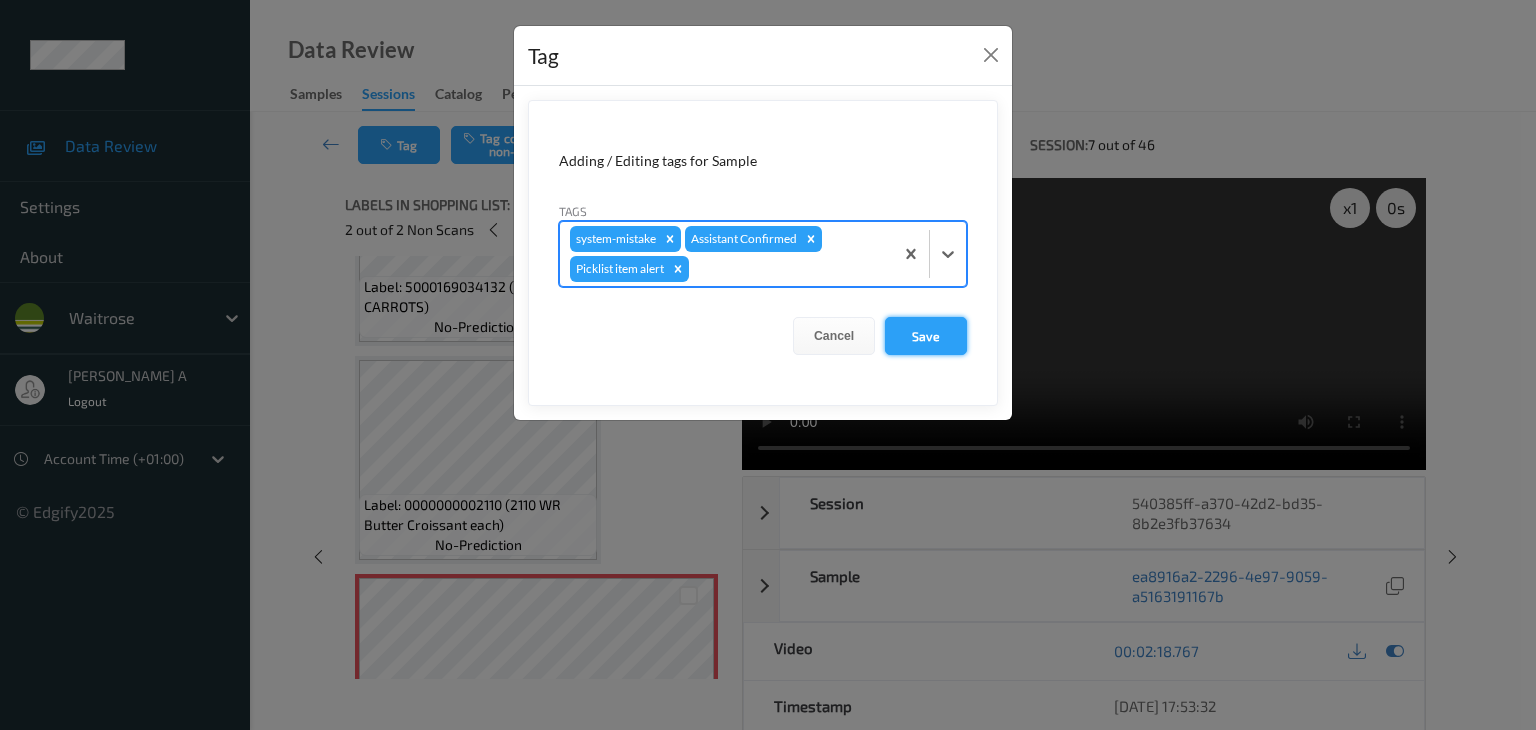 click on "Save" at bounding box center [926, 336] 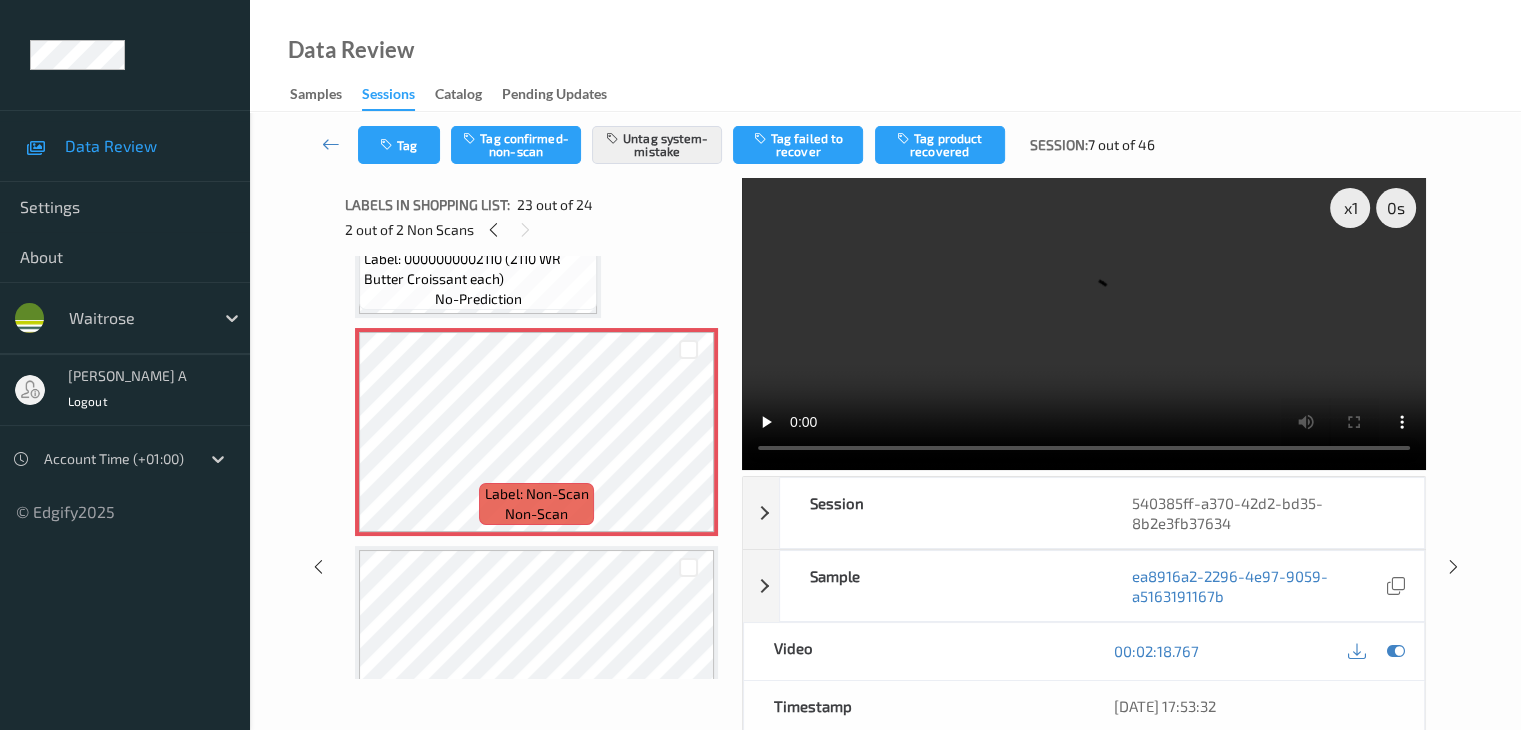 scroll, scrollTop: 4817, scrollLeft: 0, axis: vertical 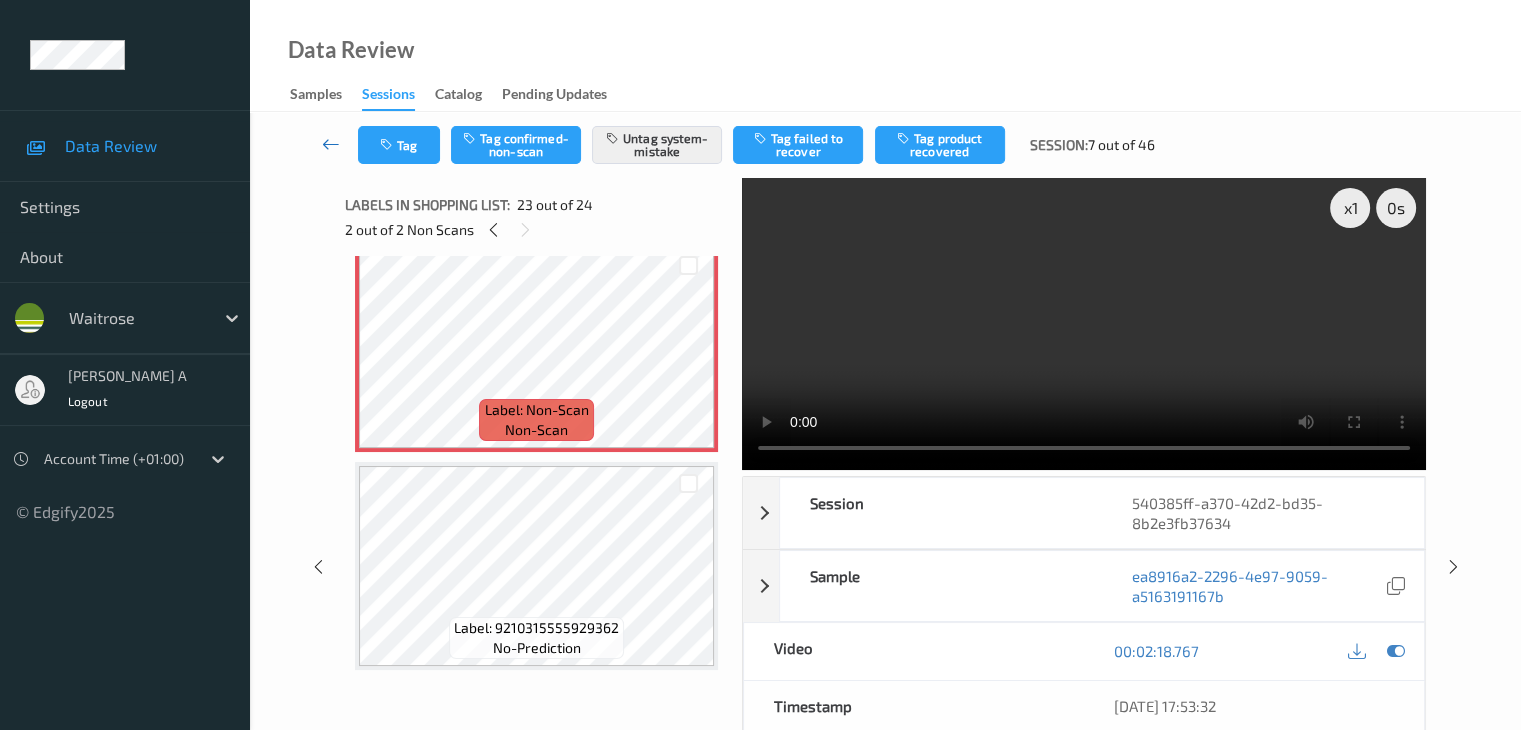 click at bounding box center (331, 144) 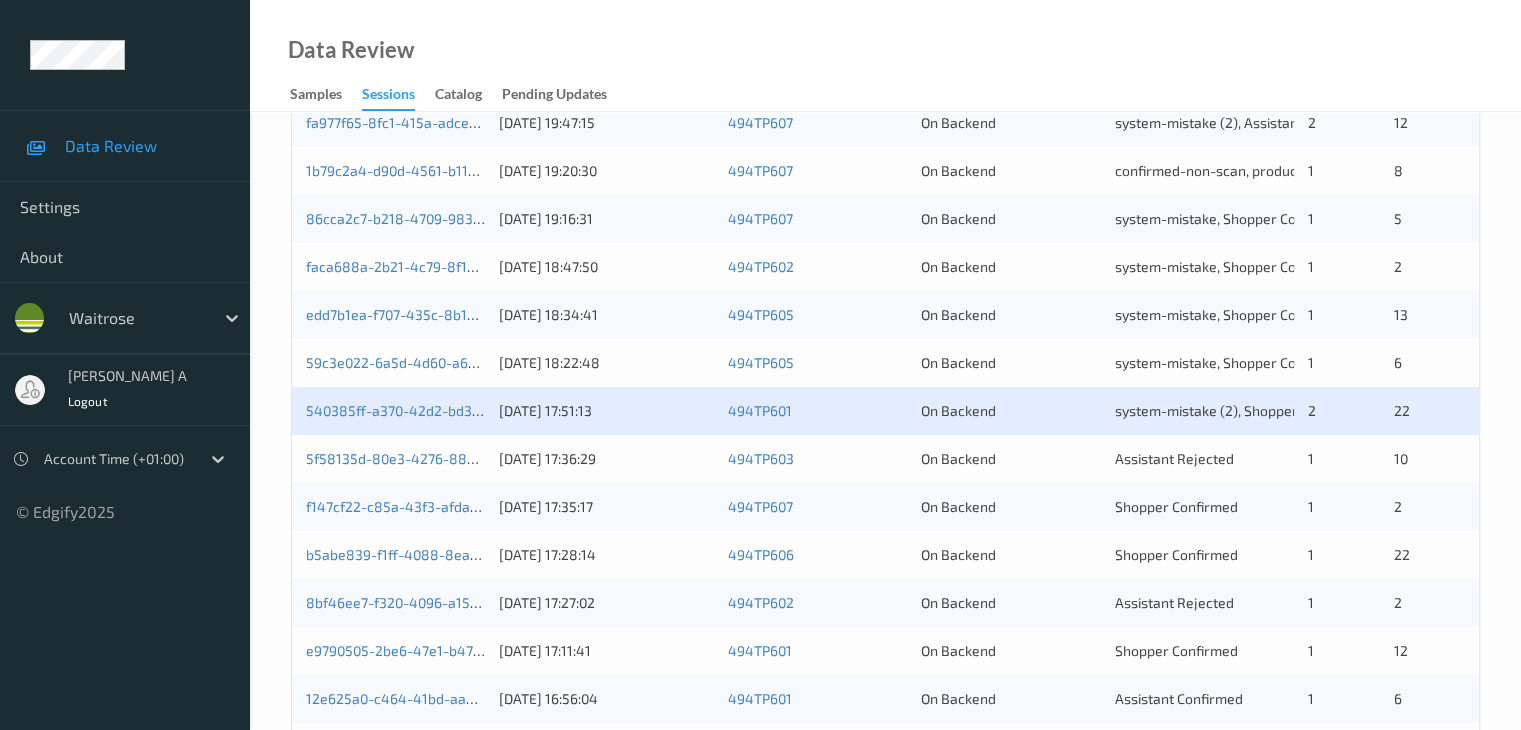 scroll, scrollTop: 600, scrollLeft: 0, axis: vertical 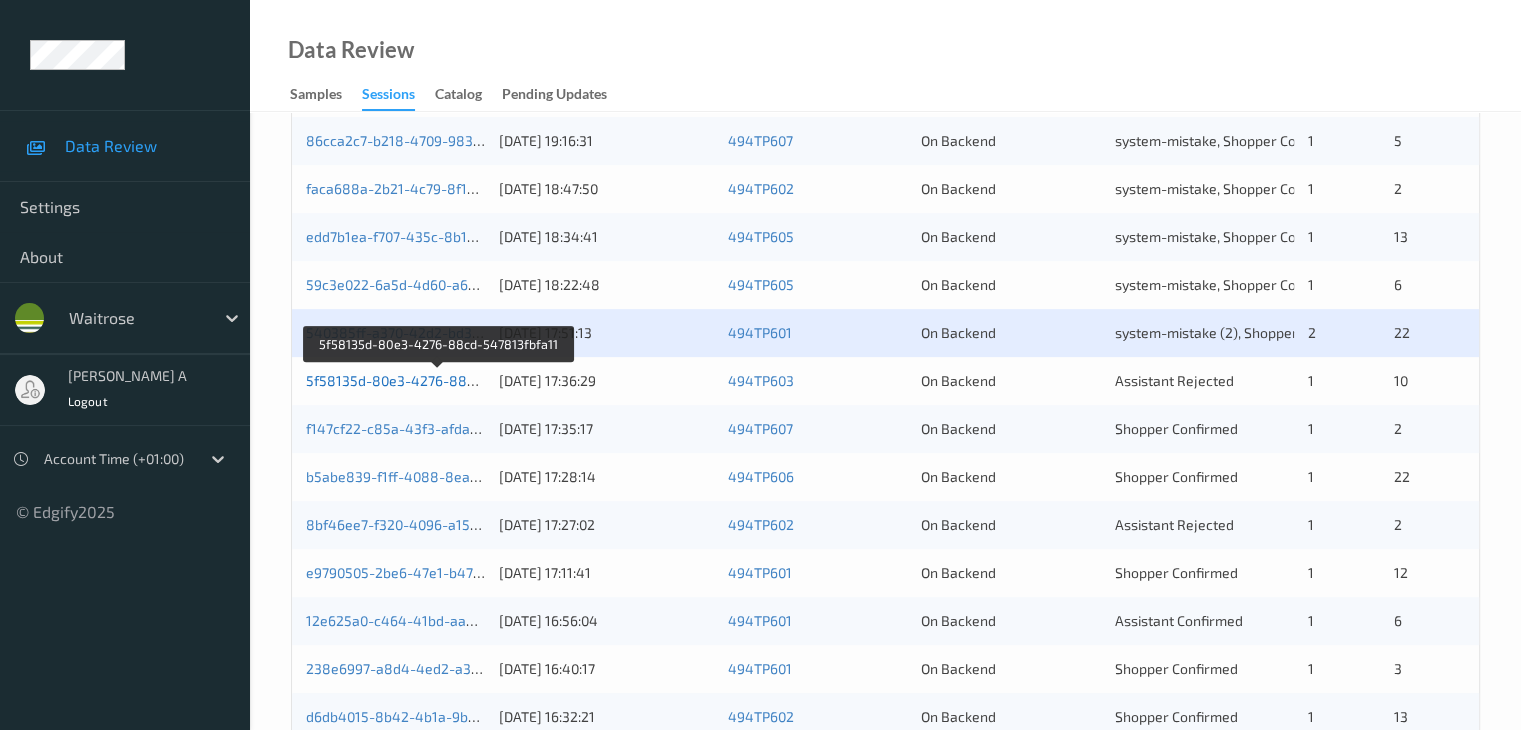 click on "5f58135d-80e3-4276-88cd-547813fbfa11" at bounding box center [439, 380] 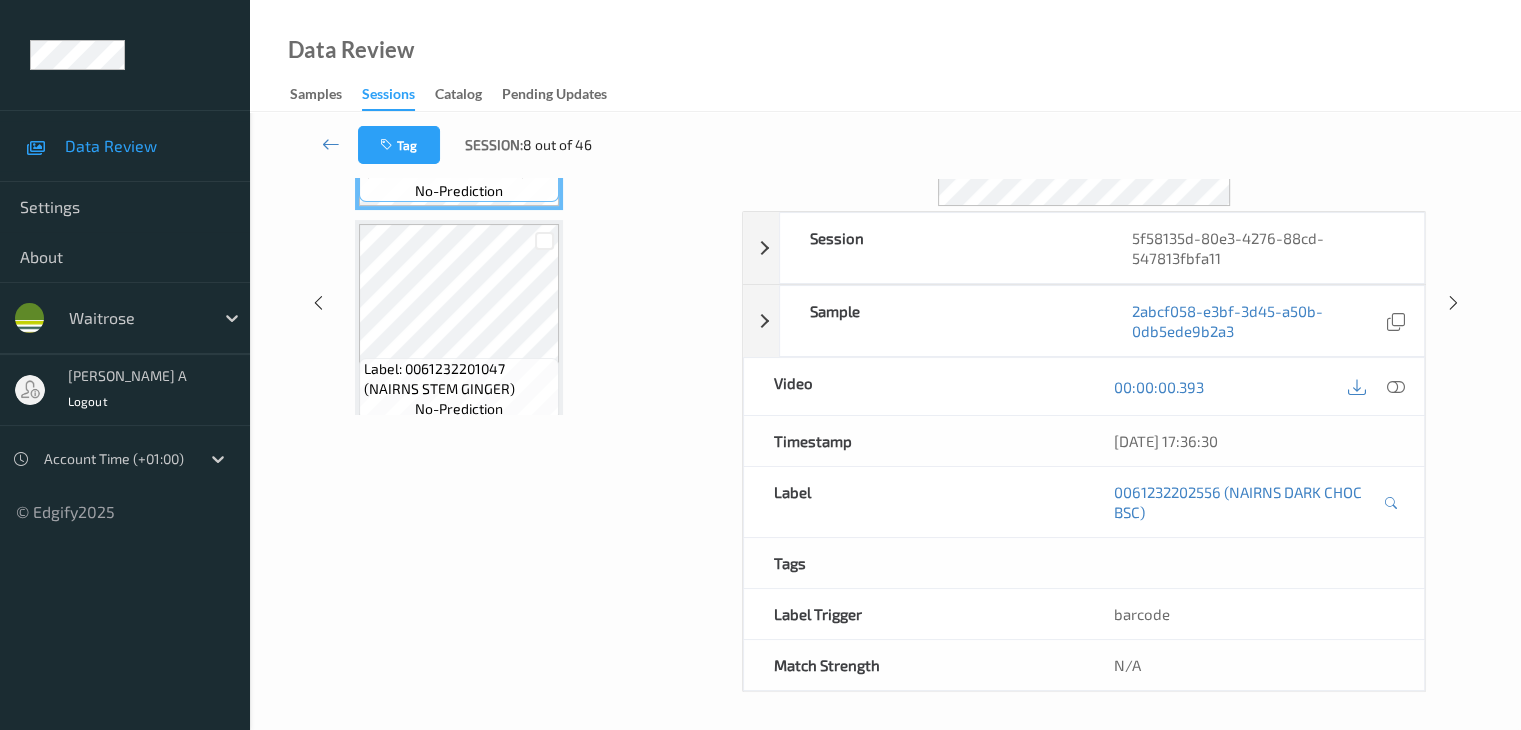 scroll, scrollTop: 0, scrollLeft: 0, axis: both 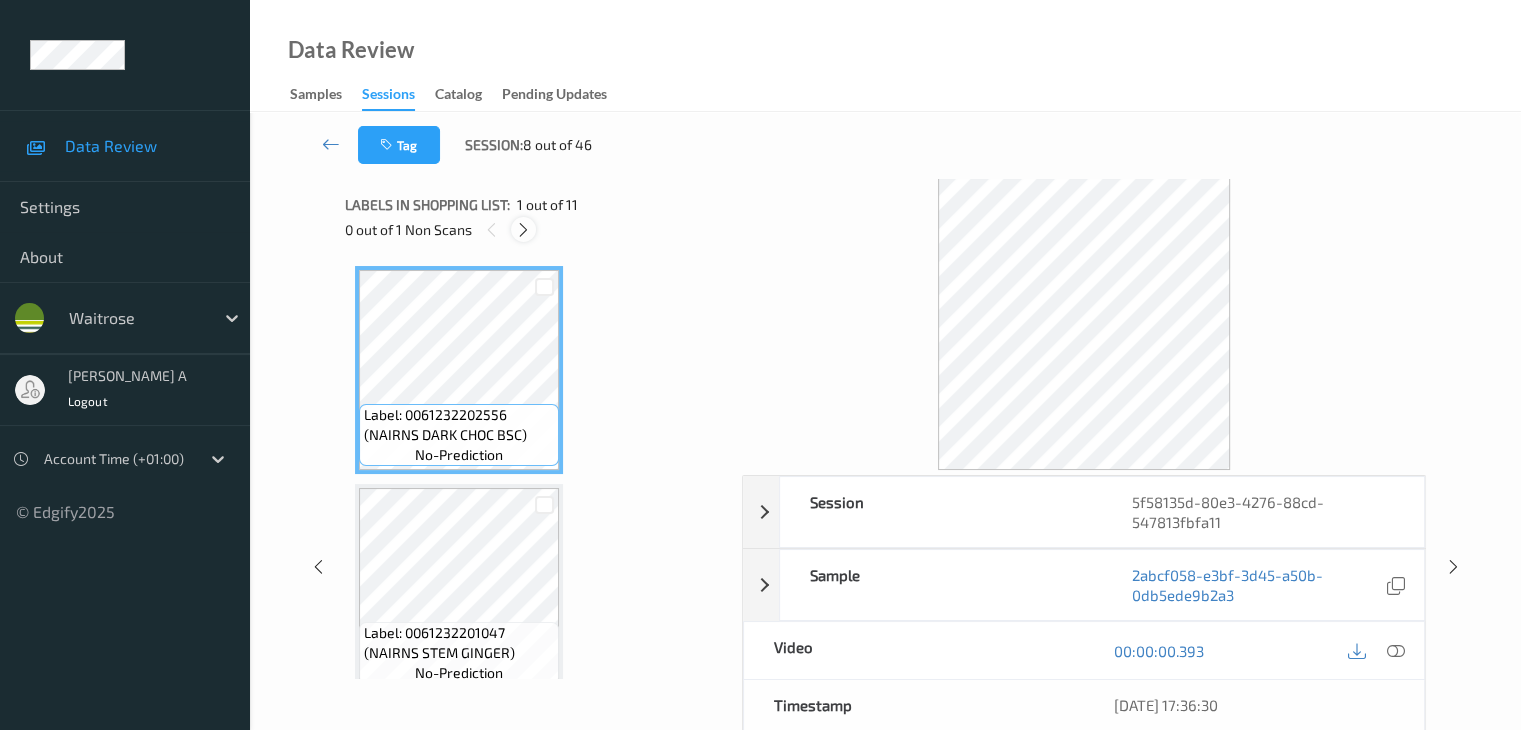 click at bounding box center (523, 230) 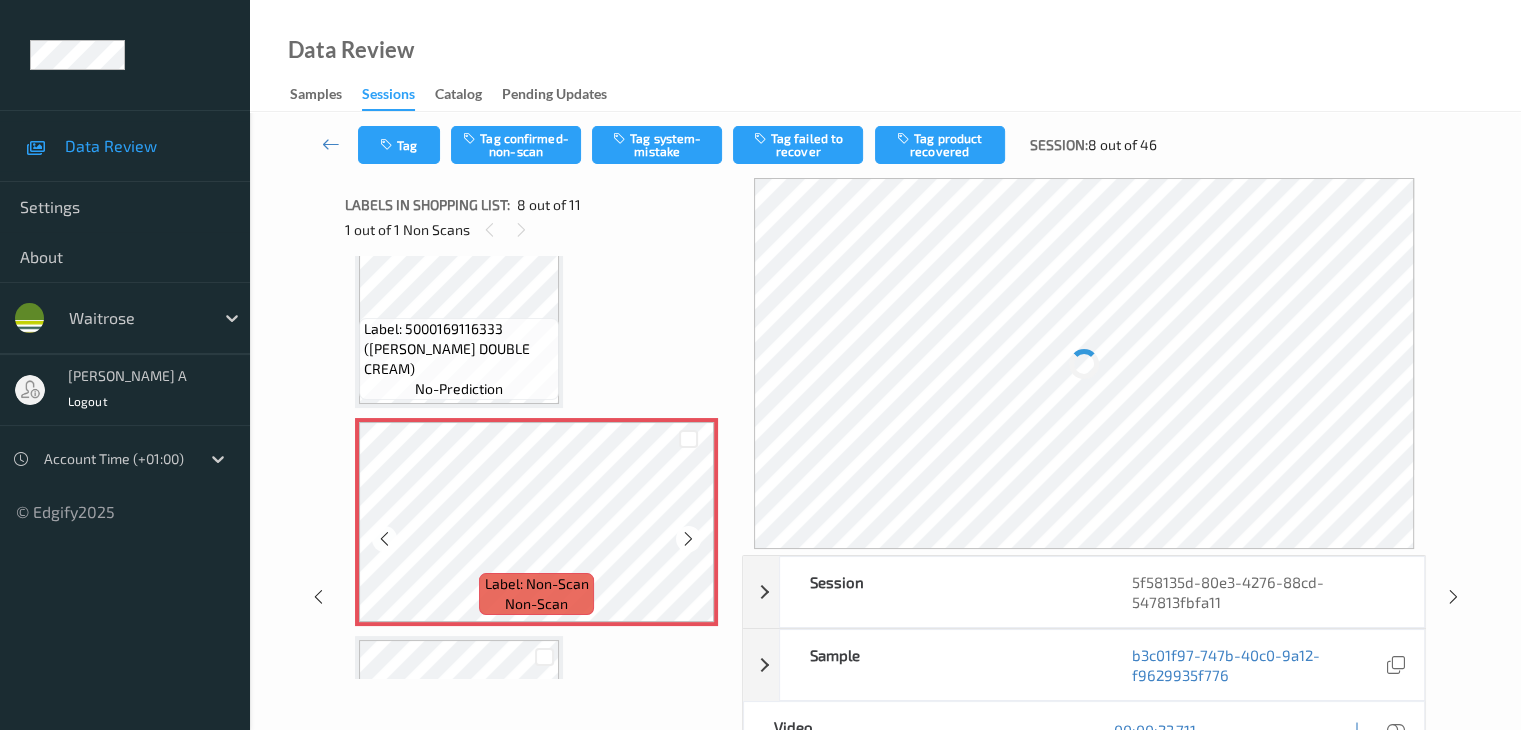 scroll, scrollTop: 1418, scrollLeft: 0, axis: vertical 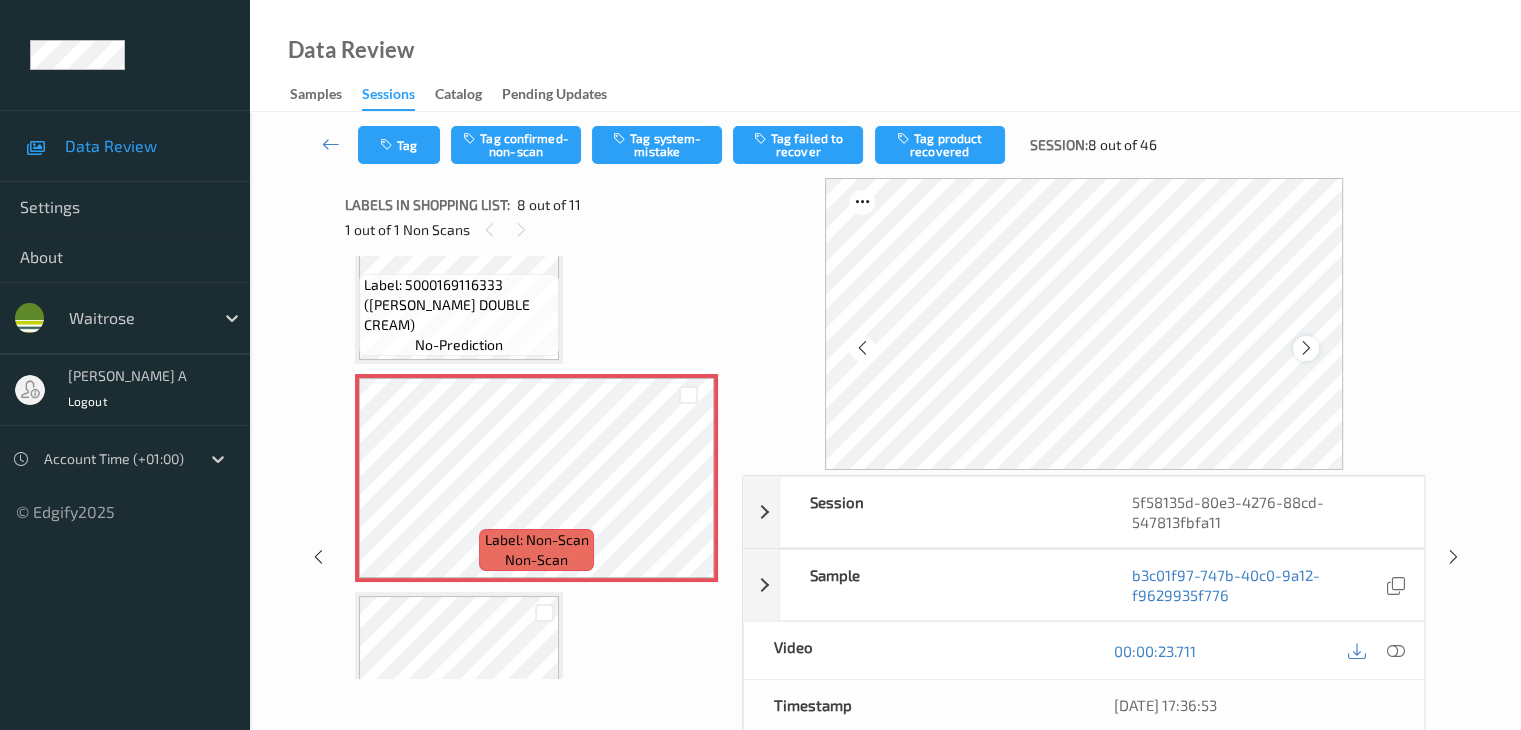 click at bounding box center [1306, 348] 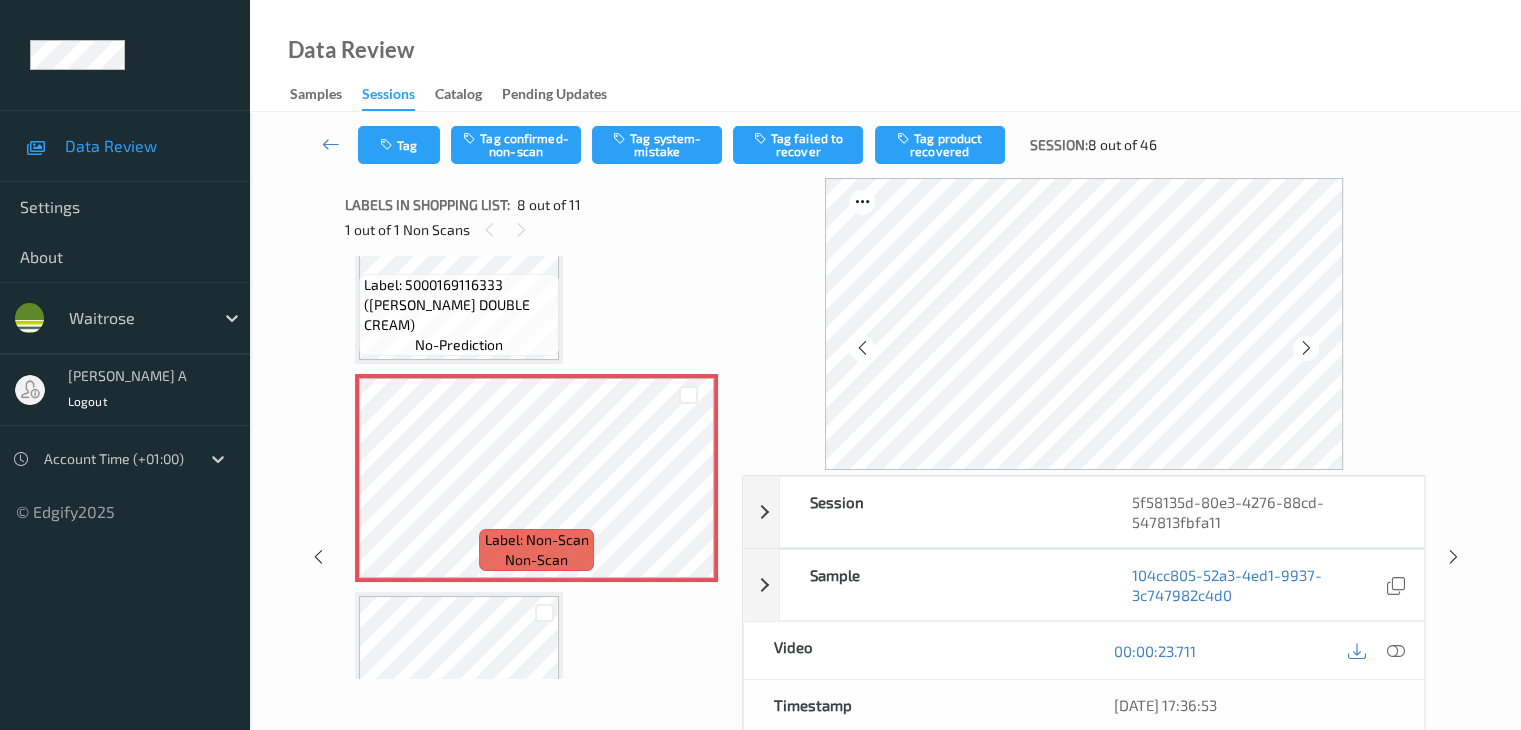 click at bounding box center [1306, 348] 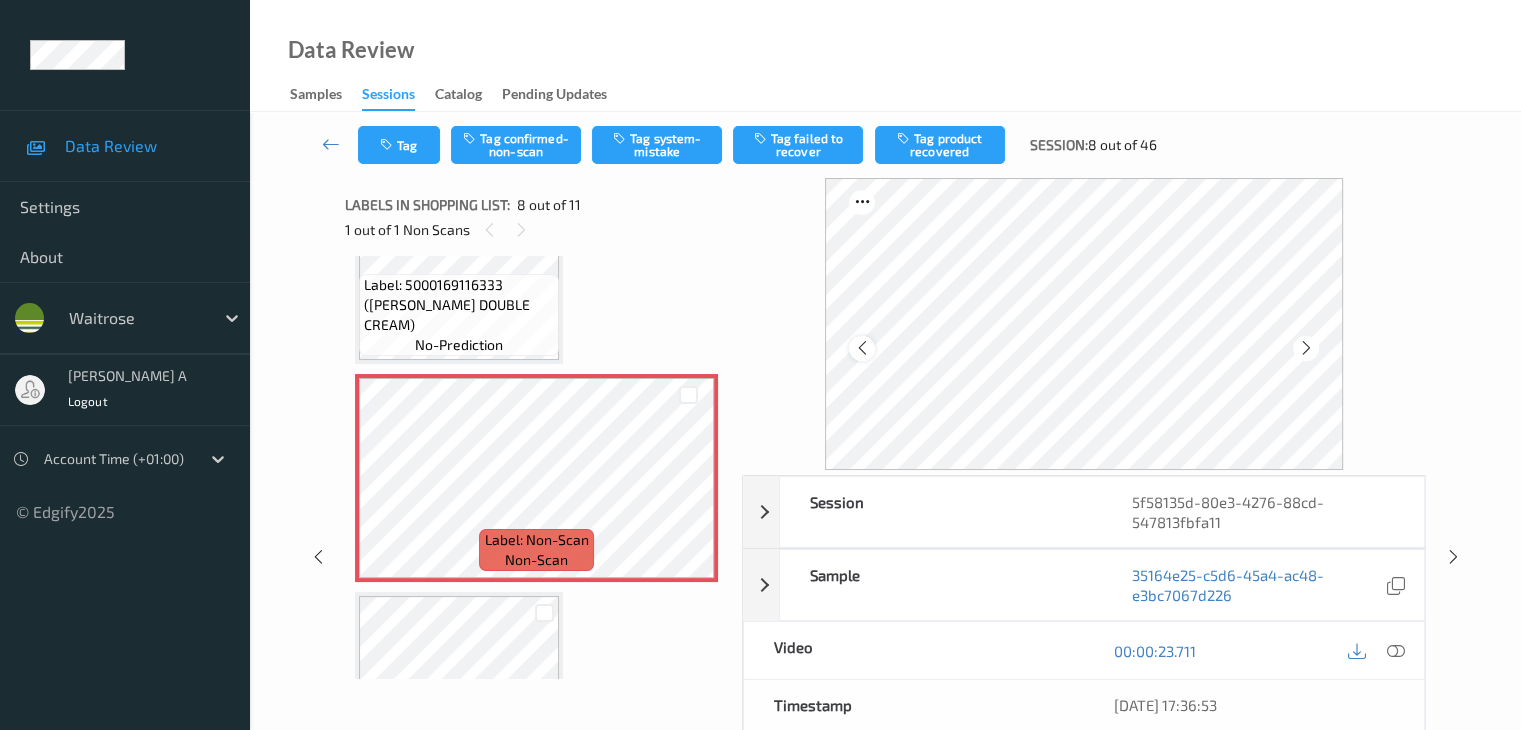 click at bounding box center (861, 348) 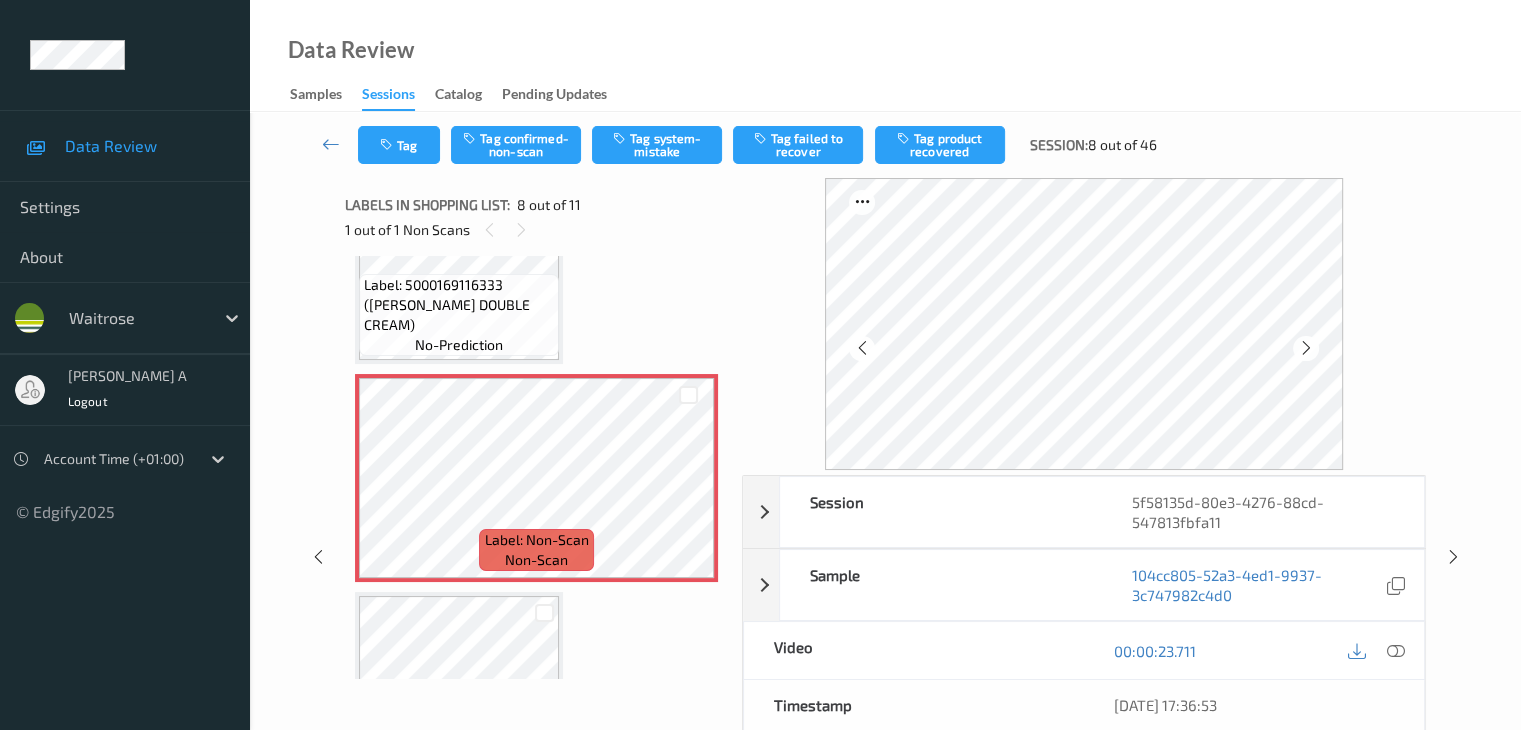 click at bounding box center (861, 348) 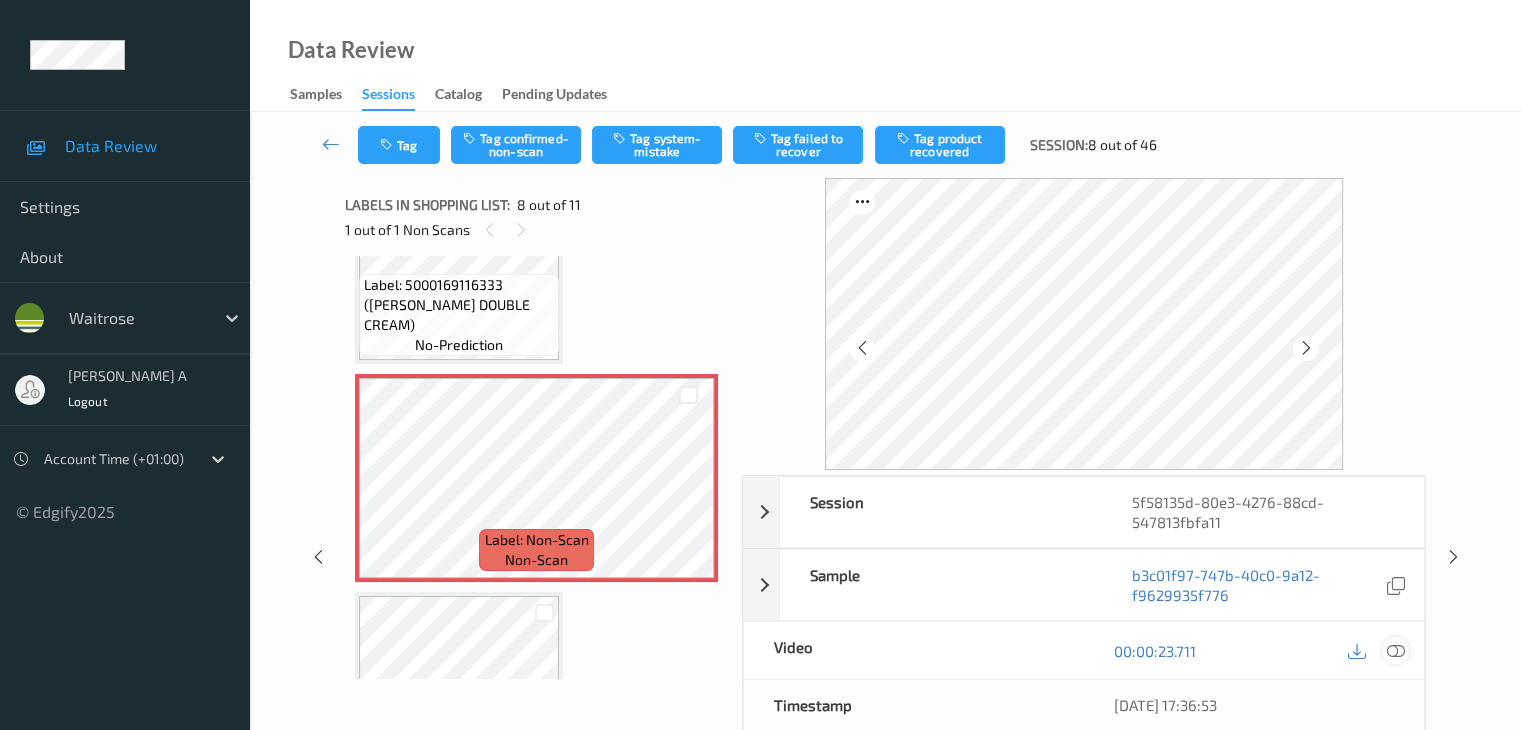 click at bounding box center (1395, 651) 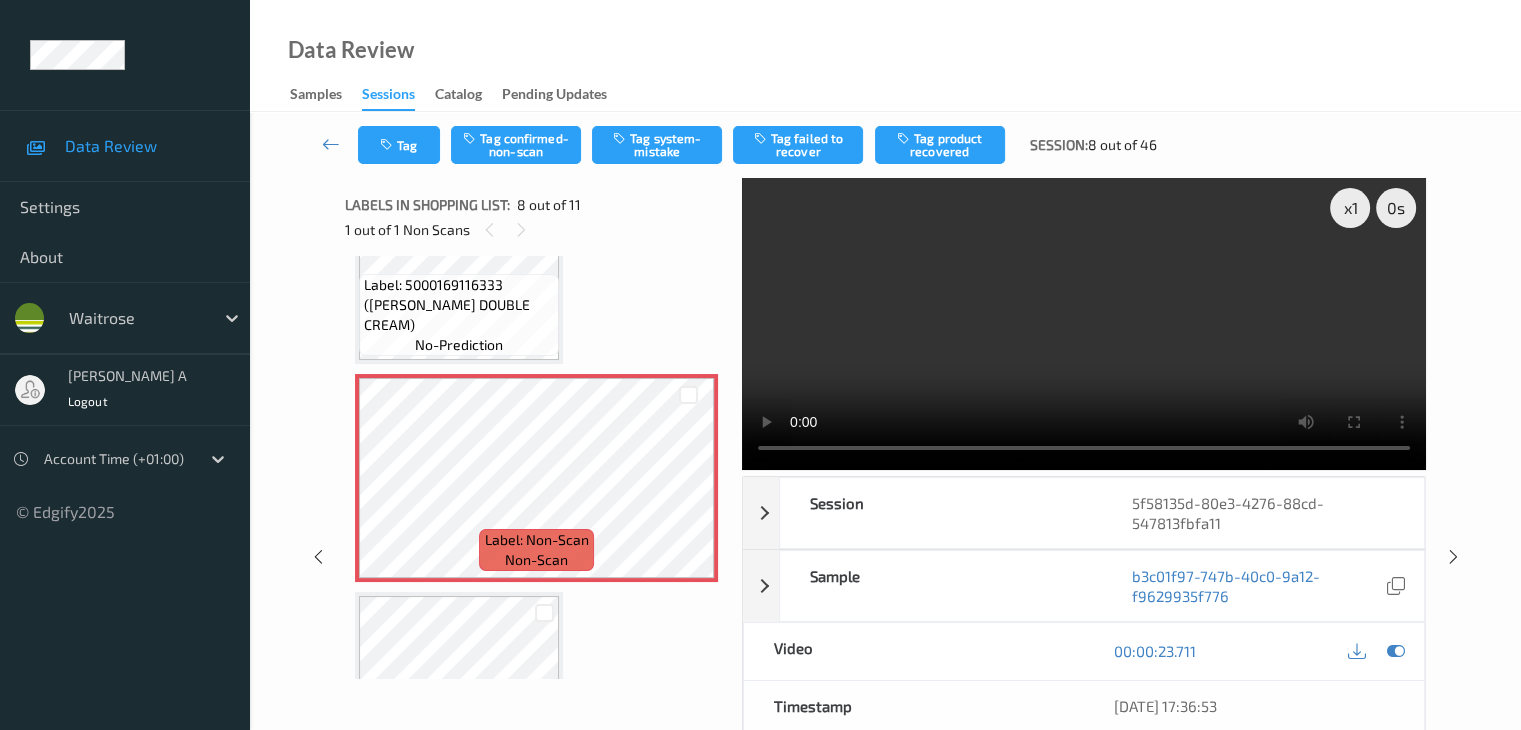 click at bounding box center (1084, 324) 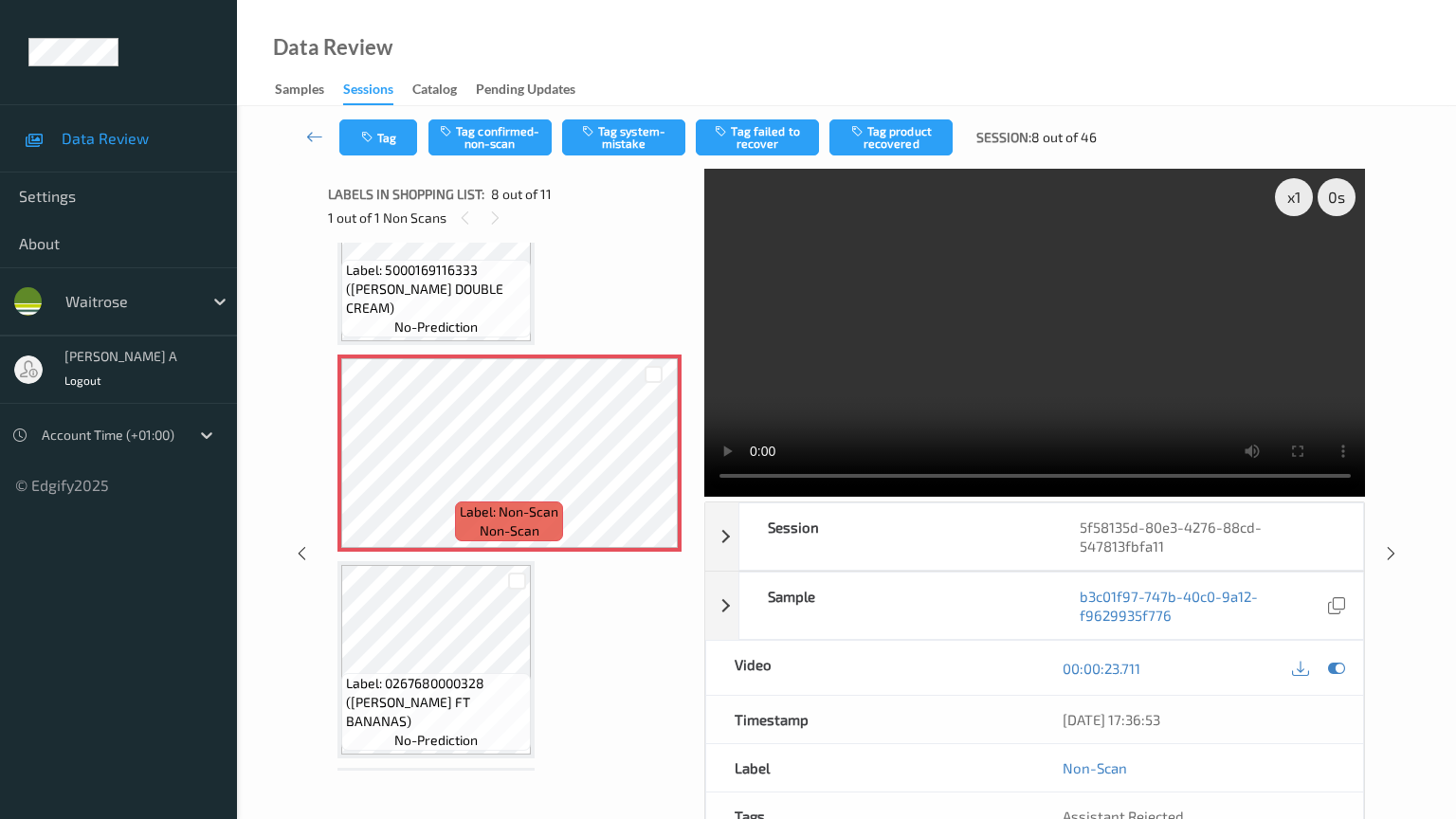 type 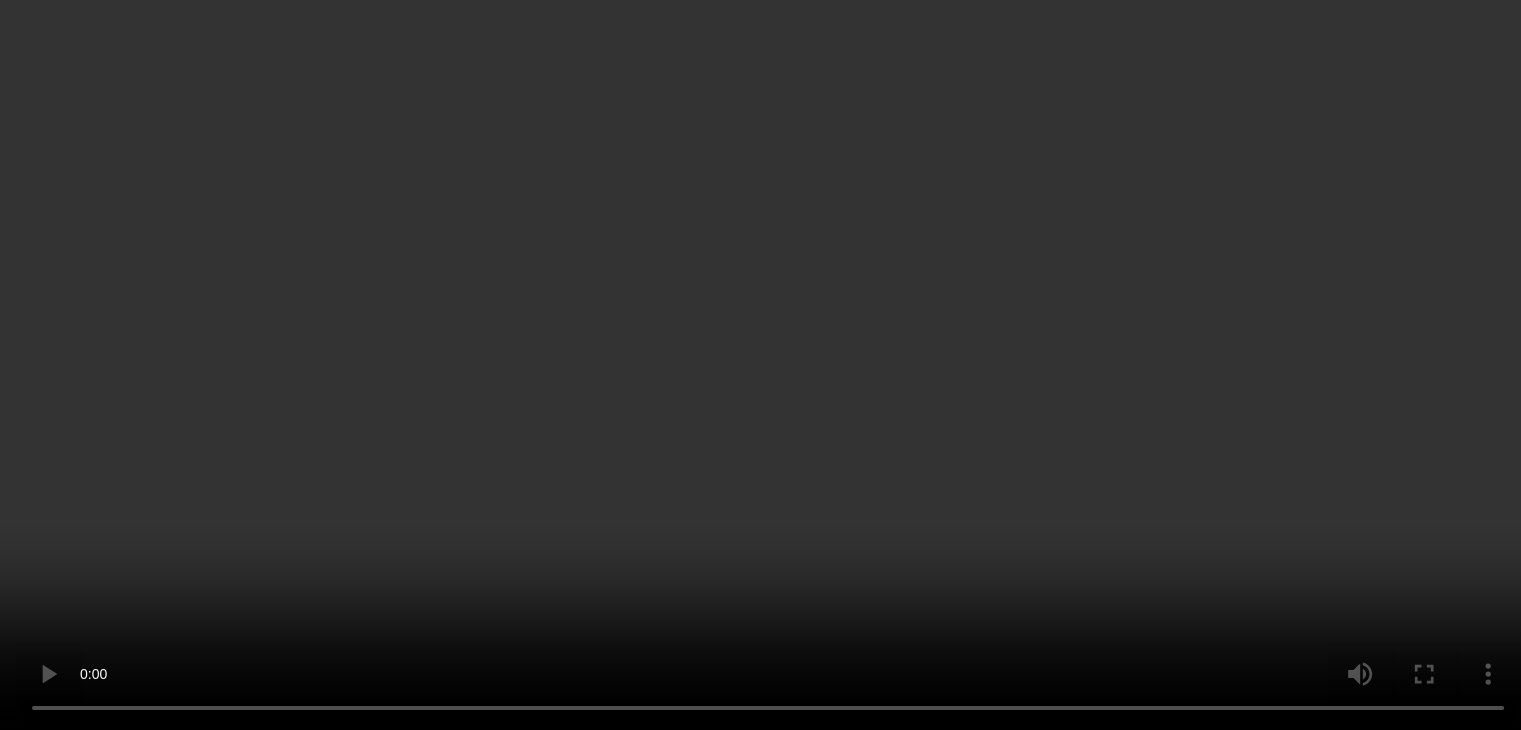 scroll, scrollTop: 1618, scrollLeft: 0, axis: vertical 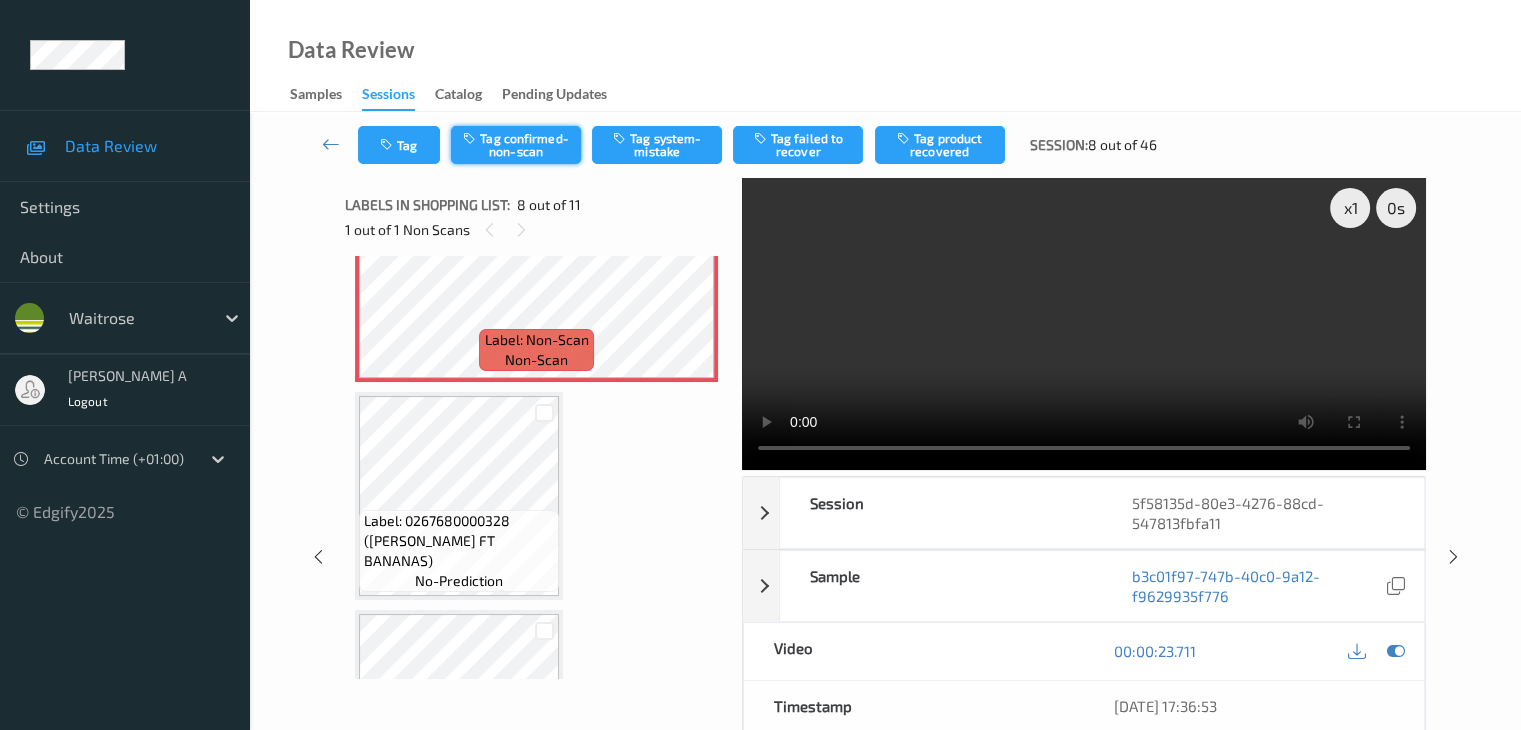 click on "Tag   confirmed-non-scan" at bounding box center [516, 145] 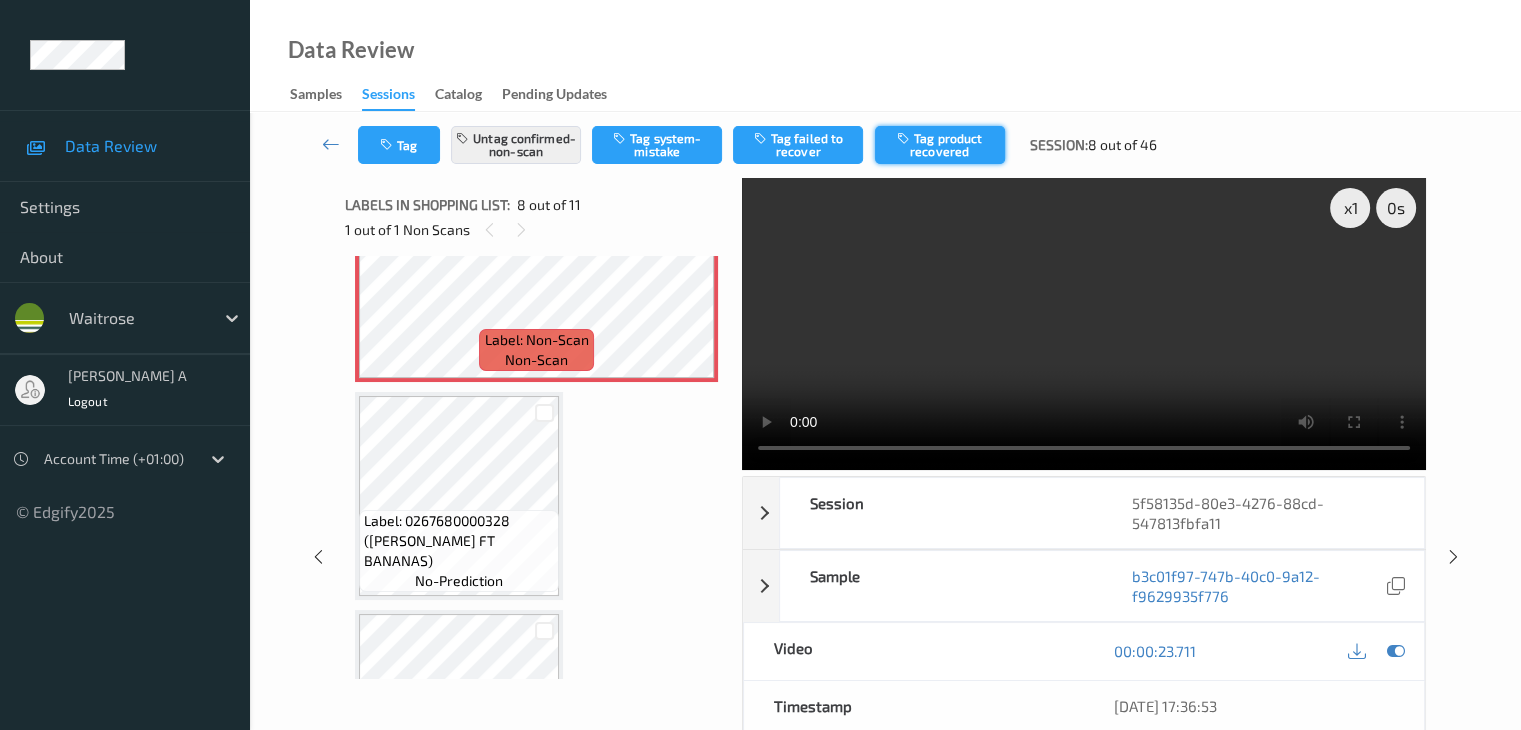 click on "Tag   product recovered" at bounding box center (940, 145) 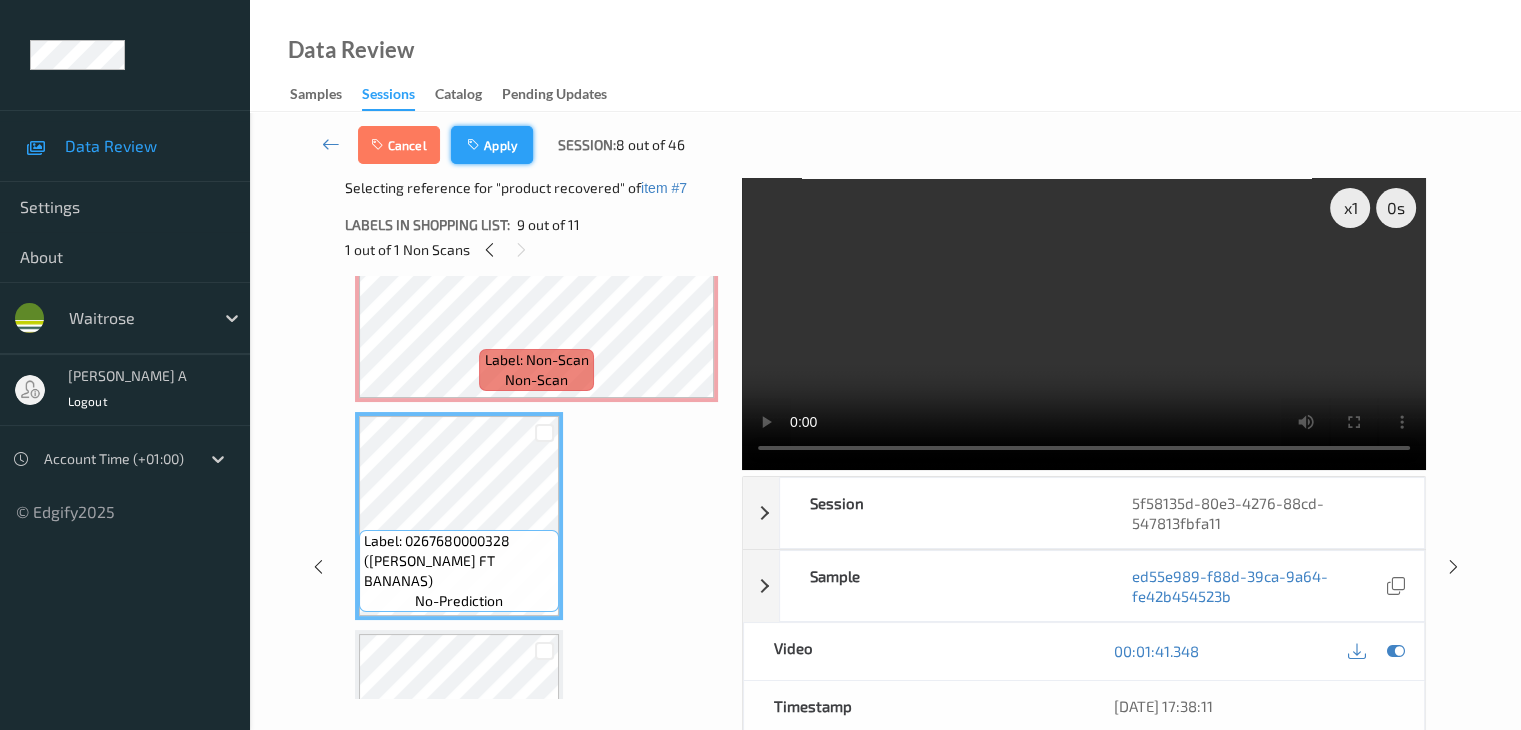 click on "Apply" at bounding box center (492, 145) 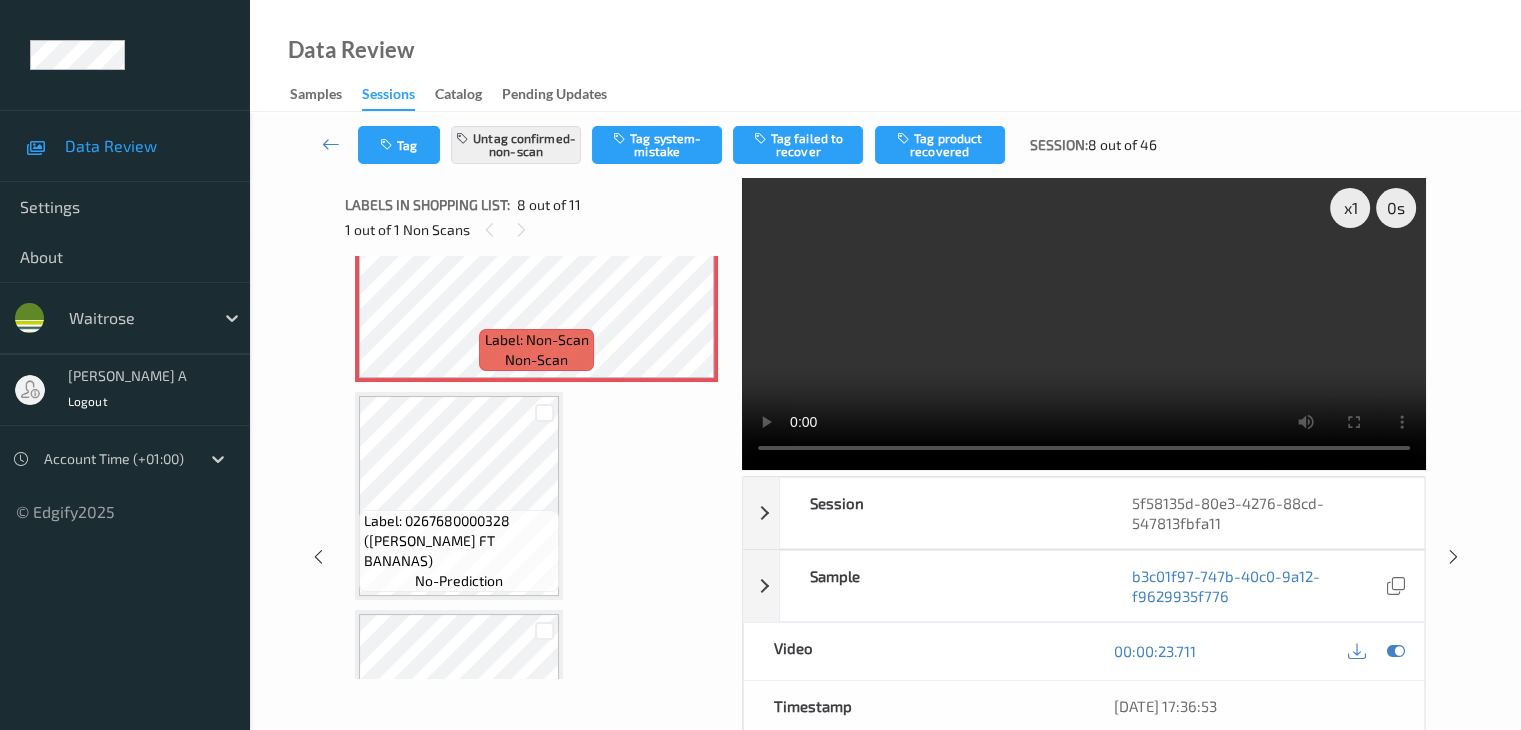 scroll, scrollTop: 1318, scrollLeft: 0, axis: vertical 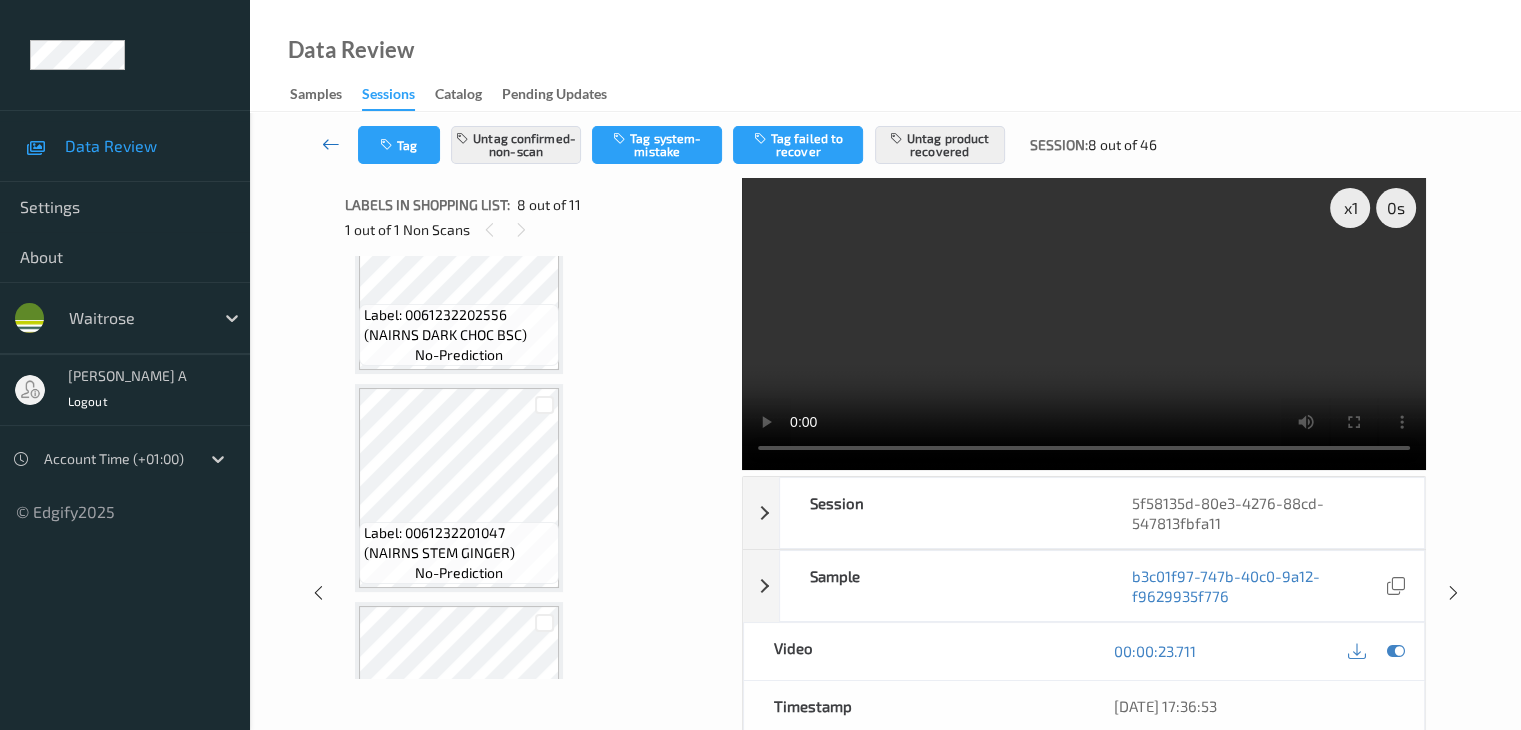 click at bounding box center (331, 145) 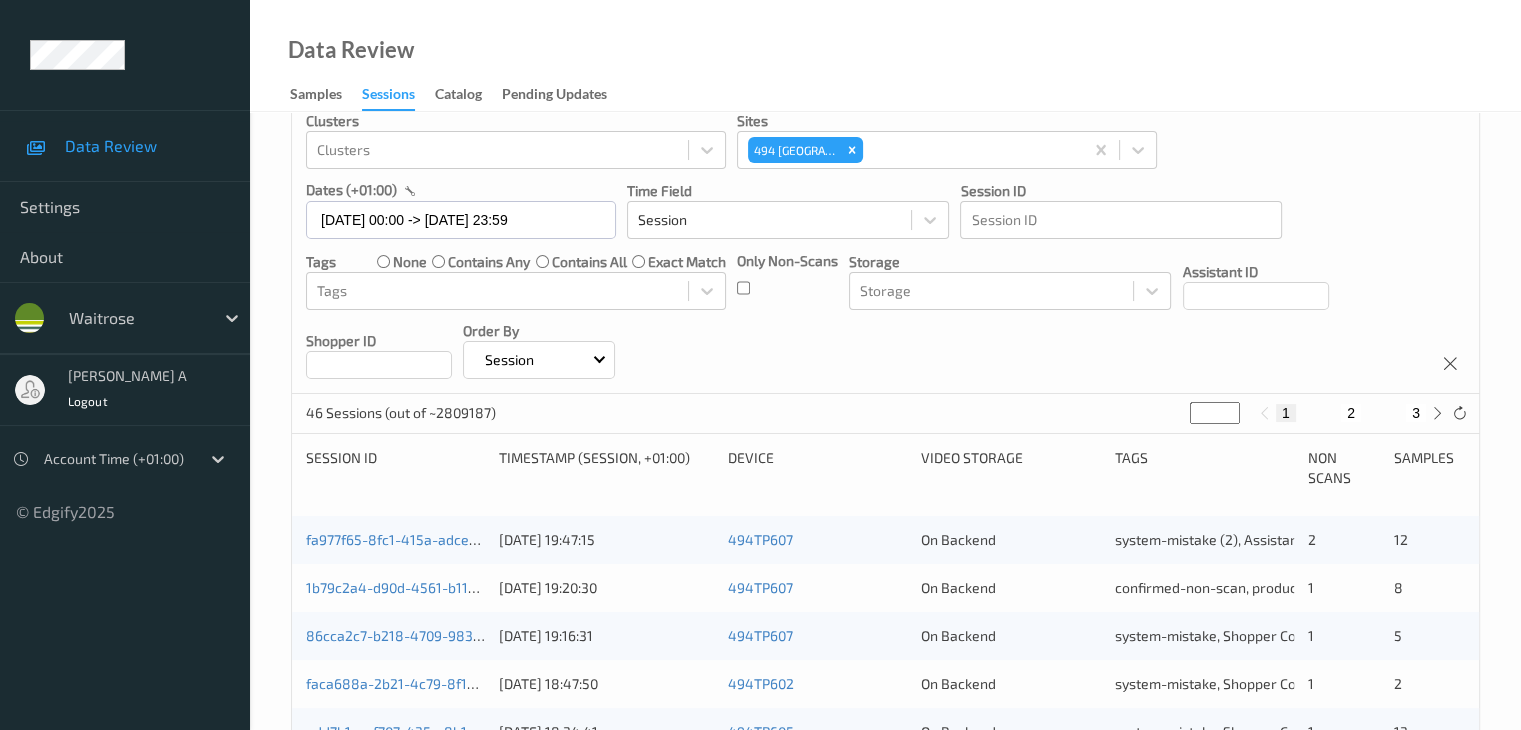 scroll, scrollTop: 500, scrollLeft: 0, axis: vertical 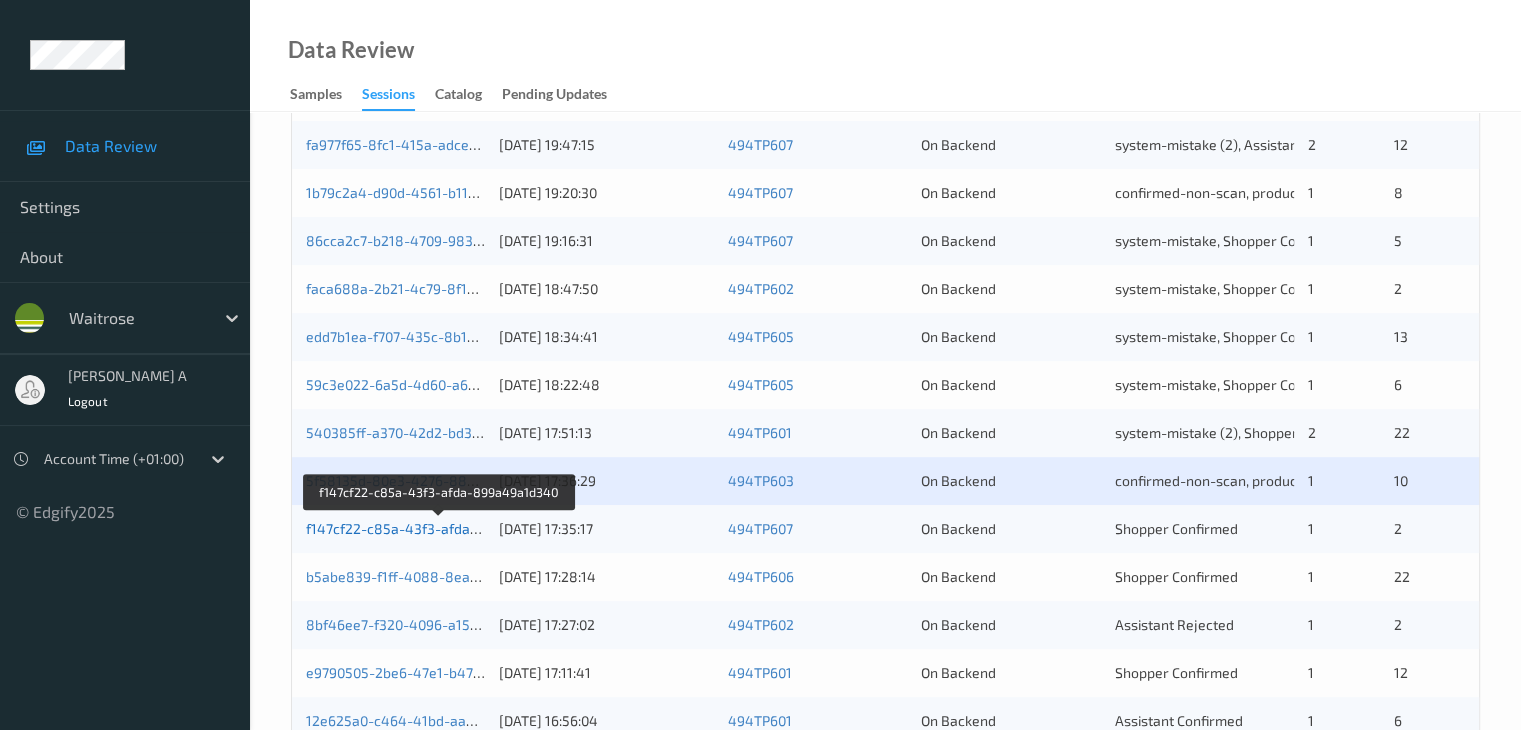 click on "f147cf22-c85a-43f3-afda-899a49a1d340" at bounding box center (439, 528) 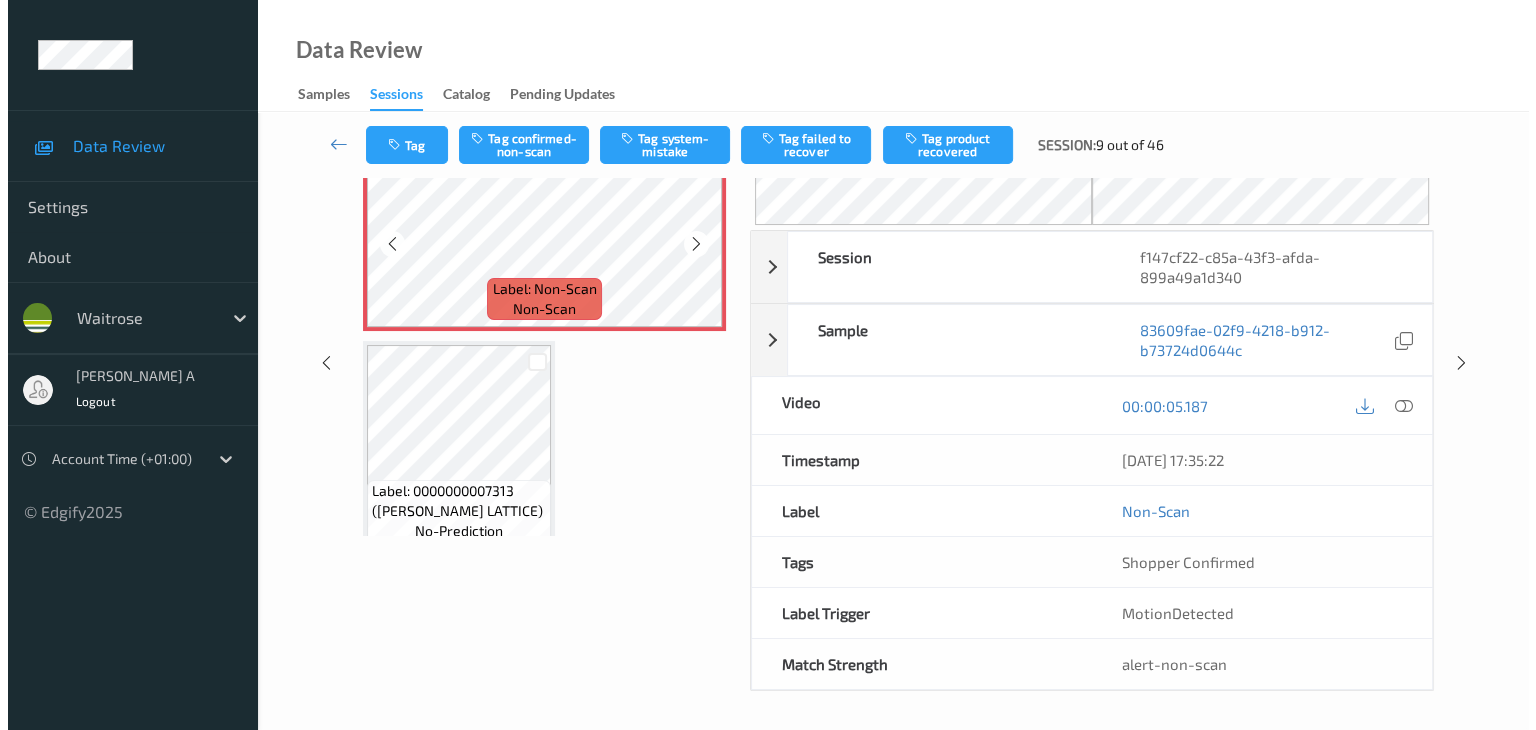 scroll, scrollTop: 0, scrollLeft: 0, axis: both 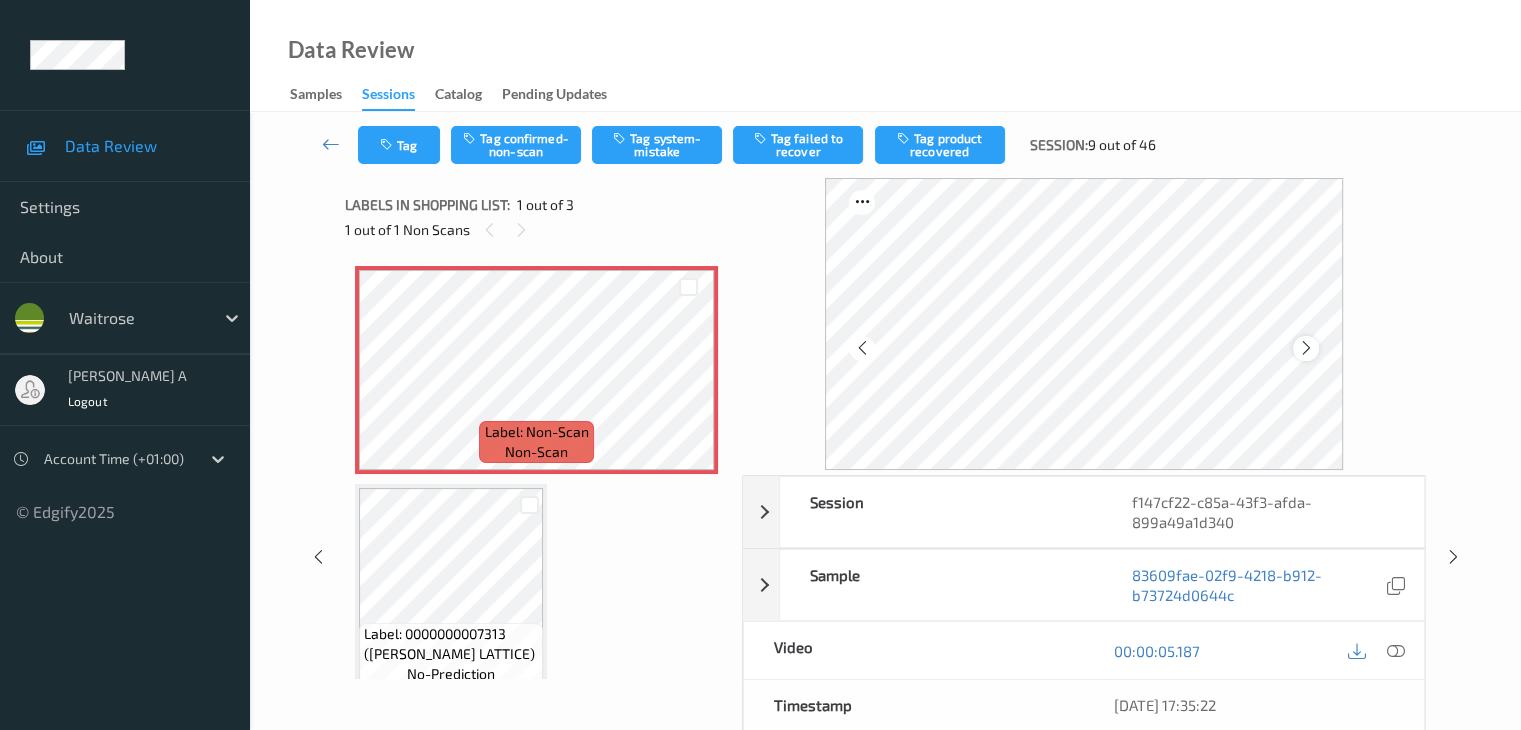 click at bounding box center (1306, 348) 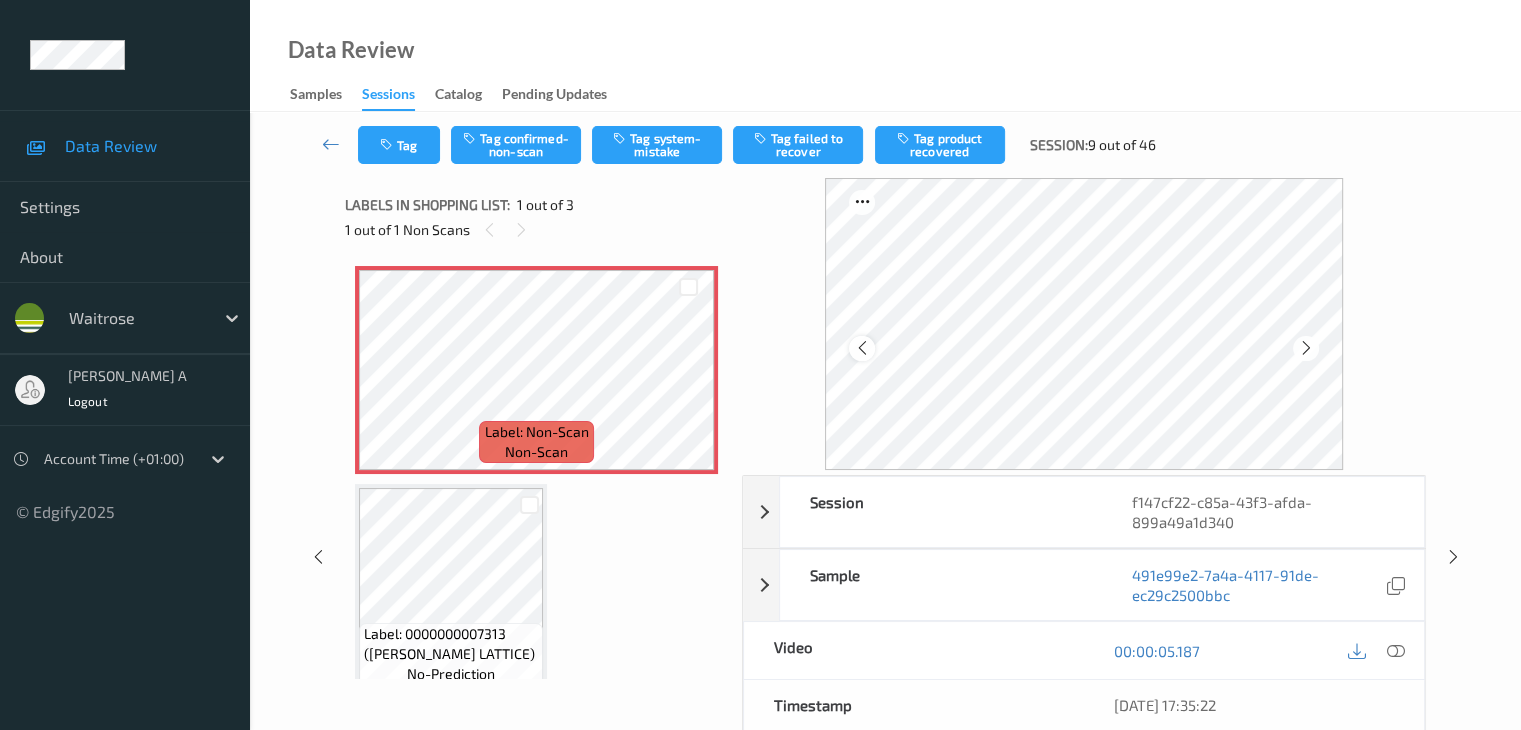 click at bounding box center [861, 348] 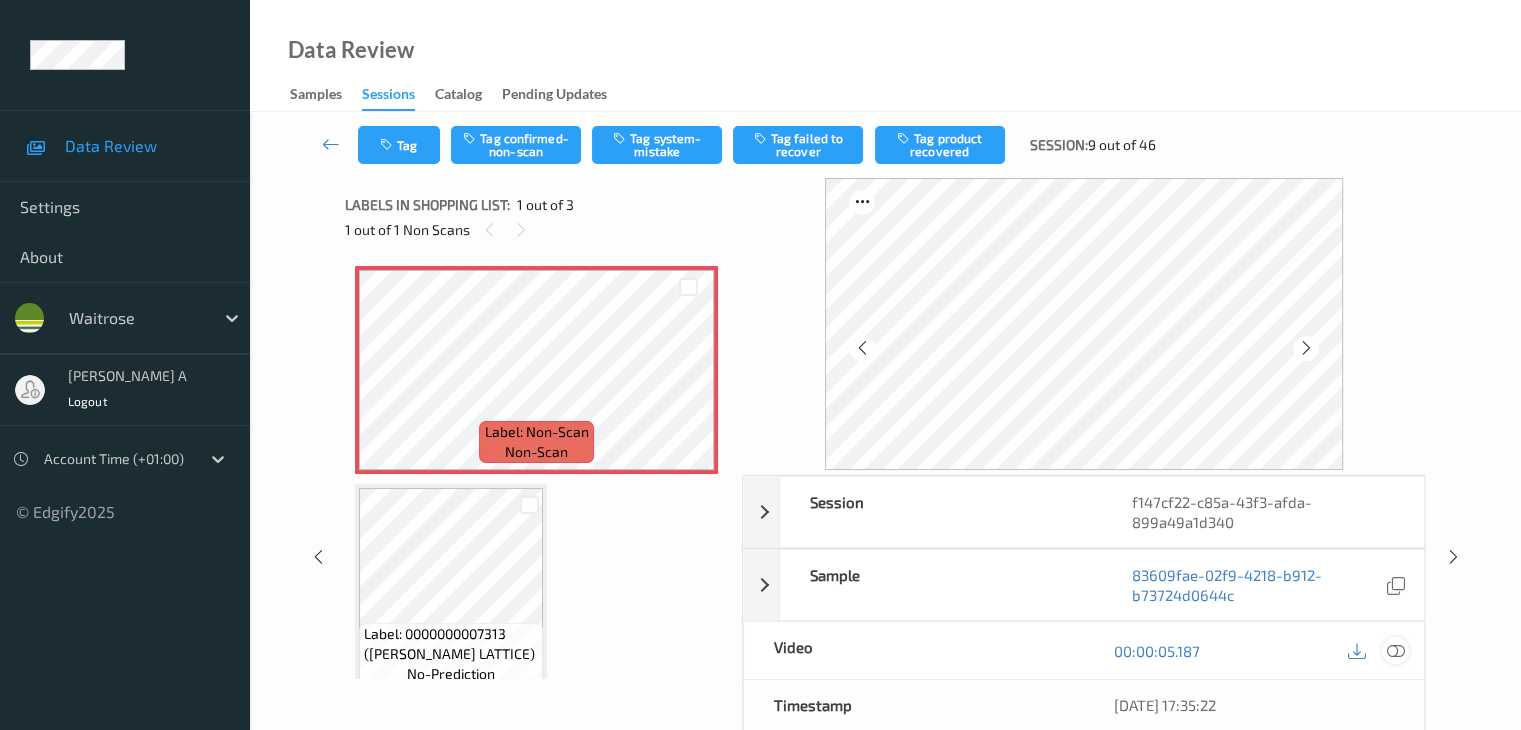 click at bounding box center (1395, 651) 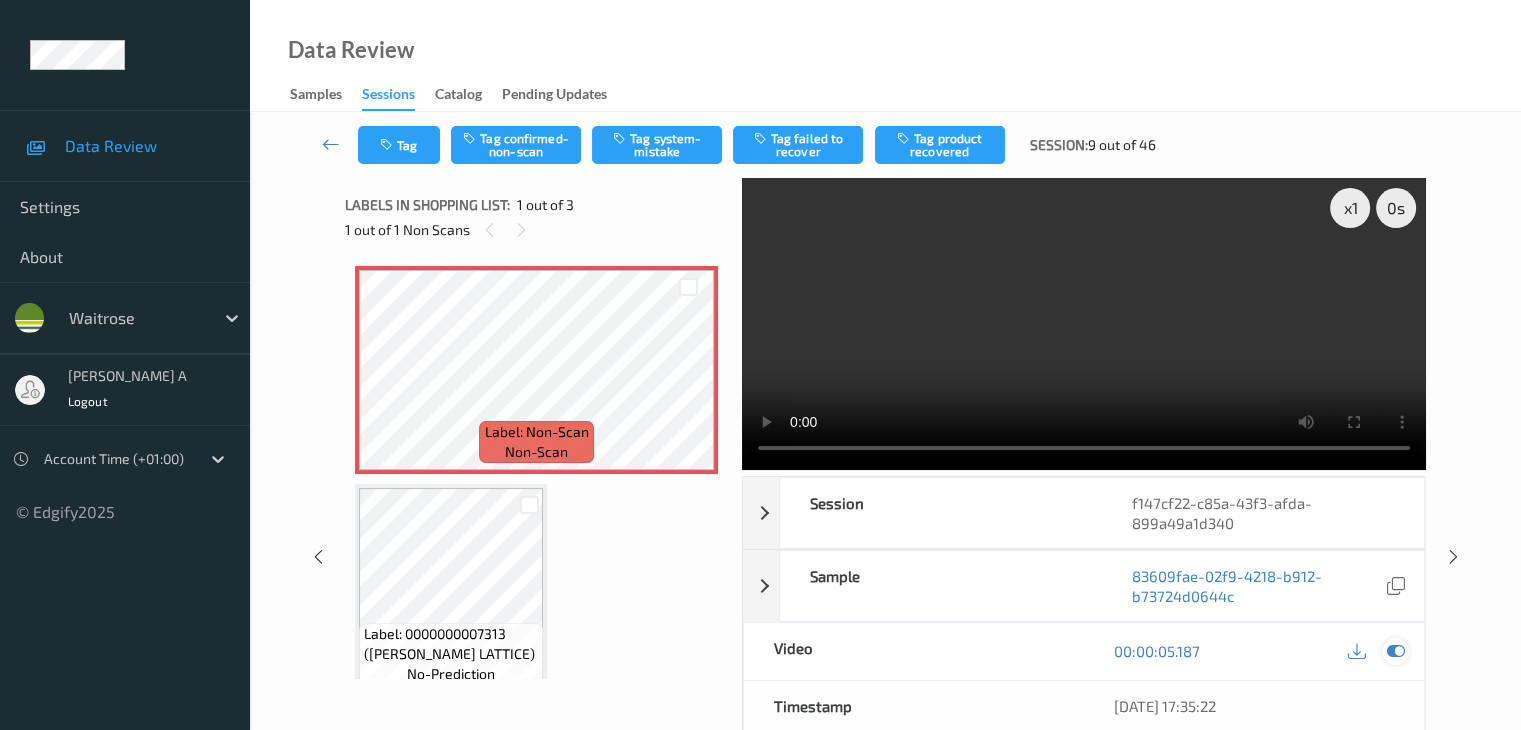 click at bounding box center (1395, 651) 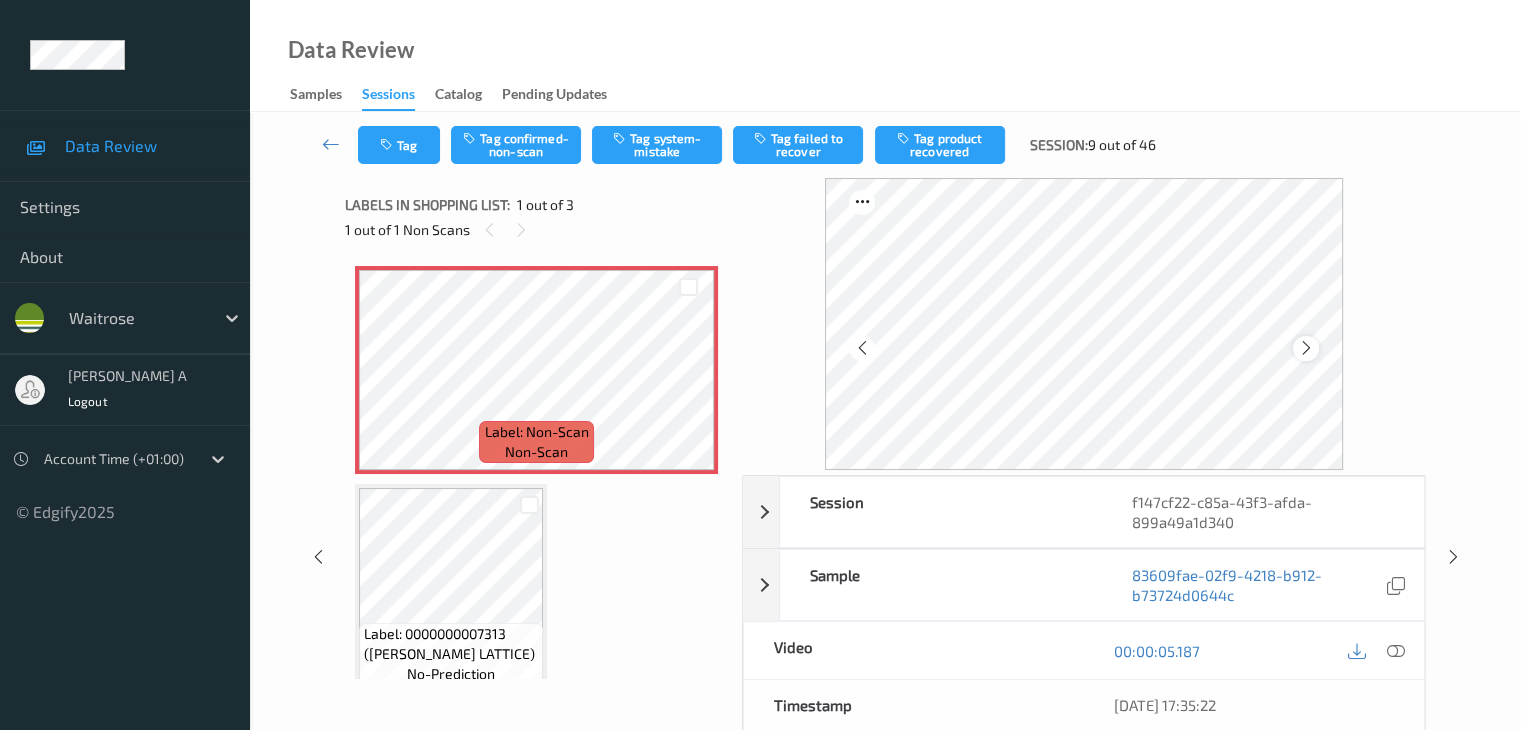 click at bounding box center (1306, 348) 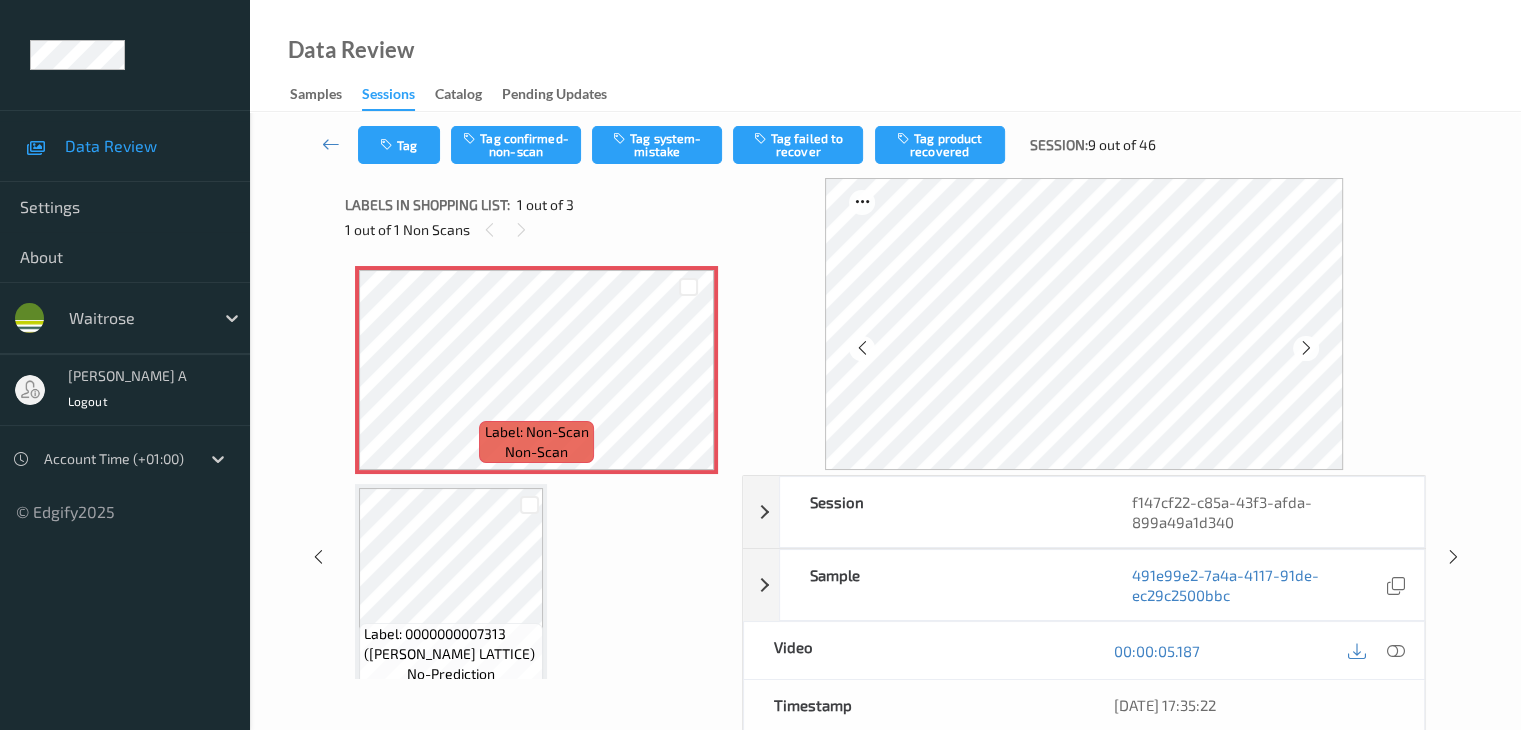 click at bounding box center [1306, 348] 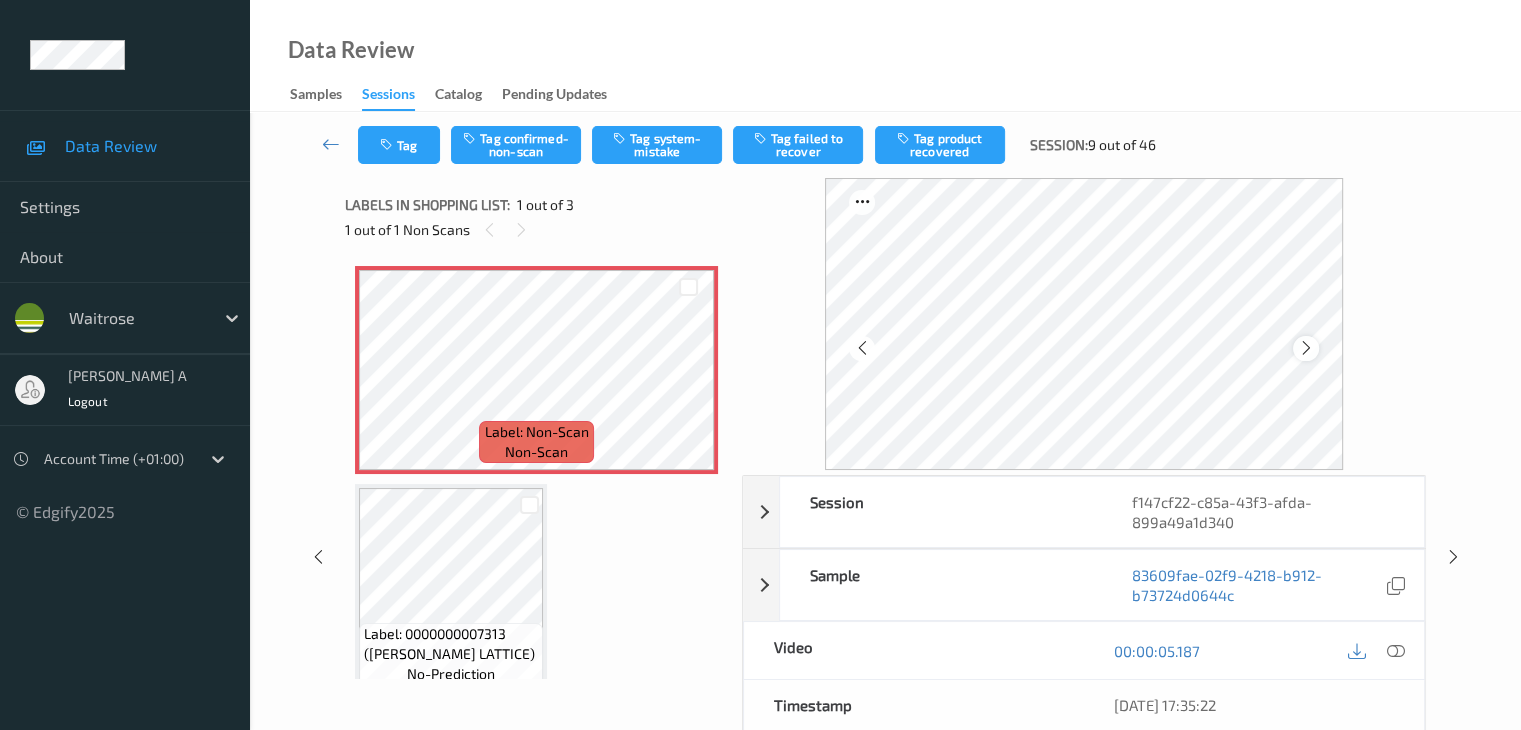click at bounding box center (1305, 348) 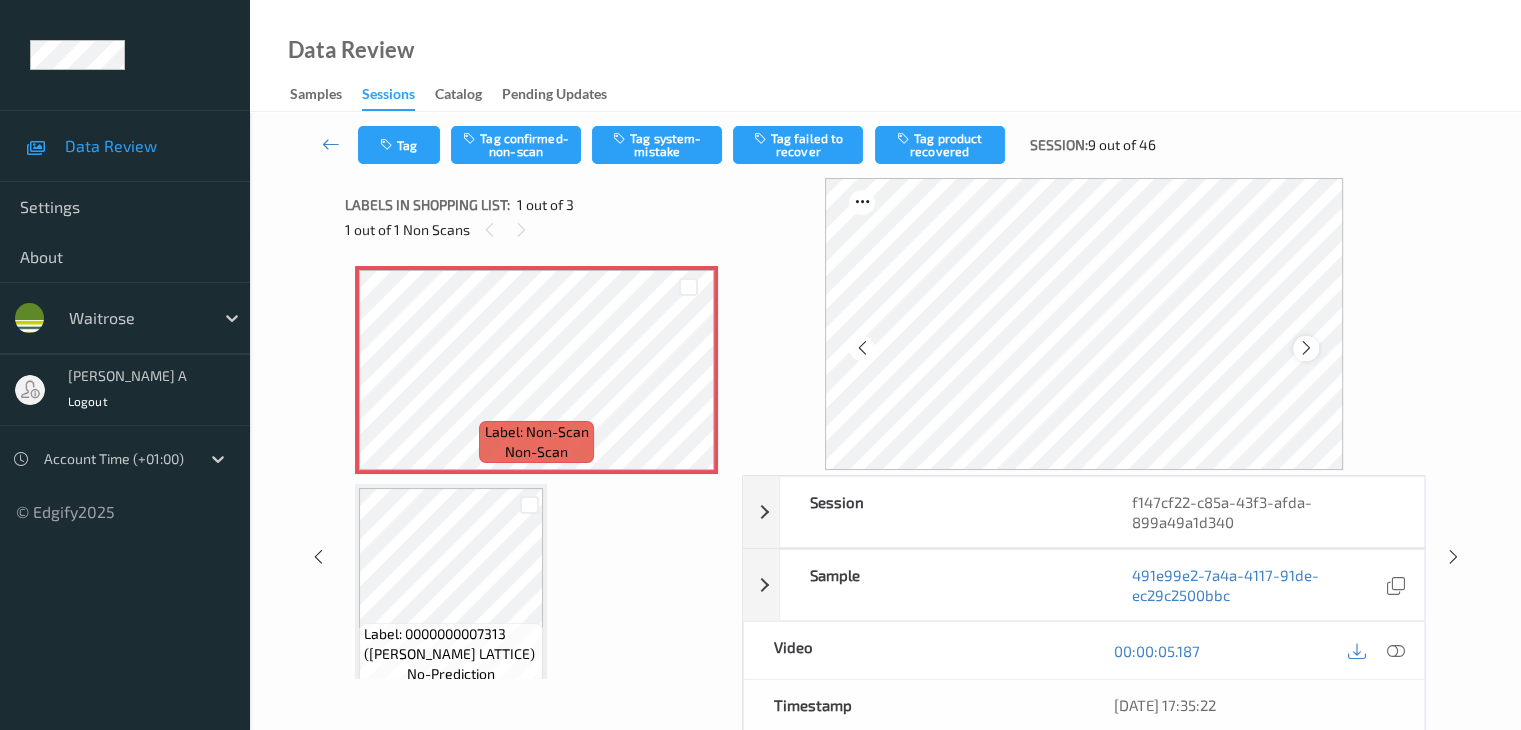click at bounding box center [1306, 348] 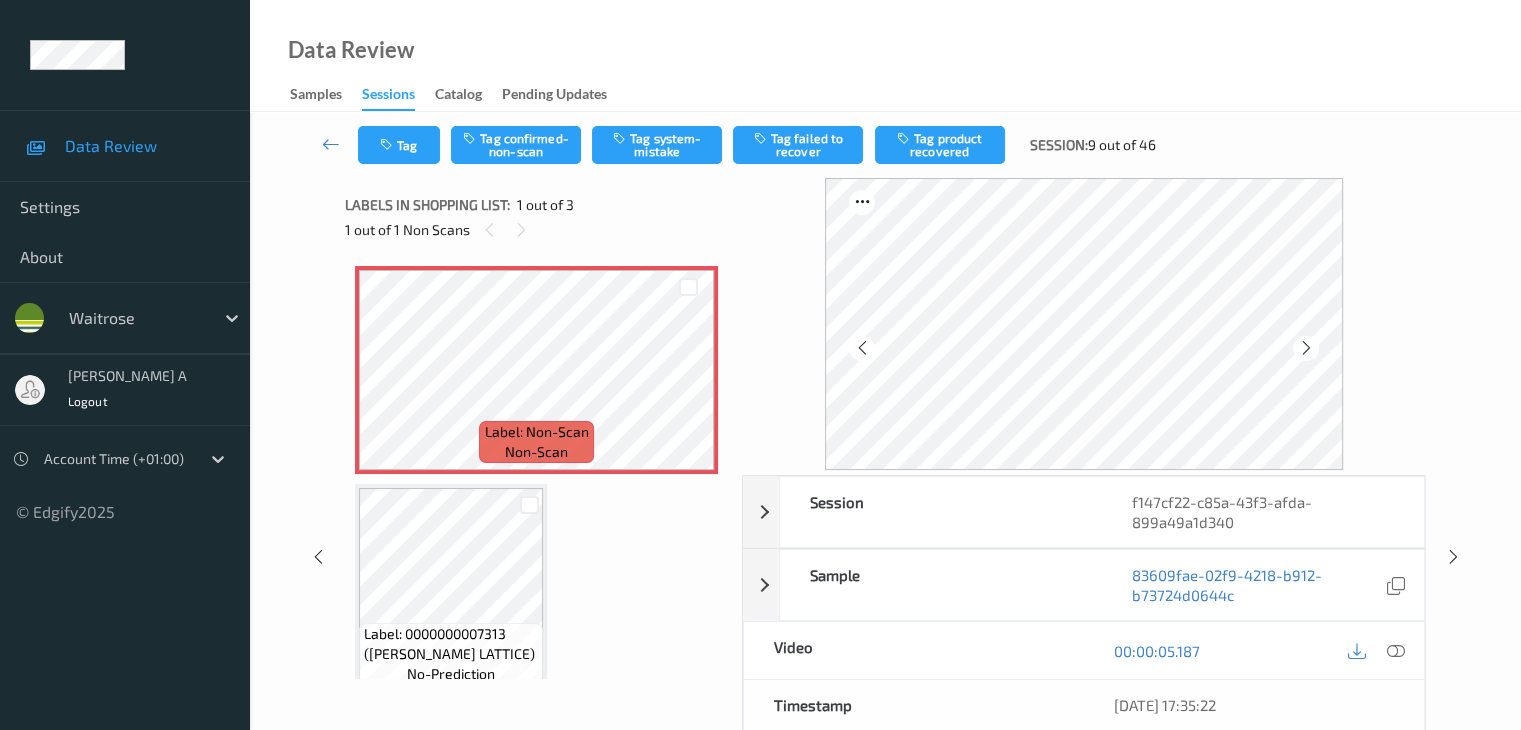 click at bounding box center (1306, 348) 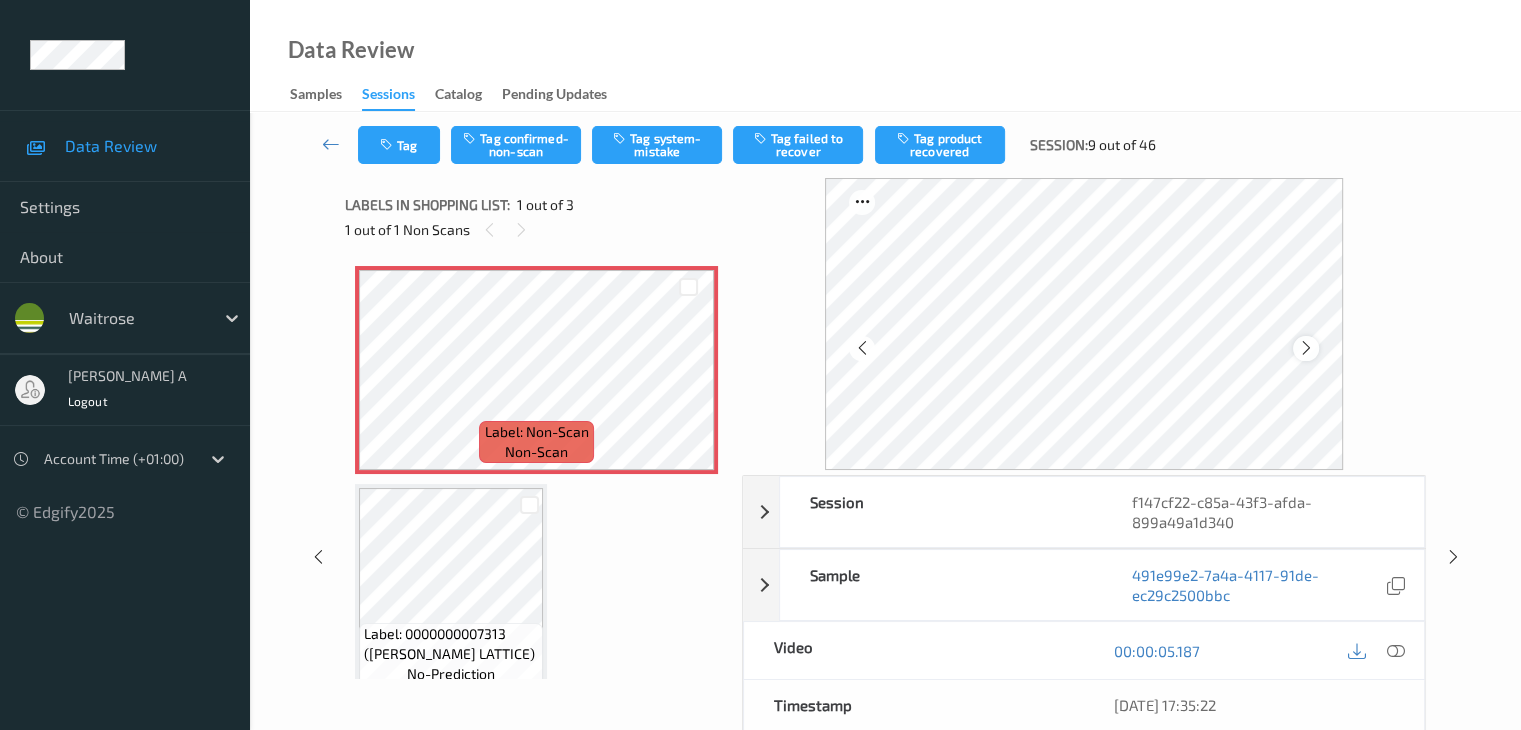 click at bounding box center (1306, 348) 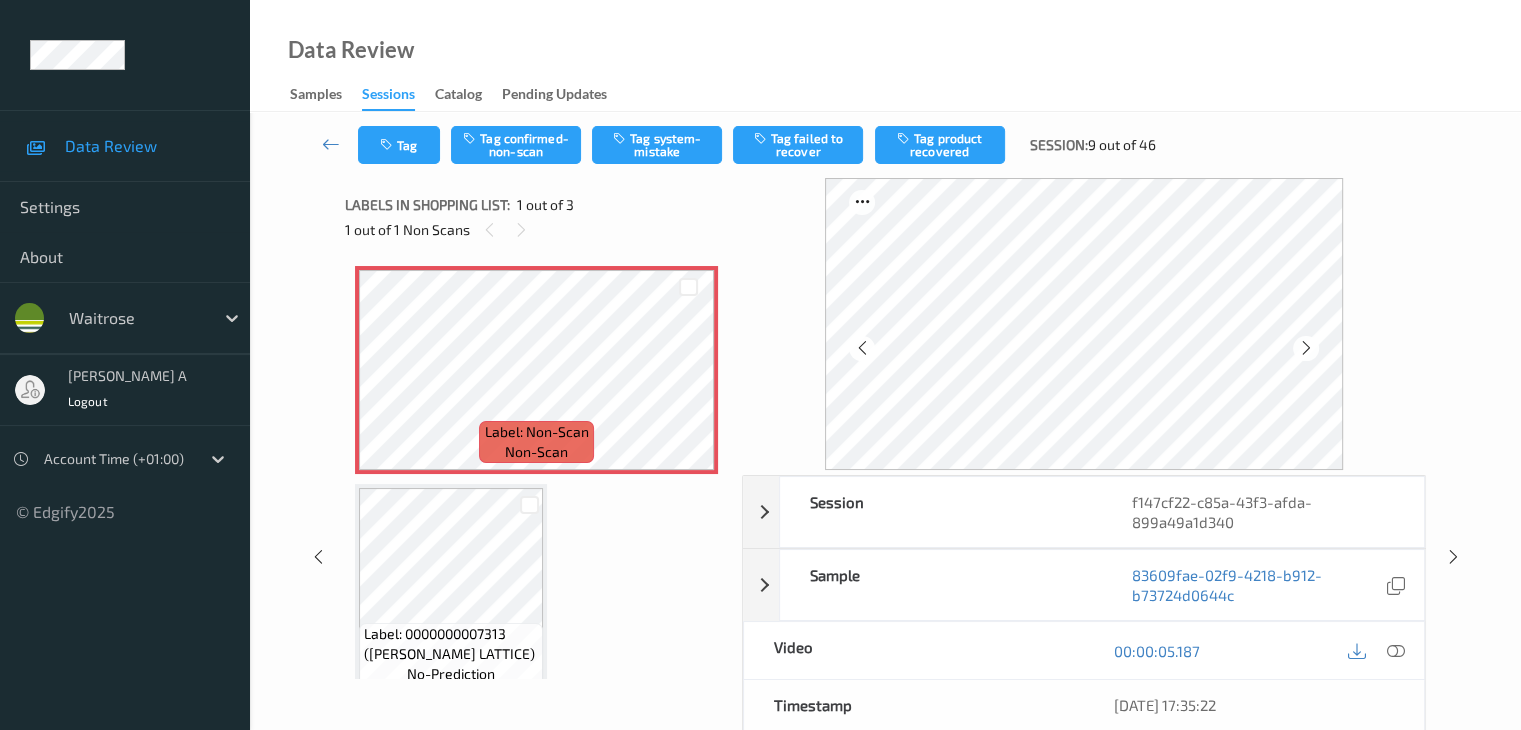 click at bounding box center [1306, 348] 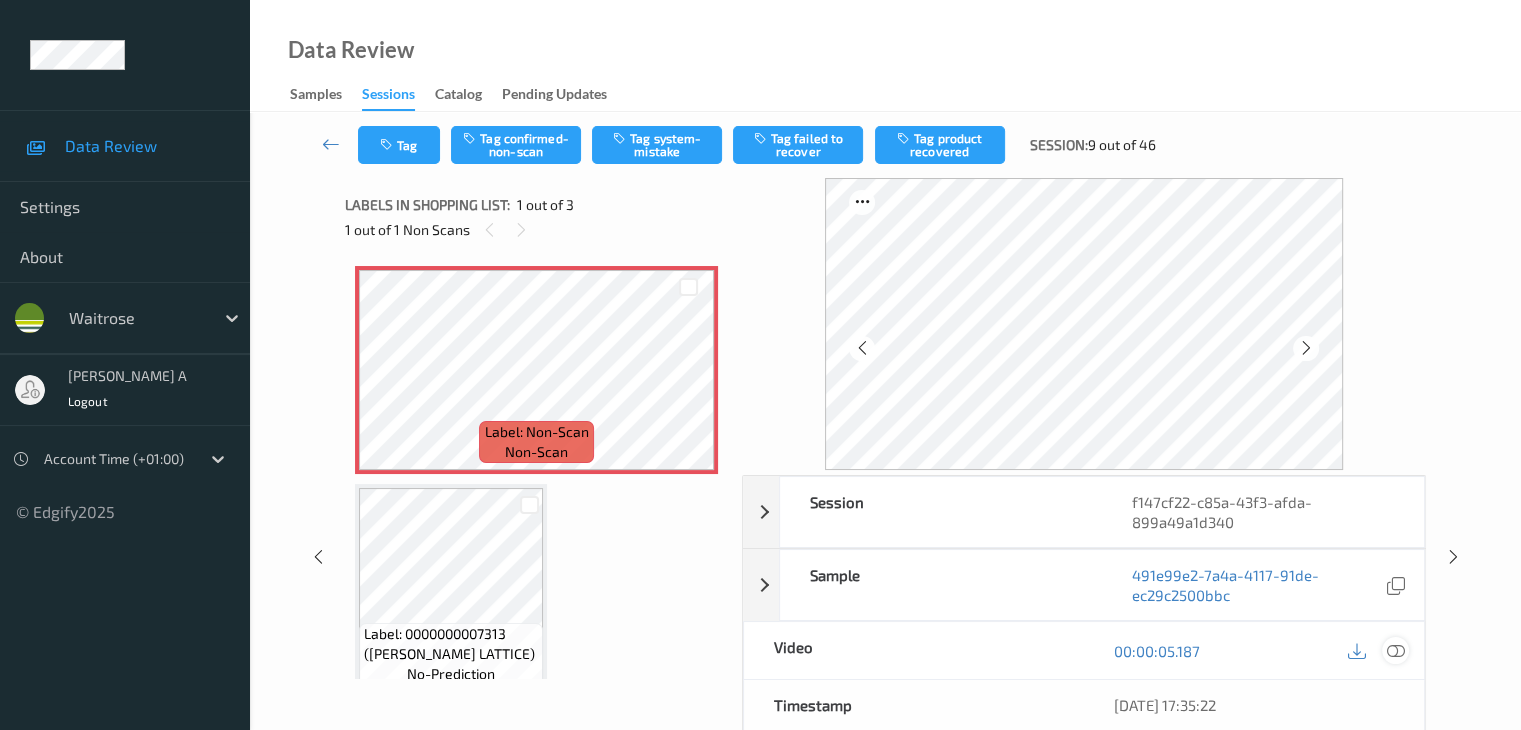 click at bounding box center (1395, 651) 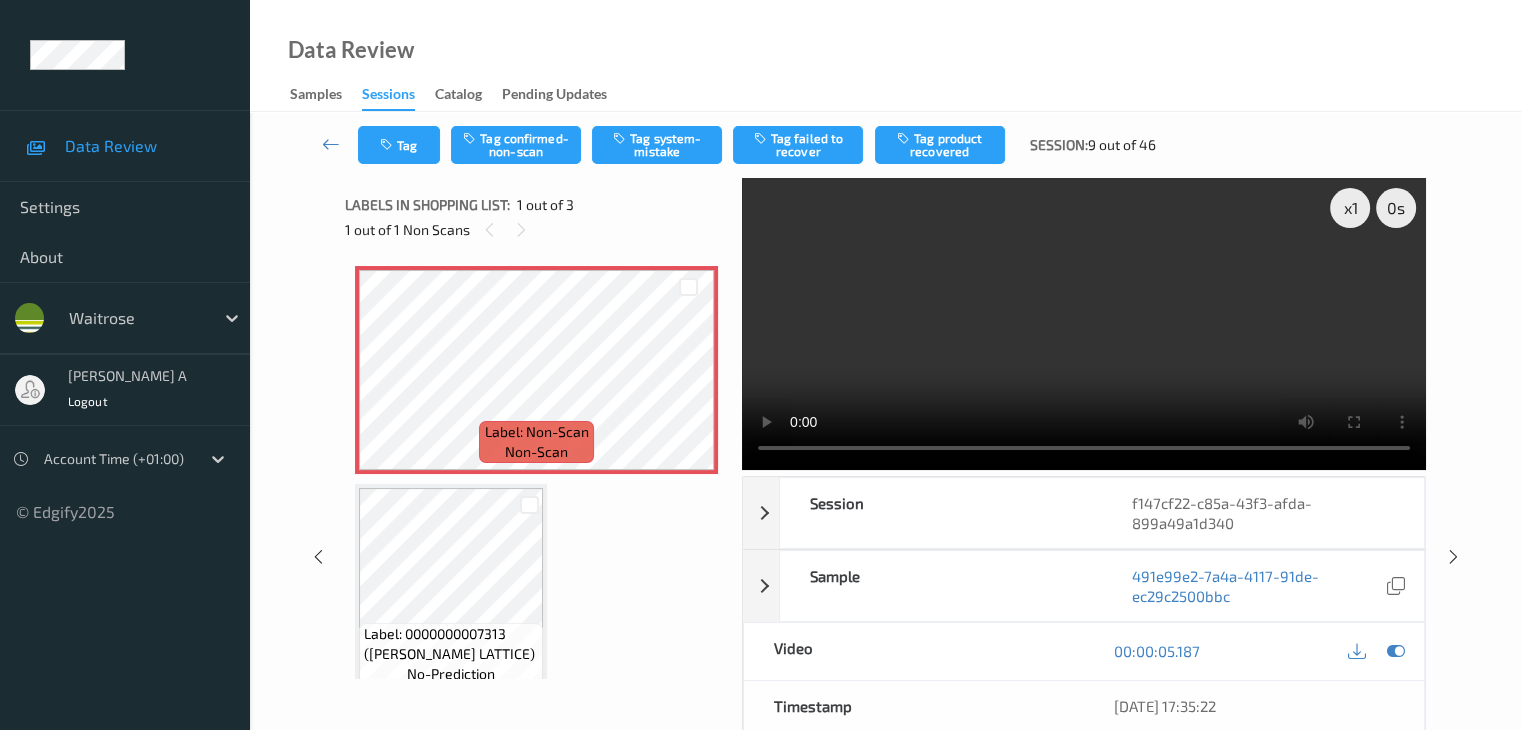 drag, startPoint x: 687, startPoint y: 141, endPoint x: 711, endPoint y: 187, distance: 51.884487 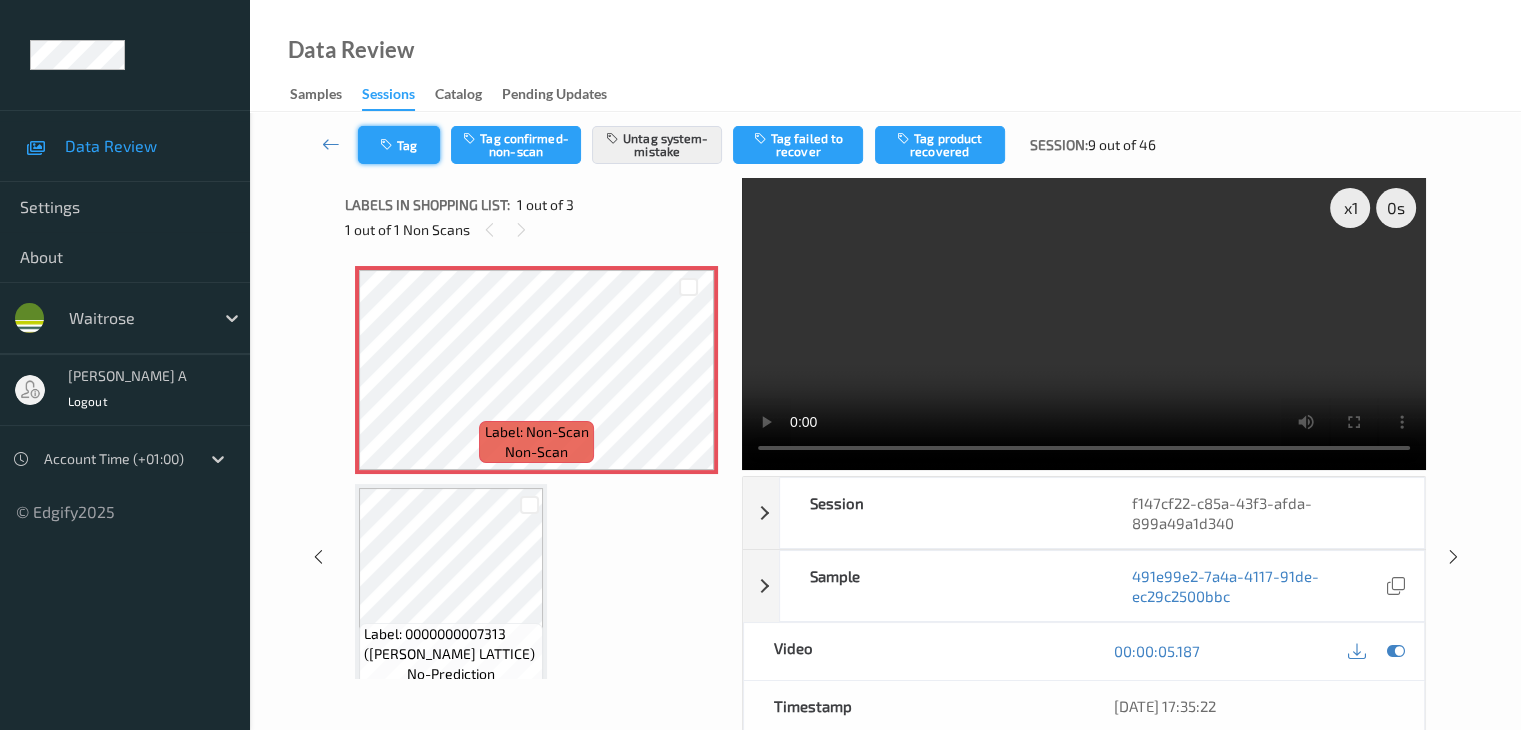 click on "Tag" at bounding box center (399, 145) 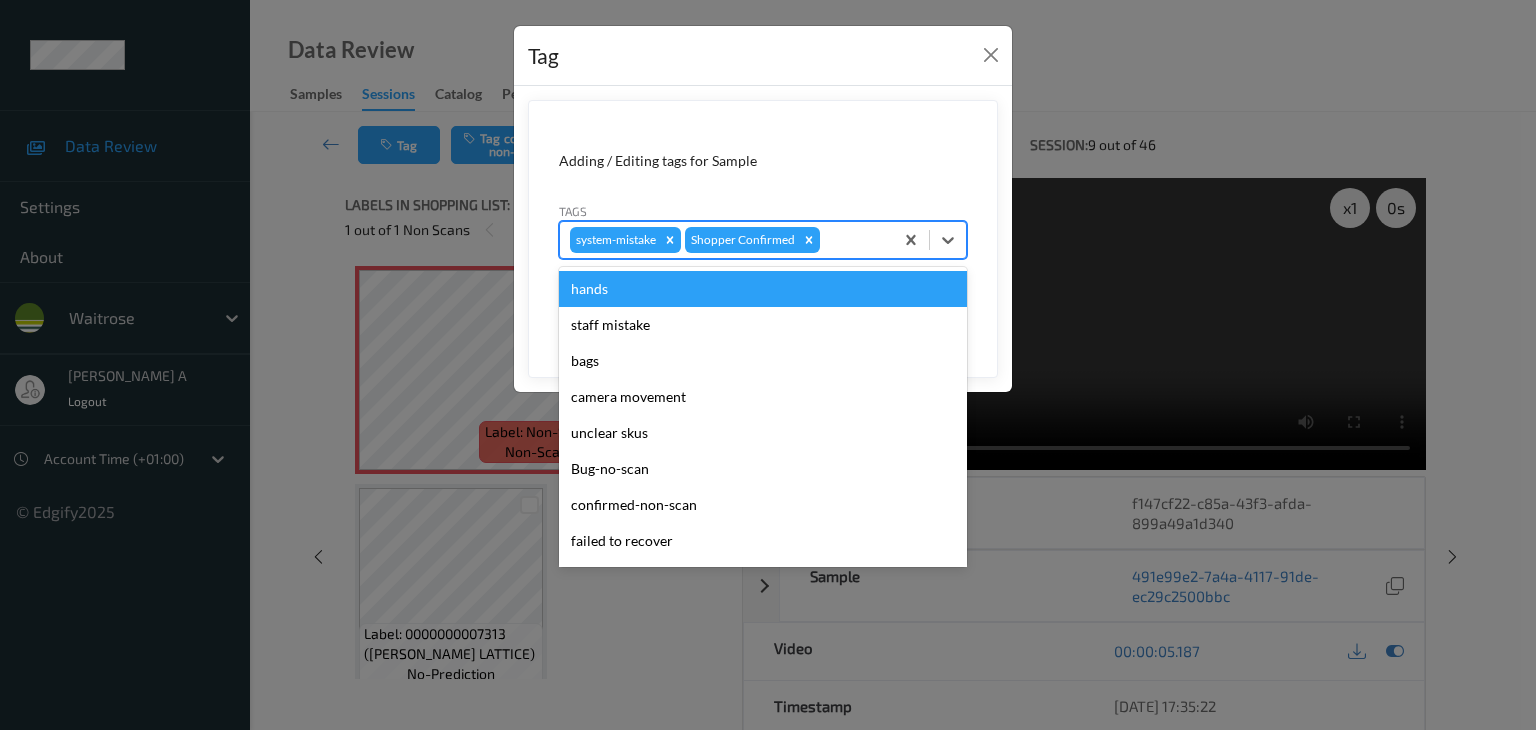 click at bounding box center (853, 240) 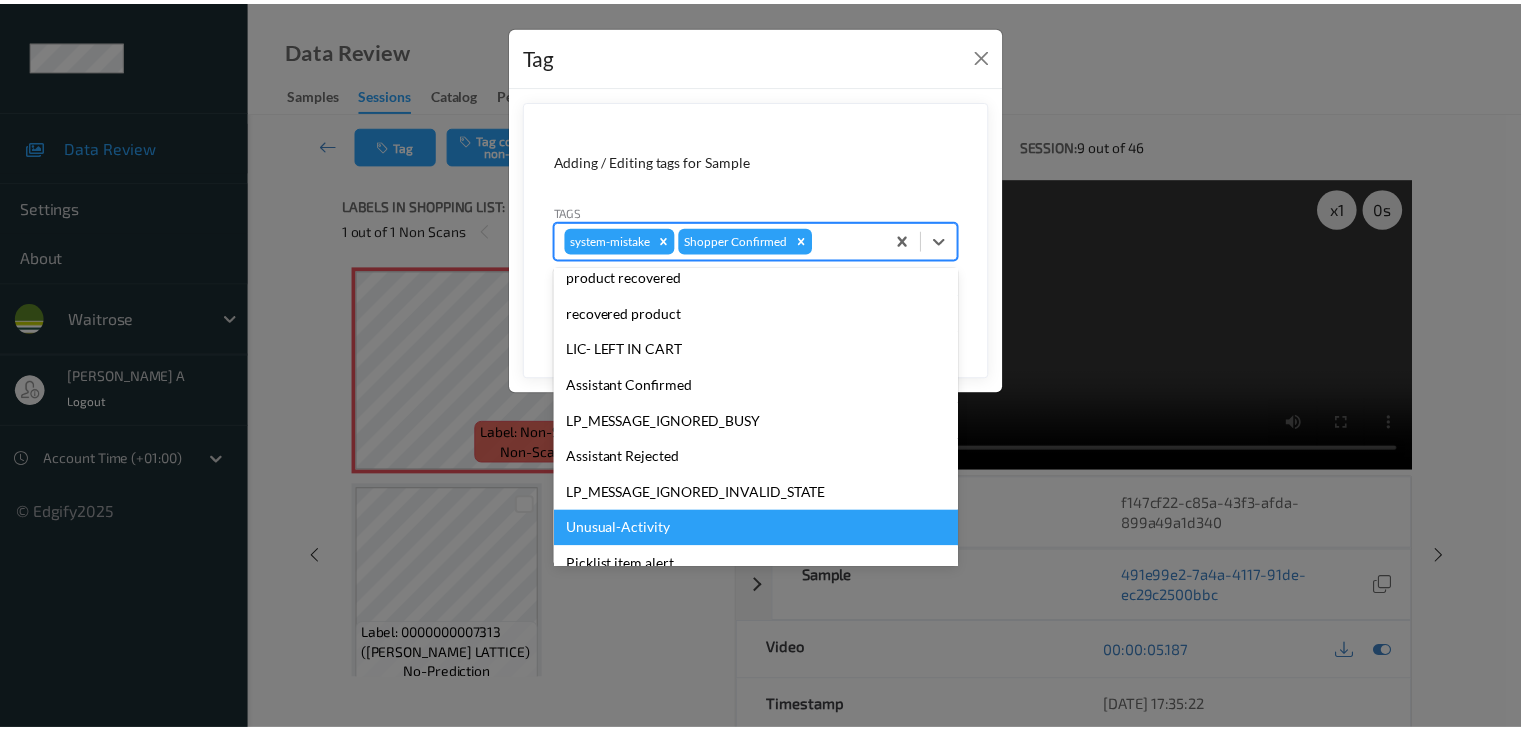 scroll, scrollTop: 320, scrollLeft: 0, axis: vertical 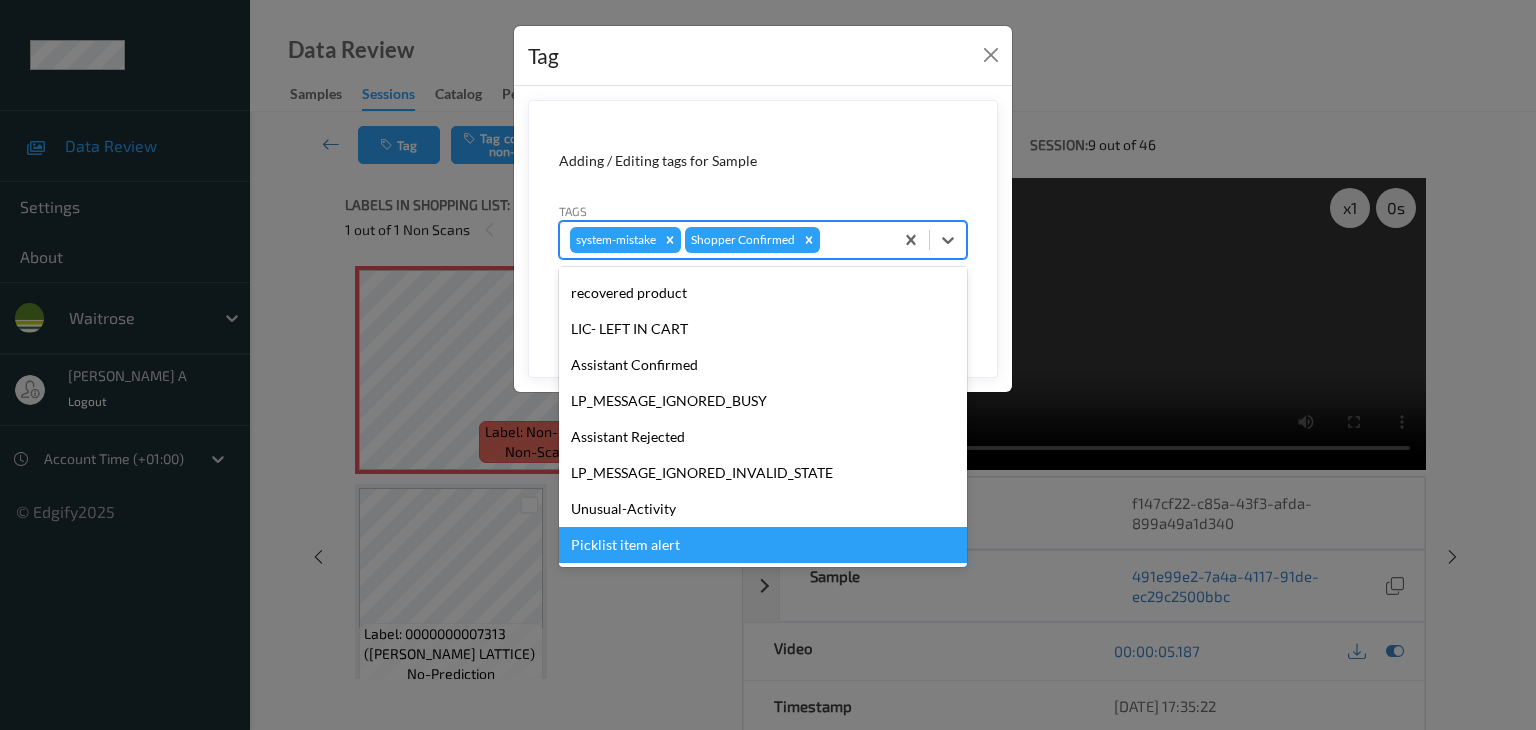 click on "Picklist item alert" at bounding box center [763, 545] 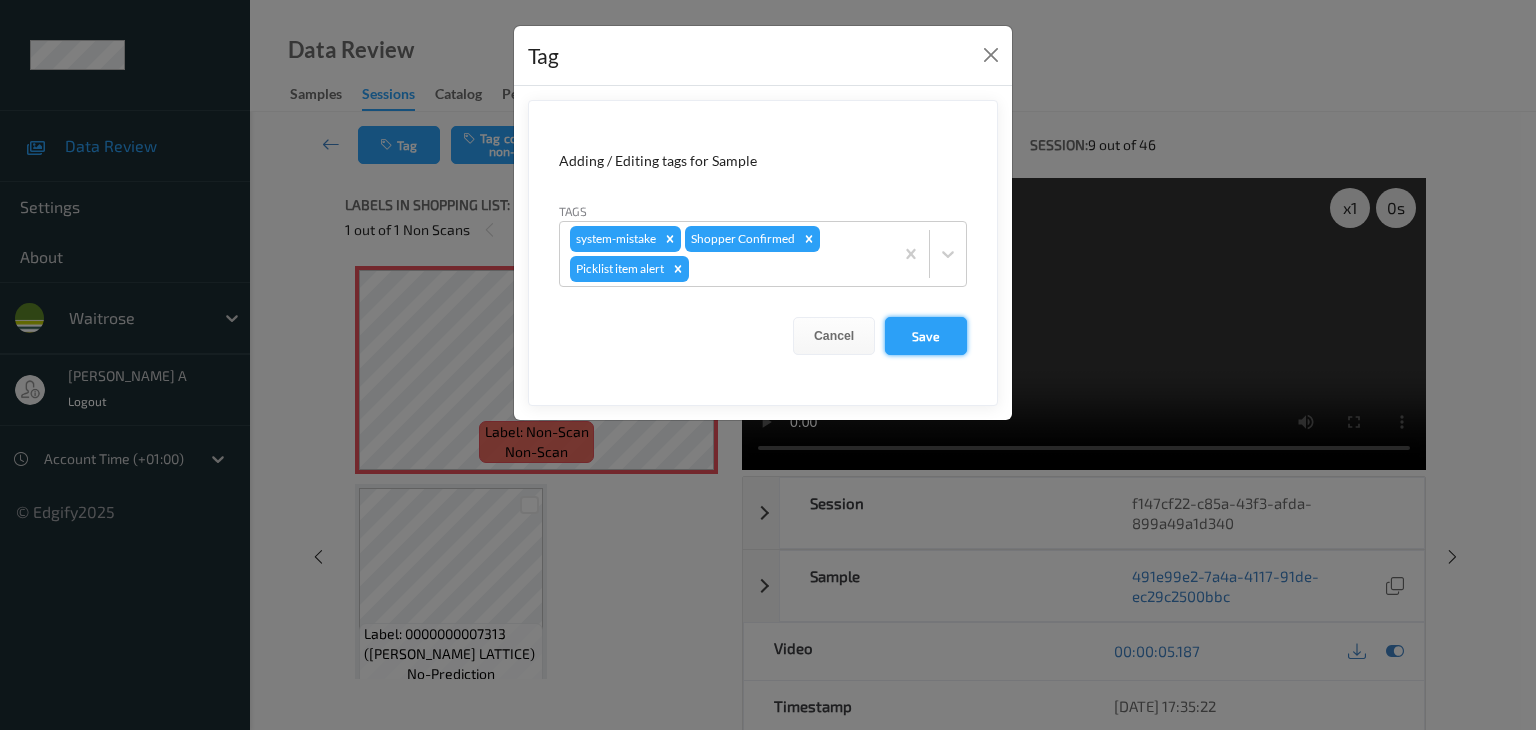 click on "Save" at bounding box center [926, 336] 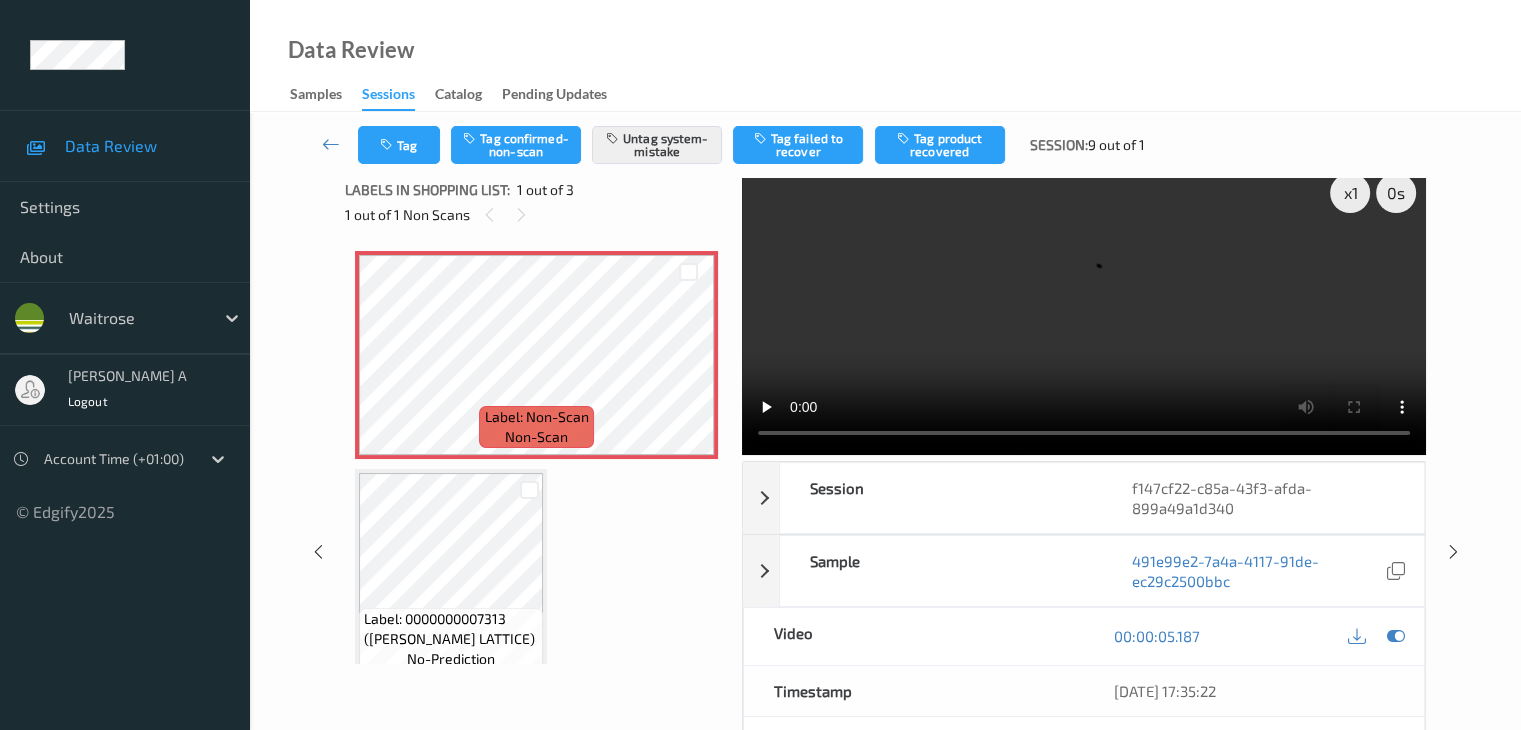 scroll, scrollTop: 264, scrollLeft: 0, axis: vertical 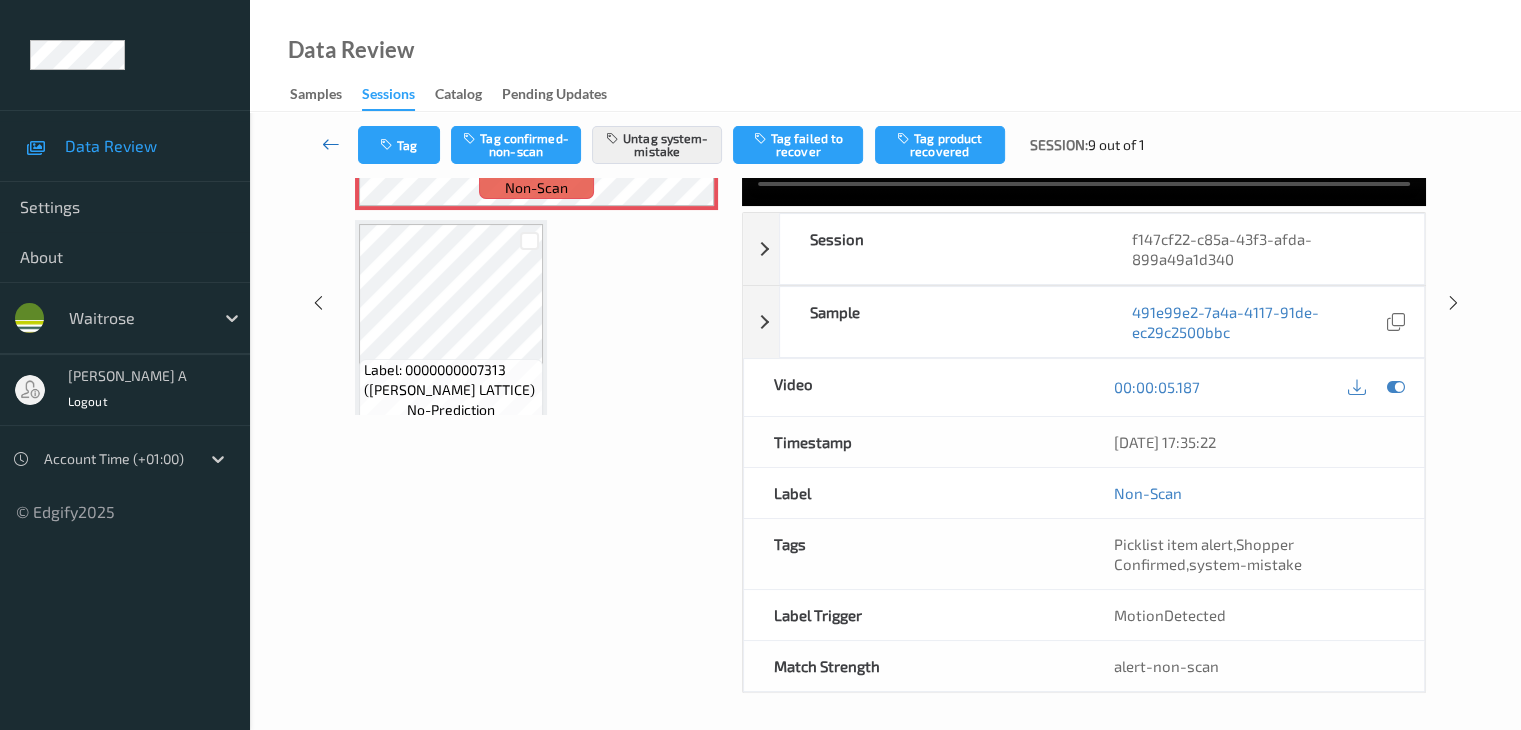 click at bounding box center (331, 144) 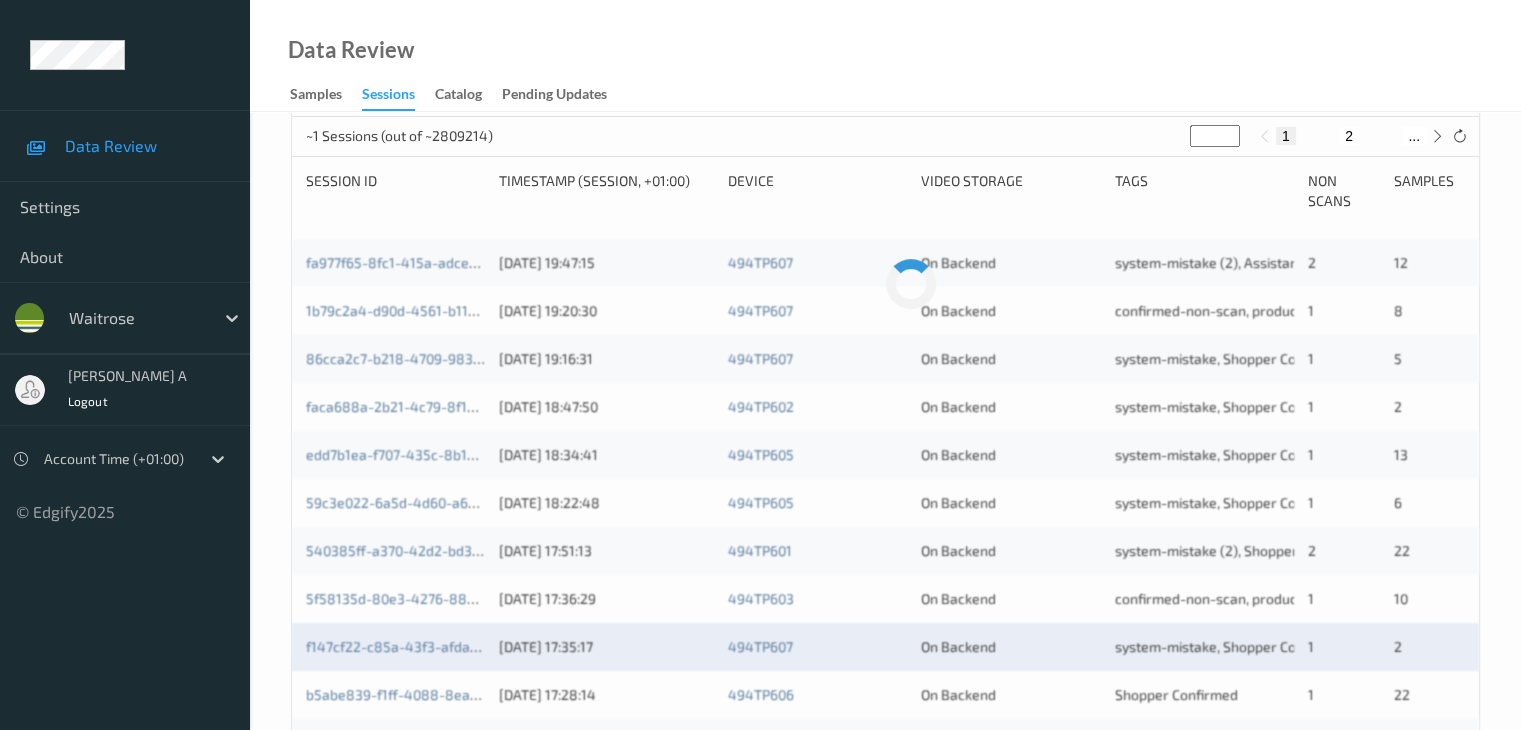scroll, scrollTop: 500, scrollLeft: 0, axis: vertical 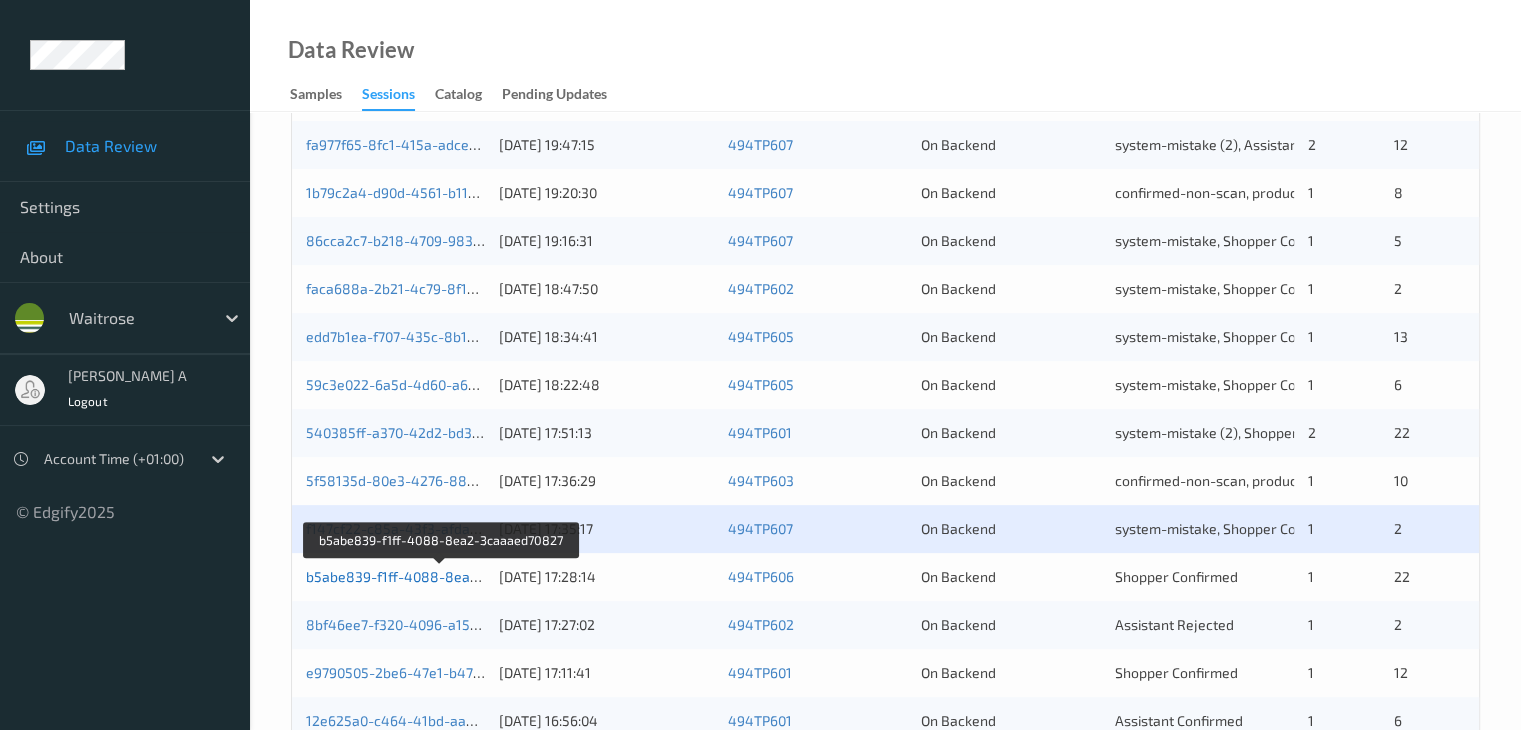 click on "b5abe839-f1ff-4088-8ea2-3caaaed70827" at bounding box center [442, 576] 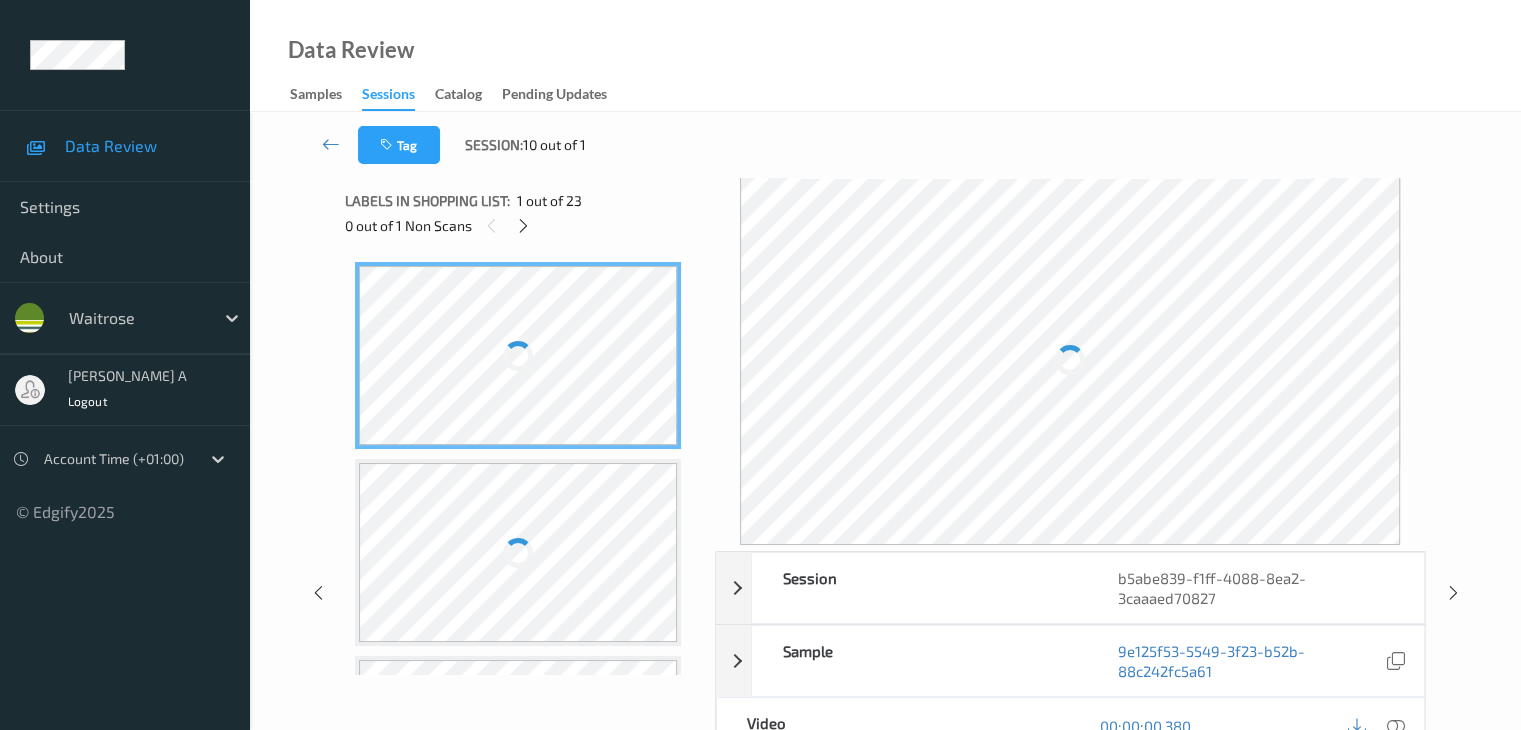 scroll, scrollTop: 0, scrollLeft: 0, axis: both 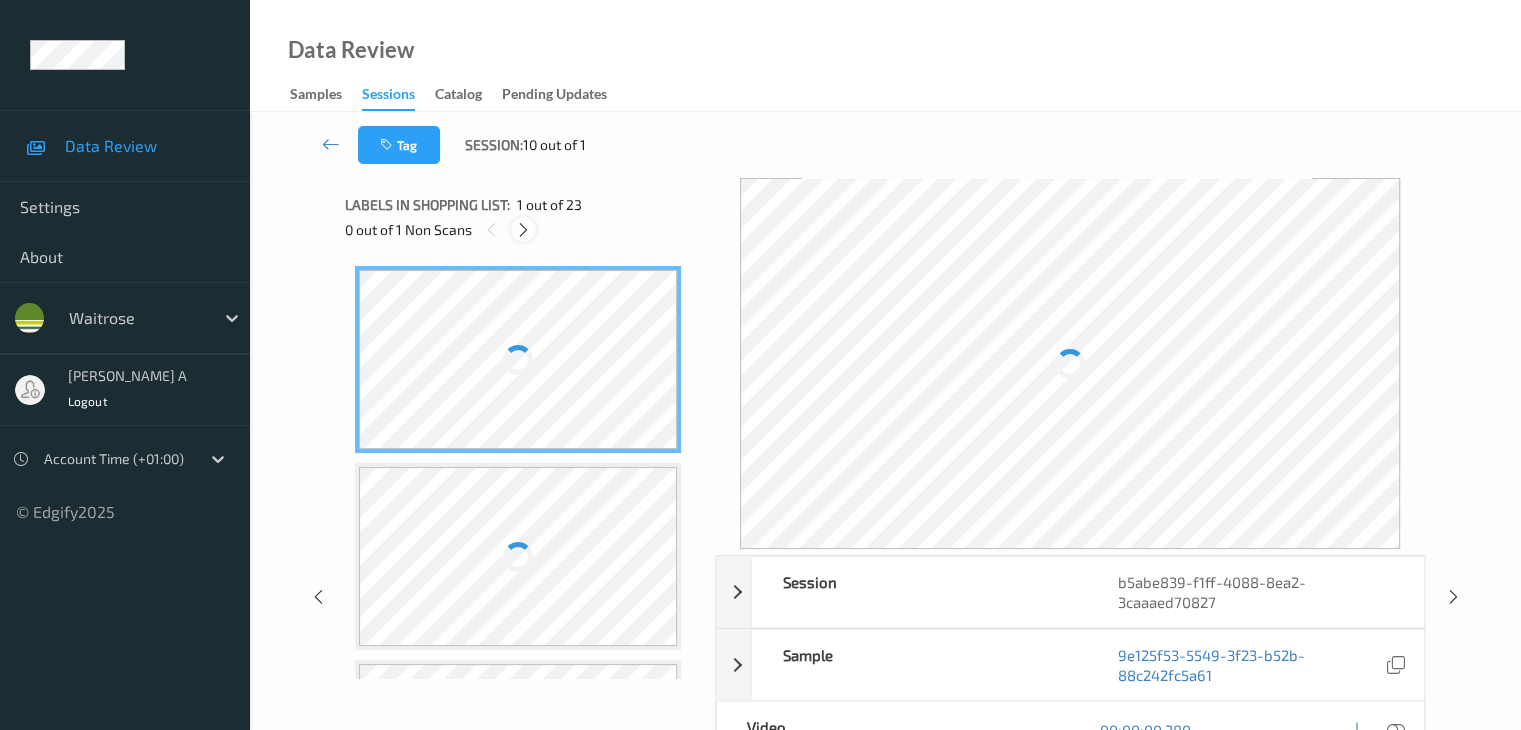 click at bounding box center [523, 230] 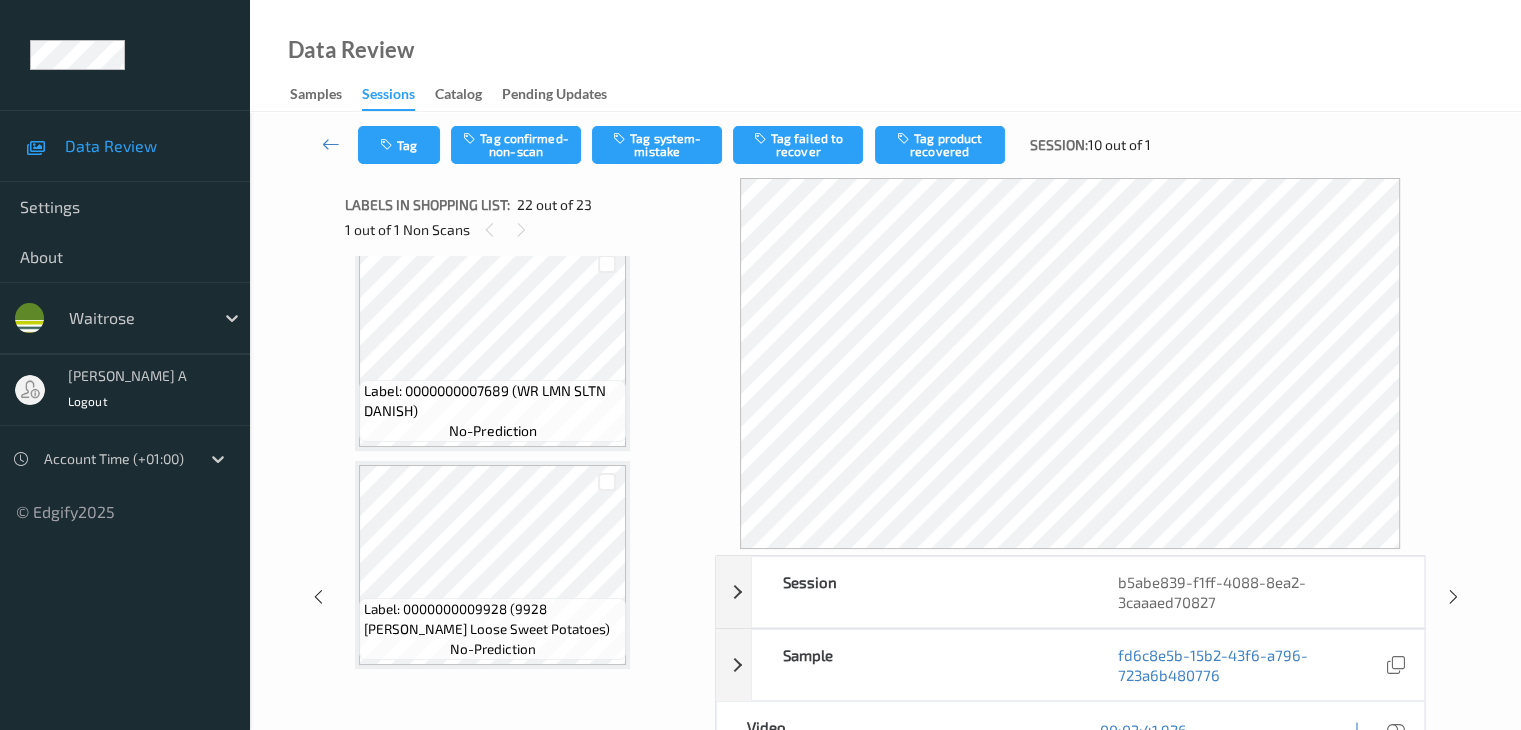 scroll, scrollTop: 4370, scrollLeft: 0, axis: vertical 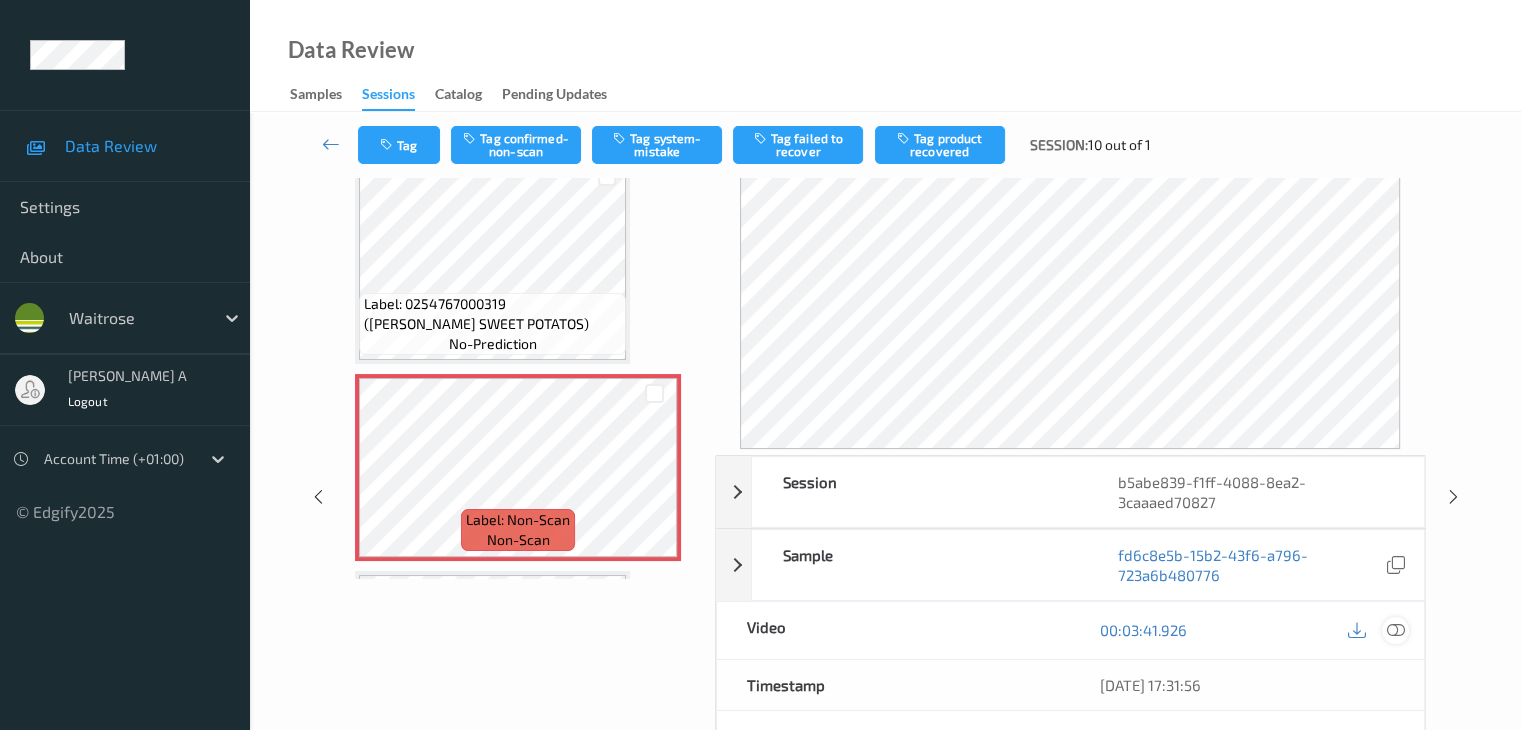 click at bounding box center (1395, 630) 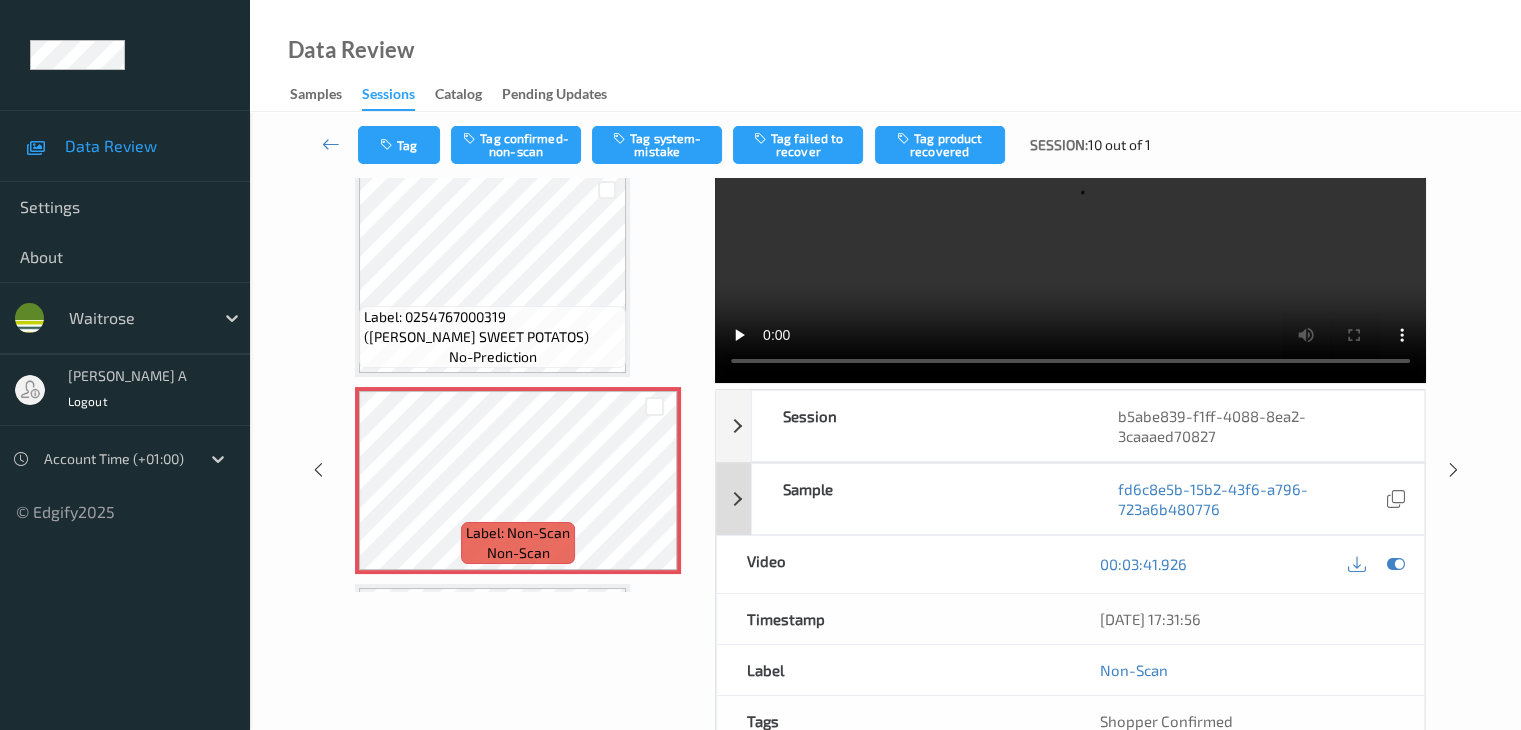 scroll, scrollTop: 0, scrollLeft: 0, axis: both 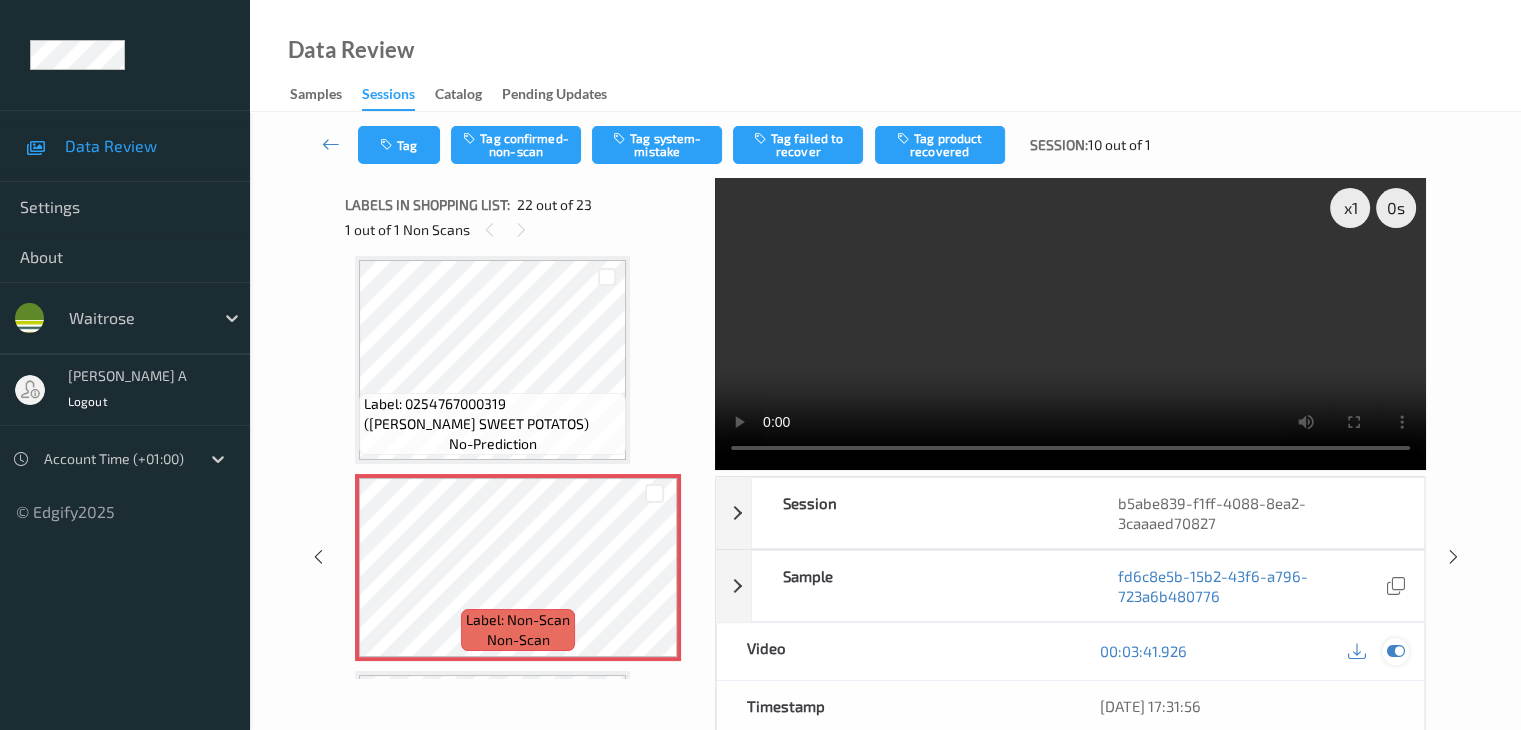 click at bounding box center (1395, 651) 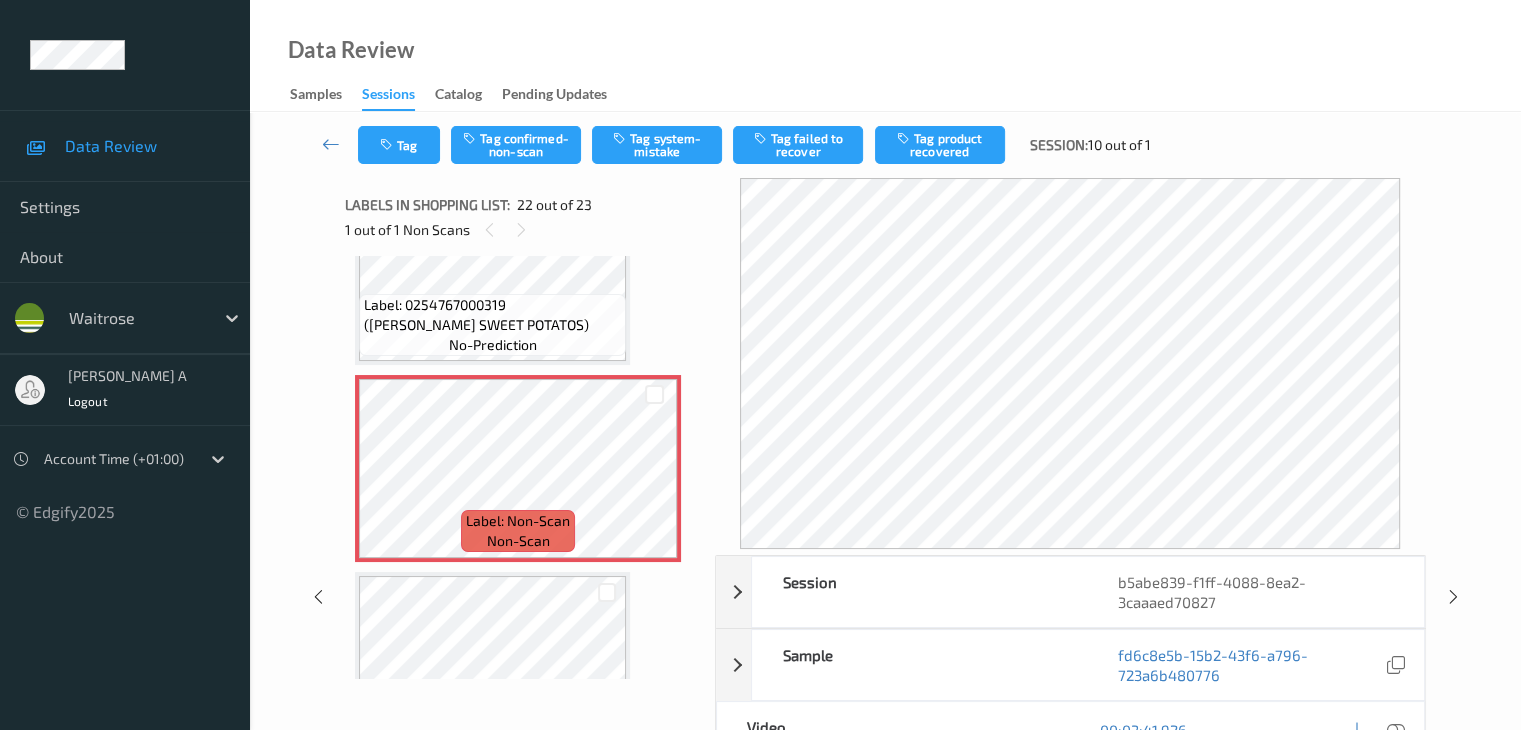 scroll, scrollTop: 4470, scrollLeft: 0, axis: vertical 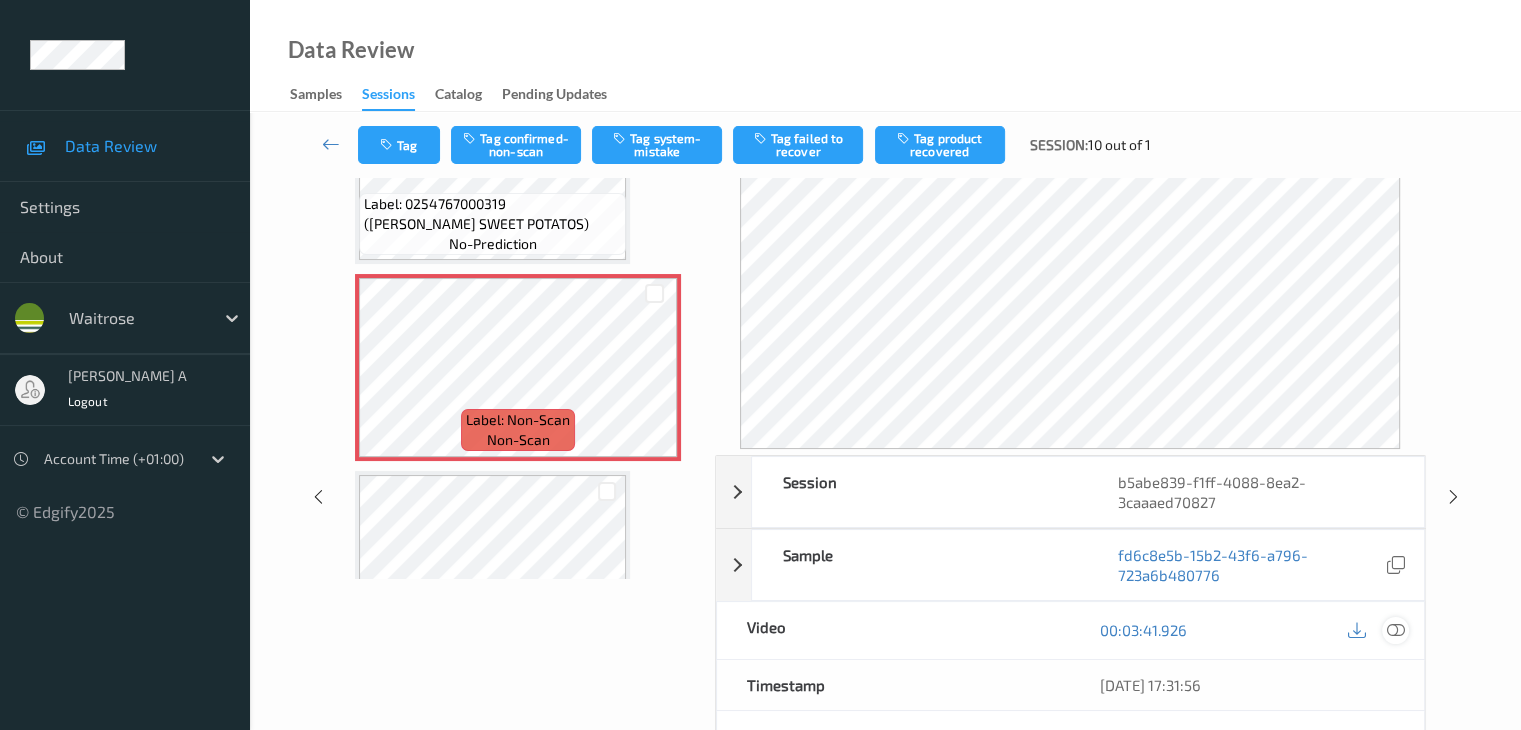 click at bounding box center (1395, 630) 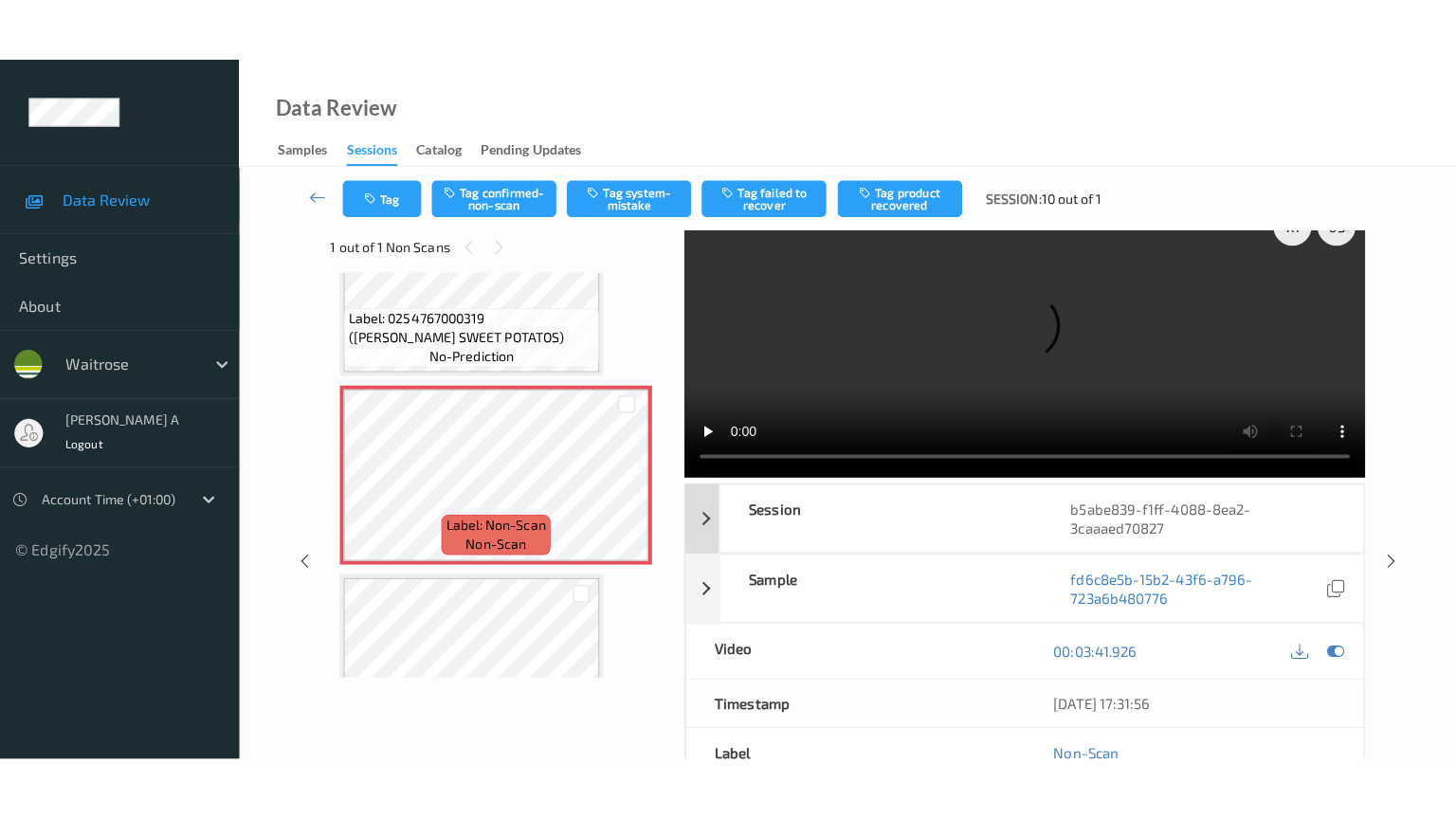 scroll, scrollTop: 0, scrollLeft: 0, axis: both 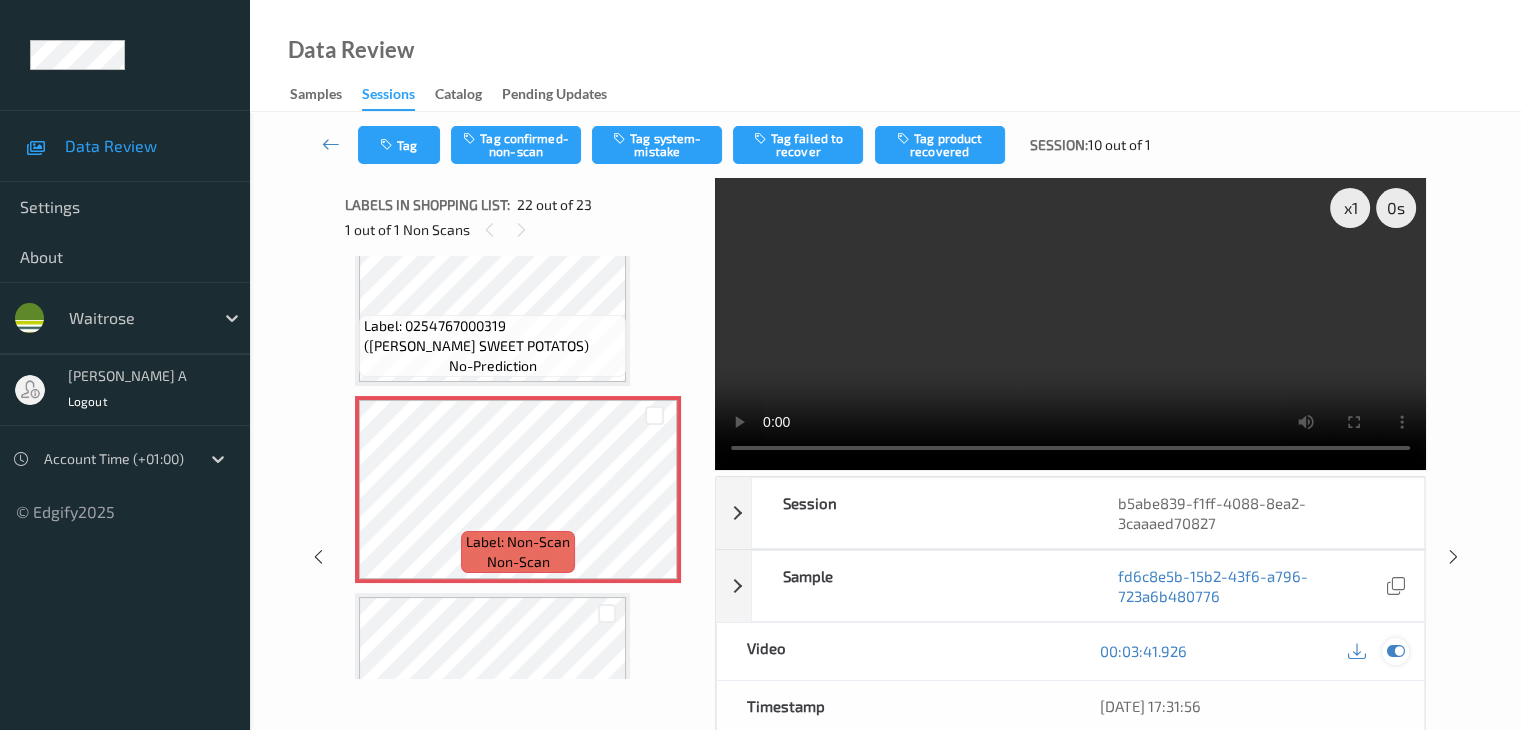 click at bounding box center [1395, 651] 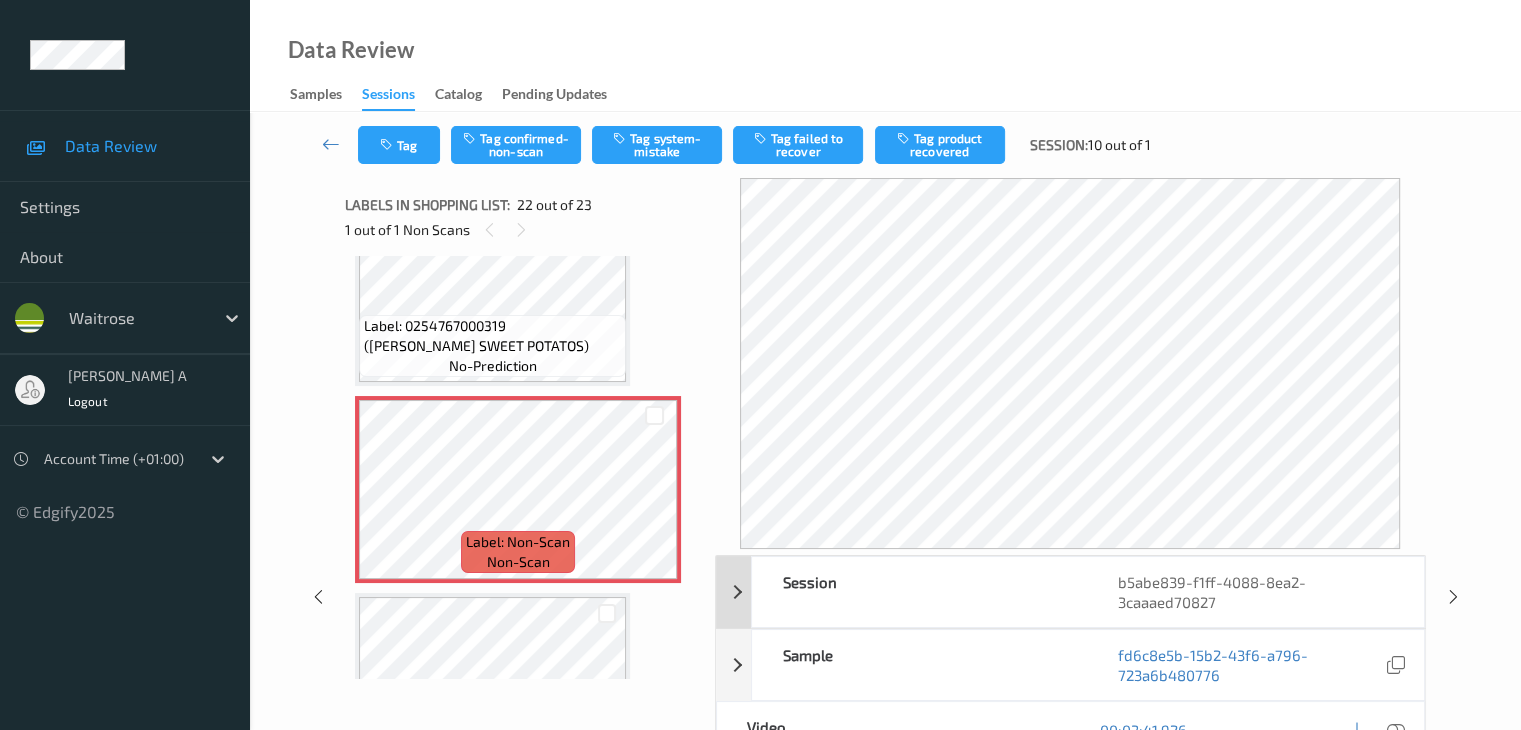 scroll, scrollTop: 100, scrollLeft: 0, axis: vertical 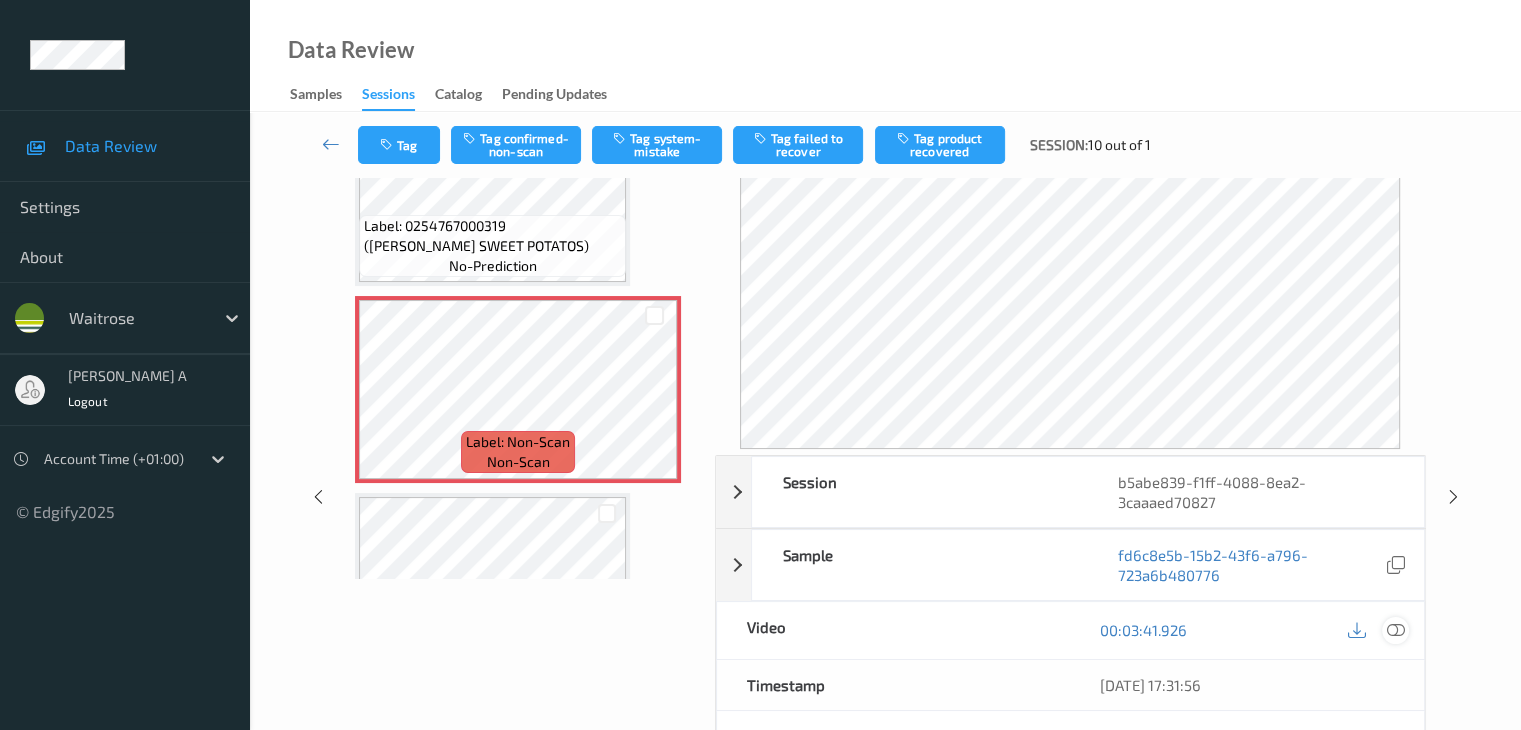 click at bounding box center (1395, 630) 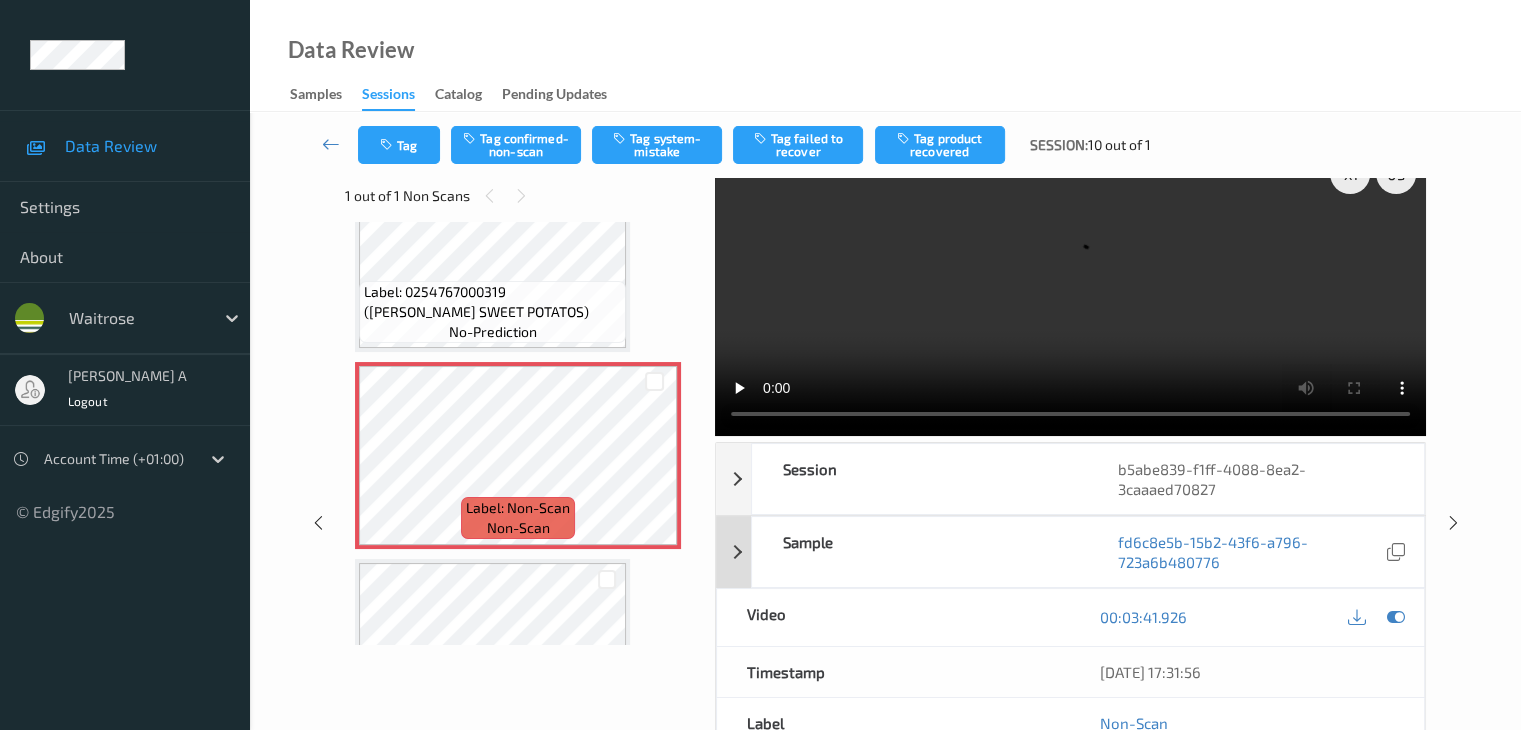 scroll, scrollTop: 0, scrollLeft: 0, axis: both 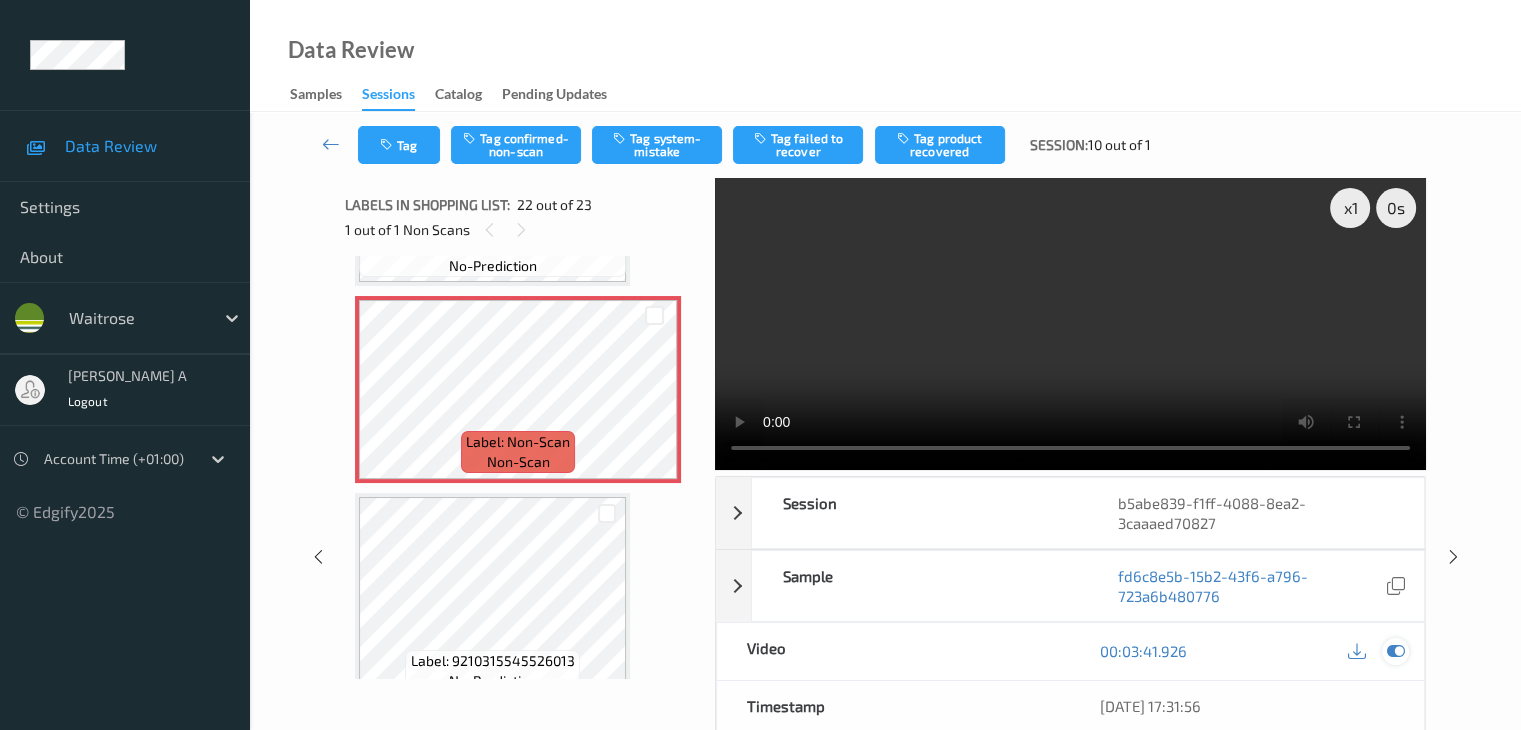 click at bounding box center (1395, 651) 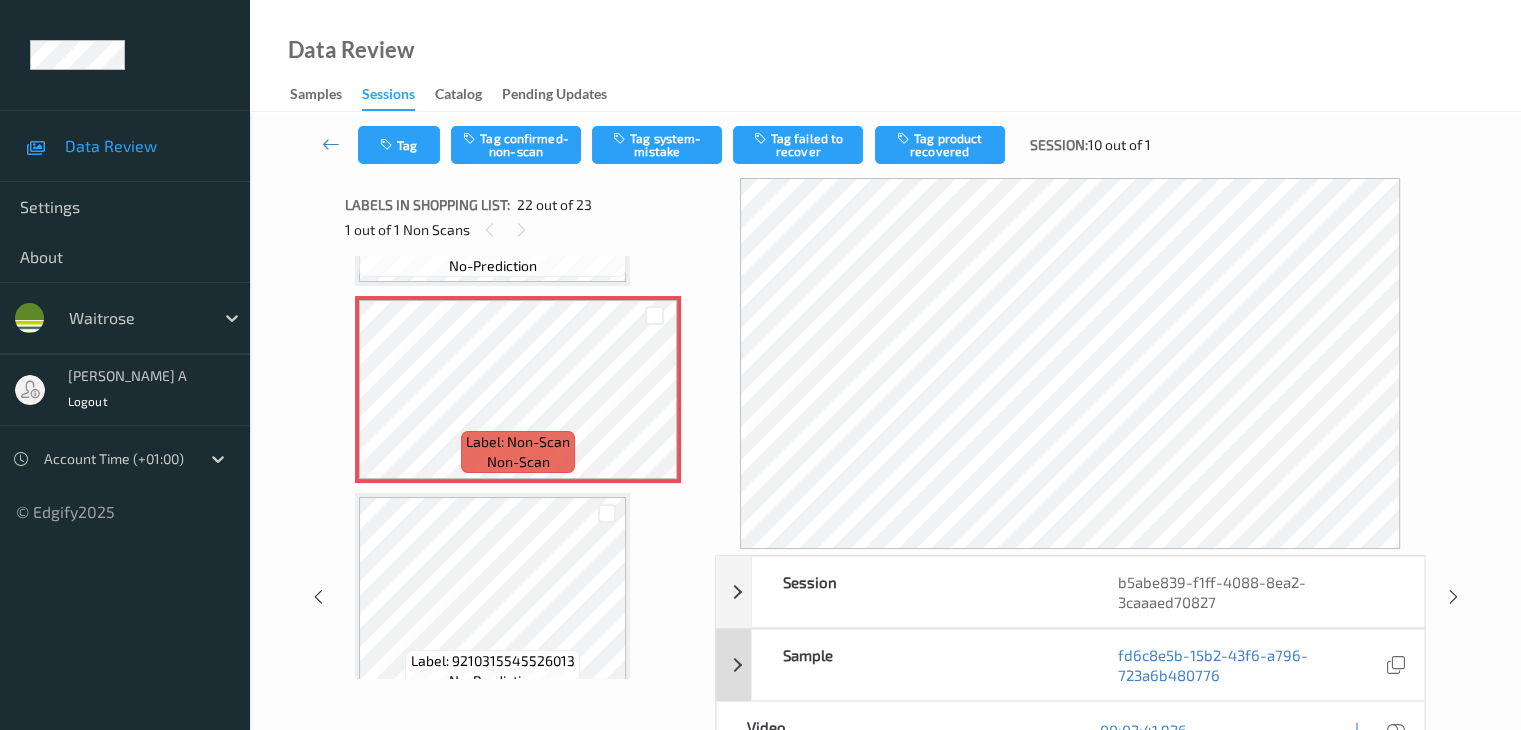scroll, scrollTop: 100, scrollLeft: 0, axis: vertical 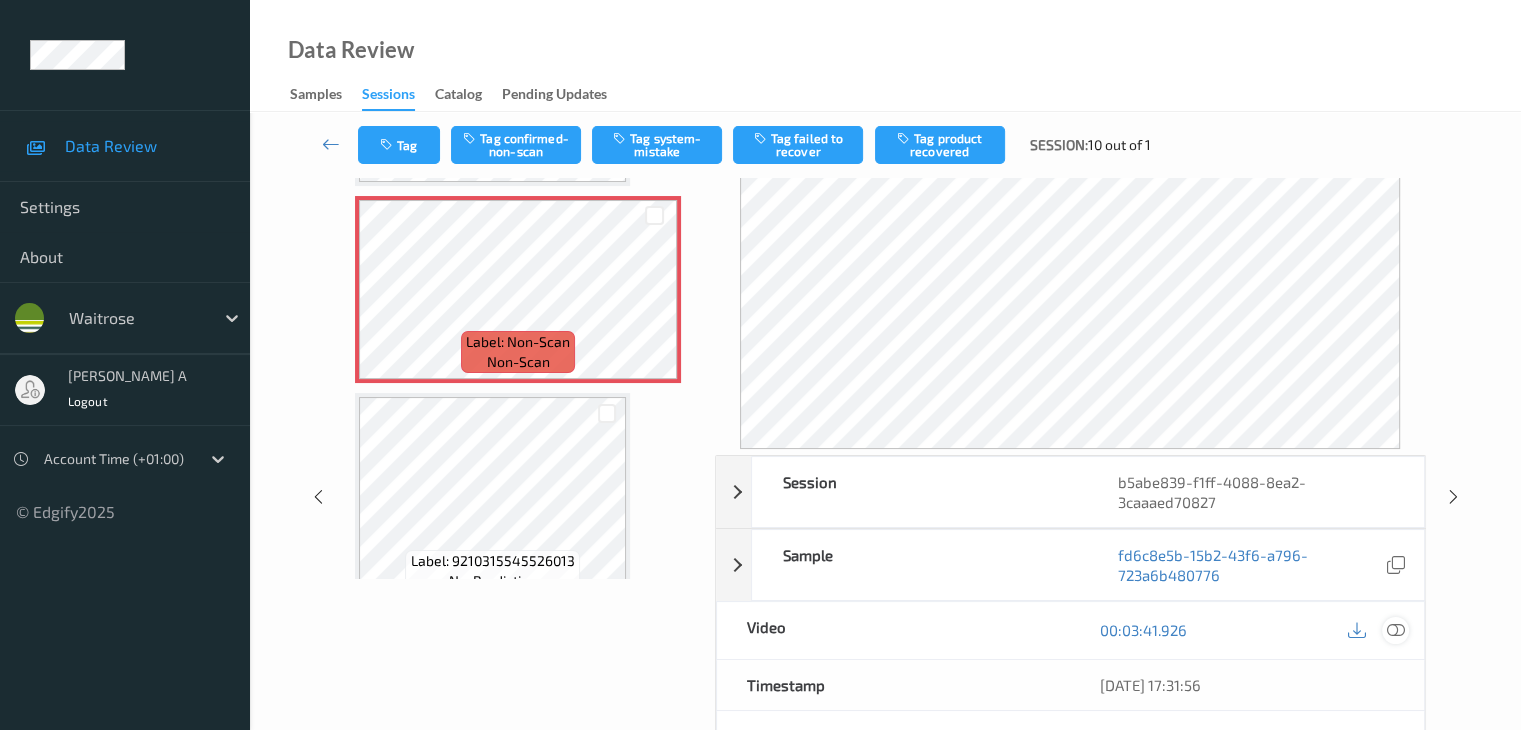 click at bounding box center [1395, 630] 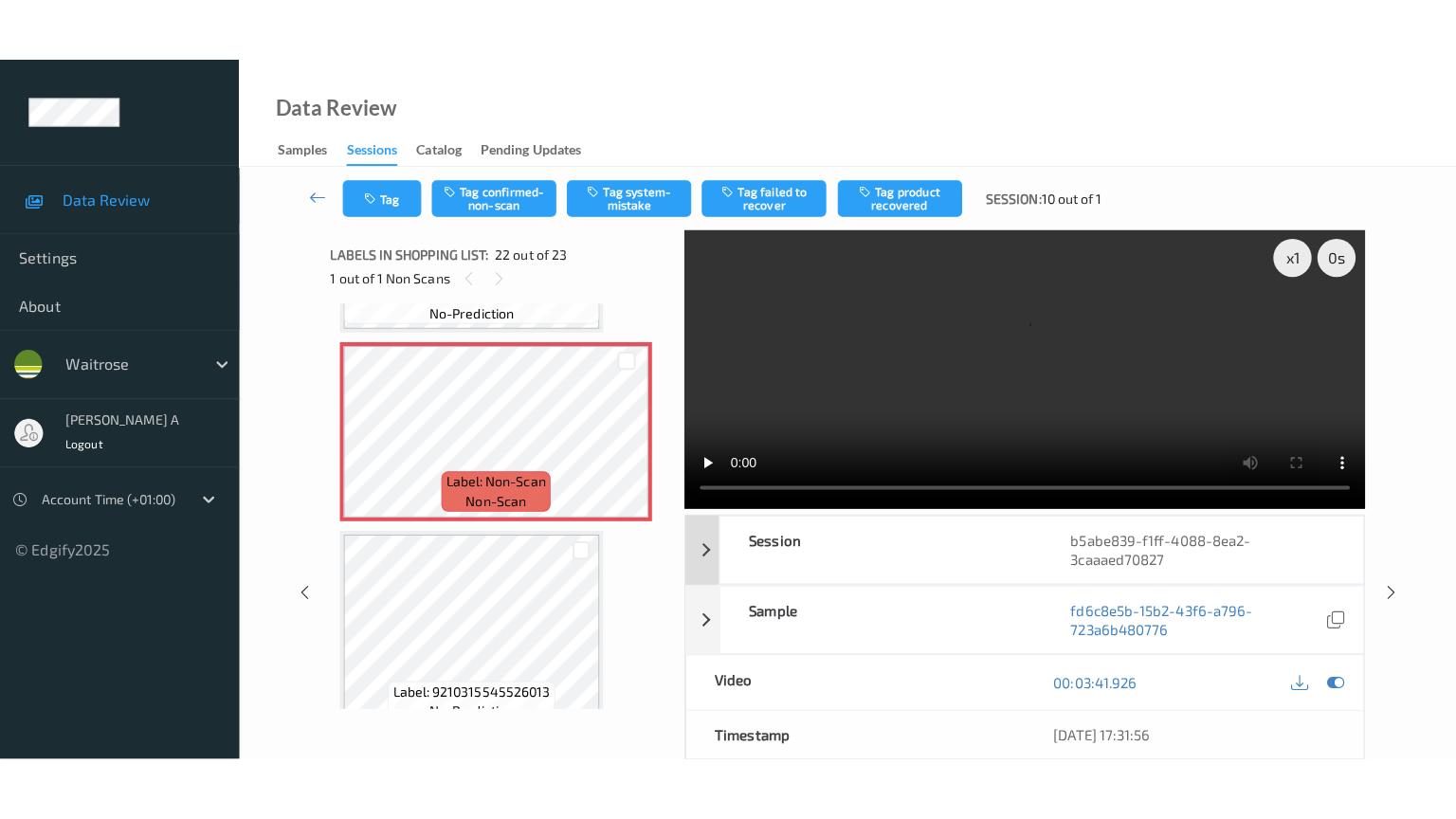 scroll, scrollTop: 0, scrollLeft: 0, axis: both 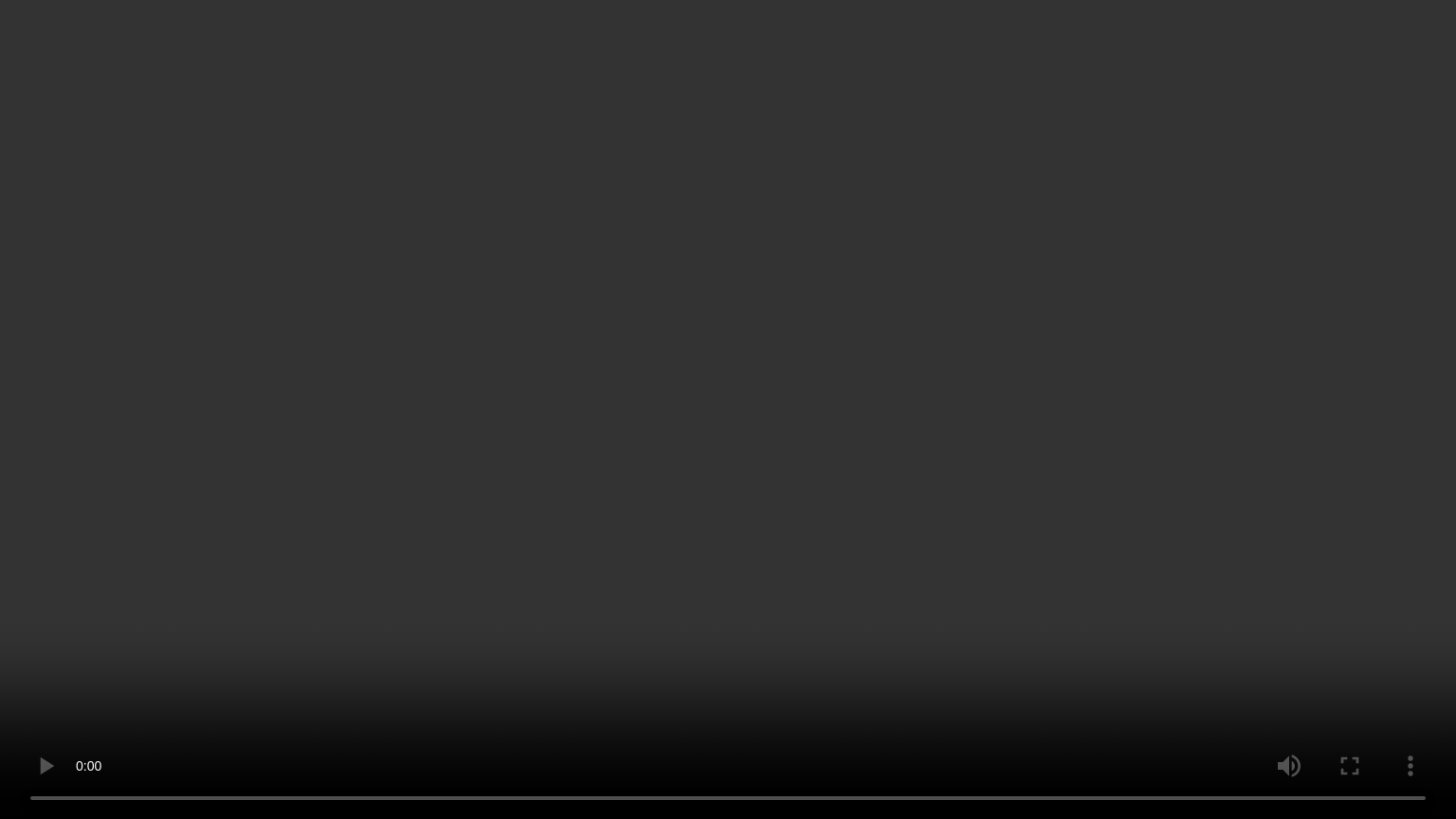 type 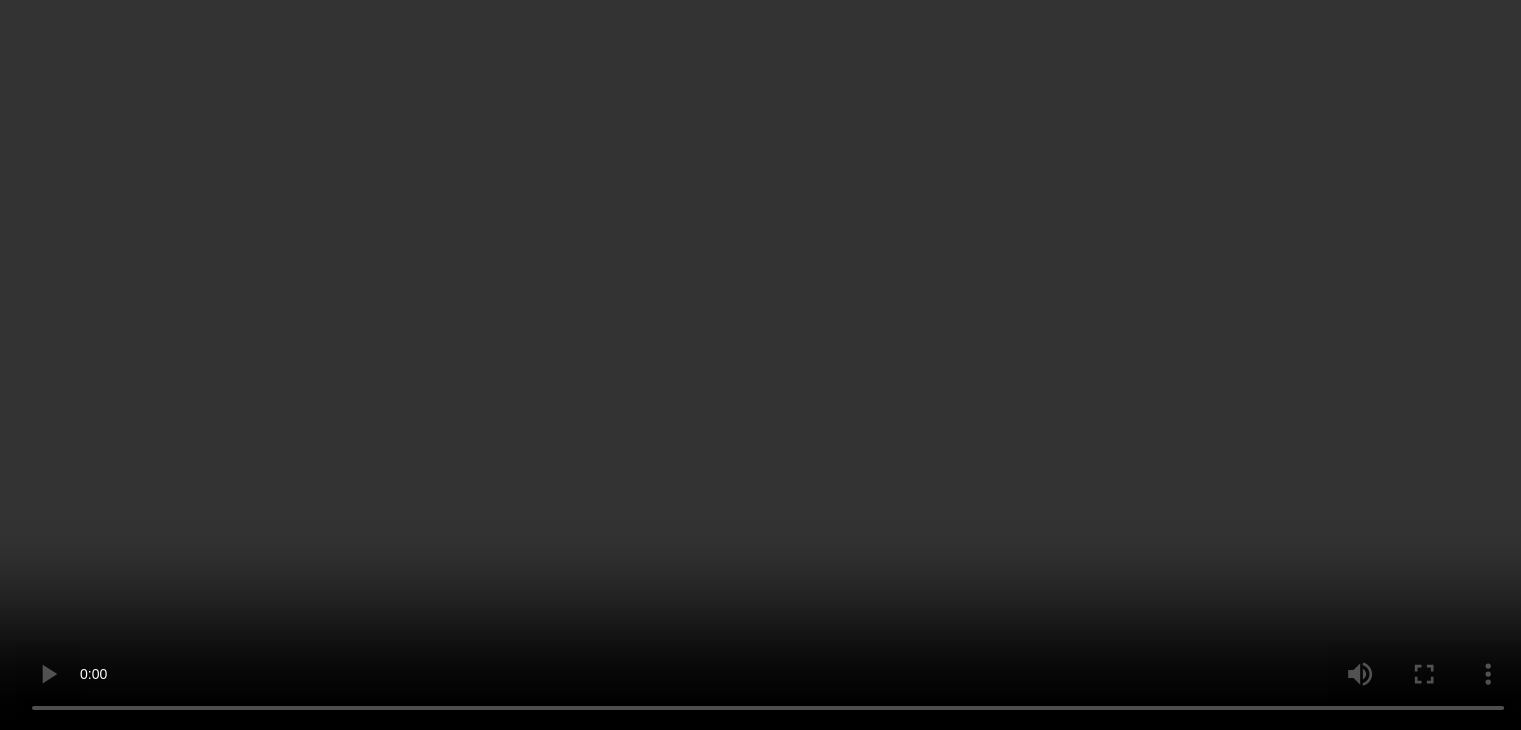 scroll, scrollTop: 4580, scrollLeft: 0, axis: vertical 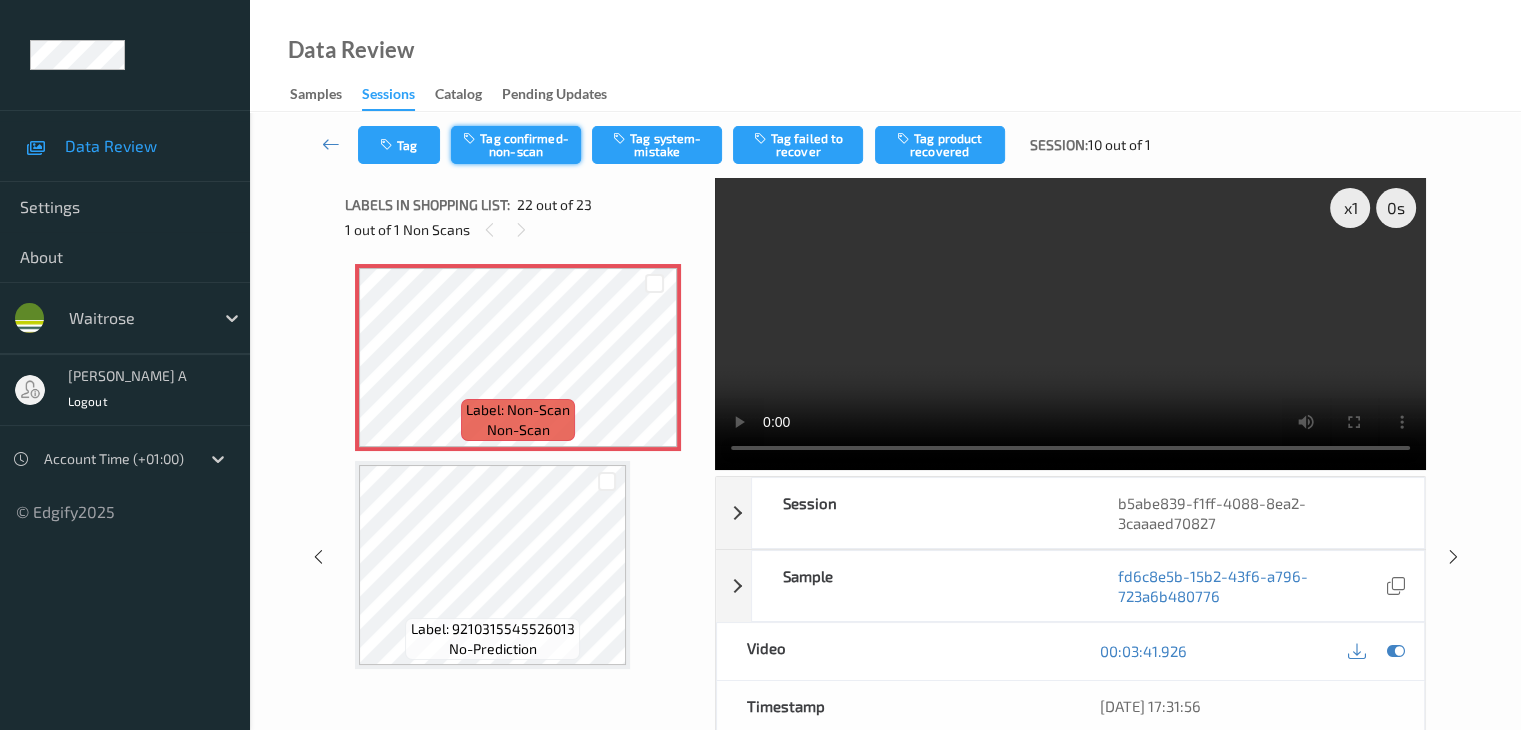 click on "Tag   confirmed-non-scan" at bounding box center (516, 145) 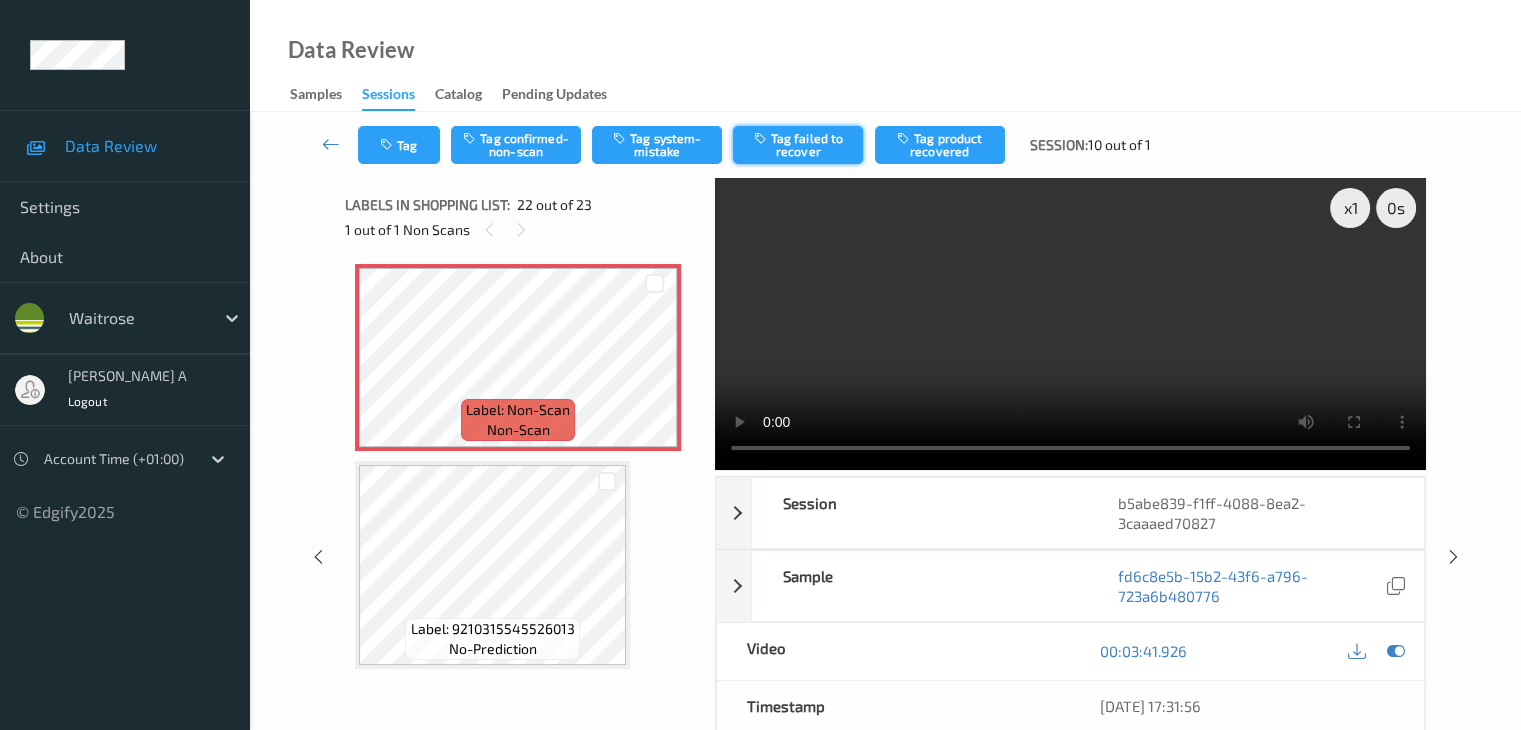 click on "Tag   failed to recover" at bounding box center (798, 145) 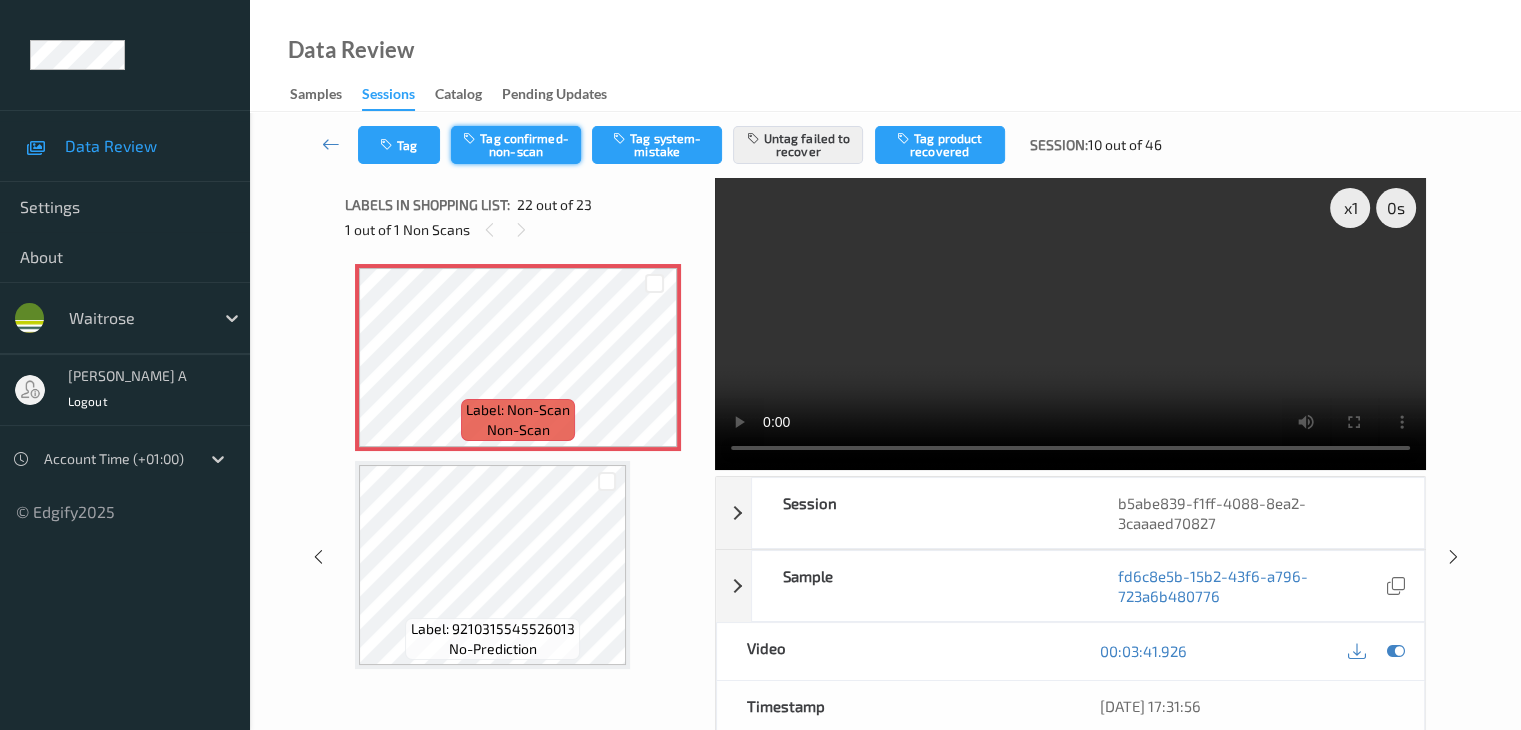 click on "Tag   confirmed-non-scan" at bounding box center [516, 145] 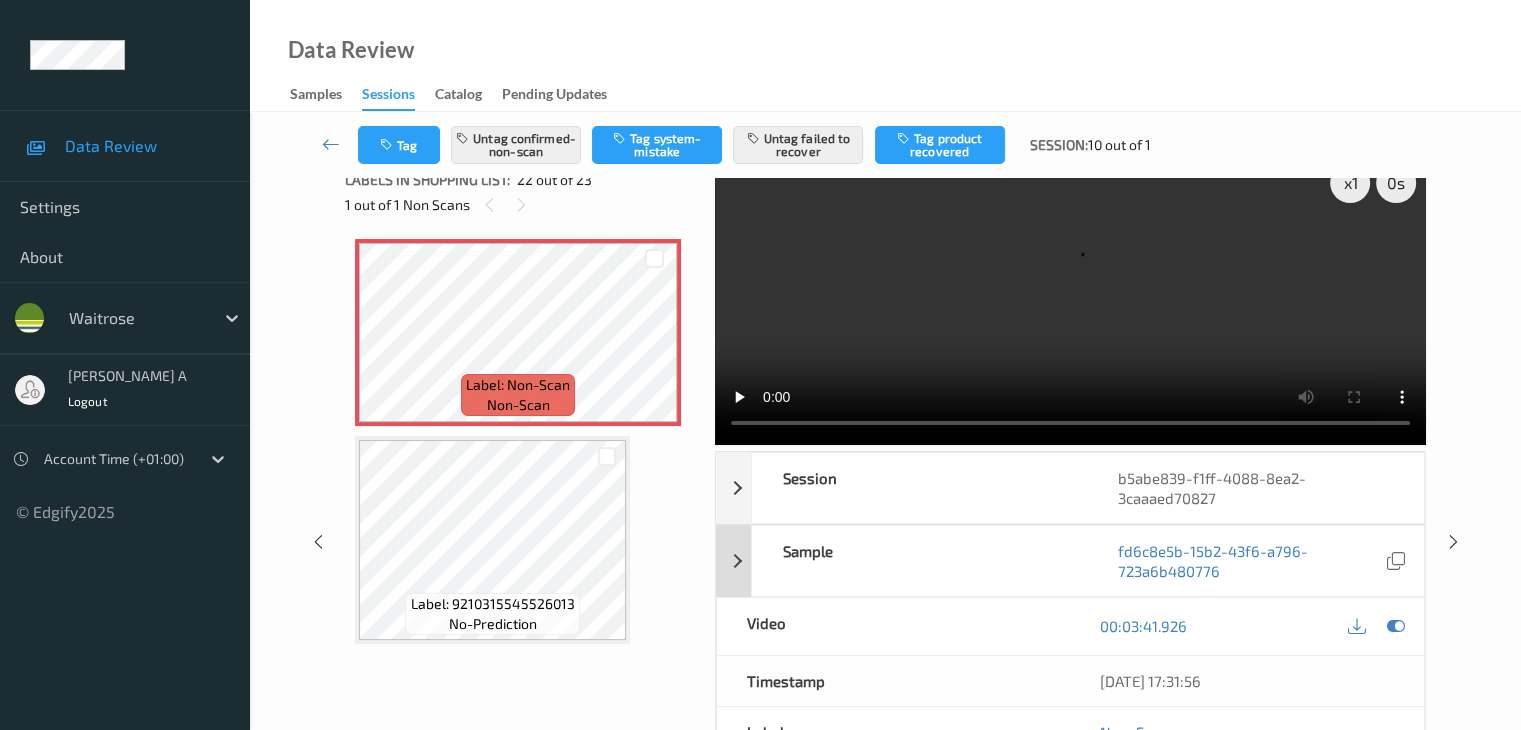 scroll, scrollTop: 200, scrollLeft: 0, axis: vertical 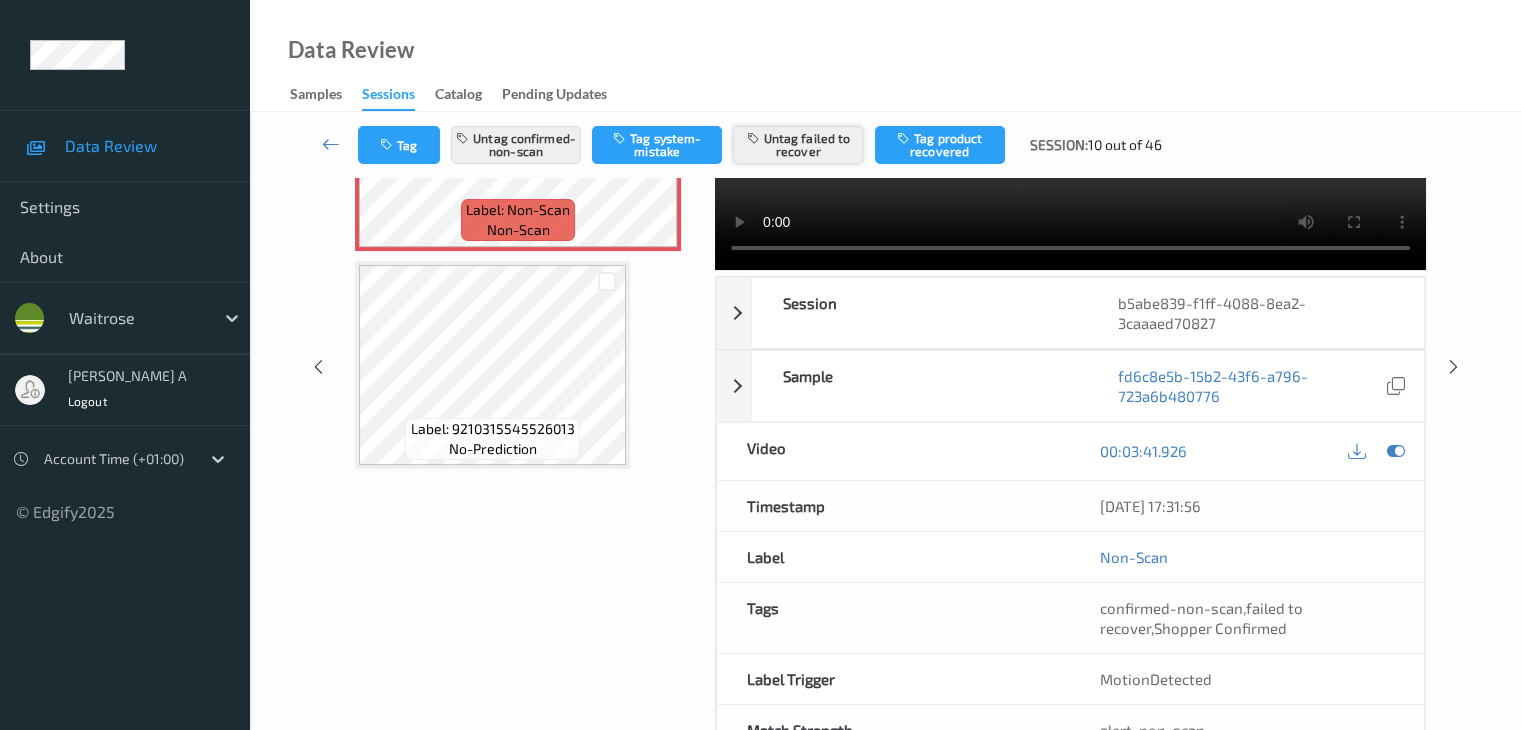 click on "Untag   failed to recover" at bounding box center [798, 145] 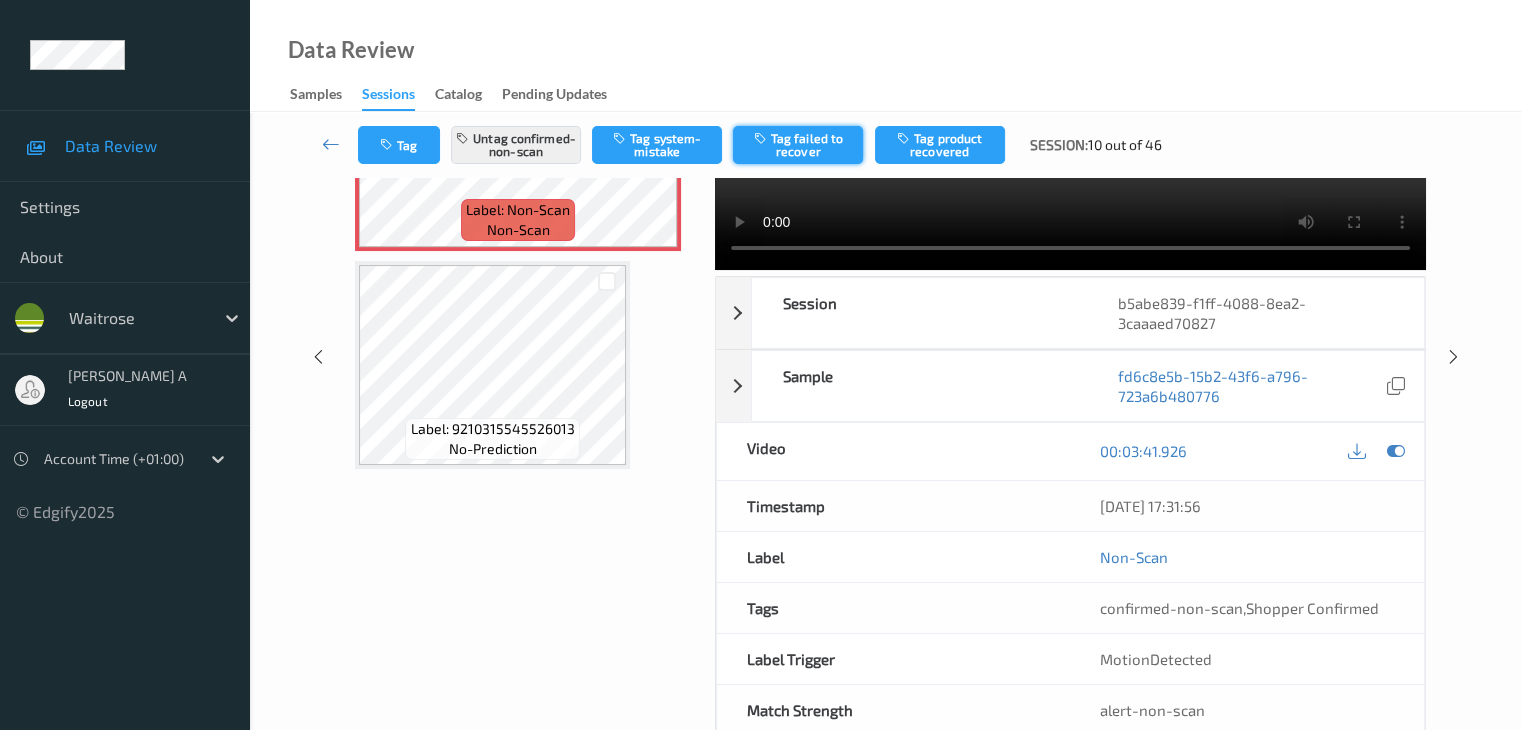 click on "Tag   failed to recover" at bounding box center (798, 145) 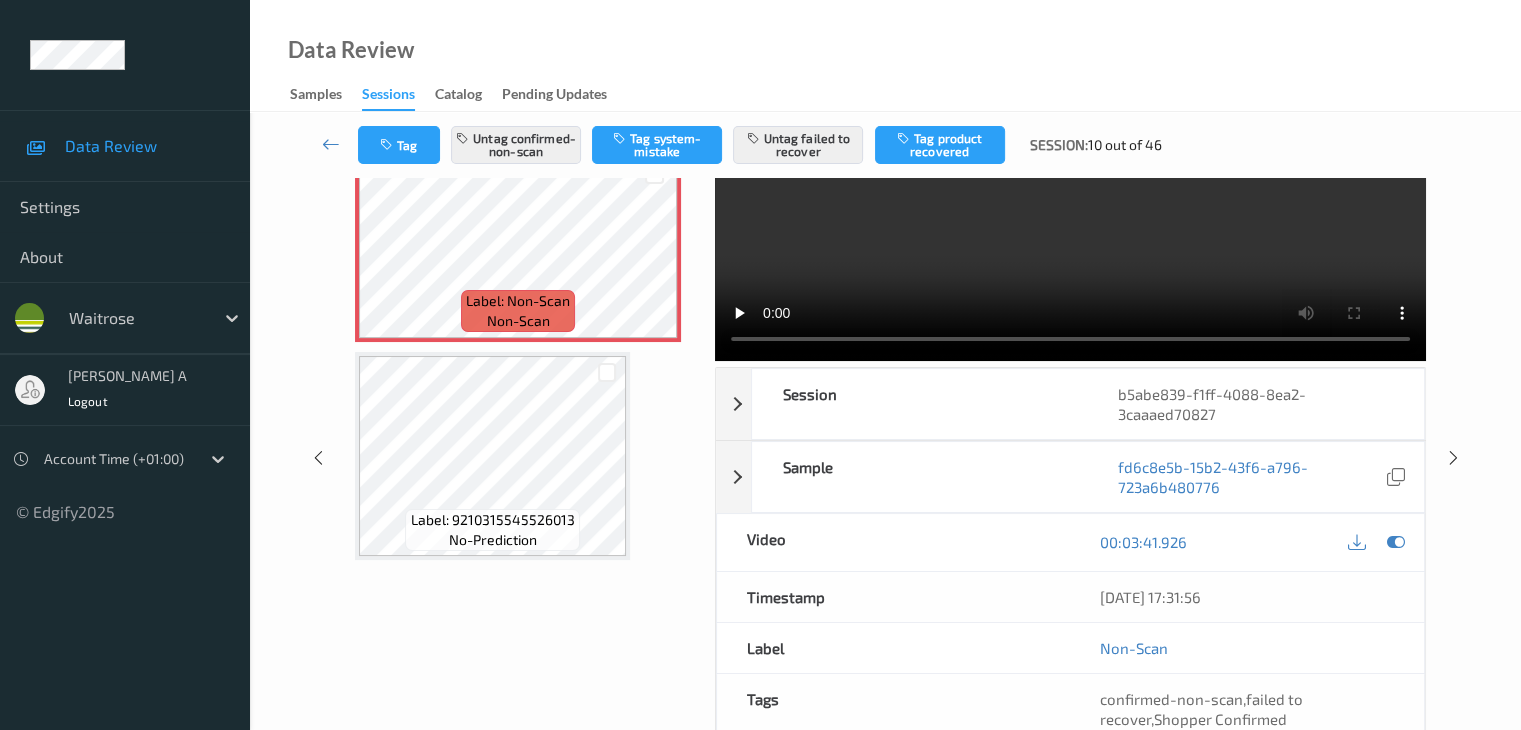scroll, scrollTop: 0, scrollLeft: 0, axis: both 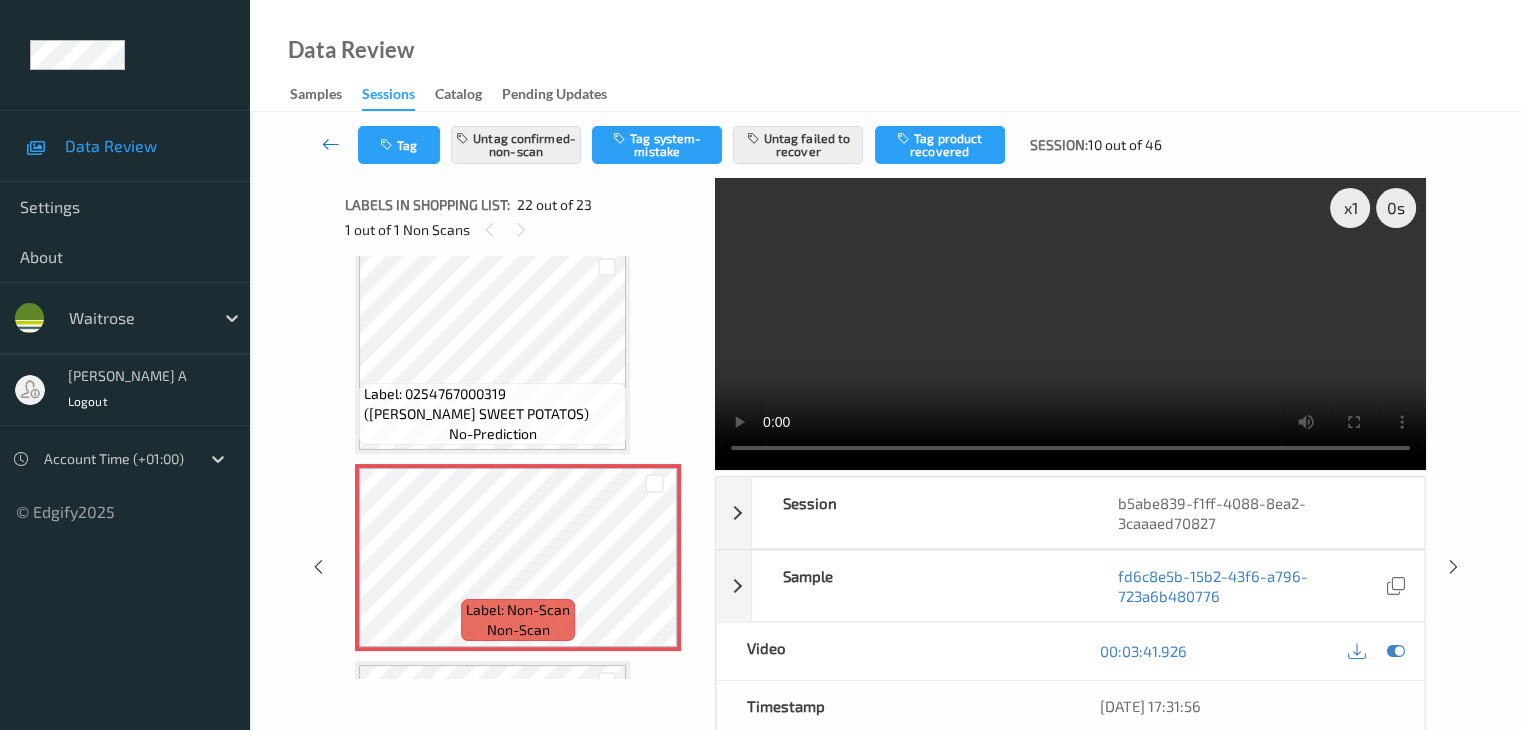 click at bounding box center [331, 144] 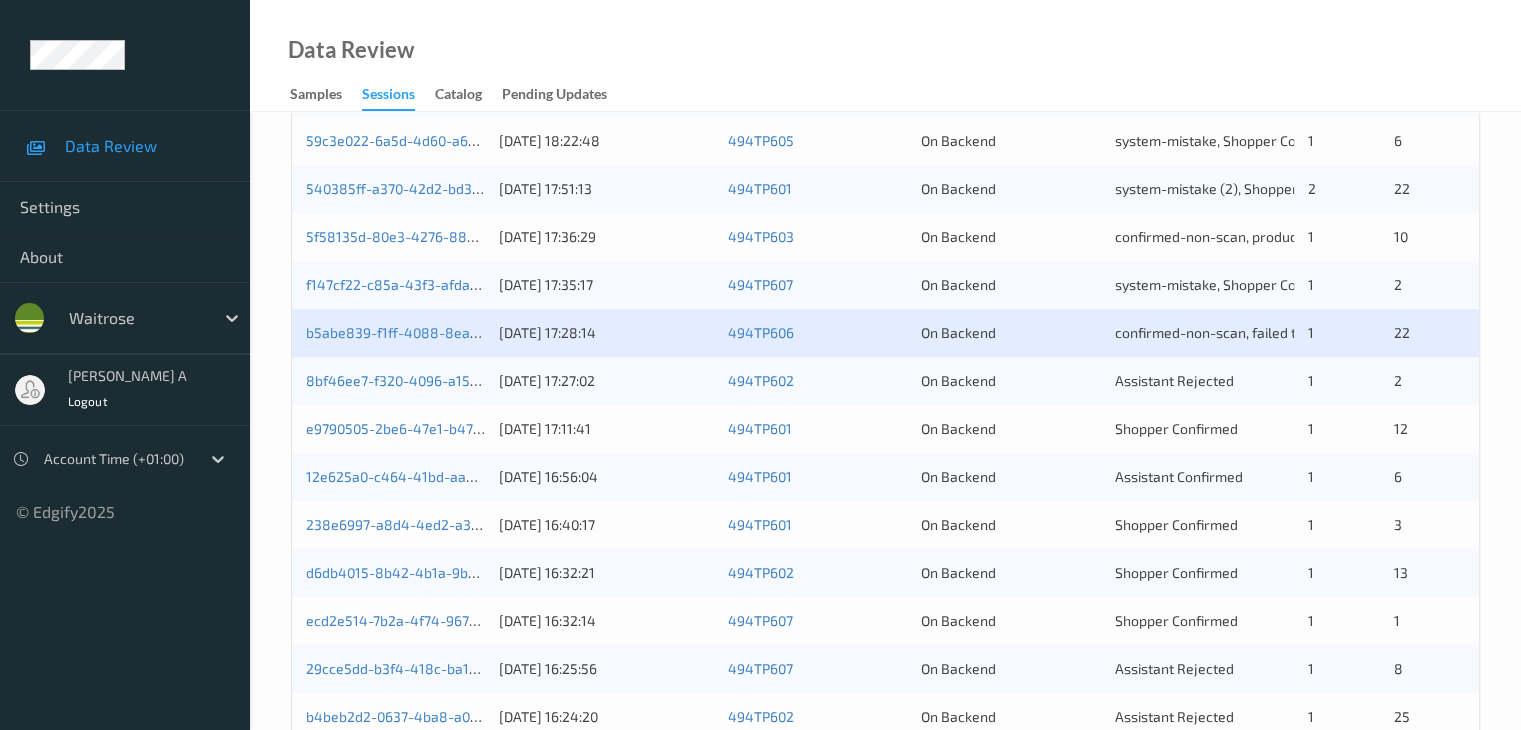scroll, scrollTop: 732, scrollLeft: 0, axis: vertical 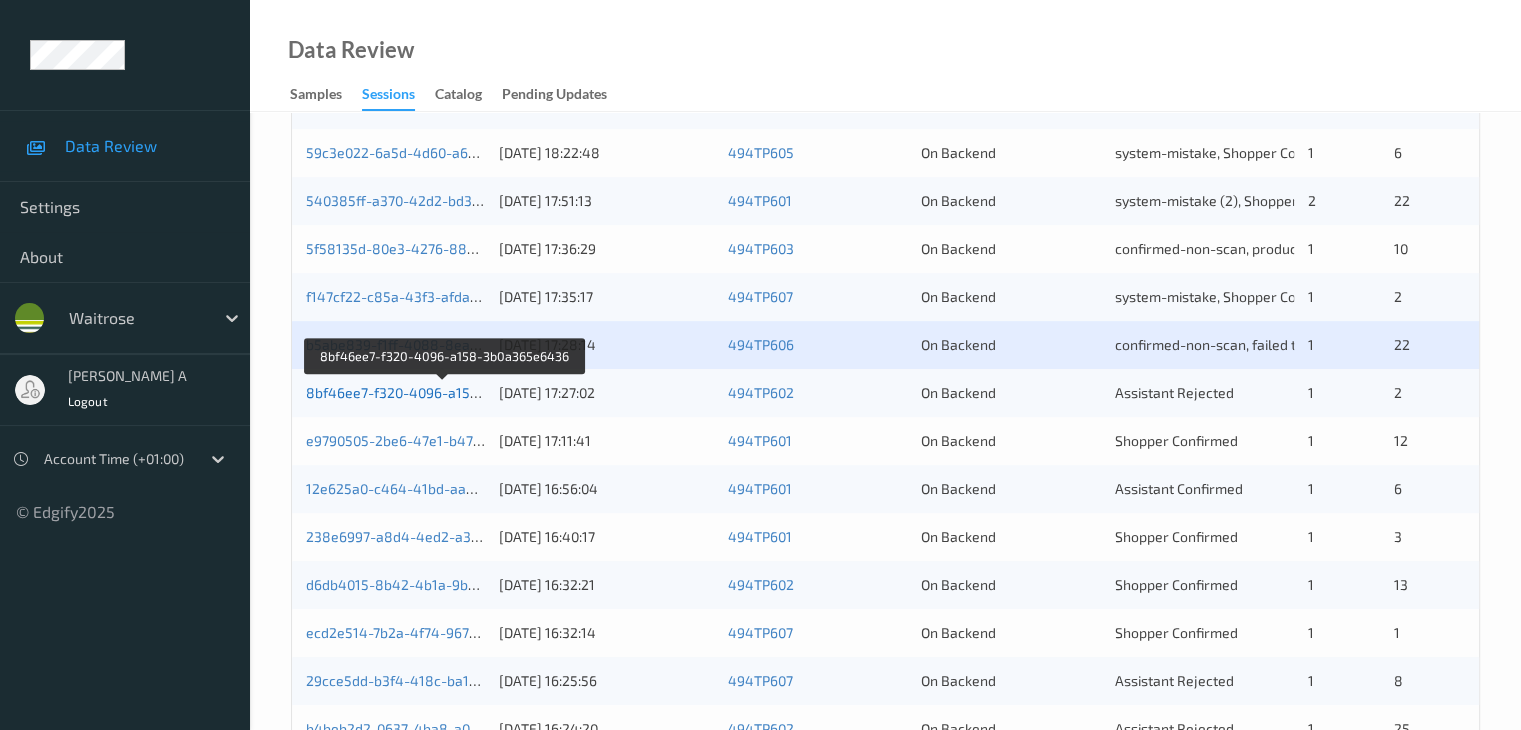 click on "8bf46ee7-f320-4096-a158-3b0a365e6436" at bounding box center (444, 392) 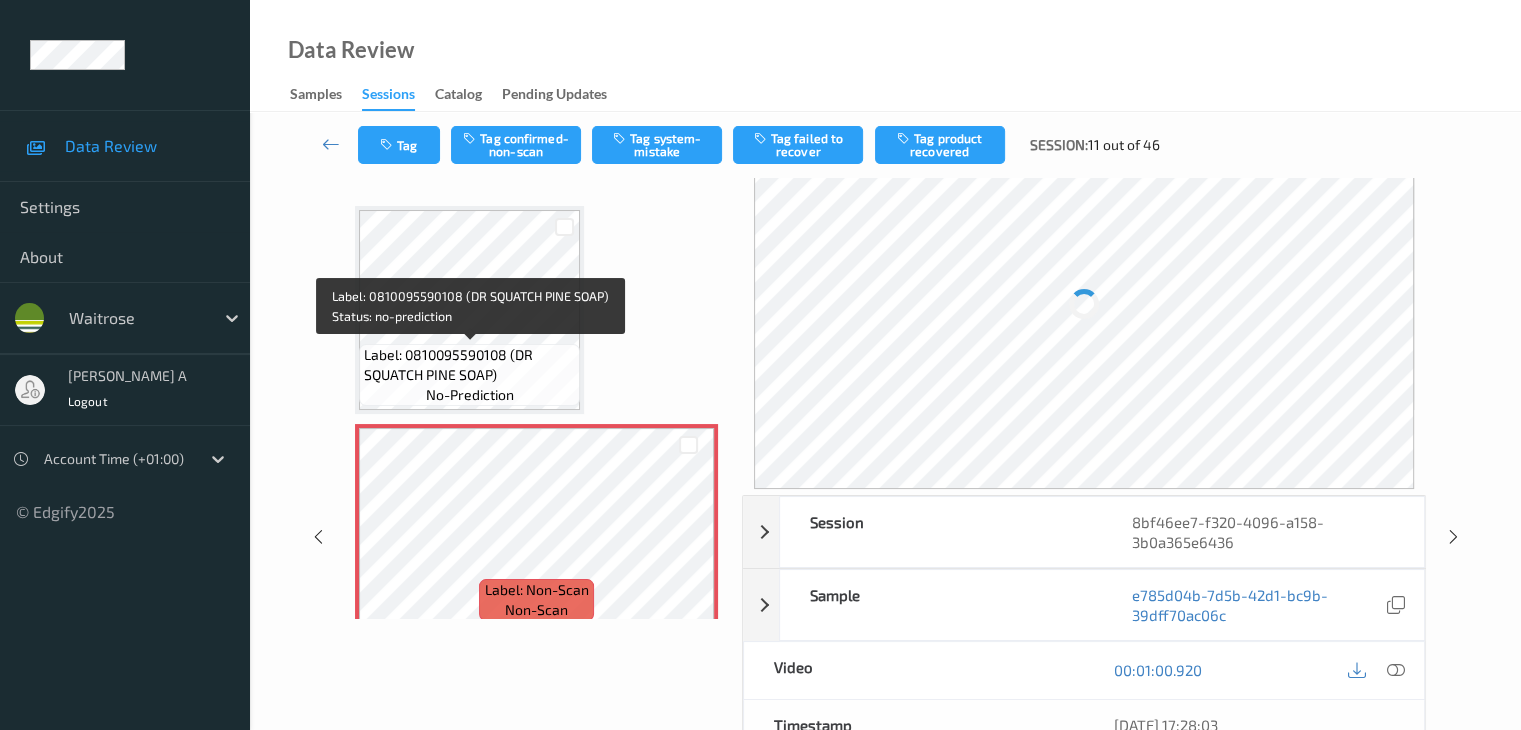 scroll, scrollTop: 0, scrollLeft: 0, axis: both 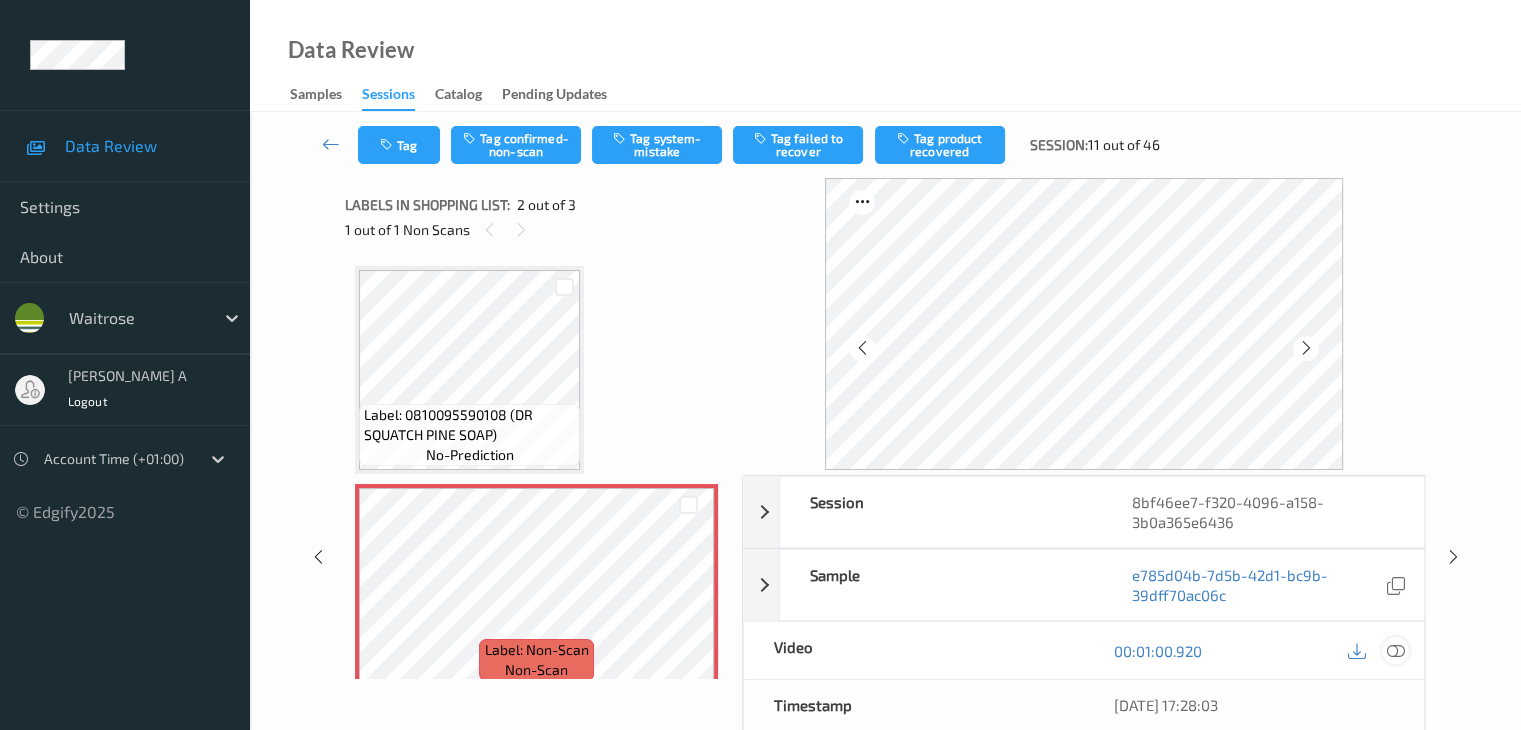 click at bounding box center [1395, 651] 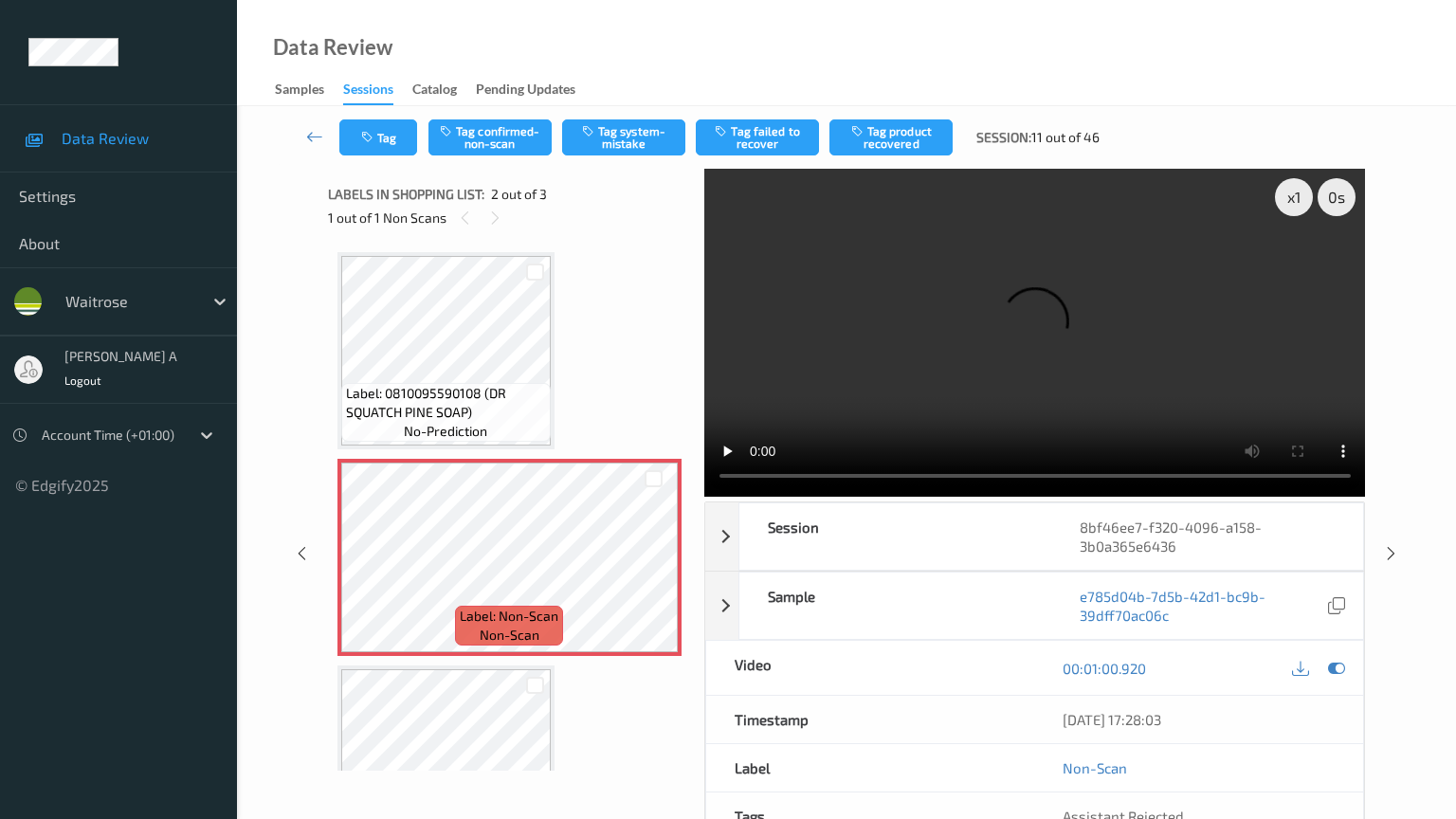 type 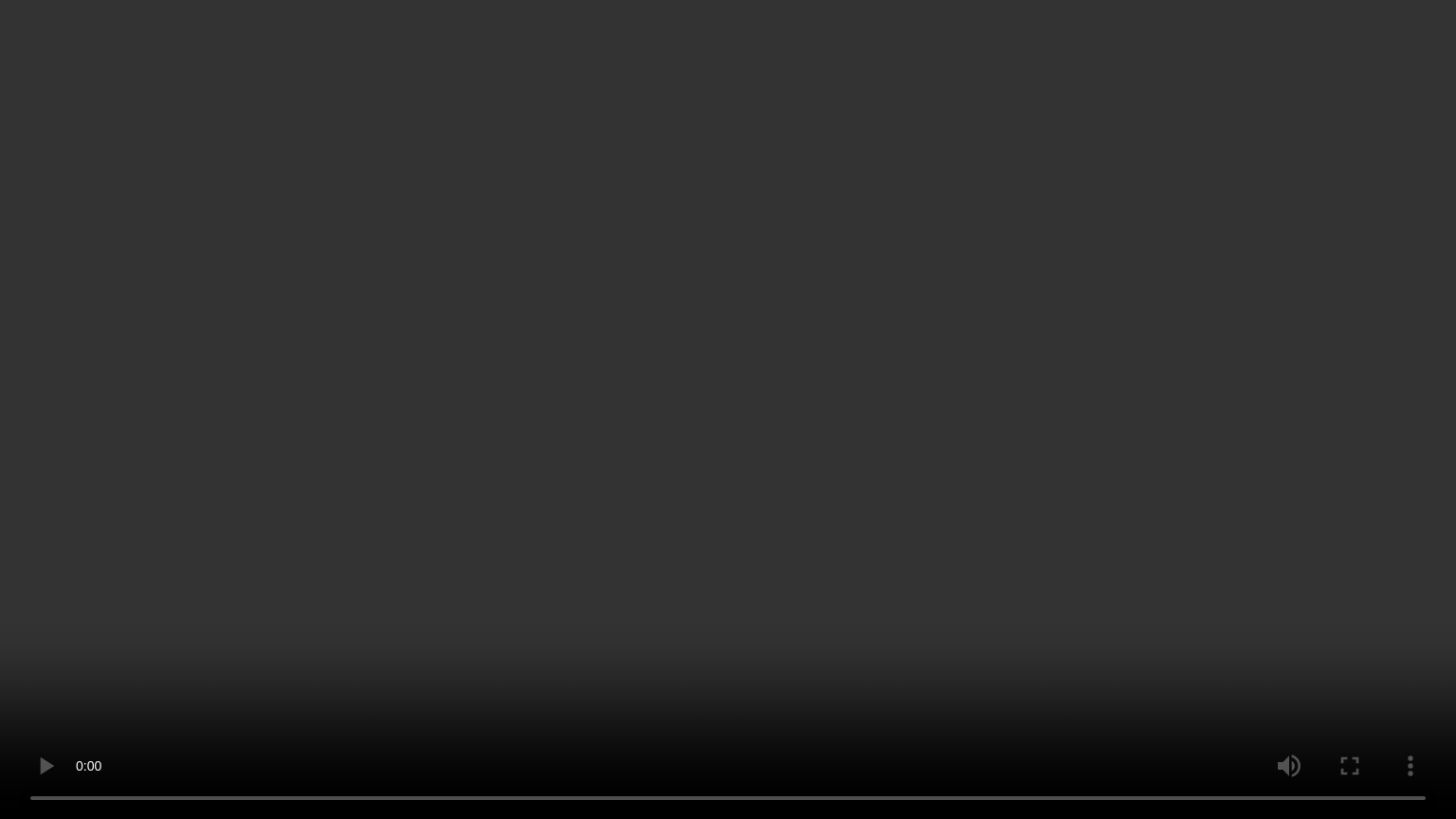 click at bounding box center (728, 410) 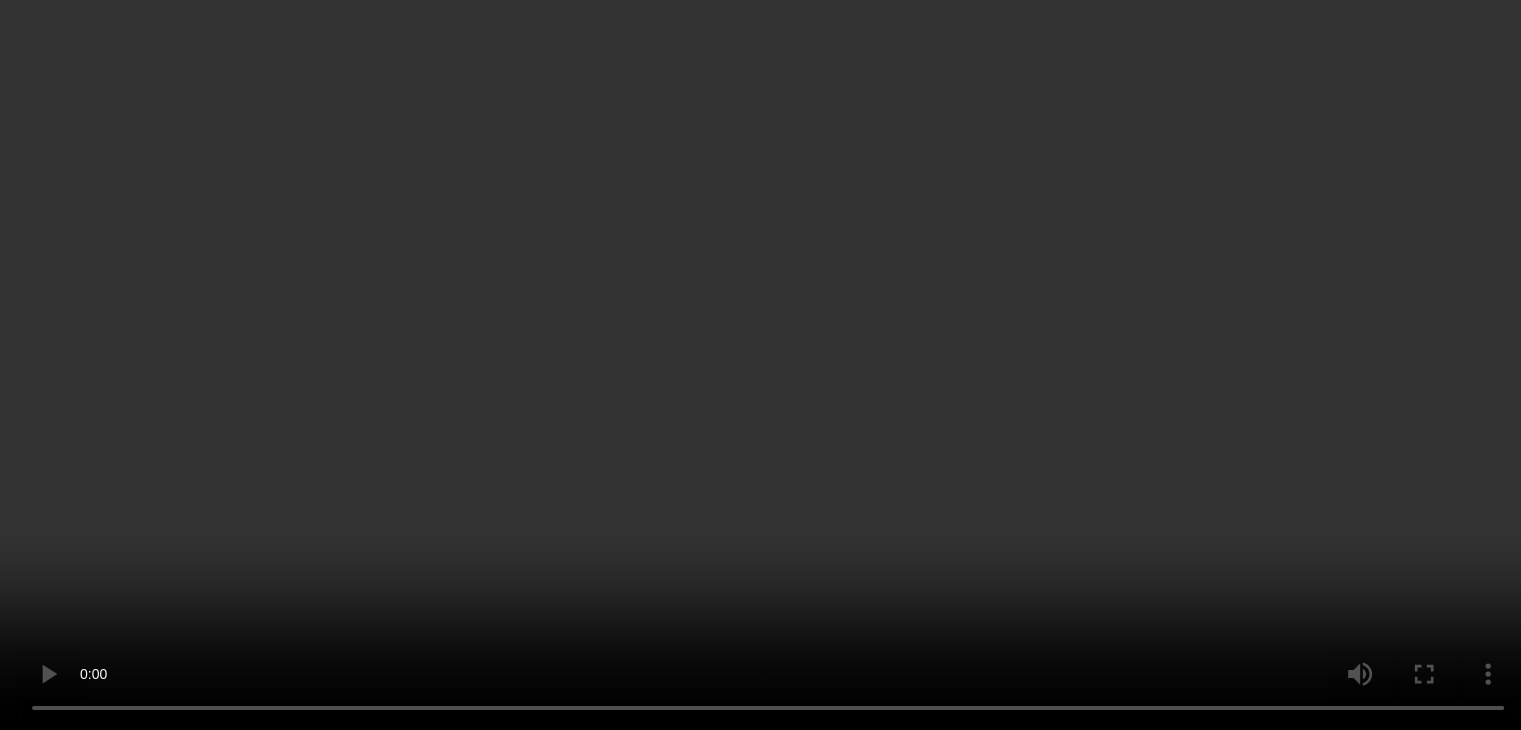 scroll, scrollTop: 100, scrollLeft: 0, axis: vertical 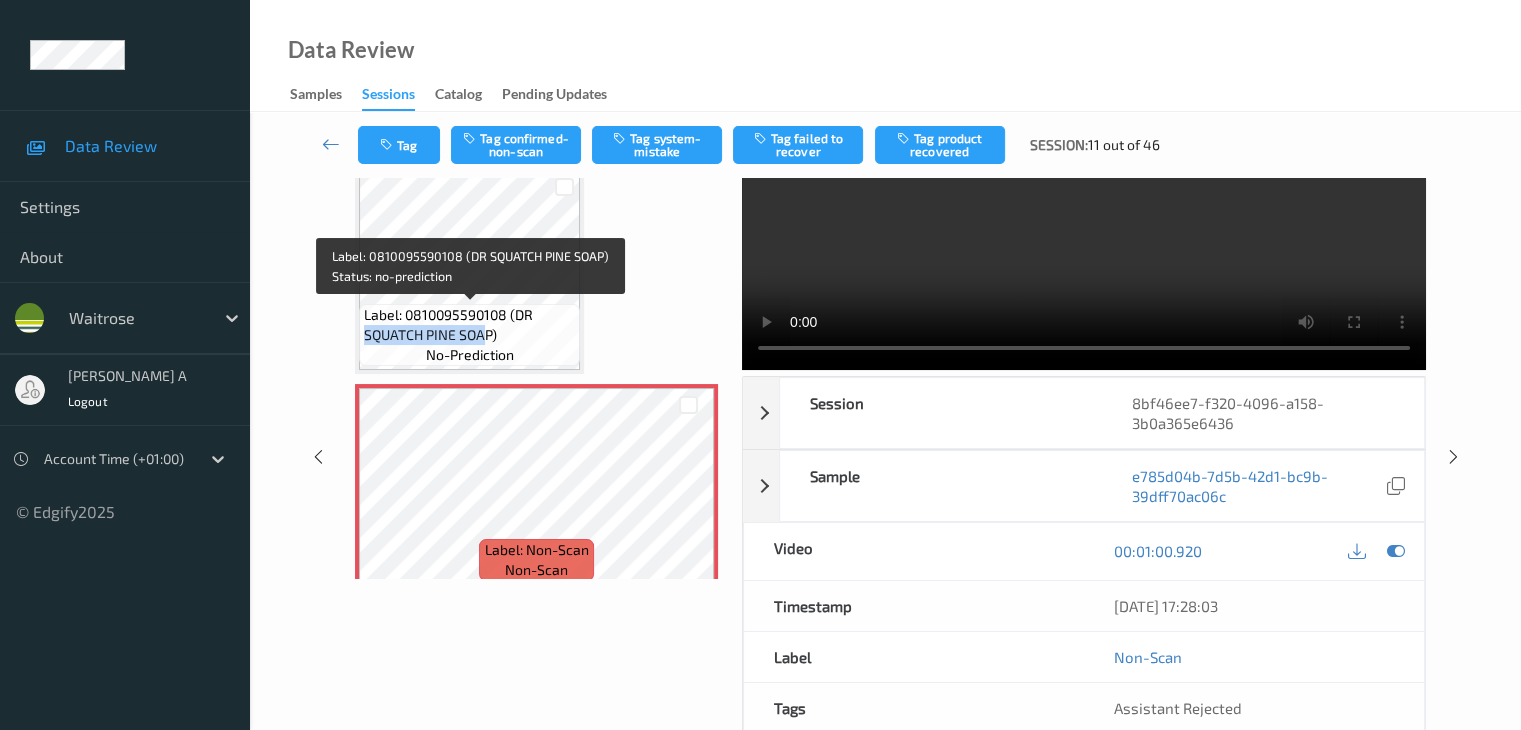 drag, startPoint x: 365, startPoint y: 337, endPoint x: 488, endPoint y: 334, distance: 123.03658 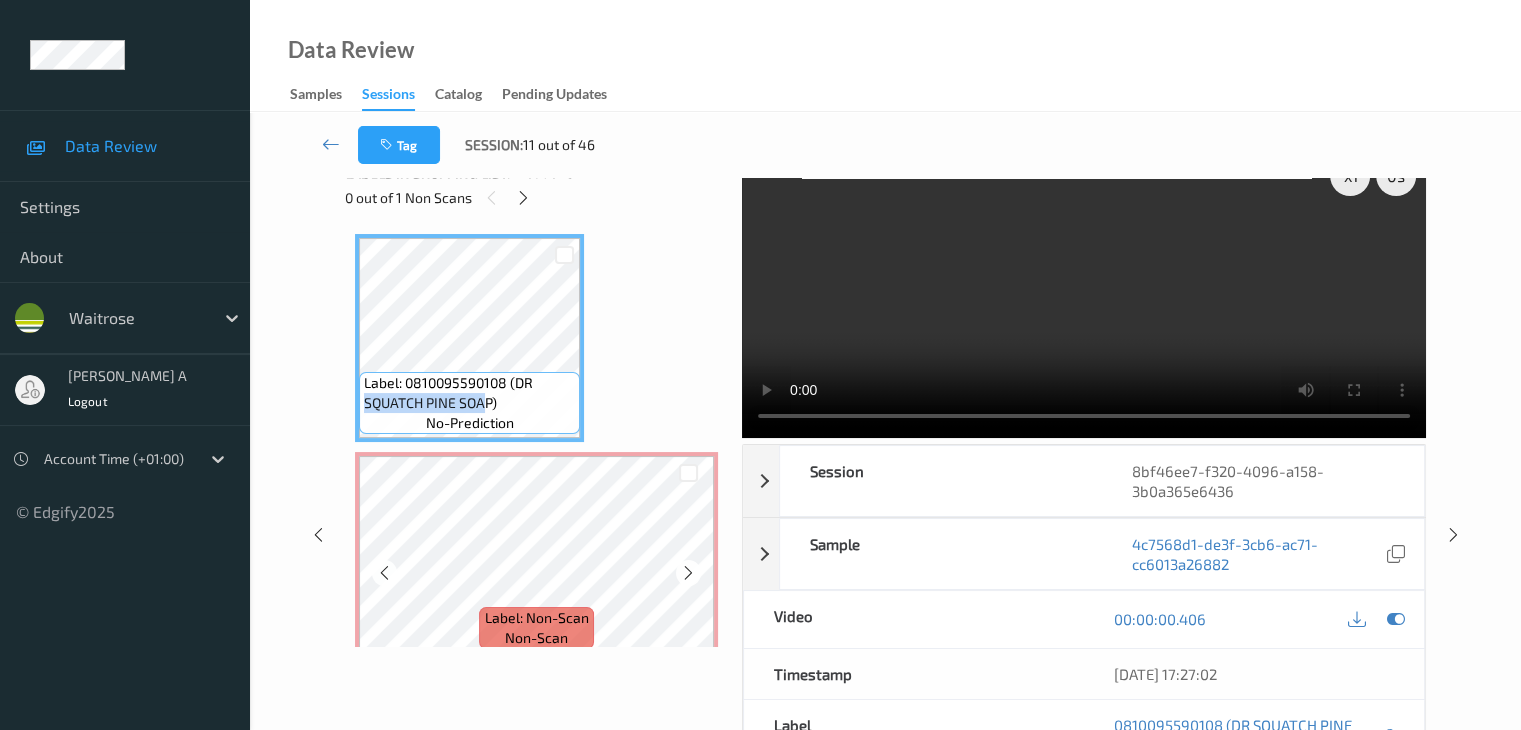 scroll, scrollTop: 0, scrollLeft: 0, axis: both 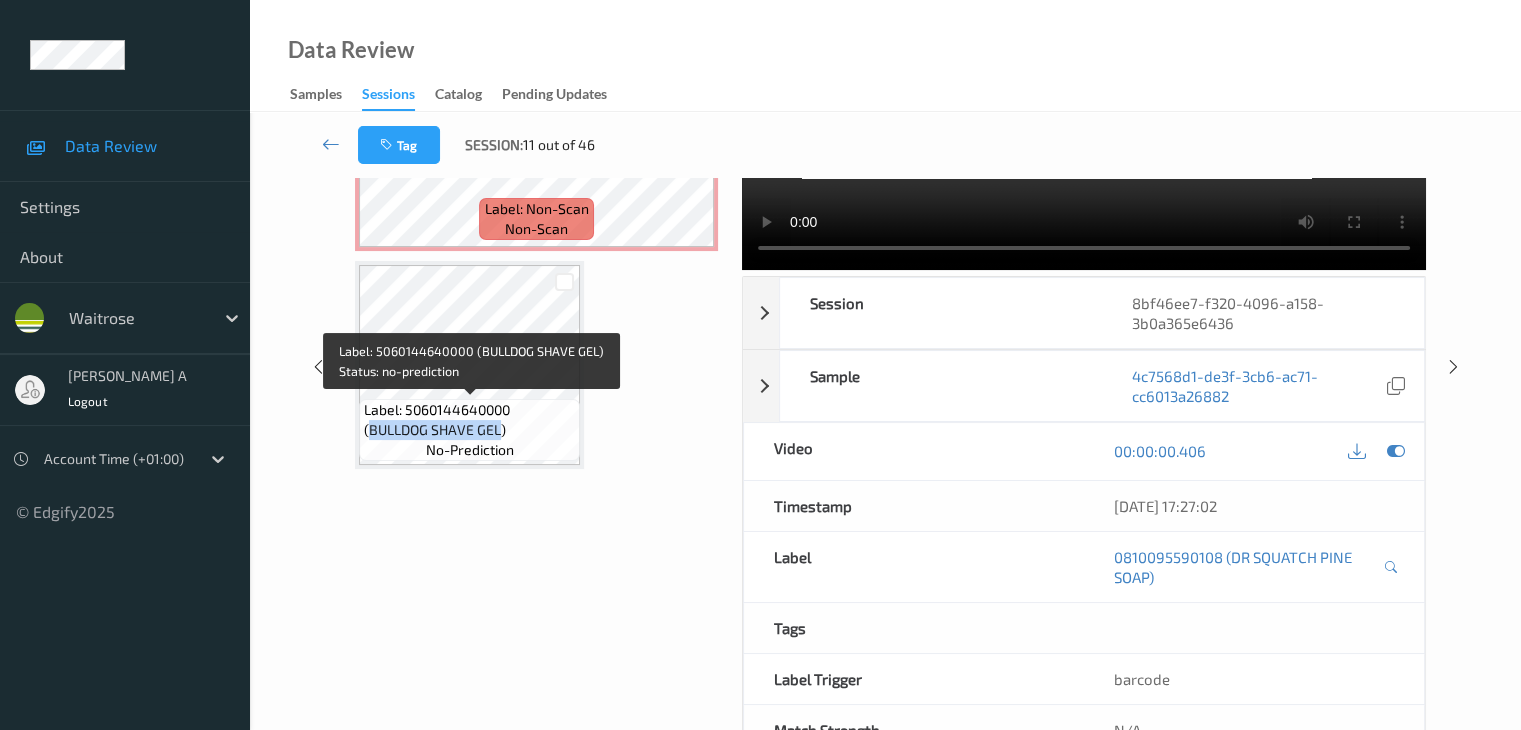 drag, startPoint x: 496, startPoint y: 429, endPoint x: 372, endPoint y: 431, distance: 124.01613 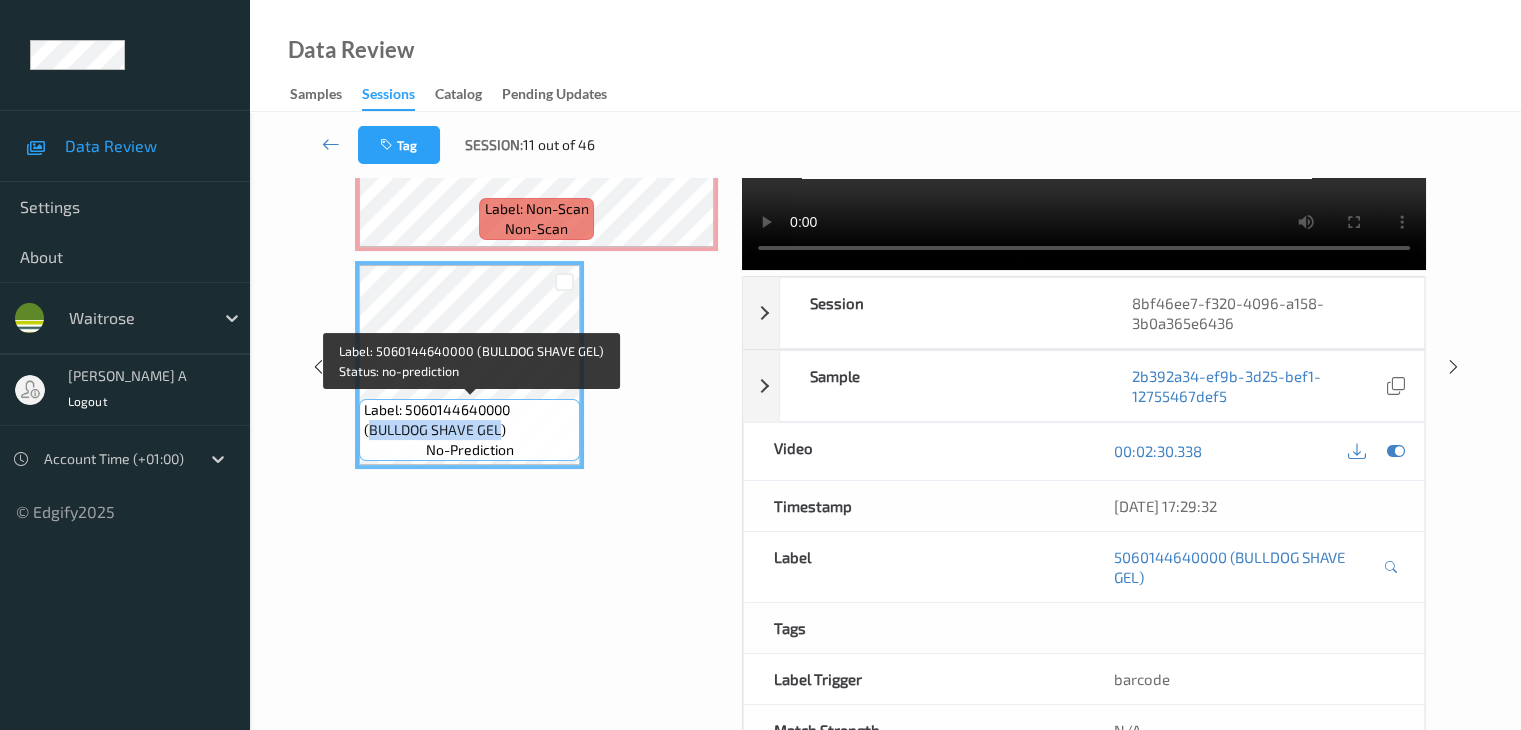 copy on "BULLDOG SHAVE GEL" 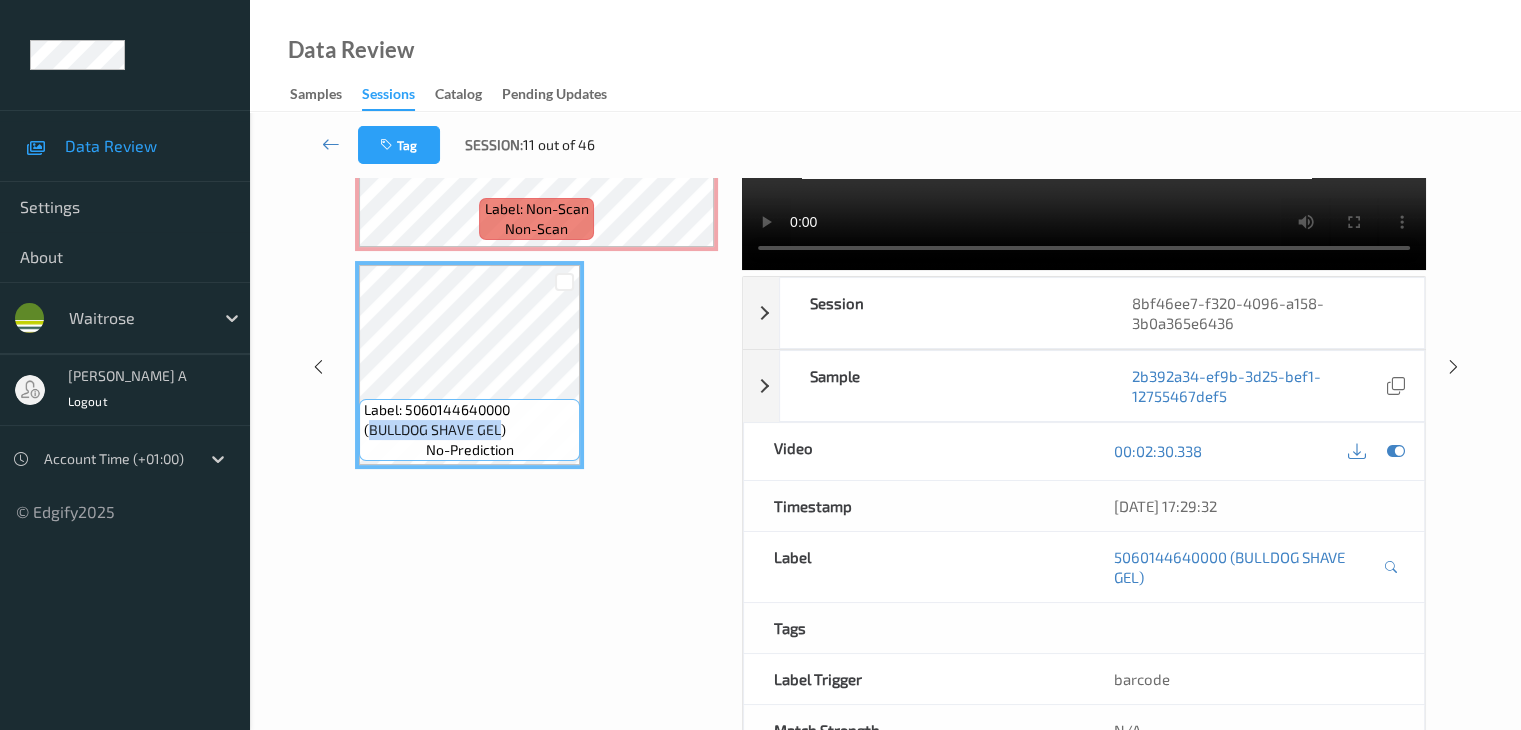 scroll, scrollTop: 0, scrollLeft: 0, axis: both 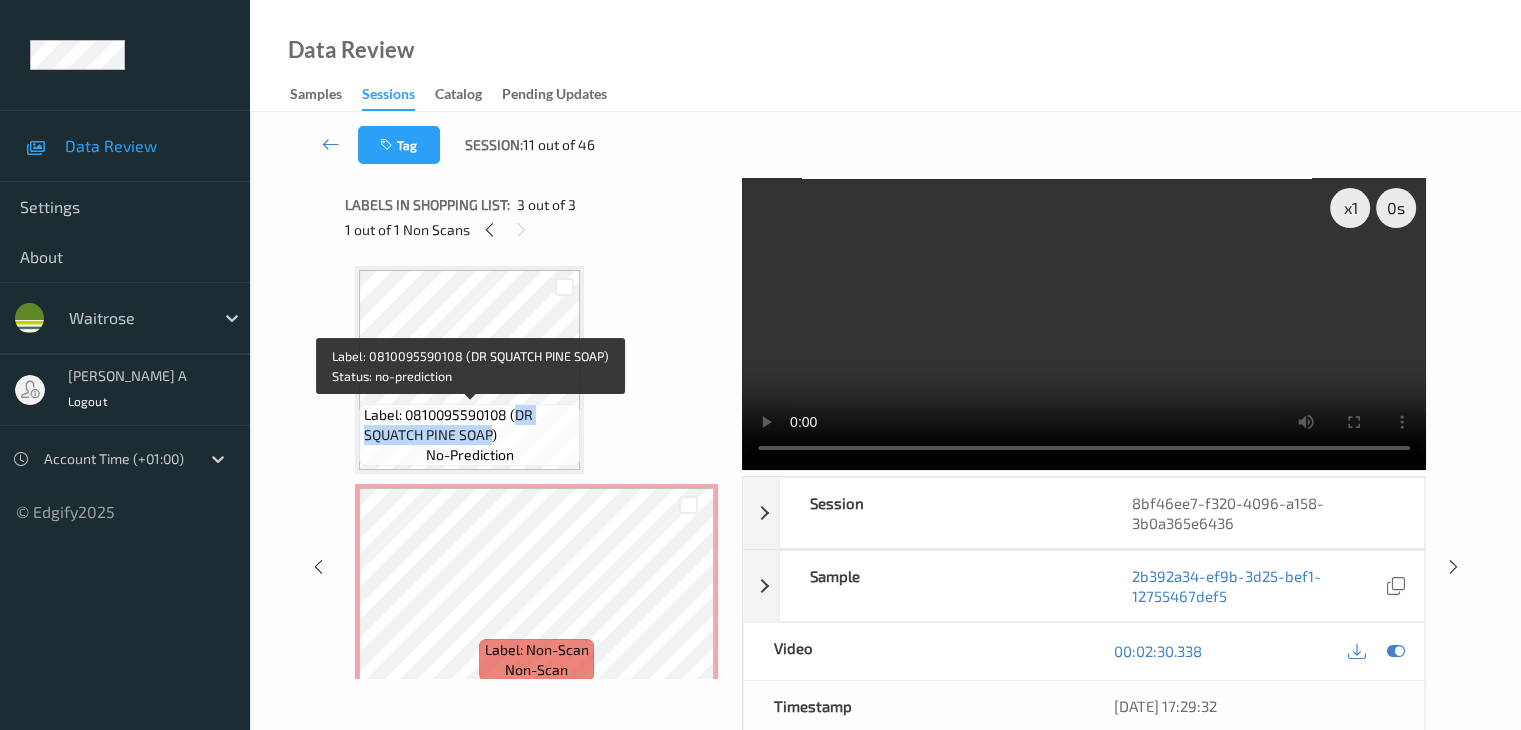 drag, startPoint x: 516, startPoint y: 410, endPoint x: 489, endPoint y: 433, distance: 35.468296 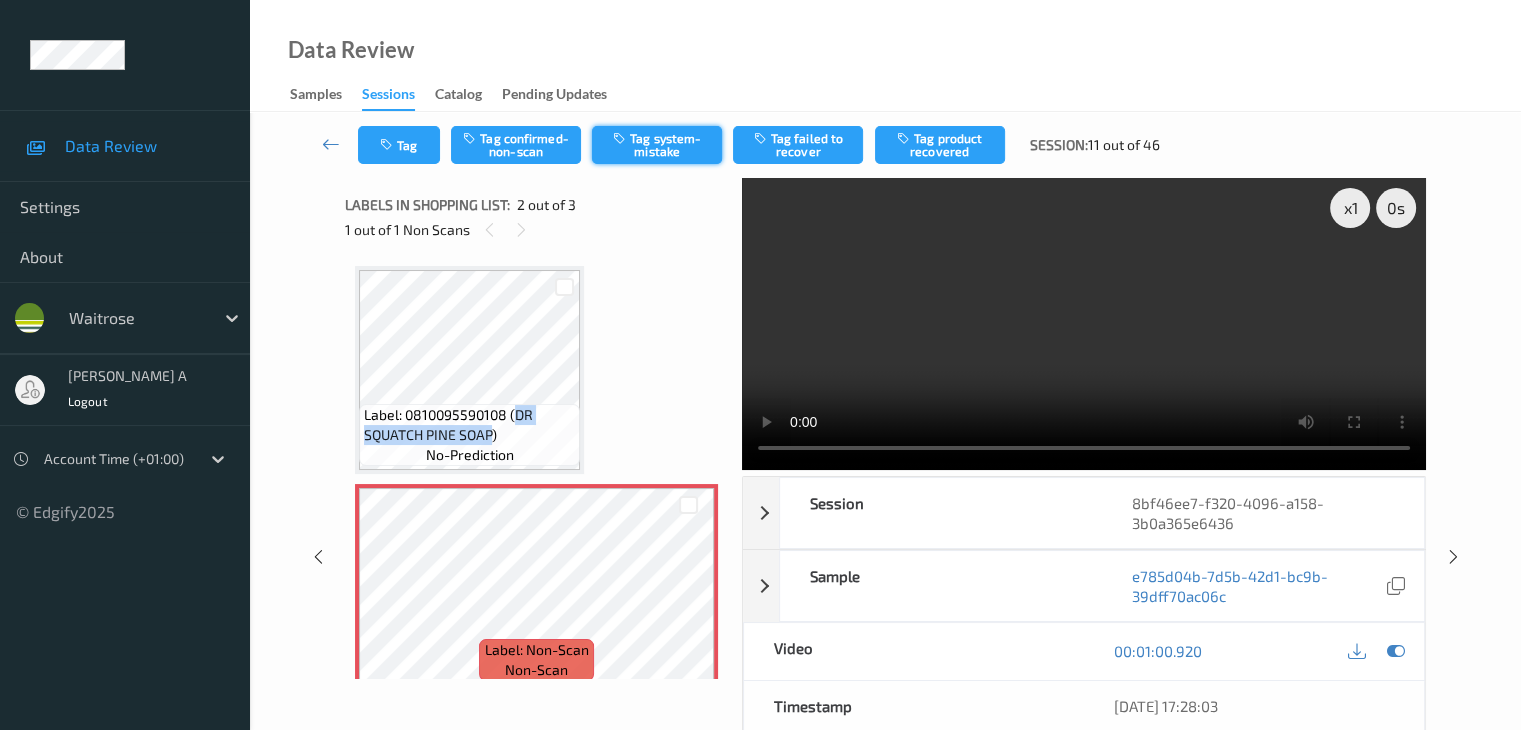 click on "Tag   system-mistake" at bounding box center [657, 145] 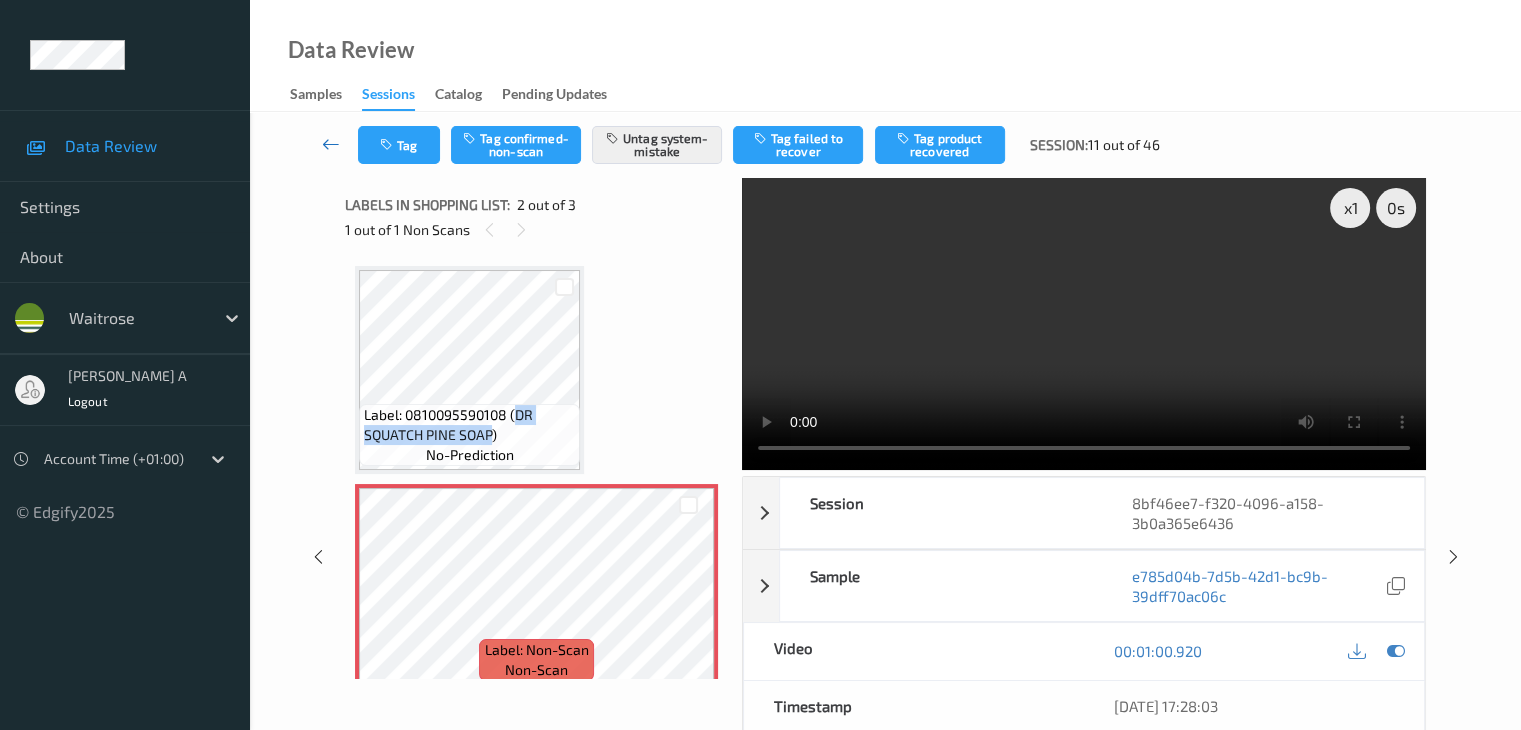 click at bounding box center (331, 145) 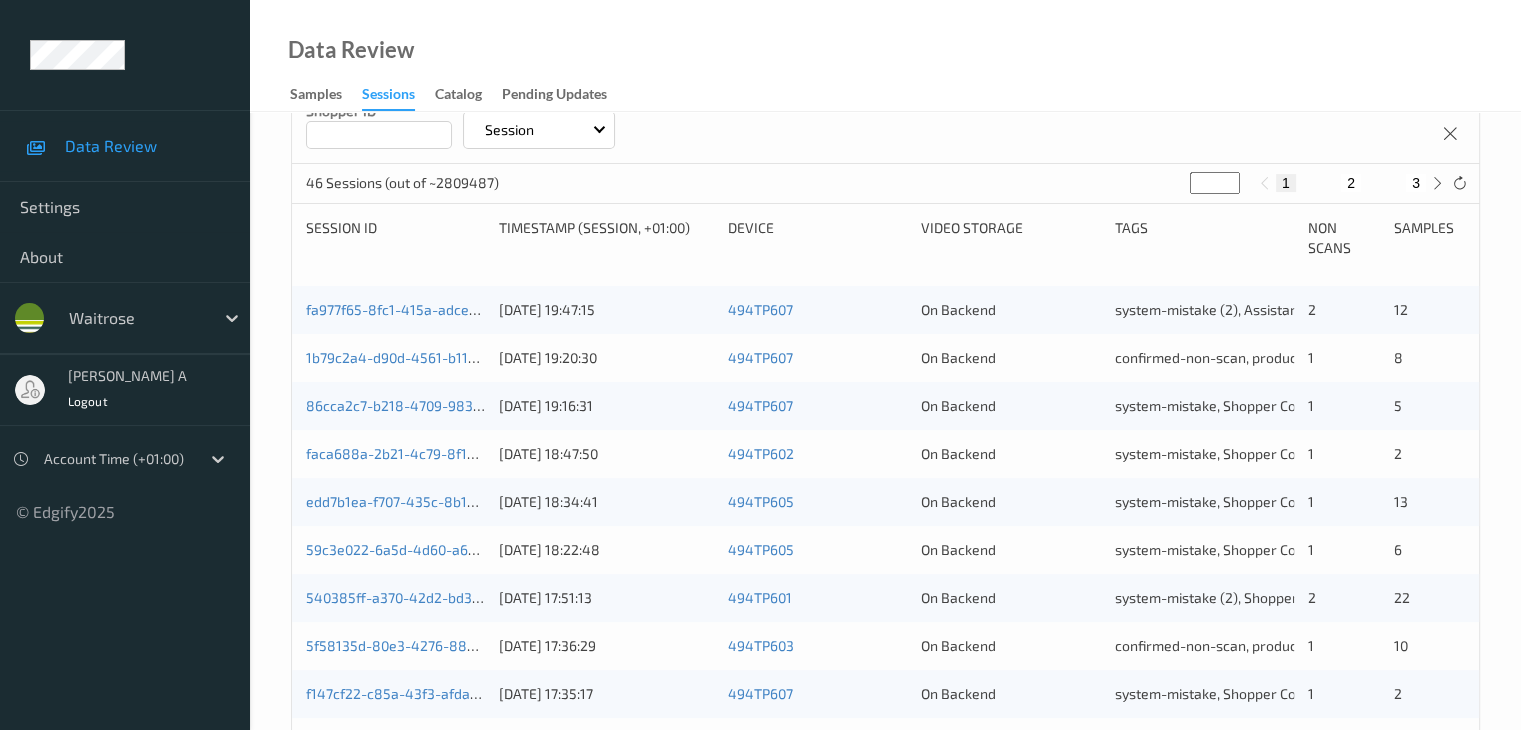 scroll, scrollTop: 500, scrollLeft: 0, axis: vertical 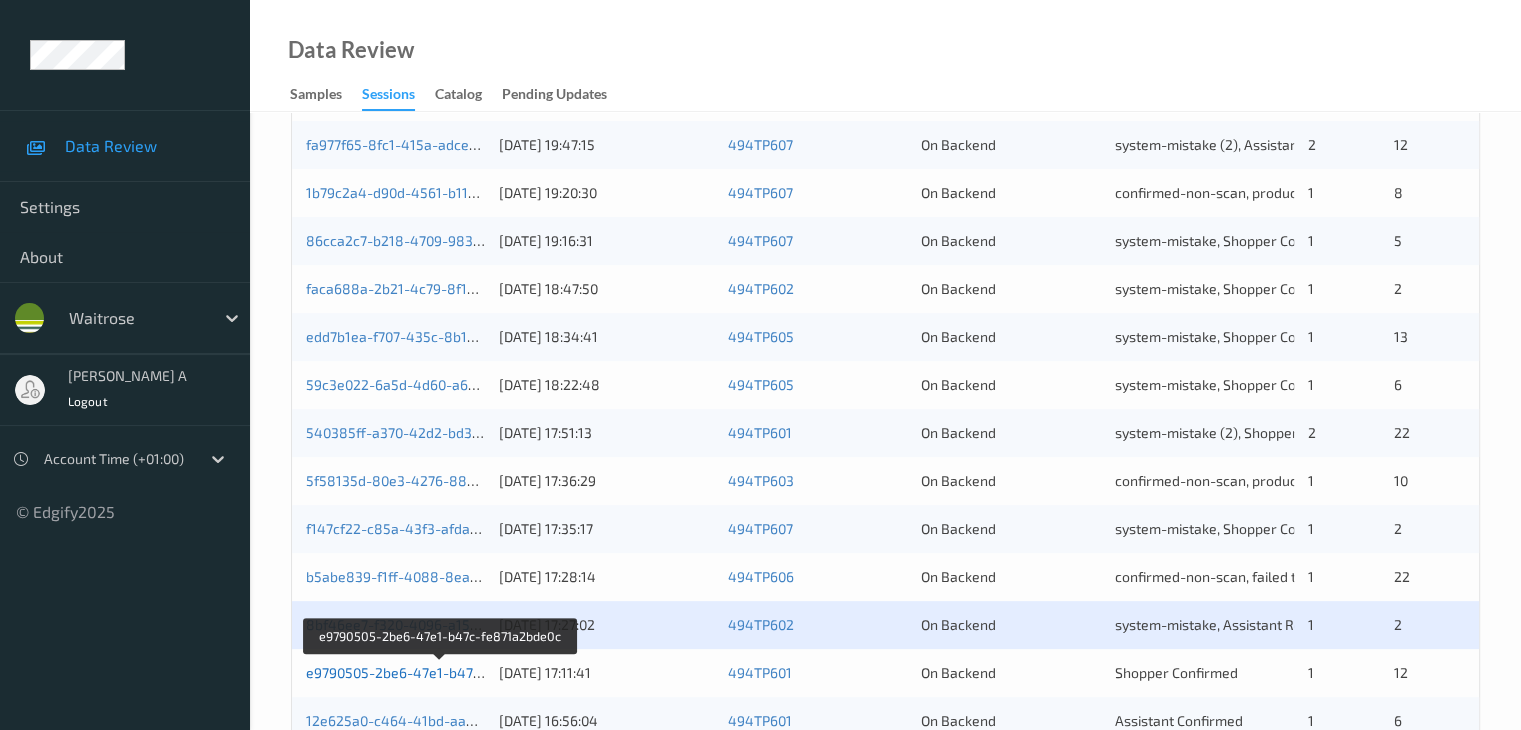 click on "e9790505-2be6-47e1-b47c-fe871a2bde0c" at bounding box center (441, 672) 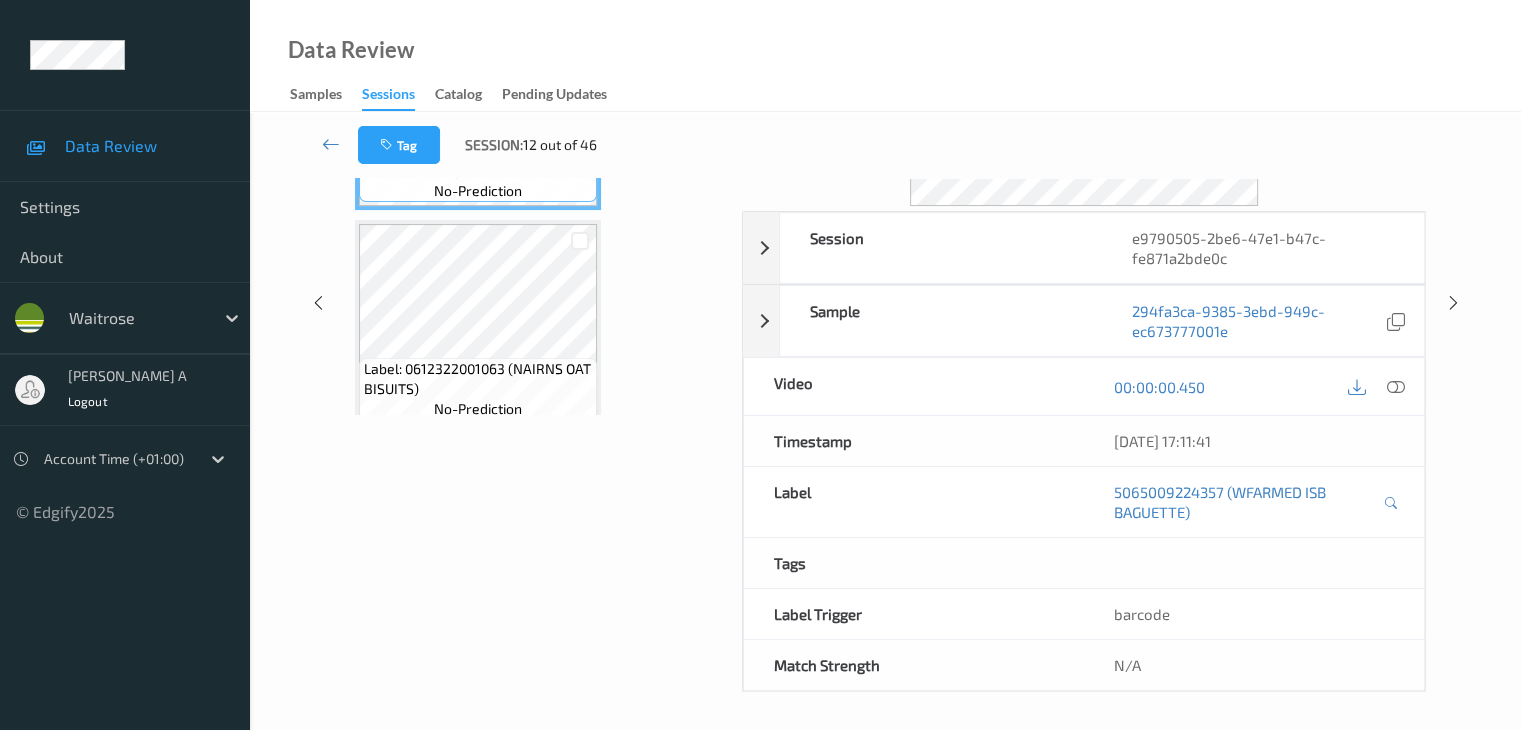 scroll, scrollTop: 0, scrollLeft: 0, axis: both 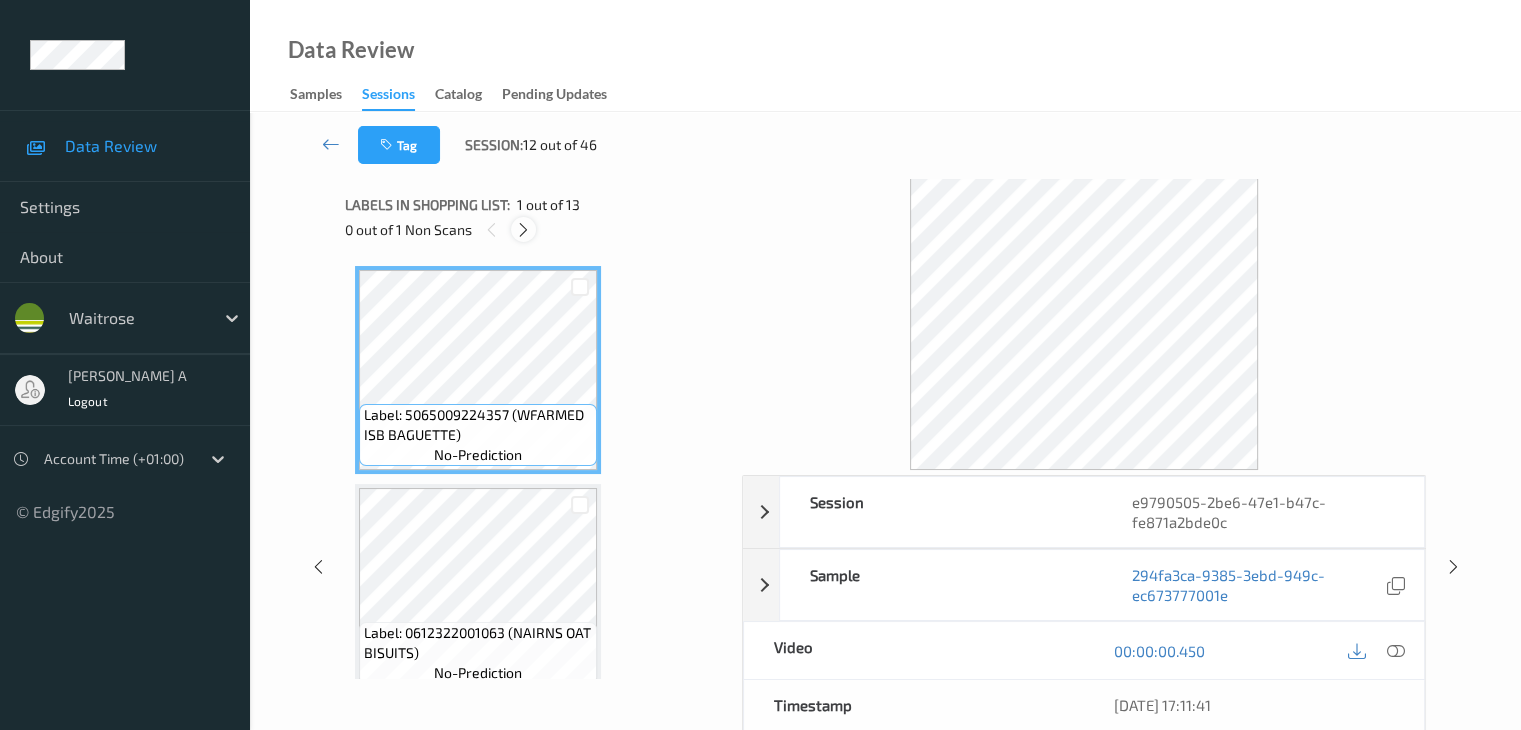 click at bounding box center (523, 230) 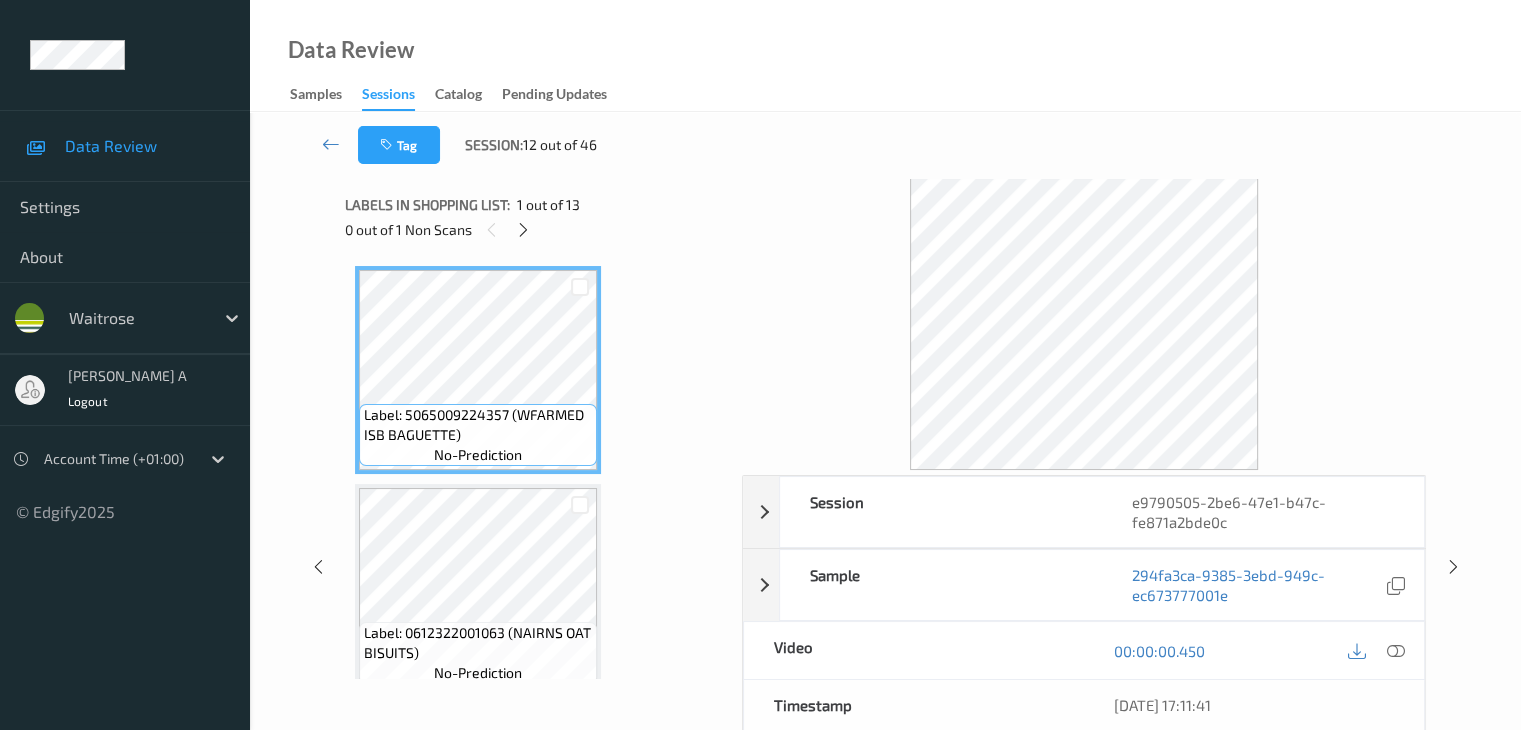 scroll, scrollTop: 446, scrollLeft: 0, axis: vertical 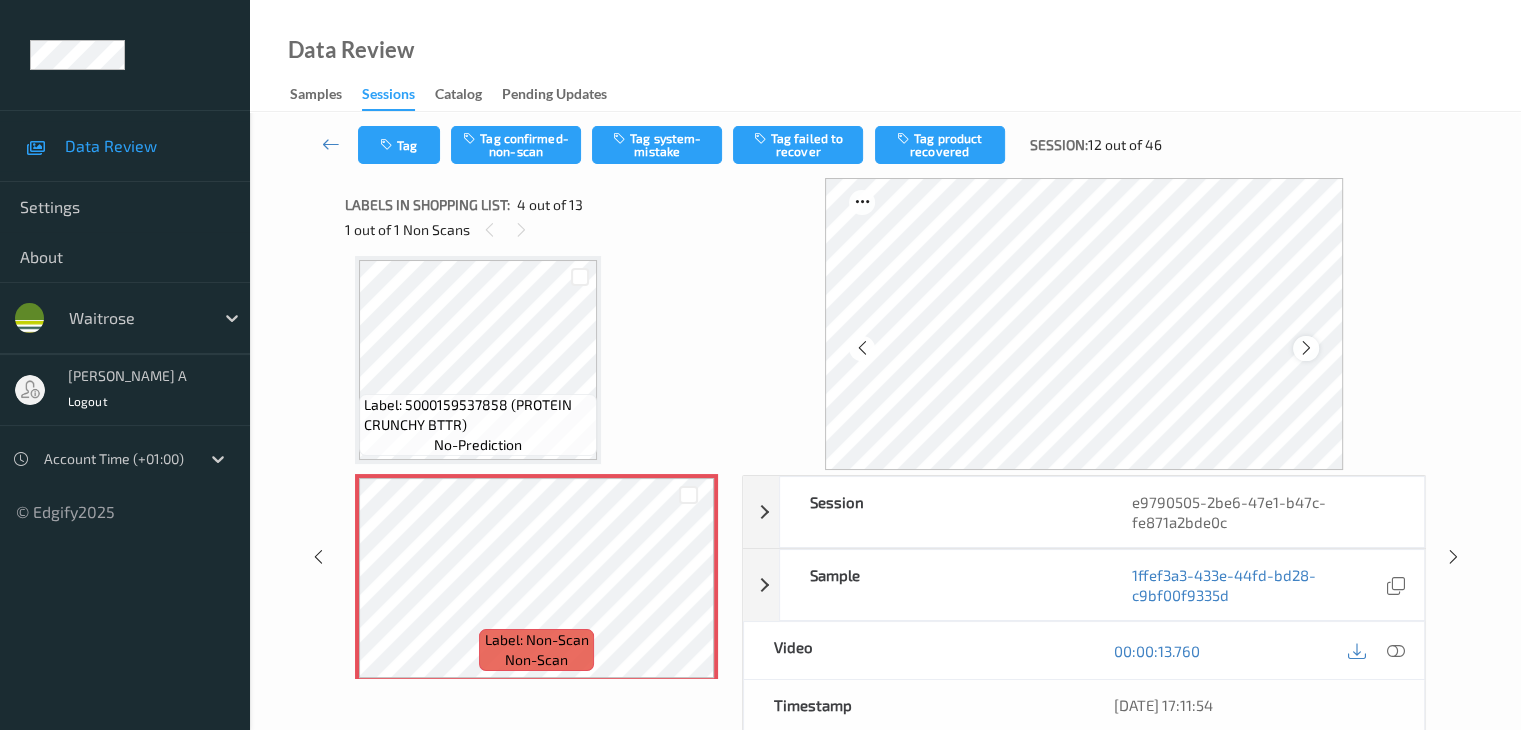 click at bounding box center [1306, 348] 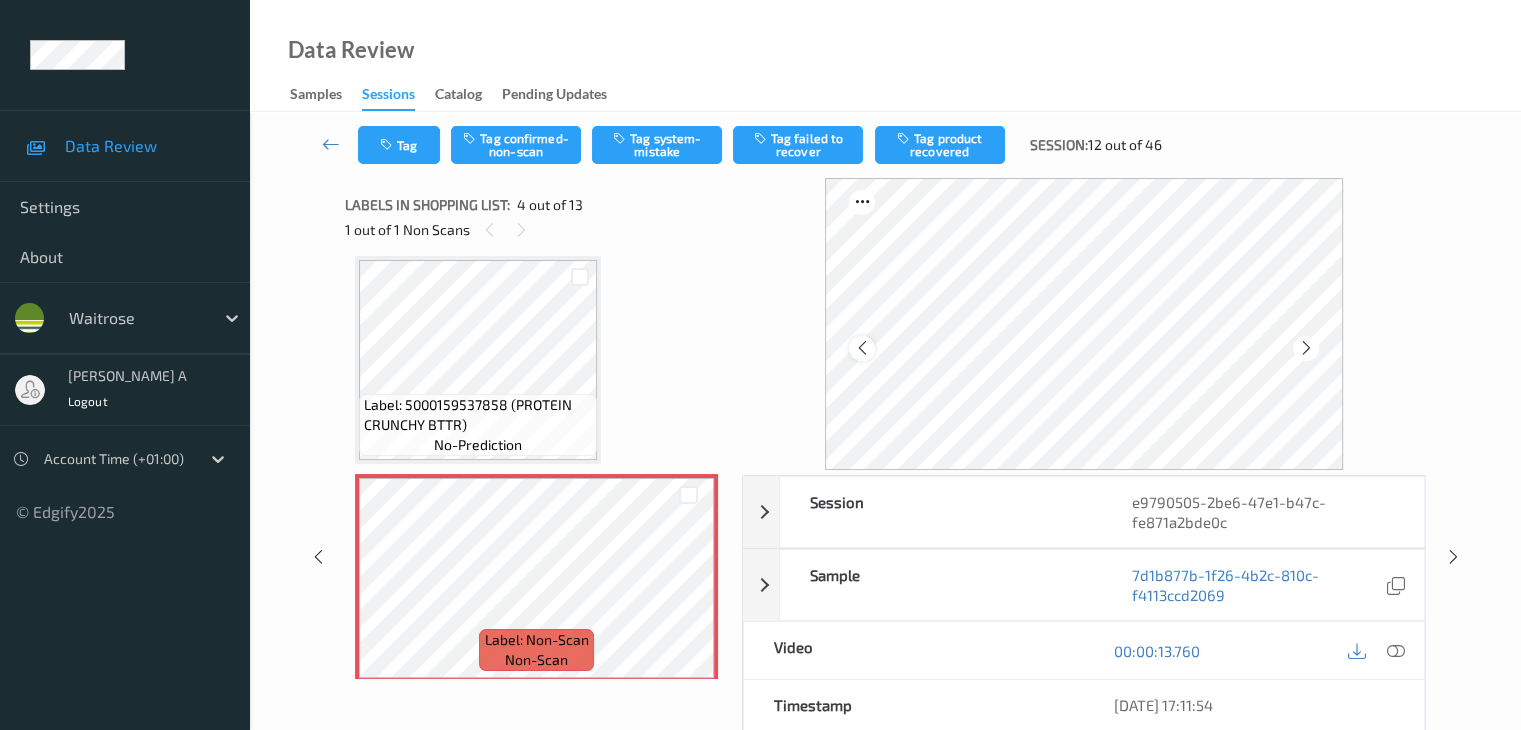 click at bounding box center [861, 348] 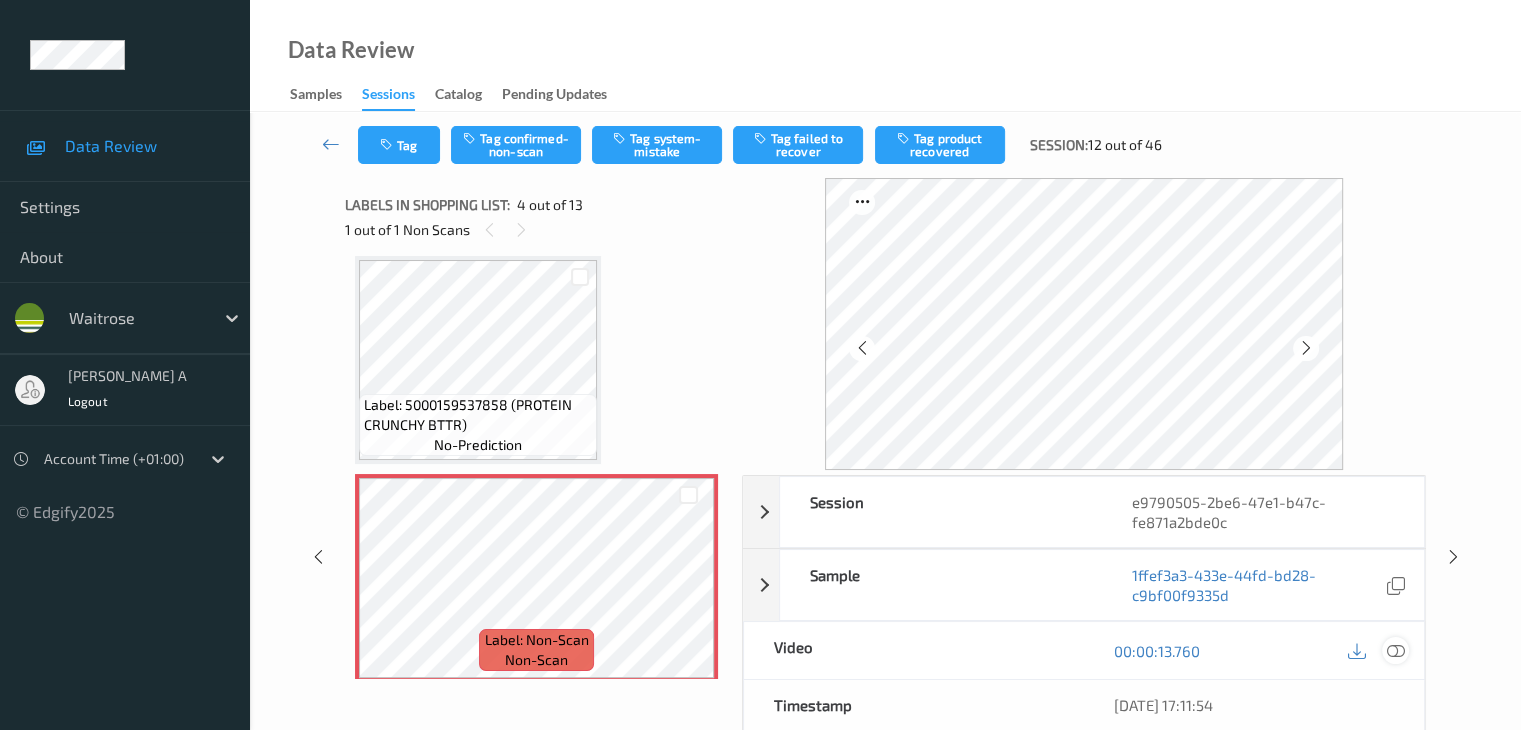 click at bounding box center (1395, 651) 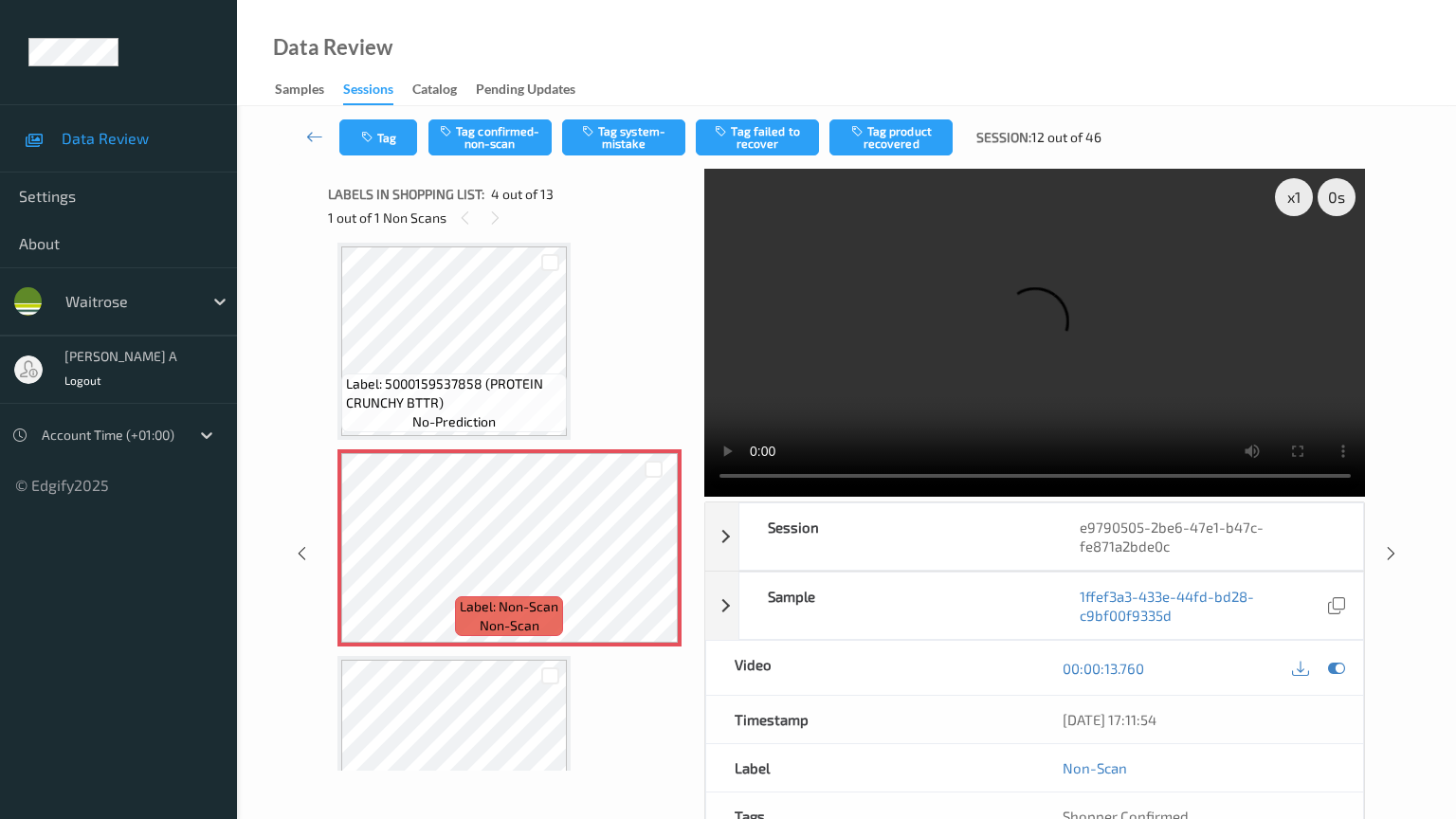 type 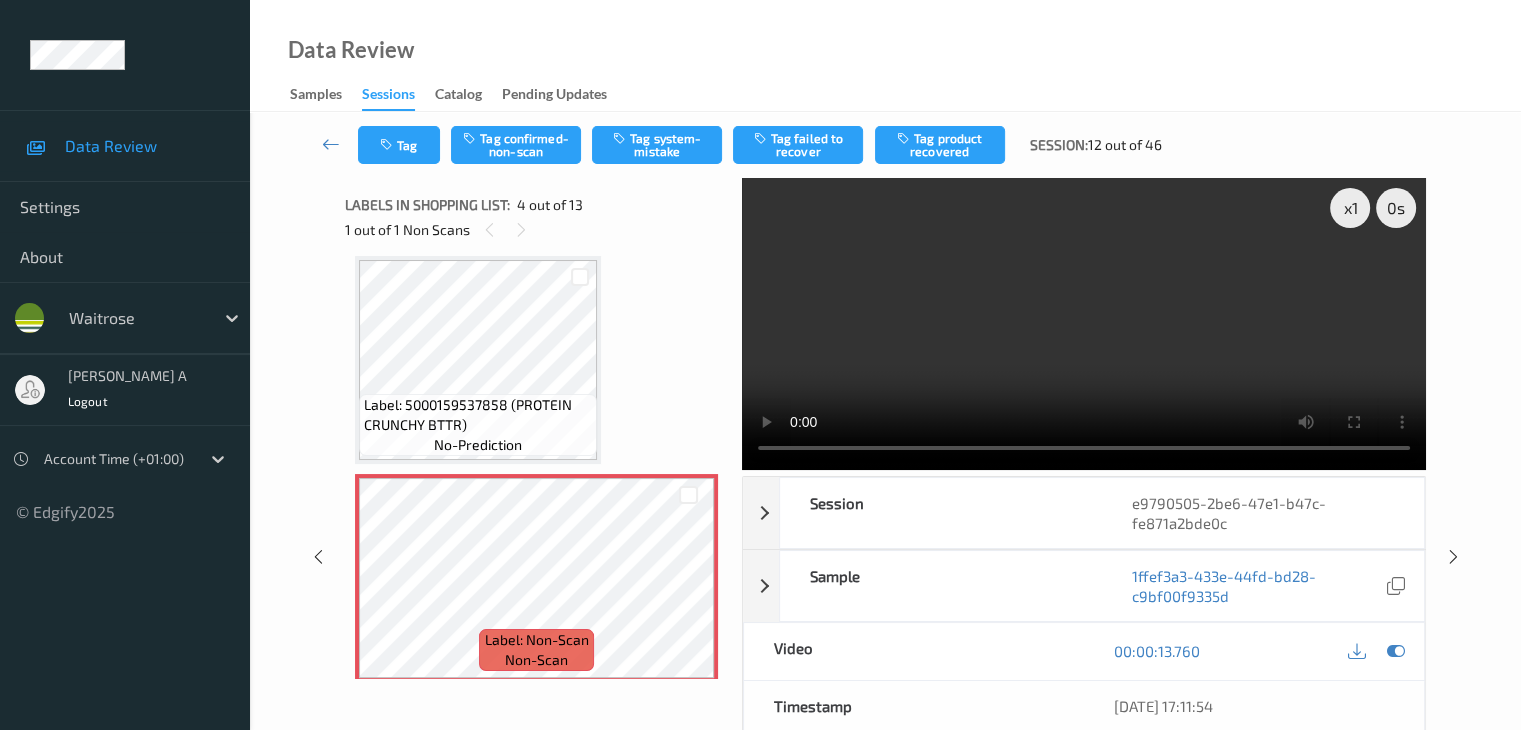 click at bounding box center (1084, 324) 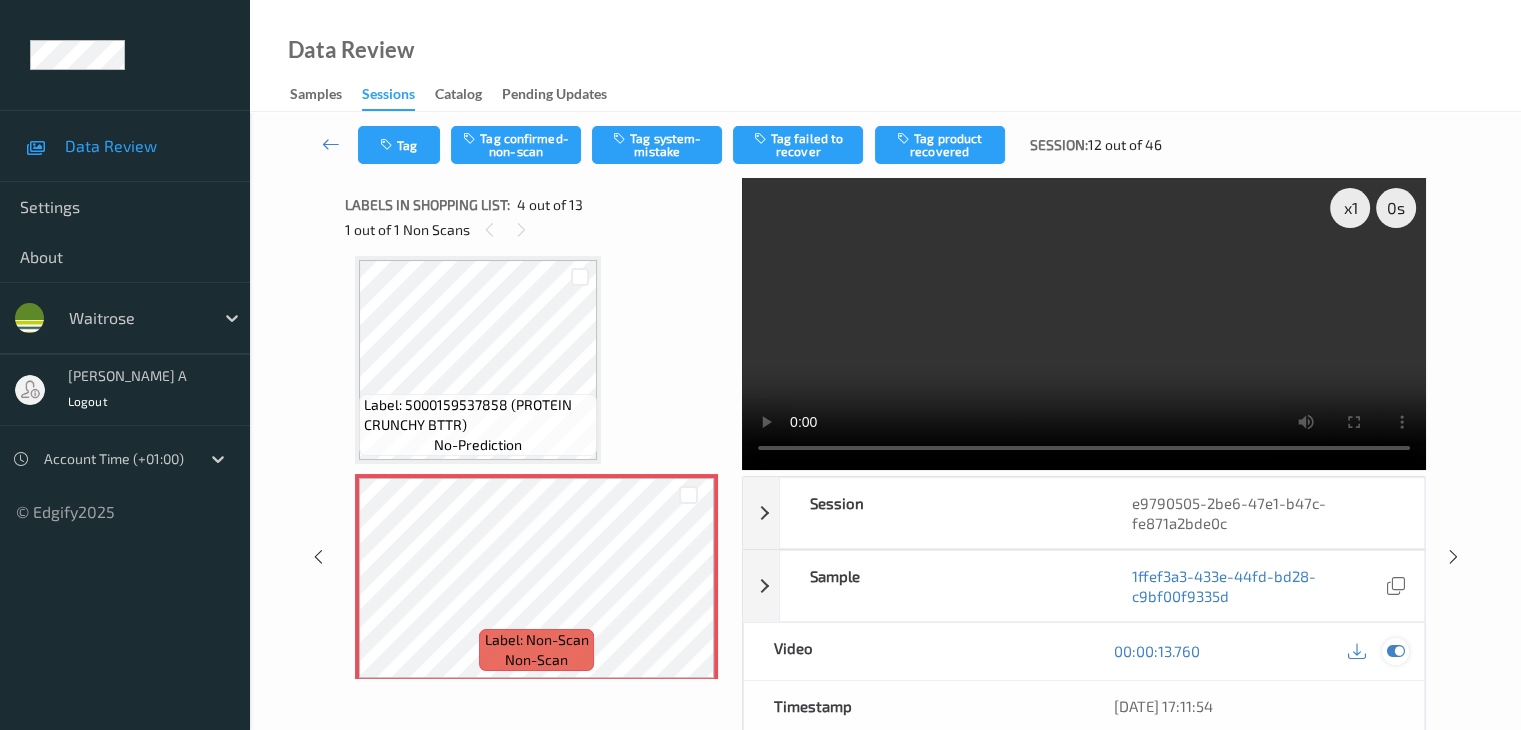 click at bounding box center [1395, 651] 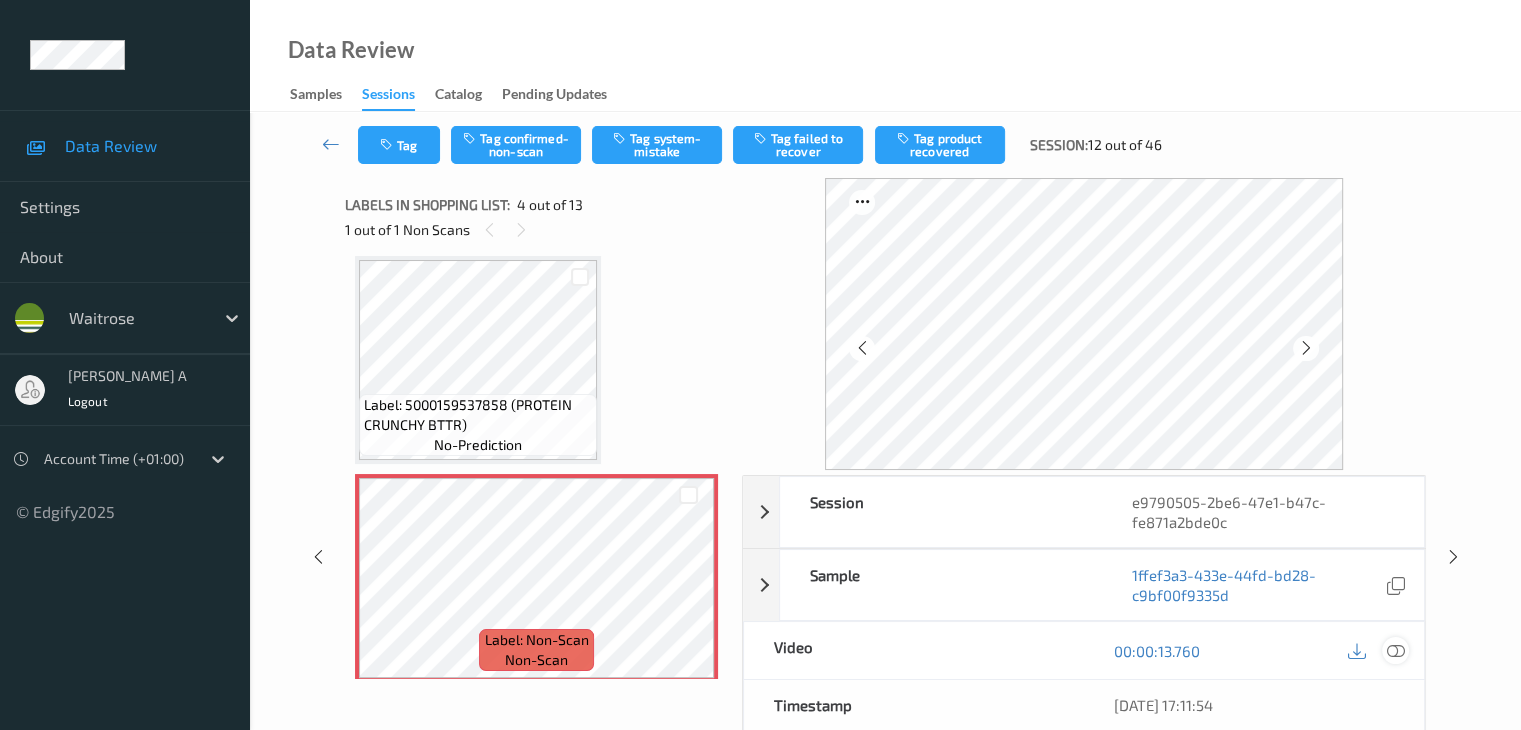 click at bounding box center (1395, 651) 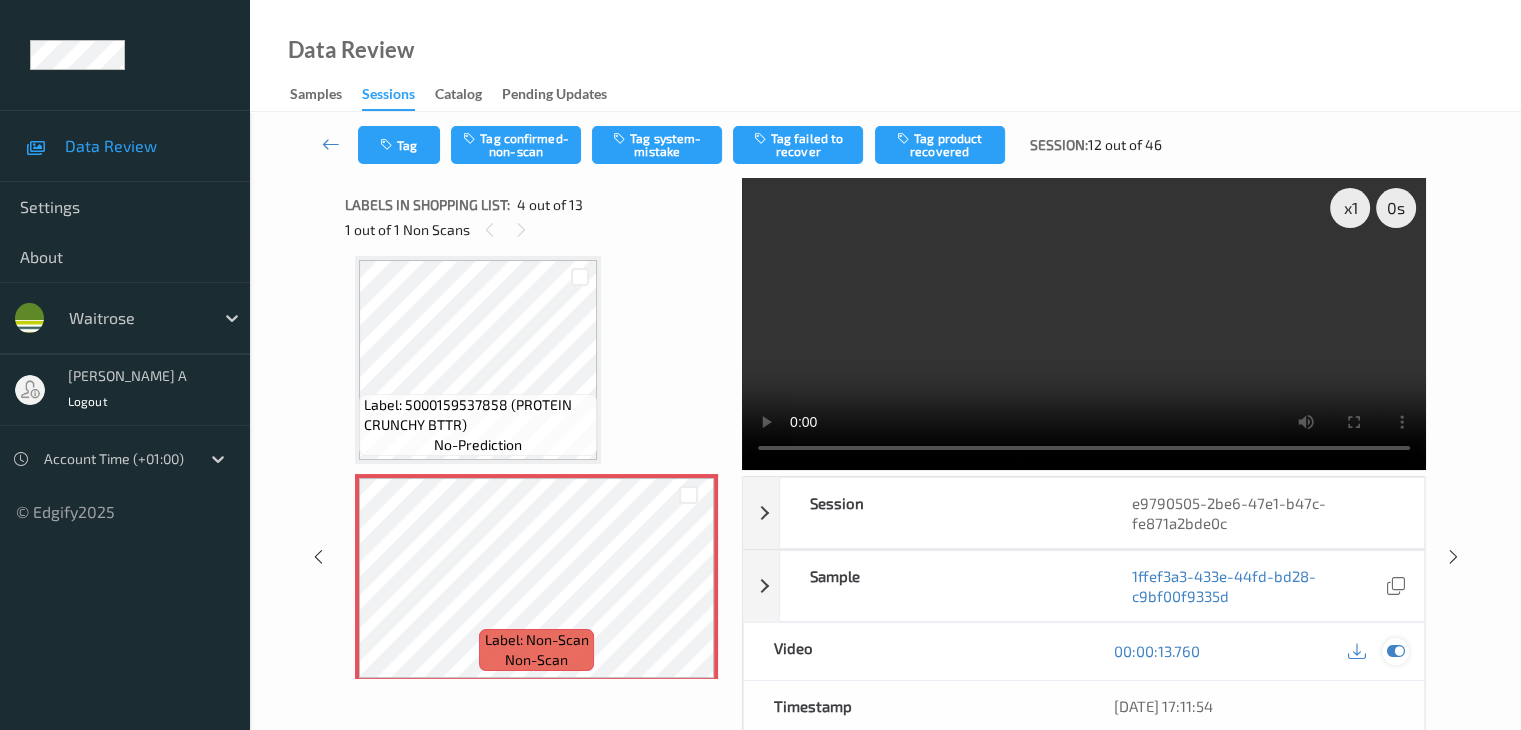 click at bounding box center (1395, 651) 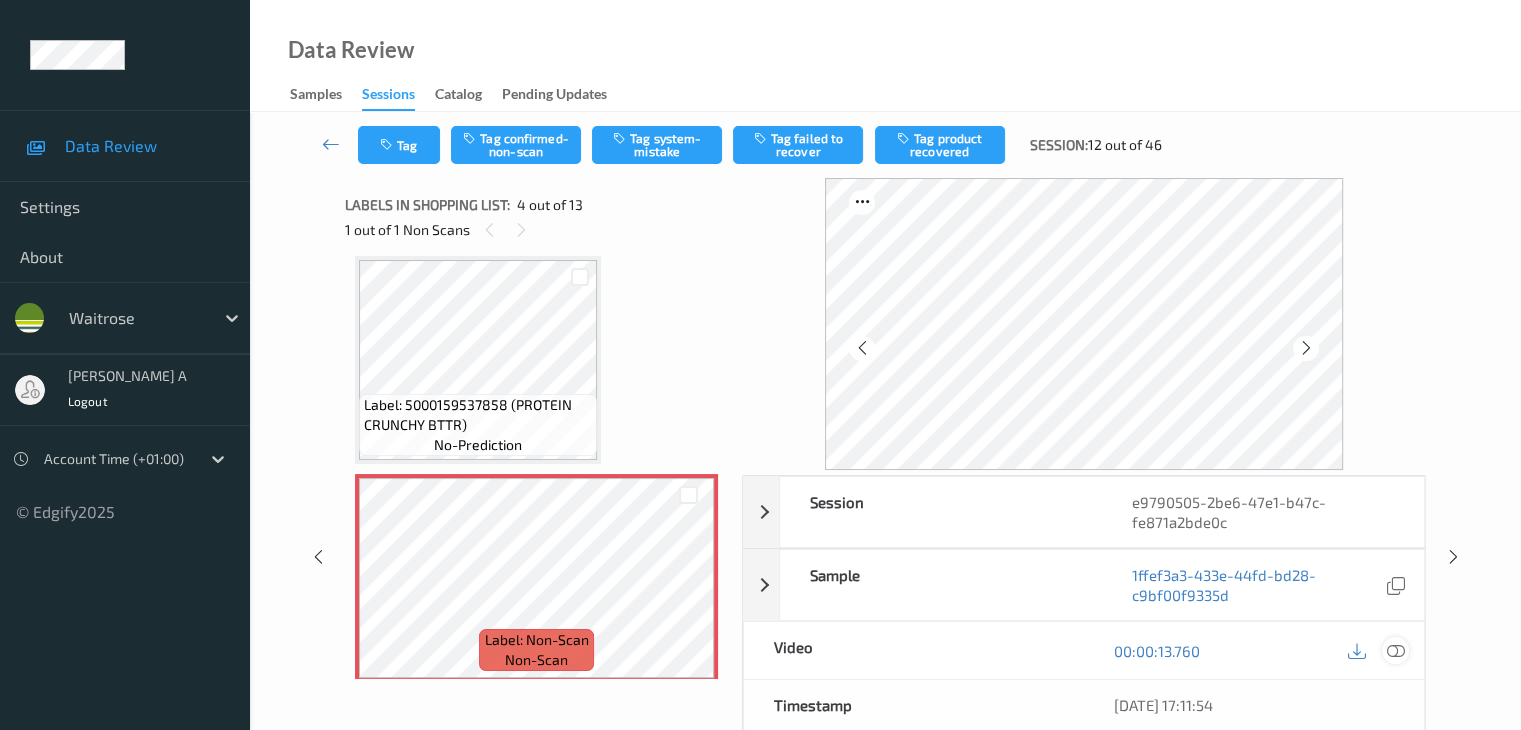 click at bounding box center (1395, 651) 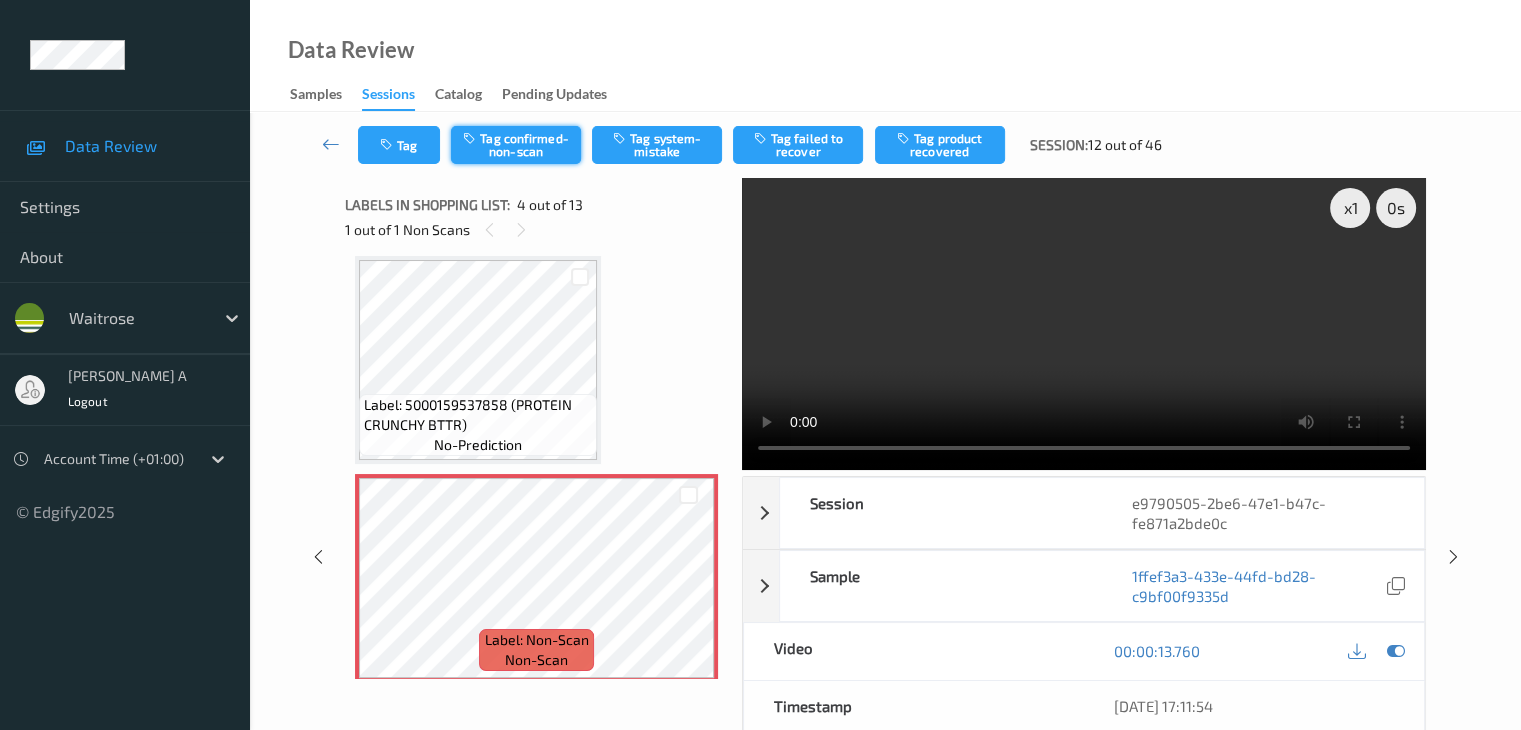 click on "Tag   confirmed-non-scan" at bounding box center [516, 145] 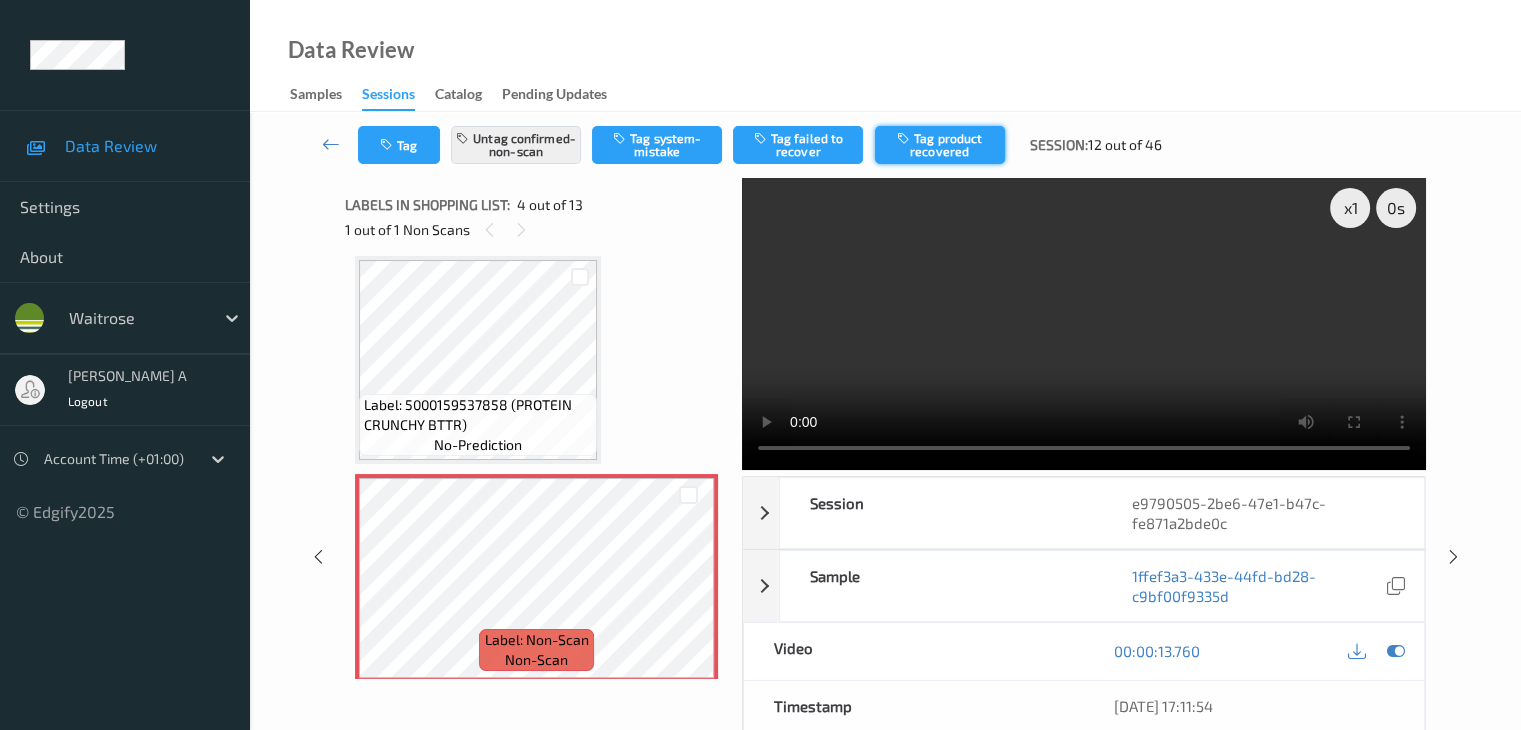 click on "Tag   product recovered" at bounding box center [940, 145] 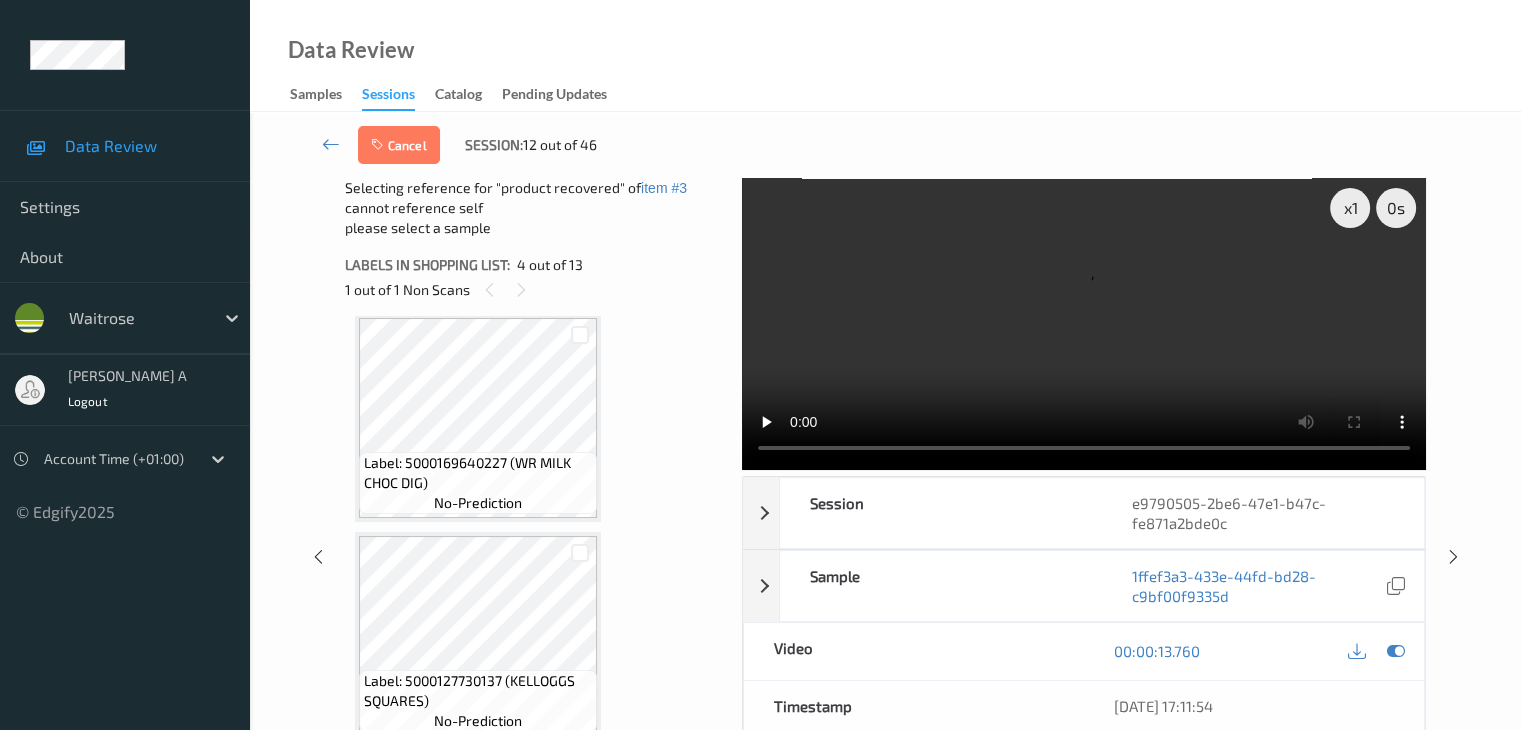 scroll, scrollTop: 946, scrollLeft: 0, axis: vertical 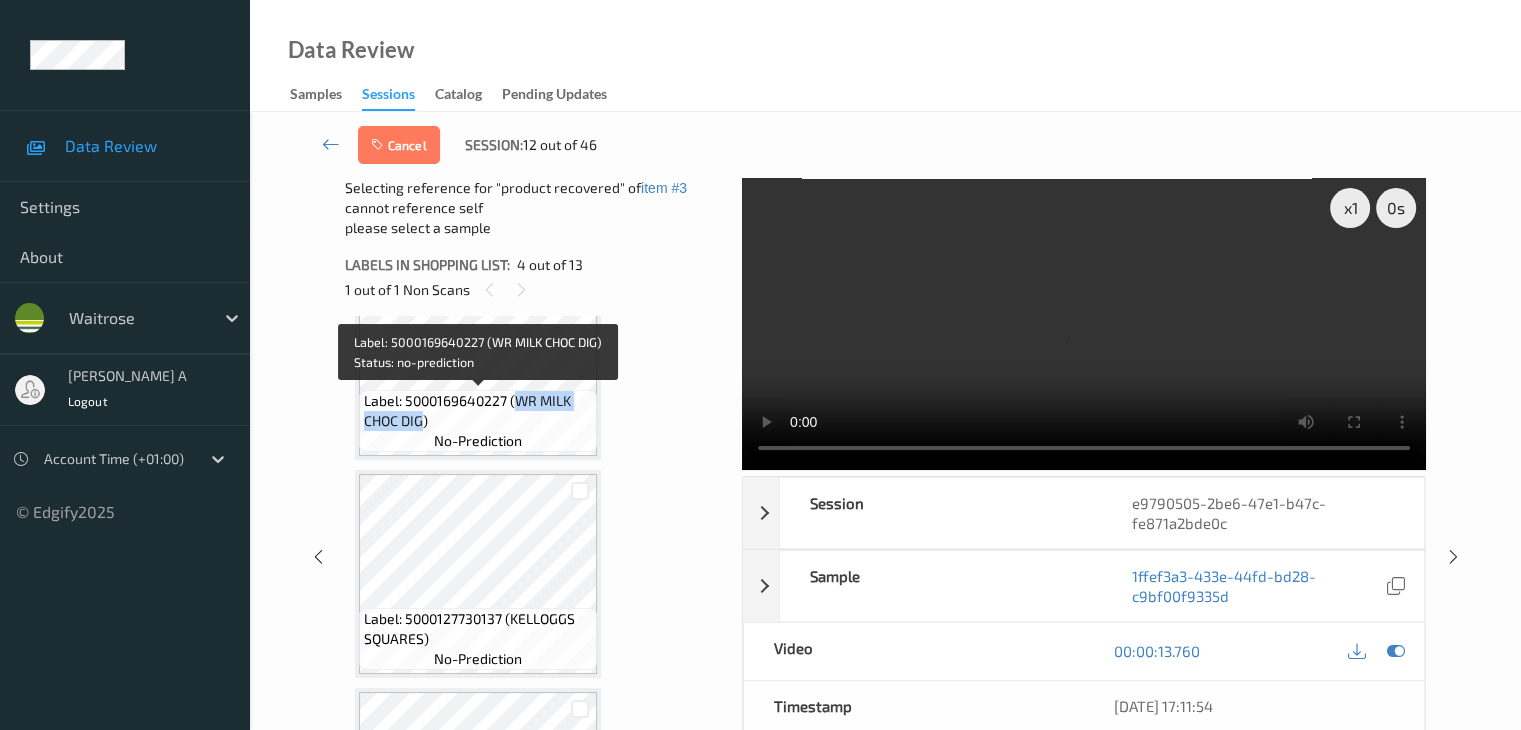 drag, startPoint x: 517, startPoint y: 405, endPoint x: 424, endPoint y: 425, distance: 95.12623 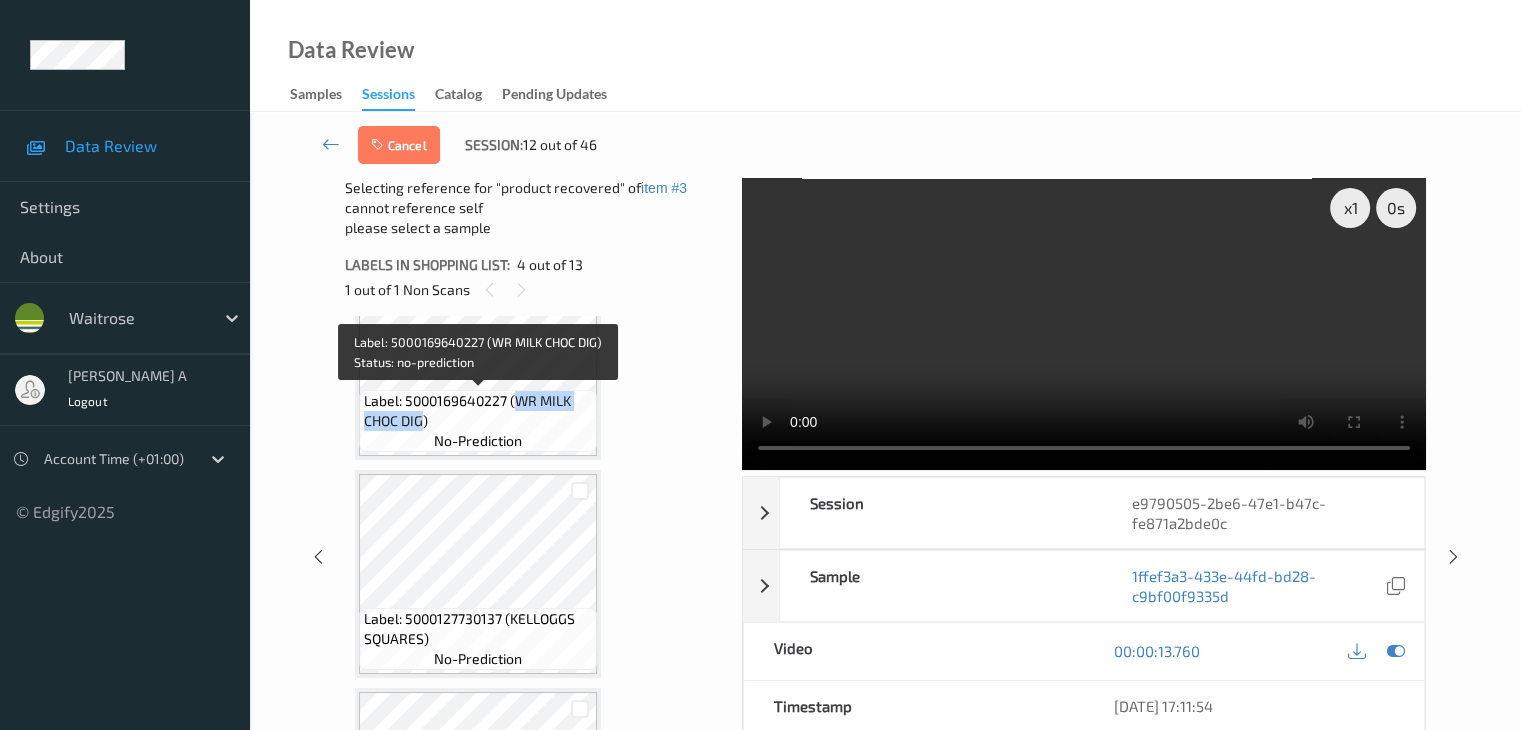 click on "Label: 5000169640227 (WR MILK CHOC DIG)" at bounding box center [478, 411] 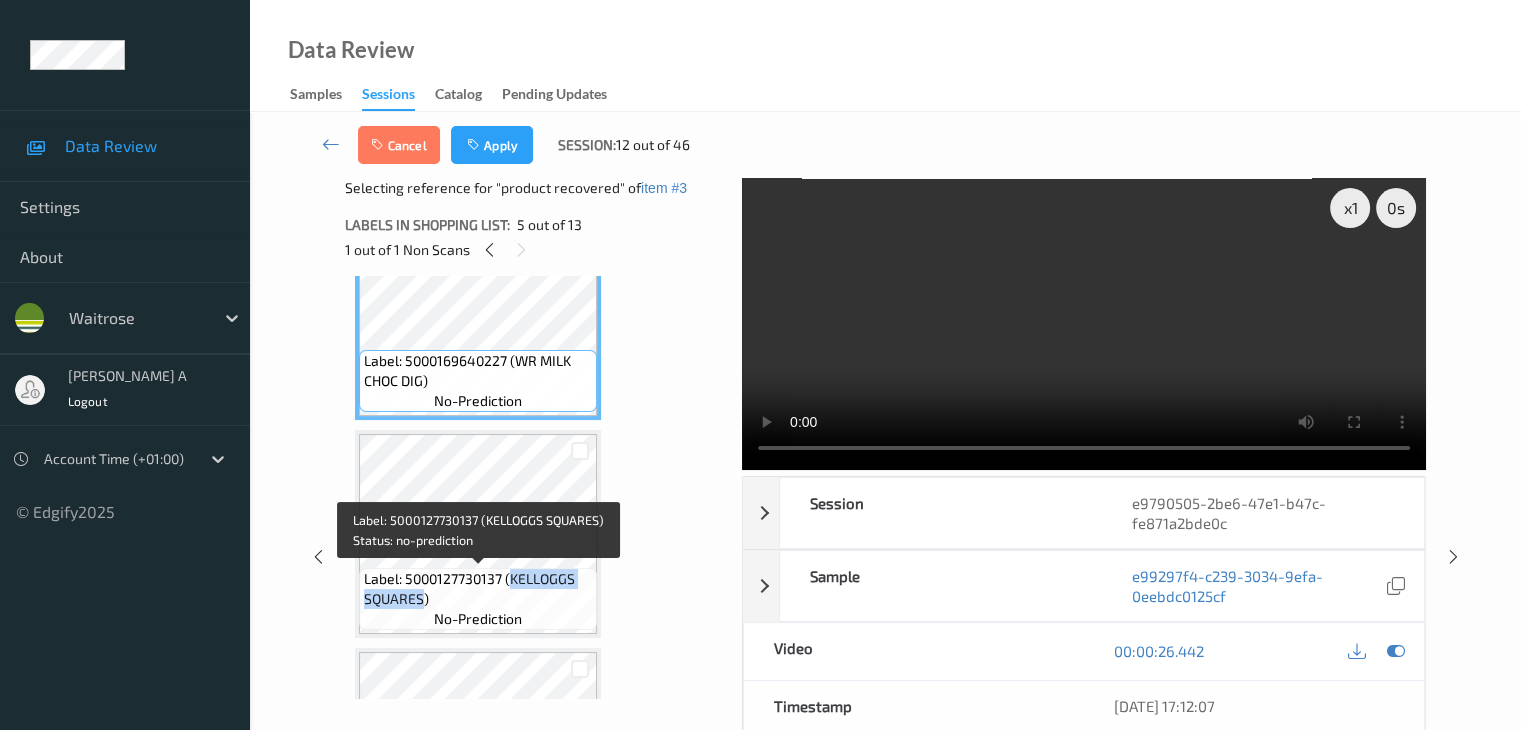 drag, startPoint x: 513, startPoint y: 579, endPoint x: 424, endPoint y: 605, distance: 92.72001 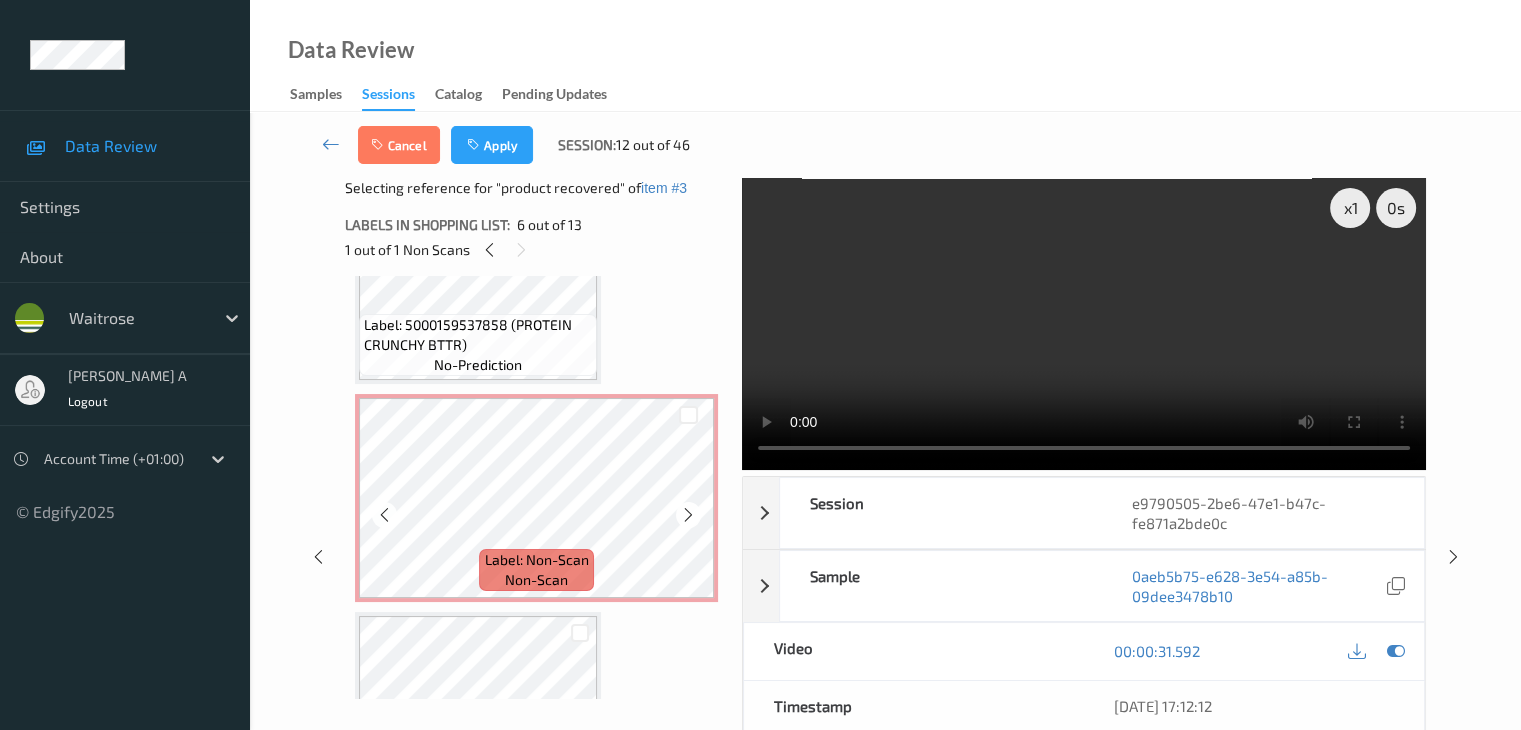 scroll, scrollTop: 346, scrollLeft: 0, axis: vertical 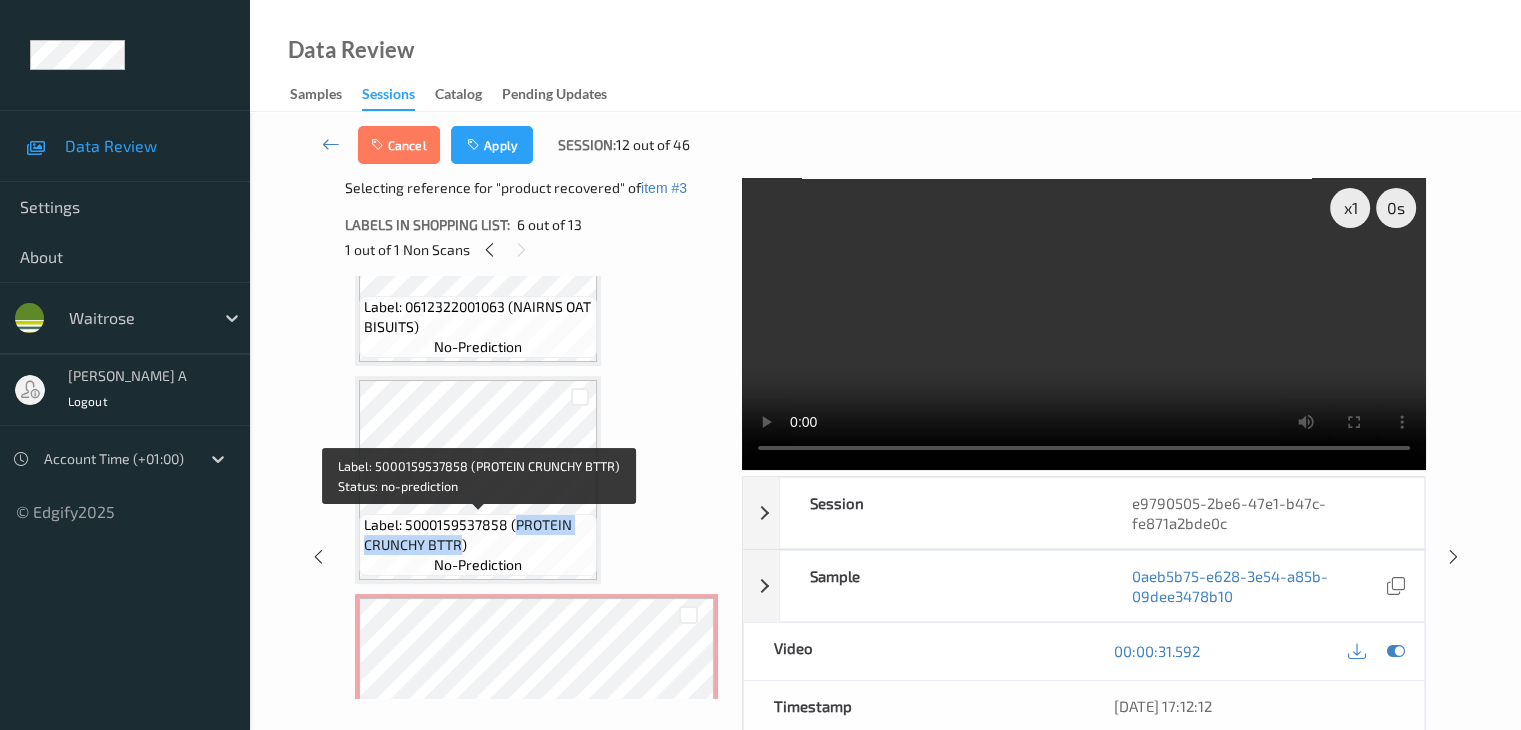 drag, startPoint x: 515, startPoint y: 528, endPoint x: 462, endPoint y: 548, distance: 56.648037 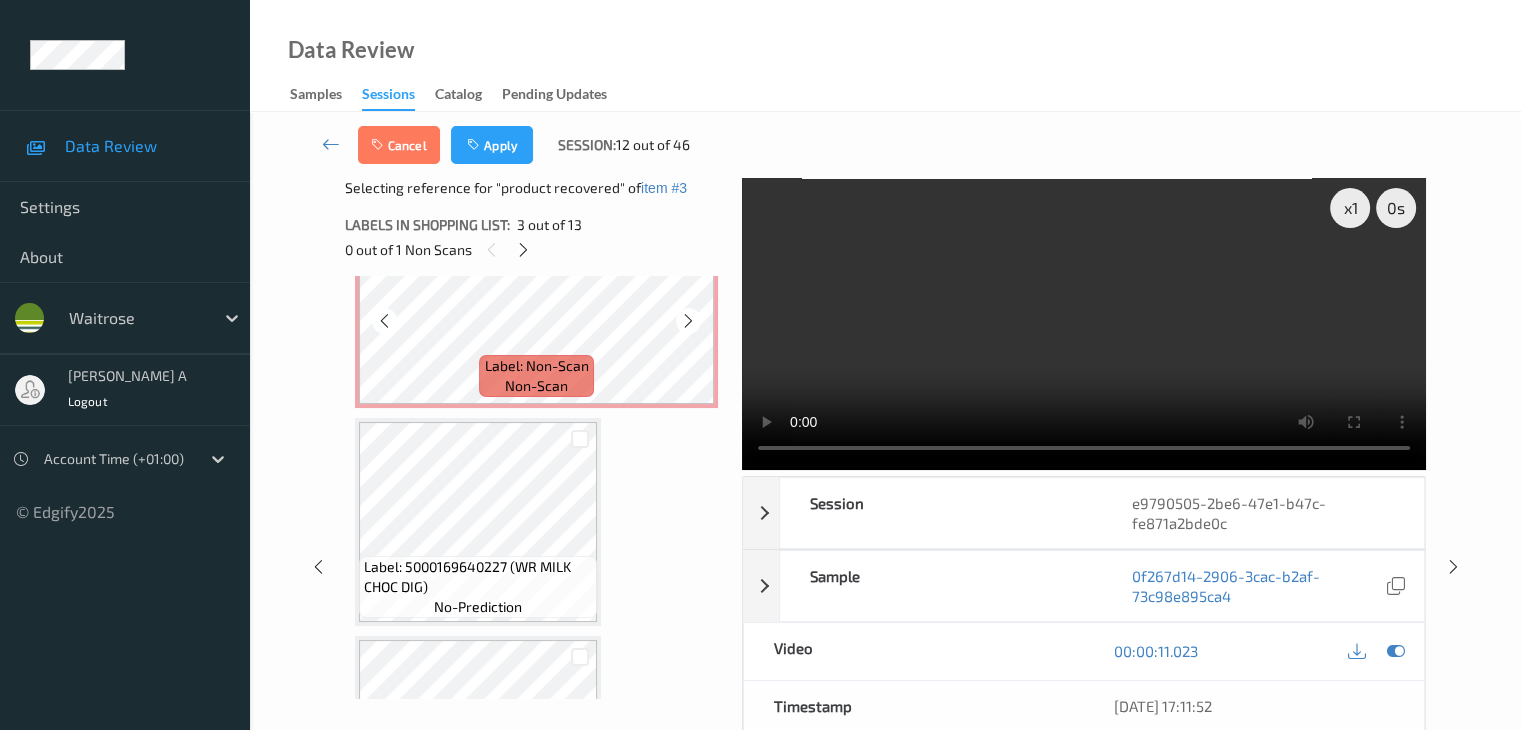 scroll, scrollTop: 746, scrollLeft: 0, axis: vertical 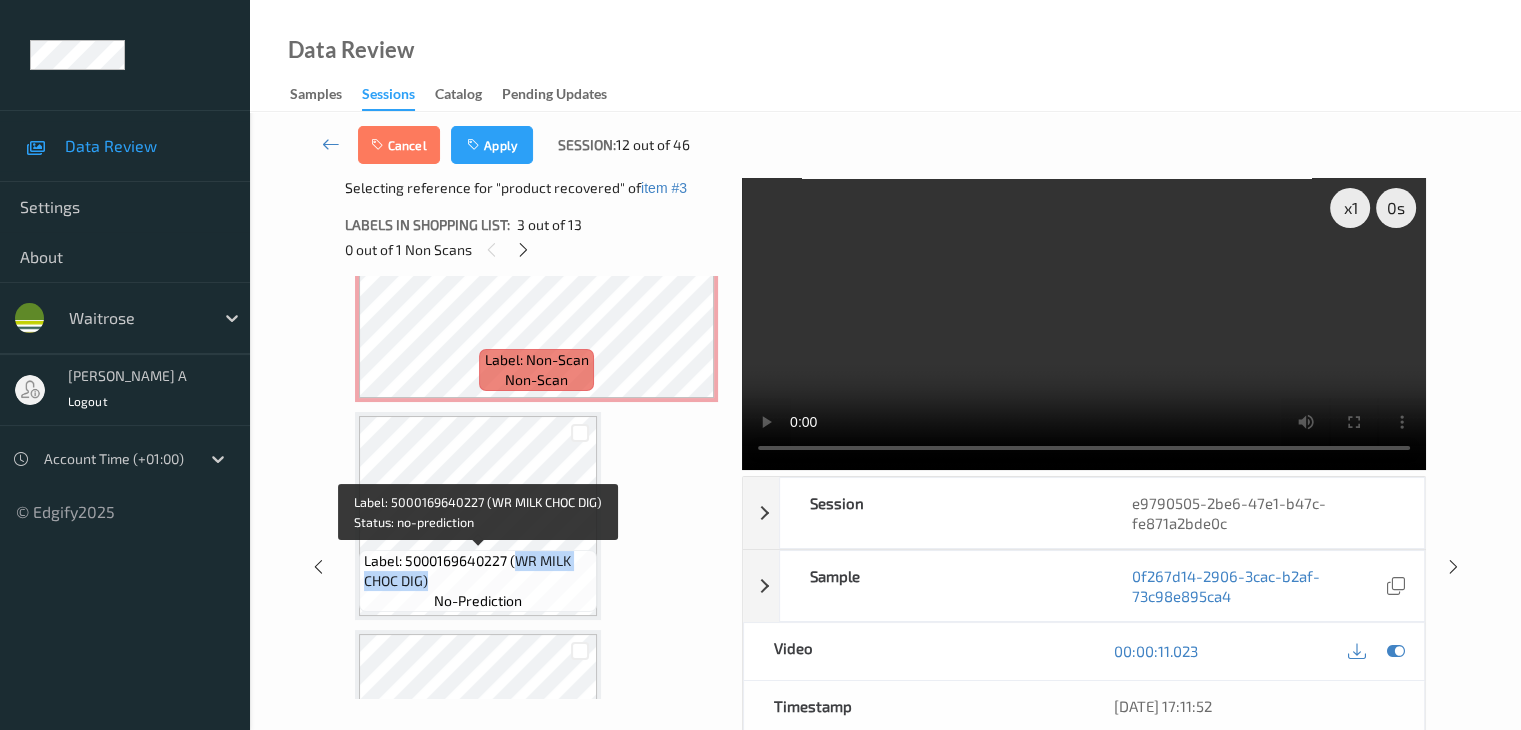 drag, startPoint x: 518, startPoint y: 560, endPoint x: 426, endPoint y: 591, distance: 97.082436 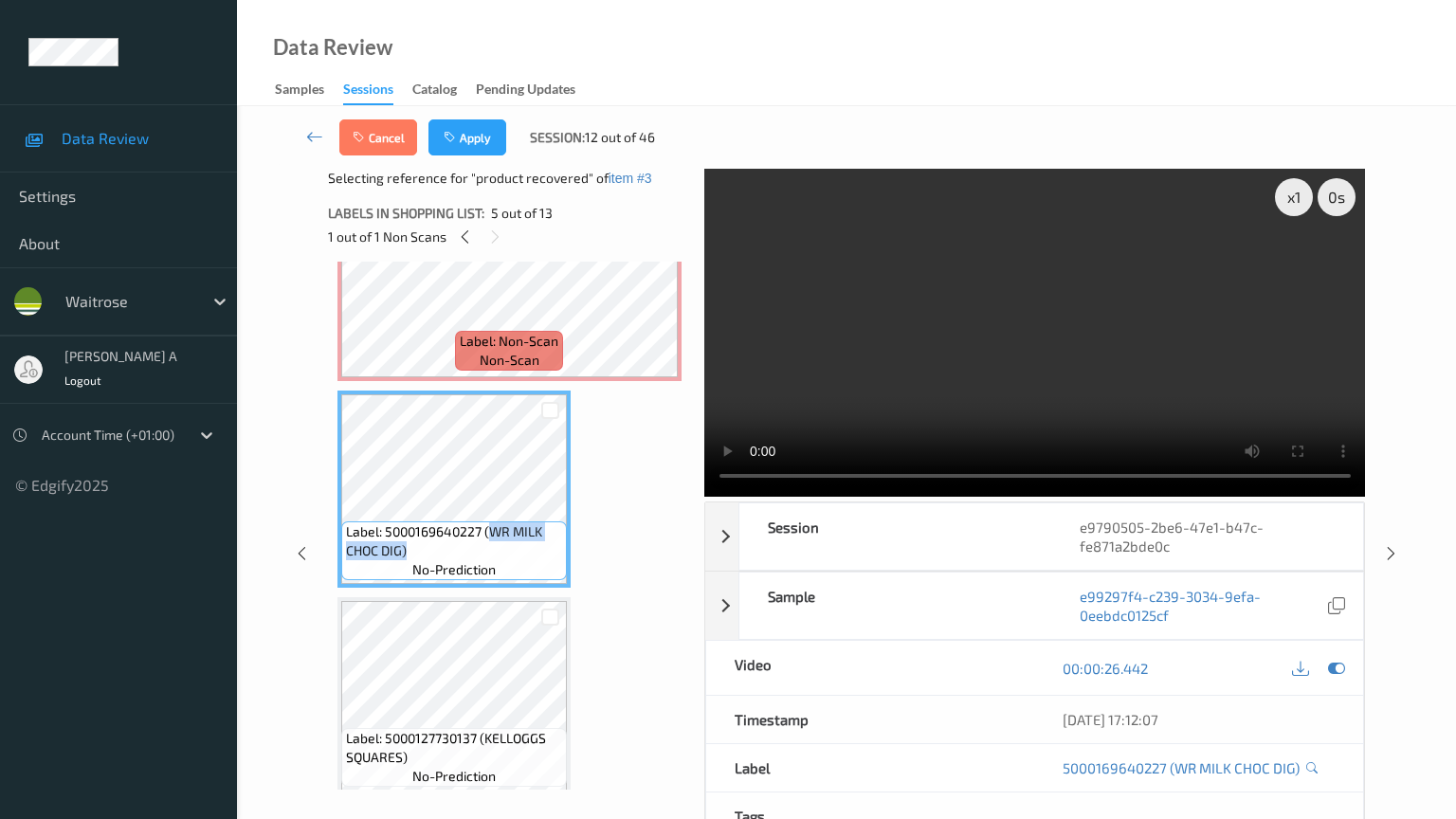 type 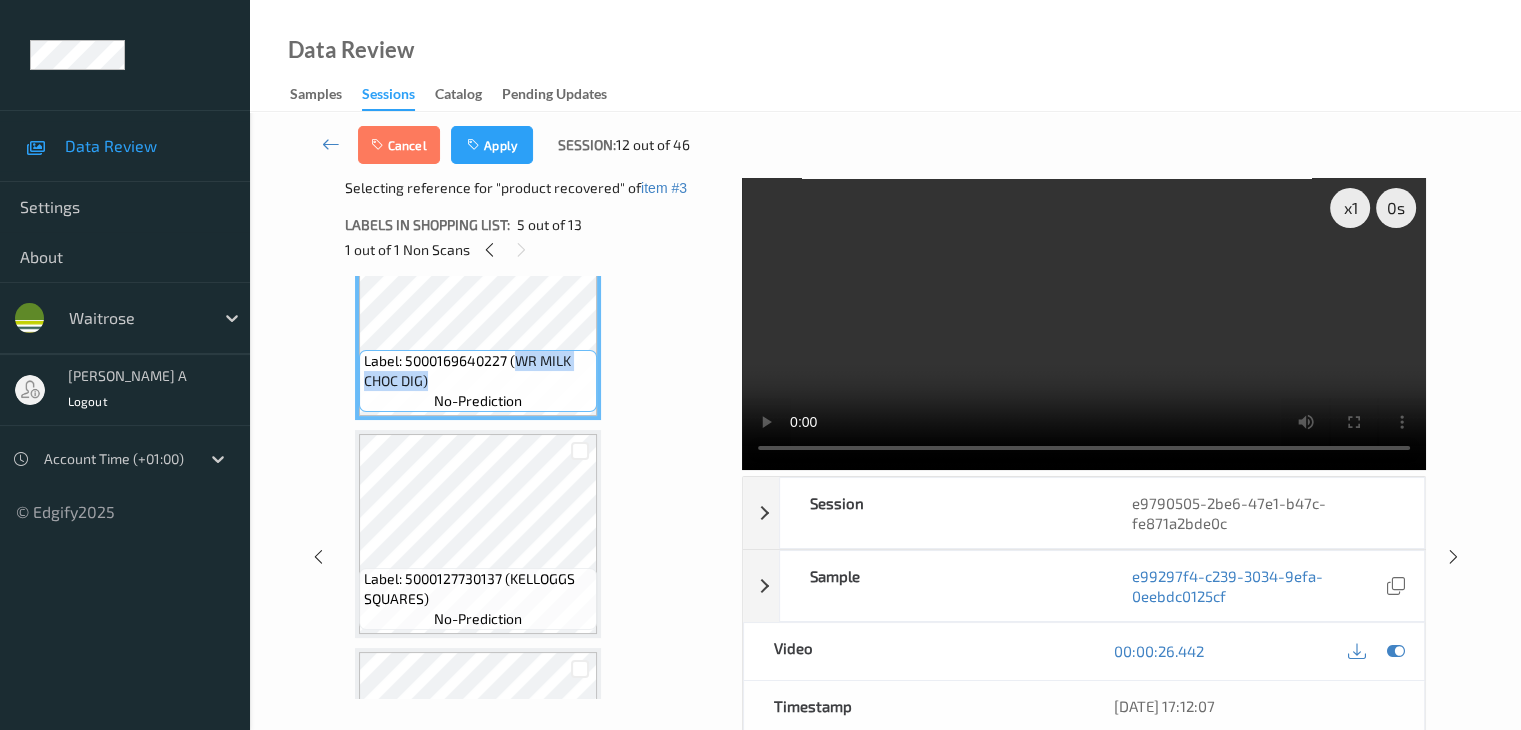 scroll, scrollTop: 746, scrollLeft: 0, axis: vertical 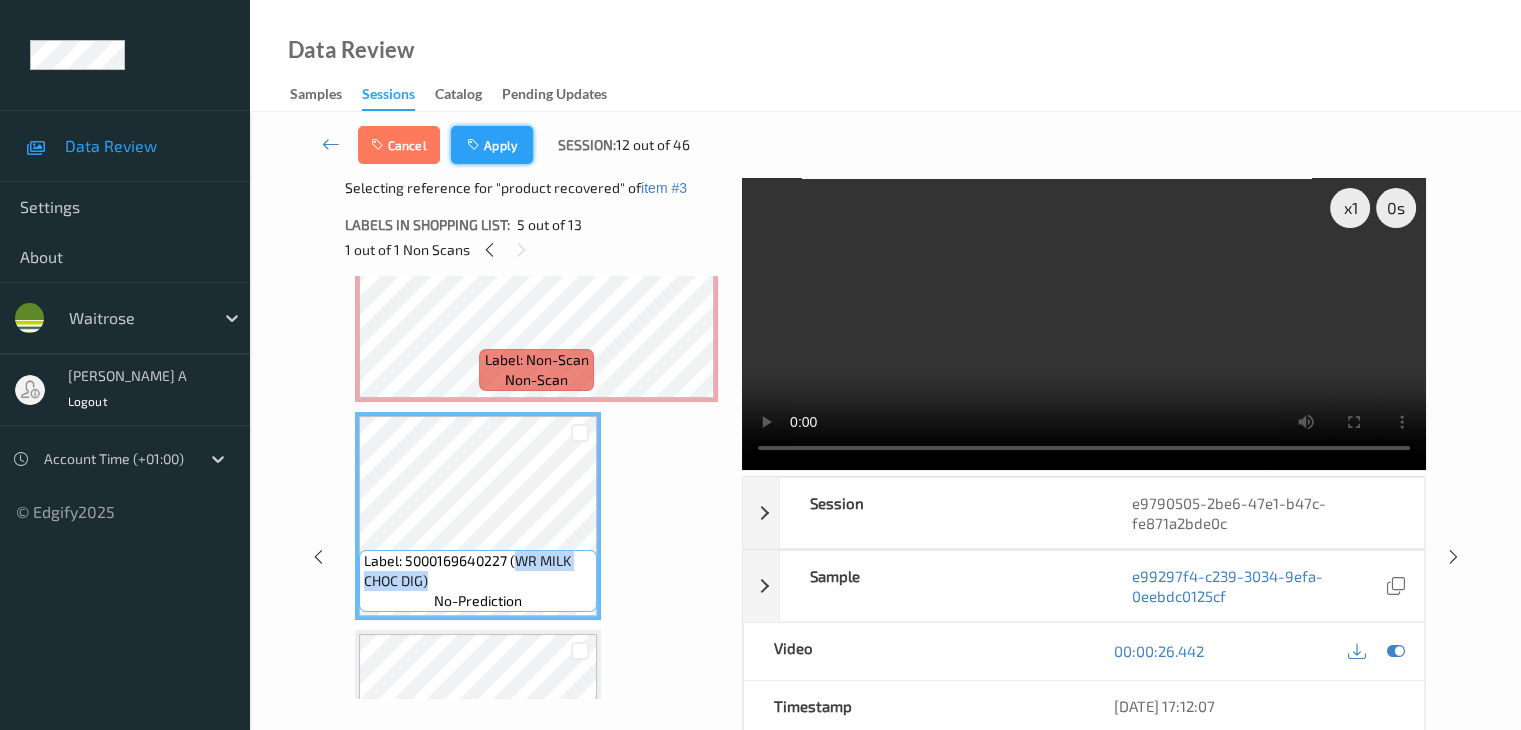 click on "Apply" at bounding box center (492, 145) 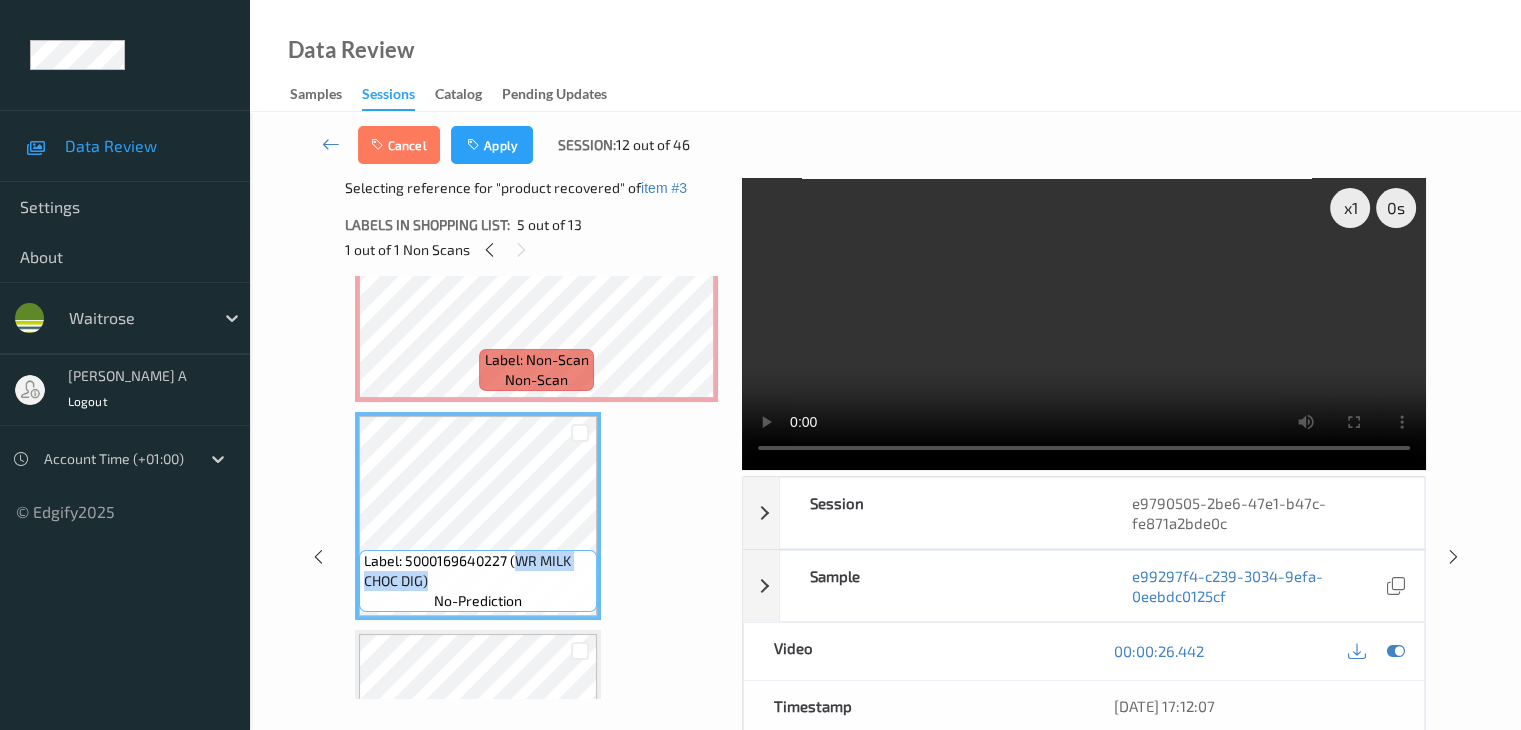 scroll, scrollTop: 446, scrollLeft: 0, axis: vertical 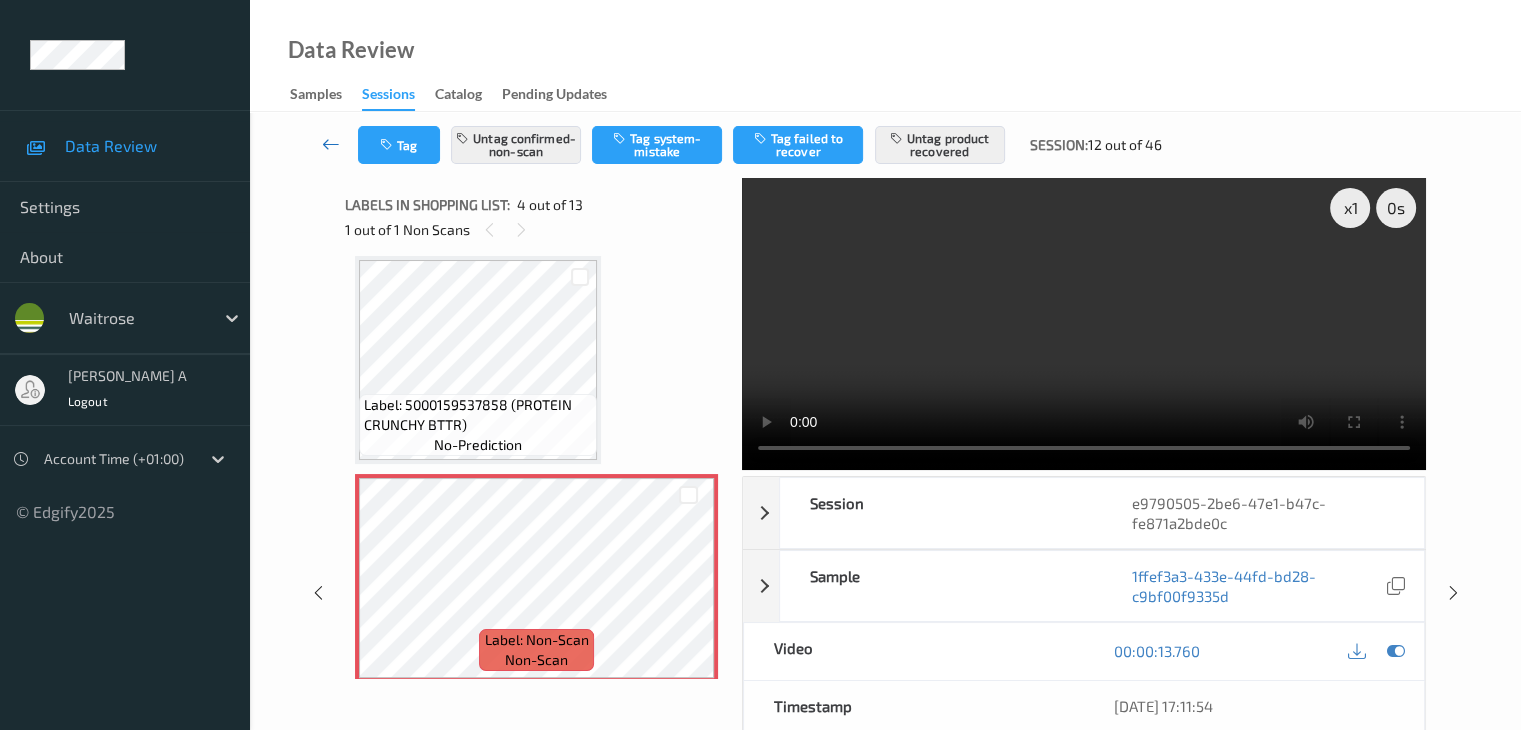 click at bounding box center (331, 144) 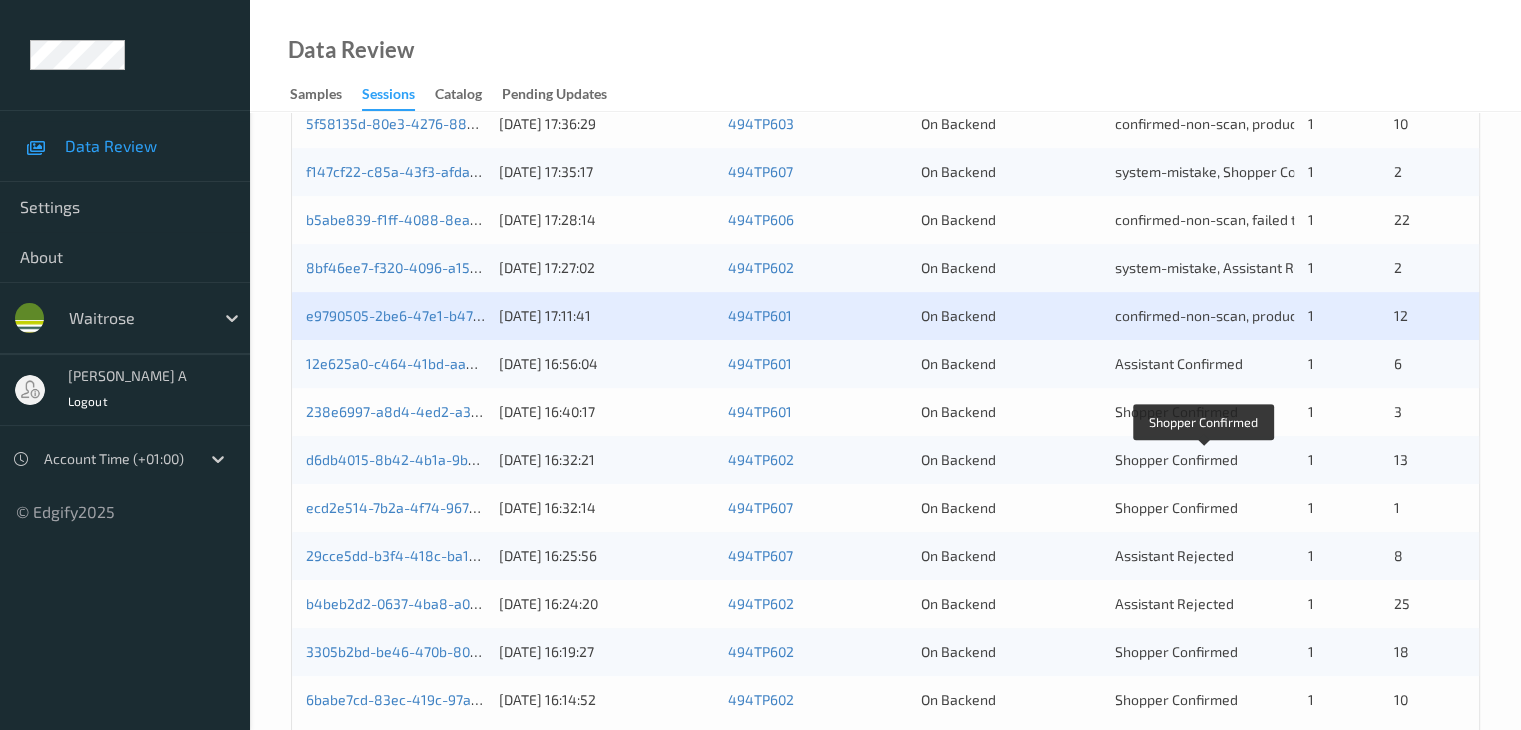 scroll, scrollTop: 900, scrollLeft: 0, axis: vertical 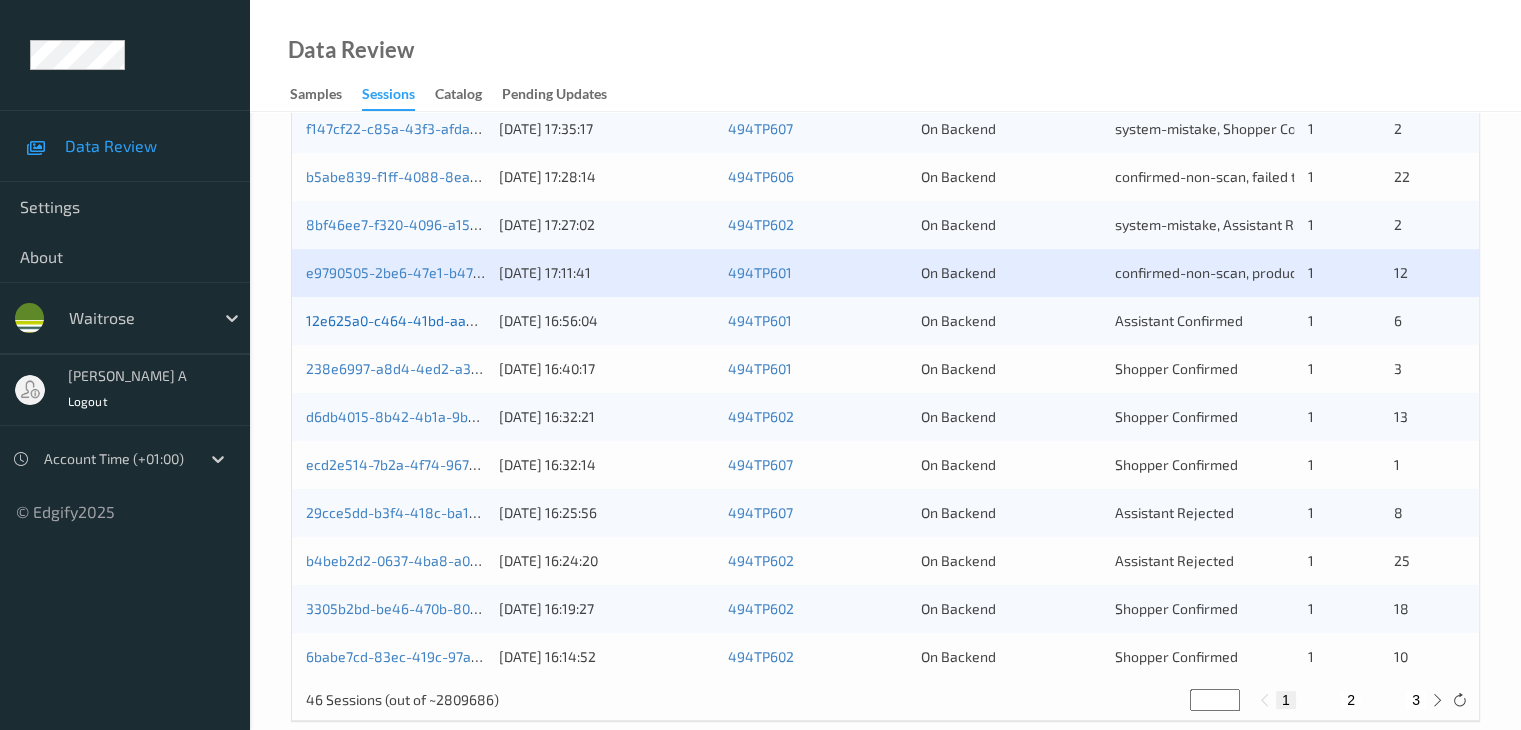 click on "12e625a0-c464-41bd-aa36-f0ea887c3ad7" at bounding box center [443, 320] 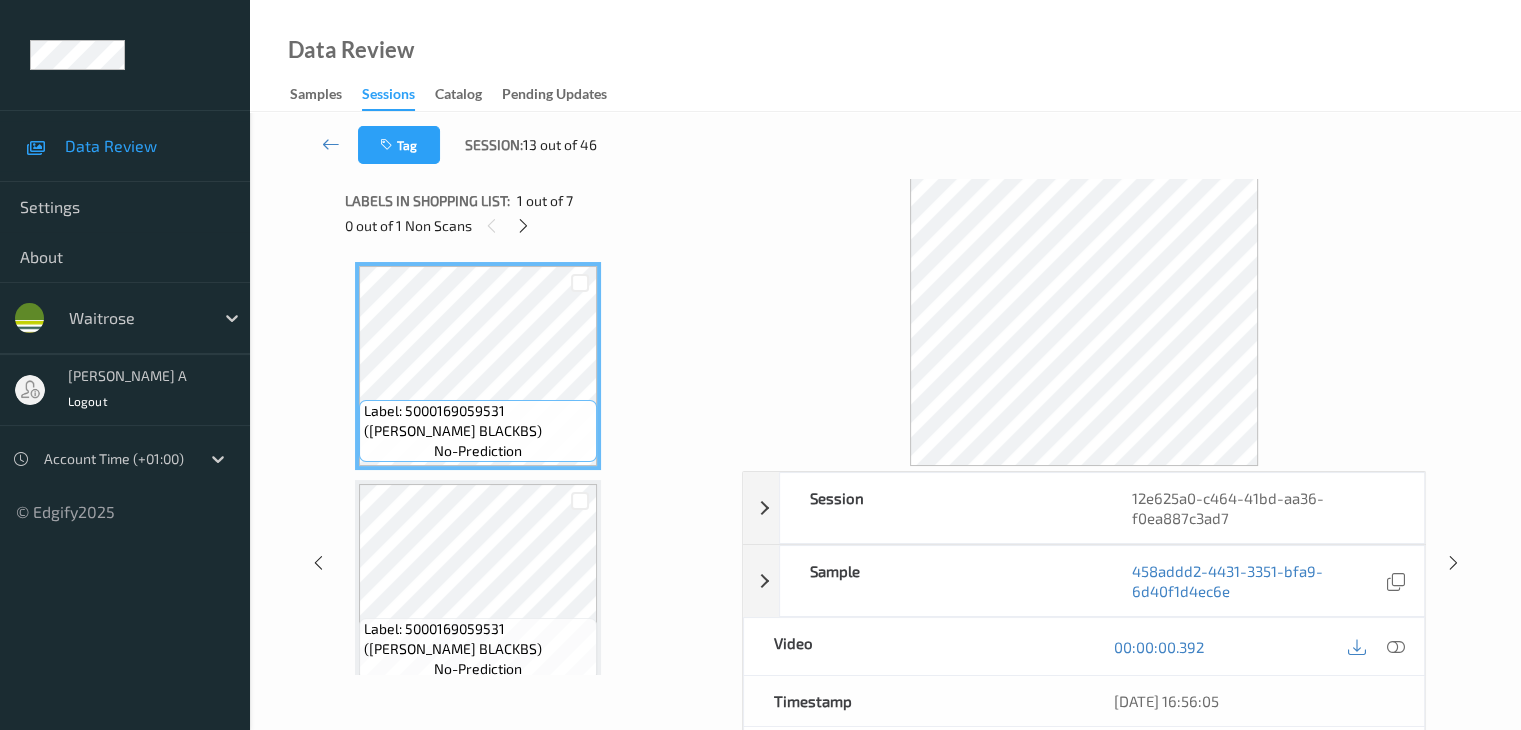 scroll, scrollTop: 0, scrollLeft: 0, axis: both 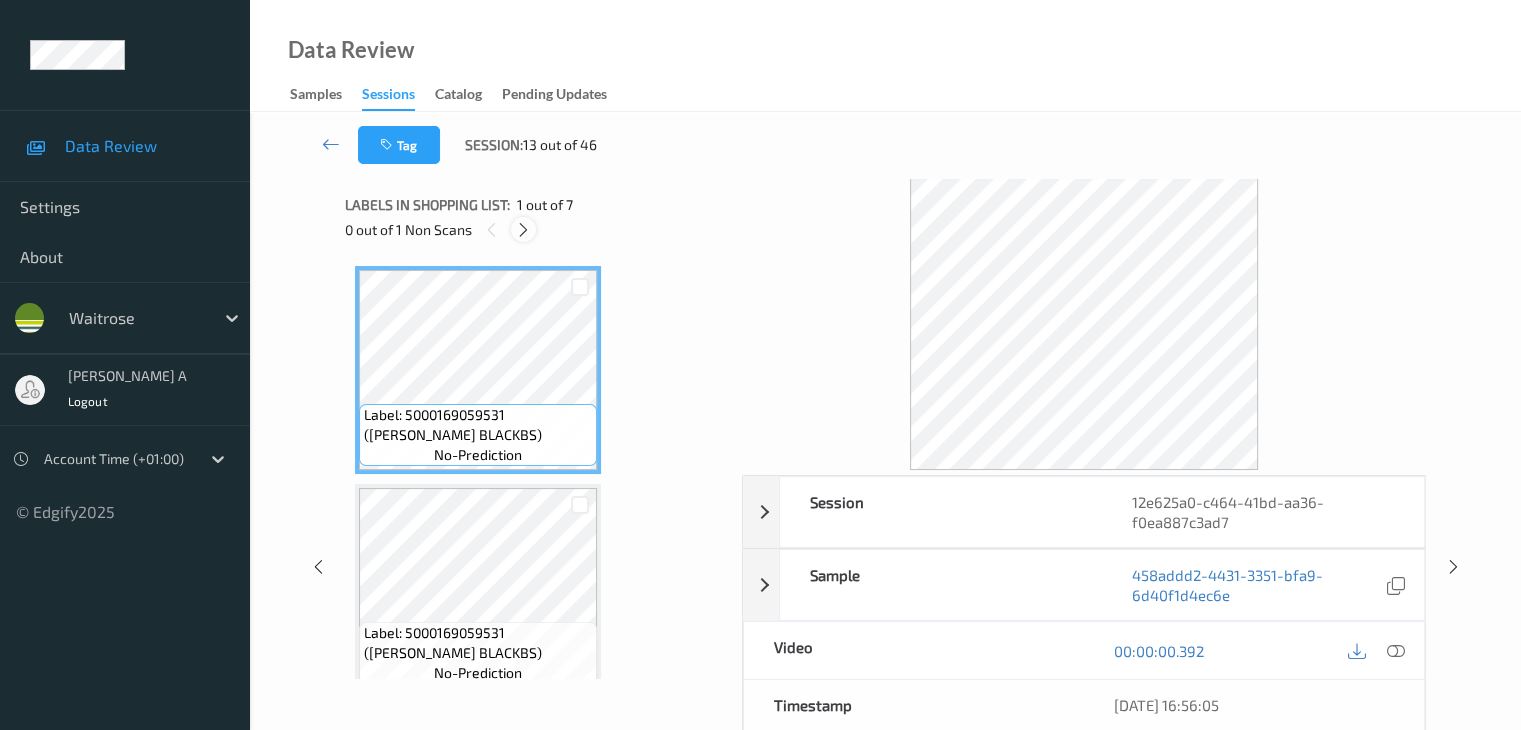 click at bounding box center [523, 230] 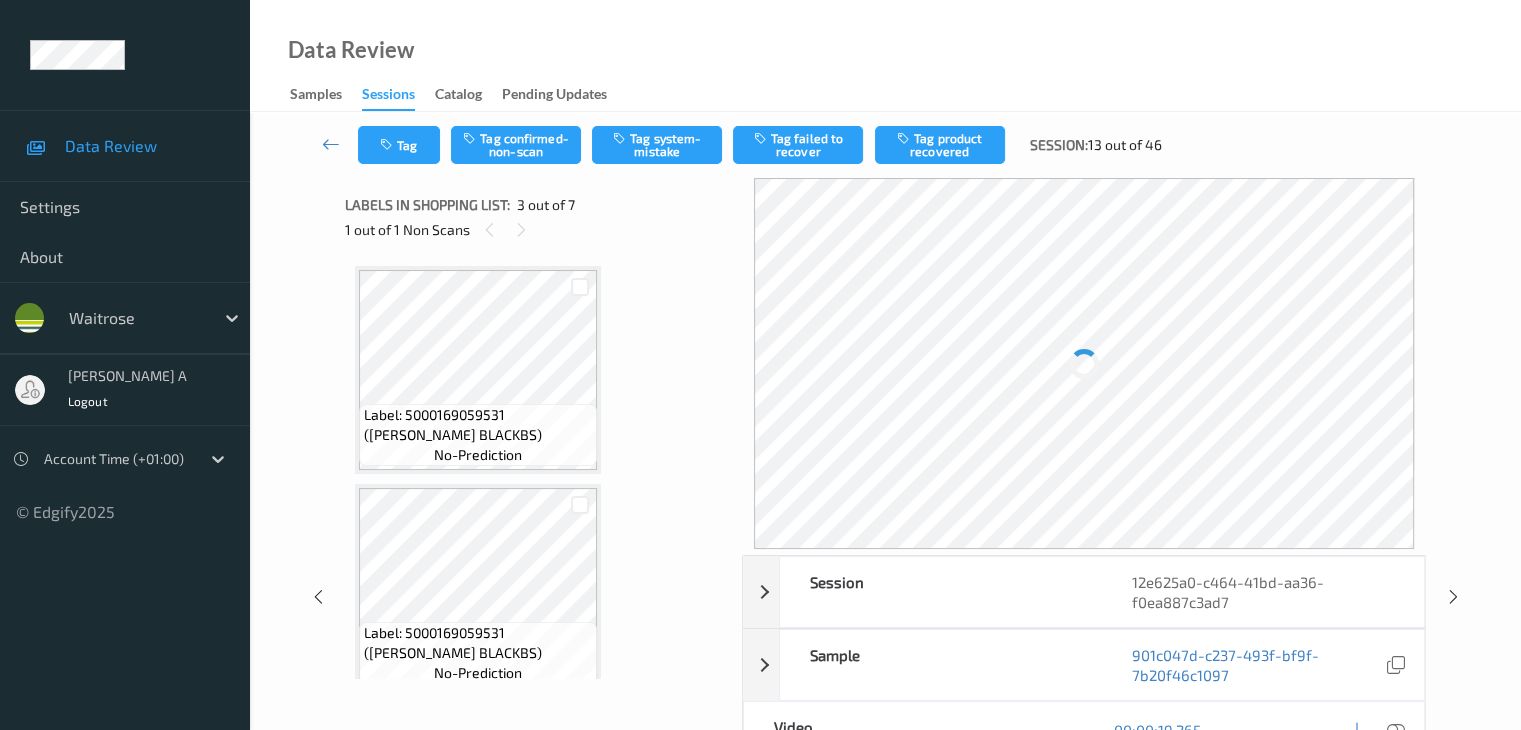 scroll, scrollTop: 228, scrollLeft: 0, axis: vertical 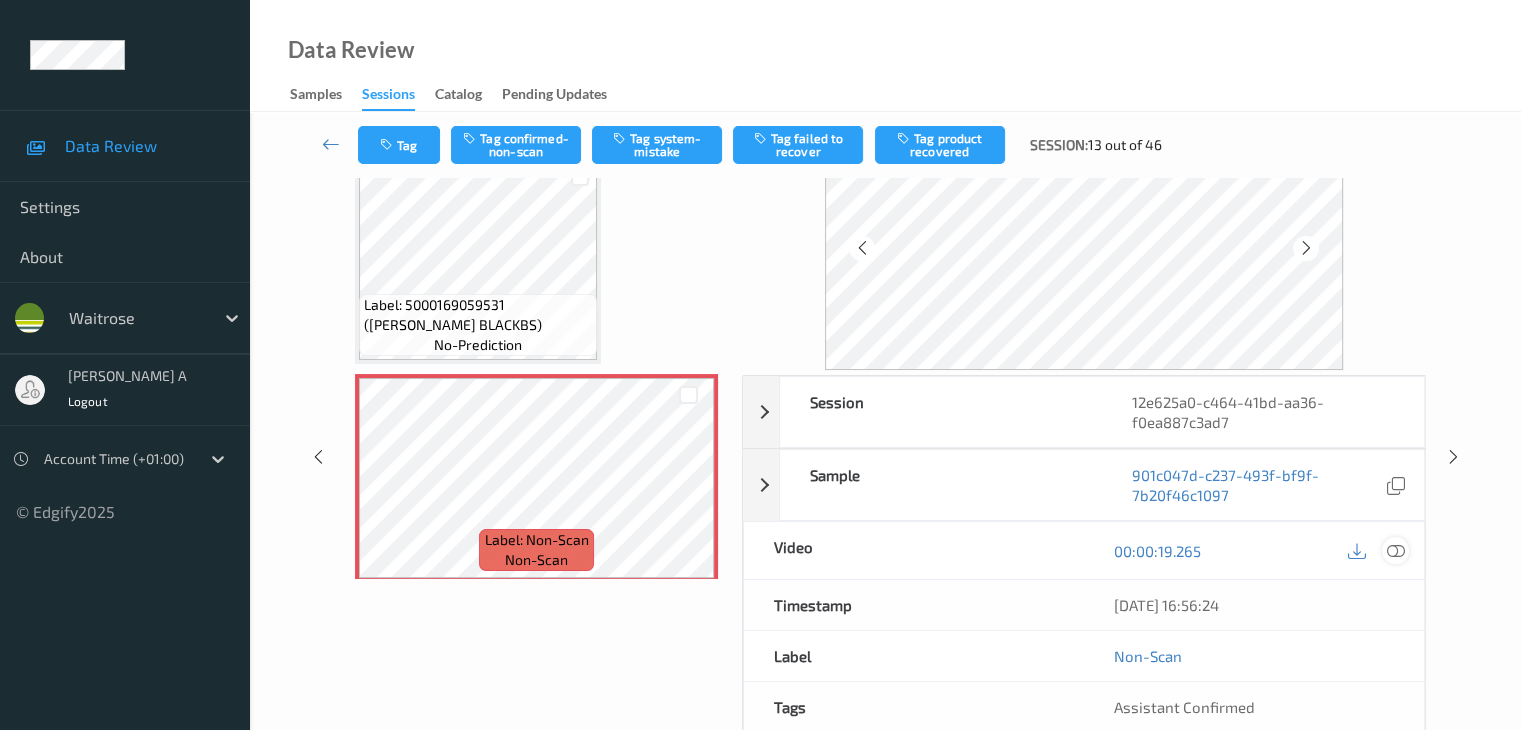 click at bounding box center [1395, 551] 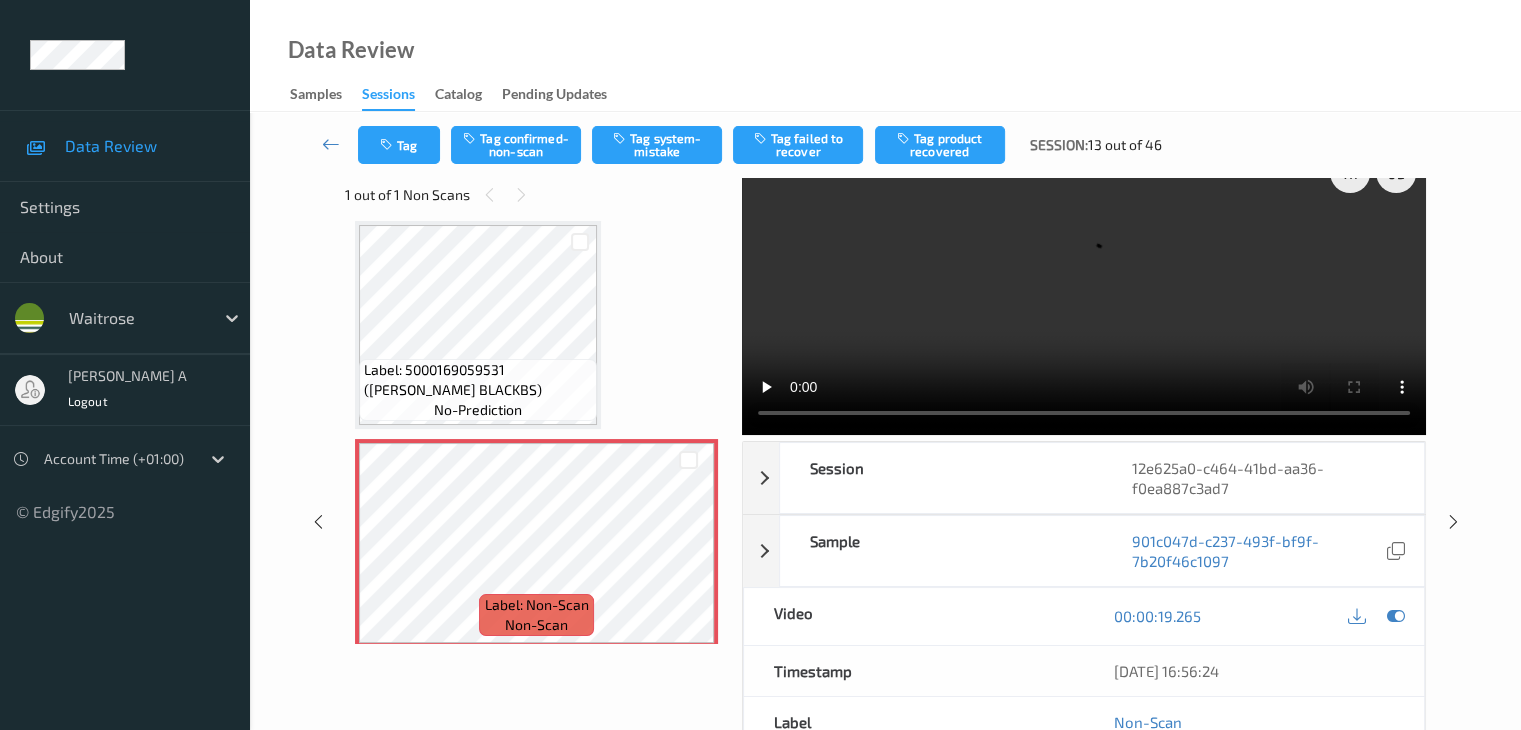 scroll, scrollTop: 0, scrollLeft: 0, axis: both 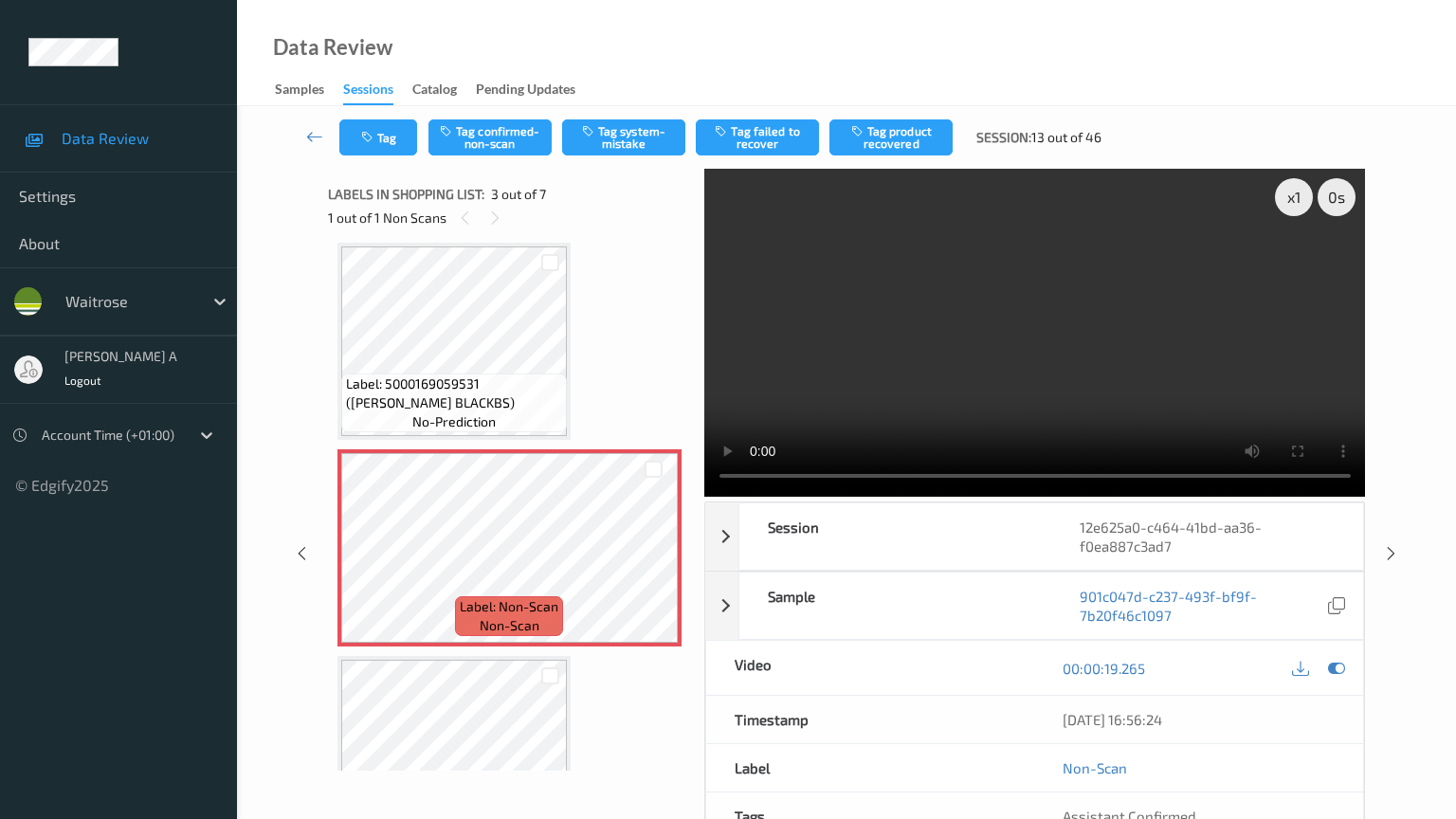 type 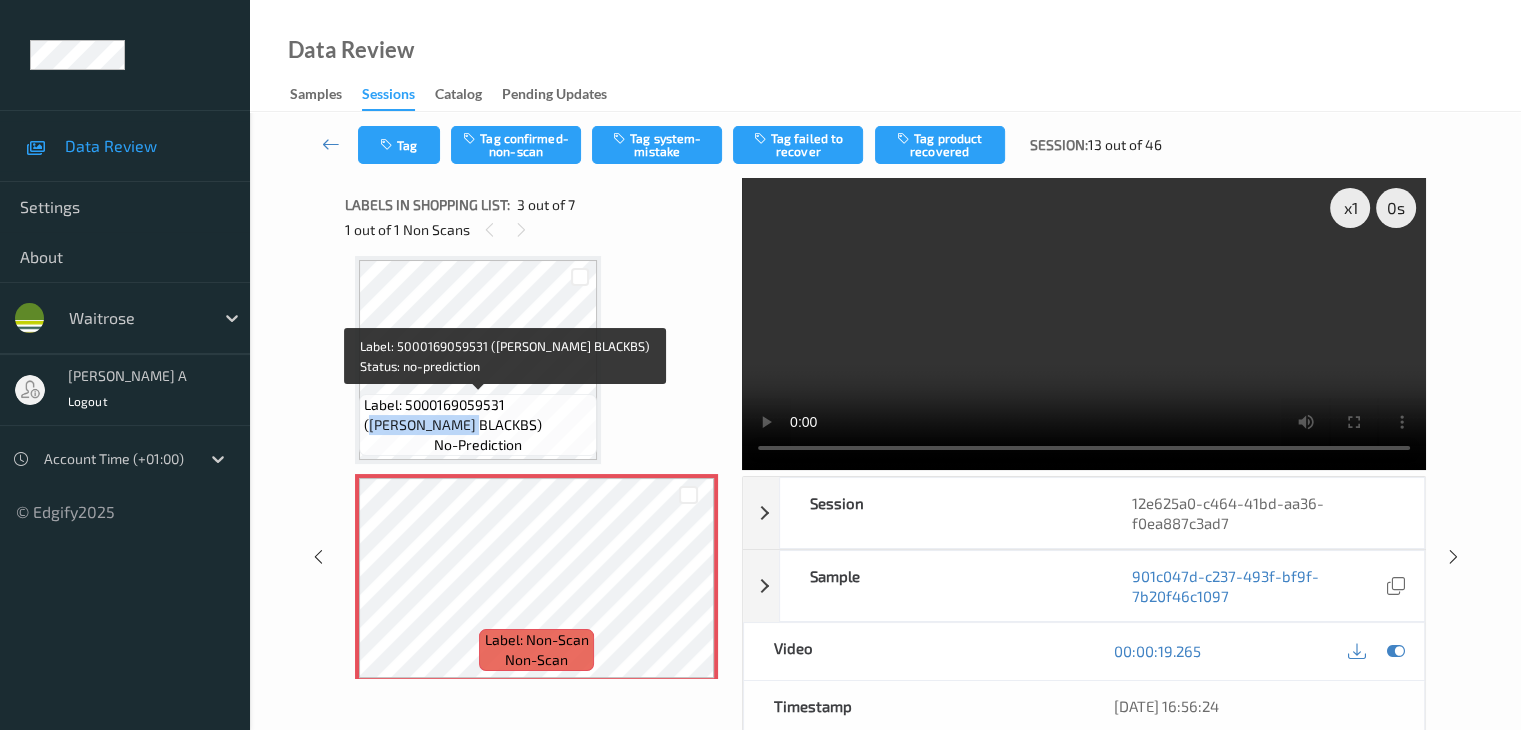 drag, startPoint x: 512, startPoint y: 404, endPoint x: 421, endPoint y: 426, distance: 93.62158 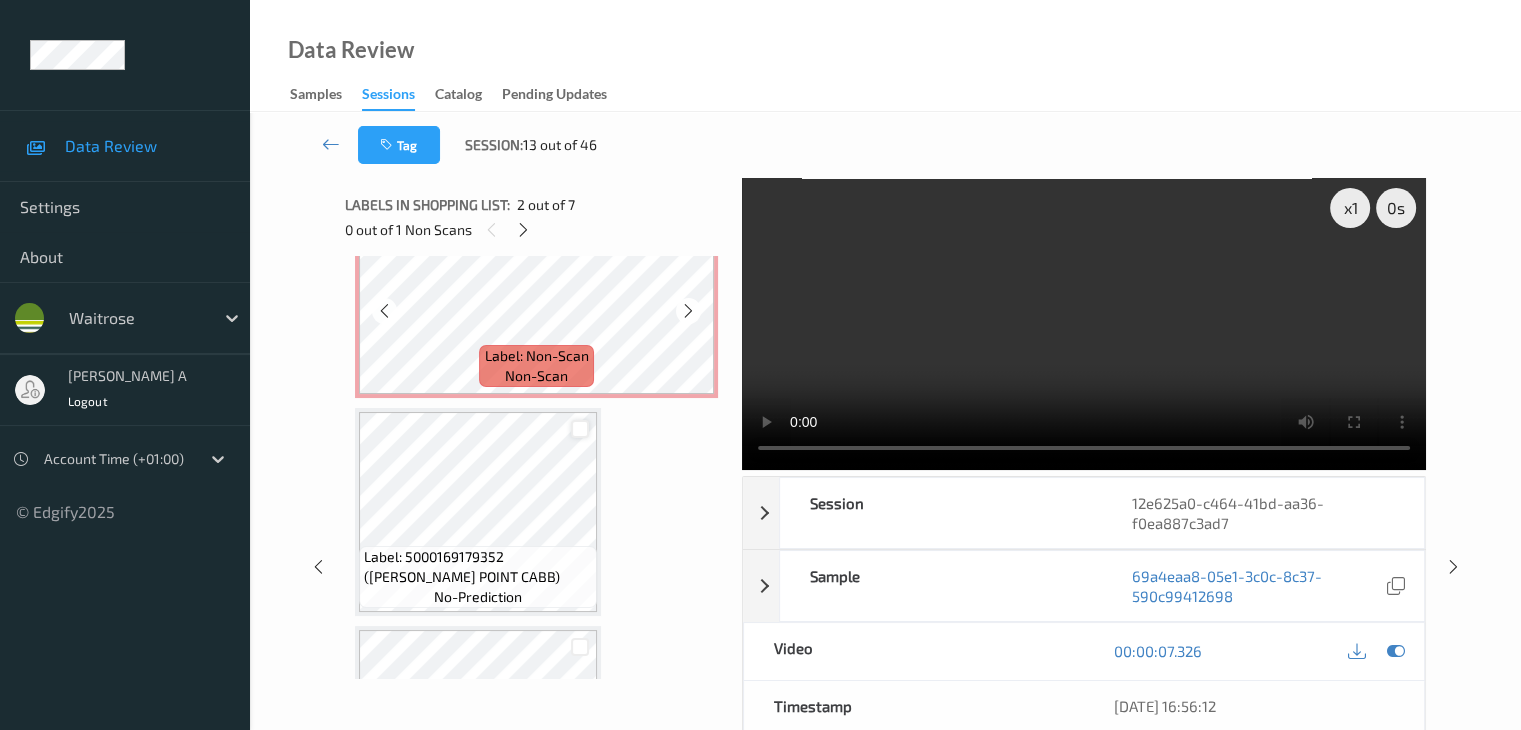 scroll, scrollTop: 528, scrollLeft: 0, axis: vertical 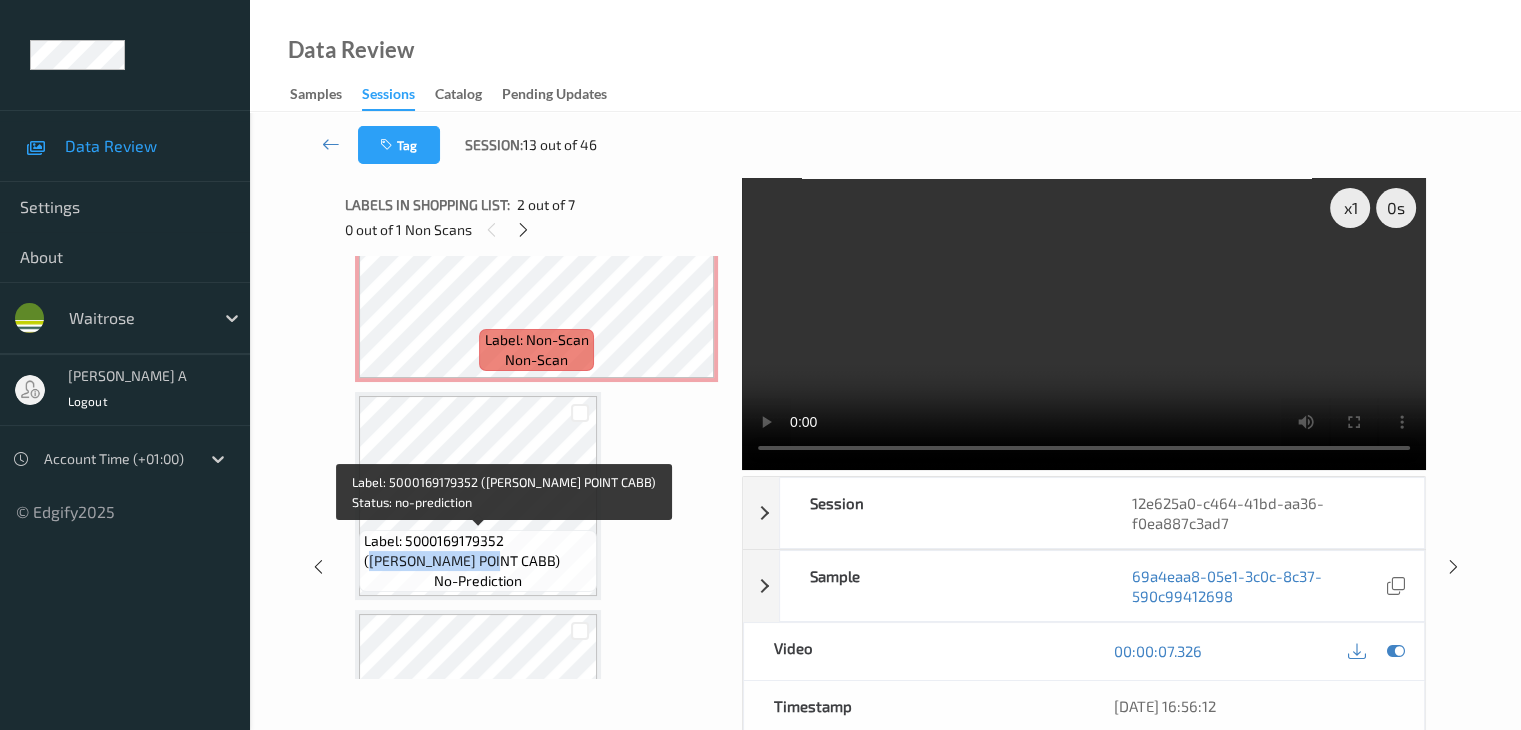 drag, startPoint x: 514, startPoint y: 541, endPoint x: 439, endPoint y: 567, distance: 79.37884 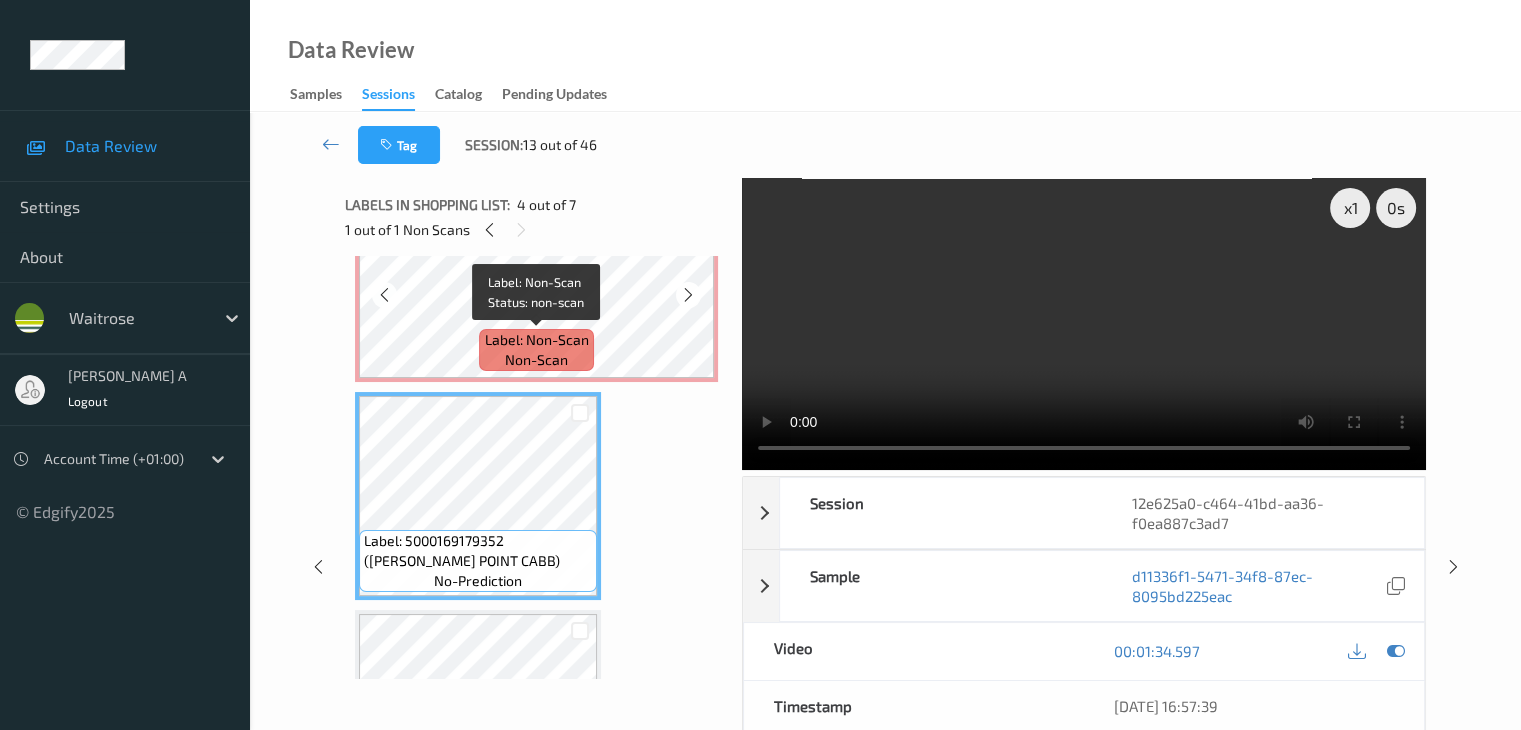 click on "Label: Non-Scan" at bounding box center (537, 340) 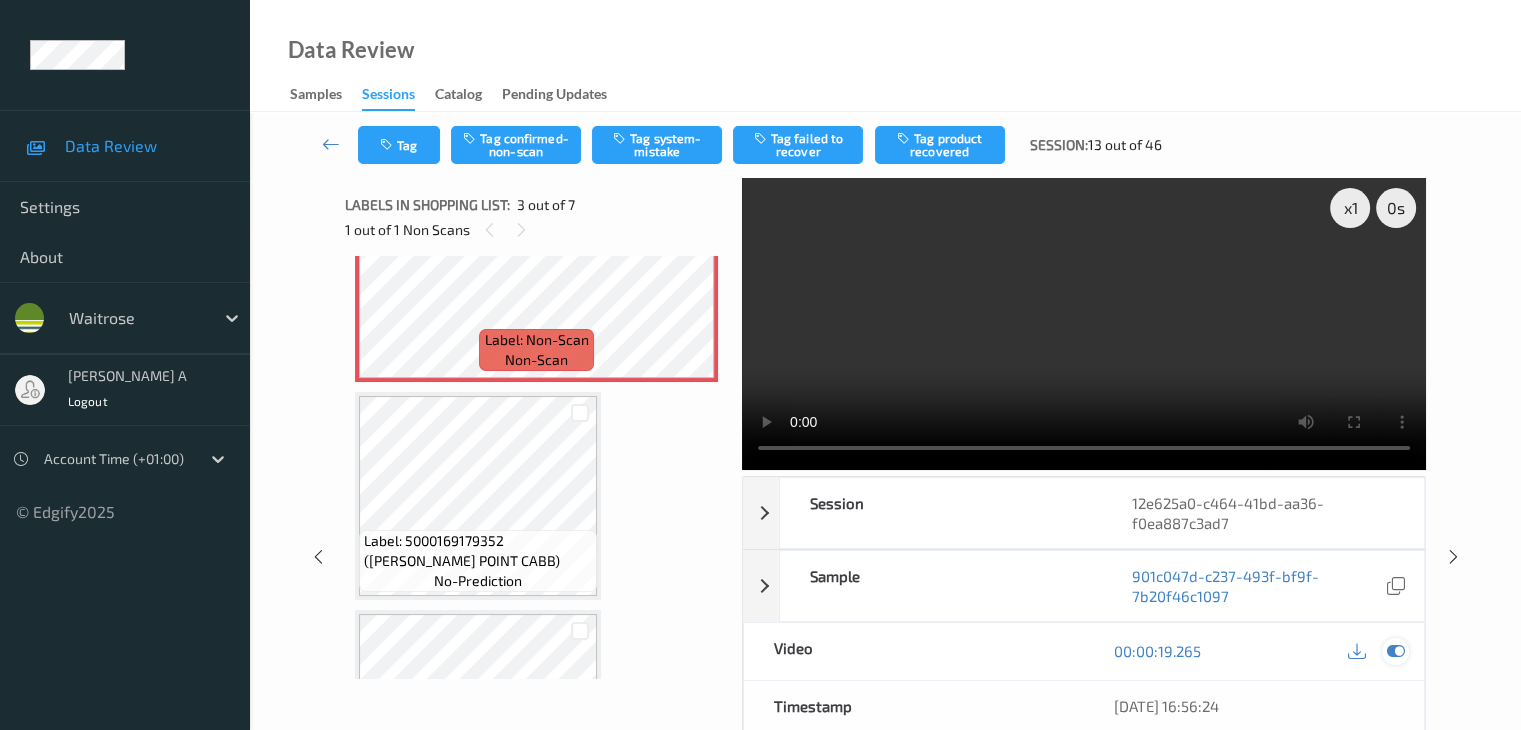 click at bounding box center [1395, 651] 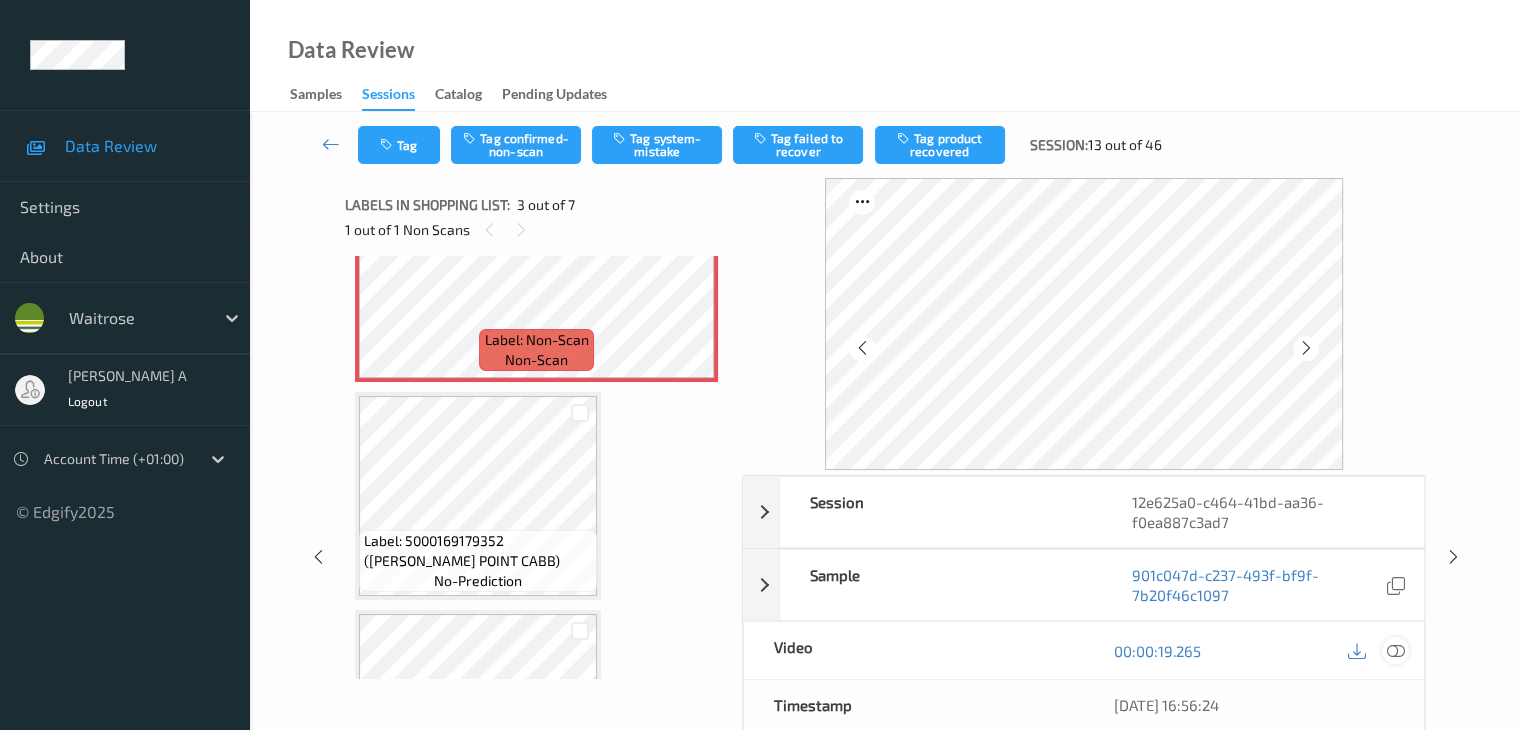 click at bounding box center (1395, 651) 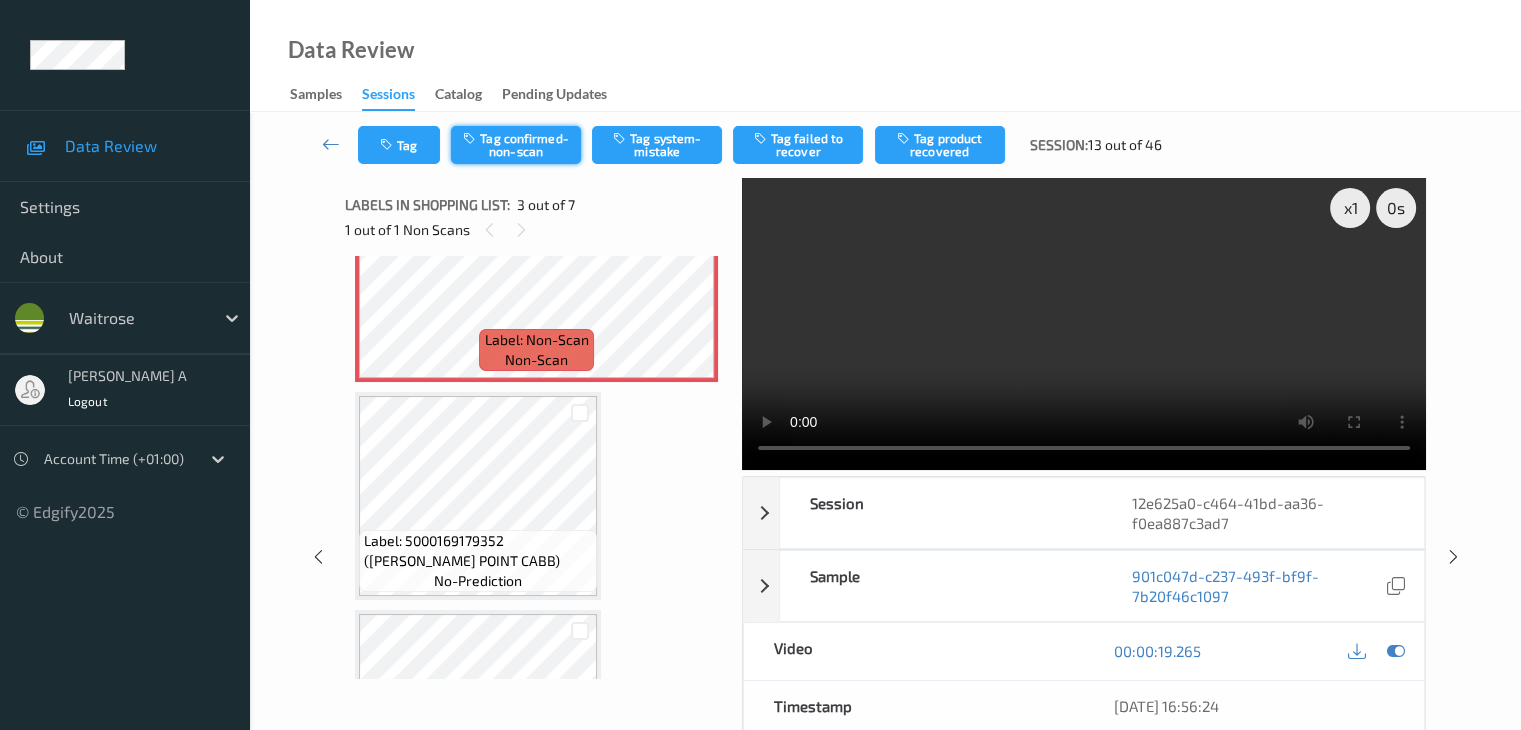 click on "Tag   confirmed-non-scan" at bounding box center (516, 145) 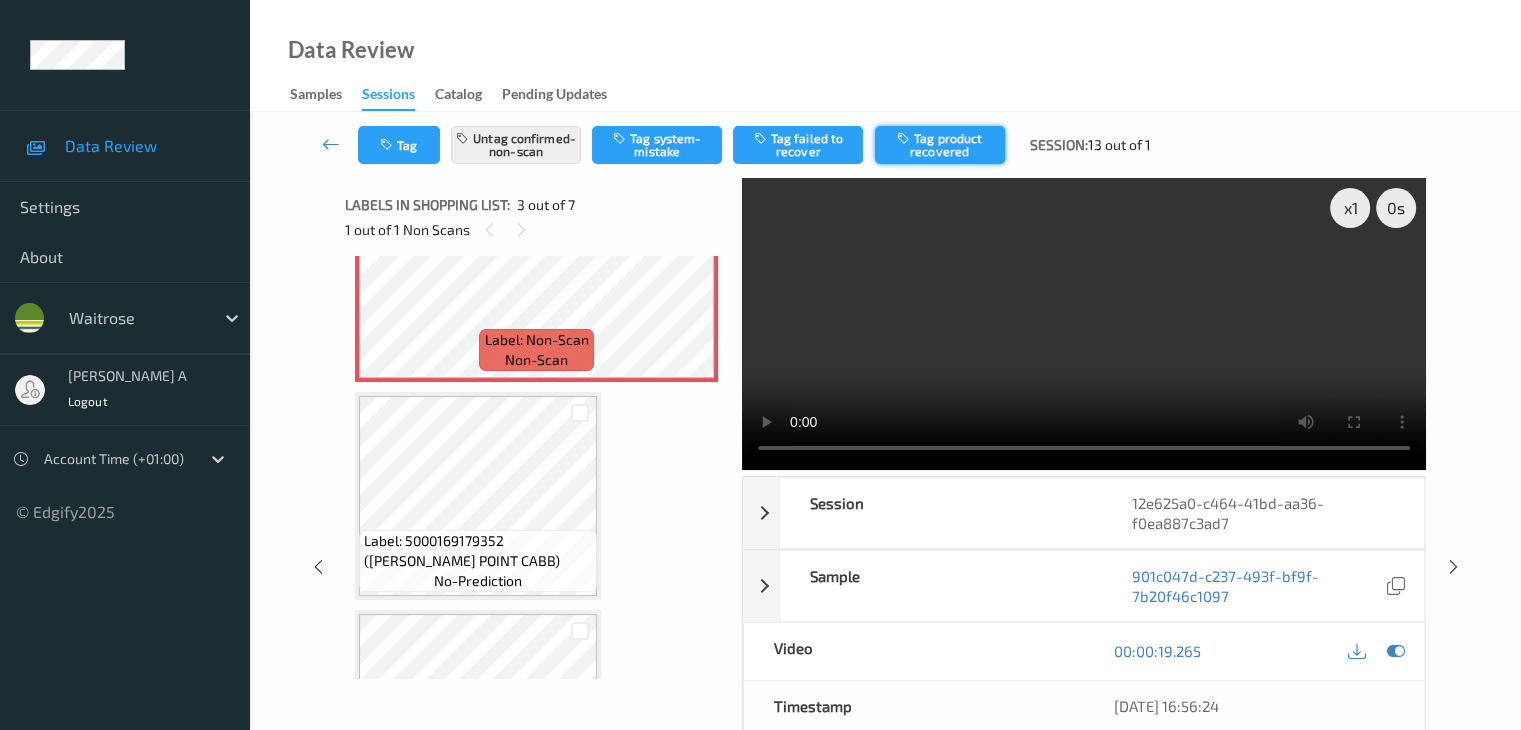 click on "Tag   product recovered" at bounding box center [940, 145] 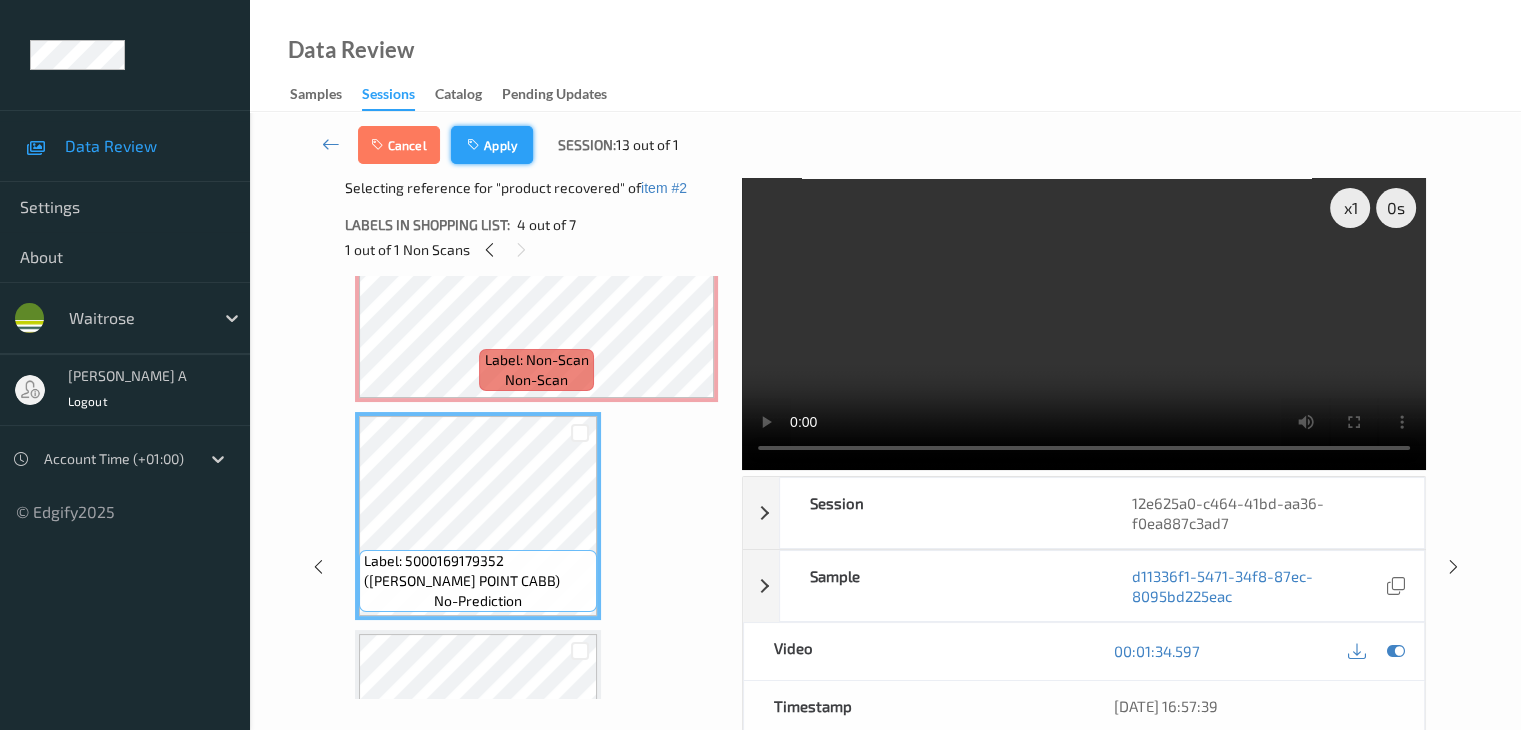 click on "Apply" at bounding box center (492, 145) 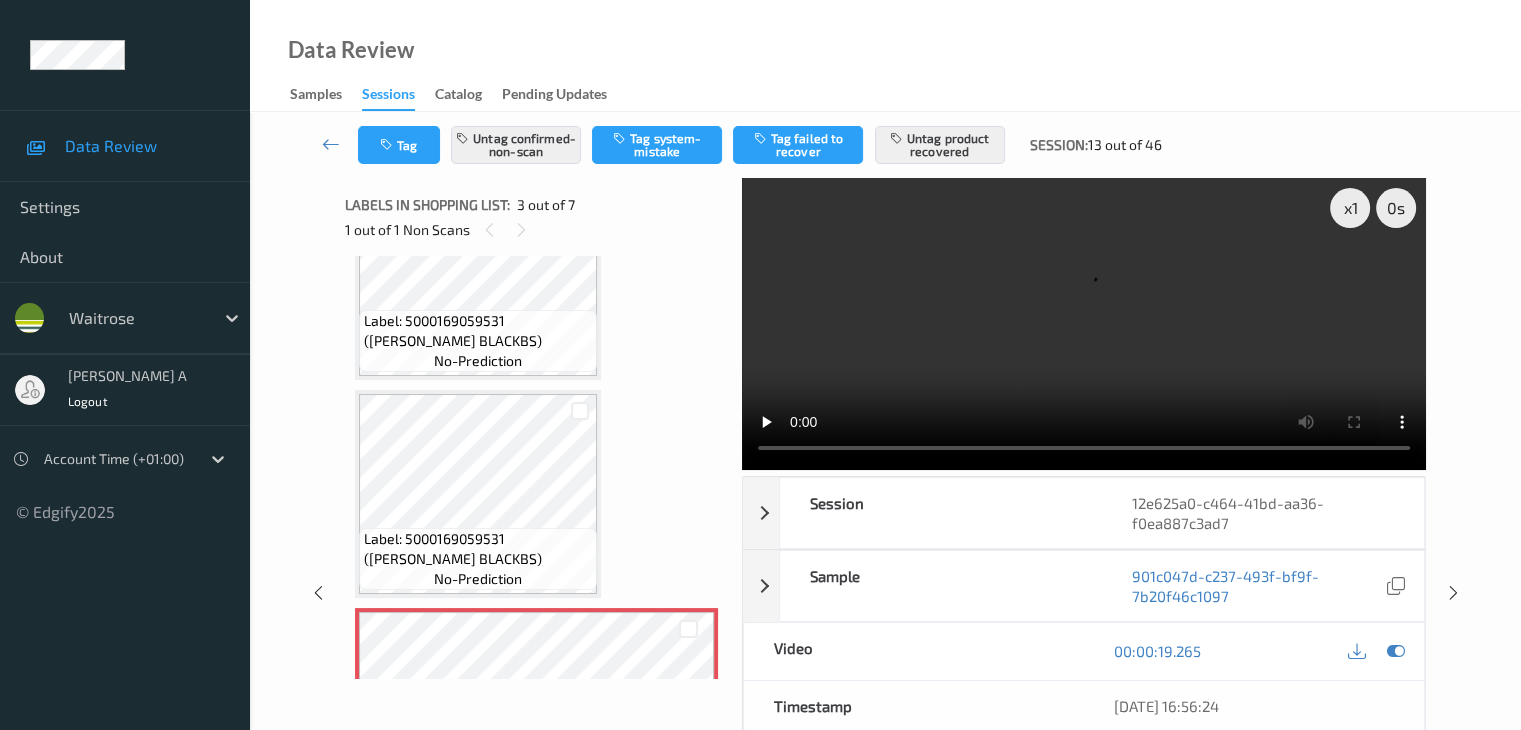 scroll, scrollTop: 0, scrollLeft: 0, axis: both 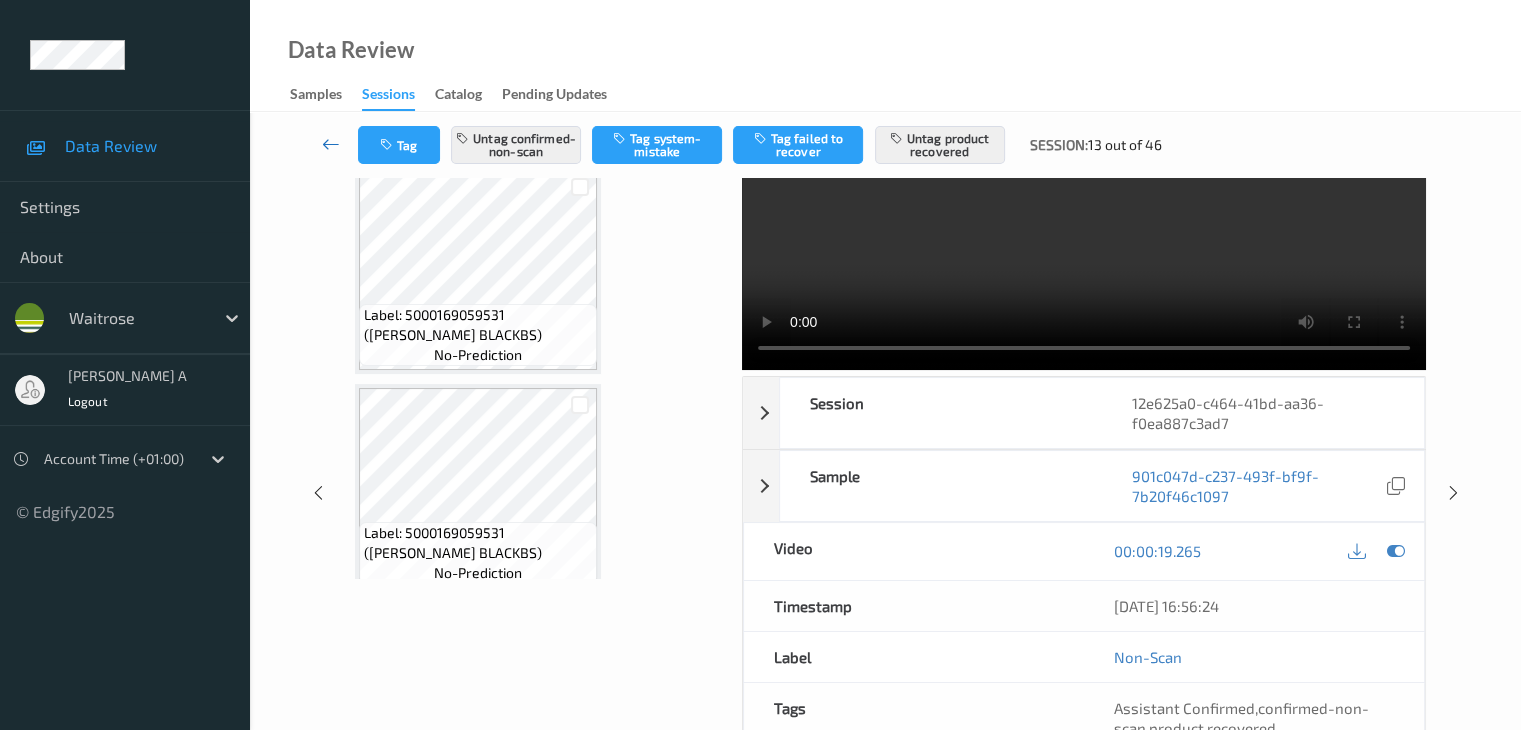 click at bounding box center [331, 144] 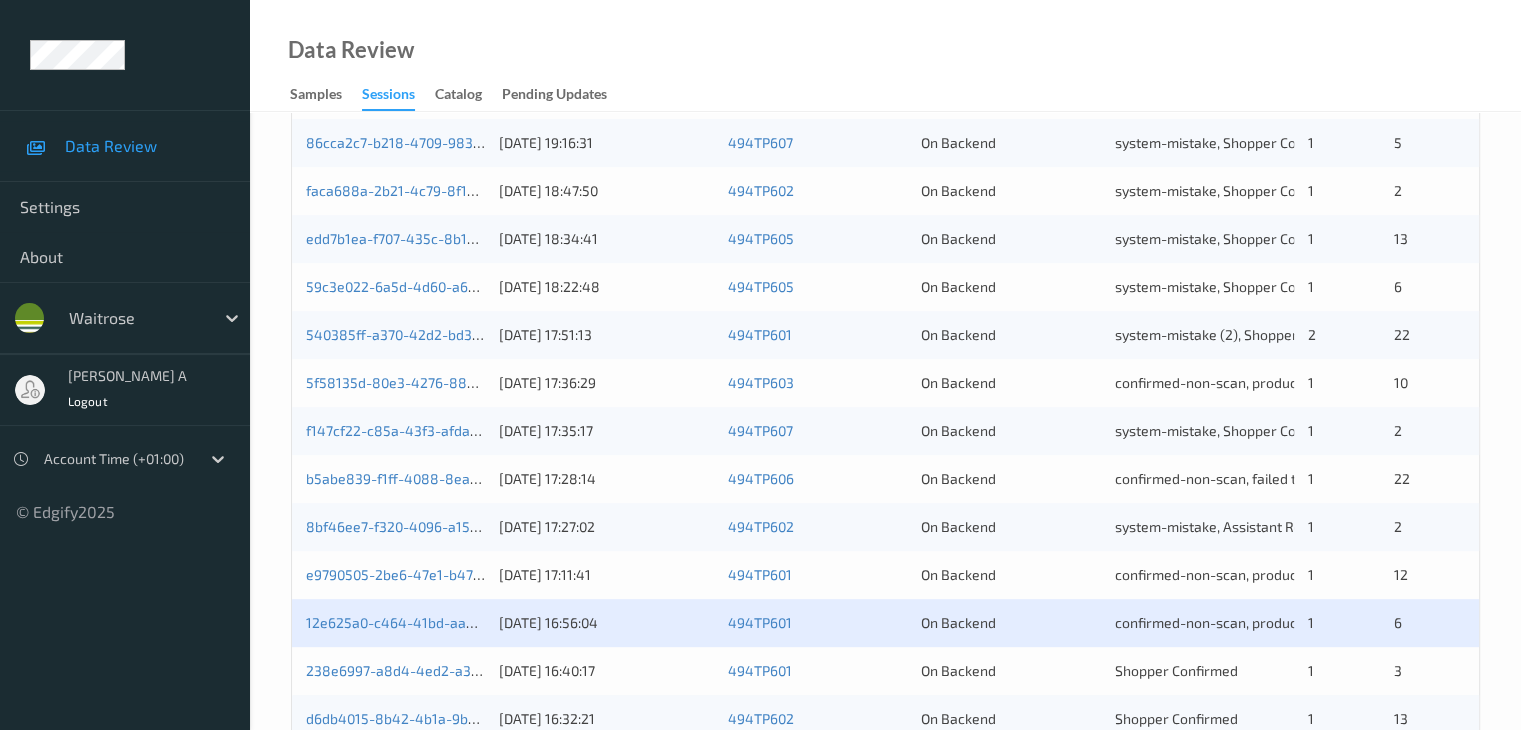 scroll, scrollTop: 600, scrollLeft: 0, axis: vertical 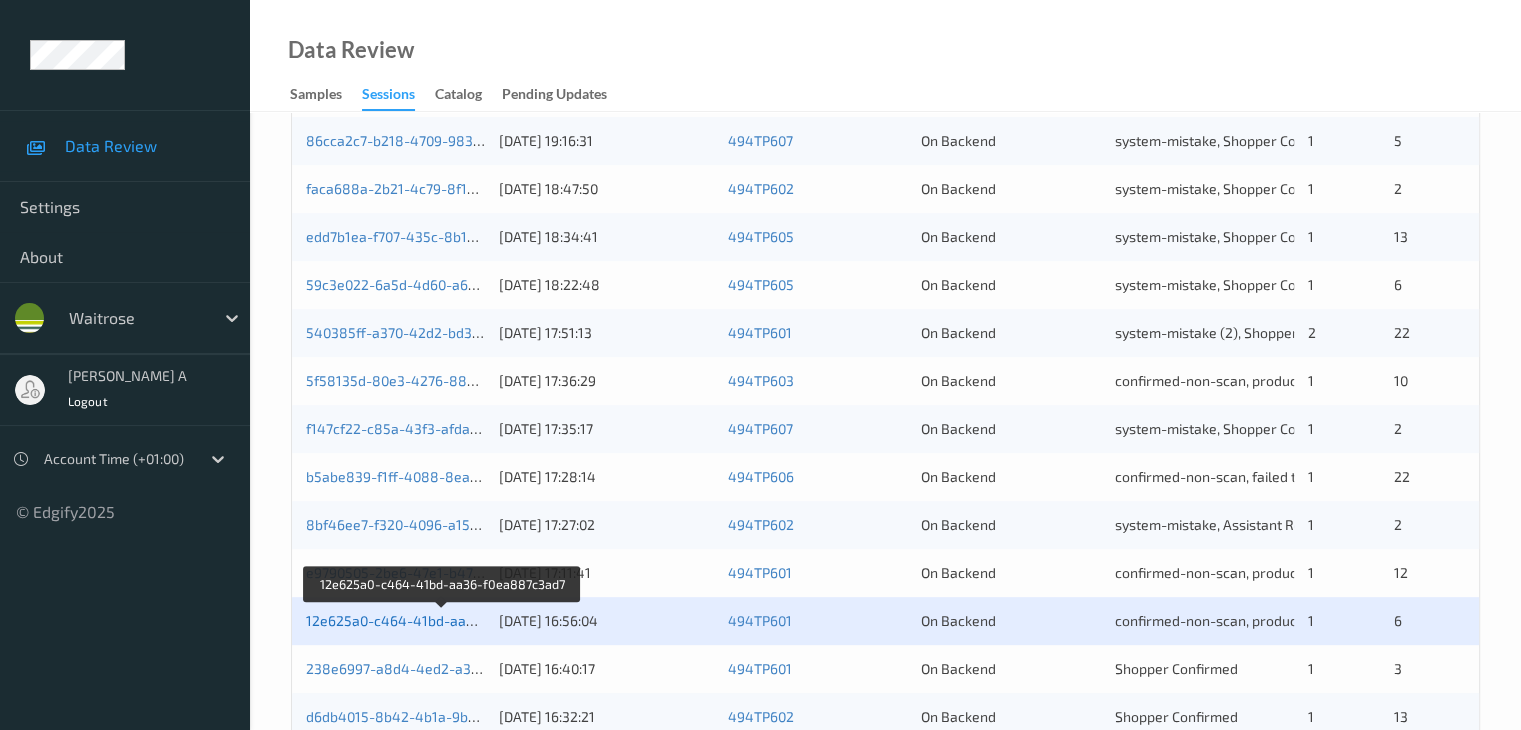 click on "12e625a0-c464-41bd-aa36-f0ea887c3ad7" at bounding box center [443, 620] 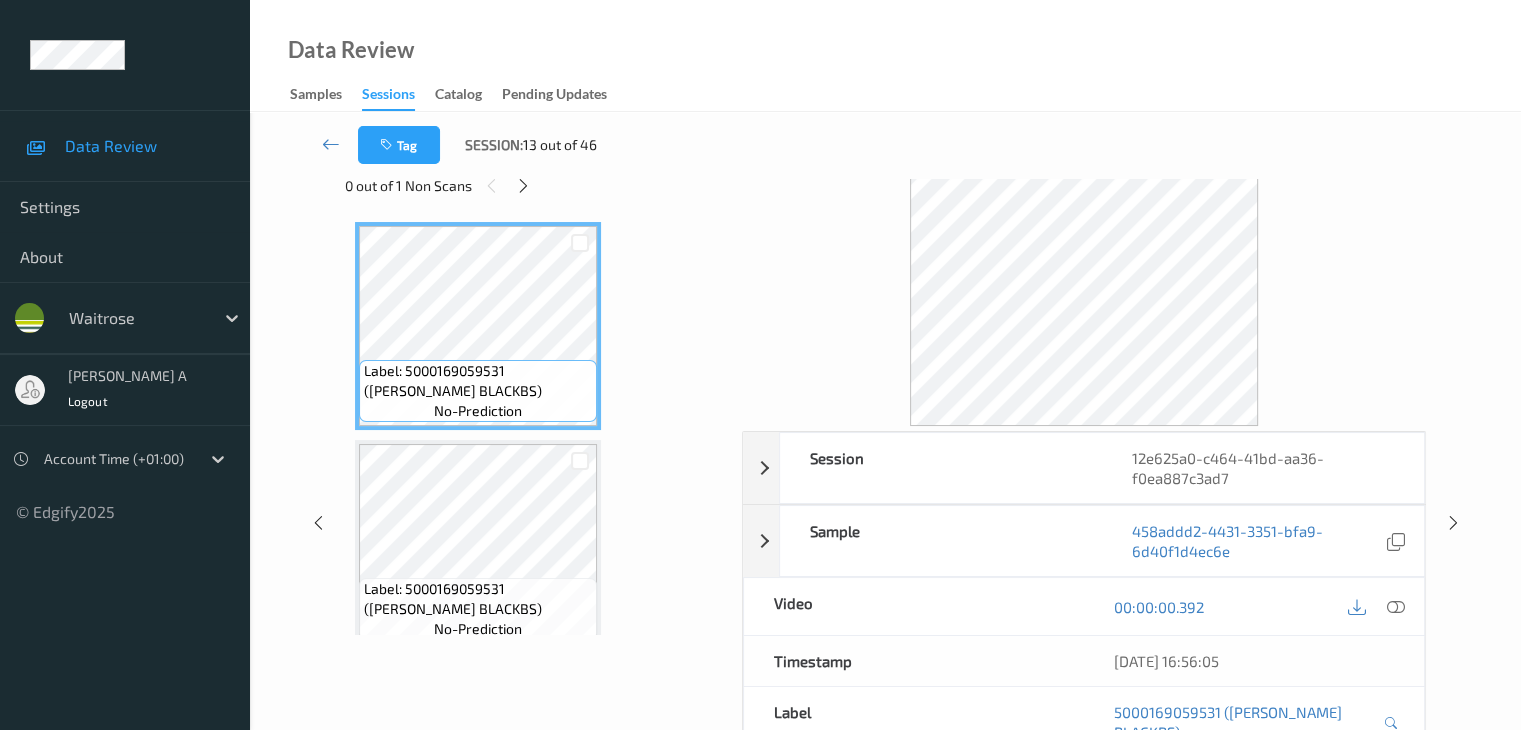 scroll, scrollTop: 0, scrollLeft: 0, axis: both 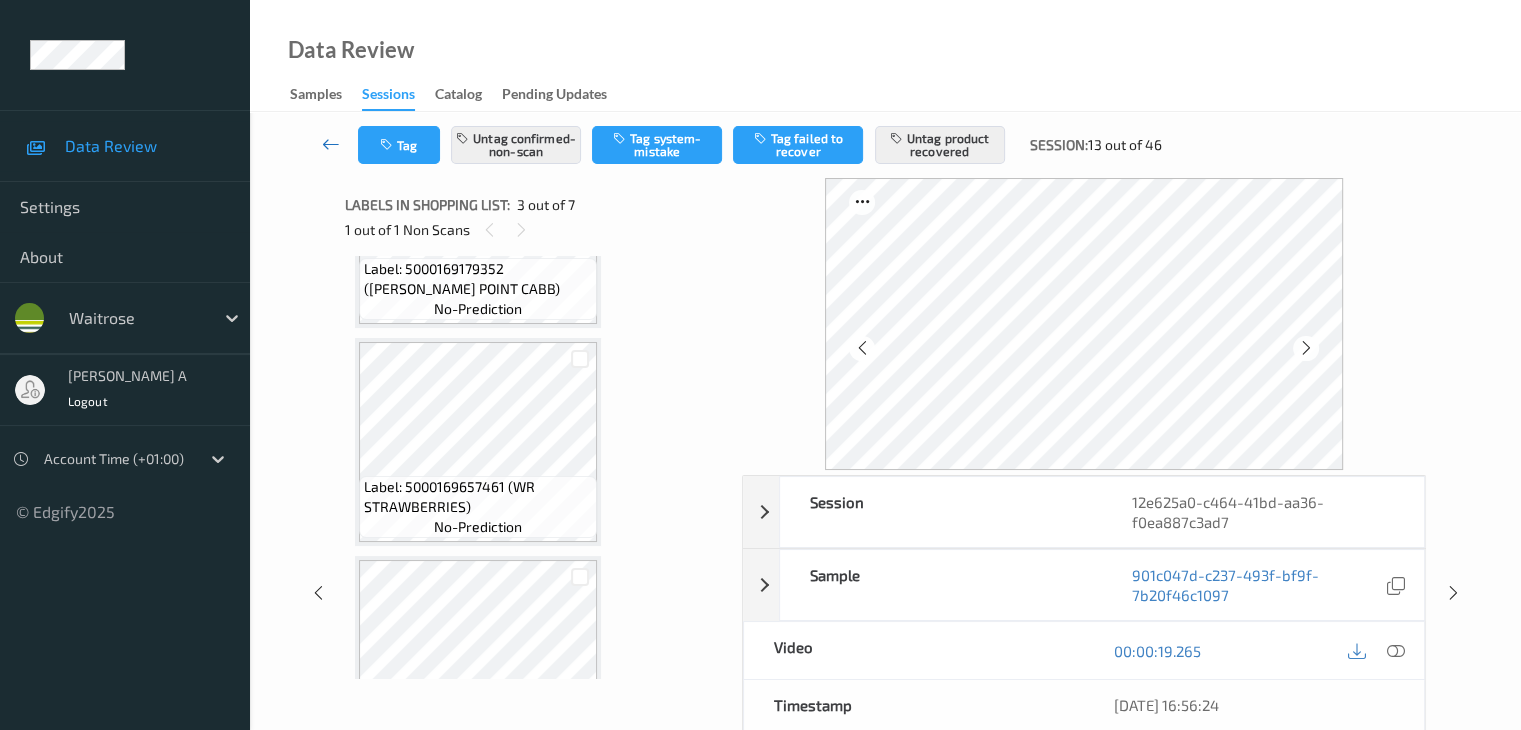 click at bounding box center (331, 144) 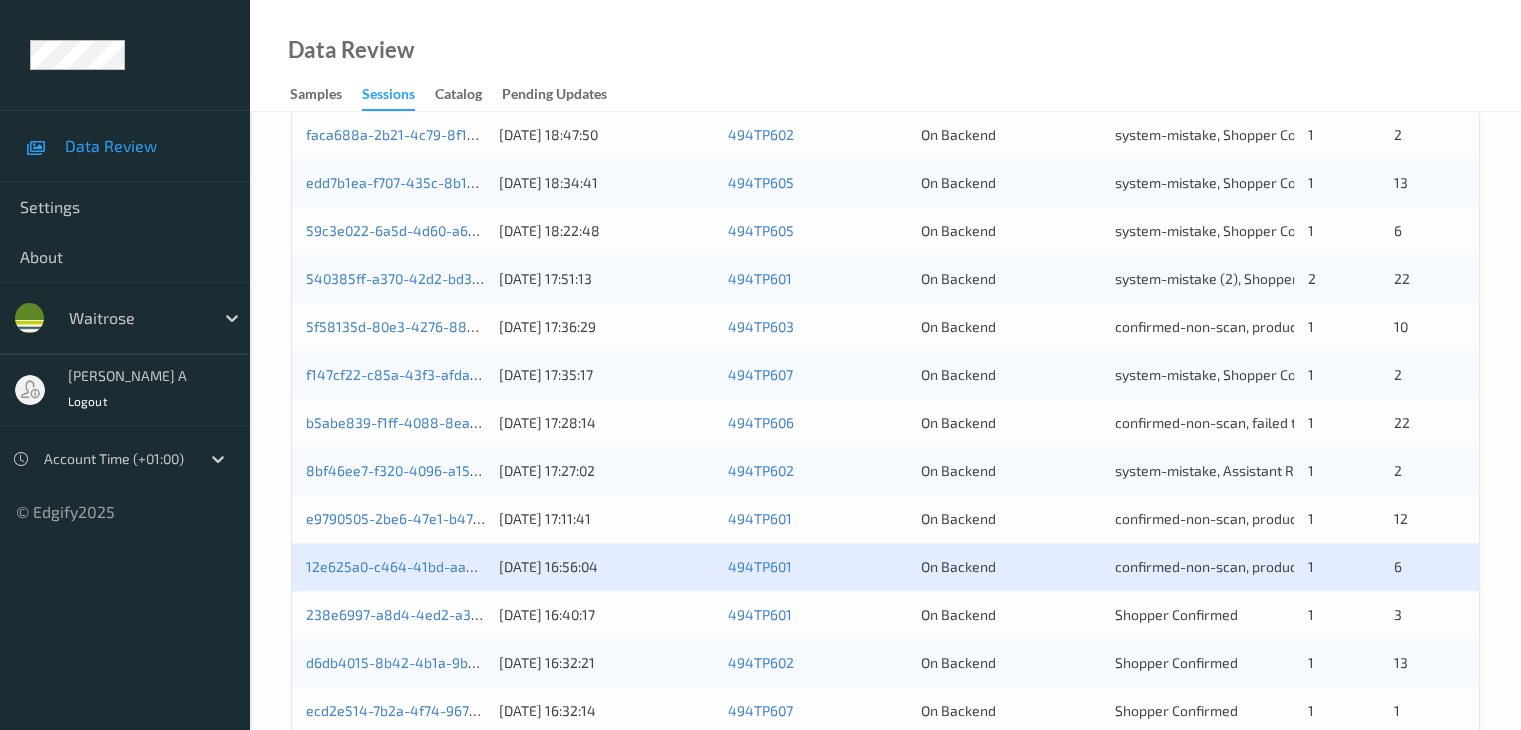 scroll, scrollTop: 700, scrollLeft: 0, axis: vertical 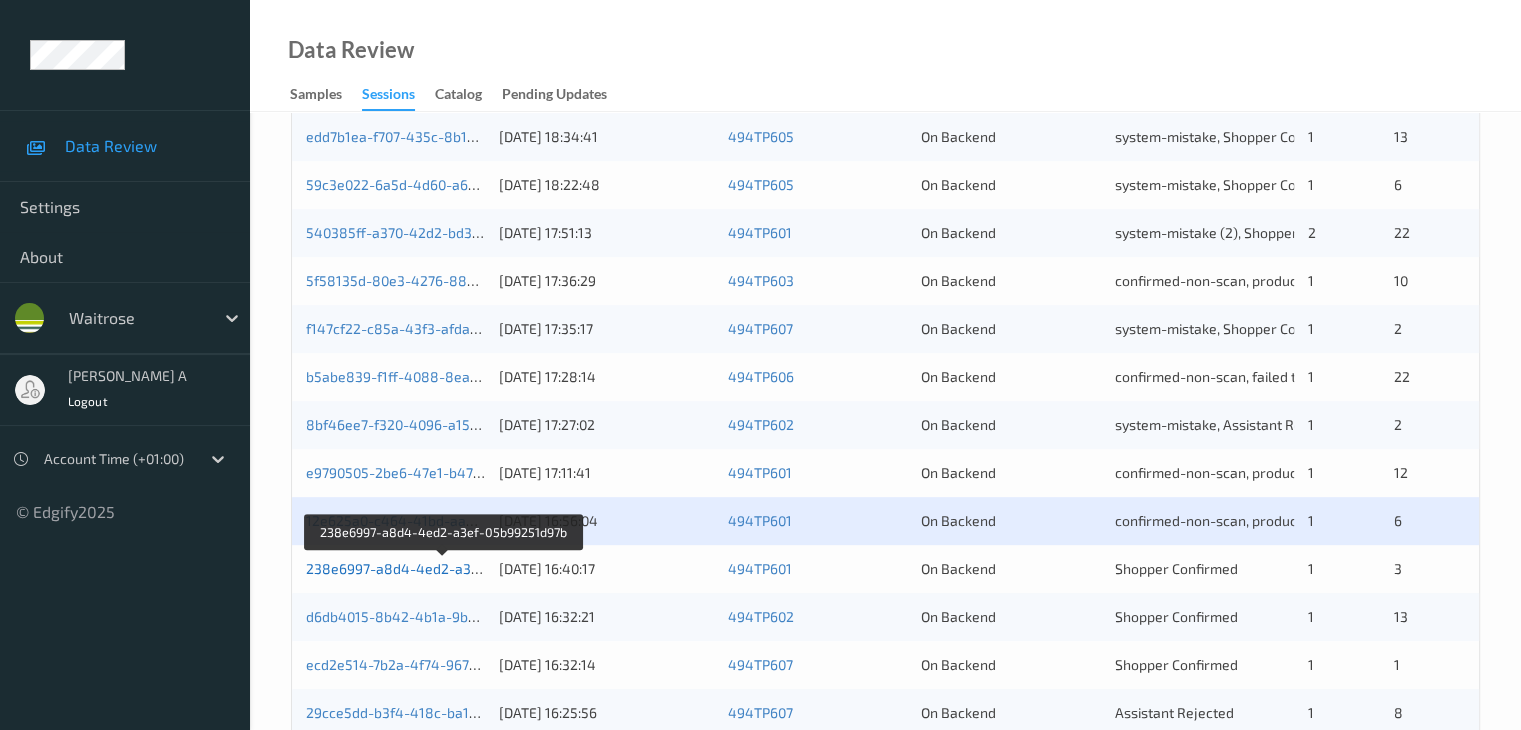click on "238e6997-a8d4-4ed2-a3ef-05b99251d97b" at bounding box center [444, 568] 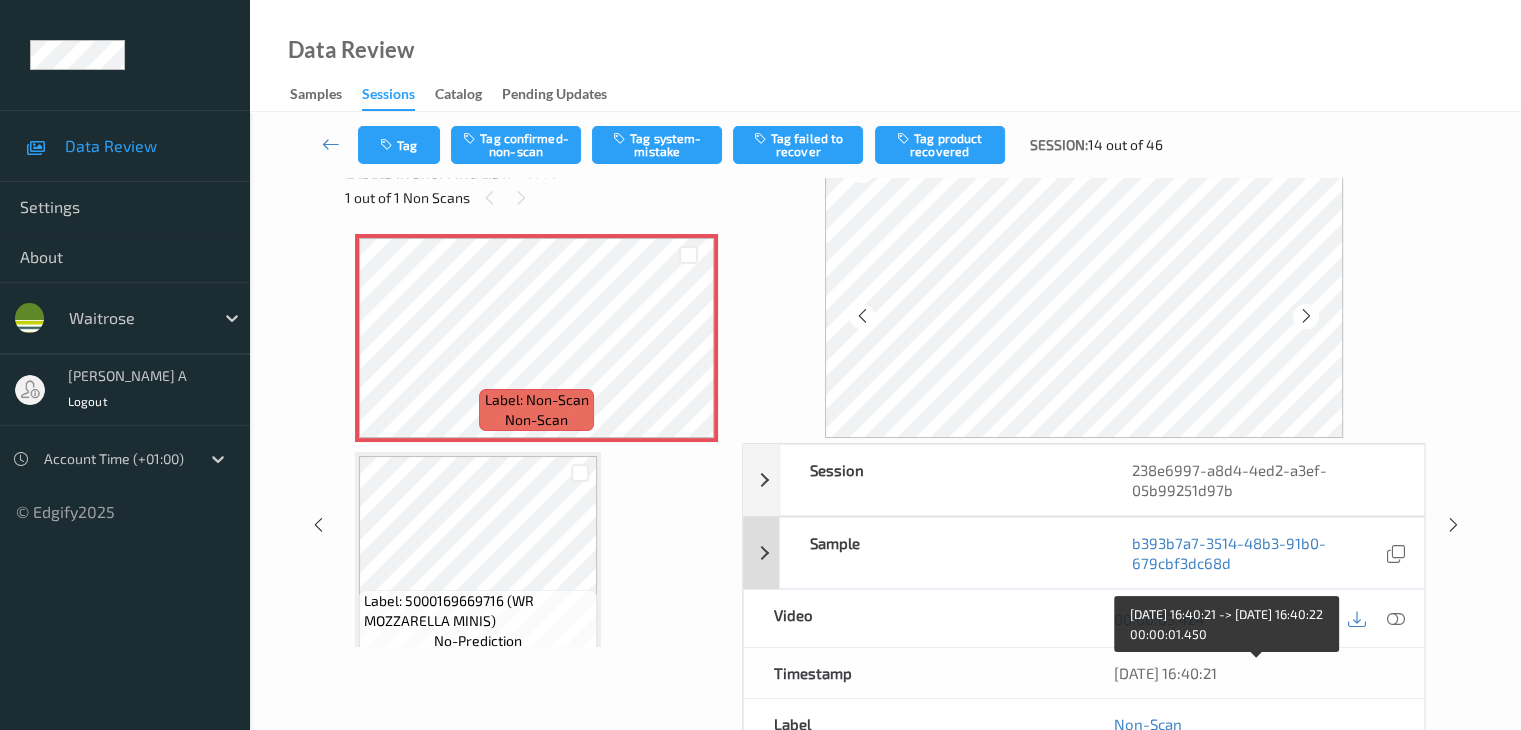scroll, scrollTop: 0, scrollLeft: 0, axis: both 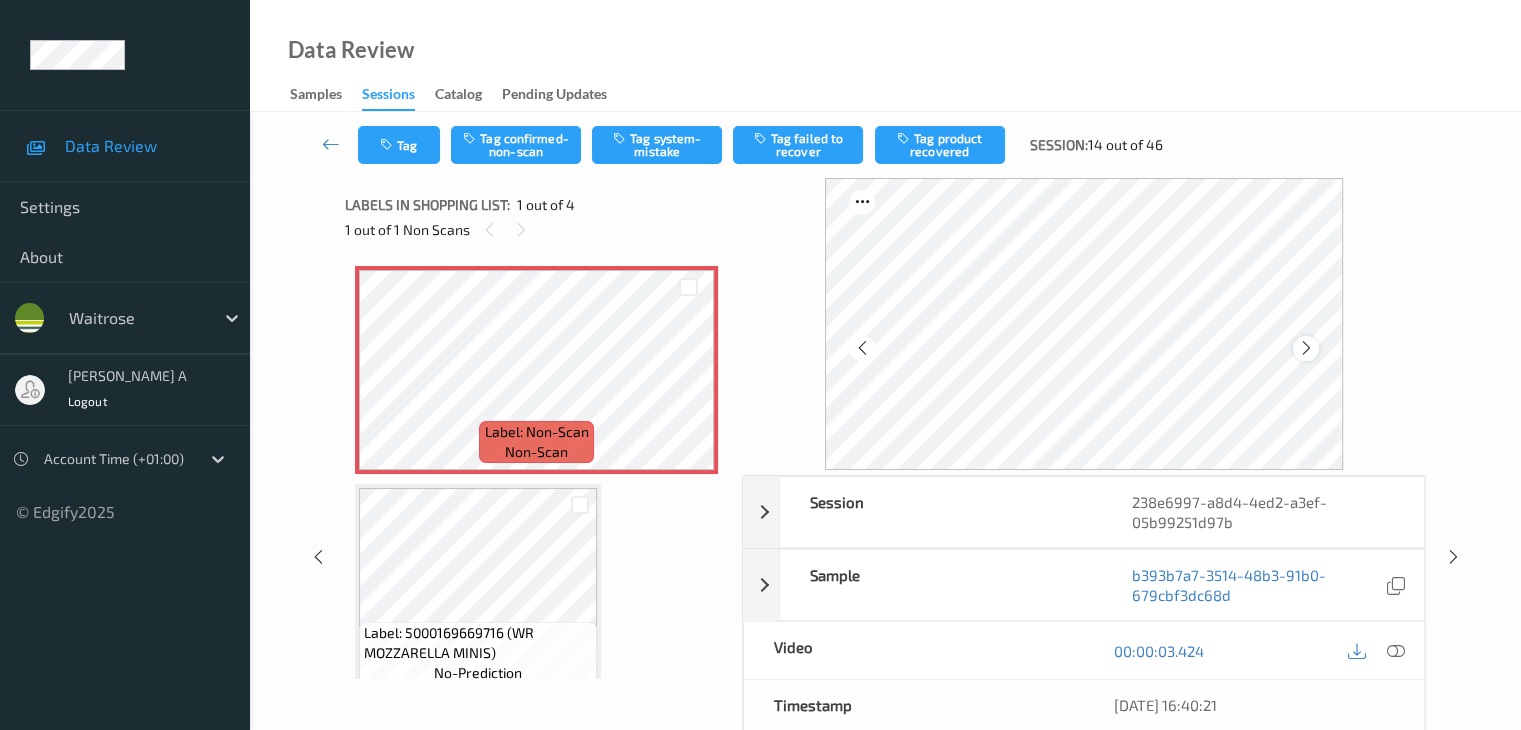 click at bounding box center [1306, 348] 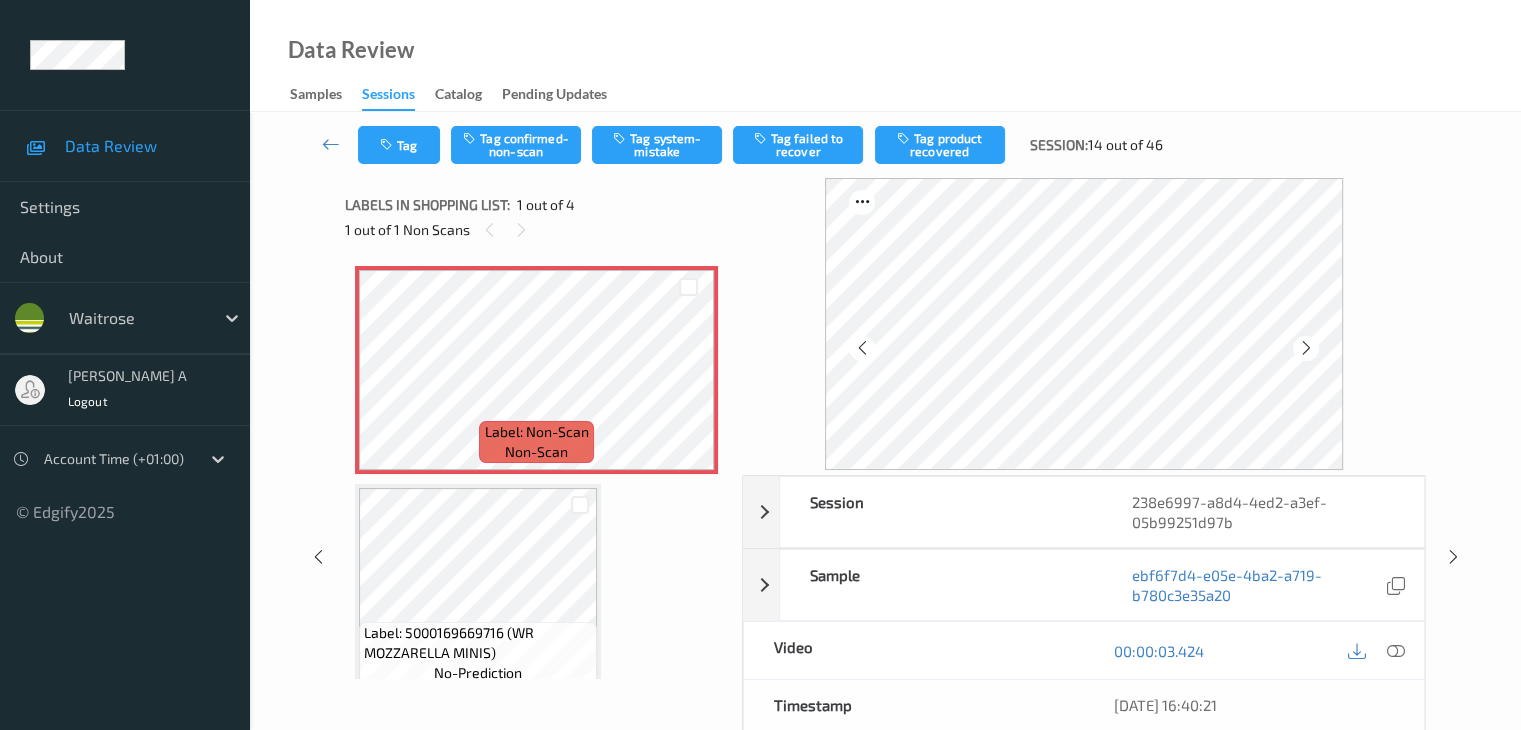 click at bounding box center (1306, 348) 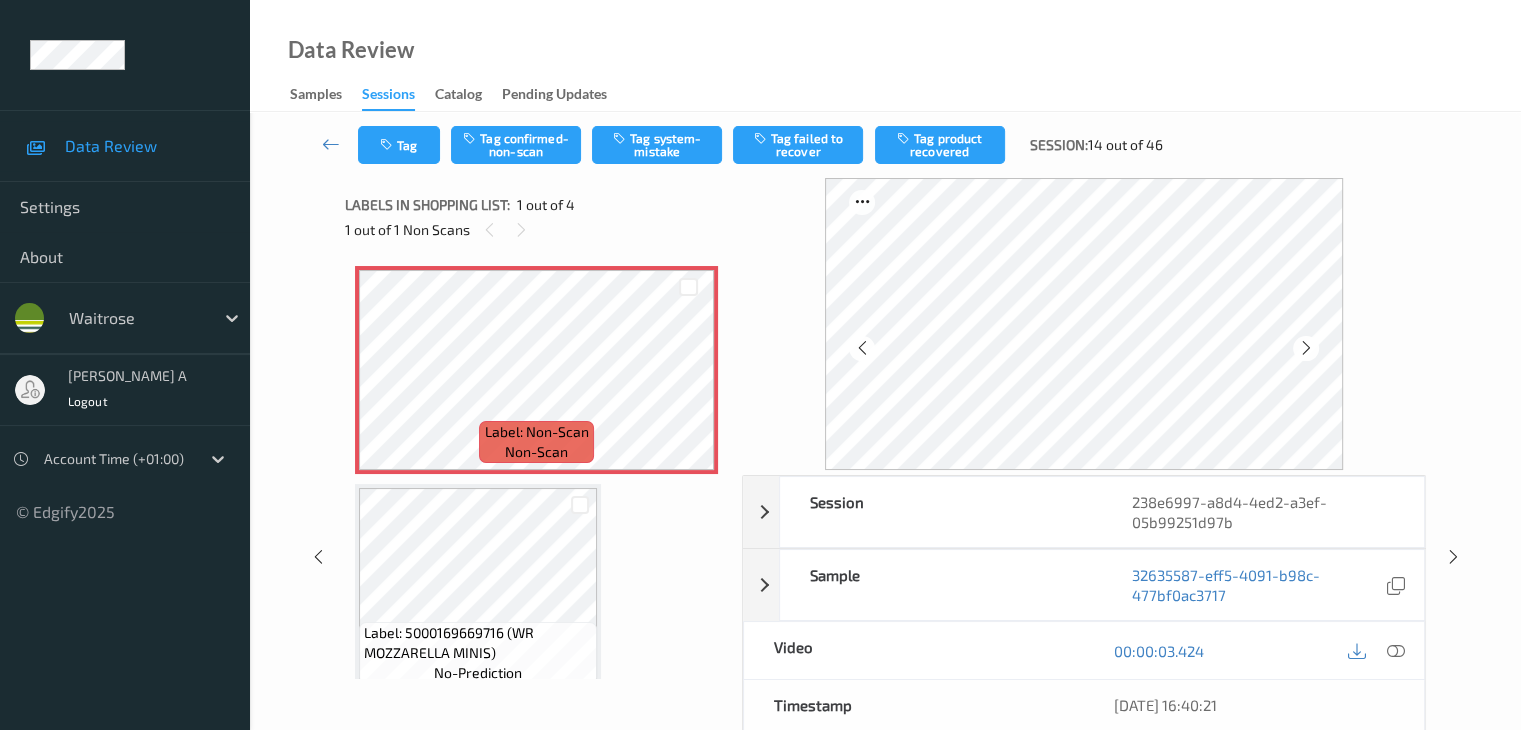 click at bounding box center [1306, 348] 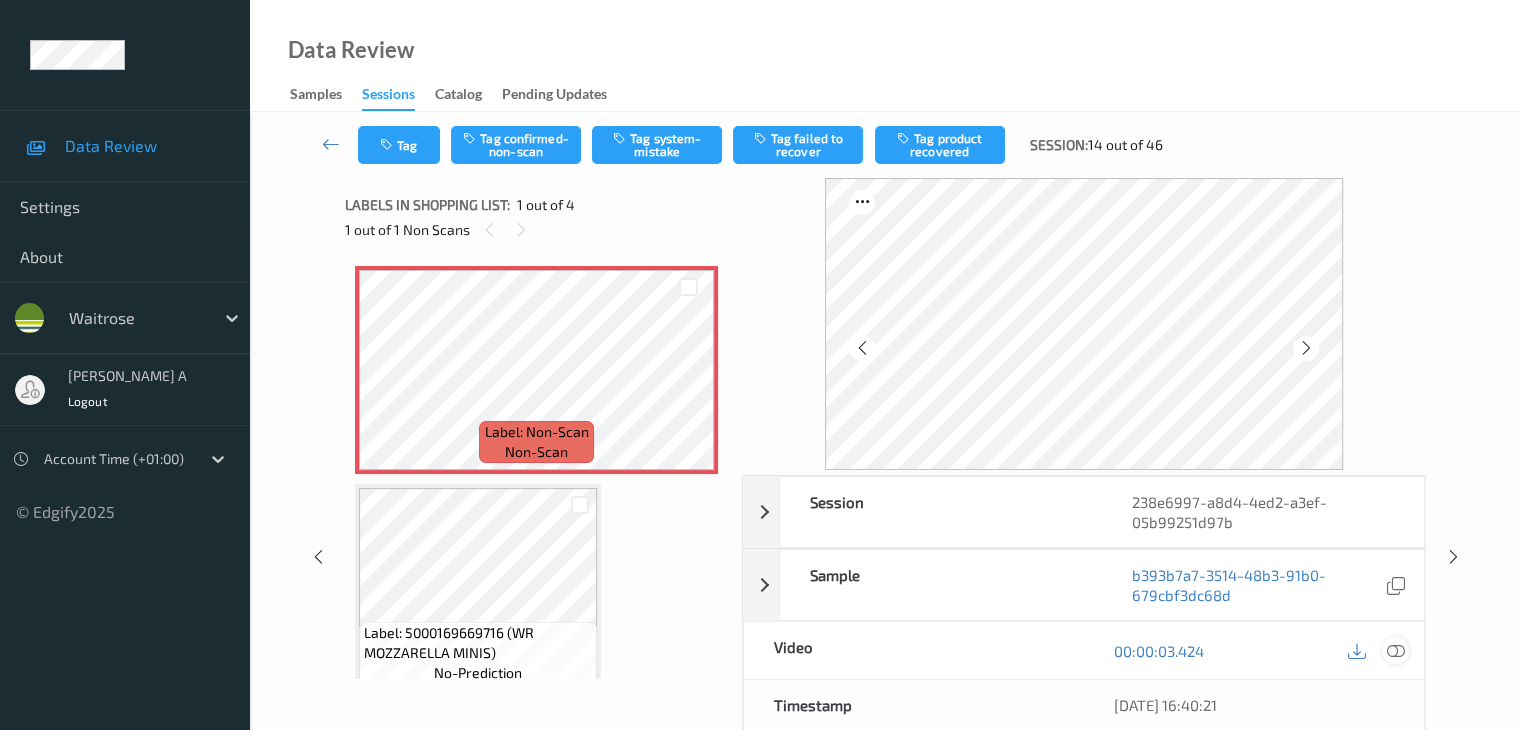 click at bounding box center (1395, 651) 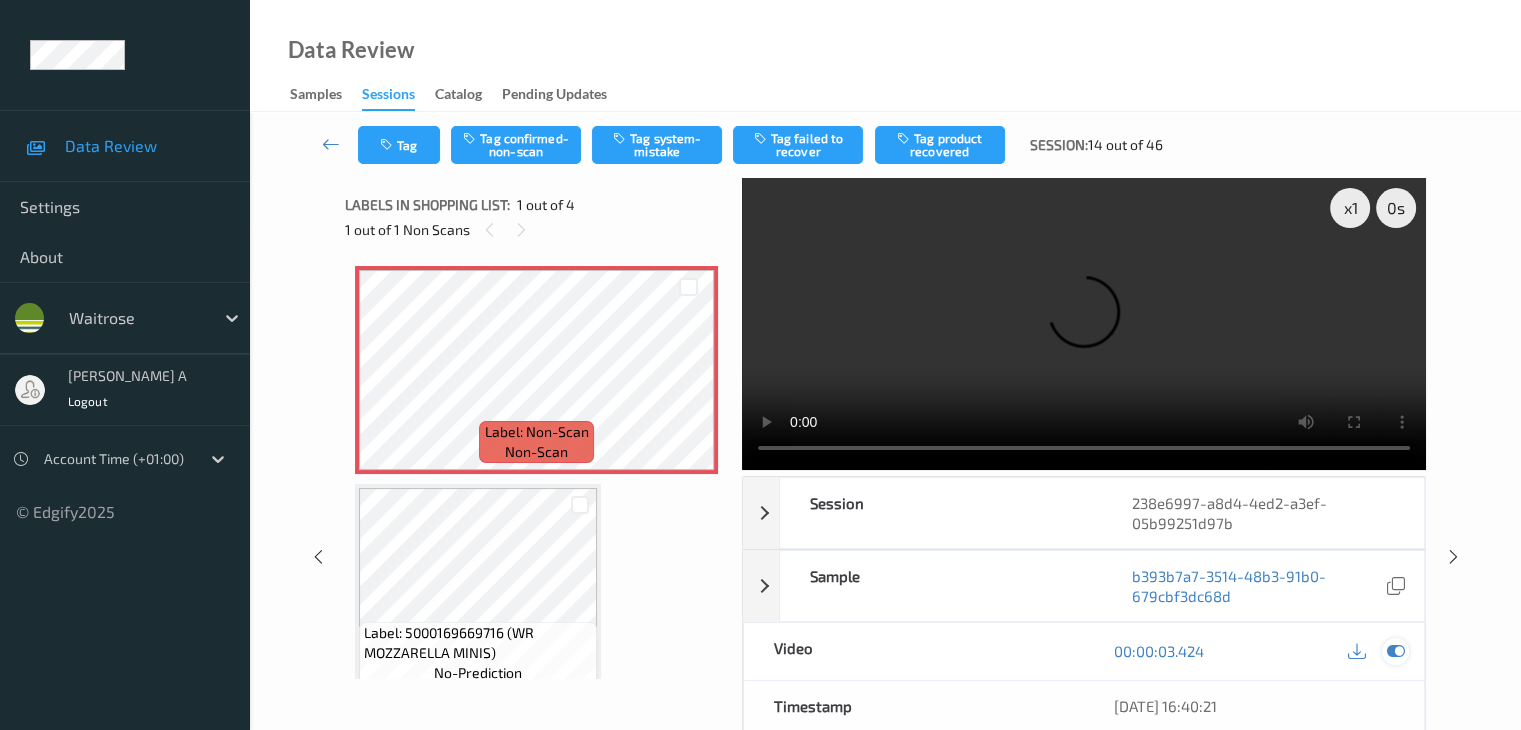 click at bounding box center (1395, 651) 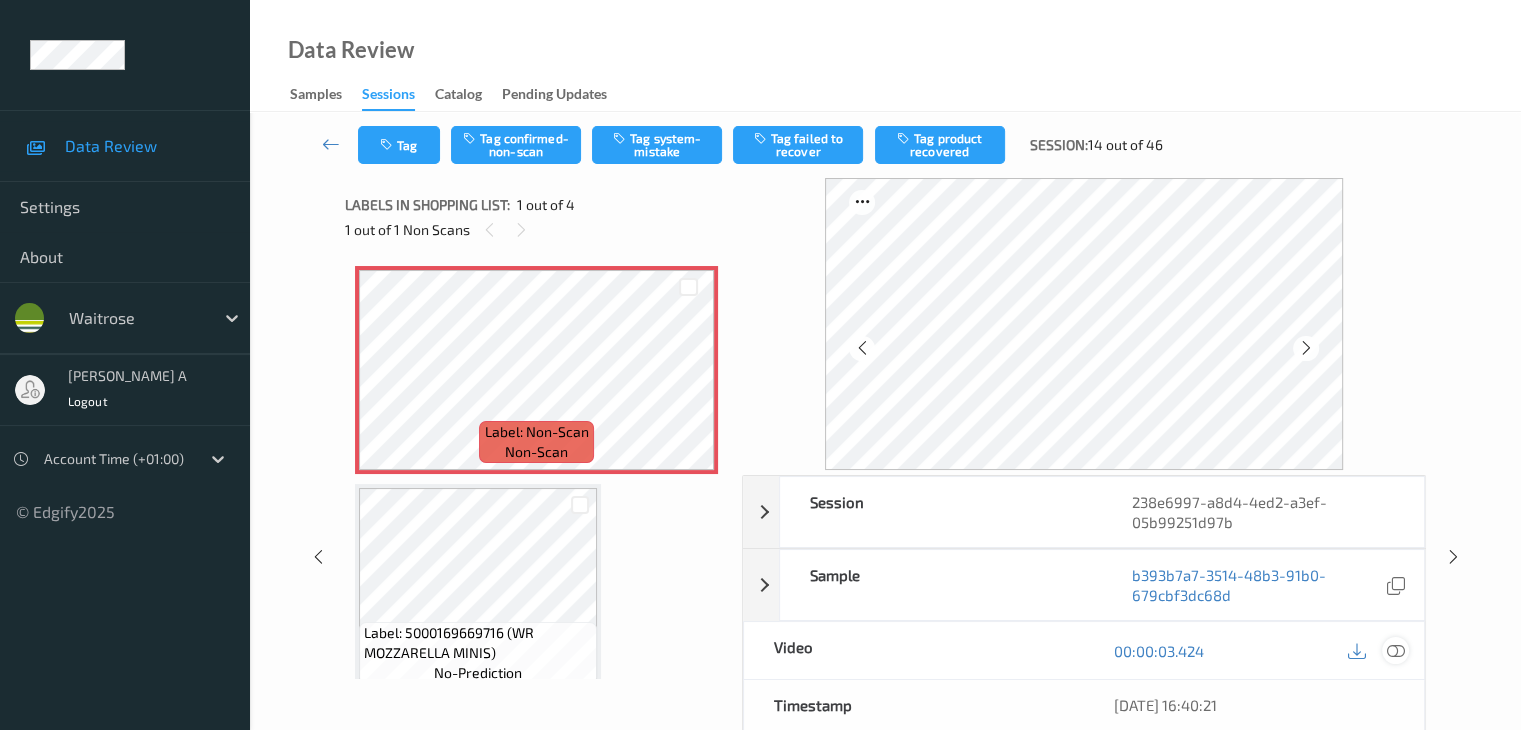 click at bounding box center (1395, 651) 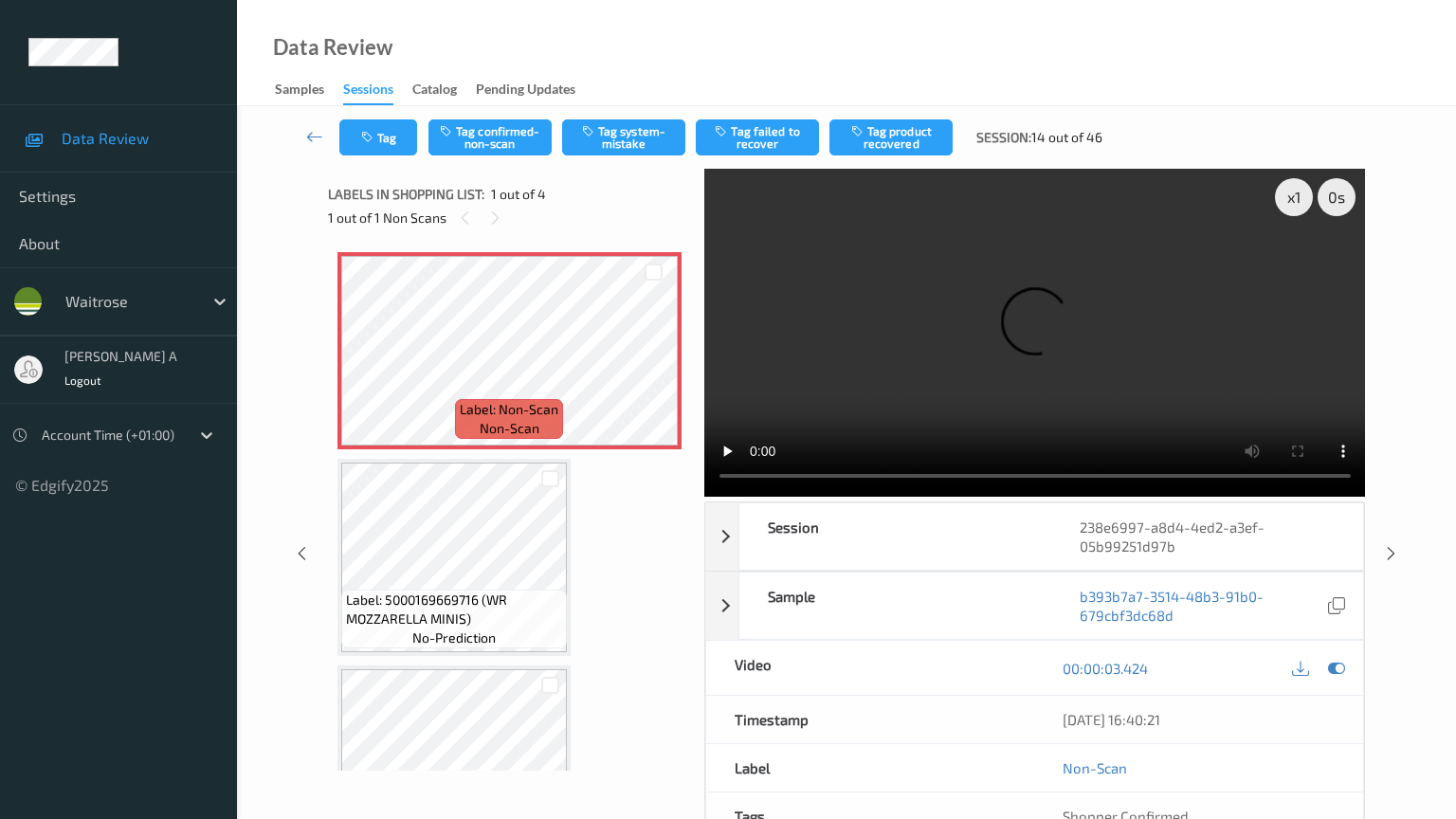 type 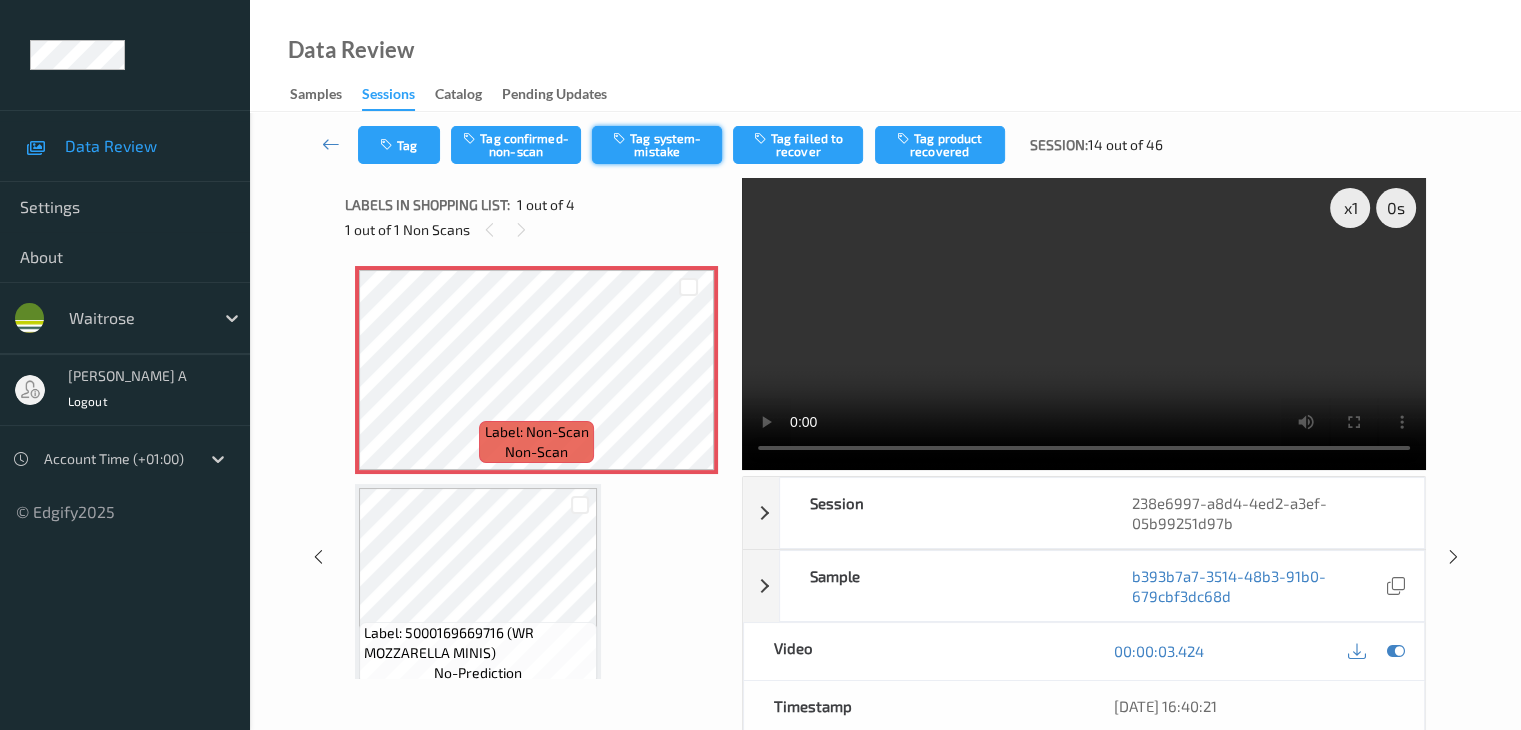 click on "Tag   system-mistake" at bounding box center (657, 145) 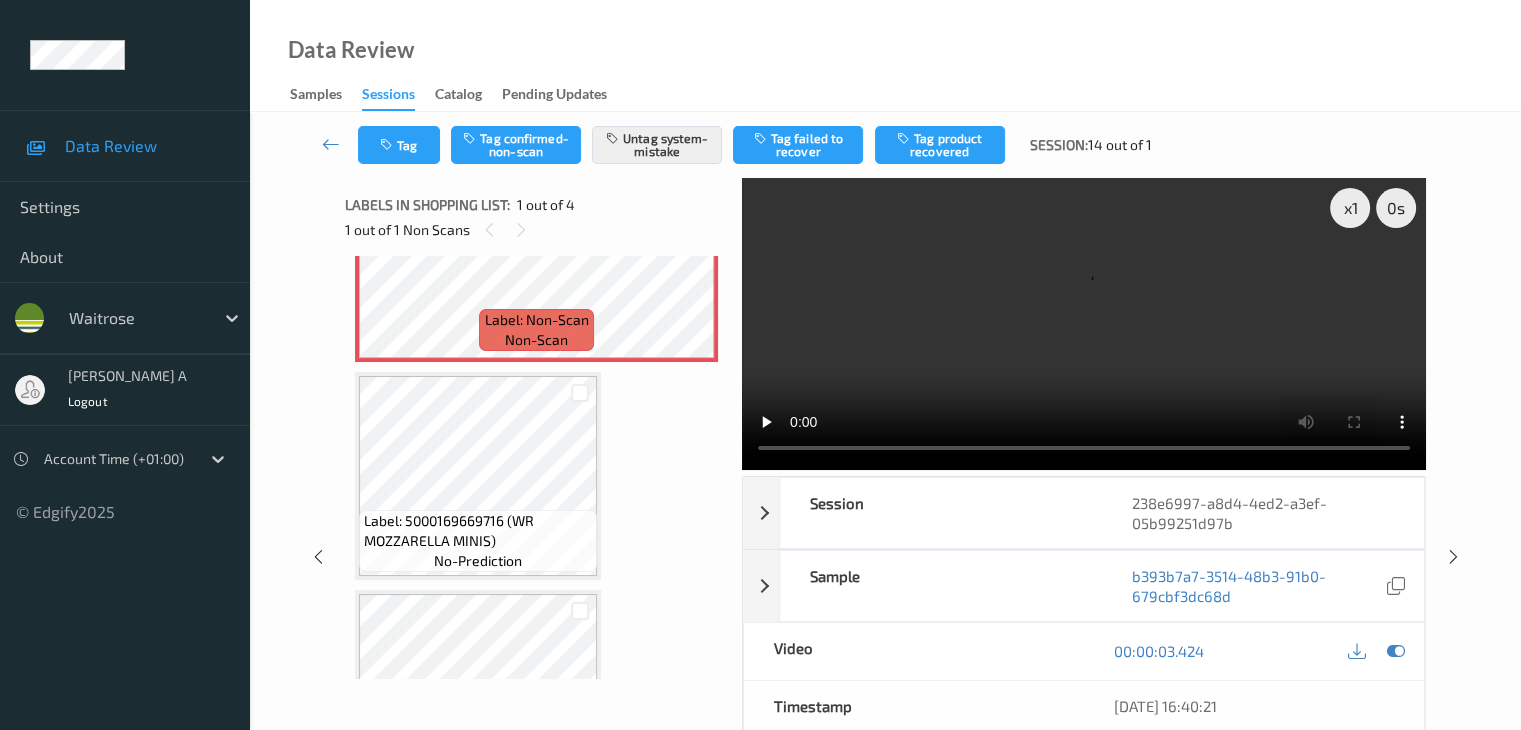 scroll, scrollTop: 200, scrollLeft: 0, axis: vertical 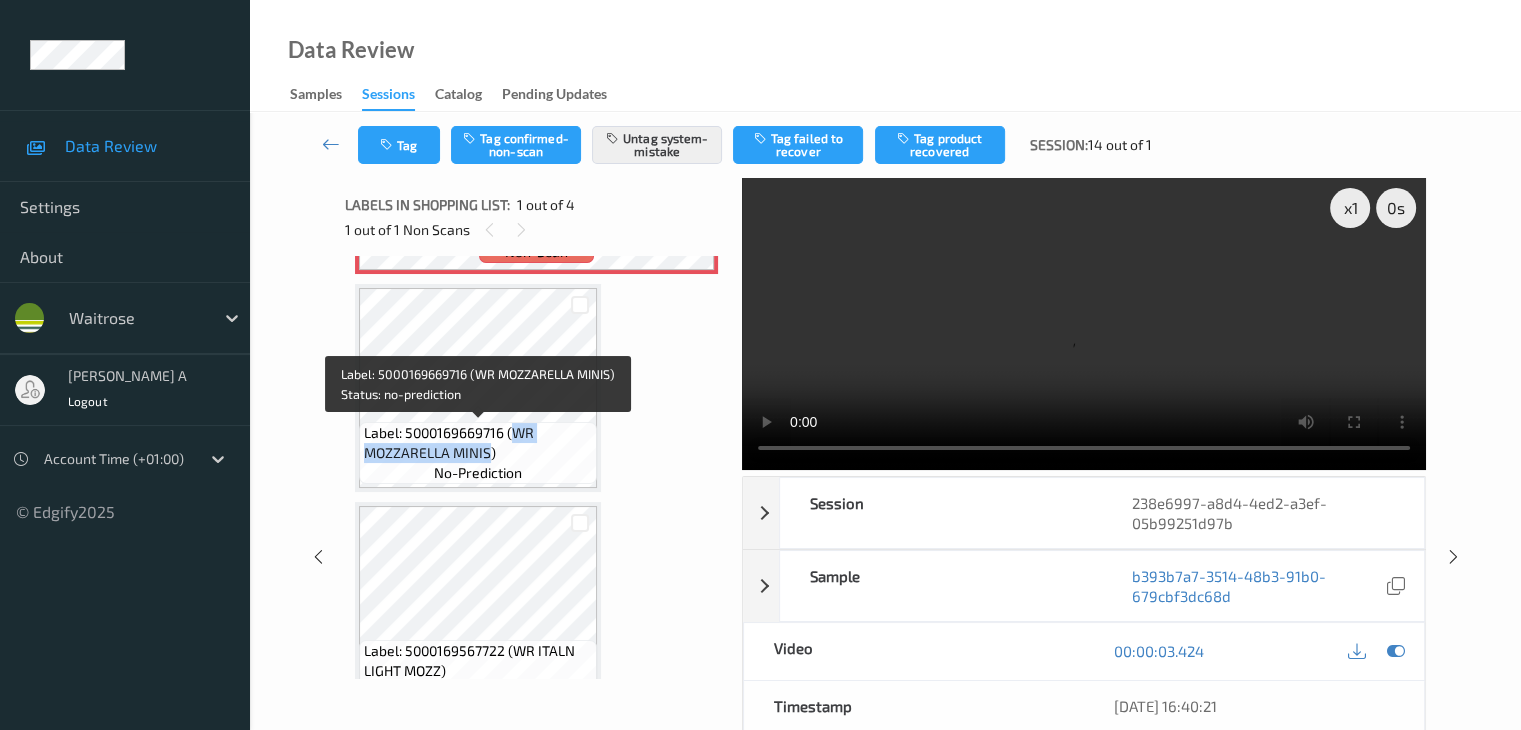 drag, startPoint x: 513, startPoint y: 430, endPoint x: 491, endPoint y: 451, distance: 30.413813 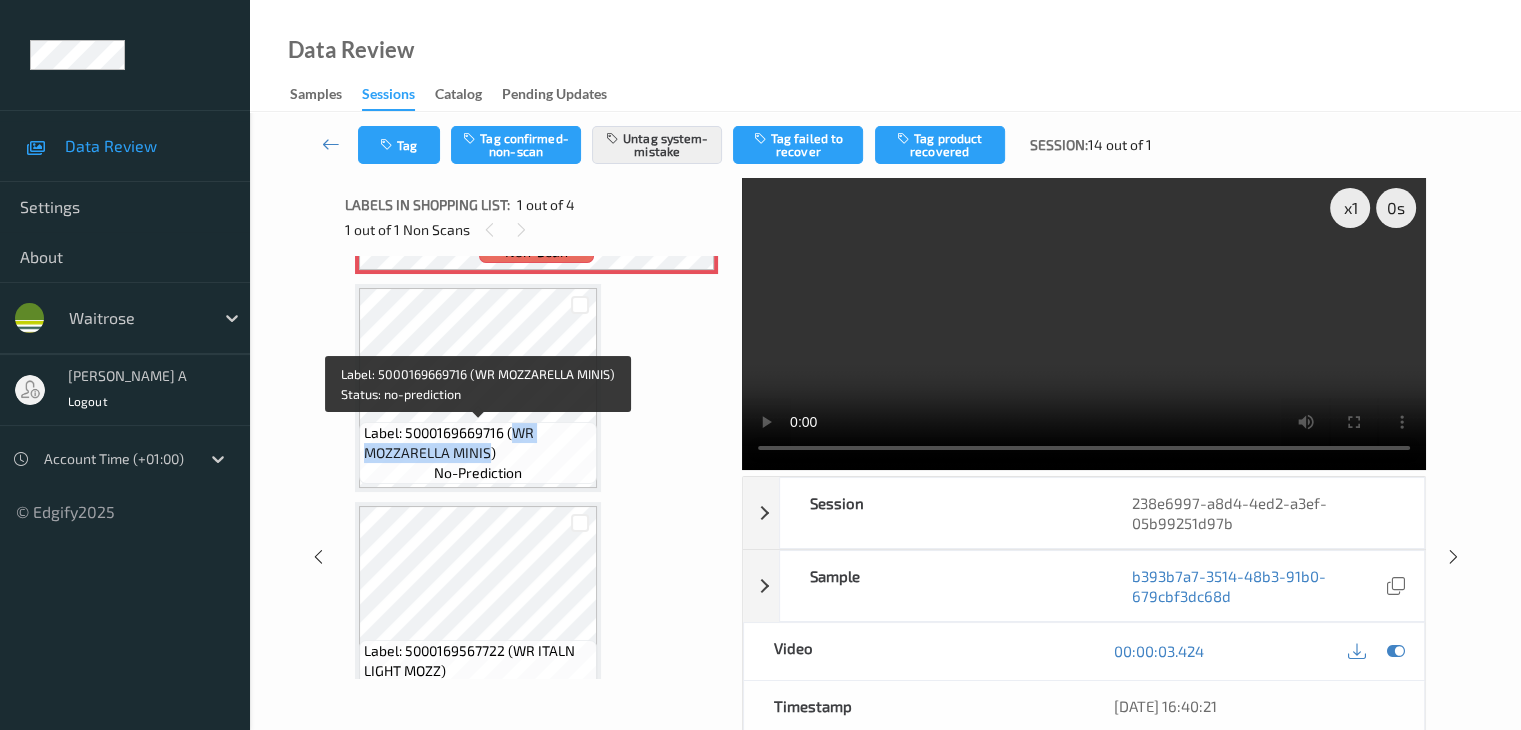 click on "Label: 5000169669716 (WR MOZZARELLA MINIS)" at bounding box center (478, 443) 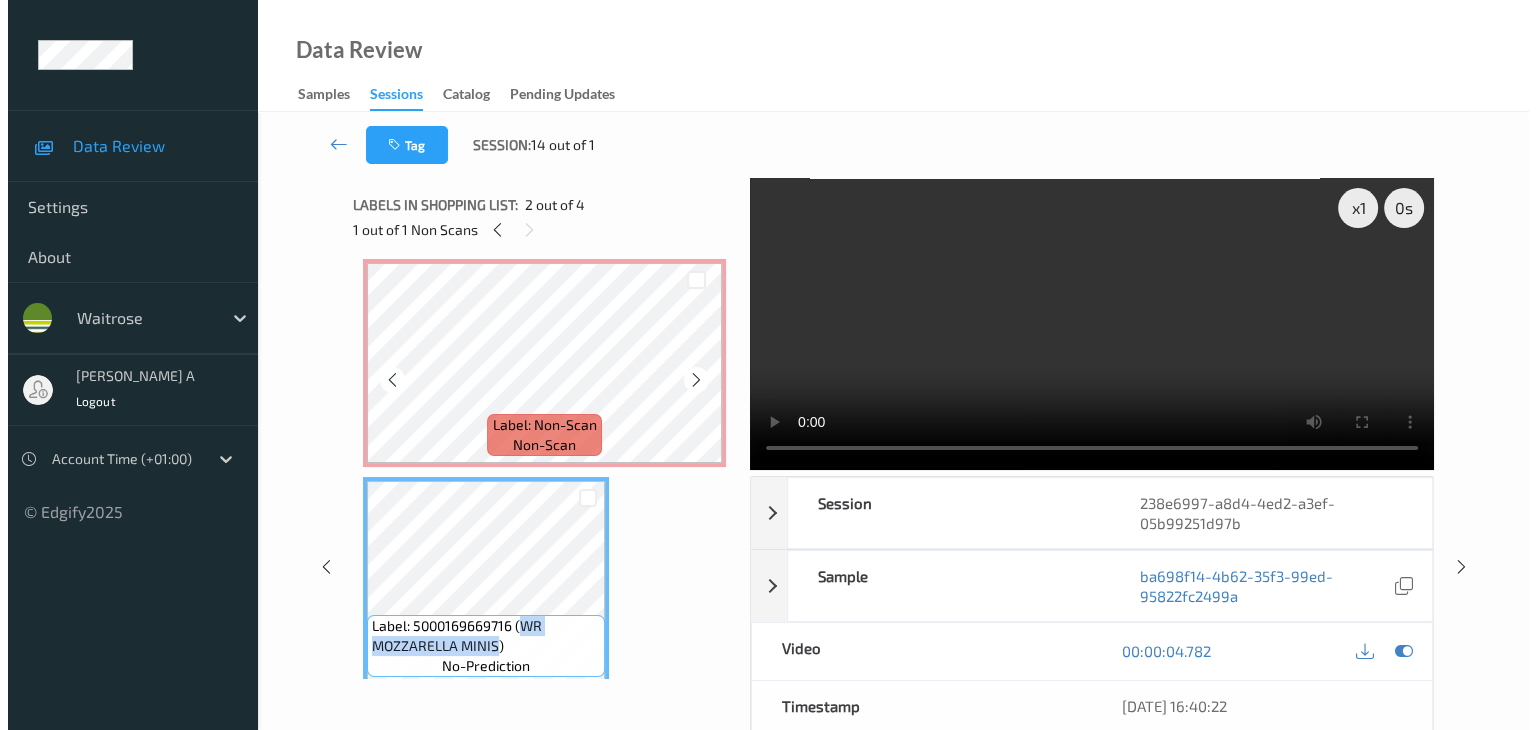scroll, scrollTop: 0, scrollLeft: 0, axis: both 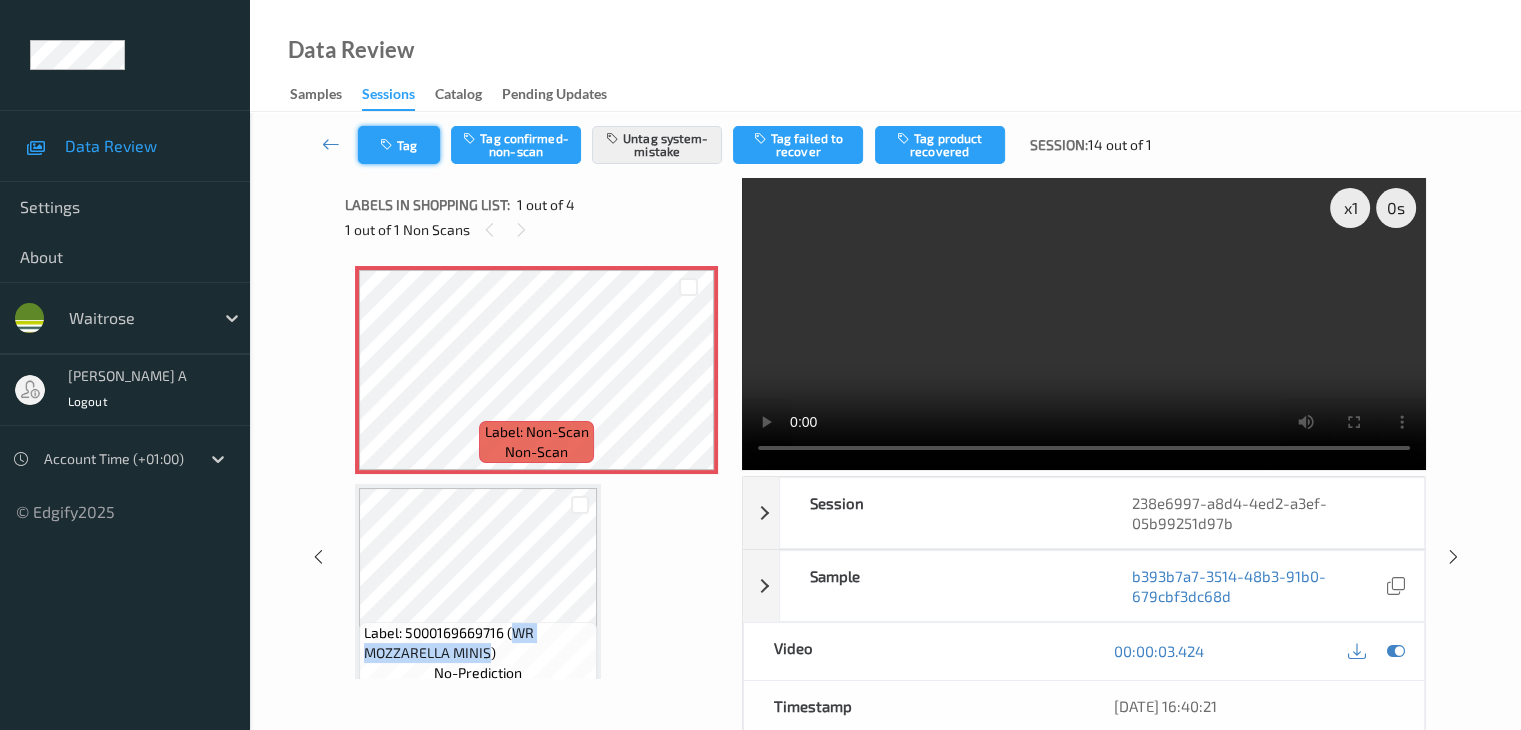 click on "Tag" at bounding box center (399, 145) 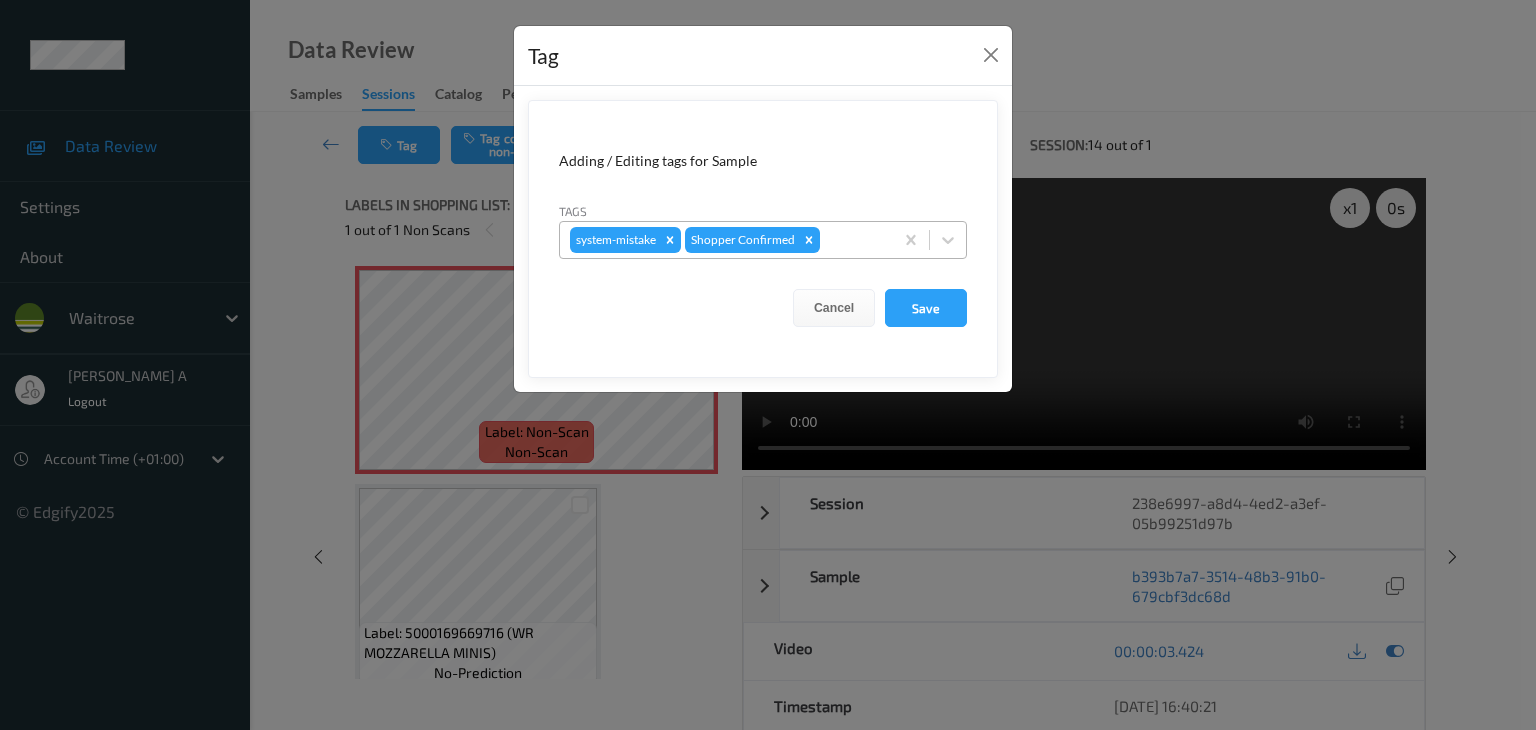 click at bounding box center (853, 240) 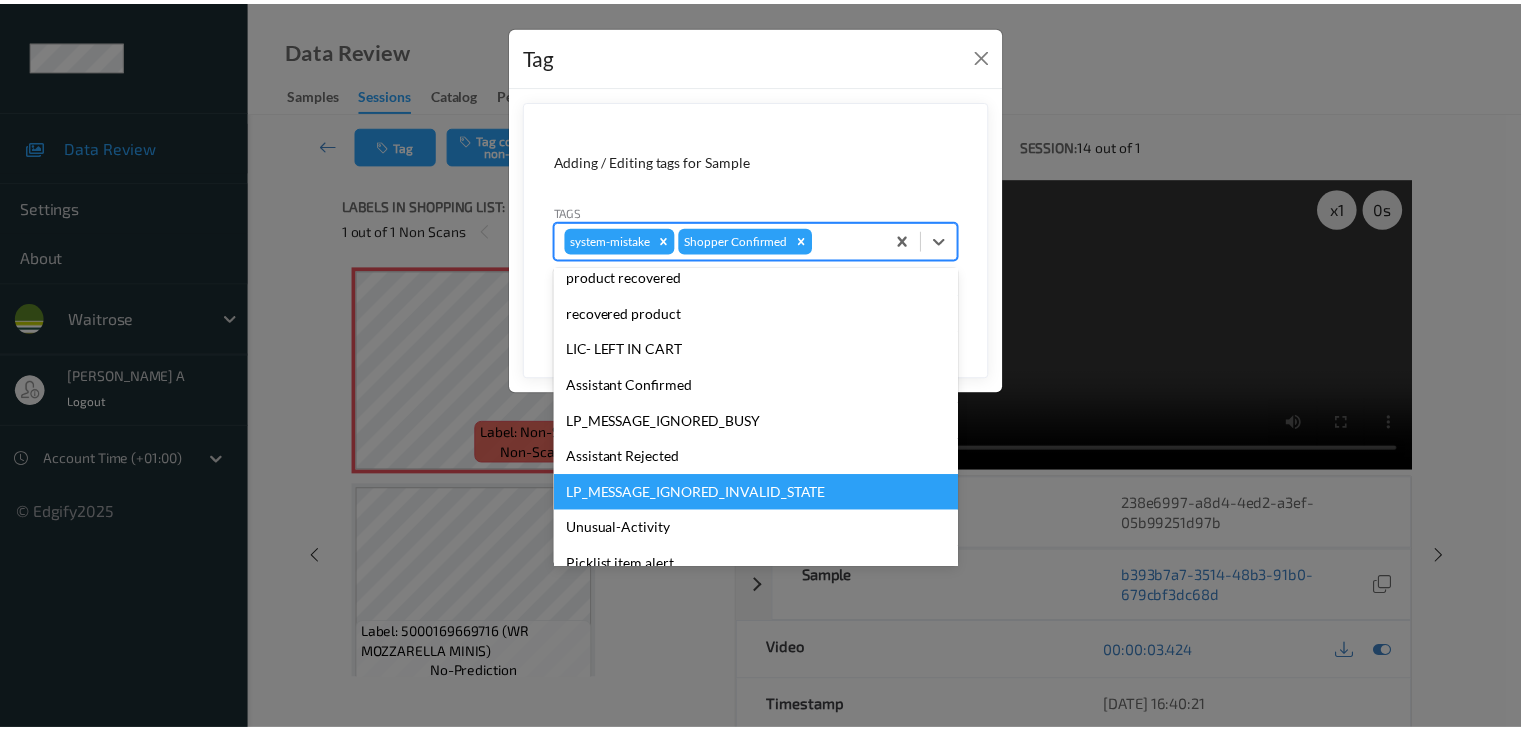 scroll, scrollTop: 320, scrollLeft: 0, axis: vertical 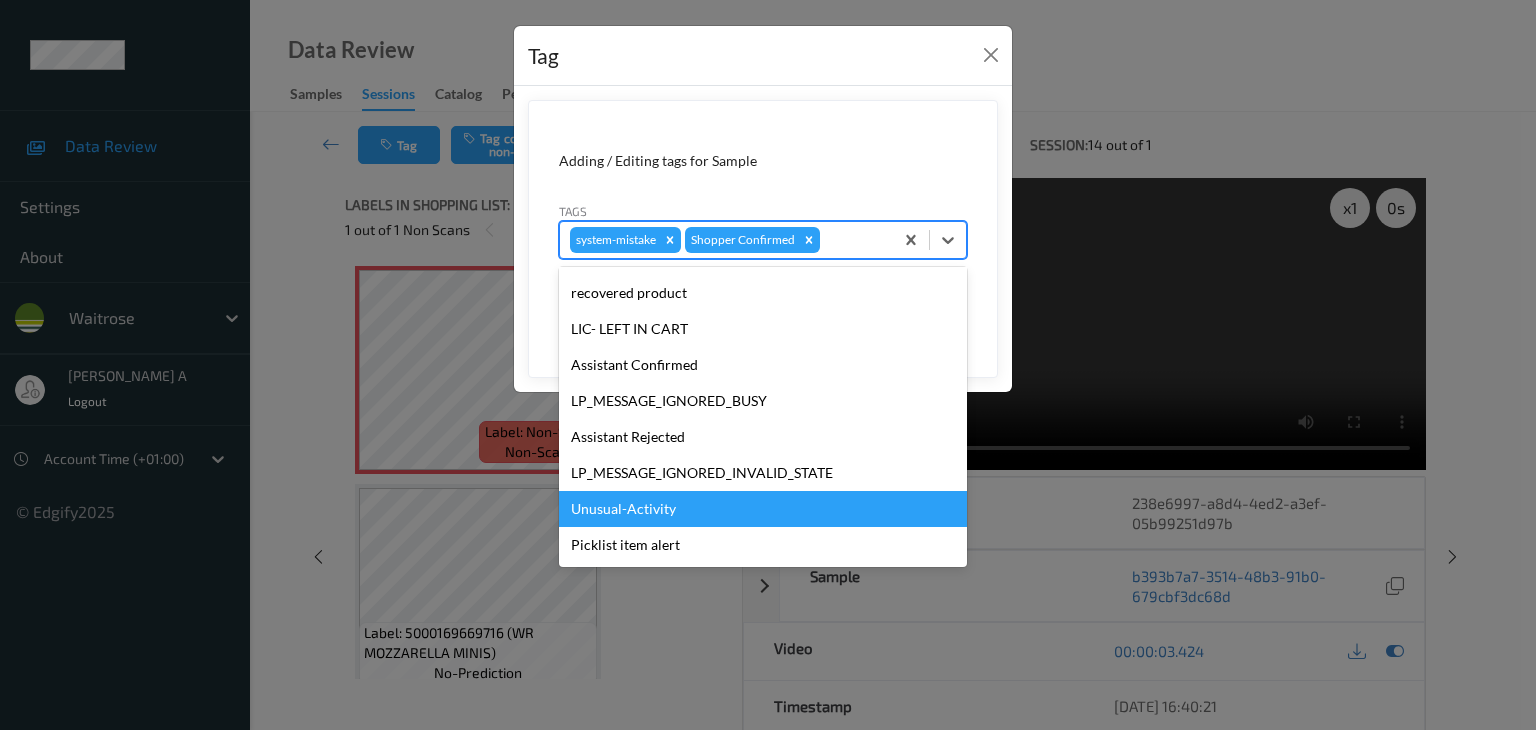 click on "Unusual-Activity" at bounding box center (763, 509) 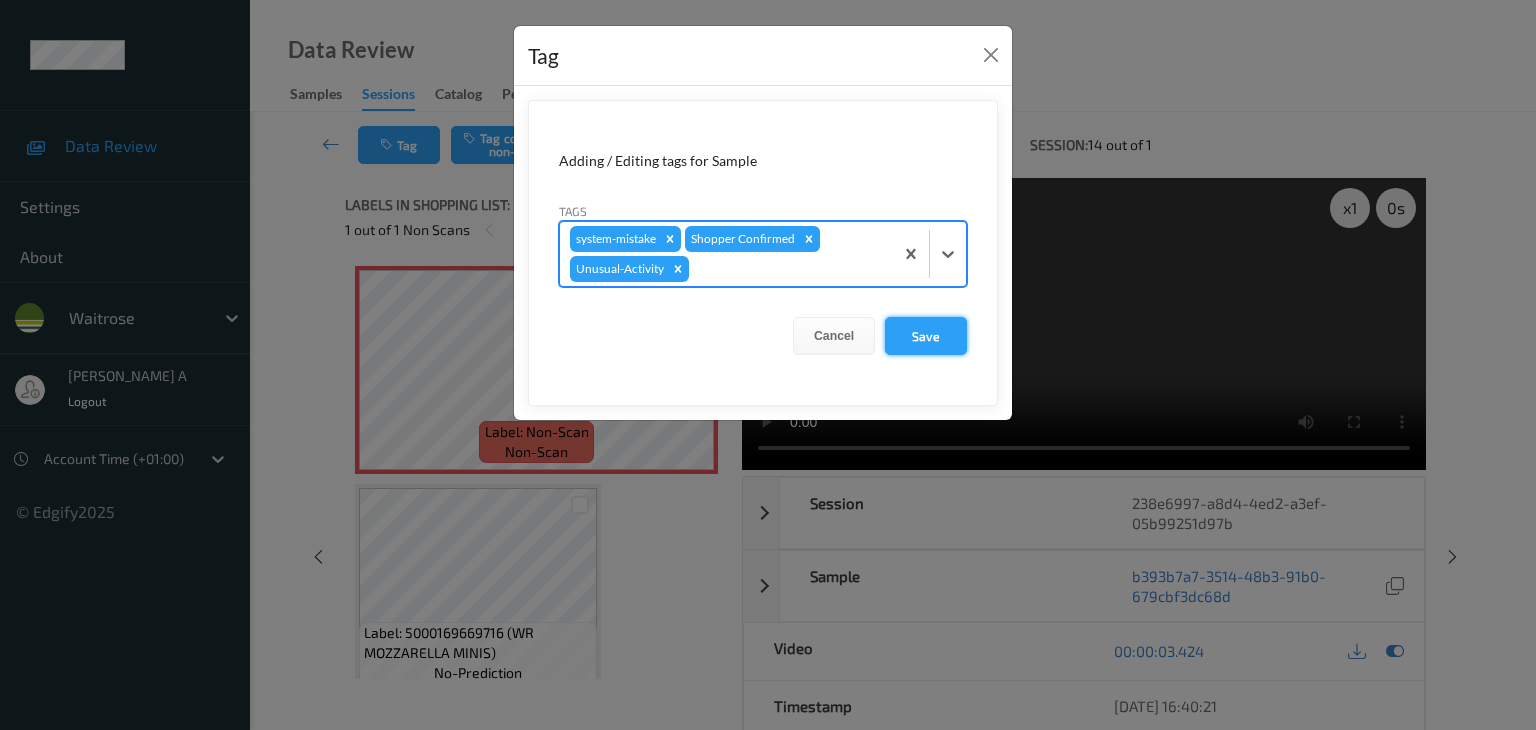 click on "Save" at bounding box center (926, 336) 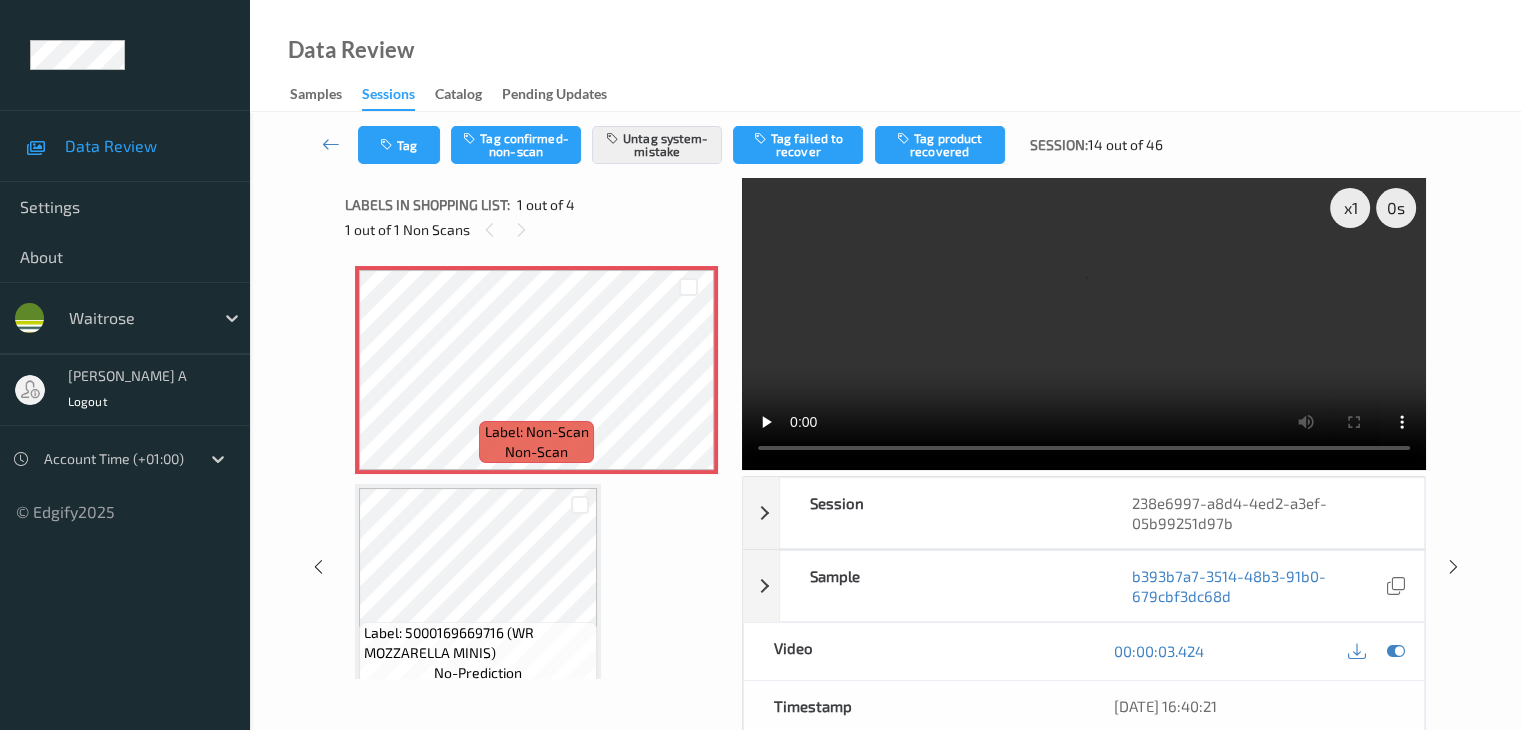 type 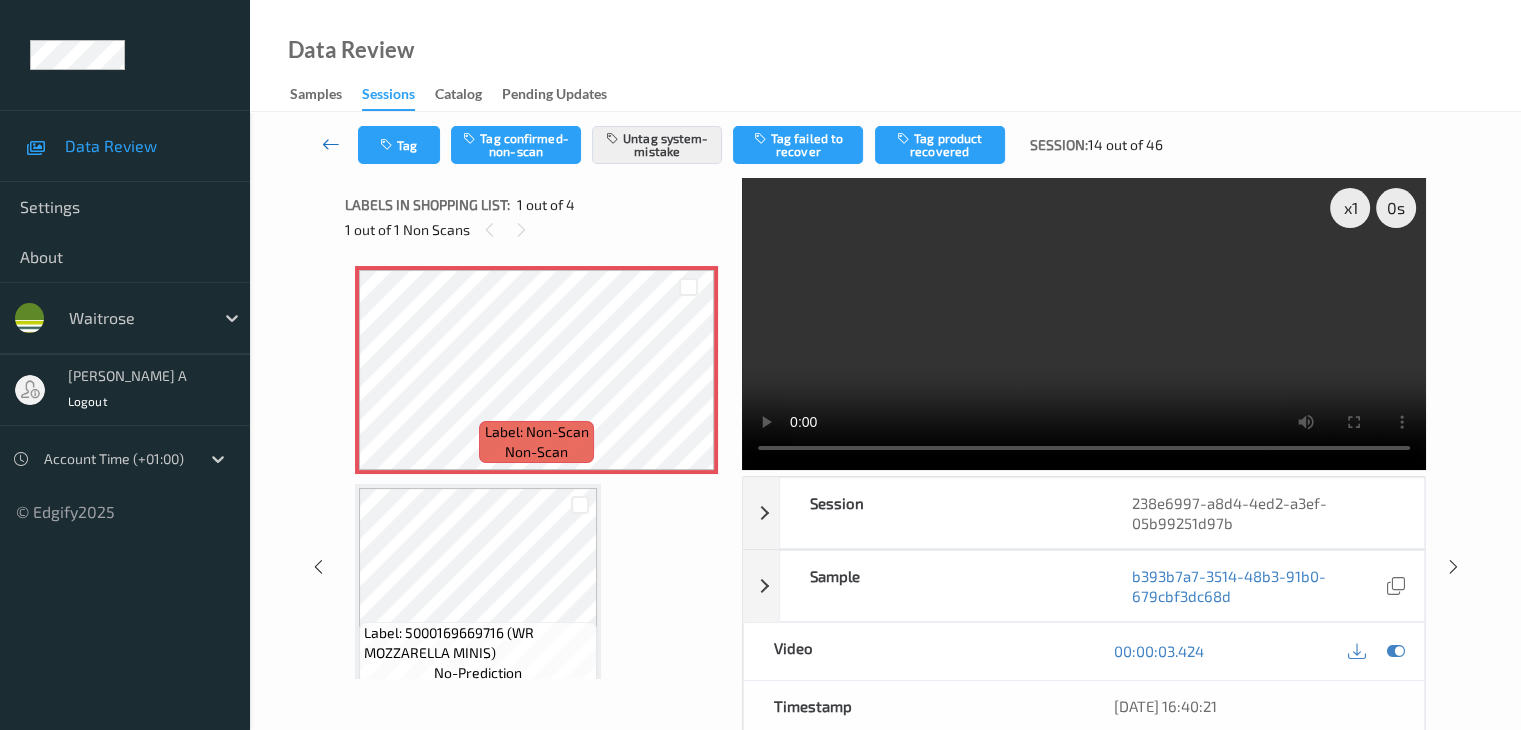 click at bounding box center (331, 144) 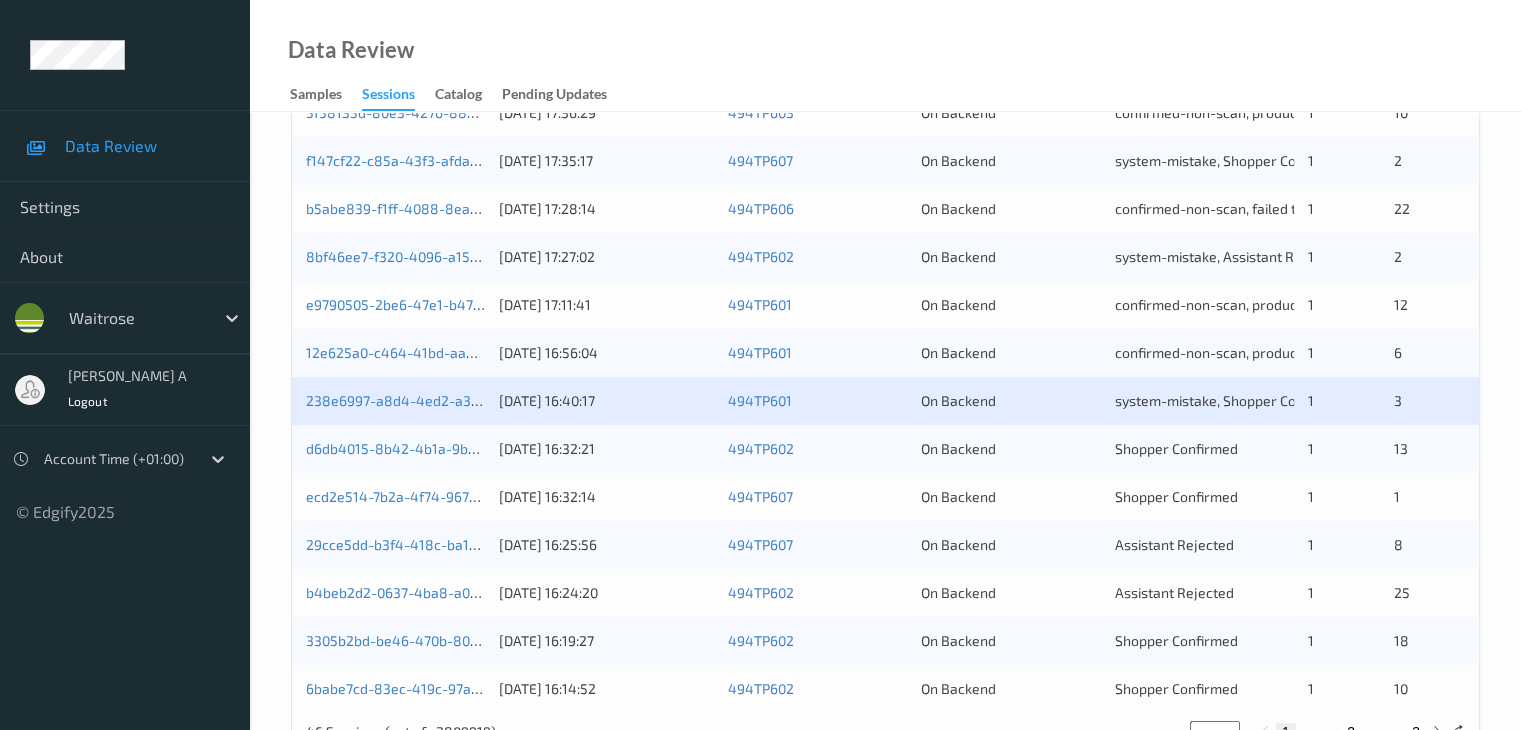 scroll, scrollTop: 932, scrollLeft: 0, axis: vertical 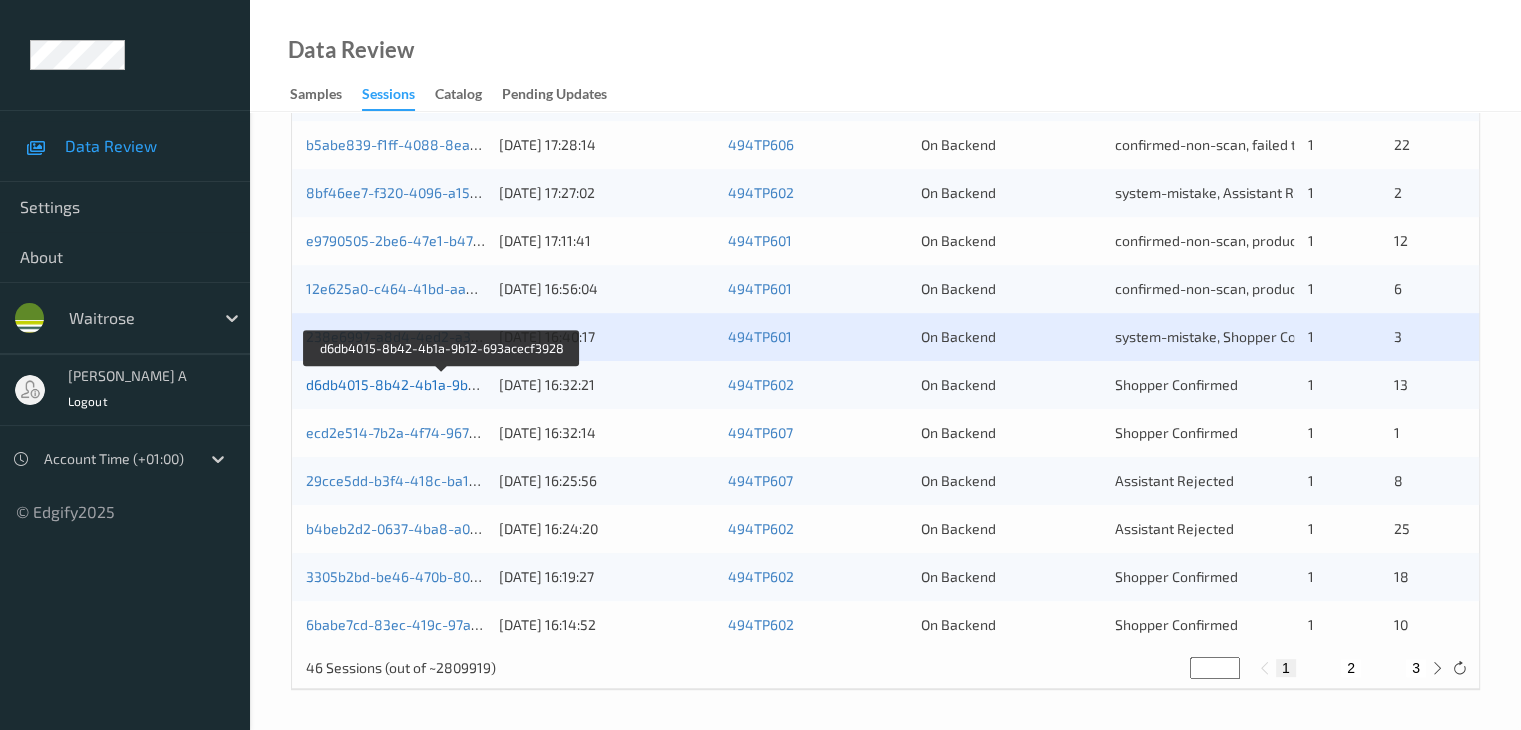 click on "d6db4015-8b42-4b1a-9b12-693acecf3928" at bounding box center (443, 384) 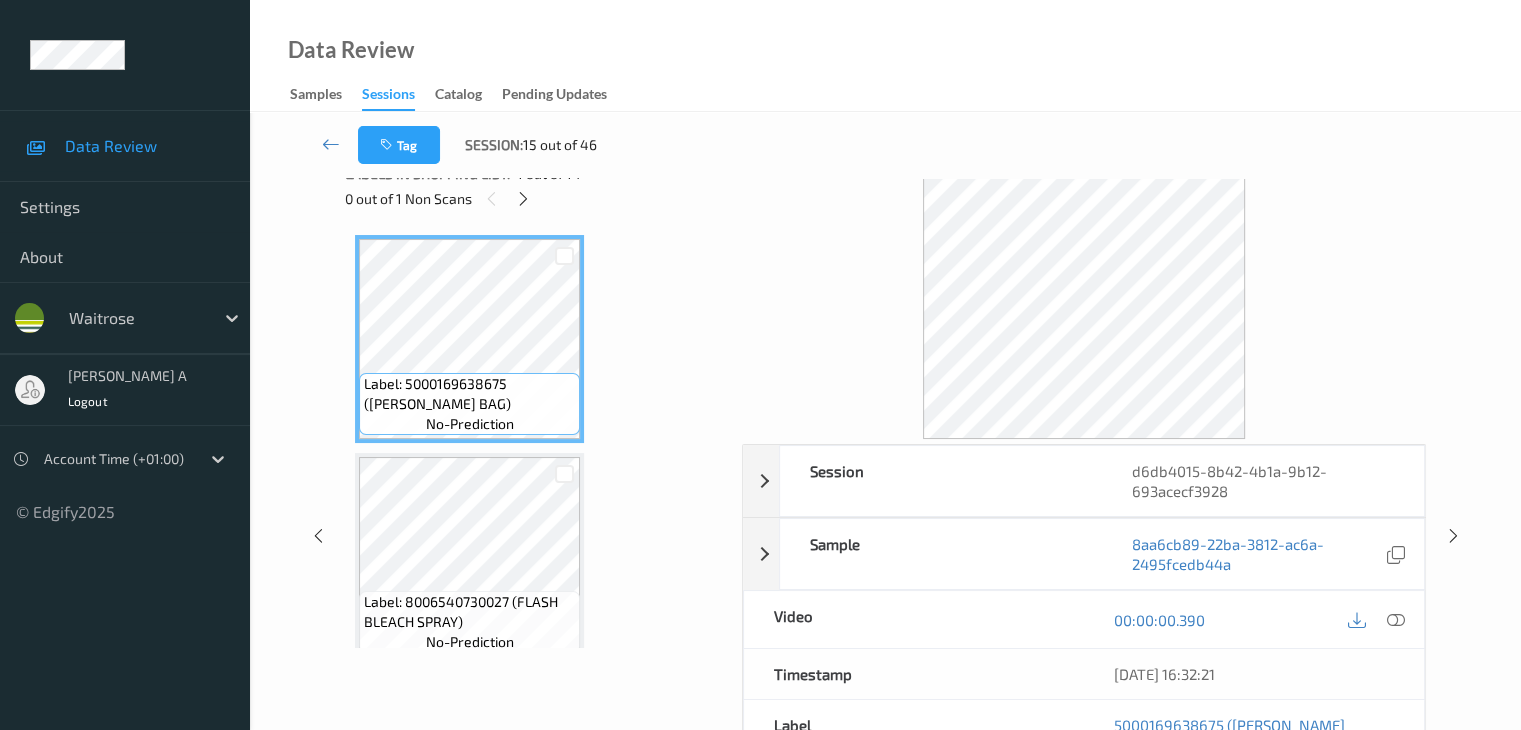 scroll, scrollTop: 0, scrollLeft: 0, axis: both 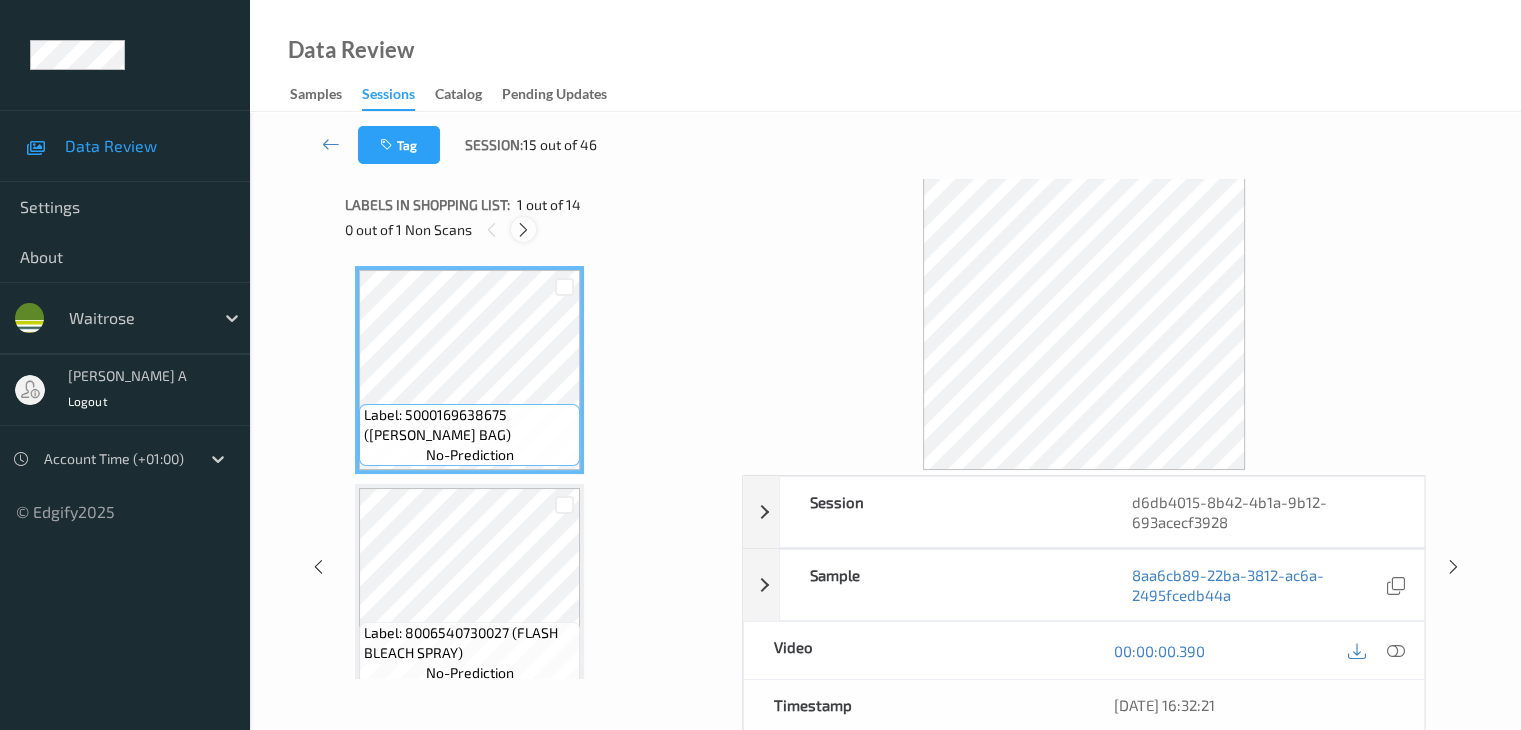 click at bounding box center (523, 230) 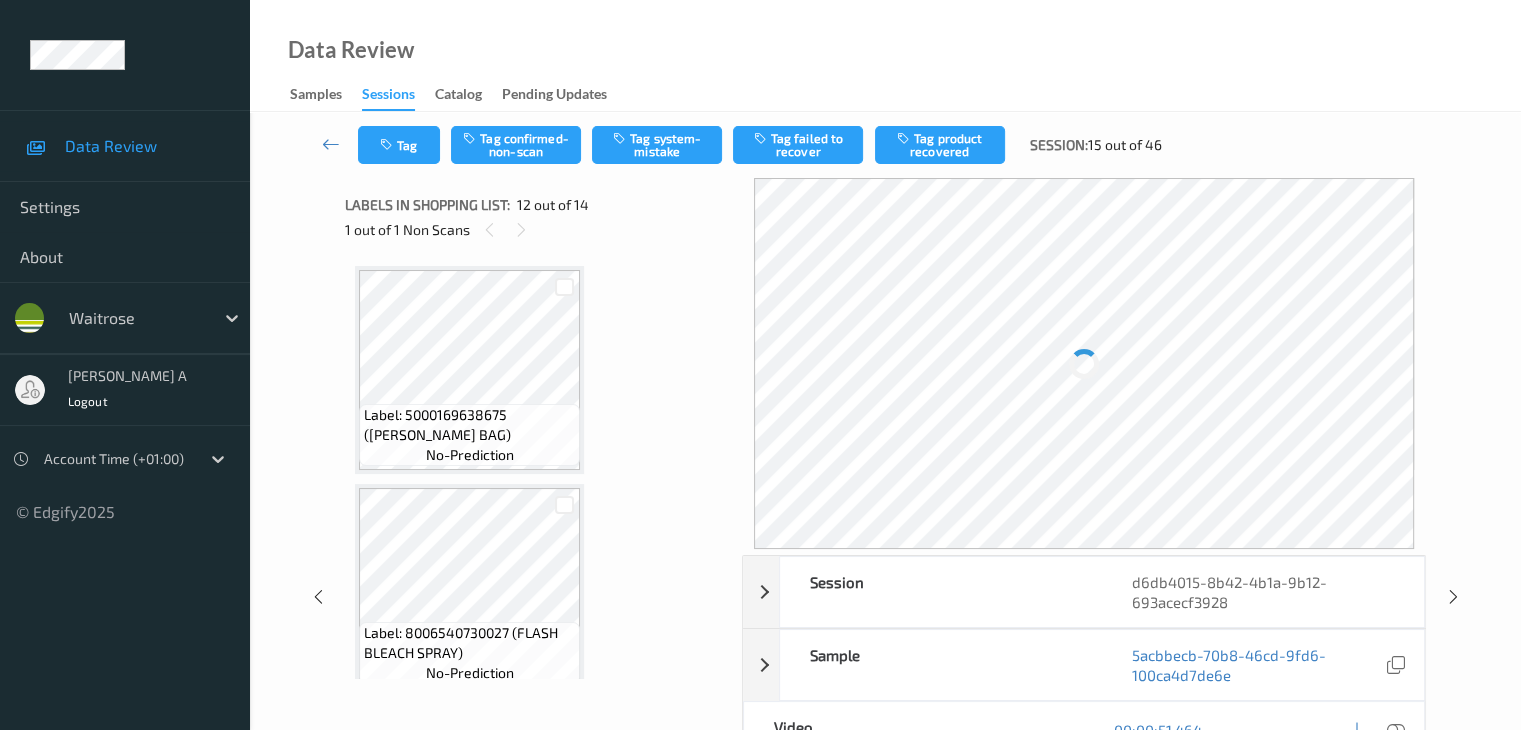 scroll, scrollTop: 2190, scrollLeft: 0, axis: vertical 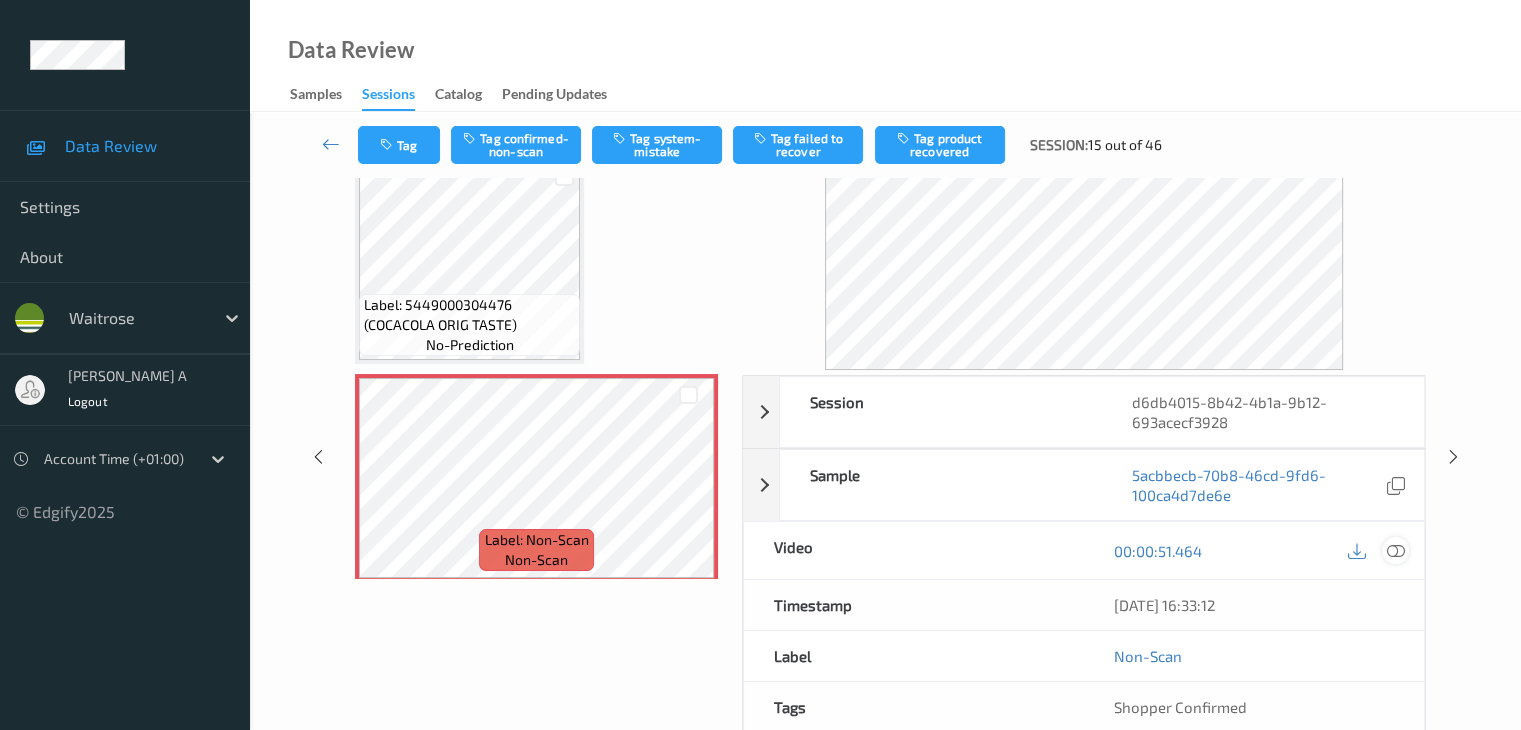 click at bounding box center (1395, 551) 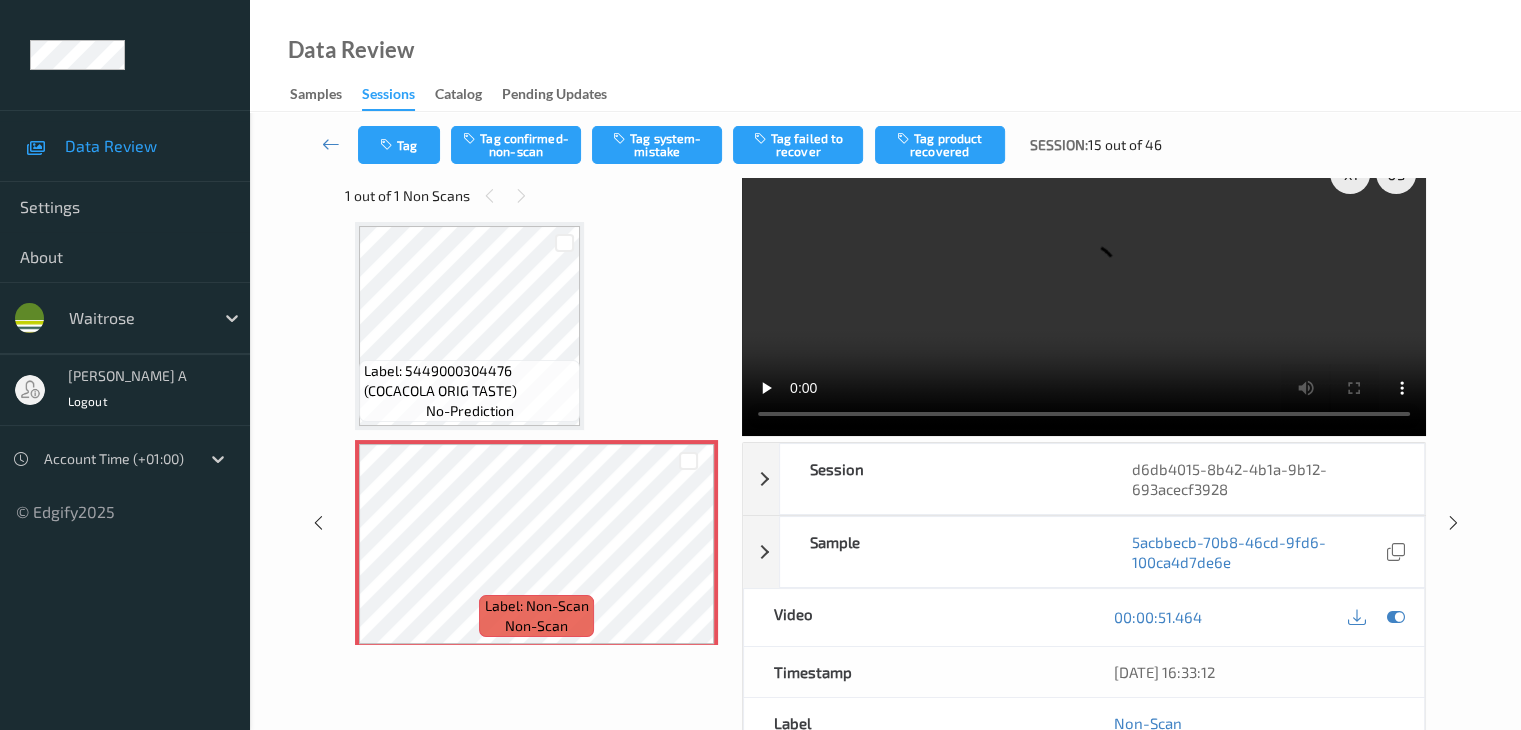 scroll, scrollTop: 0, scrollLeft: 0, axis: both 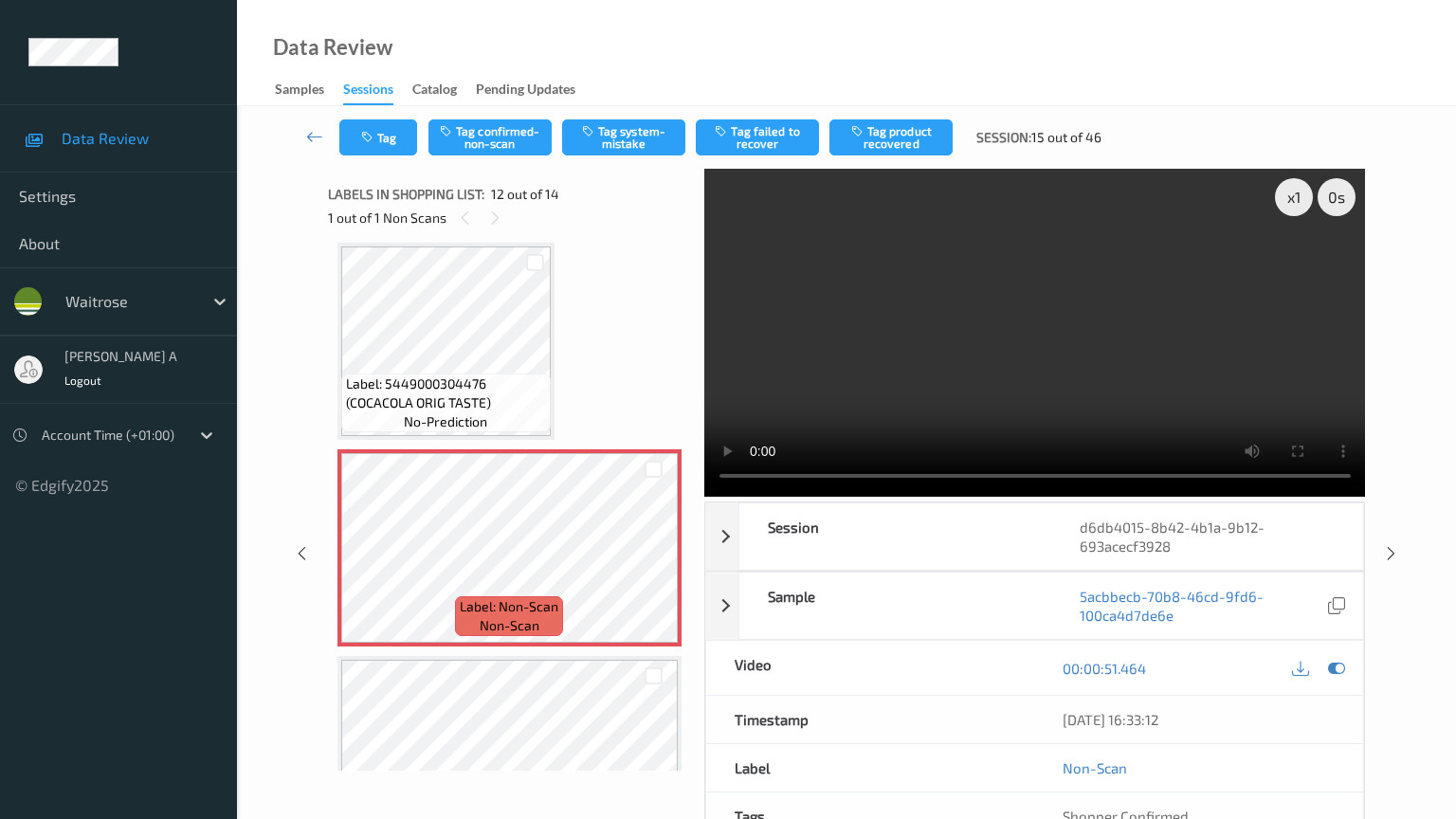type 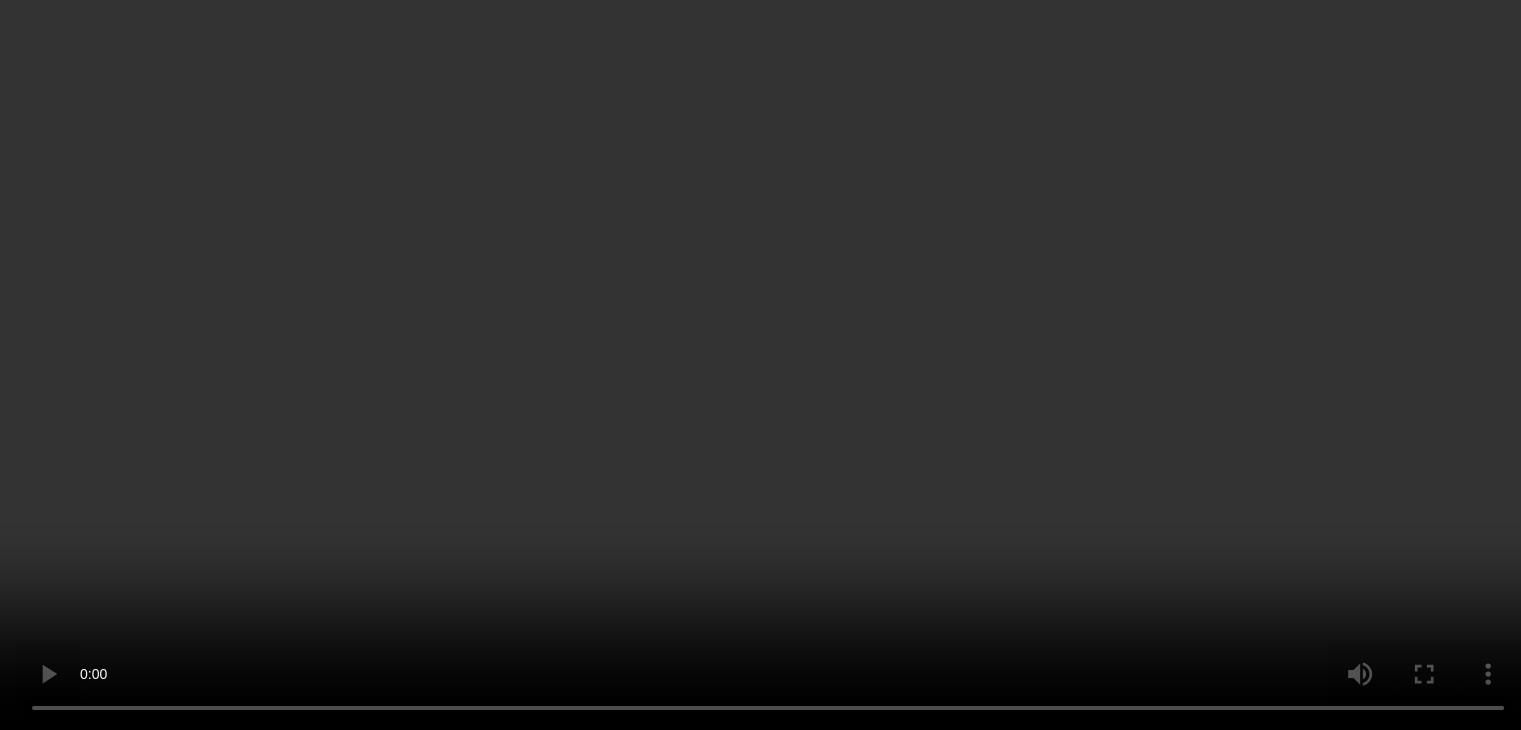 scroll, scrollTop: 0, scrollLeft: 0, axis: both 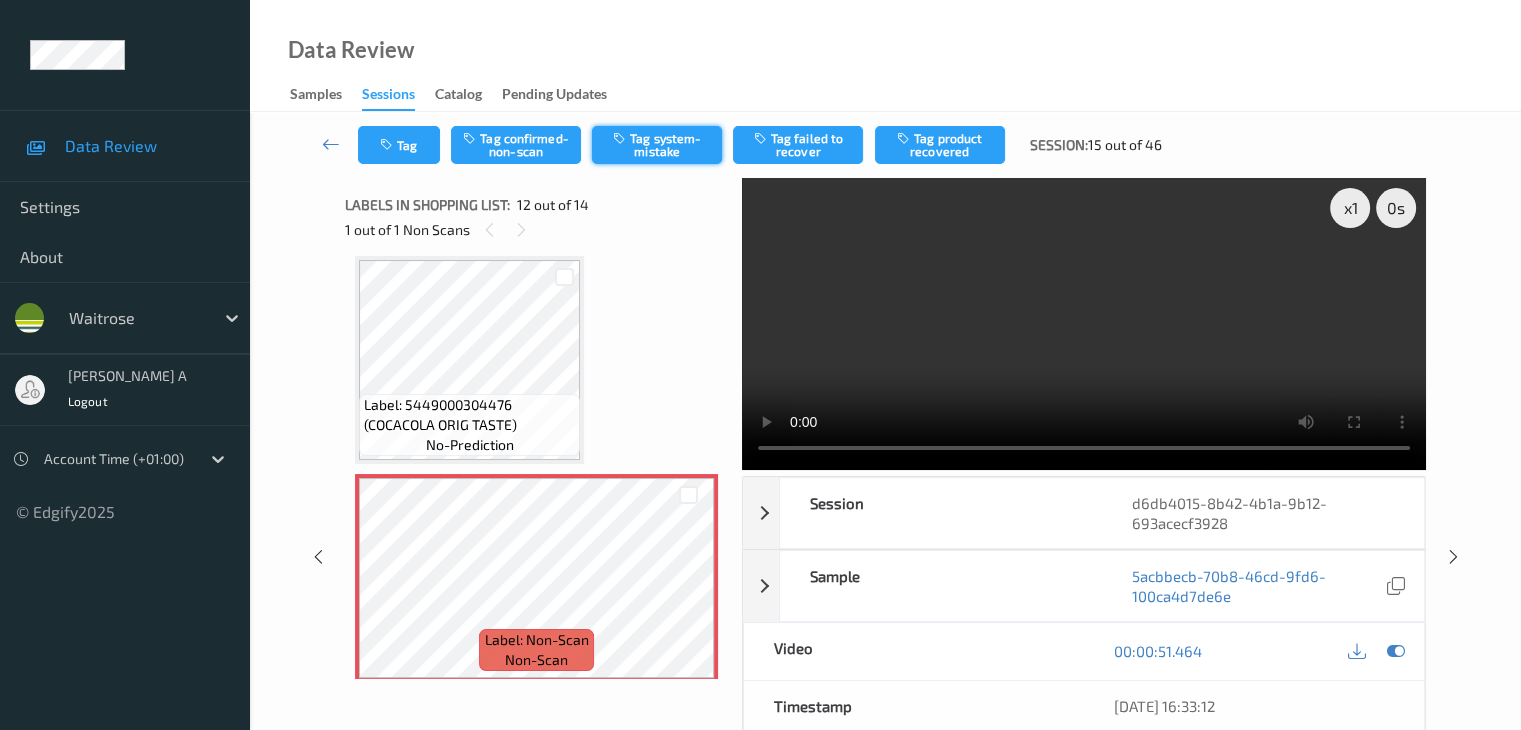 click on "Tag   system-mistake" at bounding box center [657, 145] 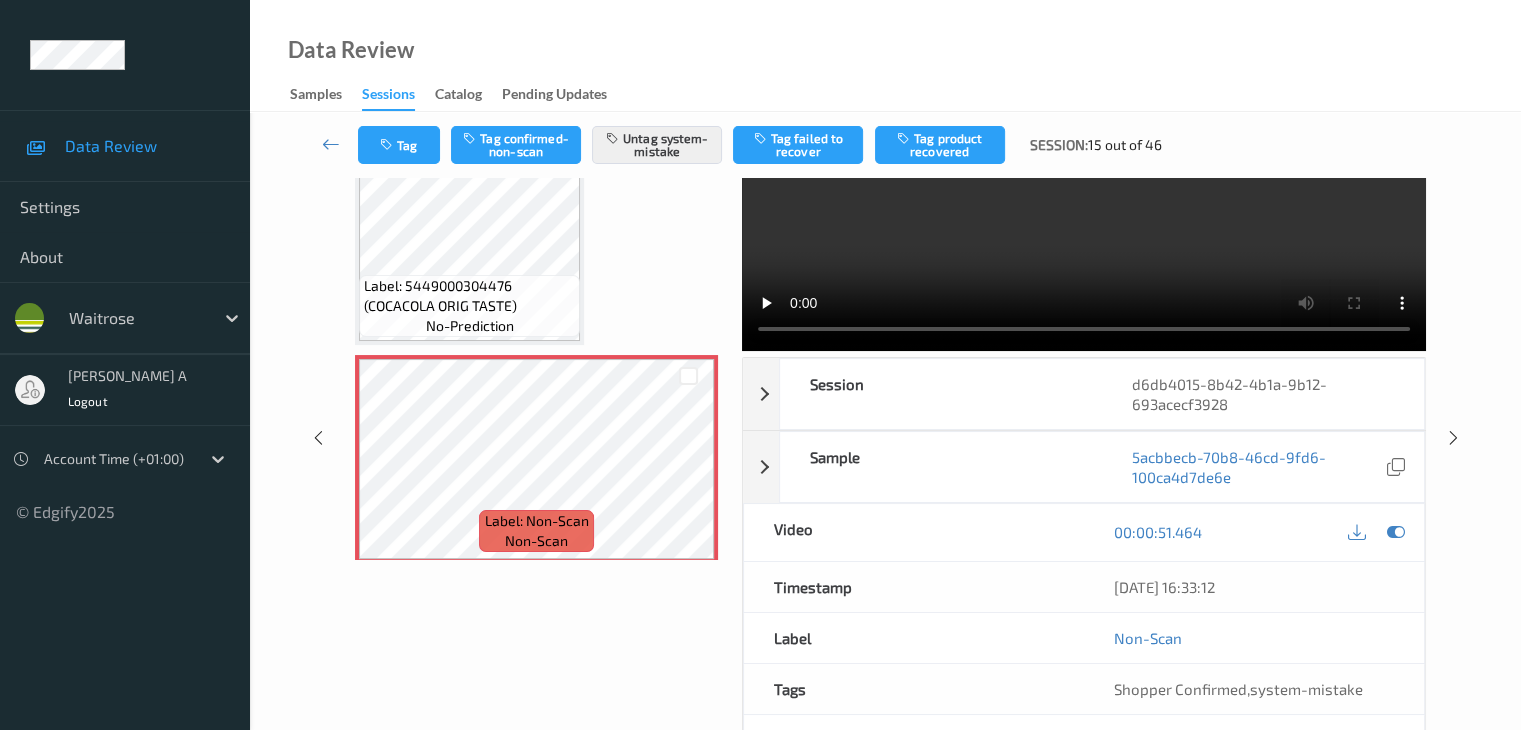 scroll, scrollTop: 0, scrollLeft: 0, axis: both 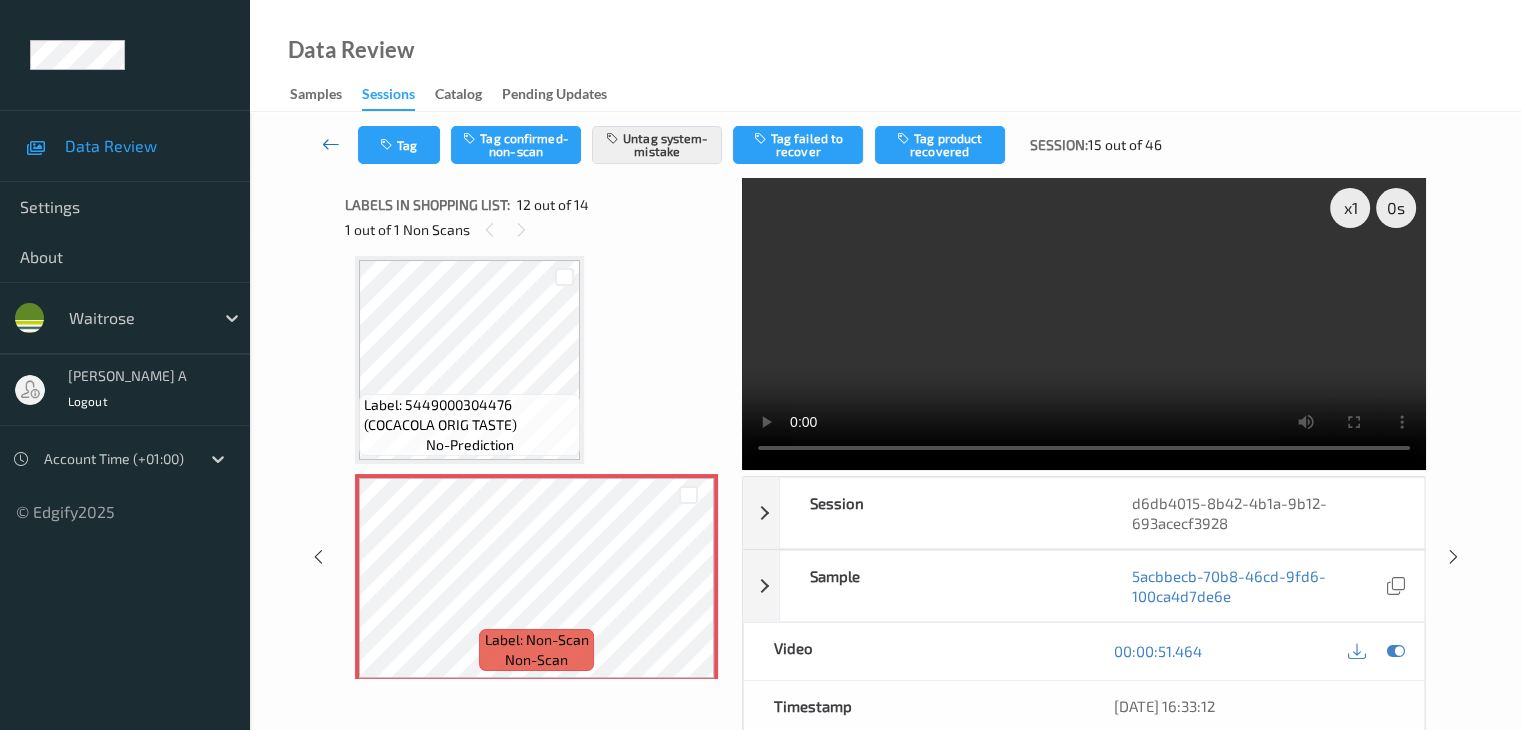 click at bounding box center [331, 144] 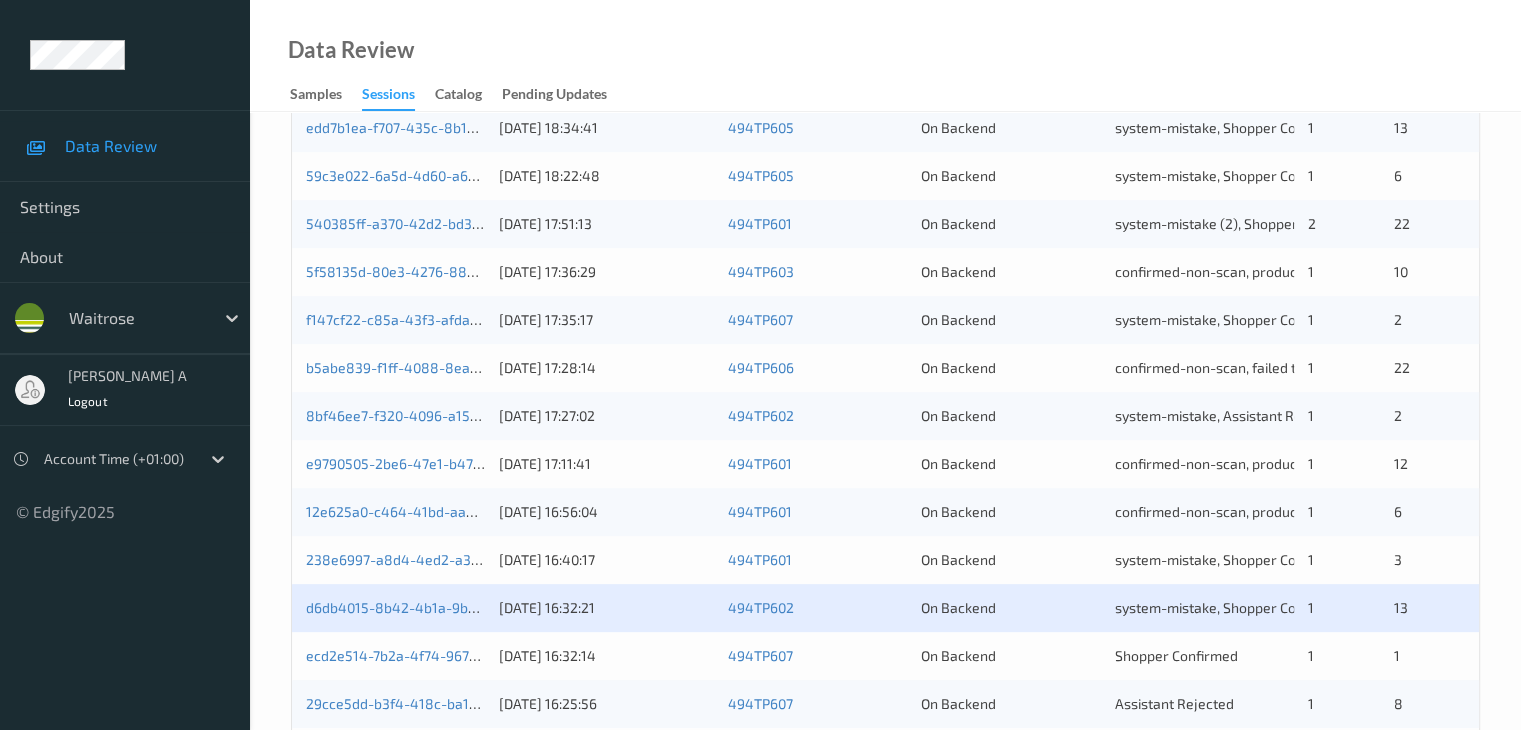 scroll, scrollTop: 932, scrollLeft: 0, axis: vertical 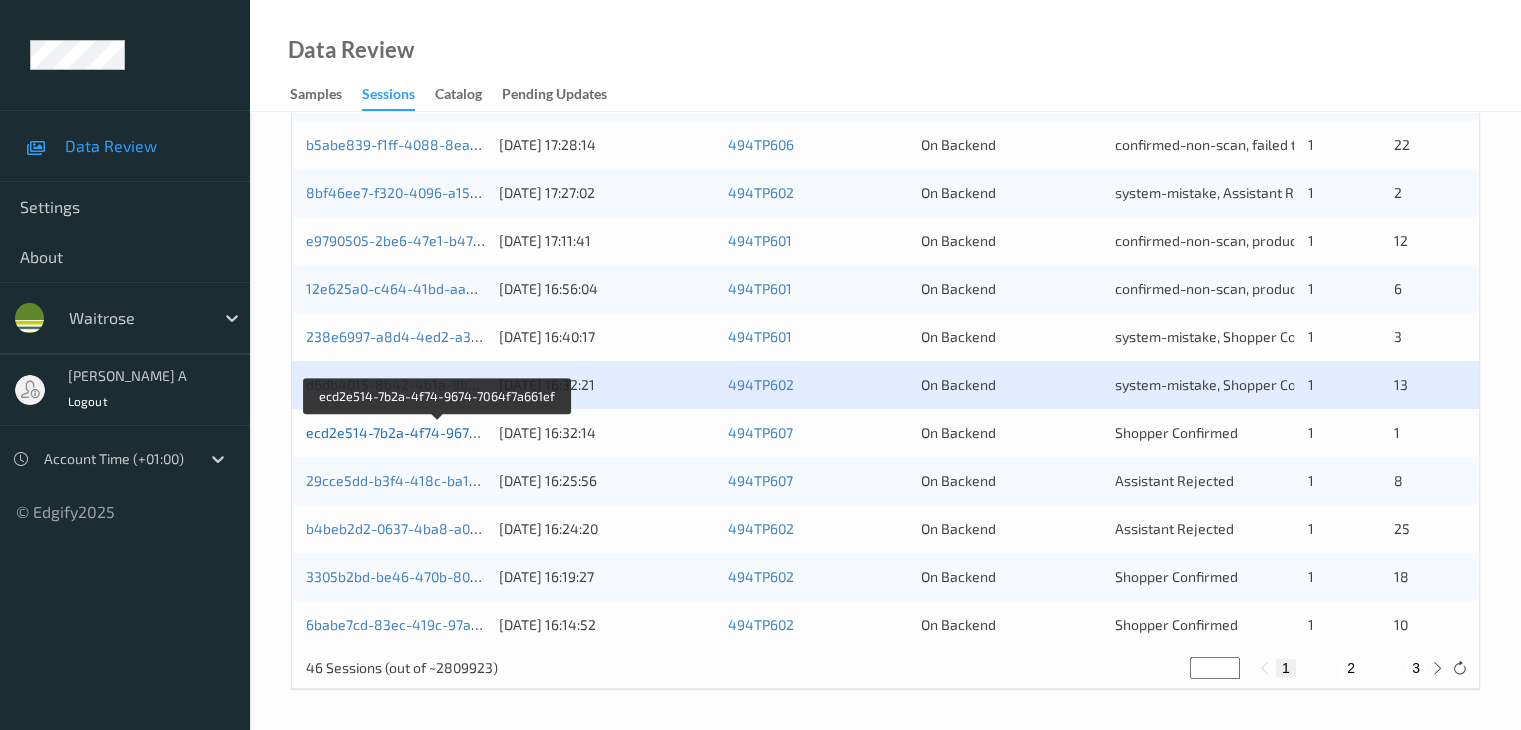 click on "ecd2e514-7b2a-4f74-9674-7064f7a661ef" at bounding box center (438, 432) 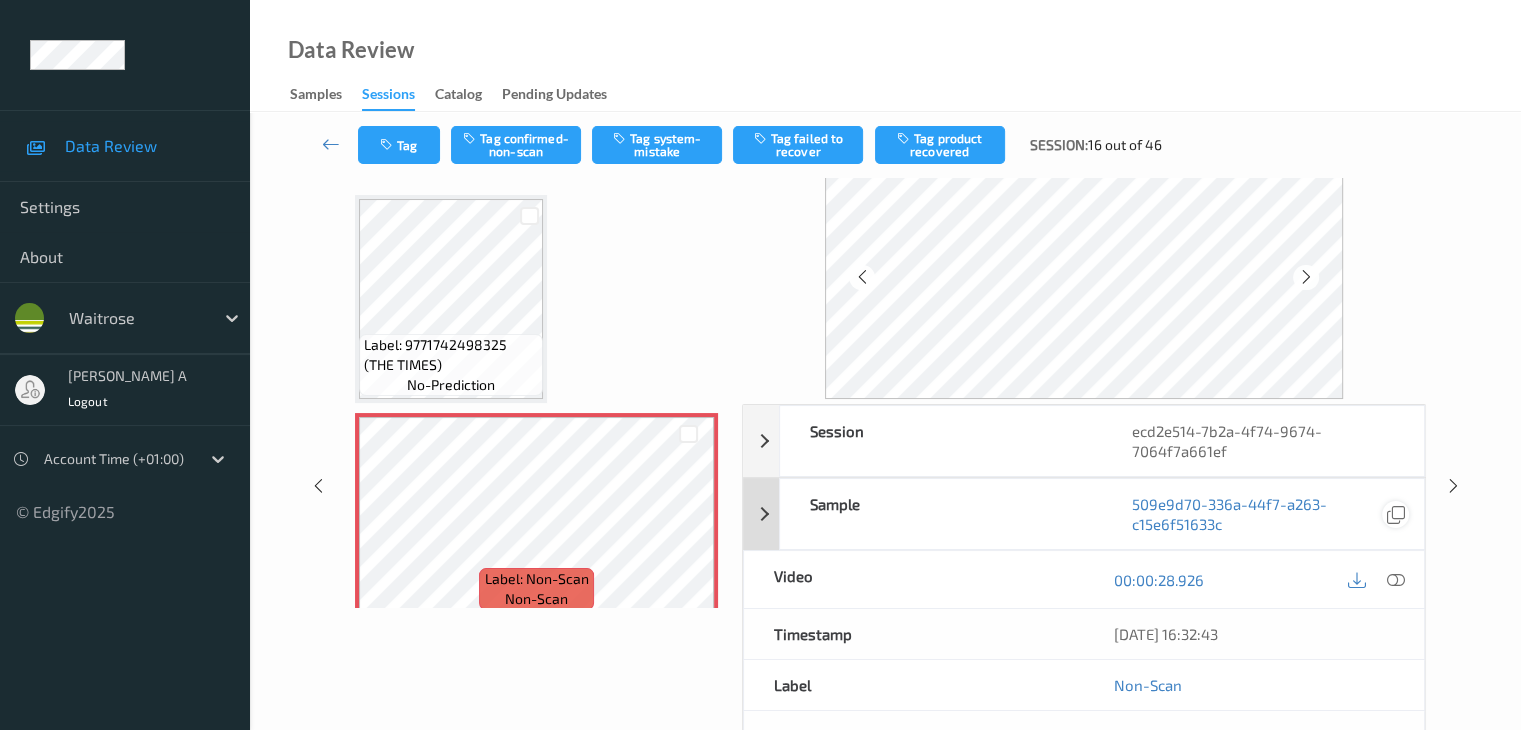 scroll, scrollTop: 100, scrollLeft: 0, axis: vertical 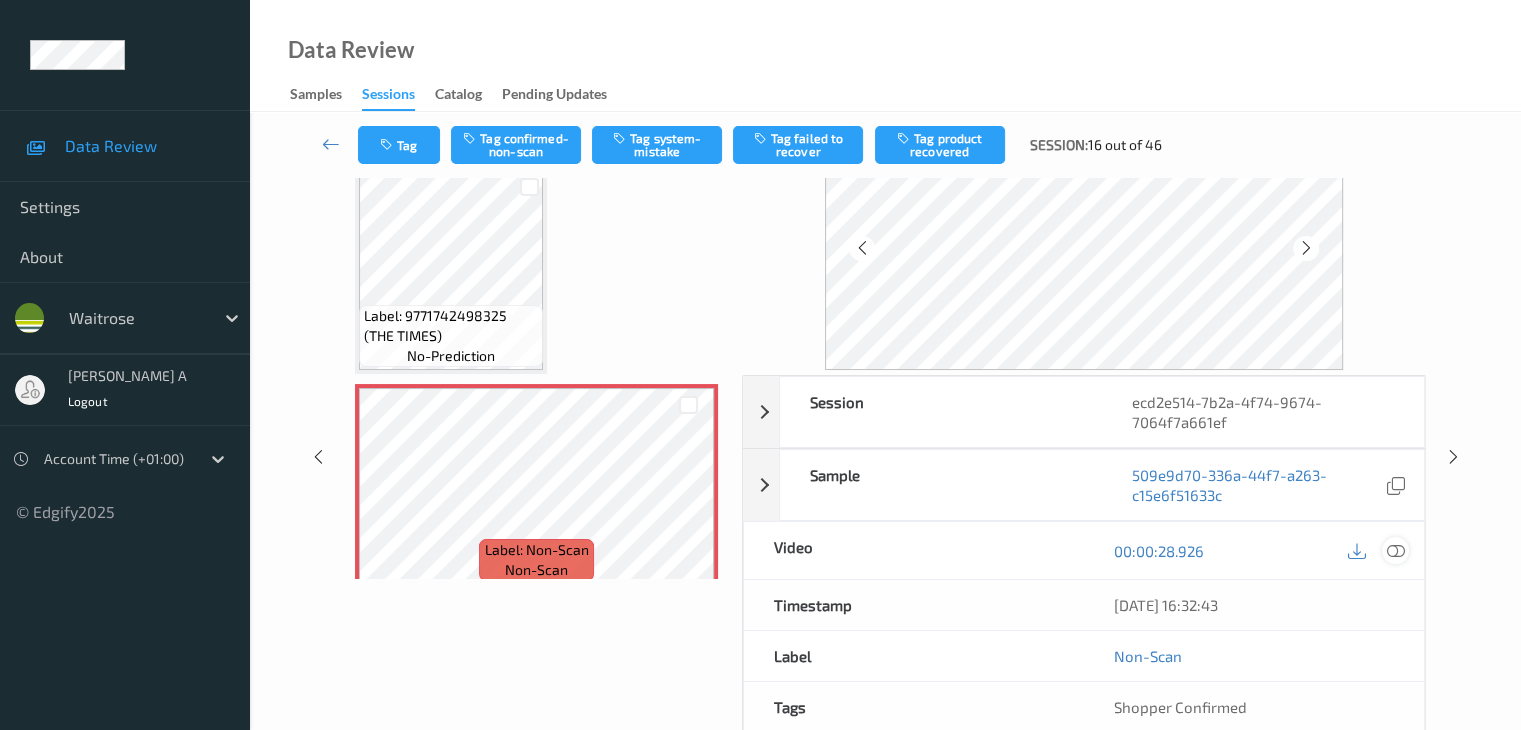 click at bounding box center [1395, 551] 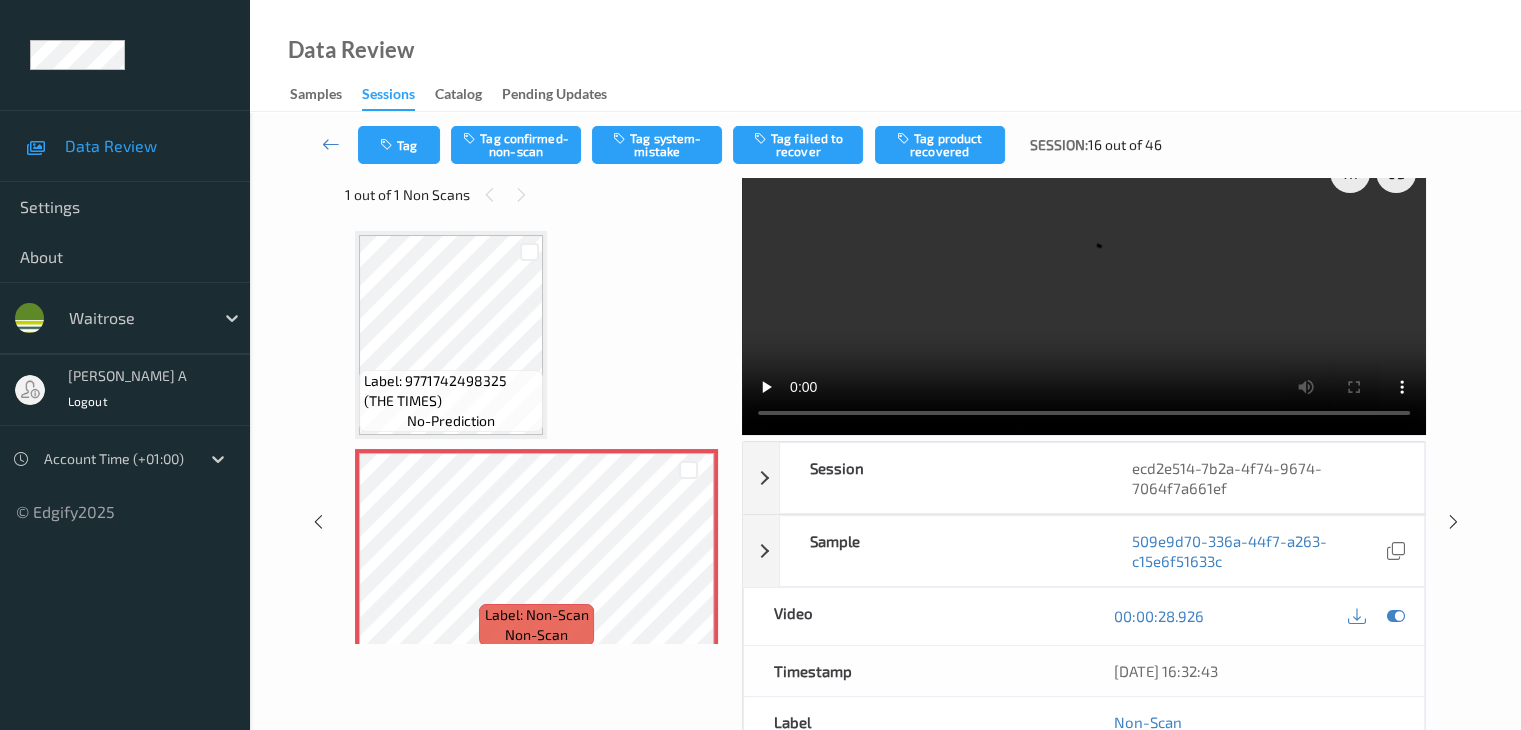 scroll, scrollTop: 0, scrollLeft: 0, axis: both 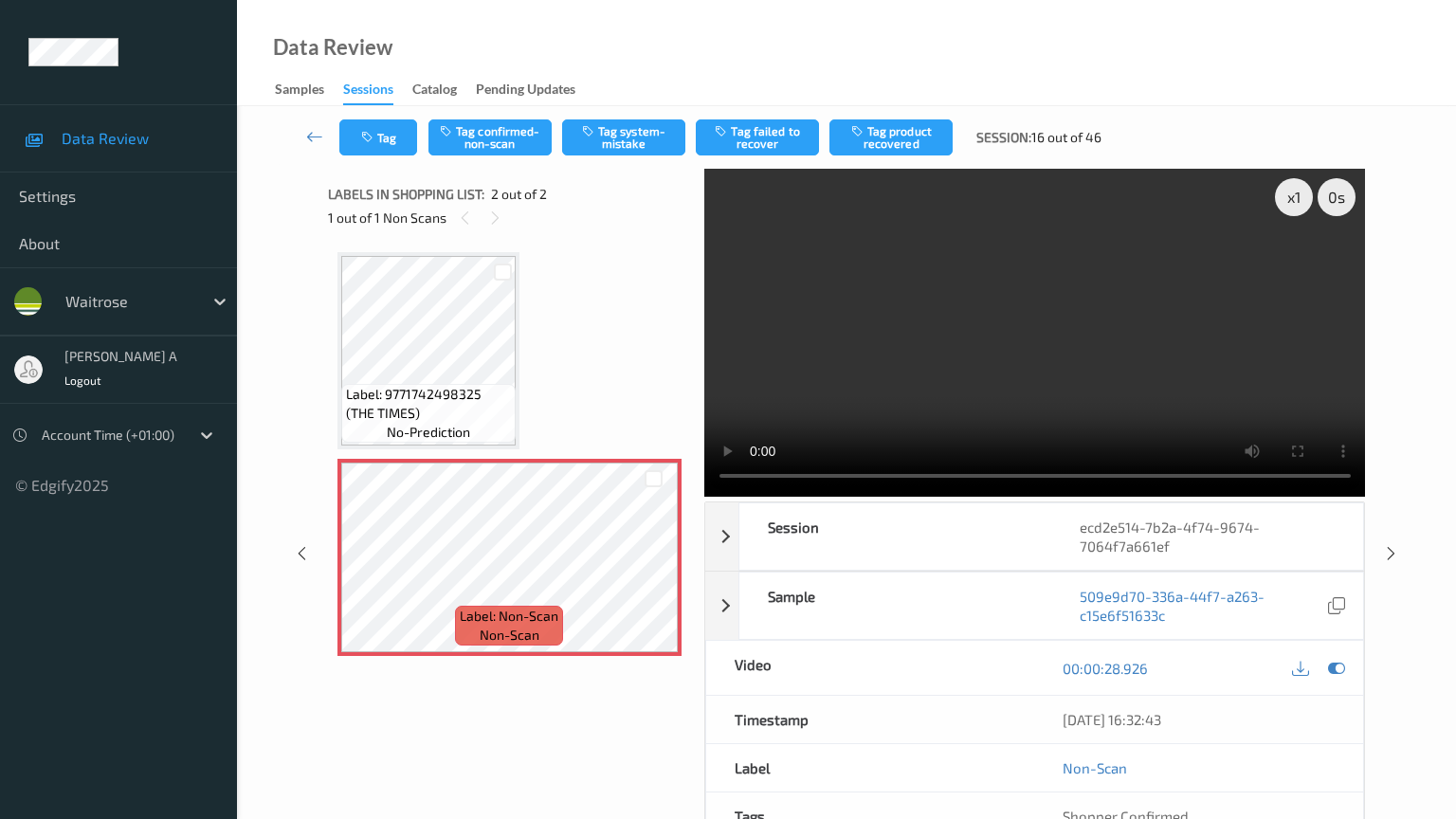 type 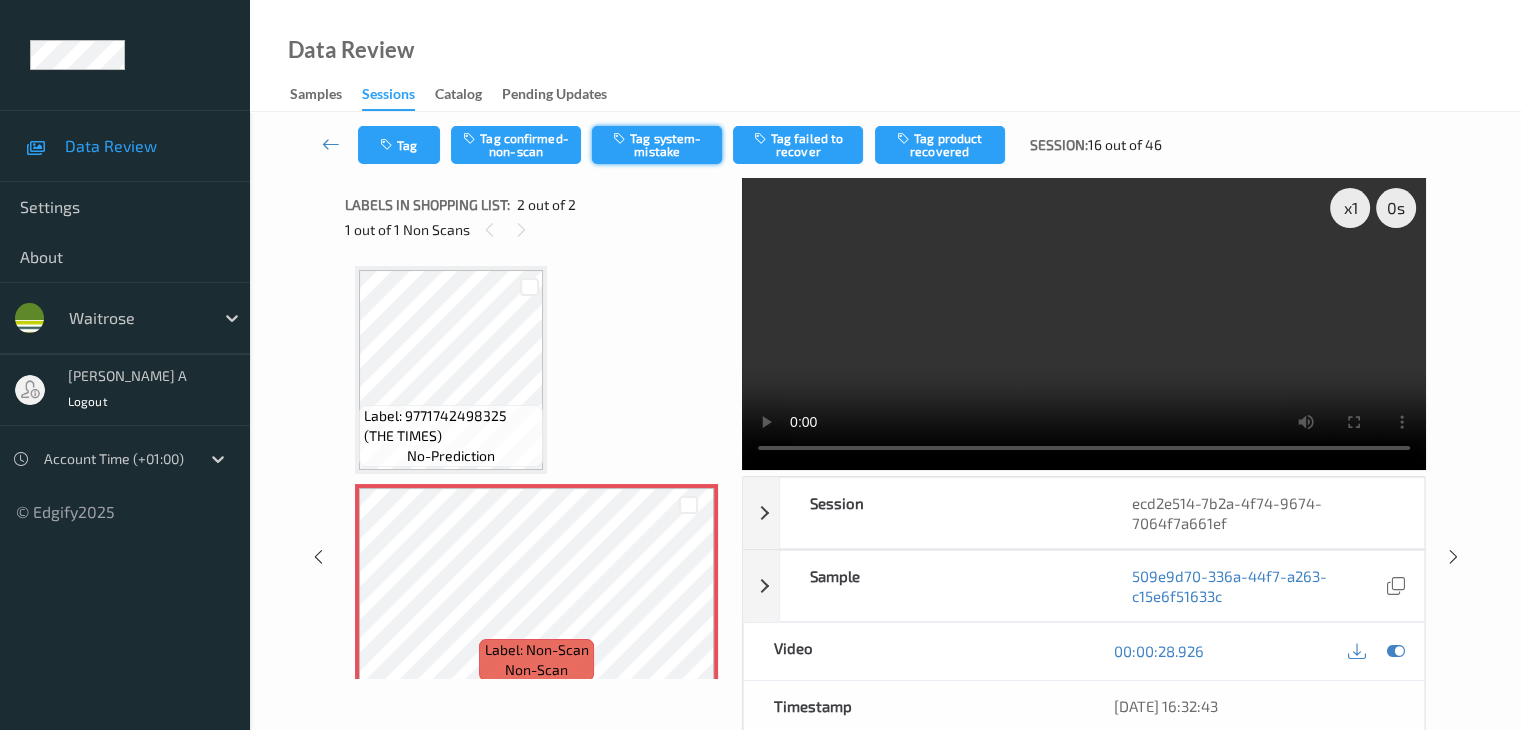 click on "Tag   system-mistake" at bounding box center [657, 145] 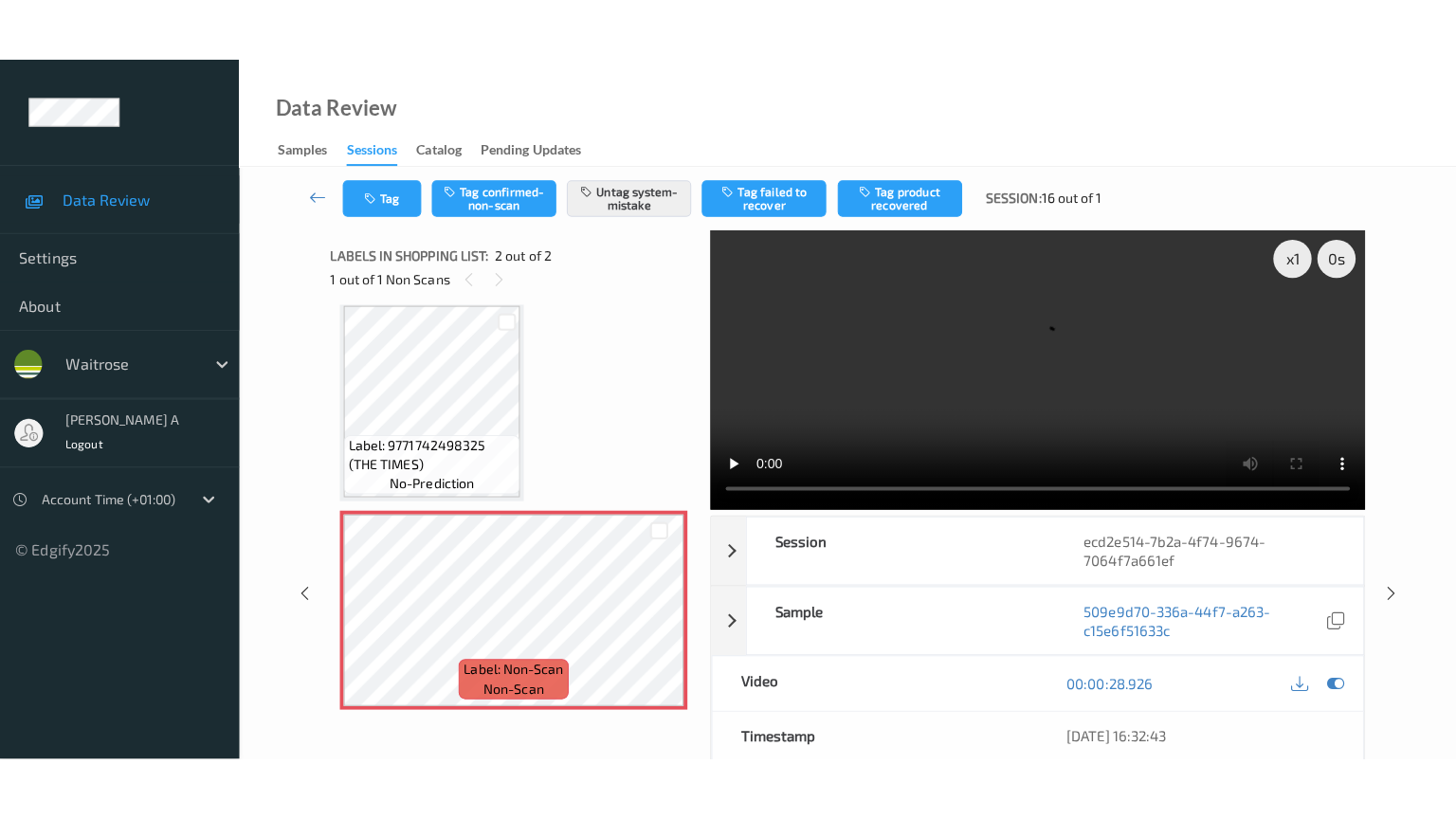 scroll, scrollTop: 22, scrollLeft: 0, axis: vertical 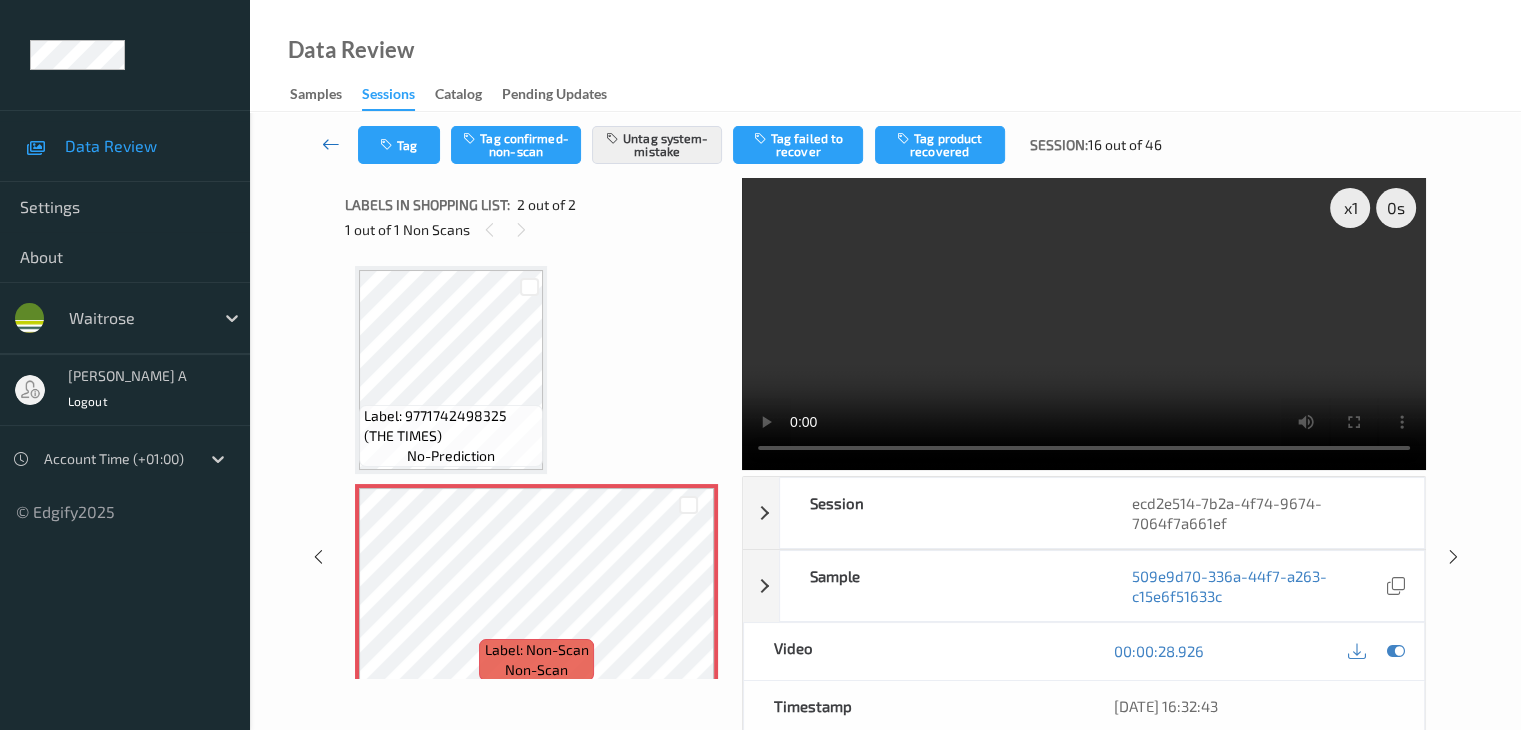 click at bounding box center [331, 144] 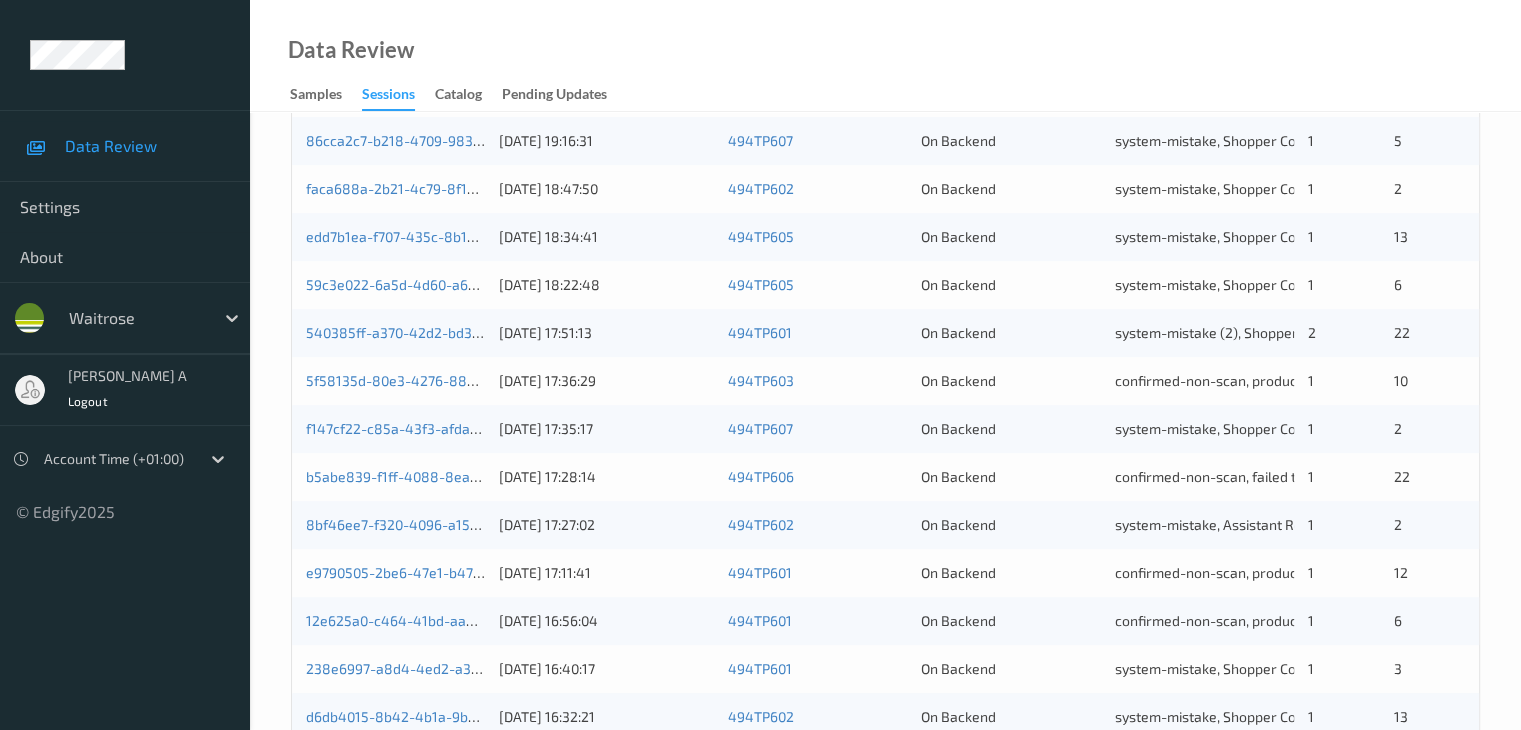 scroll, scrollTop: 932, scrollLeft: 0, axis: vertical 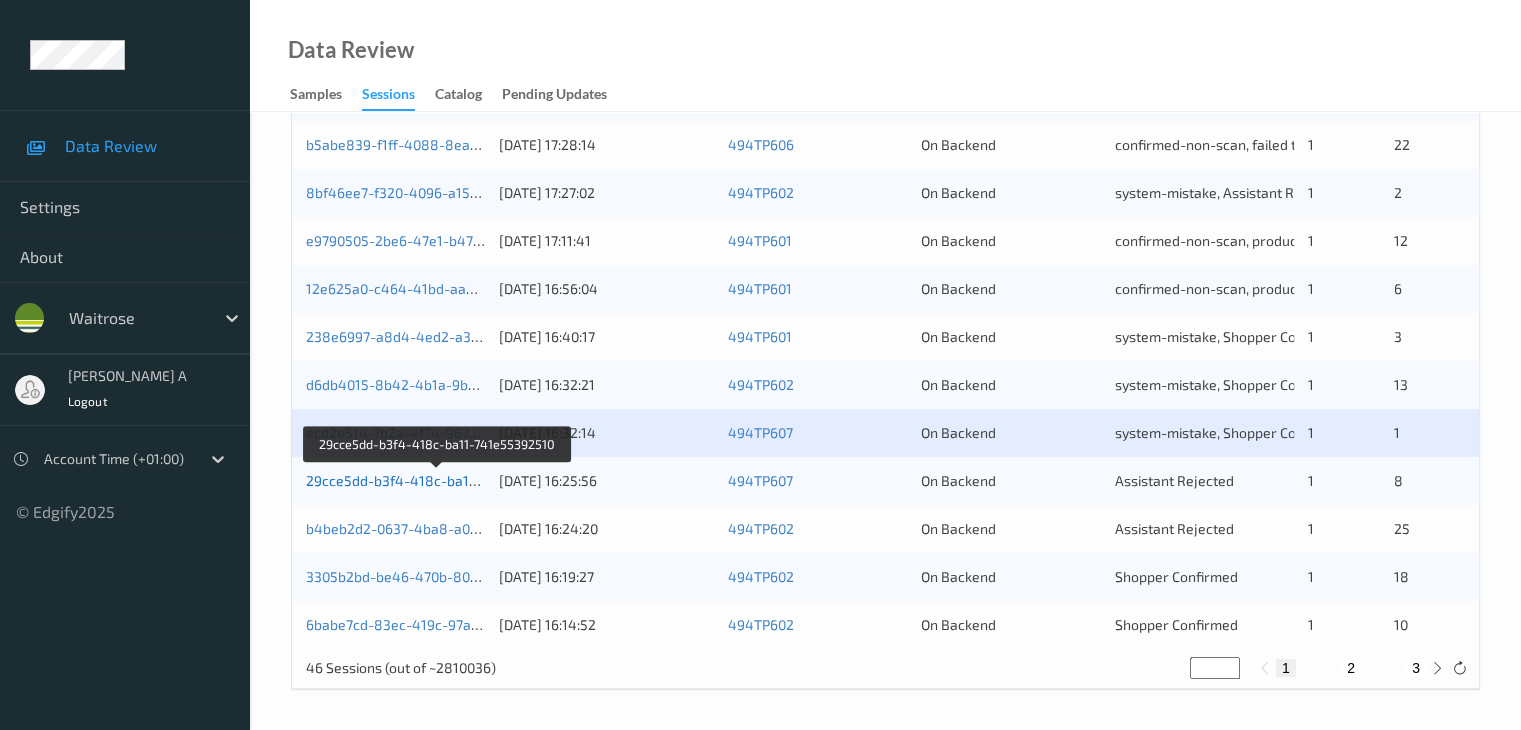 click on "29cce5dd-b3f4-418c-ba11-741e55392510" at bounding box center [439, 480] 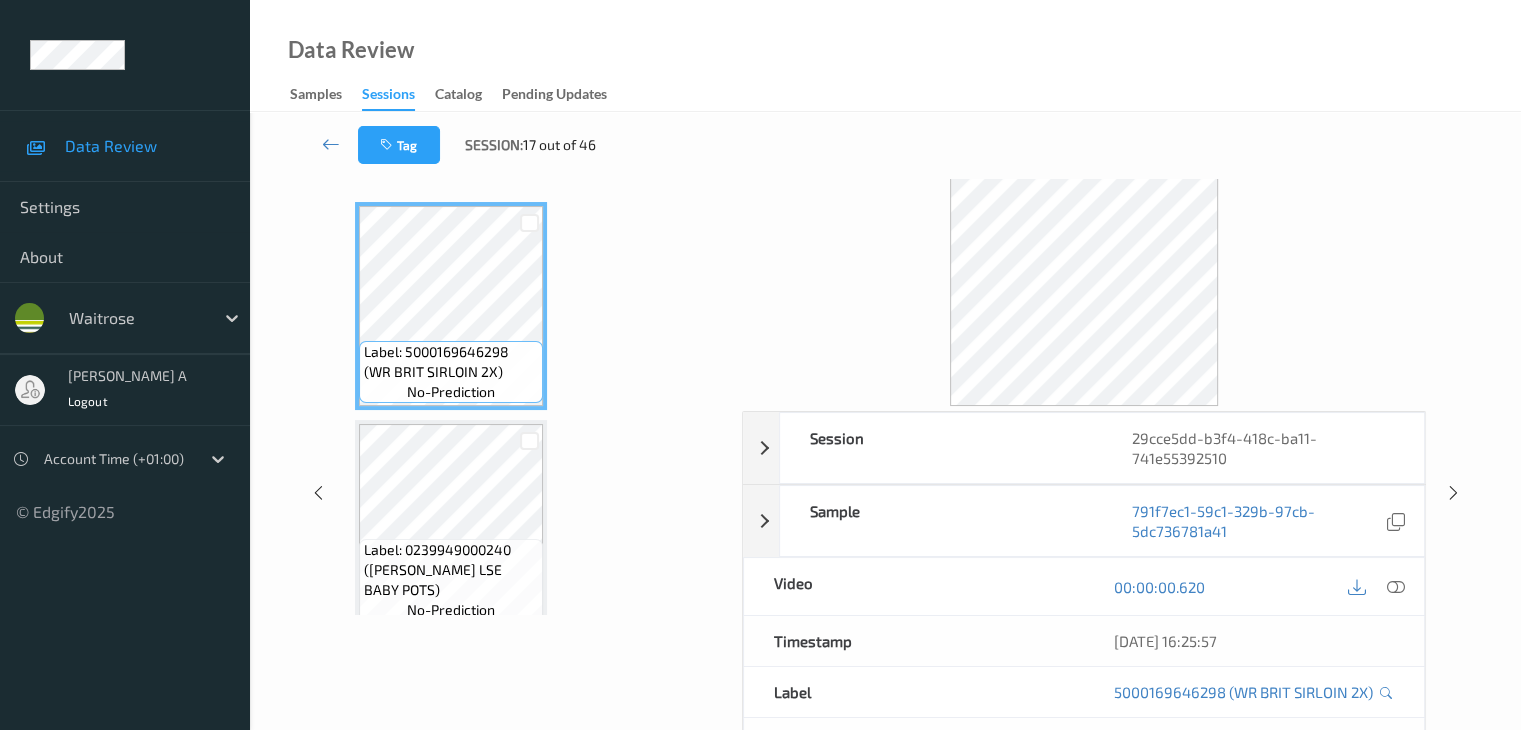 scroll, scrollTop: 0, scrollLeft: 0, axis: both 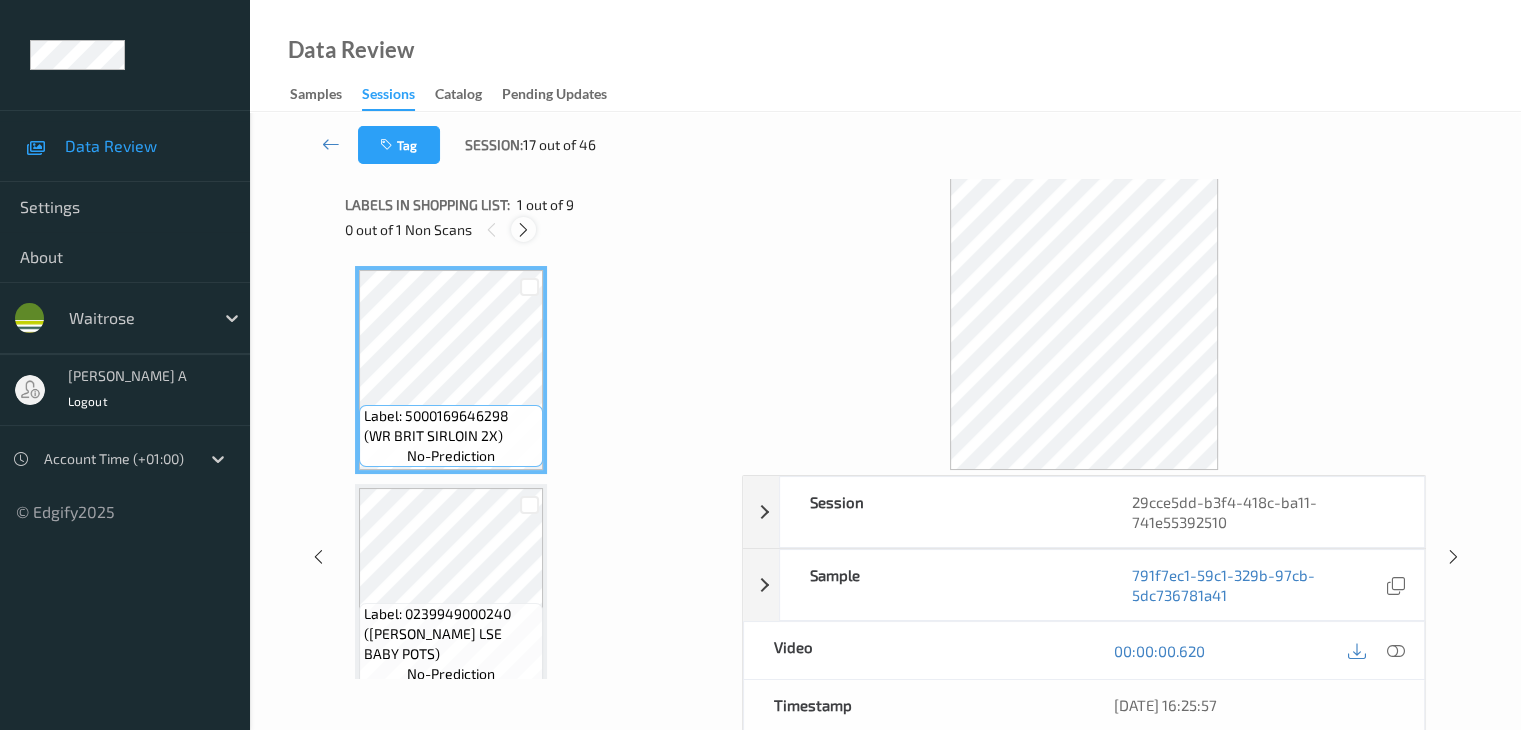 click at bounding box center [523, 230] 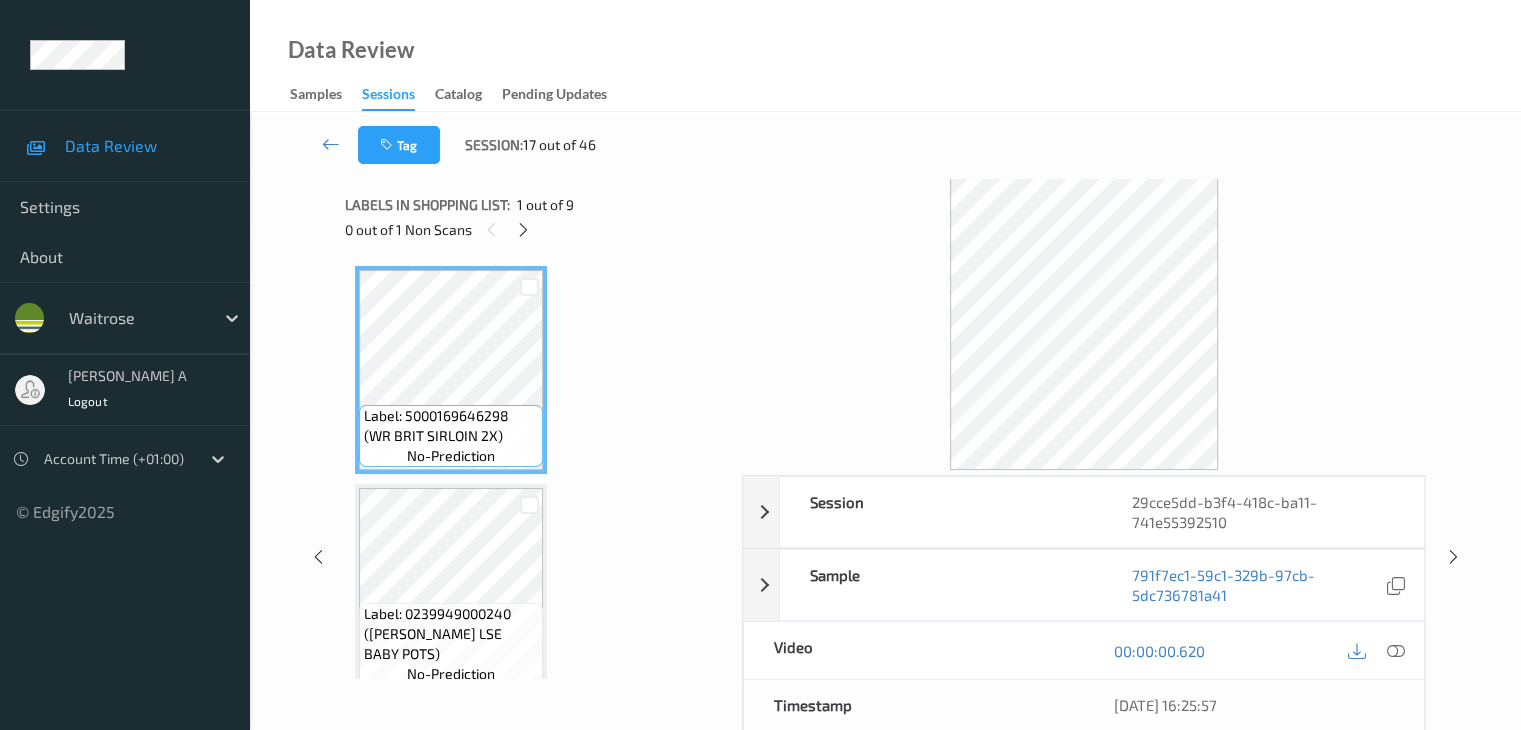 scroll, scrollTop: 1100, scrollLeft: 0, axis: vertical 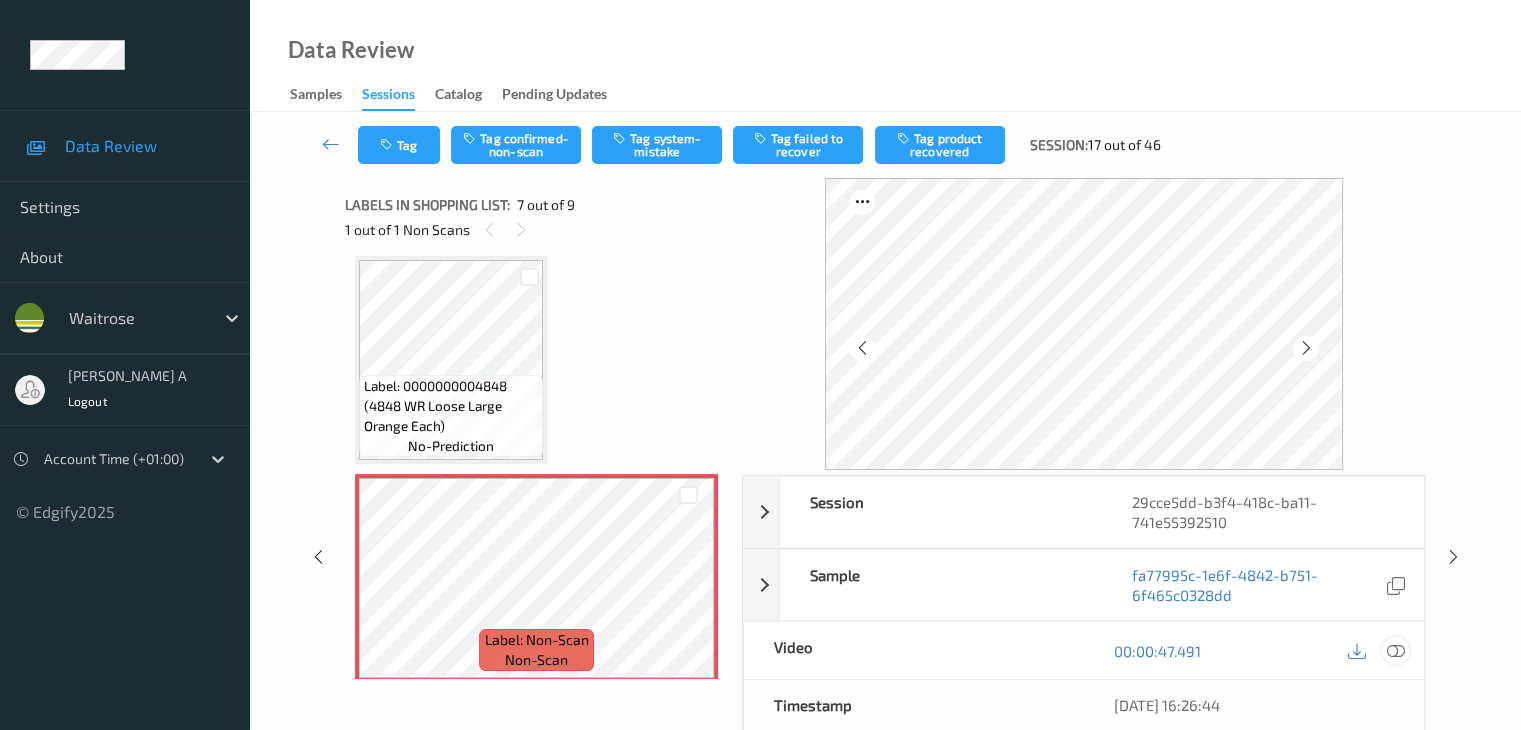 click at bounding box center [1395, 651] 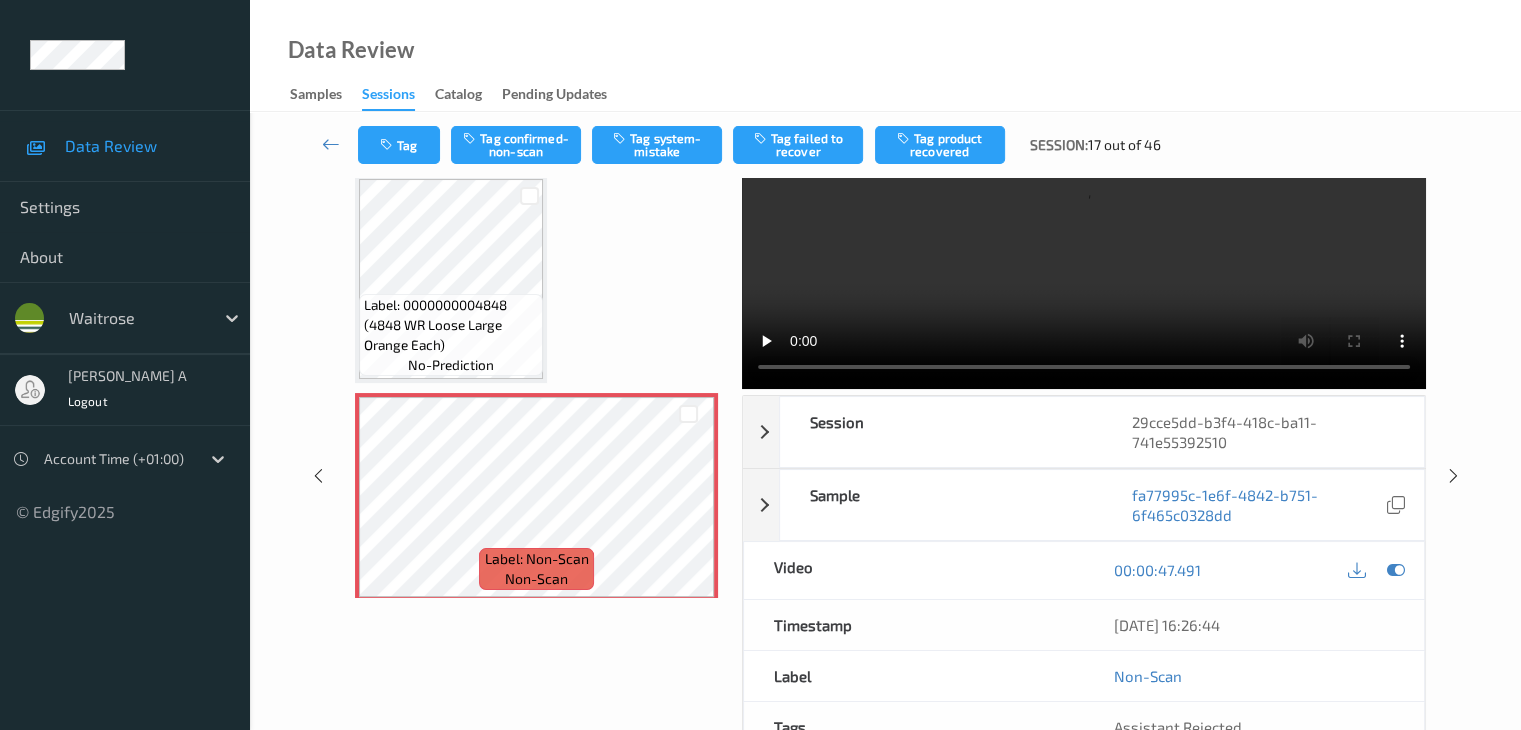 scroll, scrollTop: 0, scrollLeft: 0, axis: both 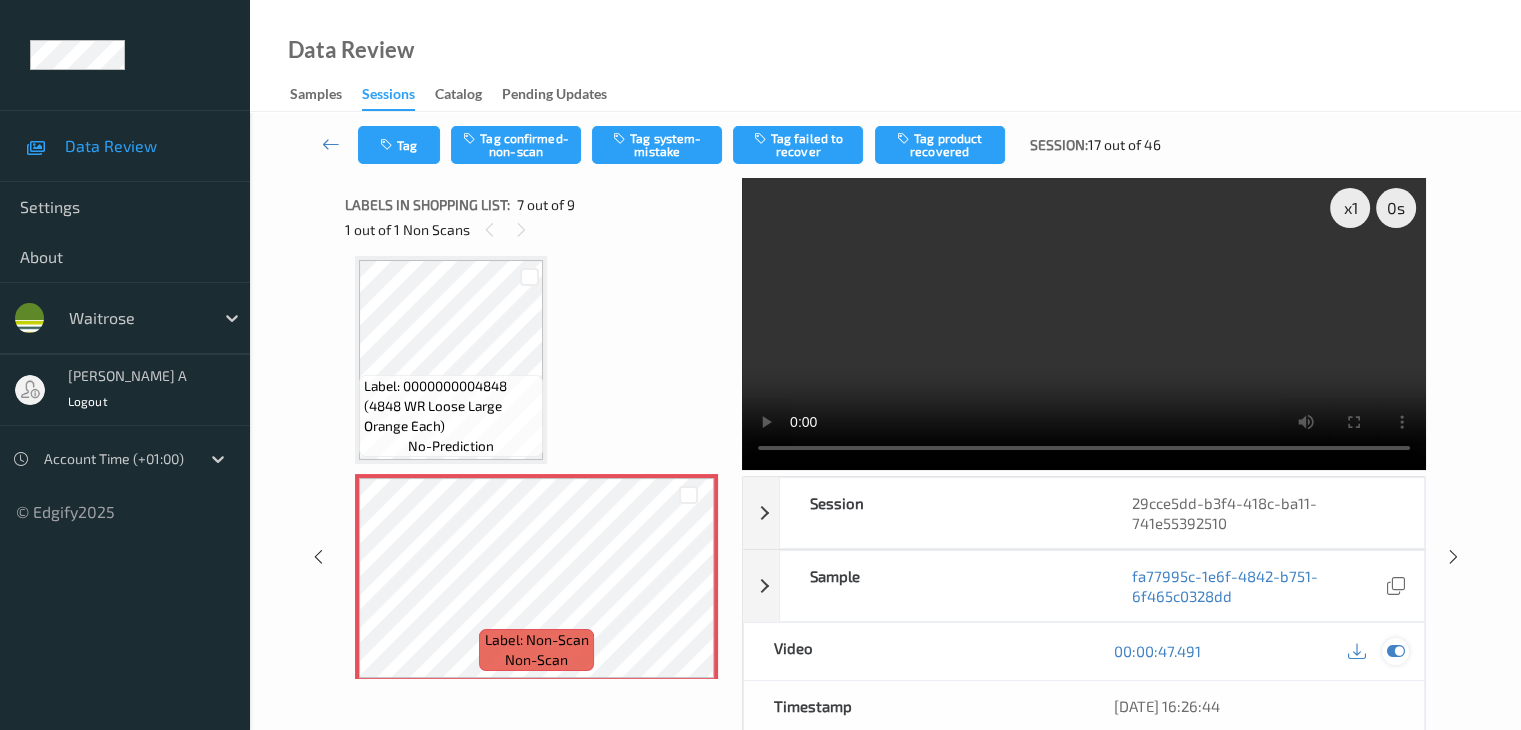 click at bounding box center (1395, 651) 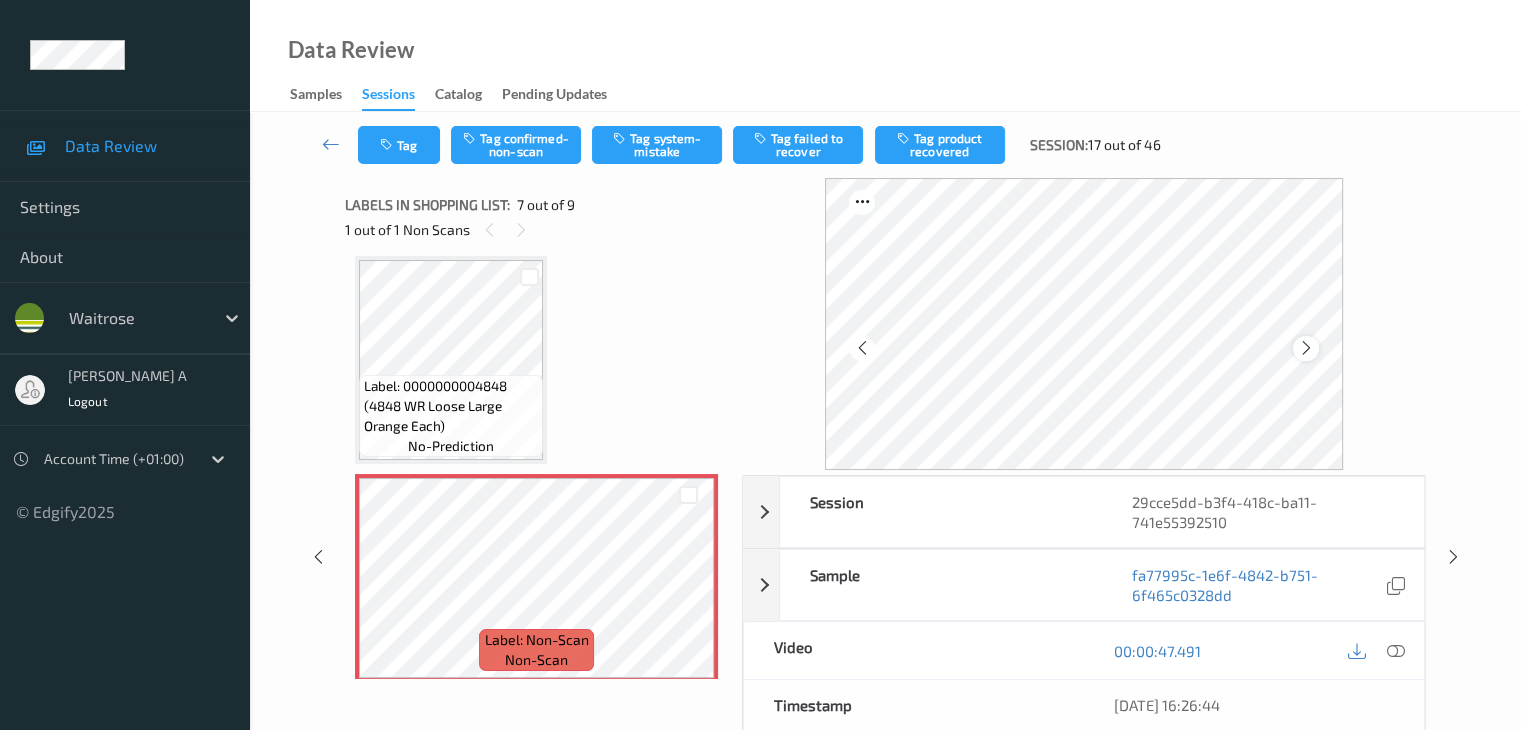click at bounding box center (1306, 348) 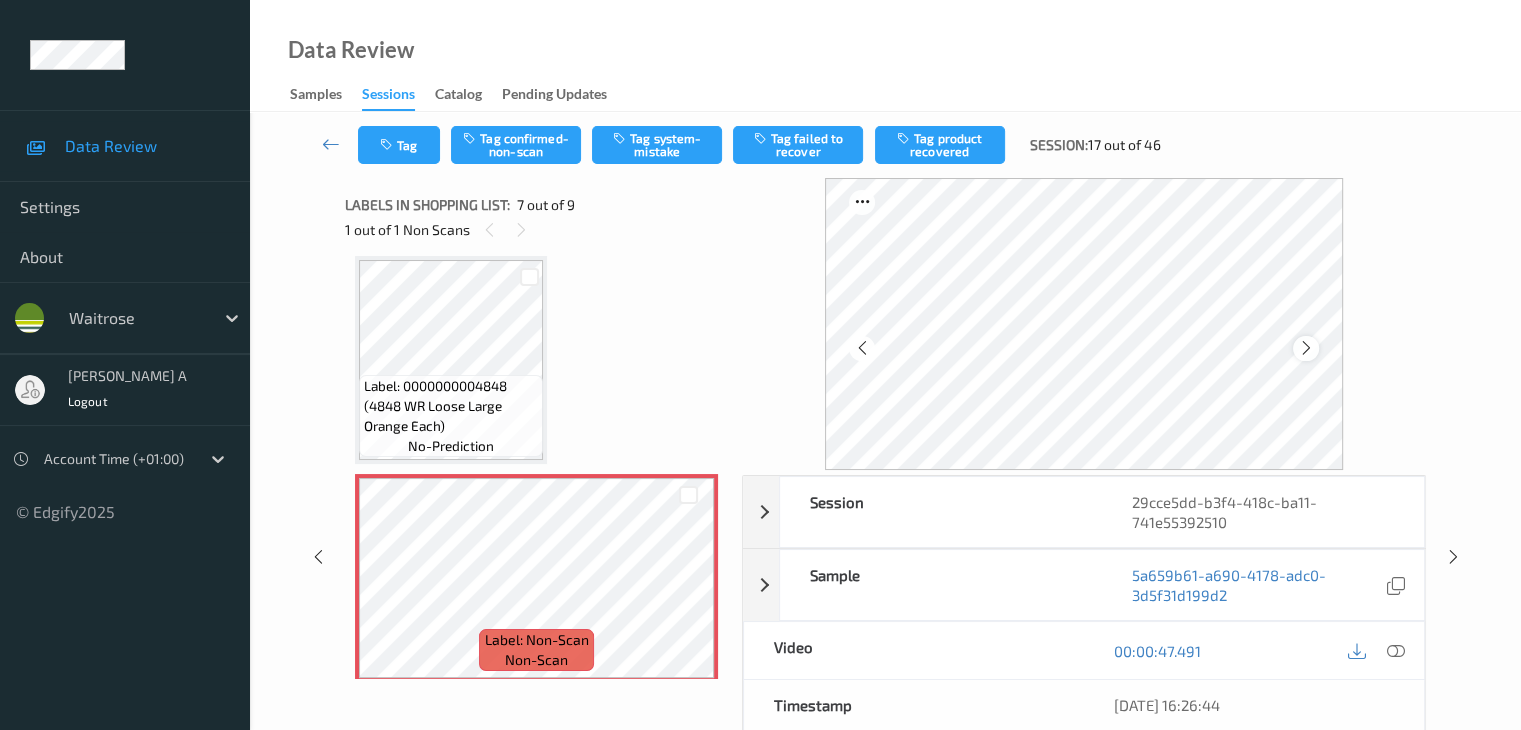 click at bounding box center [1306, 348] 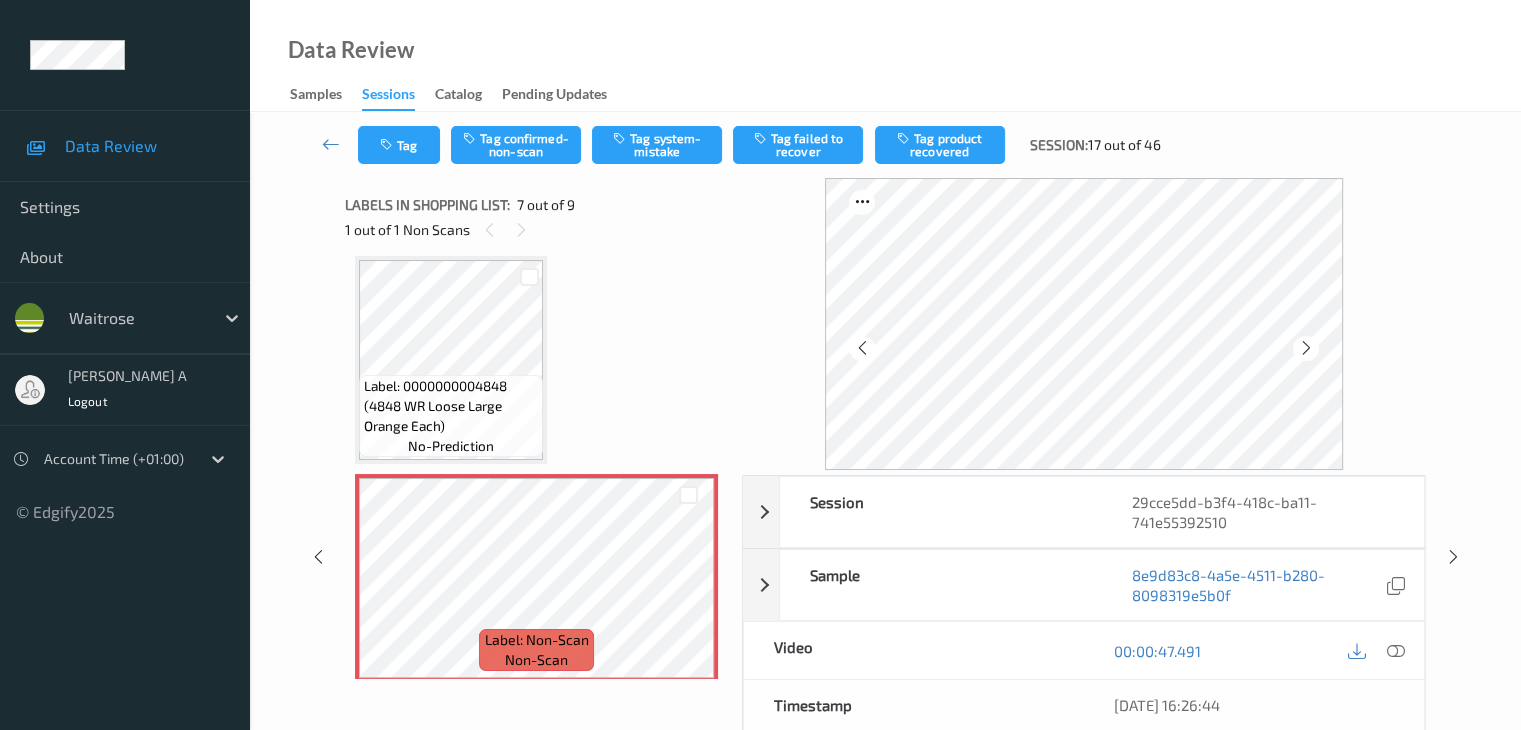 click at bounding box center (1306, 348) 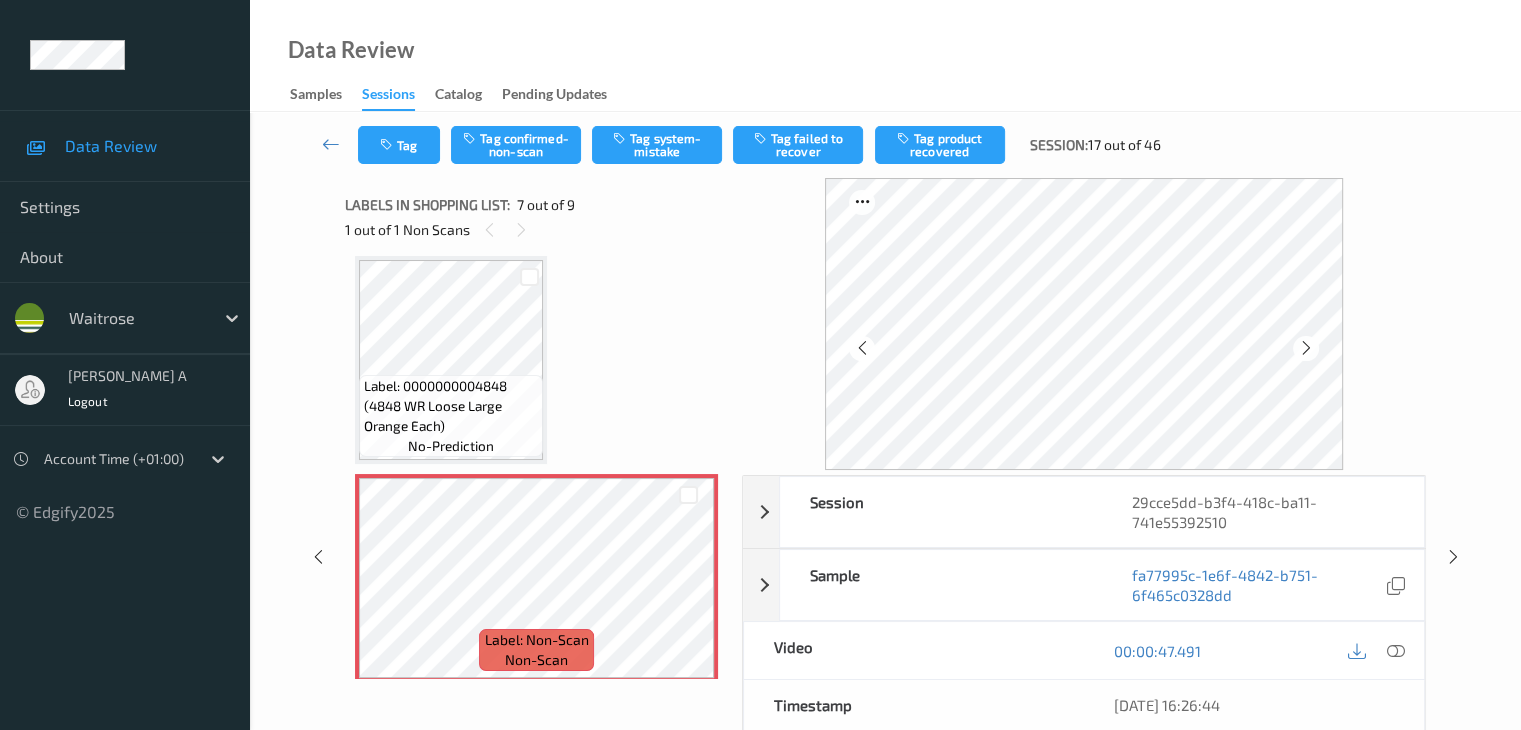 click at bounding box center (1306, 348) 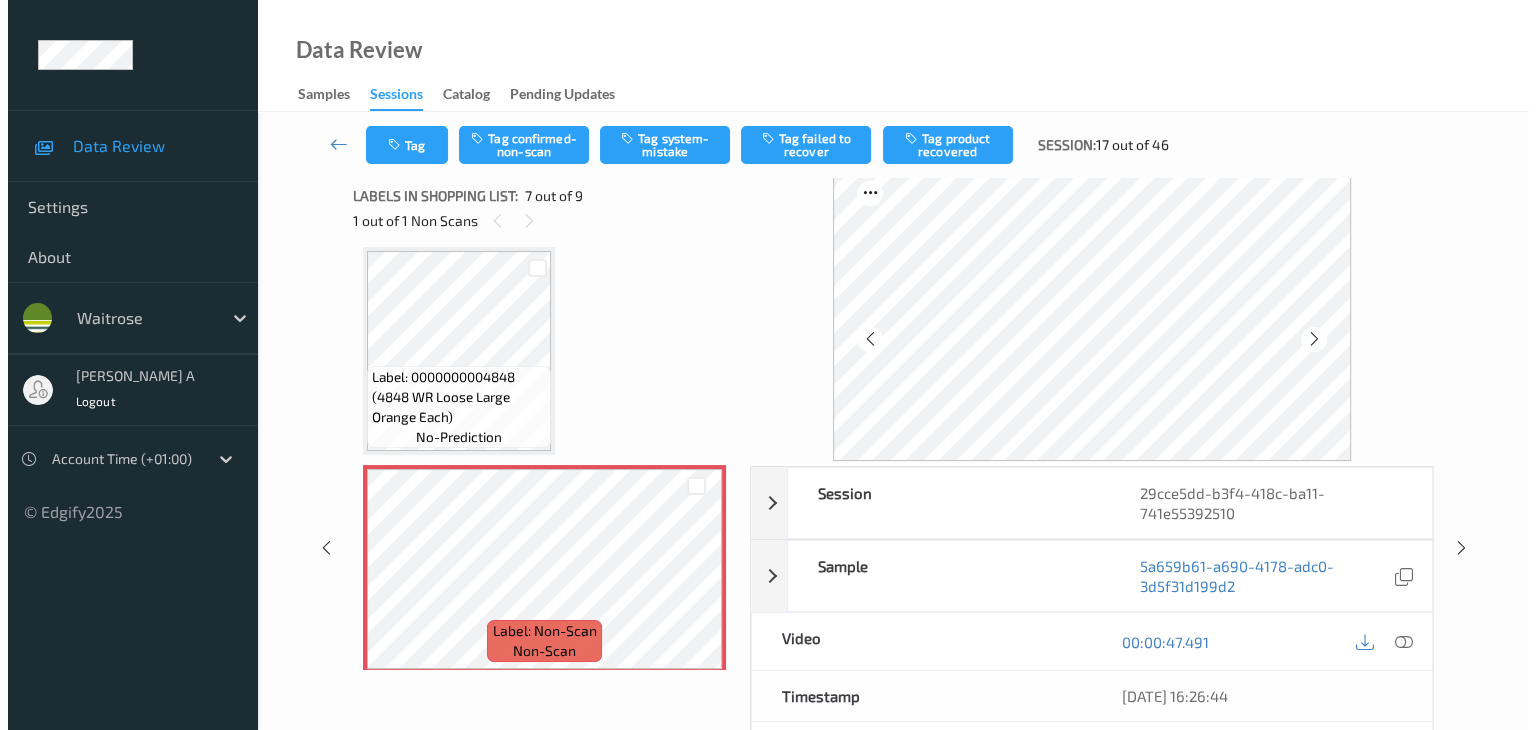 scroll, scrollTop: 0, scrollLeft: 0, axis: both 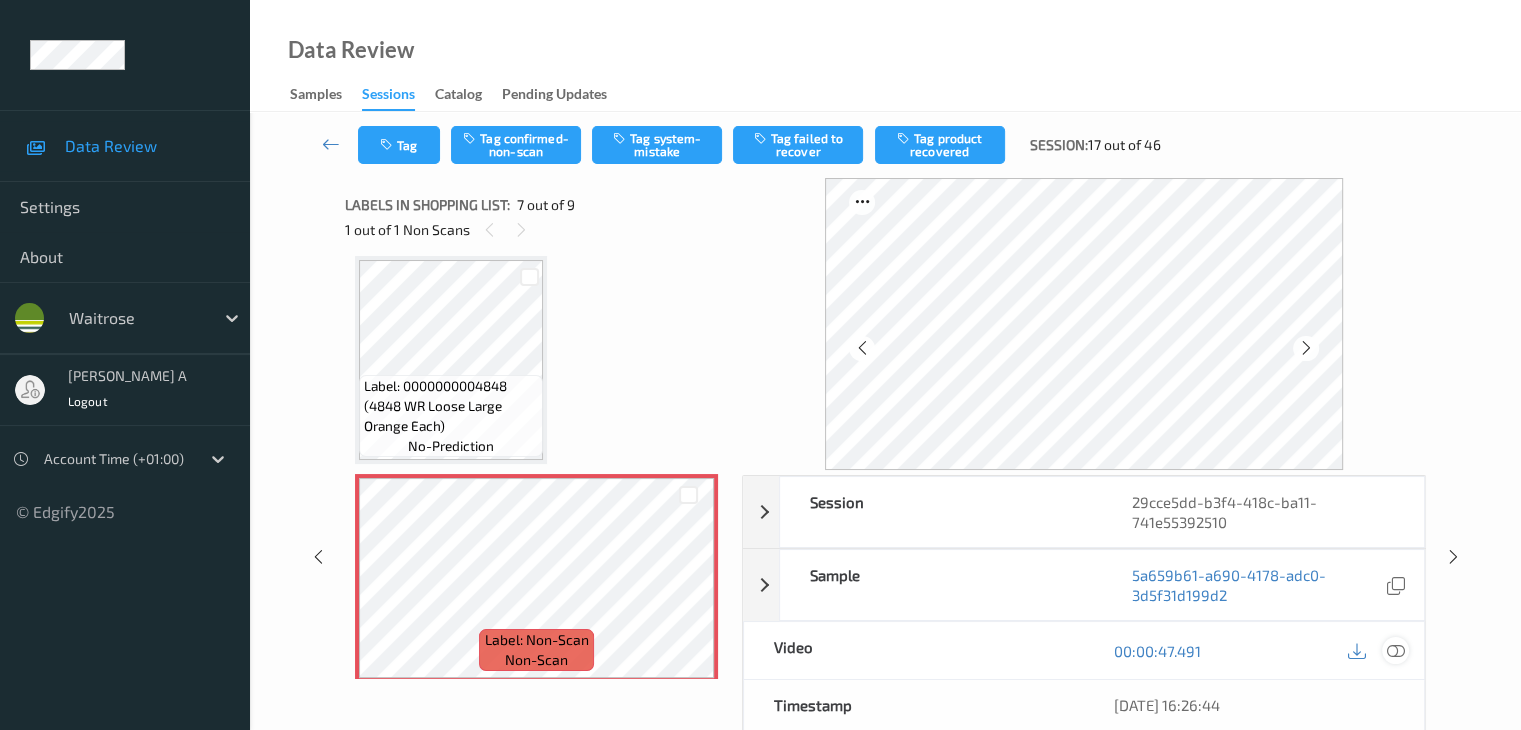click at bounding box center [1395, 651] 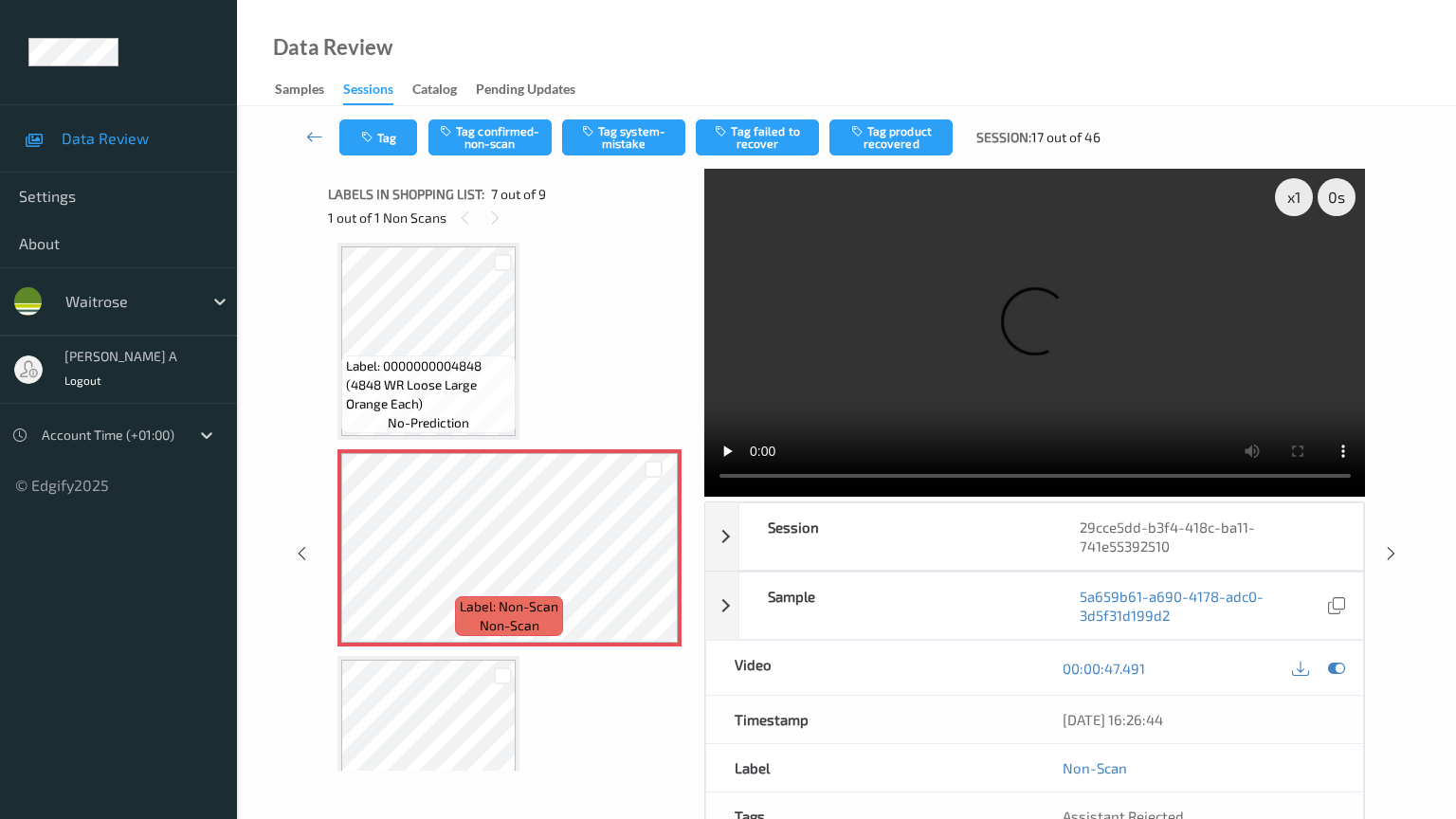 type 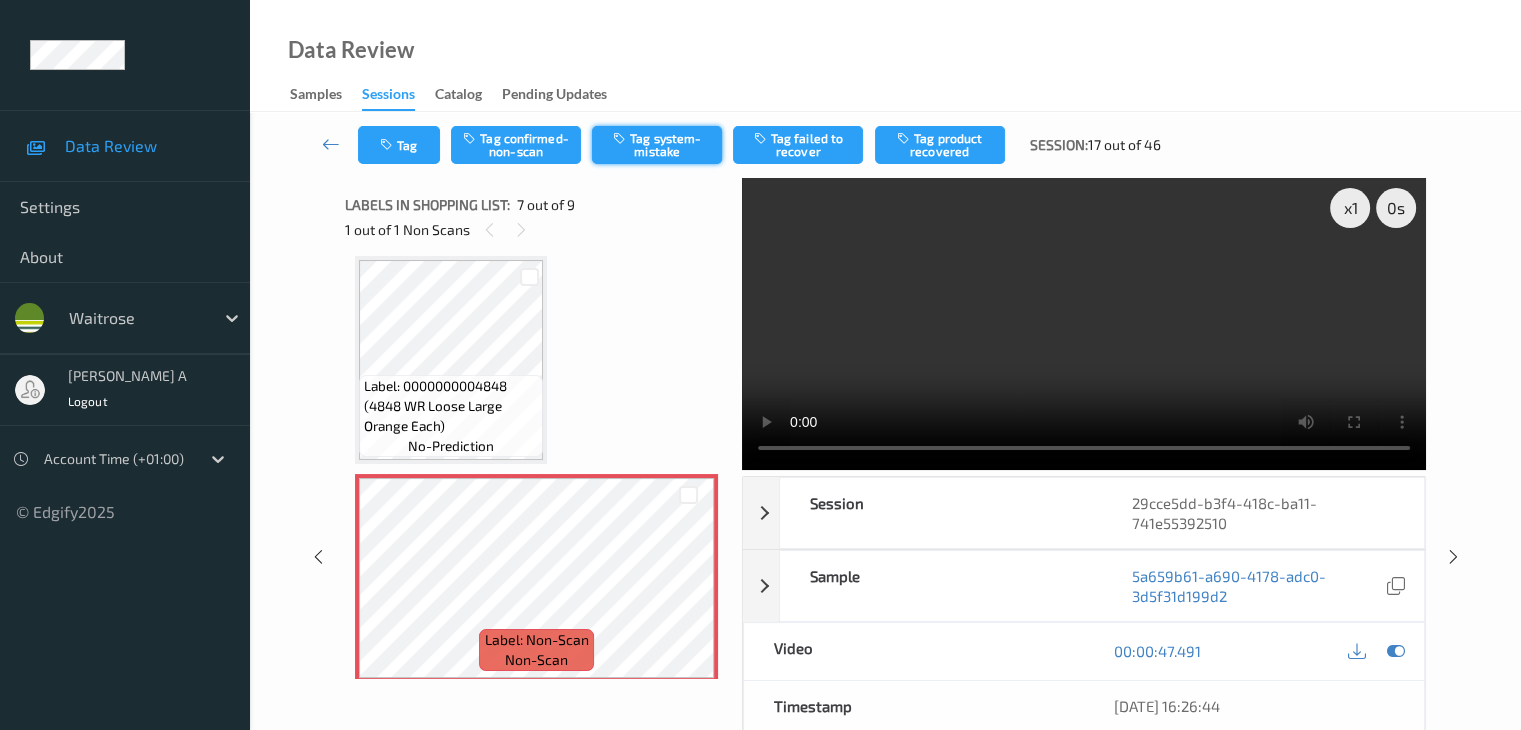 click on "Tag   system-mistake" at bounding box center (657, 145) 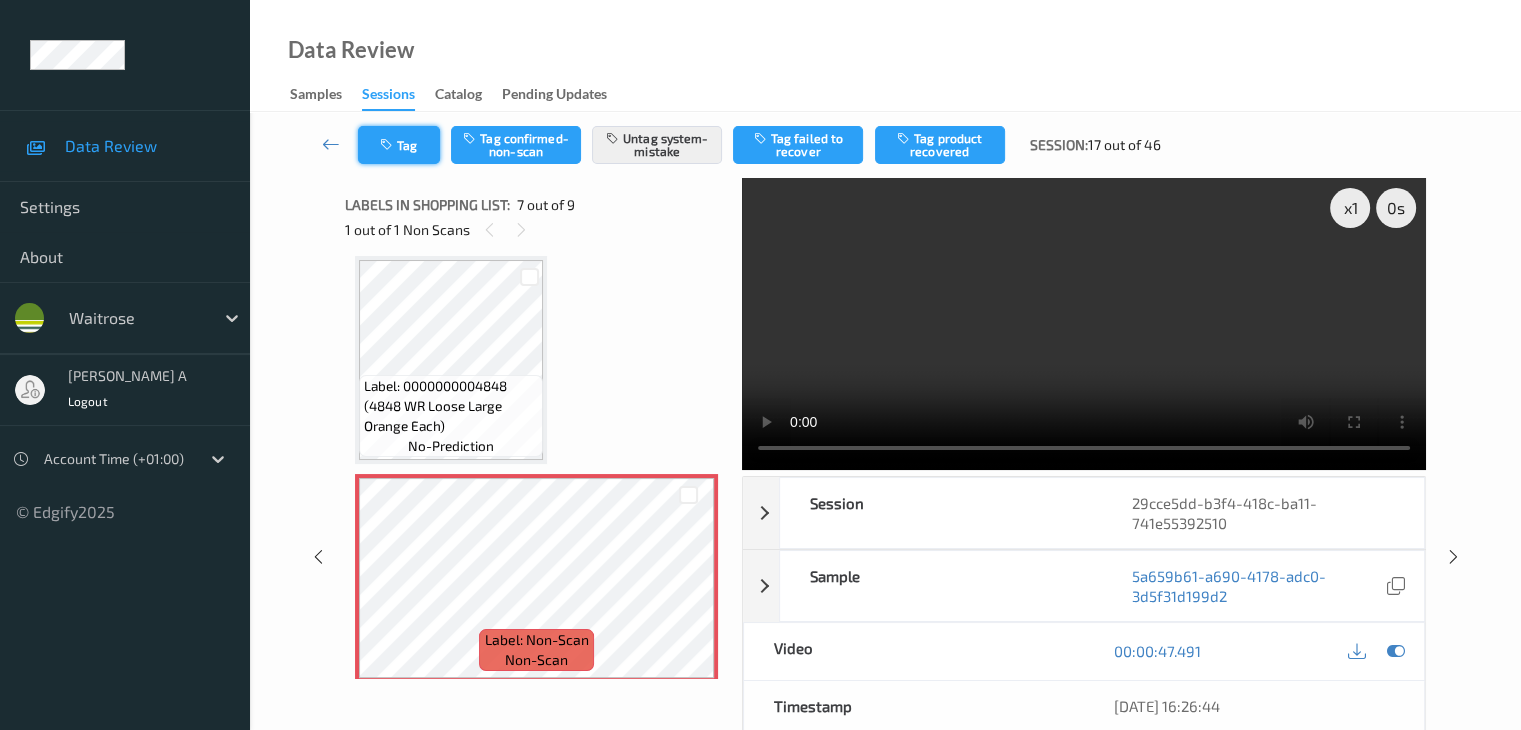 click on "Tag" at bounding box center [399, 145] 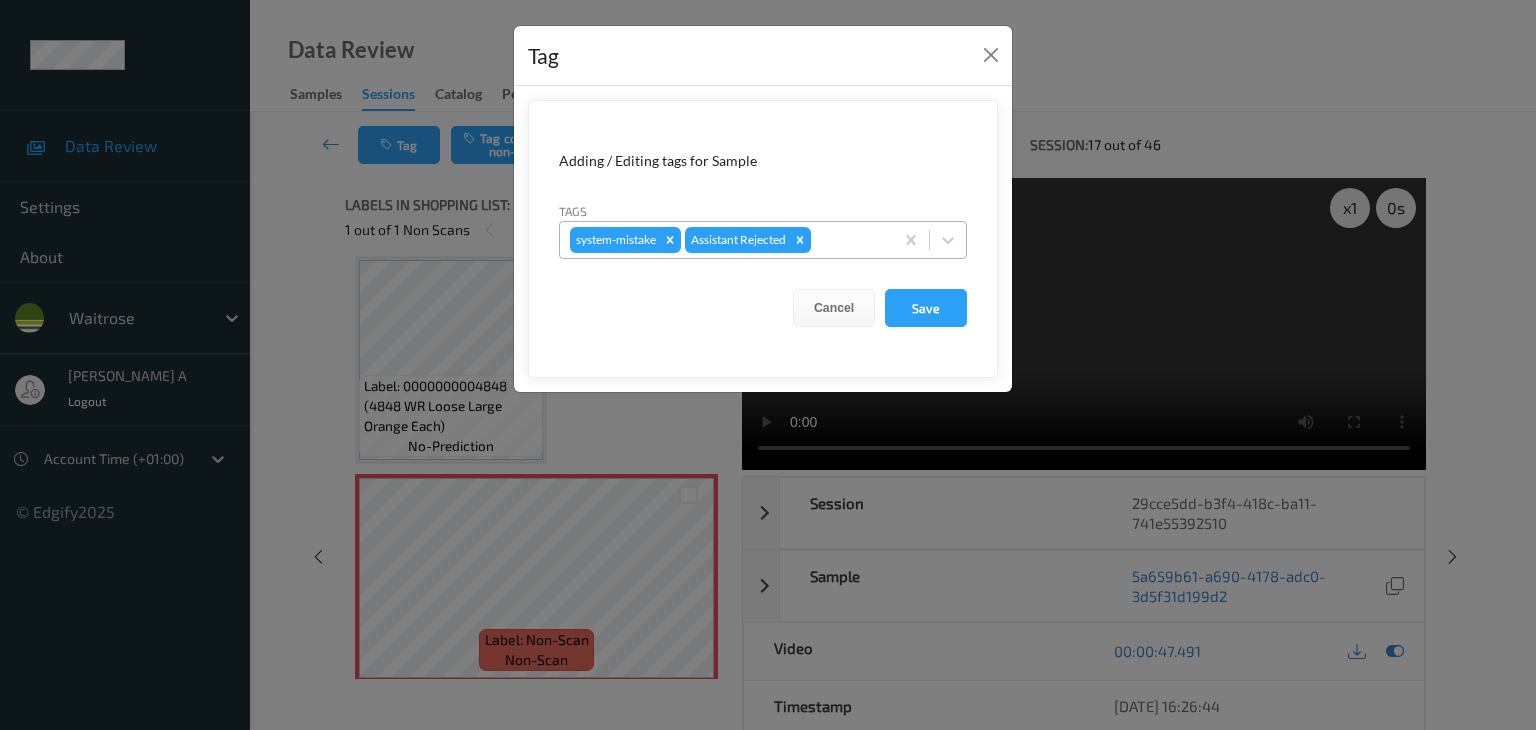 click on "system-mistake Assistant Rejected" at bounding box center [726, 240] 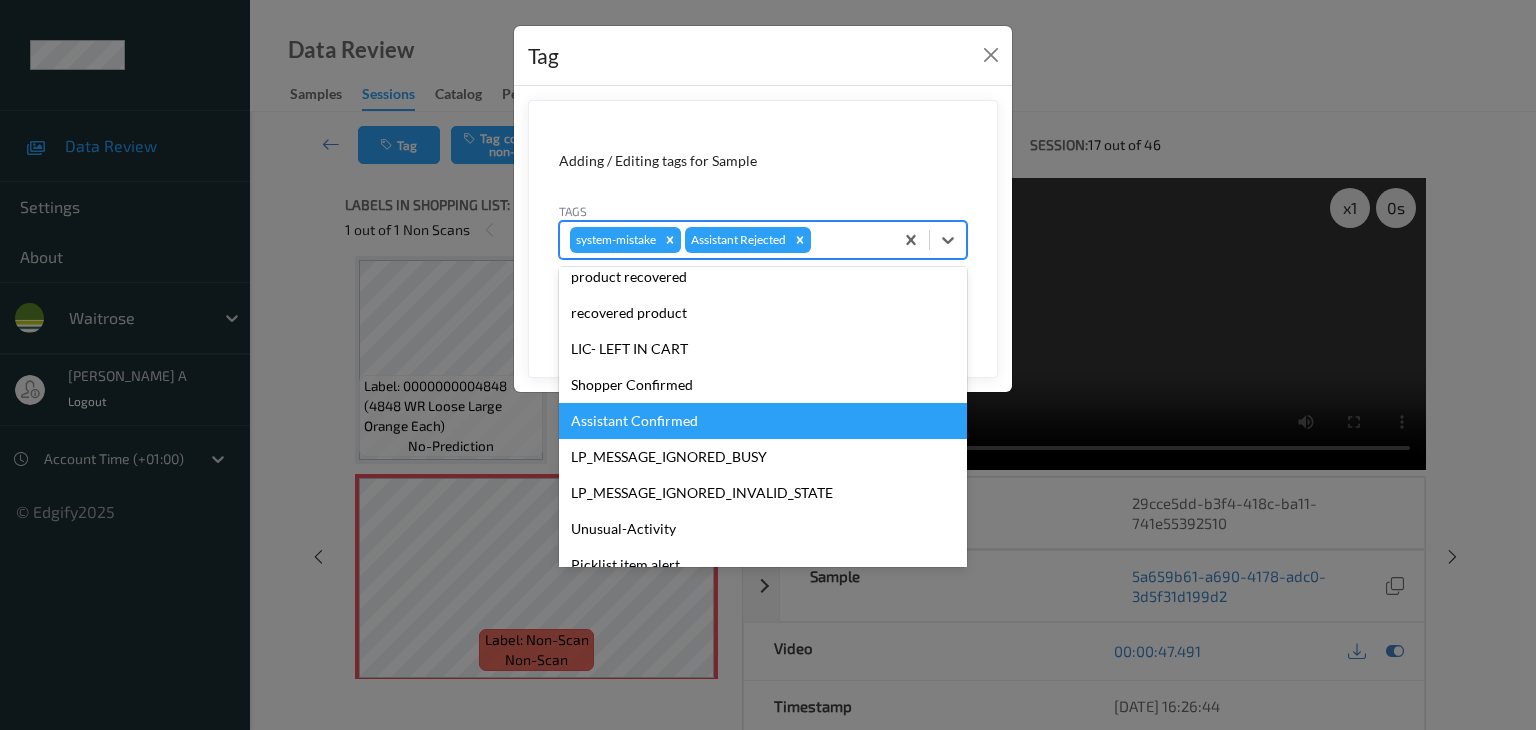scroll, scrollTop: 320, scrollLeft: 0, axis: vertical 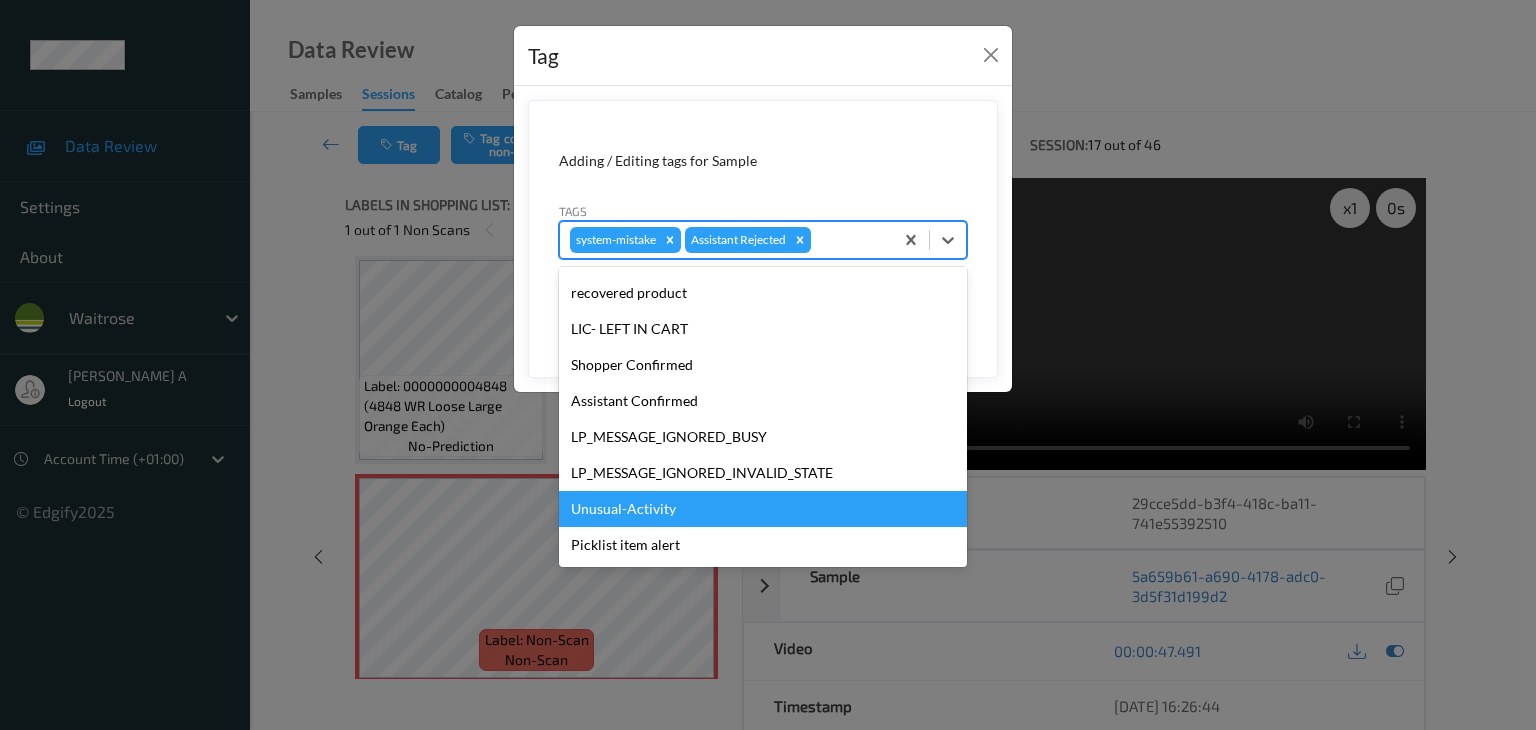click on "Unusual-Activity" at bounding box center [763, 509] 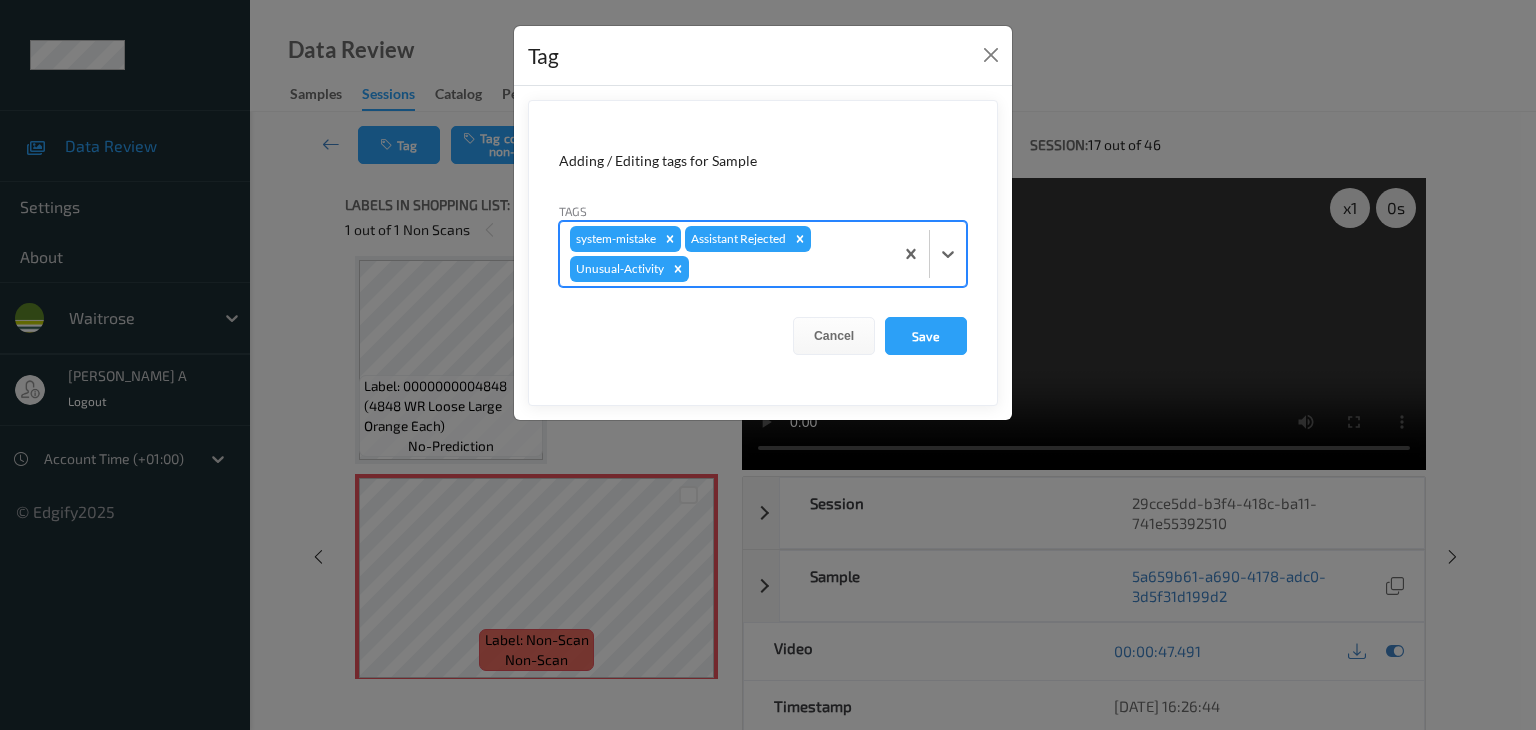 click at bounding box center [788, 269] 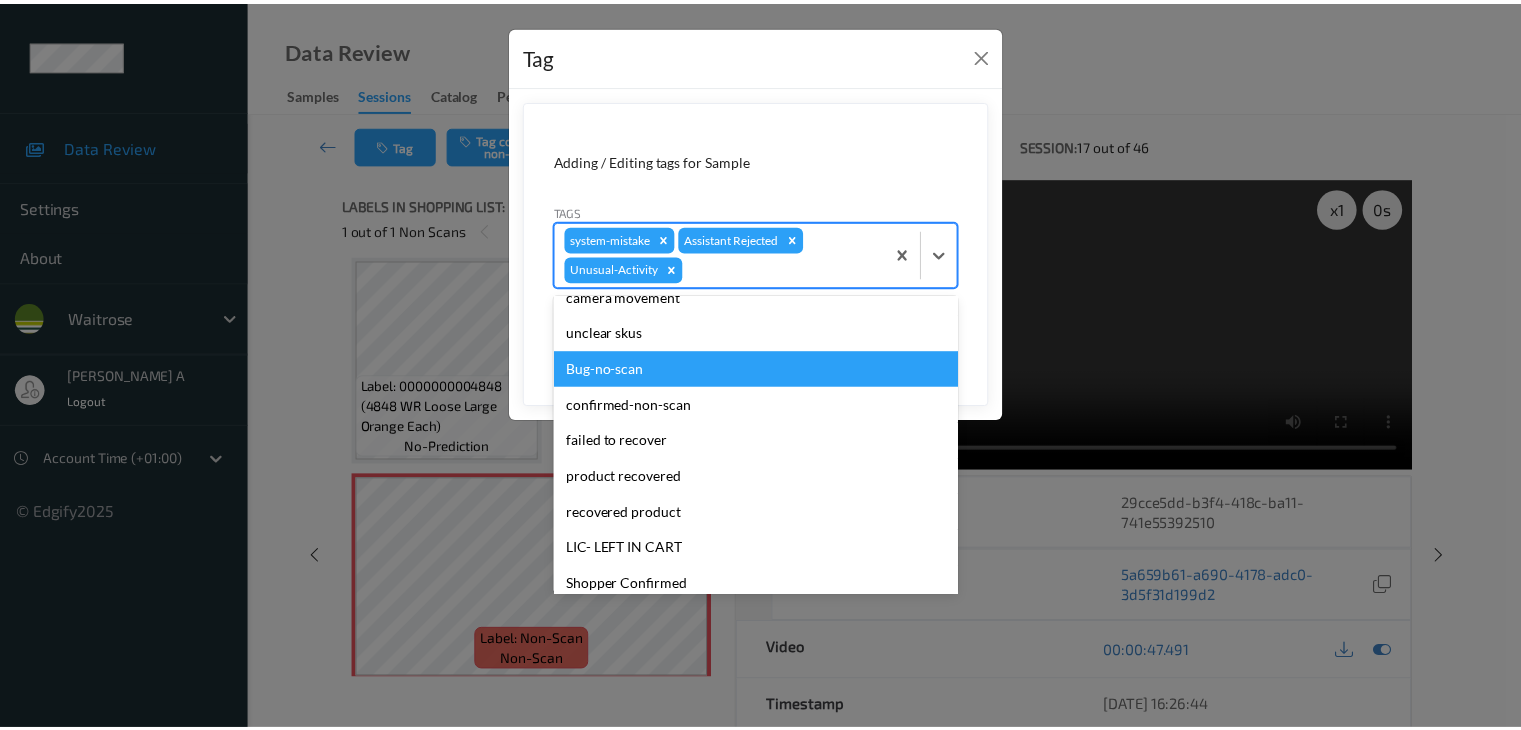 scroll, scrollTop: 284, scrollLeft: 0, axis: vertical 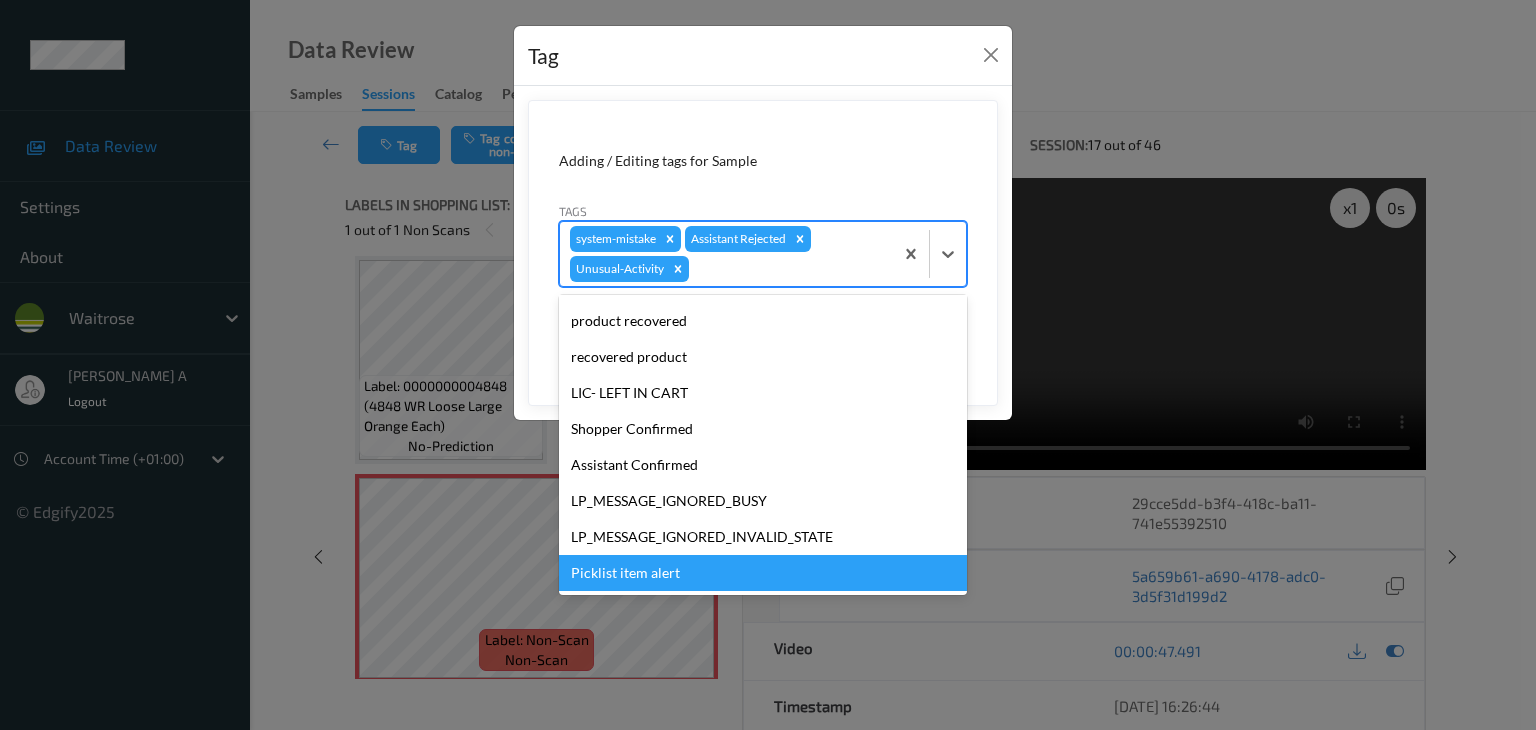 click on "Picklist item alert" at bounding box center [763, 573] 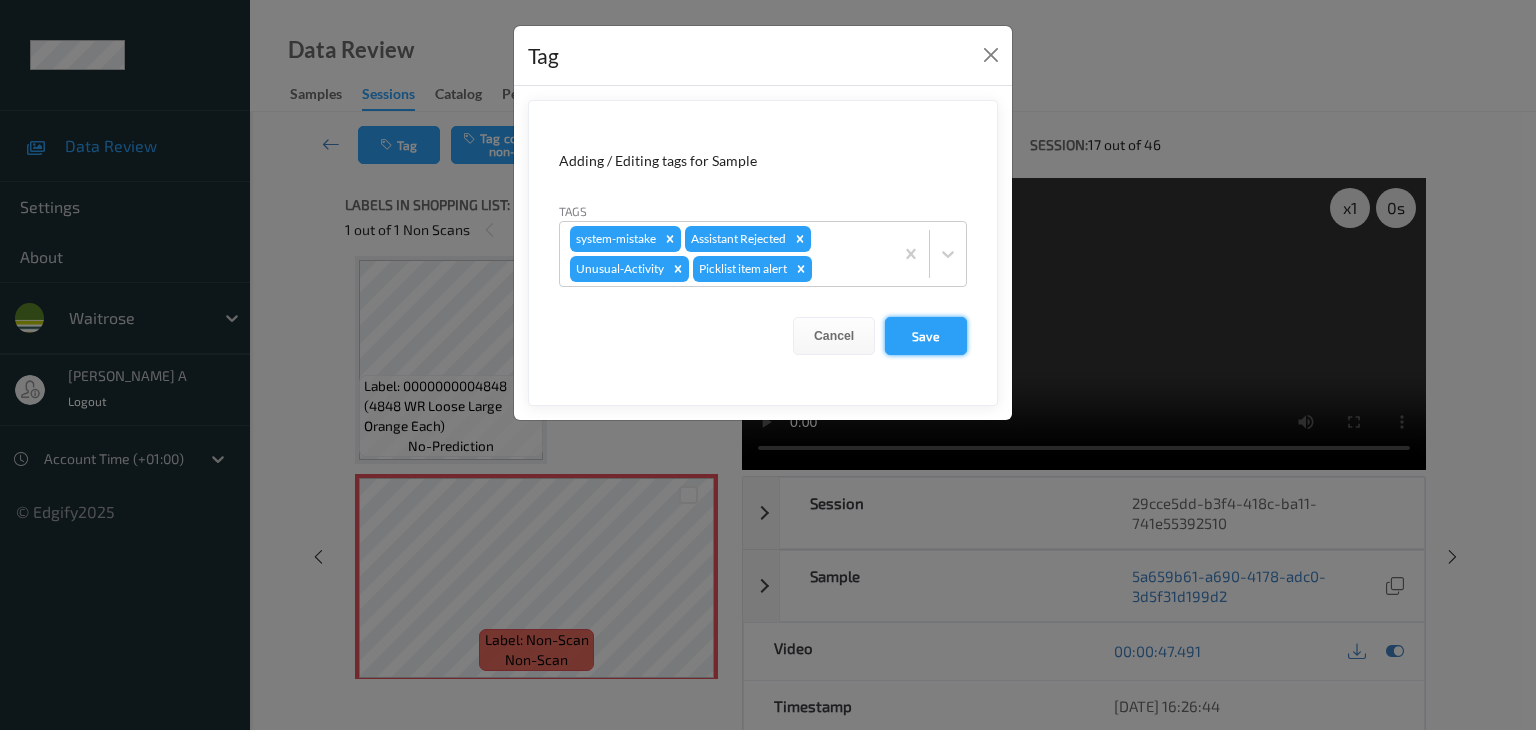 click on "Save" at bounding box center (926, 336) 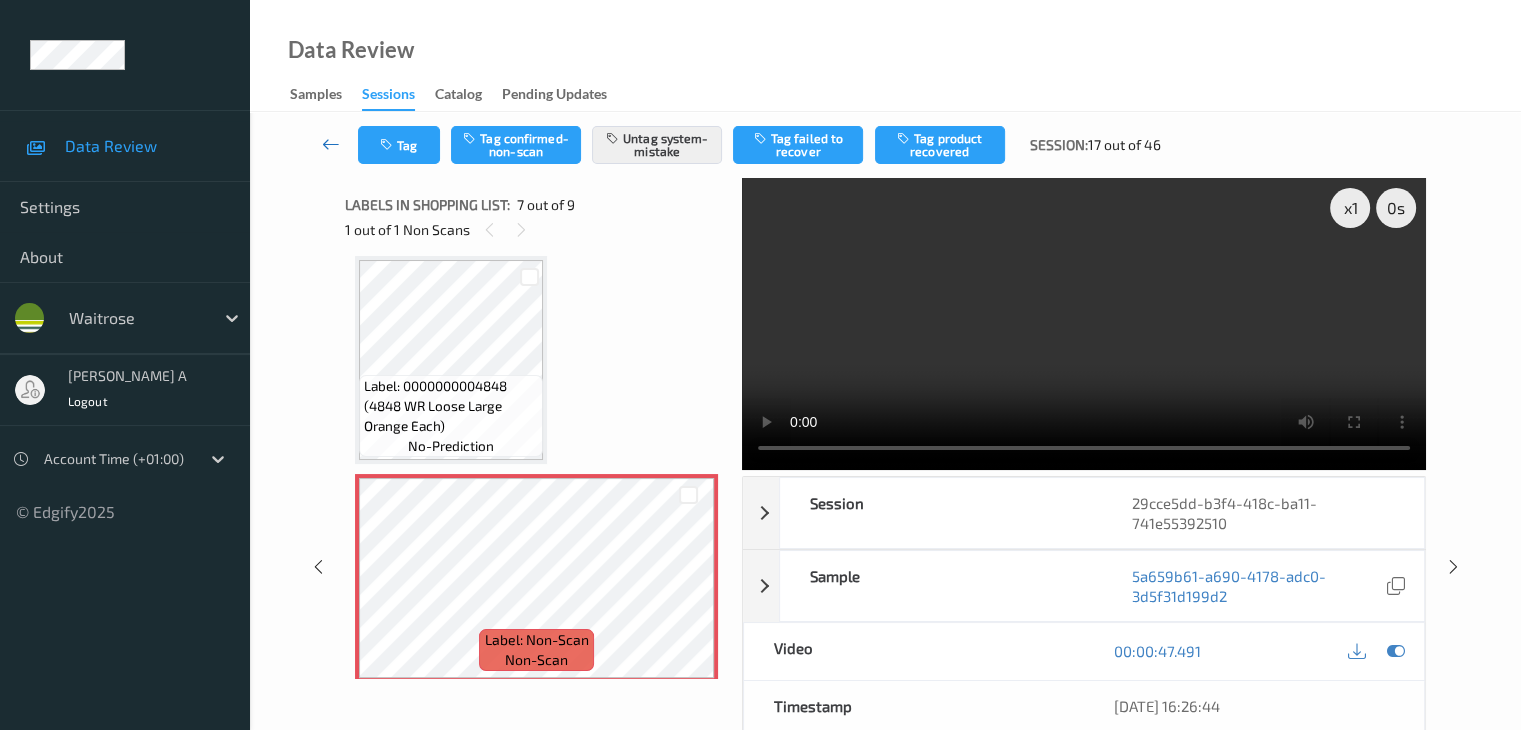 click at bounding box center (331, 144) 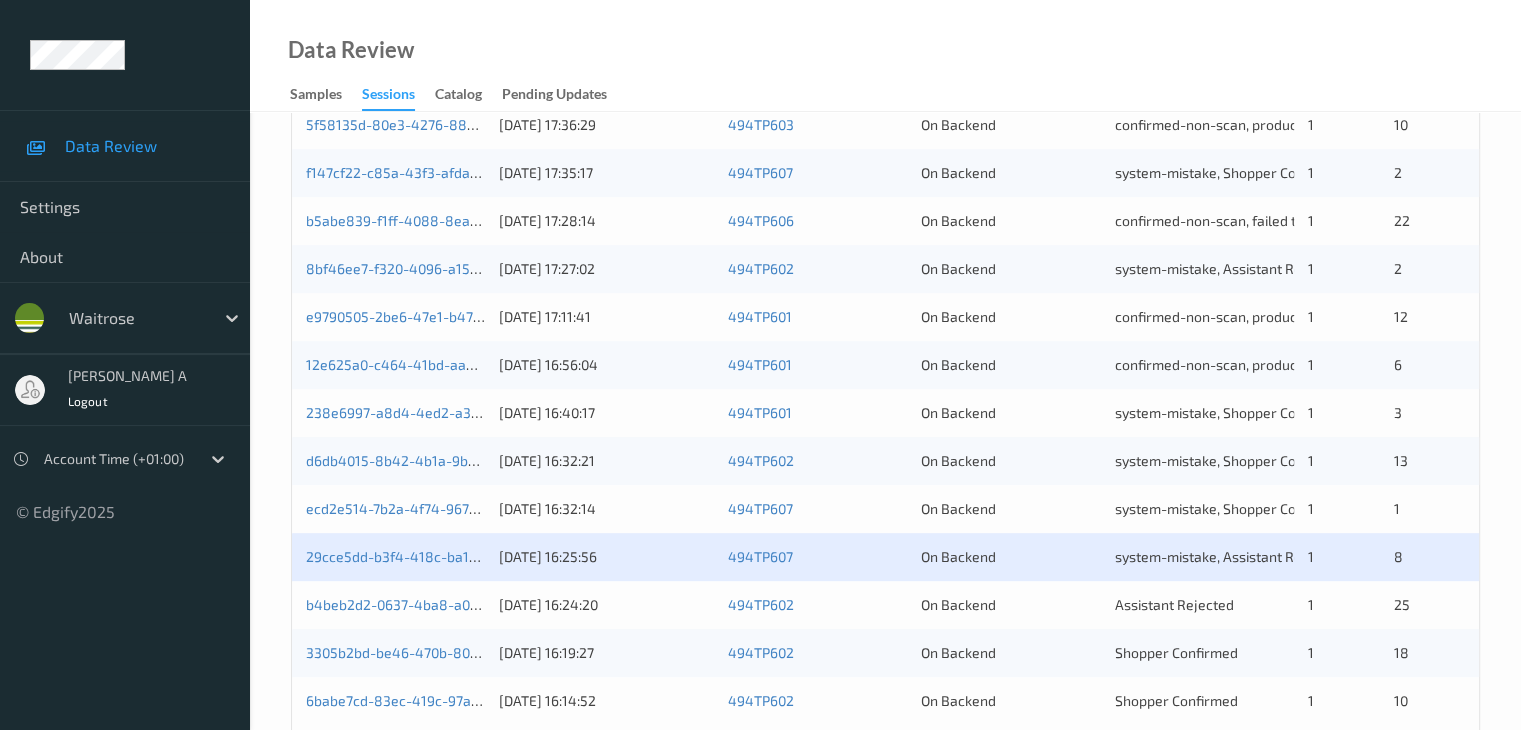 scroll, scrollTop: 900, scrollLeft: 0, axis: vertical 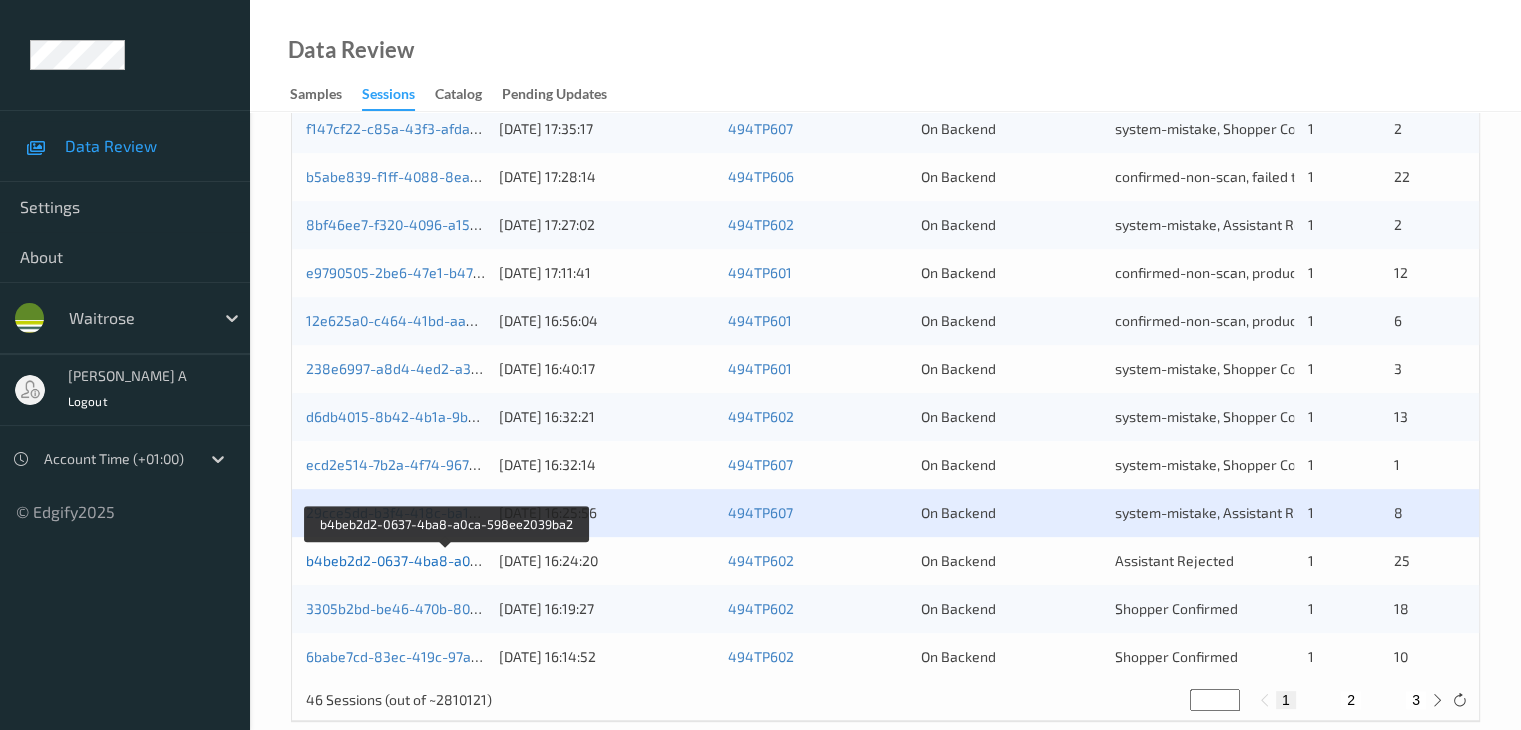 click on "b4beb2d2-0637-4ba8-a0ca-598ee2039ba2" at bounding box center (447, 560) 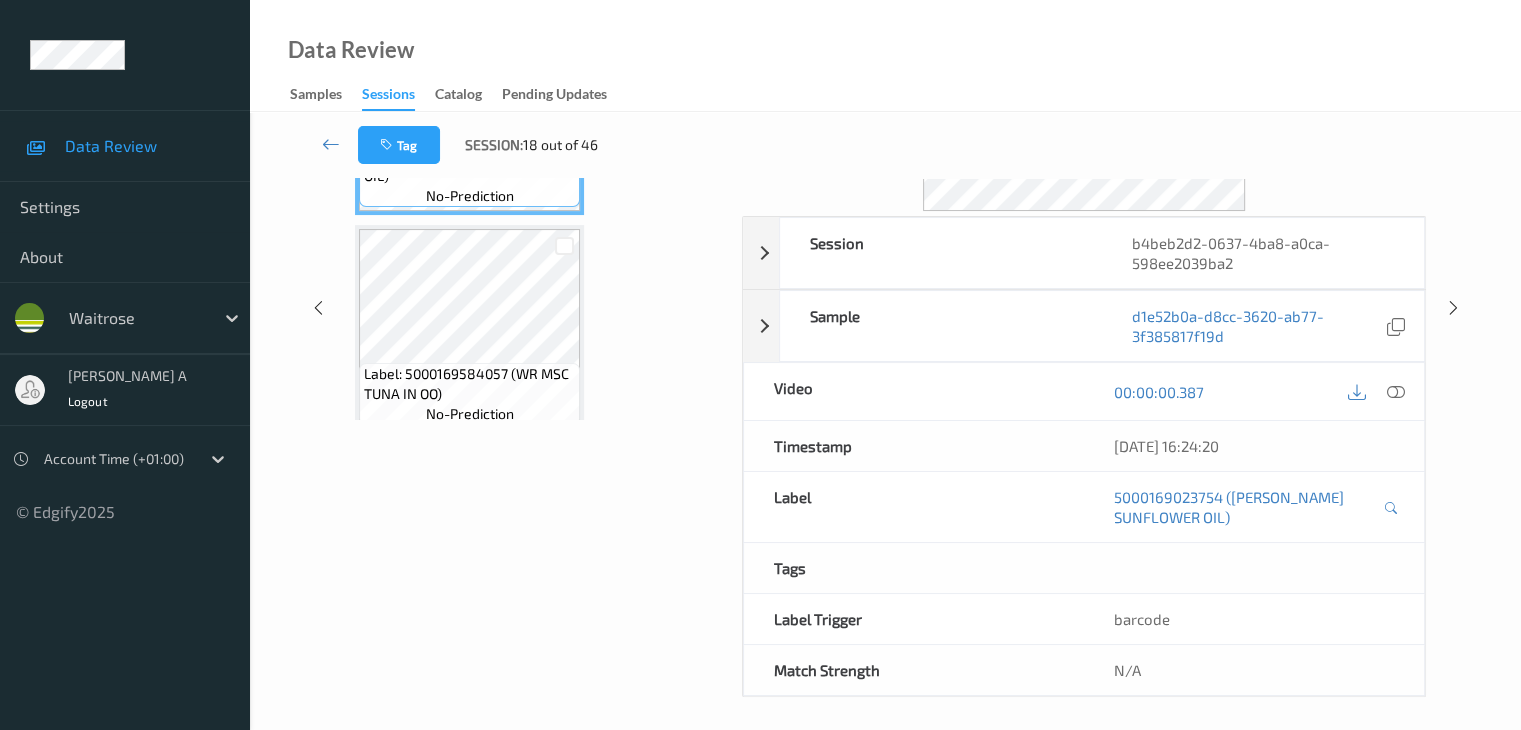 scroll, scrollTop: 0, scrollLeft: 0, axis: both 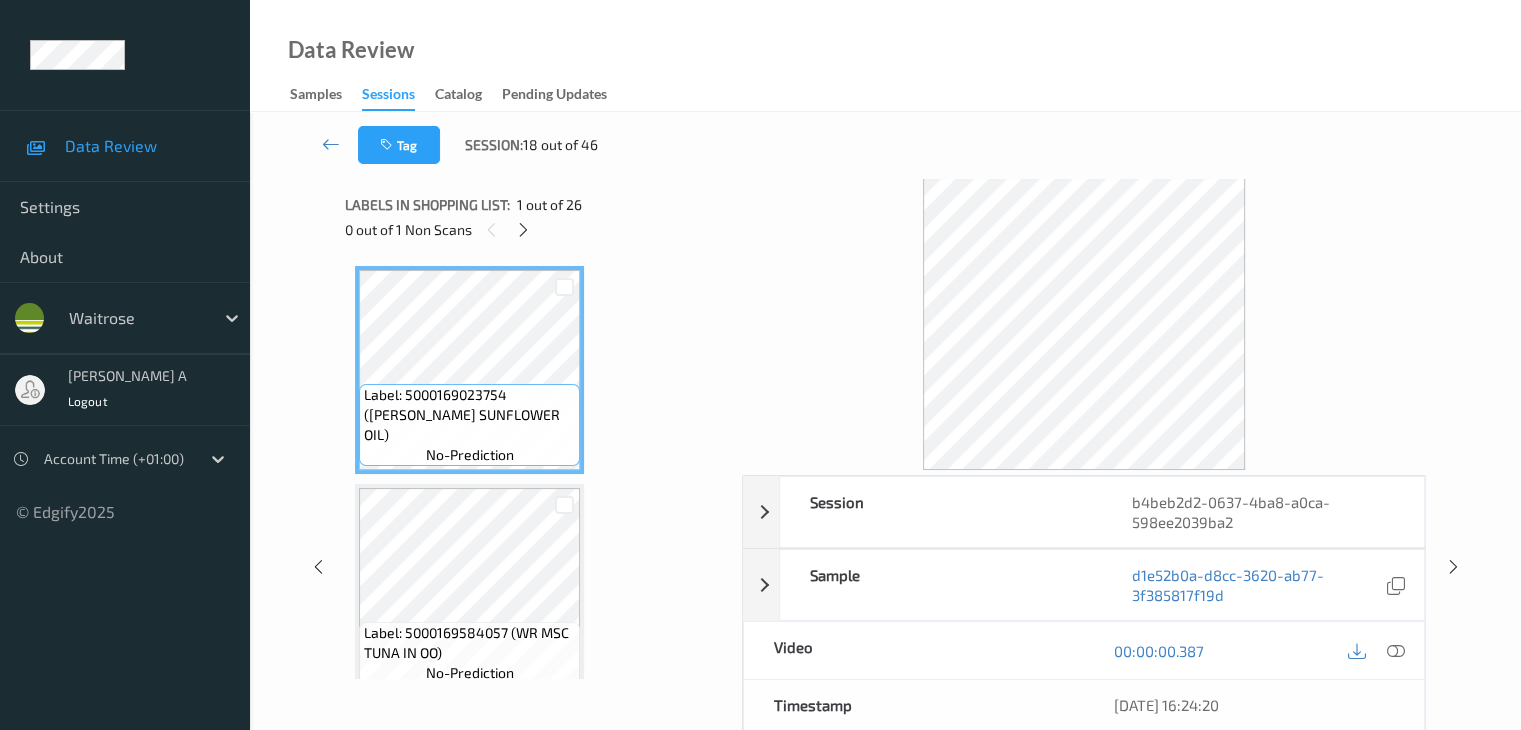 click at bounding box center (523, 230) 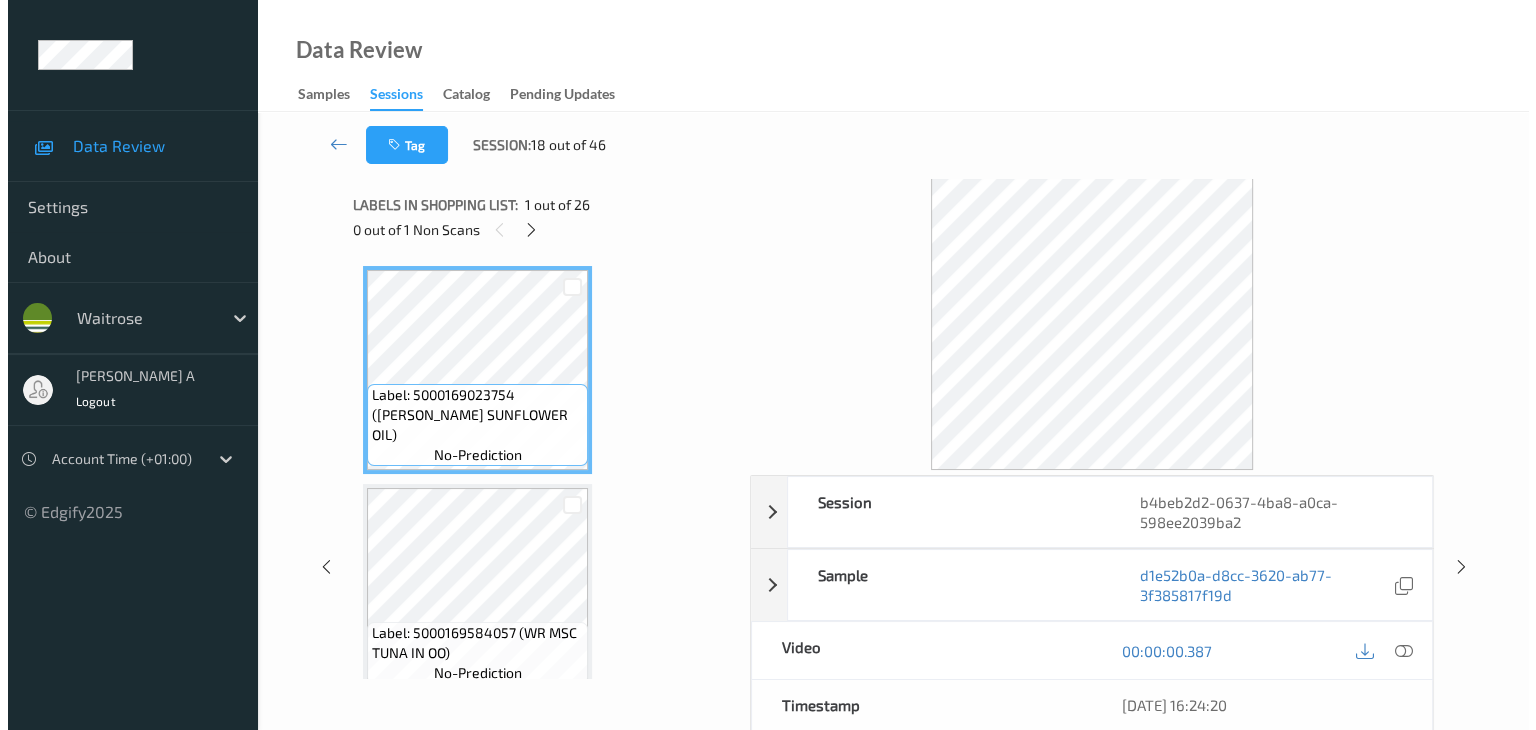 scroll, scrollTop: 1536, scrollLeft: 0, axis: vertical 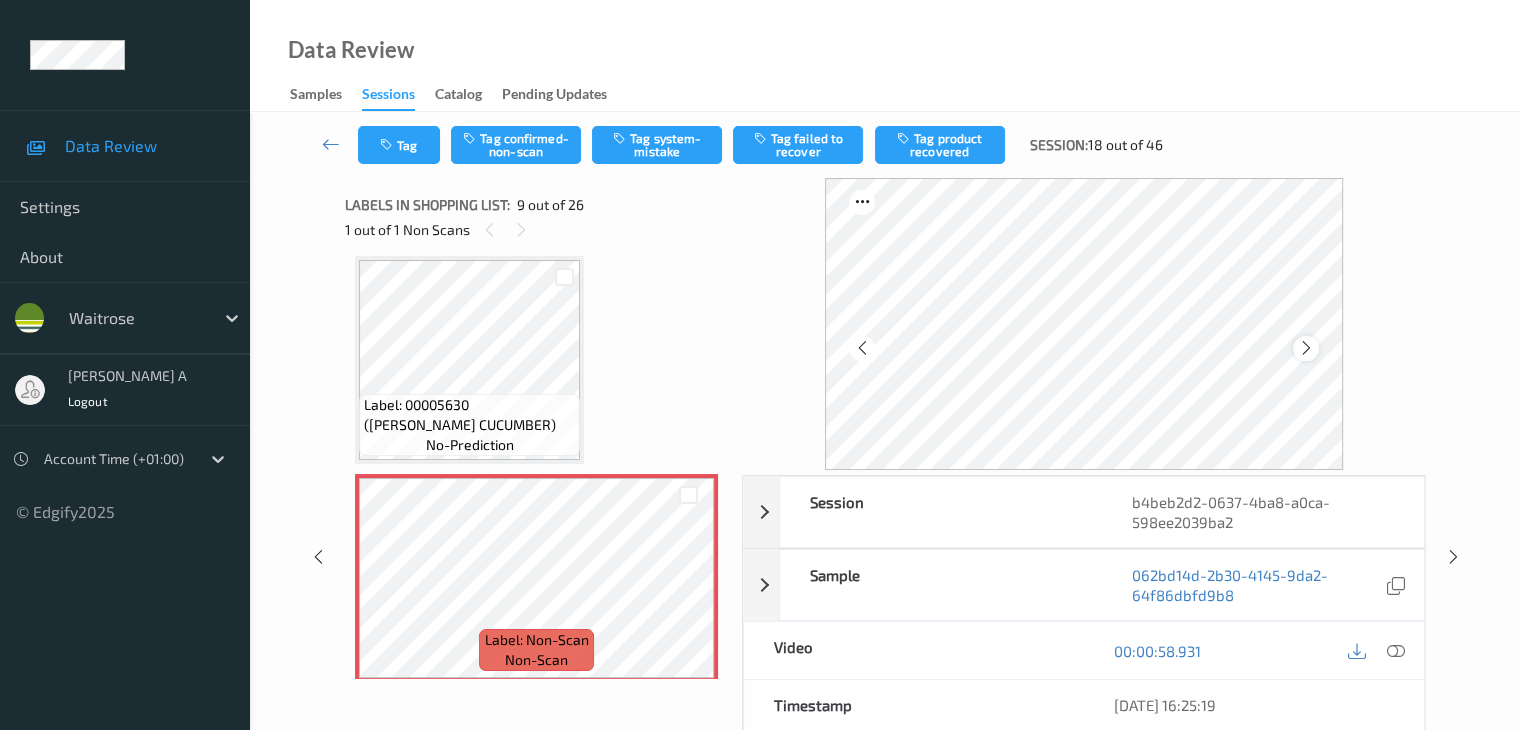 click at bounding box center (1305, 348) 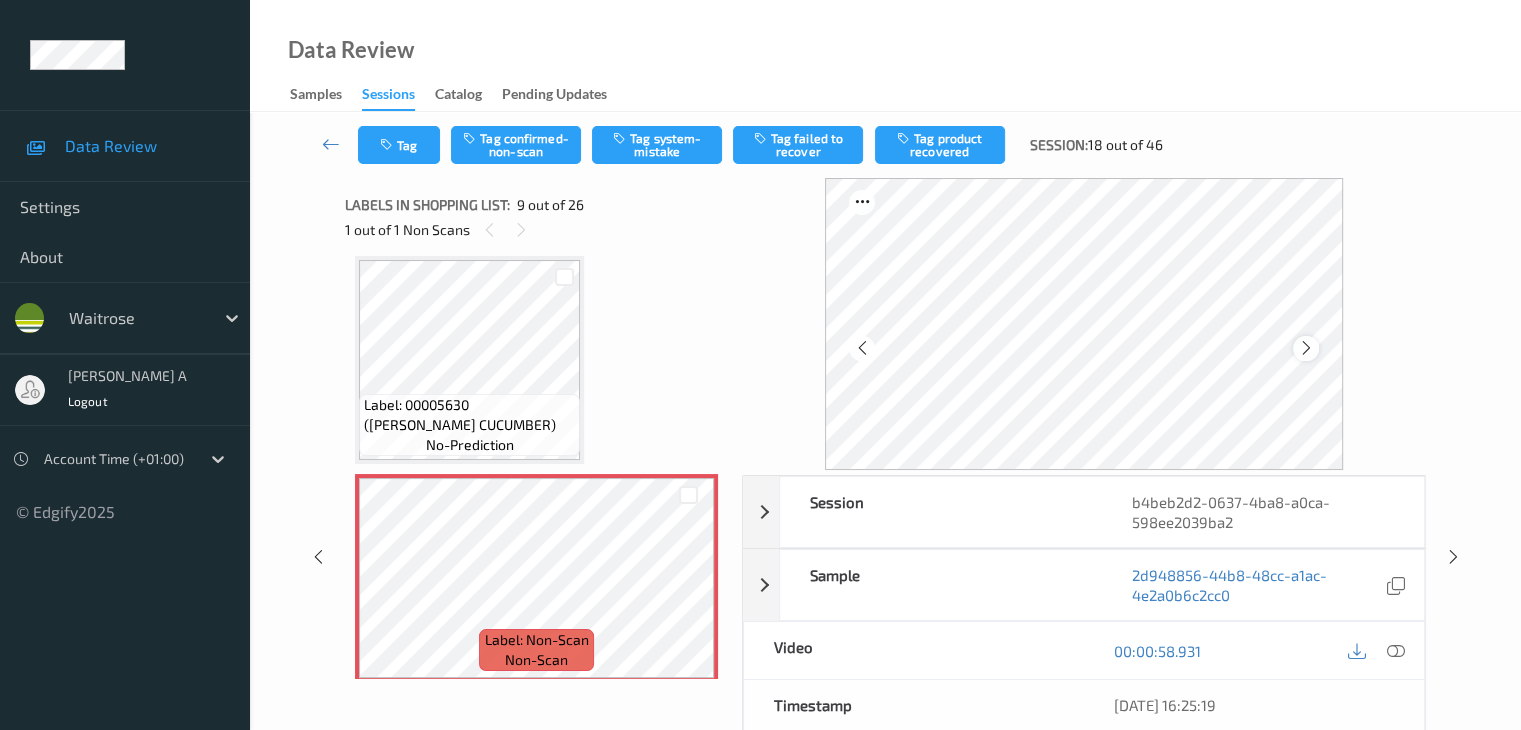 click at bounding box center (1306, 348) 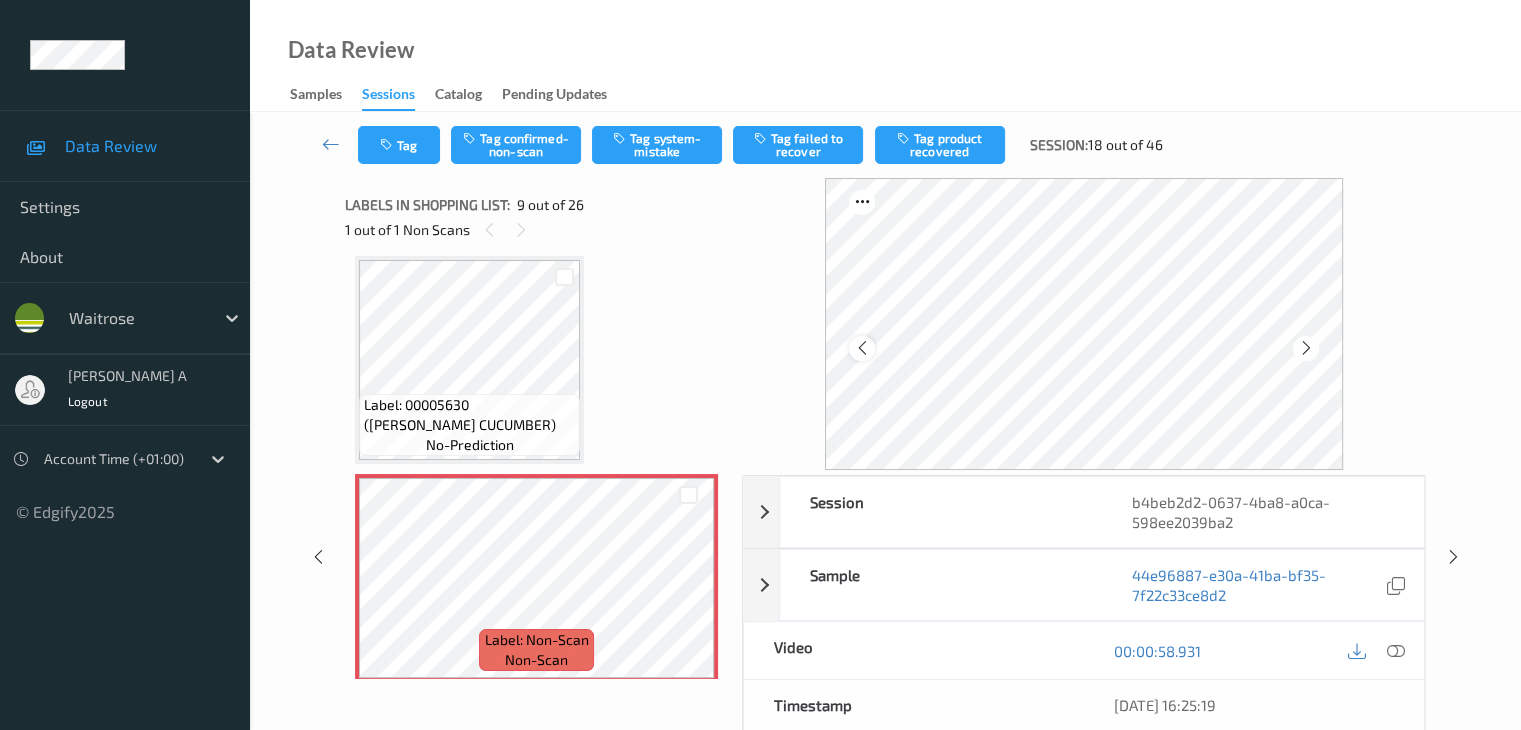 click at bounding box center [861, 348] 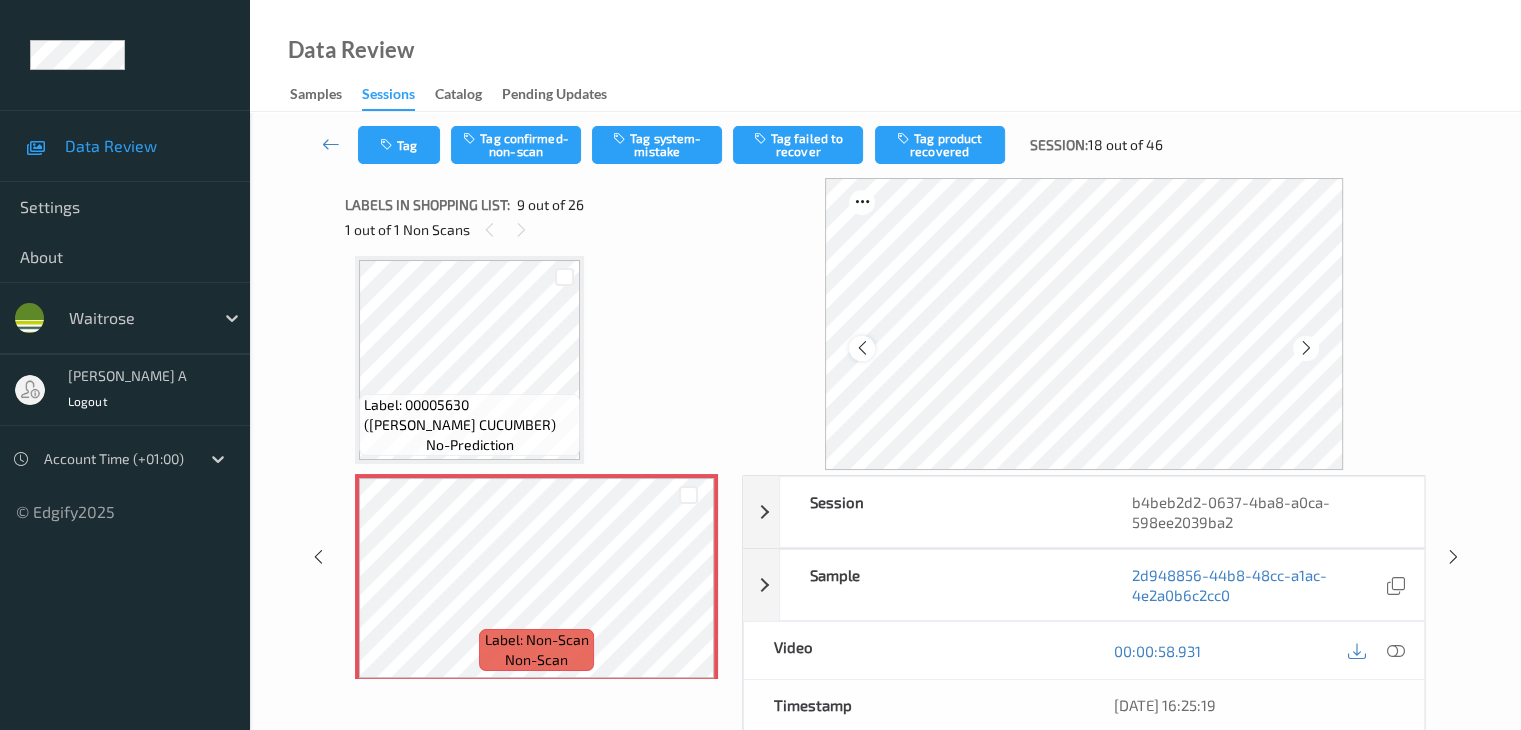 click at bounding box center [861, 348] 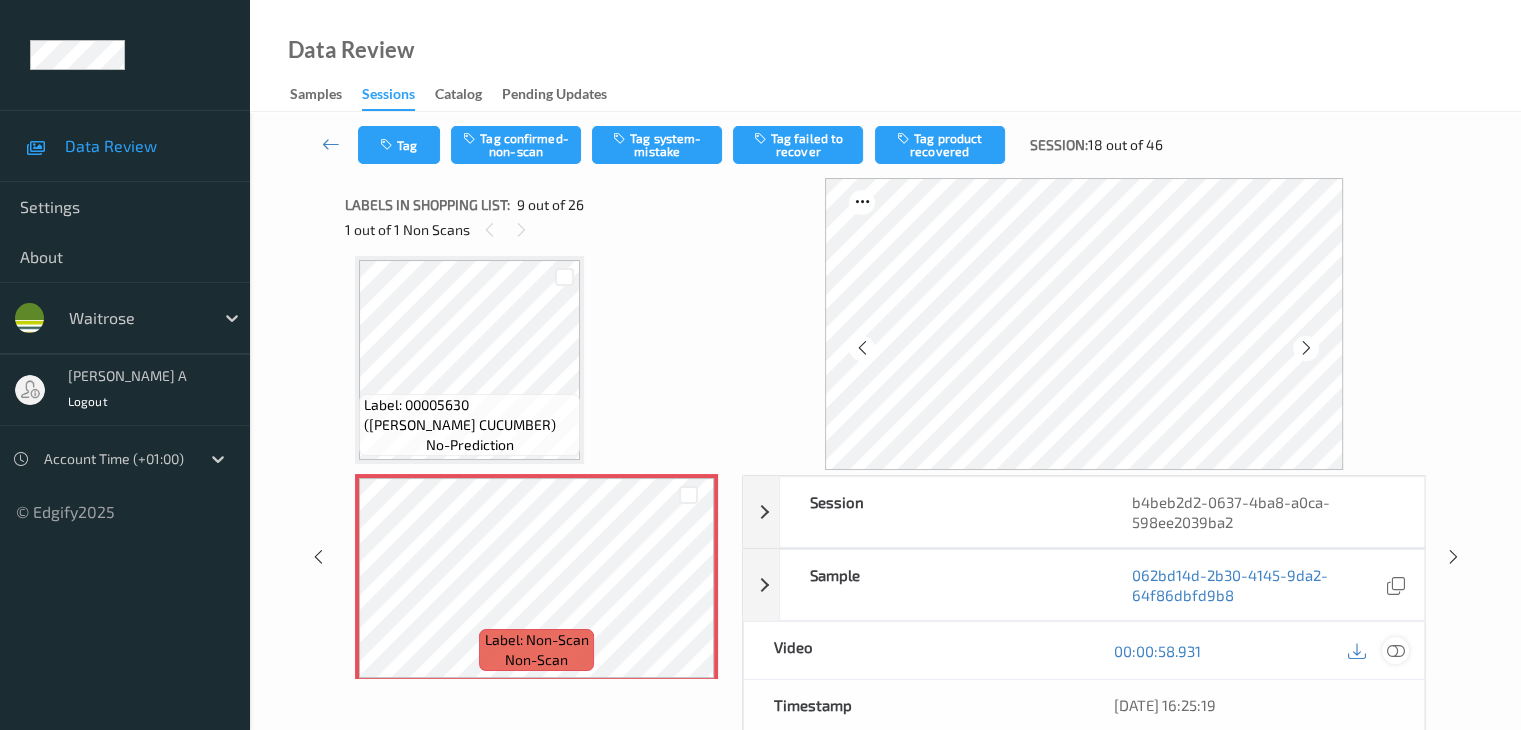 click at bounding box center [1395, 650] 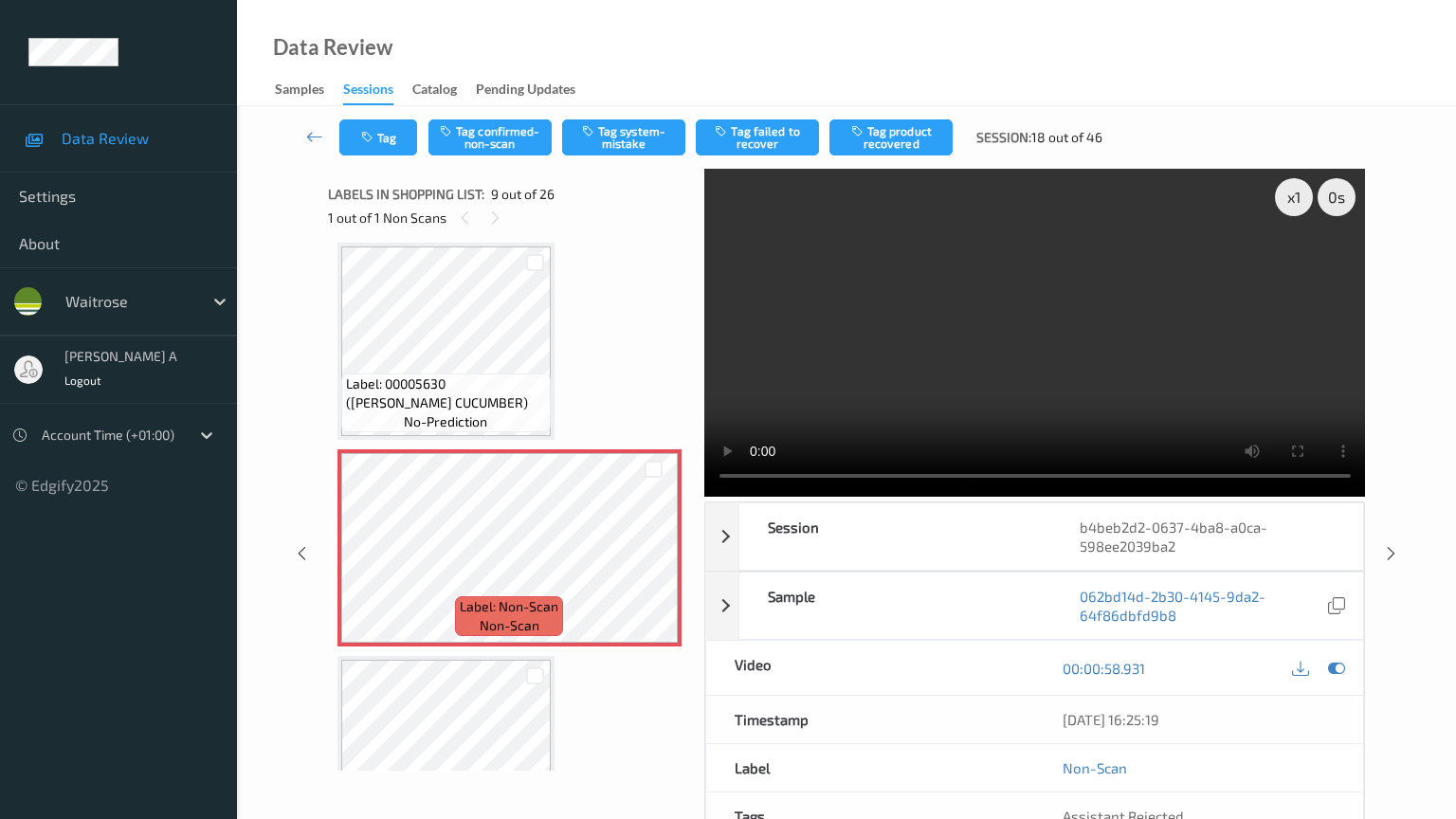 type 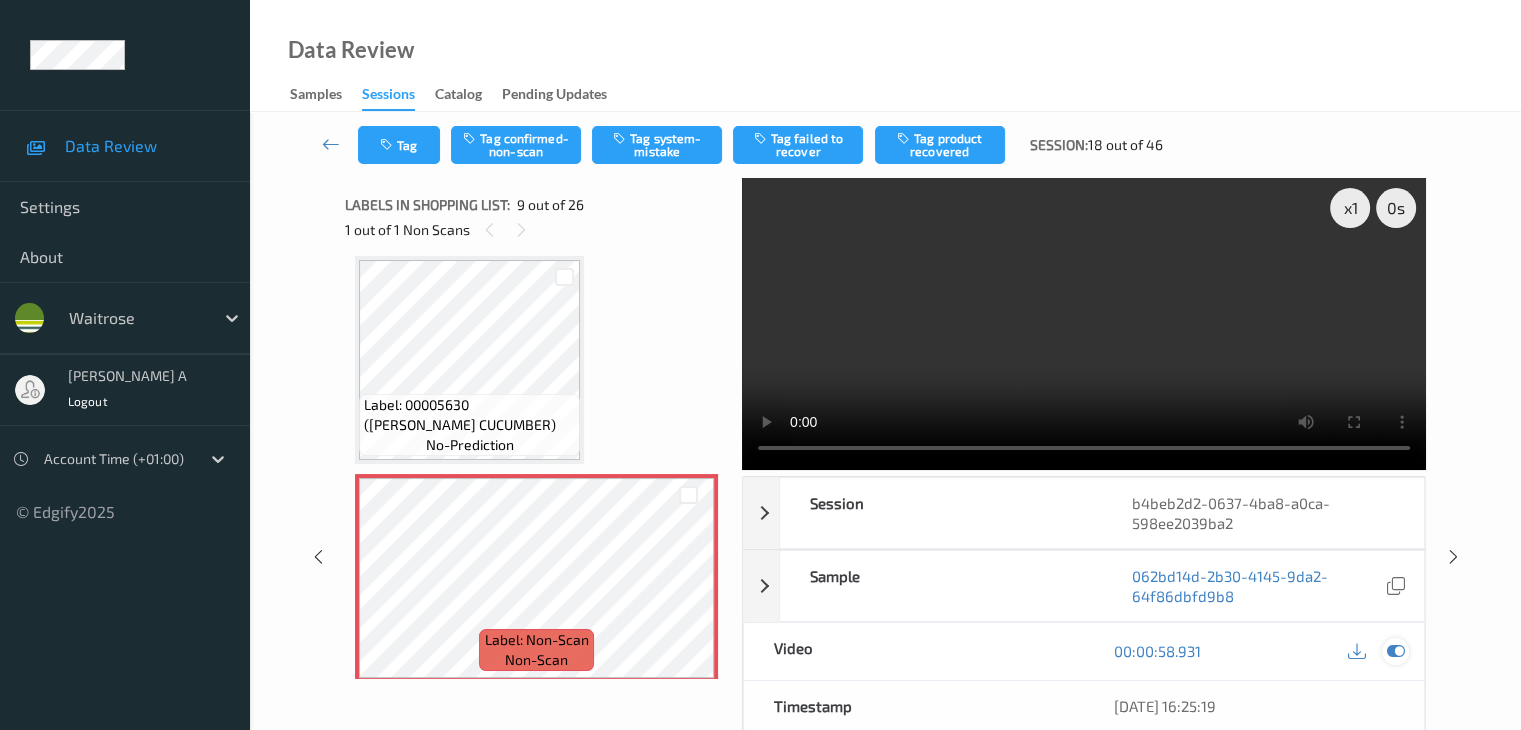click at bounding box center [1395, 651] 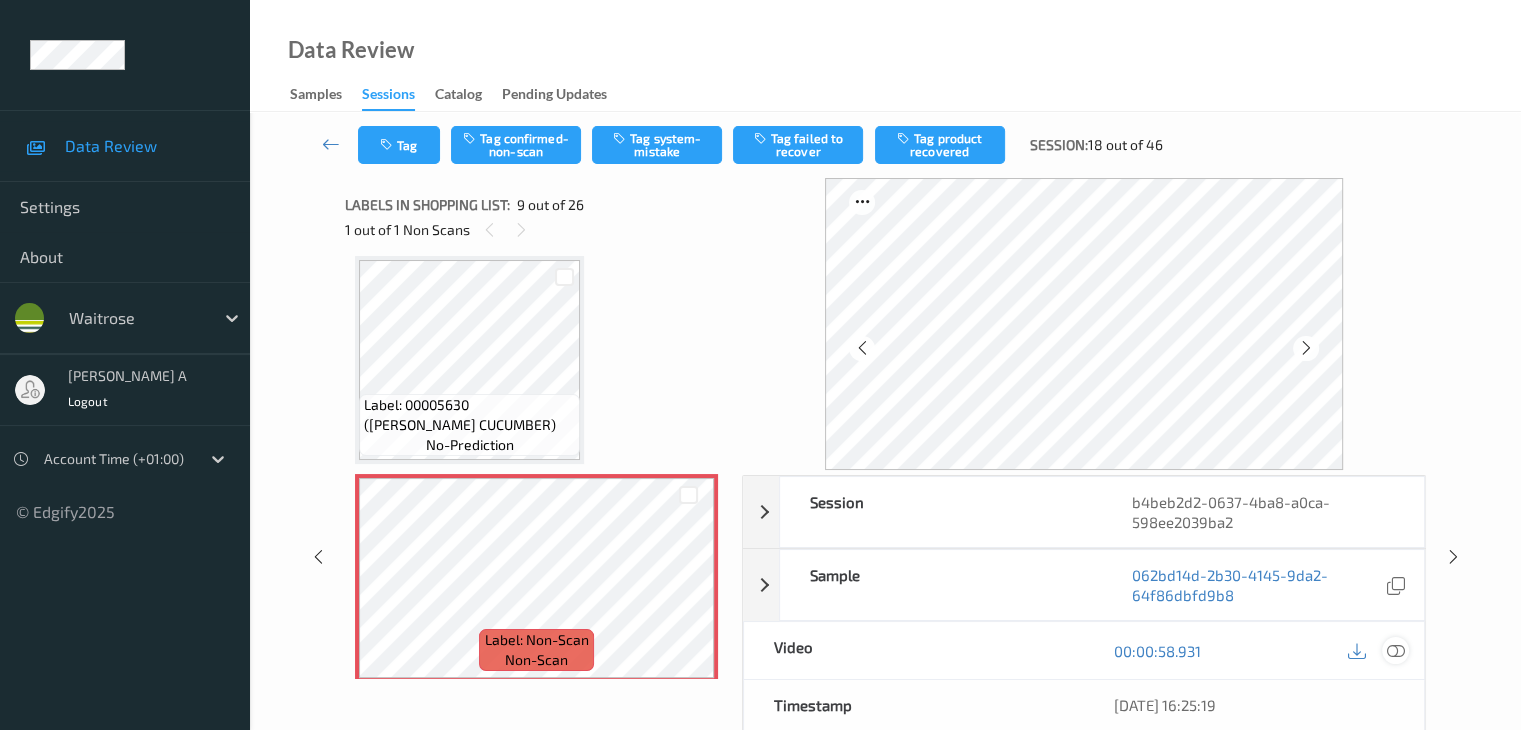 click at bounding box center (1395, 651) 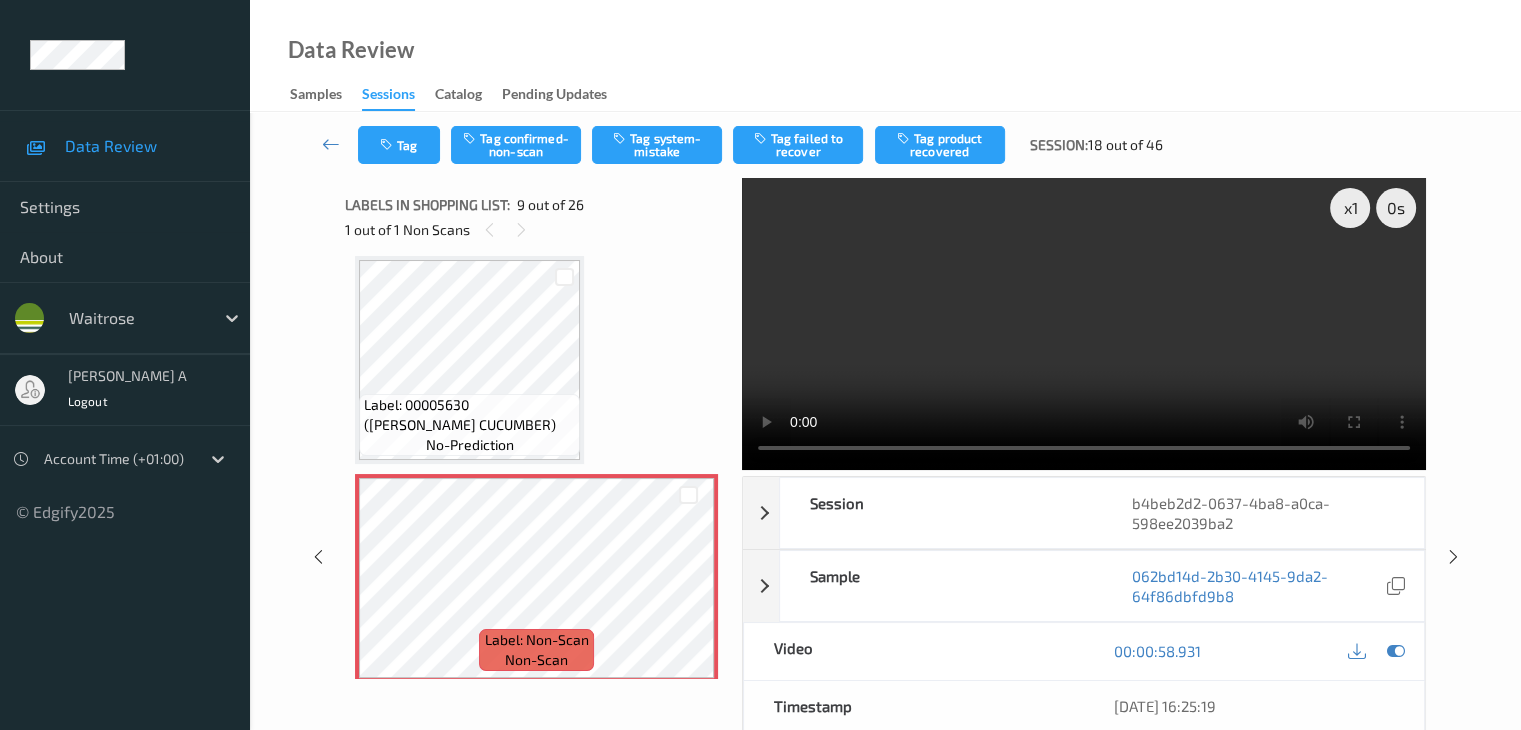click at bounding box center (1084, 324) 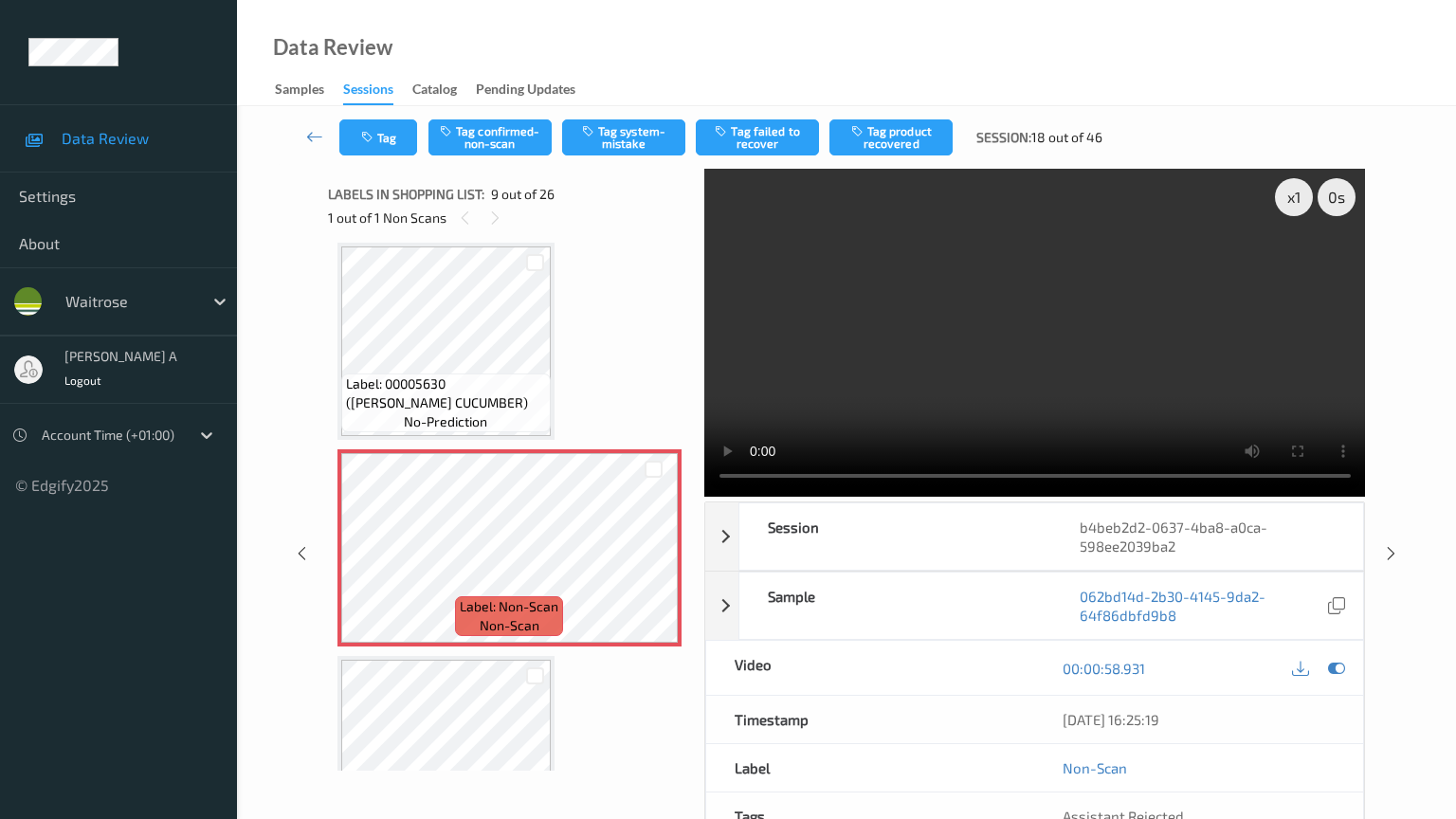 type 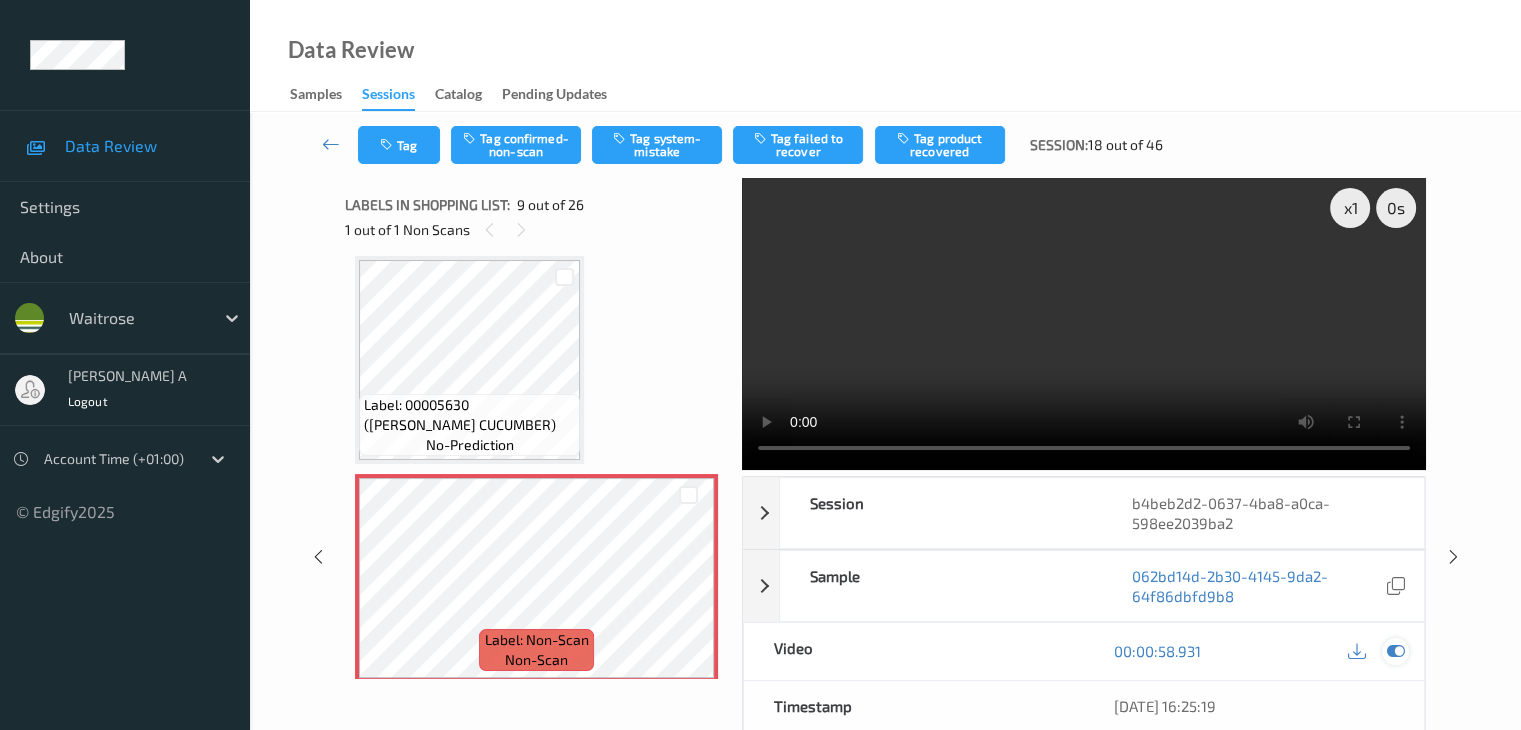 click at bounding box center [1395, 651] 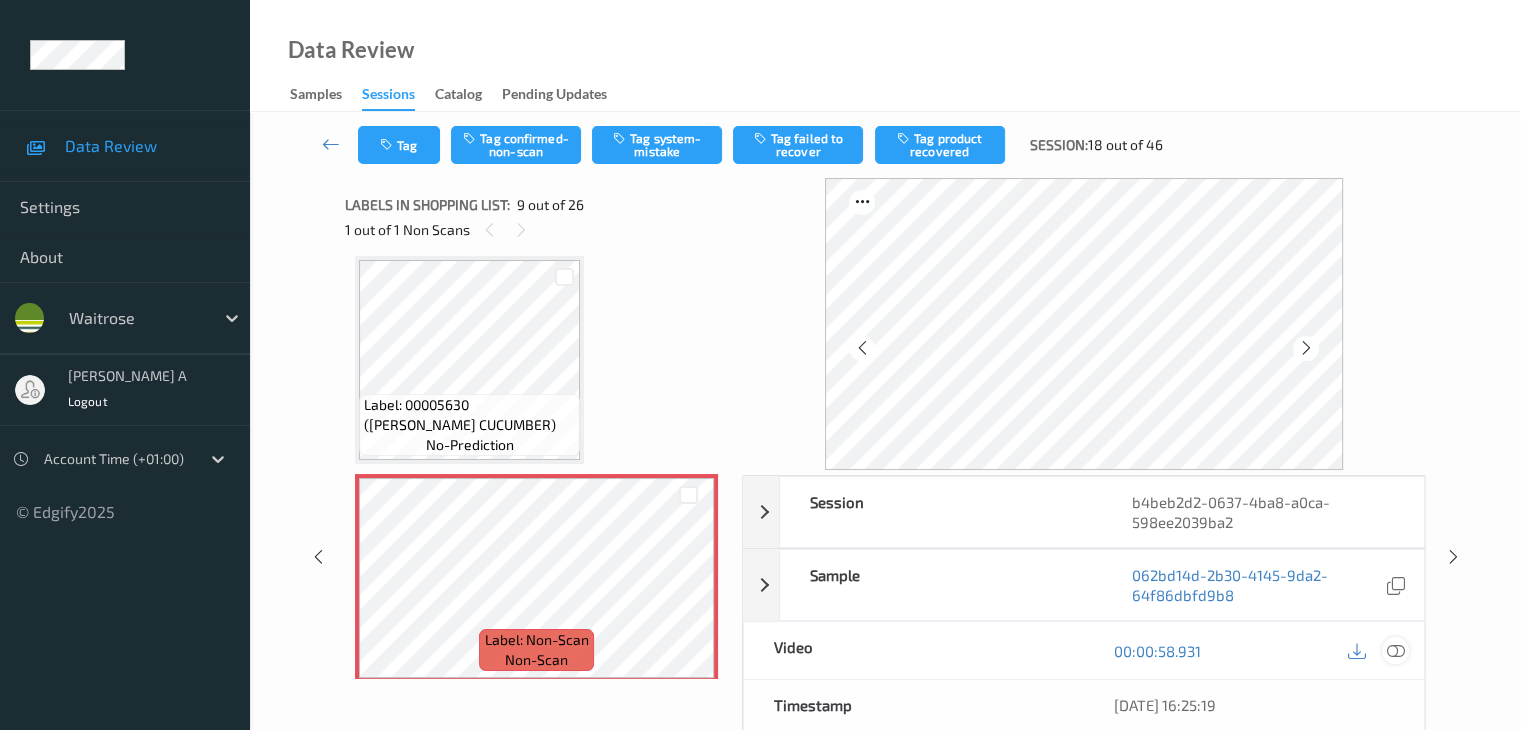 click at bounding box center (1395, 651) 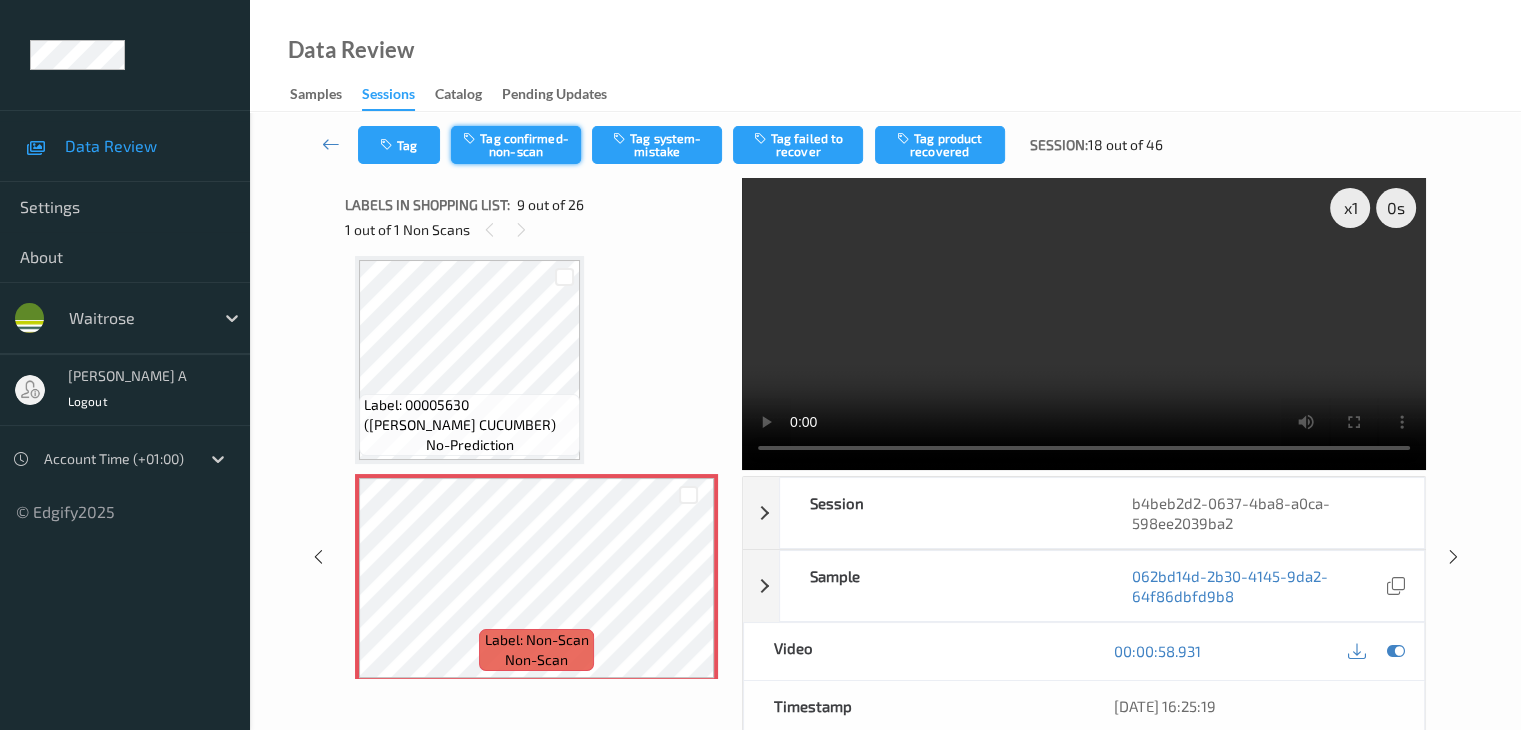 click on "Tag   confirmed-non-scan" at bounding box center [516, 145] 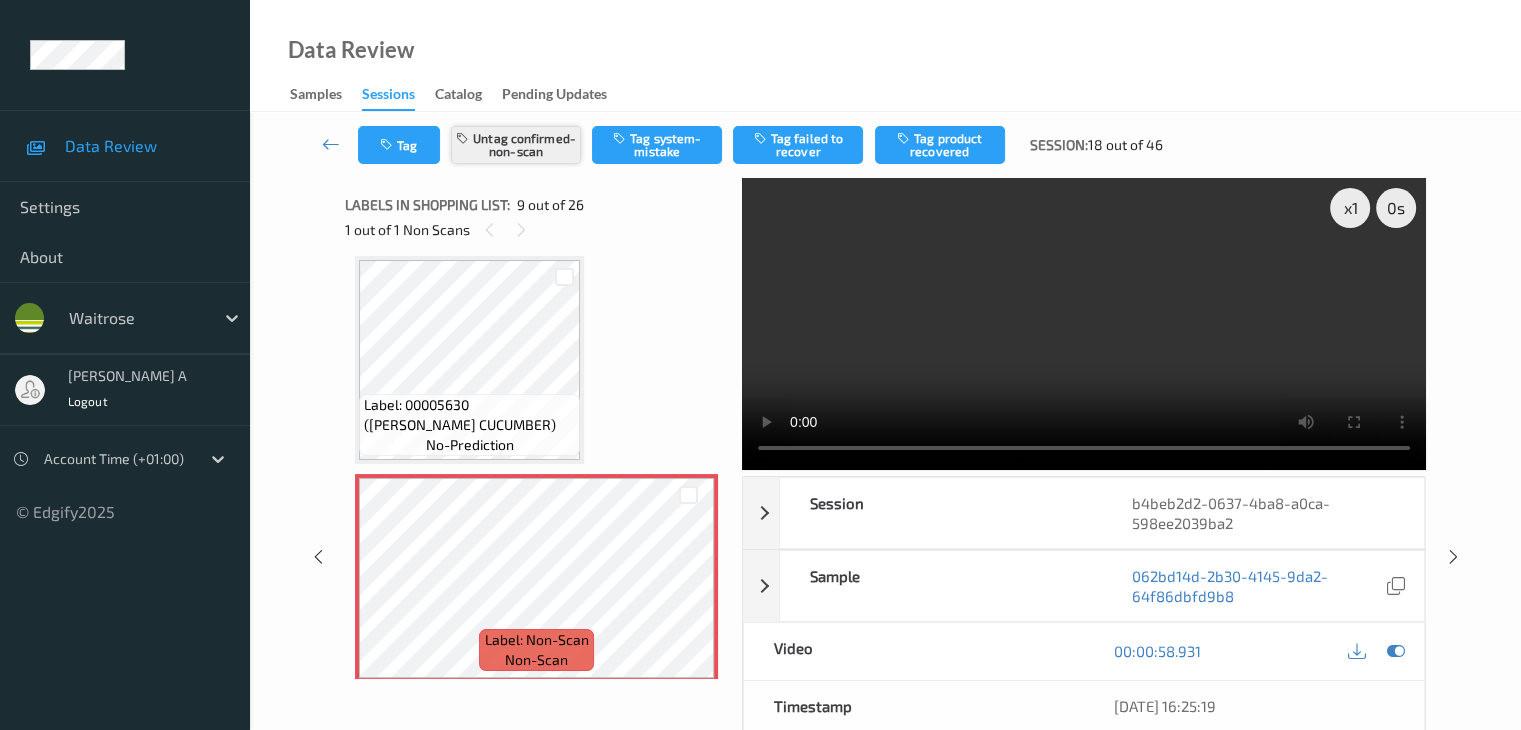 click on "Untag   confirmed-non-scan" at bounding box center (516, 145) 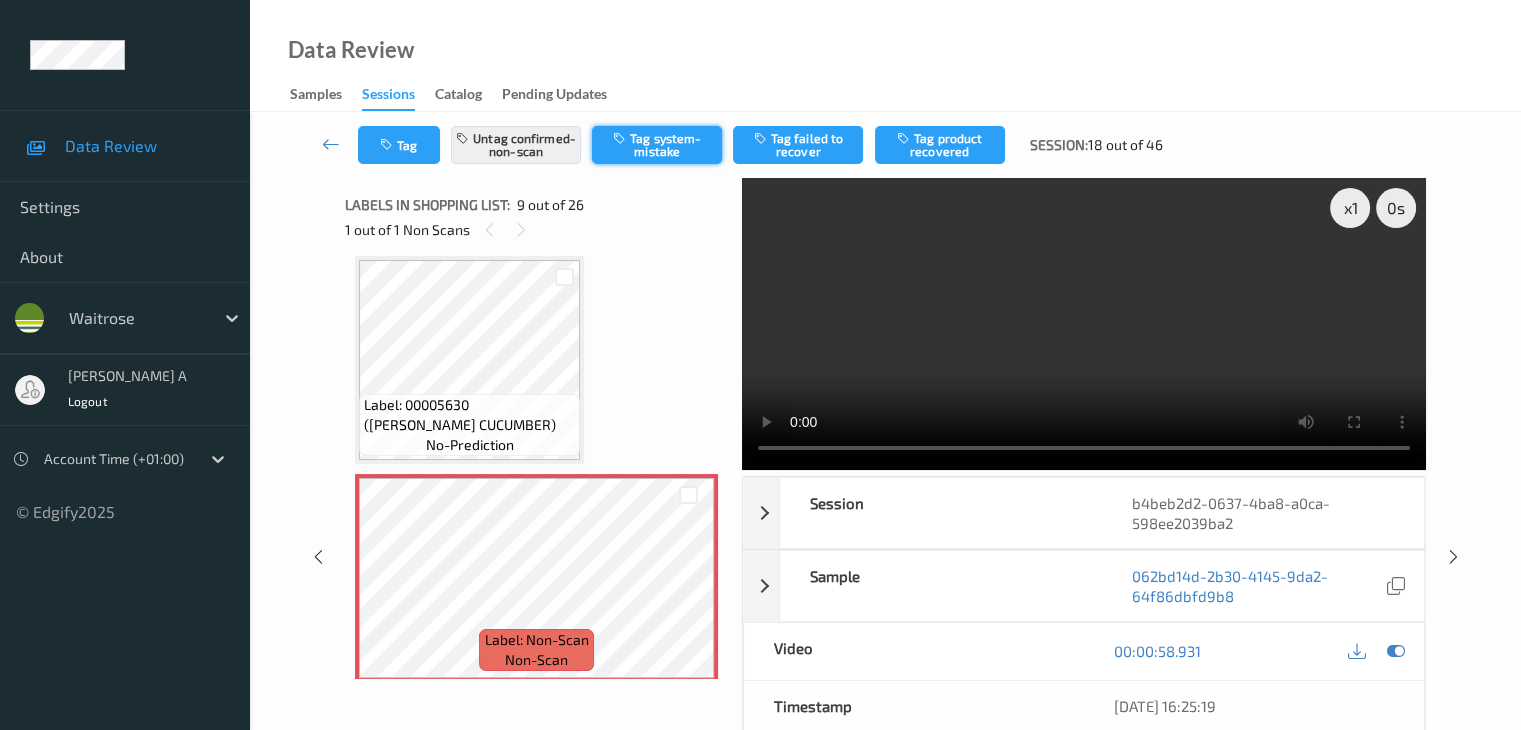 click on "Tag   system-mistake" at bounding box center [657, 145] 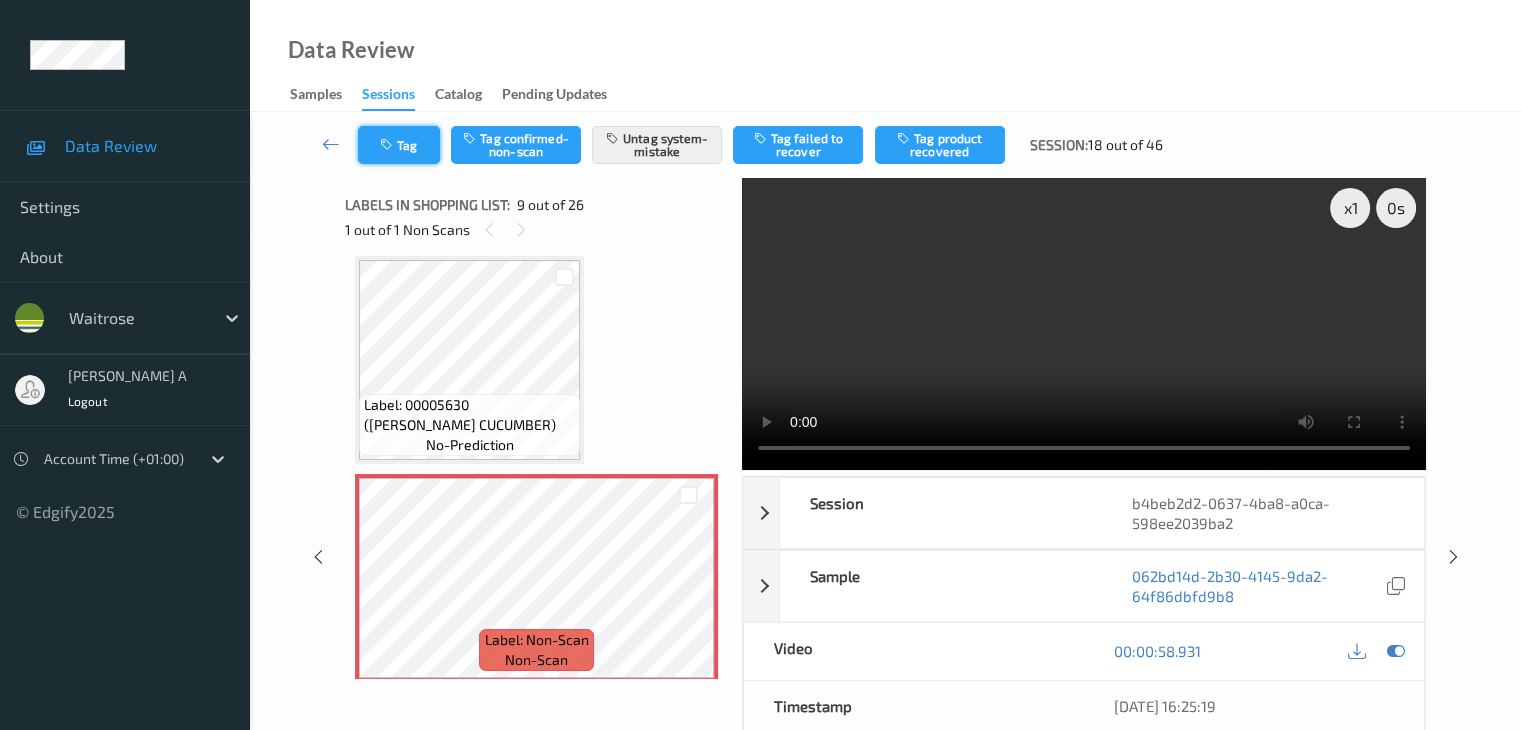 click at bounding box center (388, 145) 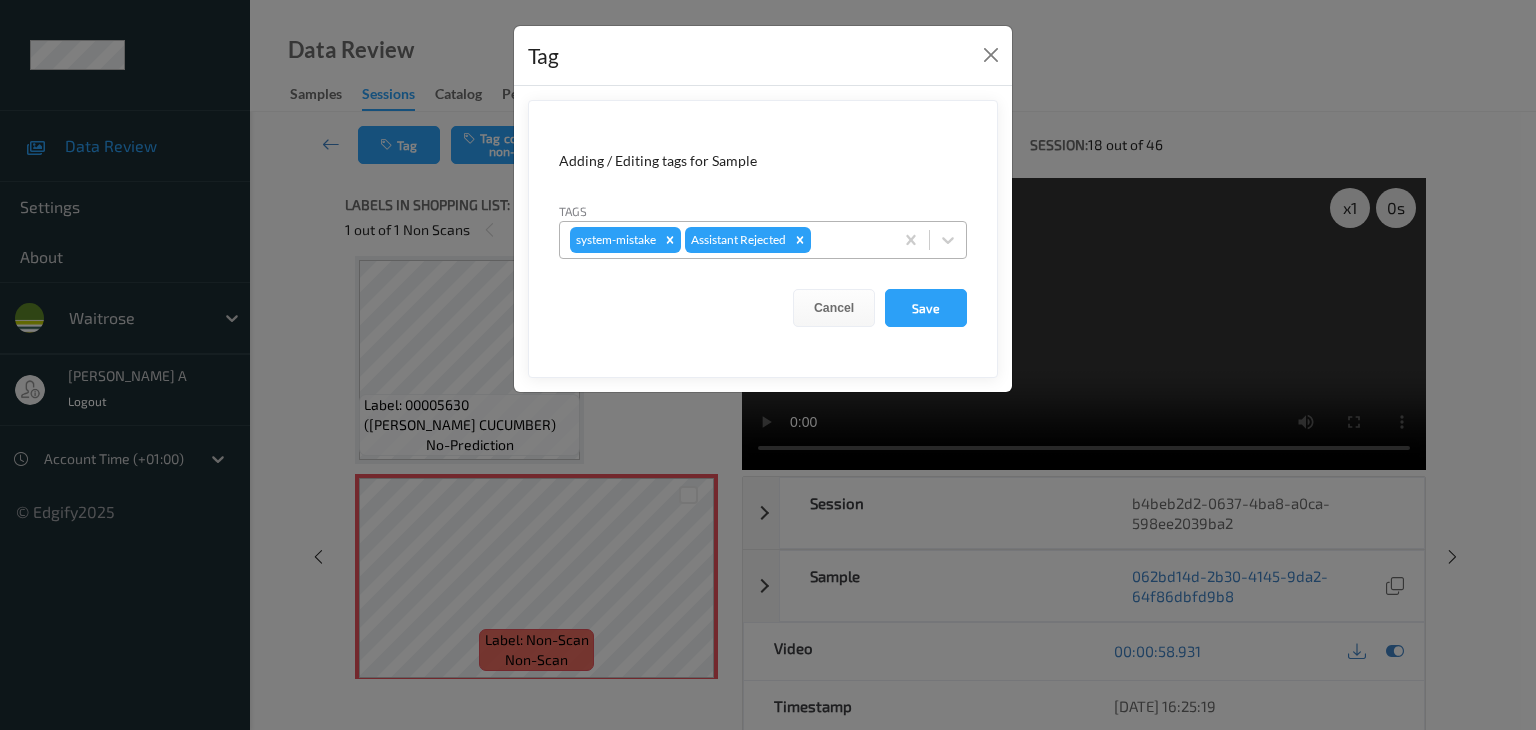 click at bounding box center [849, 240] 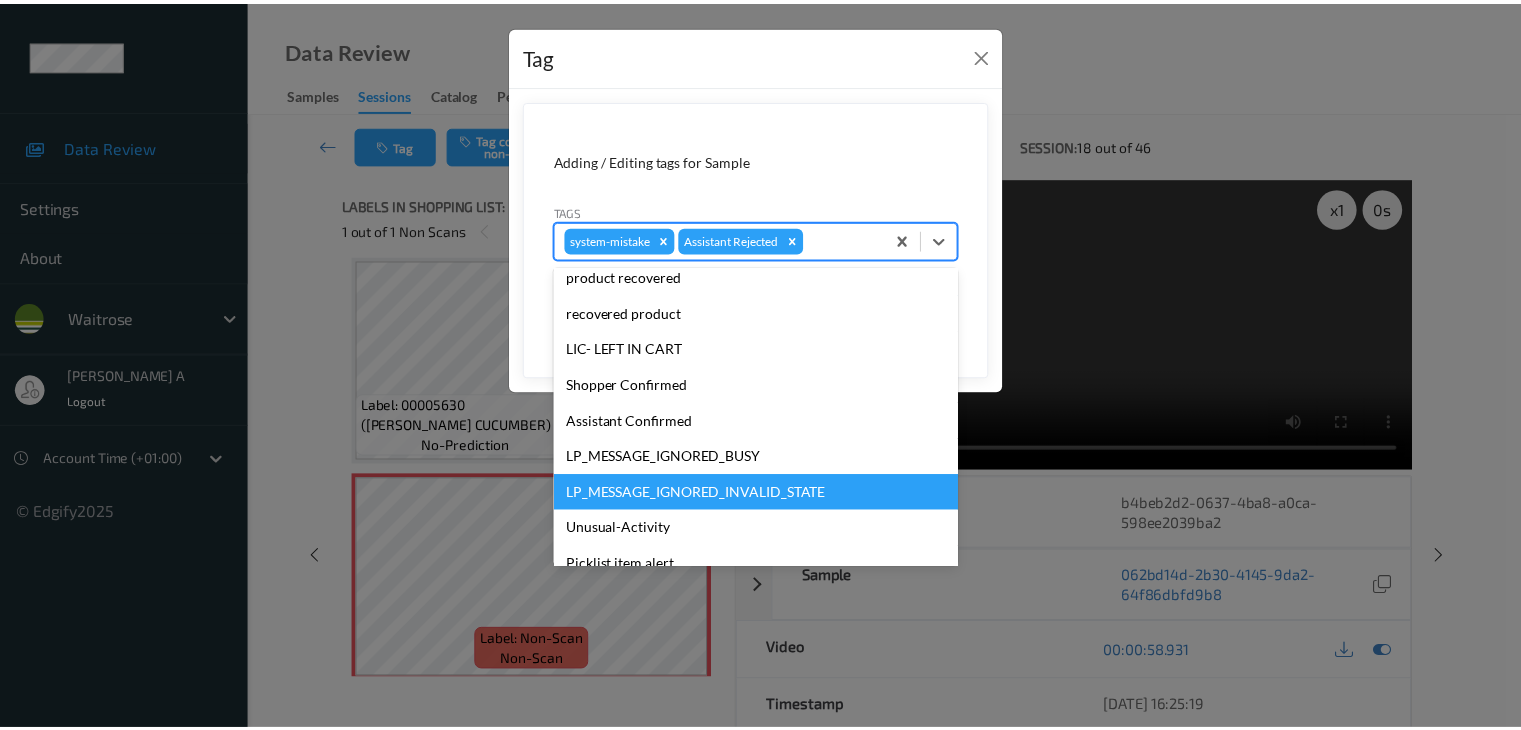 scroll, scrollTop: 320, scrollLeft: 0, axis: vertical 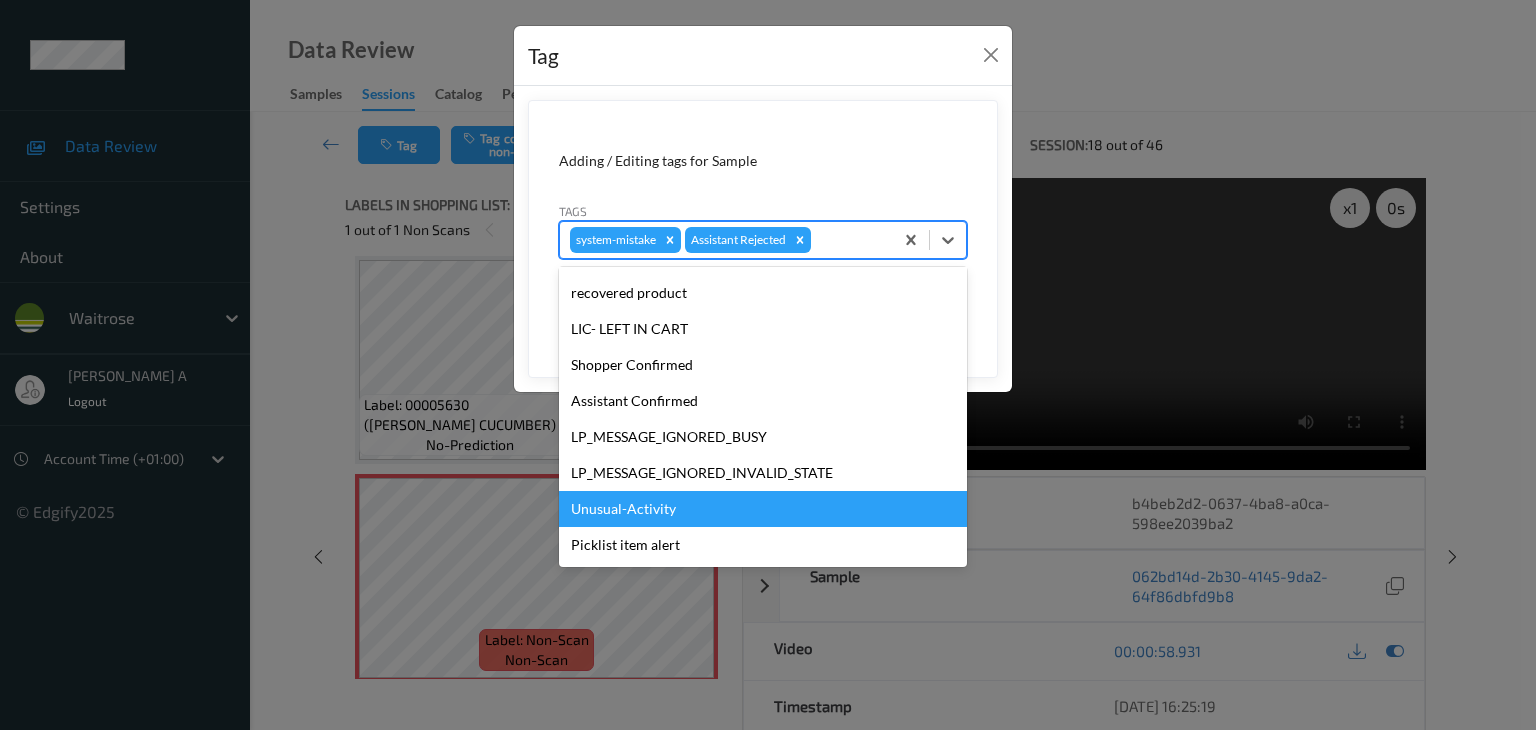 click on "Unusual-Activity" at bounding box center [763, 509] 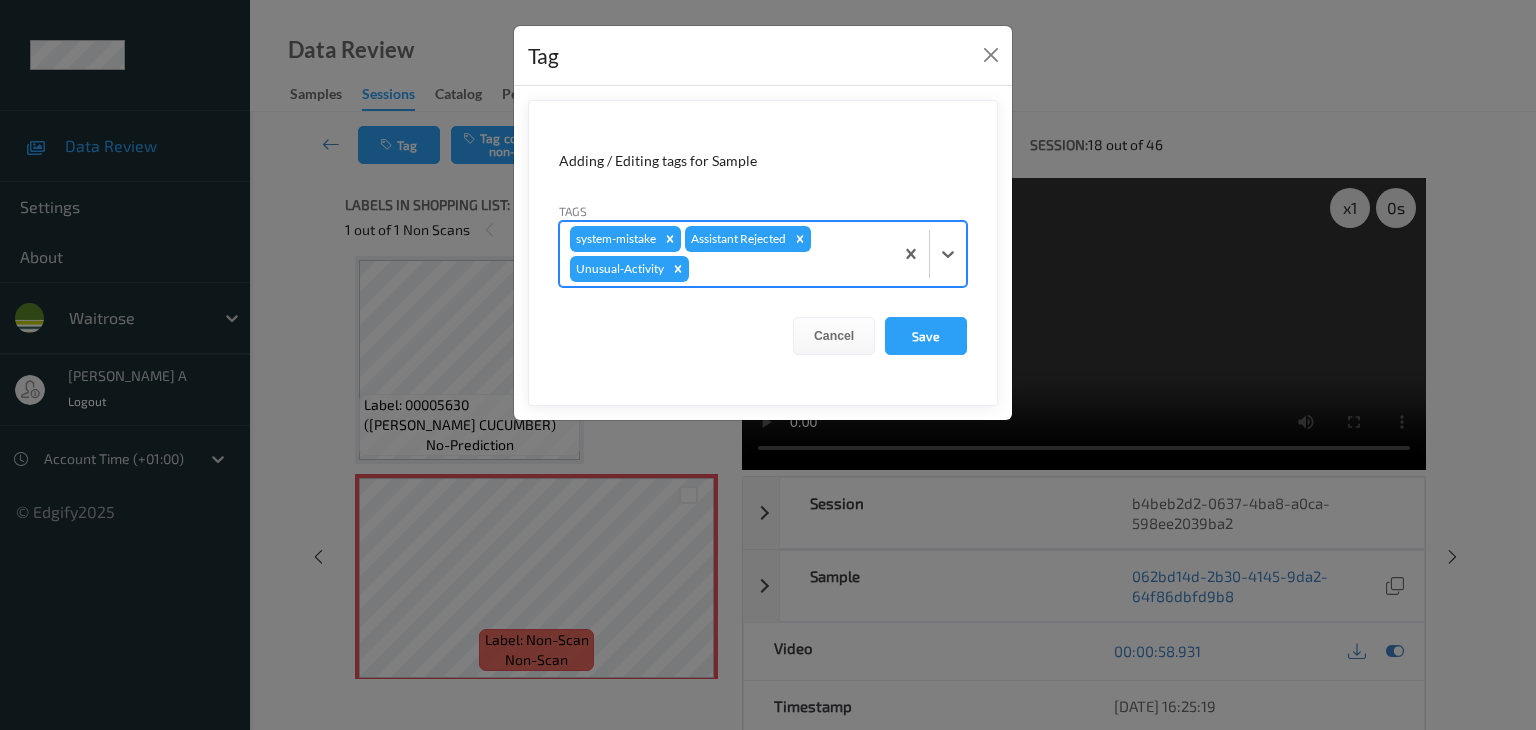 type on "p" 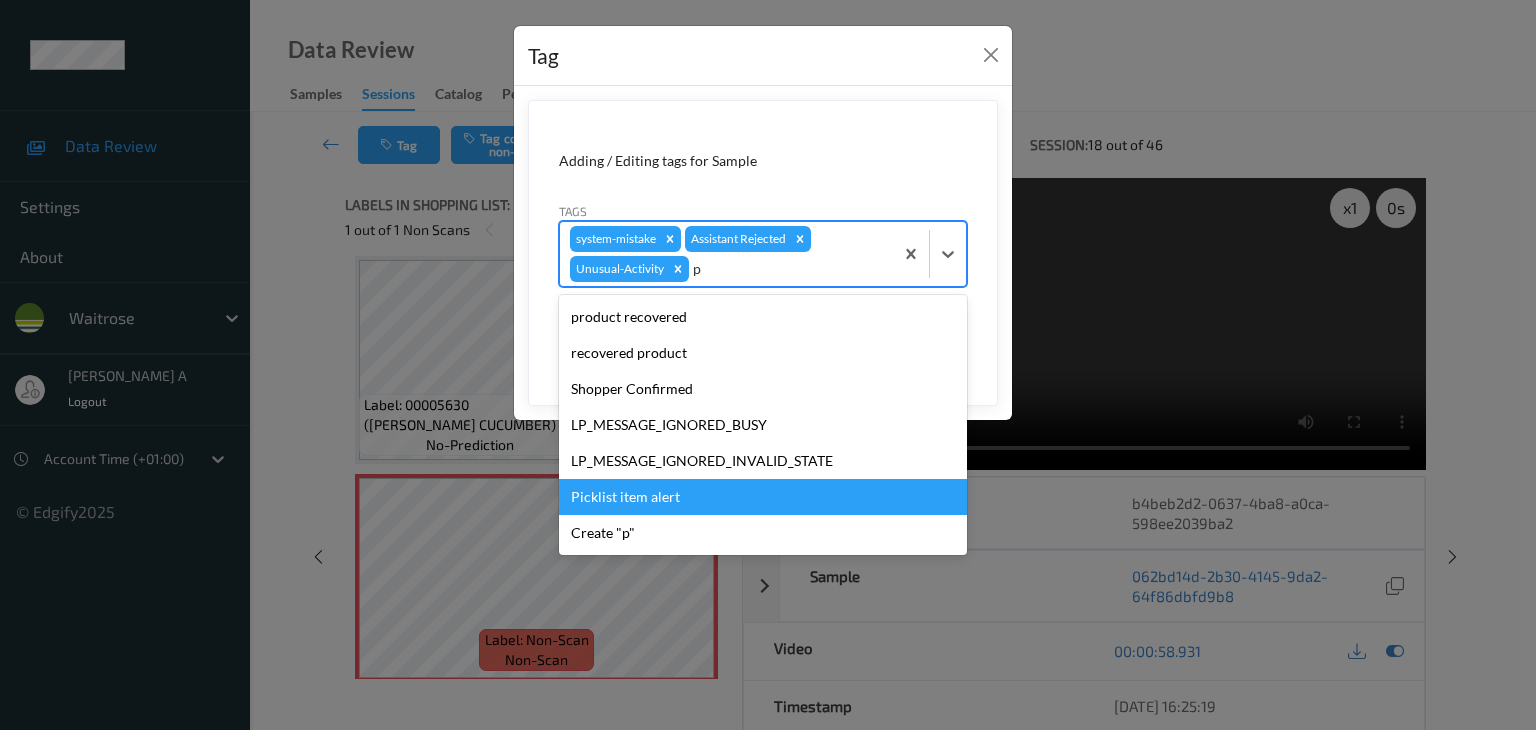 click on "Picklist item alert" at bounding box center (763, 497) 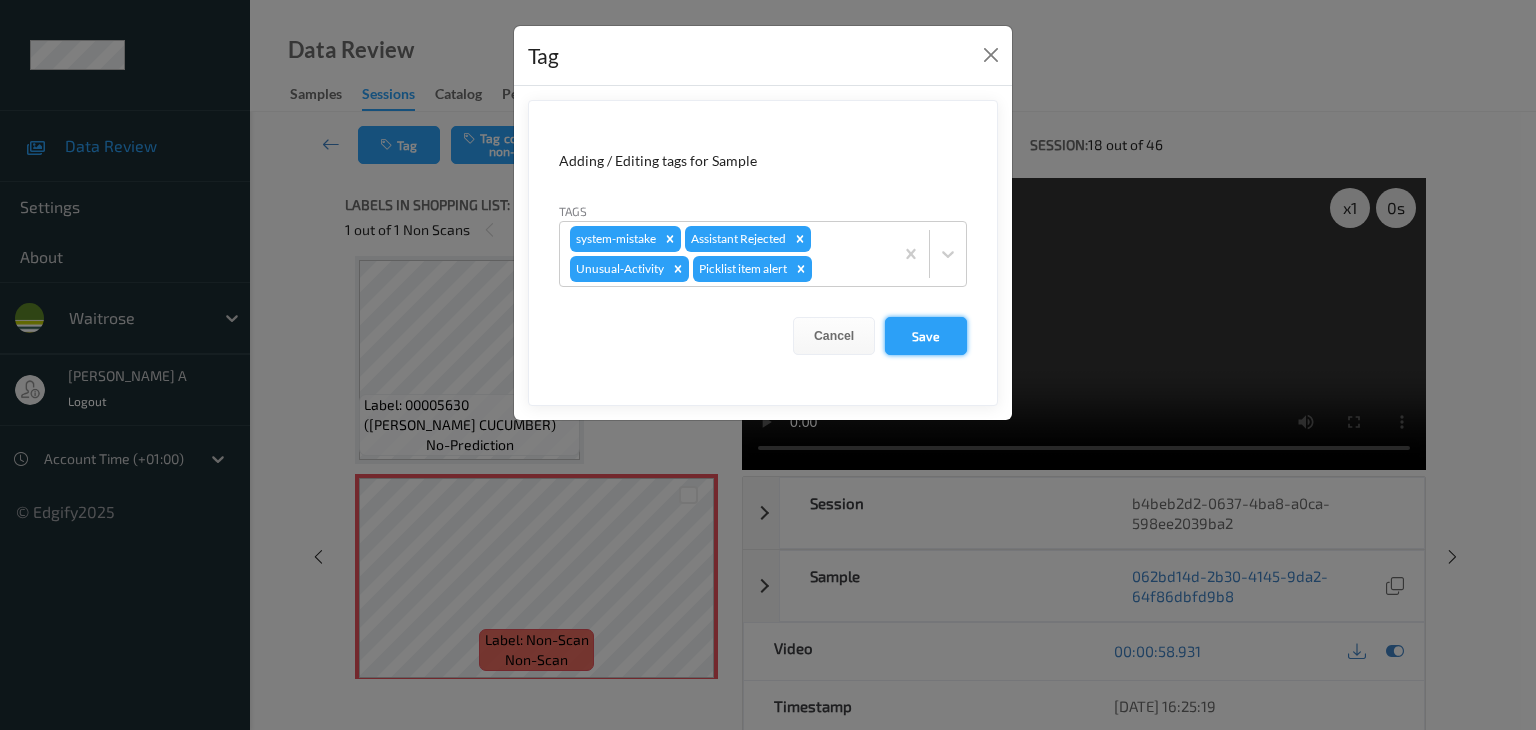 click on "Save" at bounding box center (926, 336) 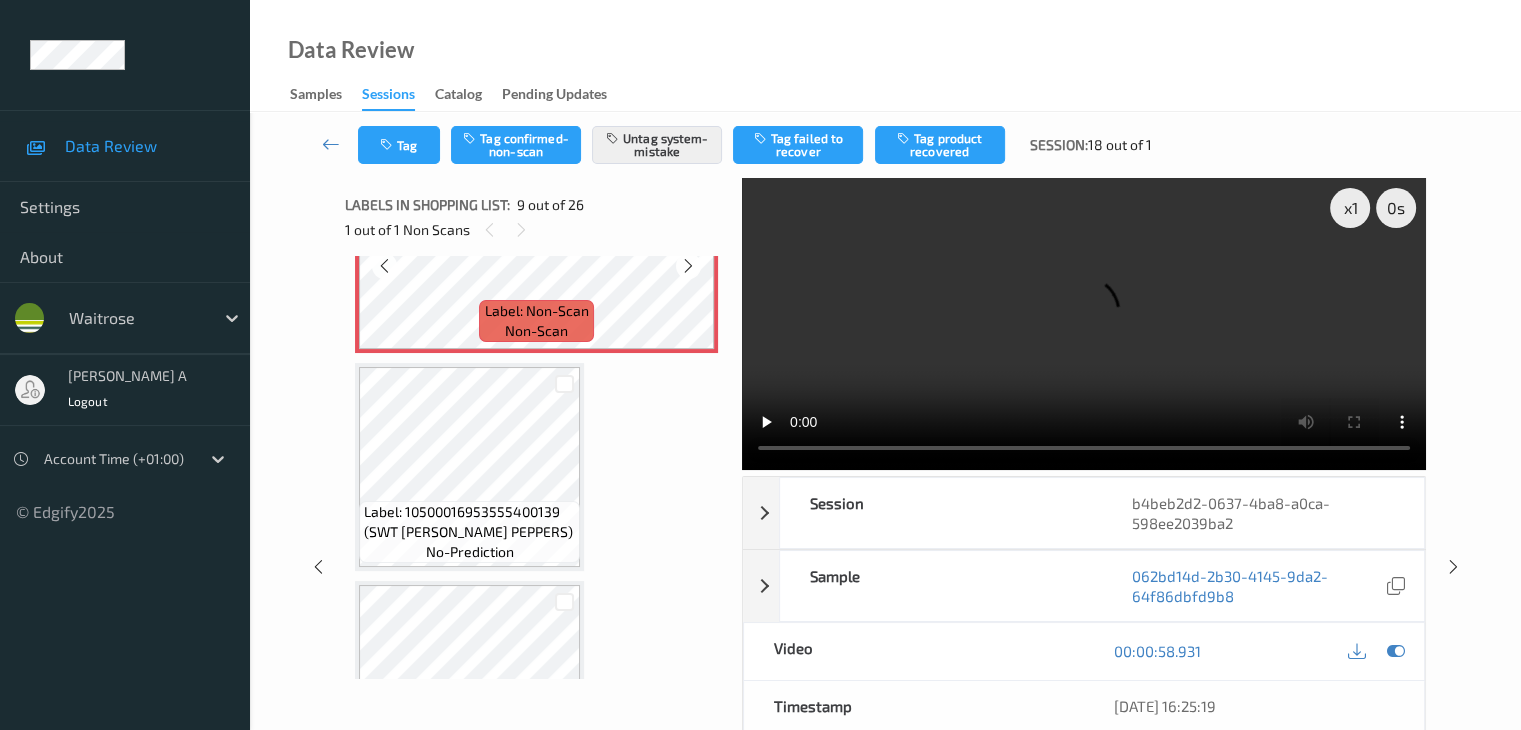 scroll, scrollTop: 1936, scrollLeft: 0, axis: vertical 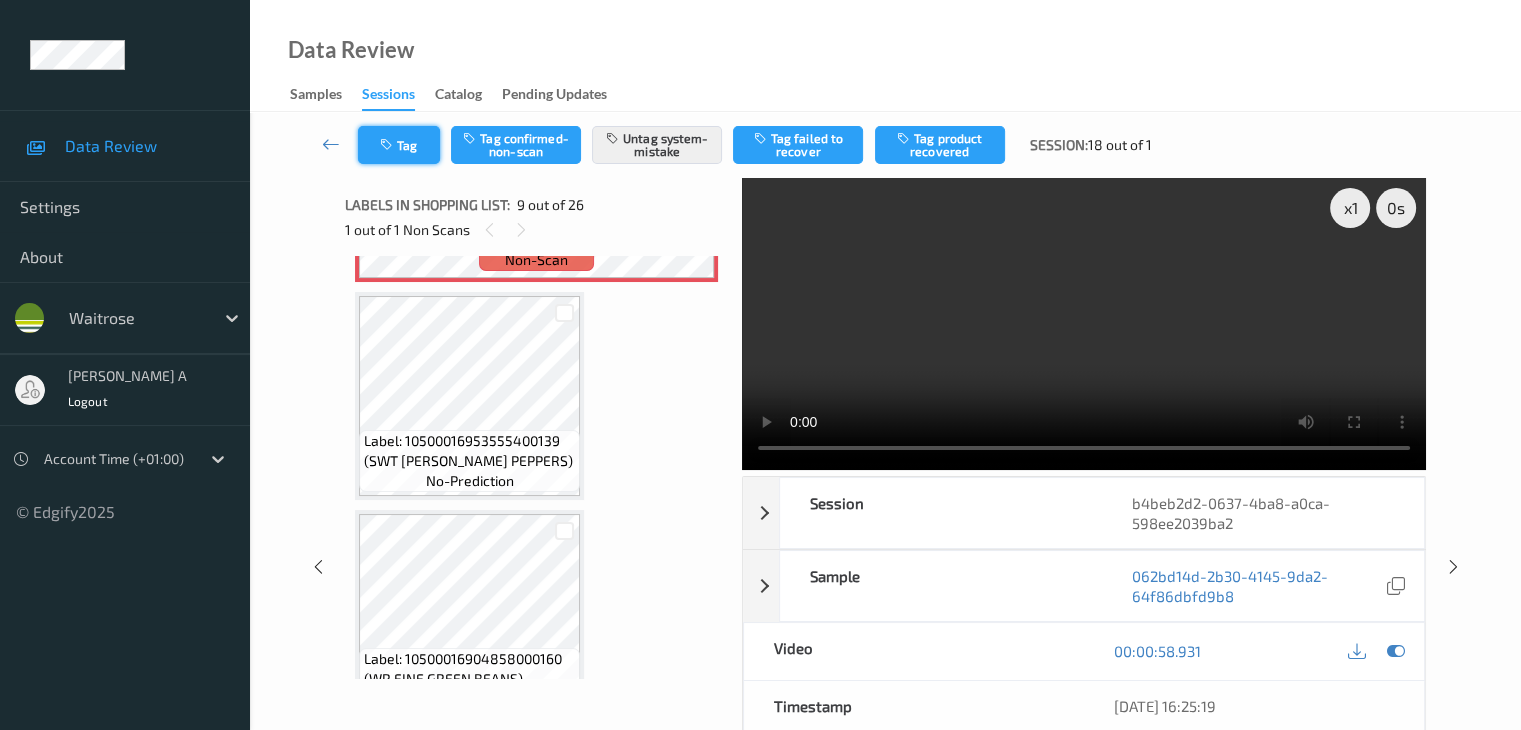 click on "Tag" at bounding box center (399, 145) 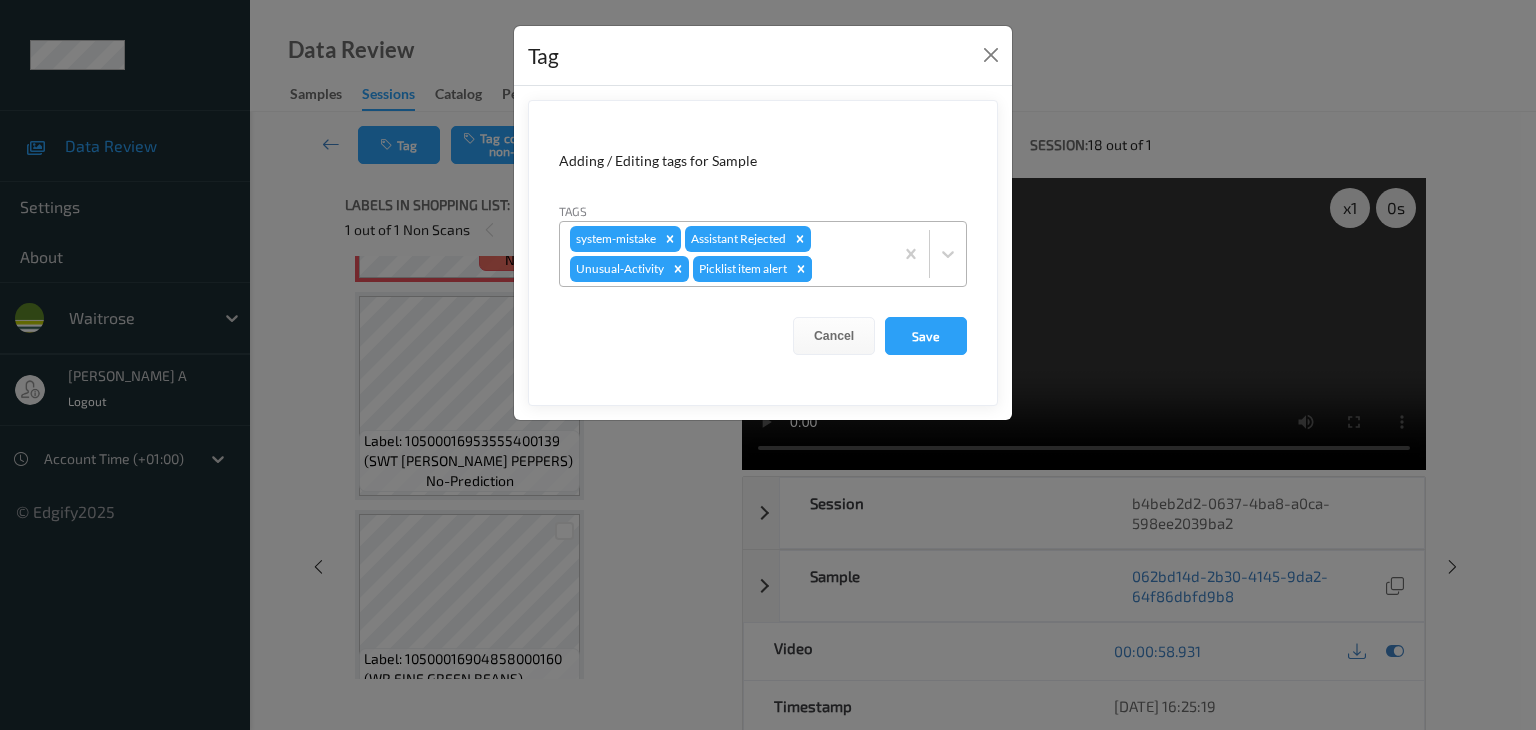 click 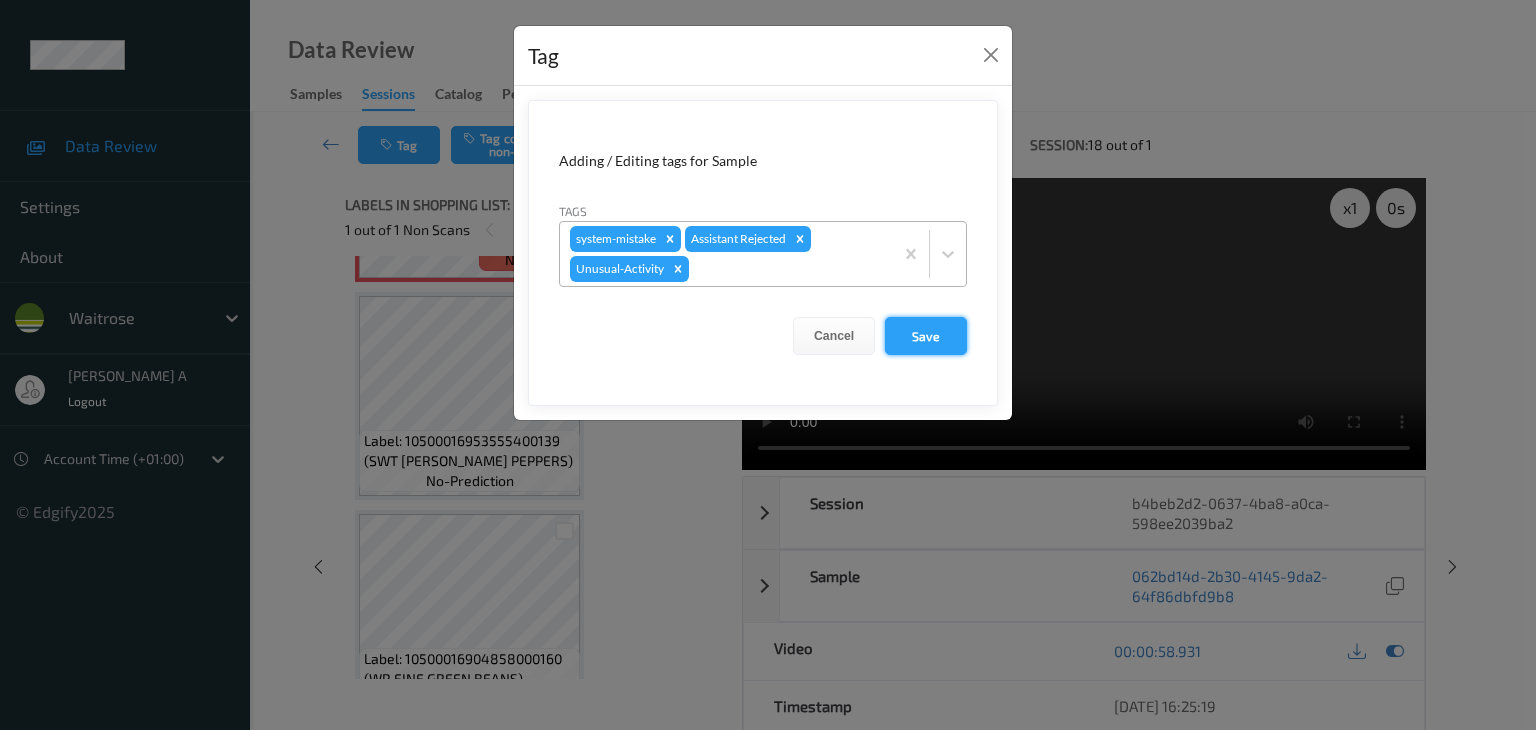 click on "Save" at bounding box center (926, 336) 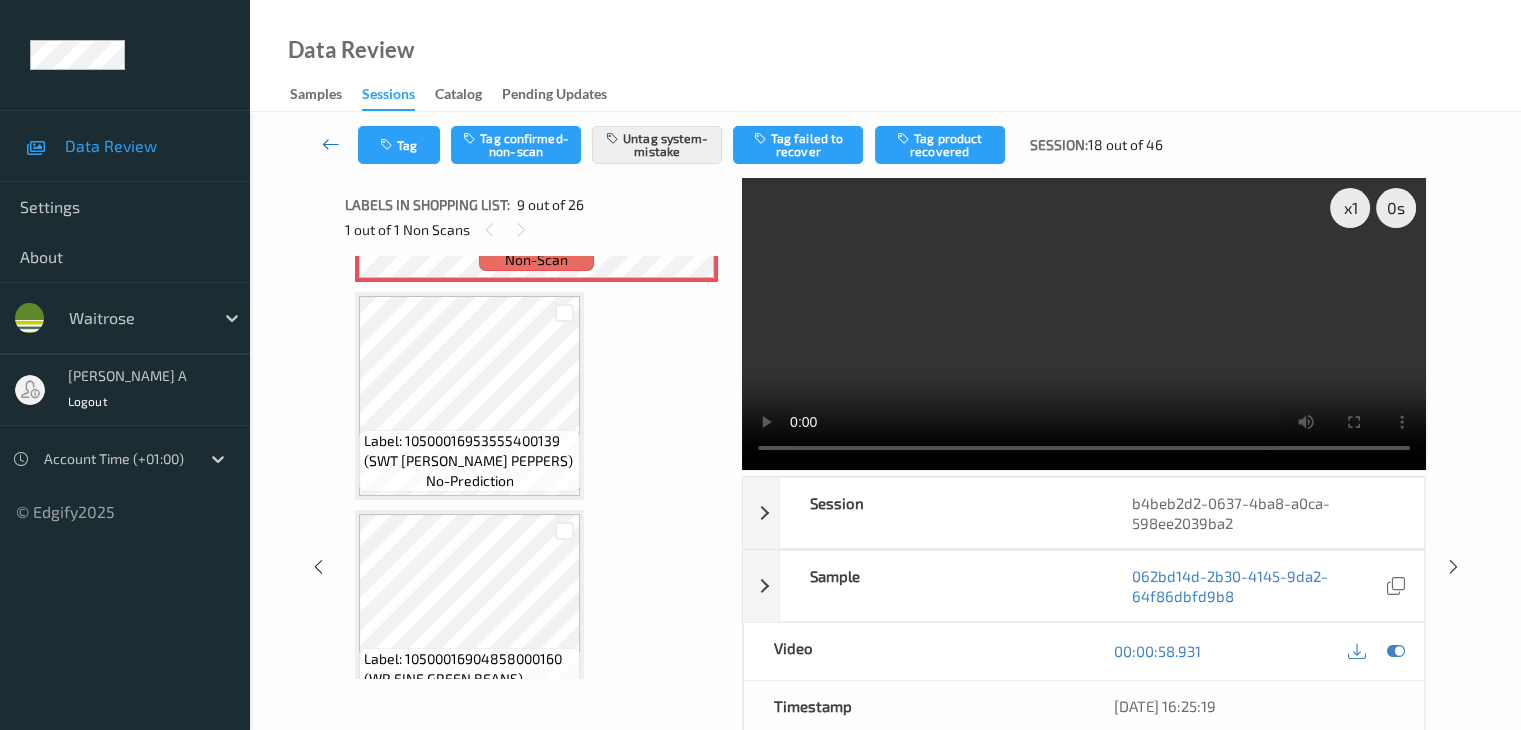 click at bounding box center [331, 144] 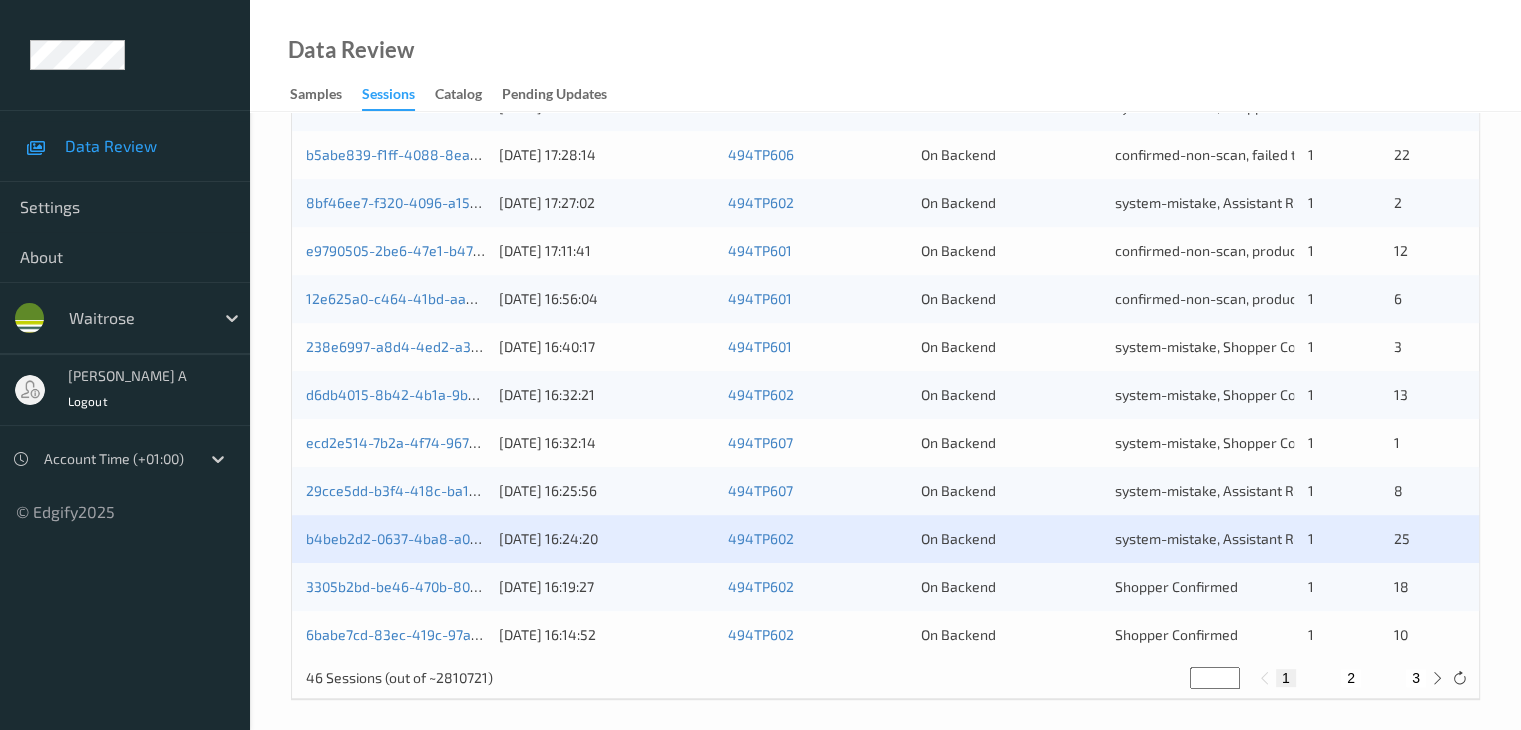 scroll, scrollTop: 932, scrollLeft: 0, axis: vertical 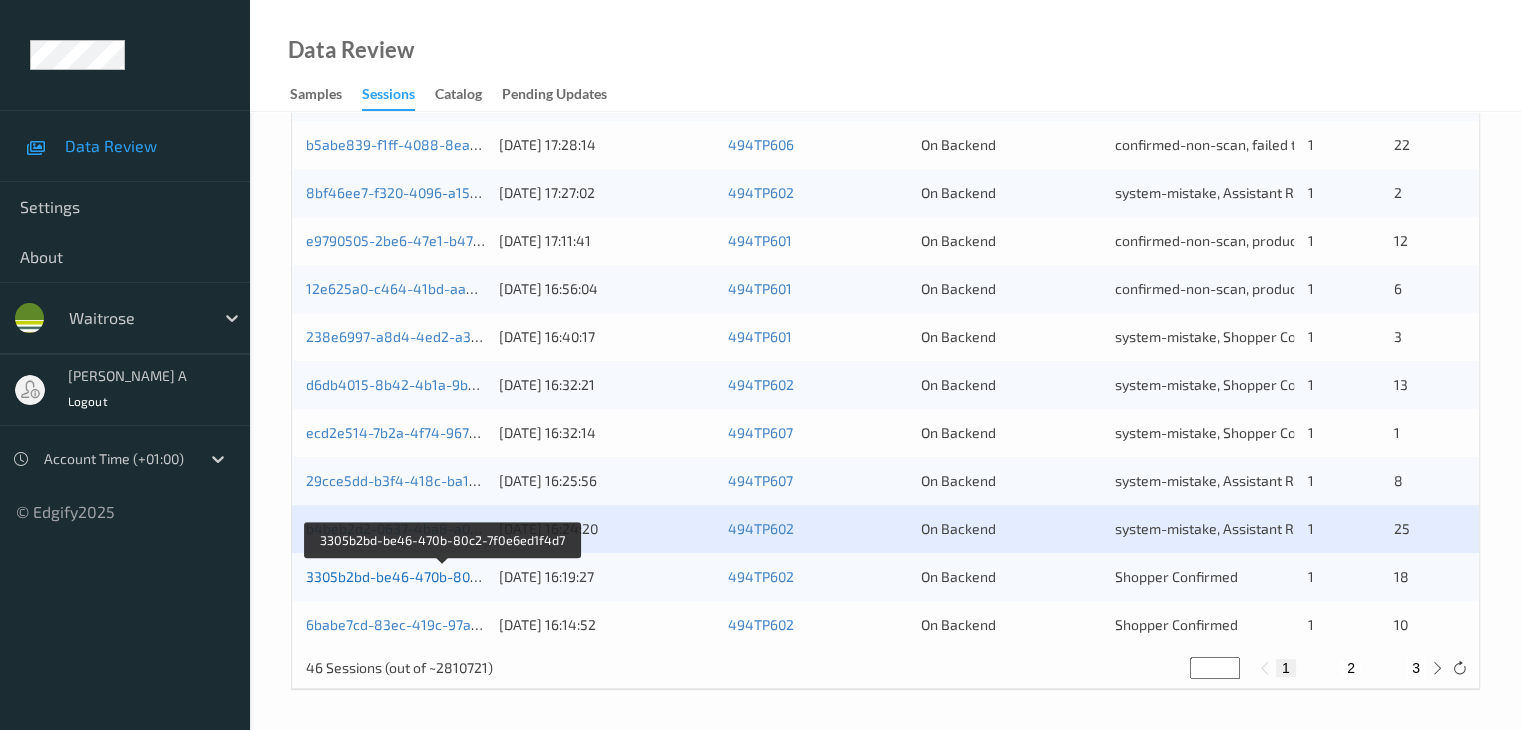 click on "3305b2bd-be46-470b-80c2-7f0e6ed1f4d7" at bounding box center [441, 576] 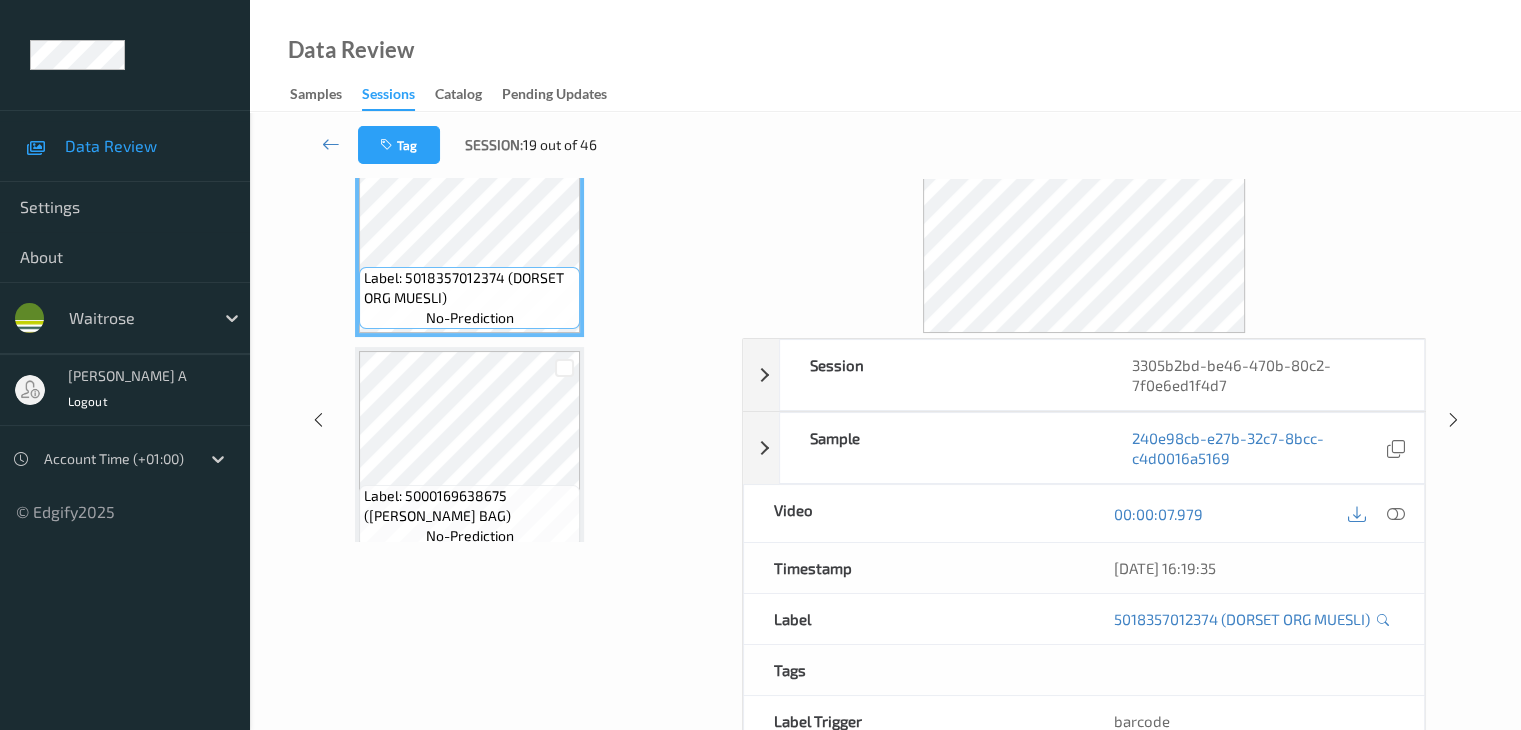 scroll, scrollTop: 0, scrollLeft: 0, axis: both 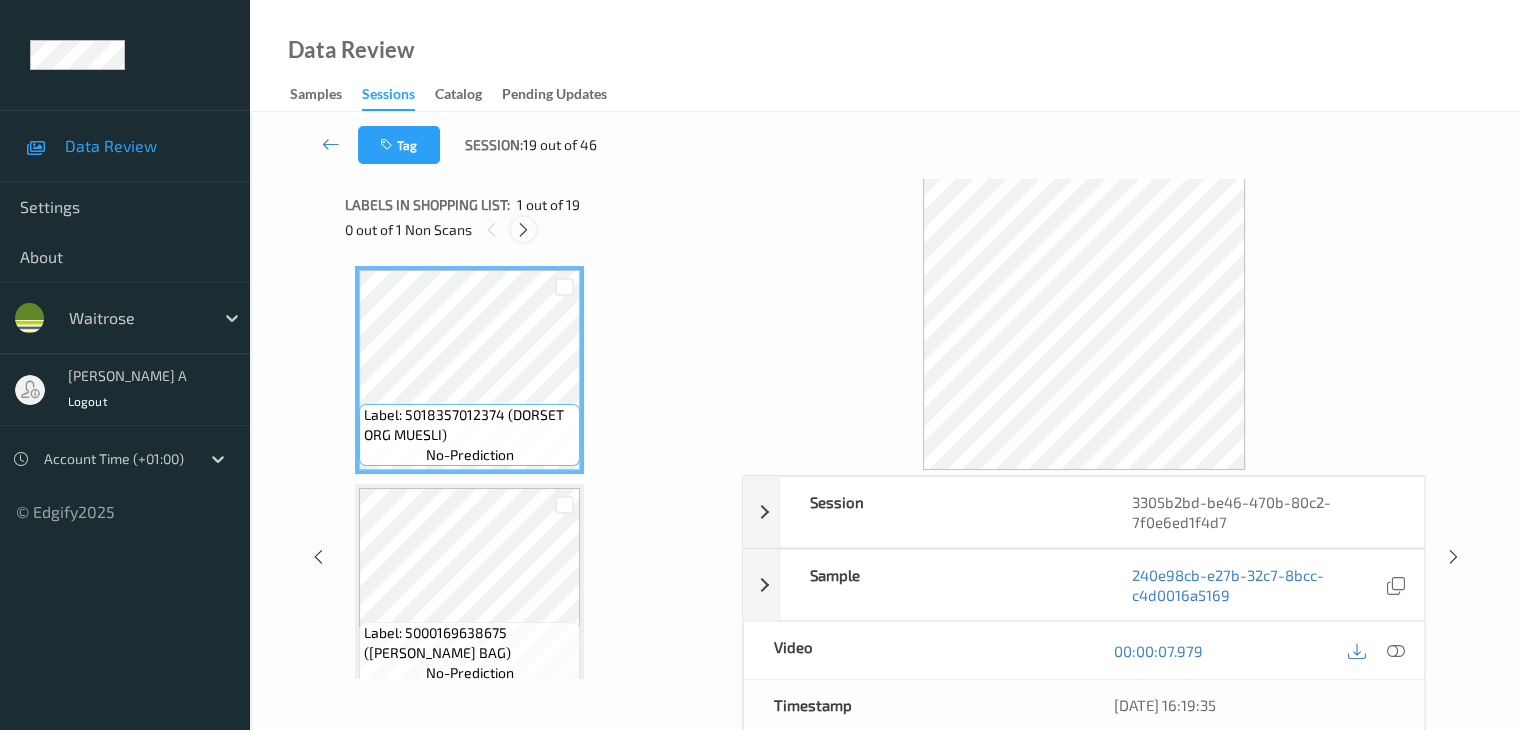 click at bounding box center [523, 230] 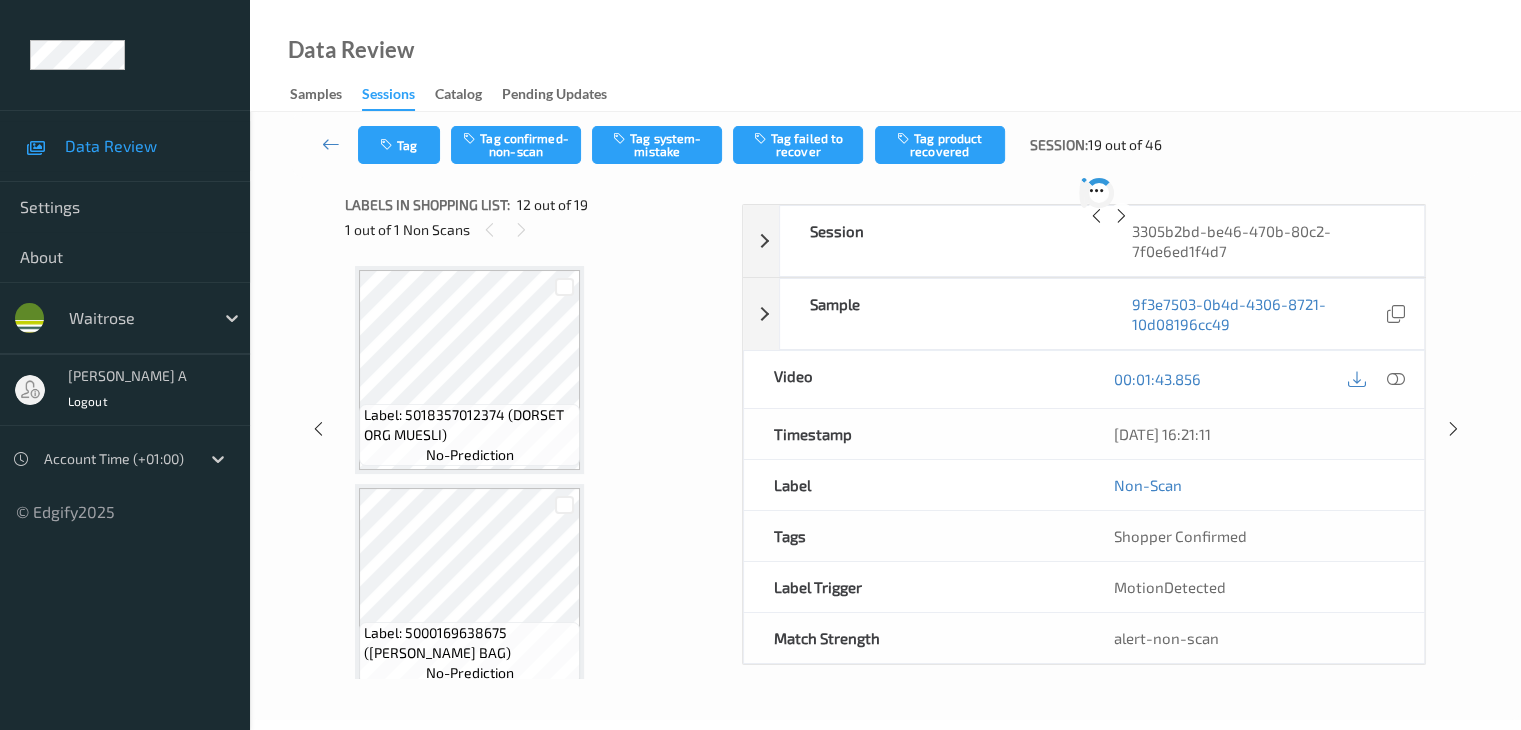 scroll, scrollTop: 2190, scrollLeft: 0, axis: vertical 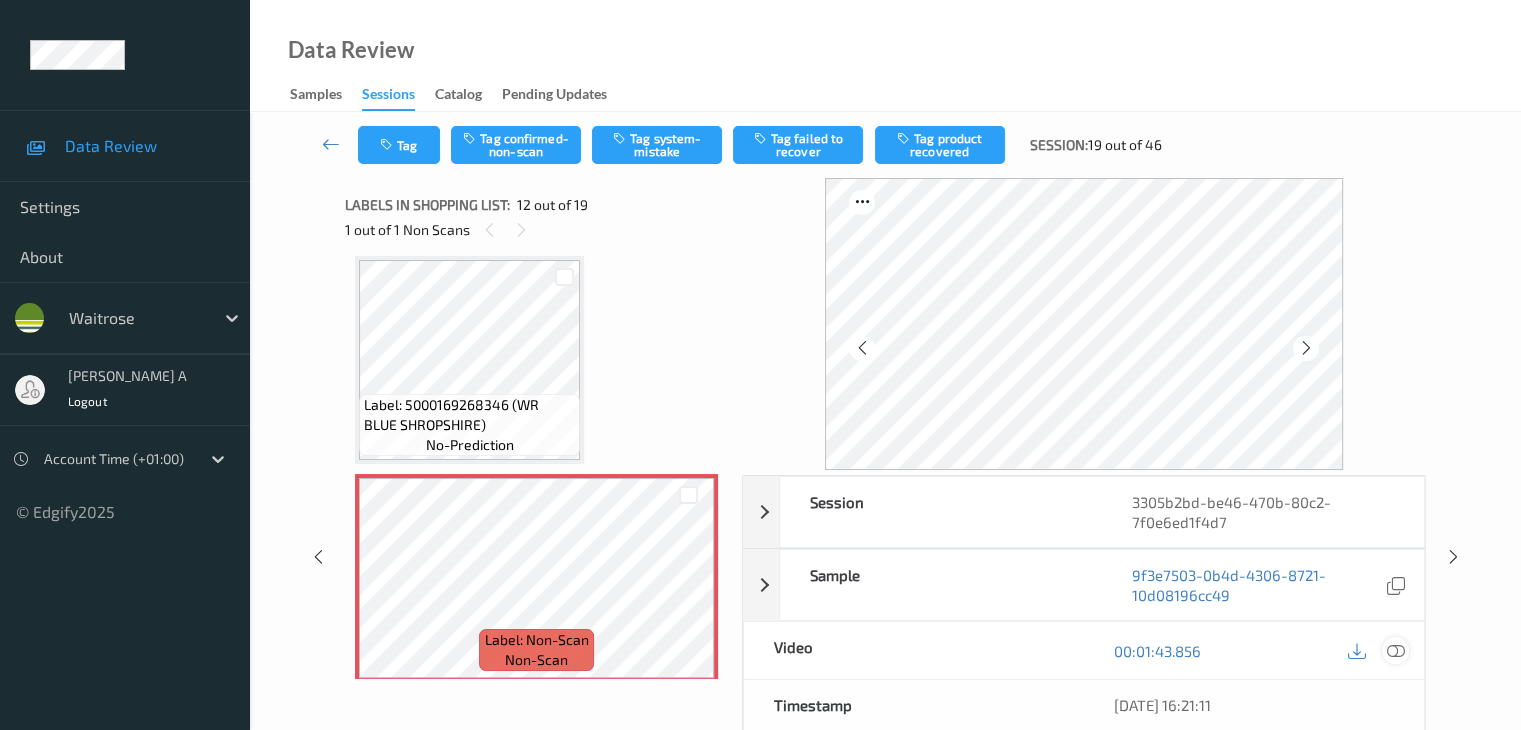 click at bounding box center (1395, 651) 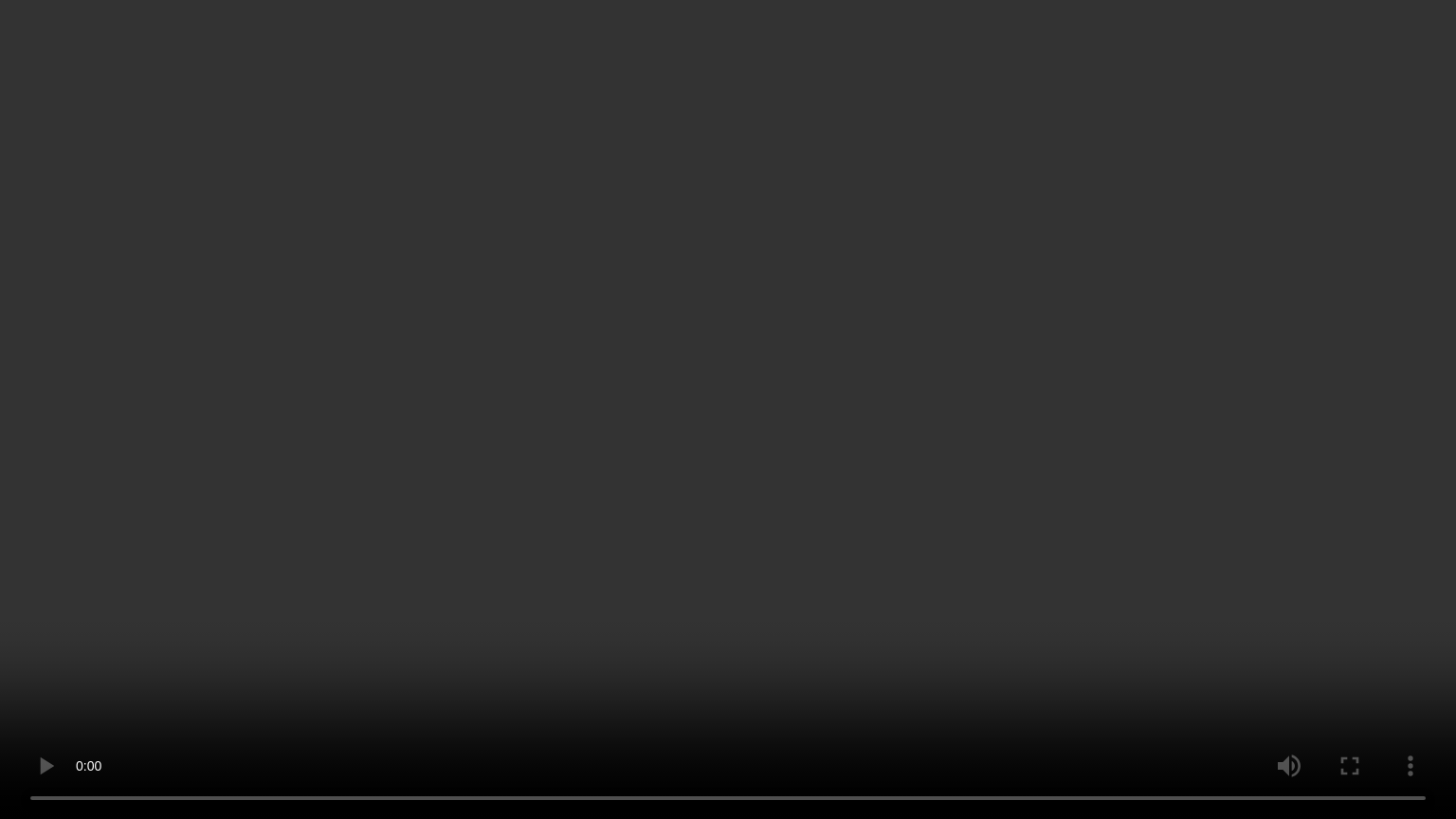 type 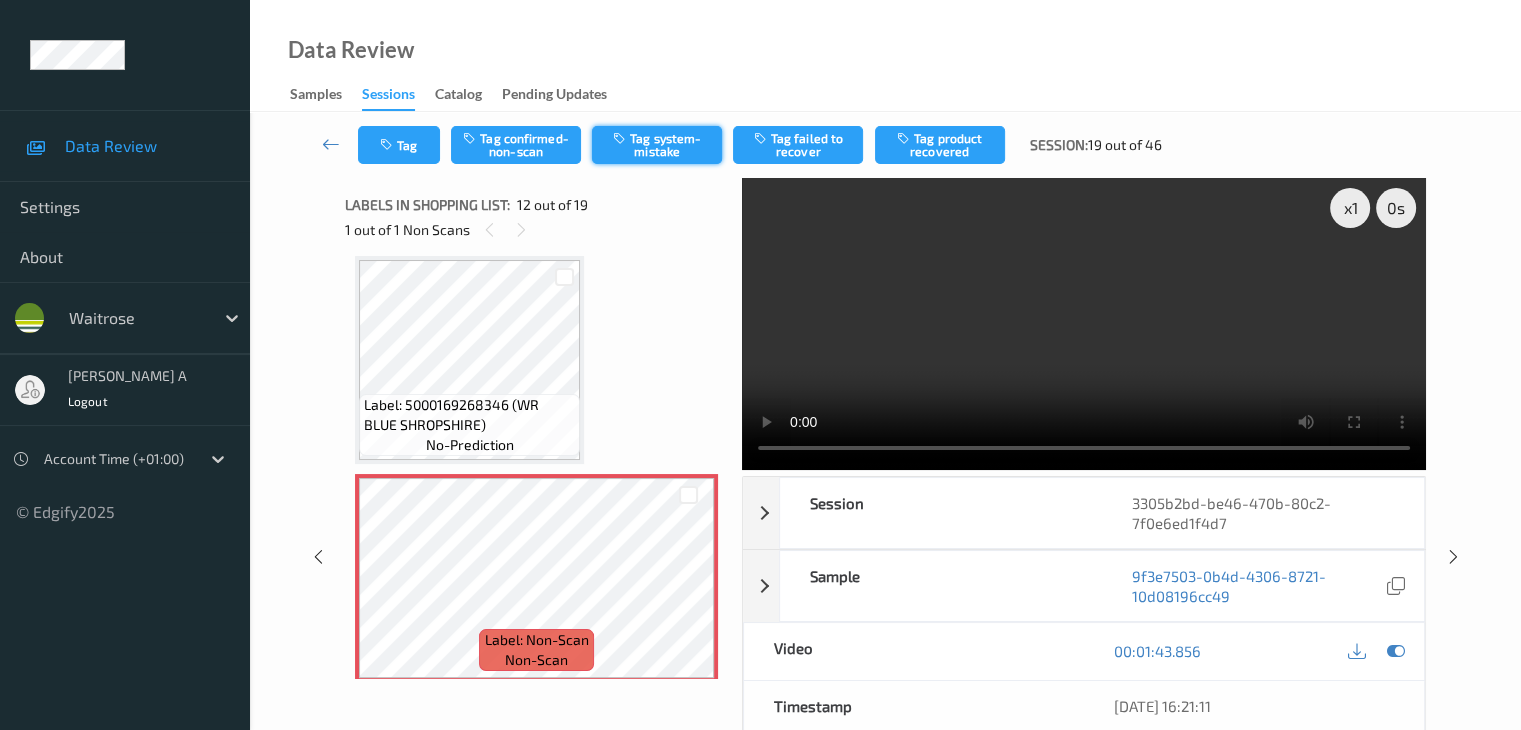 click on "Tag   system-mistake" at bounding box center [657, 145] 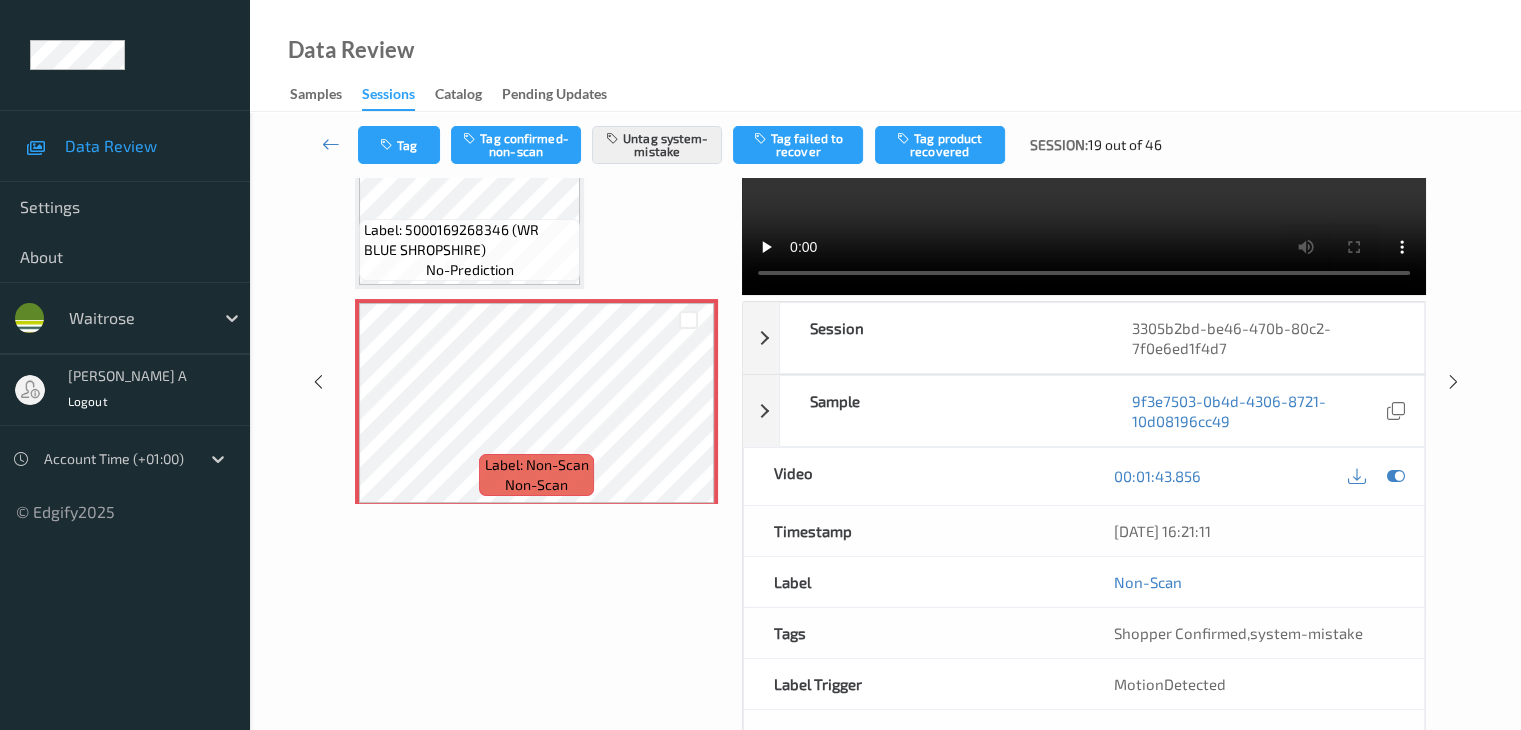 scroll, scrollTop: 44, scrollLeft: 0, axis: vertical 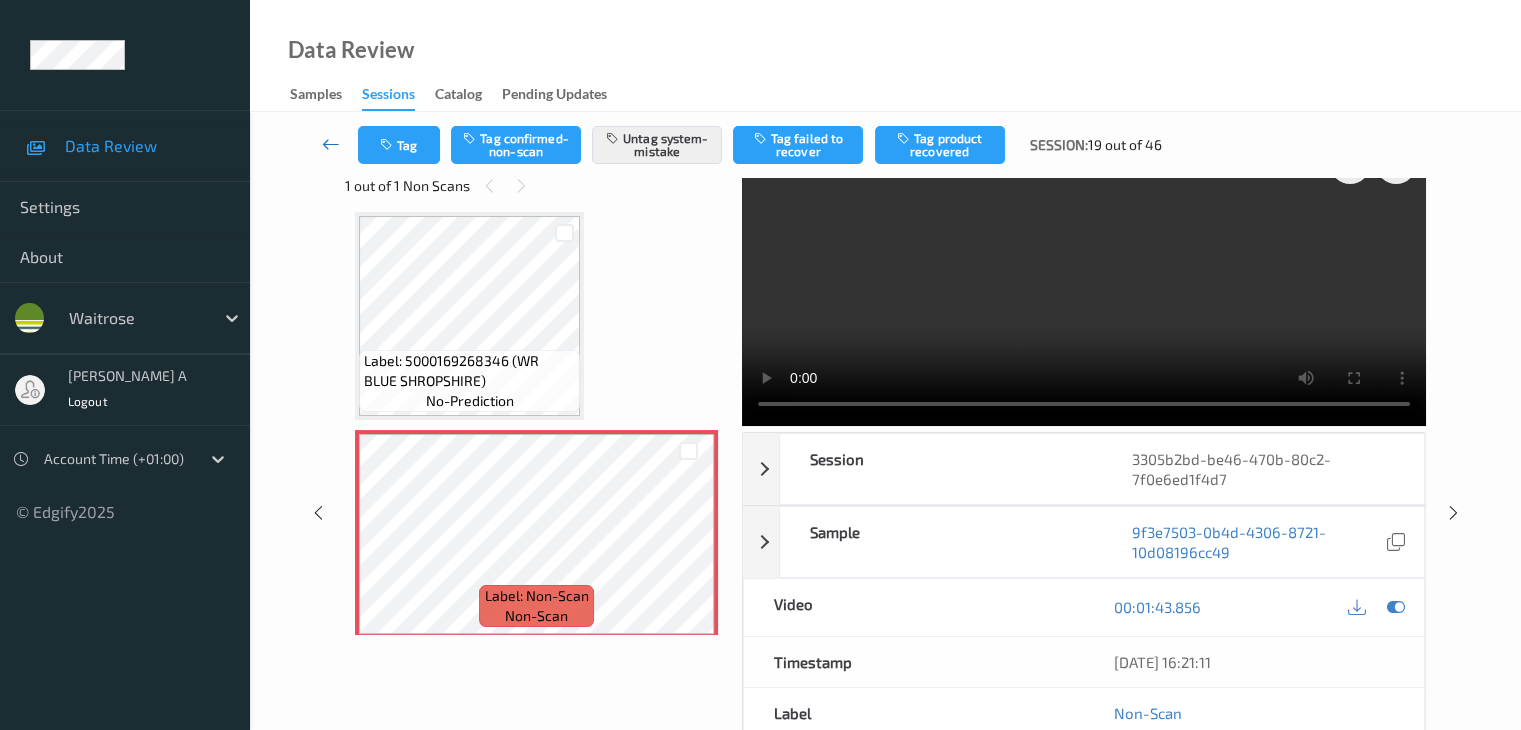 click at bounding box center [331, 144] 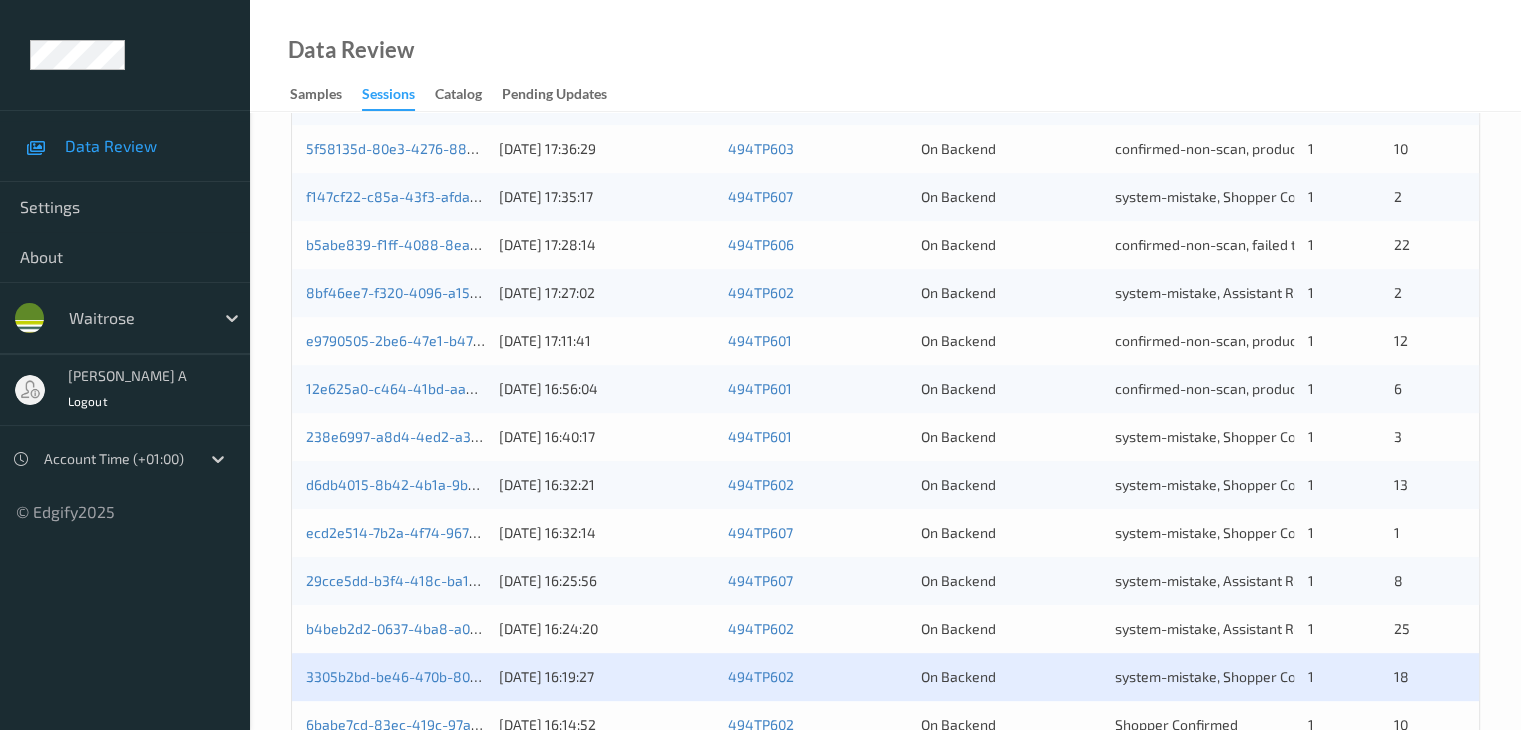 scroll, scrollTop: 932, scrollLeft: 0, axis: vertical 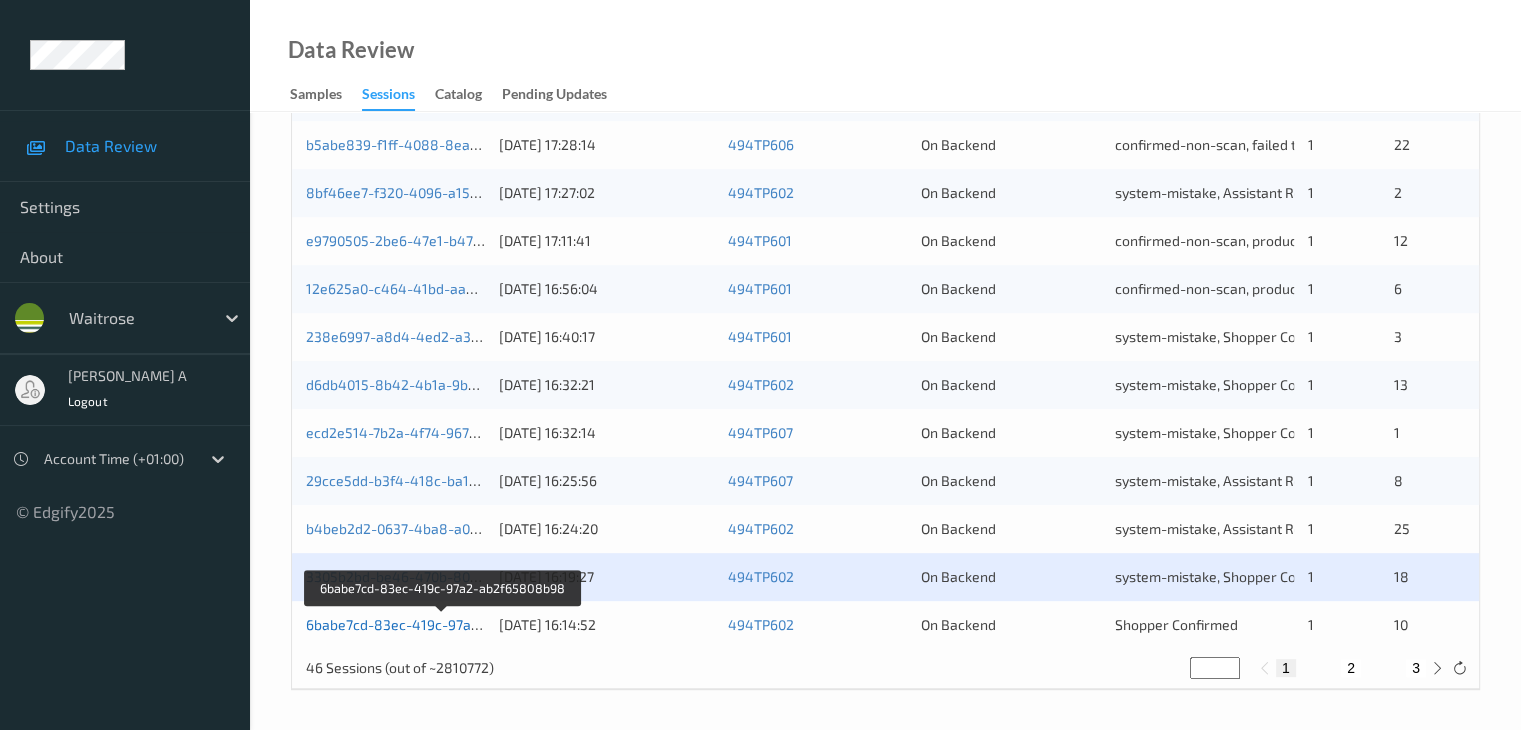 click on "6babe7cd-83ec-419c-97a2-ab2f65808b98" at bounding box center [443, 624] 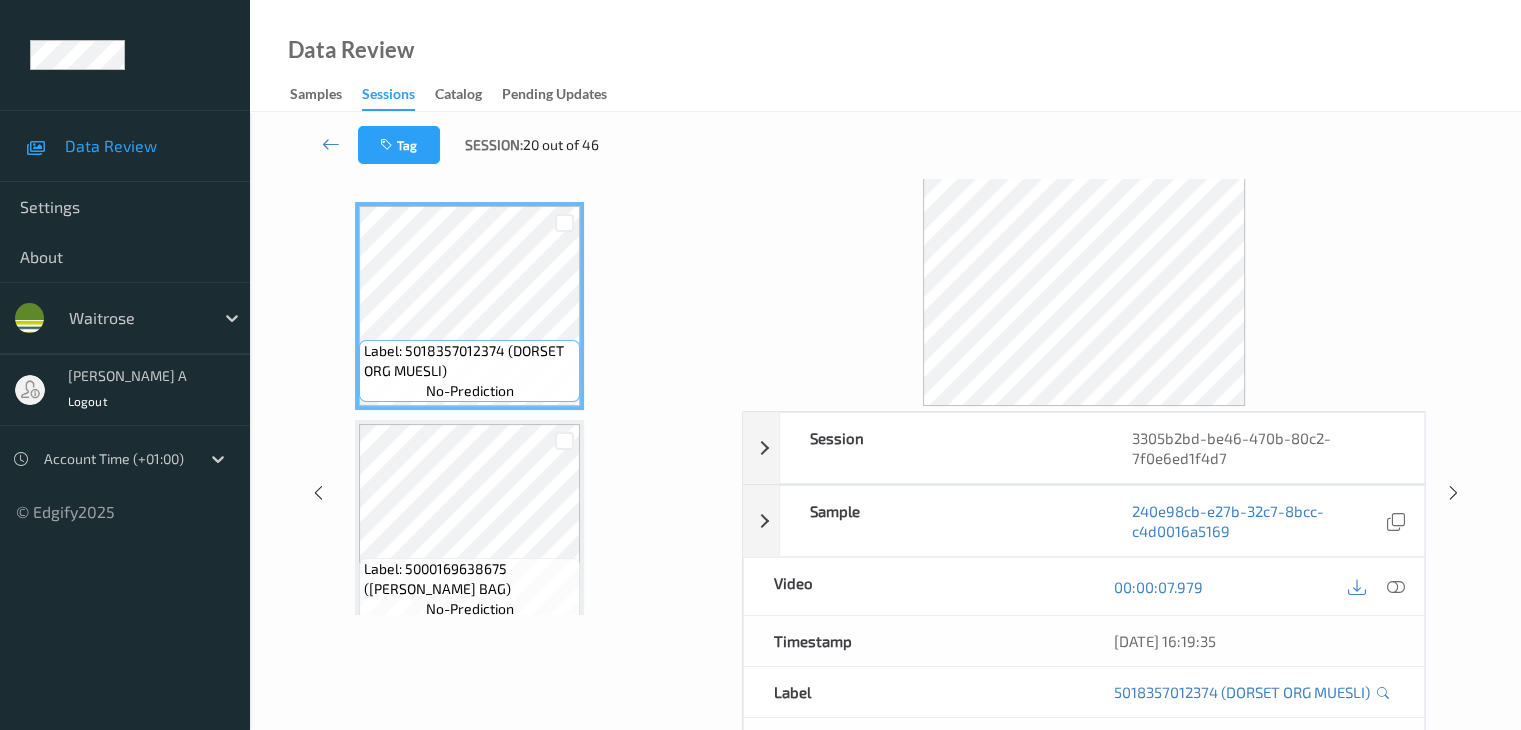 scroll, scrollTop: 0, scrollLeft: 0, axis: both 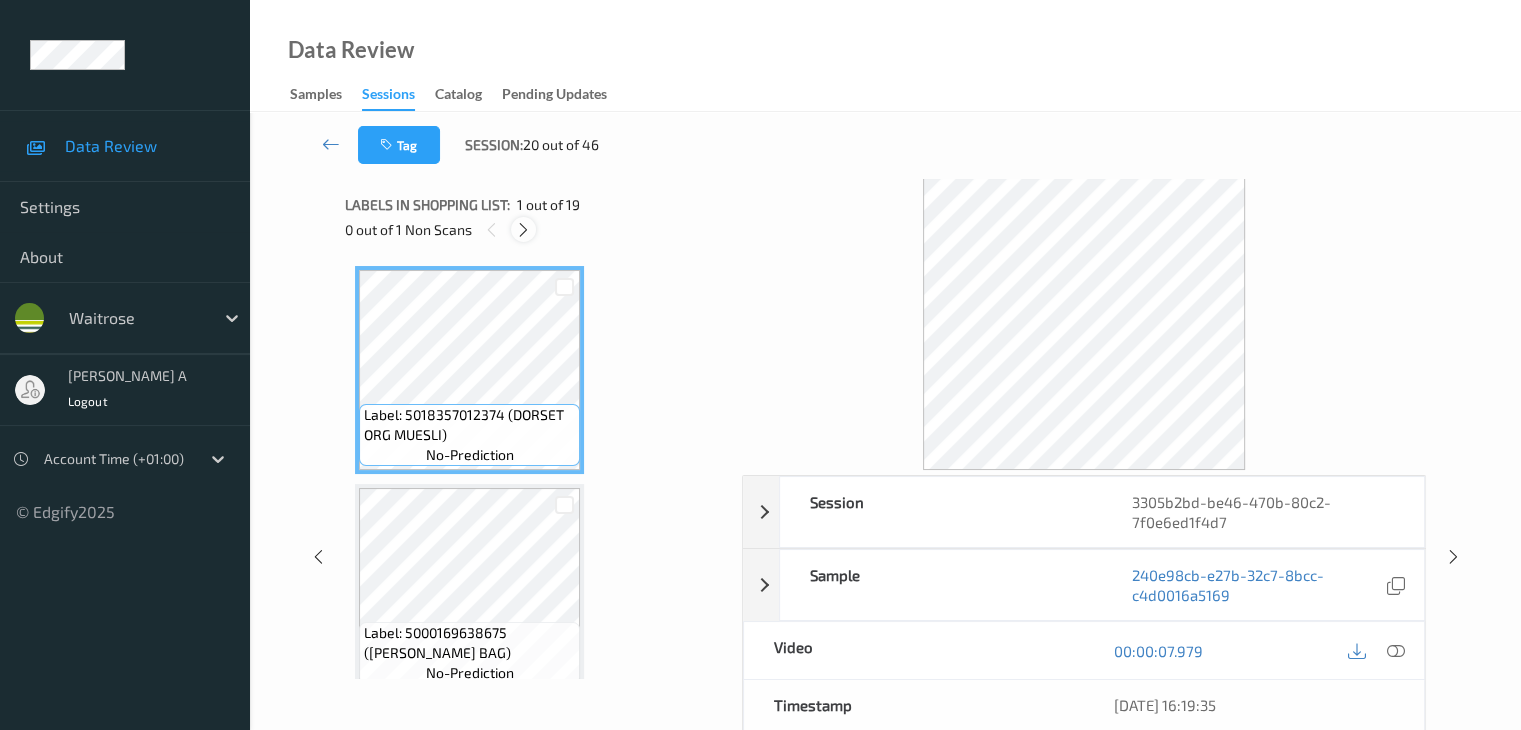 click at bounding box center [523, 230] 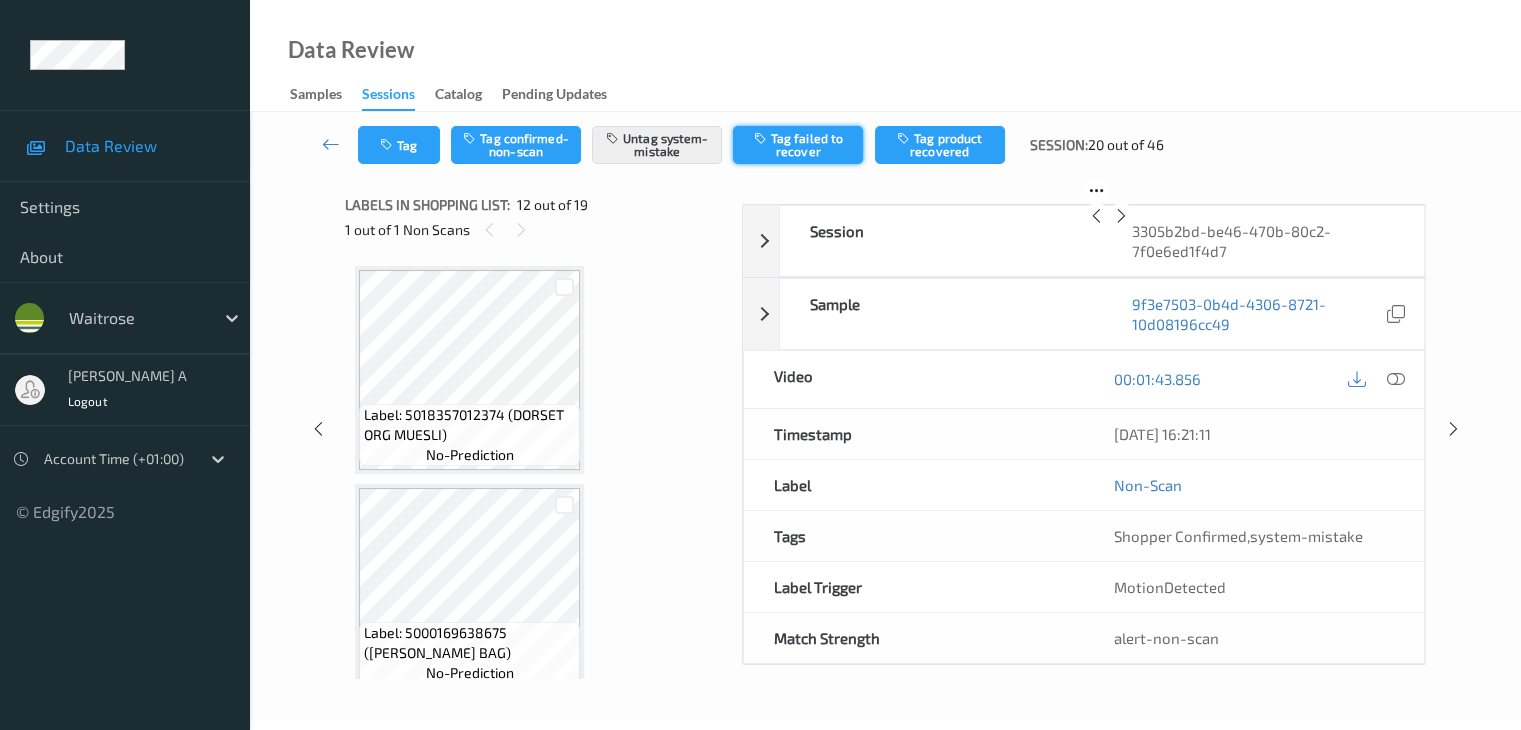 scroll, scrollTop: 2190, scrollLeft: 0, axis: vertical 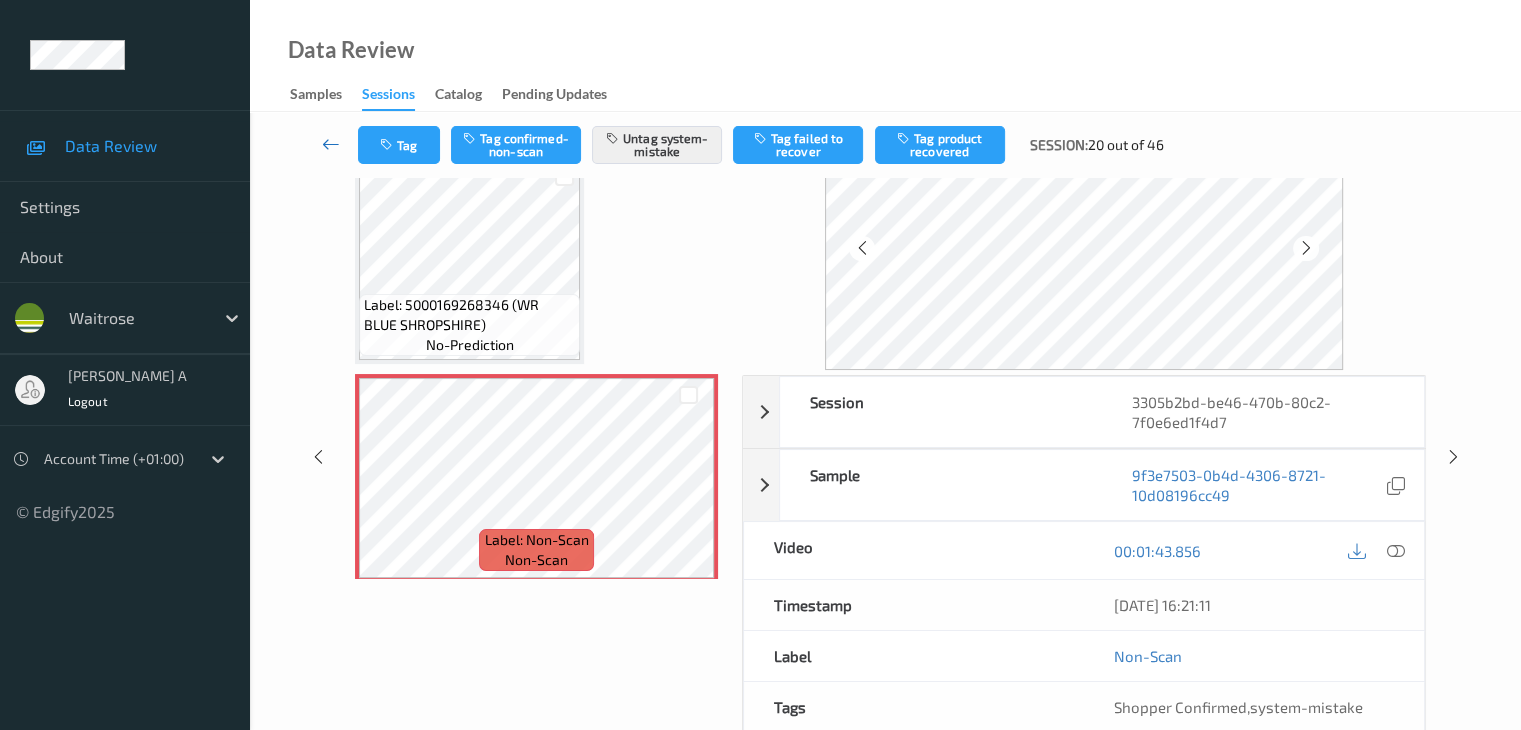 click at bounding box center (331, 144) 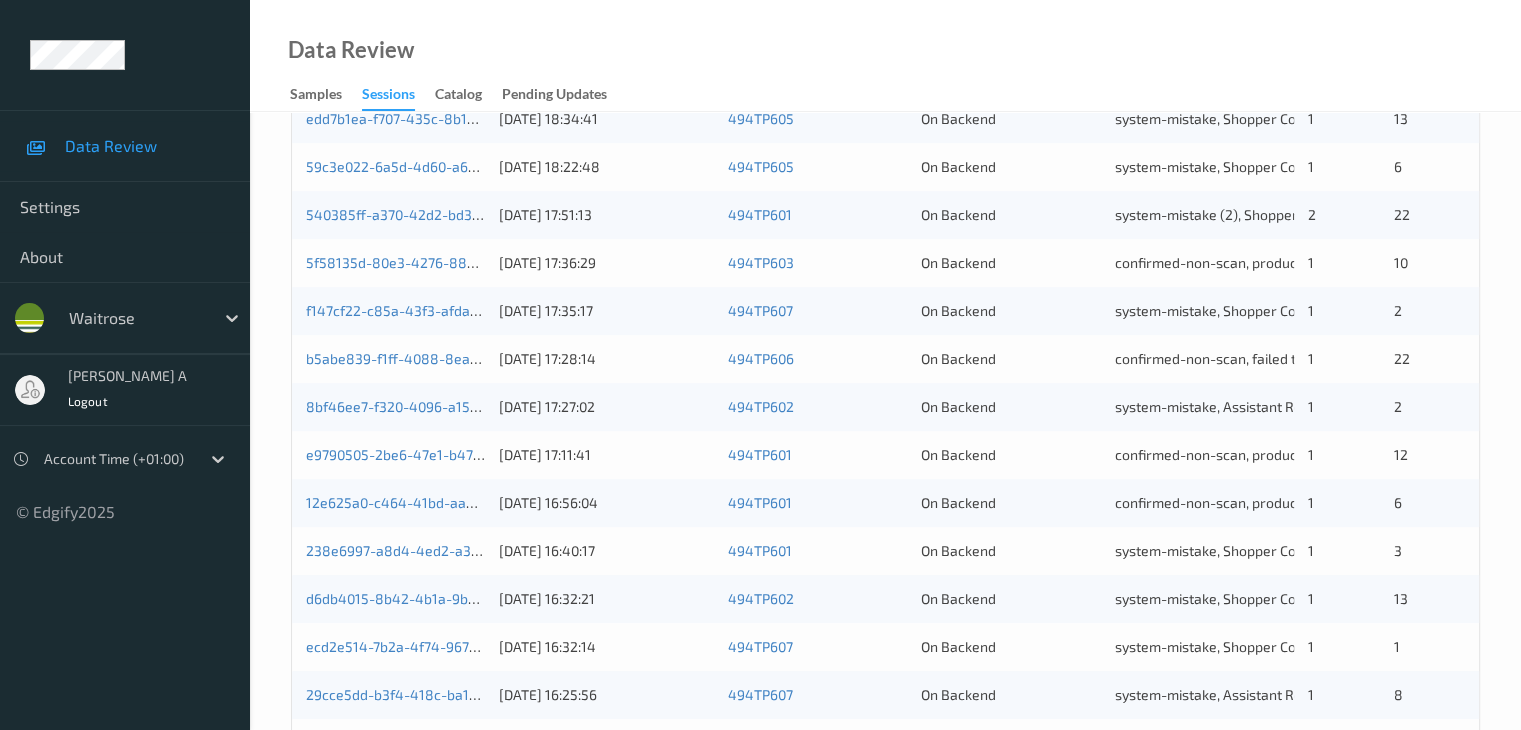 scroll, scrollTop: 932, scrollLeft: 0, axis: vertical 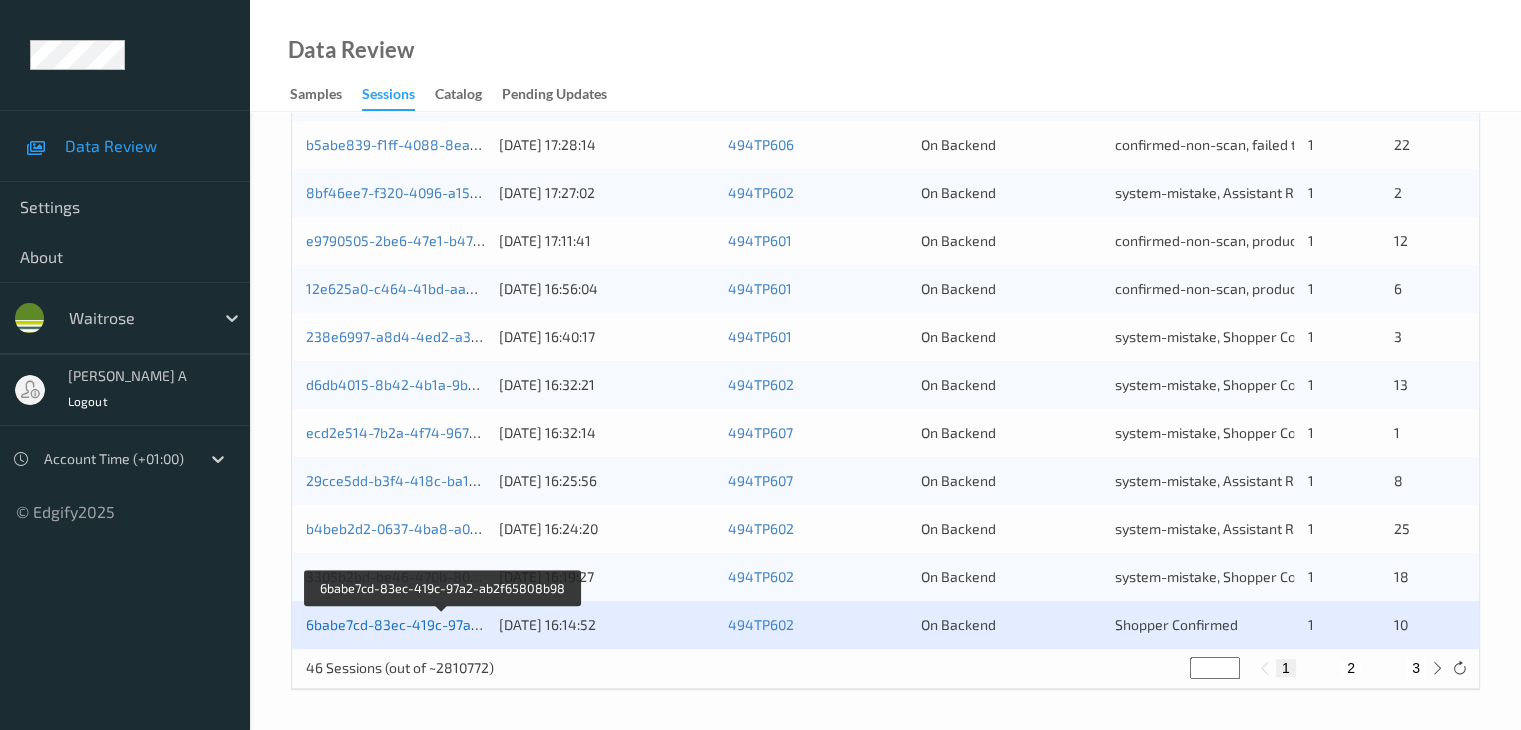 click on "6babe7cd-83ec-419c-97a2-ab2f65808b98" at bounding box center (443, 624) 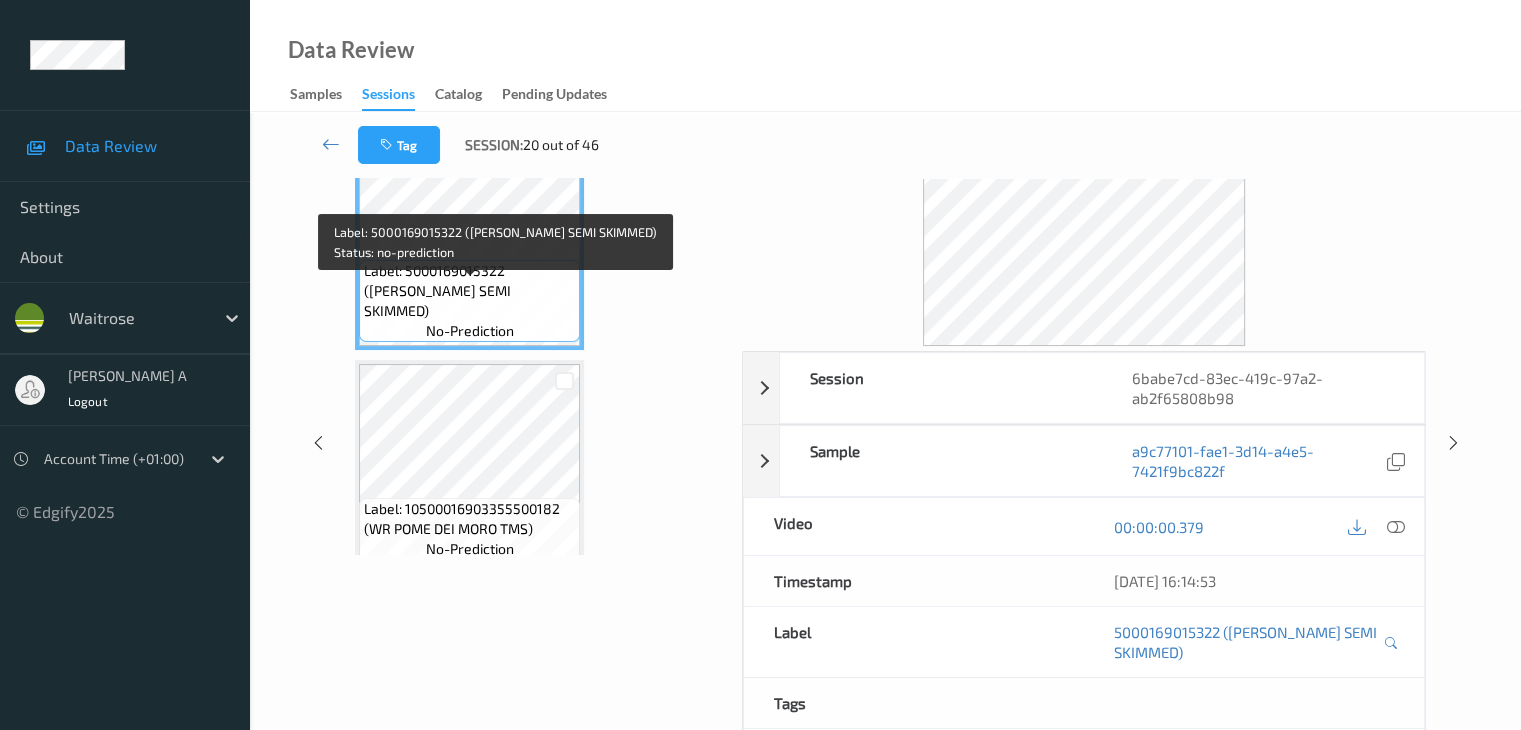scroll, scrollTop: 0, scrollLeft: 0, axis: both 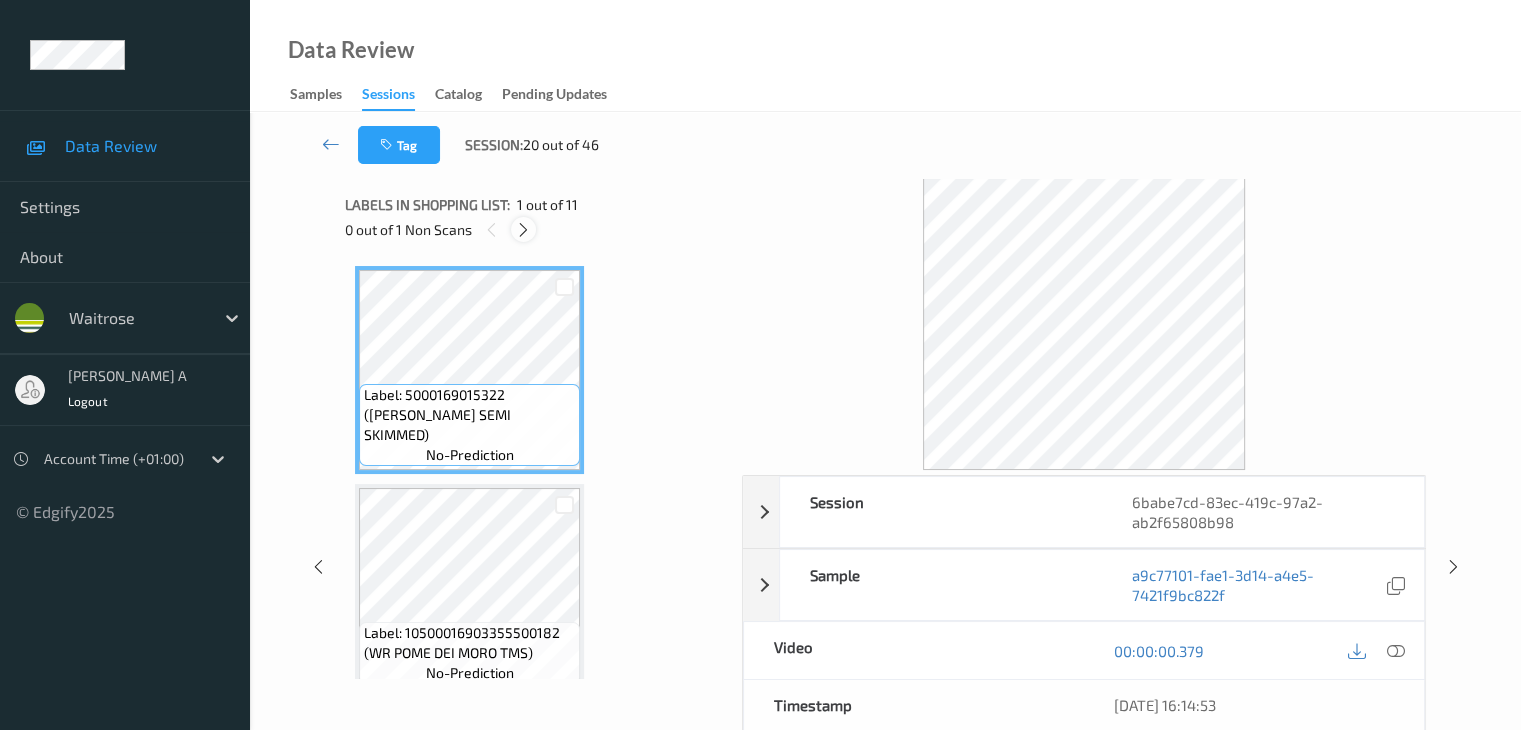 click at bounding box center (523, 230) 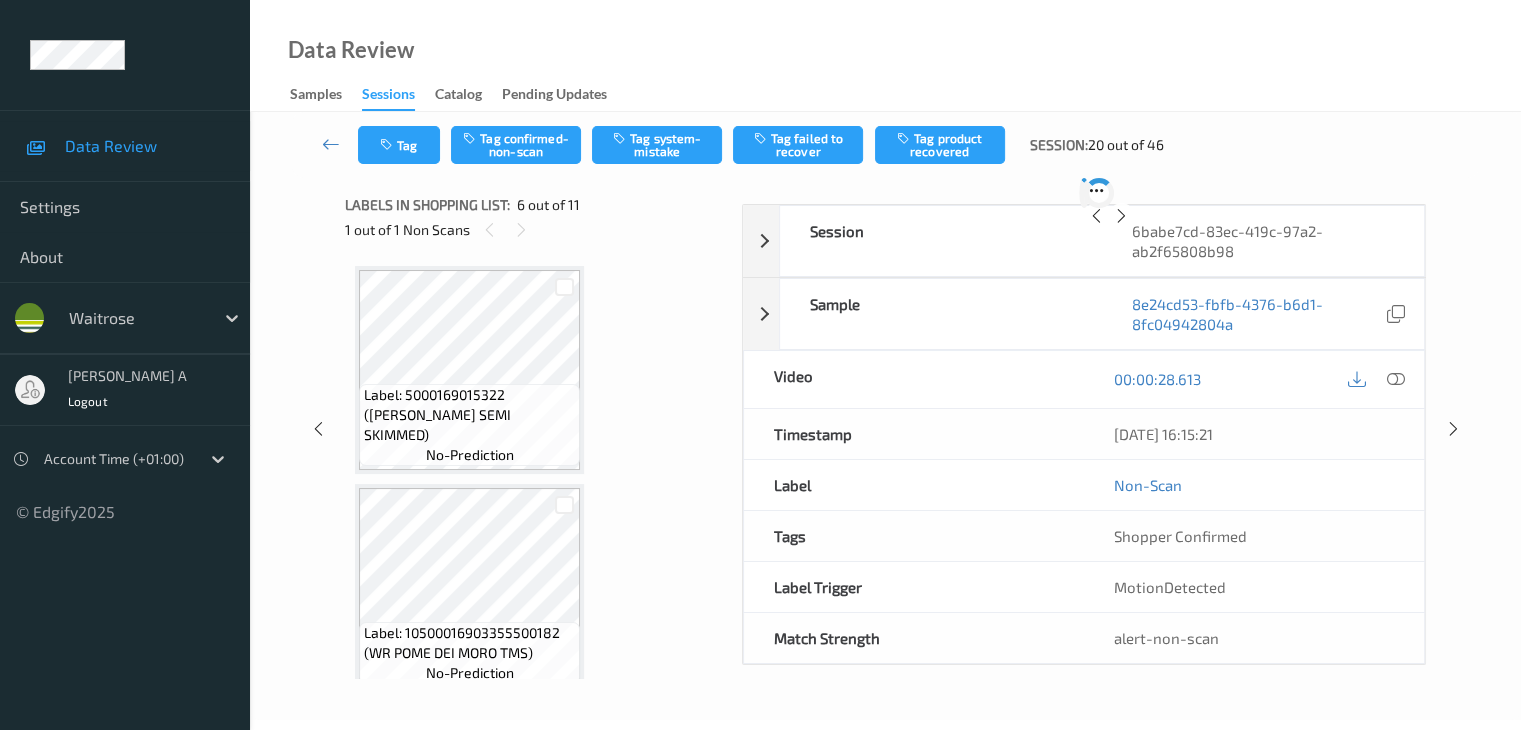 scroll, scrollTop: 882, scrollLeft: 0, axis: vertical 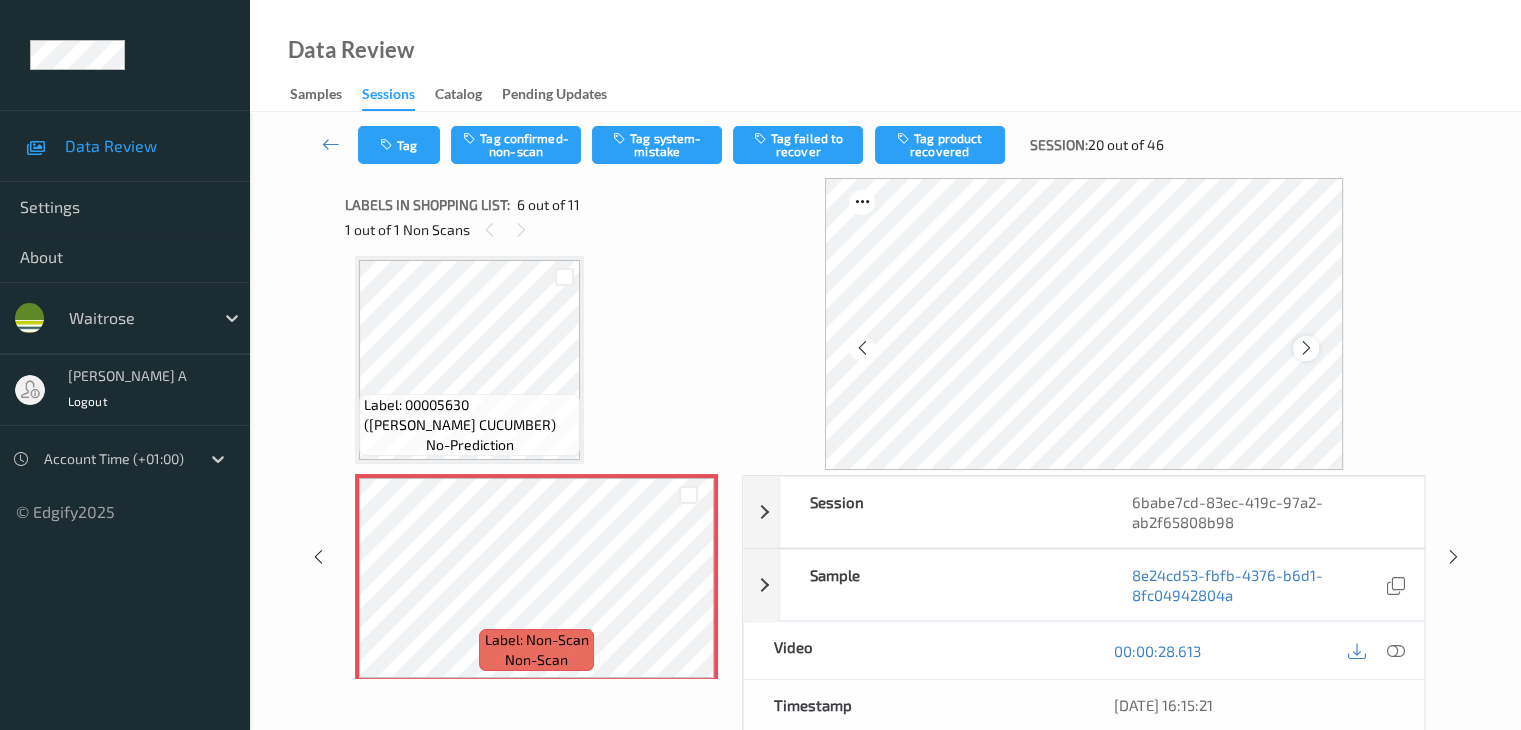click at bounding box center [1306, 348] 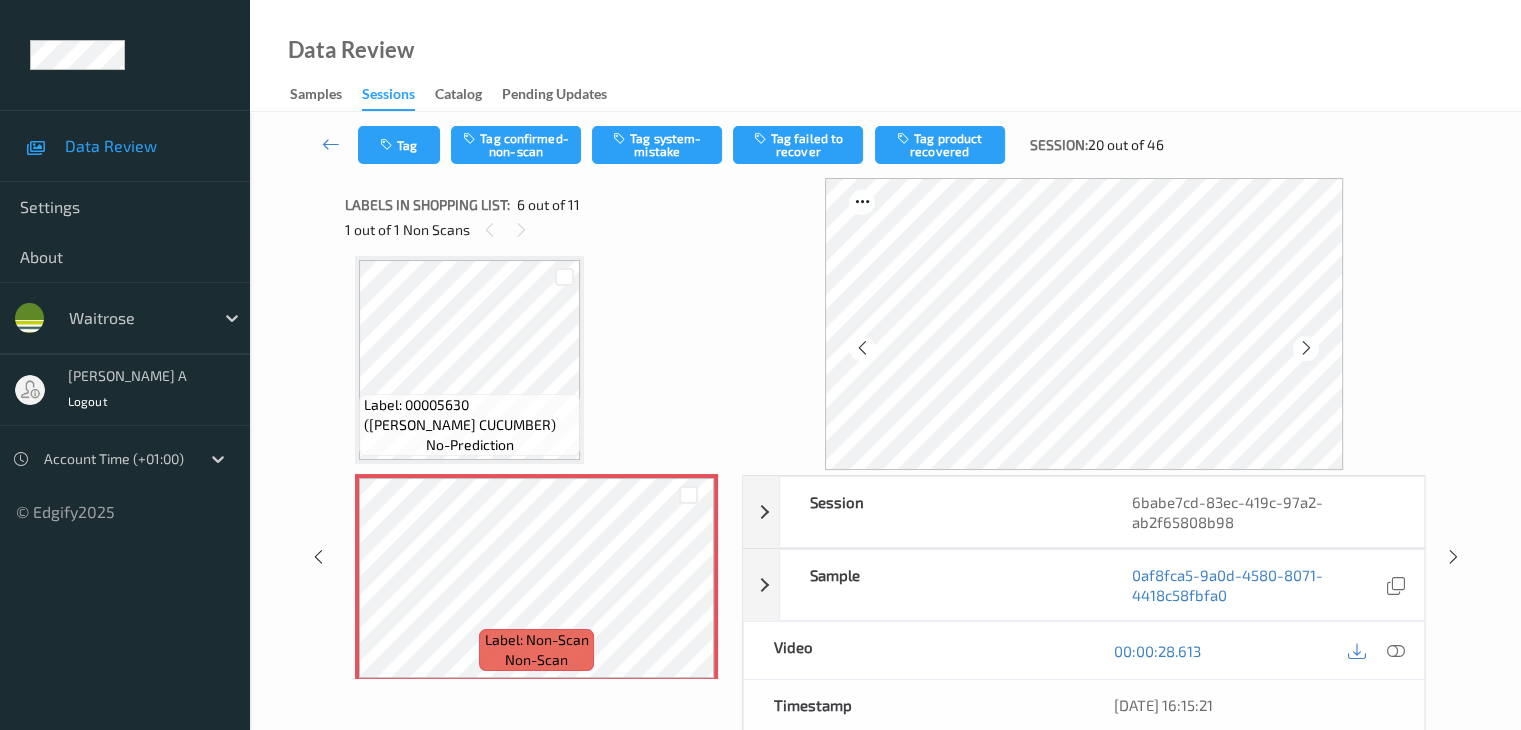 click at bounding box center [1306, 348] 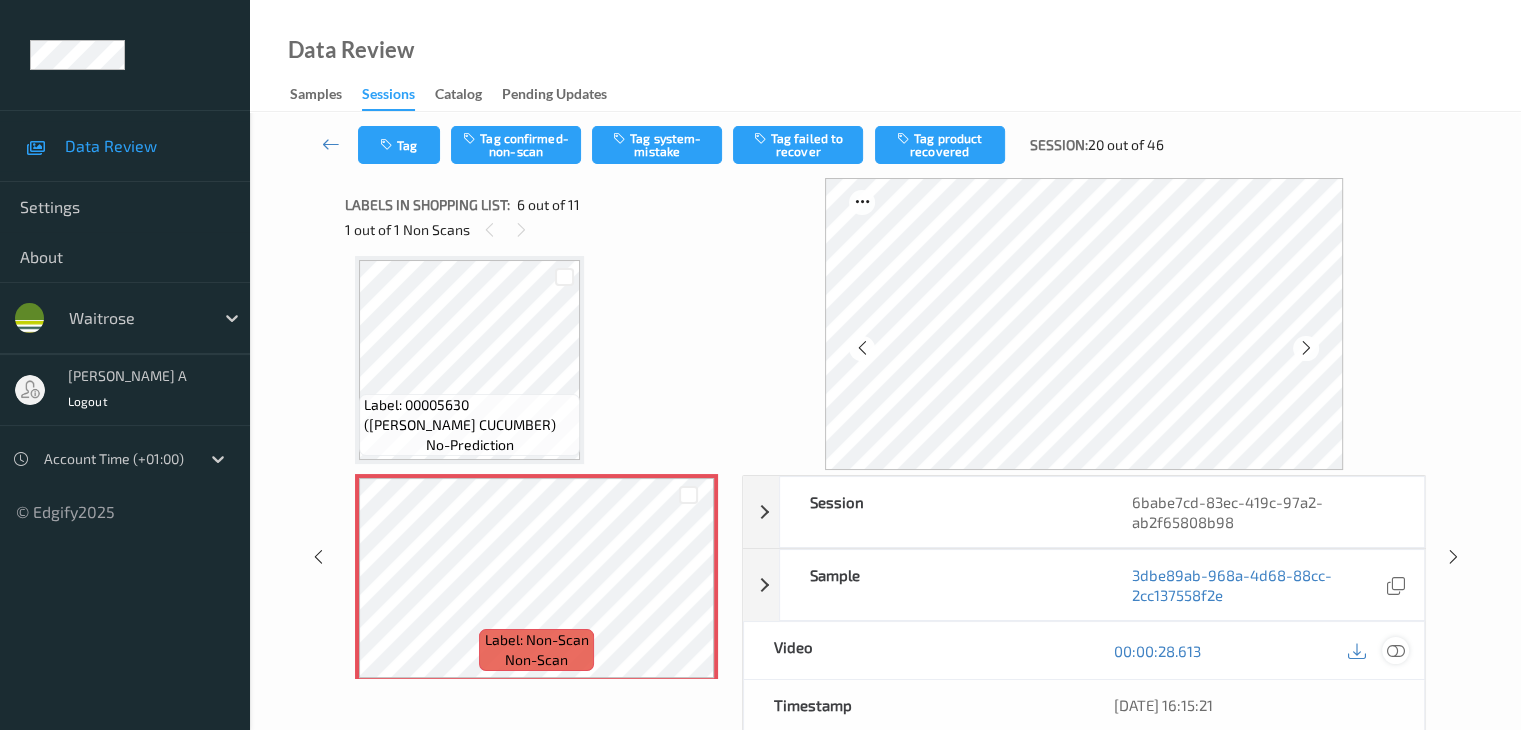 click at bounding box center (1395, 650) 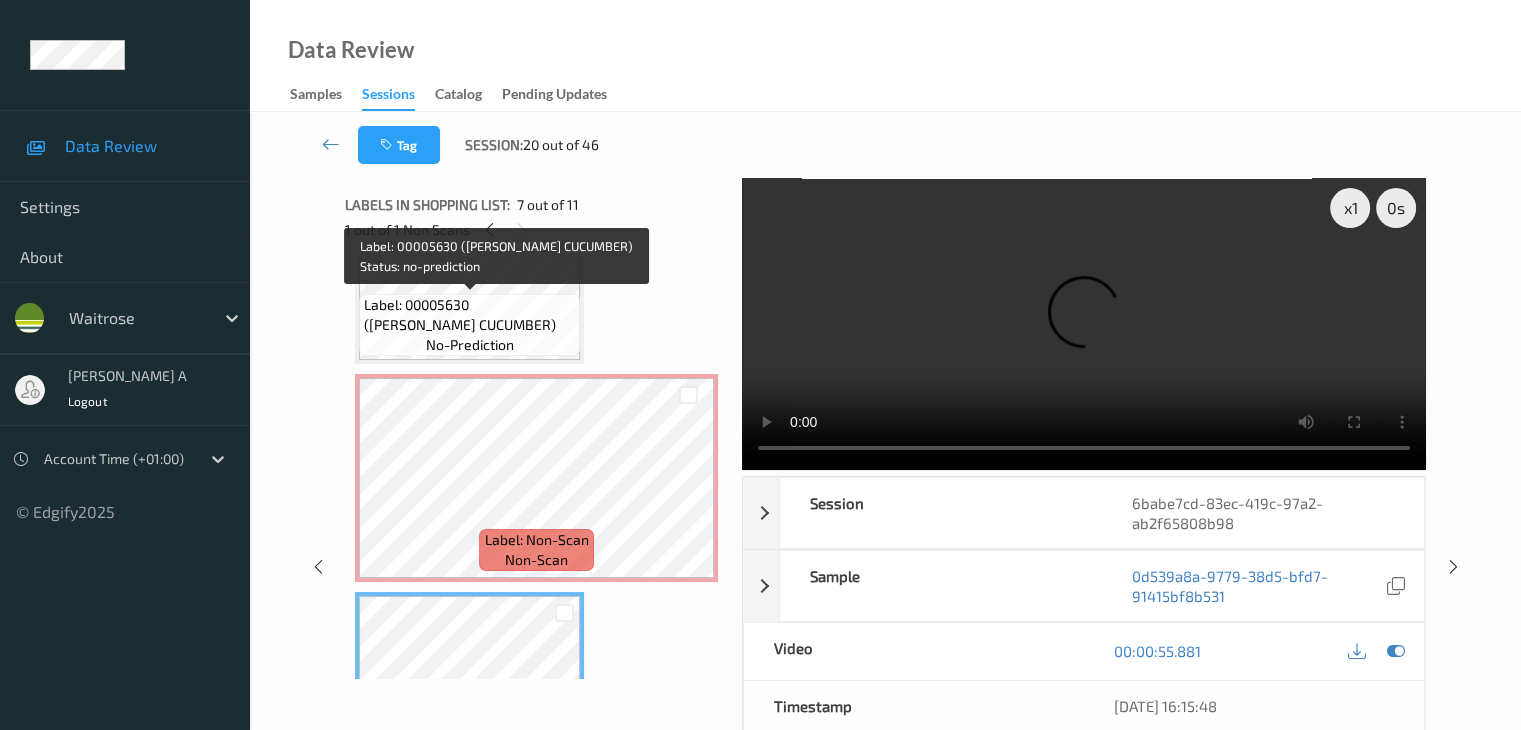 scroll, scrollTop: 882, scrollLeft: 0, axis: vertical 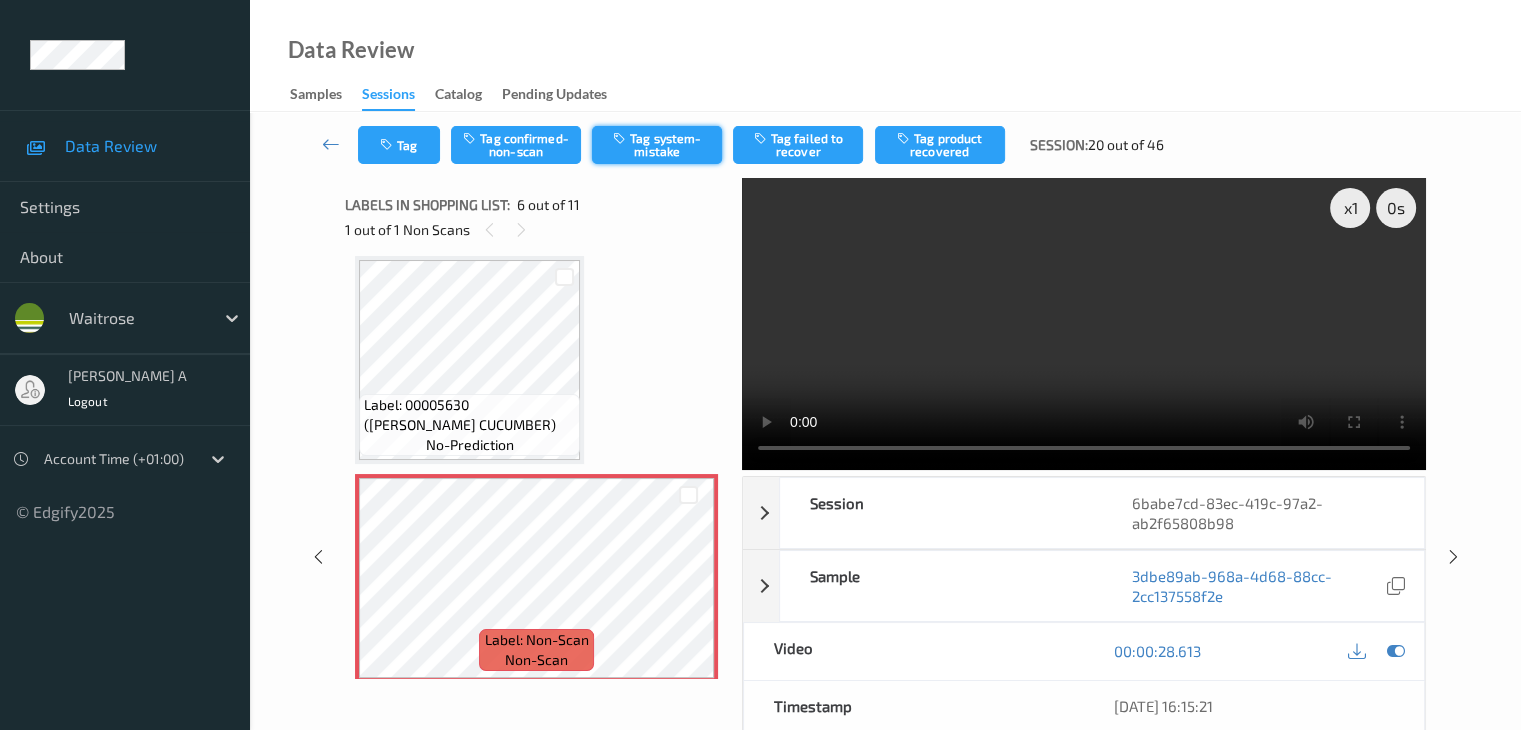 click on "Tag   system-mistake" at bounding box center [657, 145] 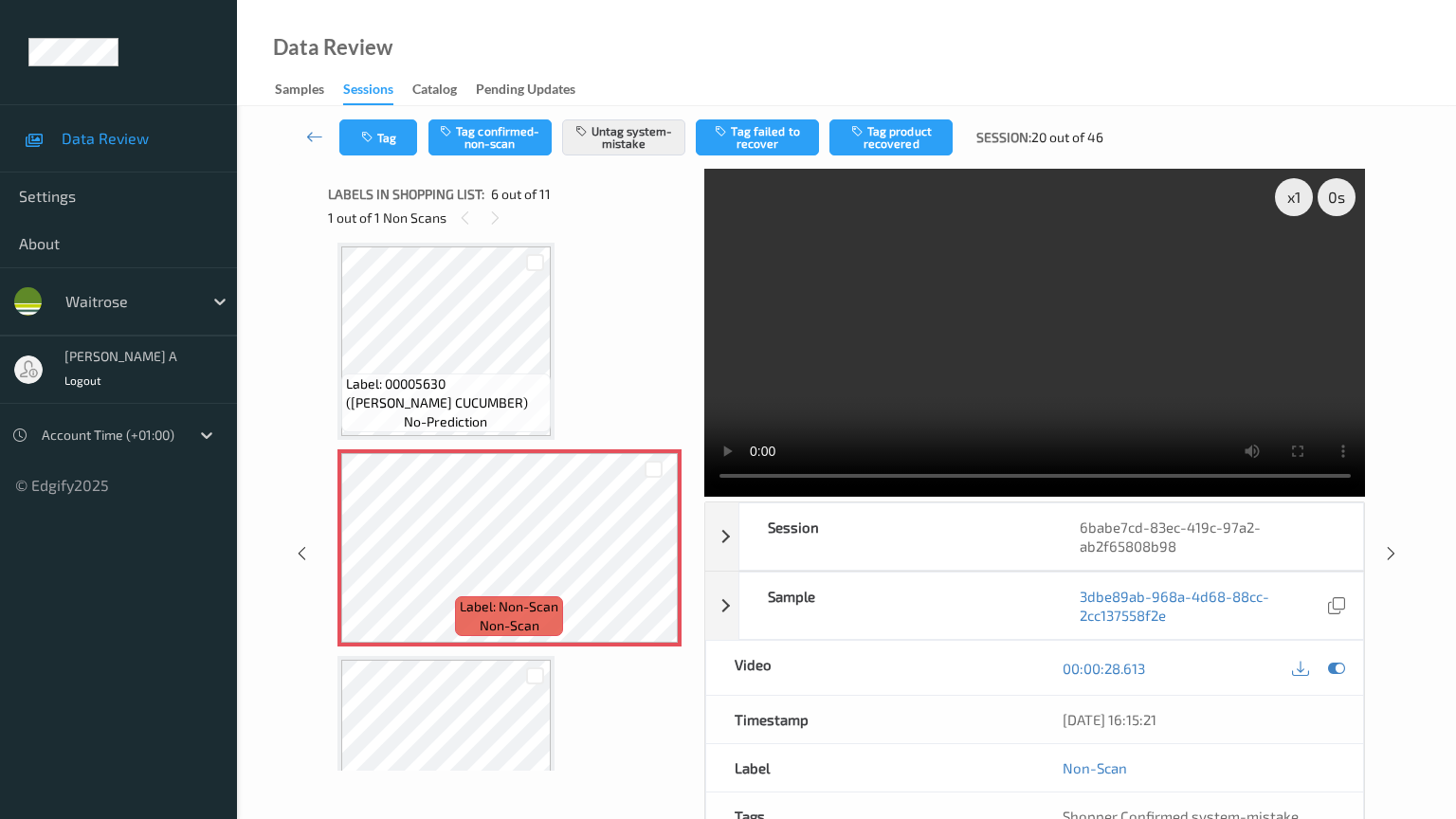 type 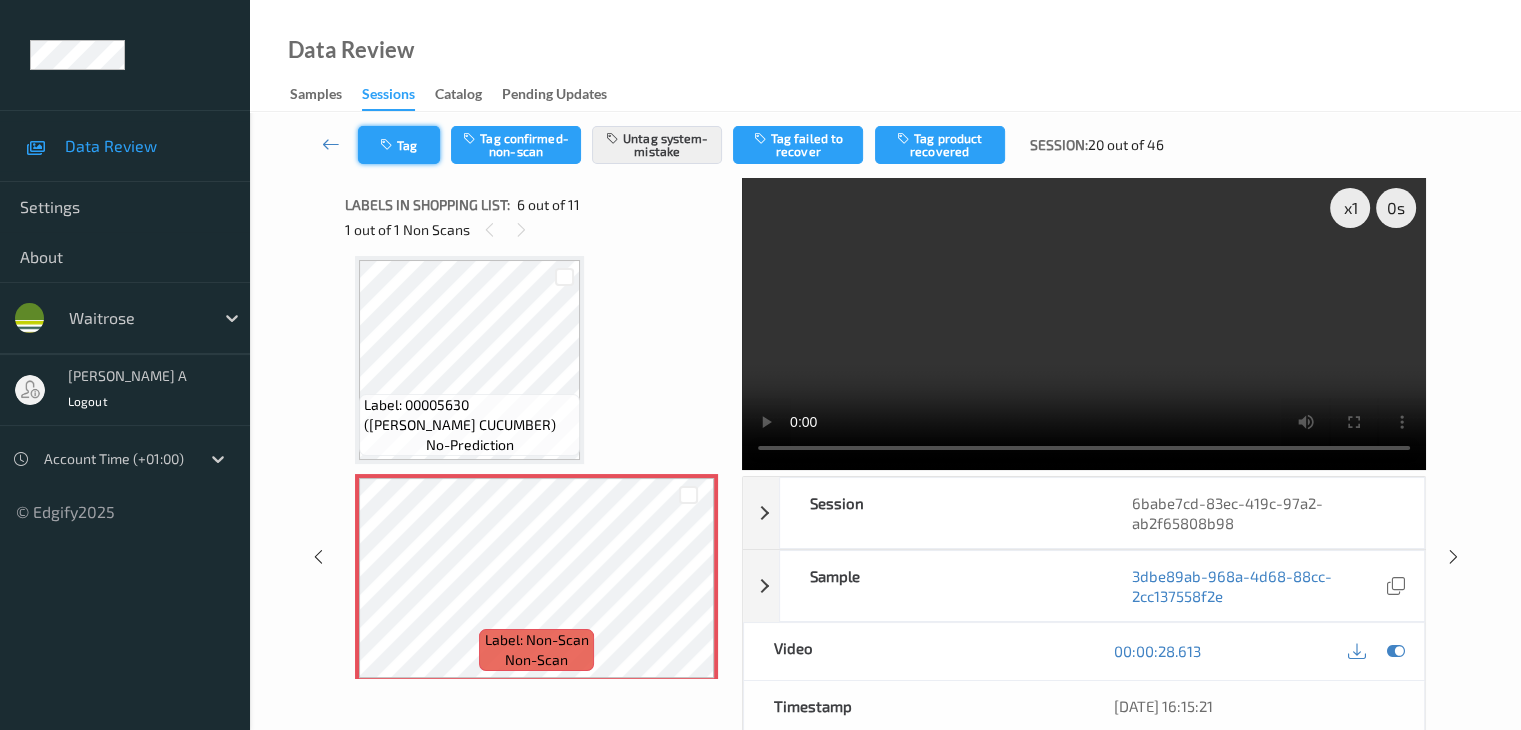 click on "Tag" at bounding box center [399, 145] 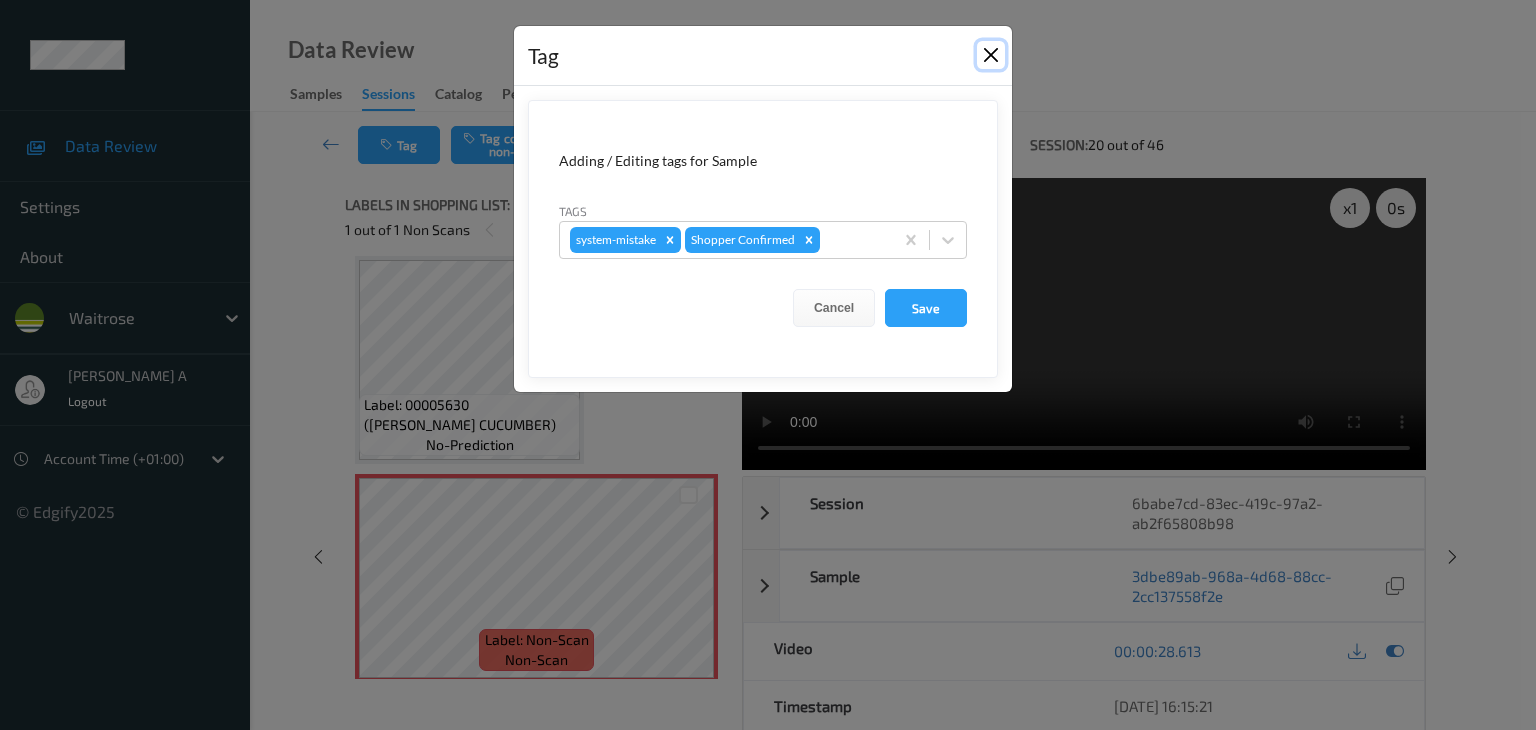 click at bounding box center (991, 55) 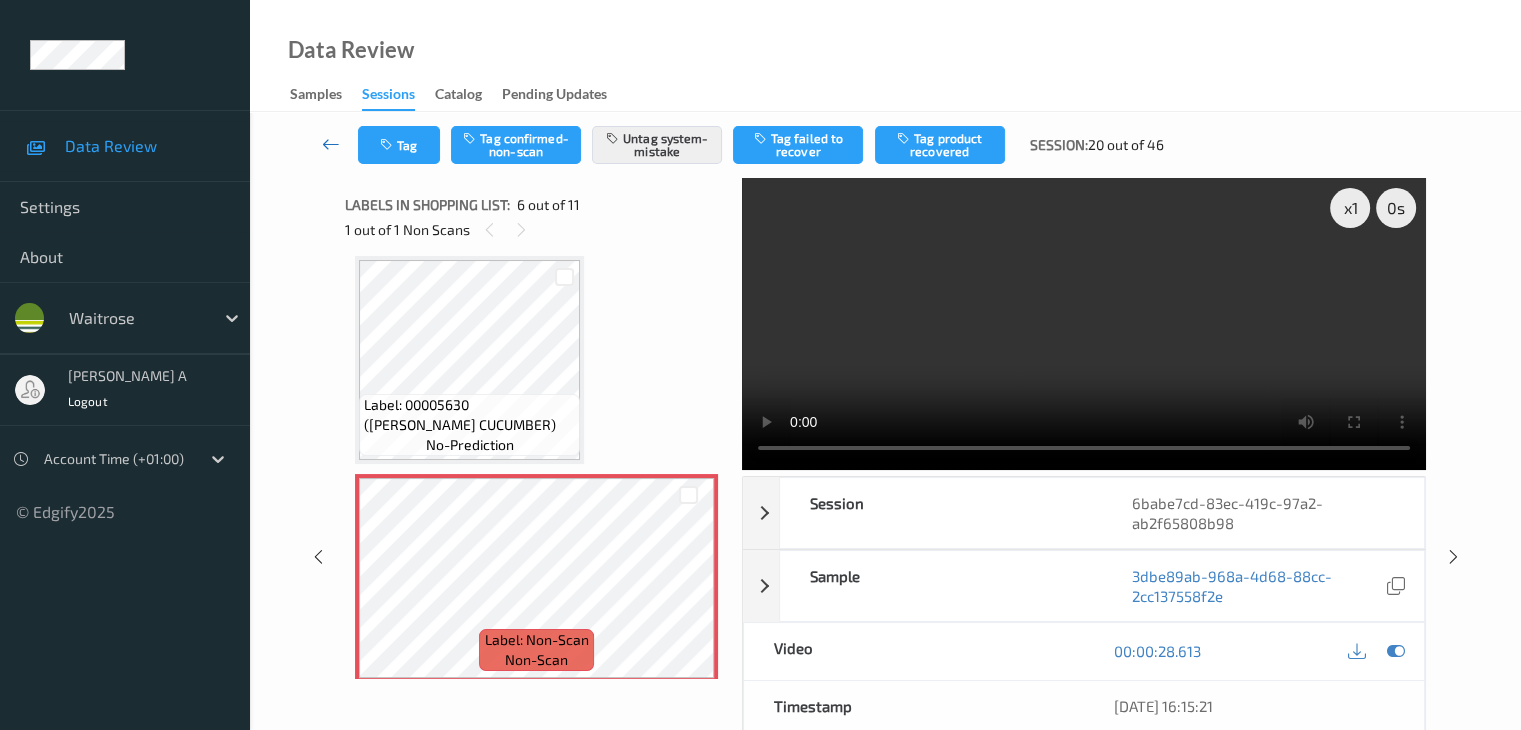 click at bounding box center (331, 144) 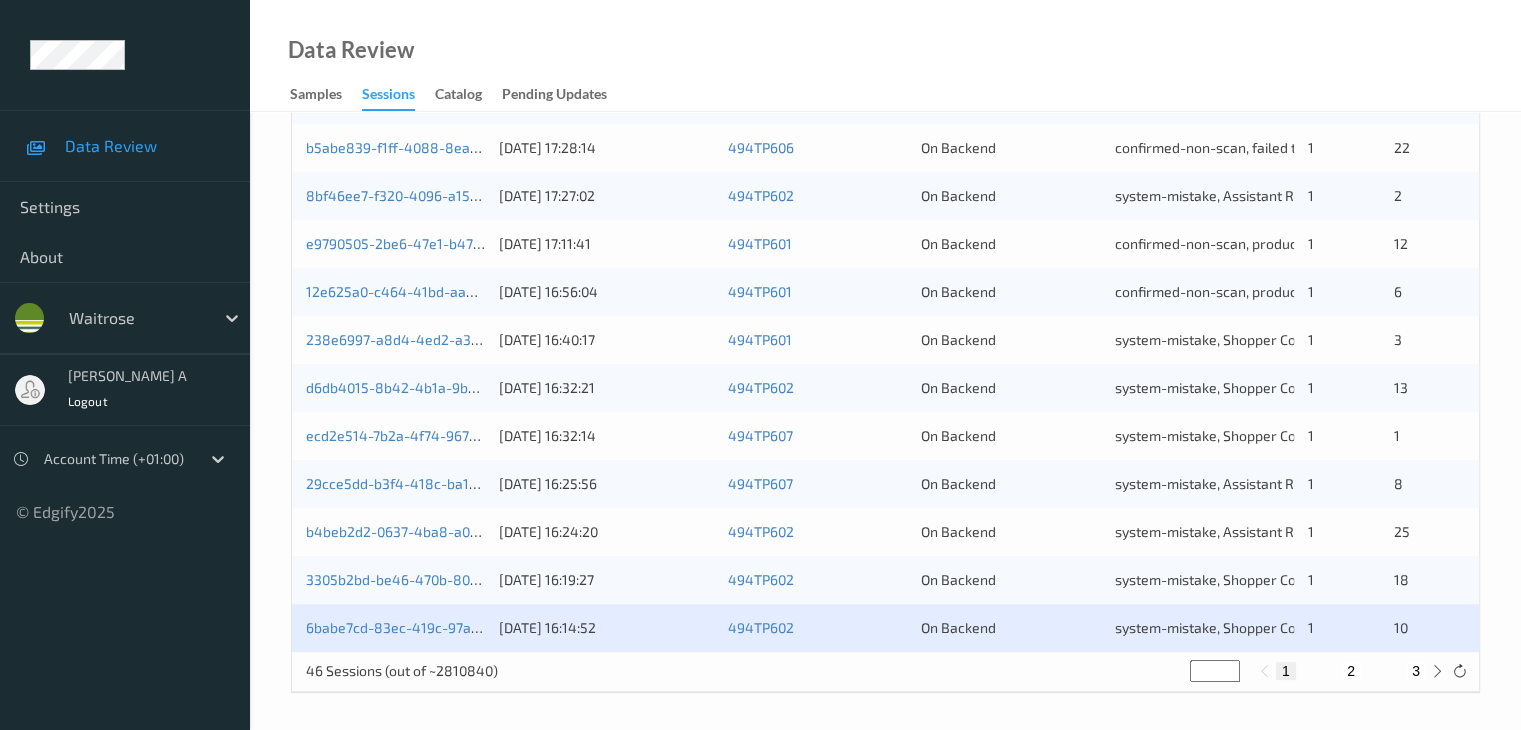 scroll, scrollTop: 932, scrollLeft: 0, axis: vertical 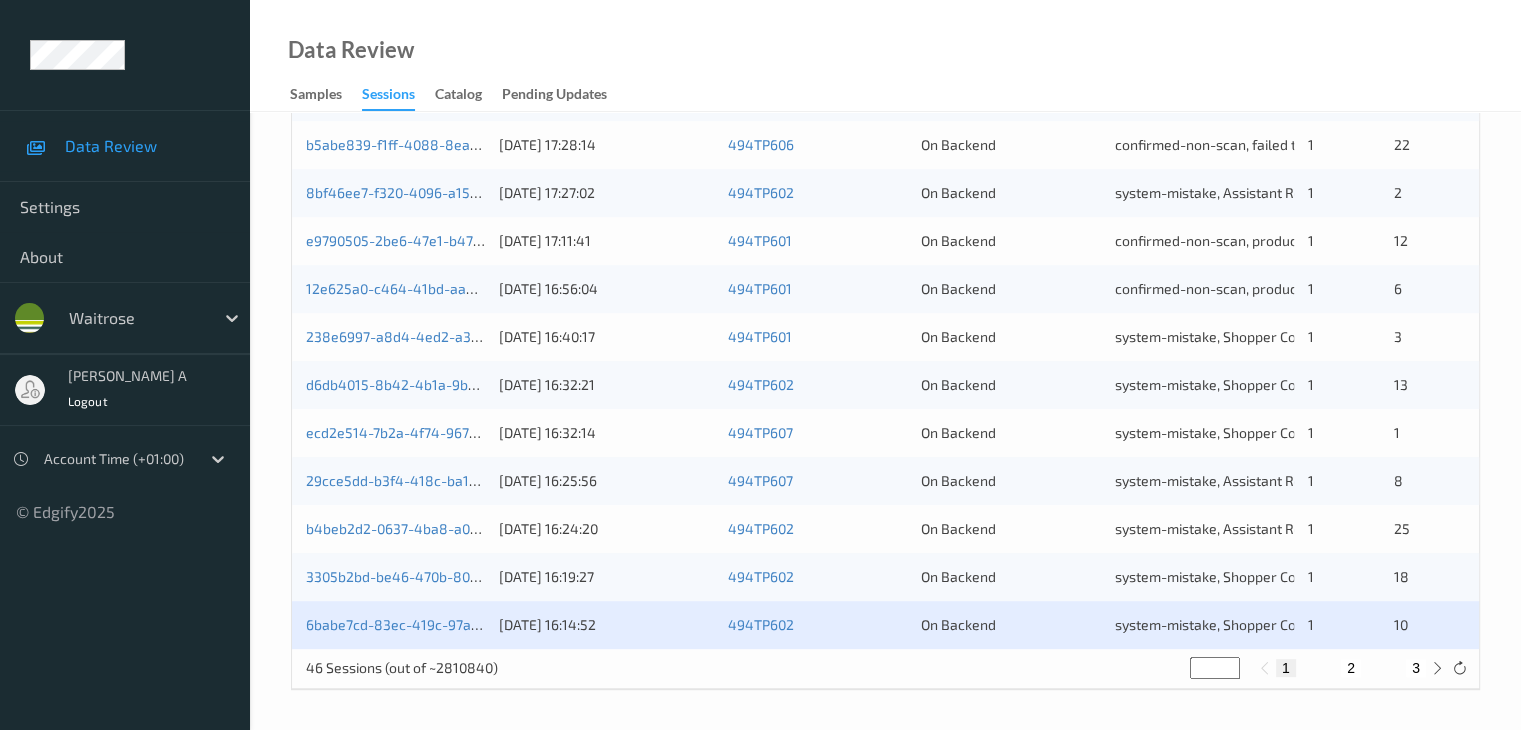 click on "2" at bounding box center (1351, 668) 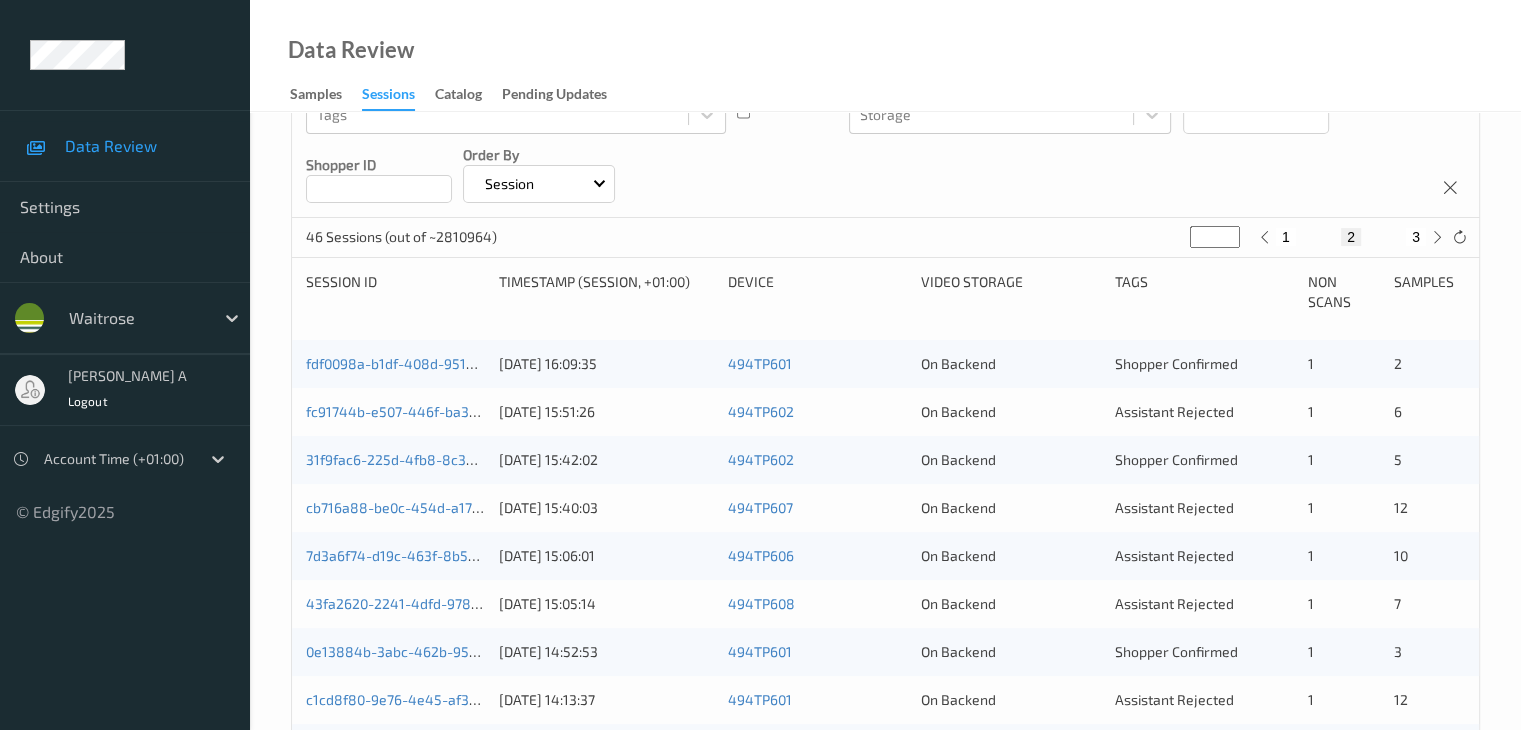 scroll, scrollTop: 300, scrollLeft: 0, axis: vertical 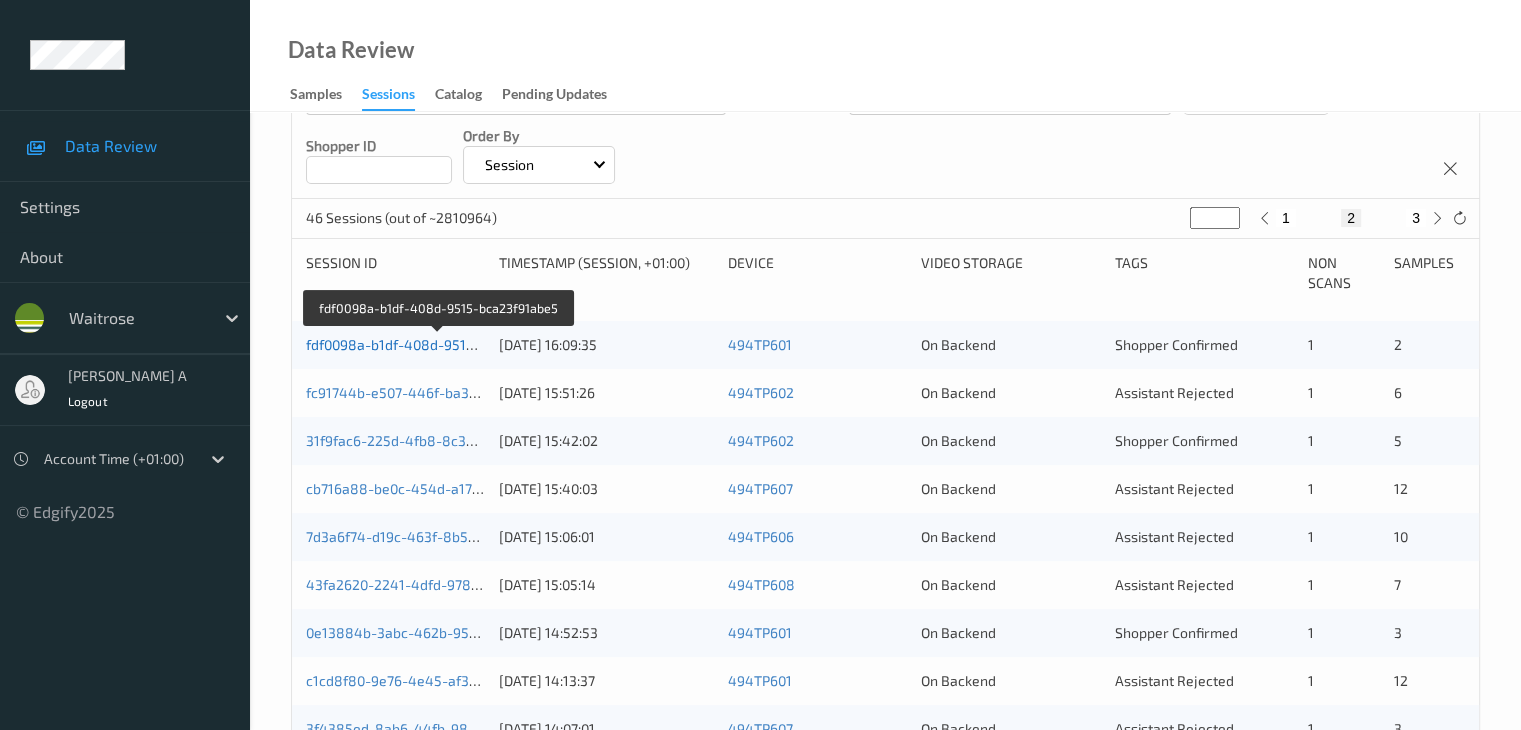 click on "fdf0098a-b1df-408d-9515-bca23f91abe5" at bounding box center [438, 344] 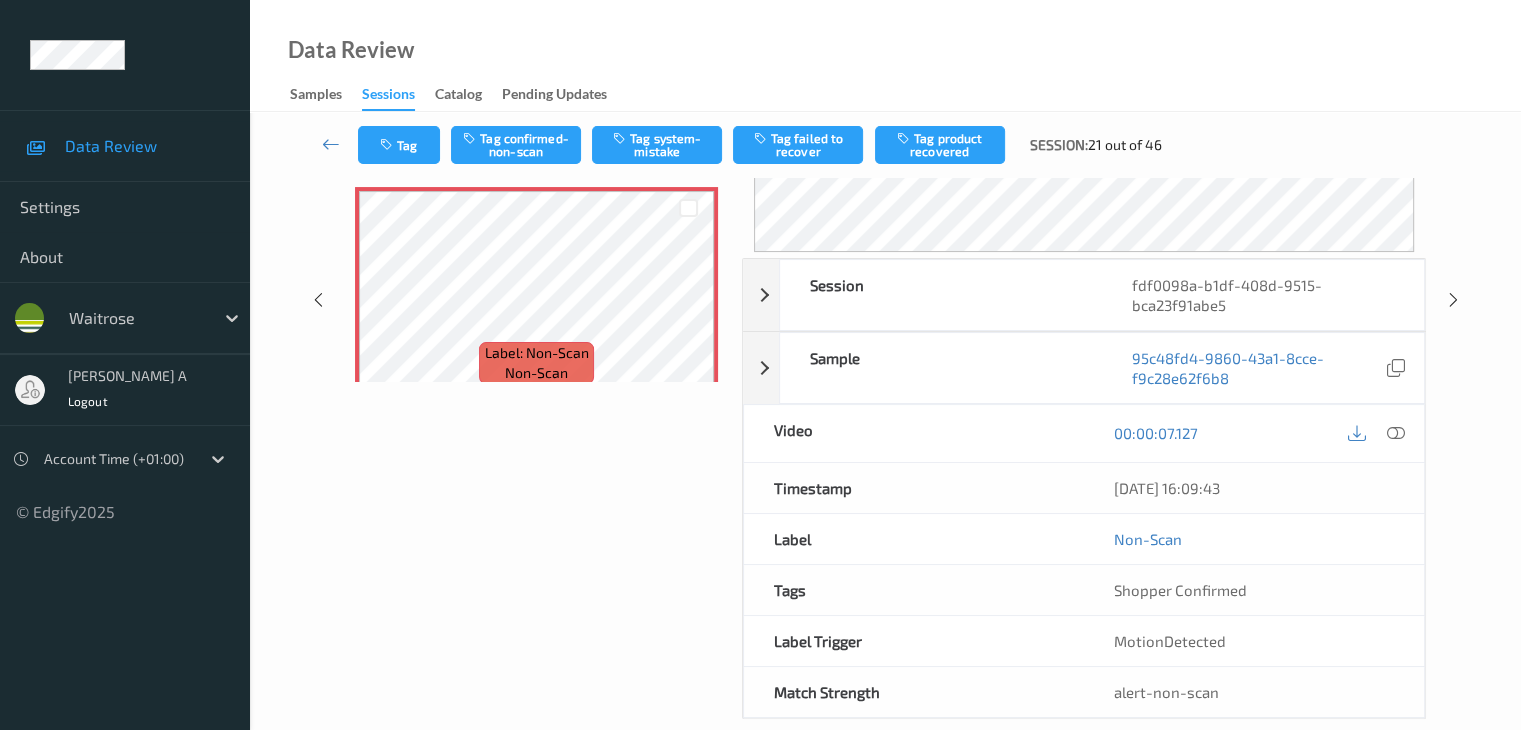 scroll, scrollTop: 300, scrollLeft: 0, axis: vertical 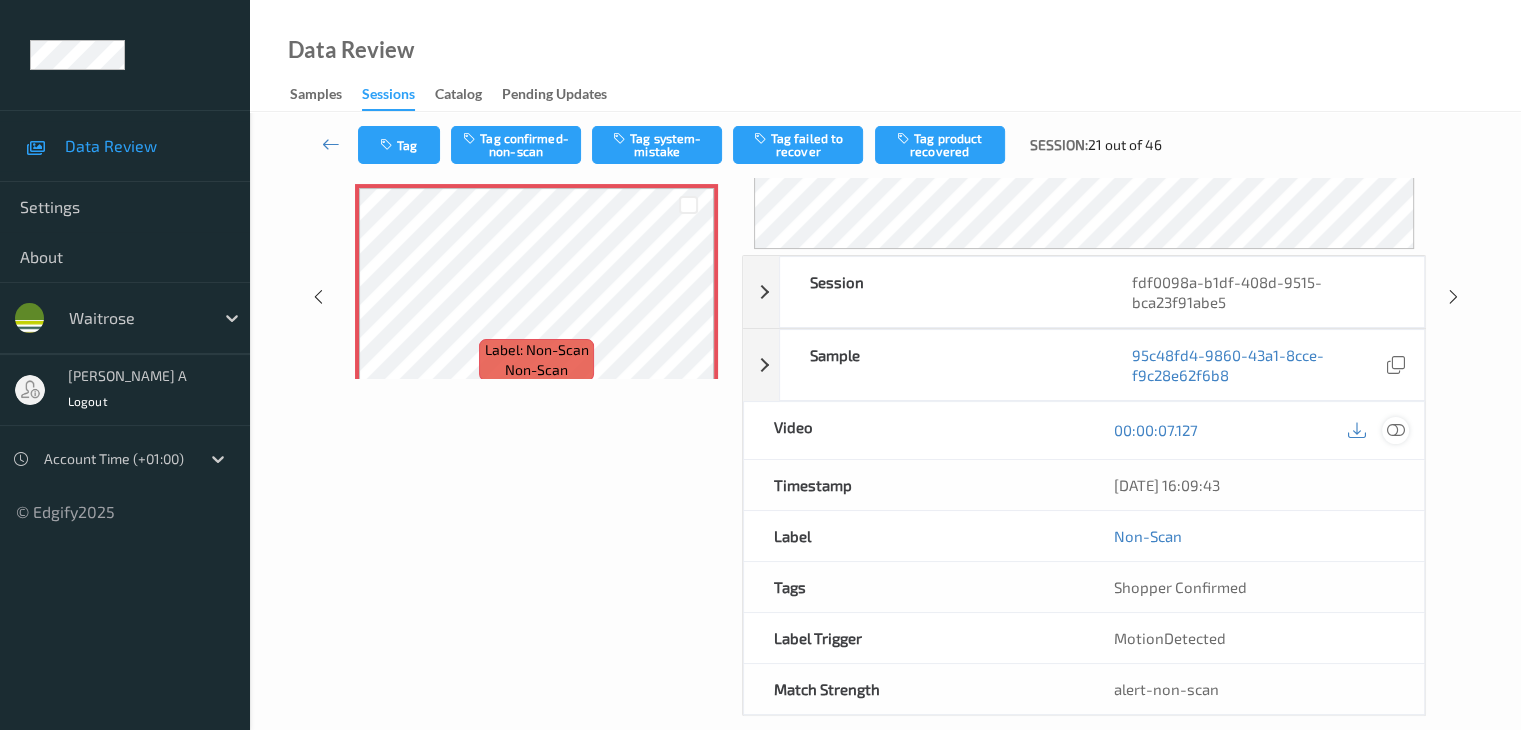click at bounding box center [1395, 430] 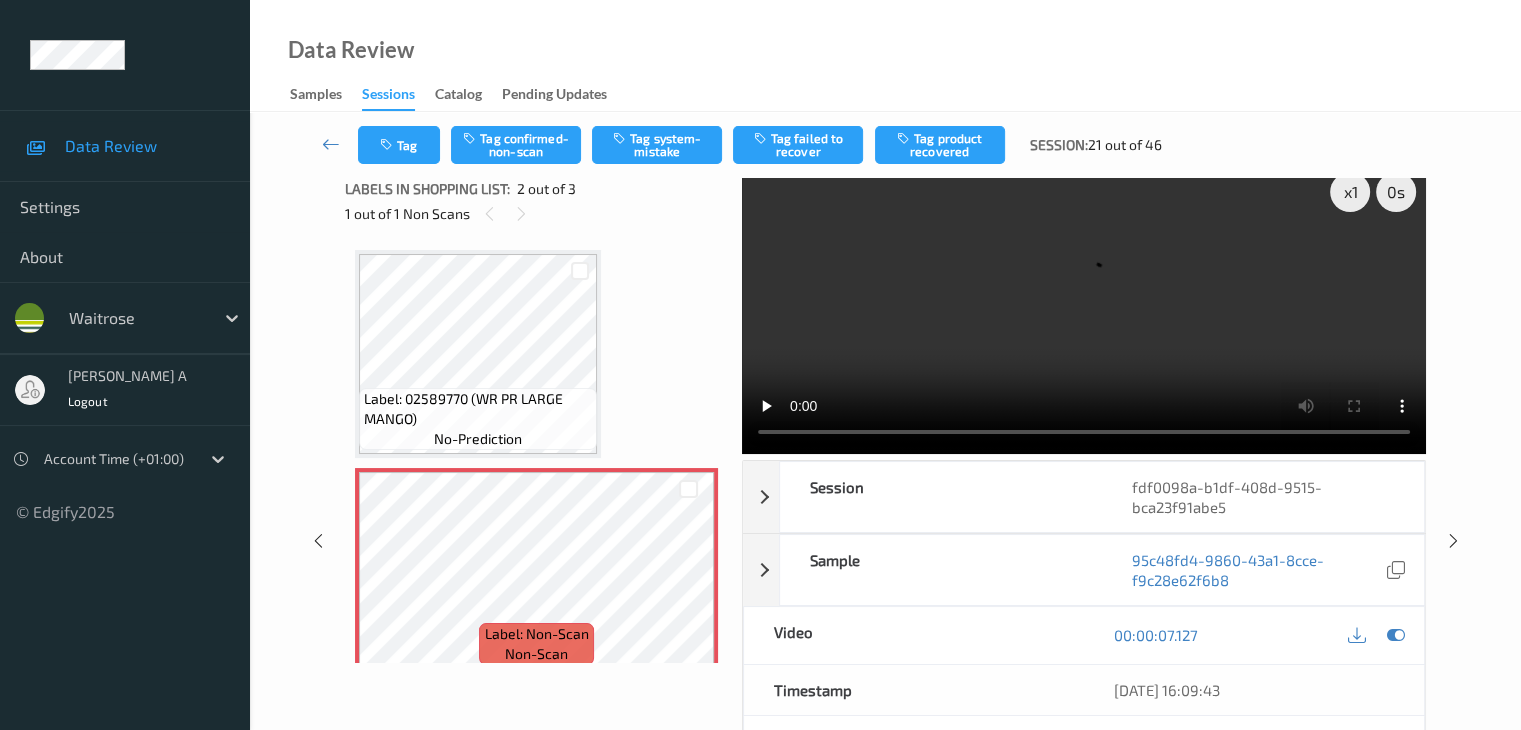 scroll, scrollTop: 0, scrollLeft: 0, axis: both 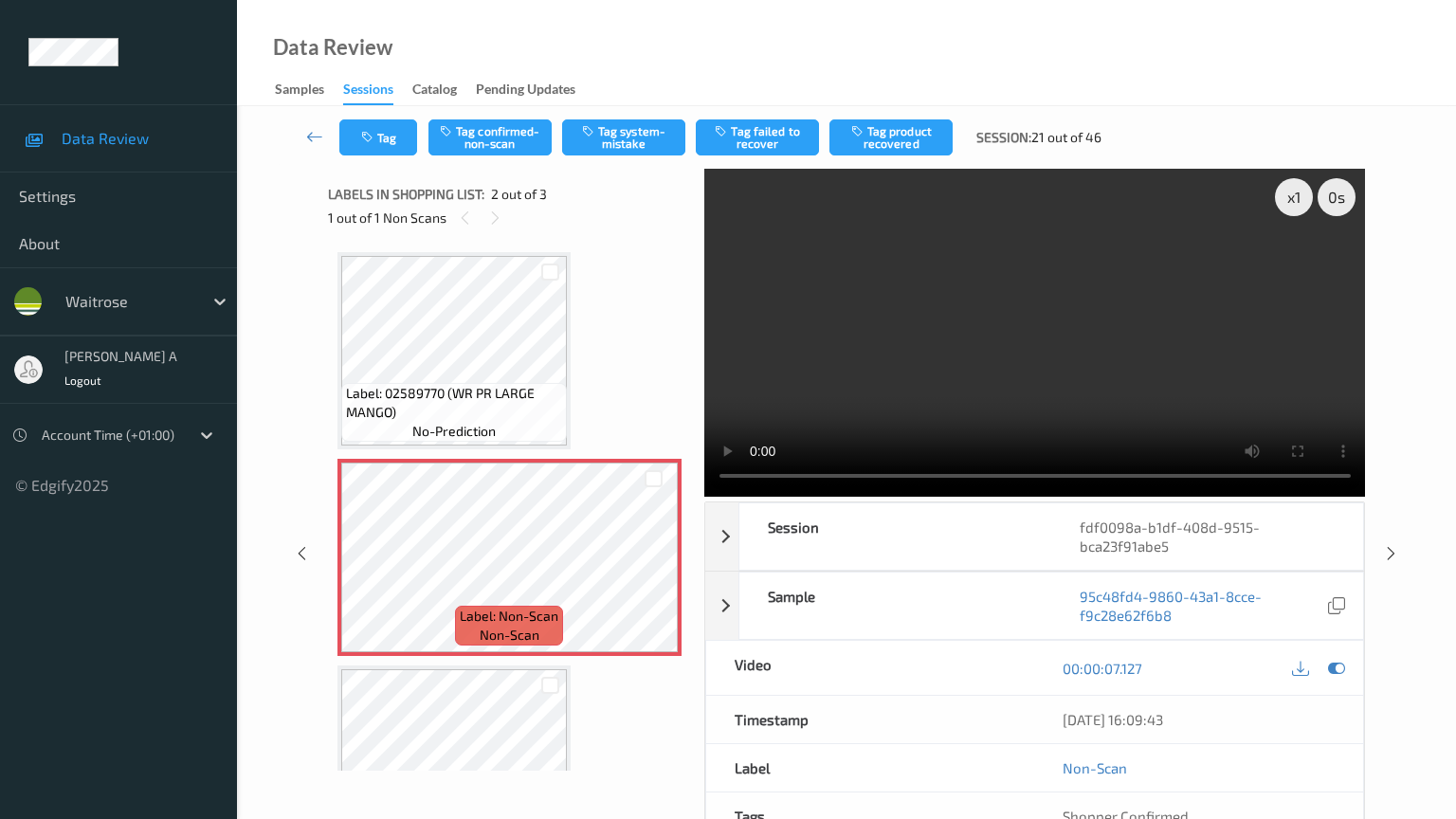 type 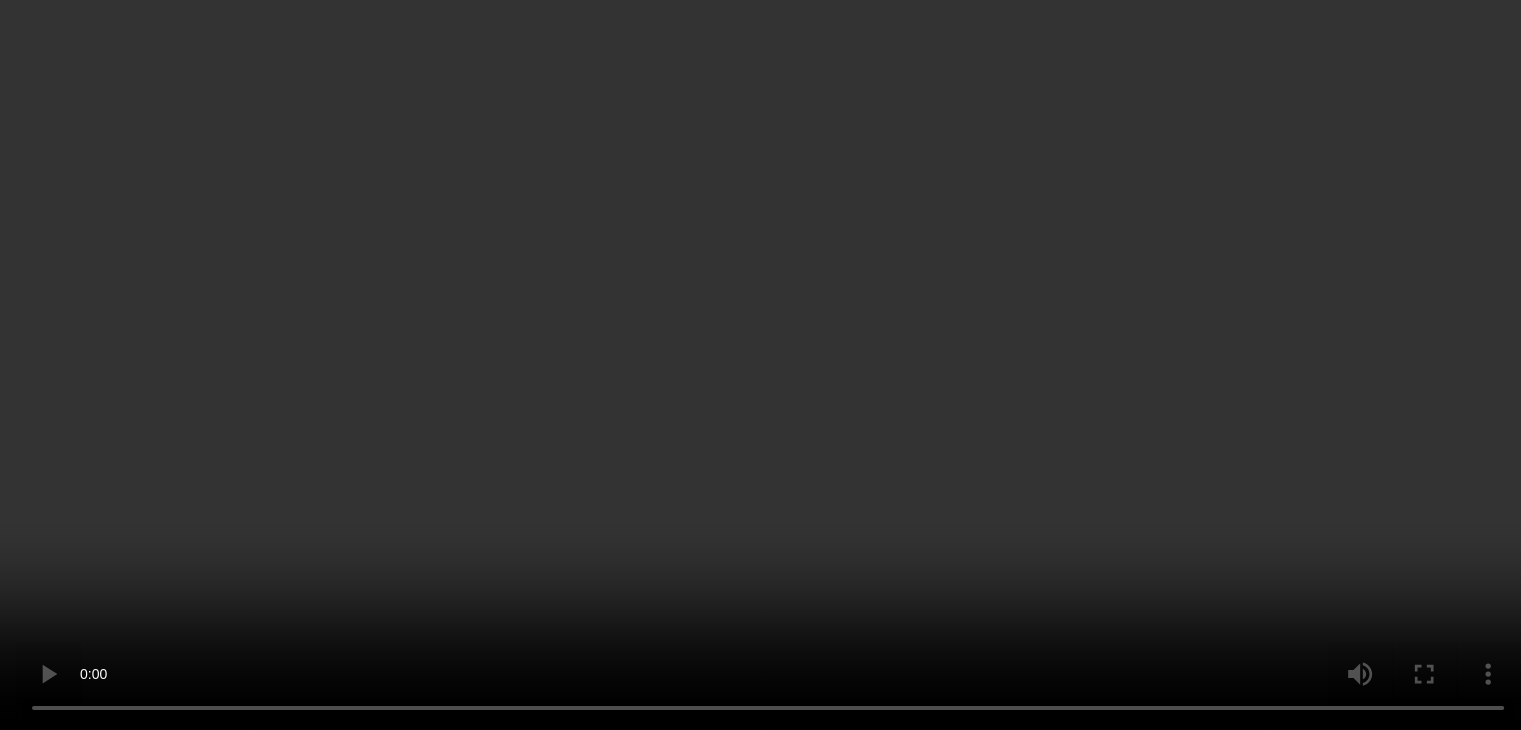 scroll, scrollTop: 0, scrollLeft: 0, axis: both 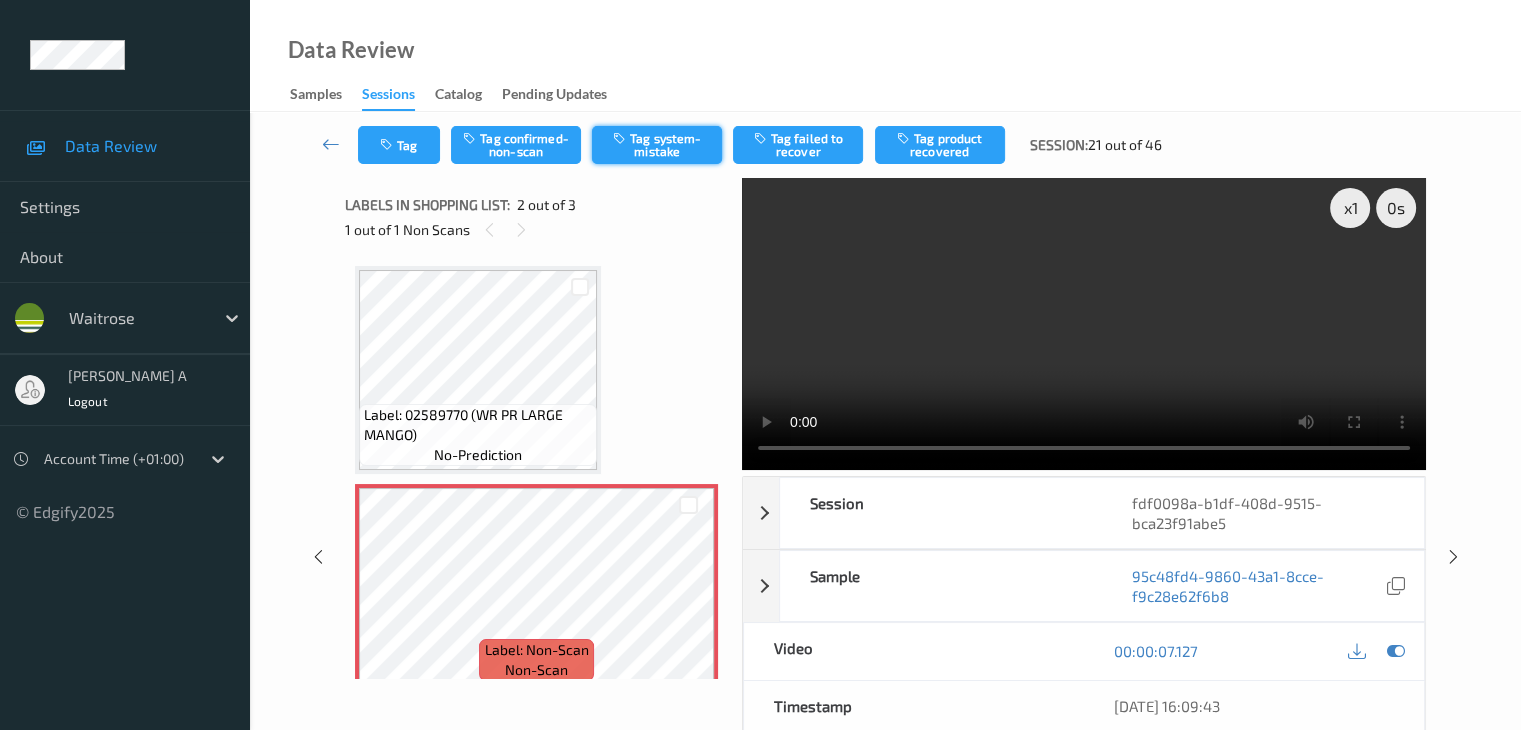 click on "Tag   system-mistake" at bounding box center [657, 145] 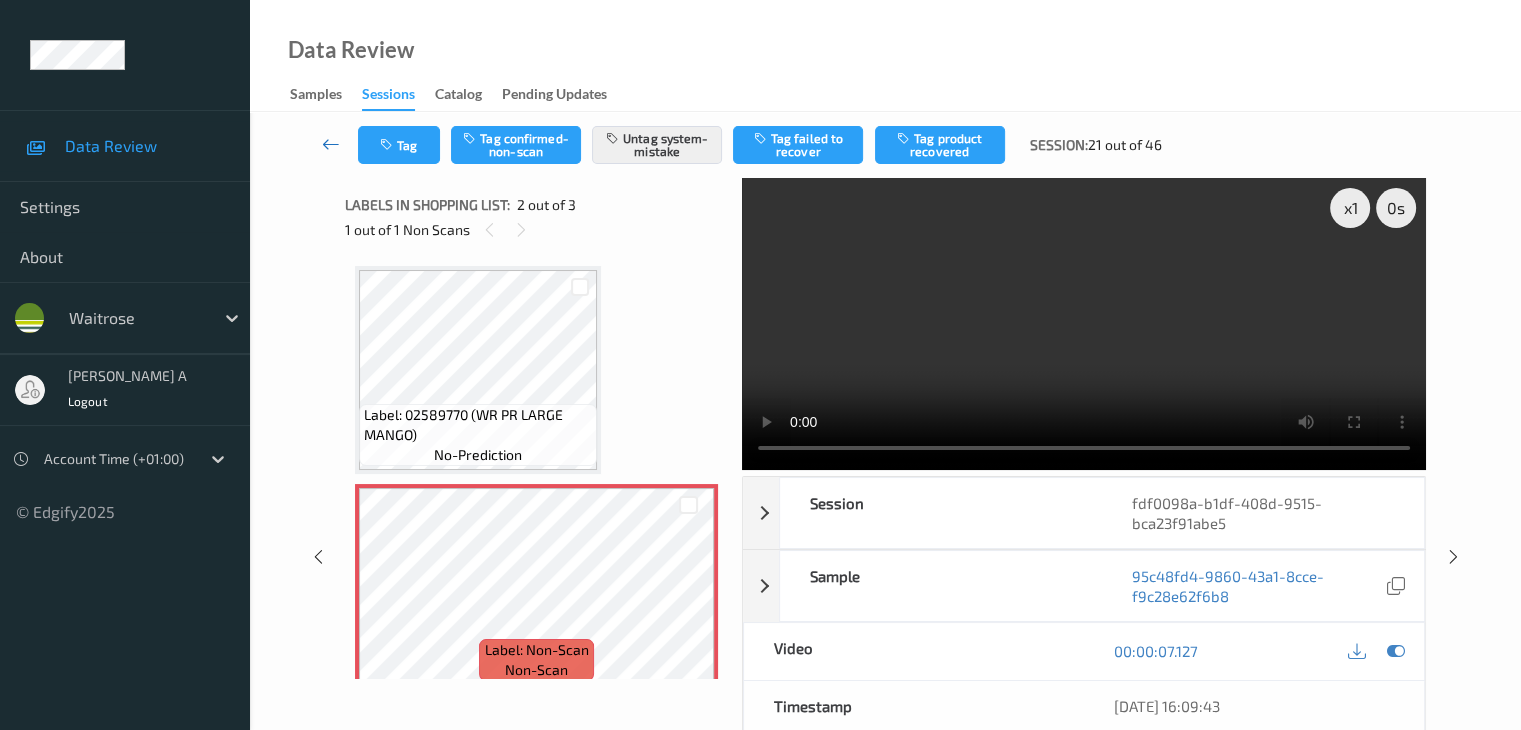 click at bounding box center (331, 144) 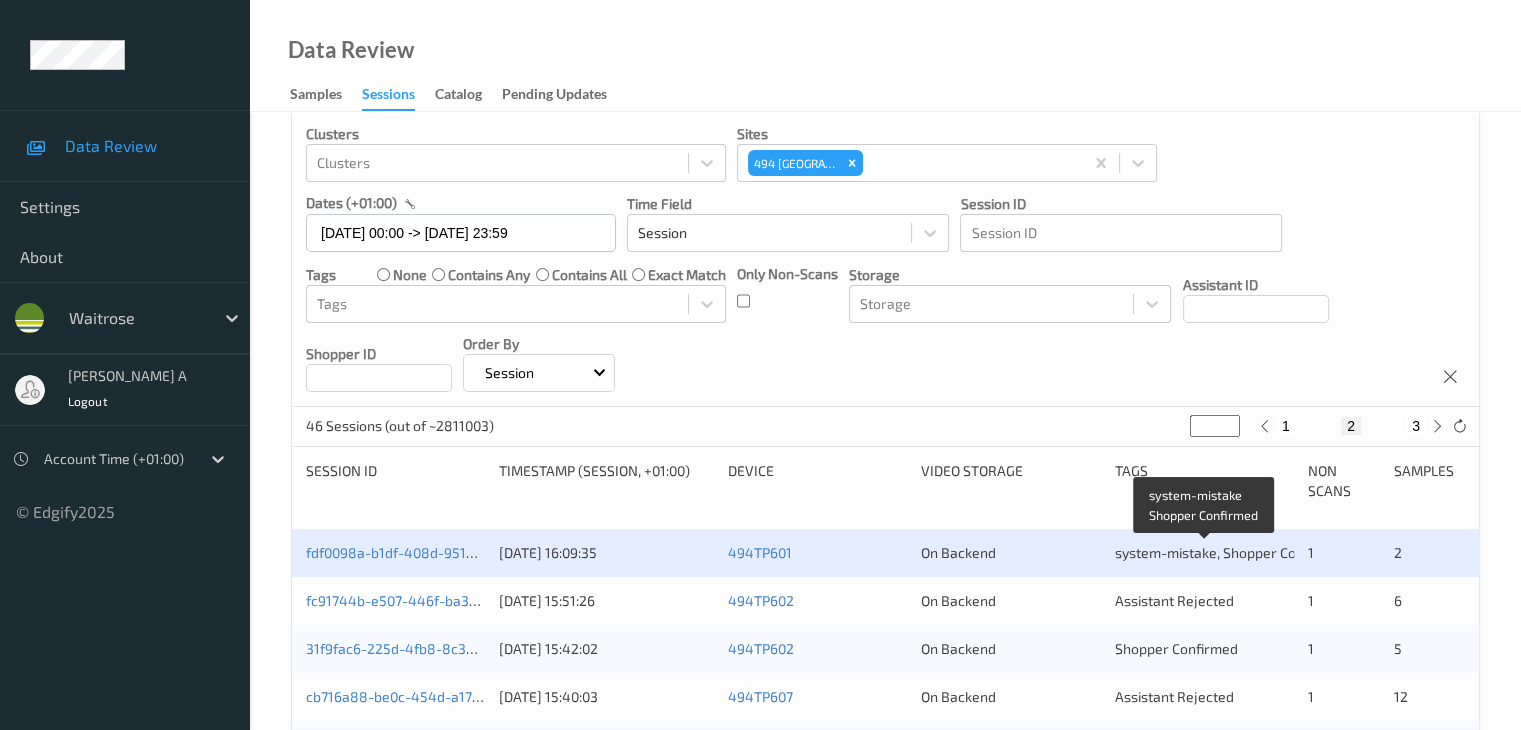 scroll, scrollTop: 300, scrollLeft: 0, axis: vertical 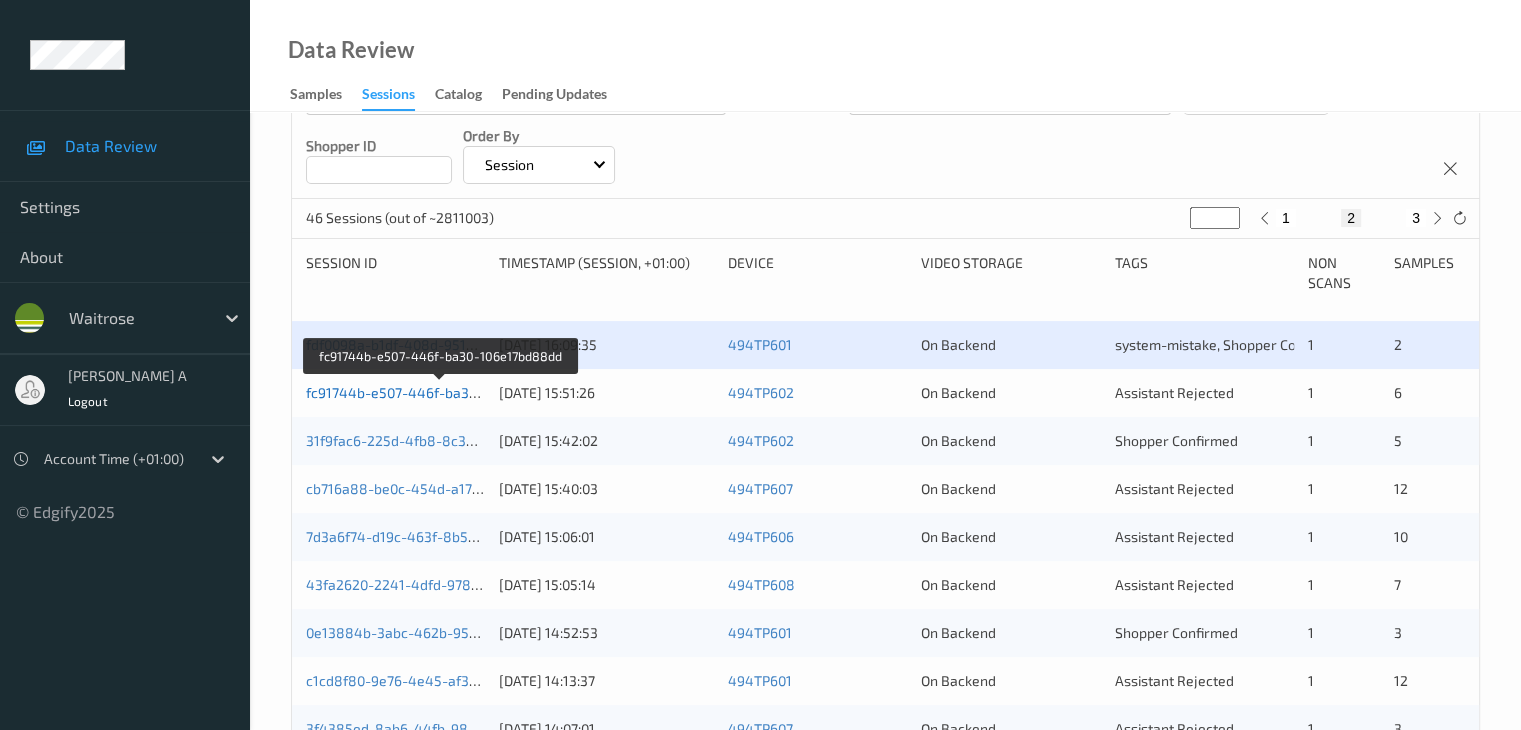 click on "fc91744b-e507-446f-ba30-106e17bd88dd" at bounding box center [441, 392] 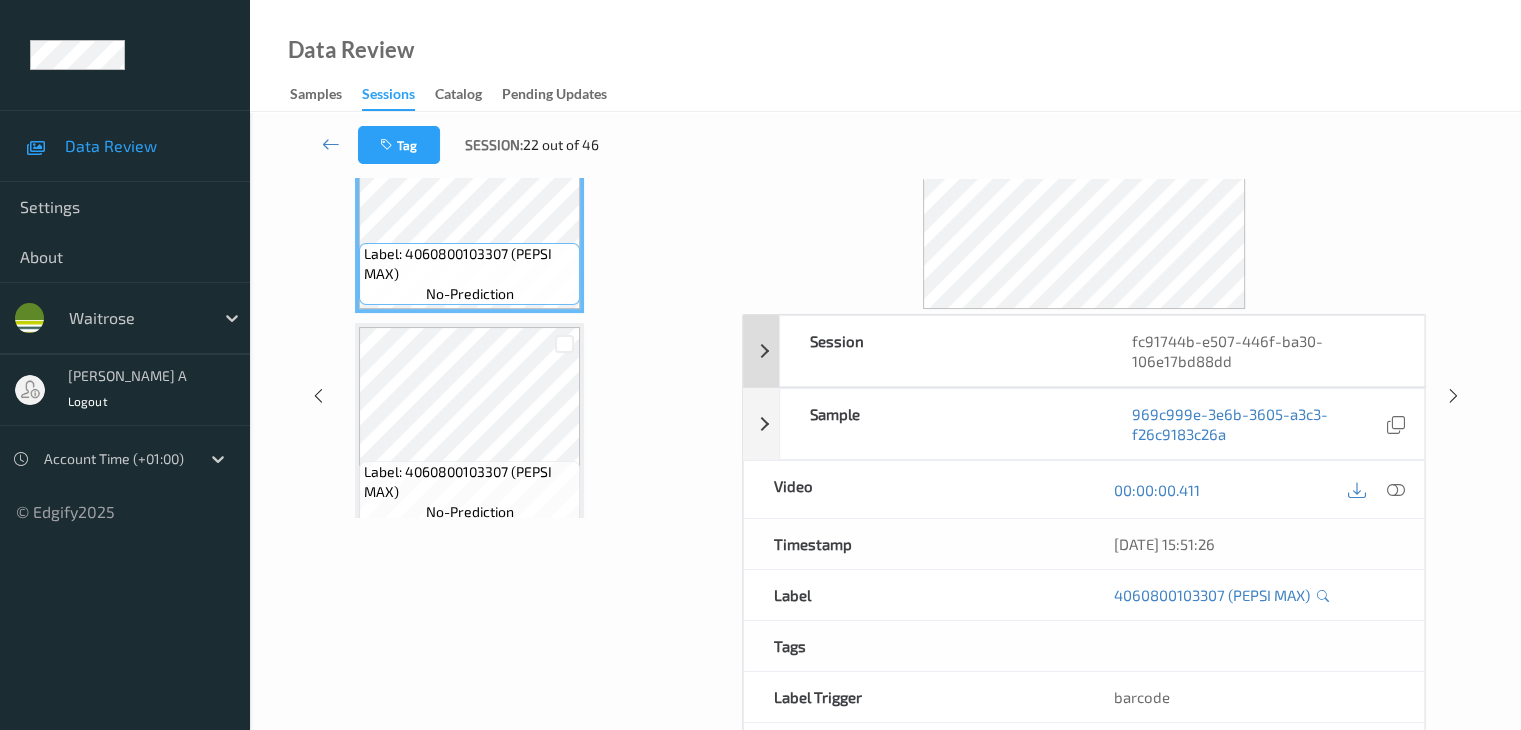 scroll, scrollTop: 44, scrollLeft: 0, axis: vertical 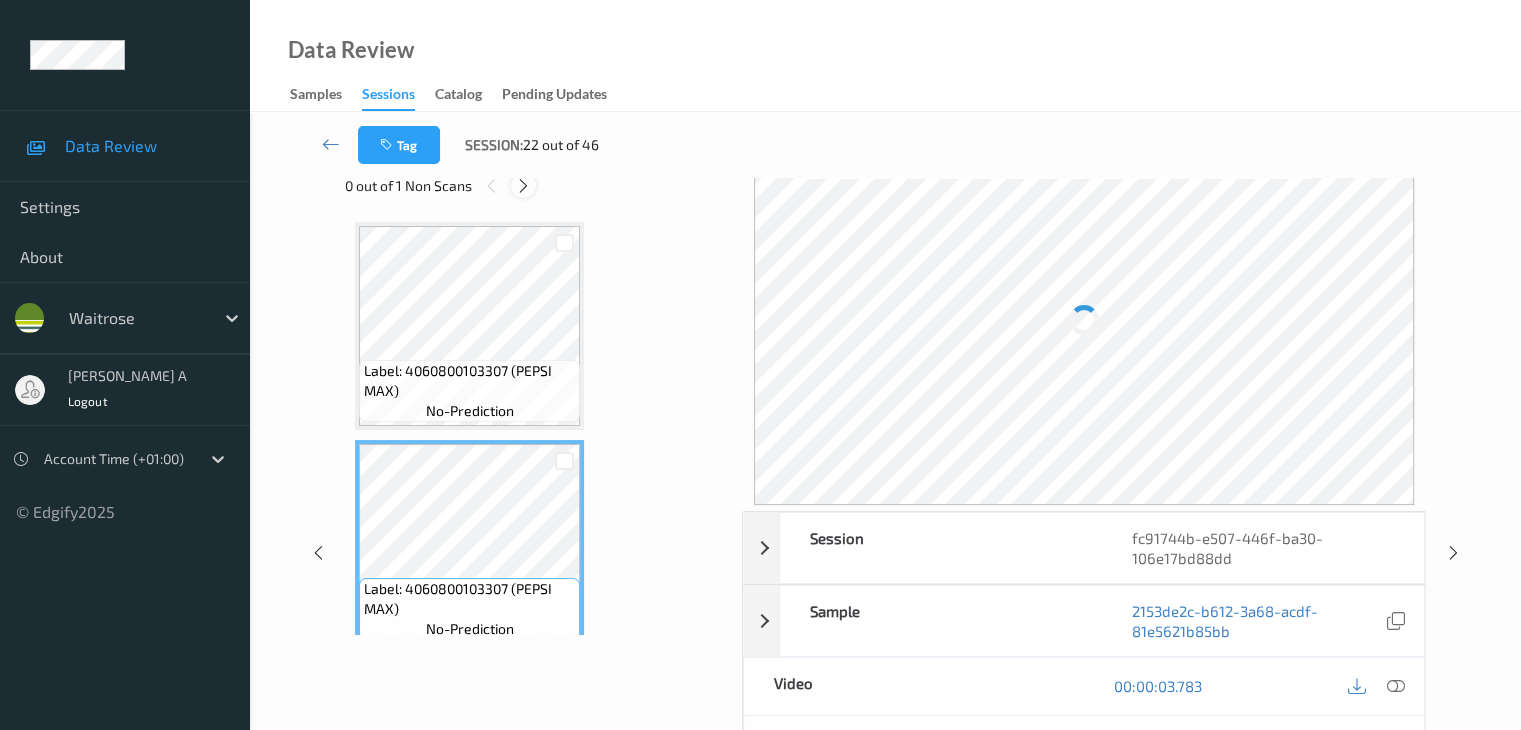click at bounding box center [523, 186] 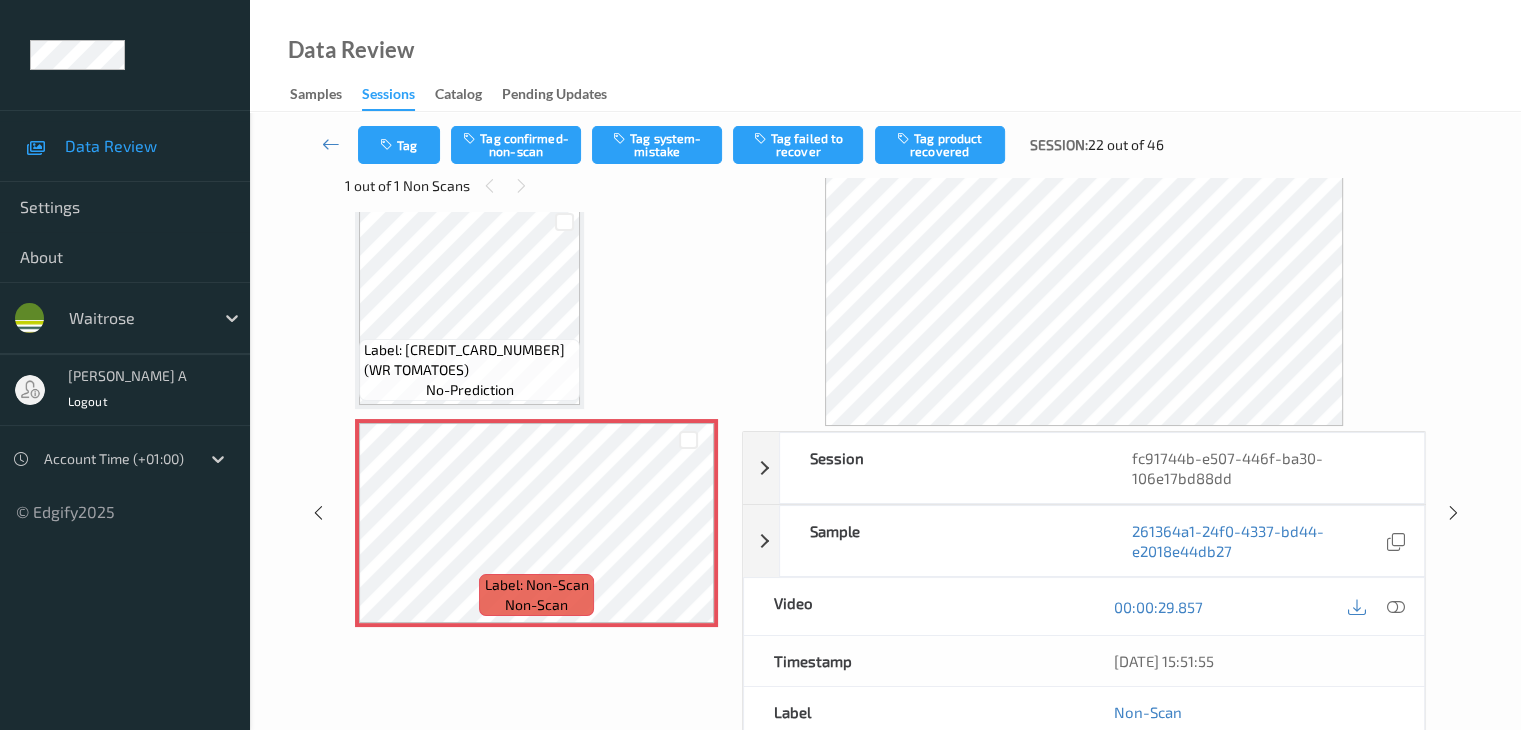 scroll, scrollTop: 1113, scrollLeft: 0, axis: vertical 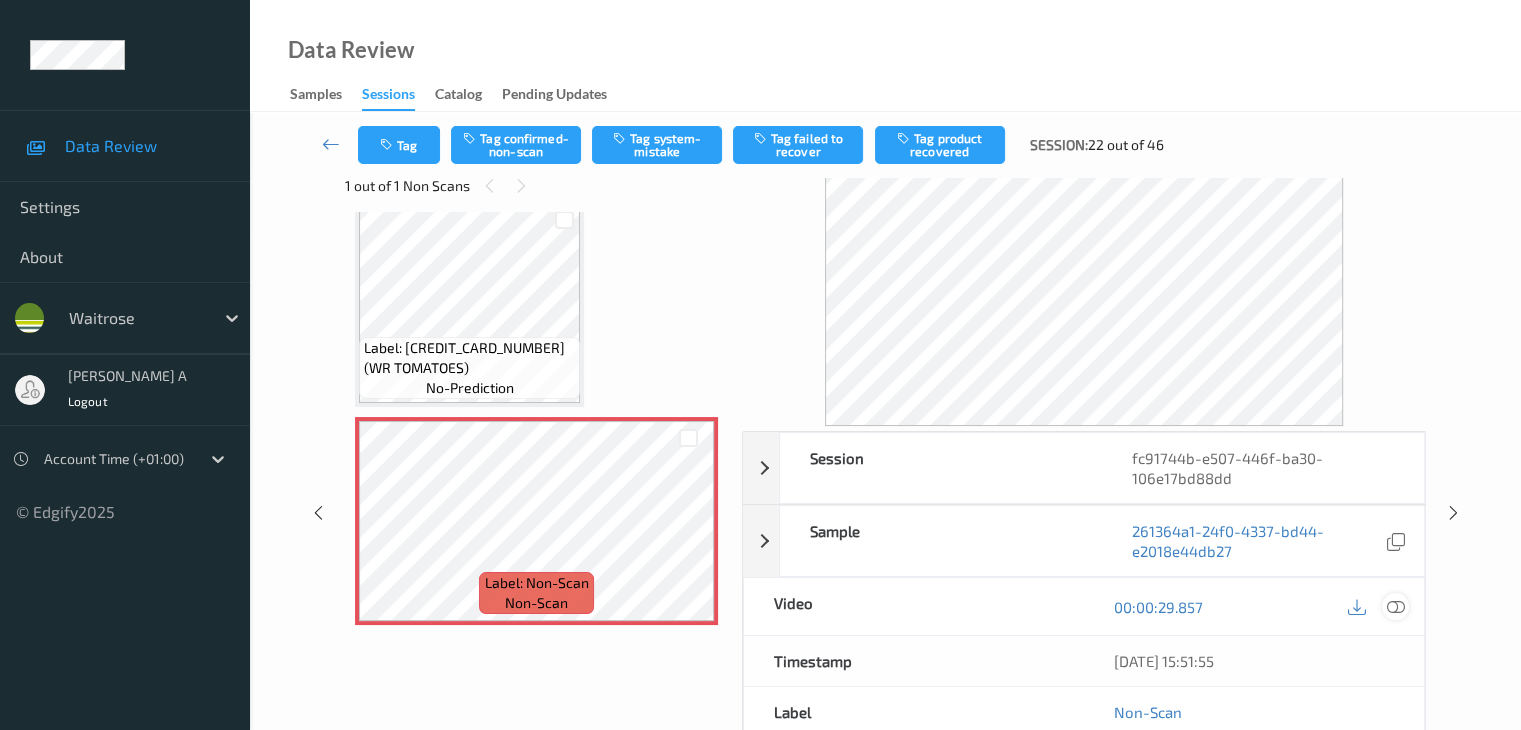 click at bounding box center [1395, 607] 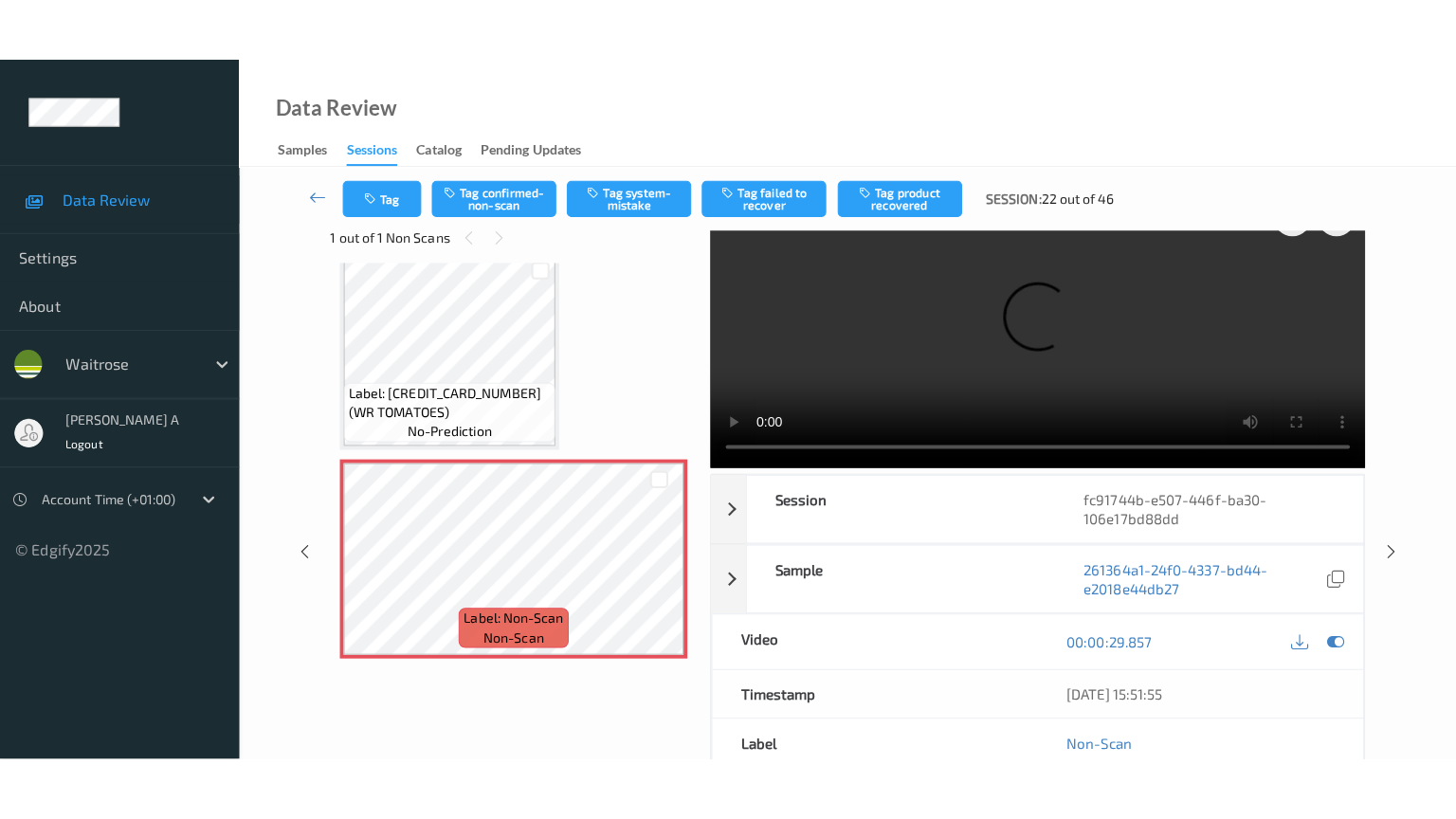 scroll, scrollTop: 0, scrollLeft: 0, axis: both 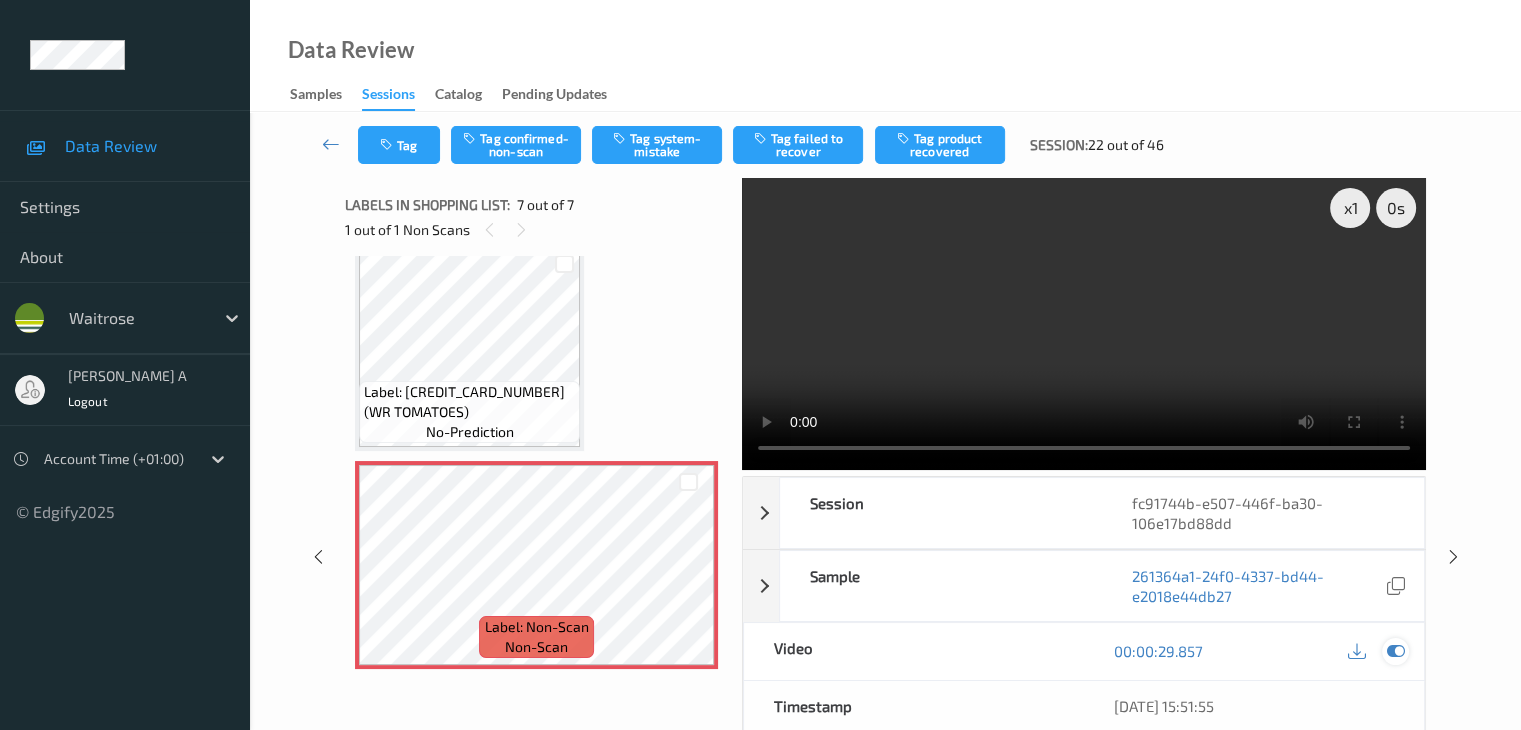 click at bounding box center [1395, 651] 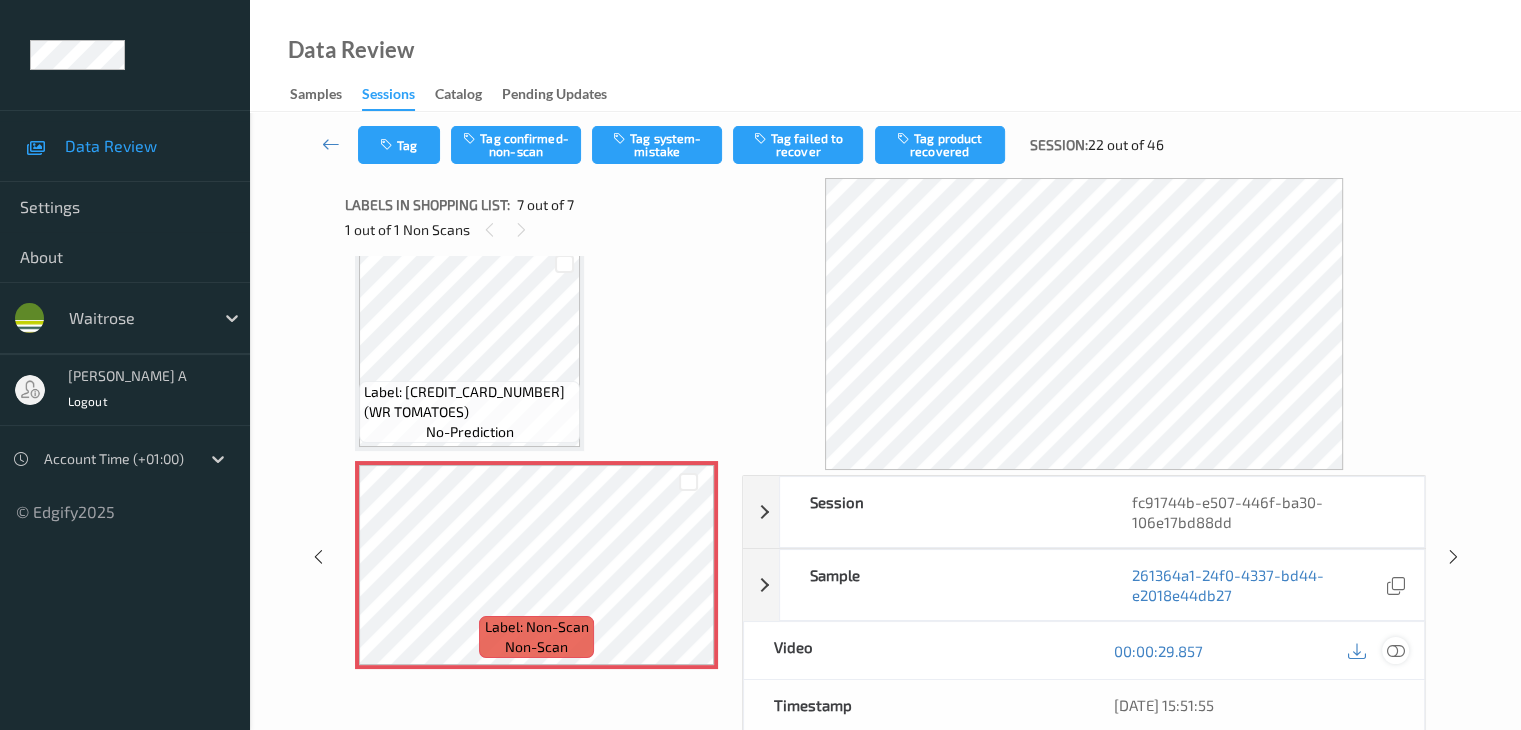 click at bounding box center (1395, 651) 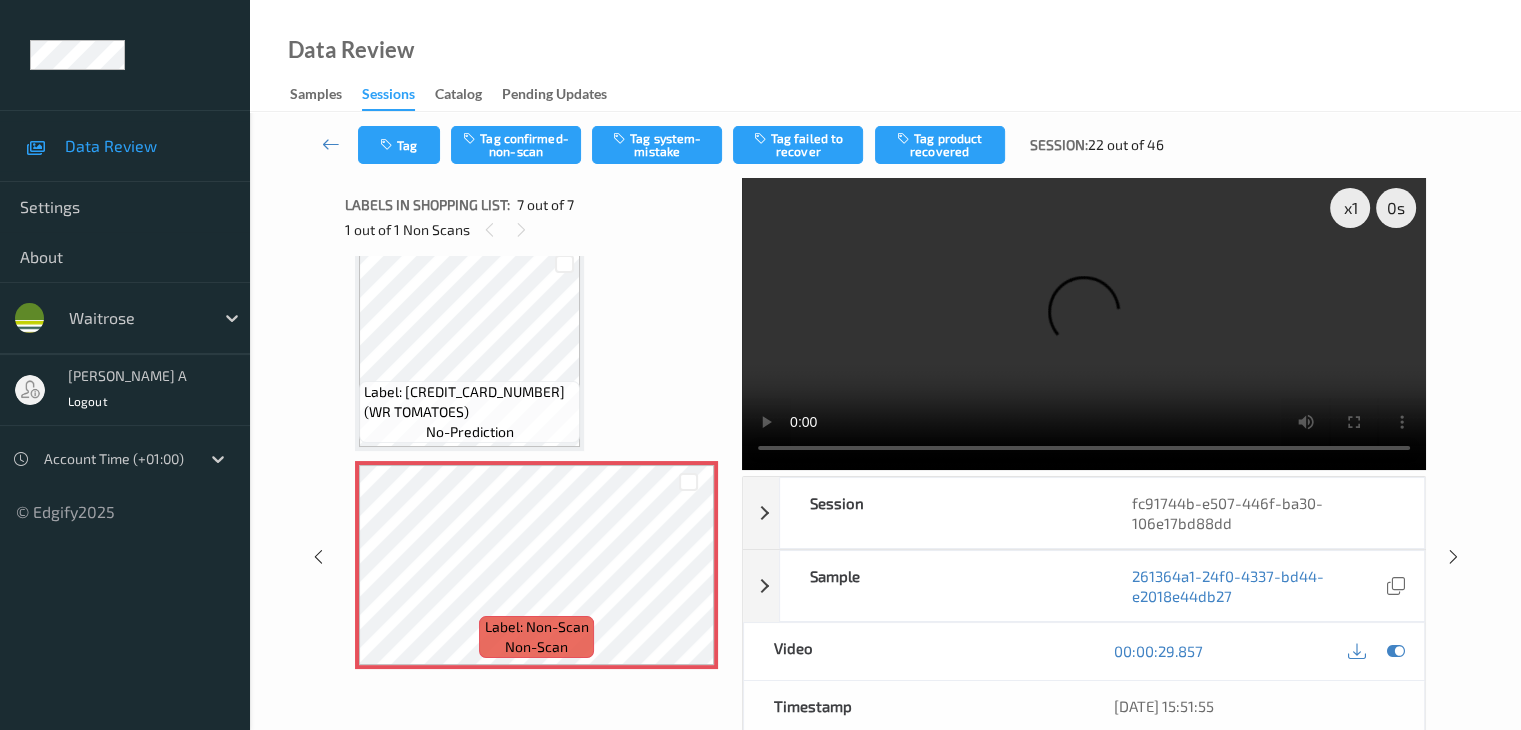 scroll, scrollTop: 979, scrollLeft: 0, axis: vertical 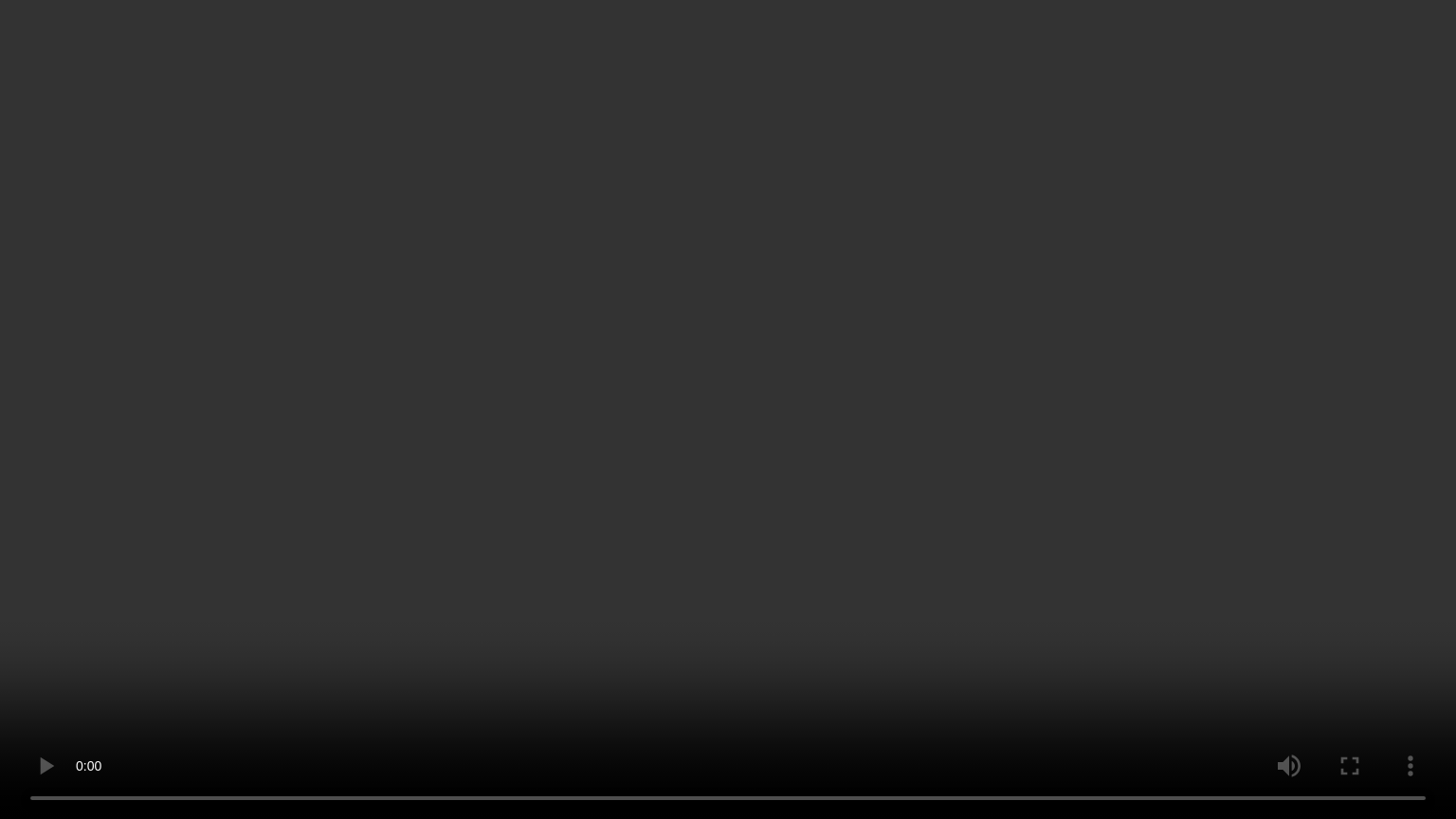 type 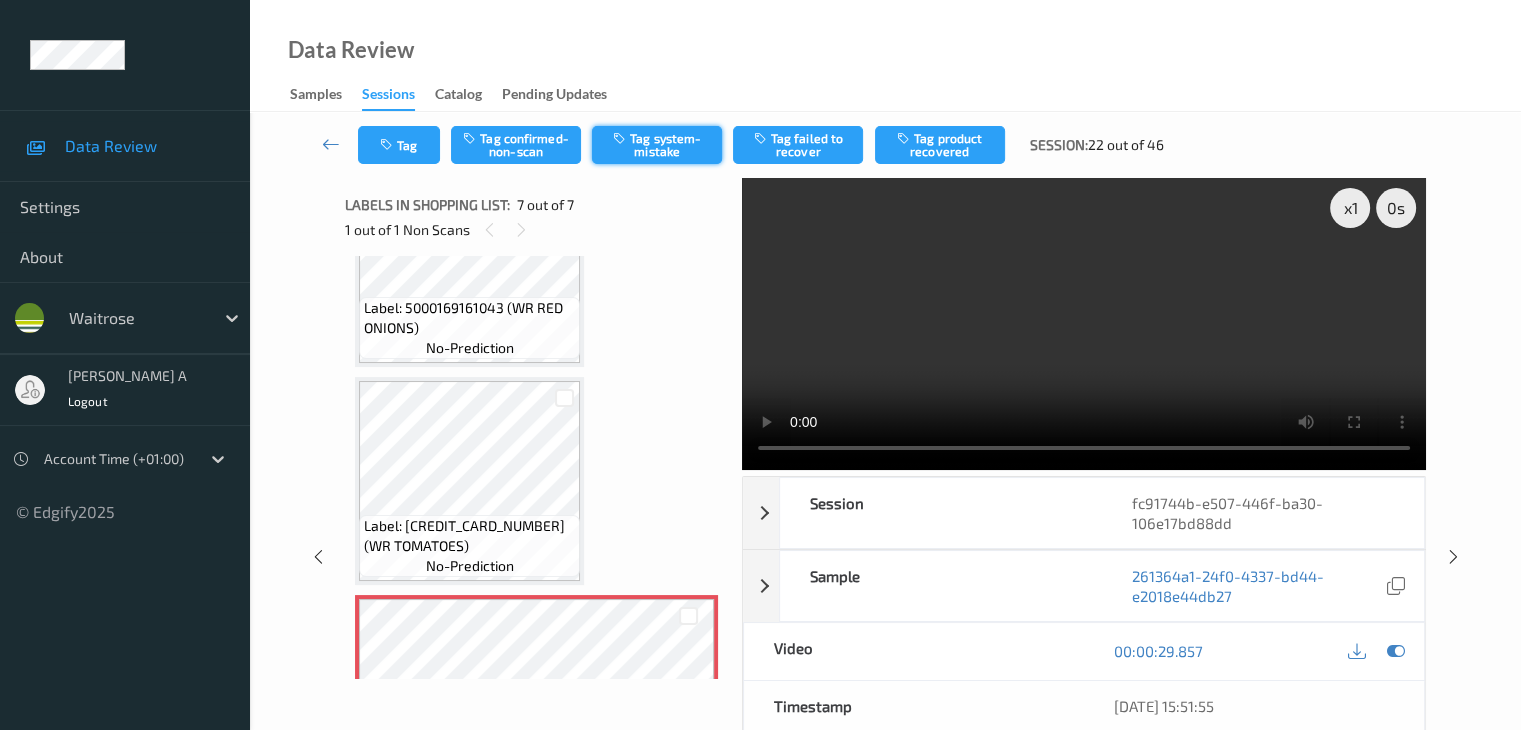 click on "Tag   system-mistake" at bounding box center (657, 145) 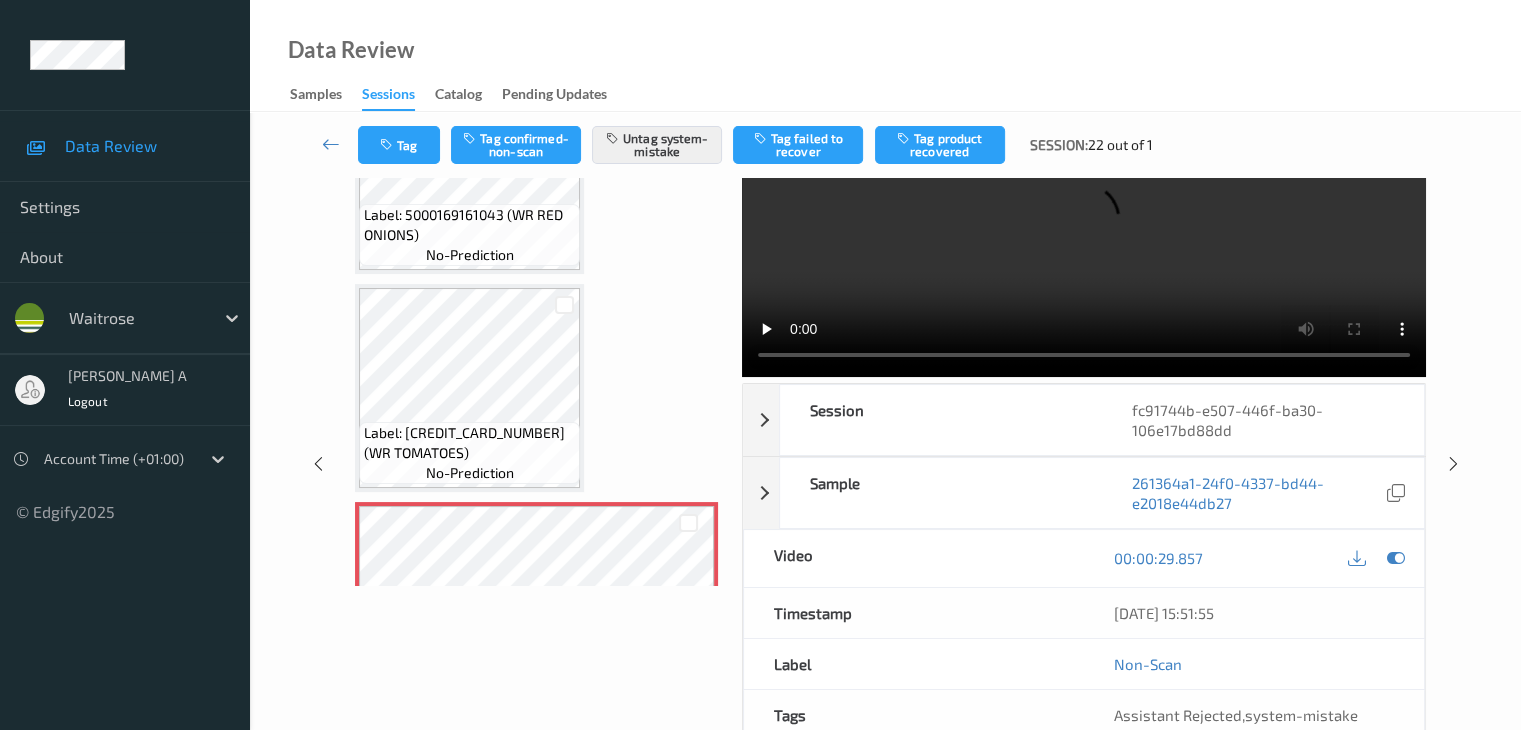 scroll, scrollTop: 0, scrollLeft: 0, axis: both 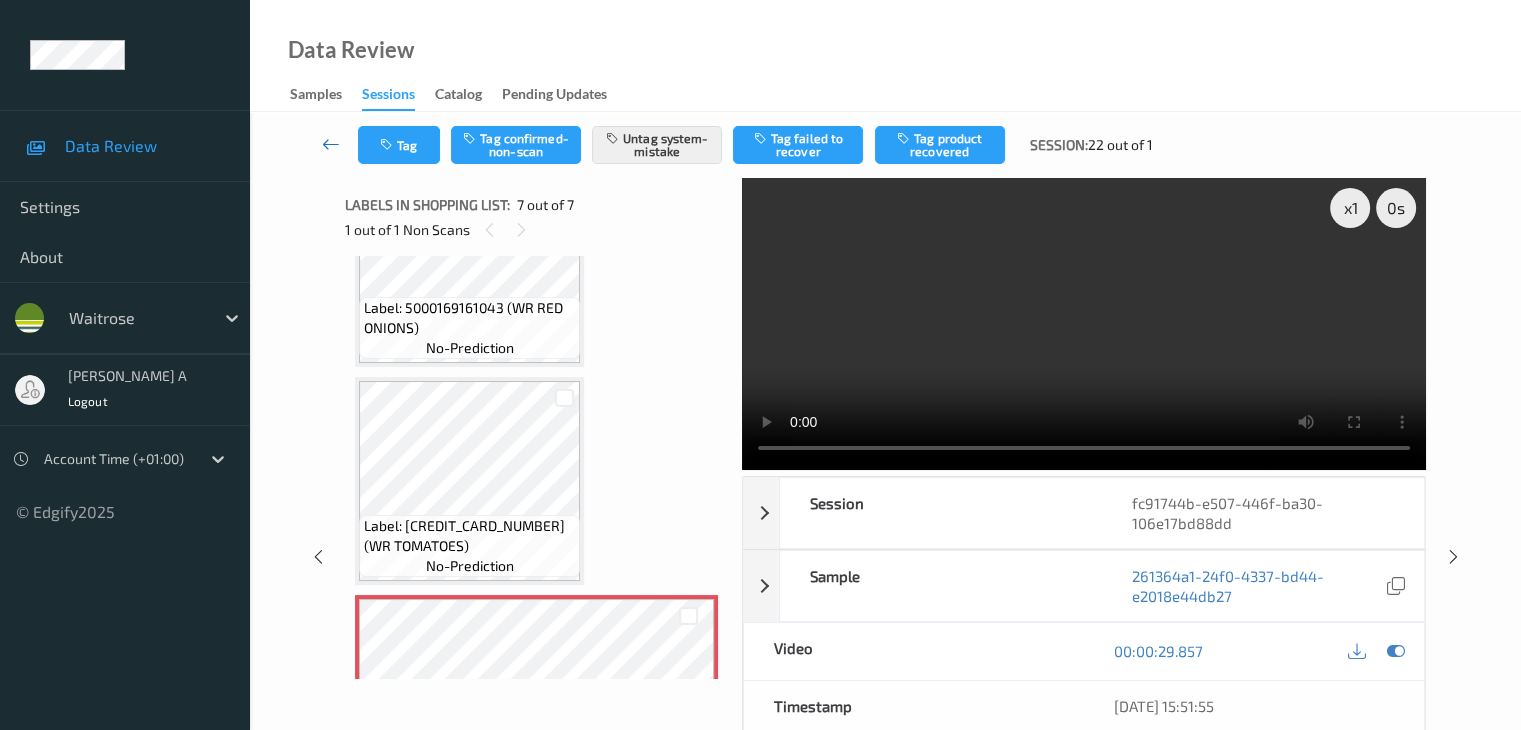 click at bounding box center (331, 144) 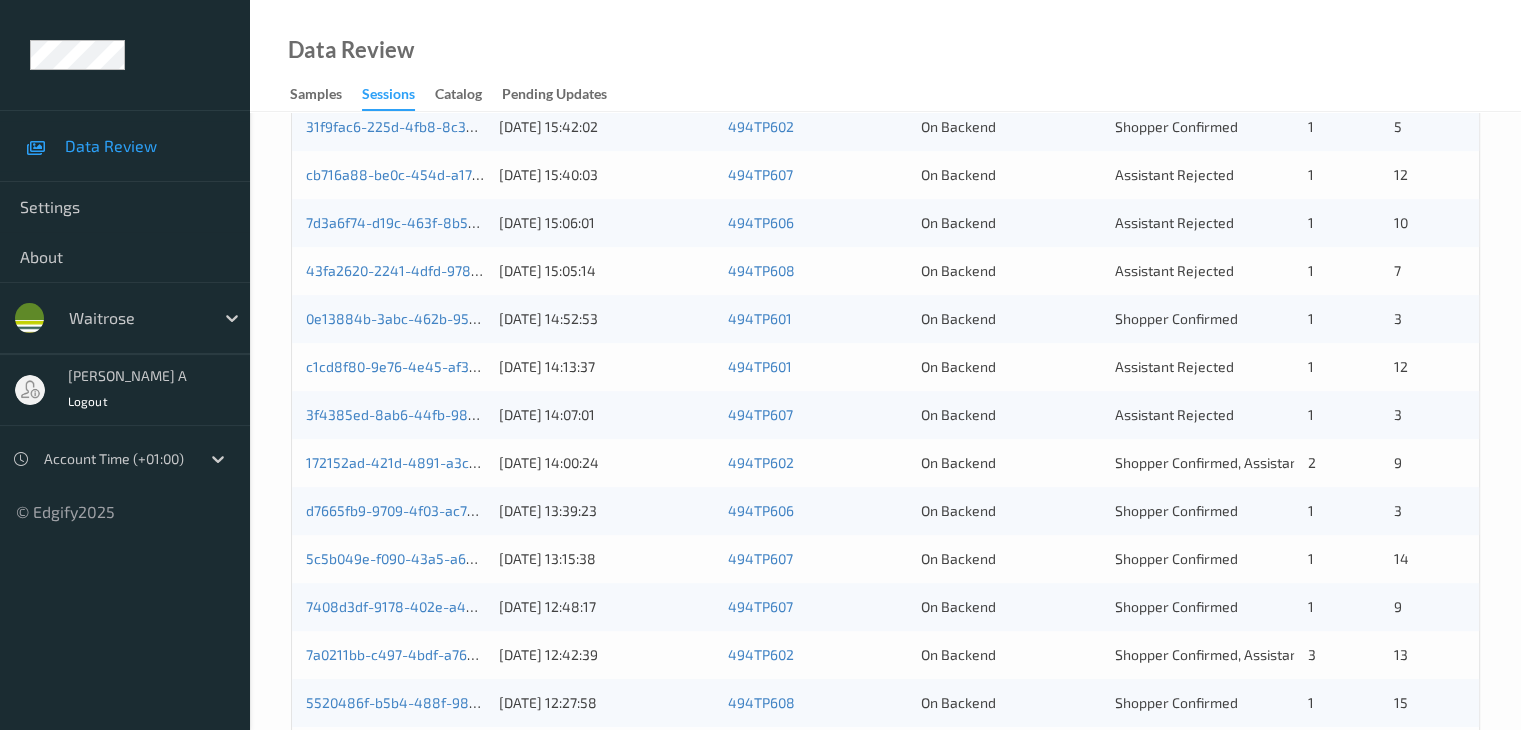 scroll, scrollTop: 500, scrollLeft: 0, axis: vertical 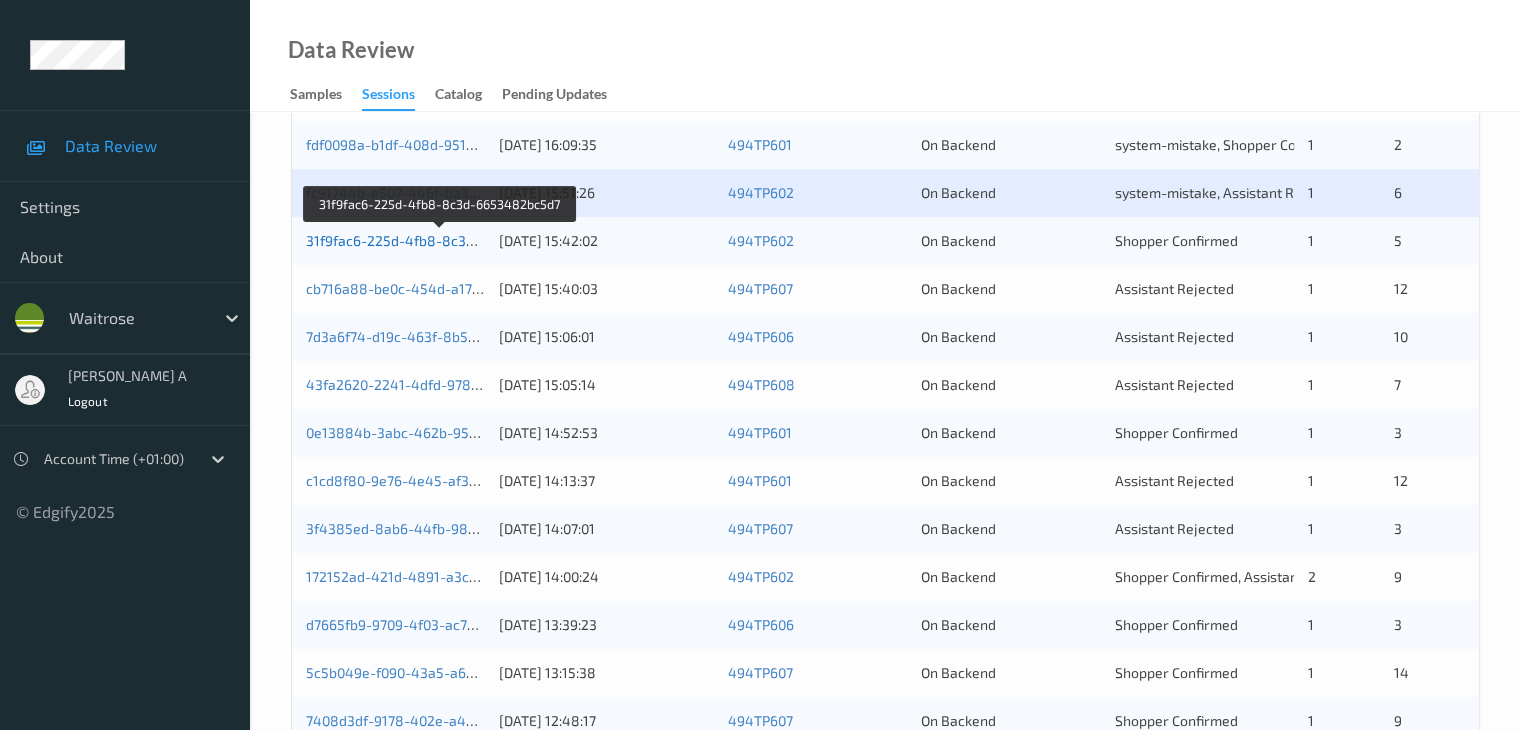 click on "31f9fac6-225d-4fb8-8c3d-6653482bc5d7" at bounding box center (441, 240) 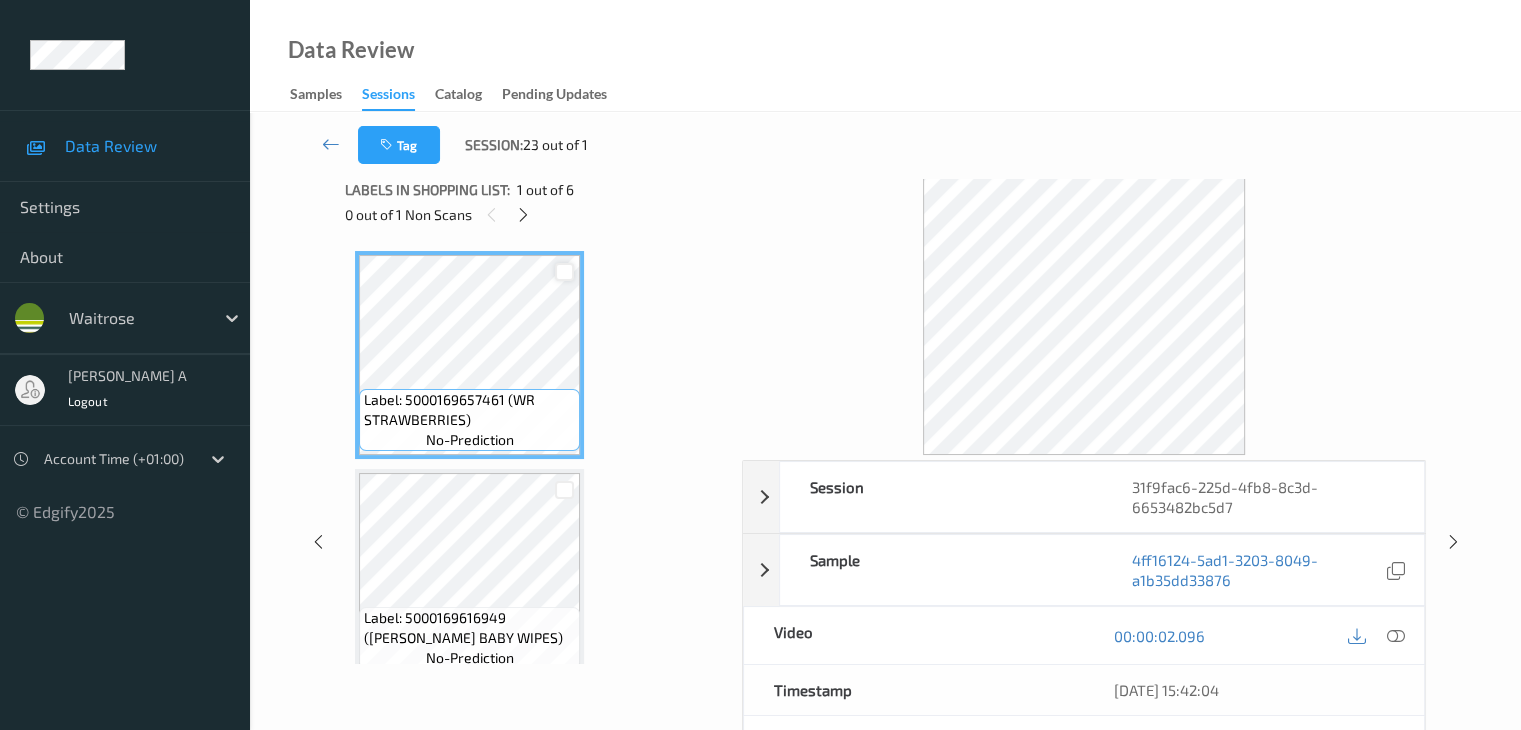 scroll, scrollTop: 0, scrollLeft: 0, axis: both 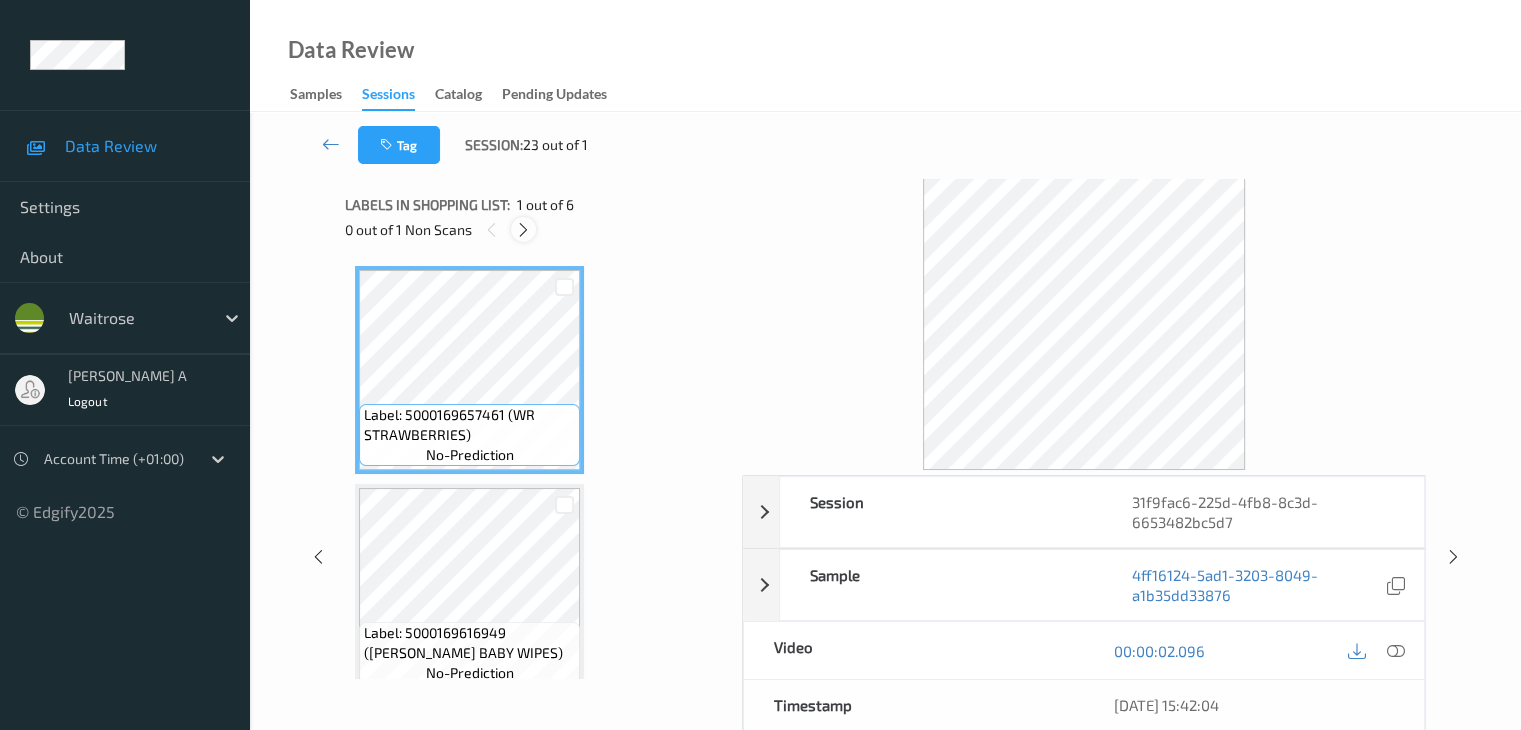click at bounding box center [523, 230] 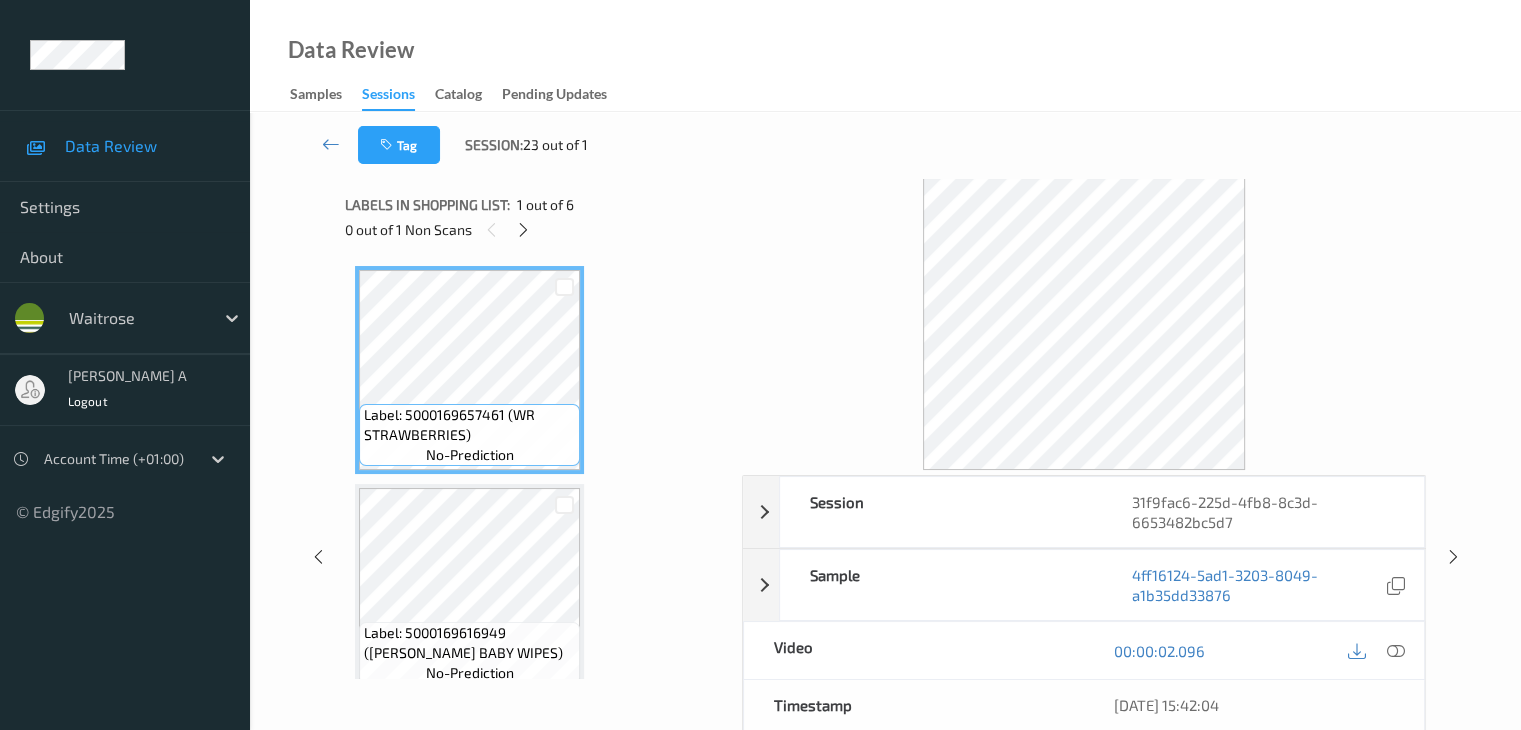 scroll, scrollTop: 446, scrollLeft: 0, axis: vertical 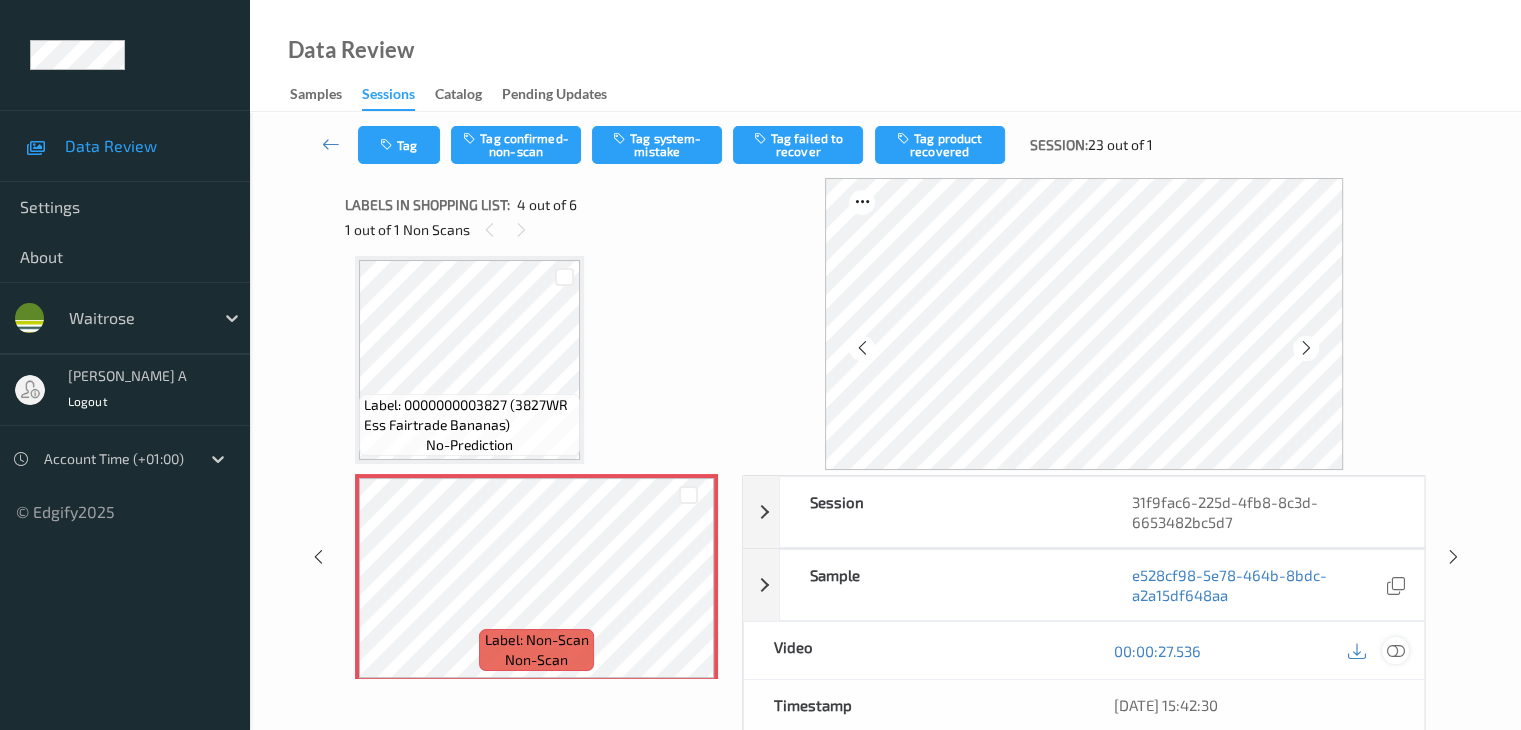 click at bounding box center (1395, 651) 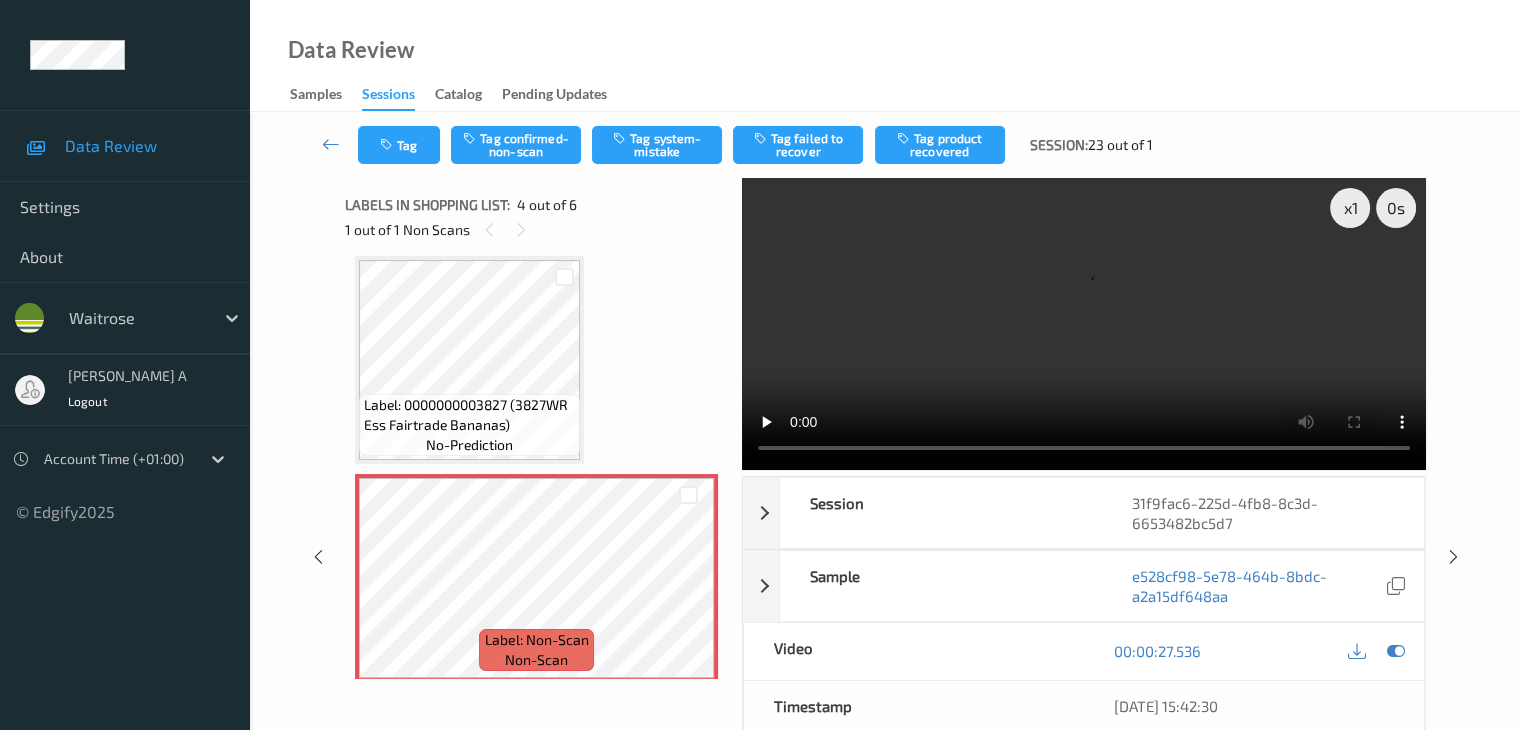 scroll, scrollTop: 546, scrollLeft: 0, axis: vertical 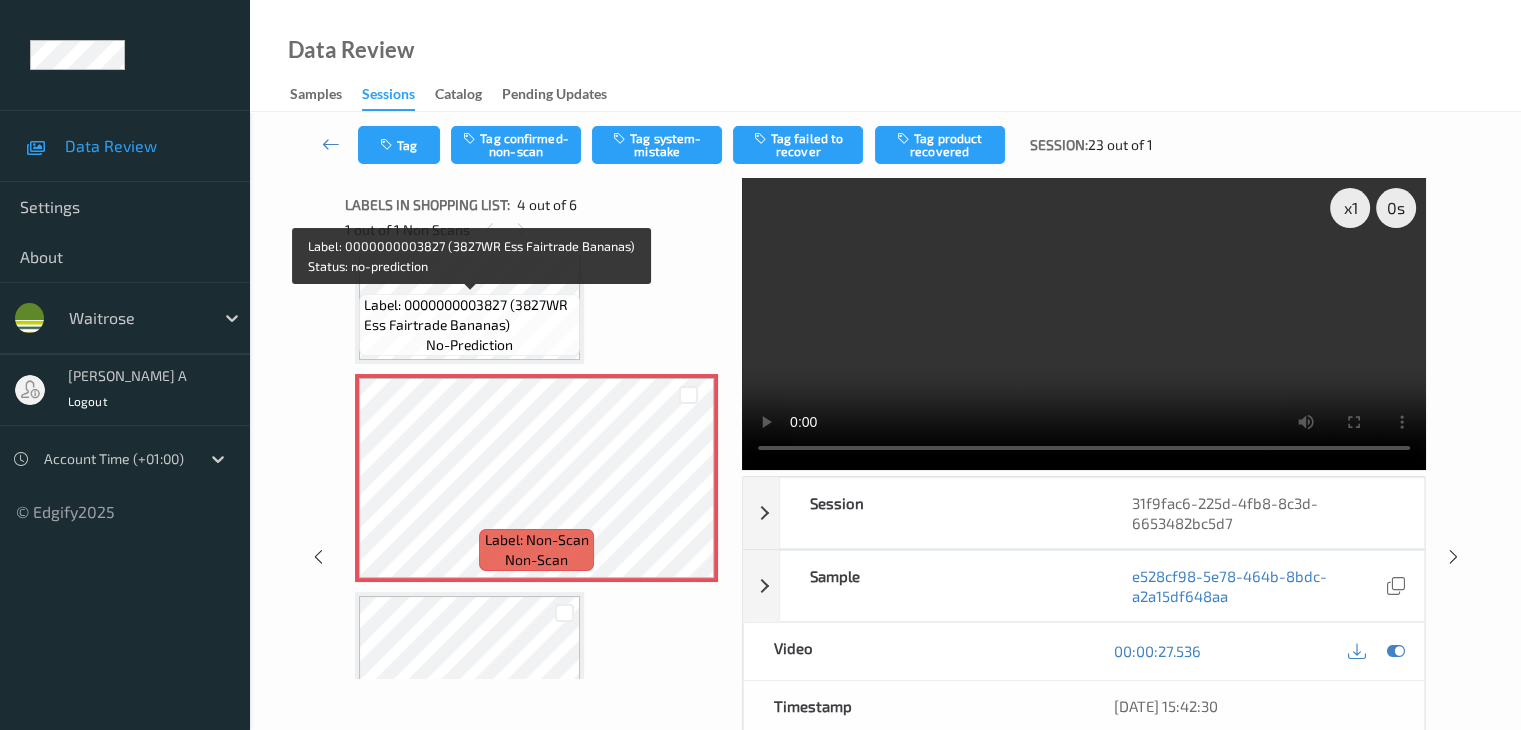 click on "Label: 0000000003827 (3827WR Ess Fairtrade Bananas)" at bounding box center (469, 315) 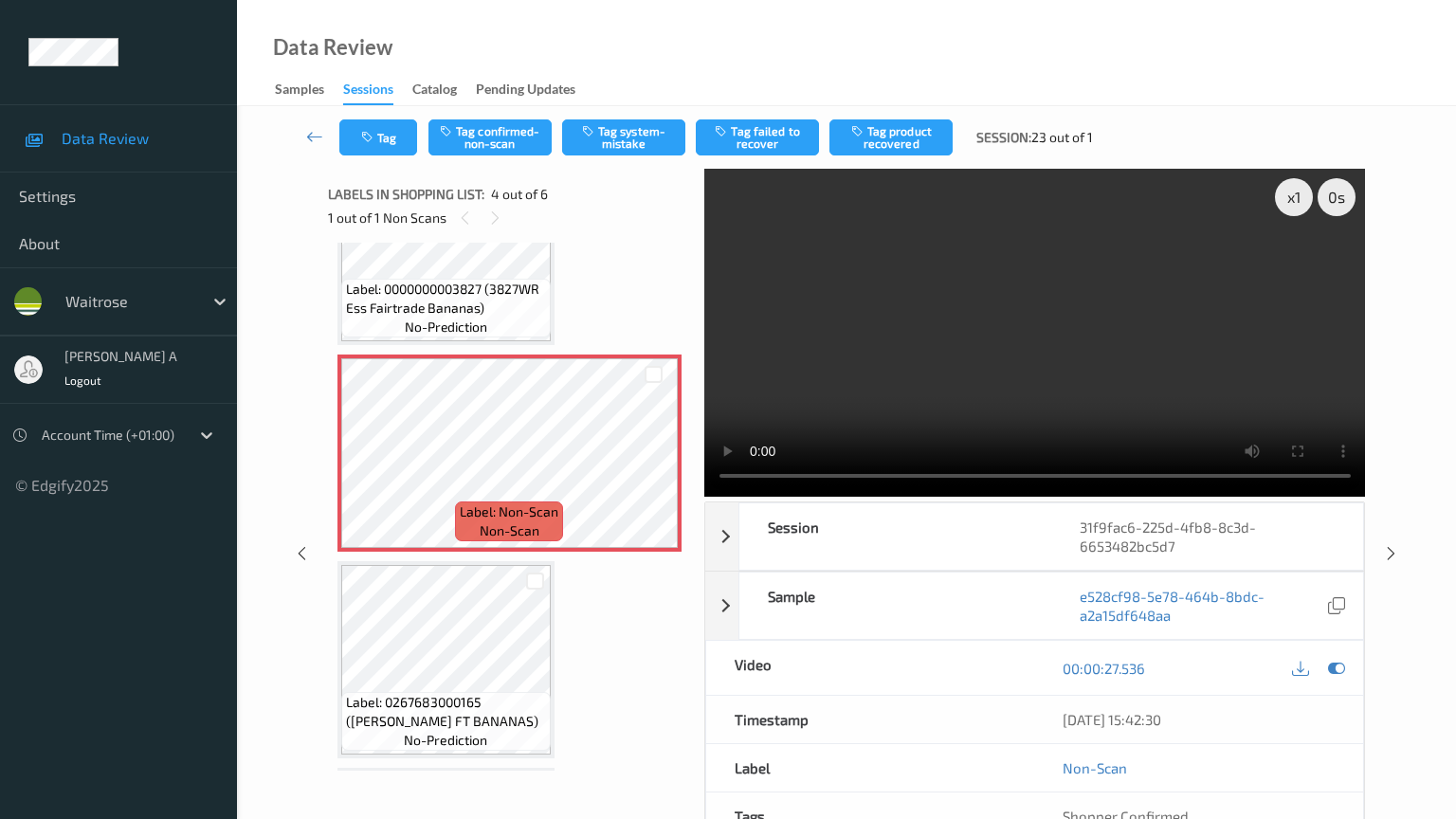 type 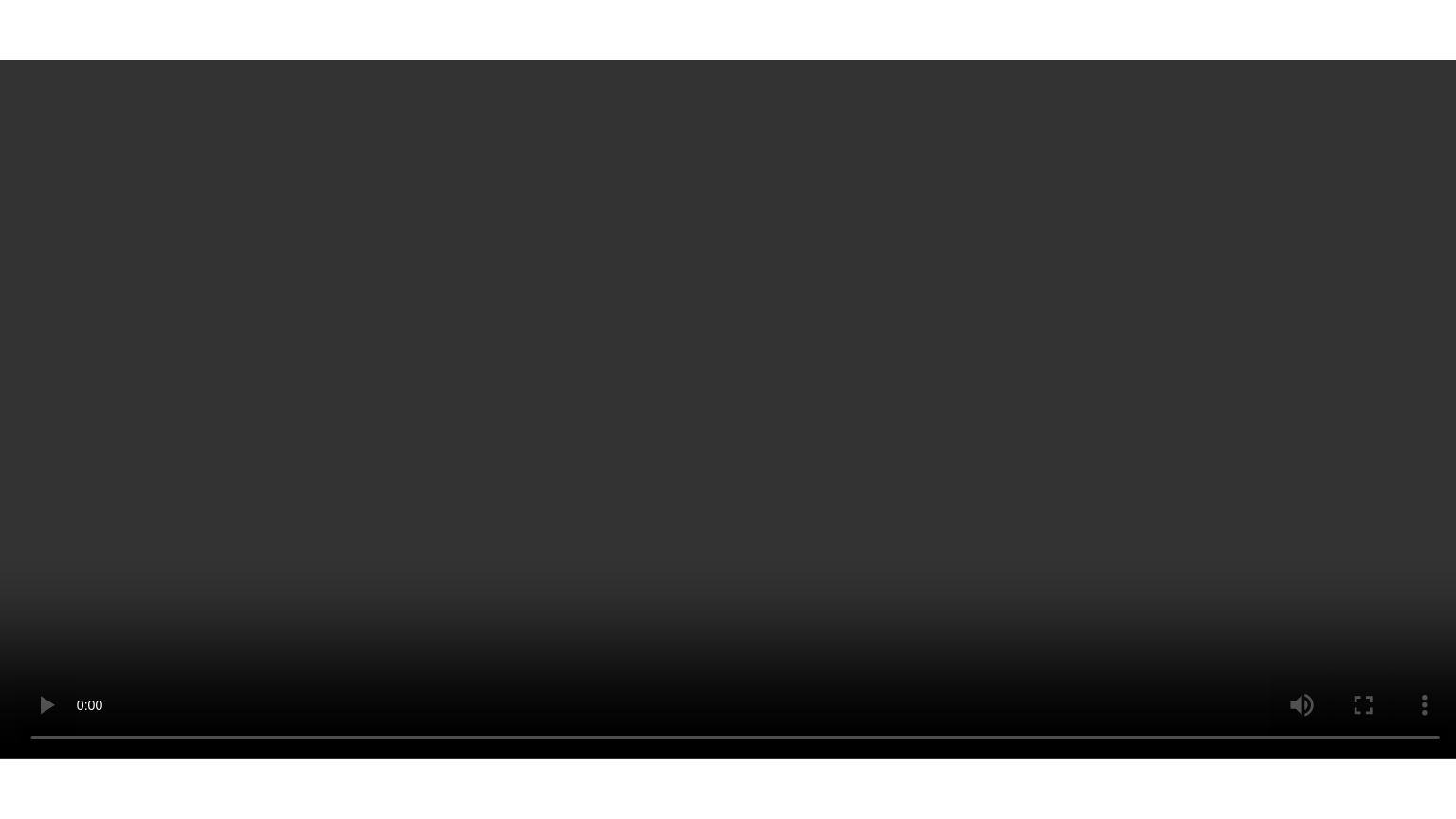scroll, scrollTop: 848, scrollLeft: 0, axis: vertical 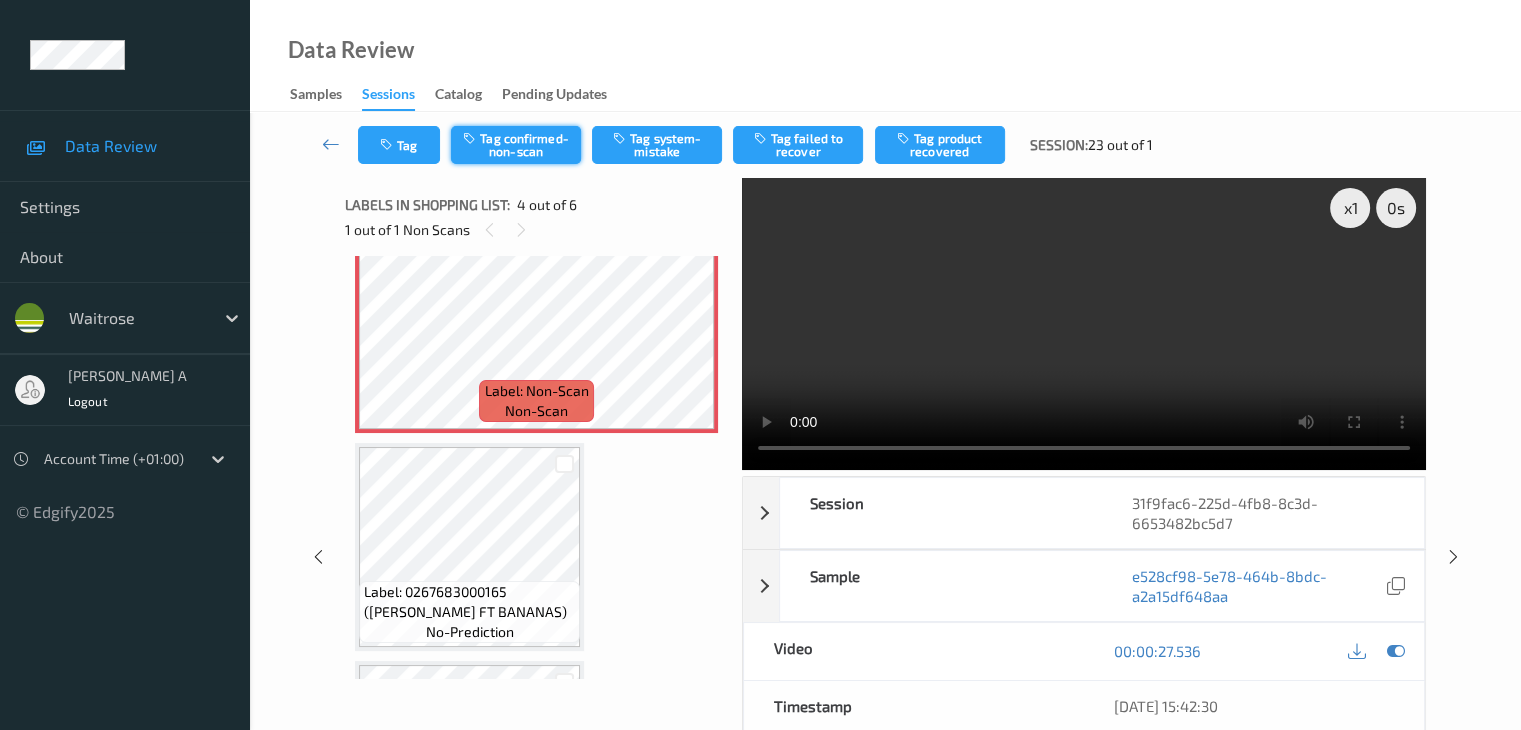 click on "Tag   confirmed-non-scan" at bounding box center (516, 145) 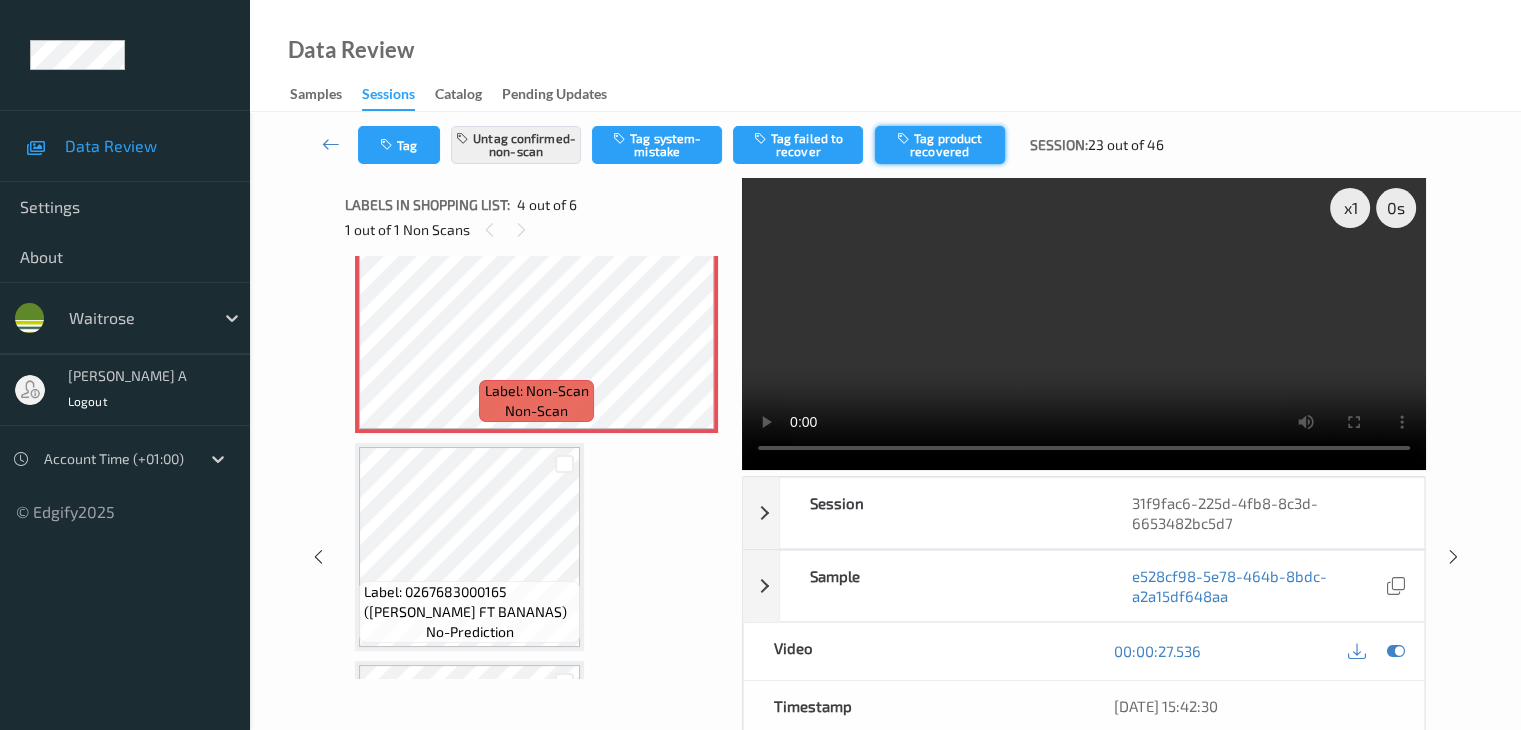 click on "Tag   product recovered" at bounding box center (940, 145) 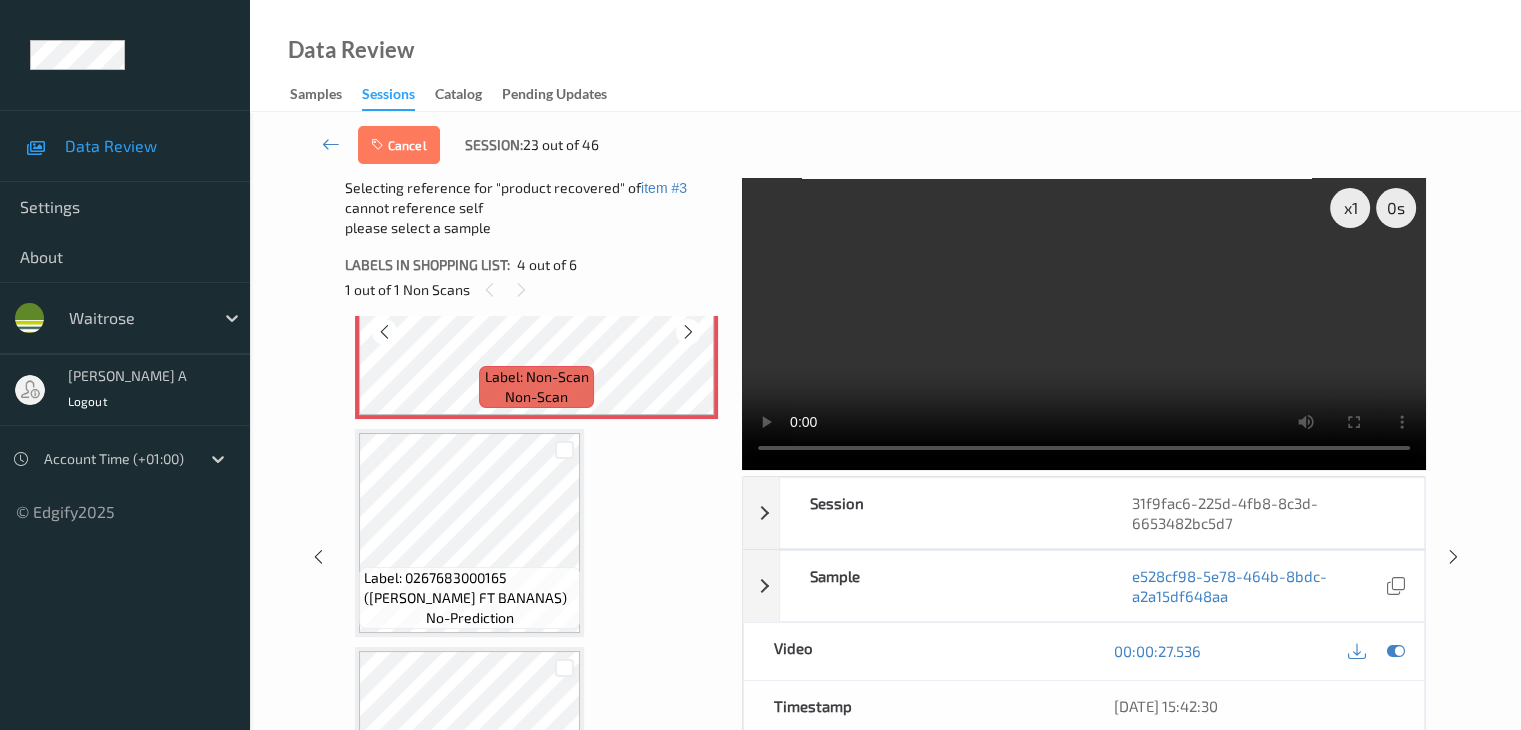 scroll, scrollTop: 695, scrollLeft: 0, axis: vertical 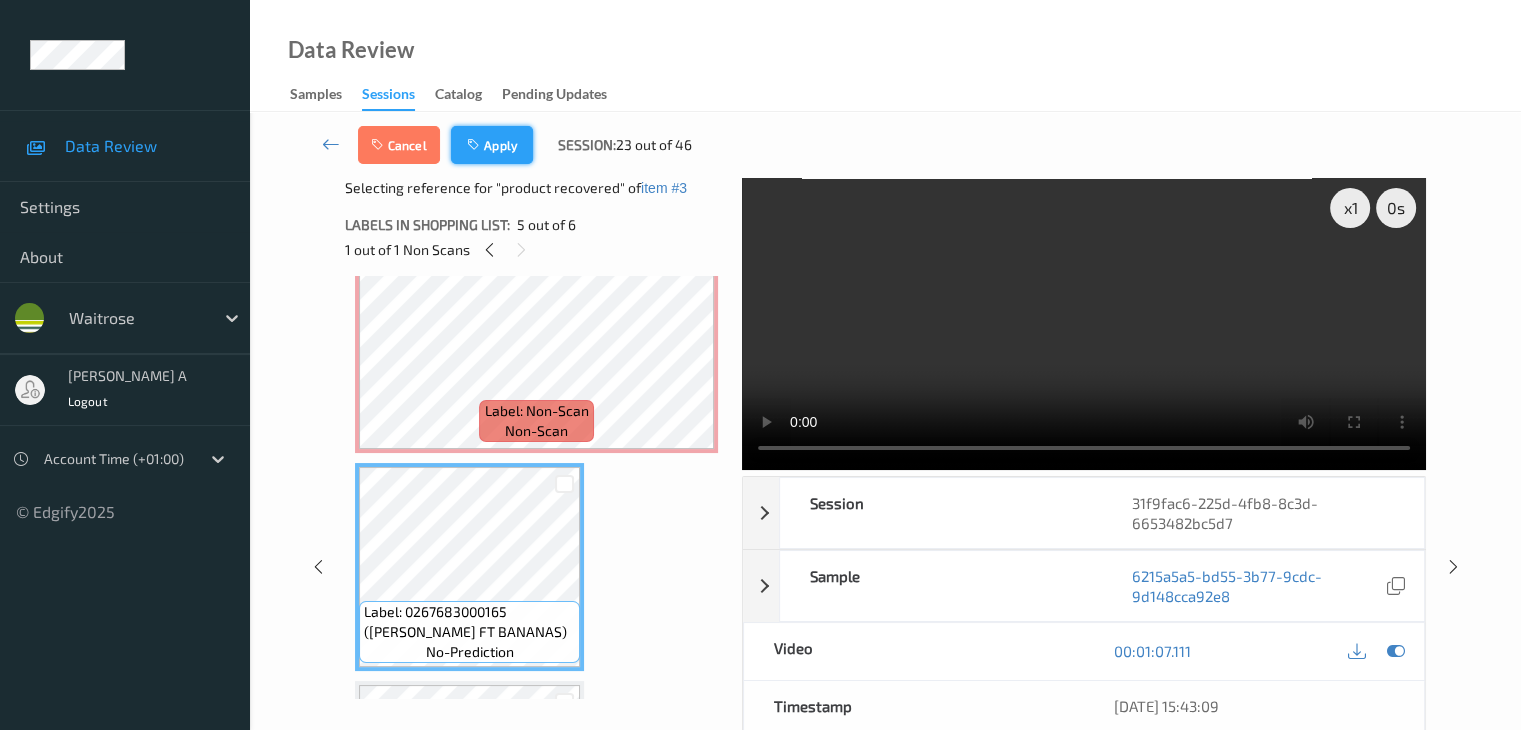 click on "Apply" at bounding box center (492, 145) 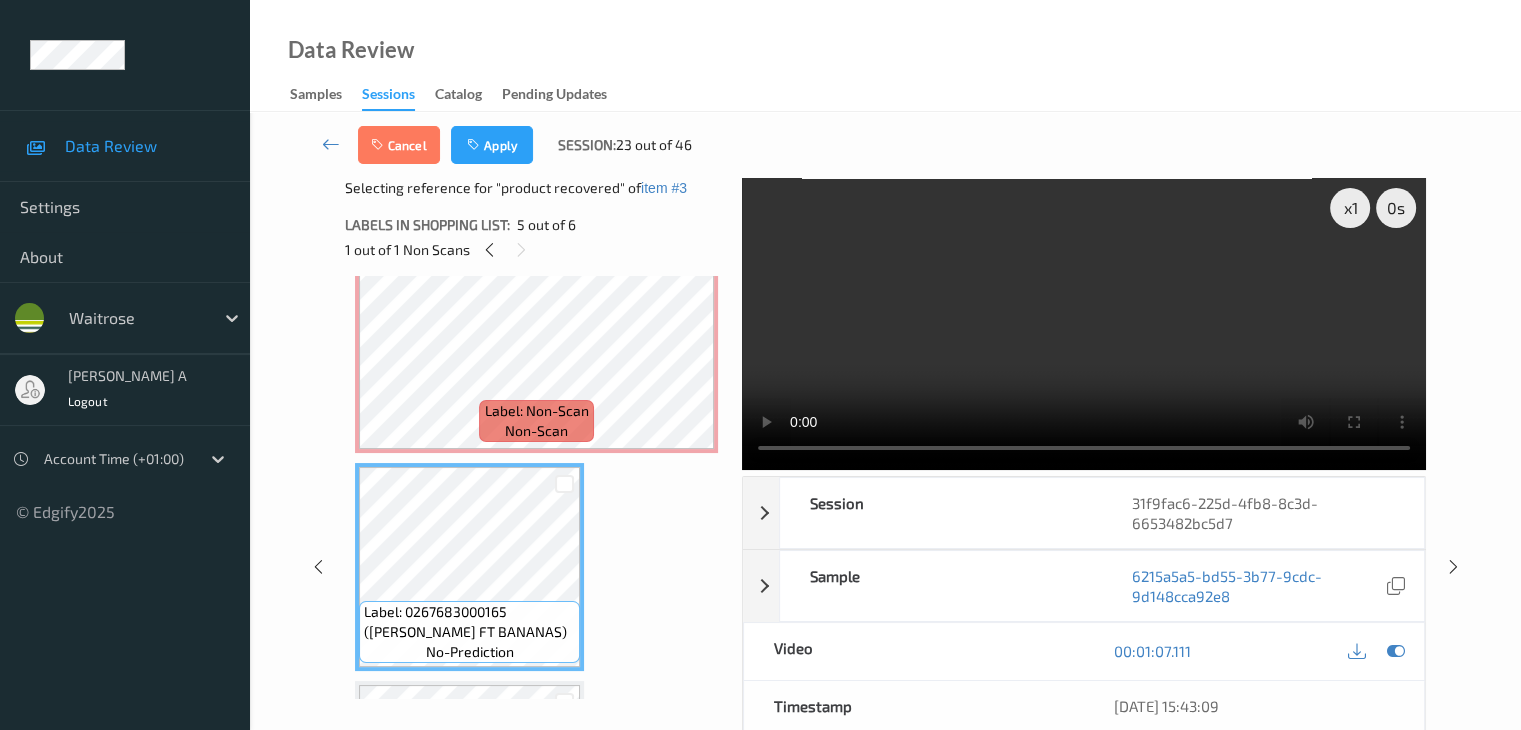 scroll, scrollTop: 446, scrollLeft: 0, axis: vertical 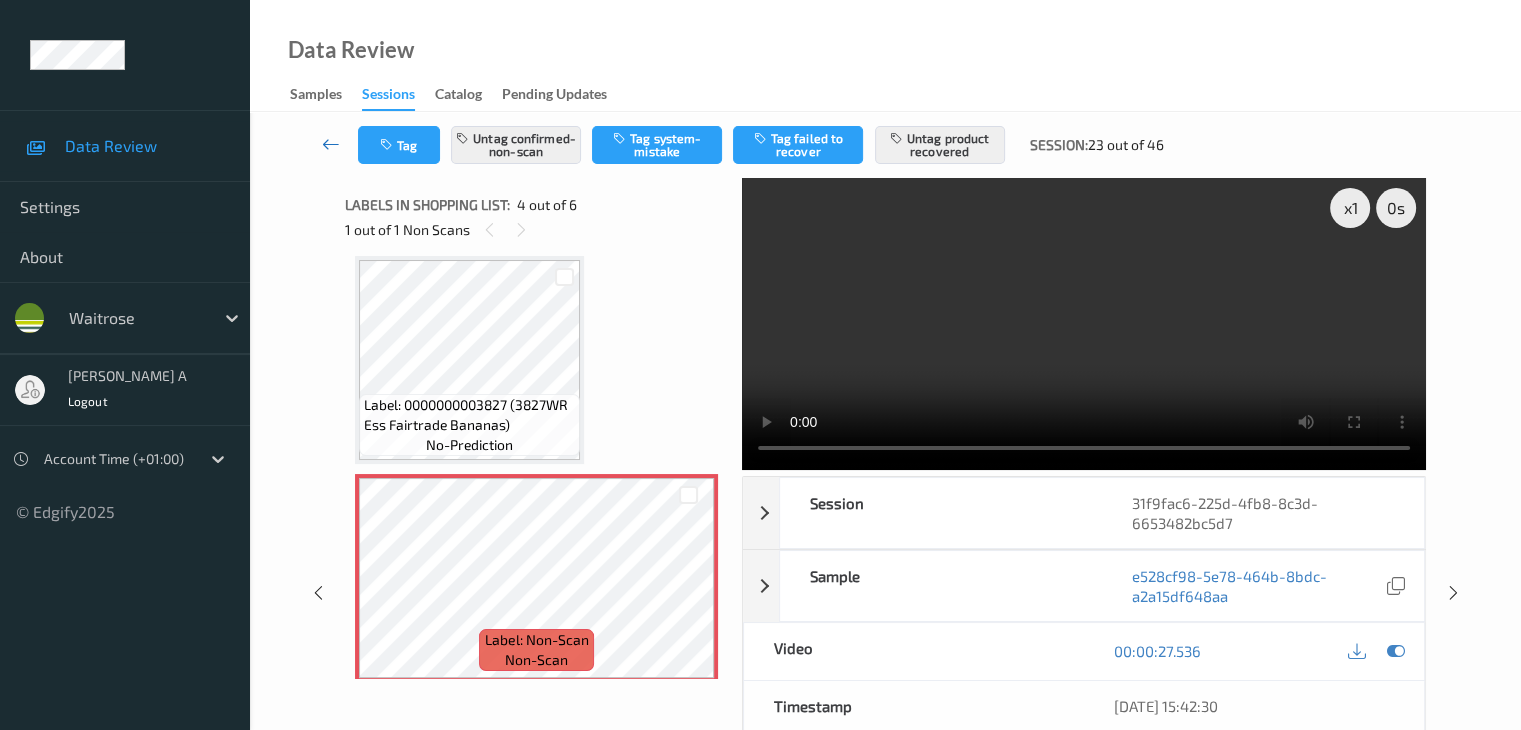 click at bounding box center [331, 144] 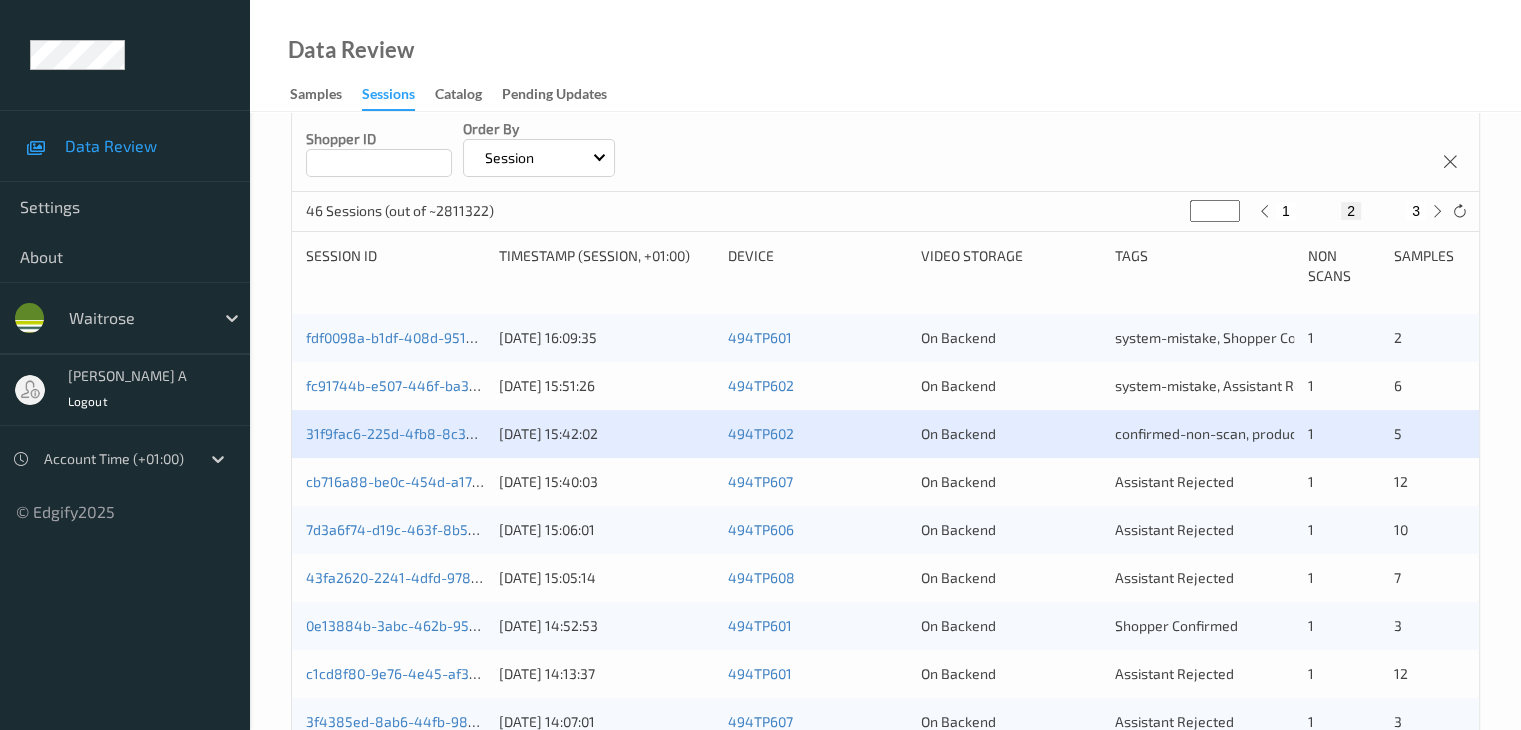 scroll, scrollTop: 400, scrollLeft: 0, axis: vertical 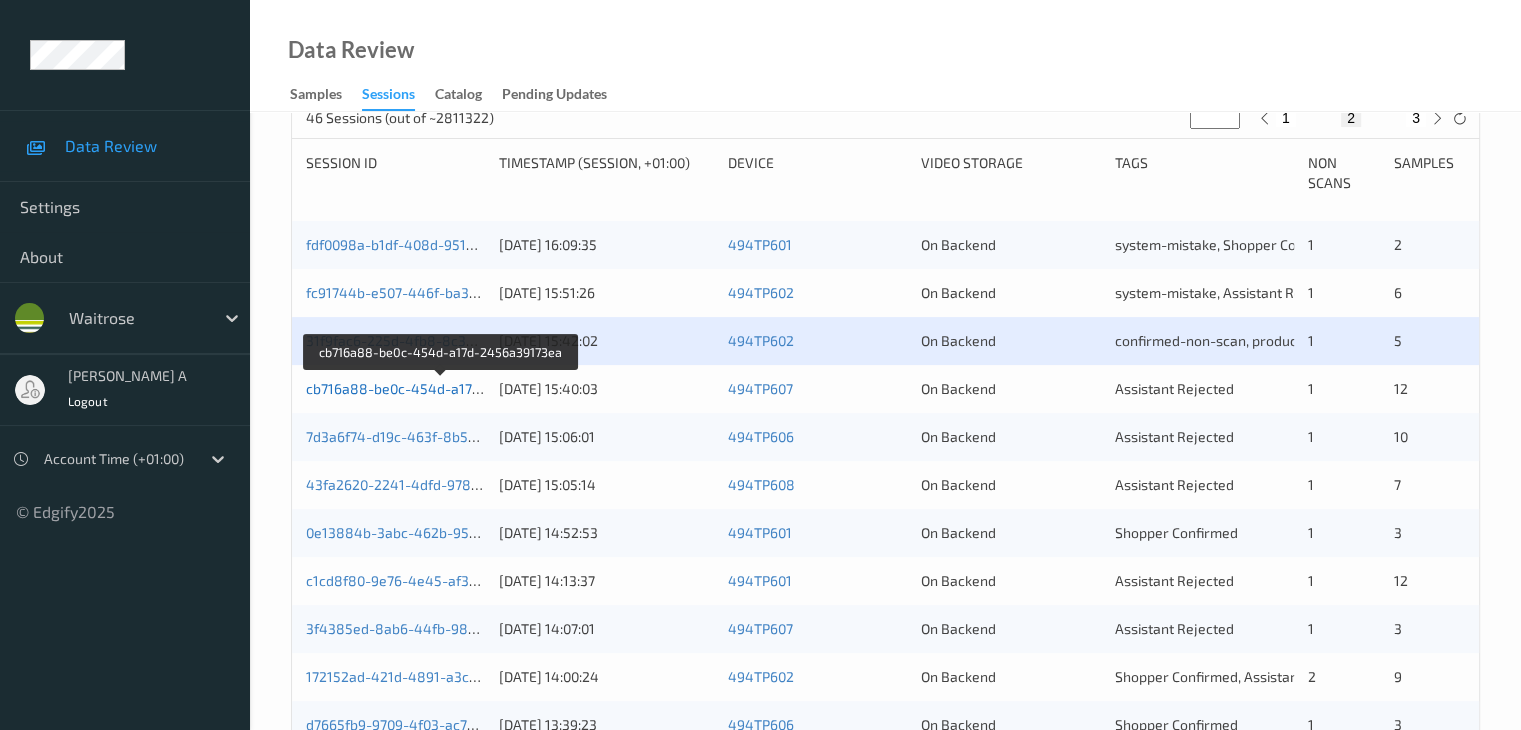 click on "cb716a88-be0c-454d-a17d-2456a39173ea" at bounding box center (443, 388) 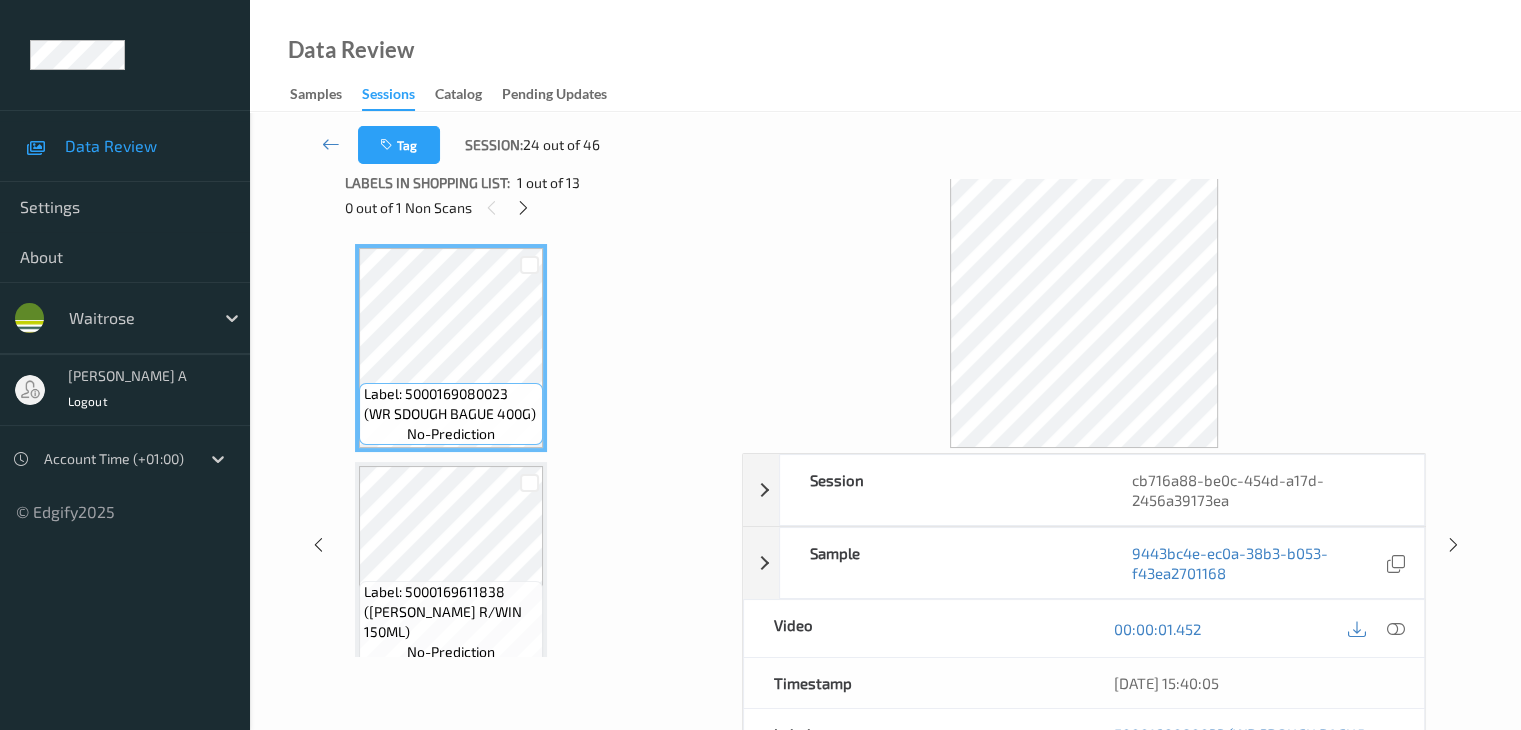 scroll, scrollTop: 0, scrollLeft: 0, axis: both 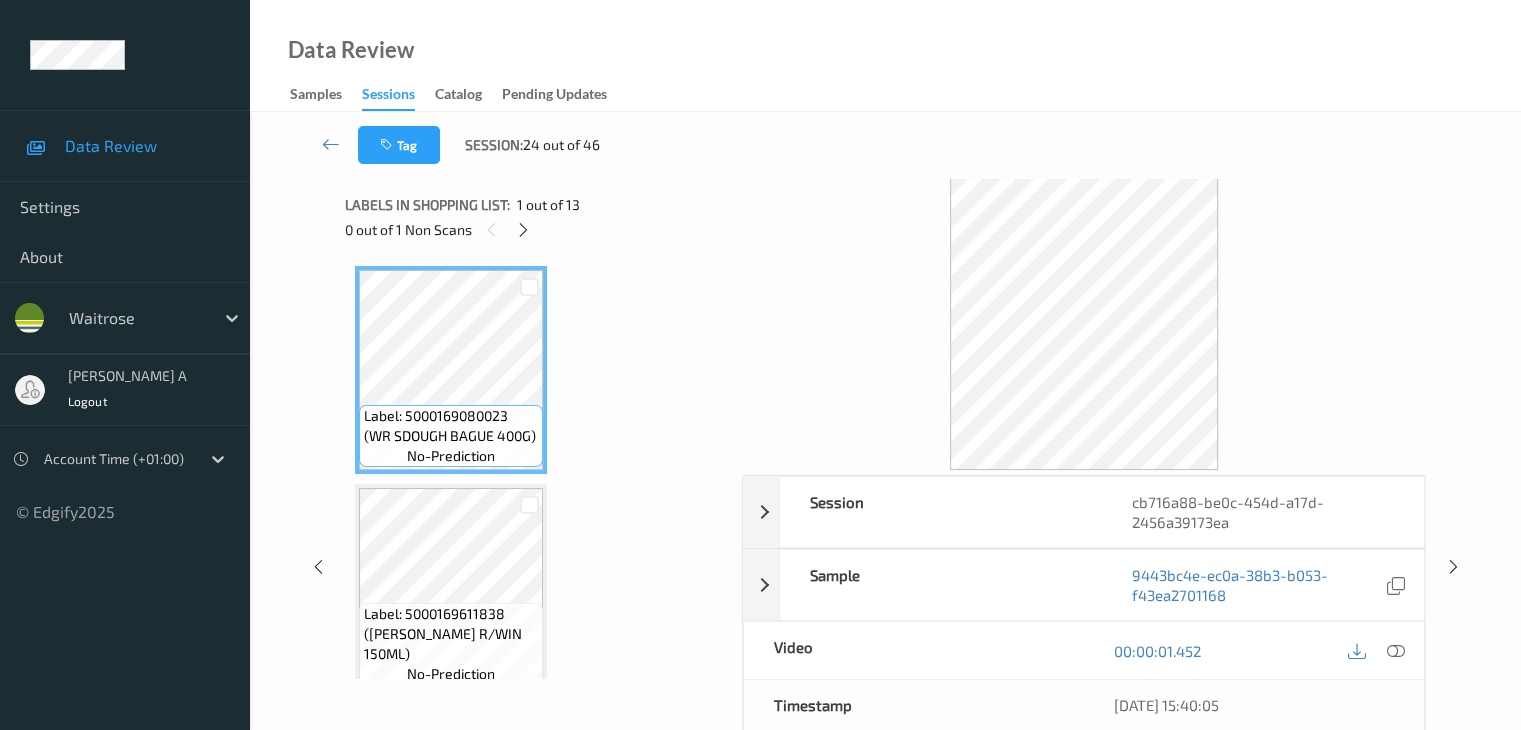 click on "0 out of 1 Non Scans" at bounding box center [536, 229] 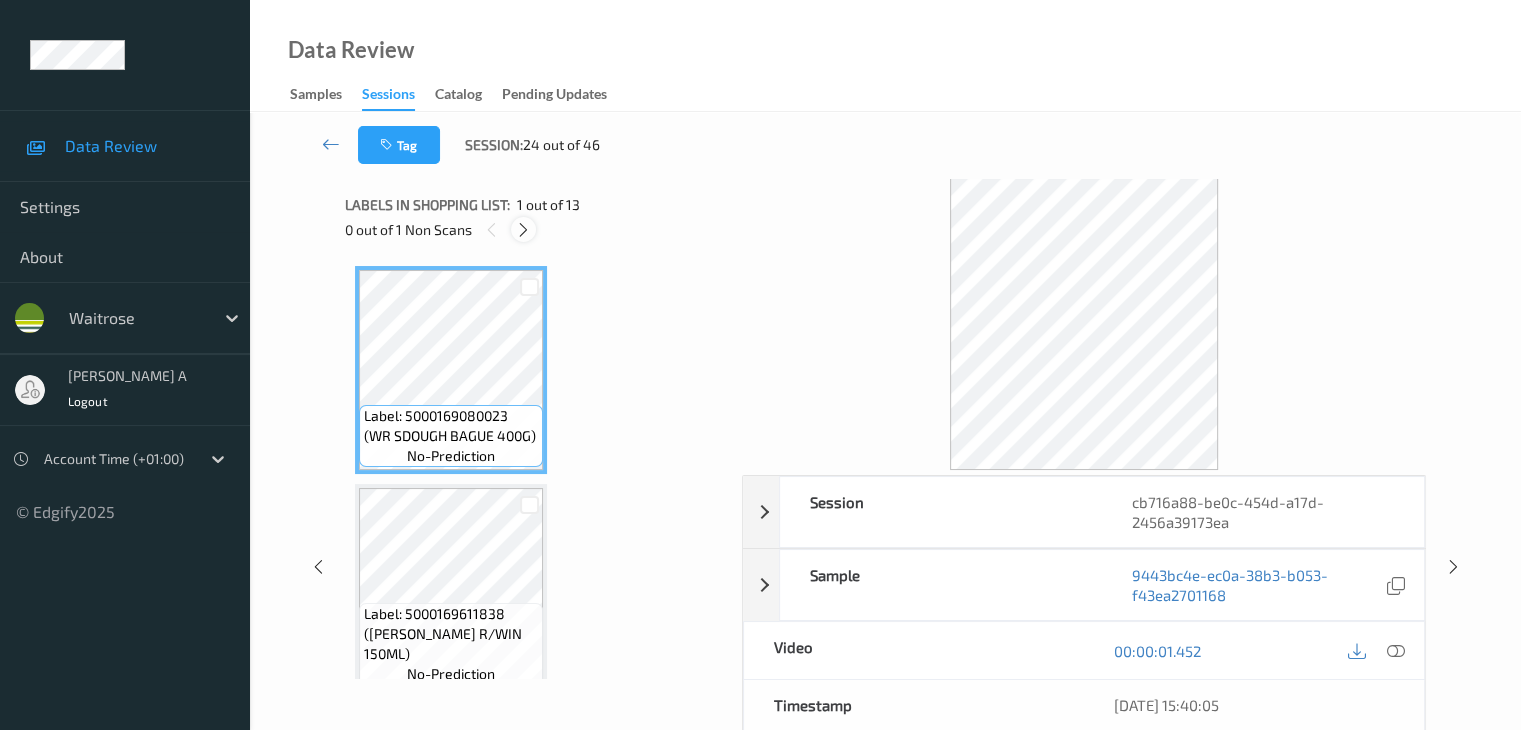 click at bounding box center [523, 230] 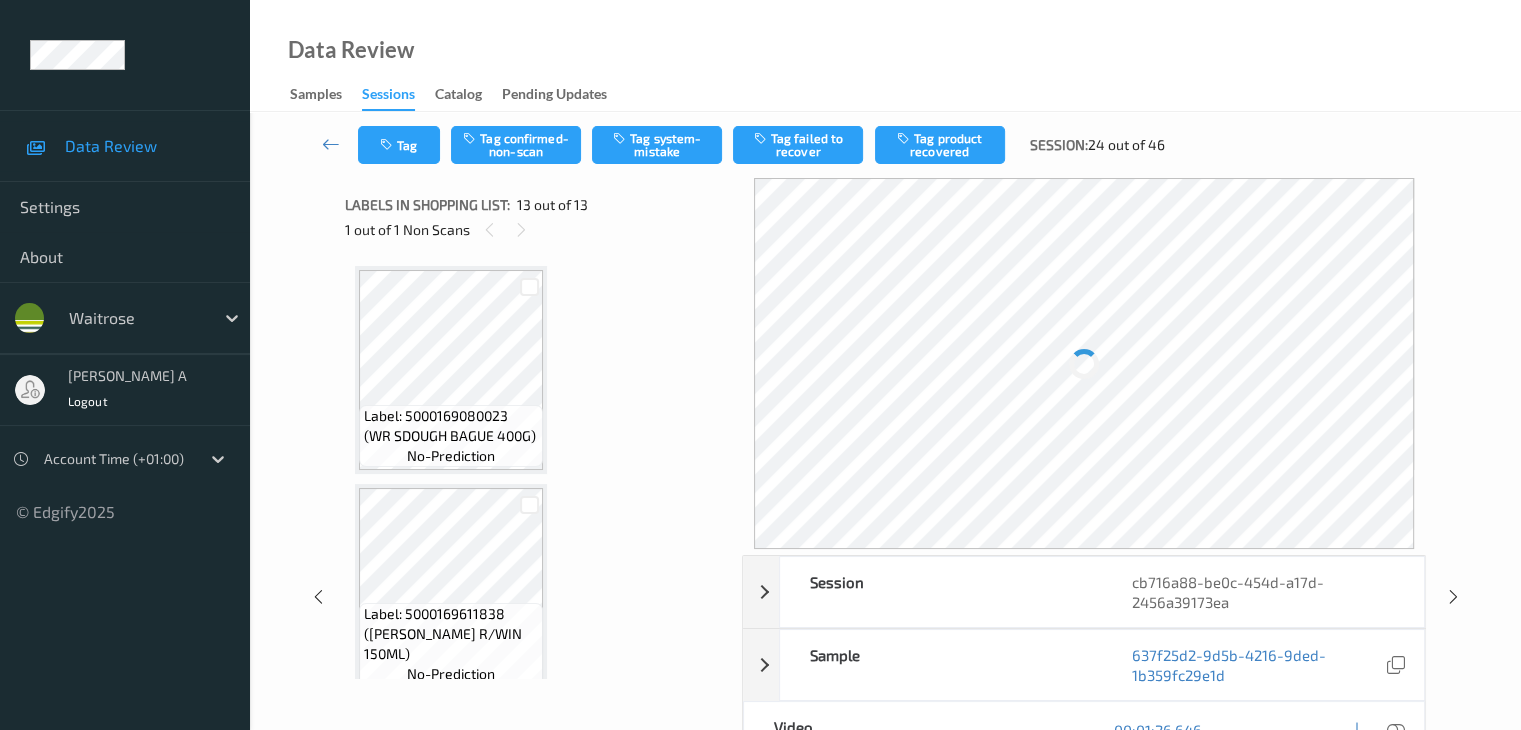scroll, scrollTop: 2408, scrollLeft: 0, axis: vertical 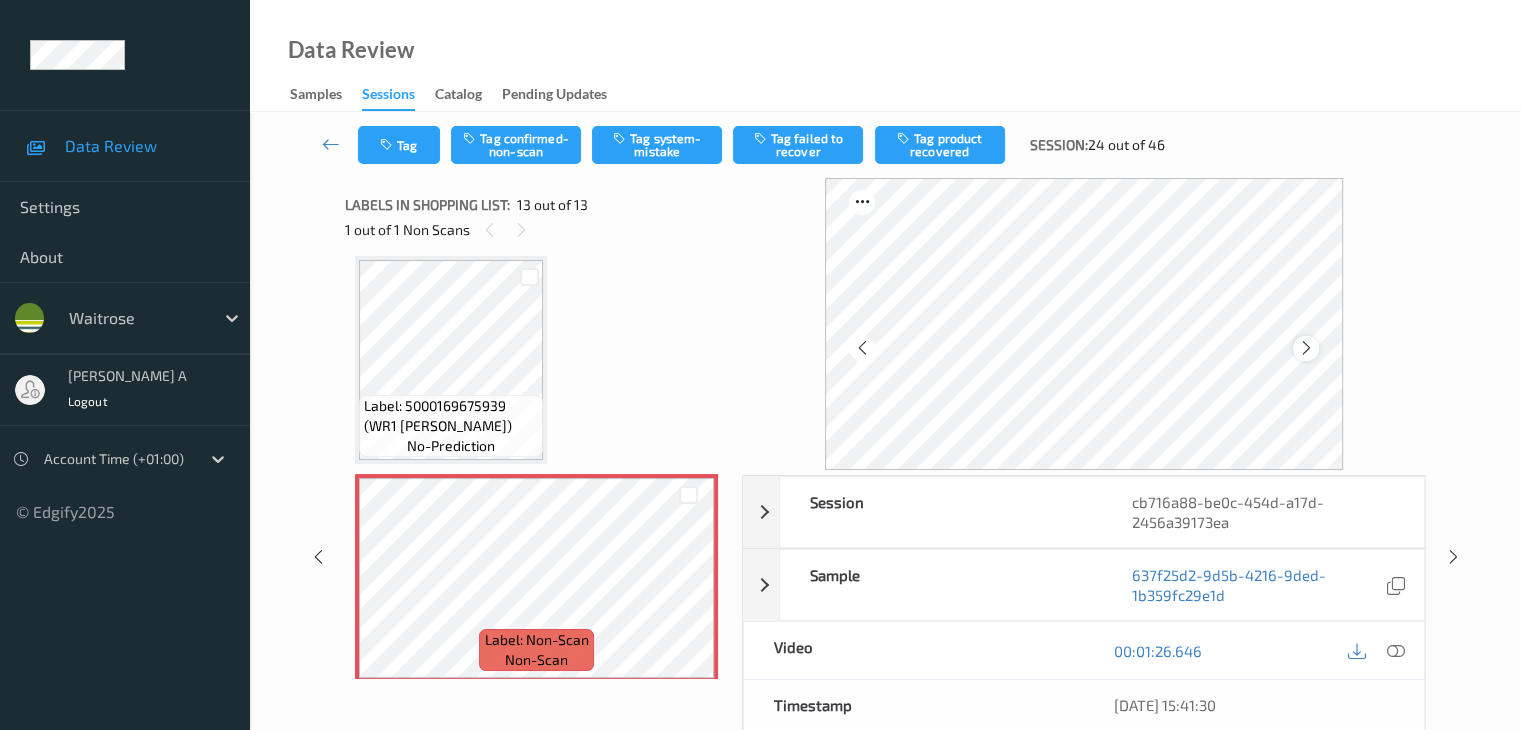 click at bounding box center (1306, 348) 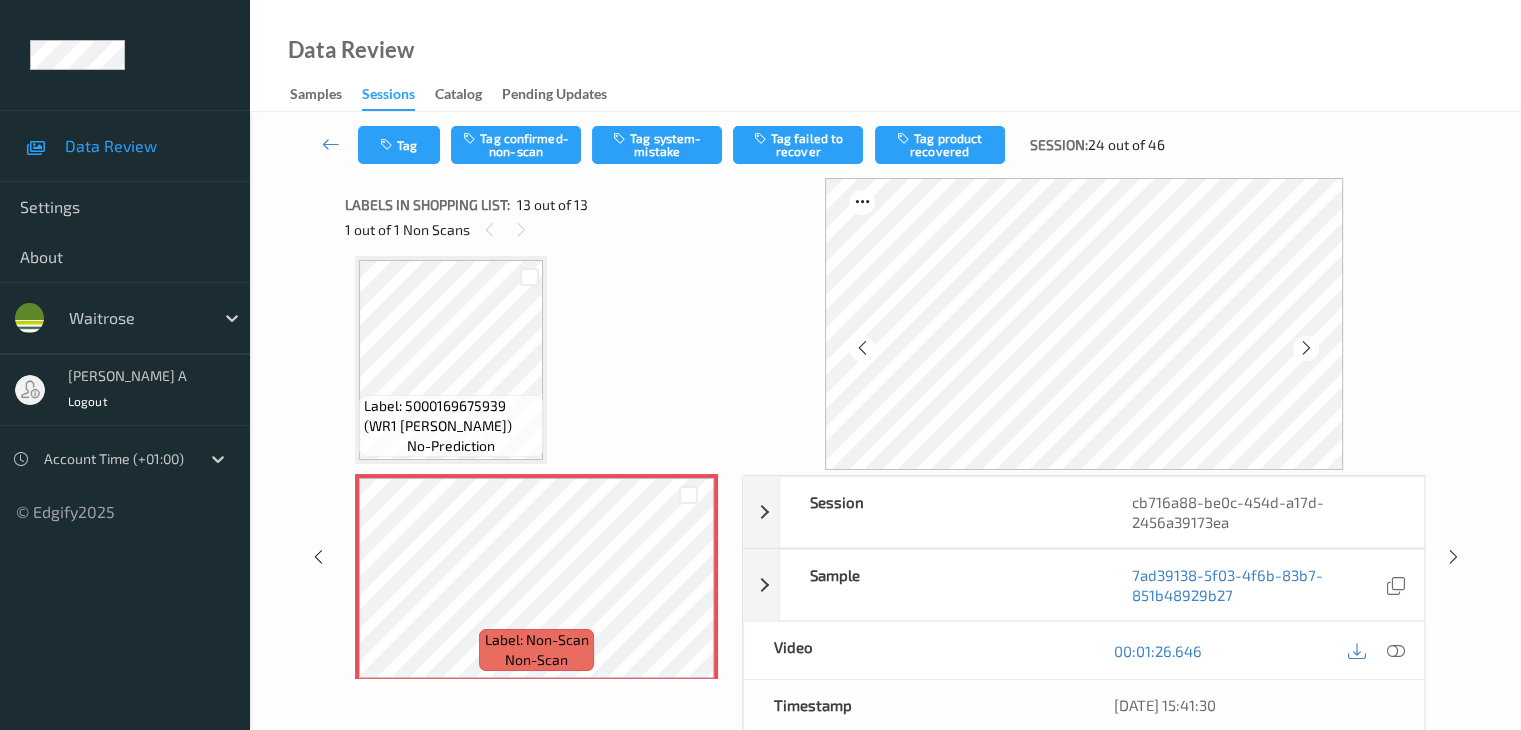 click at bounding box center [1306, 348] 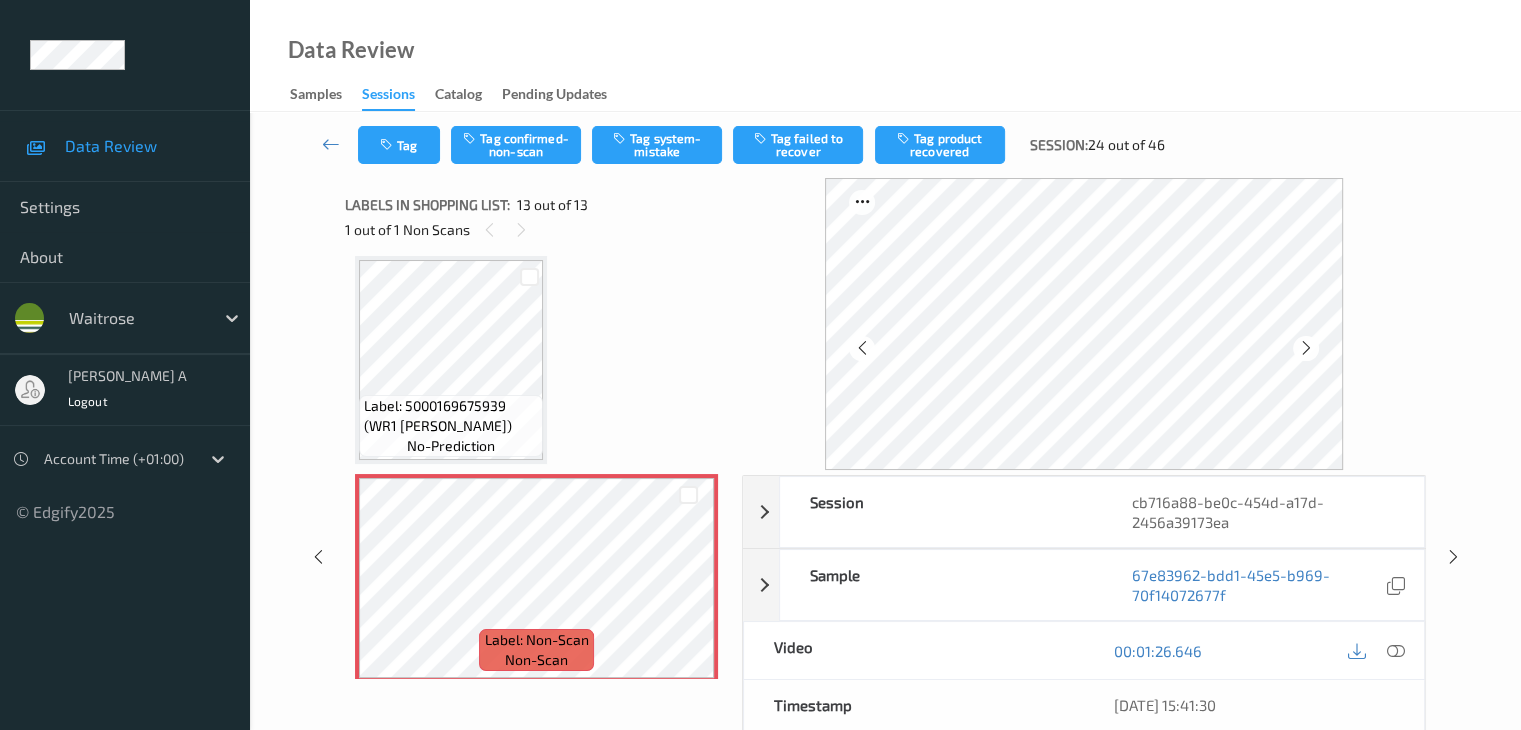 click at bounding box center (1306, 348) 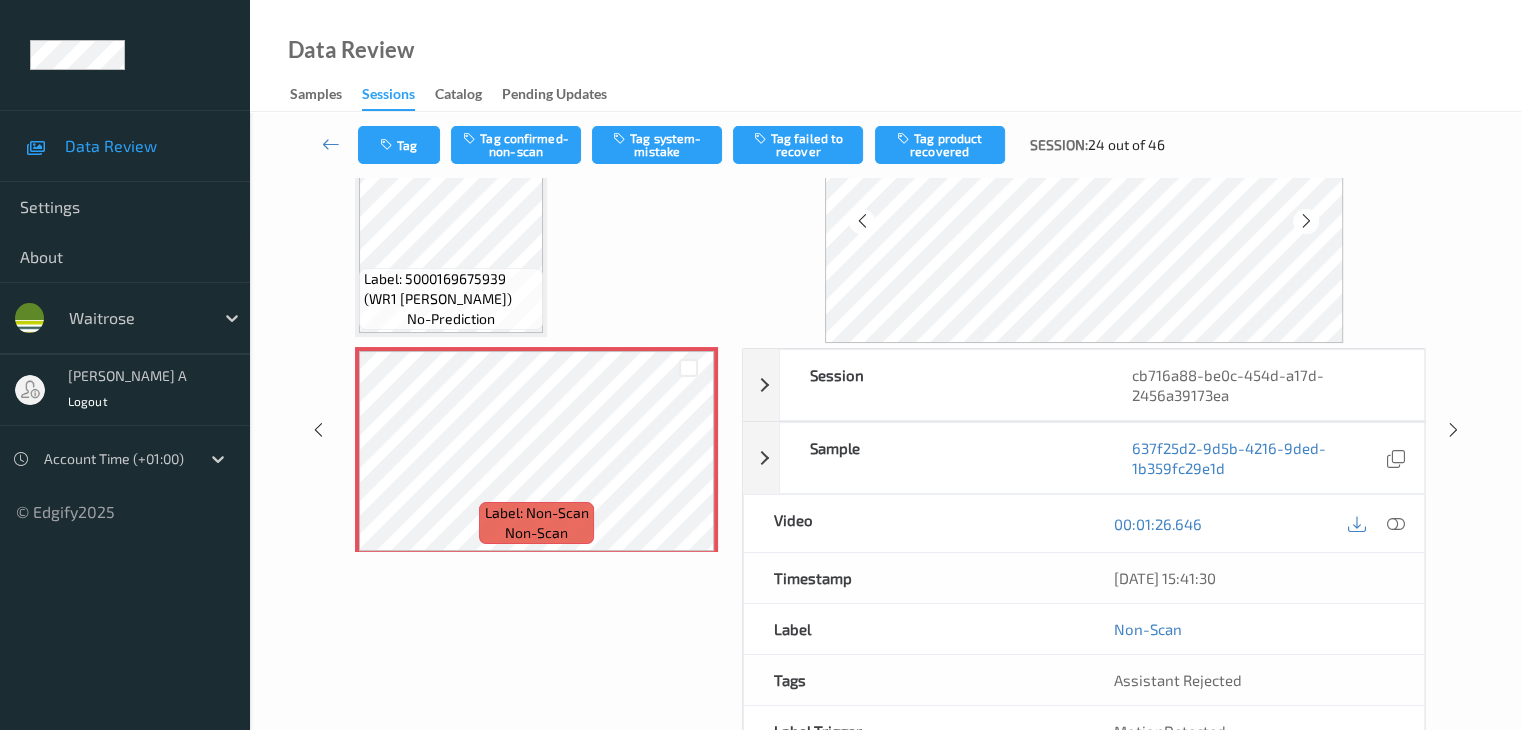 scroll, scrollTop: 200, scrollLeft: 0, axis: vertical 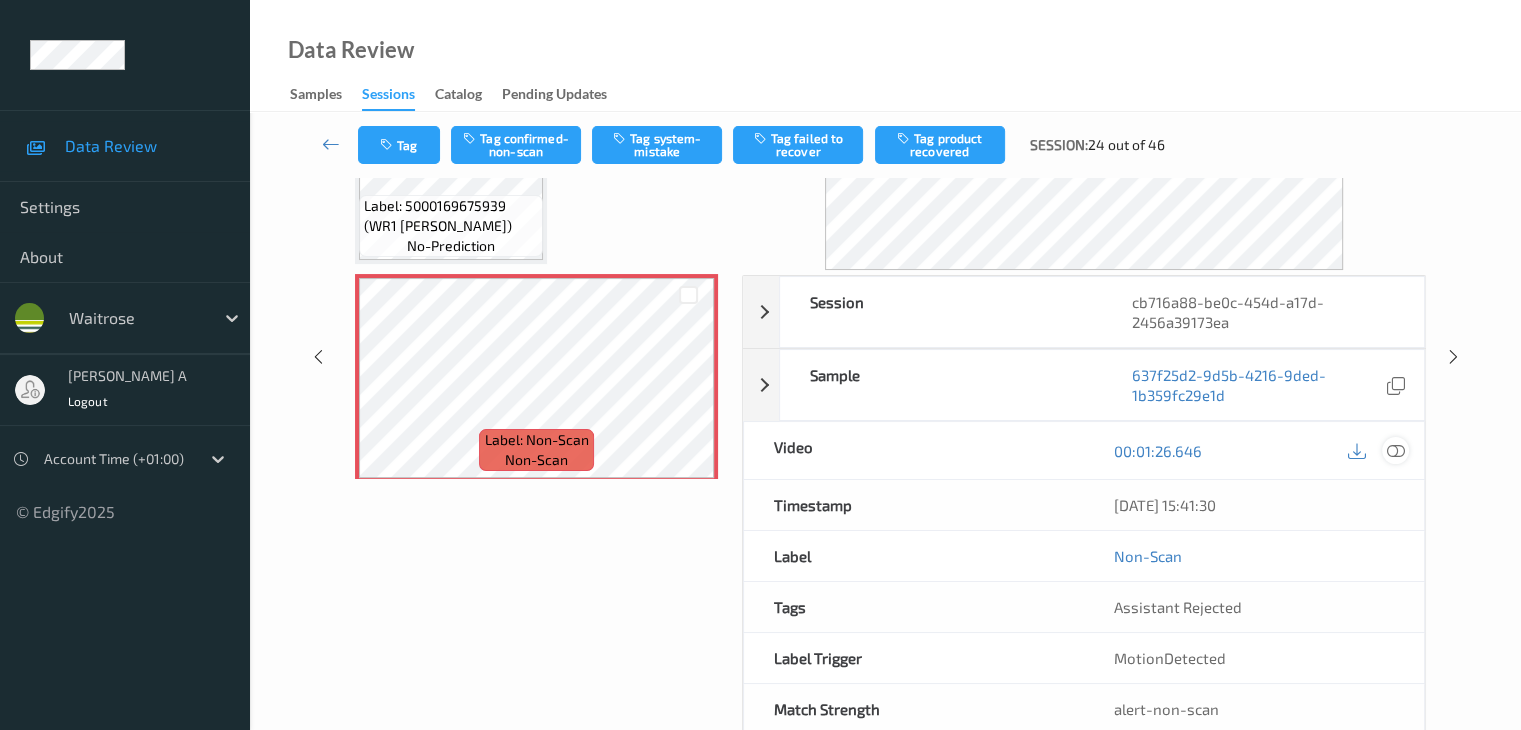 click at bounding box center [1395, 451] 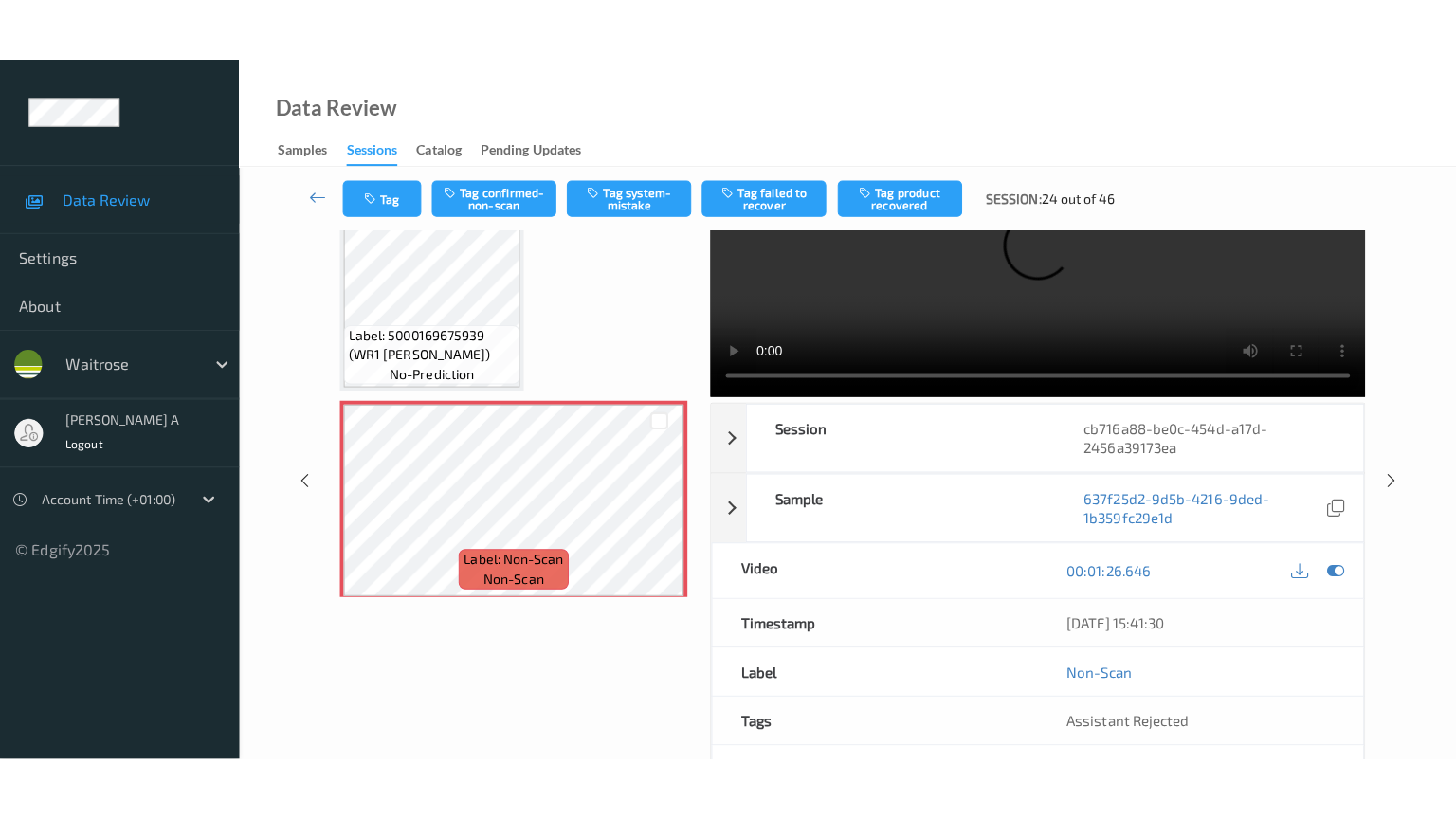 scroll, scrollTop: 0, scrollLeft: 0, axis: both 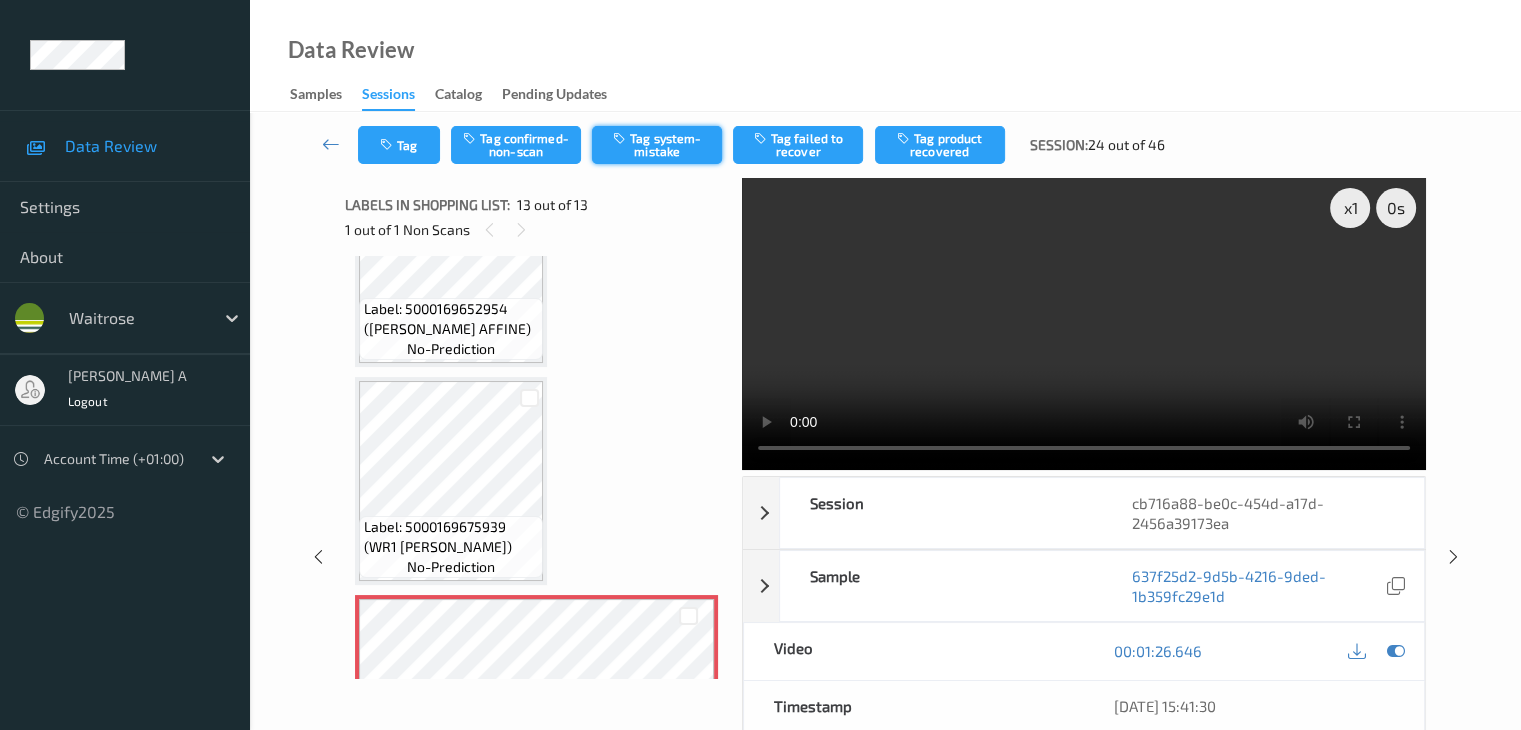 click on "Tag   system-mistake" at bounding box center [657, 145] 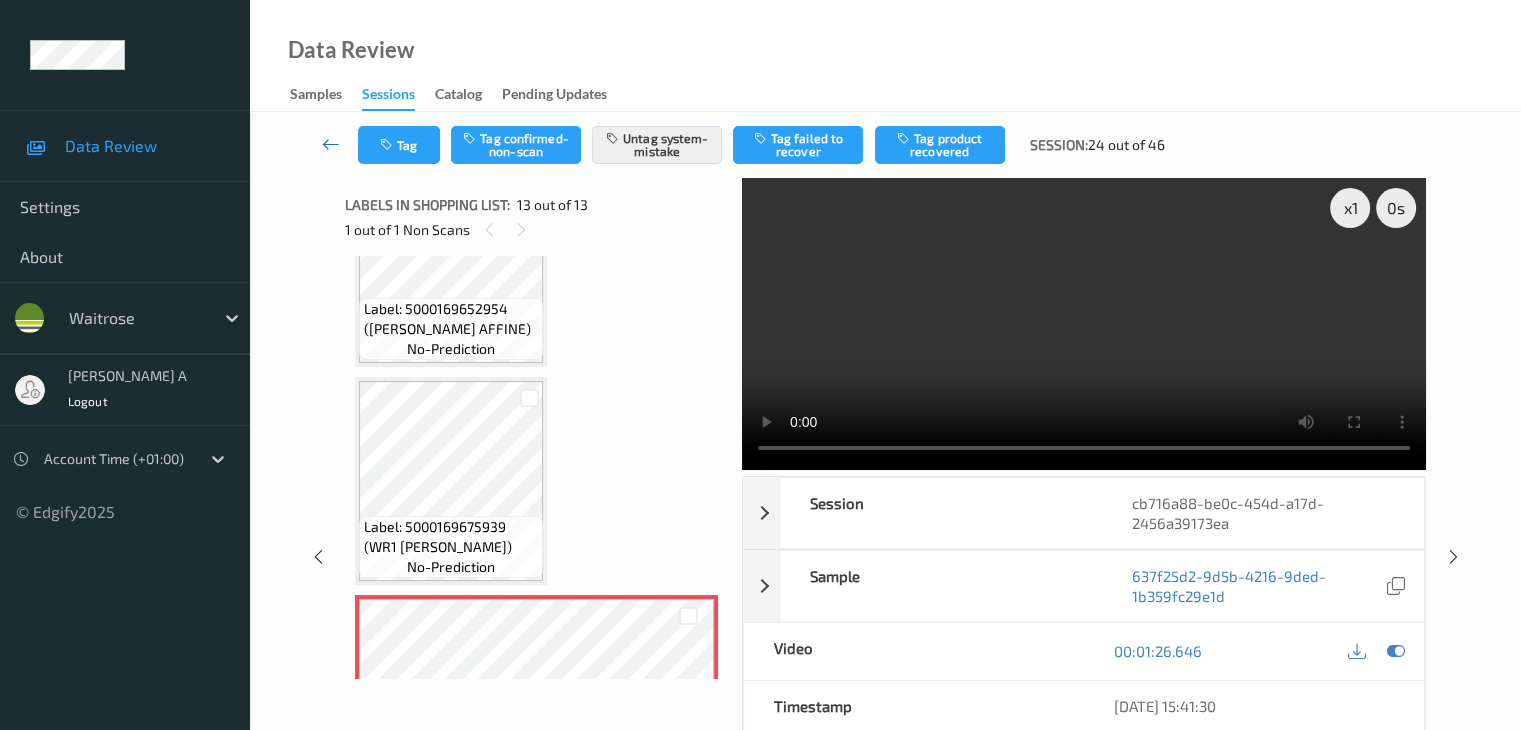 click at bounding box center [331, 144] 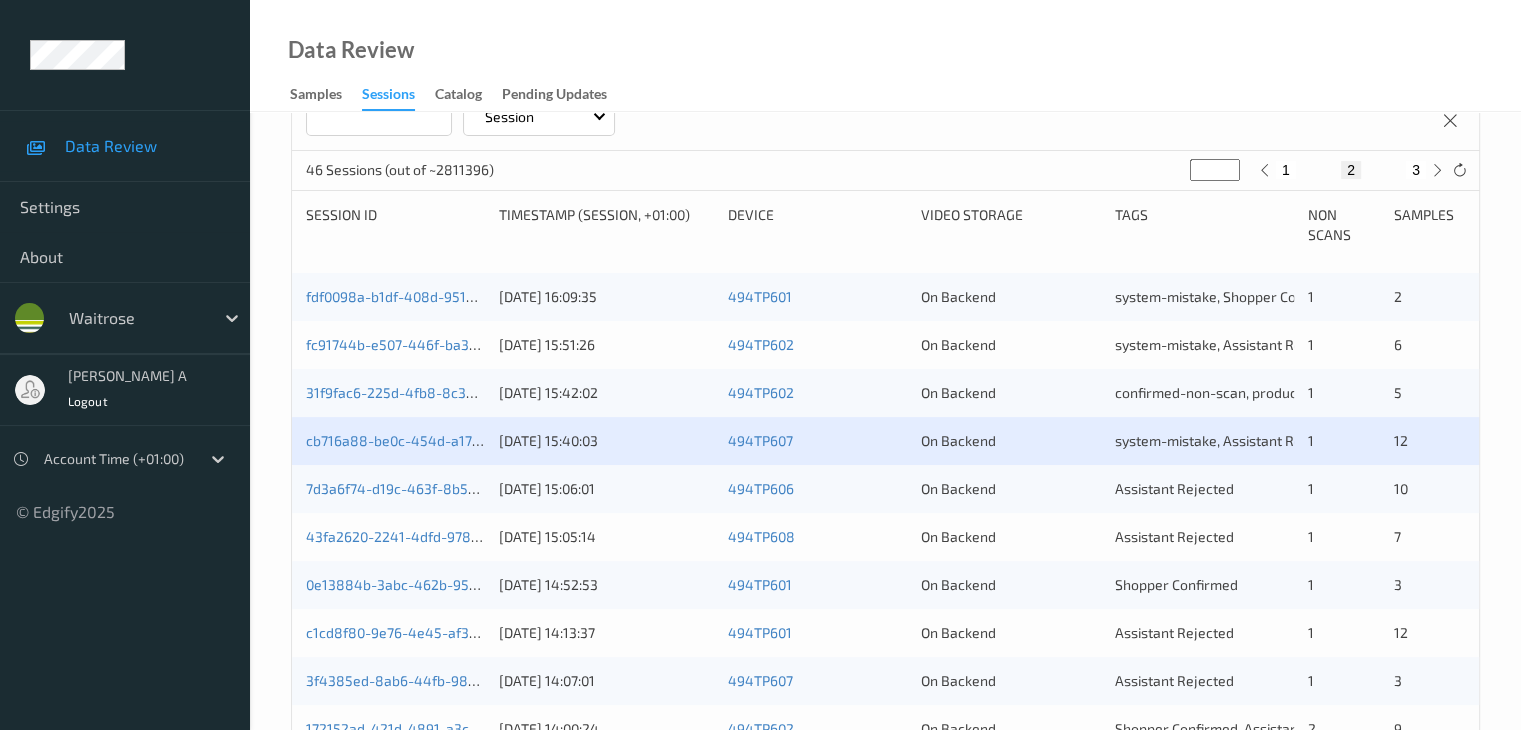 scroll, scrollTop: 400, scrollLeft: 0, axis: vertical 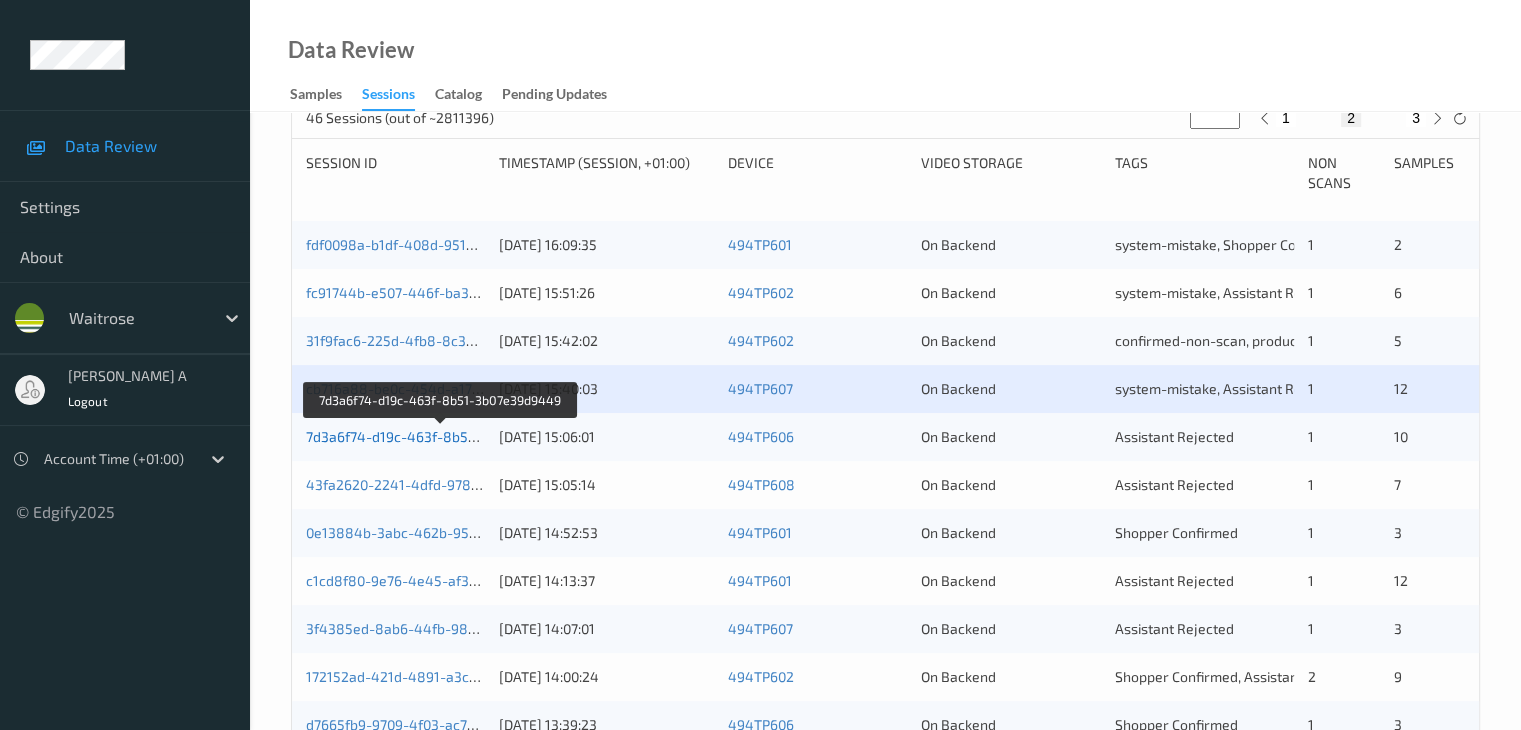 click on "7d3a6f74-d19c-463f-8b51-3b07e39d9449" at bounding box center (441, 436) 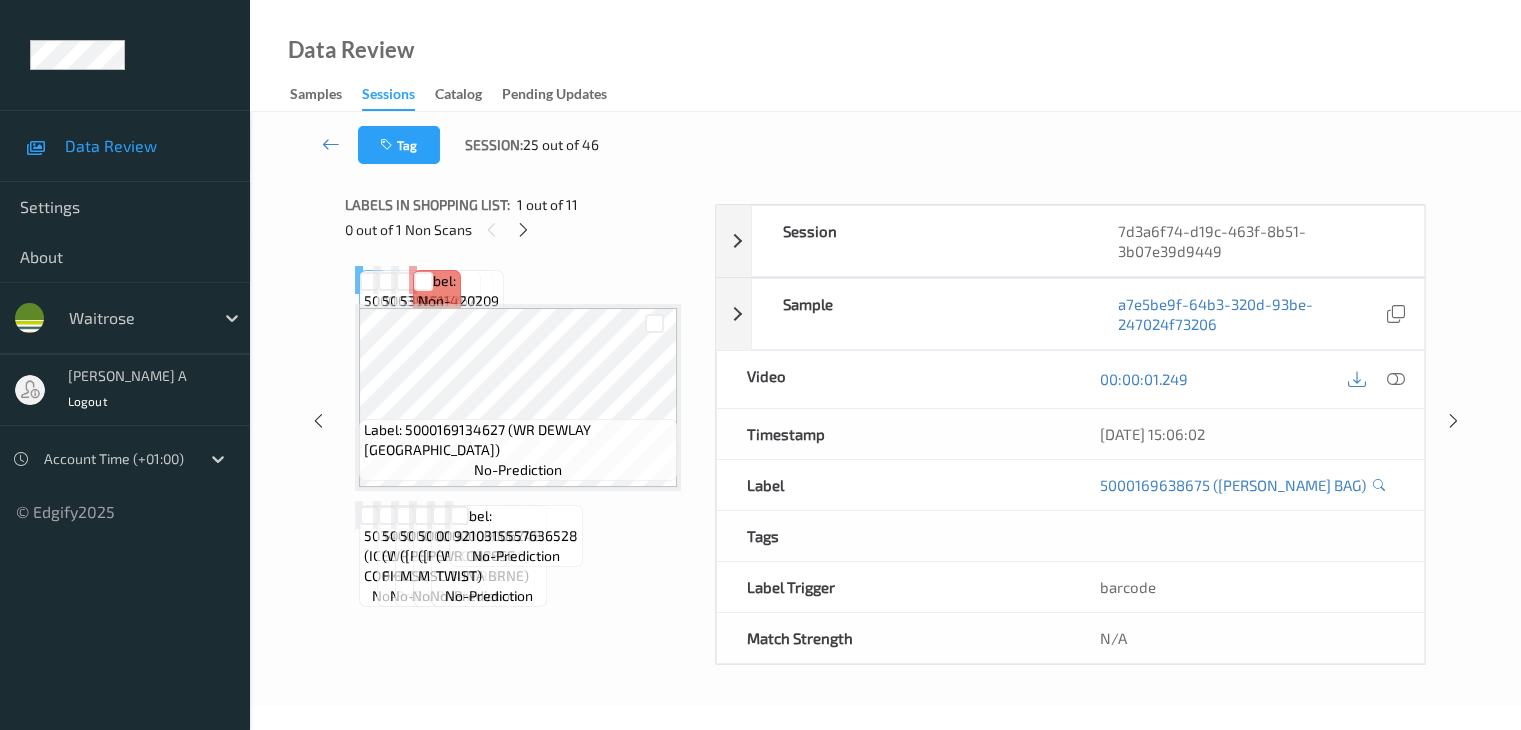 scroll, scrollTop: 244, scrollLeft: 0, axis: vertical 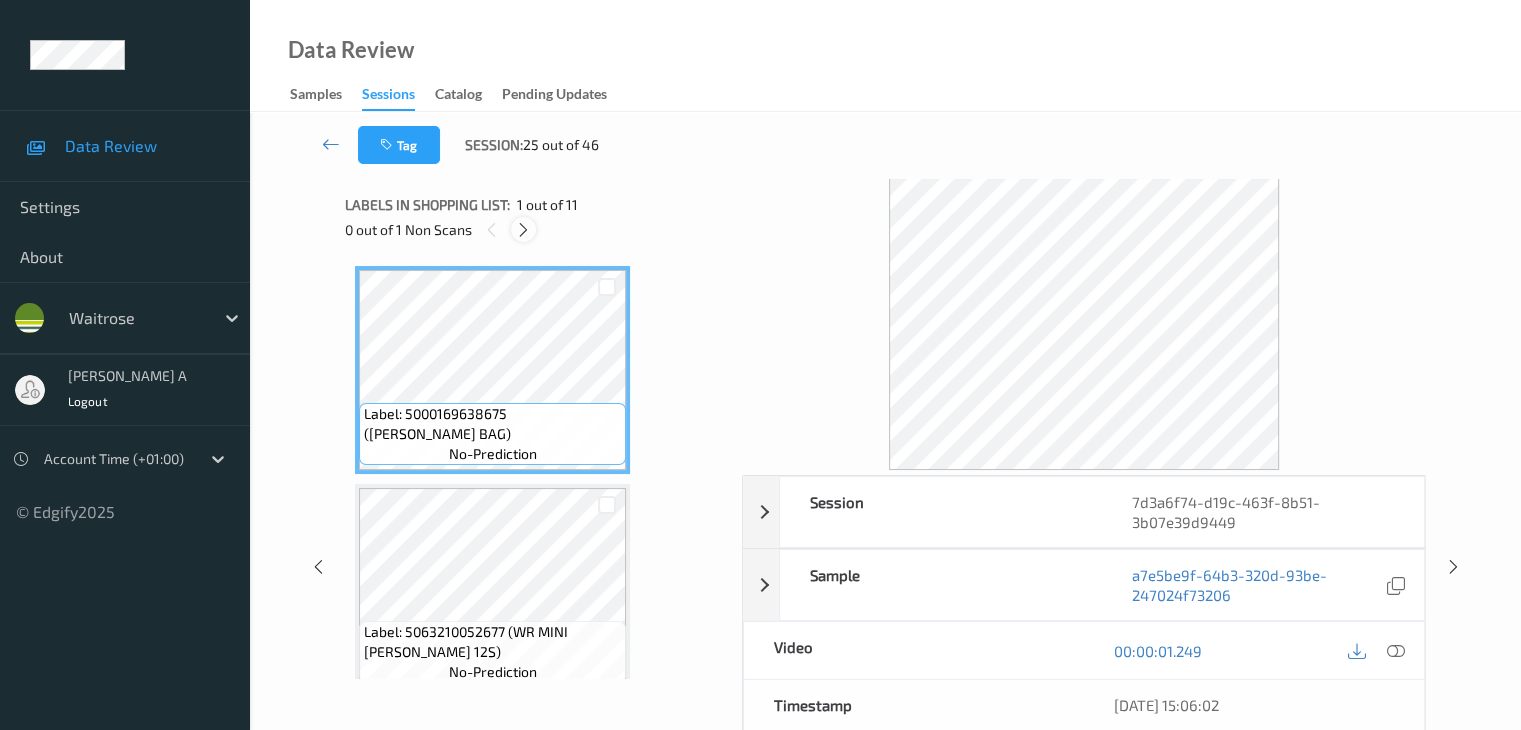 click at bounding box center [523, 230] 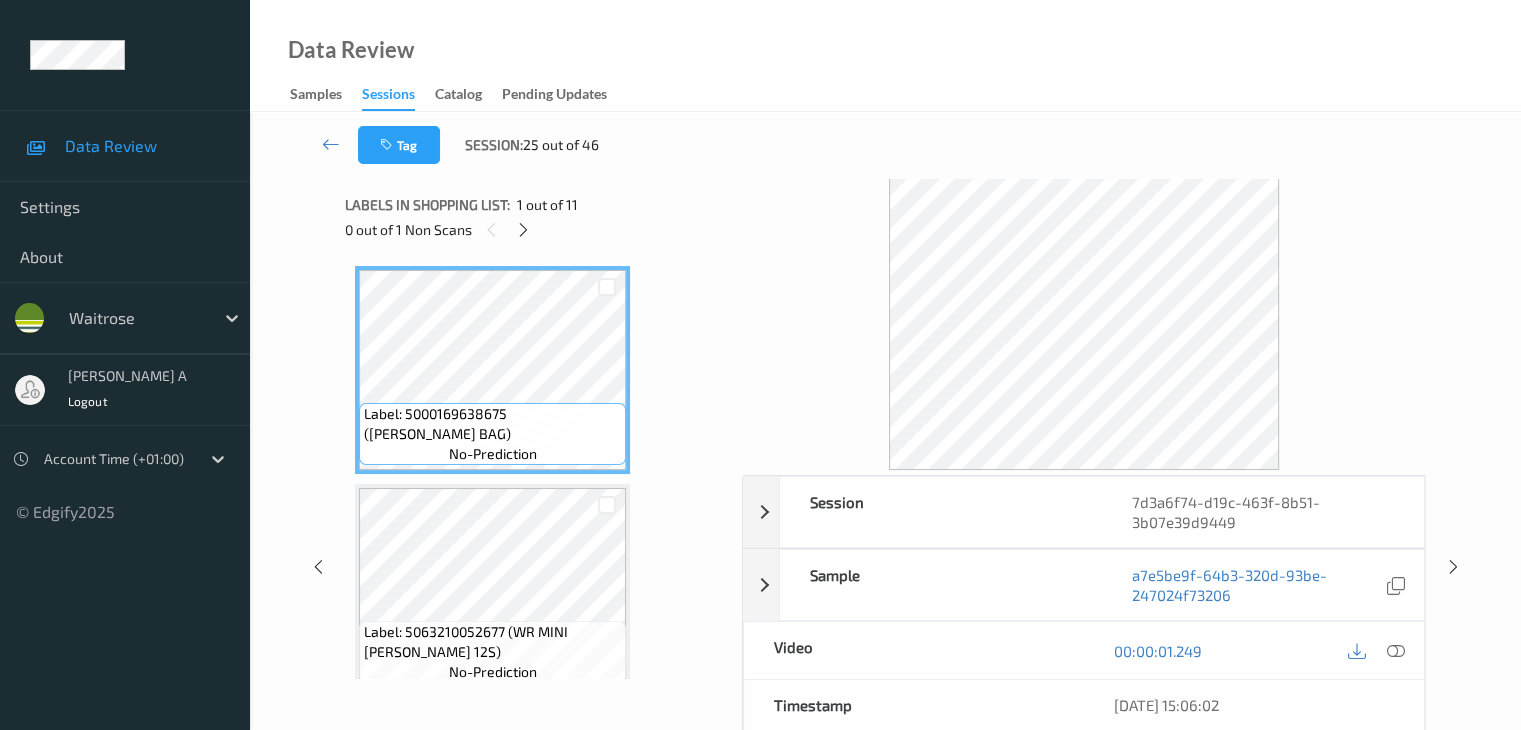 scroll, scrollTop: 446, scrollLeft: 0, axis: vertical 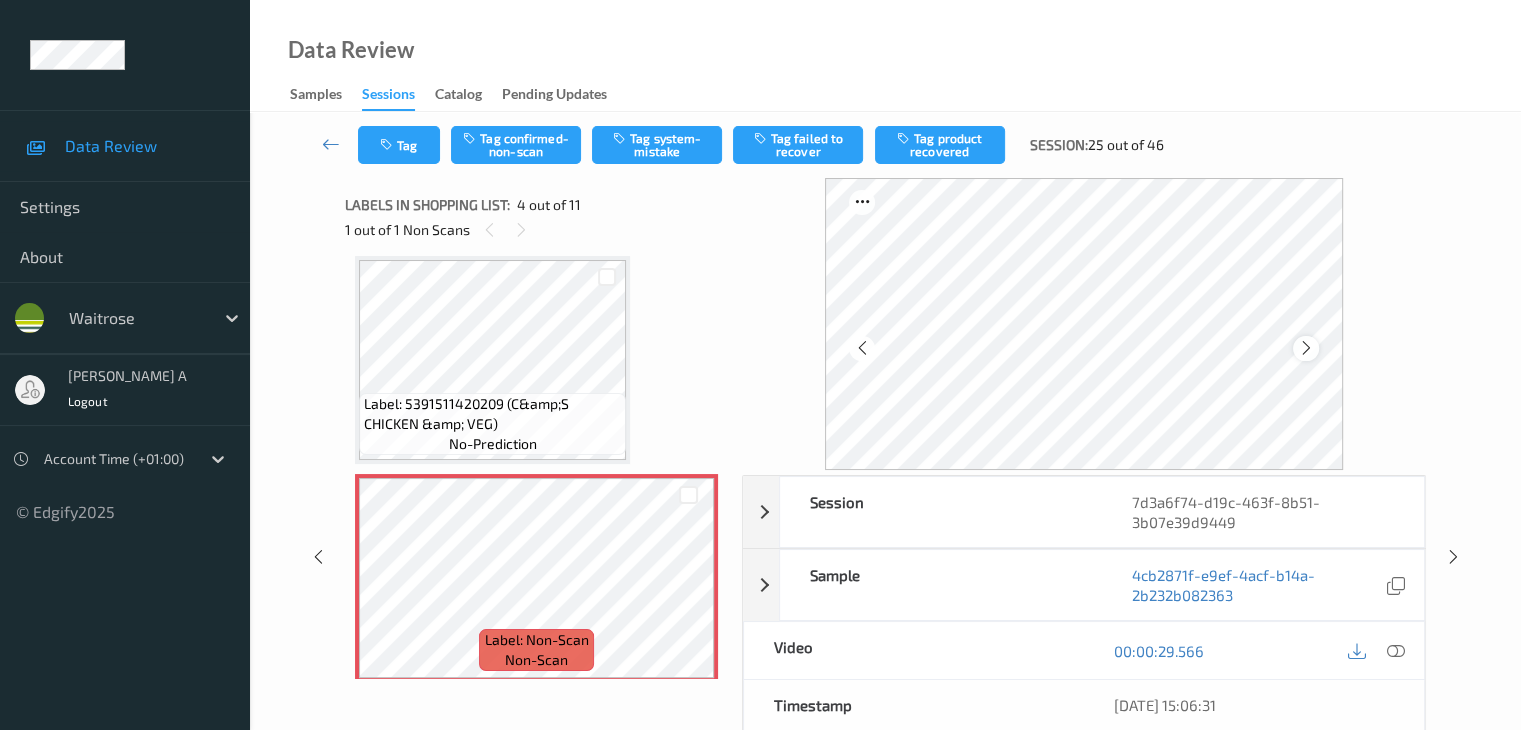 click at bounding box center (1306, 348) 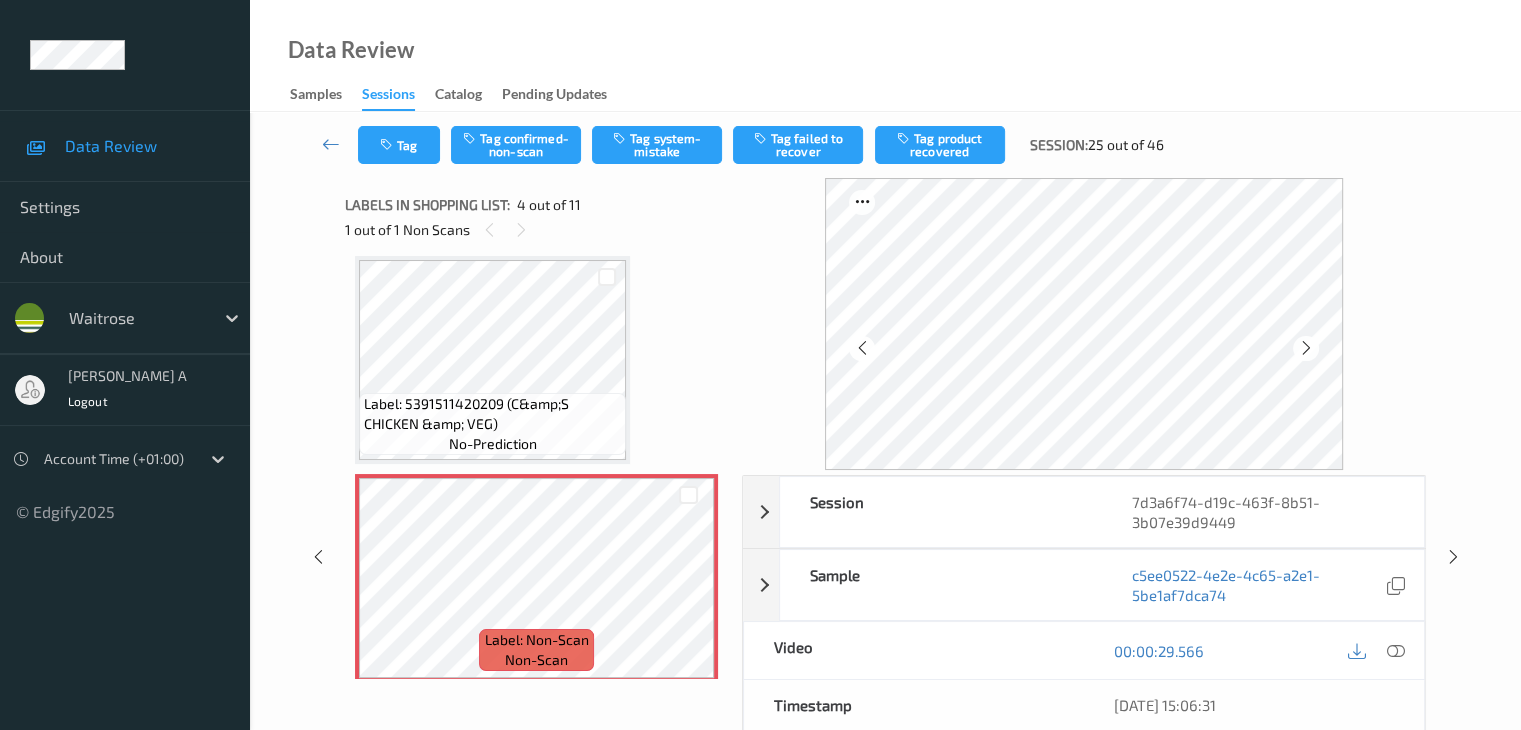 click at bounding box center (1306, 348) 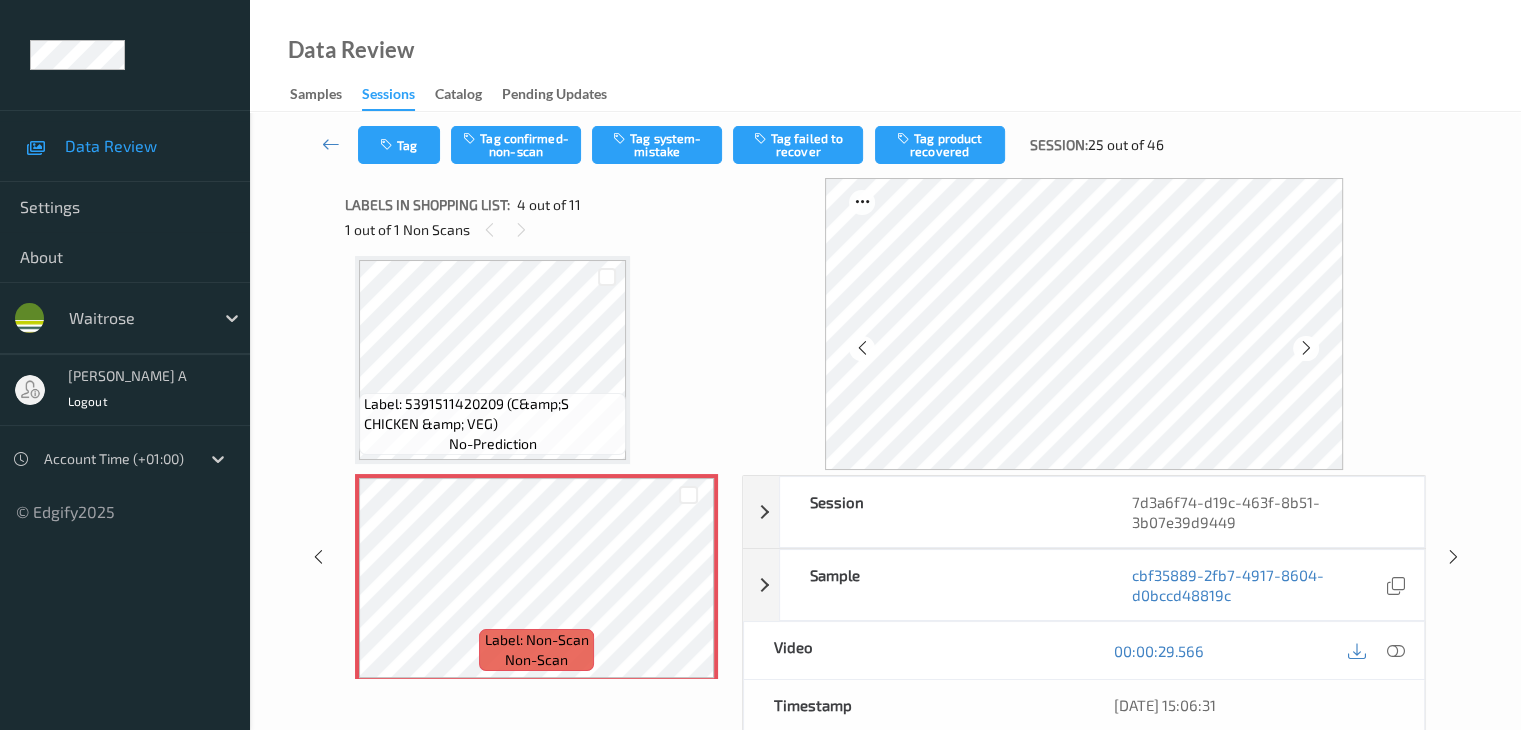 click at bounding box center (1306, 348) 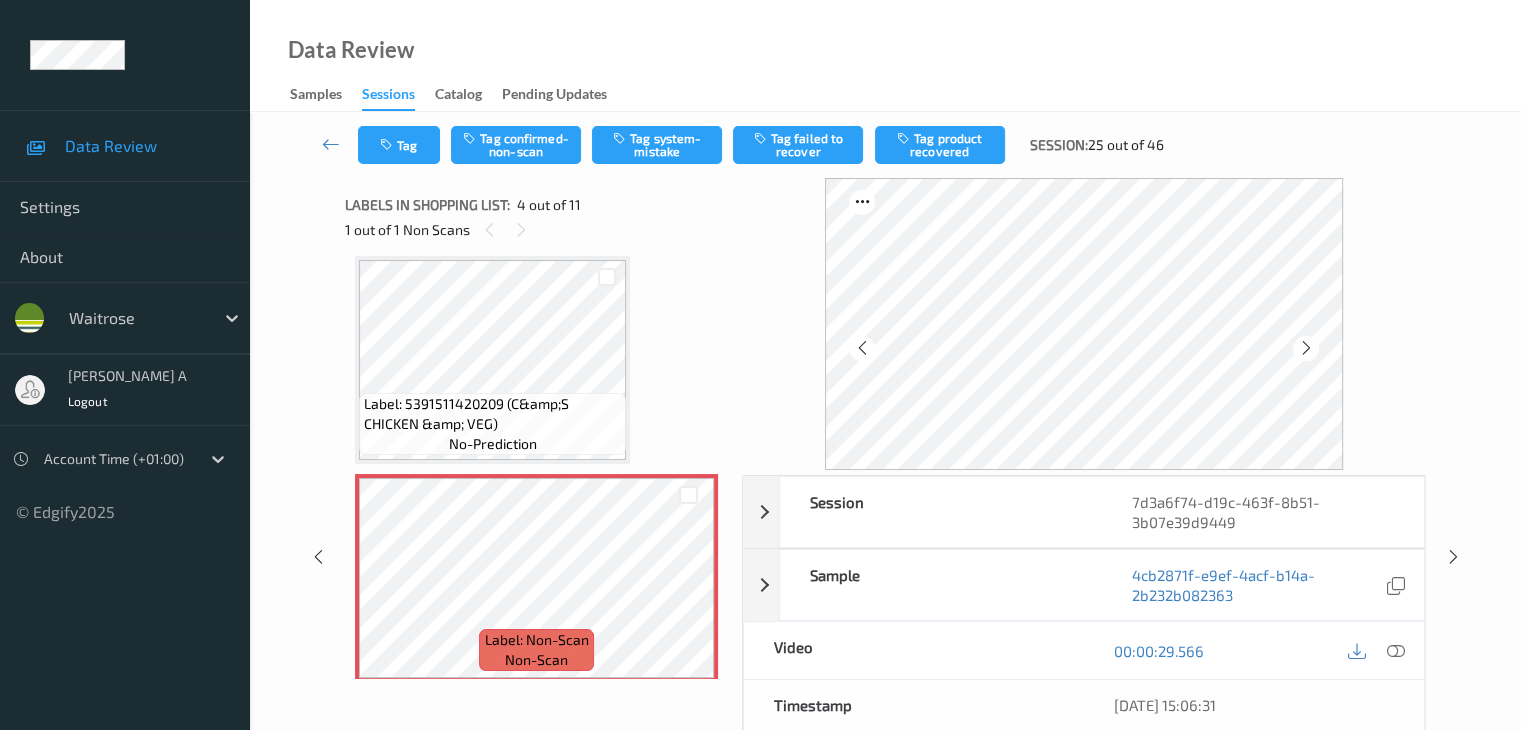 click at bounding box center [1306, 348] 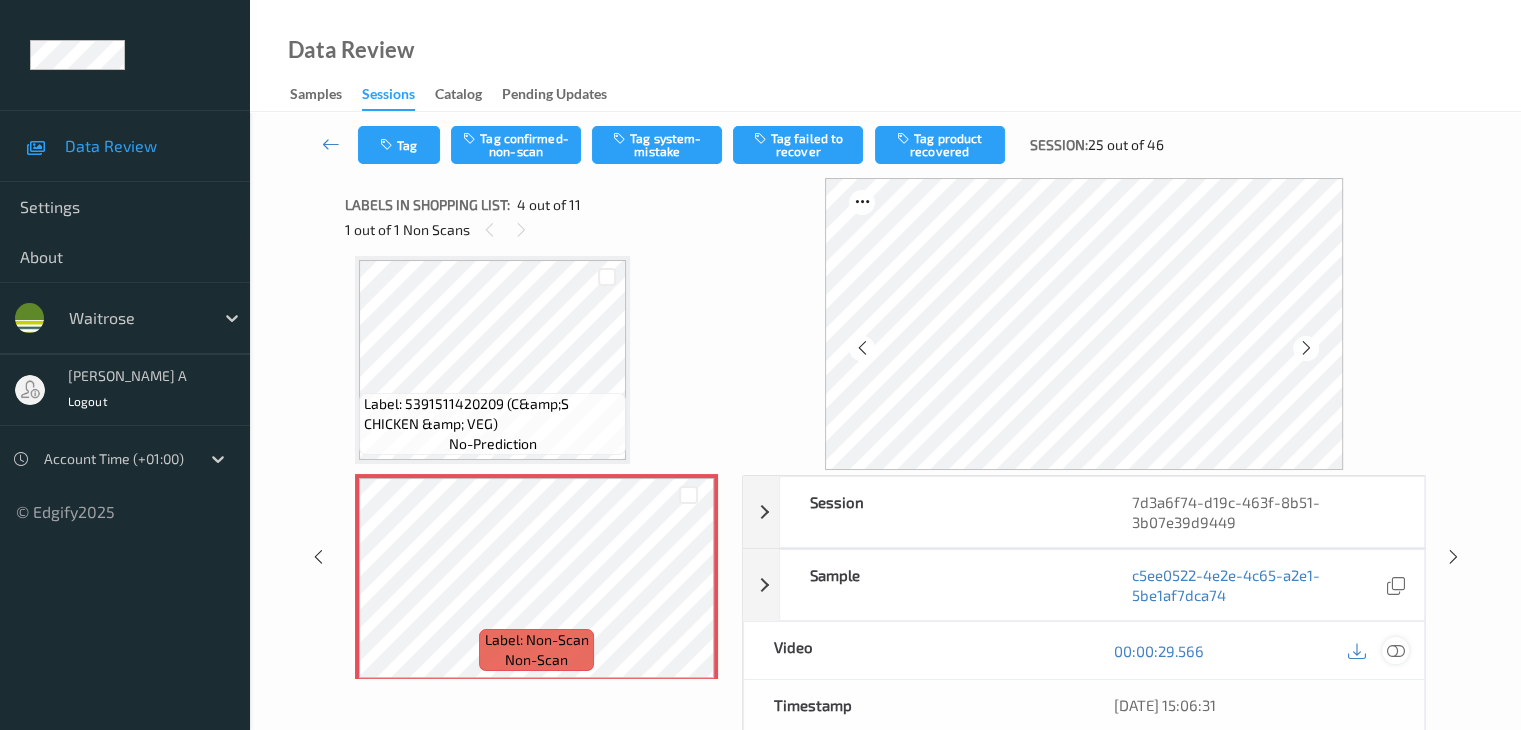 click at bounding box center [1395, 651] 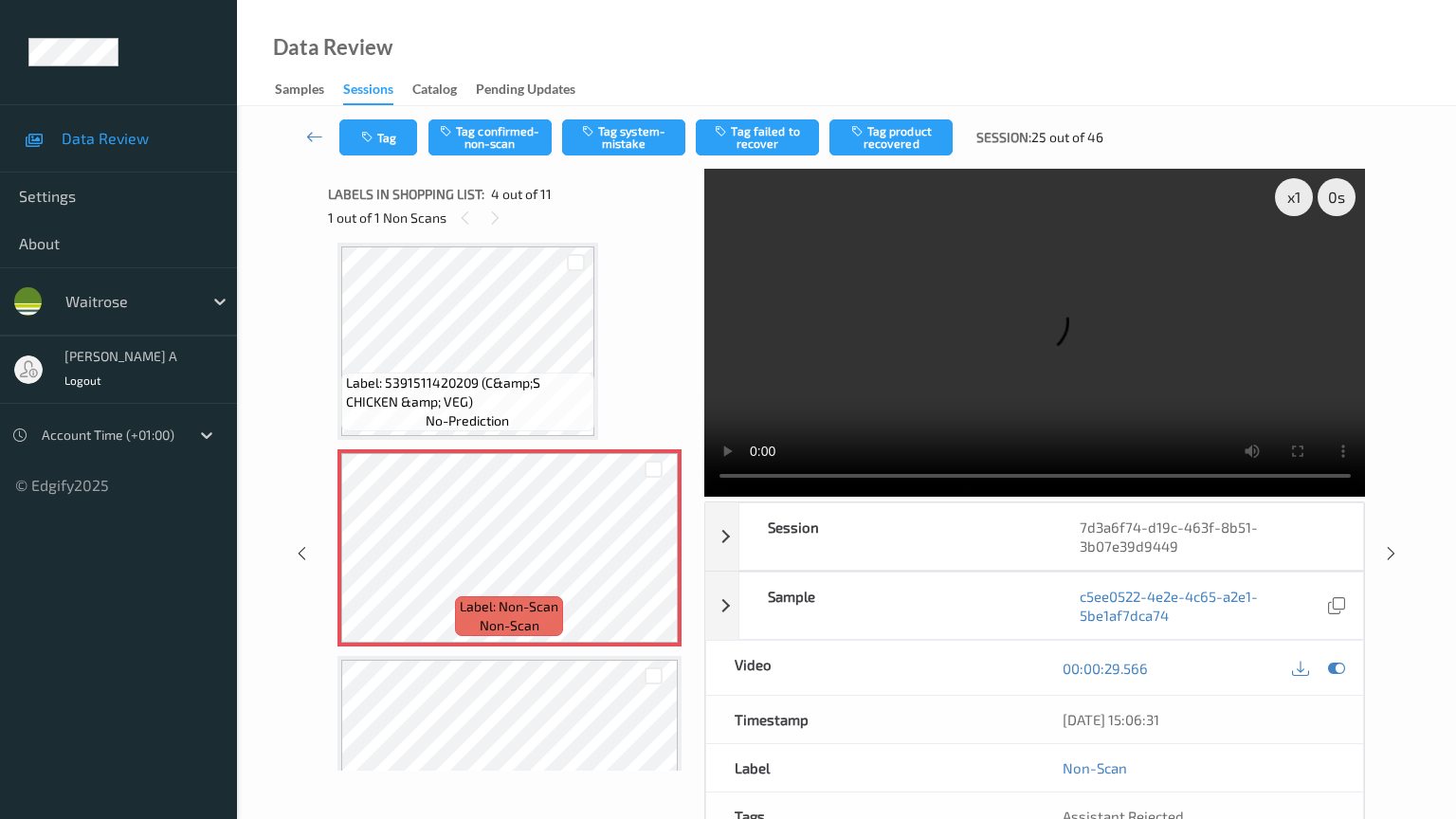 type 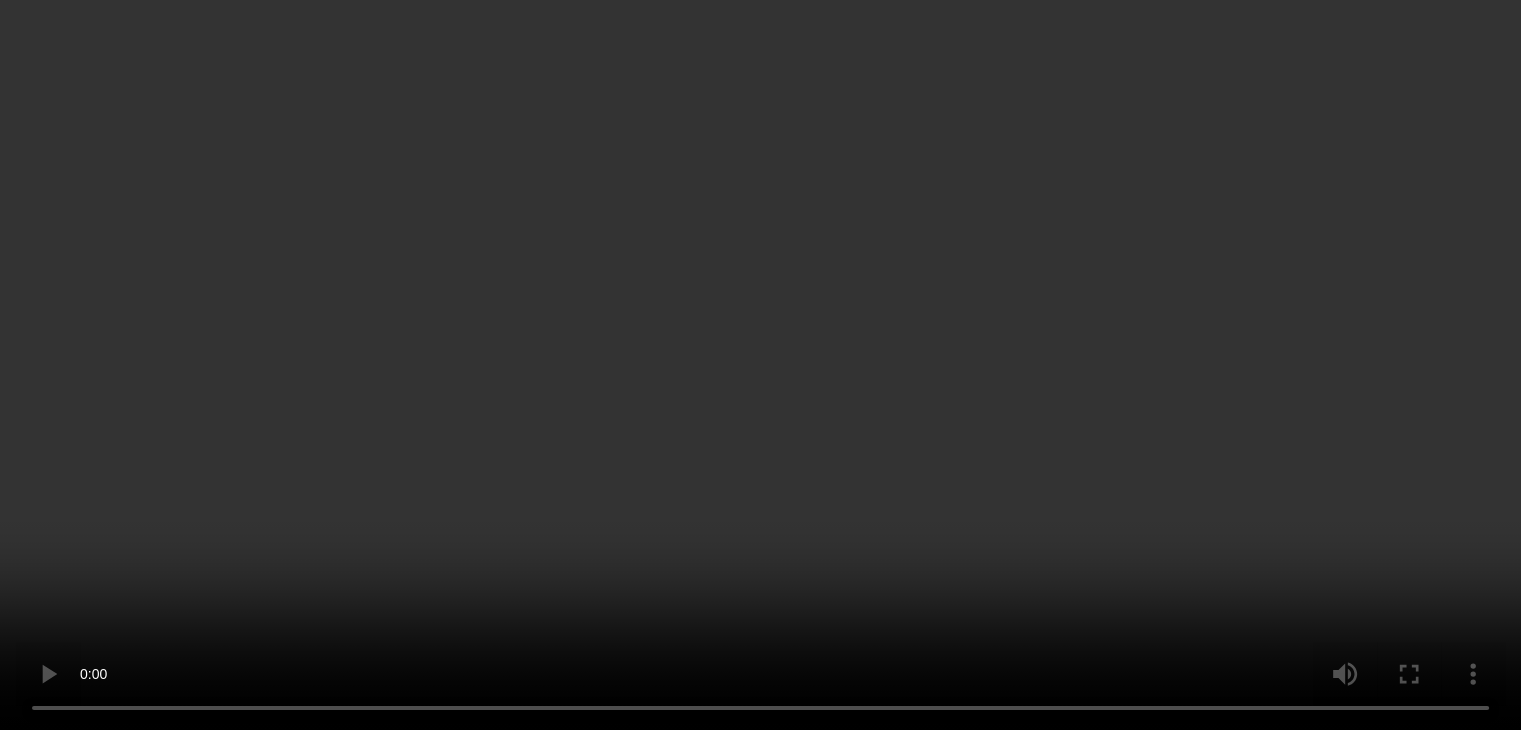 scroll, scrollTop: 846, scrollLeft: 0, axis: vertical 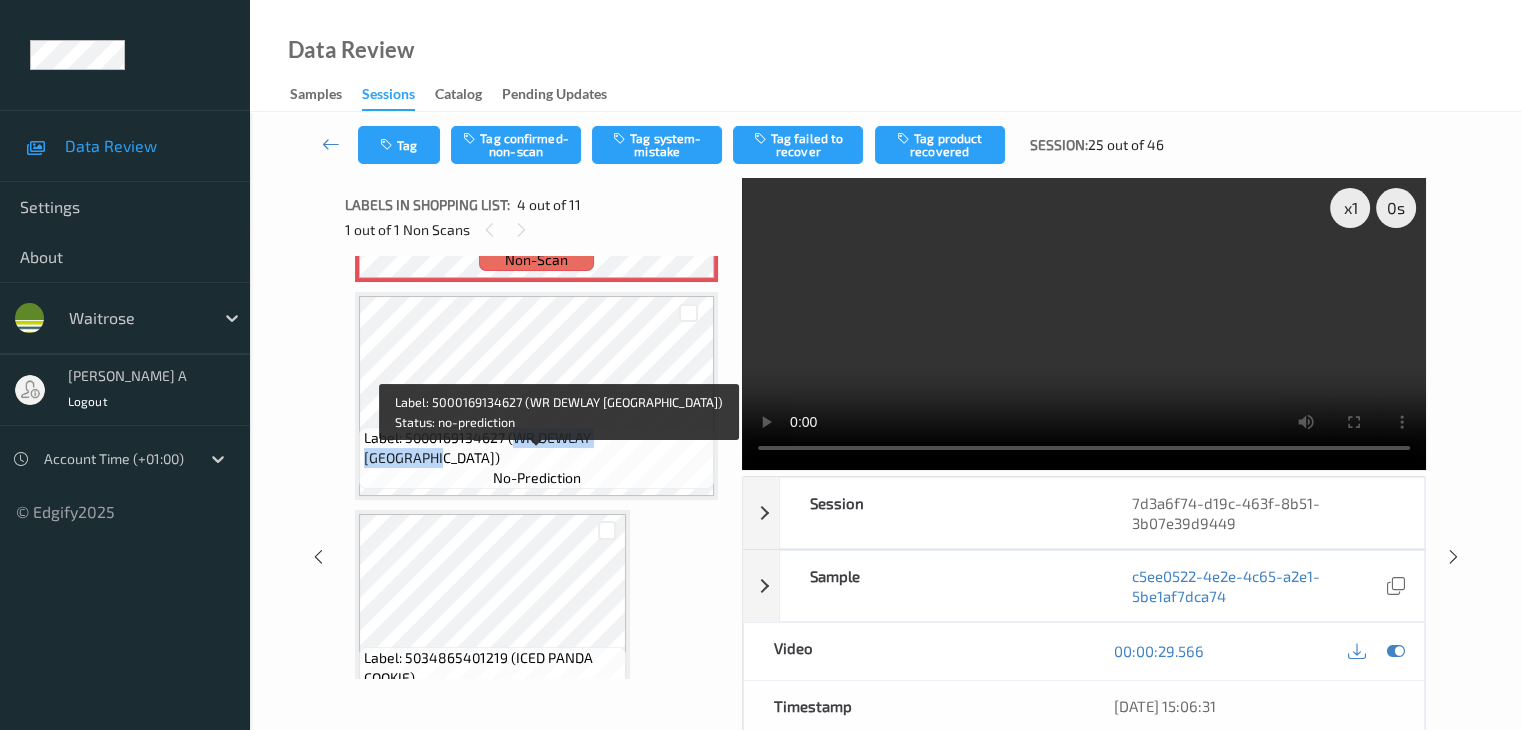 drag, startPoint x: 529, startPoint y: 455, endPoint x: 689, endPoint y: 458, distance: 160.02812 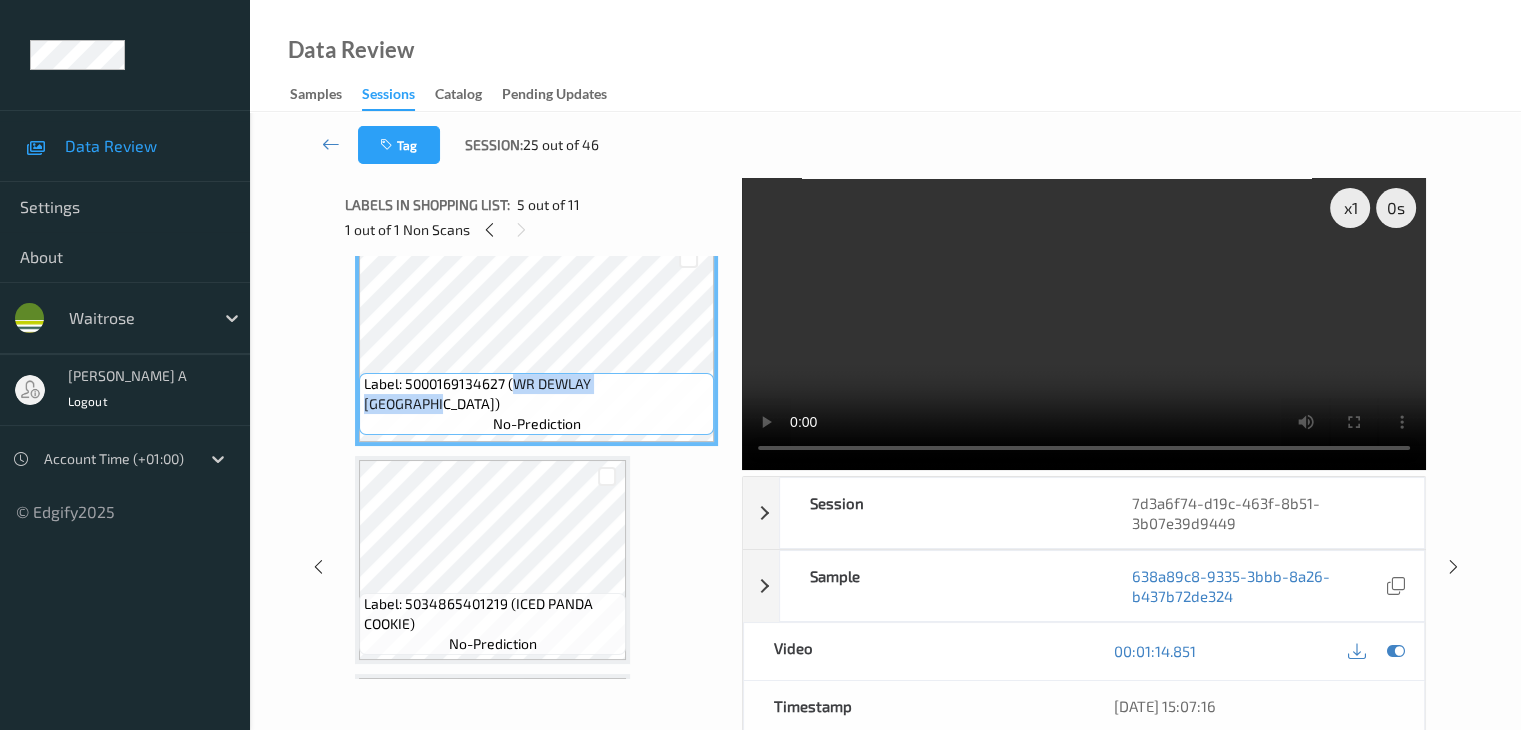 scroll, scrollTop: 600, scrollLeft: 0, axis: vertical 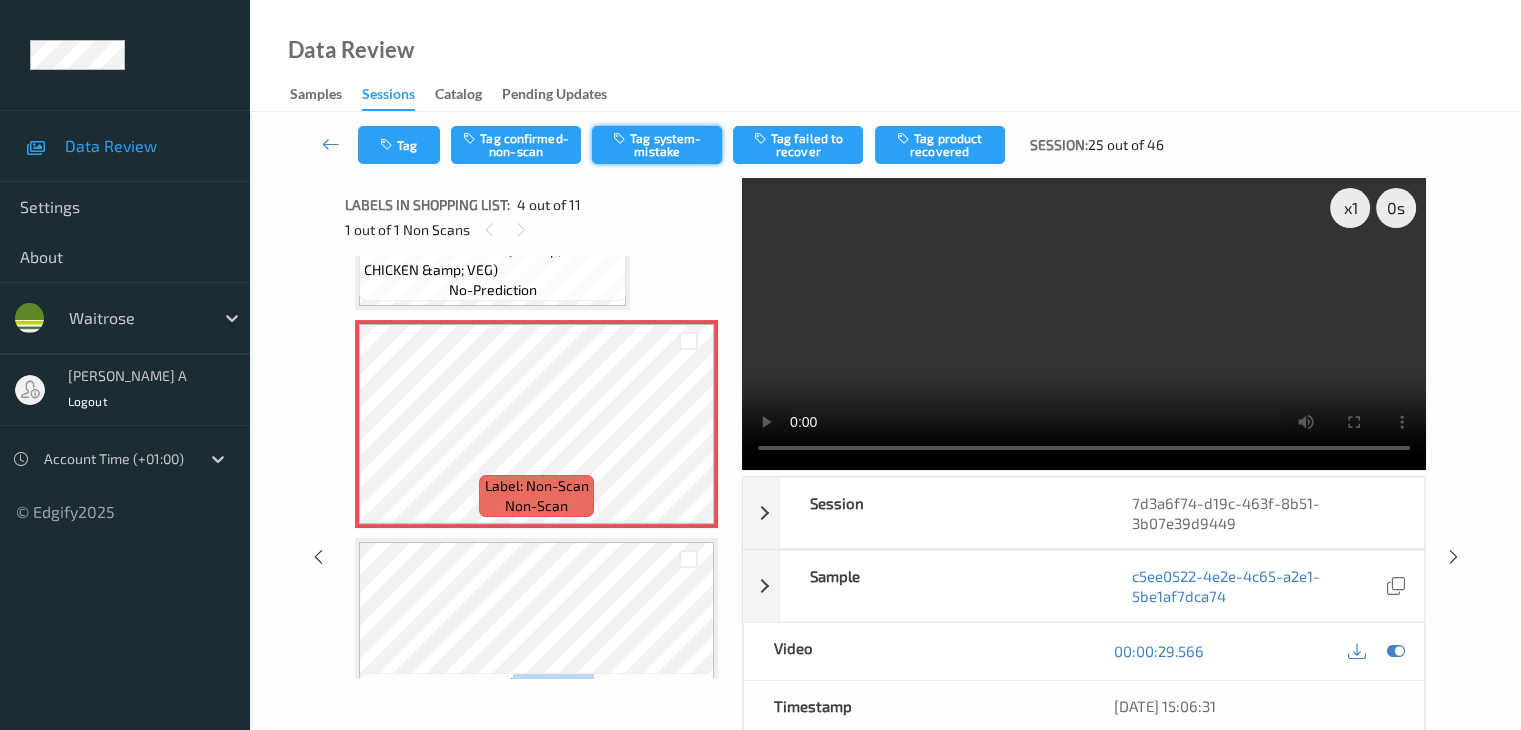 click on "Tag   system-mistake" at bounding box center [657, 145] 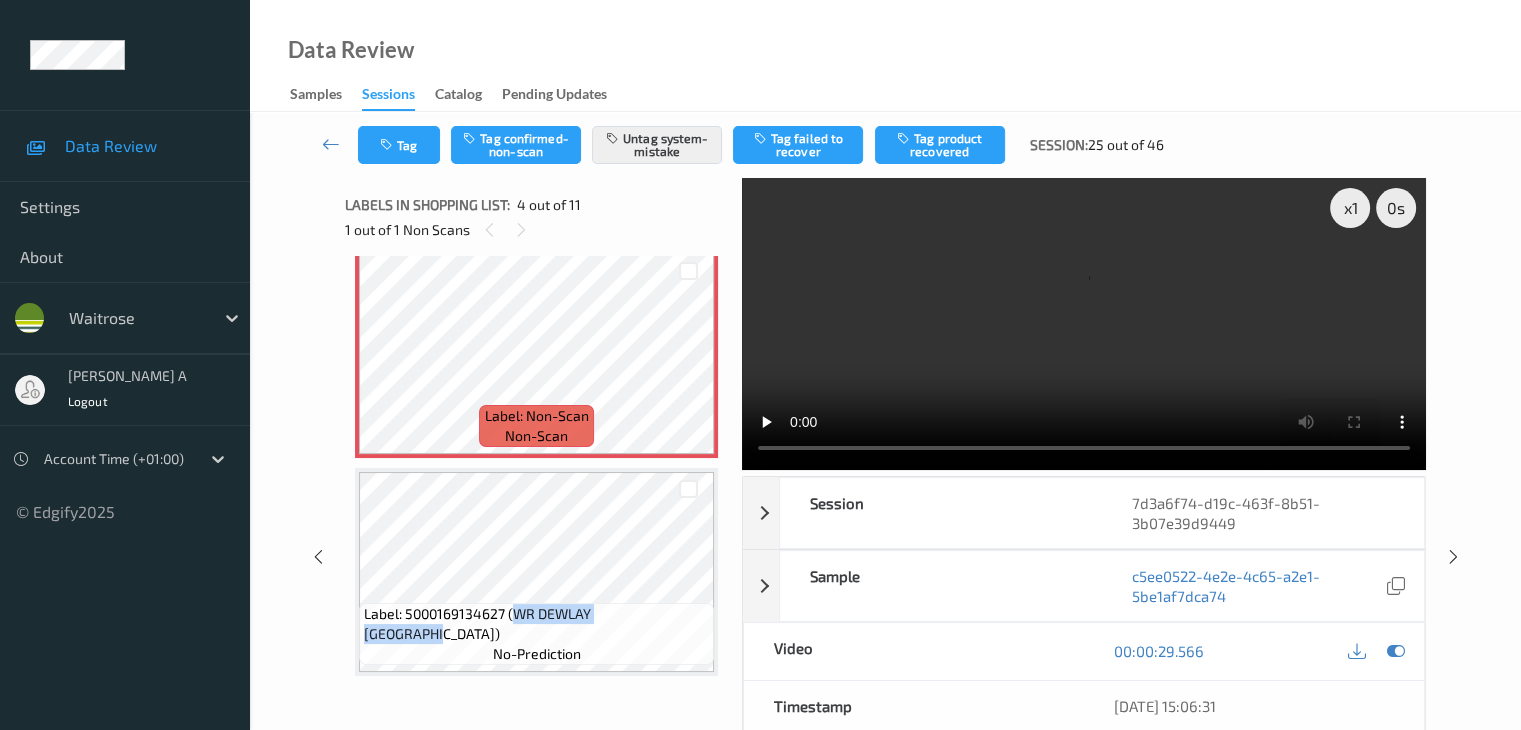 scroll, scrollTop: 800, scrollLeft: 0, axis: vertical 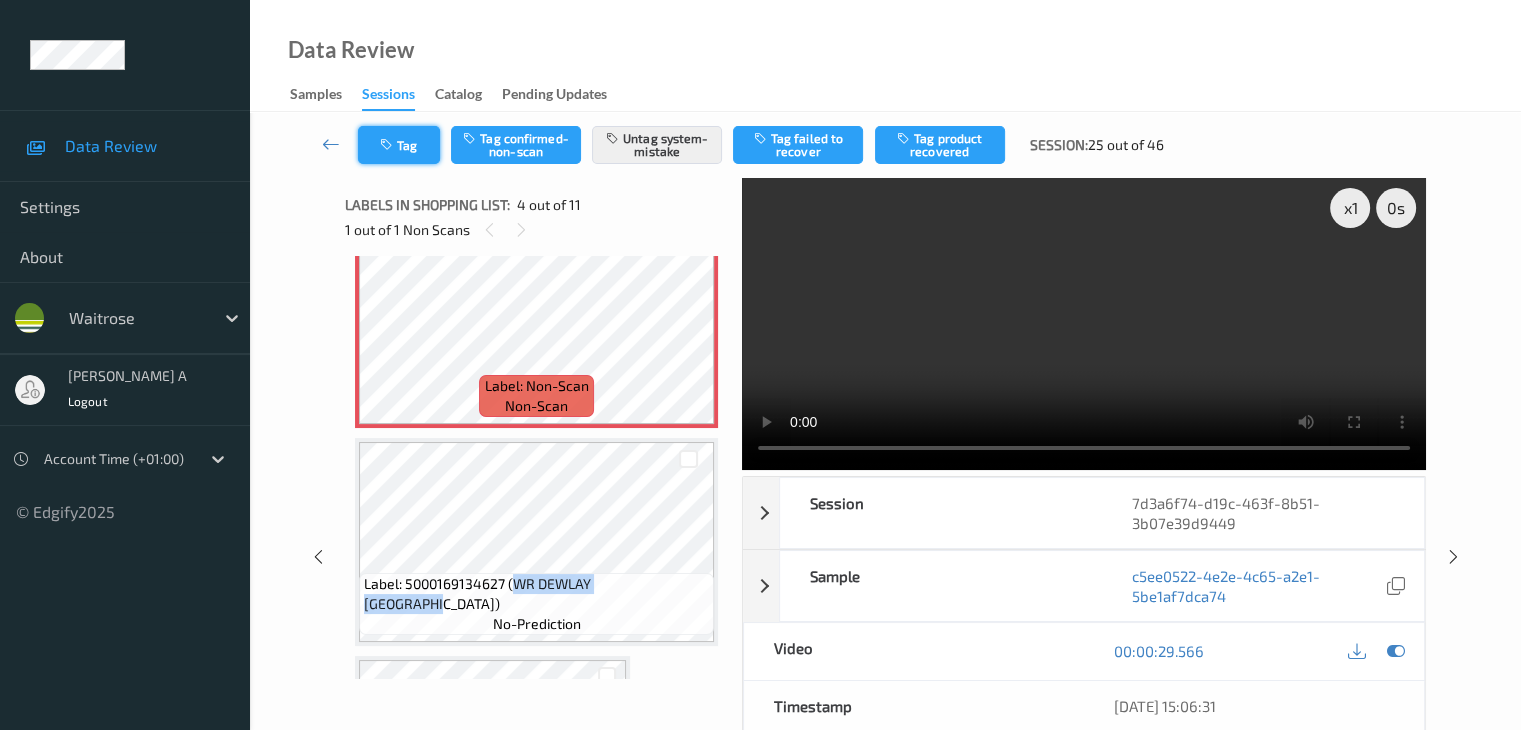 click on "Tag" at bounding box center (399, 145) 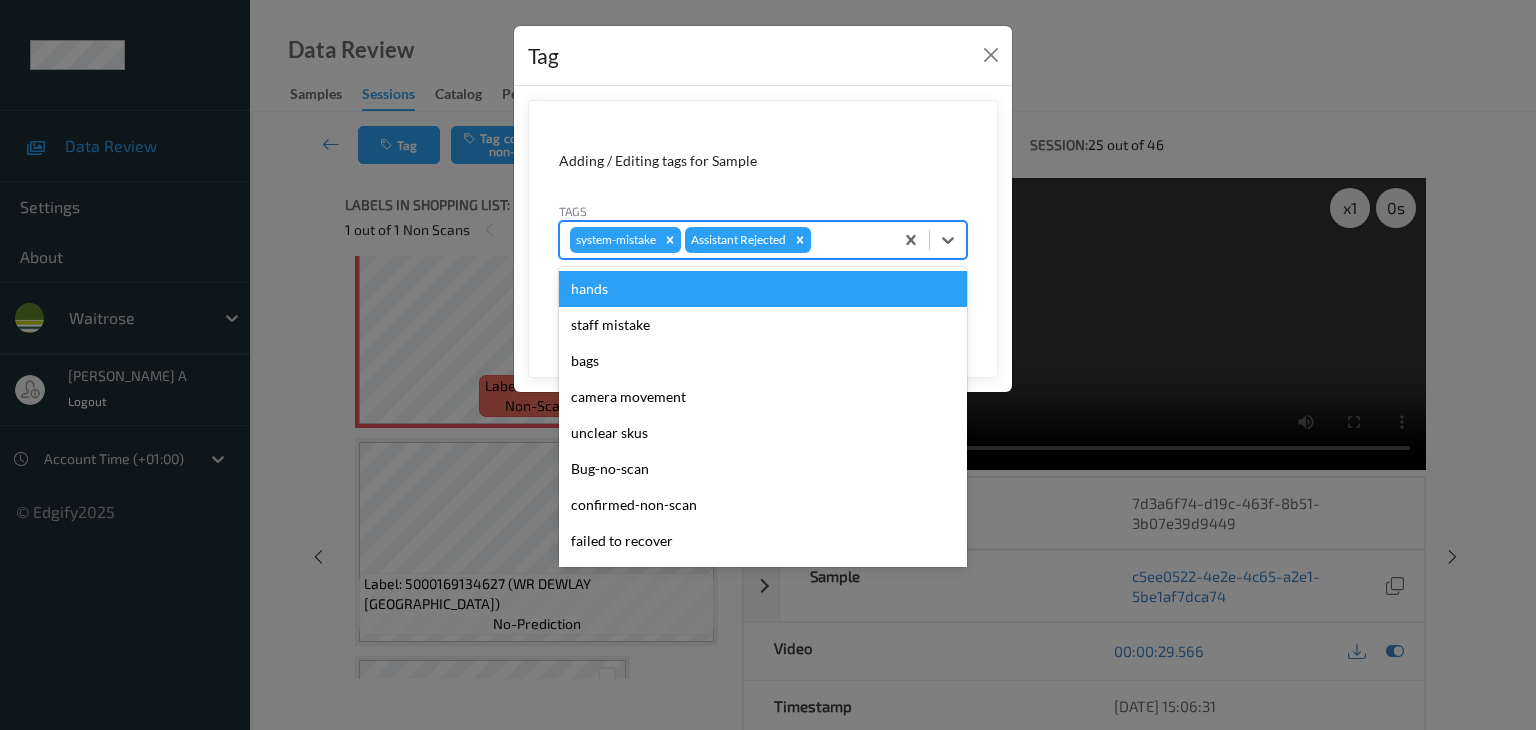 click at bounding box center [849, 240] 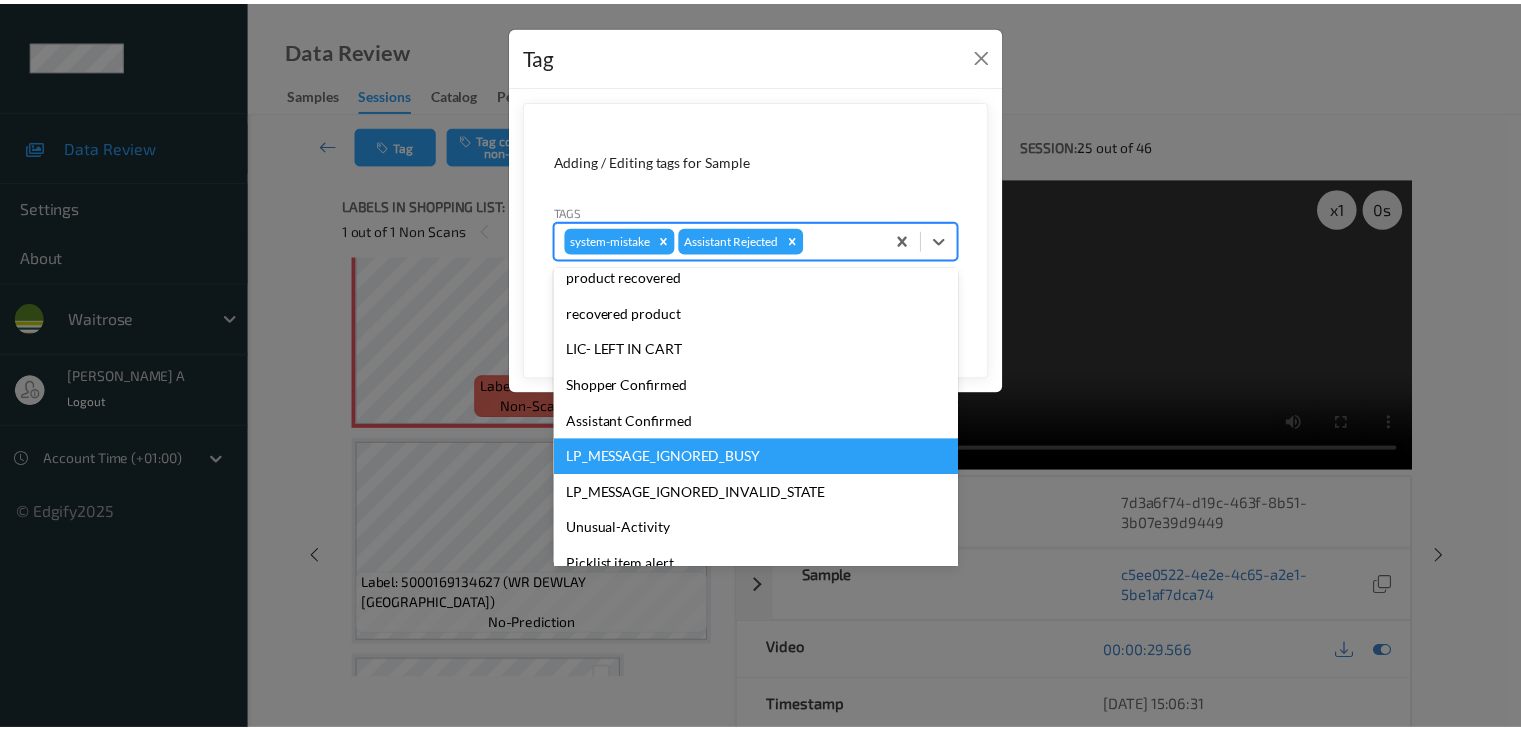 scroll, scrollTop: 320, scrollLeft: 0, axis: vertical 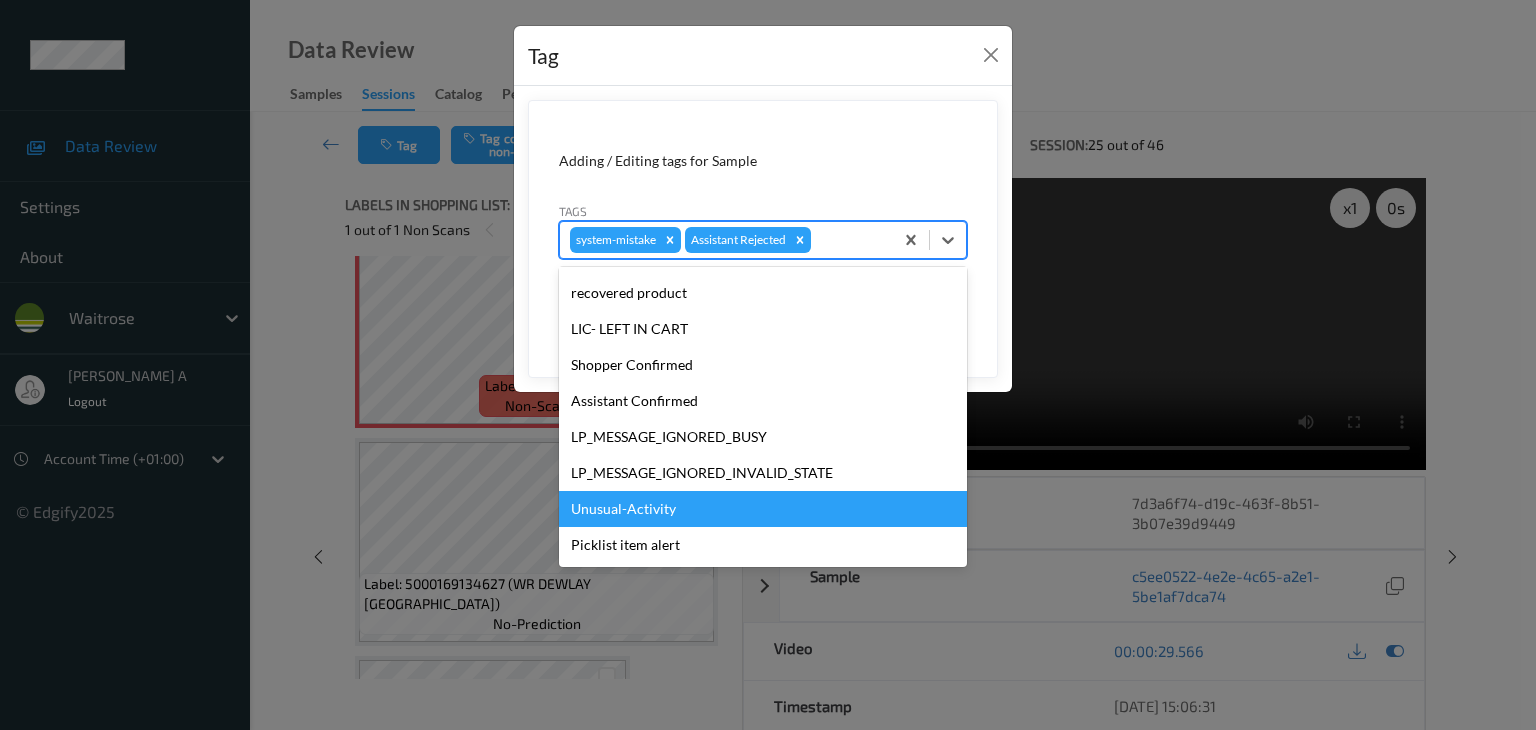 click on "Unusual-Activity" at bounding box center [763, 509] 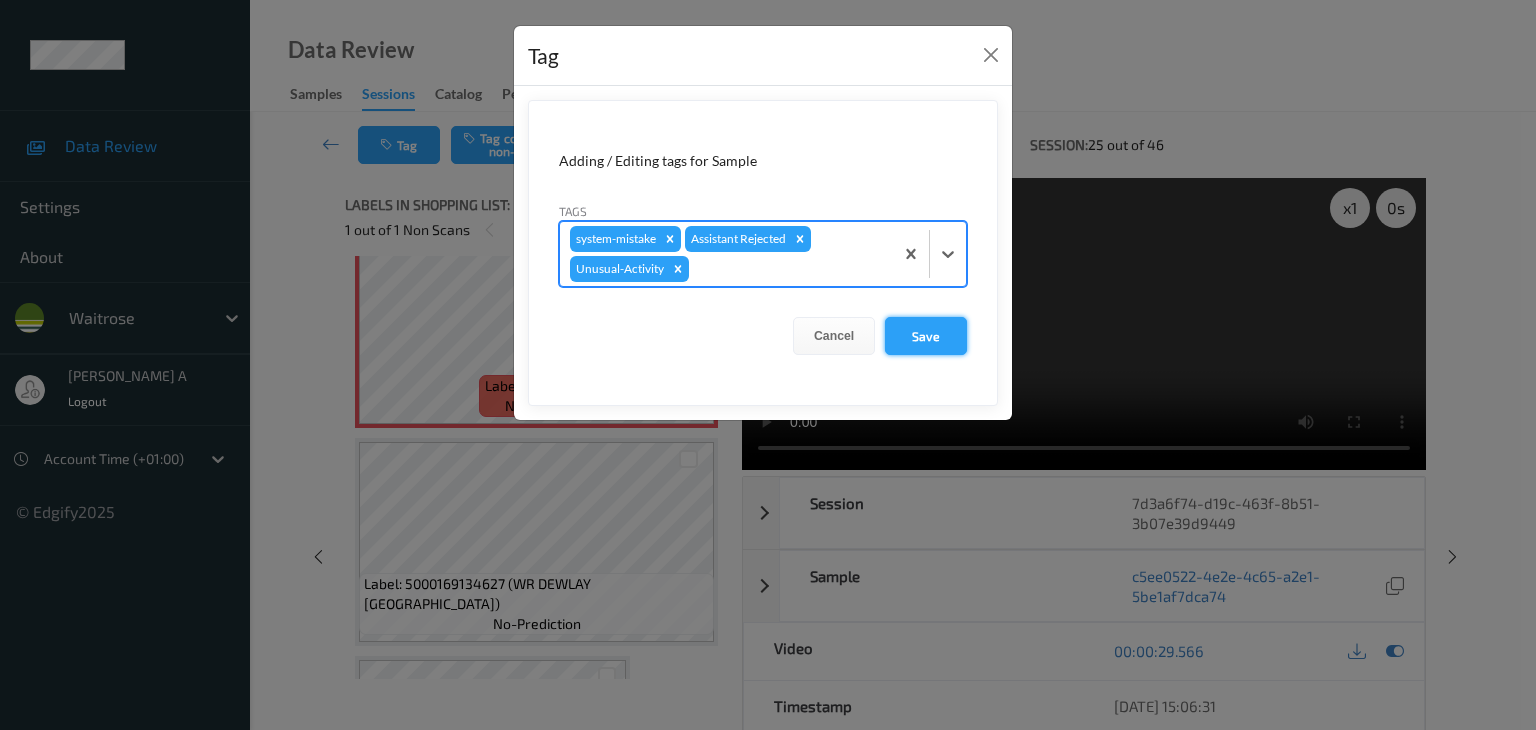 click on "Save" at bounding box center (926, 336) 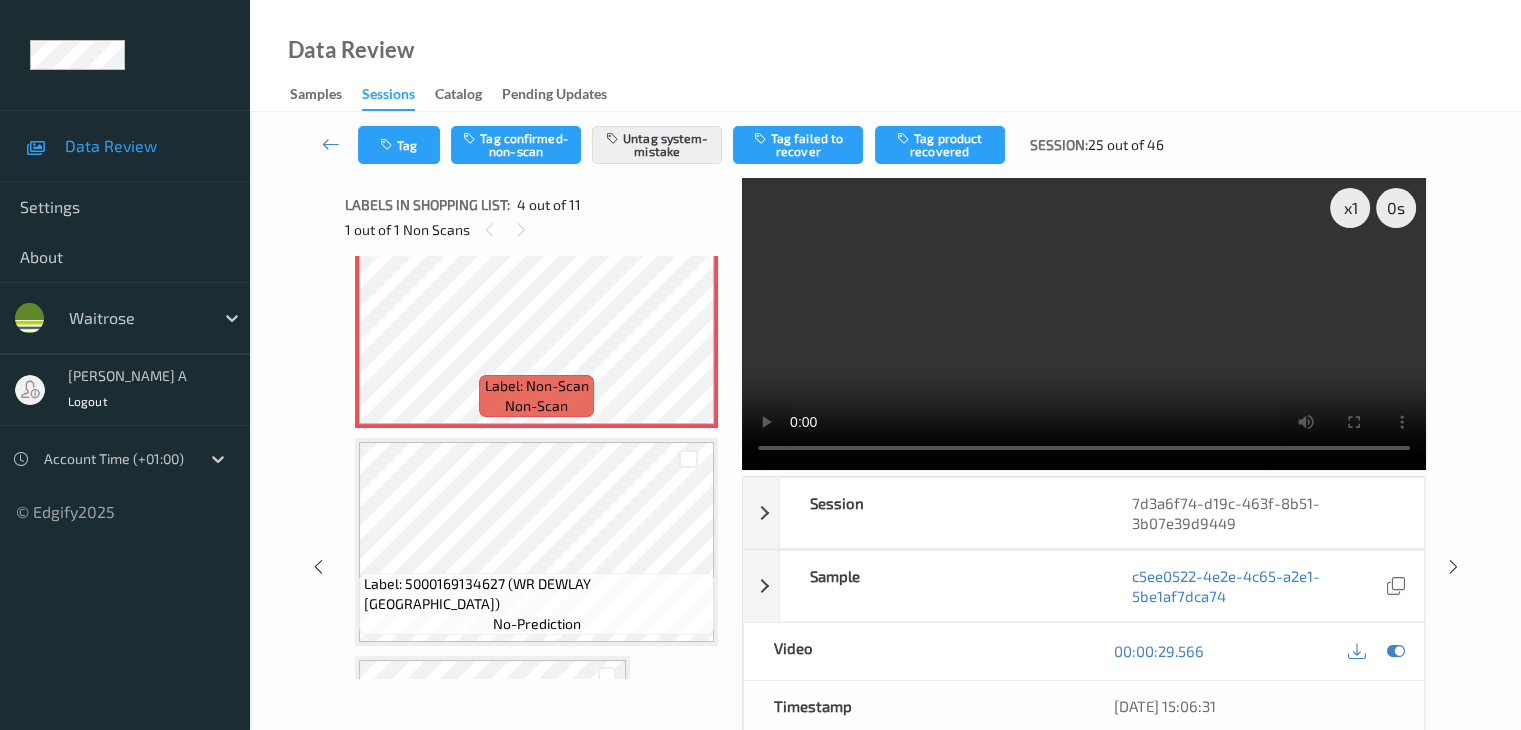 click on "x 1 0 s Session 7d3a6f74-d19c-463f-8b51-3b07e39d9449 Session ID 7d3a6f74-d19c-463f-8b51-3b07e39d9449 Session [DATE] 15:06:01 Timestamp [DATE] 15:06:01 Tags Assistant Rejected , system-mistake , Unusual-Activity Device 494TP606 Assistant ID N/A Shopper ID N/A Sample c5ee0522-4e2e-4c65-a2e1-5be1af7dca74 Group ID bcc0cd2d-f89e-4a21-b0cb-0666269c5b04 Prediction Loss N/A Video 00:00:29.566 Timestamp [DATE] 15:06:31 Label Non-Scan Tags Assistant Rejected , system-mistake , Unusual-Activity Label Trigger MotionDetected Match Strength alert-non-scan Labels in shopping list: 4 out of 11 1 out of 1 Non Scans Label: 5000169638675 ([PERSON_NAME] BAG) no-prediction Label: 5063210052677 (WR MINI [PERSON_NAME] 12S) no-prediction Label: 5391511420209 (C&amp;S CHICKEN &amp; VEG) no-prediction Label: Non-Scan non-scan Label: Non-Scan non-scan Label: Non-Scan non-scan Label: 5000169134627 (WR DEWLAY [GEOGRAPHIC_DATA]) no-prediction Label: 5034865401219 (ICED PANDA COOKIE) no-prediction Label: 5000169666456 (WR SUMMER FIELD BOUQ)" at bounding box center (885, 567) 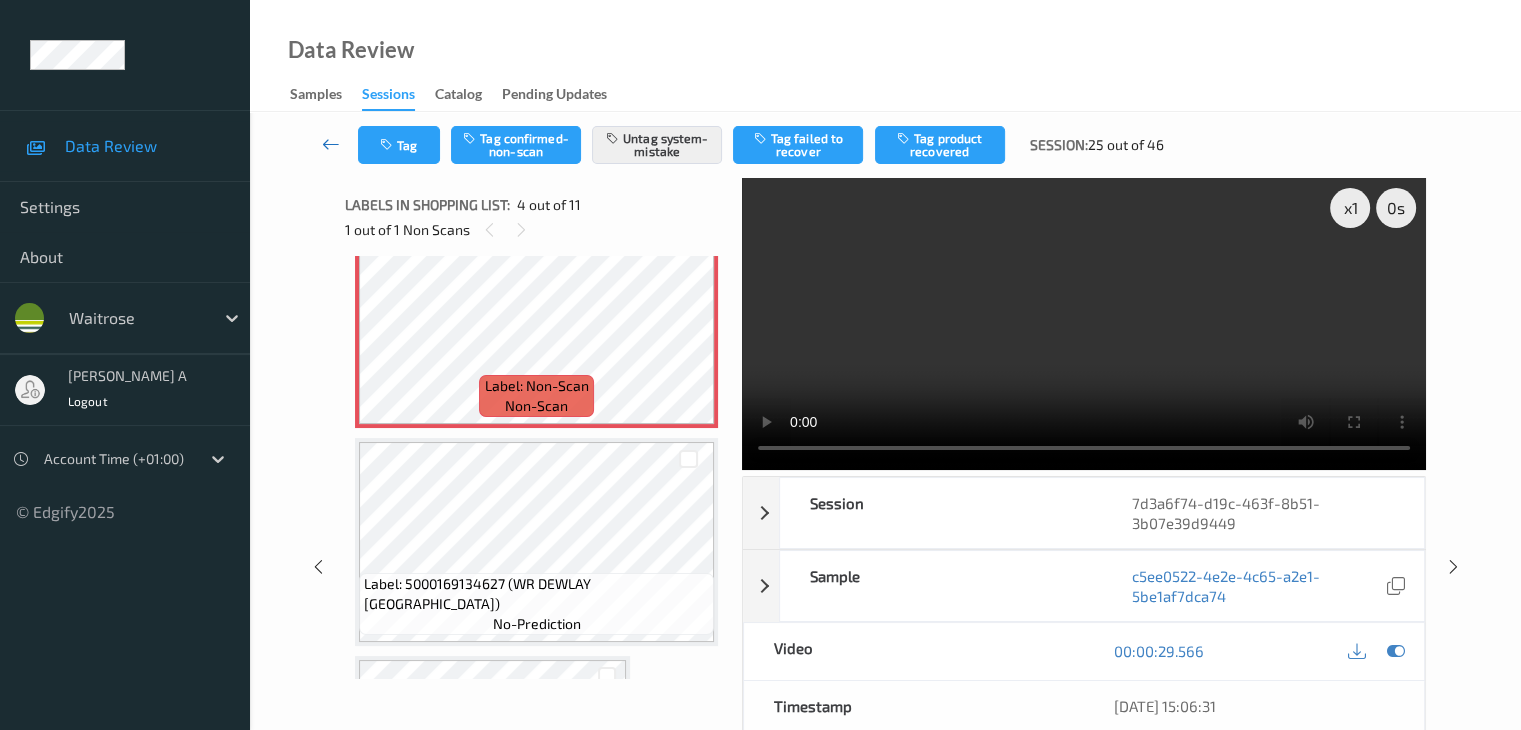 click at bounding box center (331, 144) 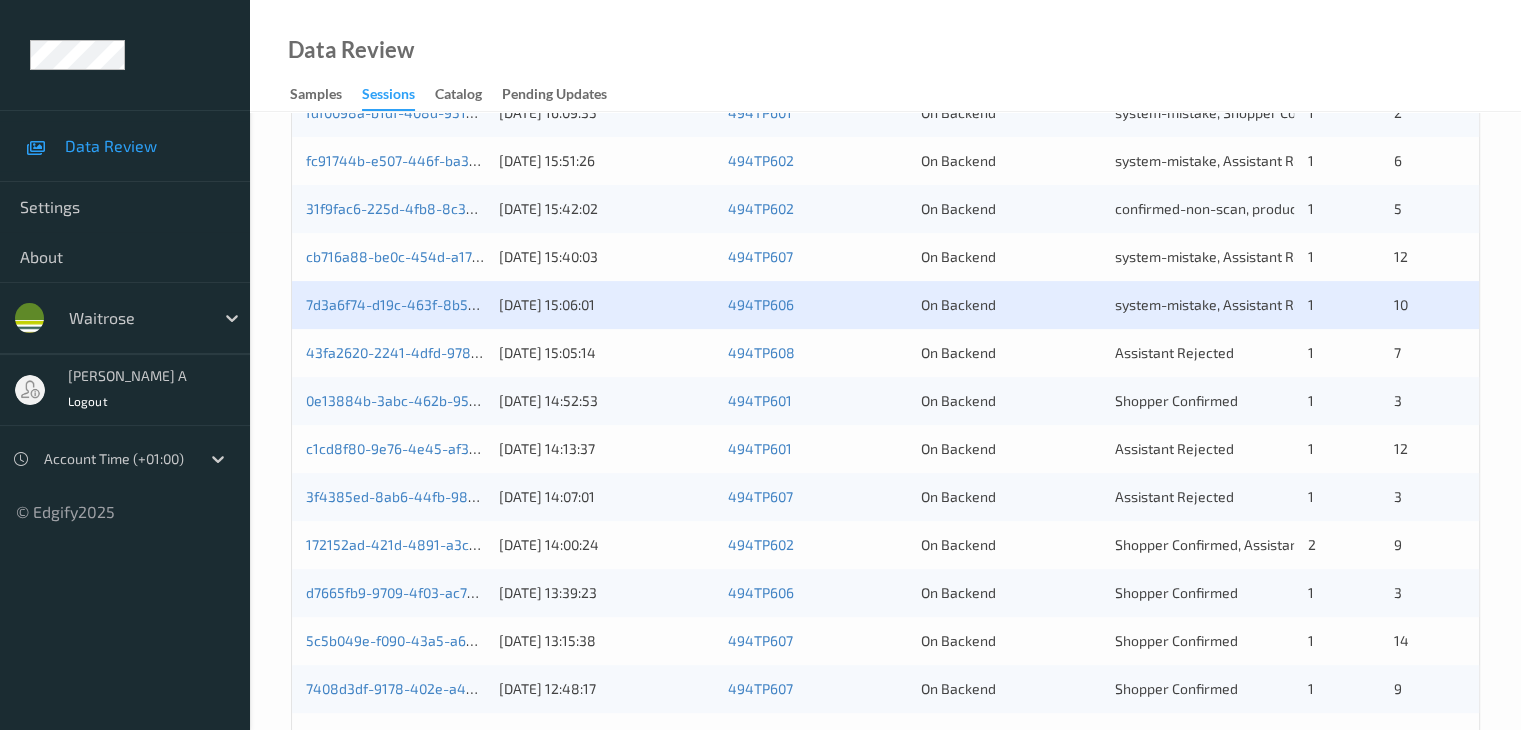 scroll, scrollTop: 600, scrollLeft: 0, axis: vertical 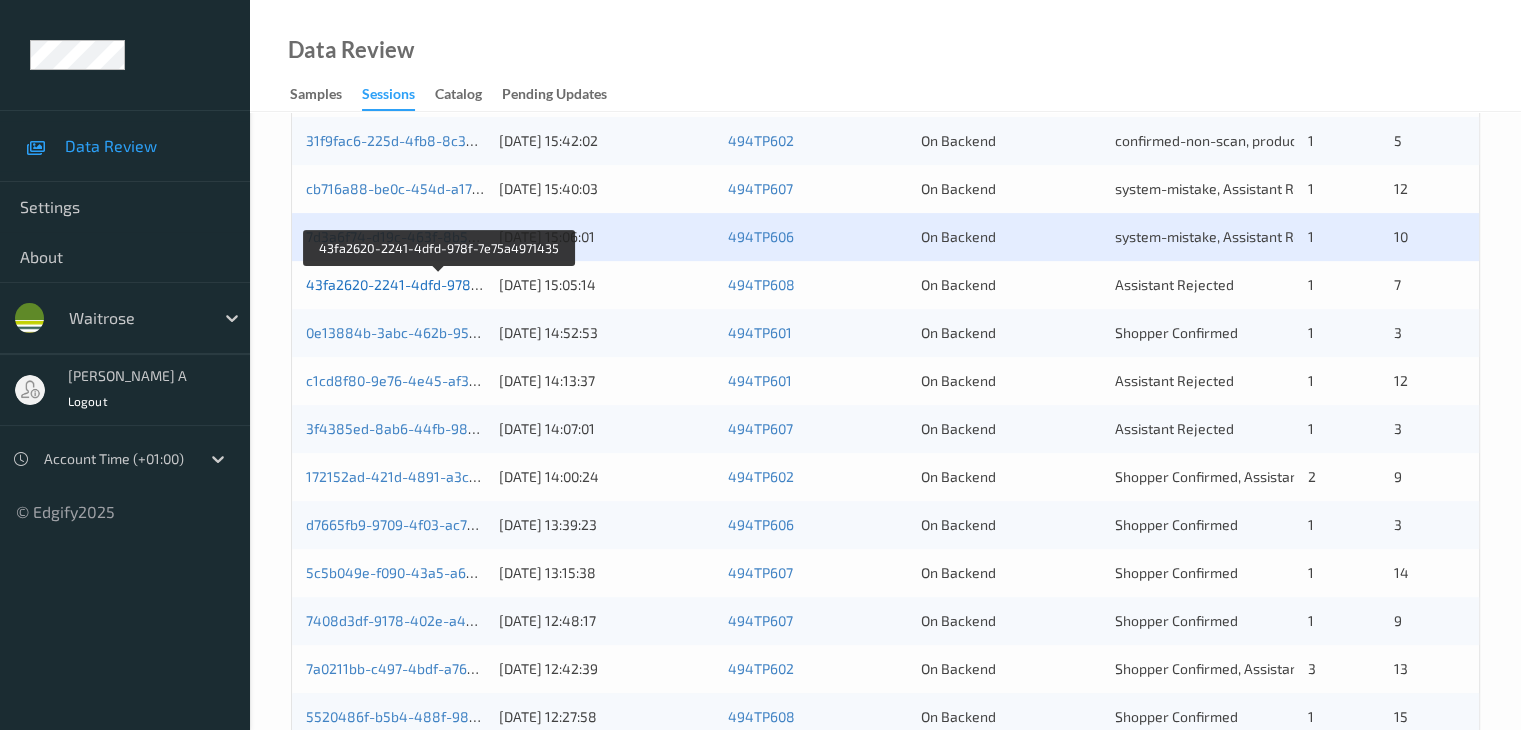 click on "43fa2620-2241-4dfd-978f-7e75a4971435" at bounding box center (440, 284) 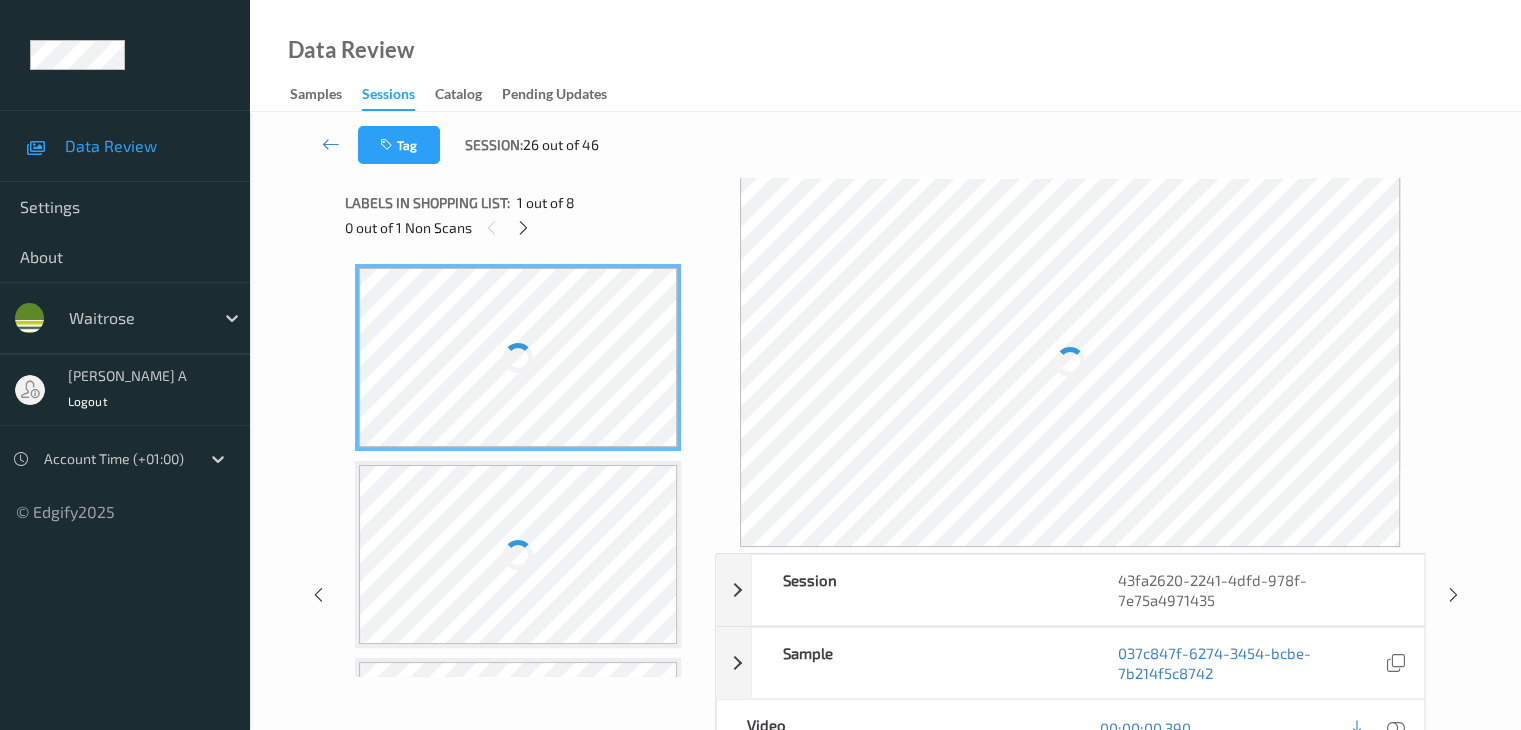 scroll, scrollTop: 0, scrollLeft: 0, axis: both 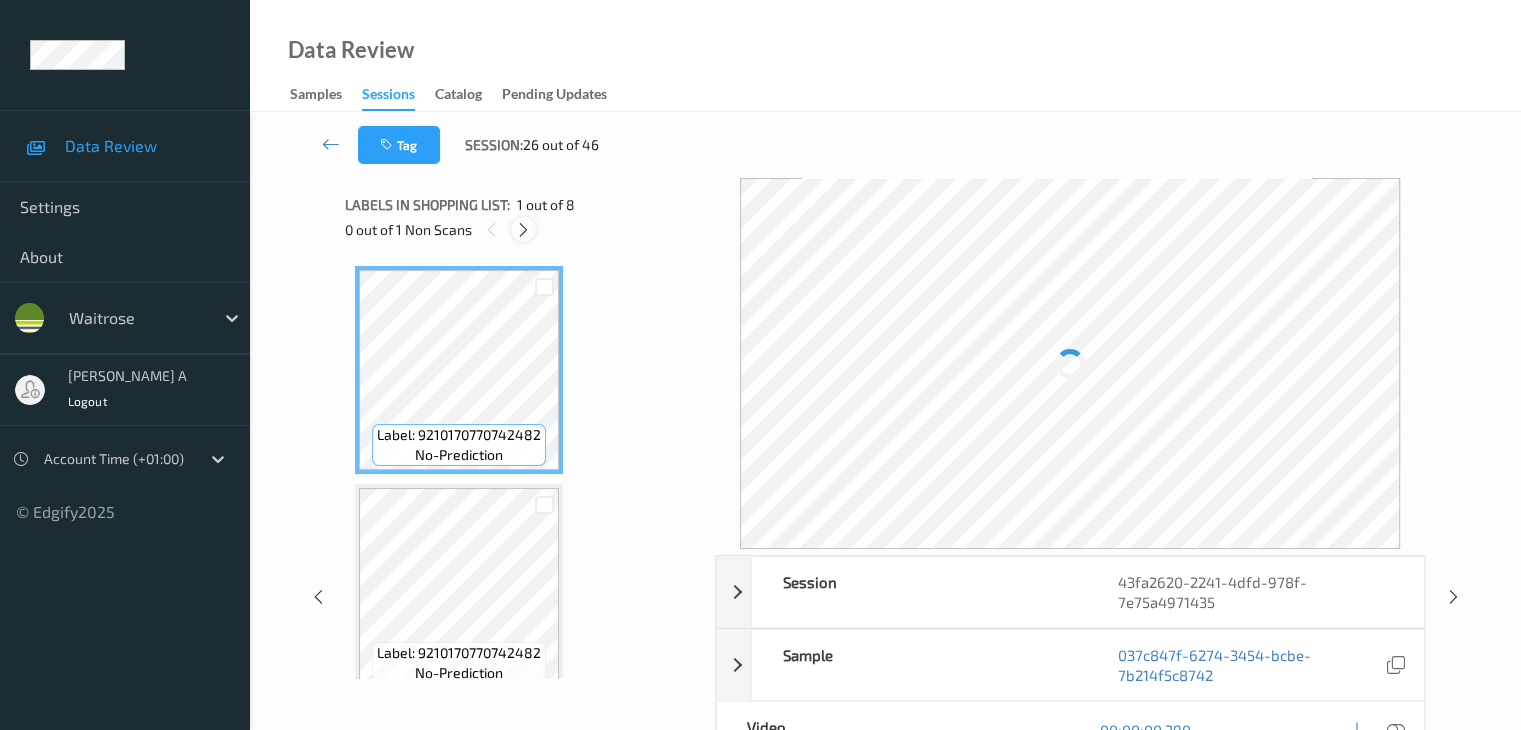 click at bounding box center (523, 230) 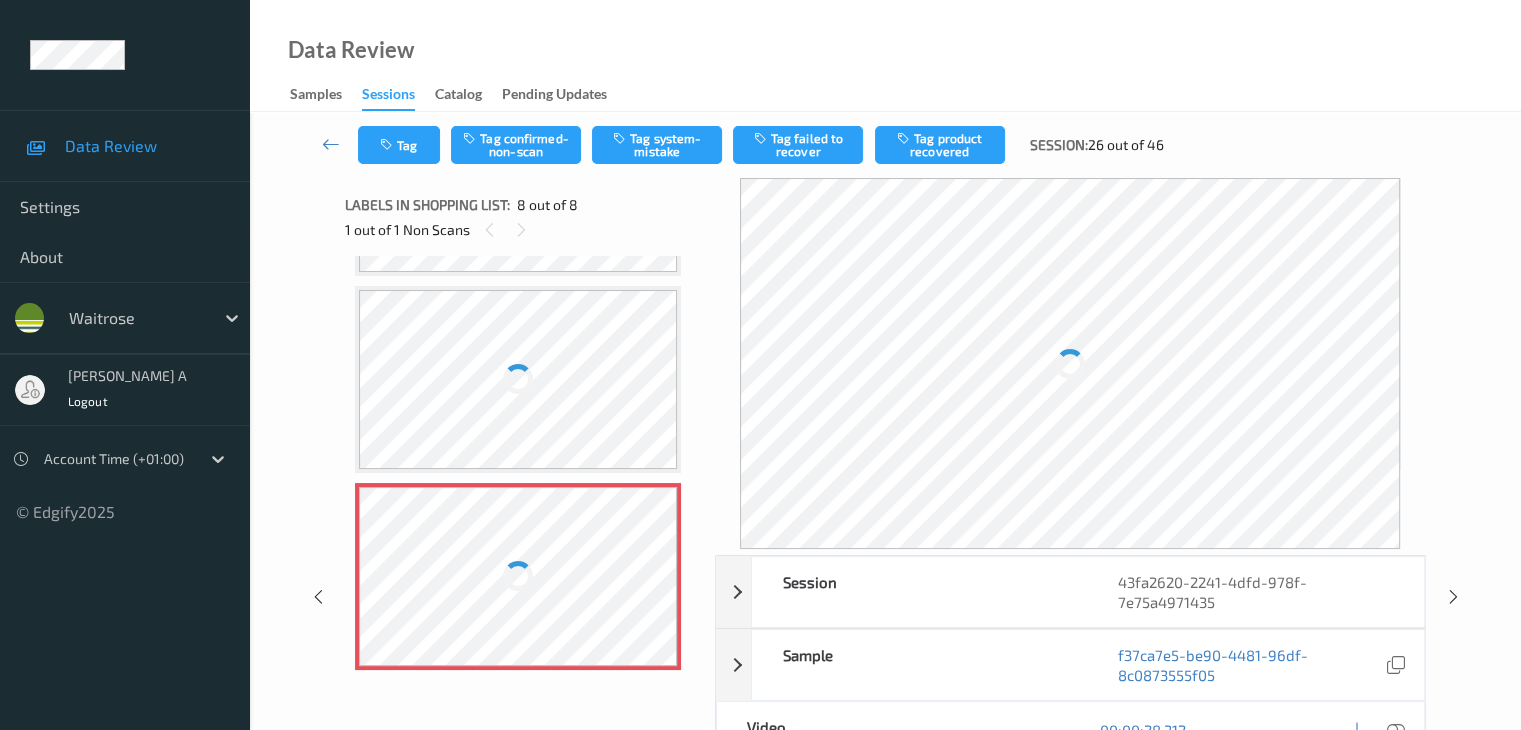 scroll, scrollTop: 1225, scrollLeft: 0, axis: vertical 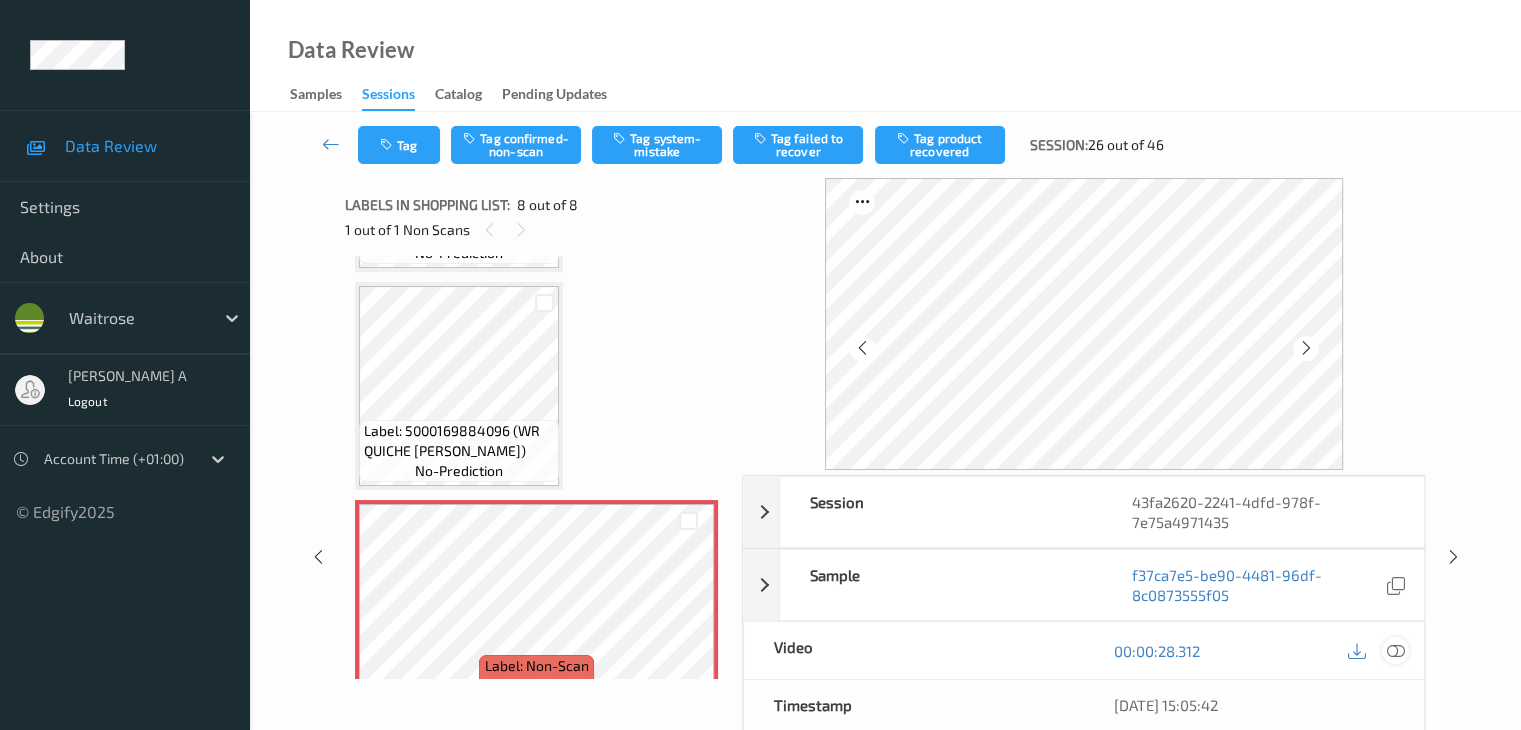 click at bounding box center (1395, 651) 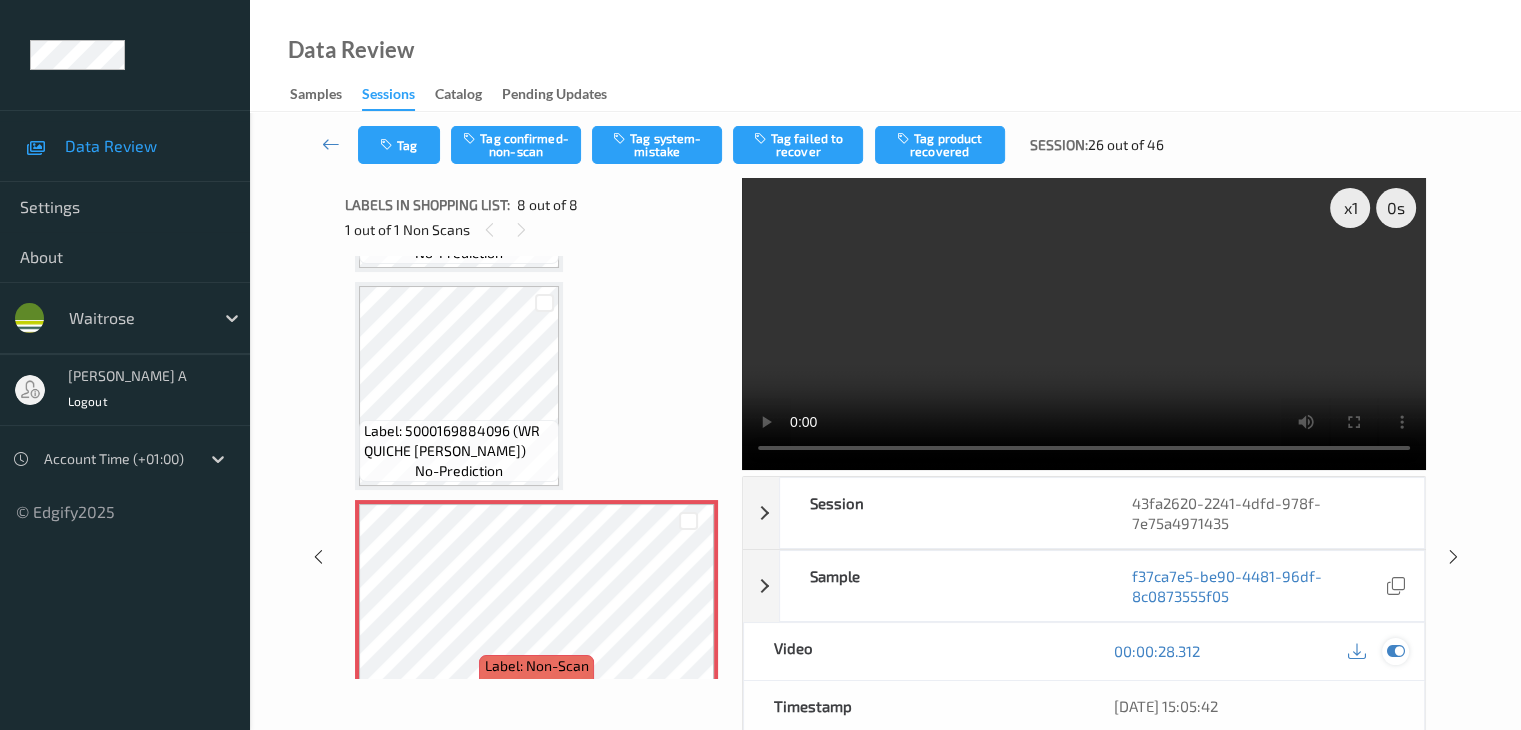 click at bounding box center (1395, 651) 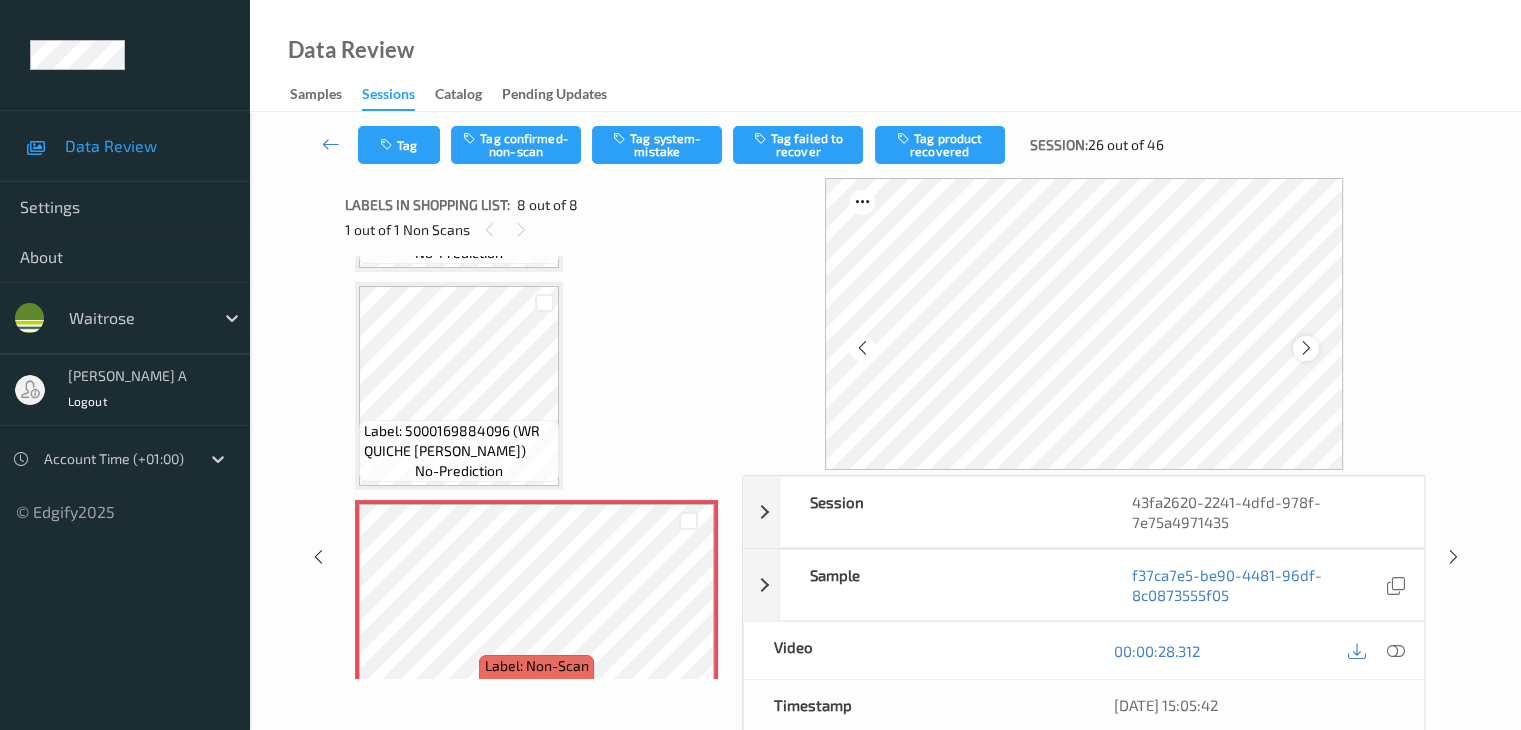 click at bounding box center (1306, 348) 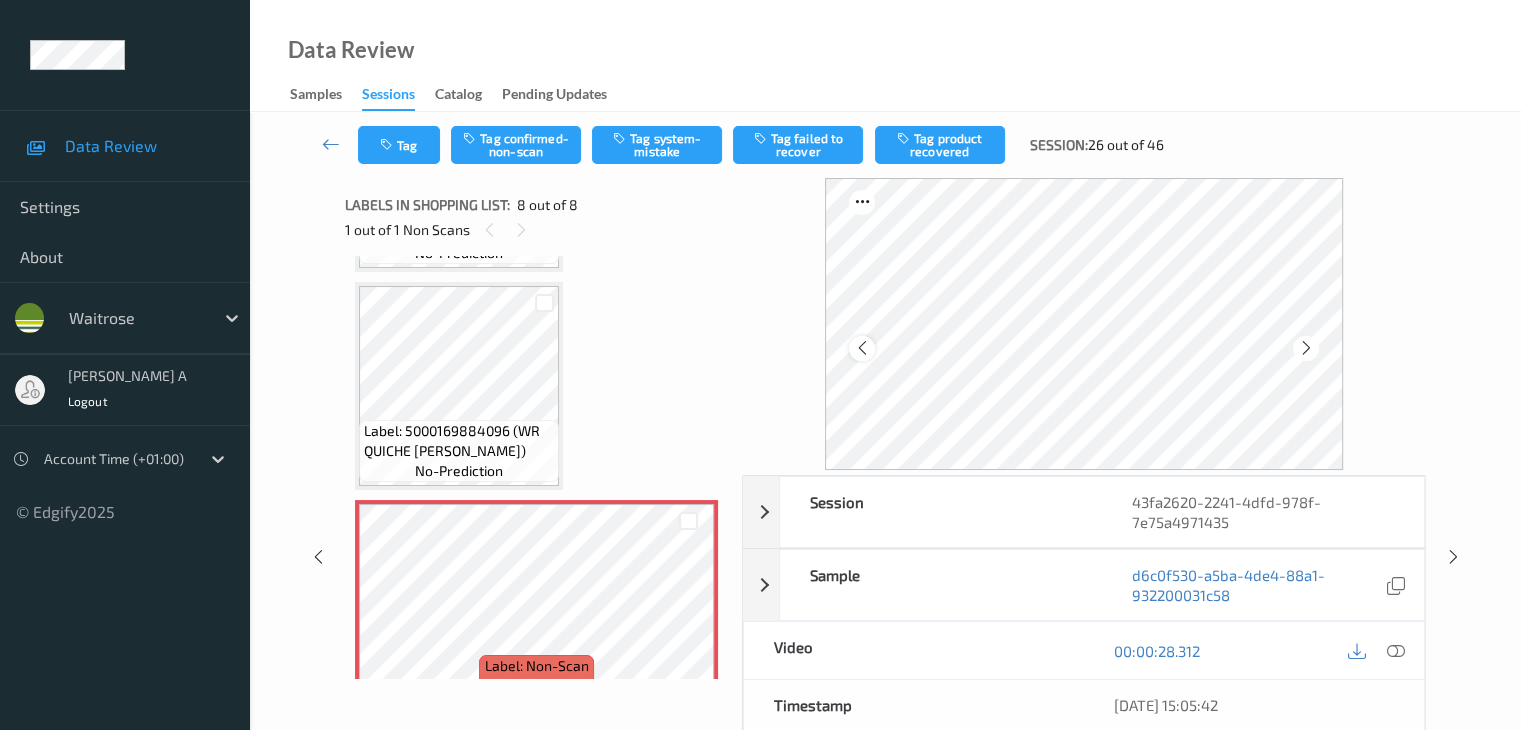 click at bounding box center [861, 348] 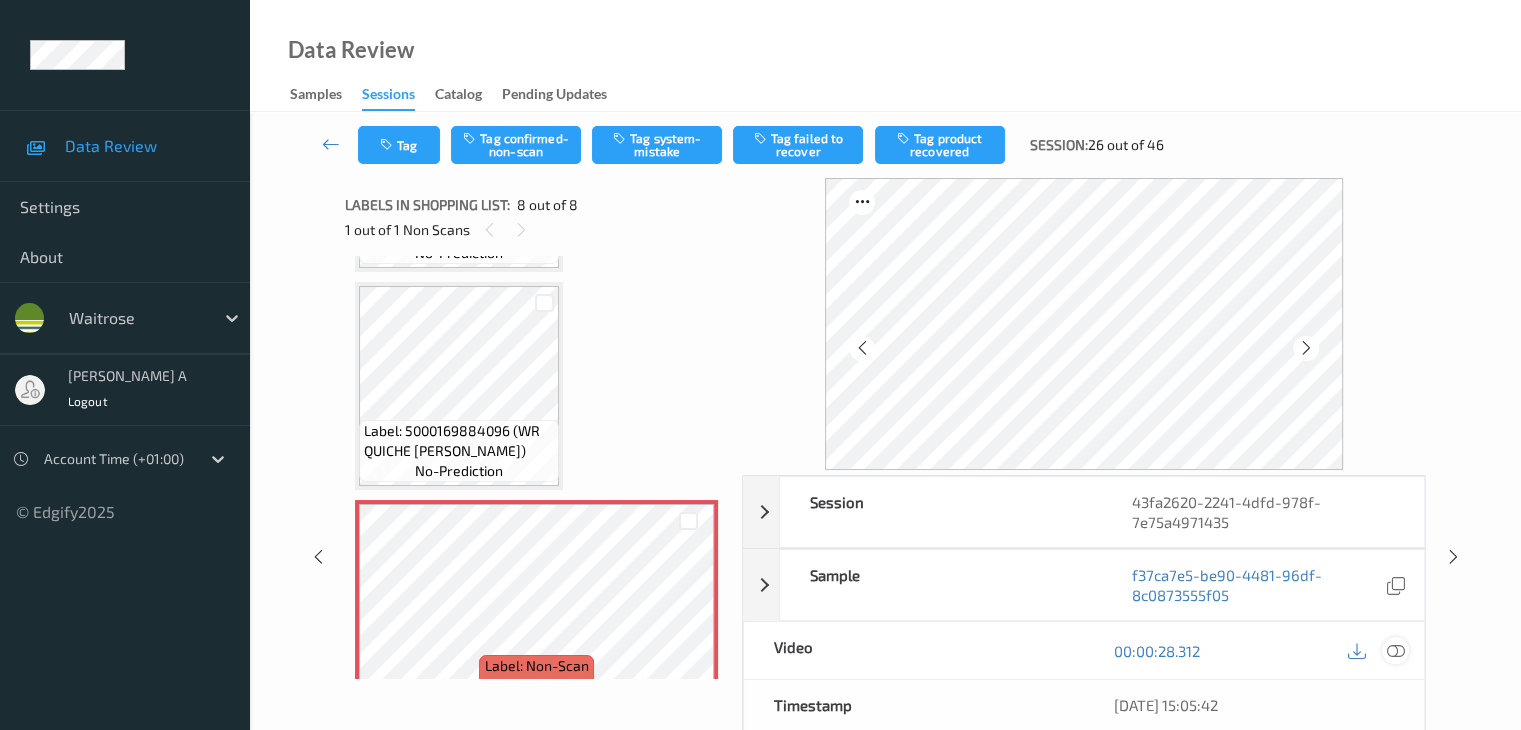 click at bounding box center (1395, 651) 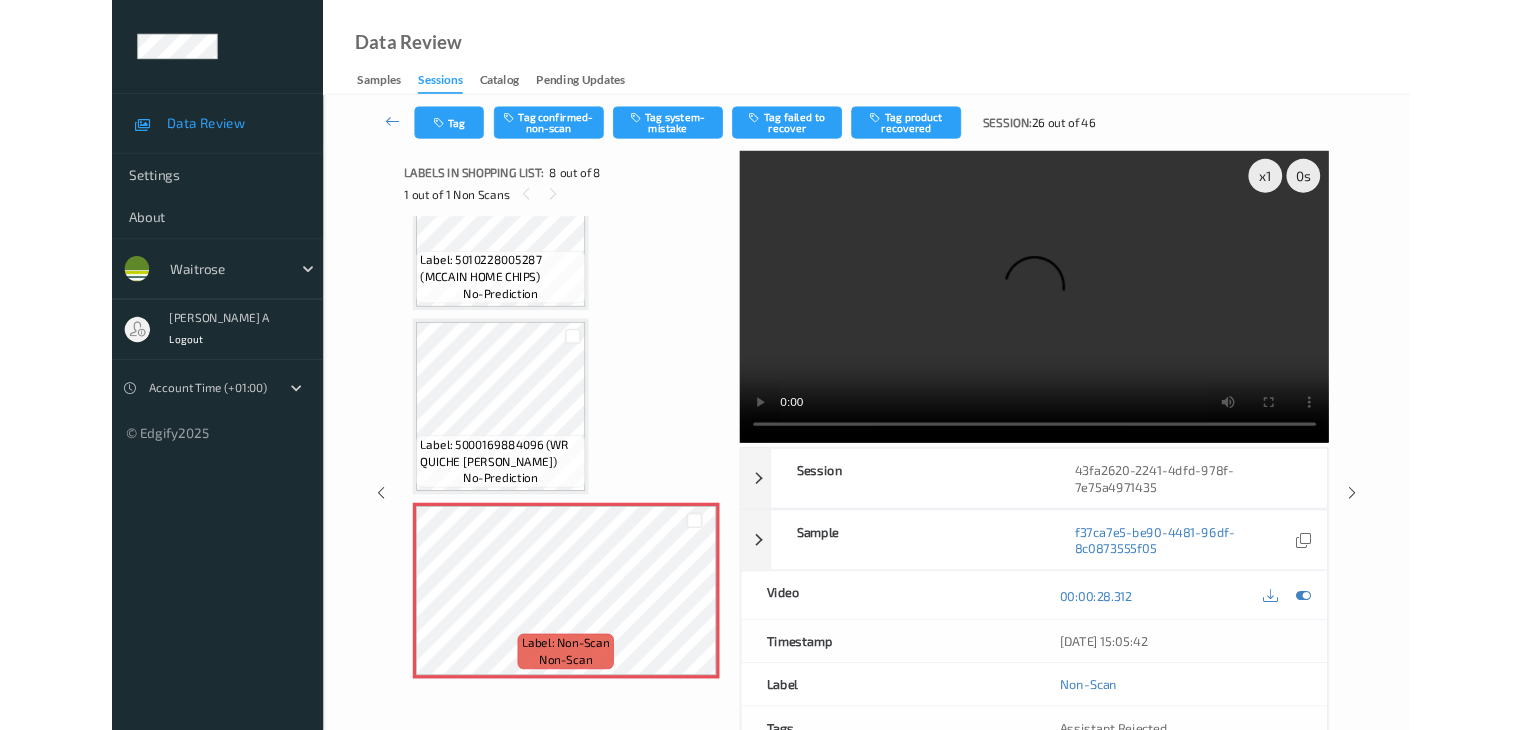 scroll, scrollTop: 1197, scrollLeft: 0, axis: vertical 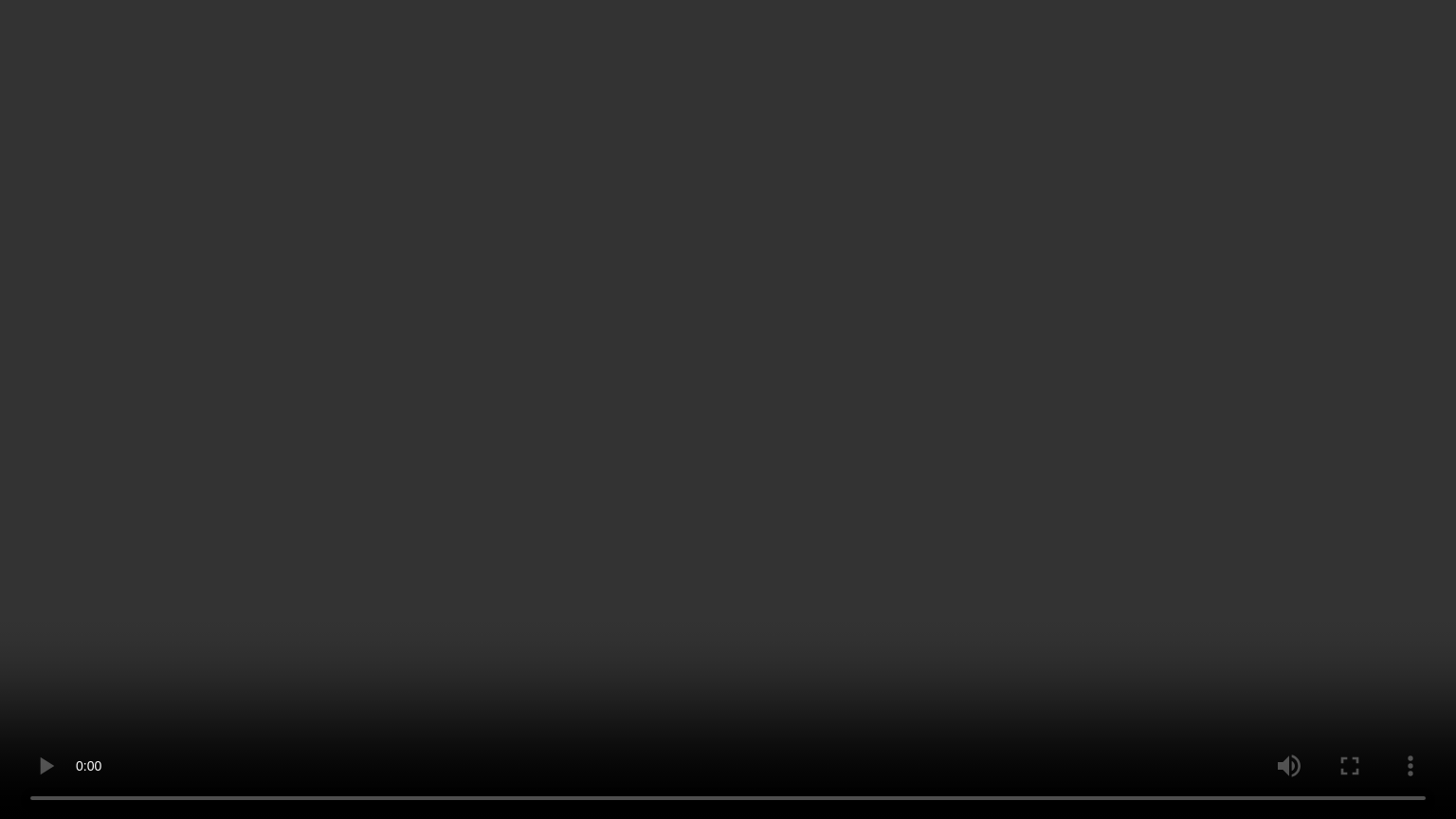 type 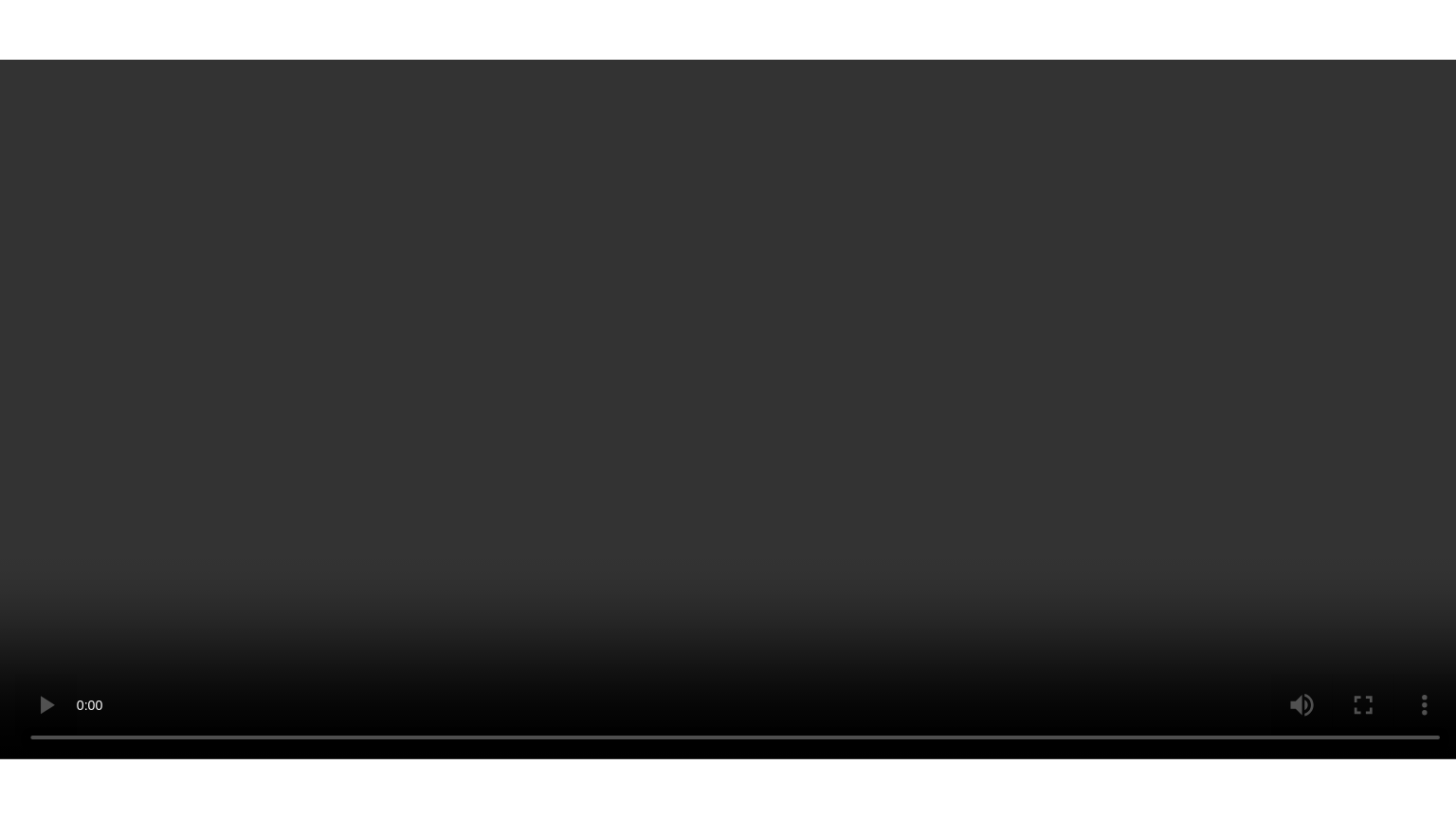 scroll, scrollTop: 1262, scrollLeft: 0, axis: vertical 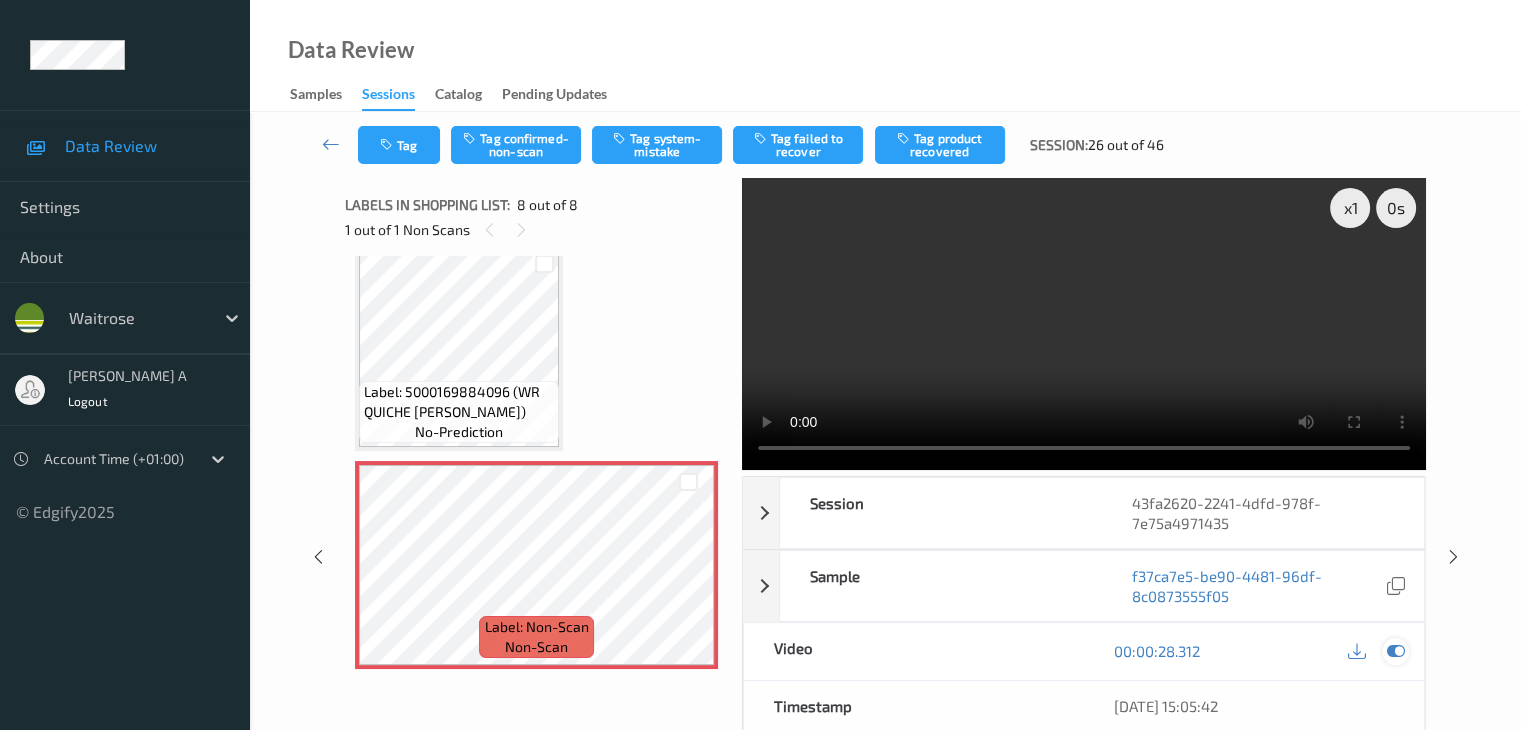 click at bounding box center [1395, 651] 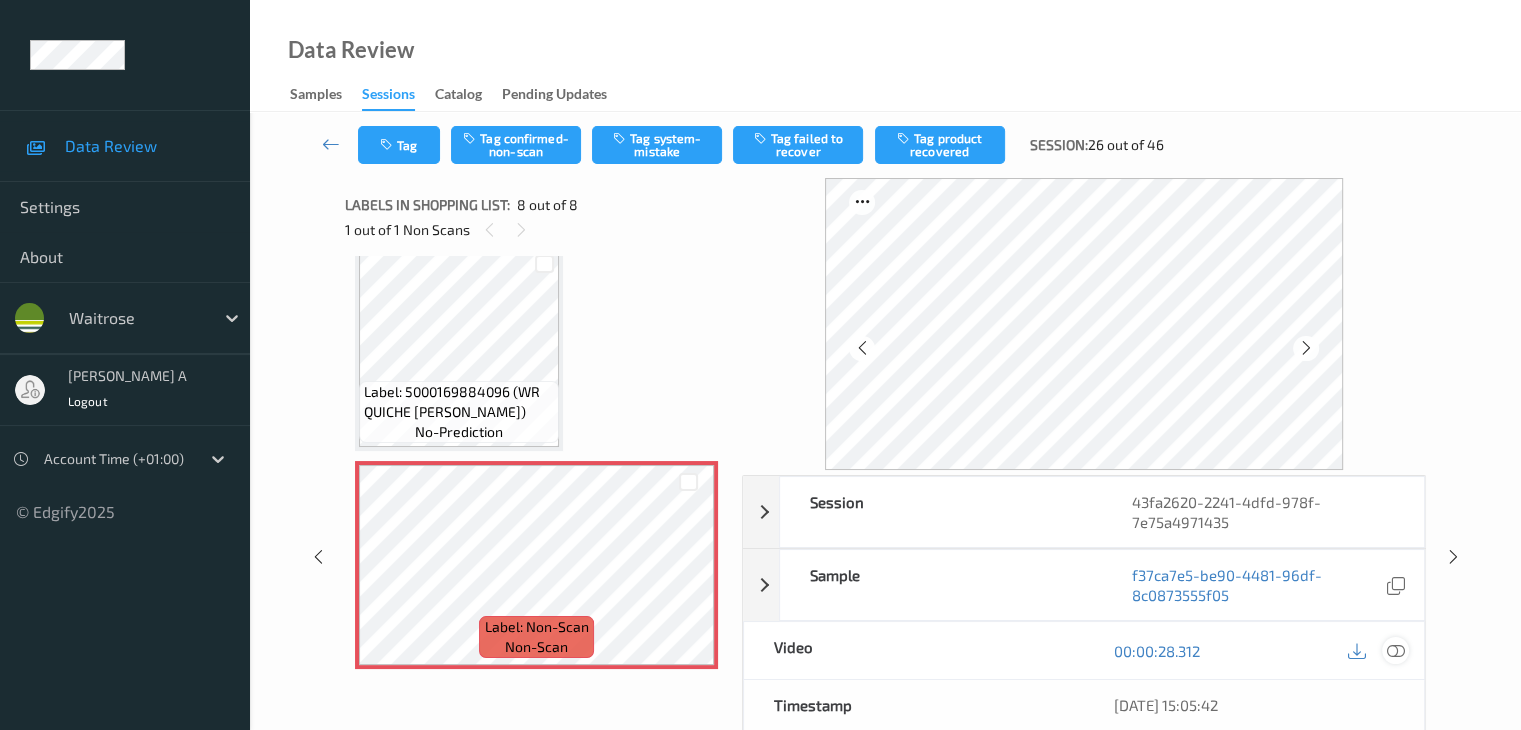 click at bounding box center [1395, 651] 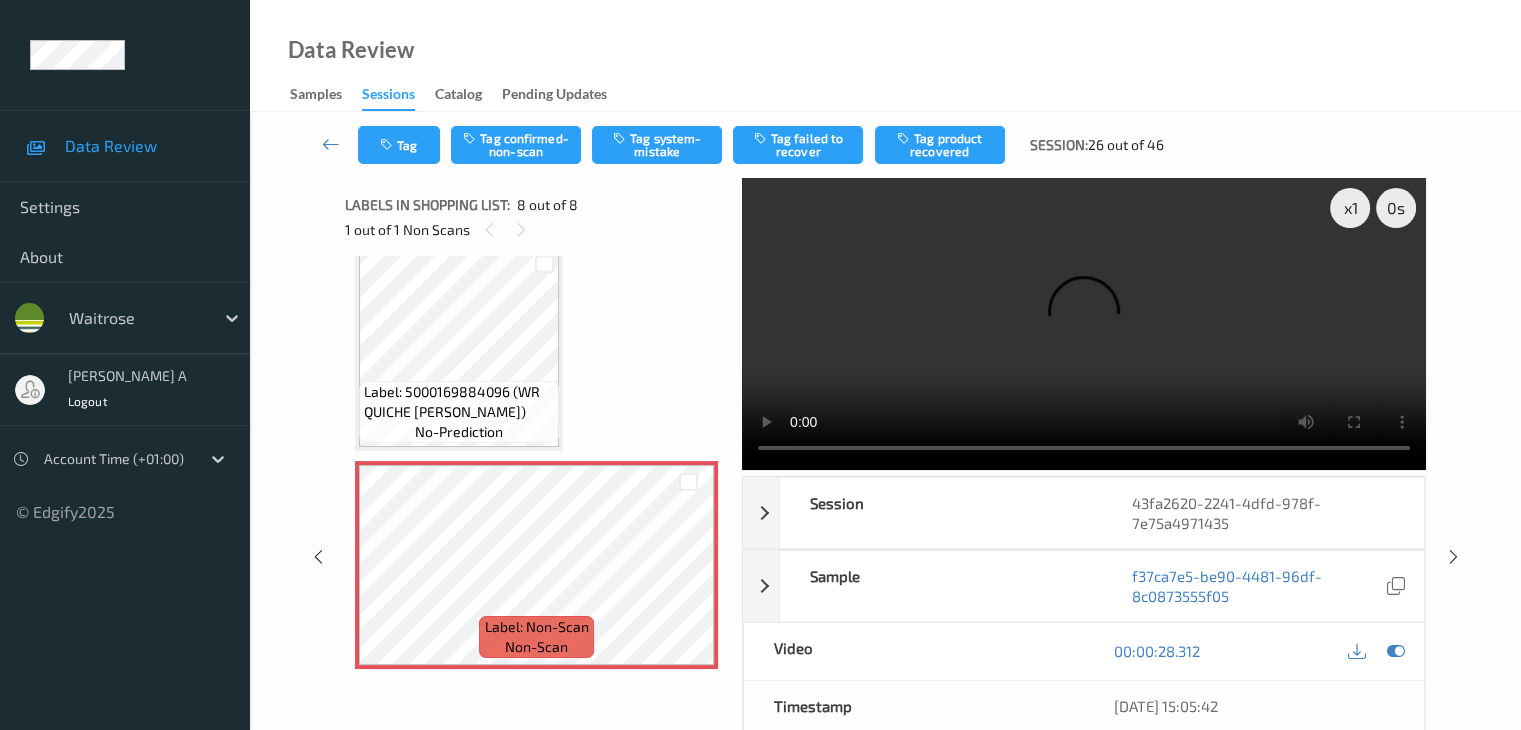 scroll, scrollTop: 1197, scrollLeft: 0, axis: vertical 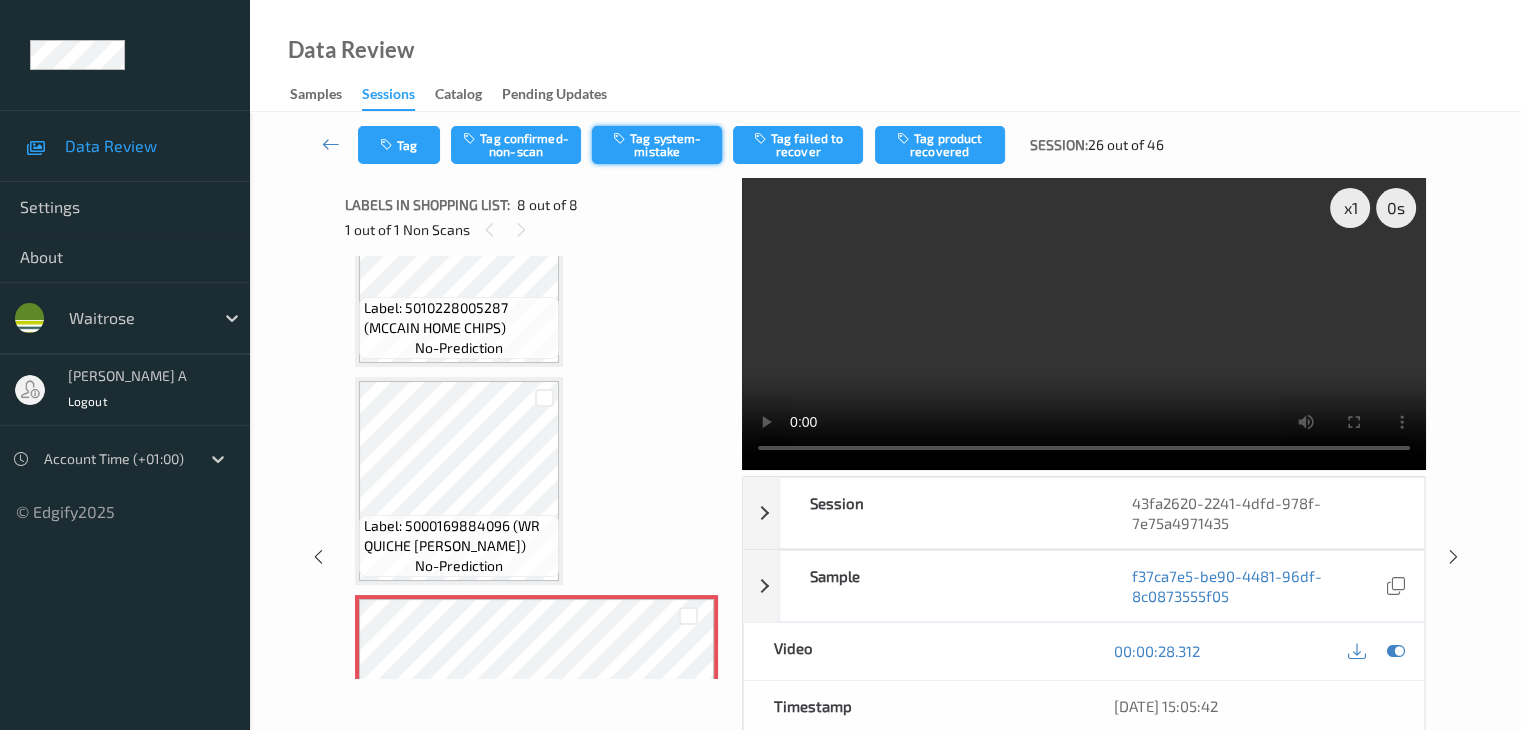 click on "Tag   system-mistake" at bounding box center [657, 145] 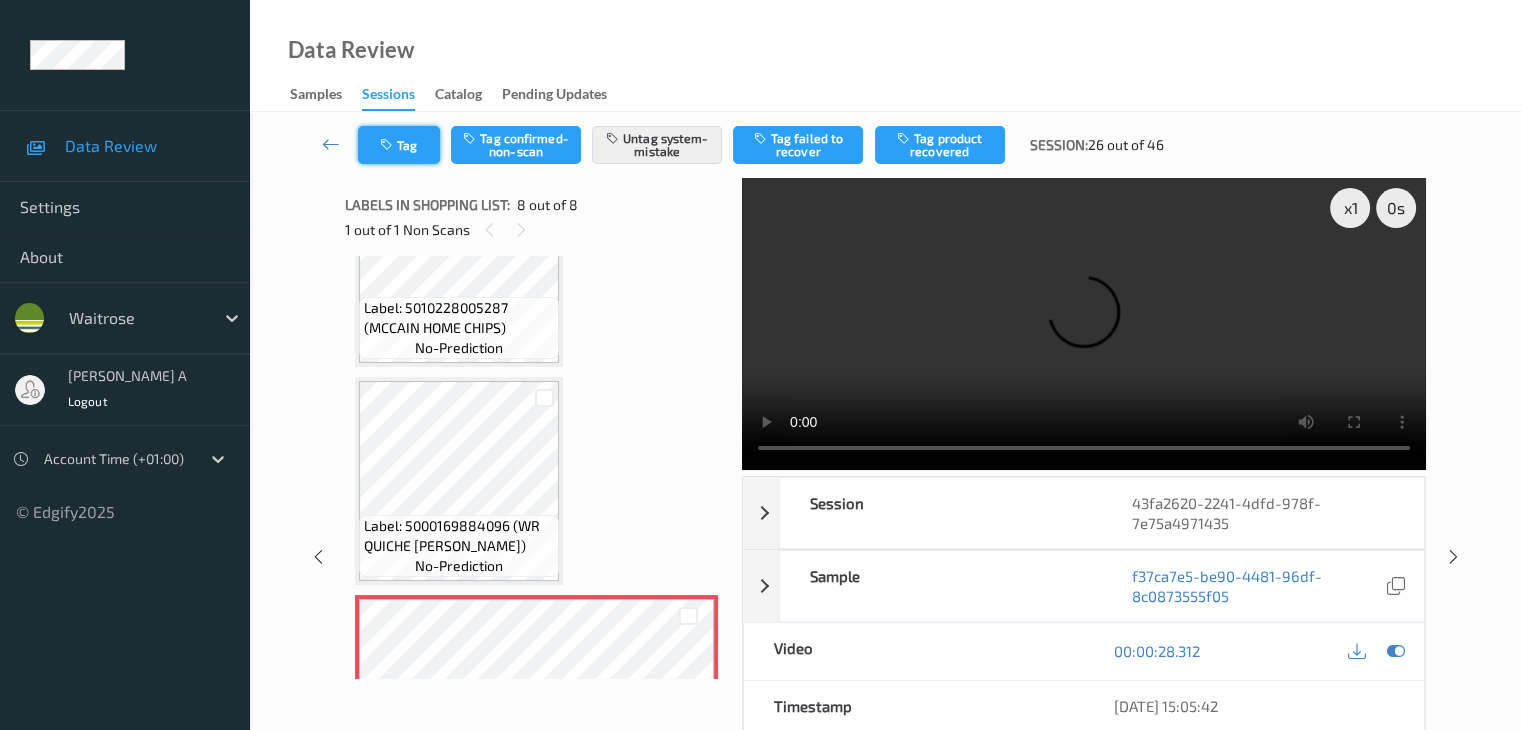 click on "Tag" at bounding box center [399, 145] 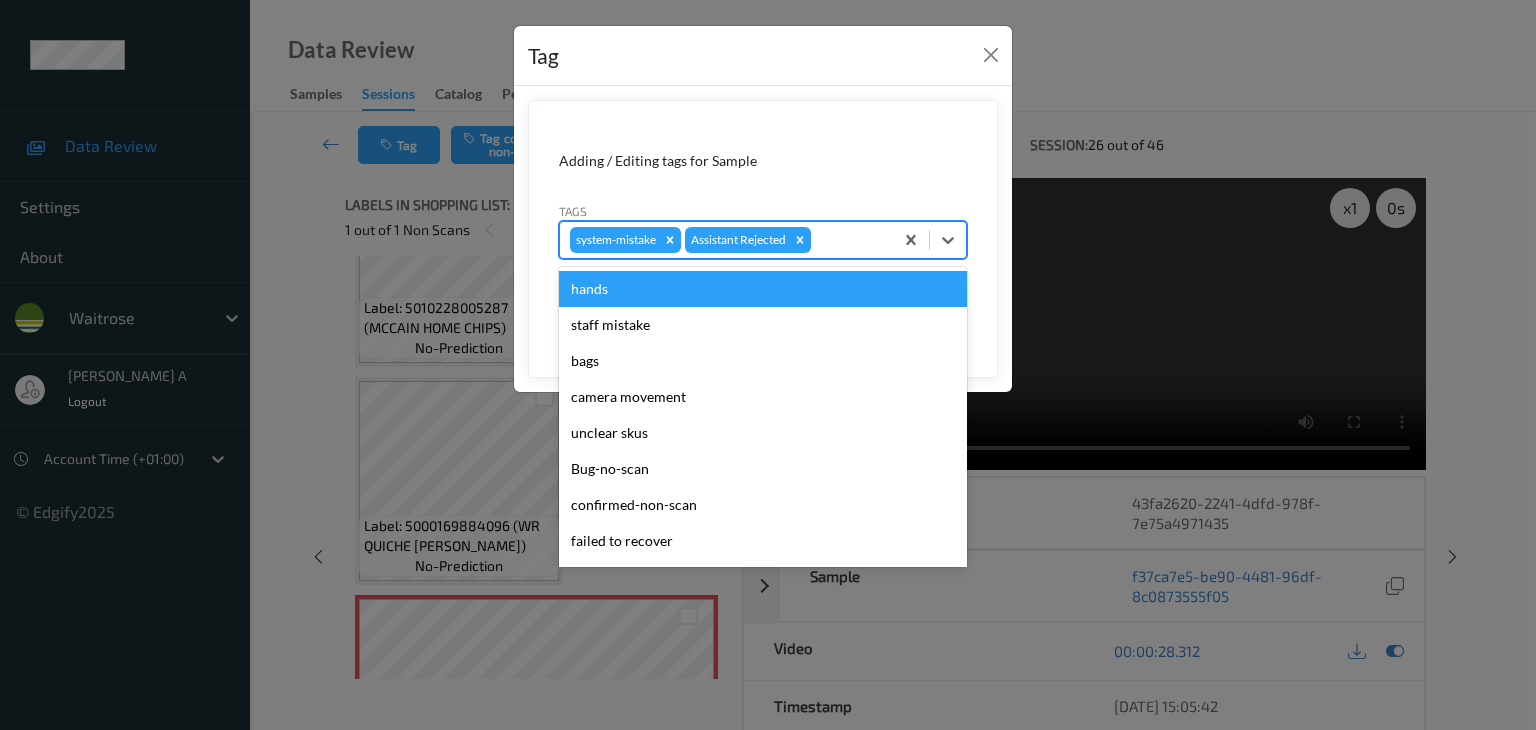 click at bounding box center (849, 240) 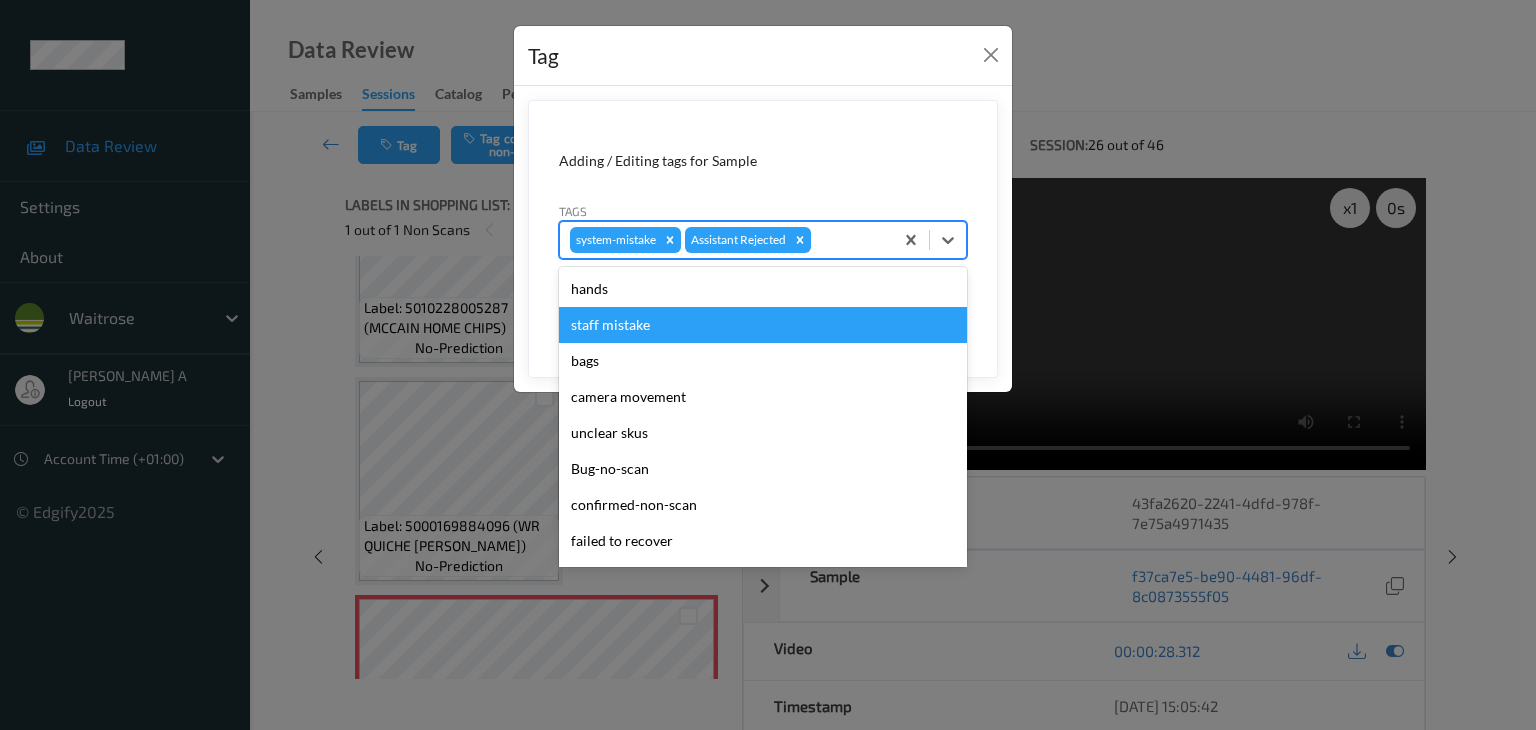 type on "u" 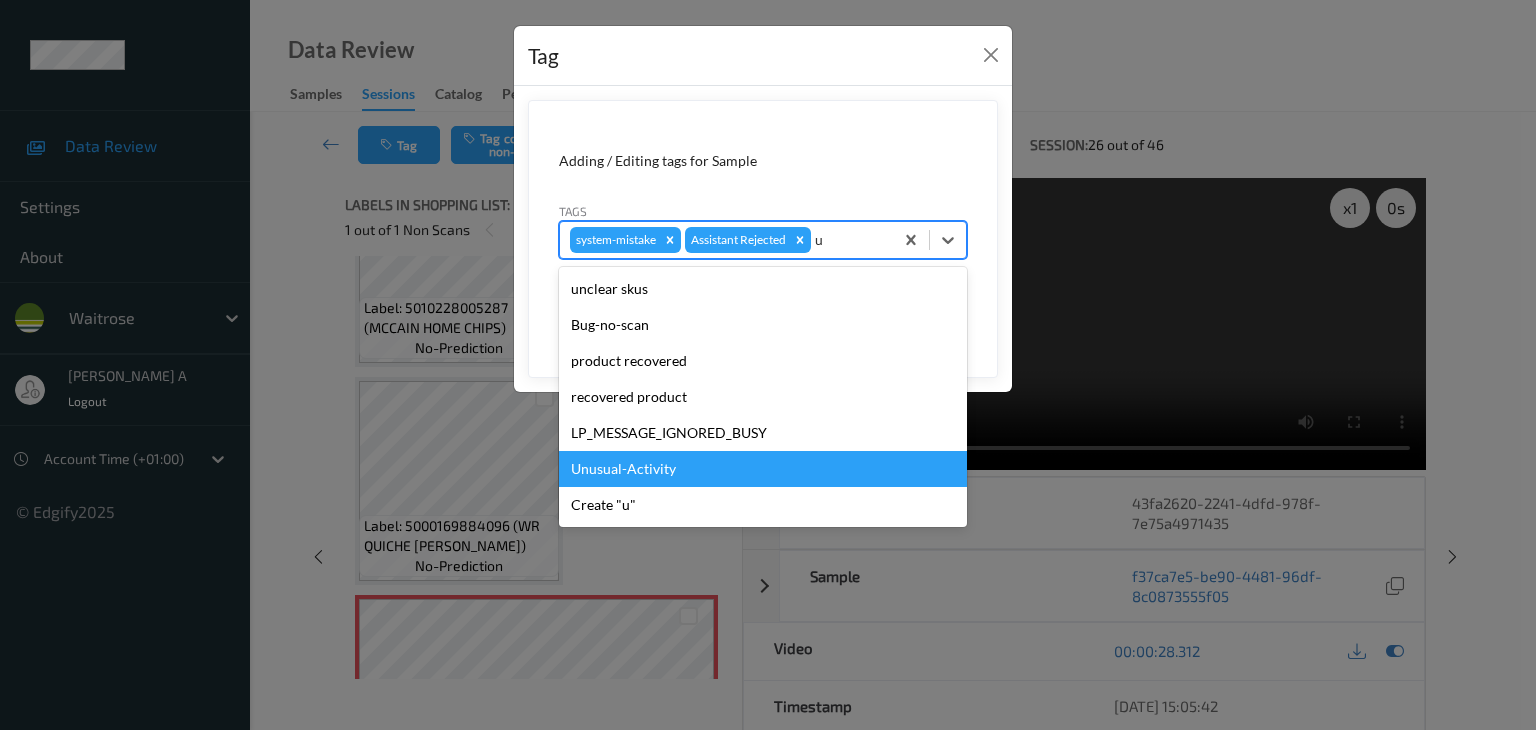 click on "Unusual-Activity" at bounding box center (763, 469) 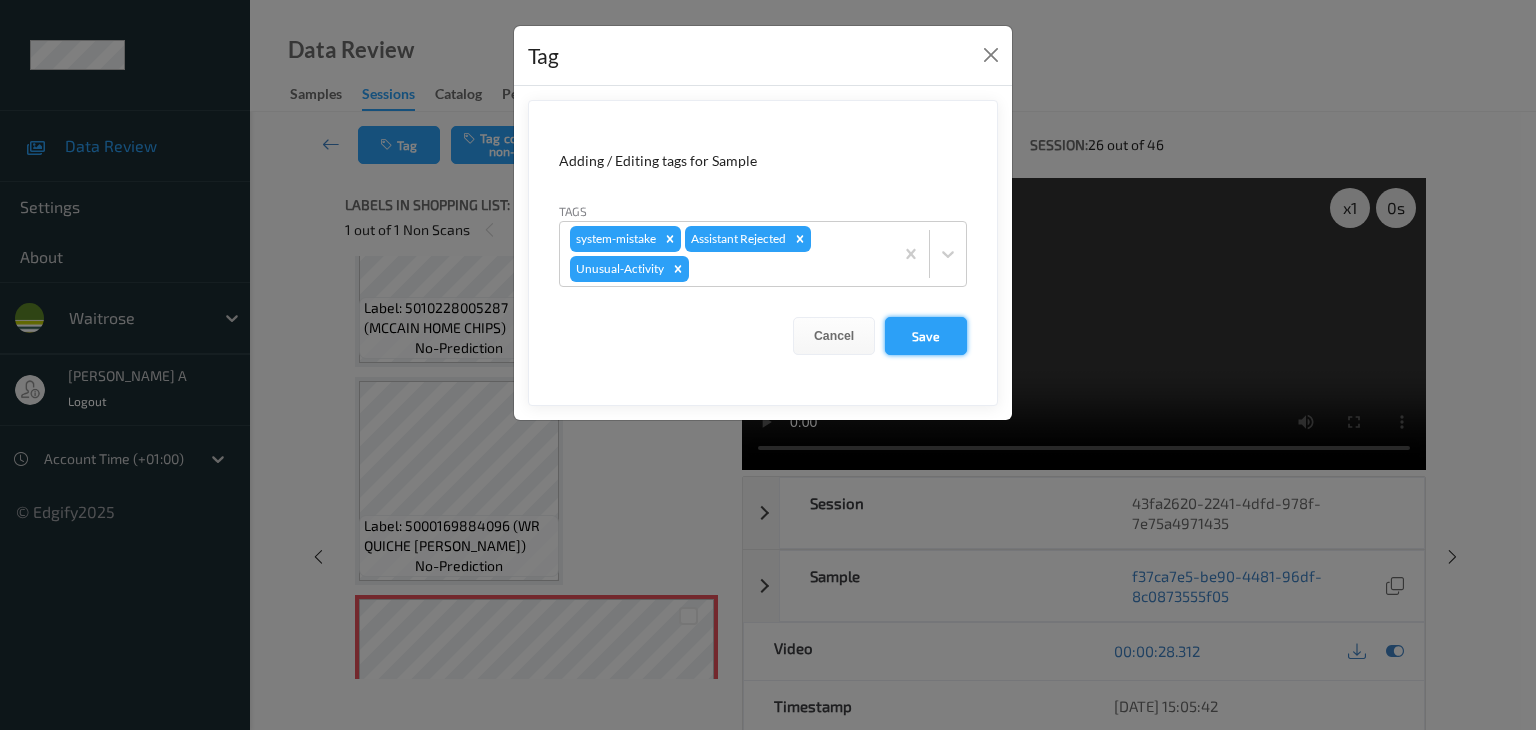 click on "Save" at bounding box center (926, 336) 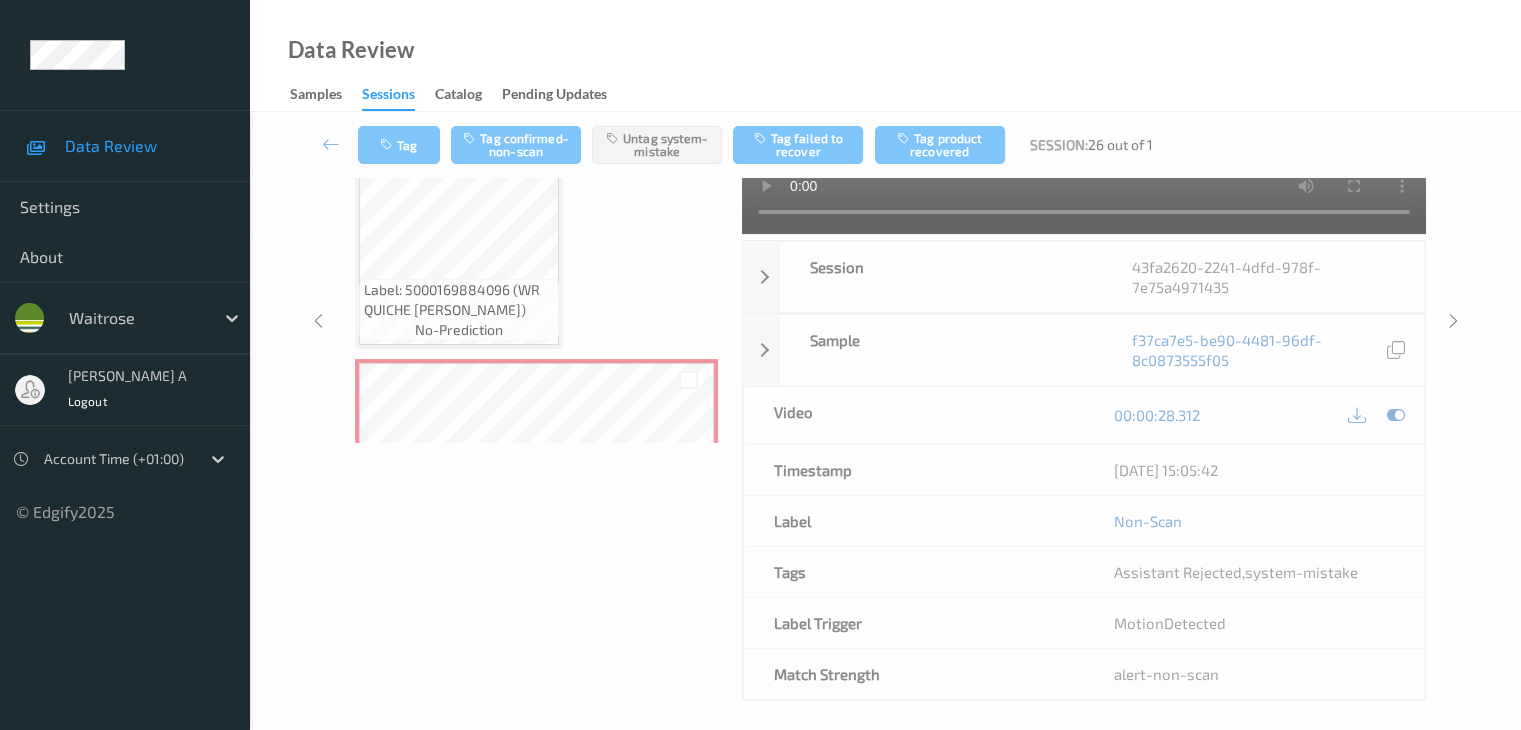 scroll, scrollTop: 275, scrollLeft: 0, axis: vertical 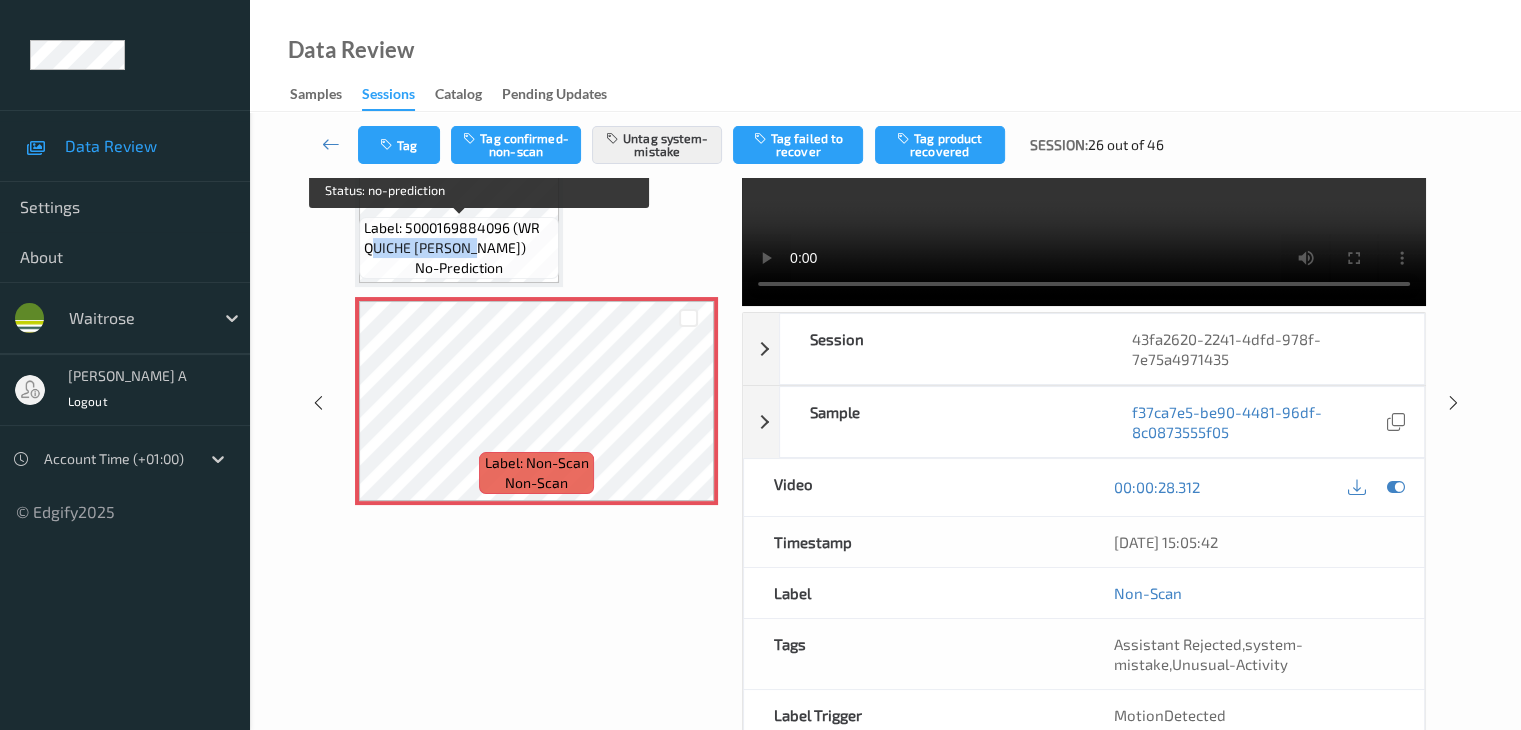 drag, startPoint x: 368, startPoint y: 253, endPoint x: 478, endPoint y: 254, distance: 110.00455 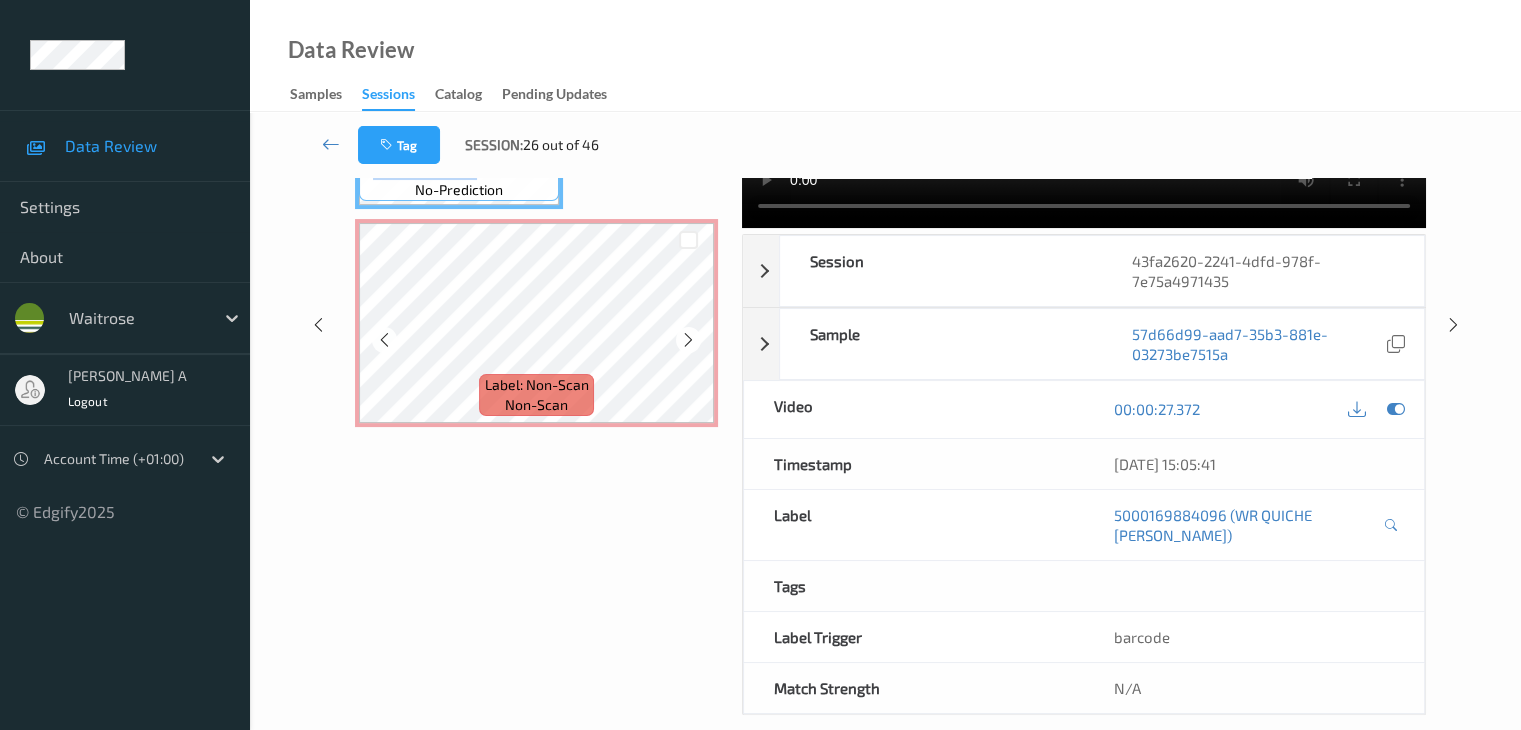 scroll, scrollTop: 264, scrollLeft: 0, axis: vertical 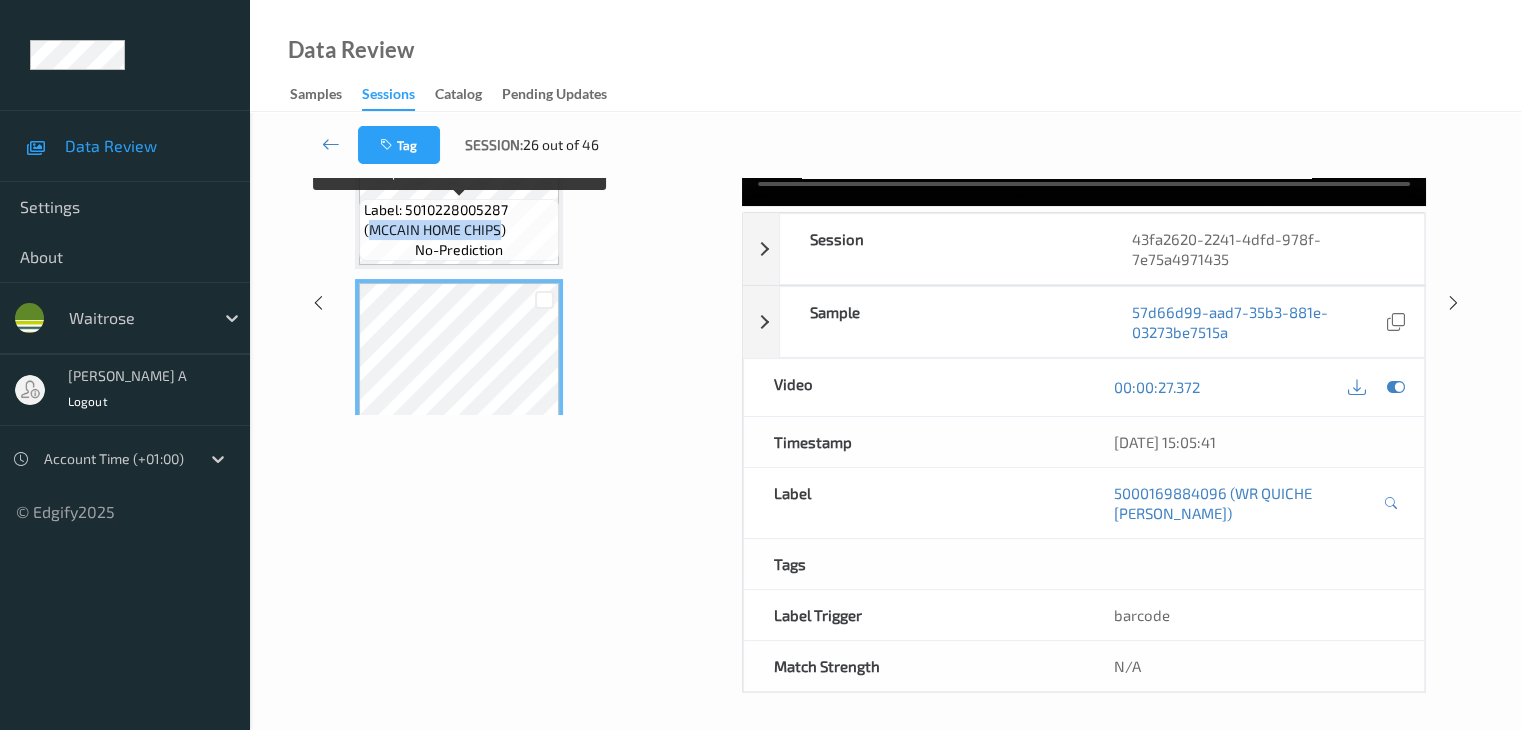 drag, startPoint x: 369, startPoint y: 226, endPoint x: 498, endPoint y: 229, distance: 129.03488 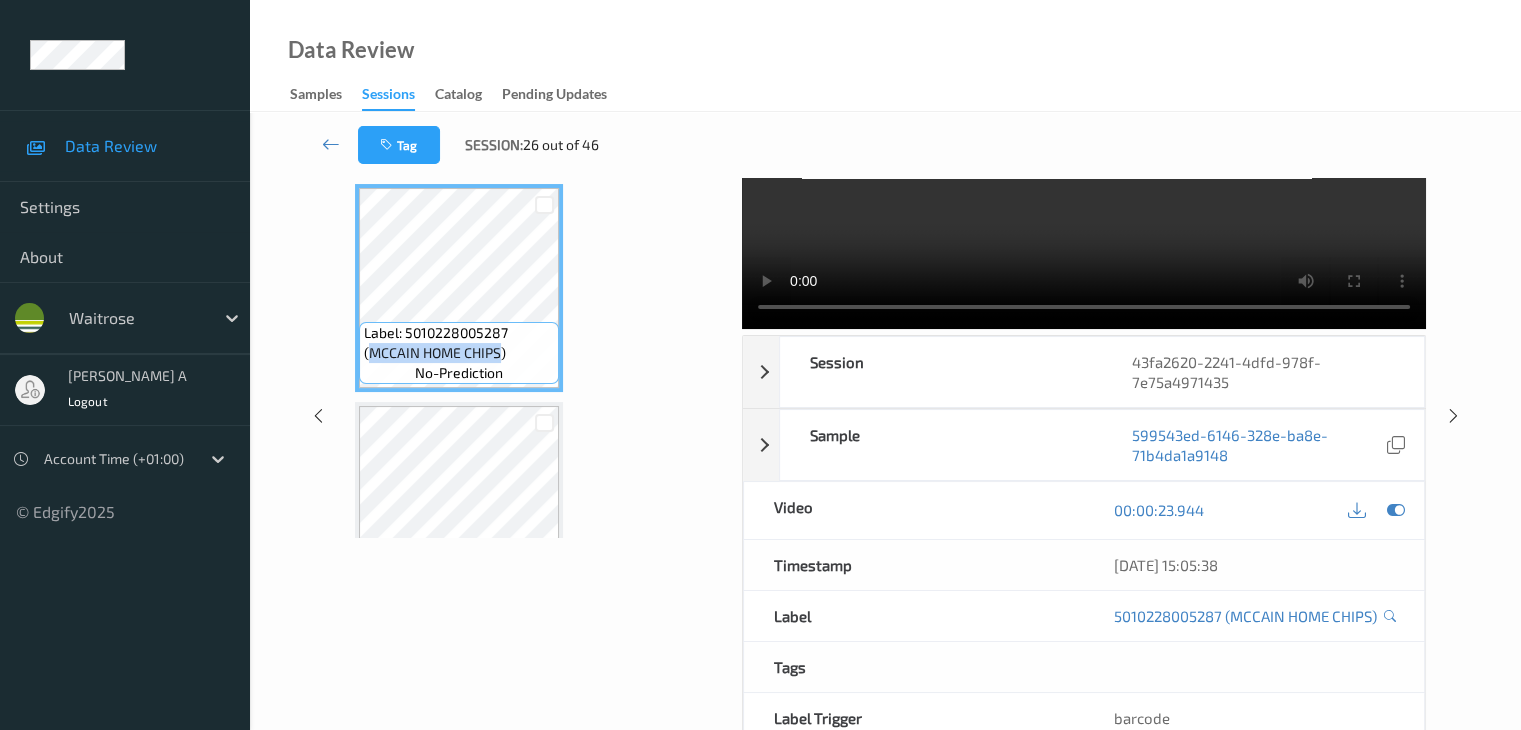 scroll, scrollTop: 0, scrollLeft: 0, axis: both 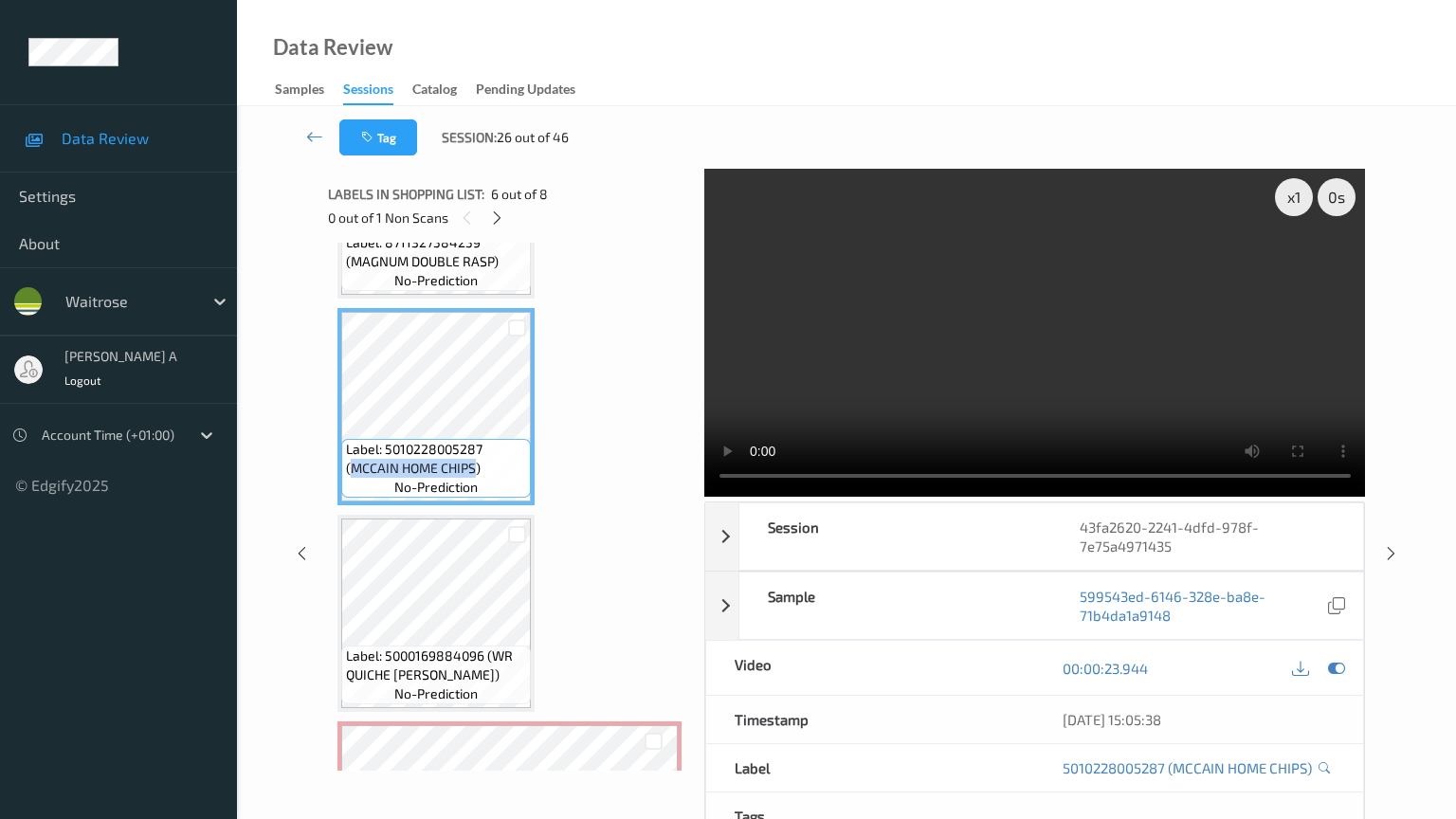 type 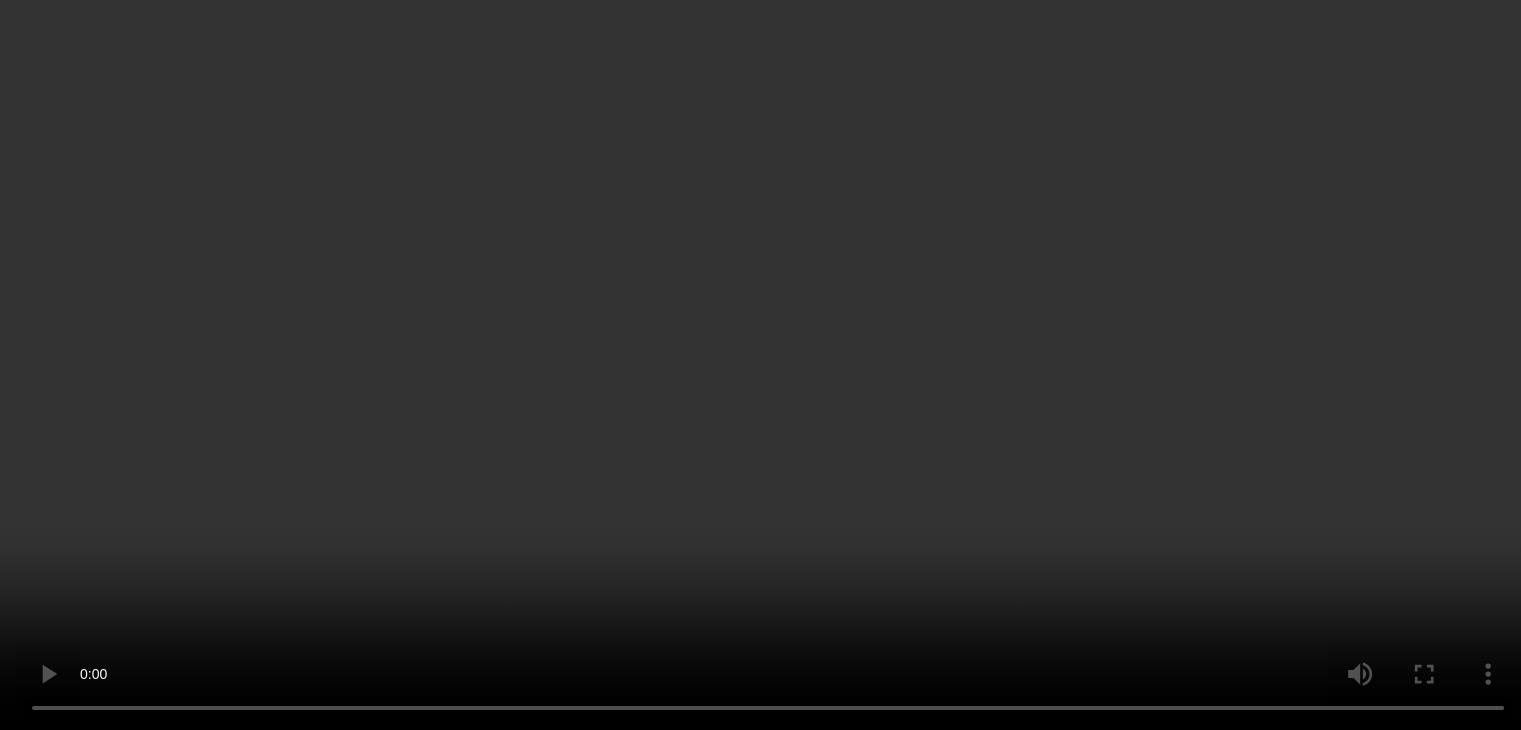 scroll, scrollTop: 1331, scrollLeft: 0, axis: vertical 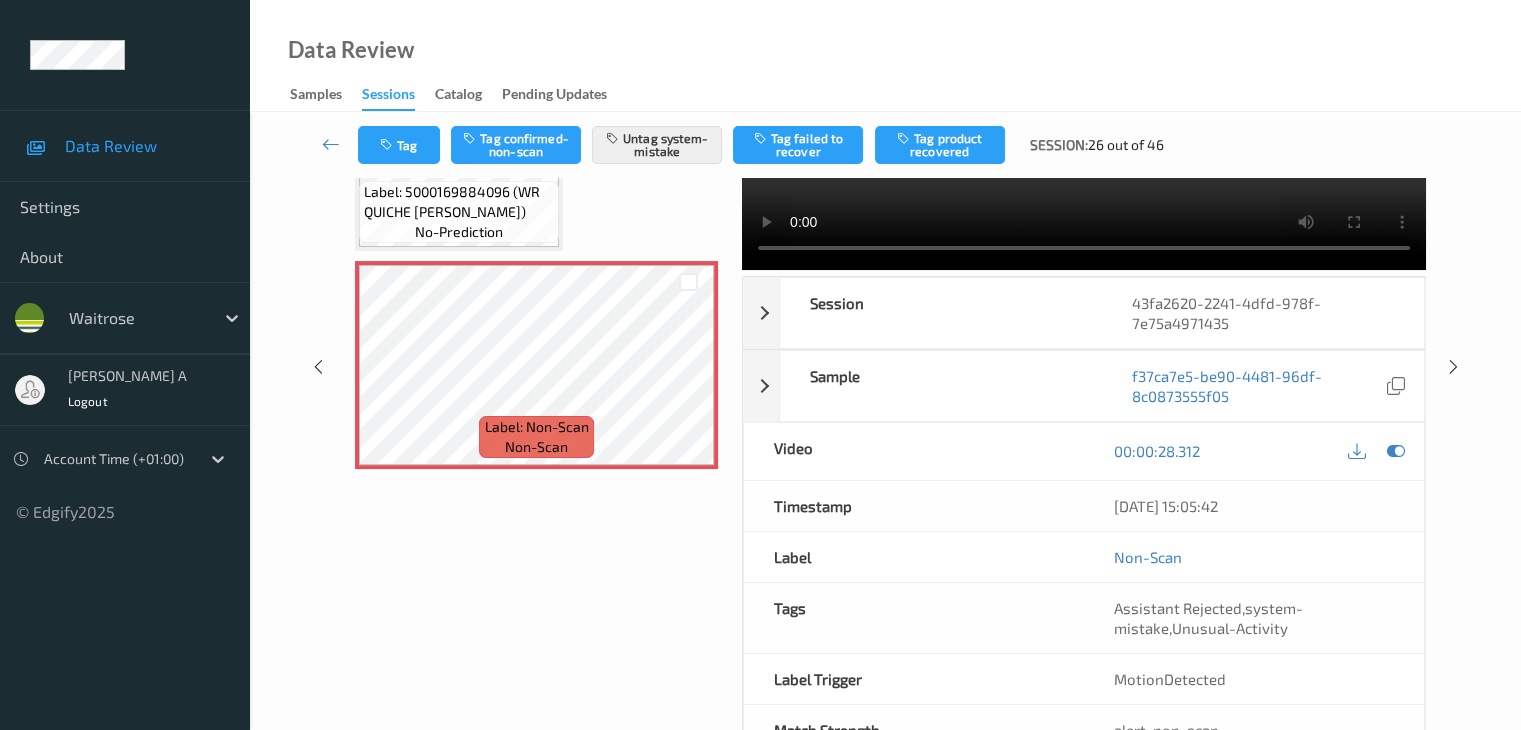 click on "Label: 5000169884096 (WR QUICHE [PERSON_NAME])" at bounding box center (459, 202) 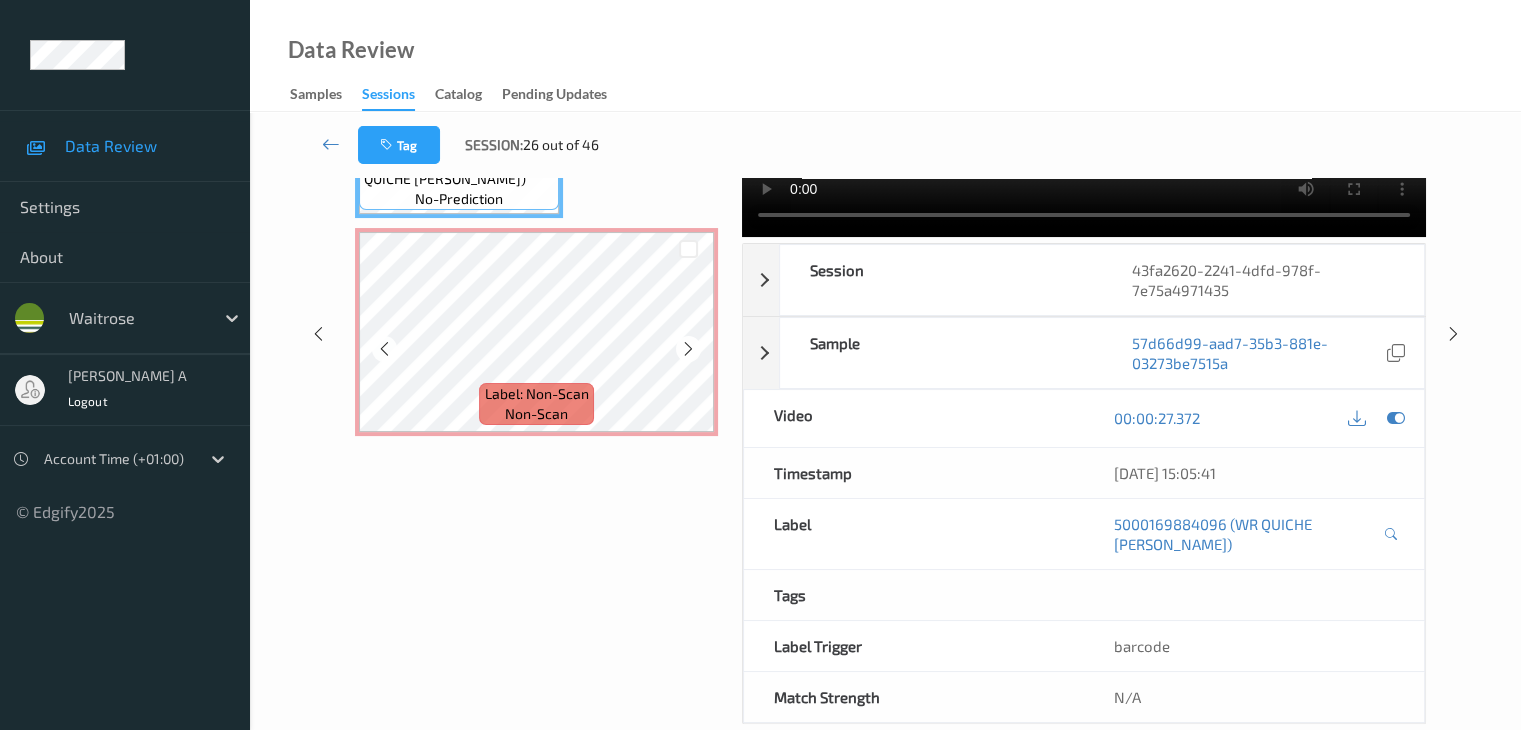 scroll, scrollTop: 264, scrollLeft: 0, axis: vertical 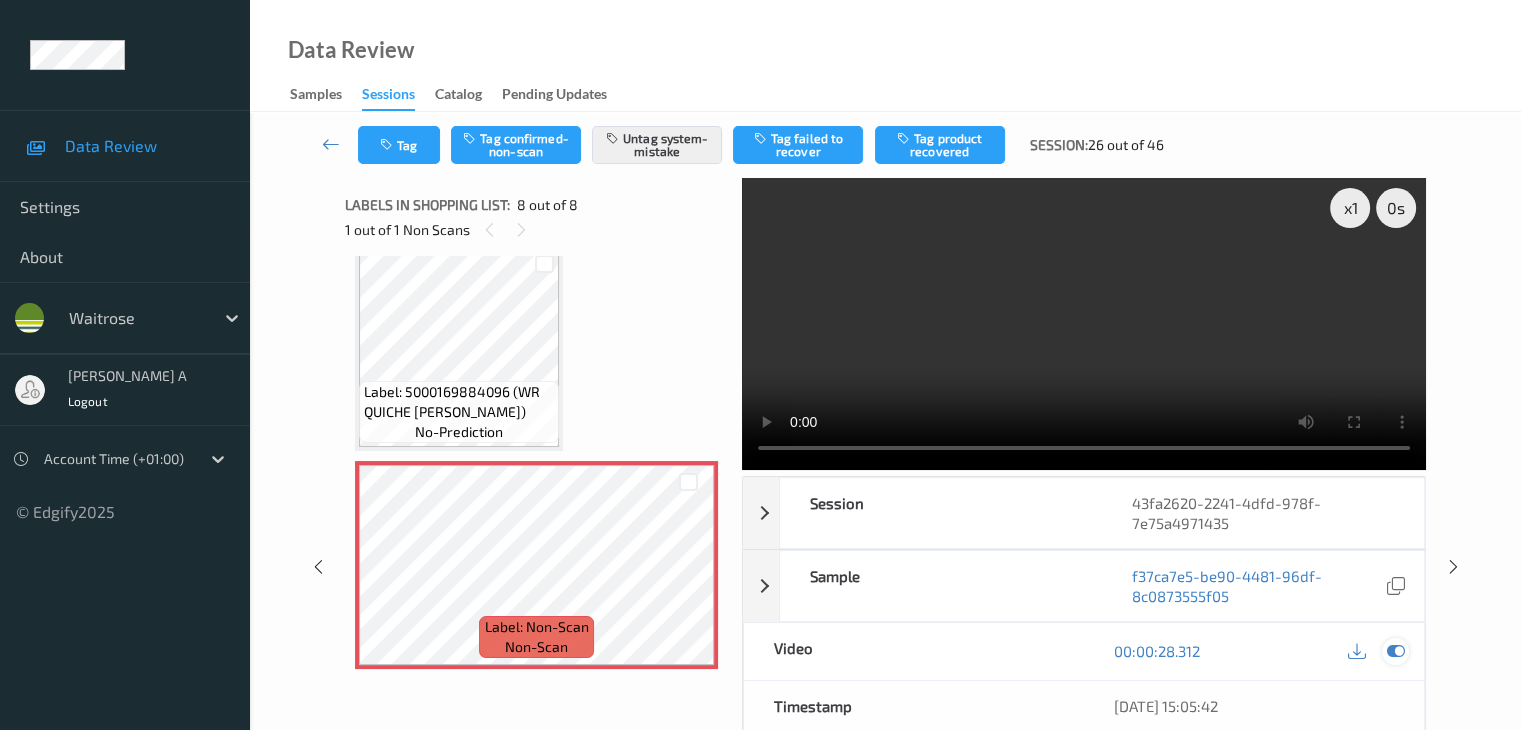 click at bounding box center [1395, 651] 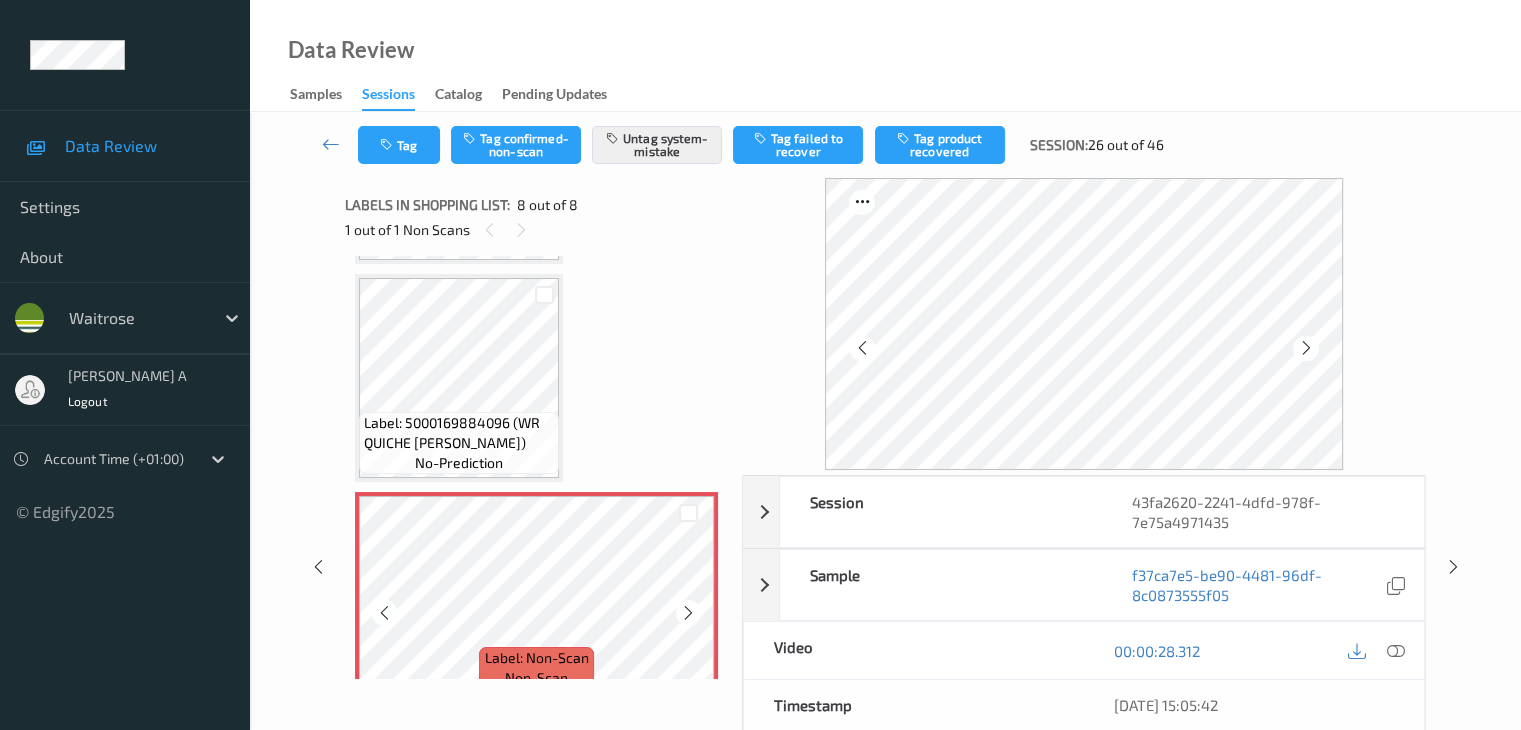 scroll, scrollTop: 1331, scrollLeft: 0, axis: vertical 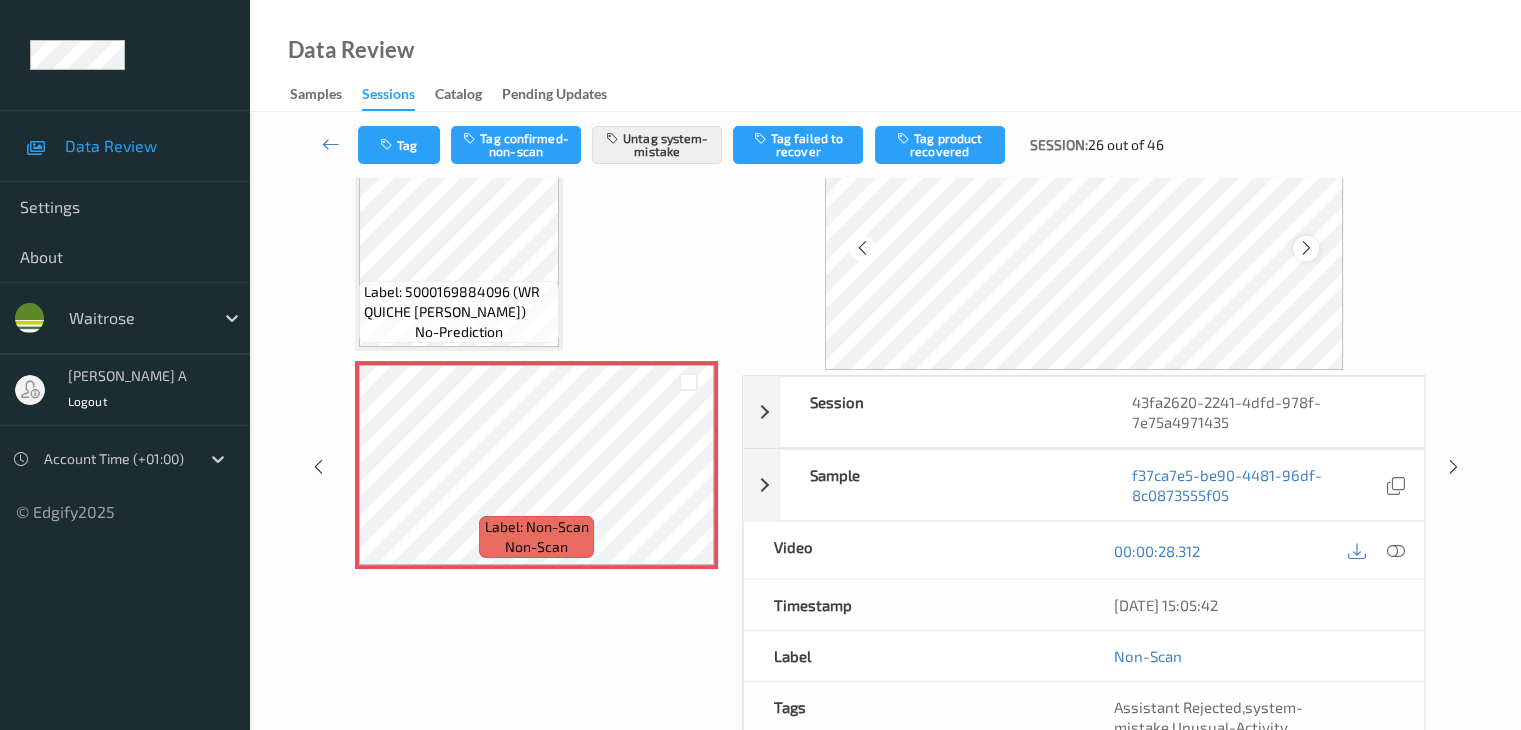 click at bounding box center (1305, 248) 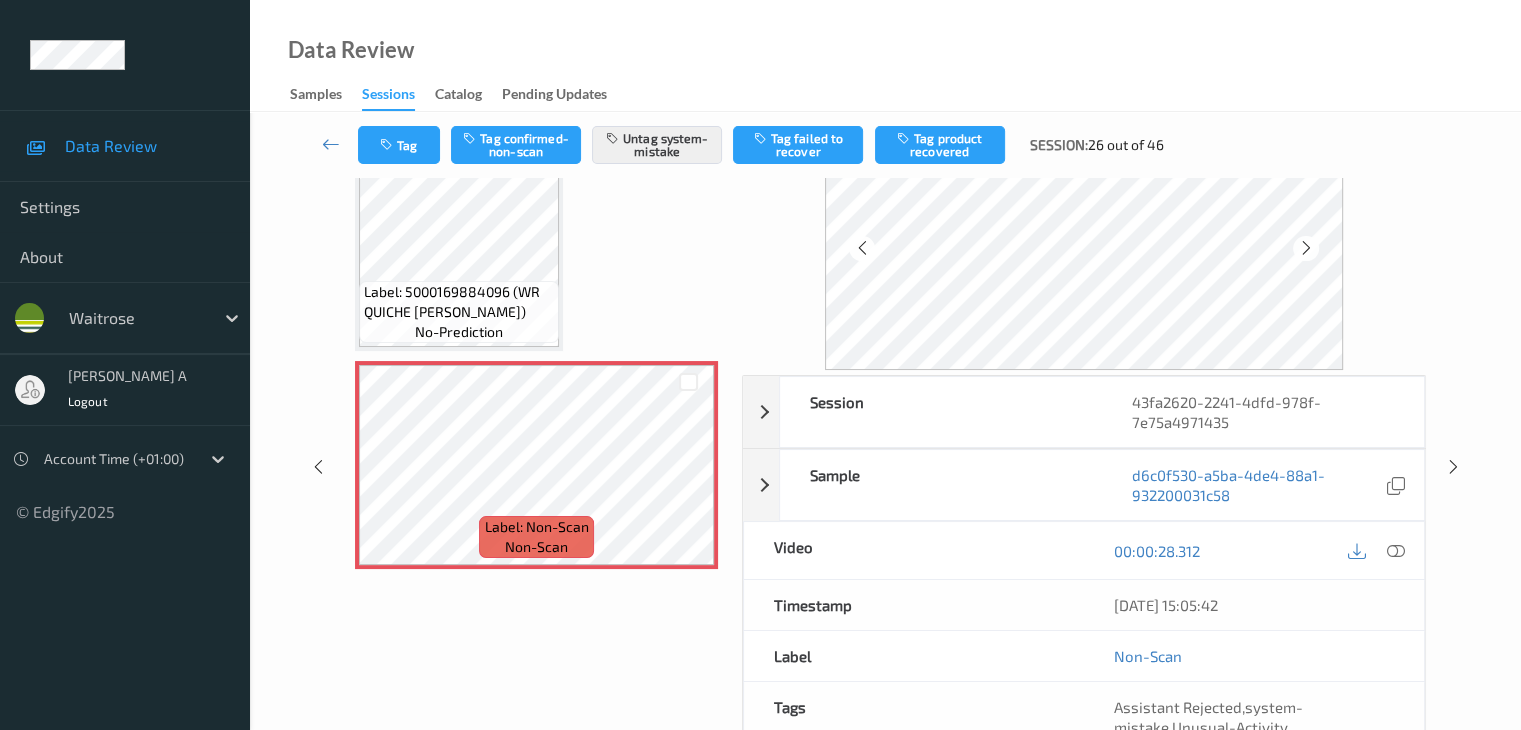 click at bounding box center (1305, 248) 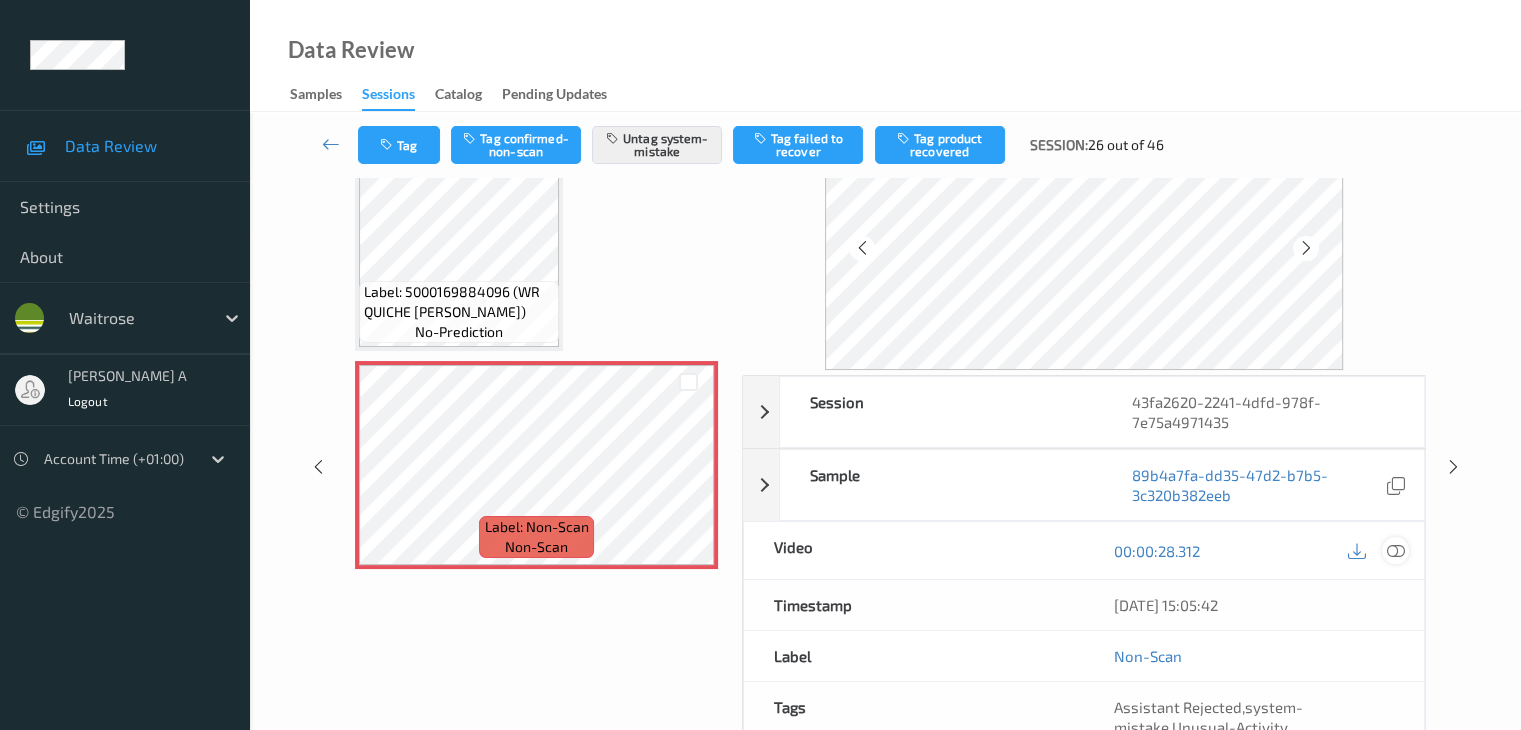 click at bounding box center [1395, 551] 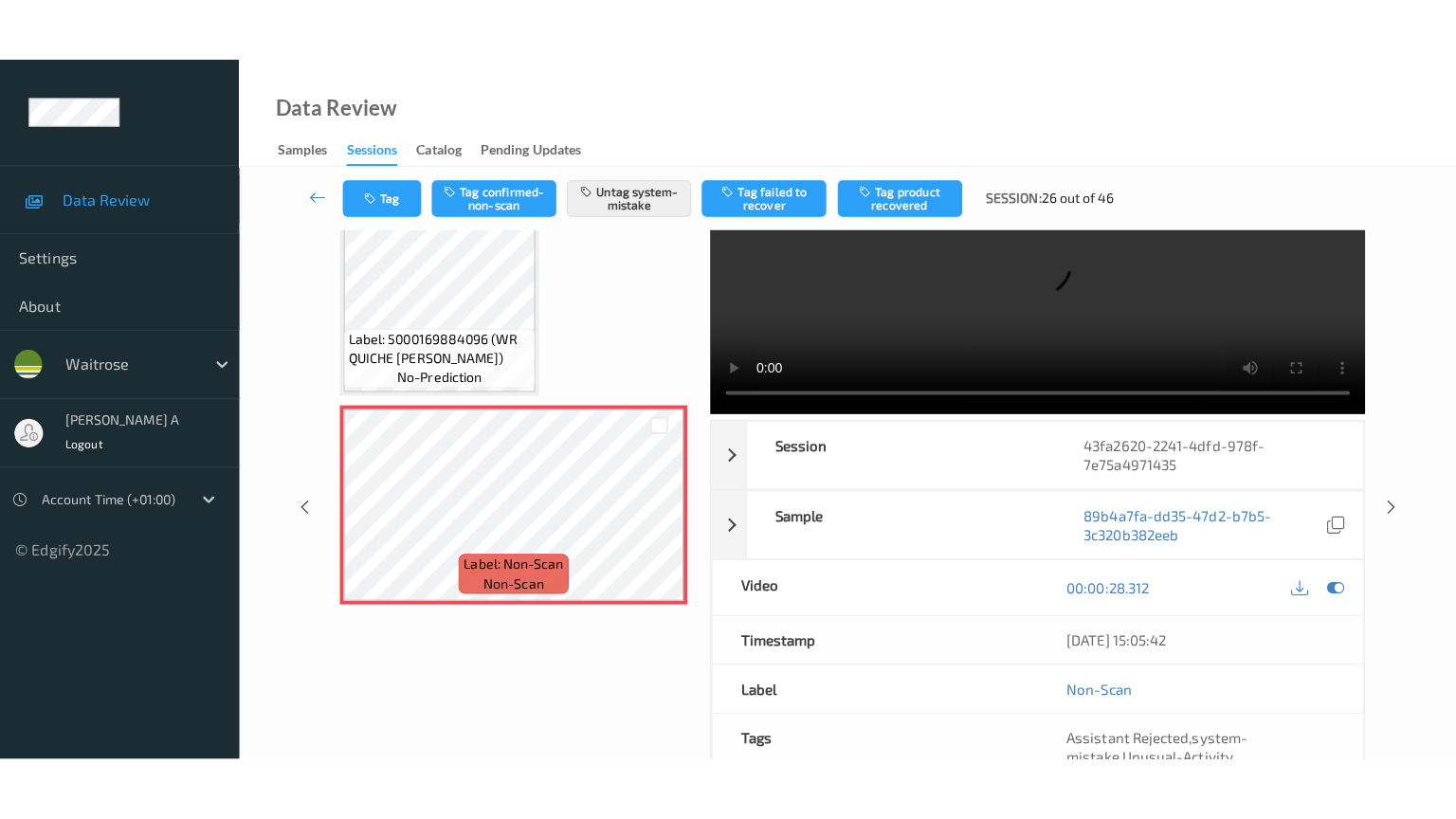 scroll, scrollTop: 0, scrollLeft: 0, axis: both 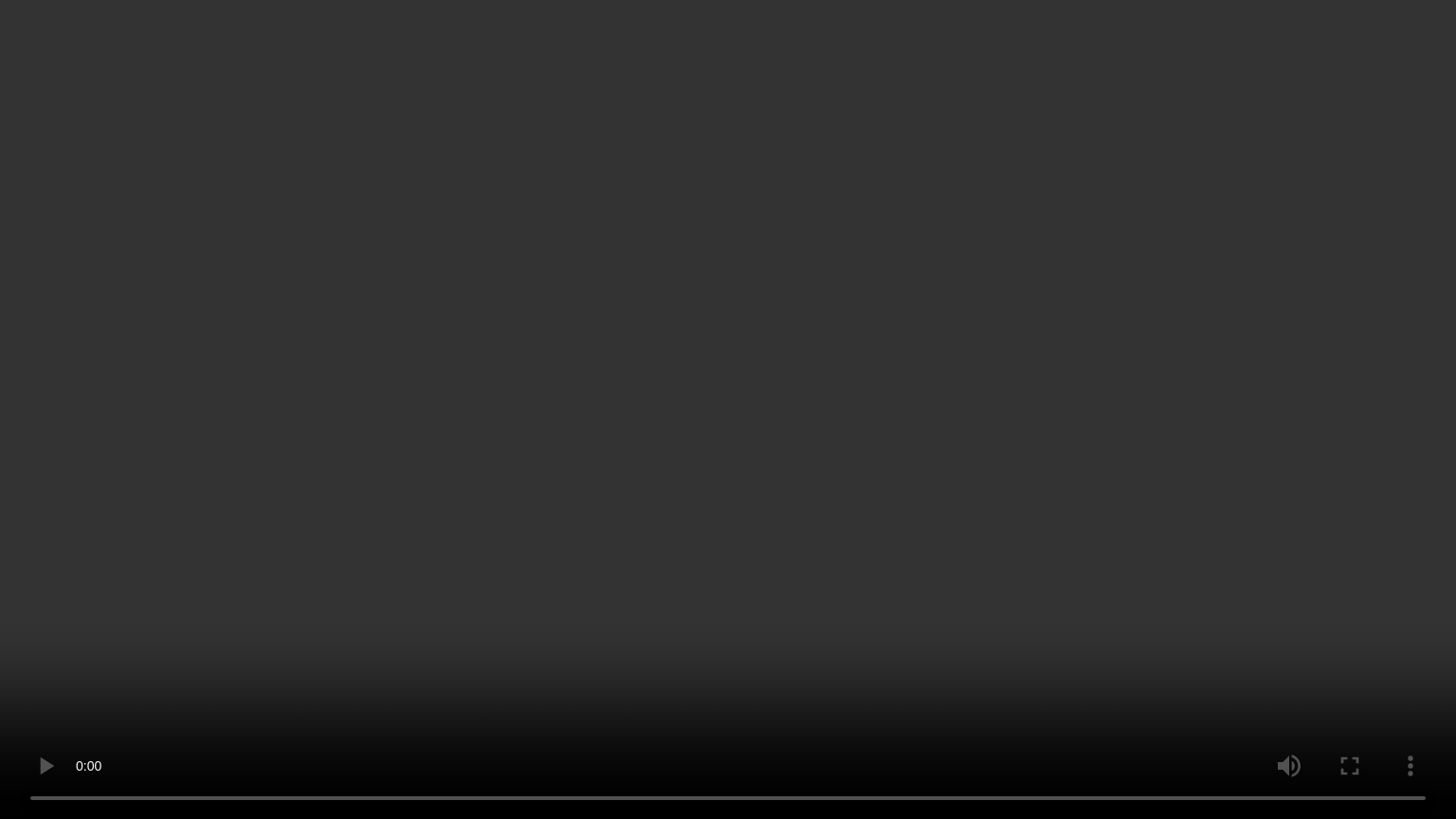 type 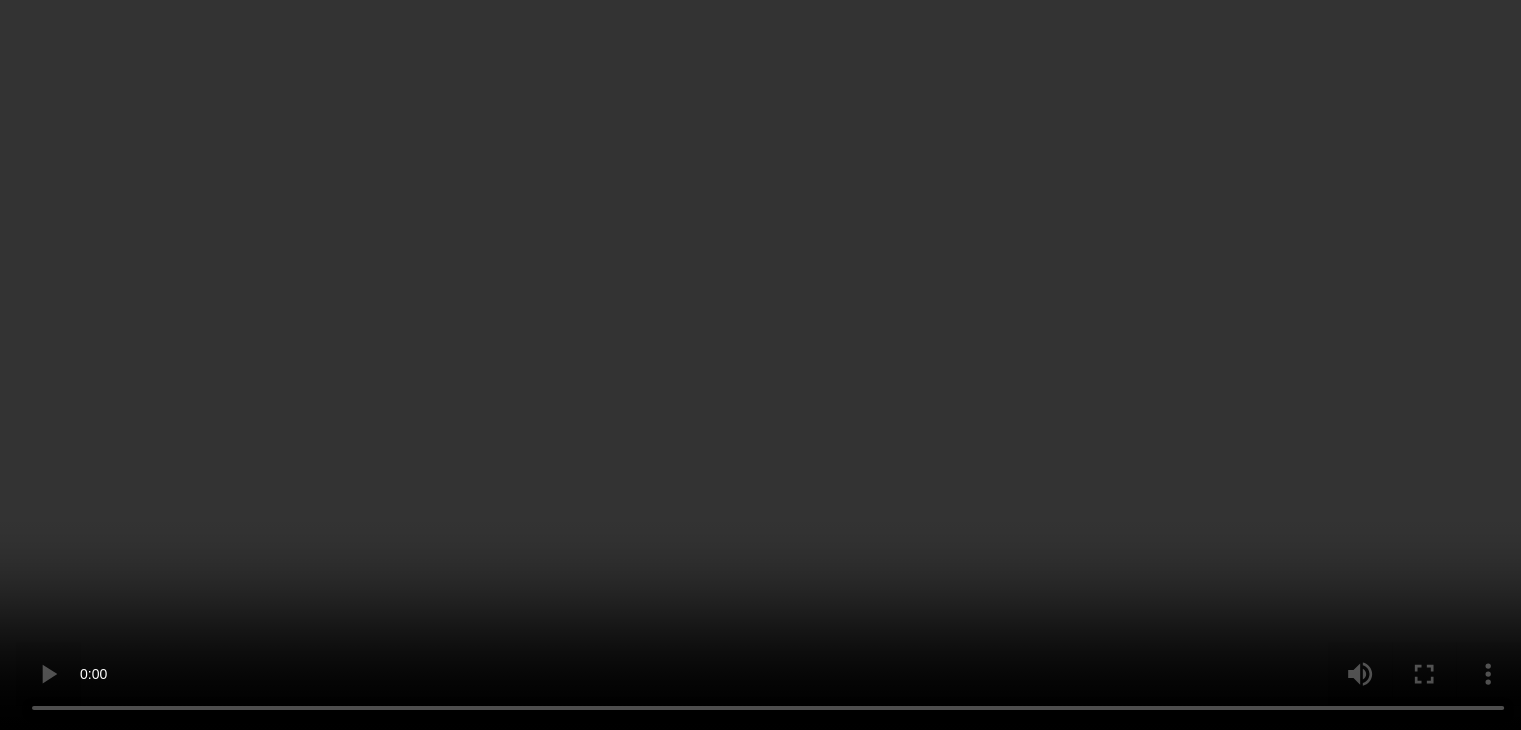 scroll, scrollTop: 1331, scrollLeft: 0, axis: vertical 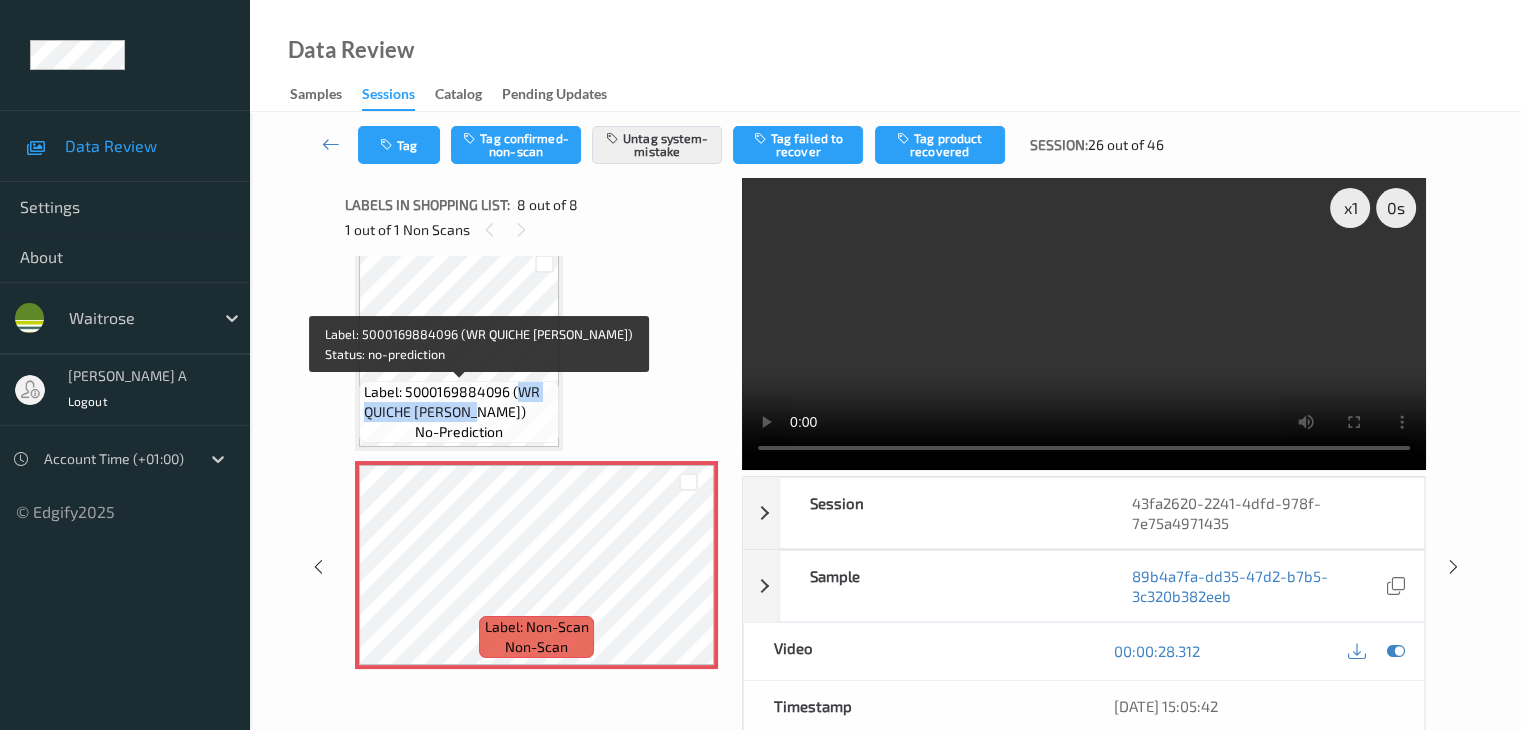 drag, startPoint x: 516, startPoint y: 392, endPoint x: 478, endPoint y: 415, distance: 44.418465 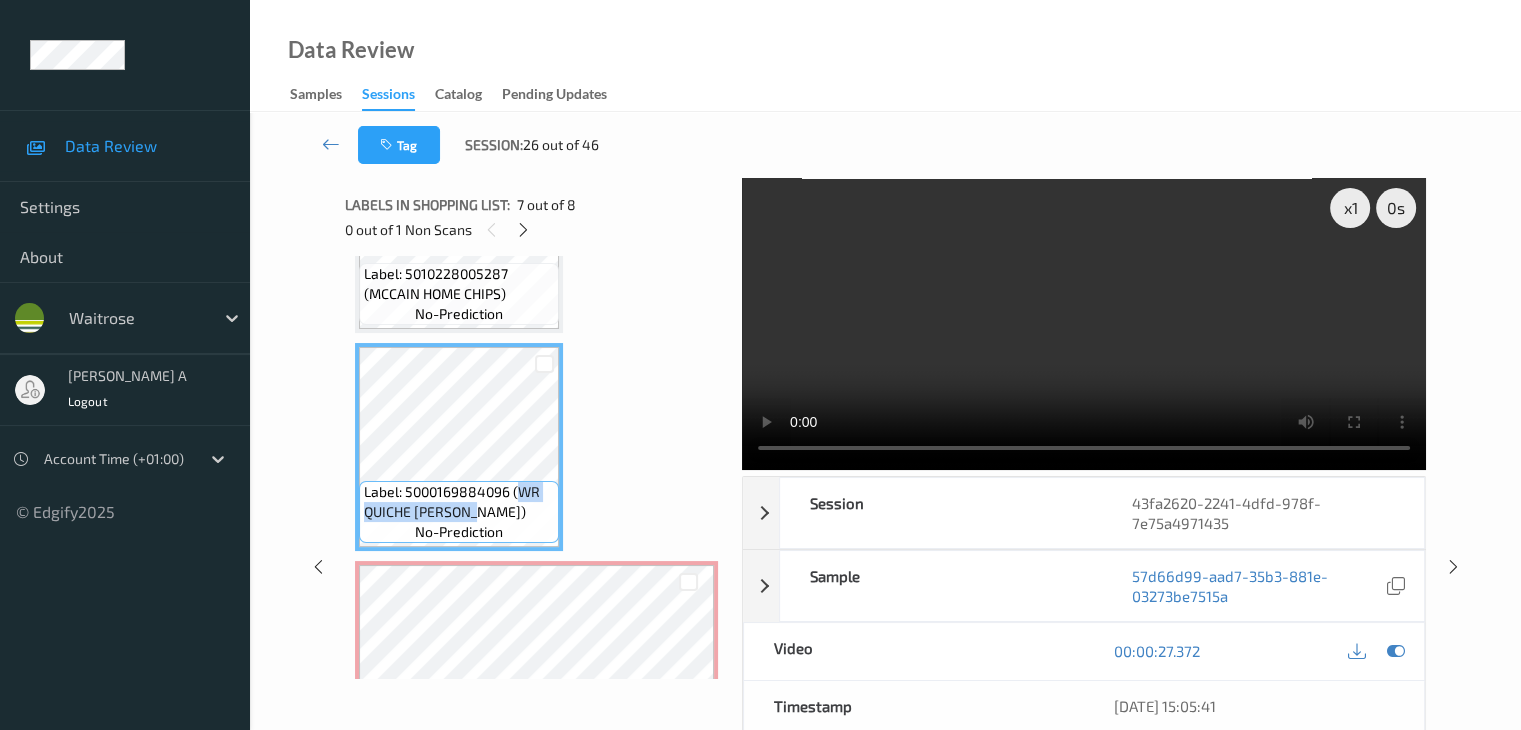 scroll, scrollTop: 1031, scrollLeft: 0, axis: vertical 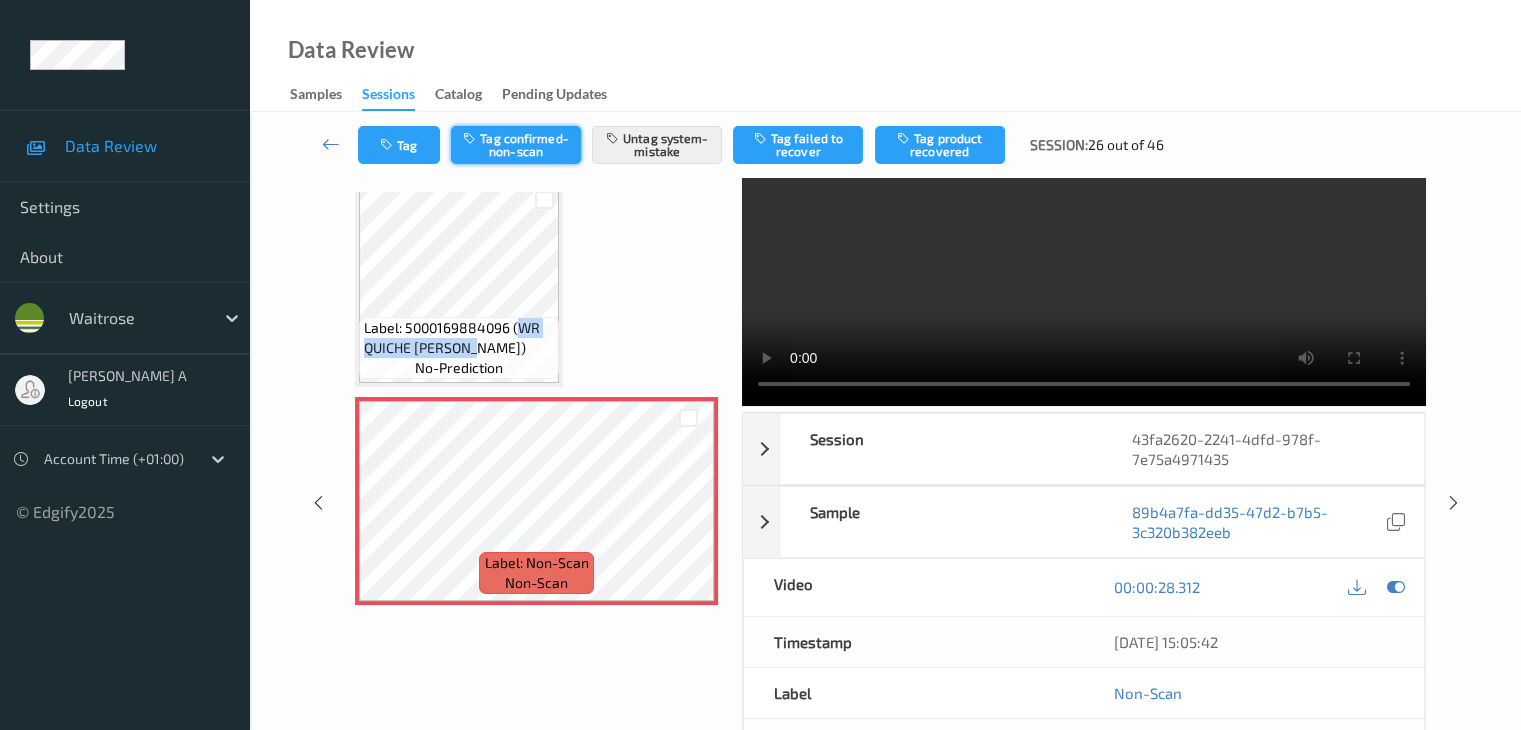 click on "Tag   confirmed-non-scan" at bounding box center [516, 145] 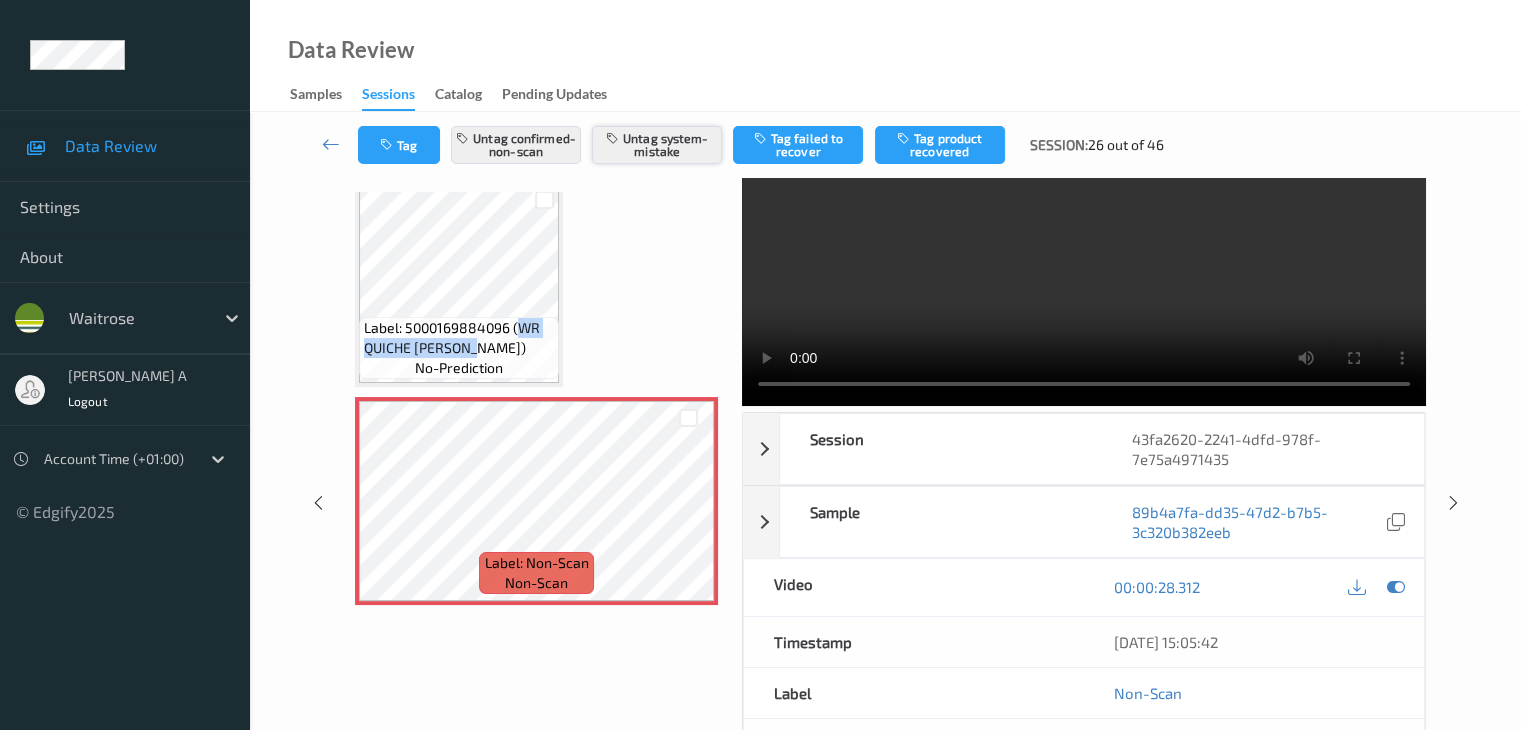 click on "Untag   system-mistake" at bounding box center [657, 145] 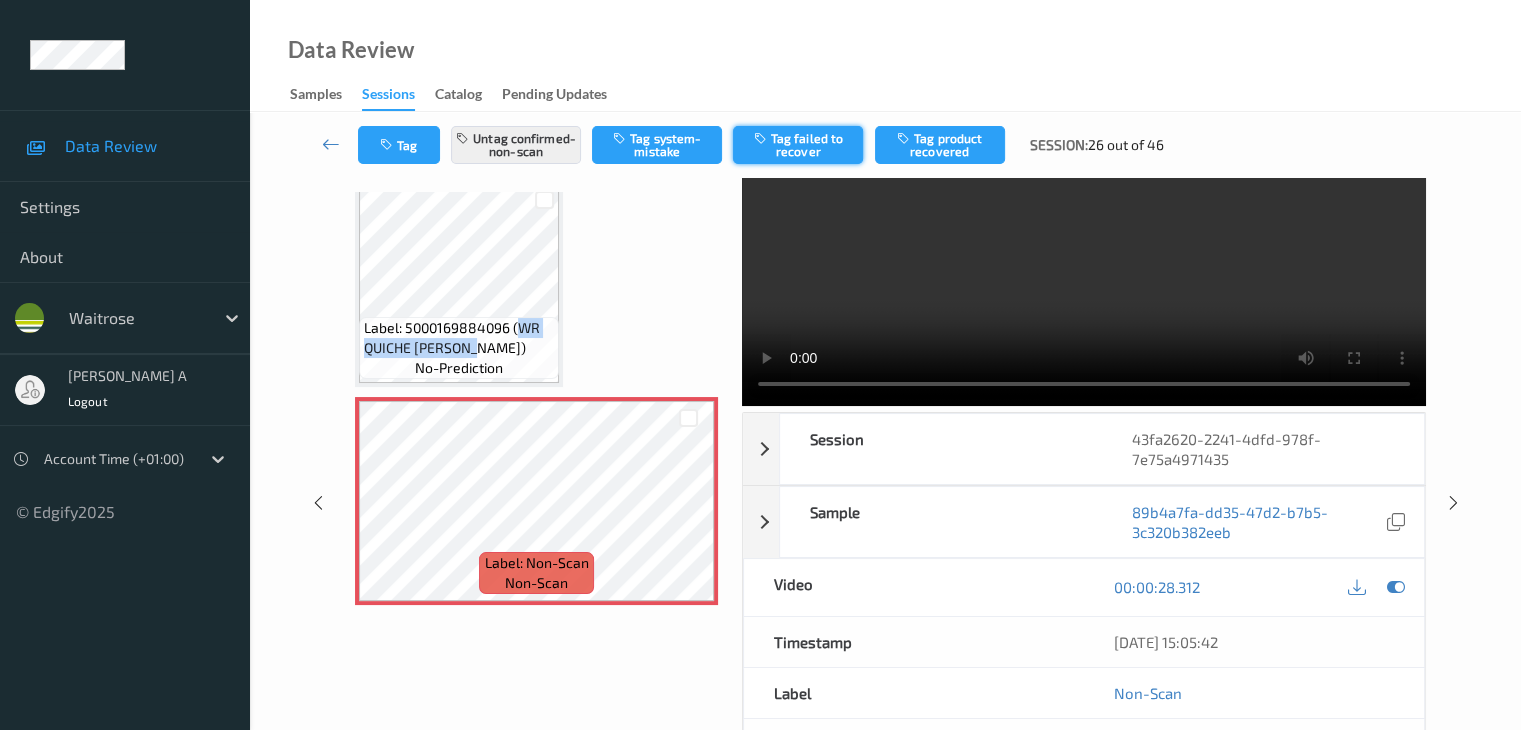 click on "Tag   failed to recover" at bounding box center [798, 145] 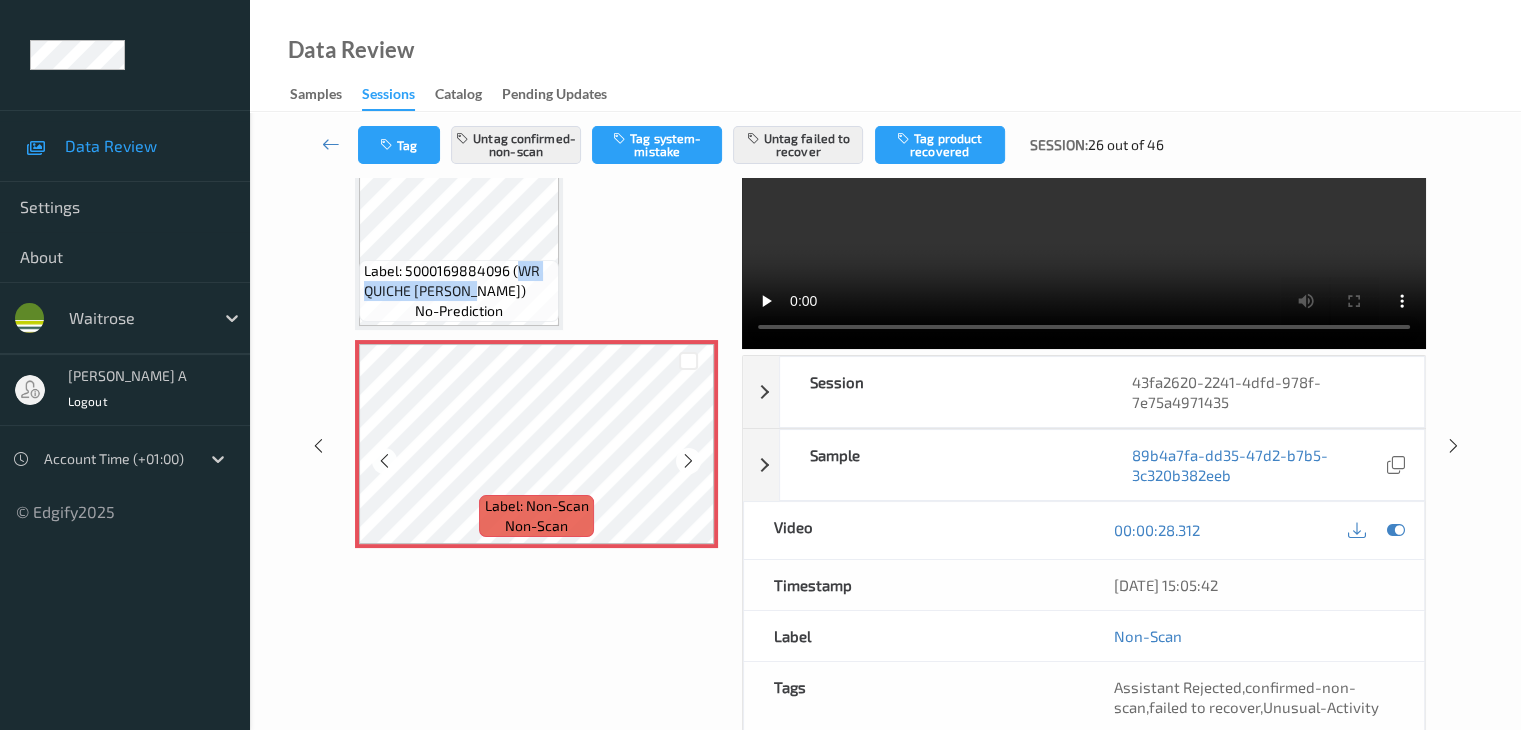 scroll, scrollTop: 264, scrollLeft: 0, axis: vertical 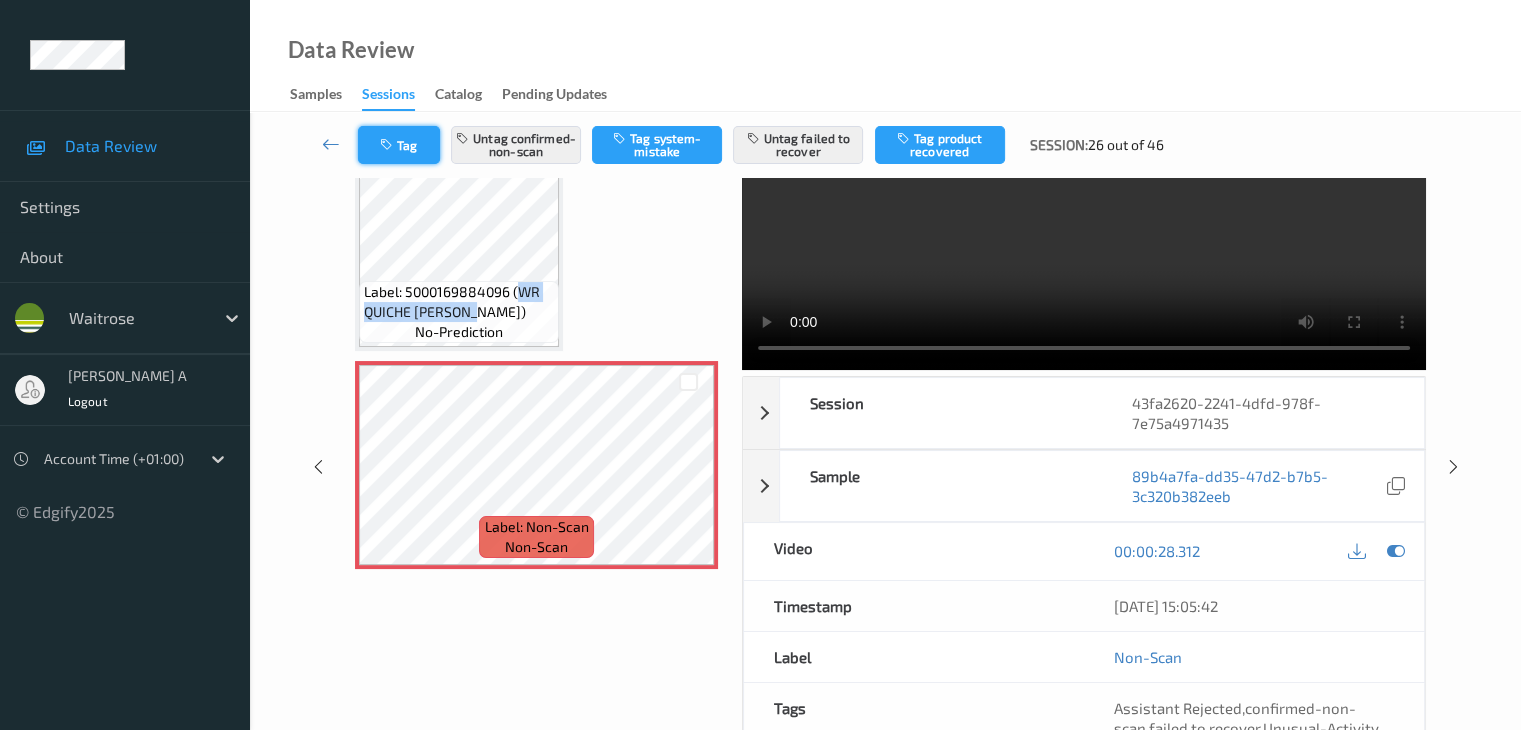 click at bounding box center (388, 145) 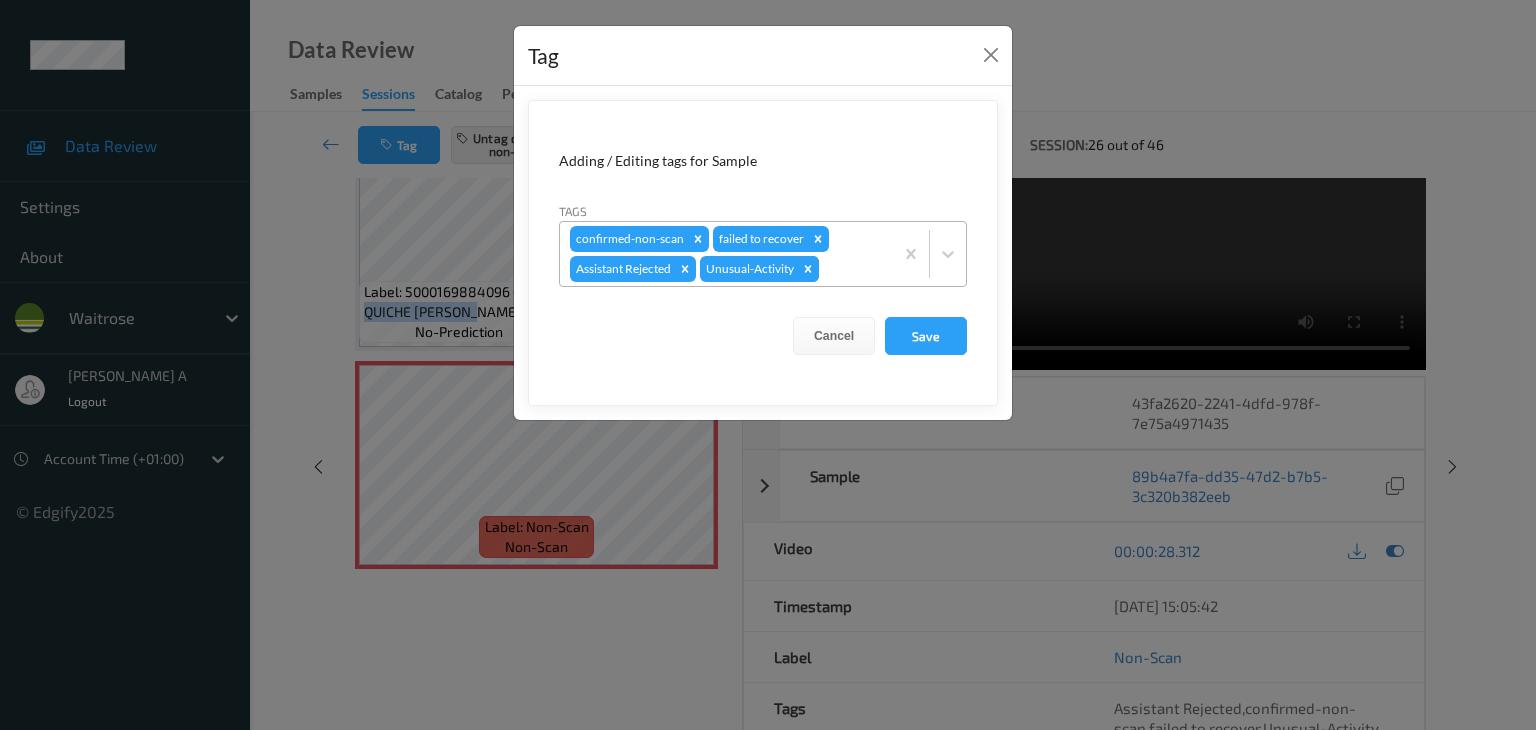 click 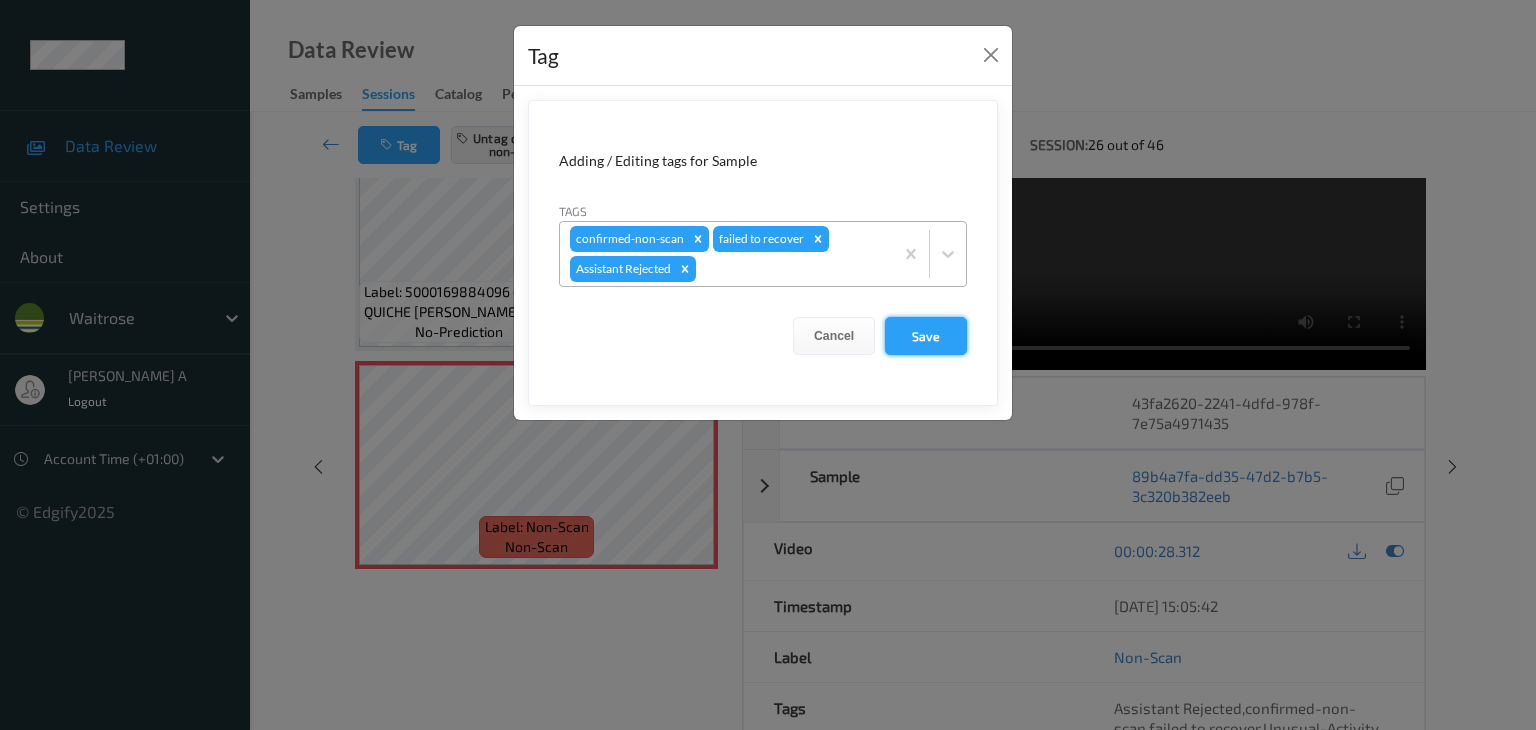 click on "Save" at bounding box center [926, 336] 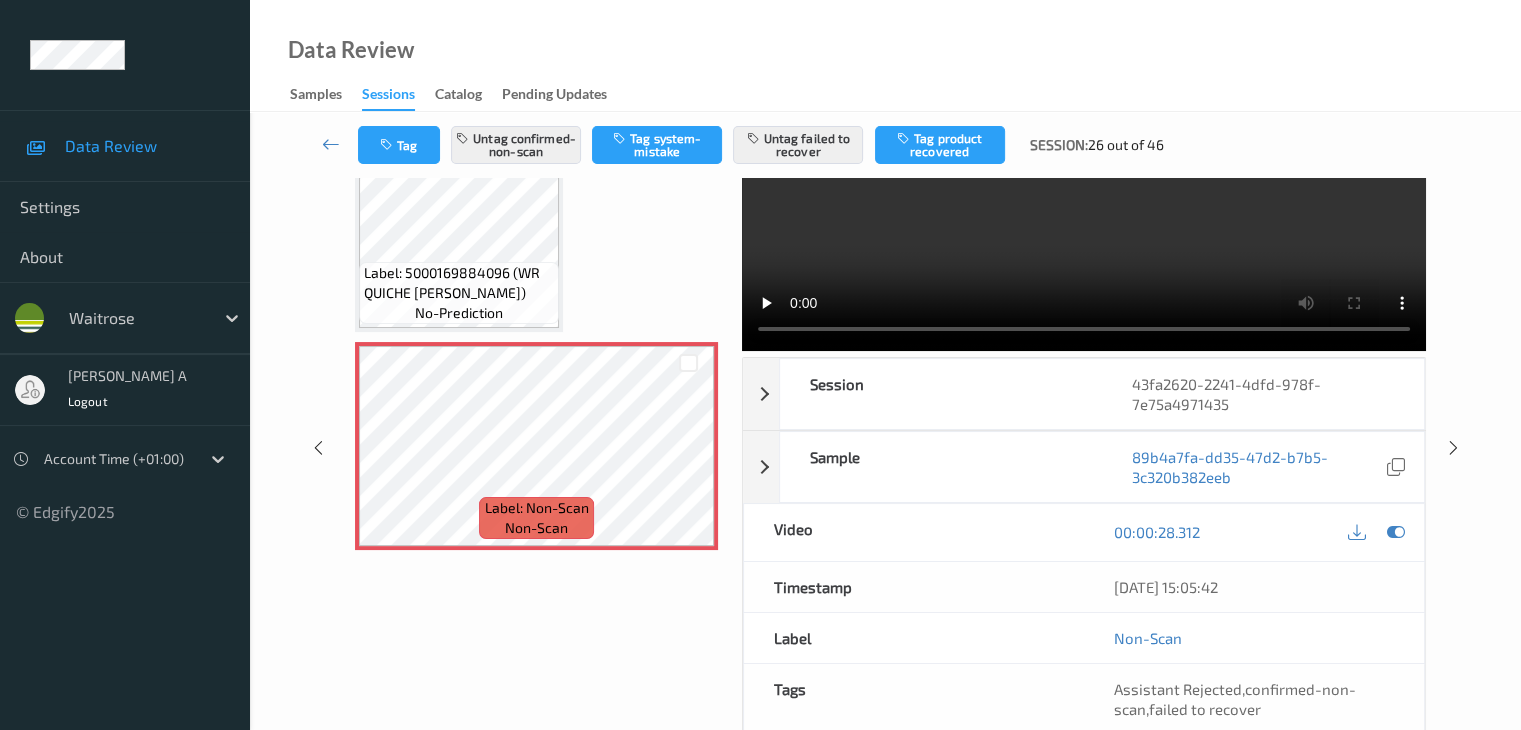 scroll, scrollTop: 0, scrollLeft: 0, axis: both 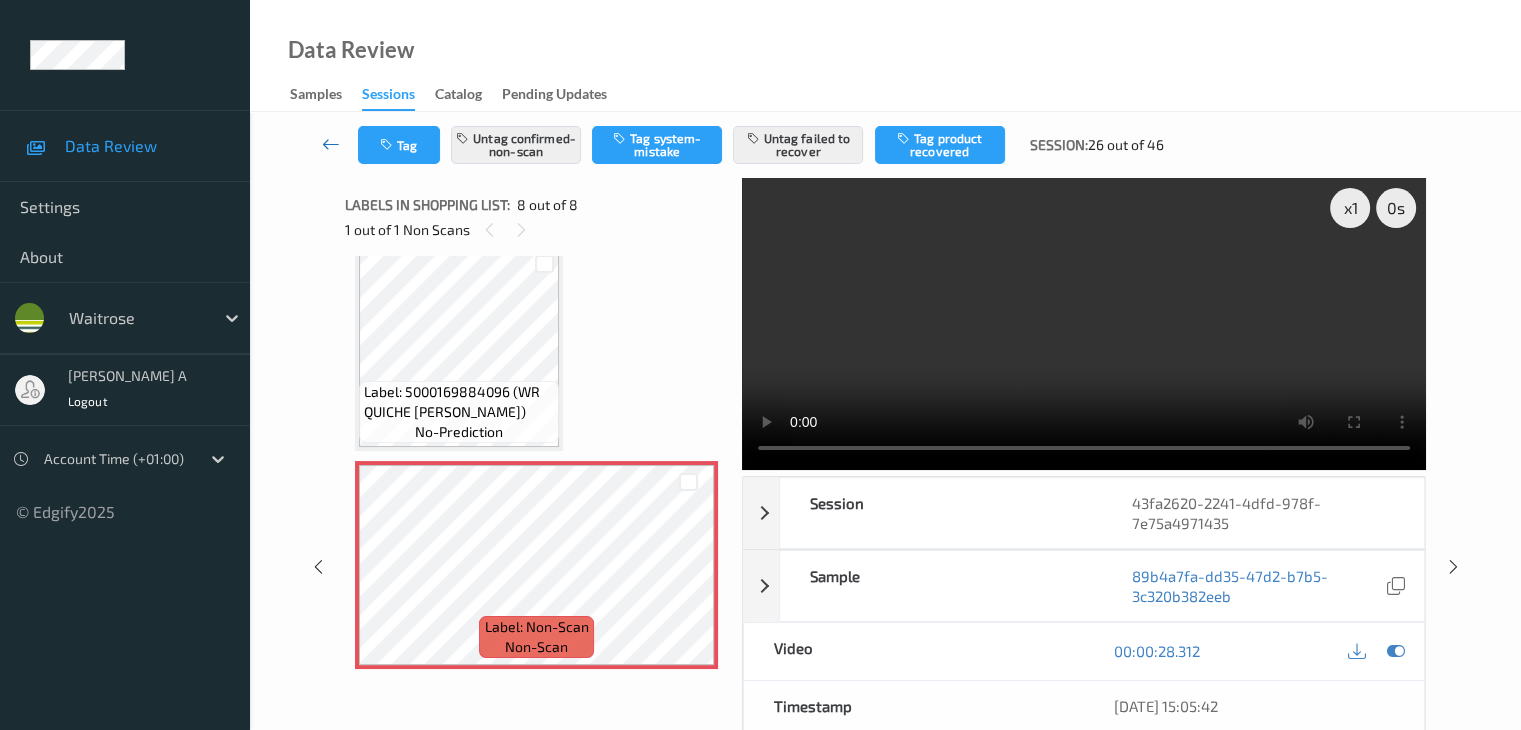 click at bounding box center (331, 144) 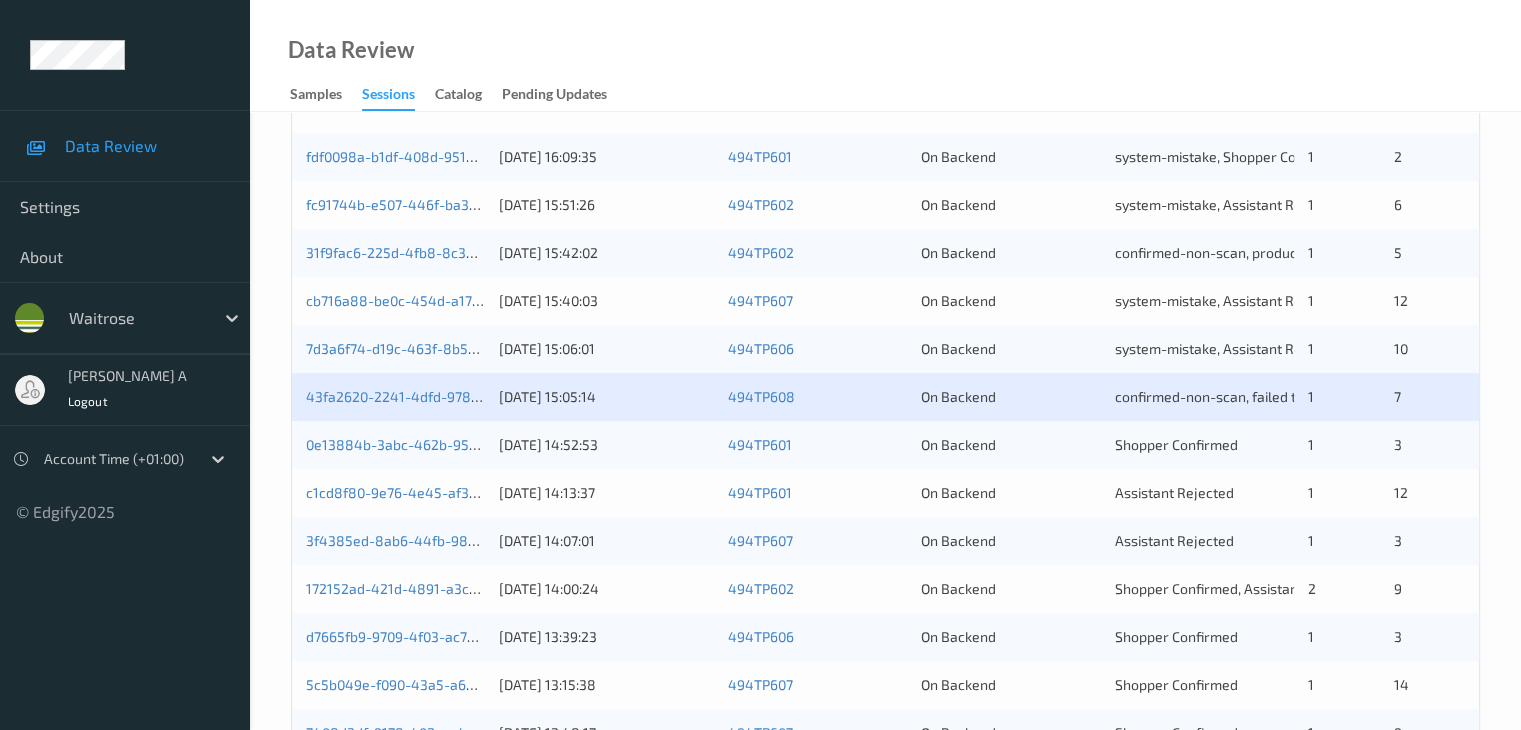 scroll, scrollTop: 500, scrollLeft: 0, axis: vertical 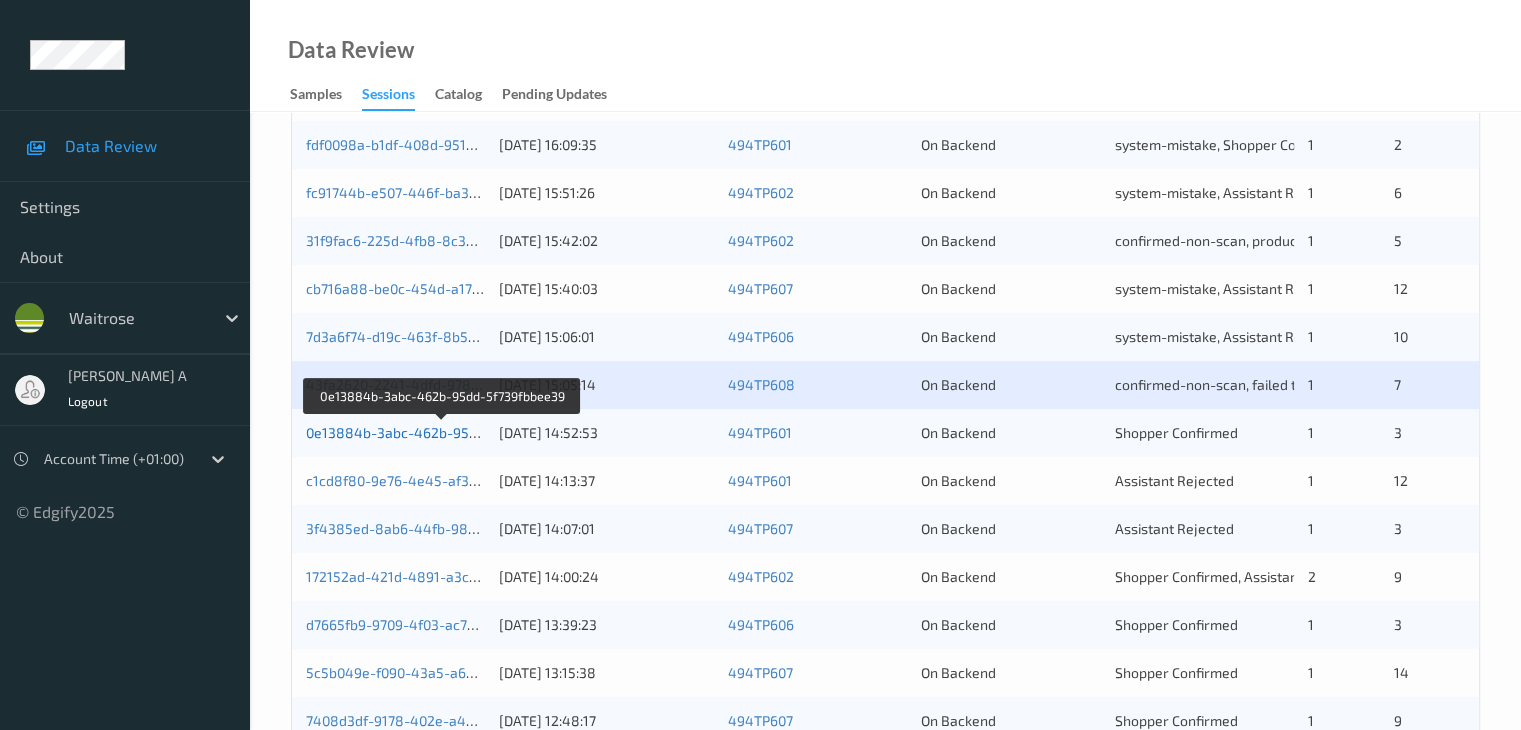 click on "0e13884b-3abc-462b-95dd-5f739fbbee39" at bounding box center [443, 432] 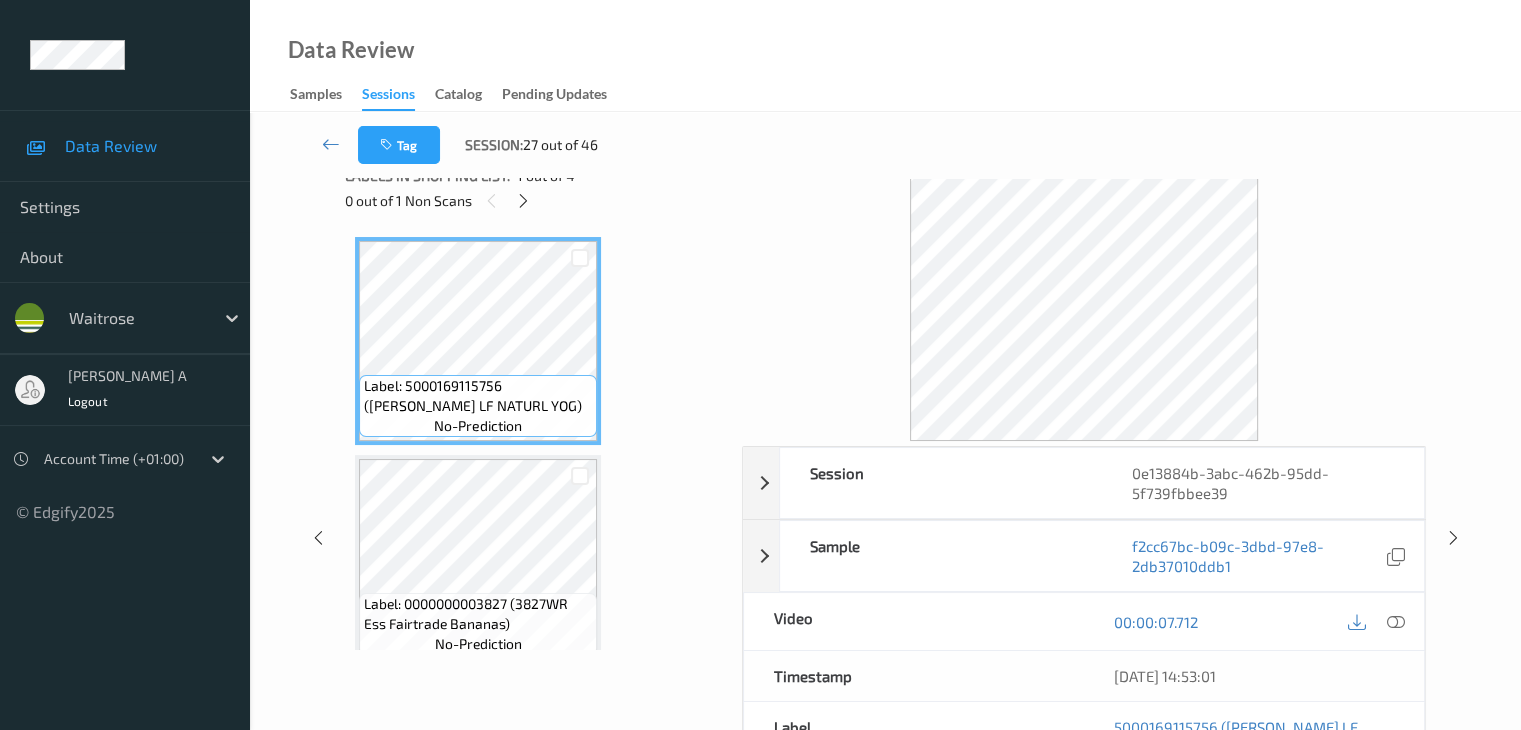 scroll, scrollTop: 0, scrollLeft: 0, axis: both 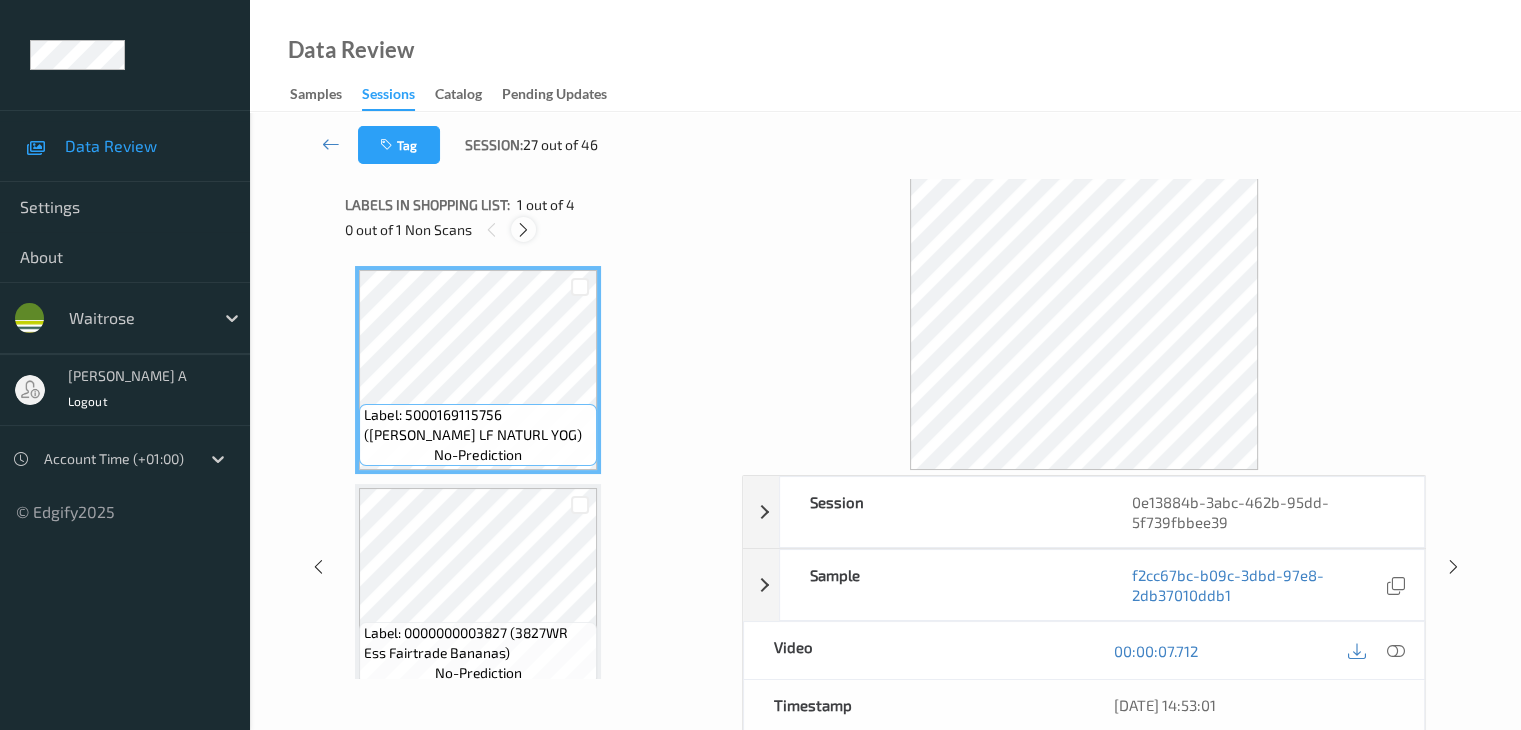 click at bounding box center (523, 230) 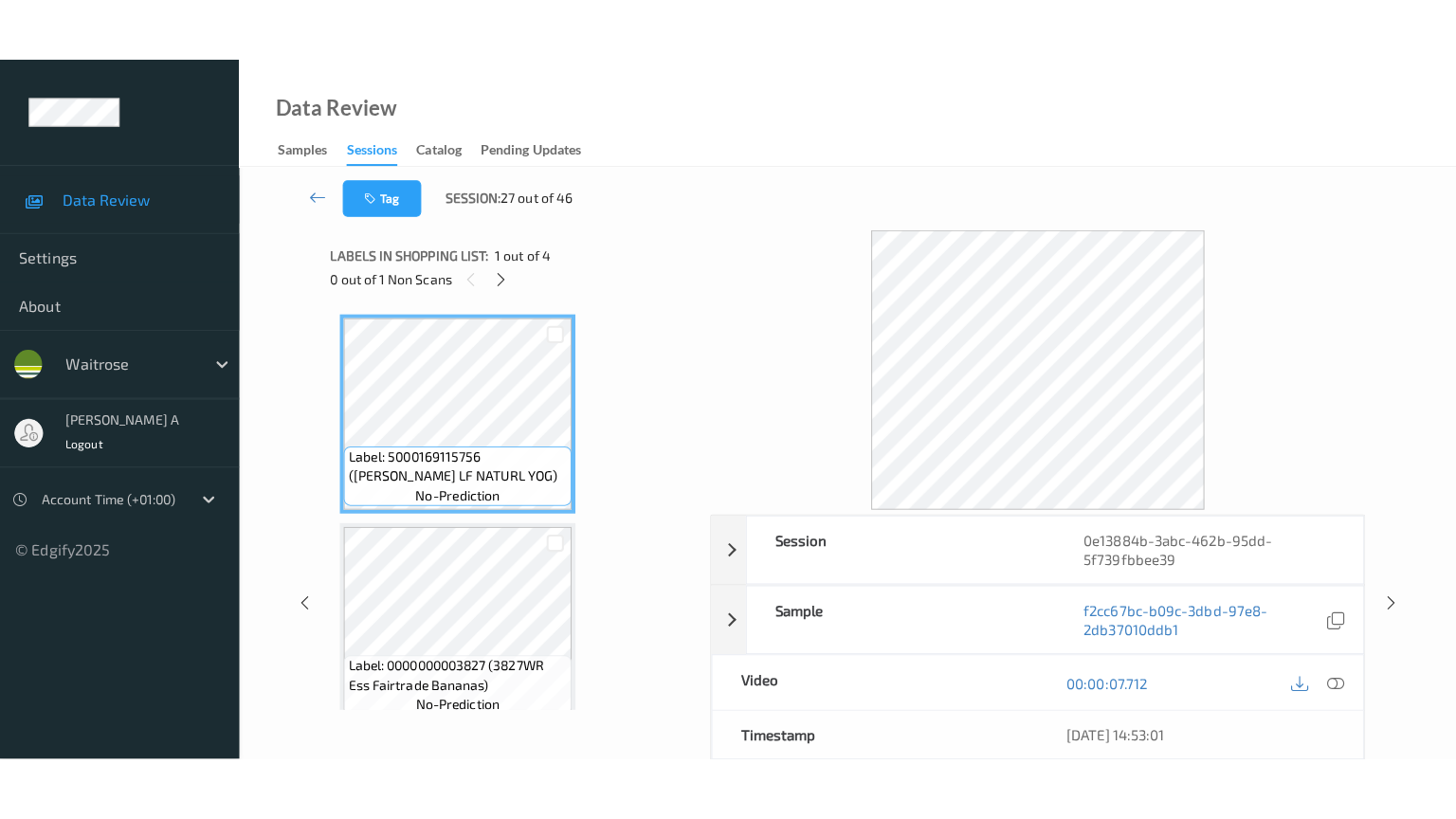 scroll, scrollTop: 423, scrollLeft: 0, axis: vertical 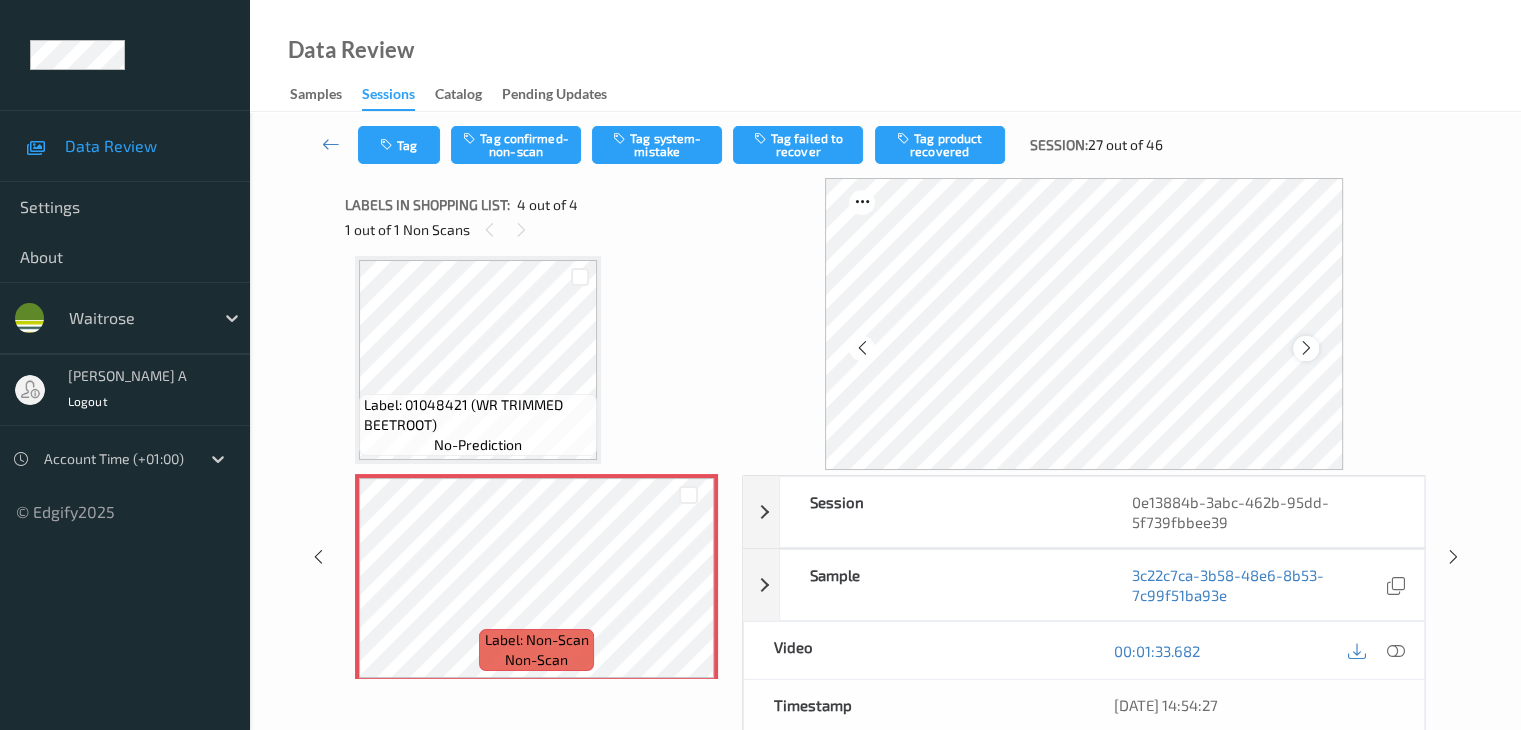 click at bounding box center [1306, 348] 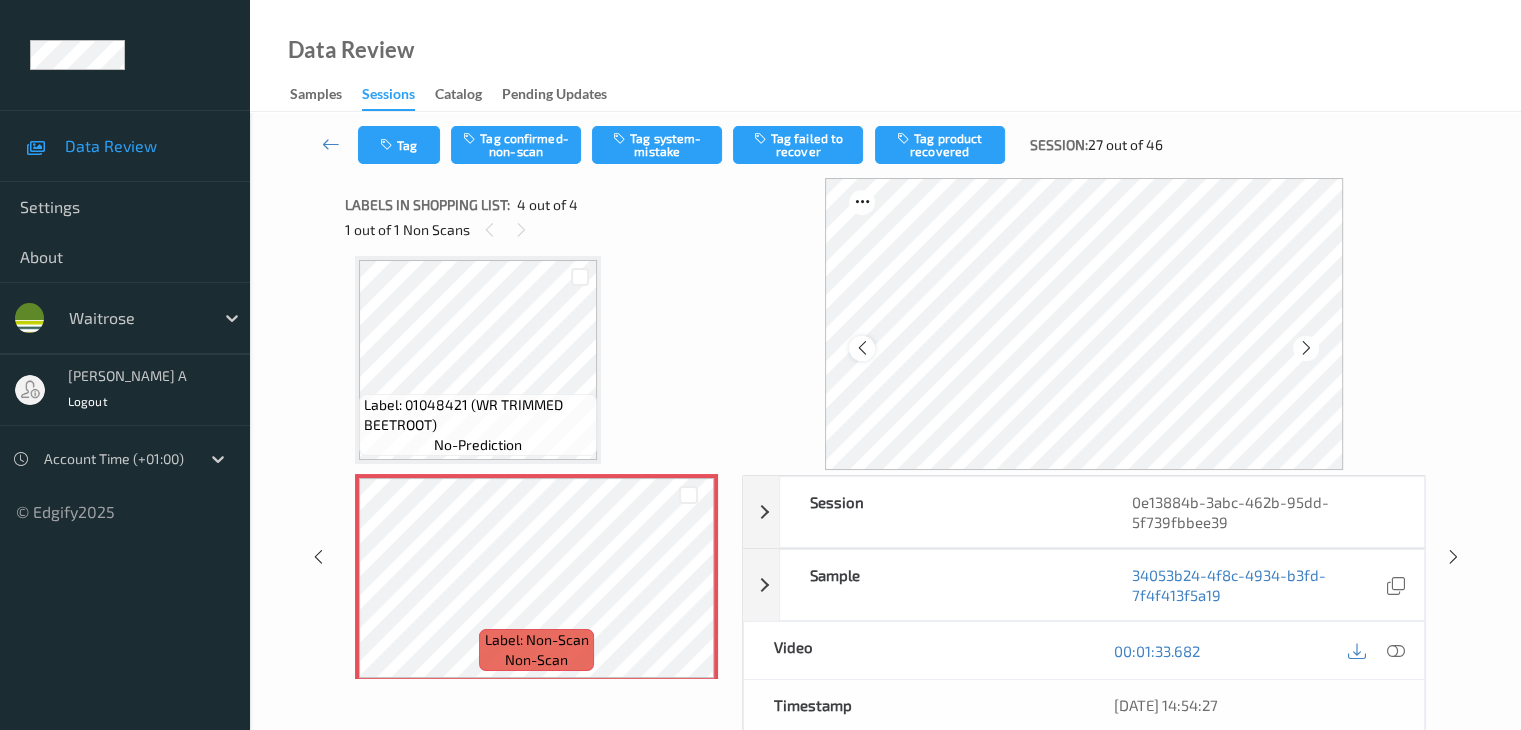 click at bounding box center (861, 348) 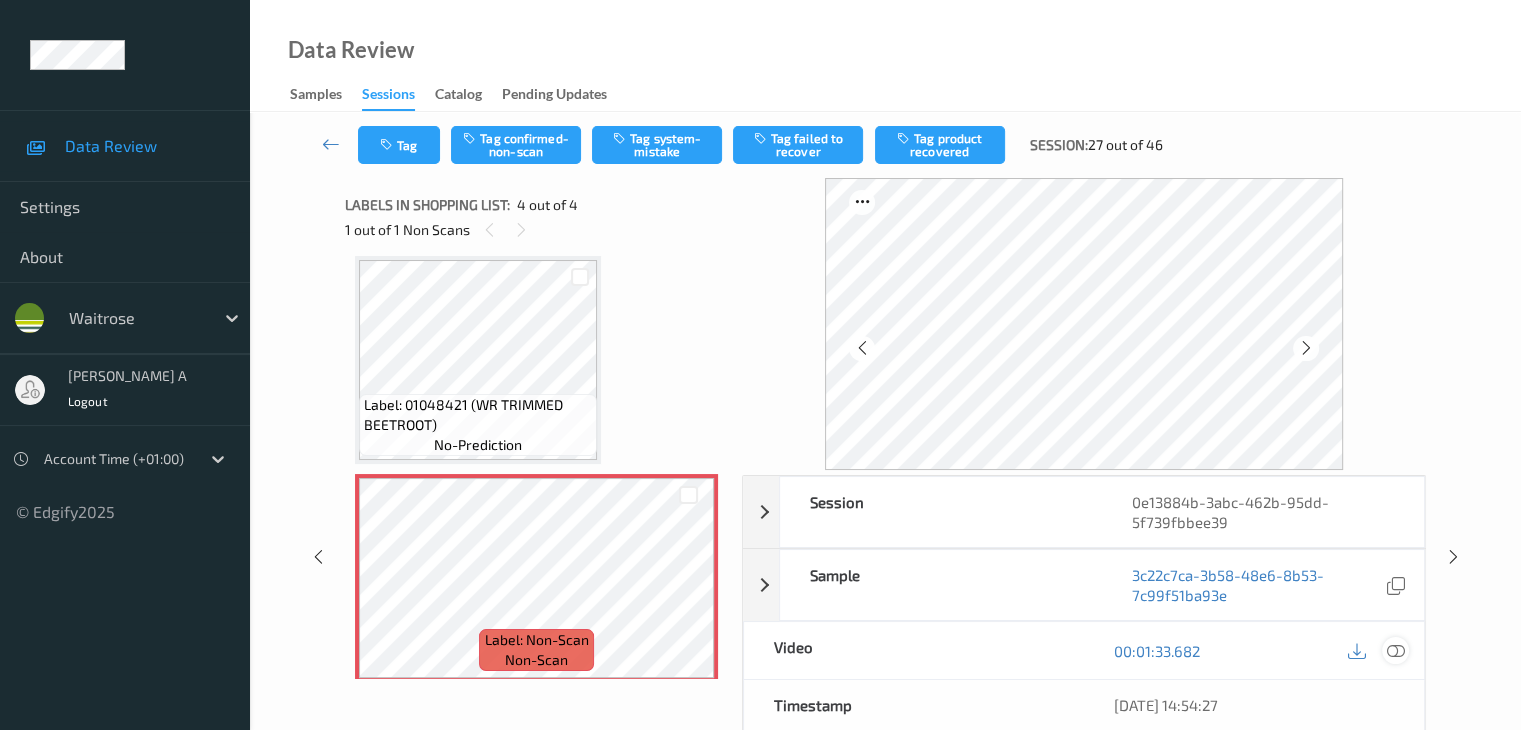 click at bounding box center [1395, 650] 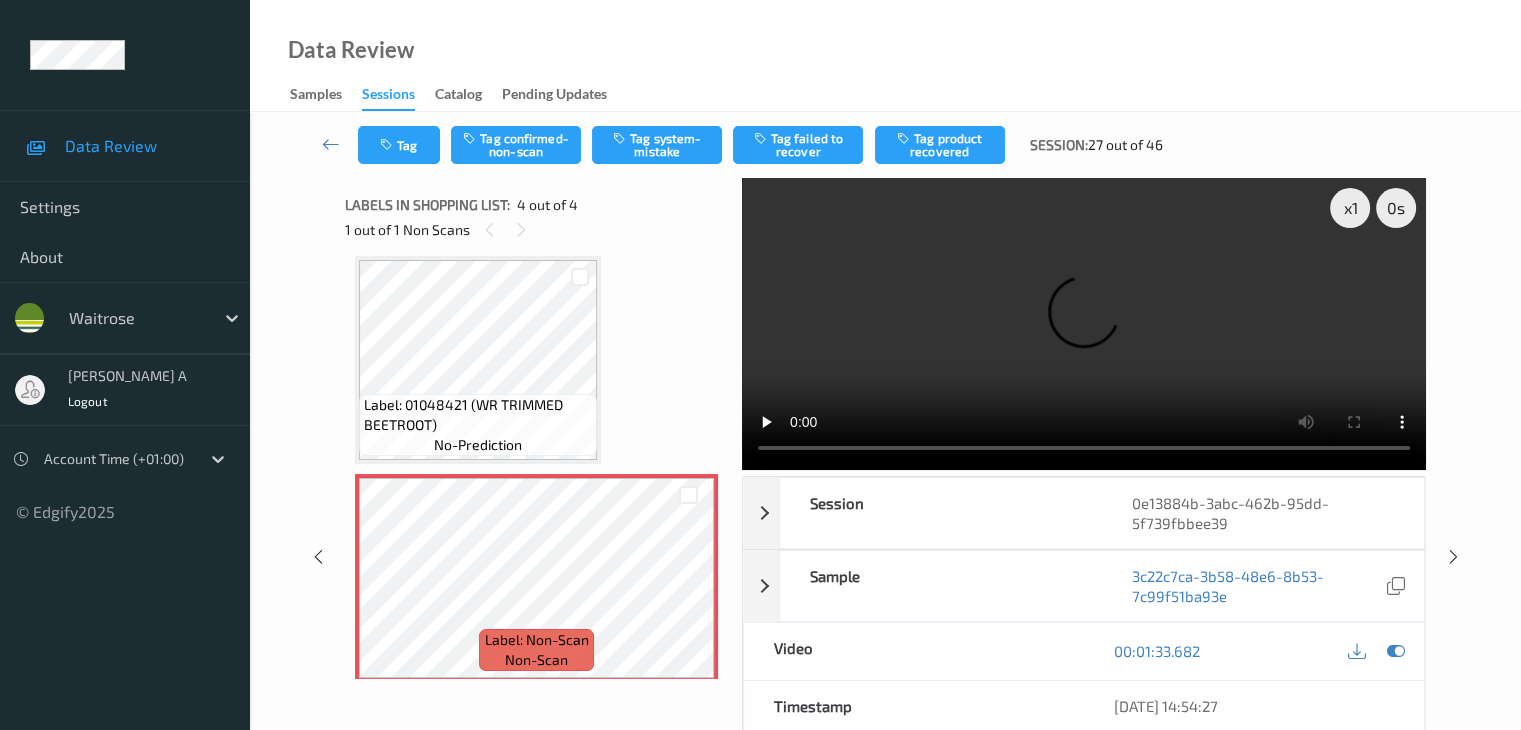 scroll, scrollTop: 325, scrollLeft: 0, axis: vertical 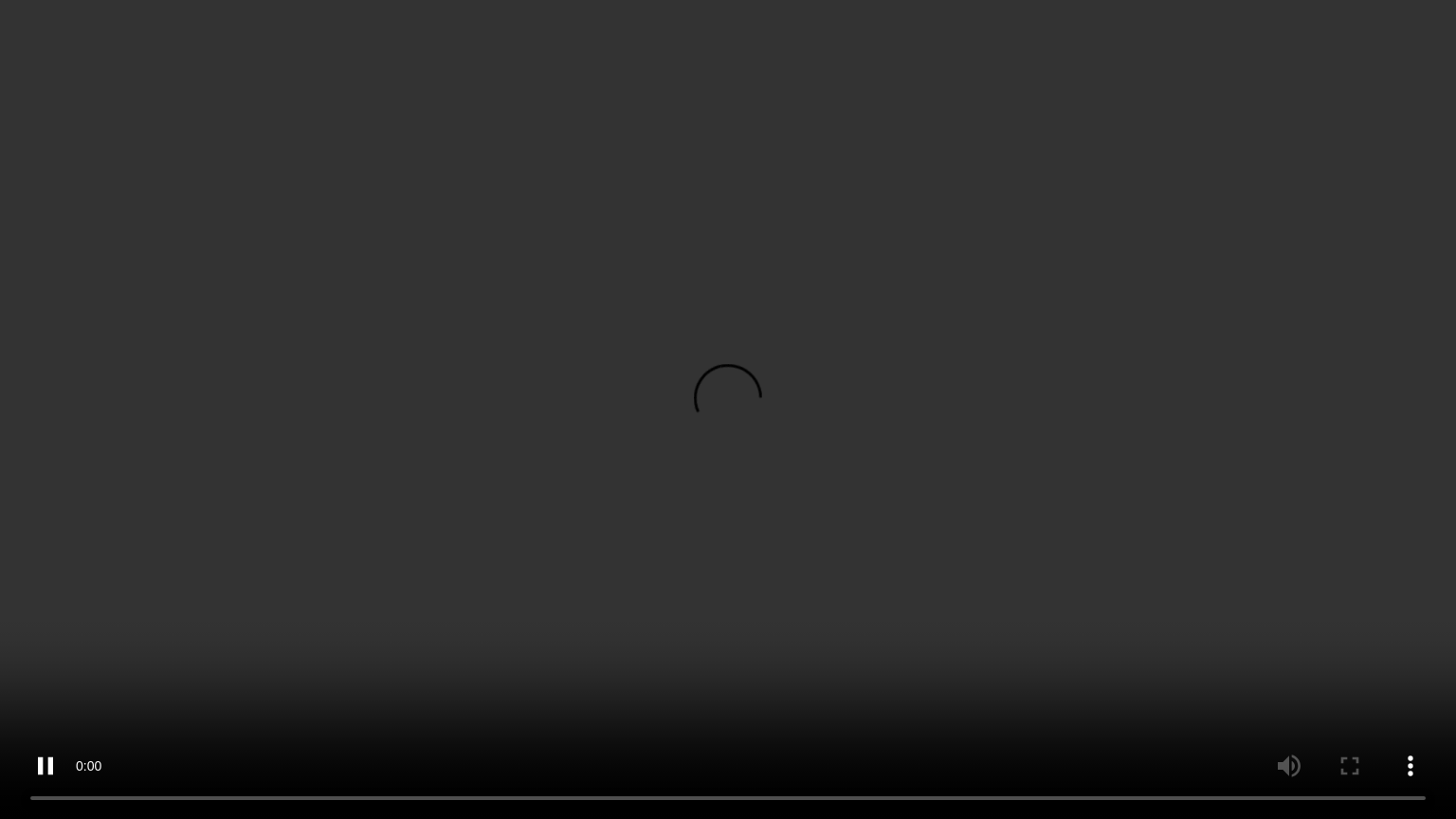 type 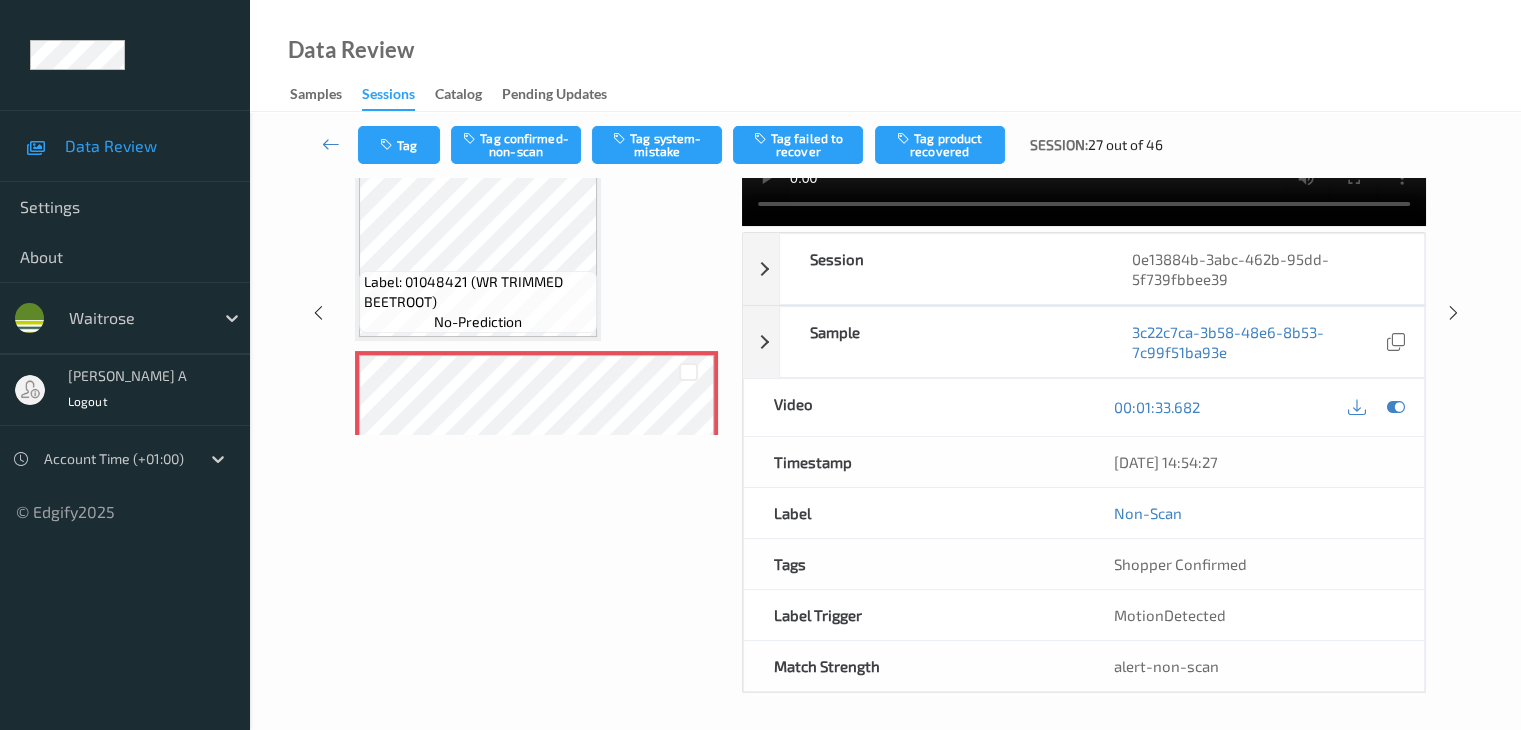 scroll, scrollTop: 244, scrollLeft: 0, axis: vertical 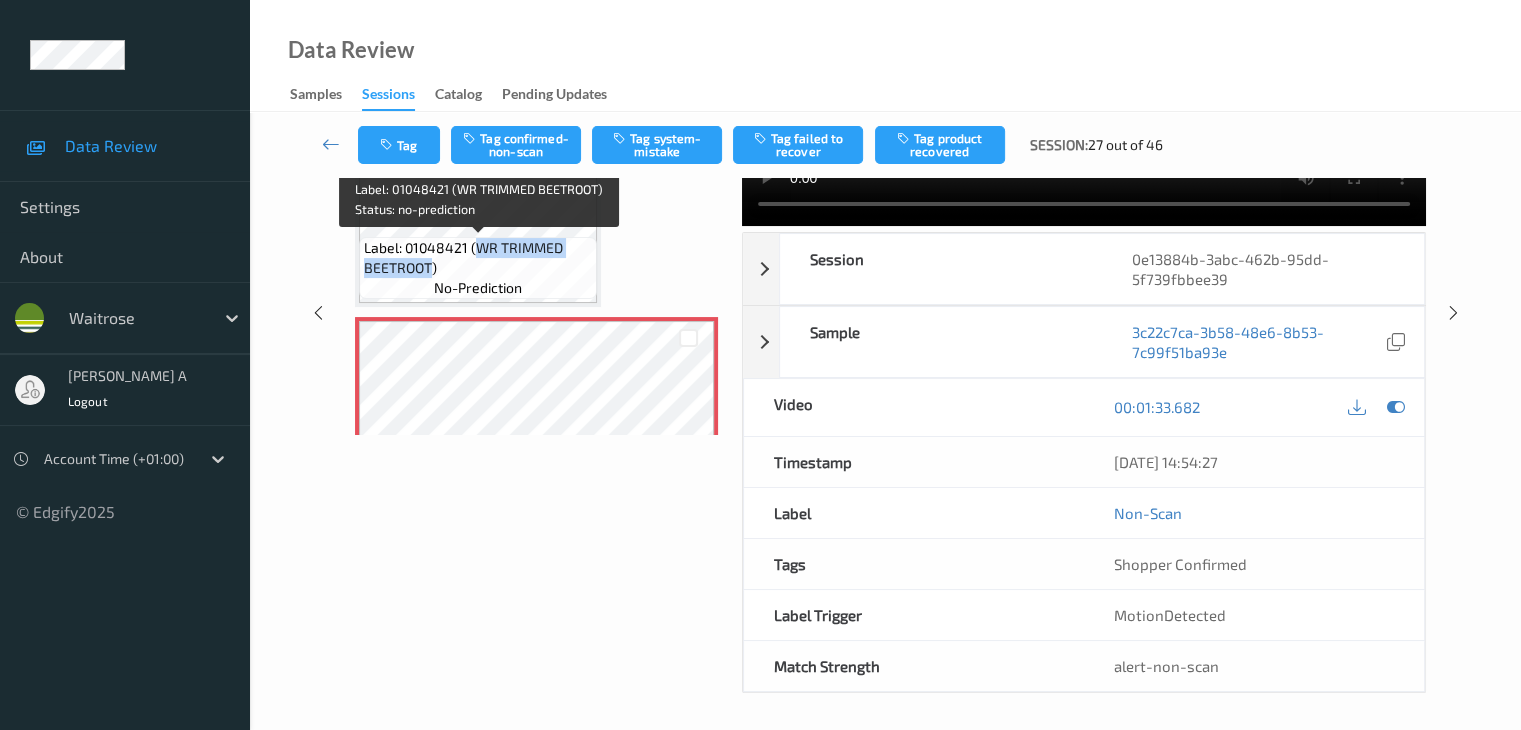 drag, startPoint x: 474, startPoint y: 244, endPoint x: 428, endPoint y: 267, distance: 51.42956 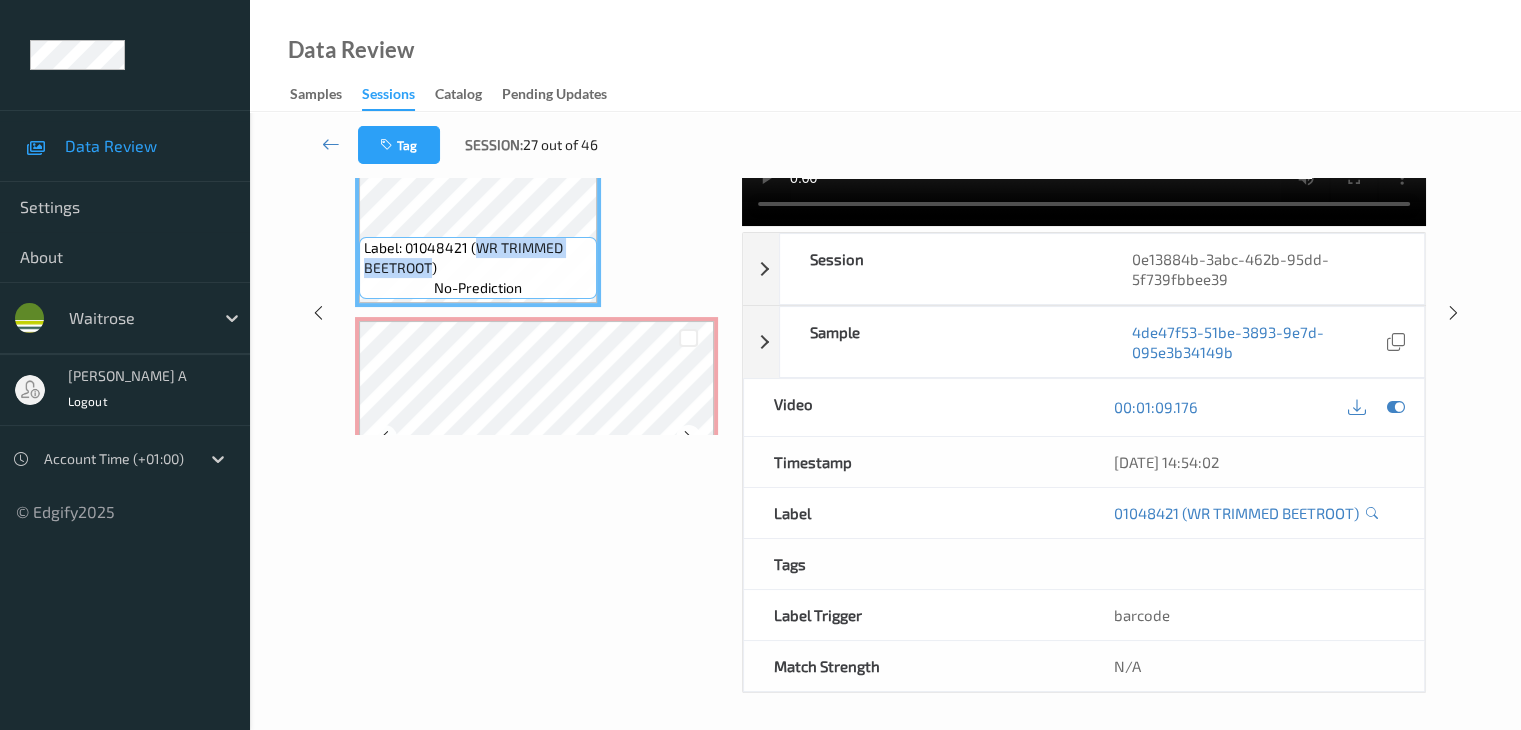 copy on "WR TRIMMED BEETROOT" 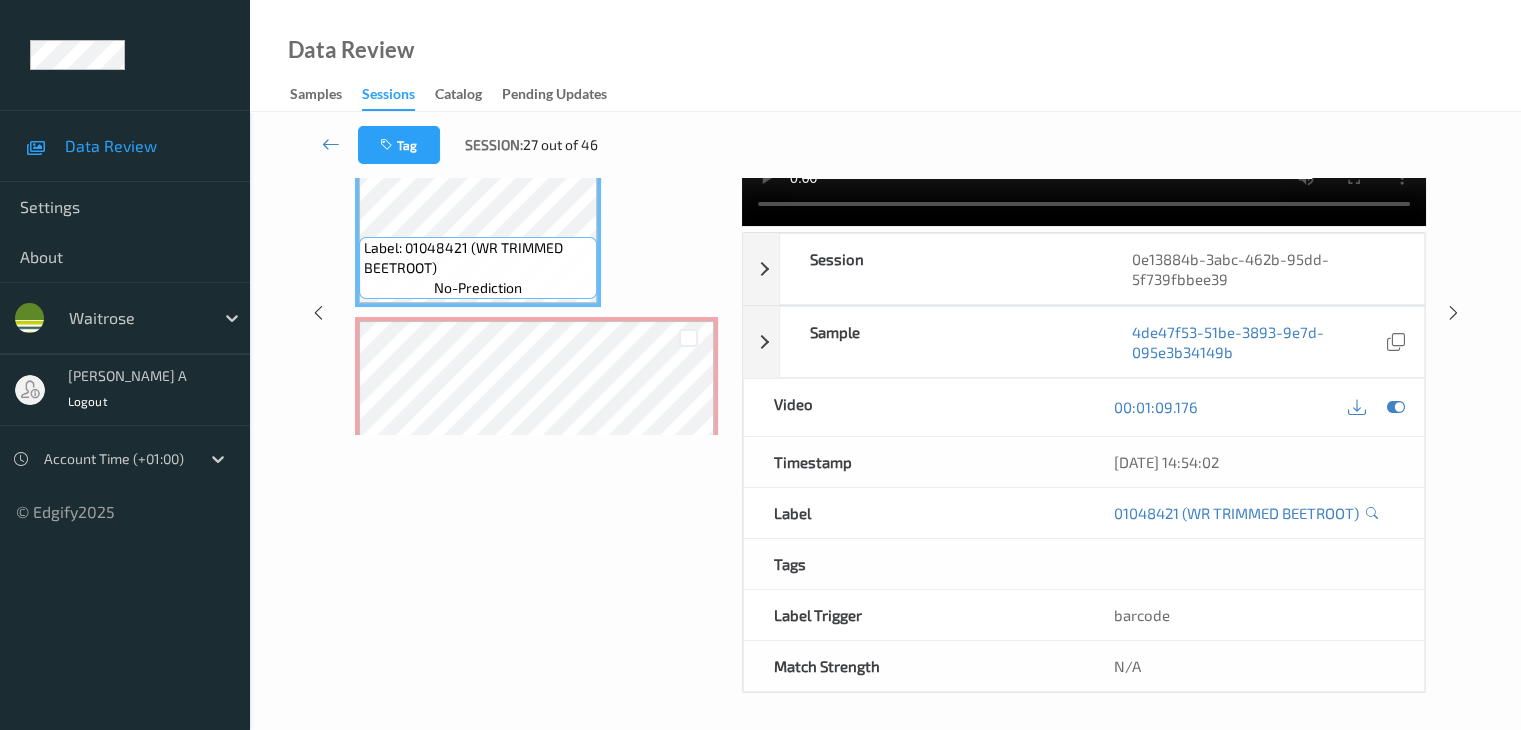 click on "Label: 5000169115756 (WR ESS LF NATURL YOG) no-prediction Label: 0000000003827 (3827WR Ess Fairtrade Bananas) no-prediction Label: 01048421 (WR TRIMMED BEETROOT) no-prediction Label: Non-Scan non-scan Label: Non-Scan non-scan Label: Non-Scan non-scan" at bounding box center [536, 94] 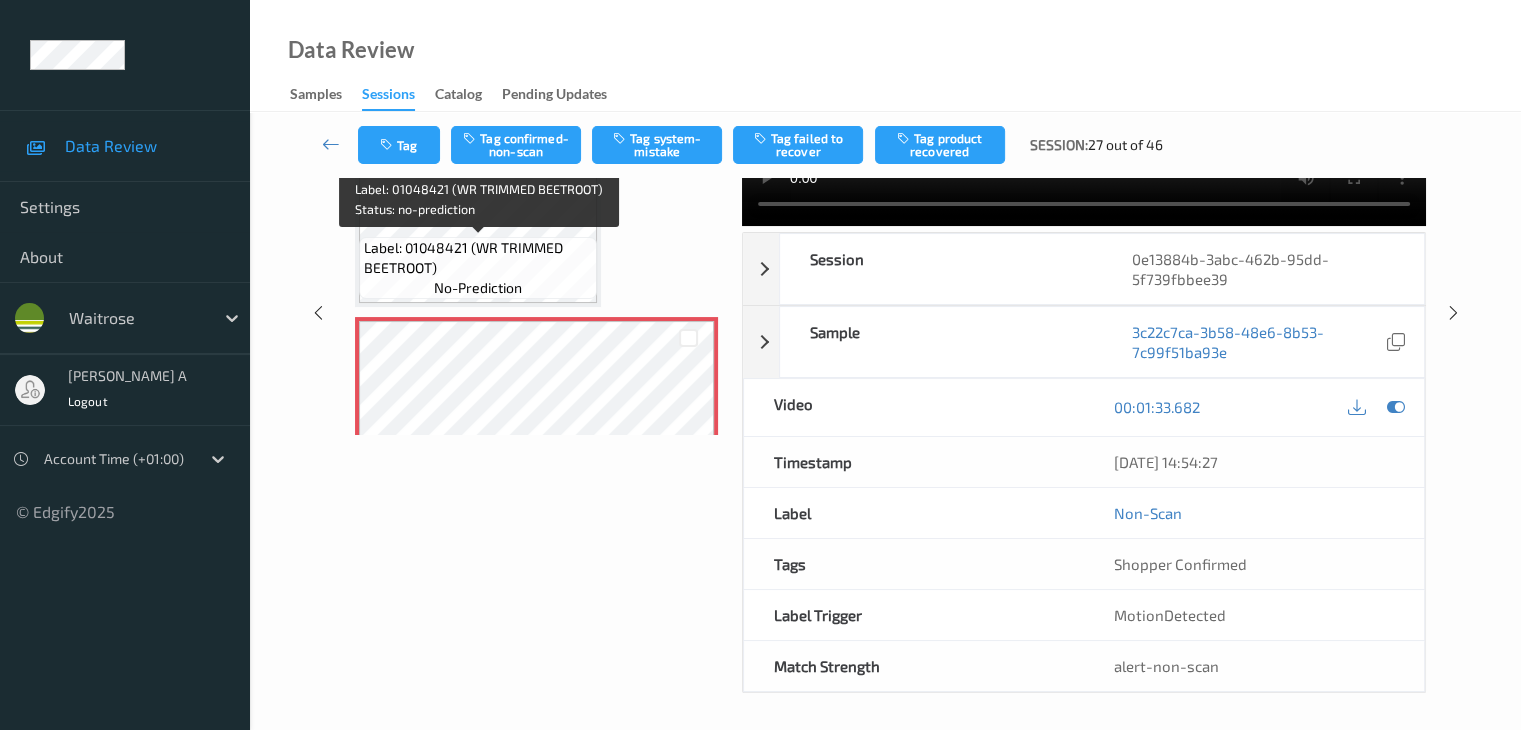 click on "Label: 01048421 (WR TRIMMED BEETROOT)" at bounding box center [478, 258] 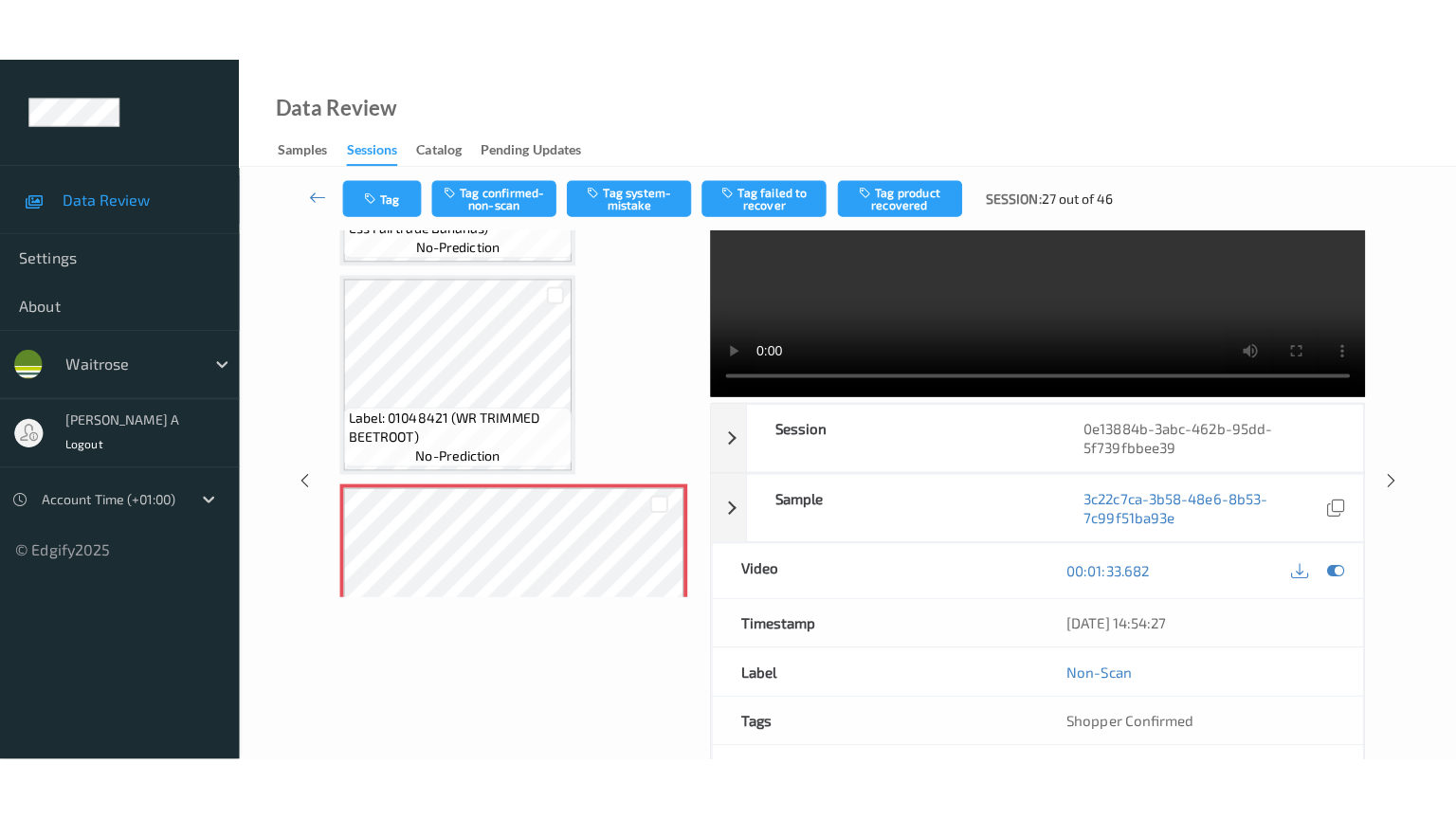 scroll, scrollTop: 0, scrollLeft: 0, axis: both 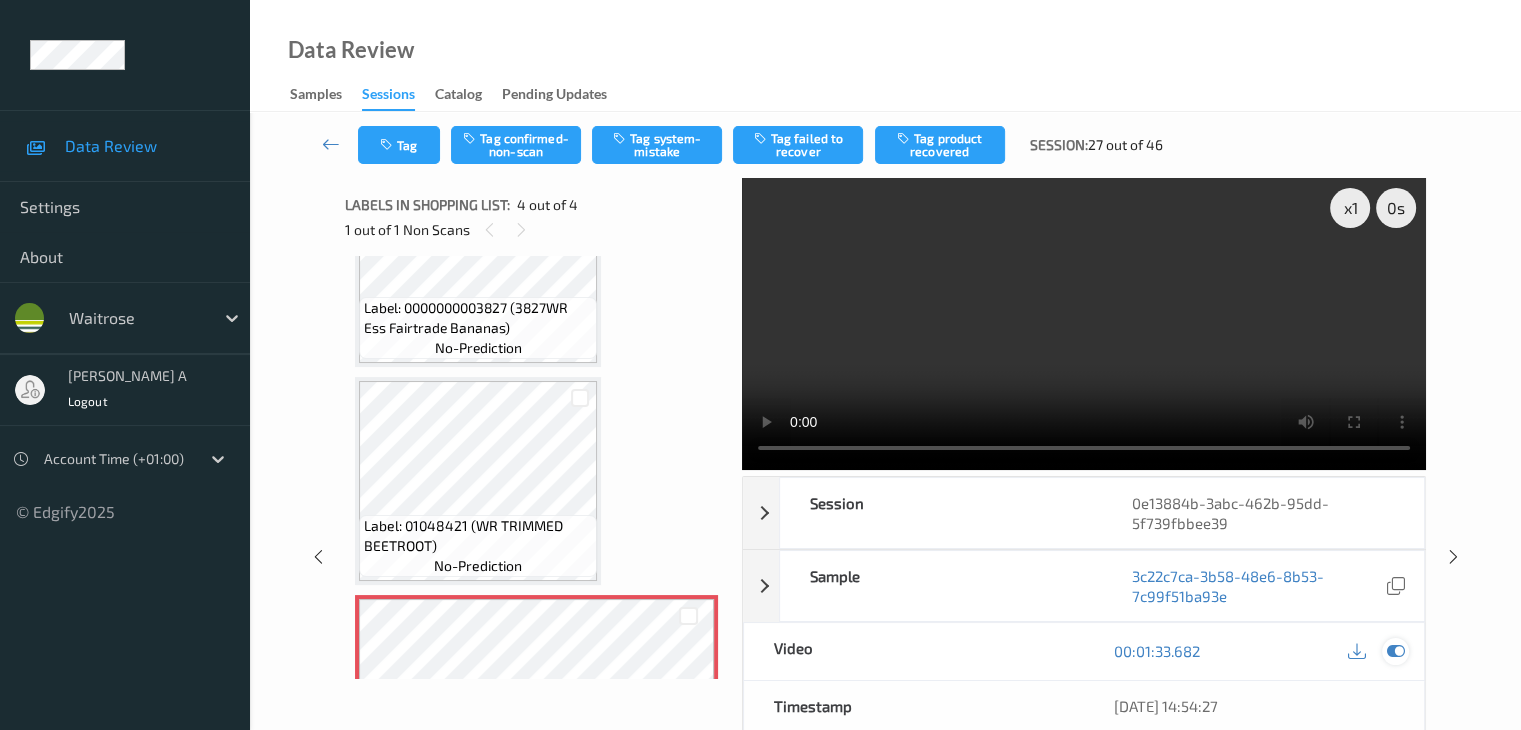 click at bounding box center [1395, 651] 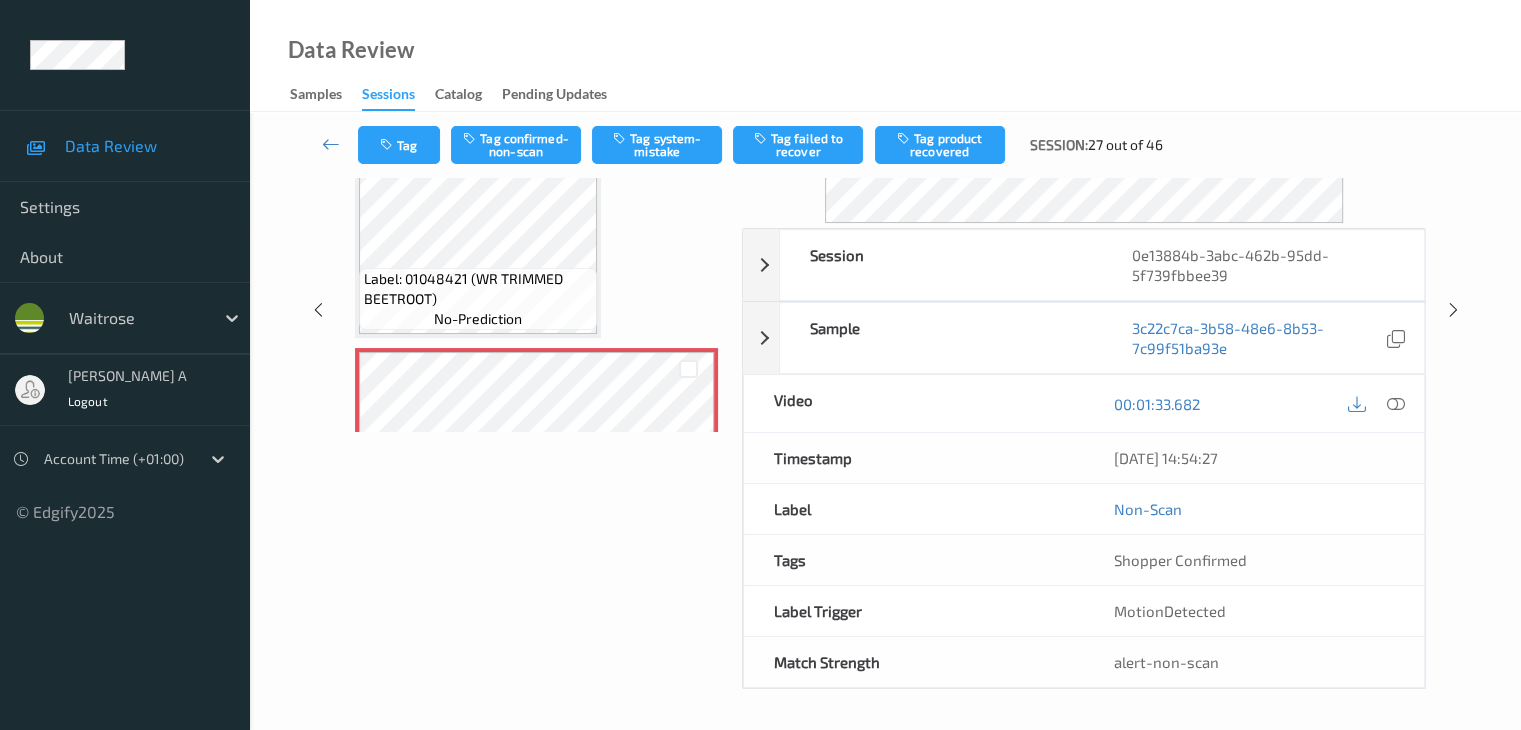 scroll, scrollTop: 244, scrollLeft: 0, axis: vertical 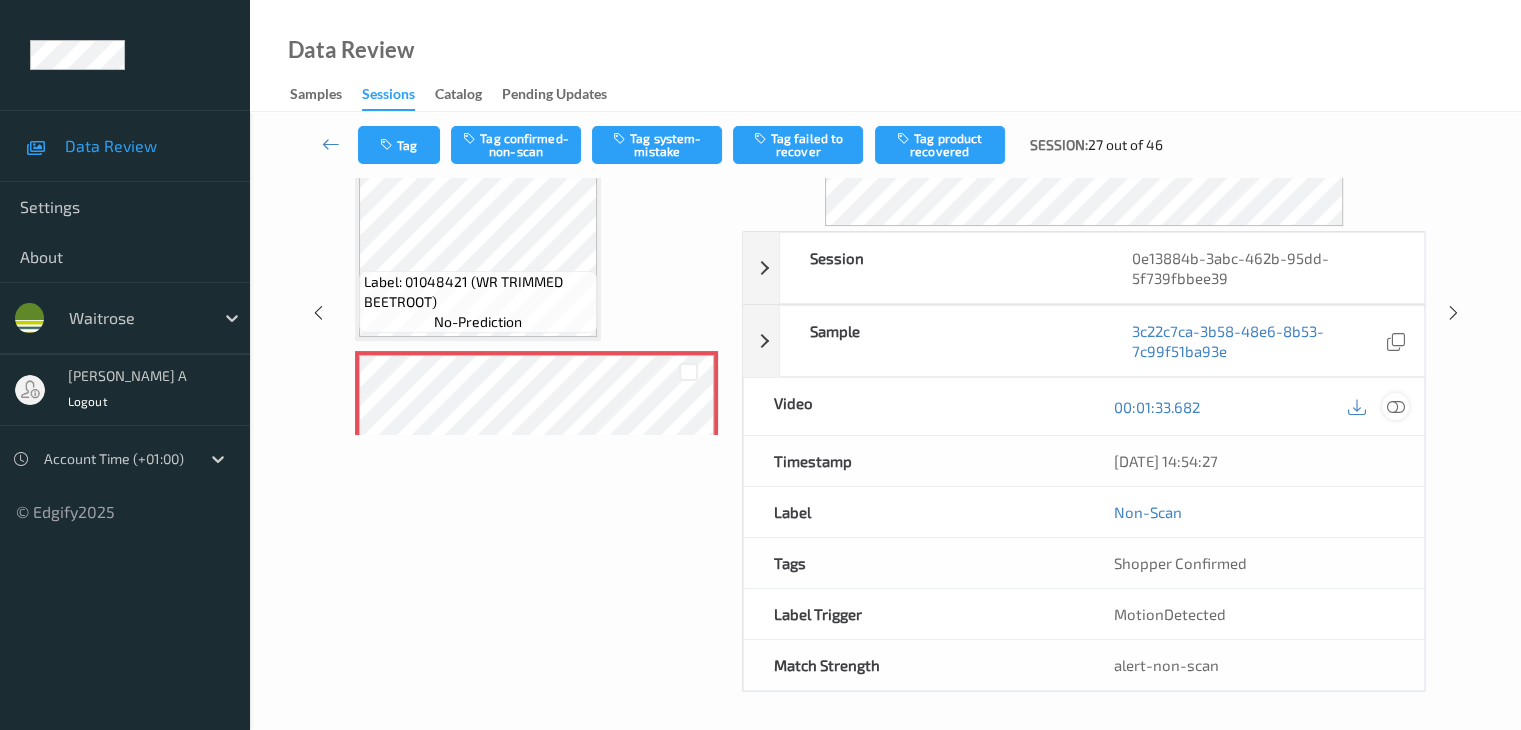 click at bounding box center (1395, 407) 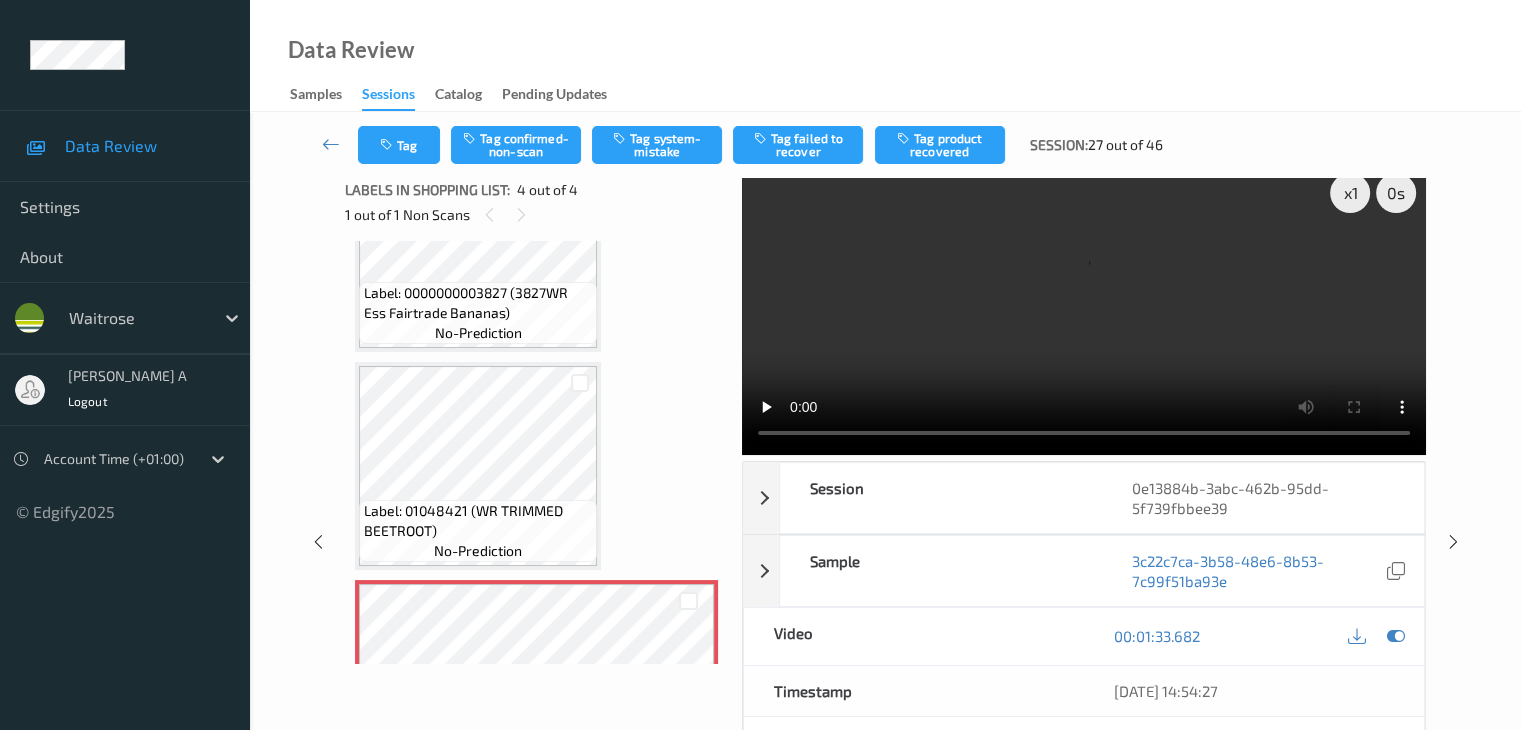 scroll, scrollTop: 0, scrollLeft: 0, axis: both 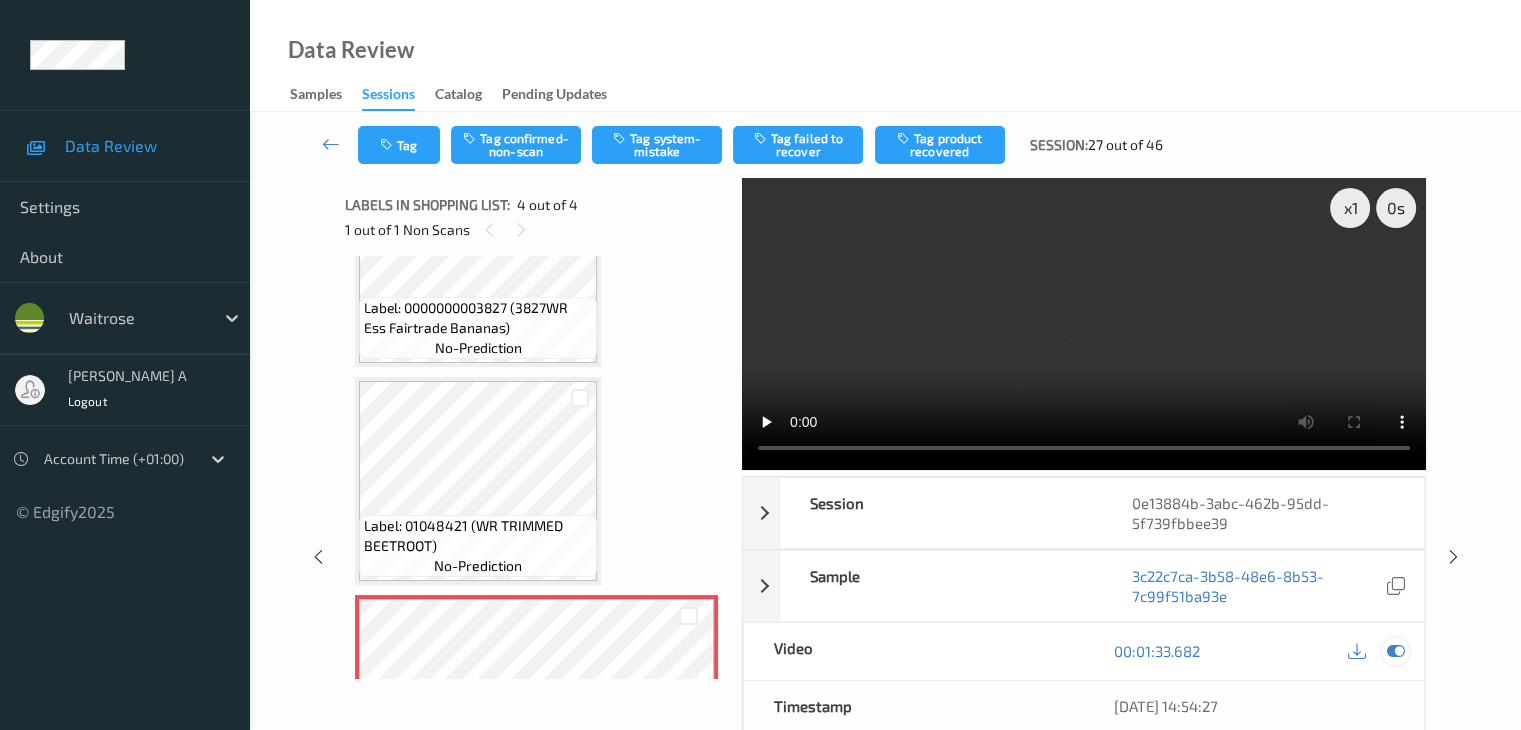 click at bounding box center (1395, 651) 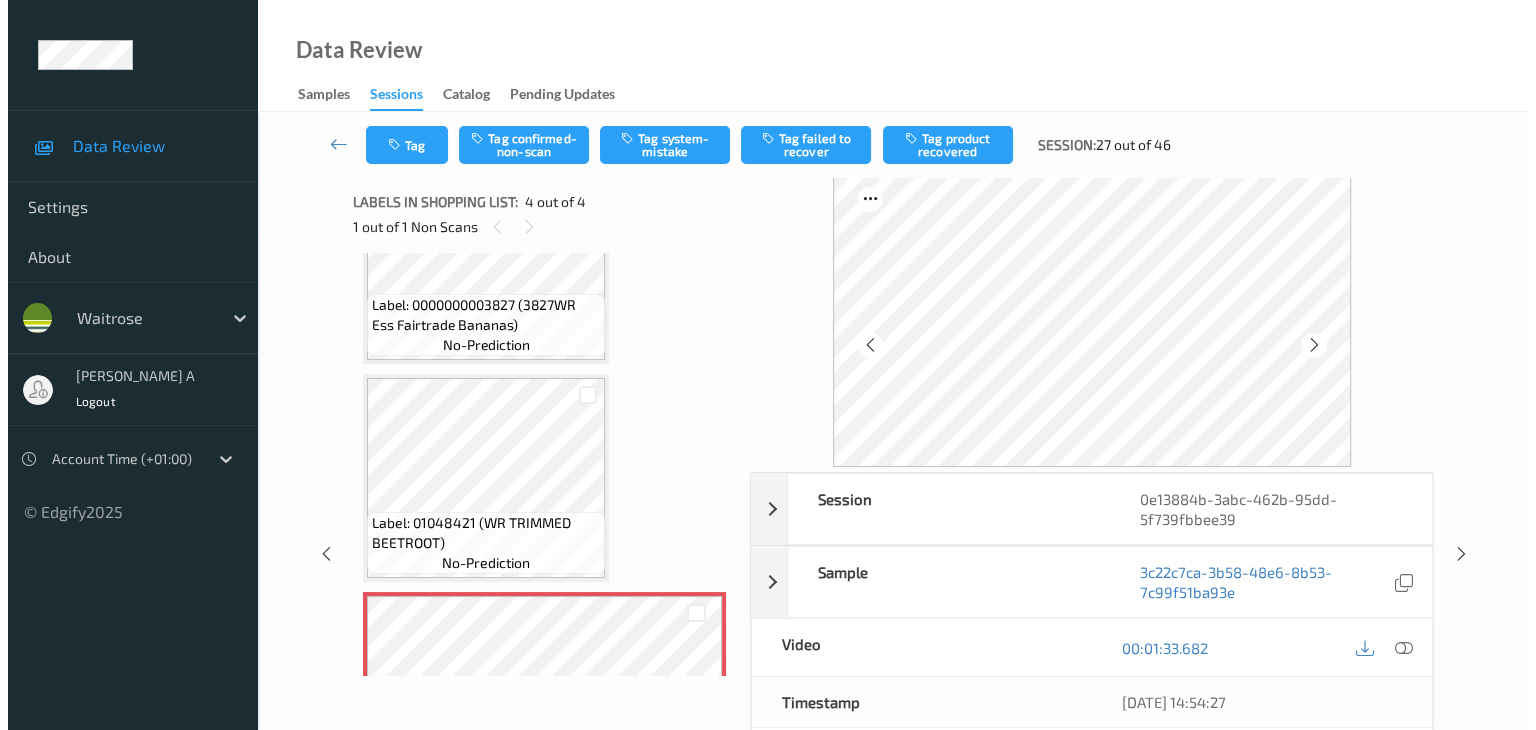 scroll, scrollTop: 0, scrollLeft: 0, axis: both 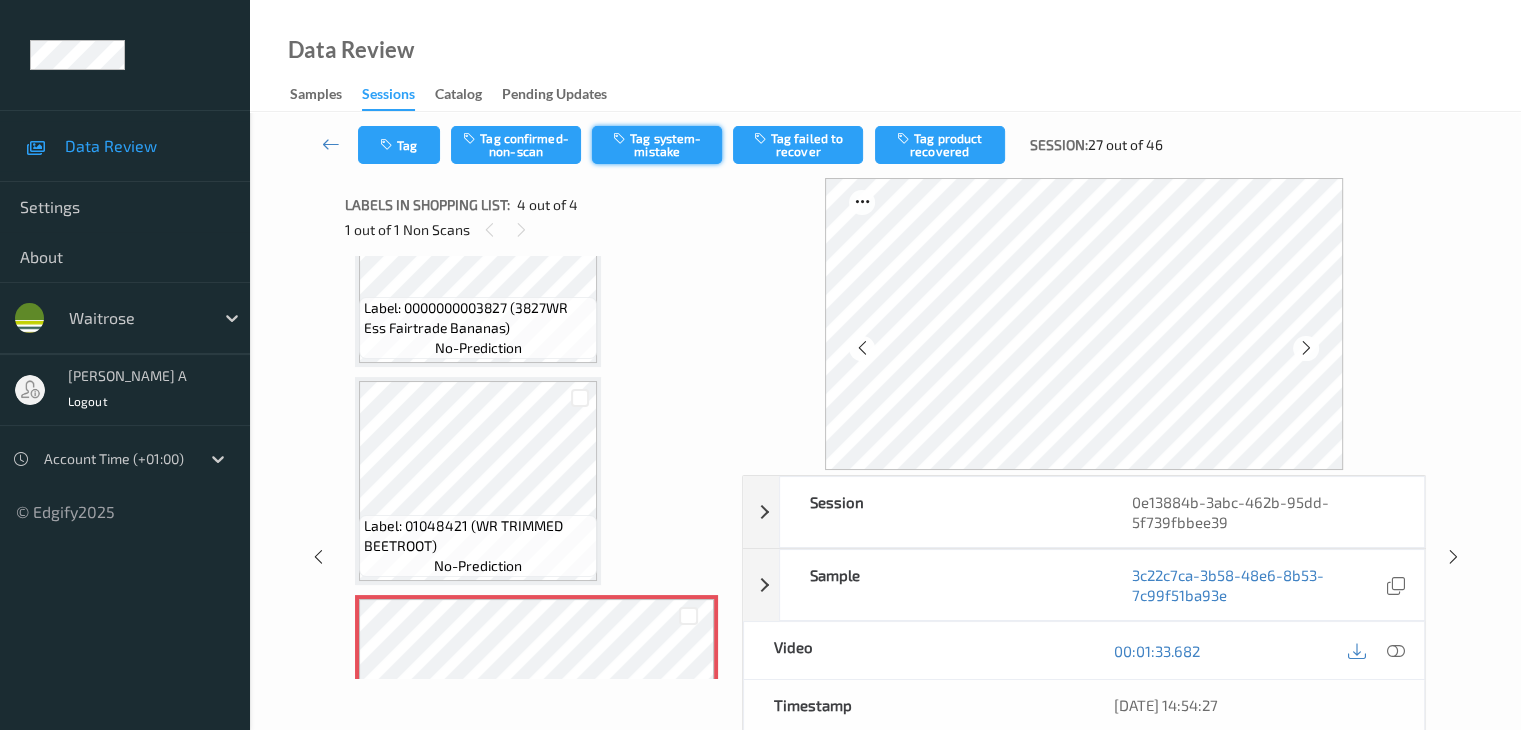 click on "Tag   system-mistake" at bounding box center (657, 145) 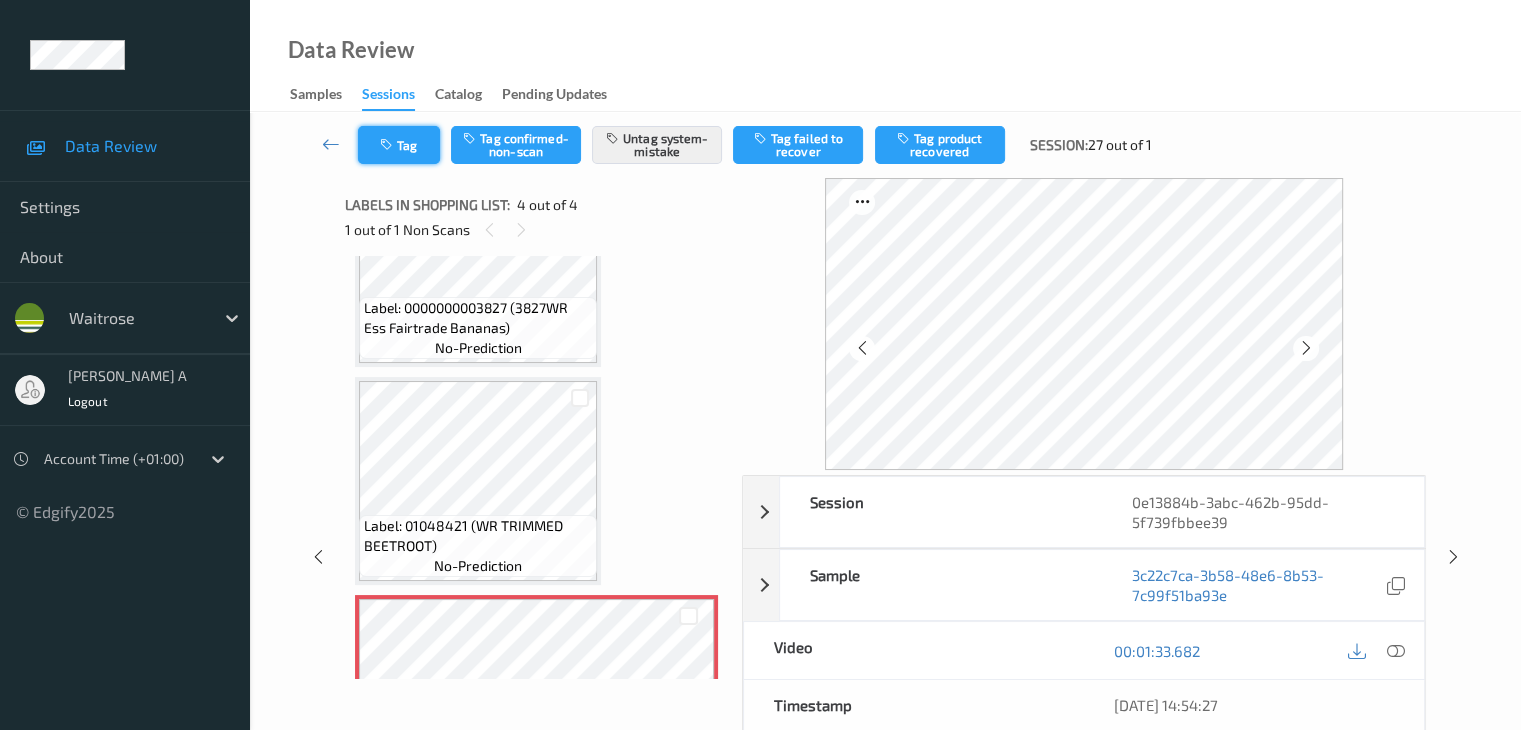 click on "Tag" at bounding box center (399, 145) 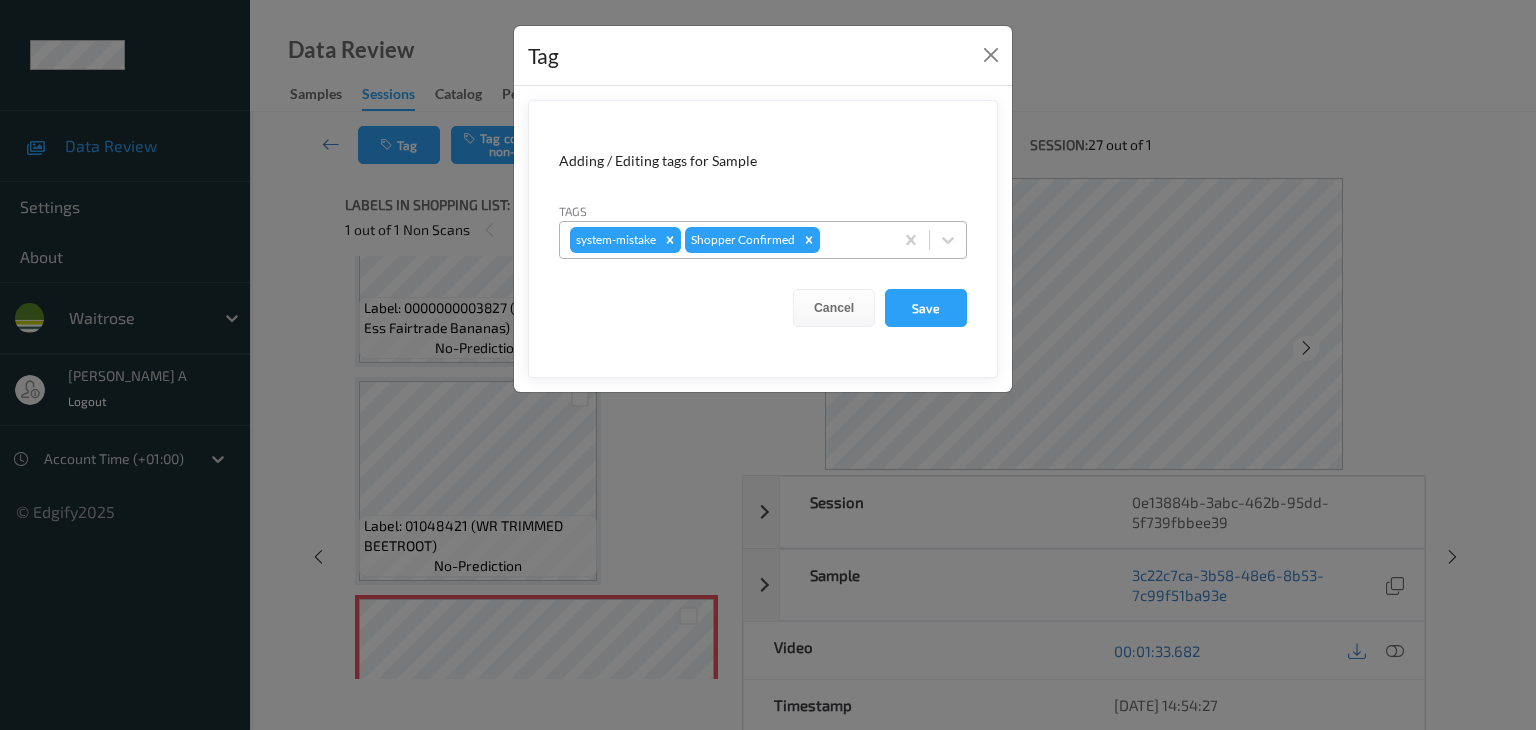 click at bounding box center (853, 240) 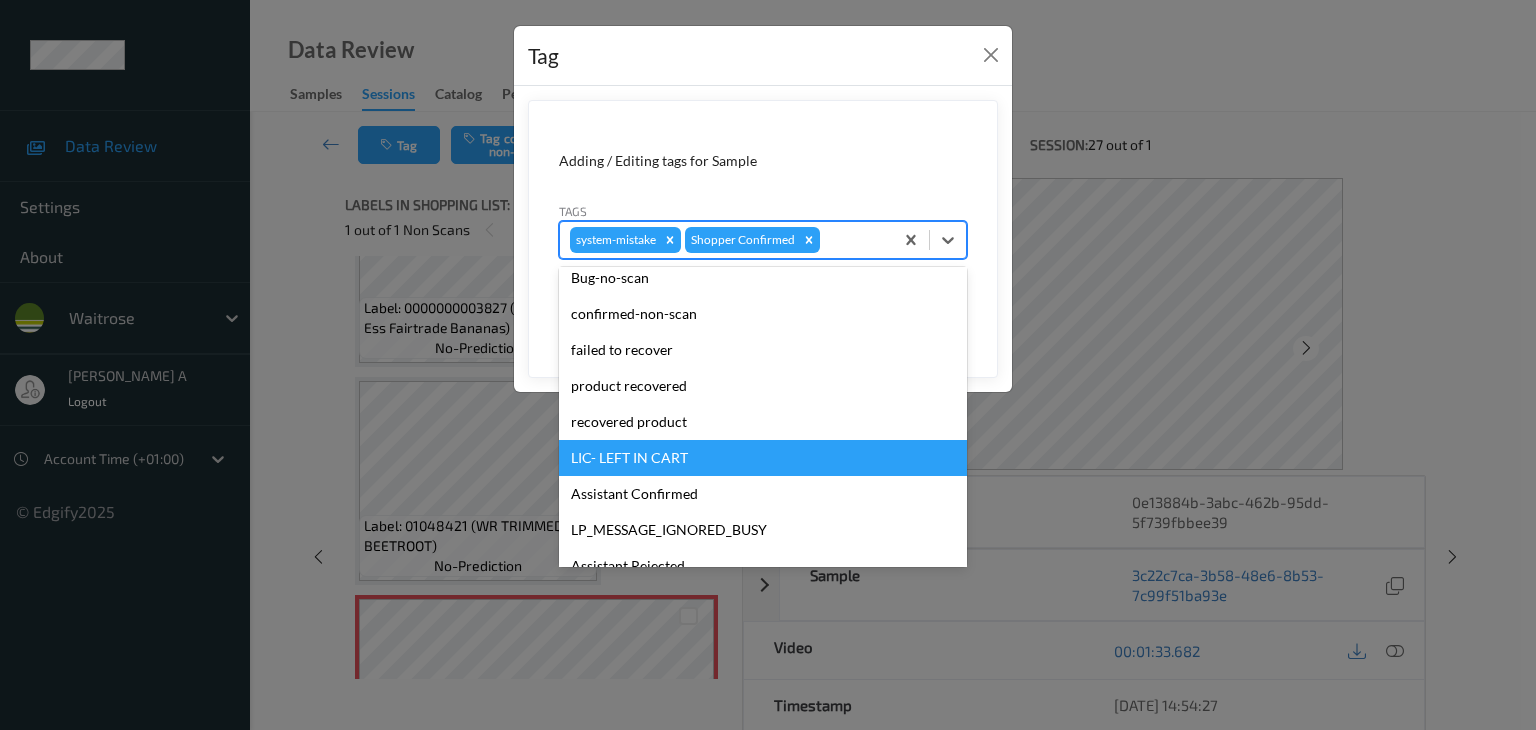 scroll, scrollTop: 320, scrollLeft: 0, axis: vertical 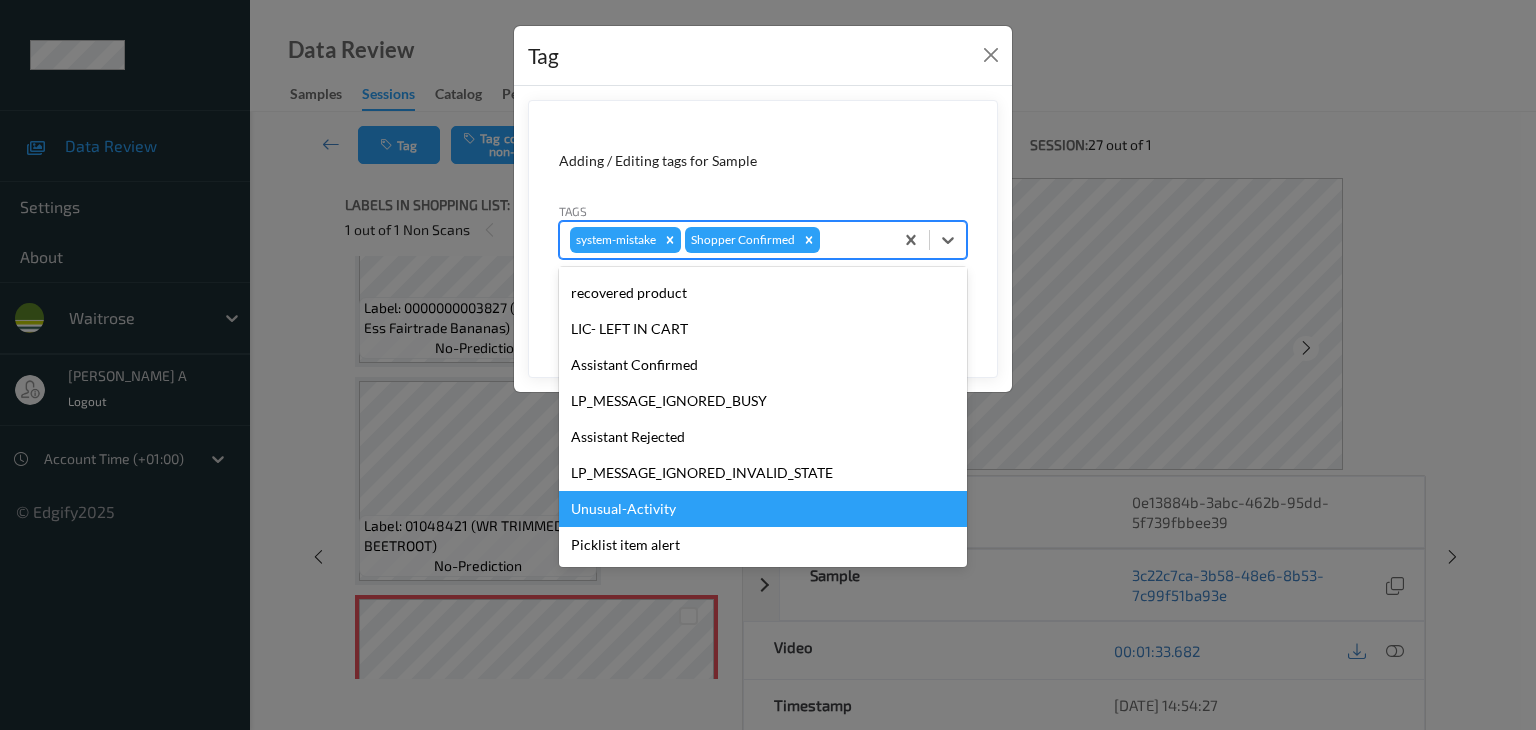 click on "Unusual-Activity" at bounding box center [763, 509] 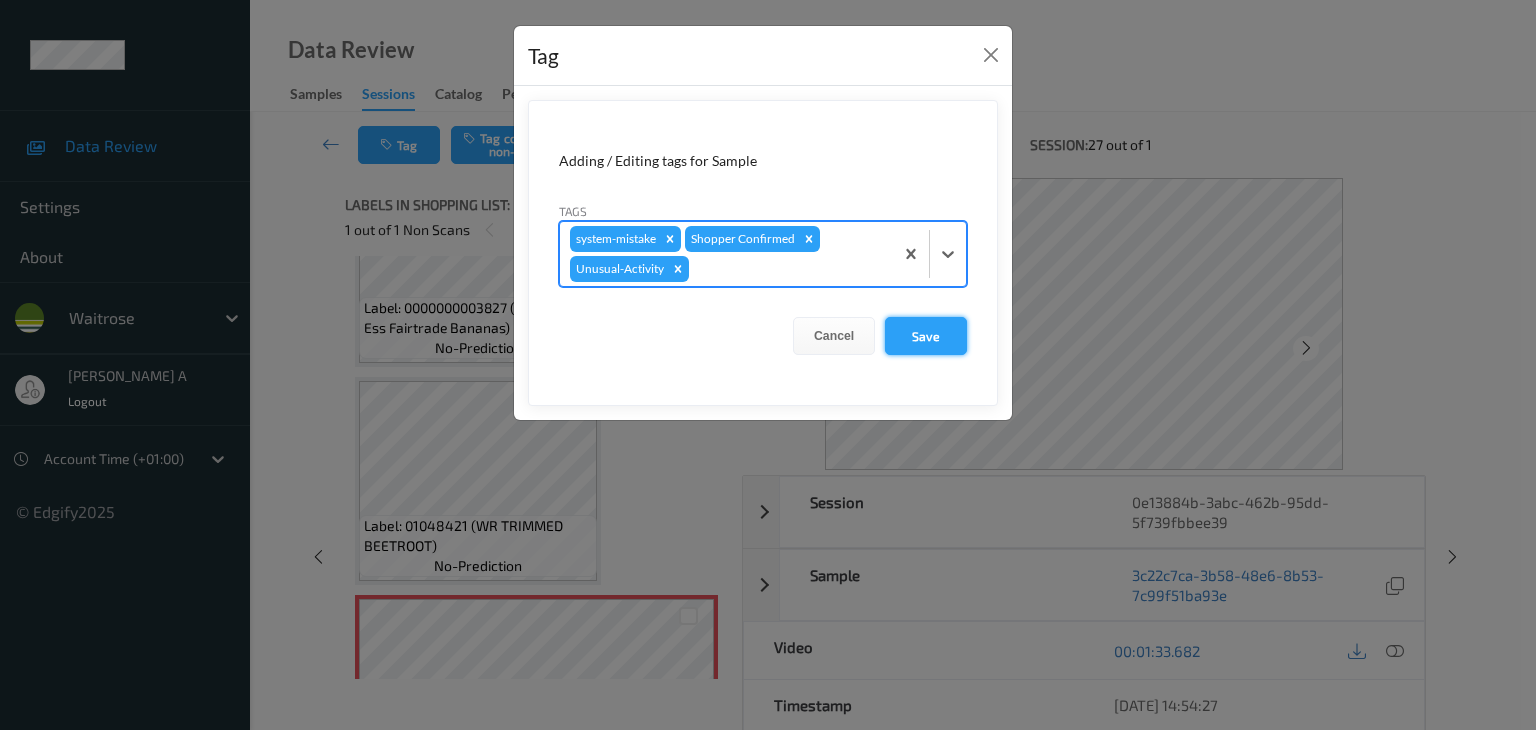 click on "Save" at bounding box center (926, 336) 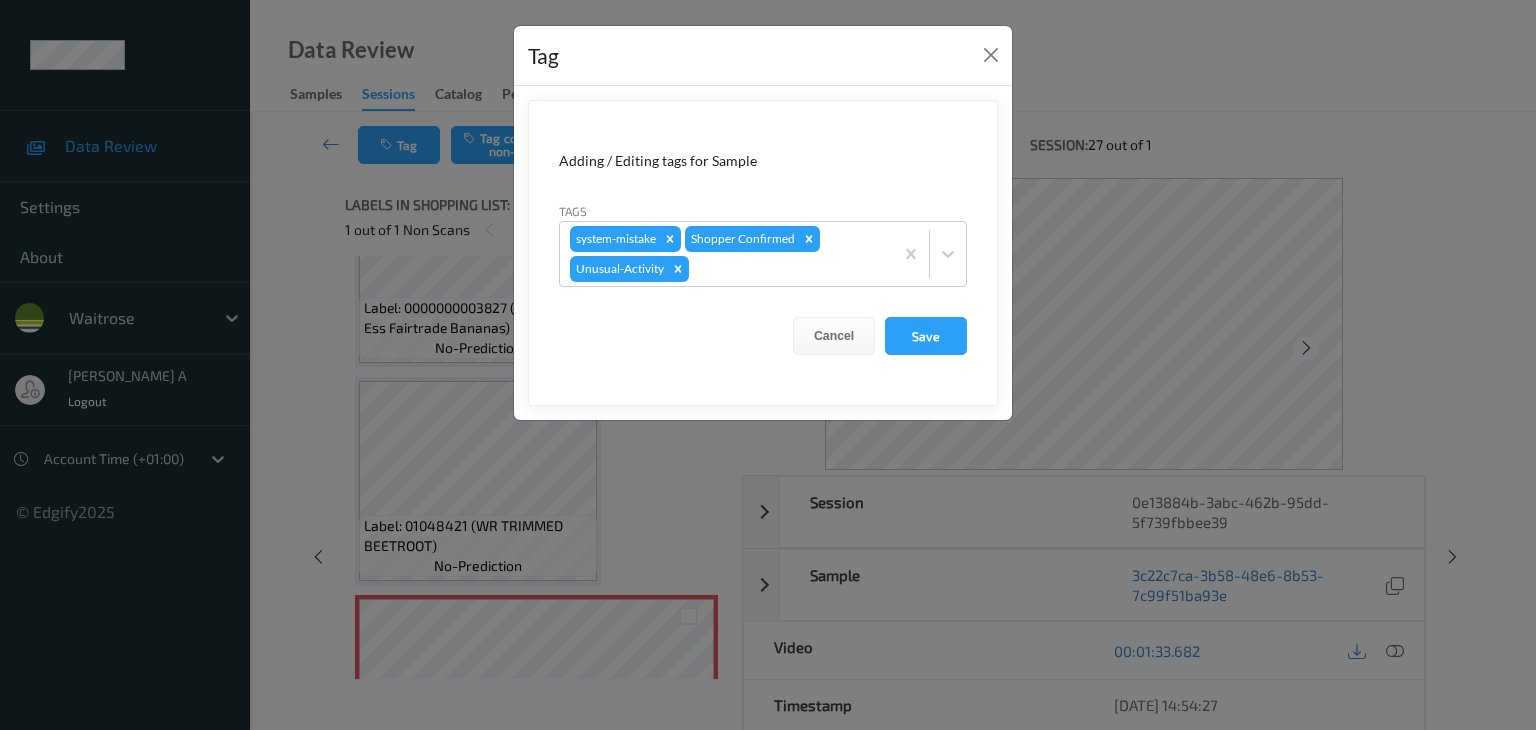 click on "Tag Adding / Editing tags for Sample   Tags system-mistake Shopper Confirmed Unusual-Activity Cancel Save" at bounding box center (768, 365) 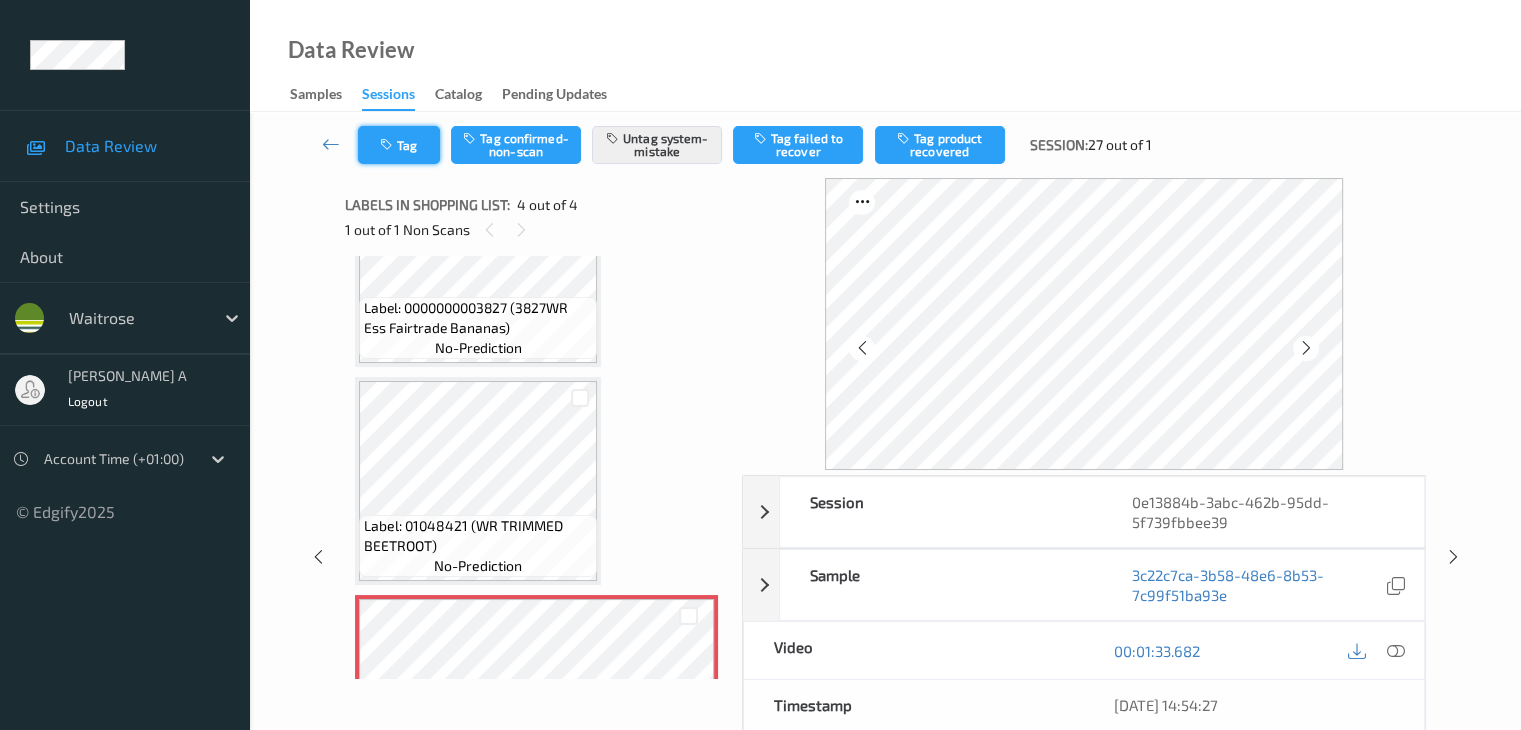 click on "Tag" at bounding box center [399, 145] 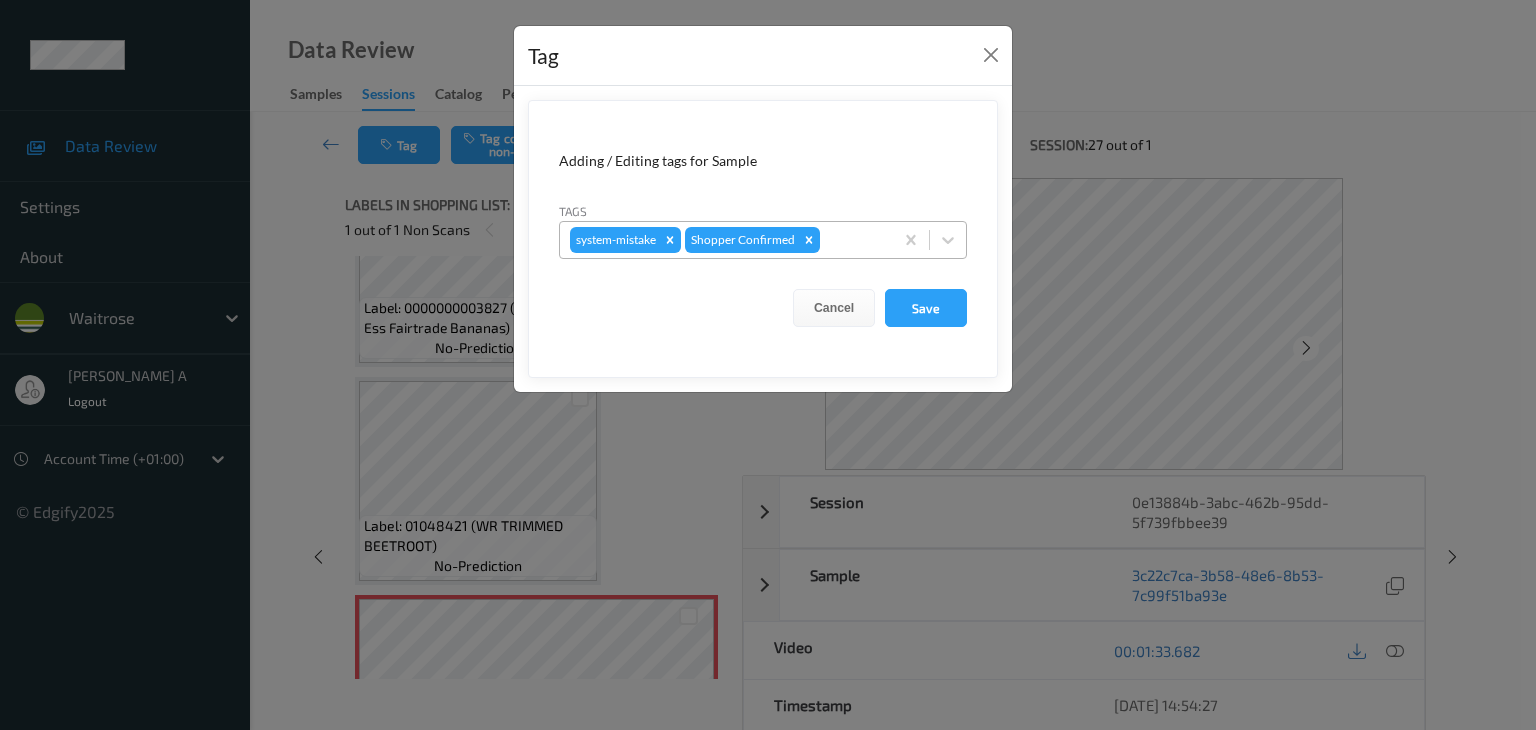 click at bounding box center [853, 240] 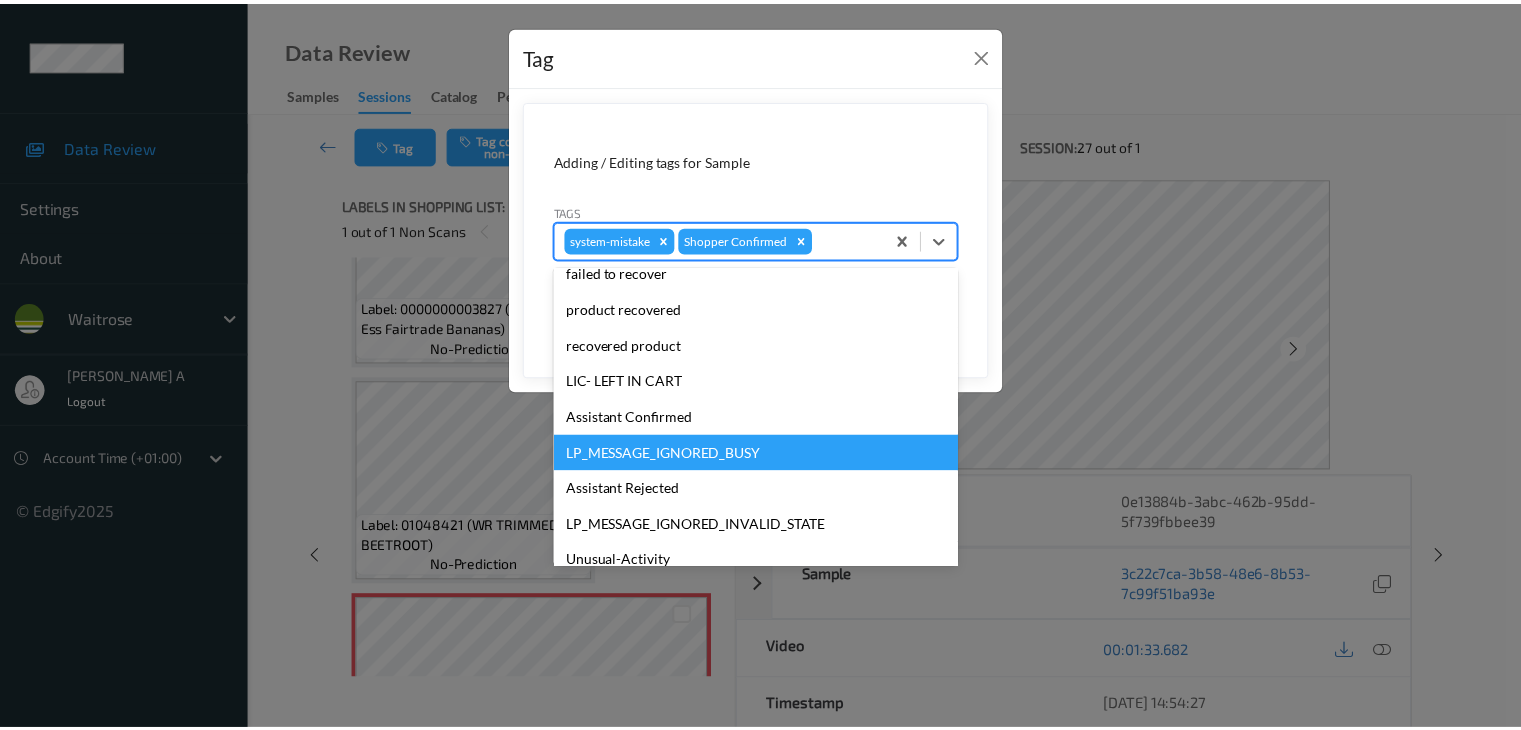 scroll, scrollTop: 300, scrollLeft: 0, axis: vertical 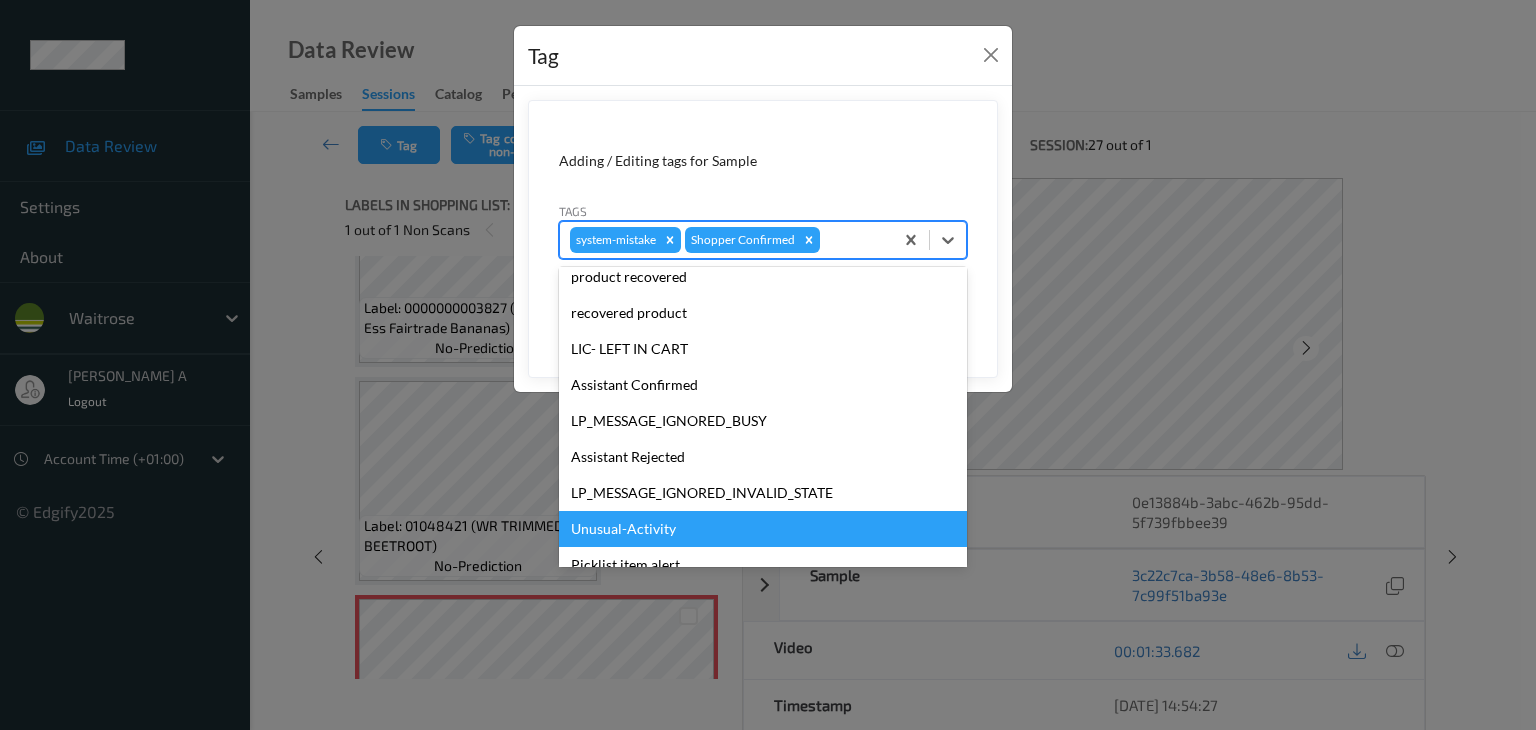 click on "Unusual-Activity" at bounding box center [763, 529] 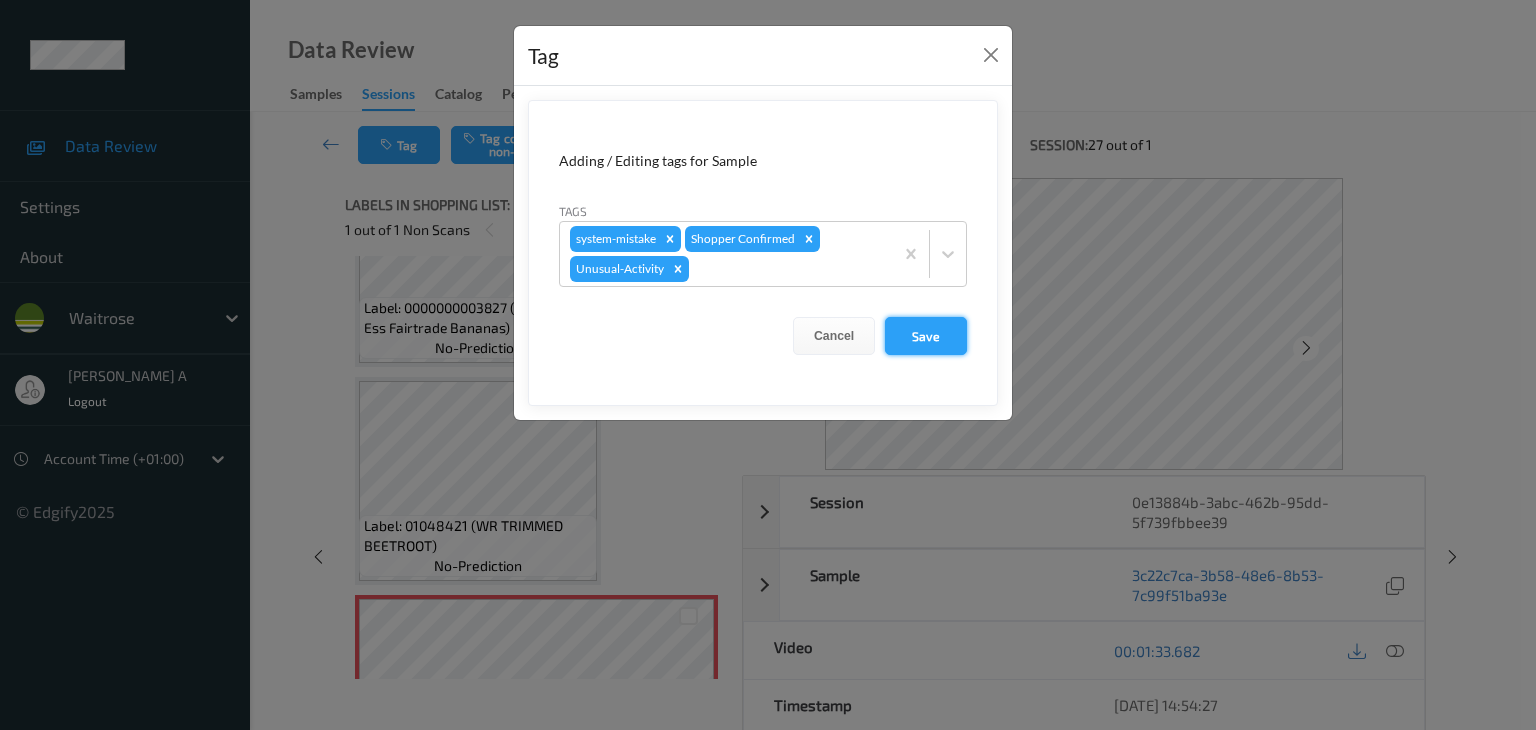 click on "Save" at bounding box center [926, 336] 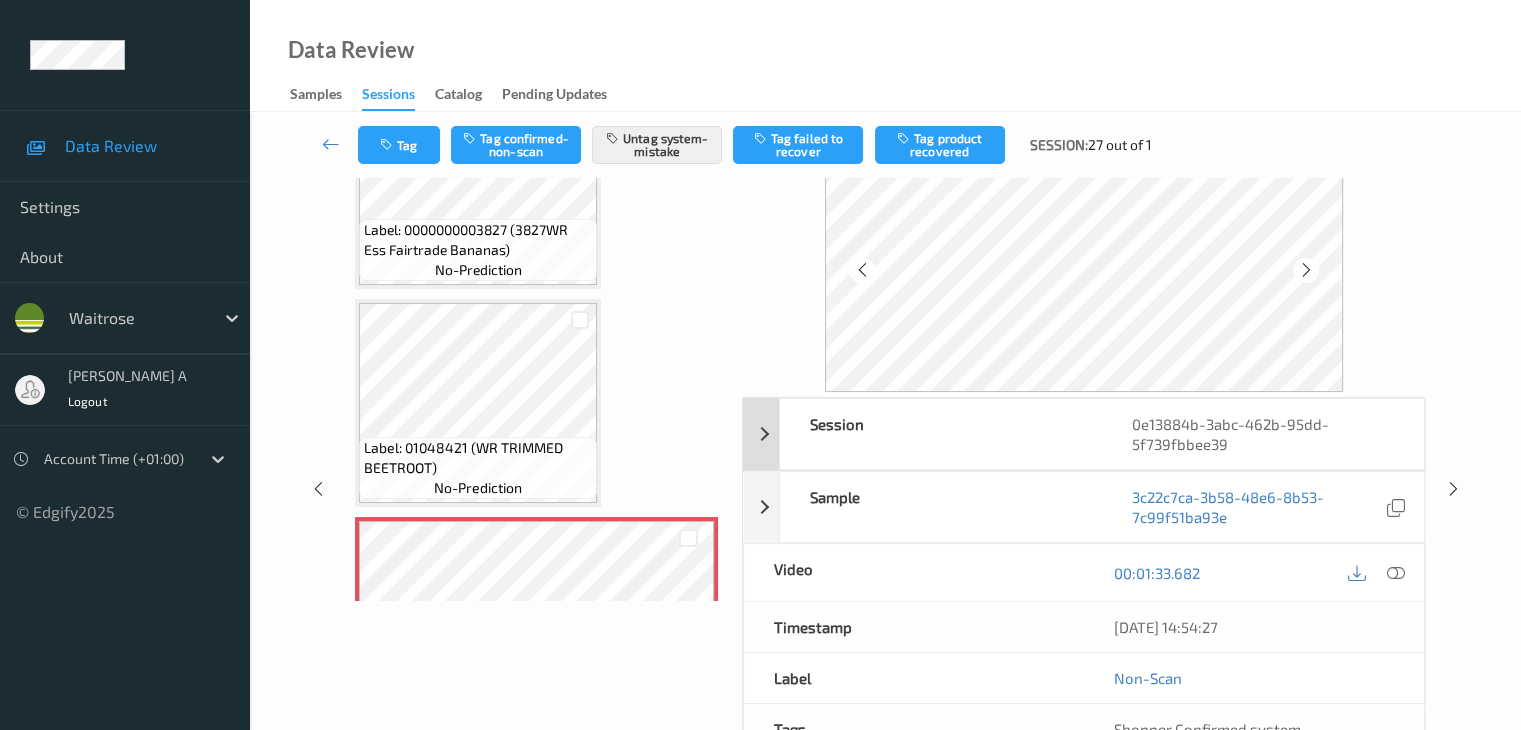 scroll, scrollTop: 0, scrollLeft: 0, axis: both 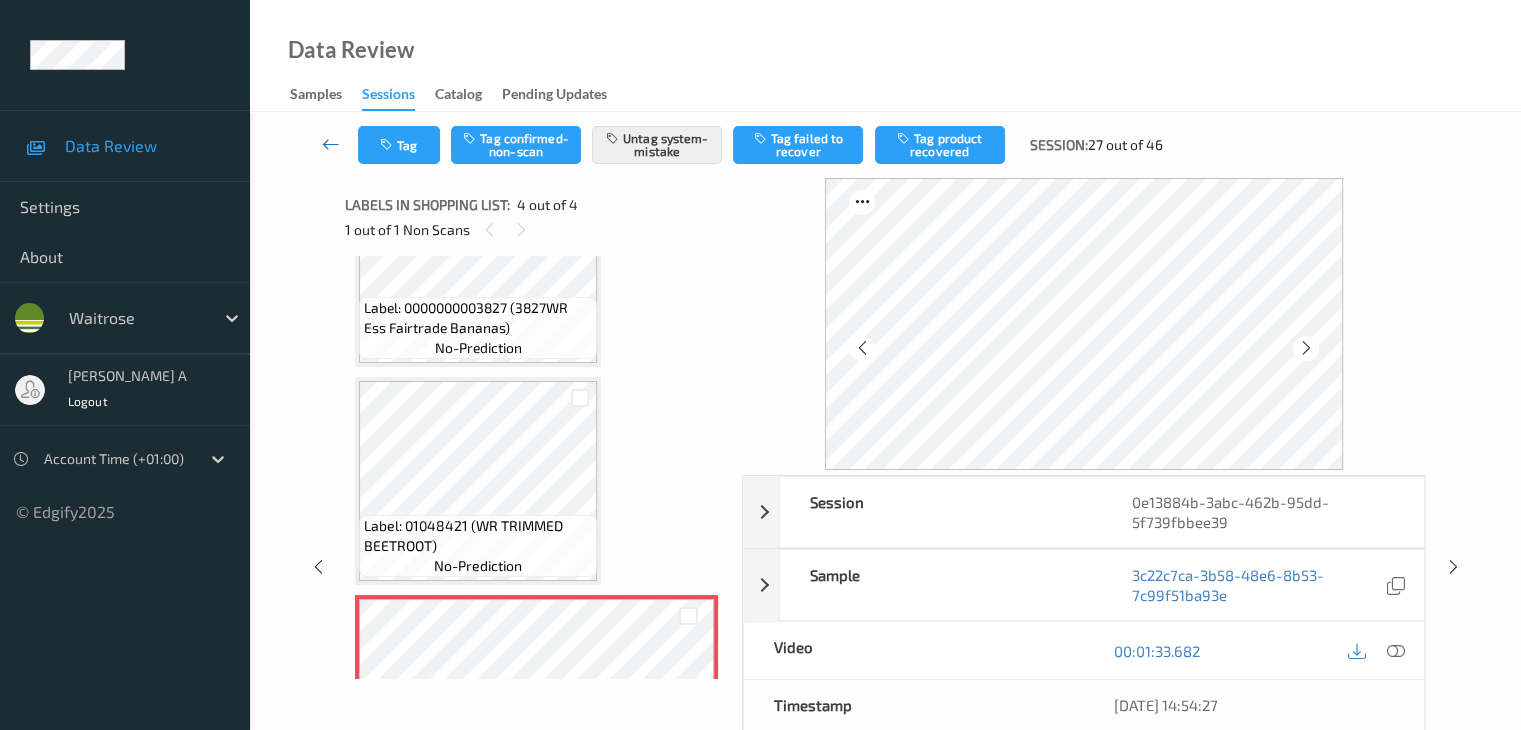 click at bounding box center (331, 144) 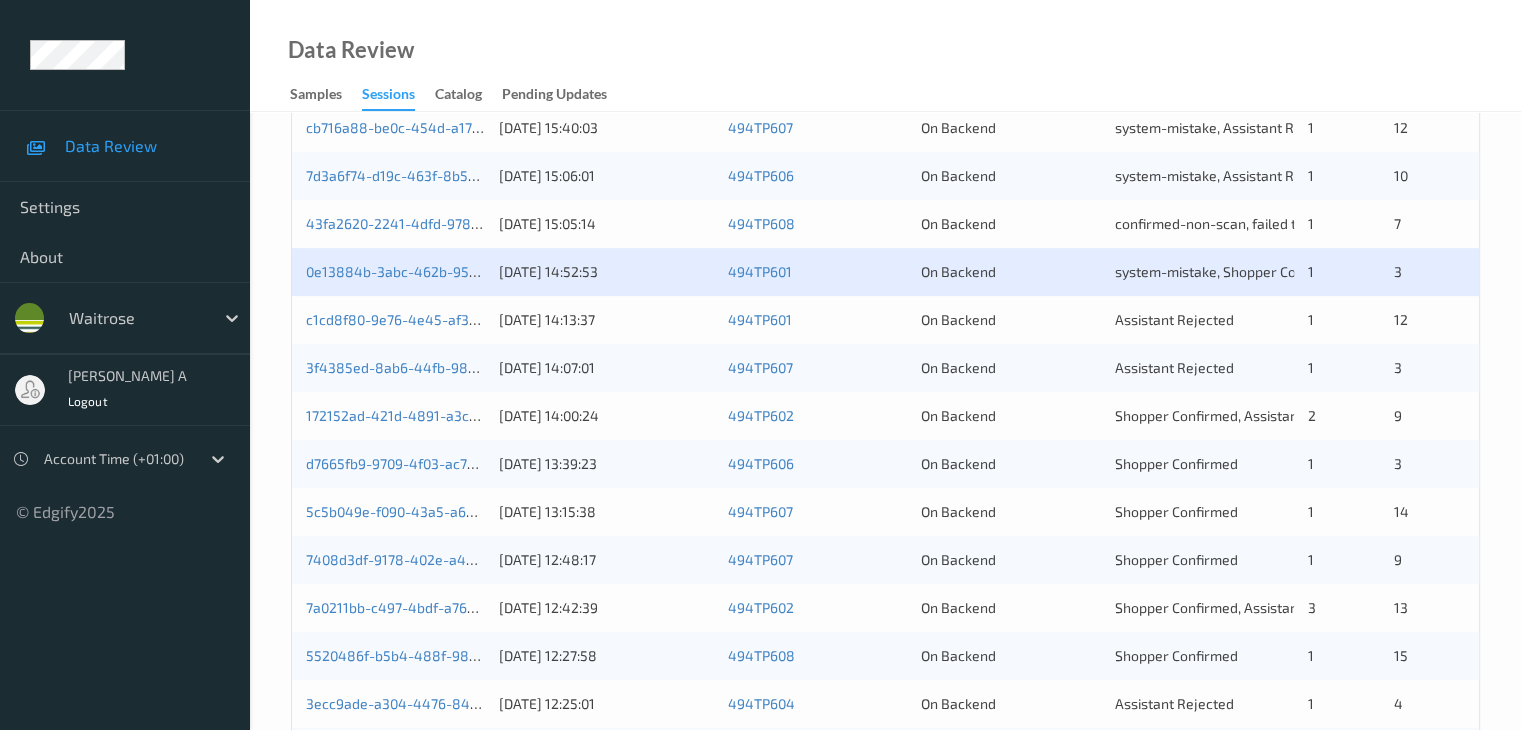 scroll, scrollTop: 700, scrollLeft: 0, axis: vertical 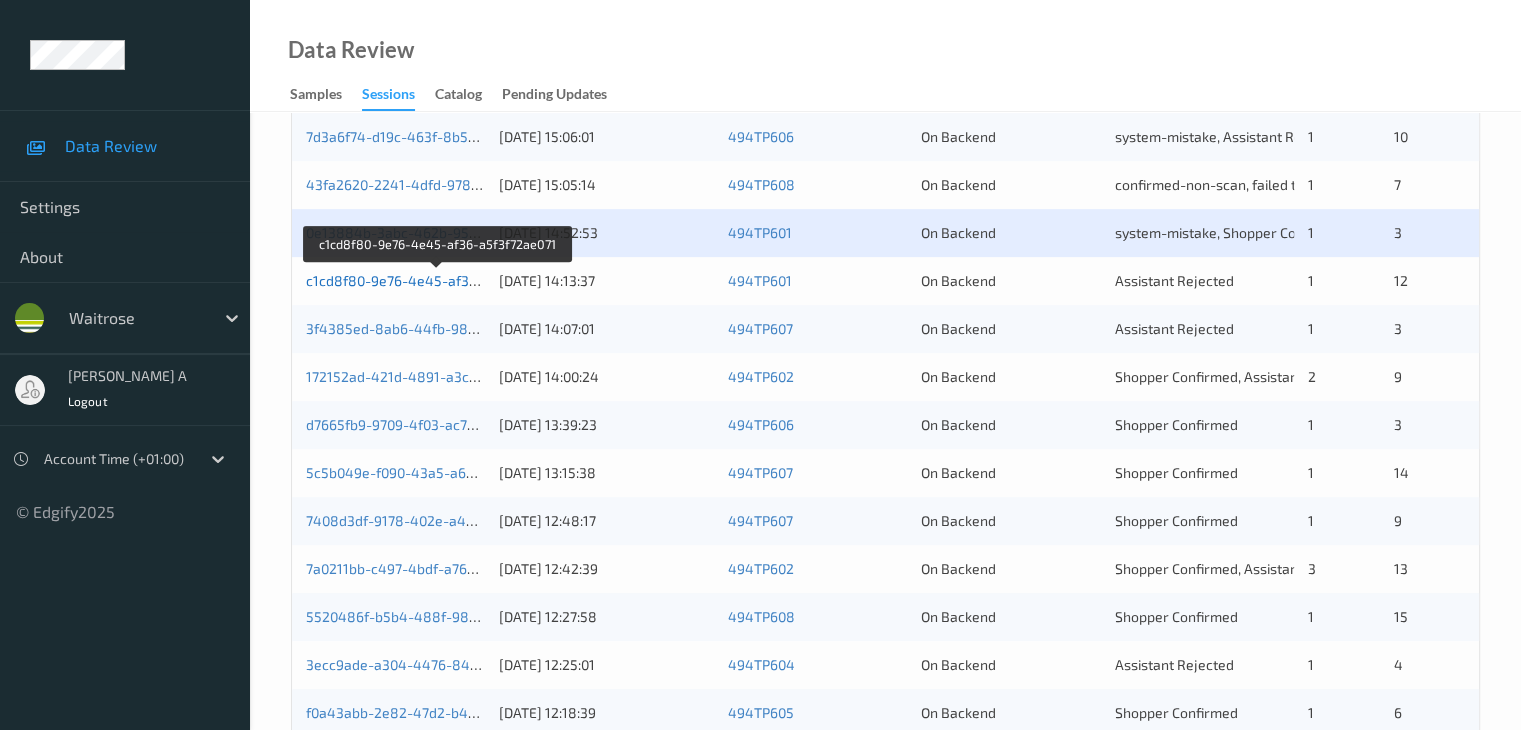 click on "c1cd8f80-9e76-4e45-af36-a5f3f72ae071" at bounding box center (437, 280) 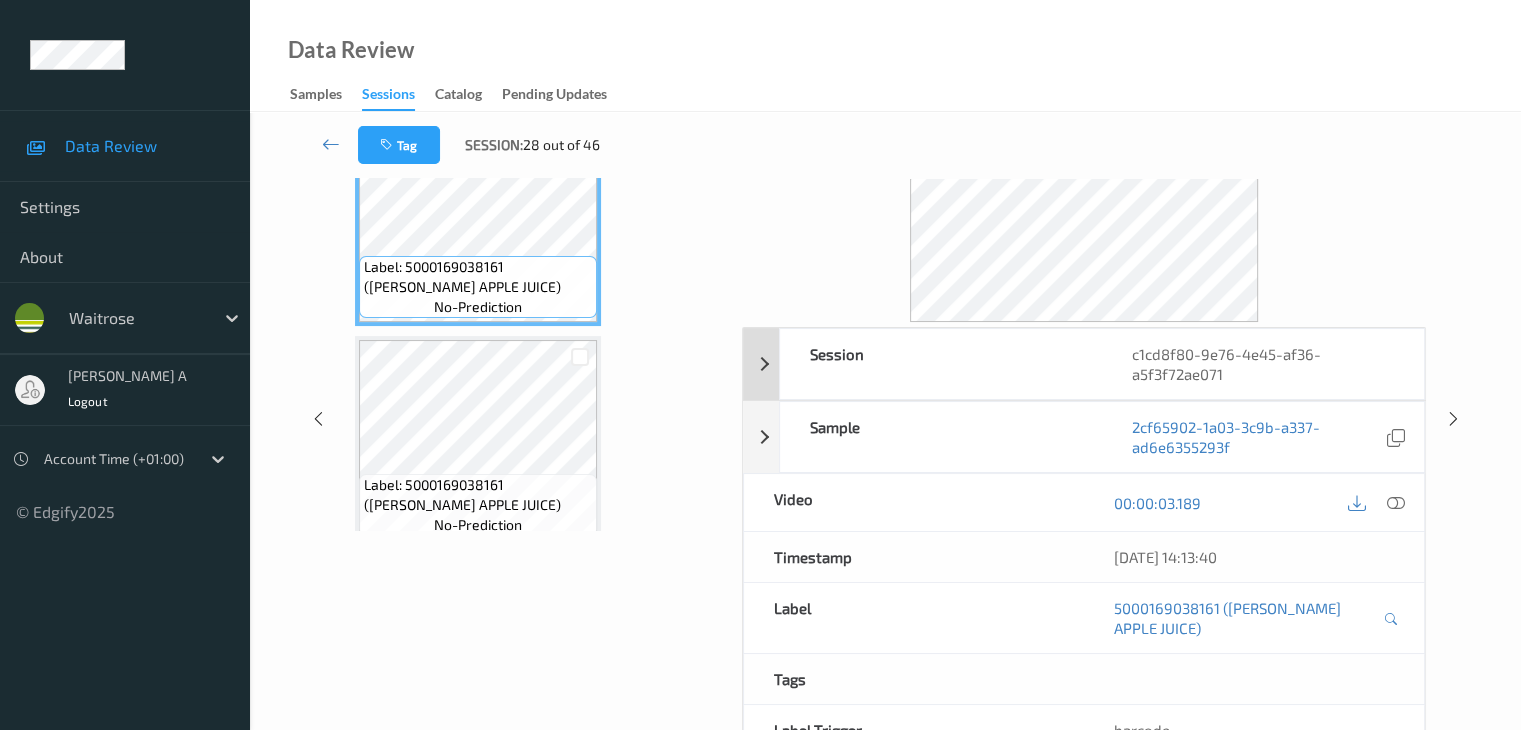 scroll, scrollTop: 0, scrollLeft: 0, axis: both 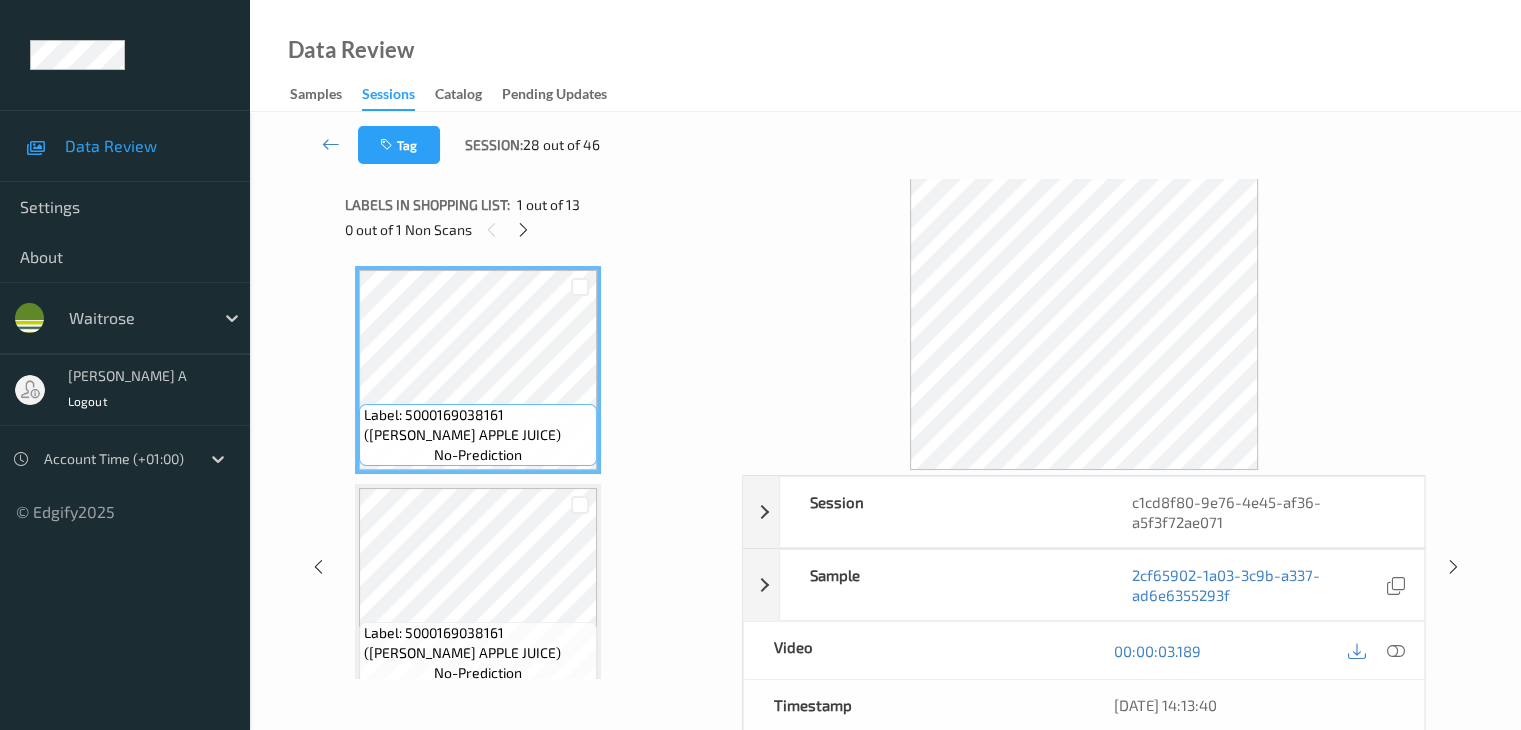 click at bounding box center (523, 230) 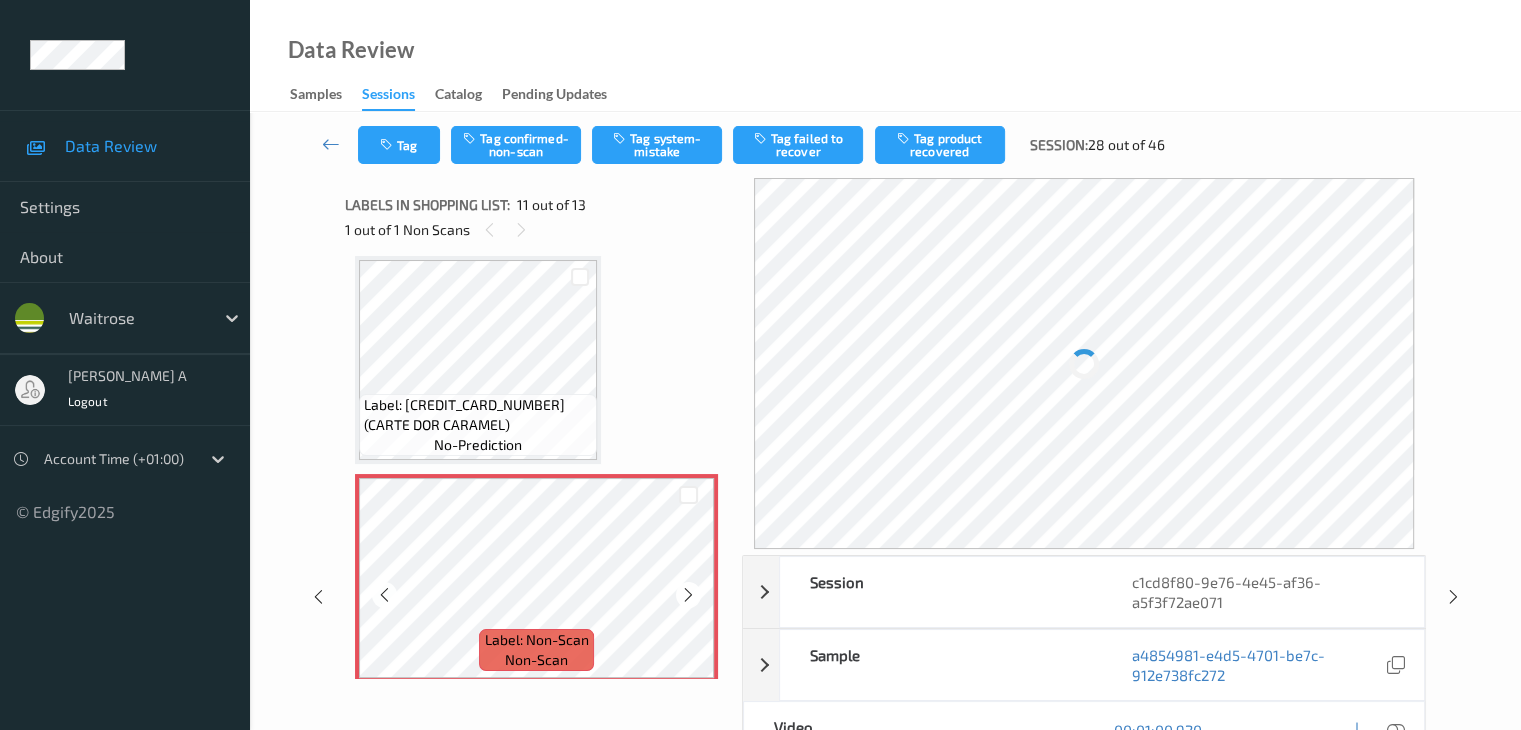 scroll, scrollTop: 2072, scrollLeft: 0, axis: vertical 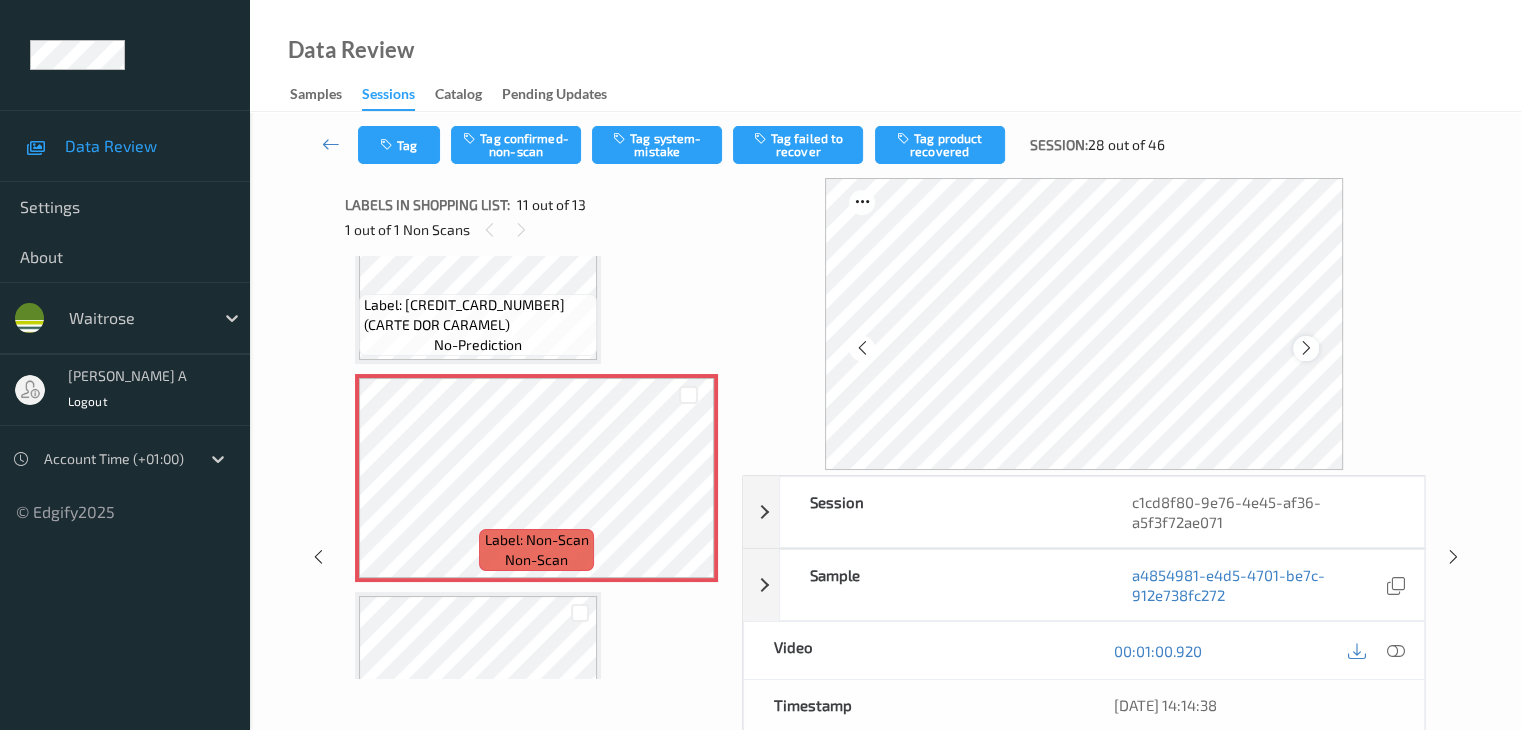click at bounding box center (1306, 348) 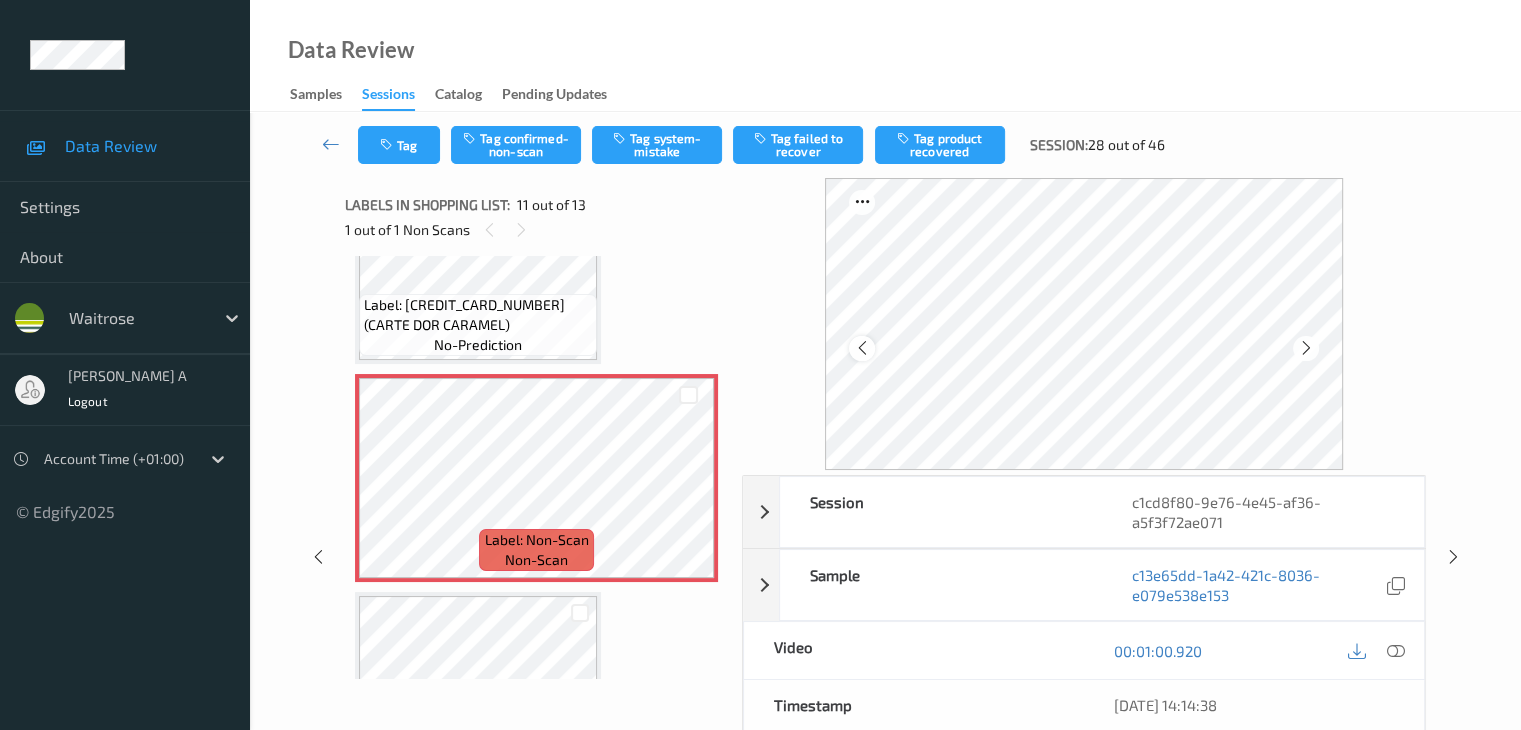 click at bounding box center [861, 348] 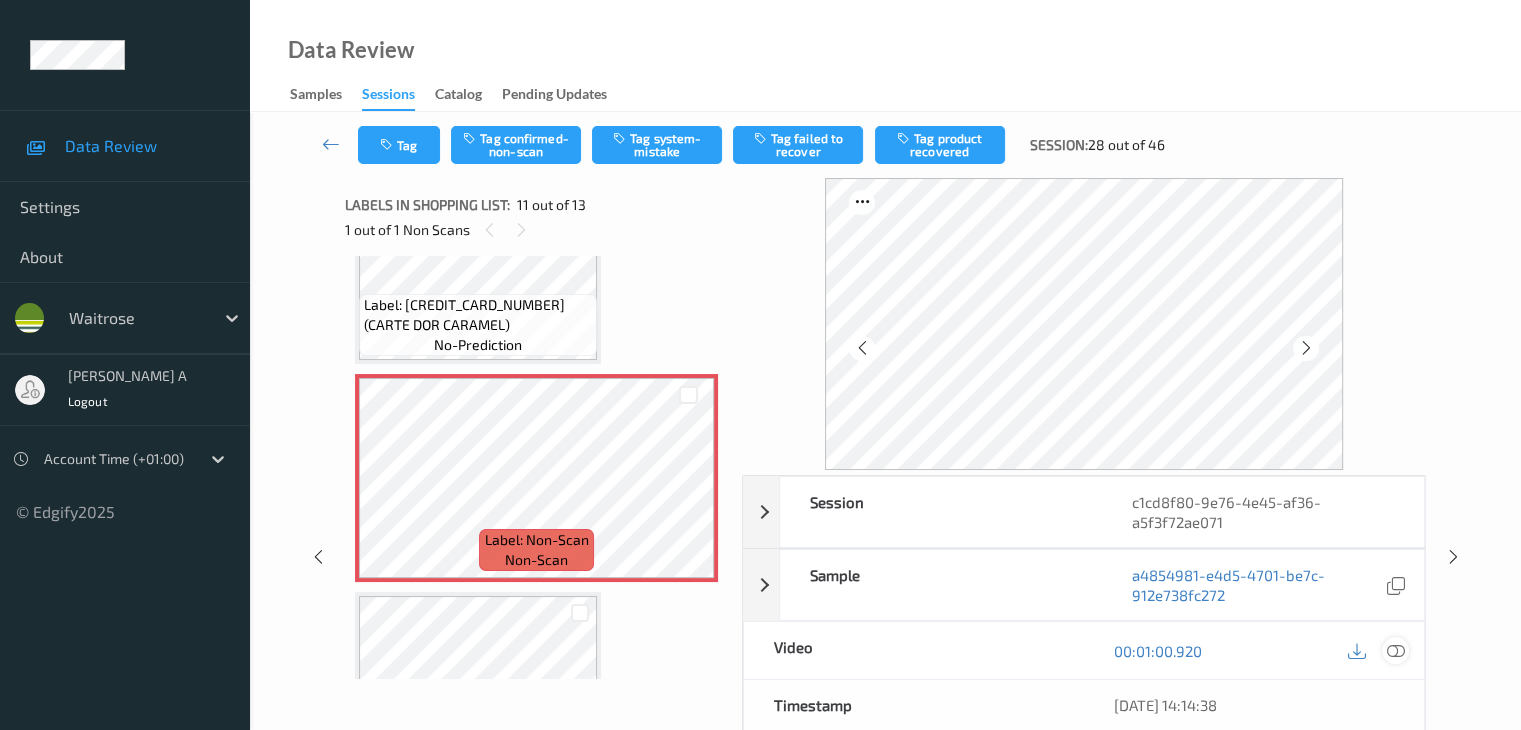 click at bounding box center (1395, 651) 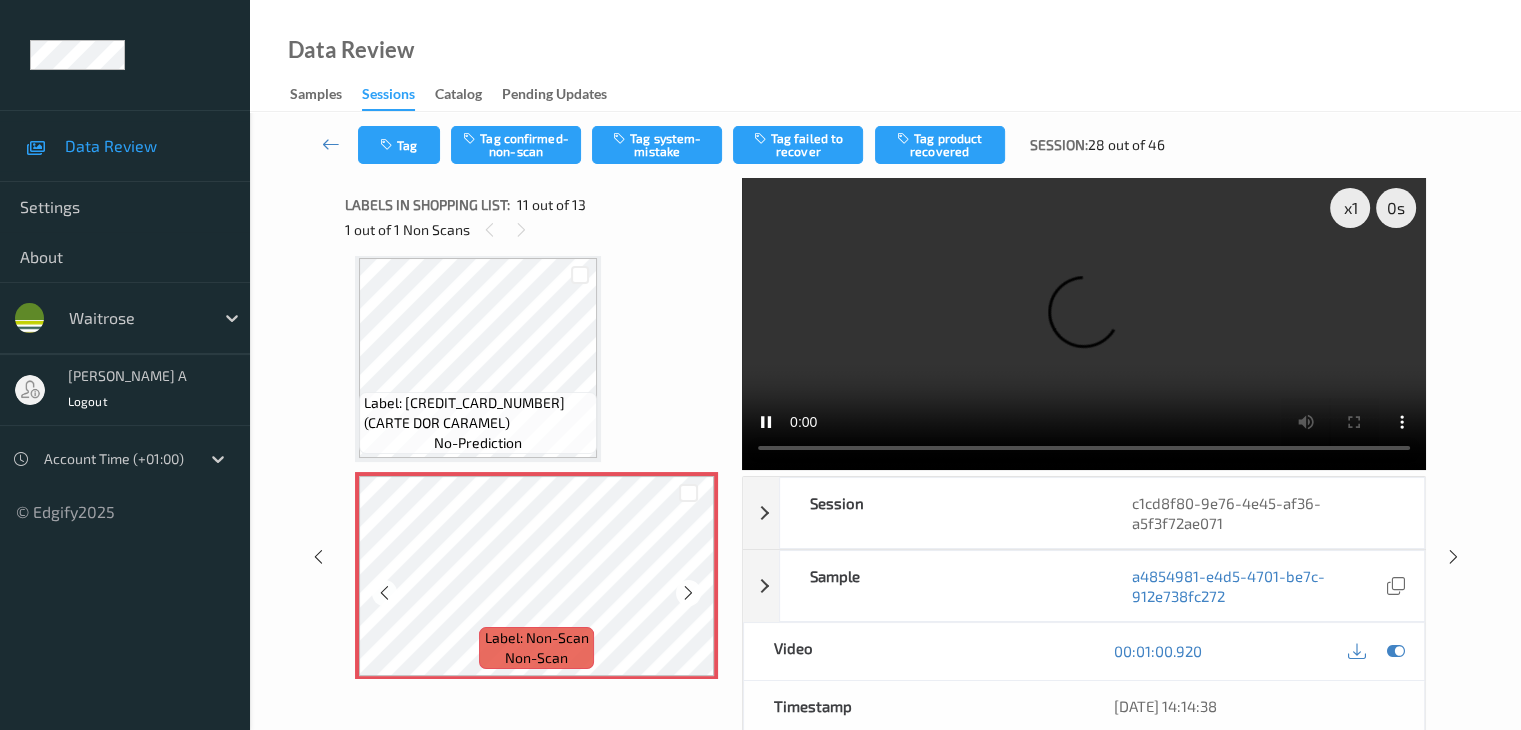 scroll, scrollTop: 1972, scrollLeft: 0, axis: vertical 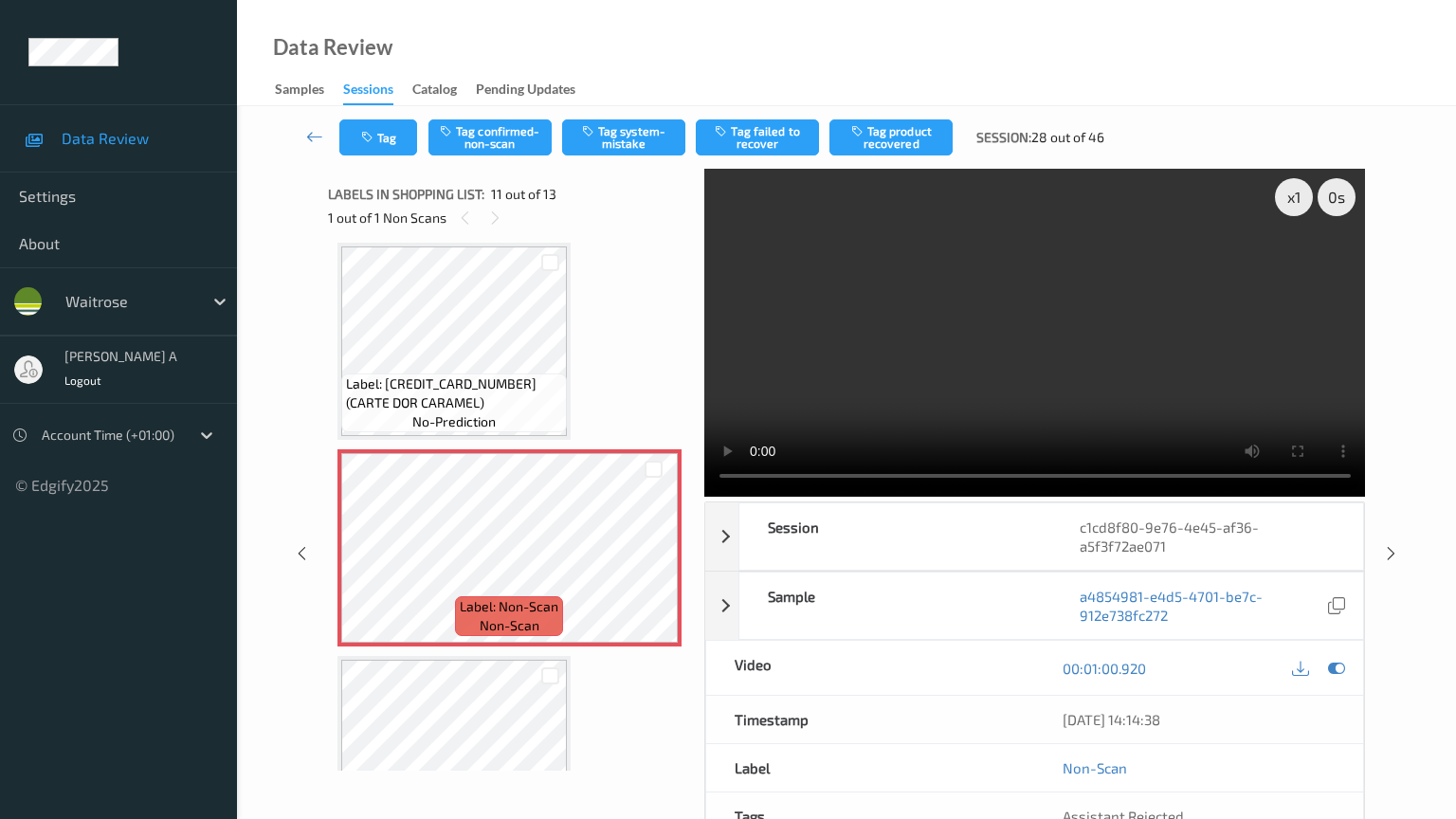 type 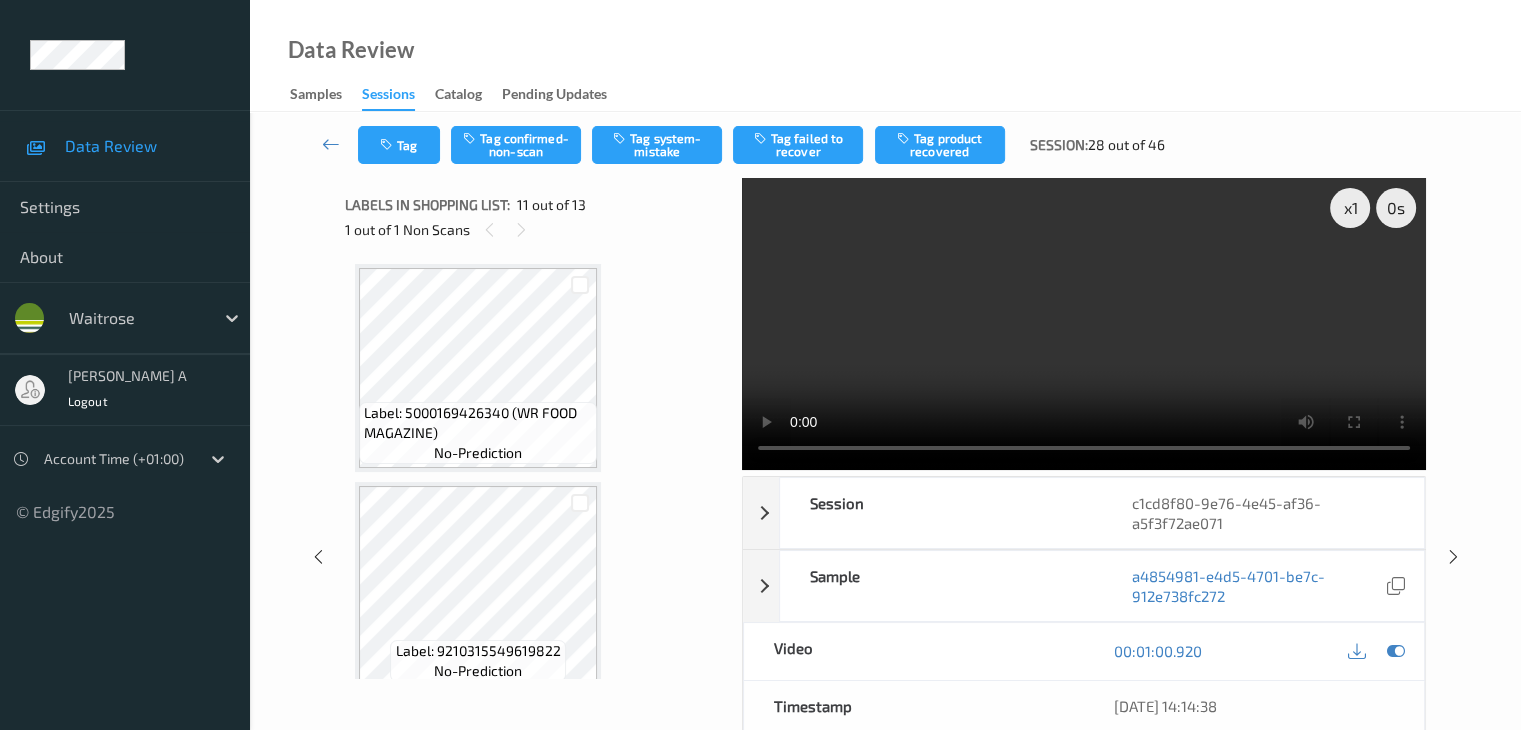 scroll, scrollTop: 2421, scrollLeft: 0, axis: vertical 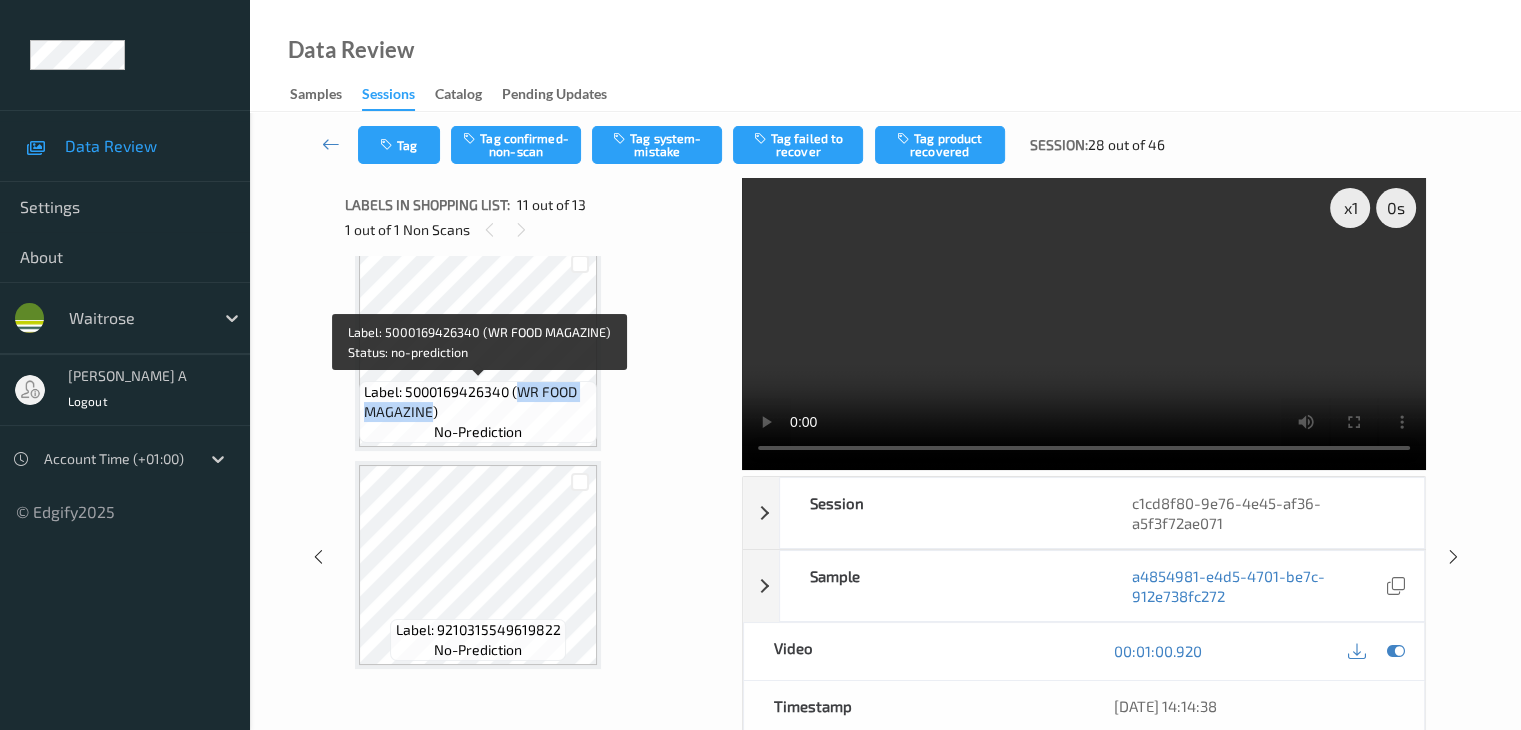 drag, startPoint x: 519, startPoint y: 390, endPoint x: 433, endPoint y: 419, distance: 90.75792 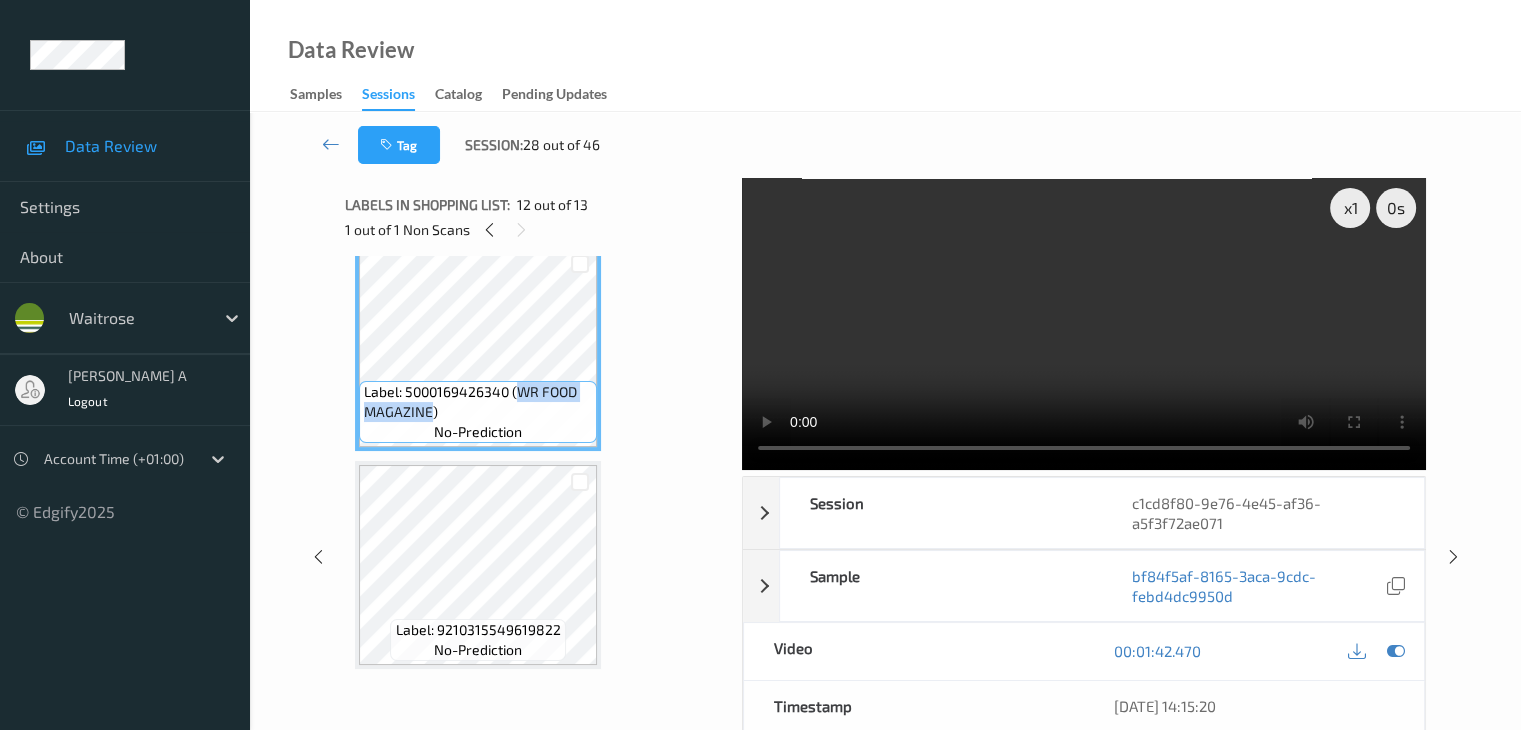 copy on "WR FOOD MAGAZINE" 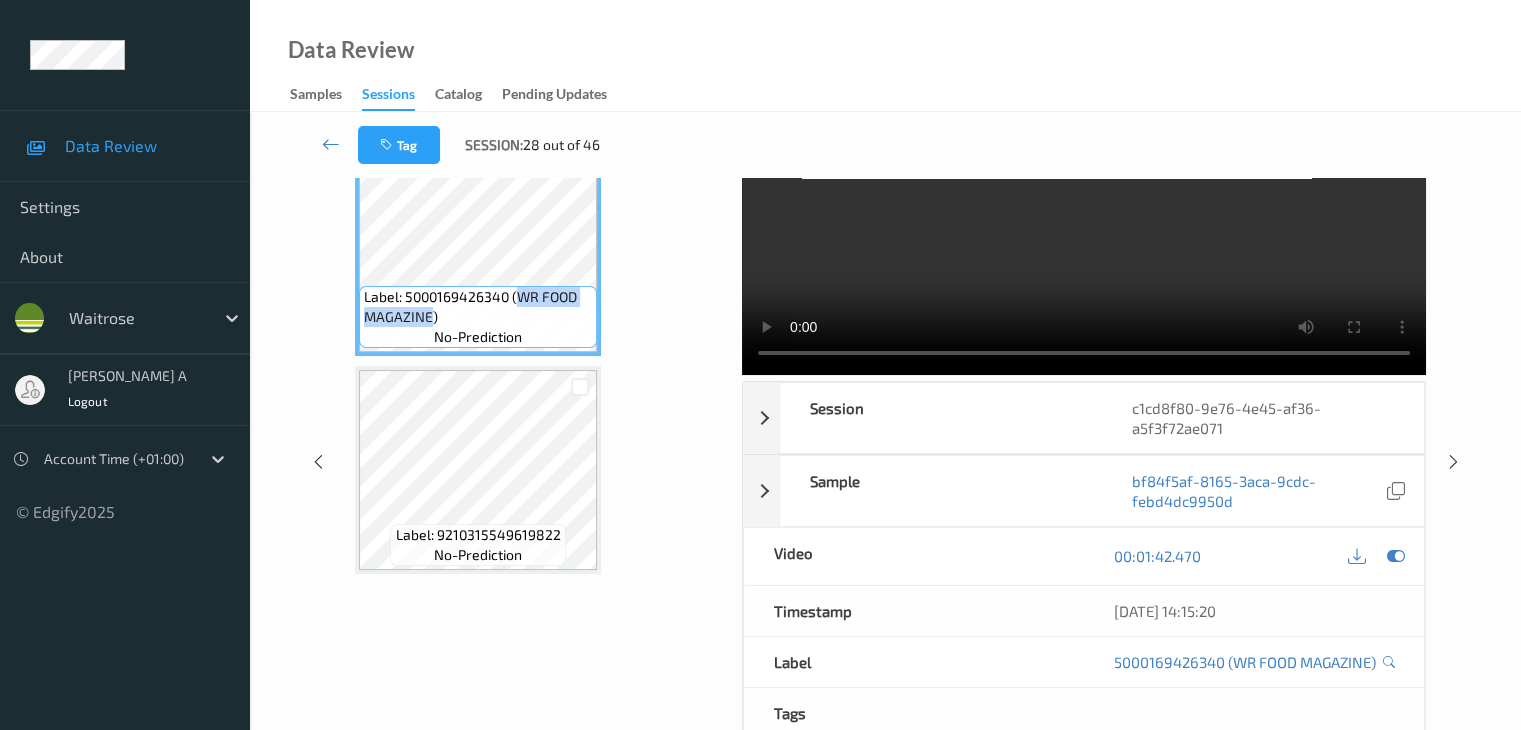 scroll, scrollTop: 64, scrollLeft: 0, axis: vertical 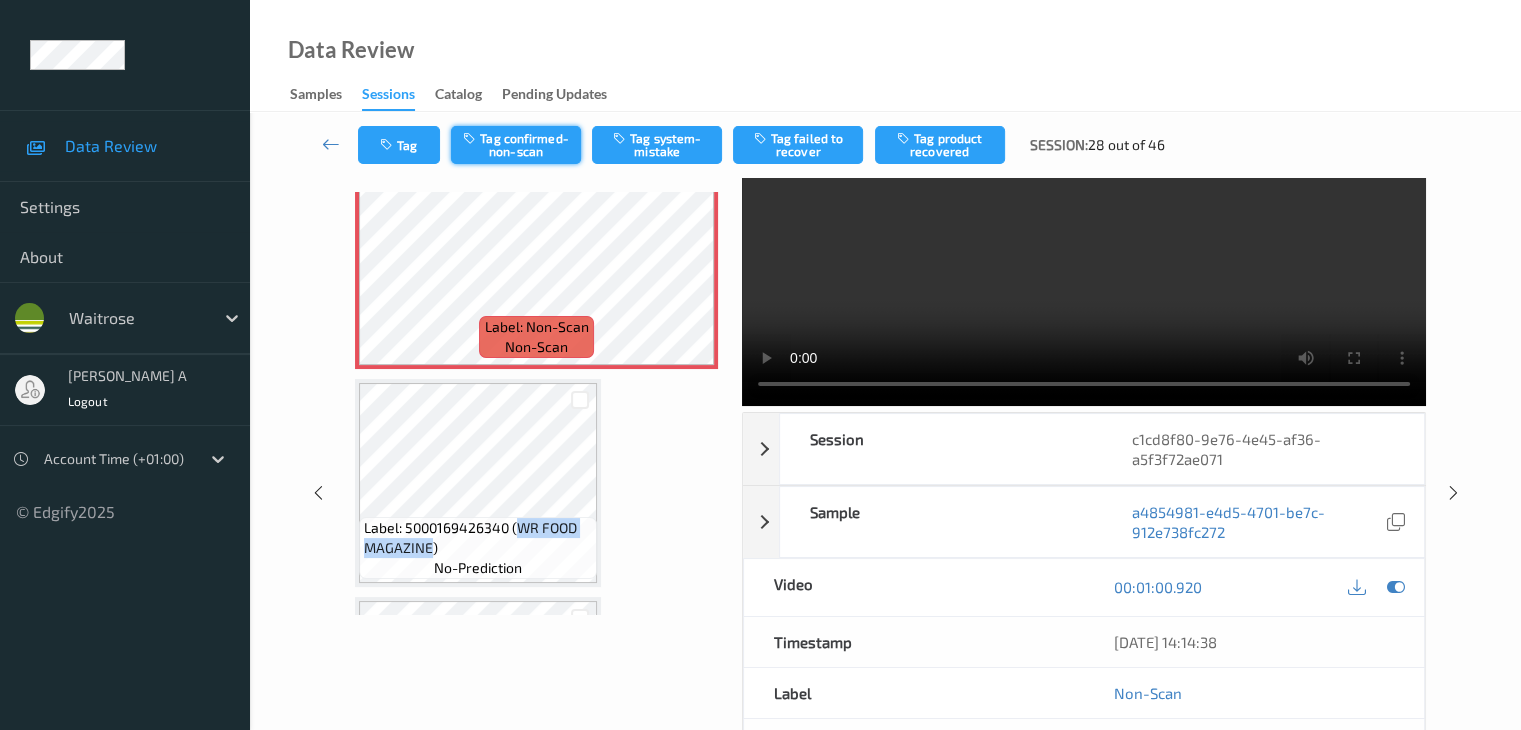 click on "Tag   confirmed-non-scan" at bounding box center (516, 145) 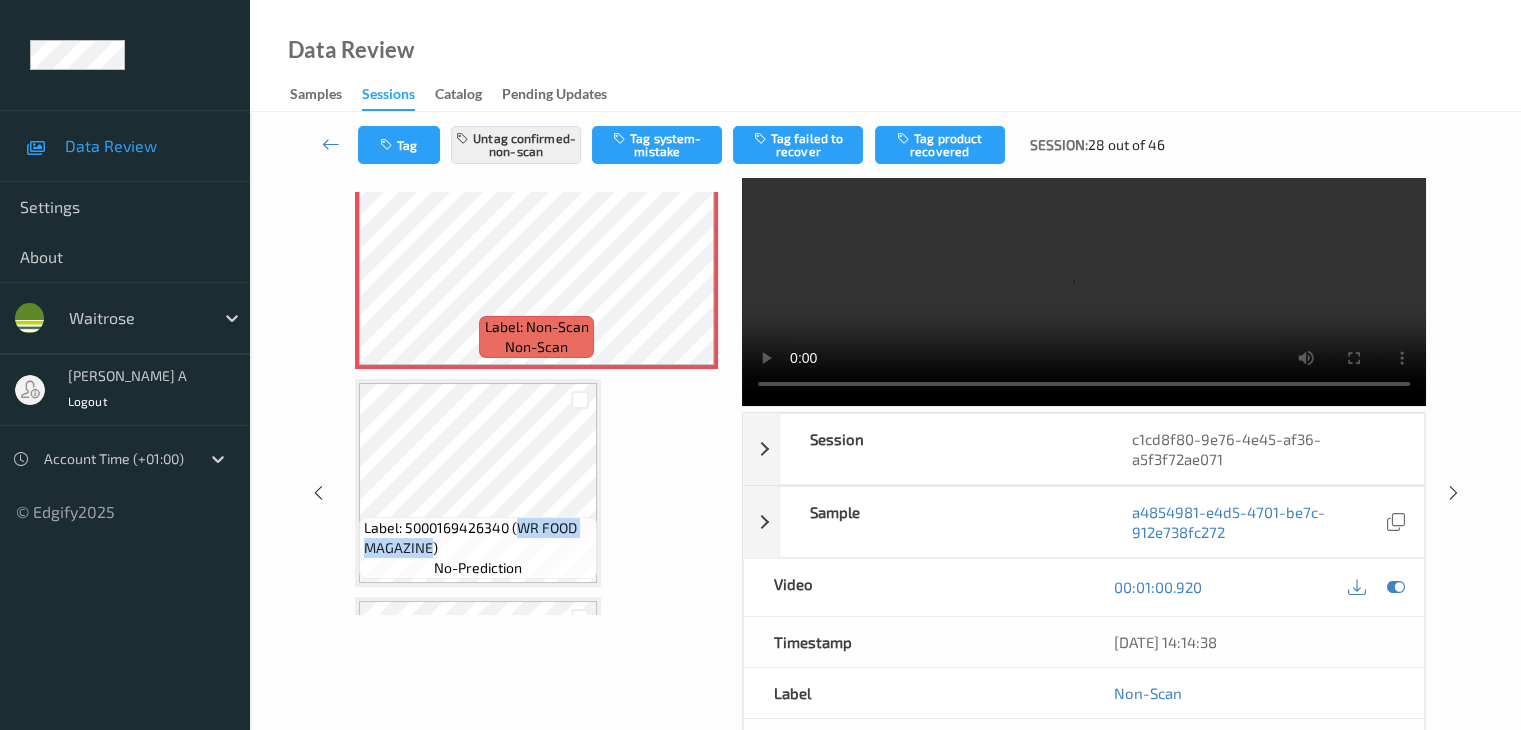 click on "Tag   product recovered" at bounding box center [940, 145] 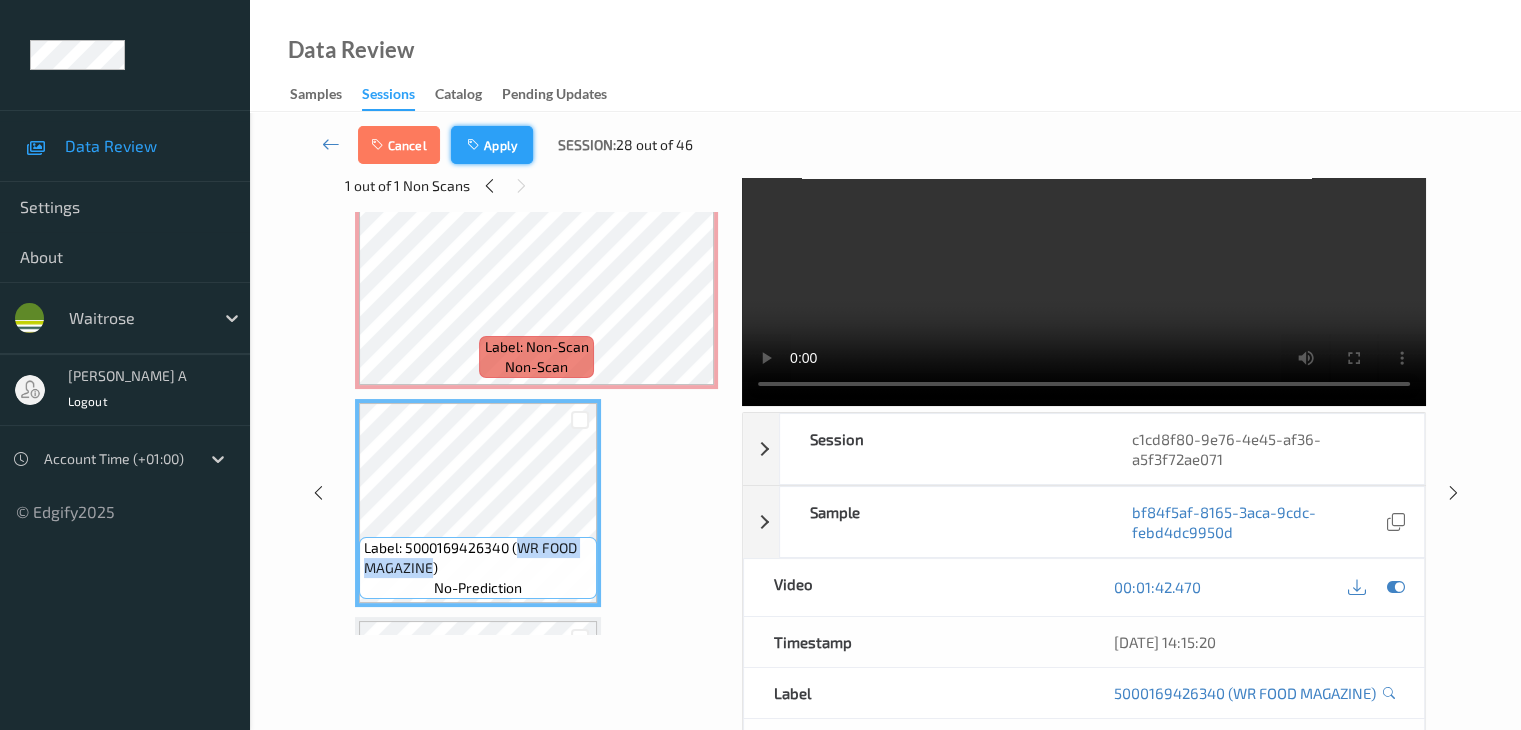 click on "Apply" at bounding box center (492, 145) 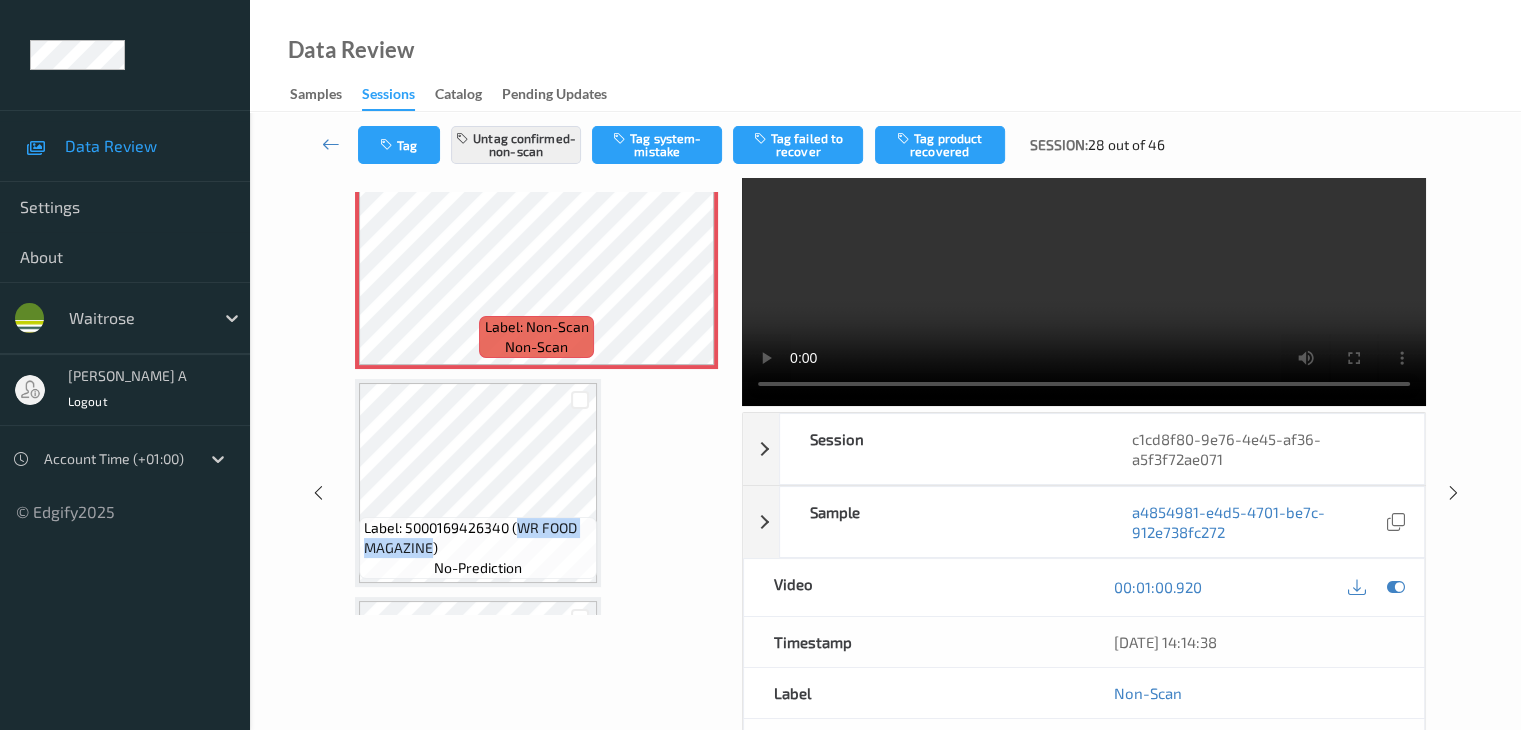 scroll, scrollTop: 1972, scrollLeft: 0, axis: vertical 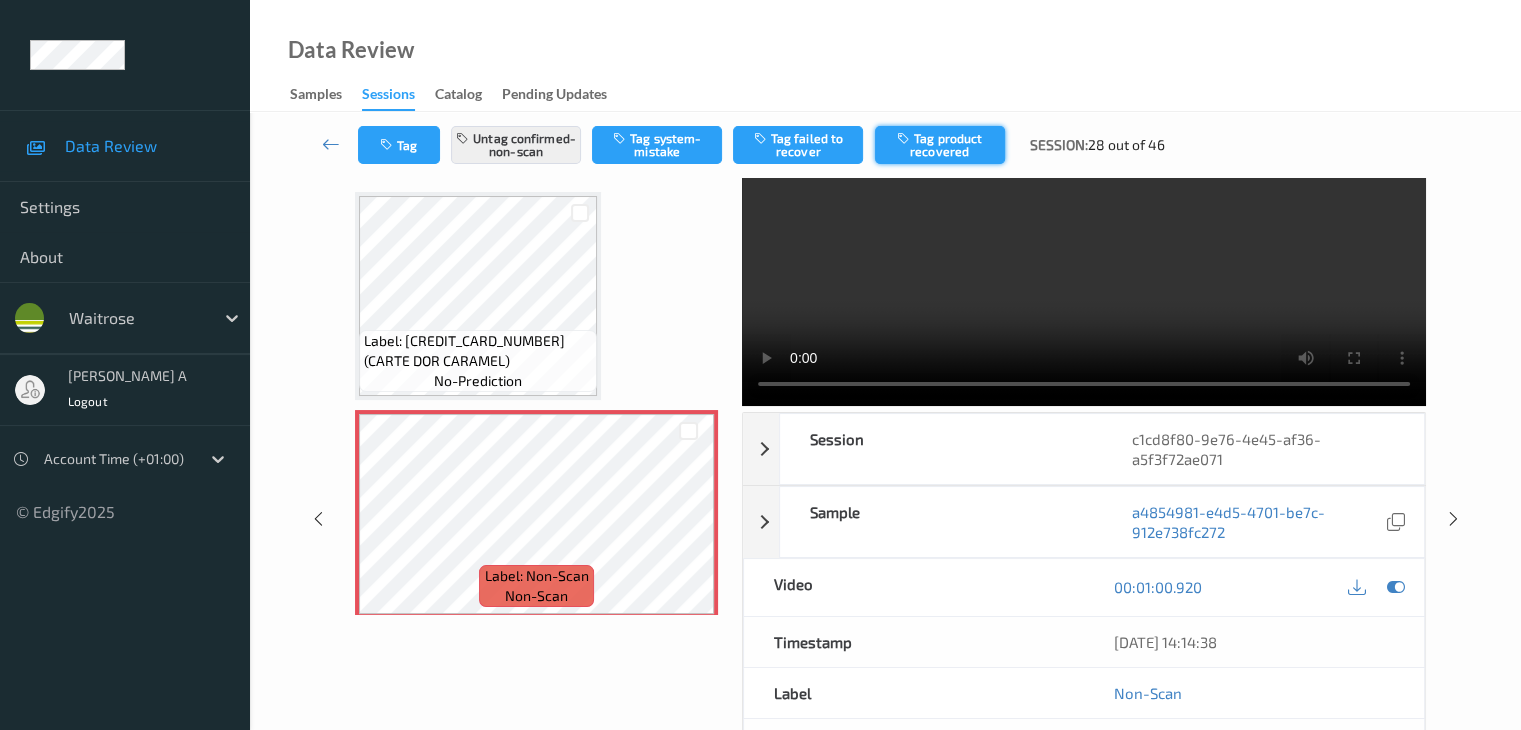 click on "Tag   product recovered" at bounding box center (940, 145) 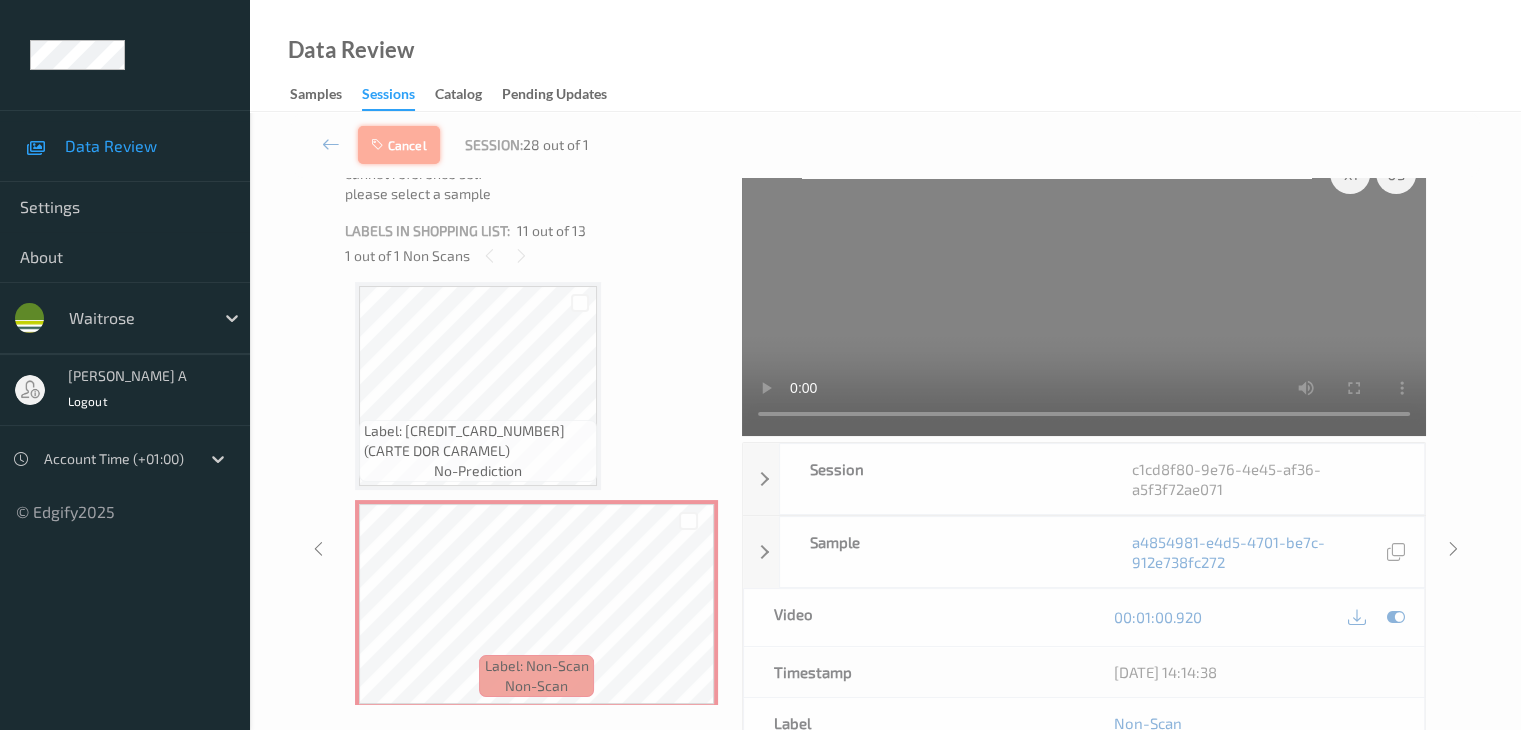 click on "Cancel" at bounding box center (399, 145) 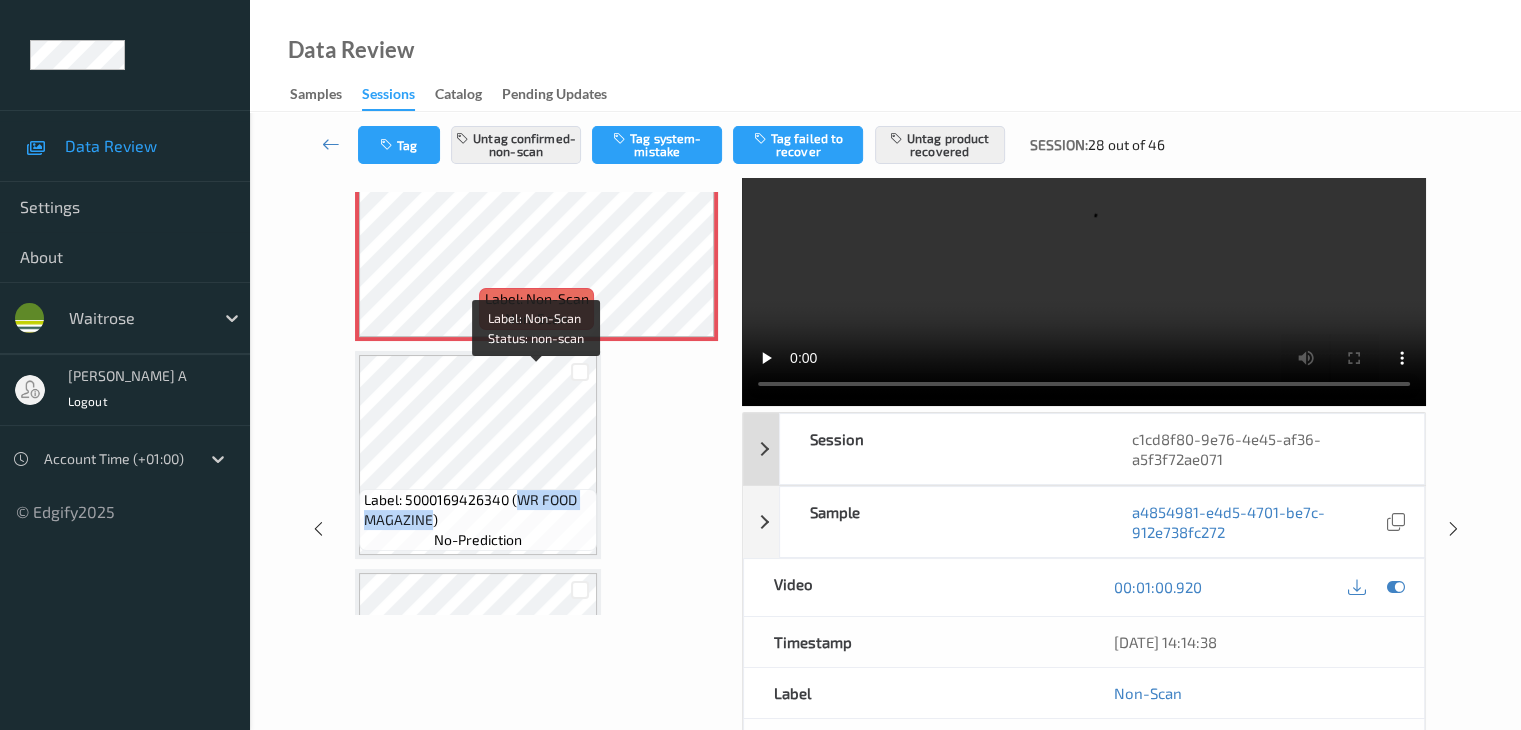 scroll, scrollTop: 2372, scrollLeft: 0, axis: vertical 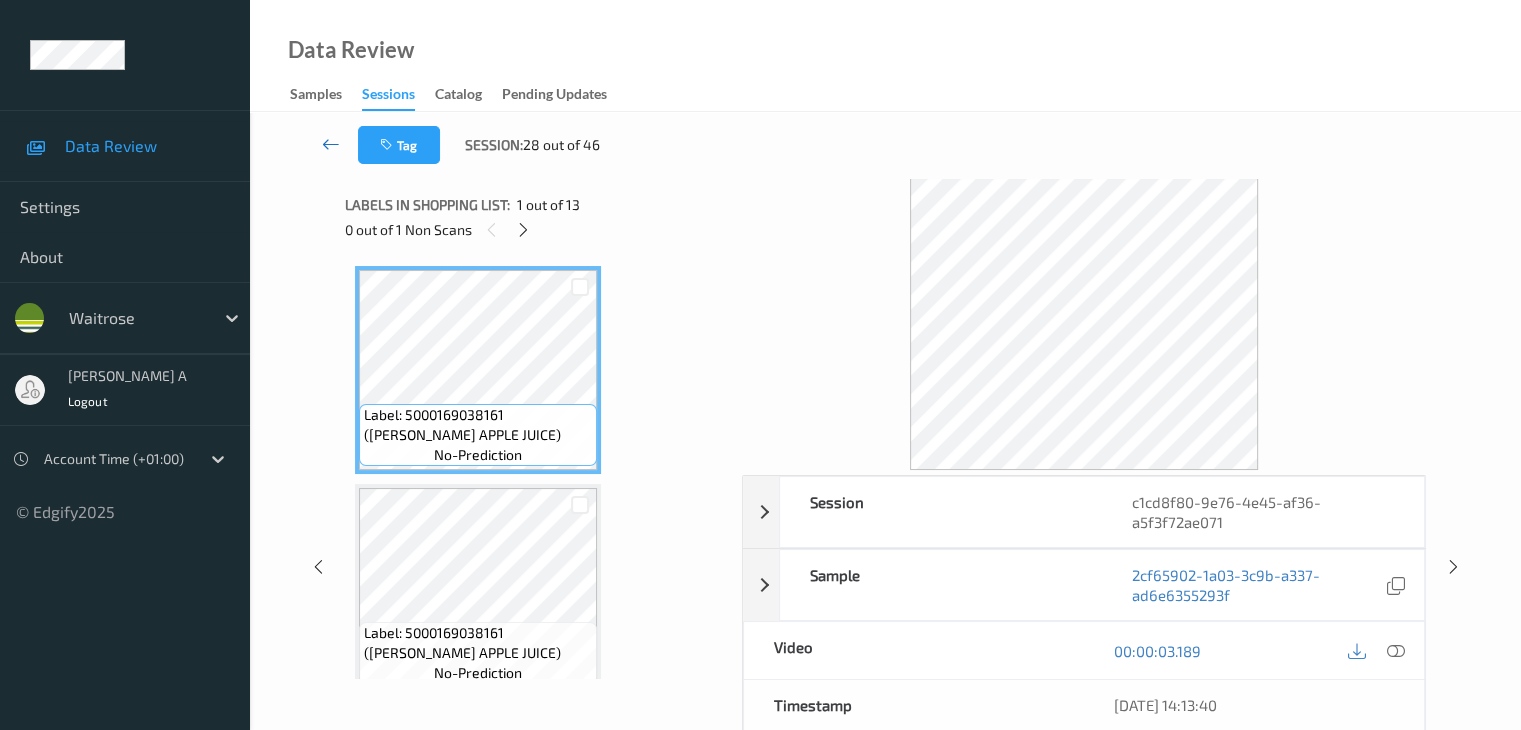 click at bounding box center (331, 144) 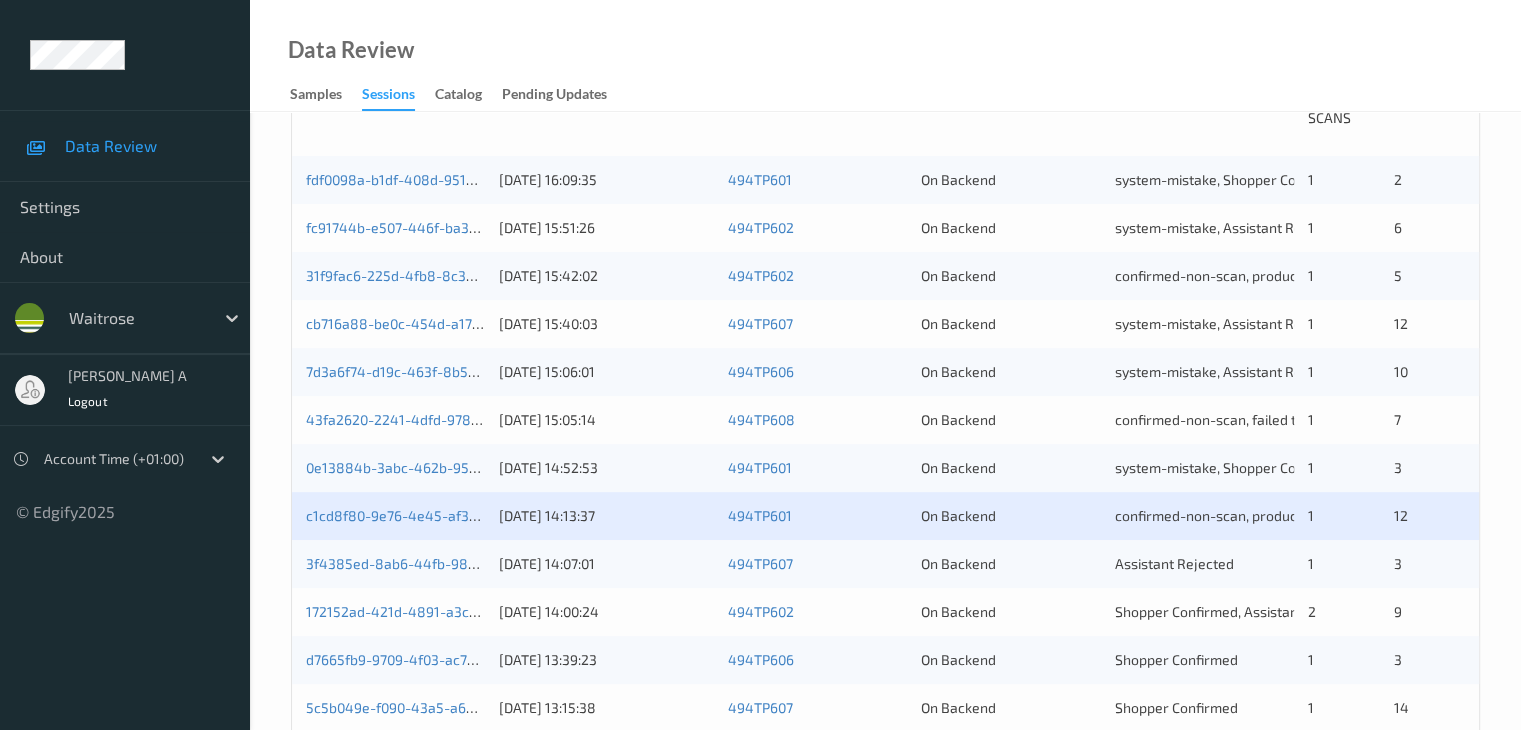 scroll, scrollTop: 500, scrollLeft: 0, axis: vertical 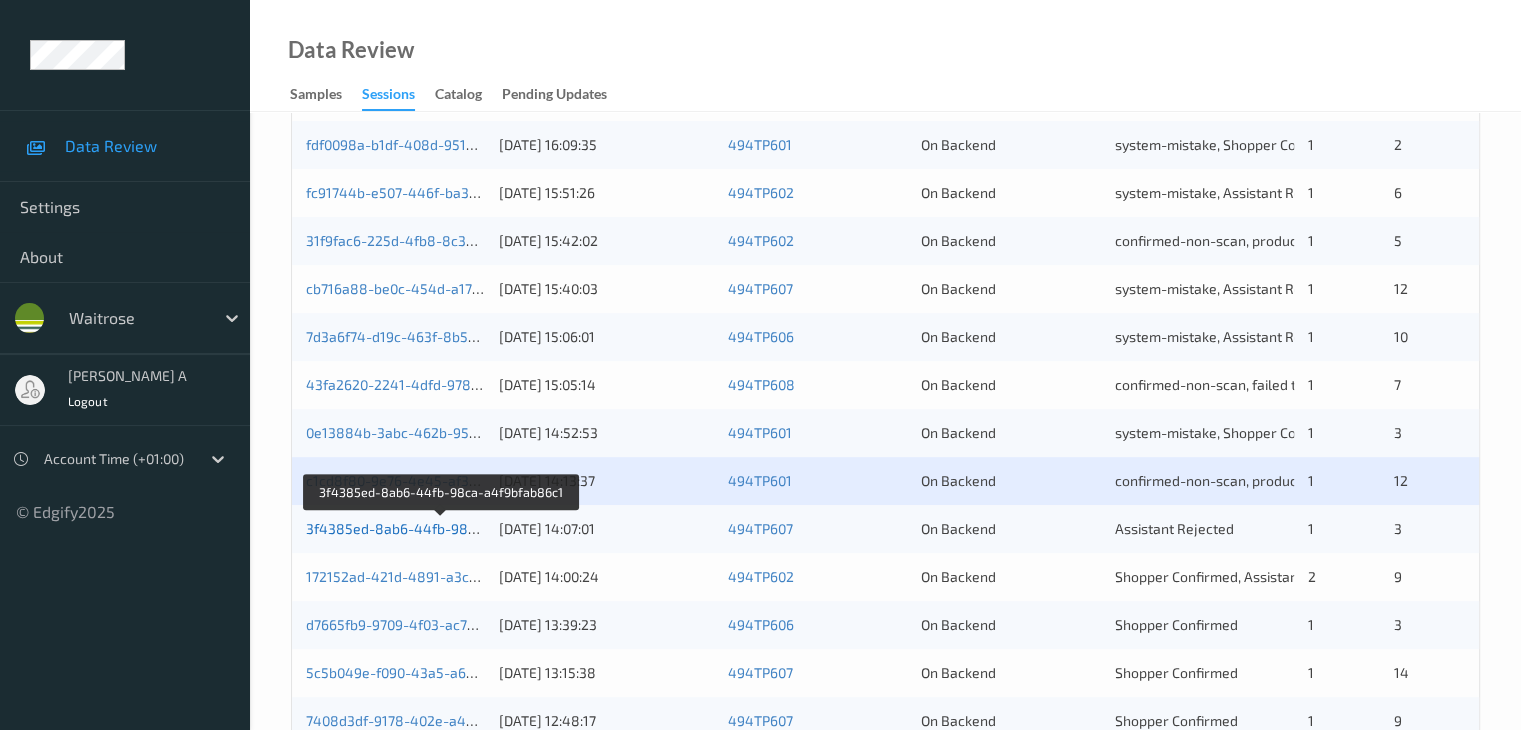 click on "3f4385ed-8ab6-44fb-98ca-a4f9bfab86c1" at bounding box center (442, 528) 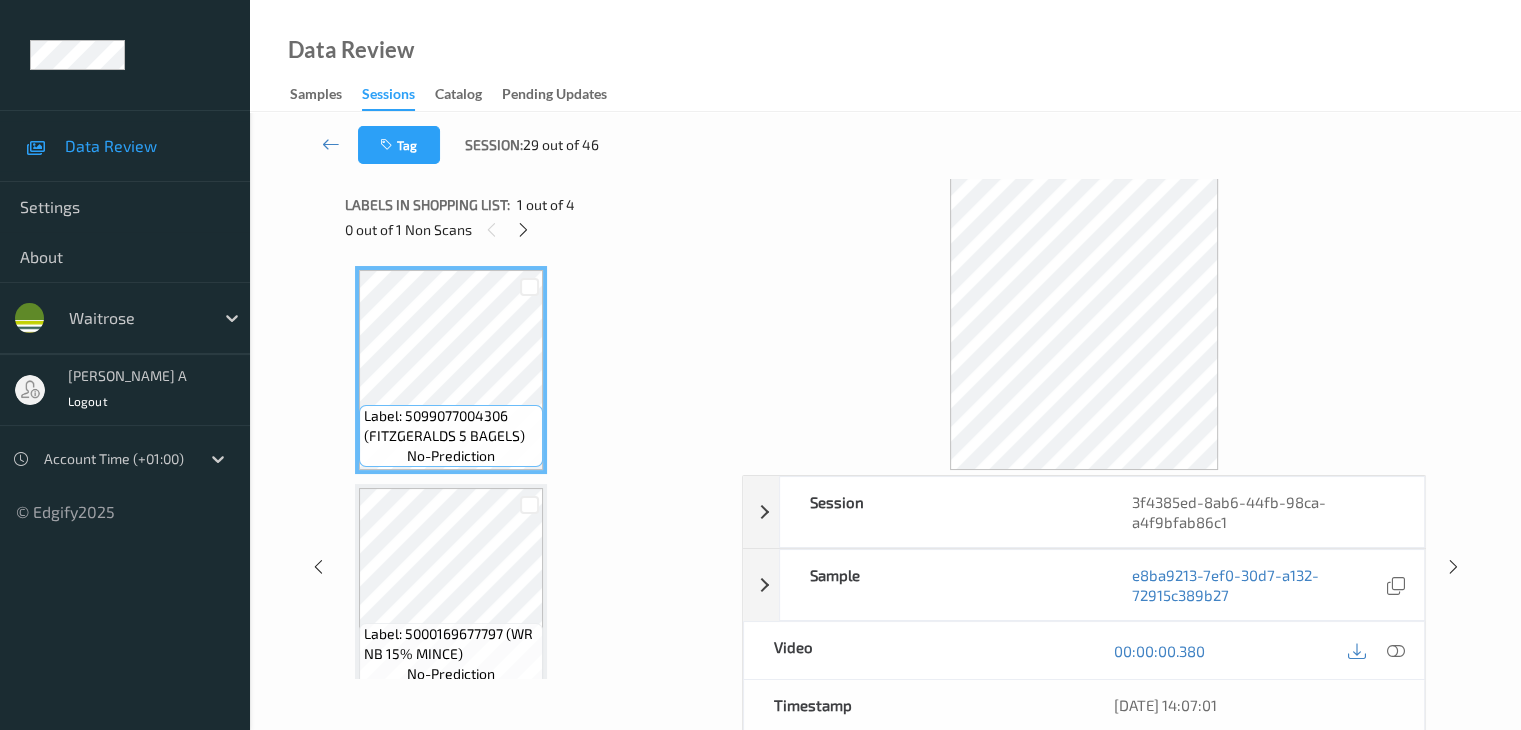 scroll, scrollTop: 0, scrollLeft: 0, axis: both 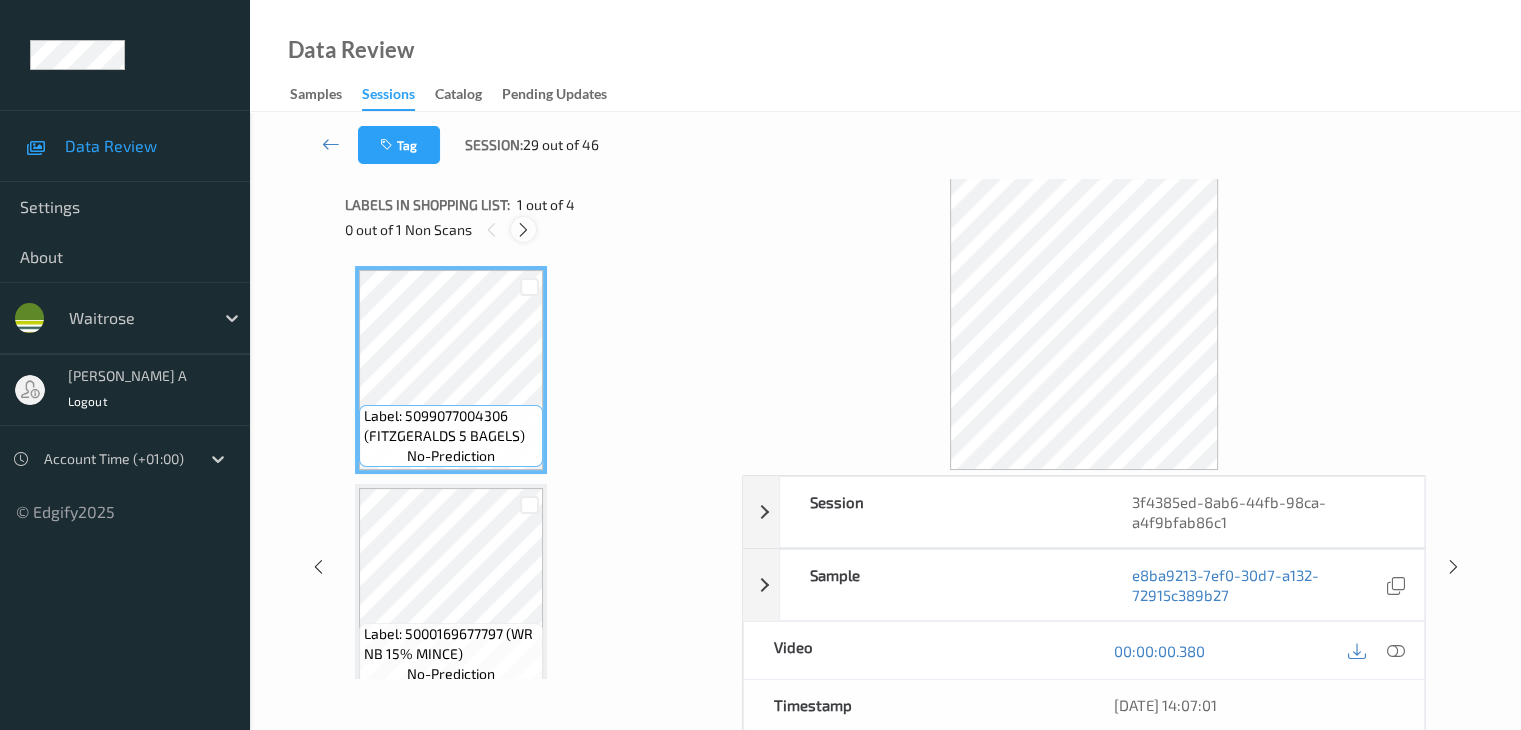 click at bounding box center (523, 230) 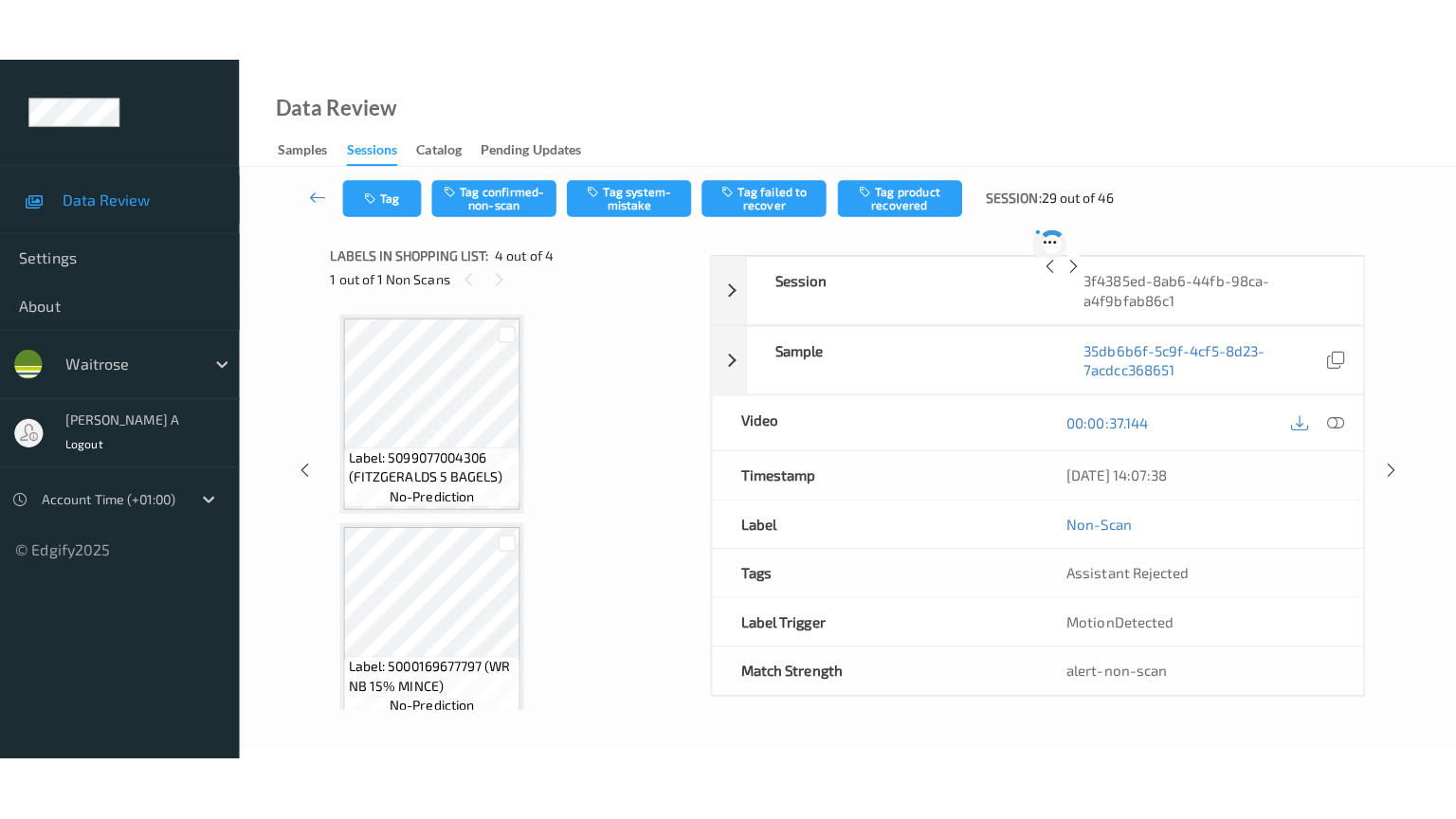 scroll, scrollTop: 423, scrollLeft: 0, axis: vertical 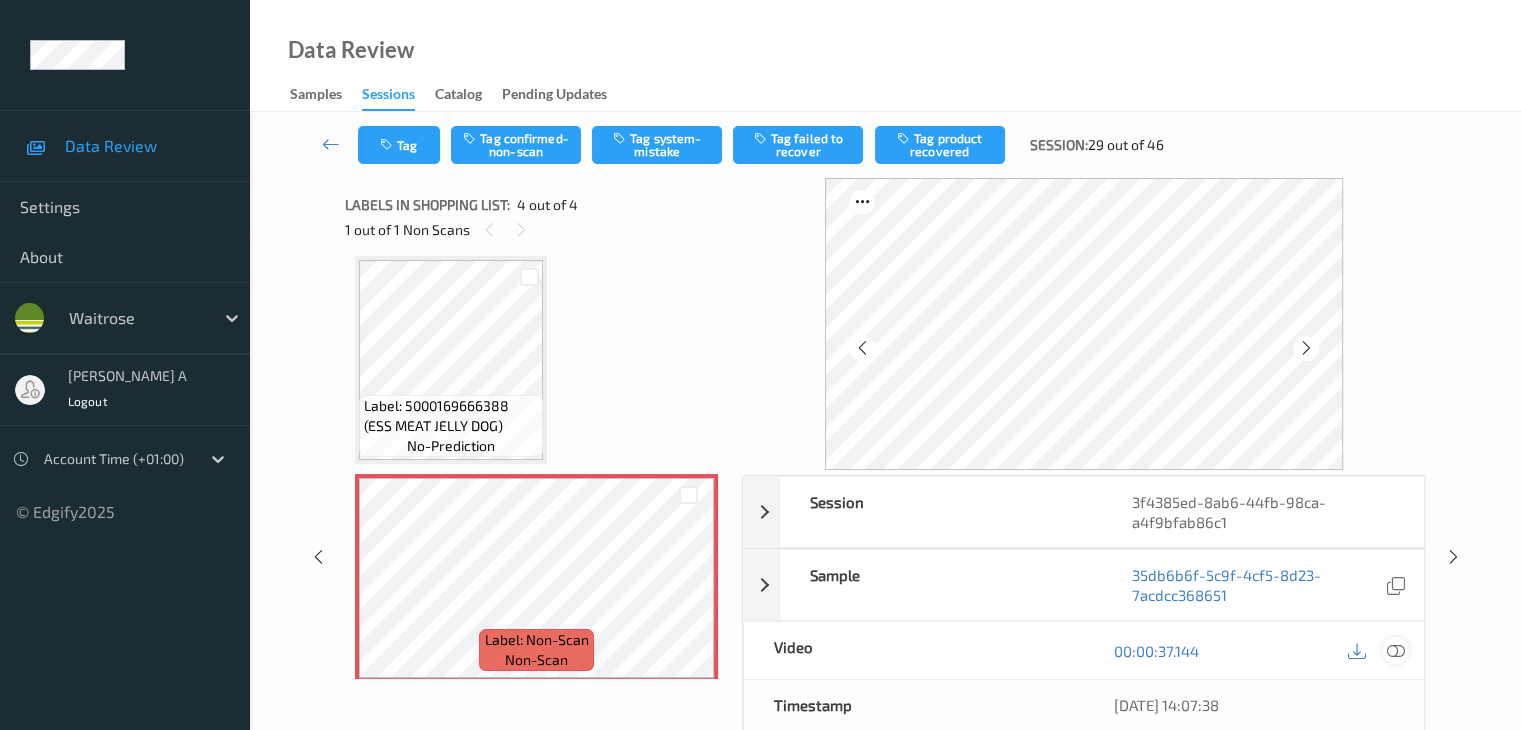 click at bounding box center (1395, 651) 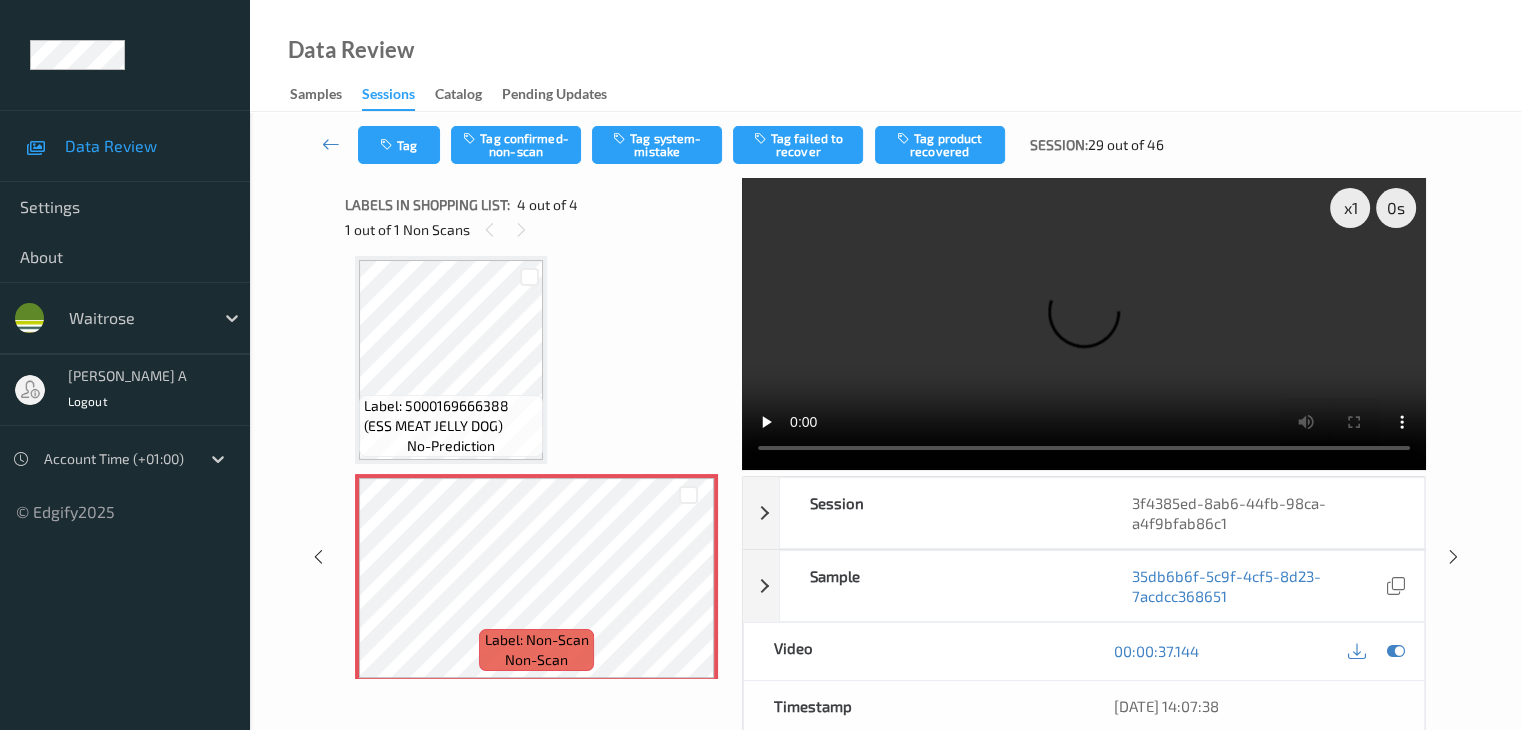 scroll, scrollTop: 325, scrollLeft: 0, axis: vertical 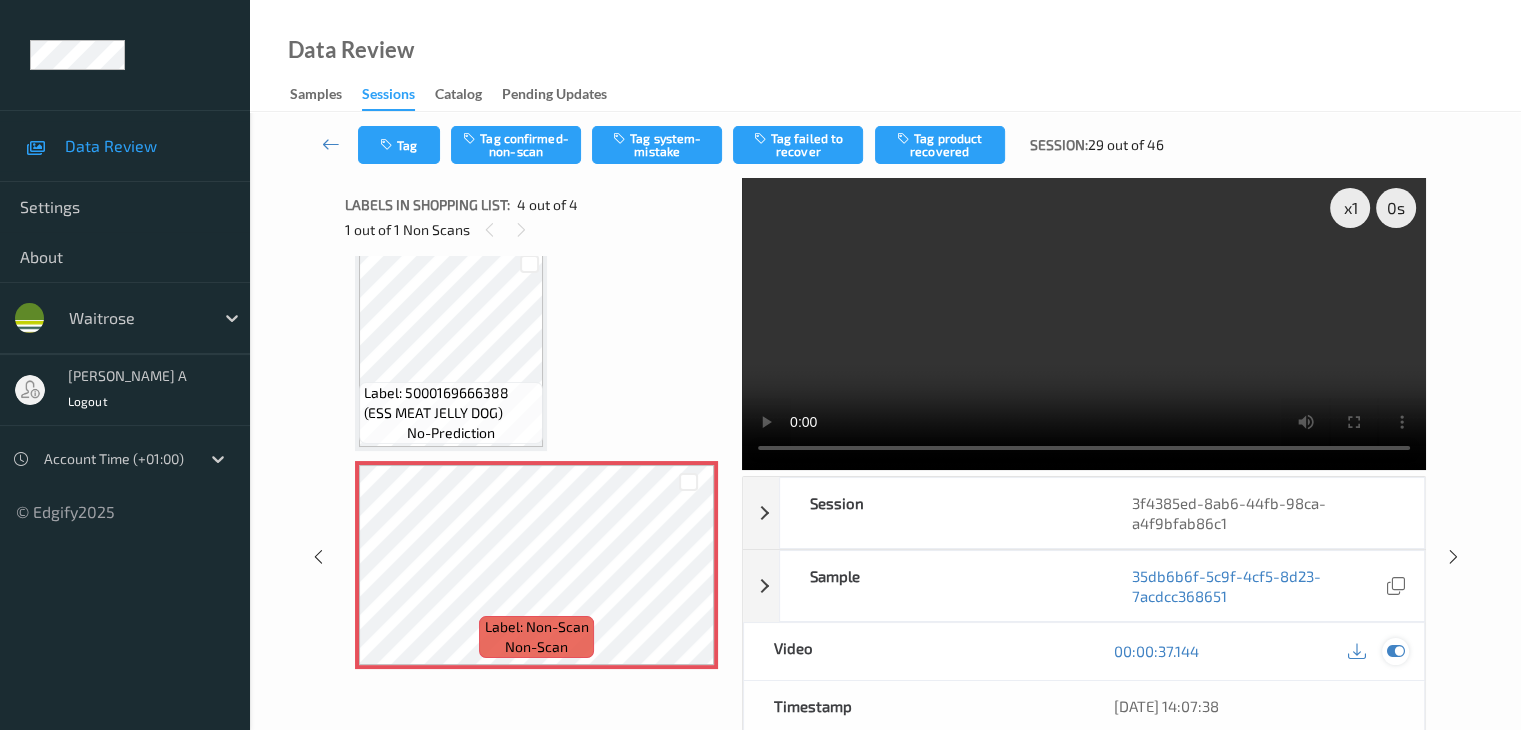 click at bounding box center [1395, 651] 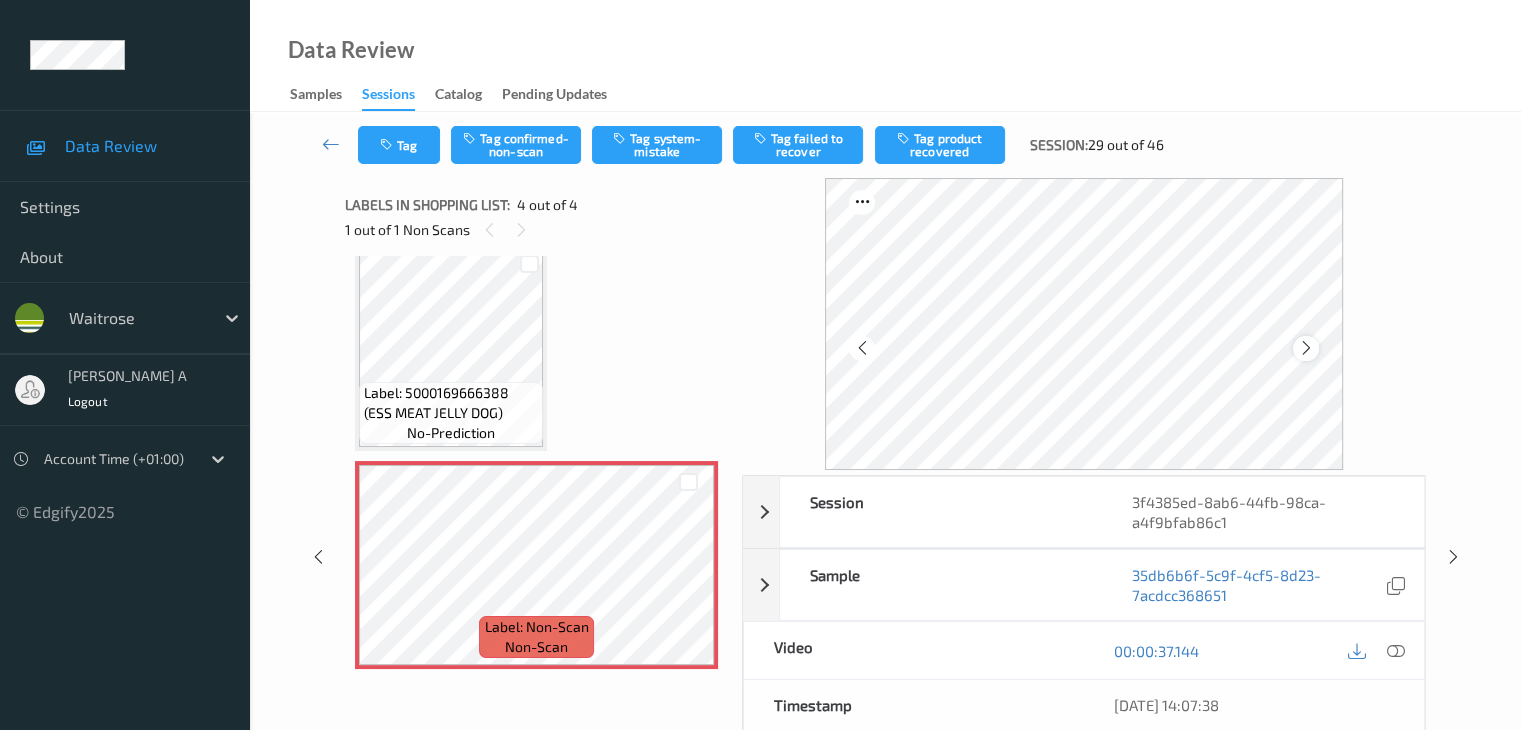 click at bounding box center [1306, 348] 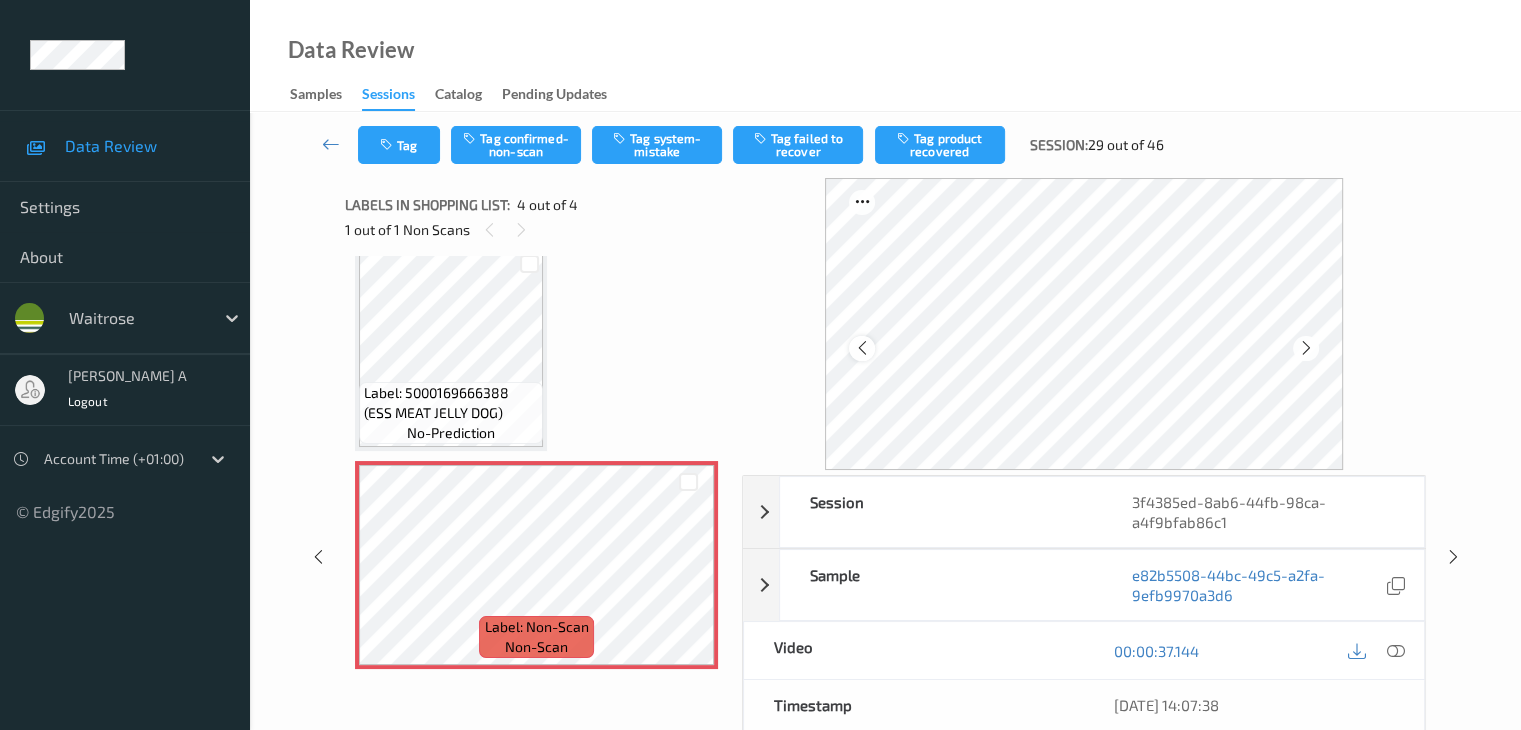 click at bounding box center (861, 348) 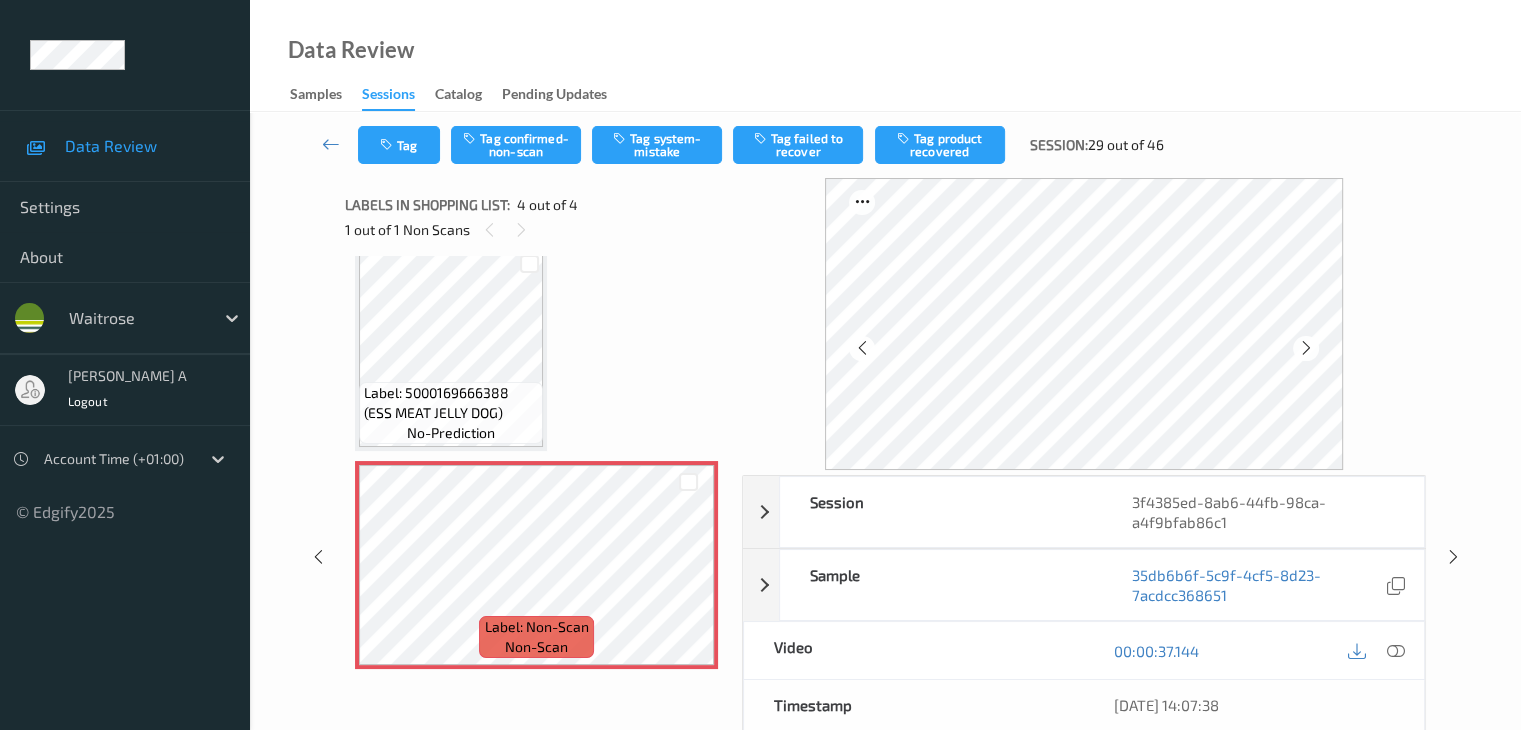 click at bounding box center [861, 348] 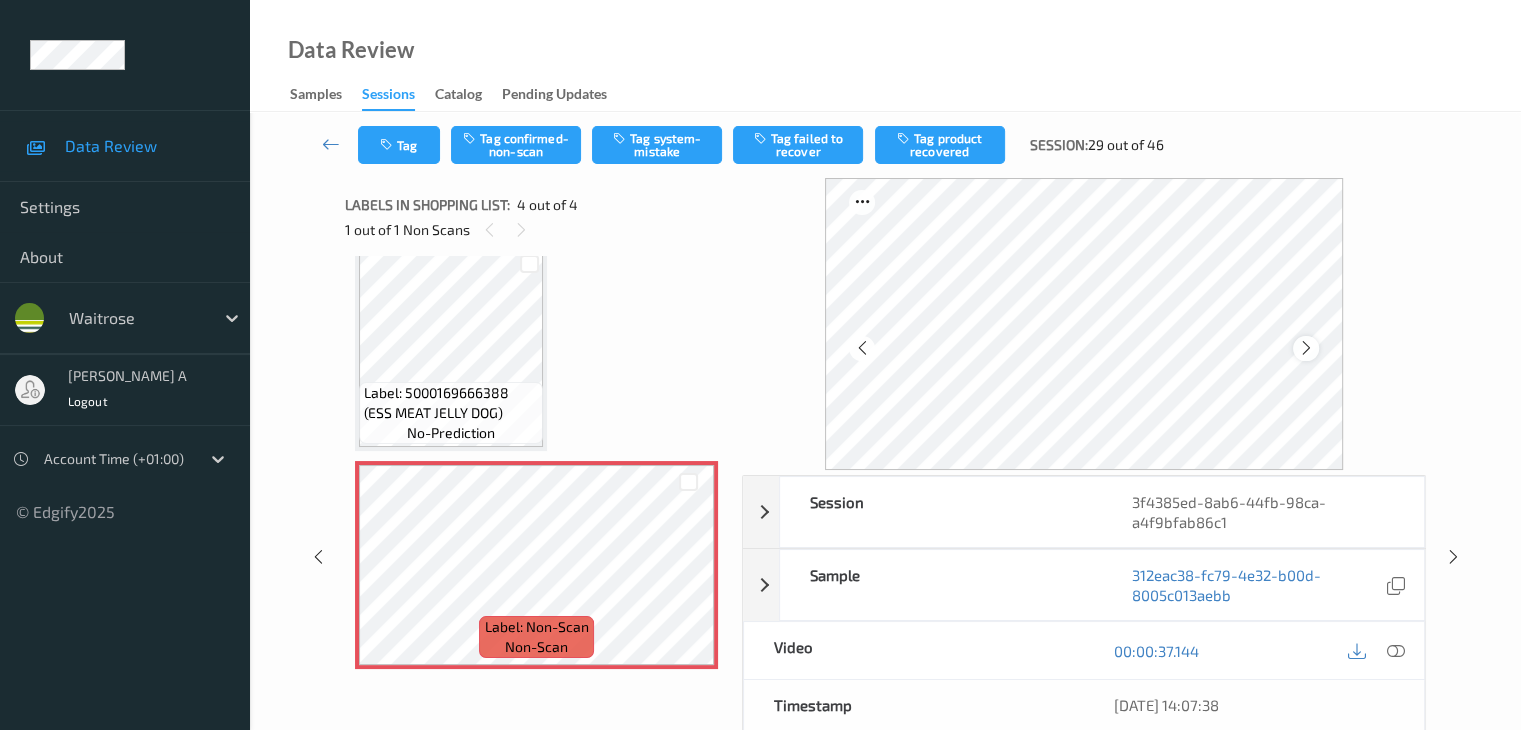 click at bounding box center (1306, 348) 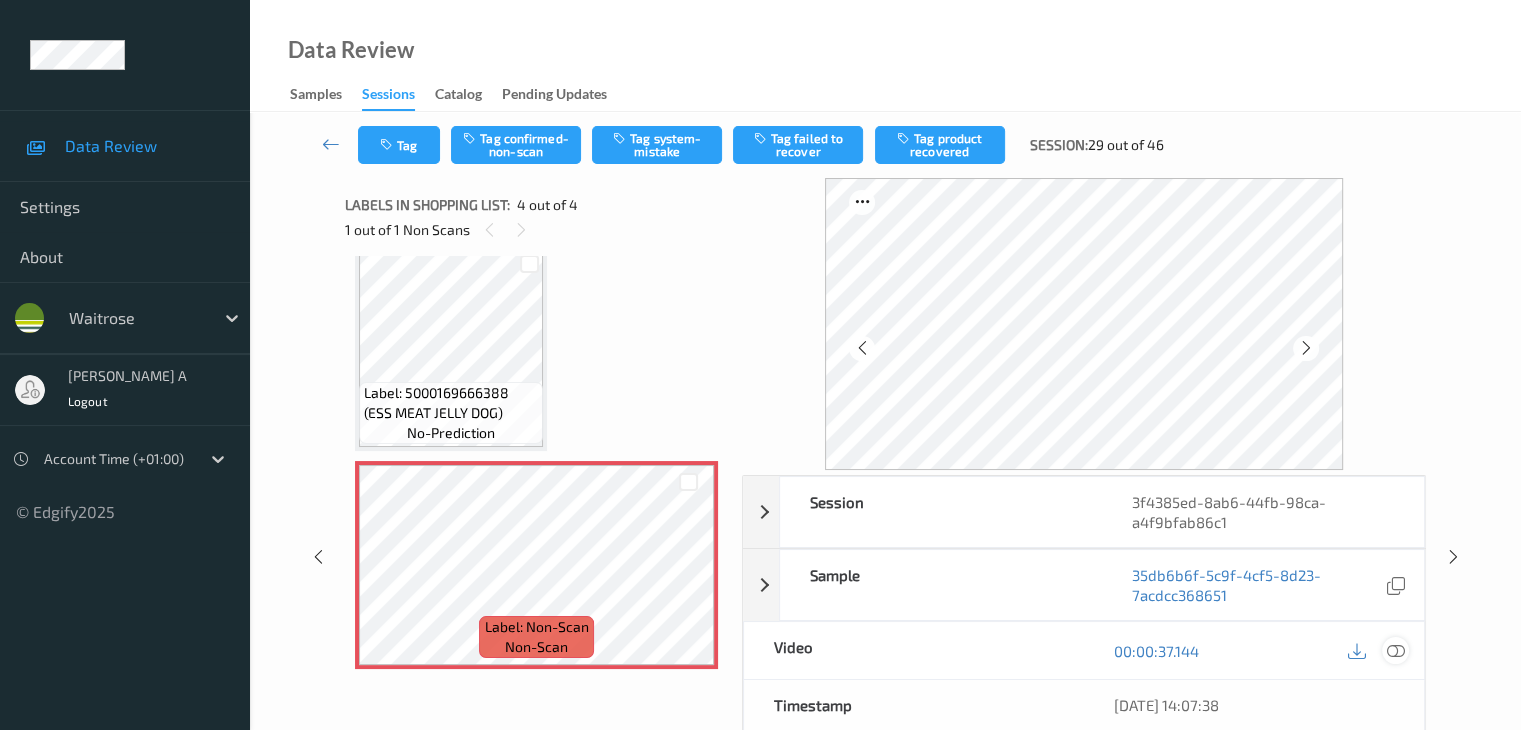 click at bounding box center (1395, 651) 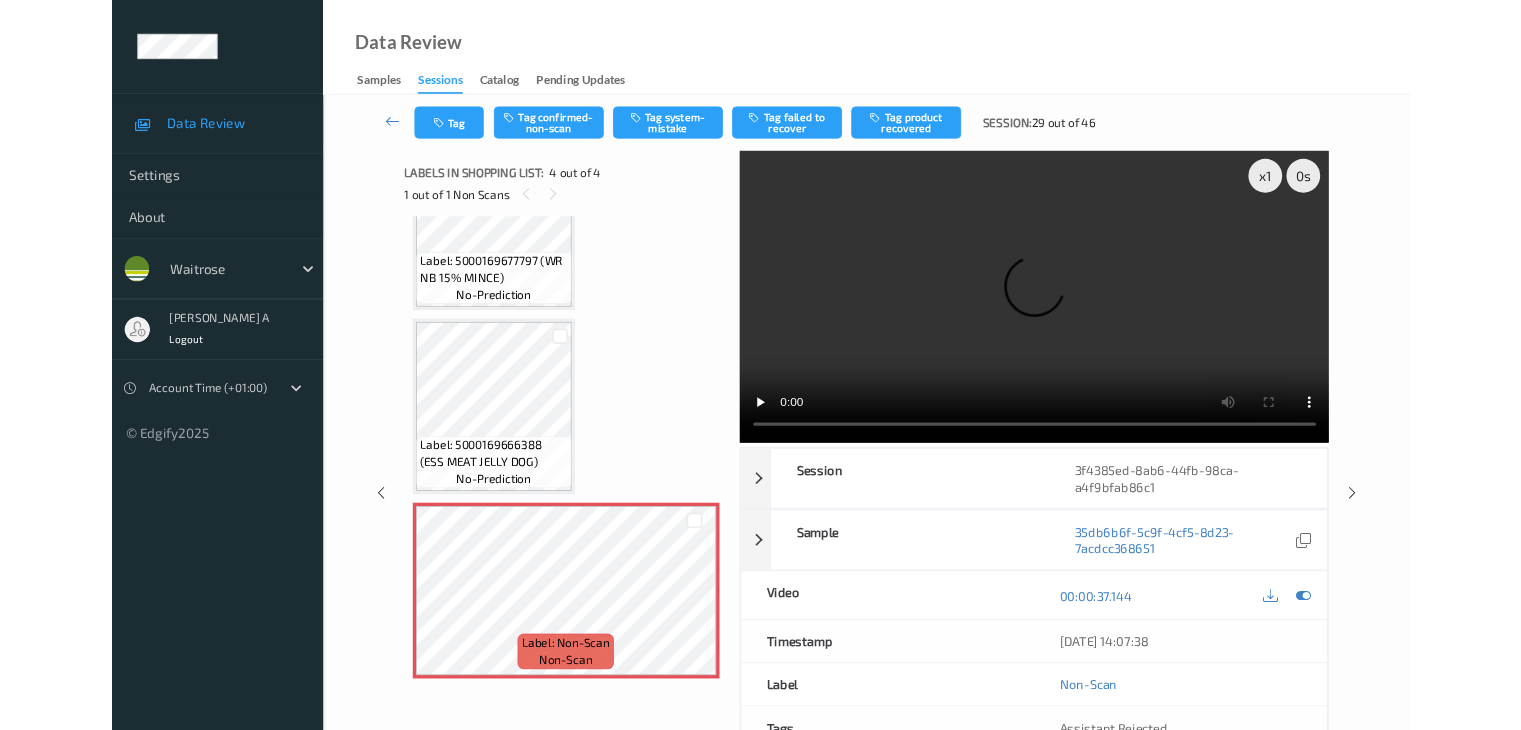 scroll, scrollTop: 325, scrollLeft: 0, axis: vertical 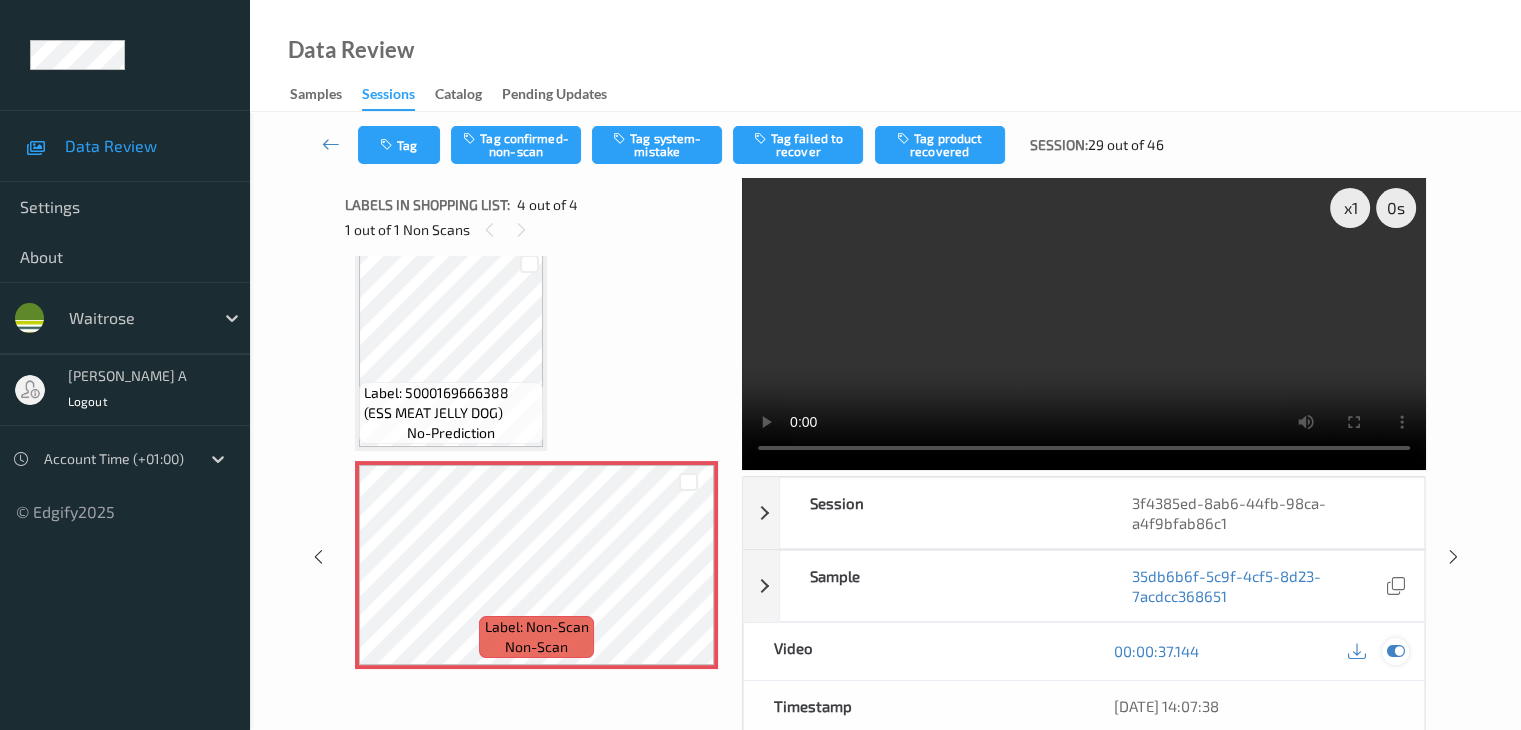click at bounding box center [1395, 651] 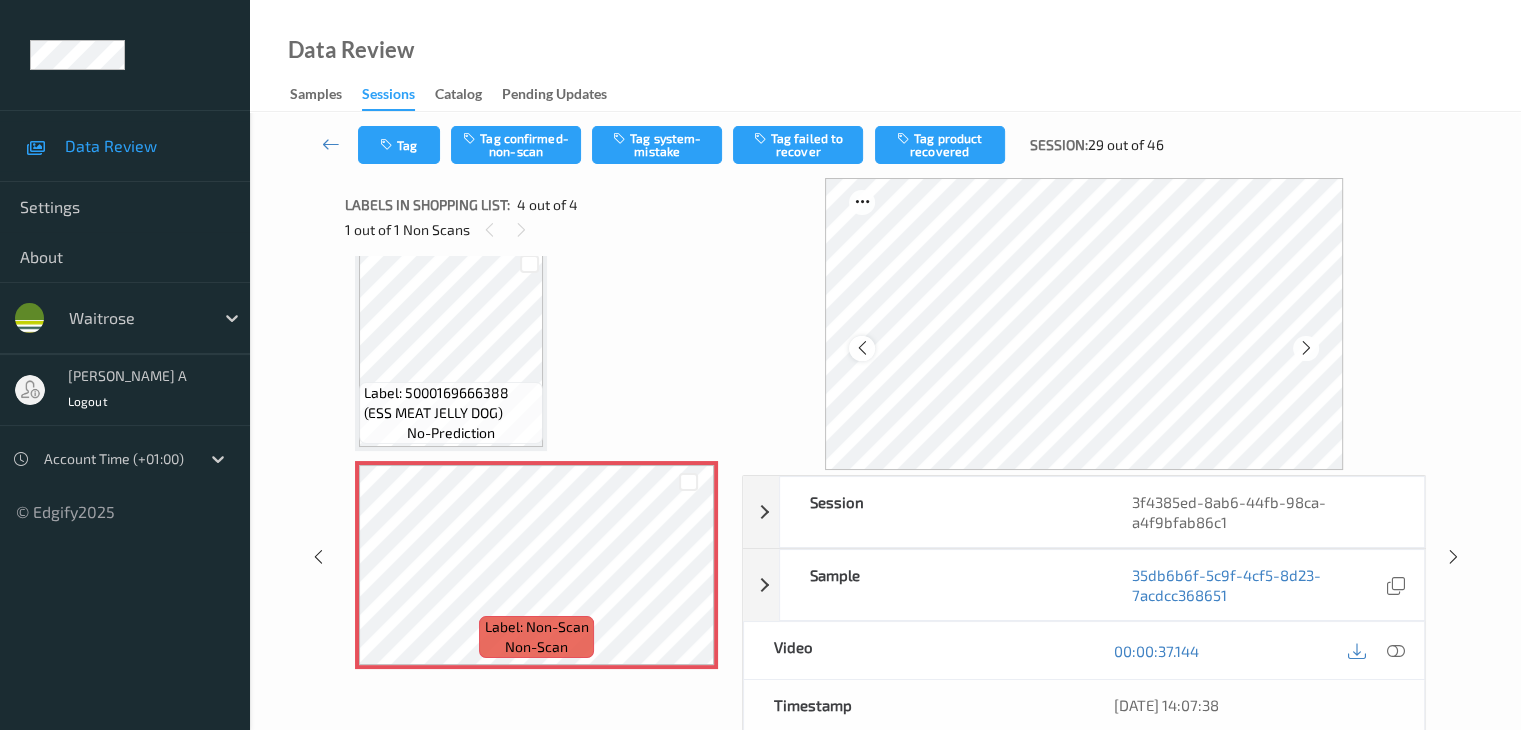 click at bounding box center [861, 348] 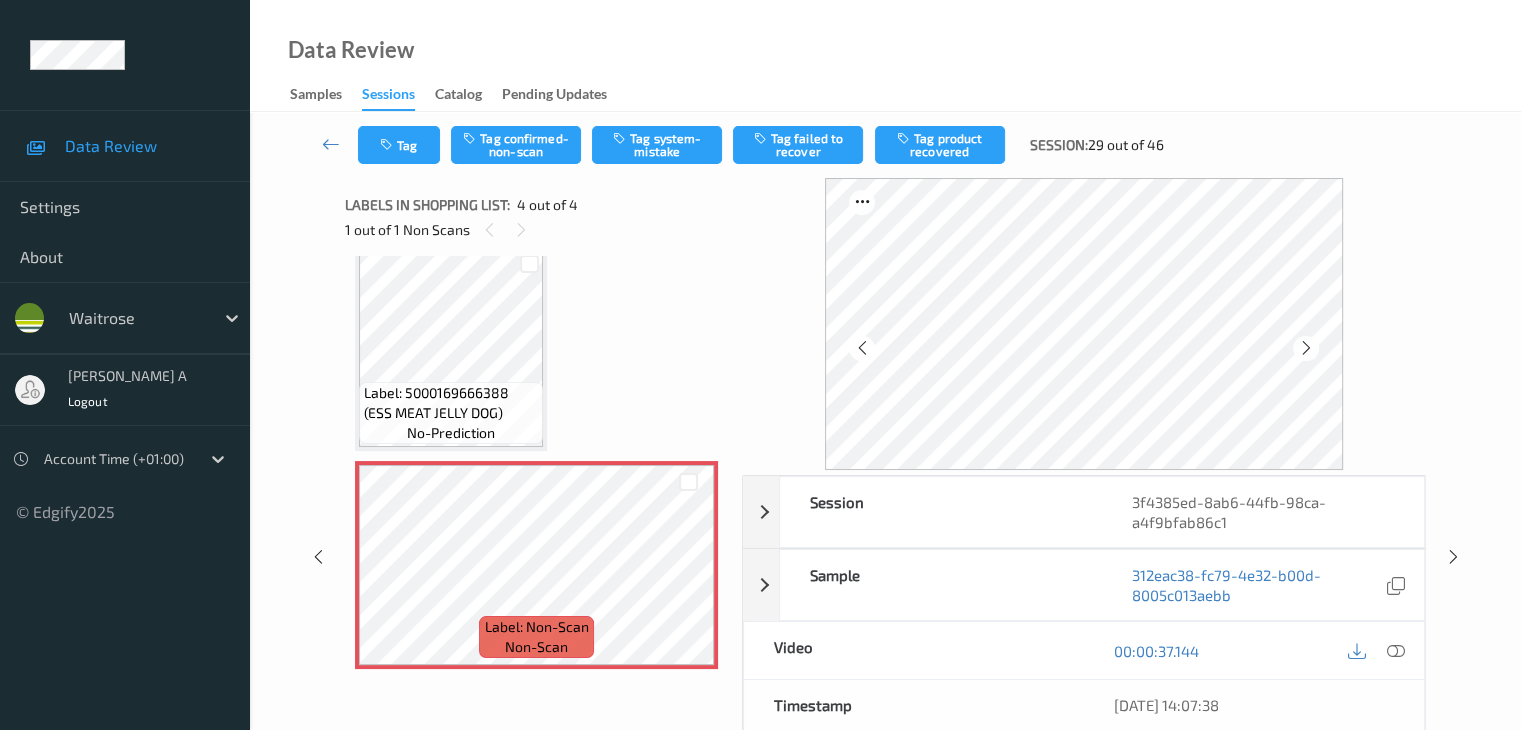 click at bounding box center [861, 348] 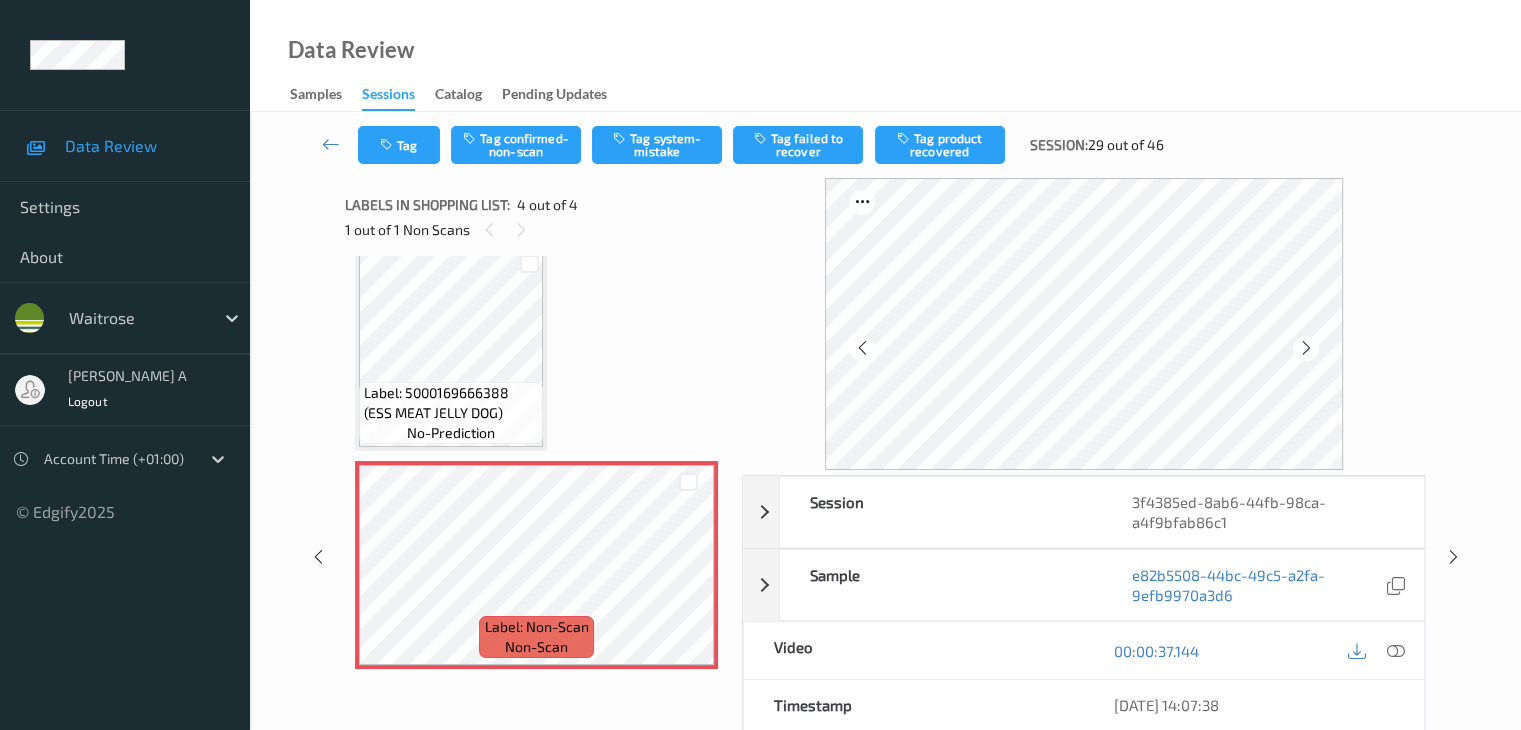 click at bounding box center [861, 348] 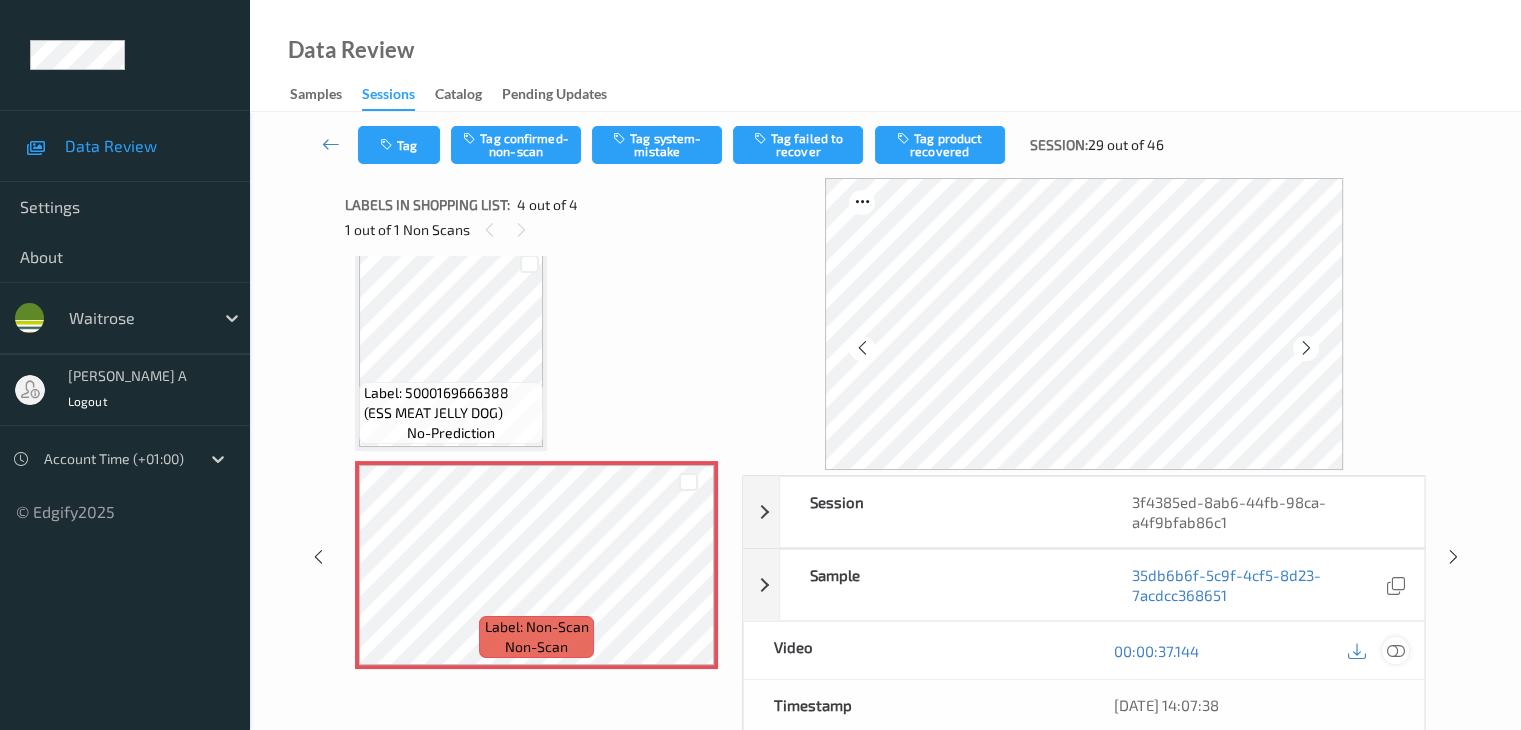 click at bounding box center [1395, 651] 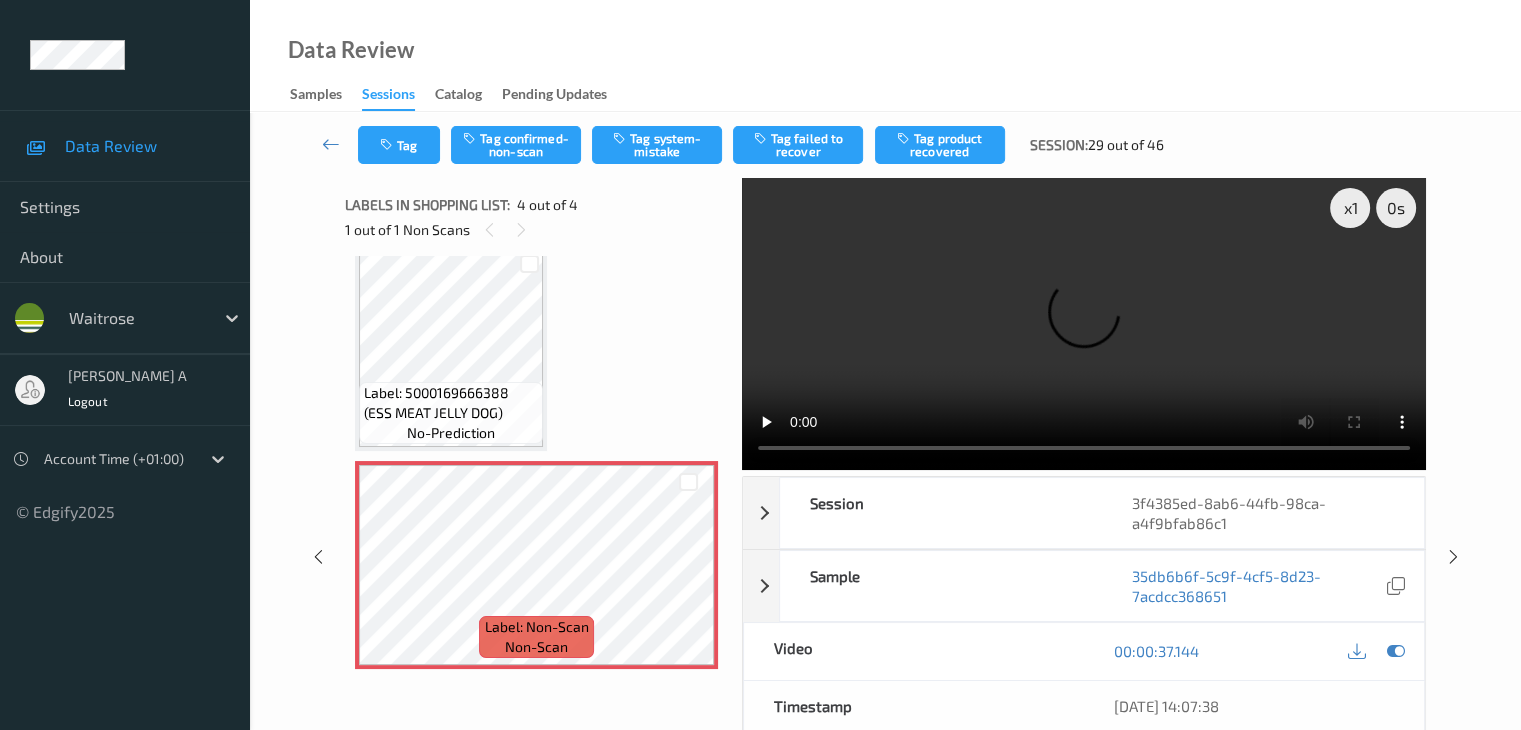 scroll, scrollTop: 325, scrollLeft: 0, axis: vertical 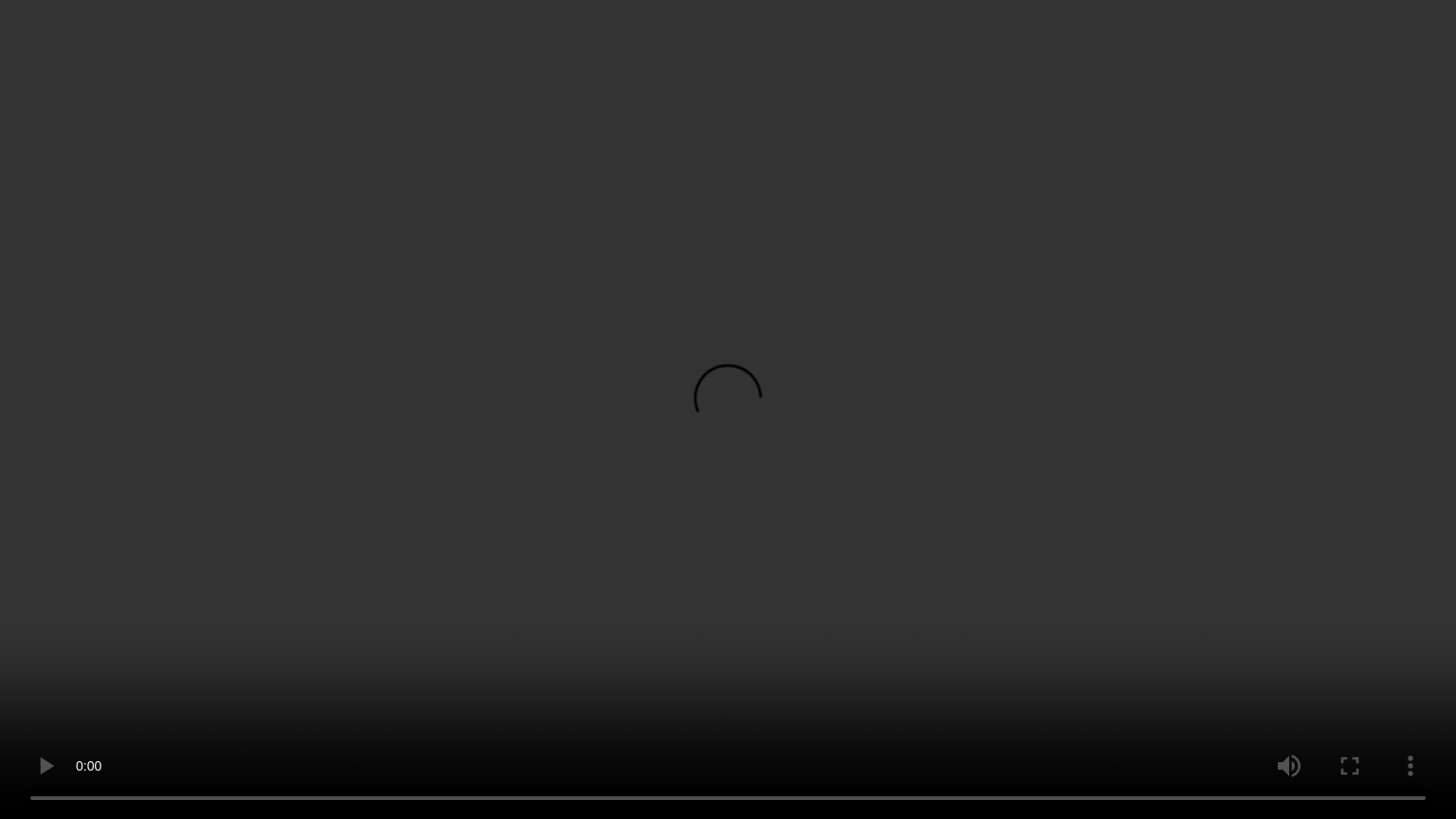 type 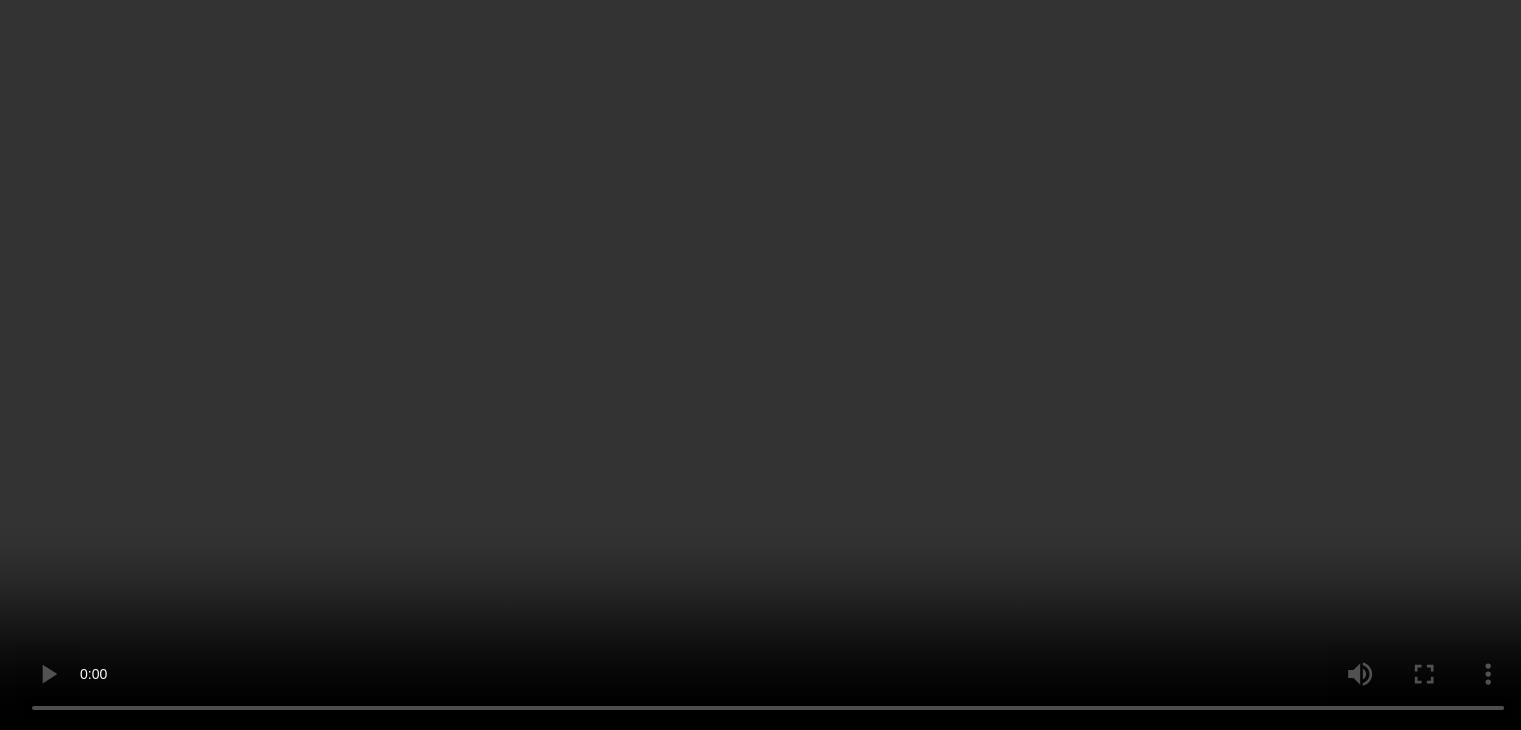 scroll, scrollTop: 425, scrollLeft: 0, axis: vertical 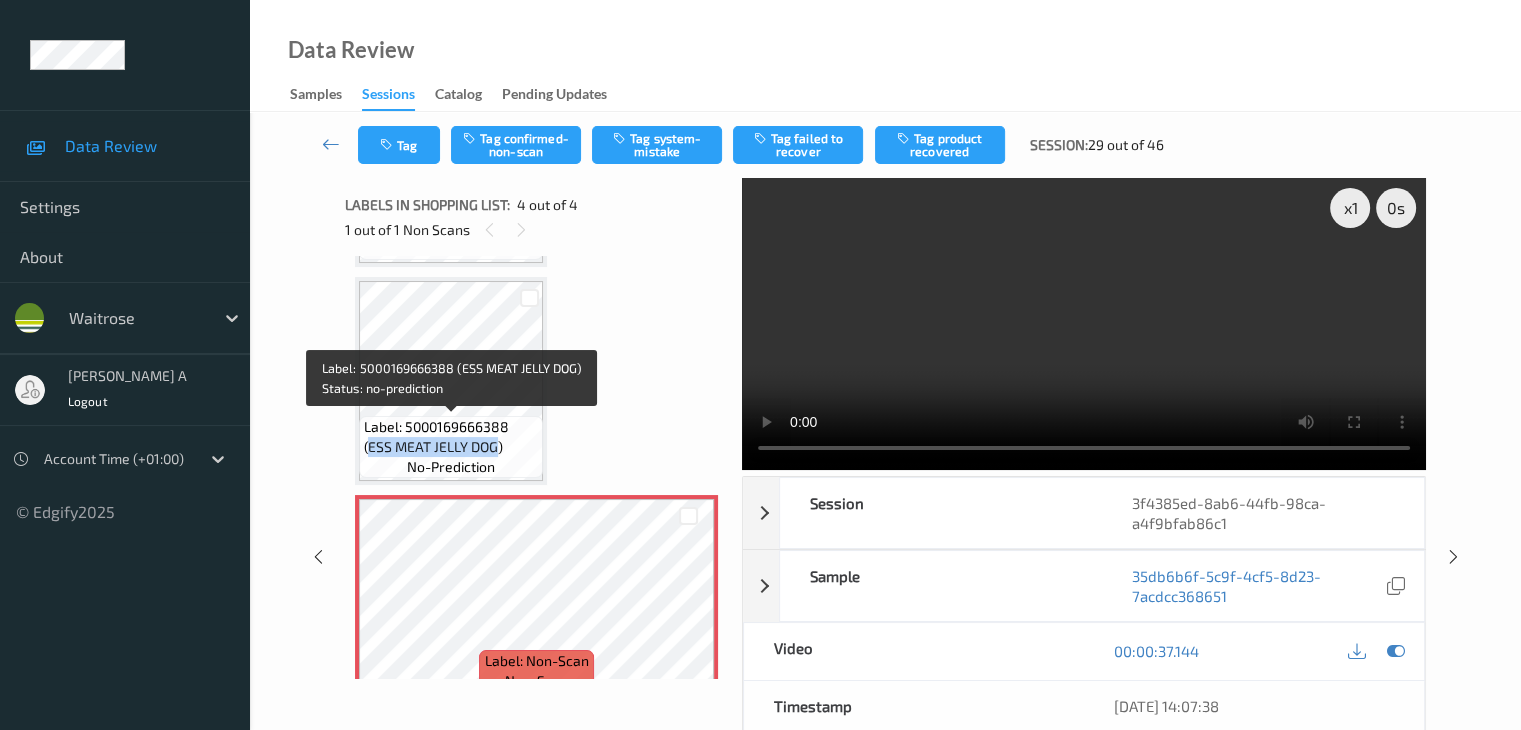 drag, startPoint x: 368, startPoint y: 445, endPoint x: 496, endPoint y: 441, distance: 128.06248 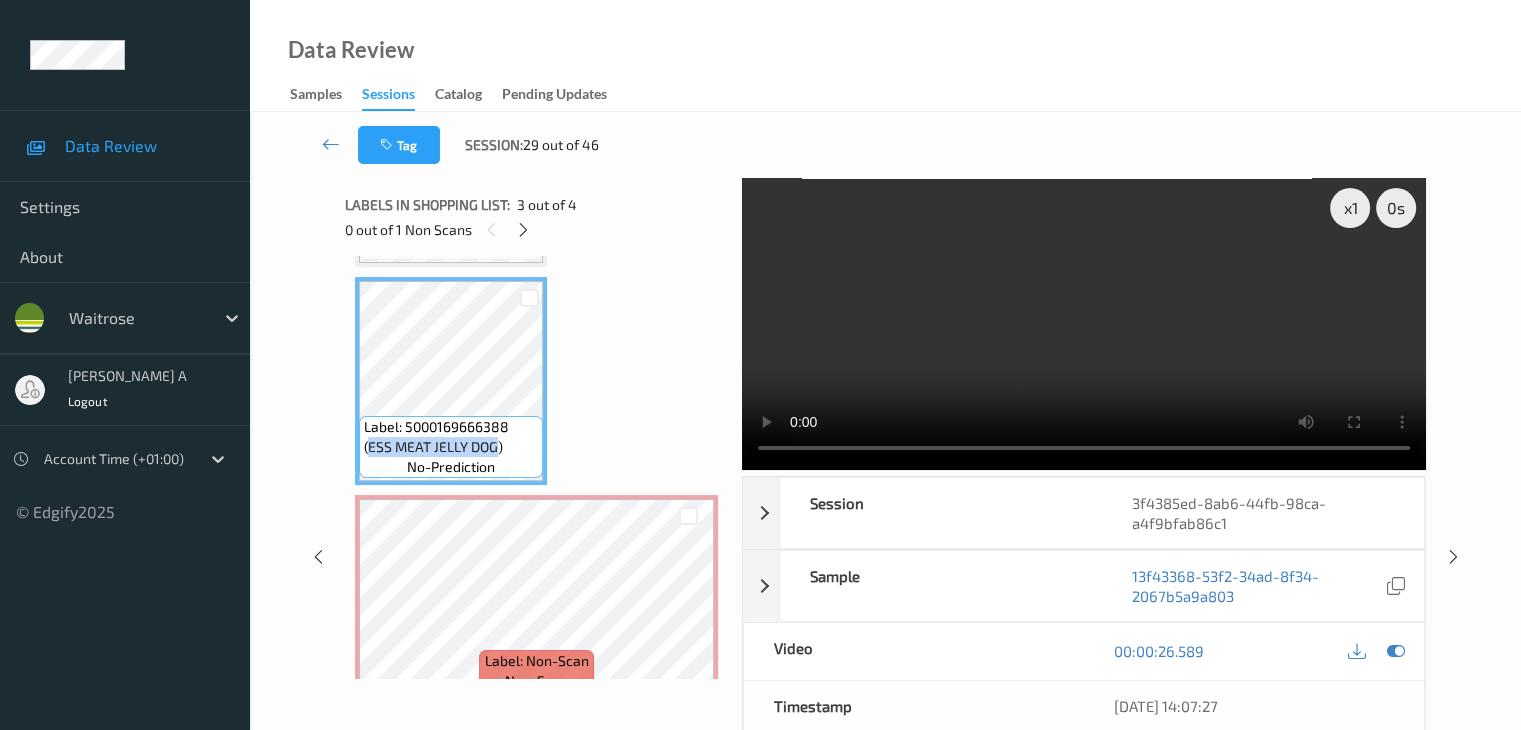 copy on "ESS MEAT JELLY DOG" 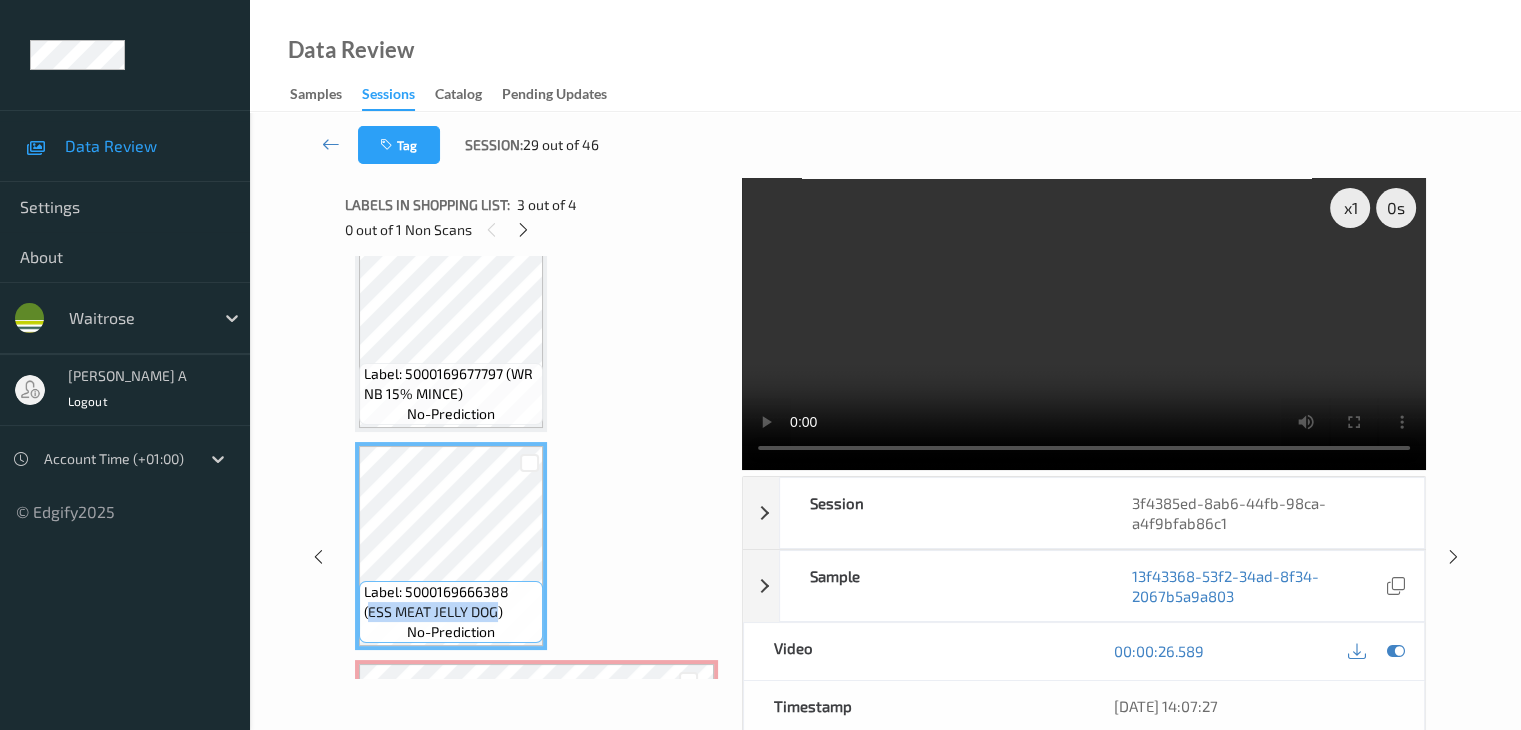 scroll, scrollTop: 225, scrollLeft: 0, axis: vertical 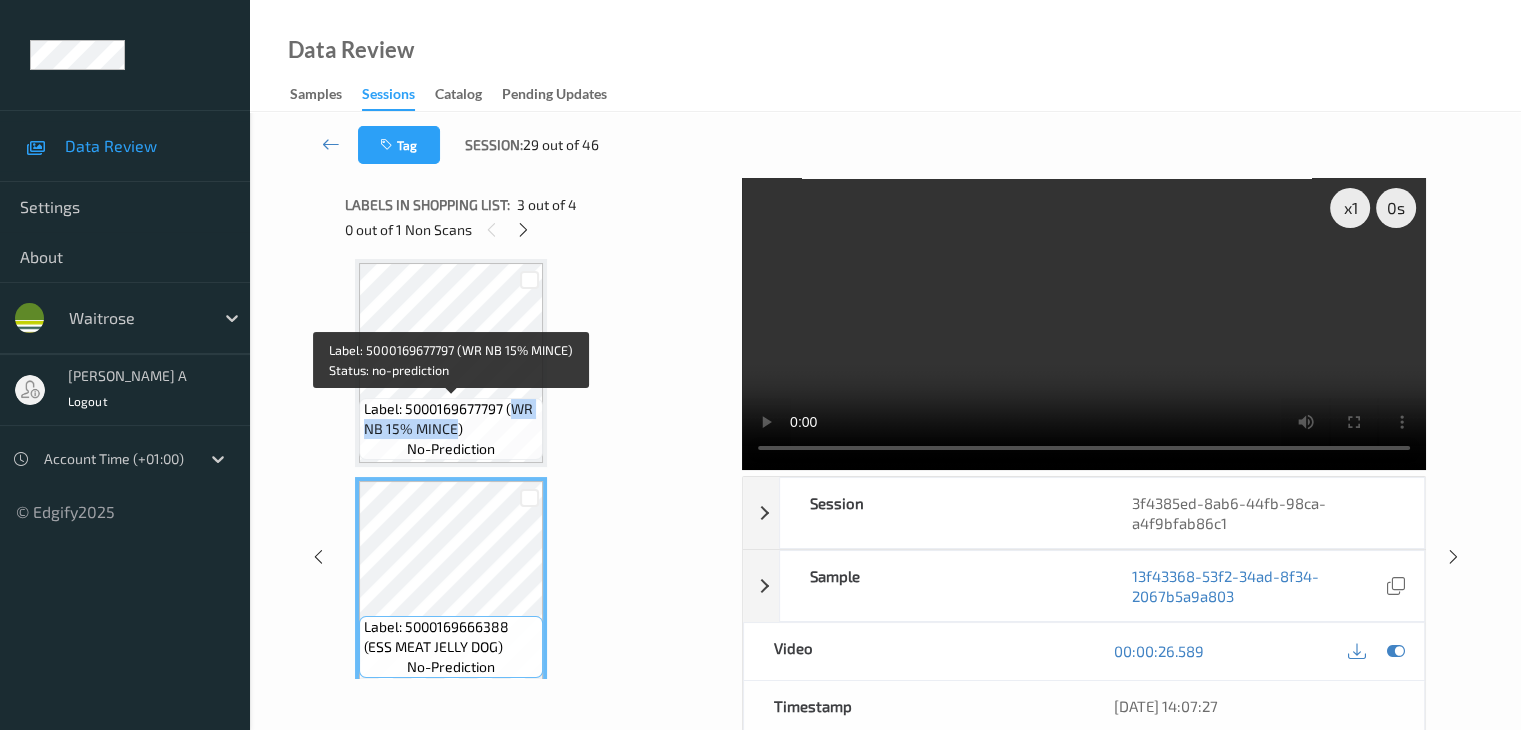drag, startPoint x: 512, startPoint y: 401, endPoint x: 458, endPoint y: 430, distance: 61.294373 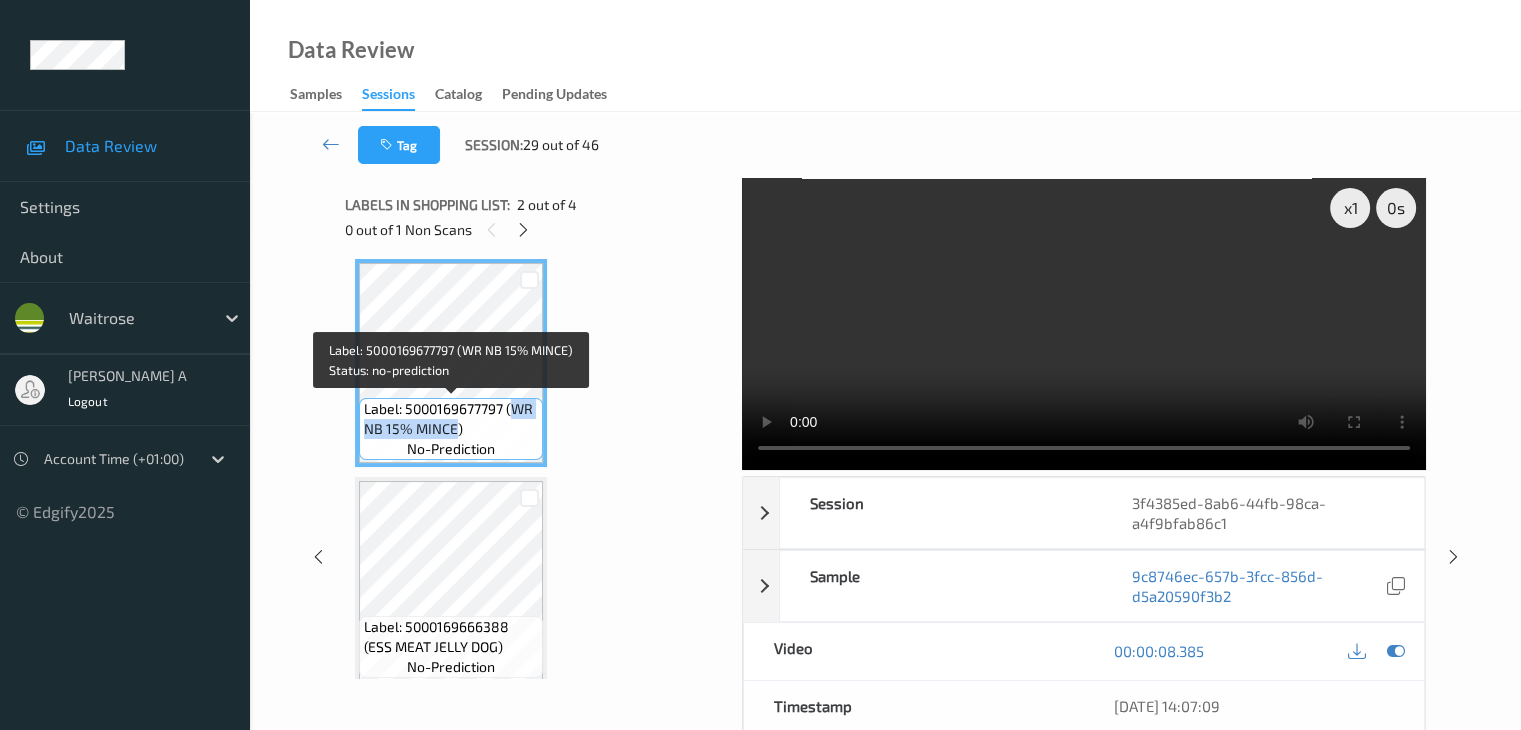 copy on "WR NB 15% MINCE" 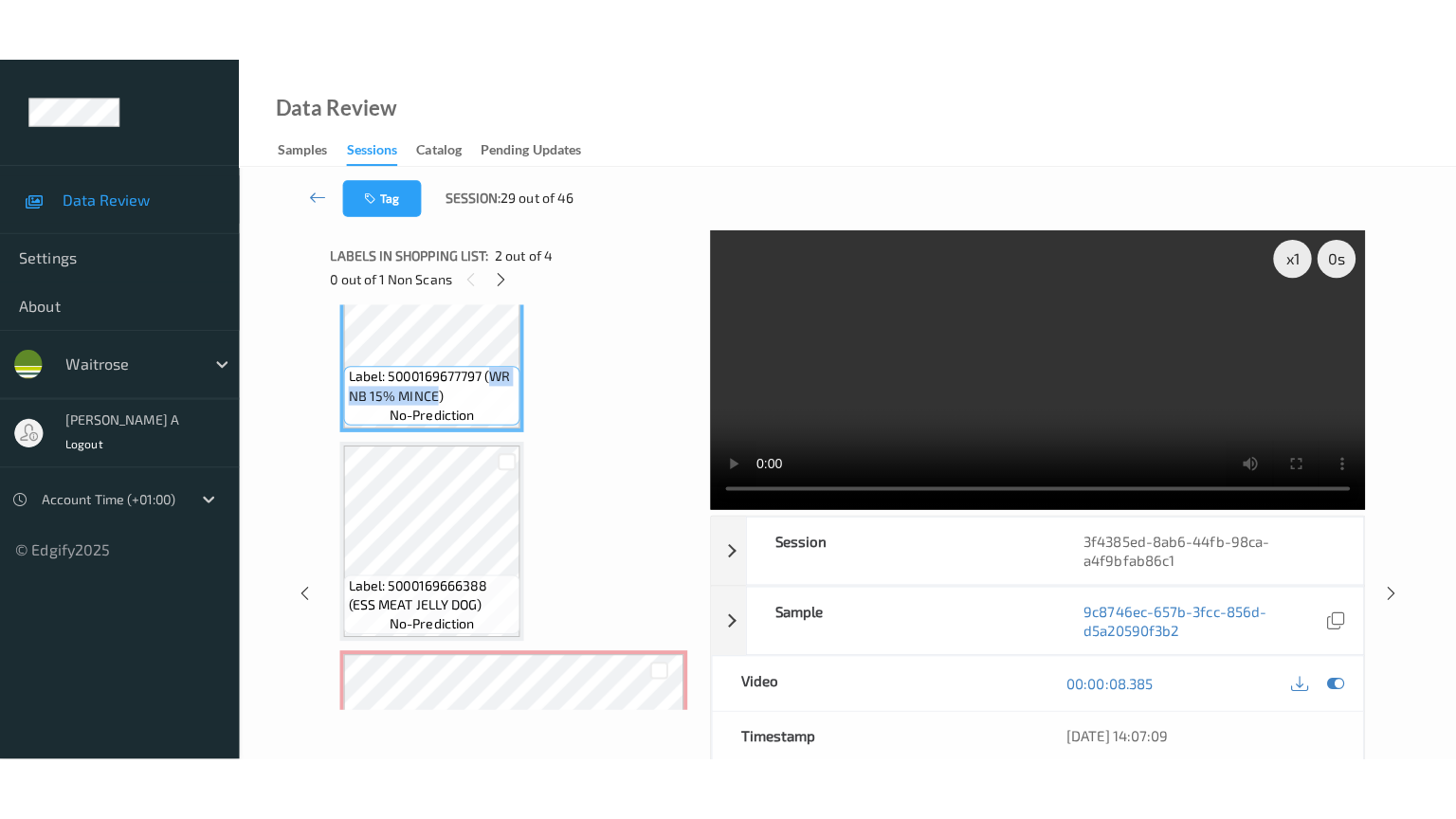 scroll, scrollTop: 403, scrollLeft: 0, axis: vertical 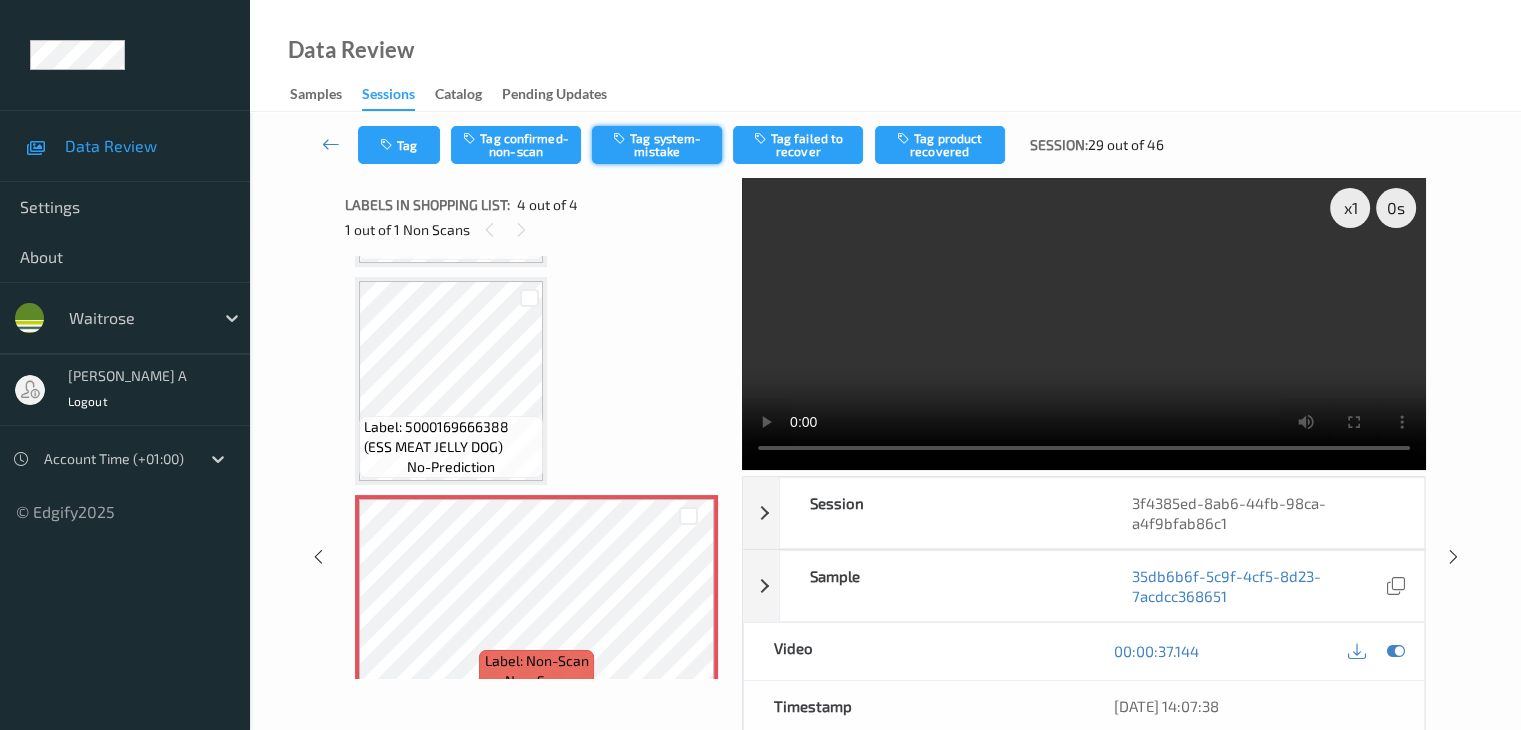 click on "Tag   system-mistake" at bounding box center [657, 145] 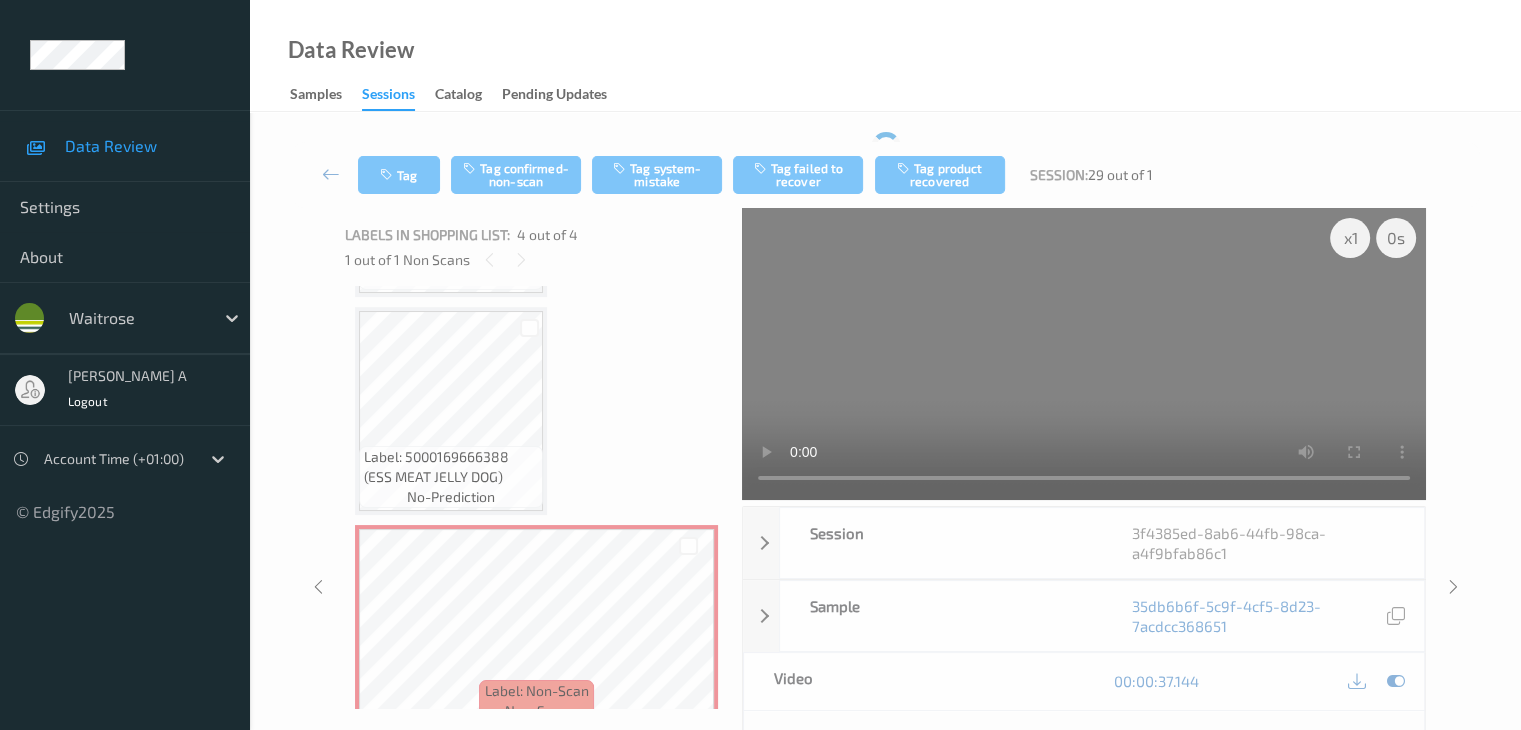 scroll, scrollTop: 325, scrollLeft: 0, axis: vertical 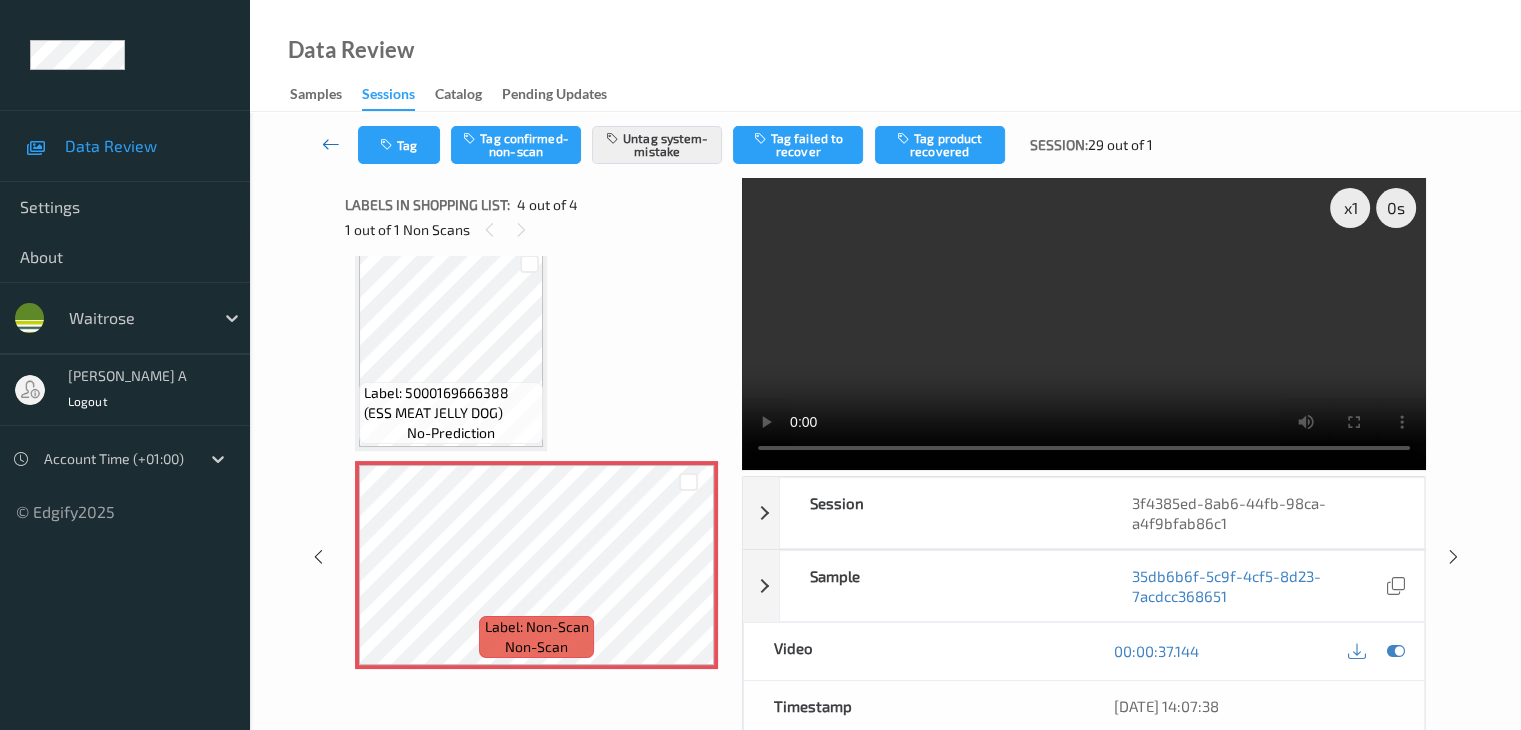 click at bounding box center (331, 144) 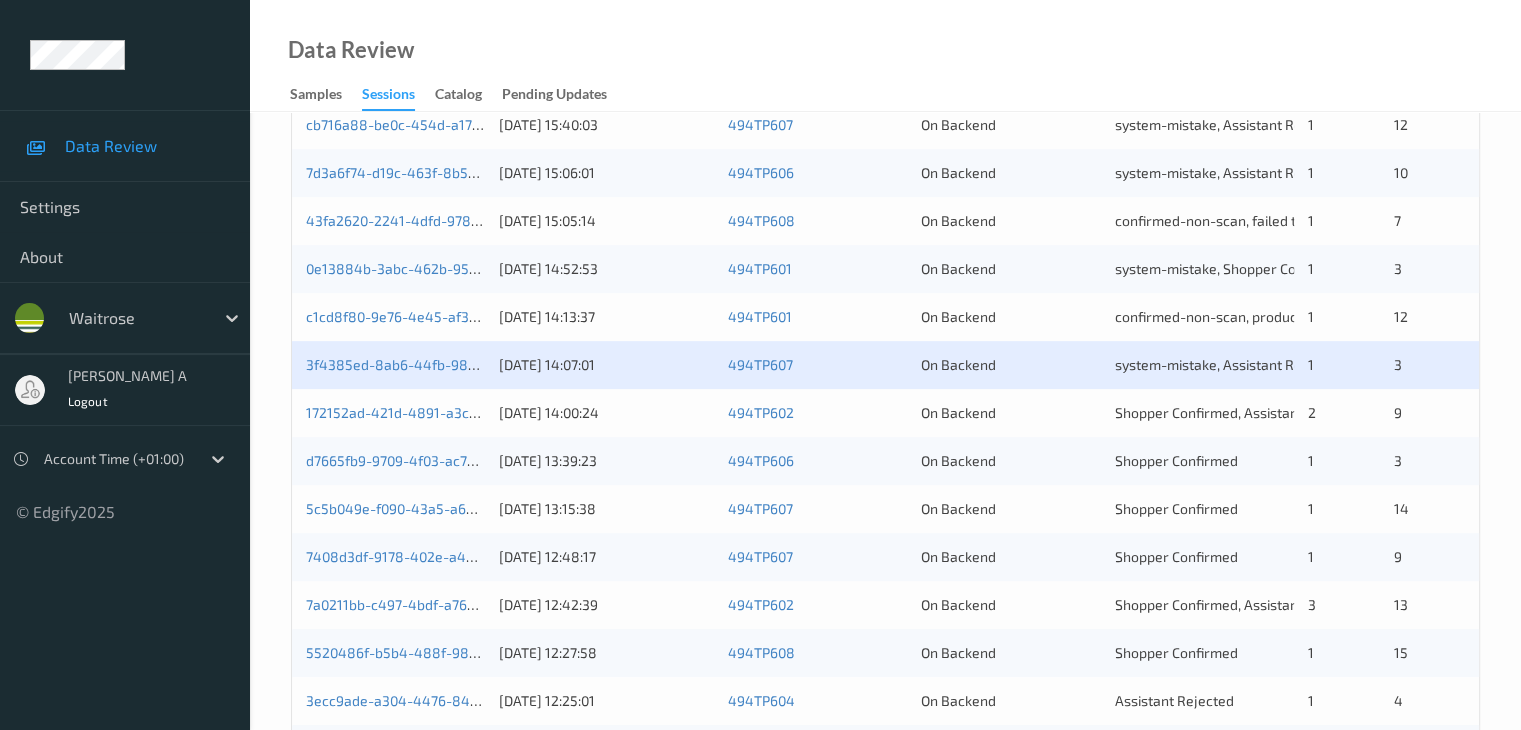 scroll, scrollTop: 700, scrollLeft: 0, axis: vertical 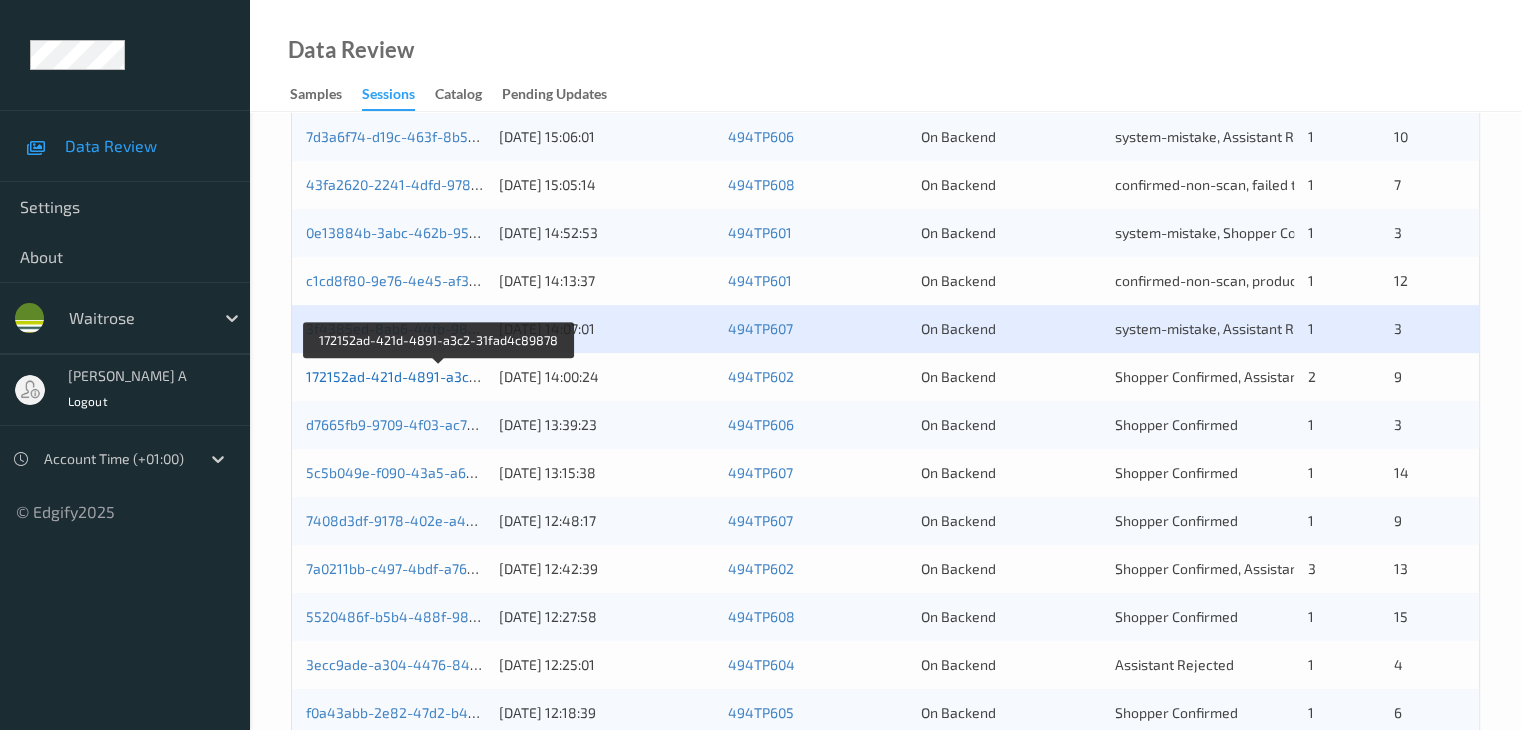 click on "172152ad-421d-4891-a3c2-31fad4c89878" at bounding box center (441, 376) 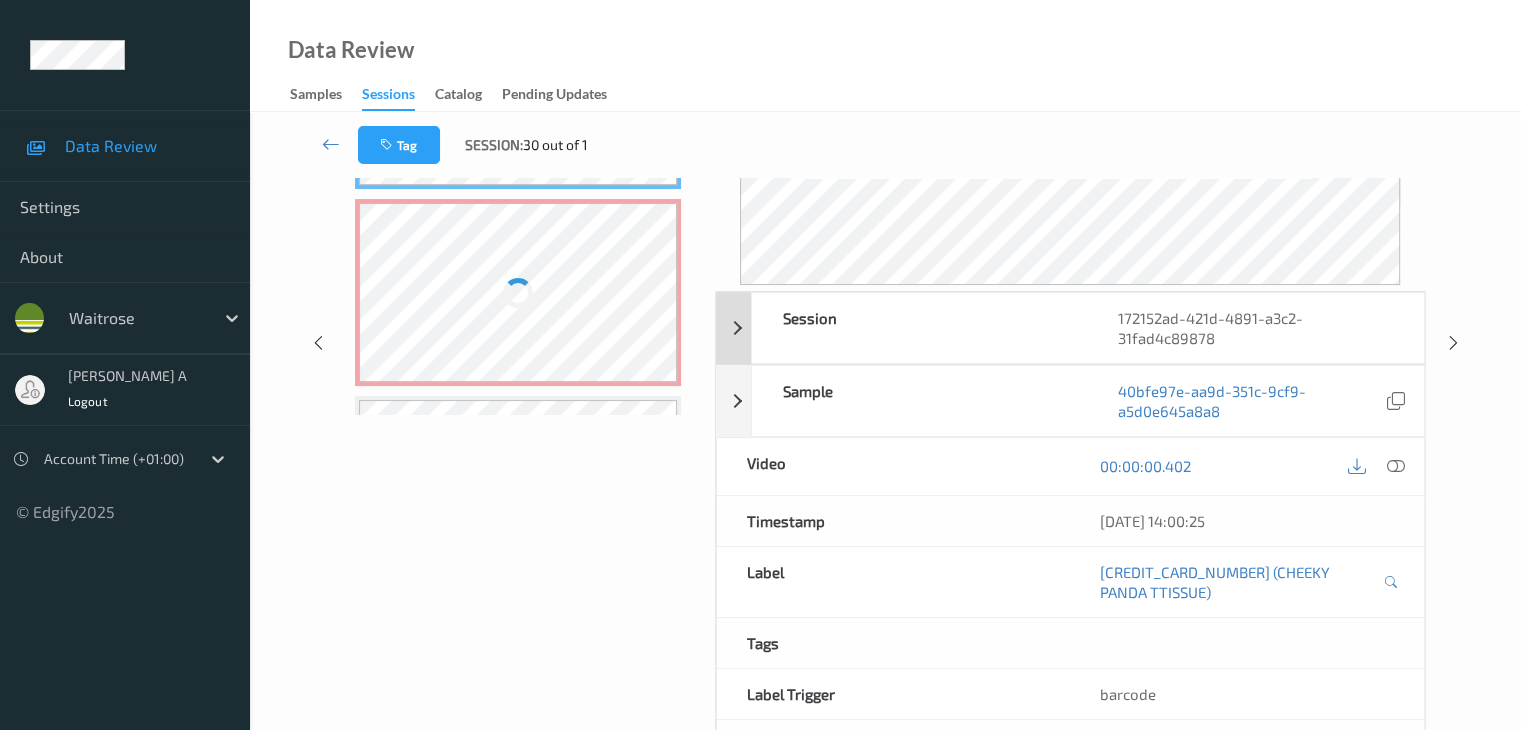 scroll, scrollTop: 344, scrollLeft: 0, axis: vertical 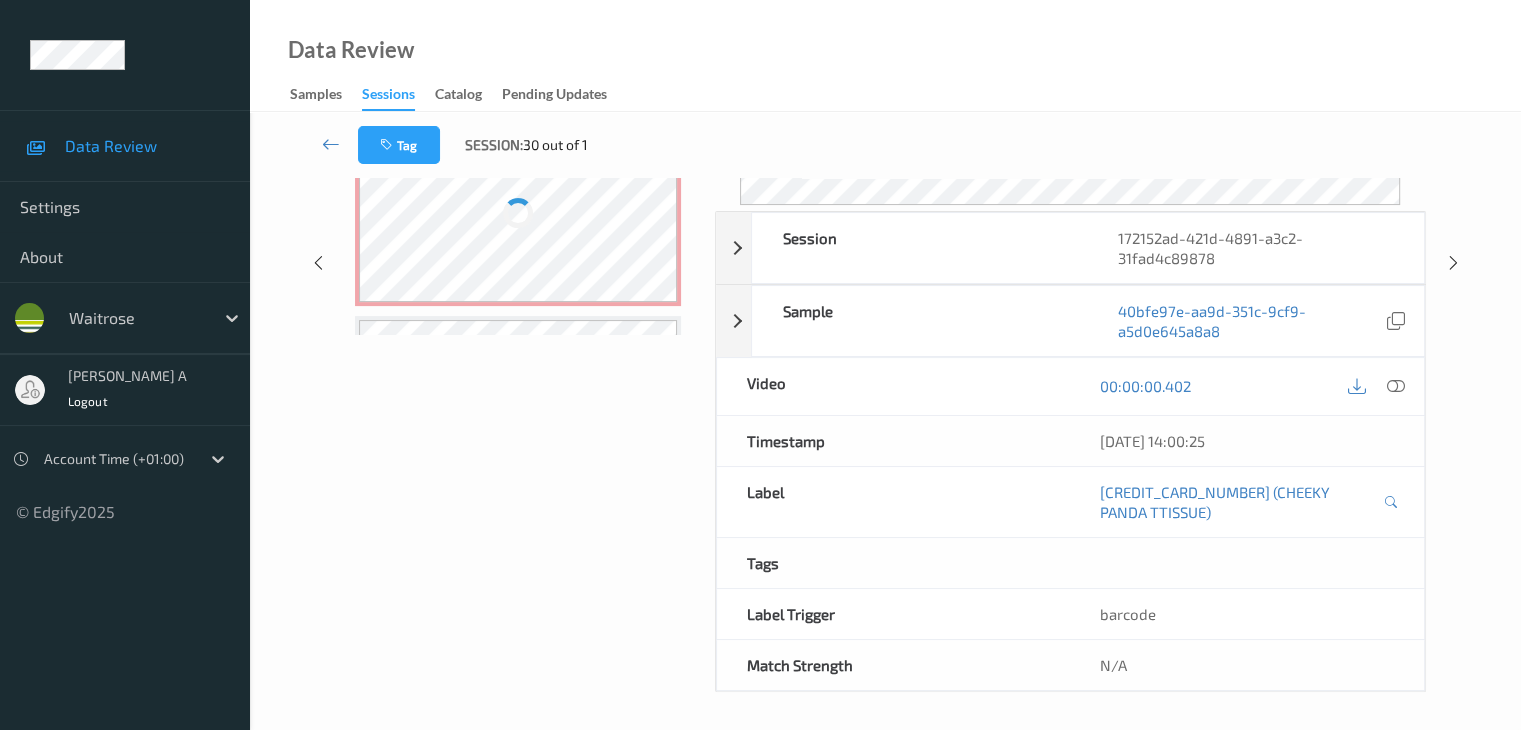 click at bounding box center [518, 212] 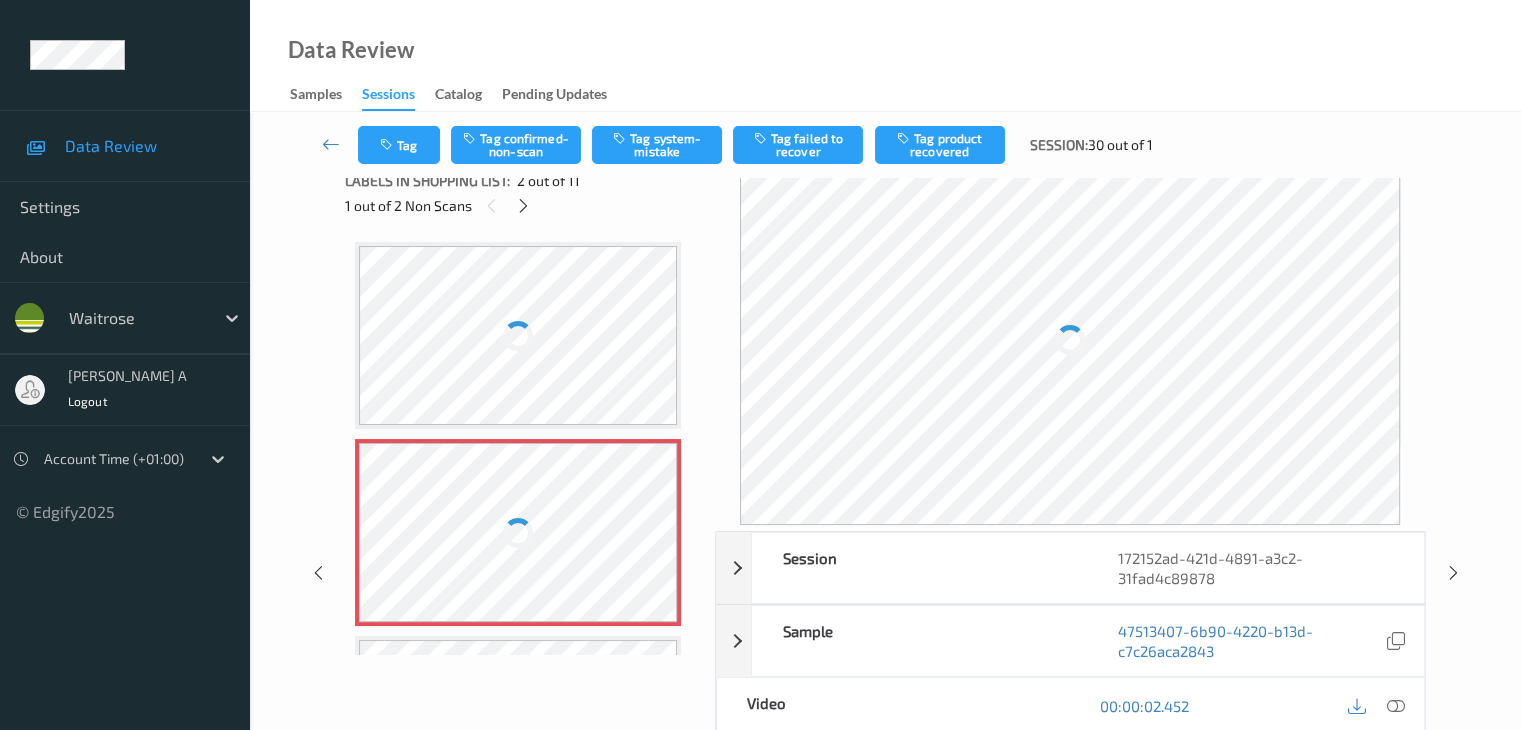 scroll, scrollTop: 0, scrollLeft: 0, axis: both 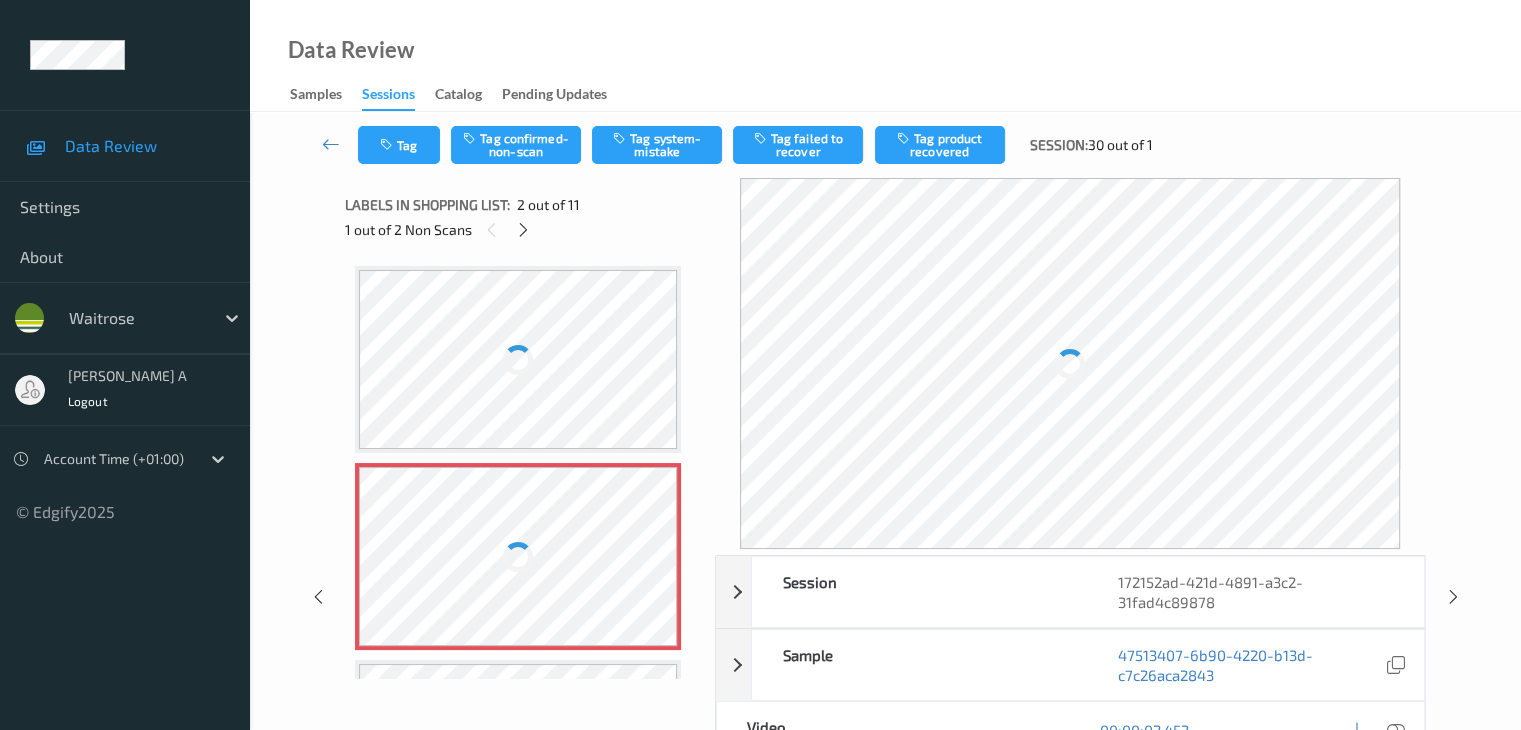click at bounding box center (518, 556) 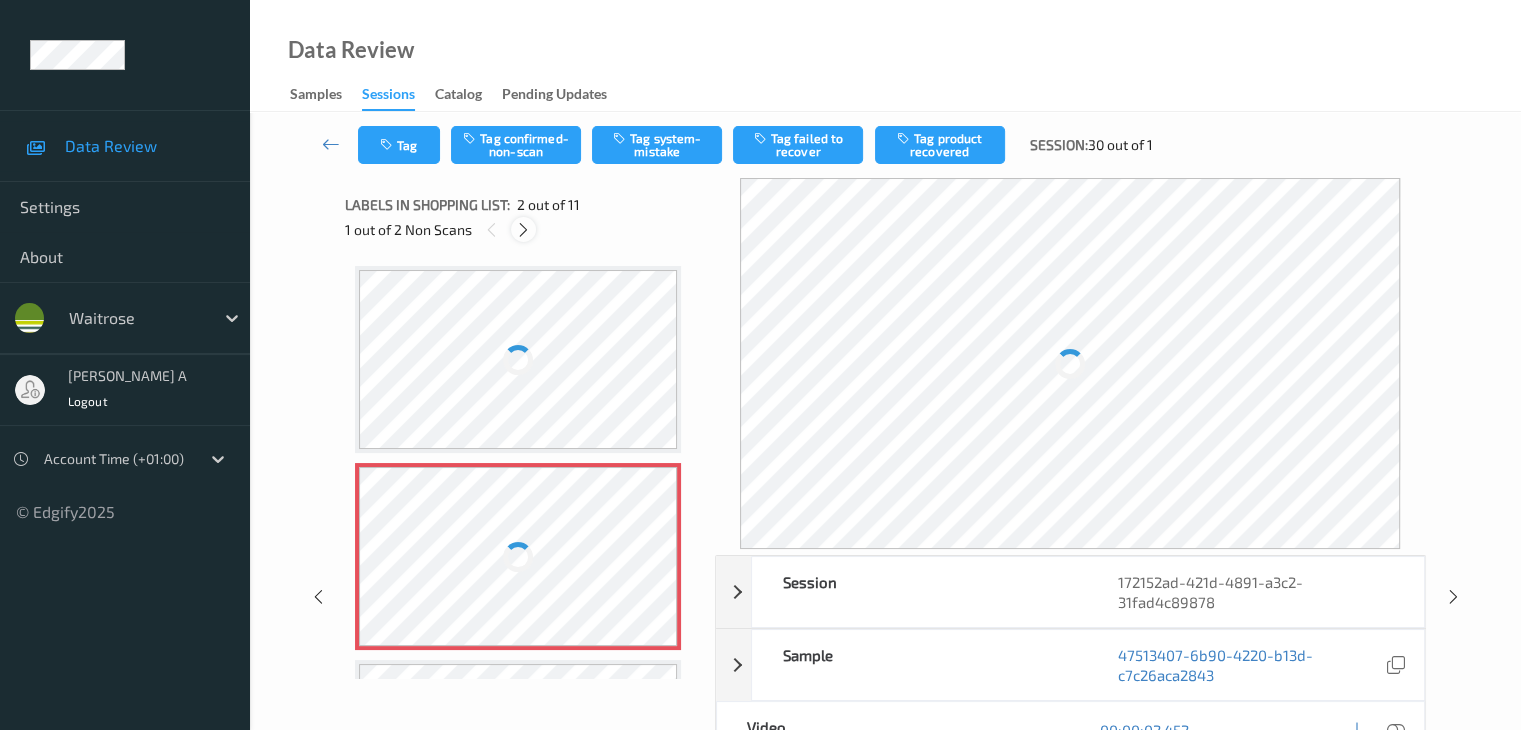 click at bounding box center [523, 230] 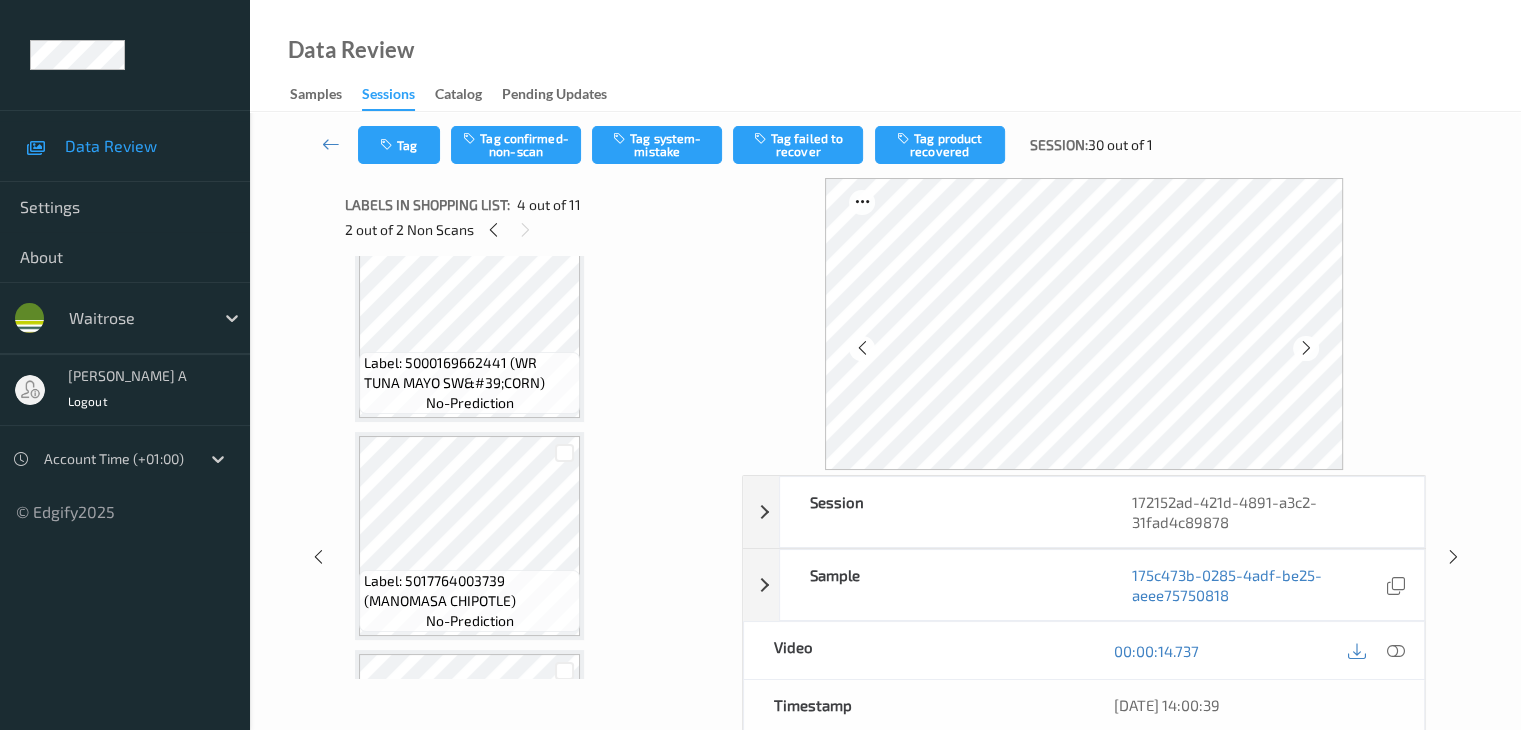 scroll, scrollTop: 585, scrollLeft: 0, axis: vertical 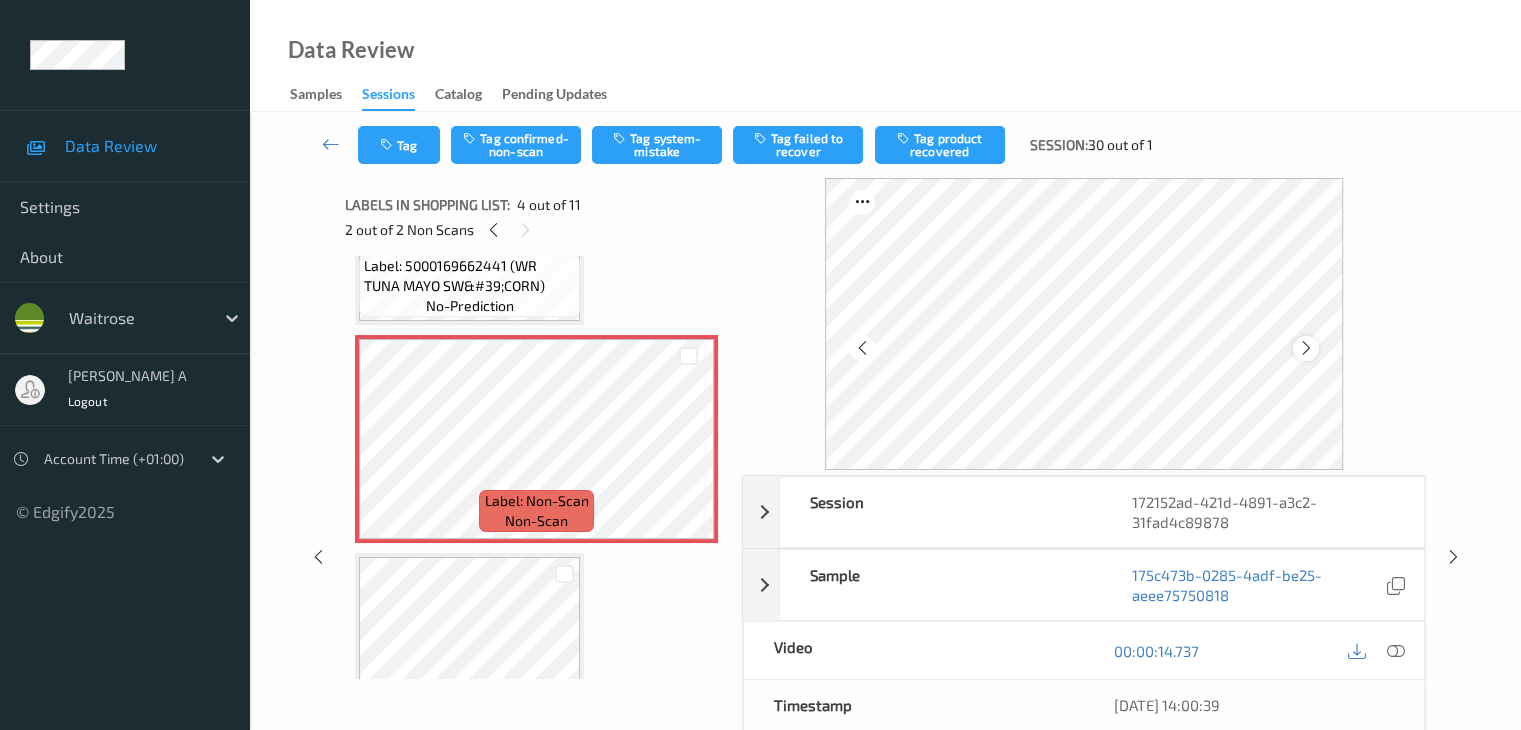 click at bounding box center [1306, 348] 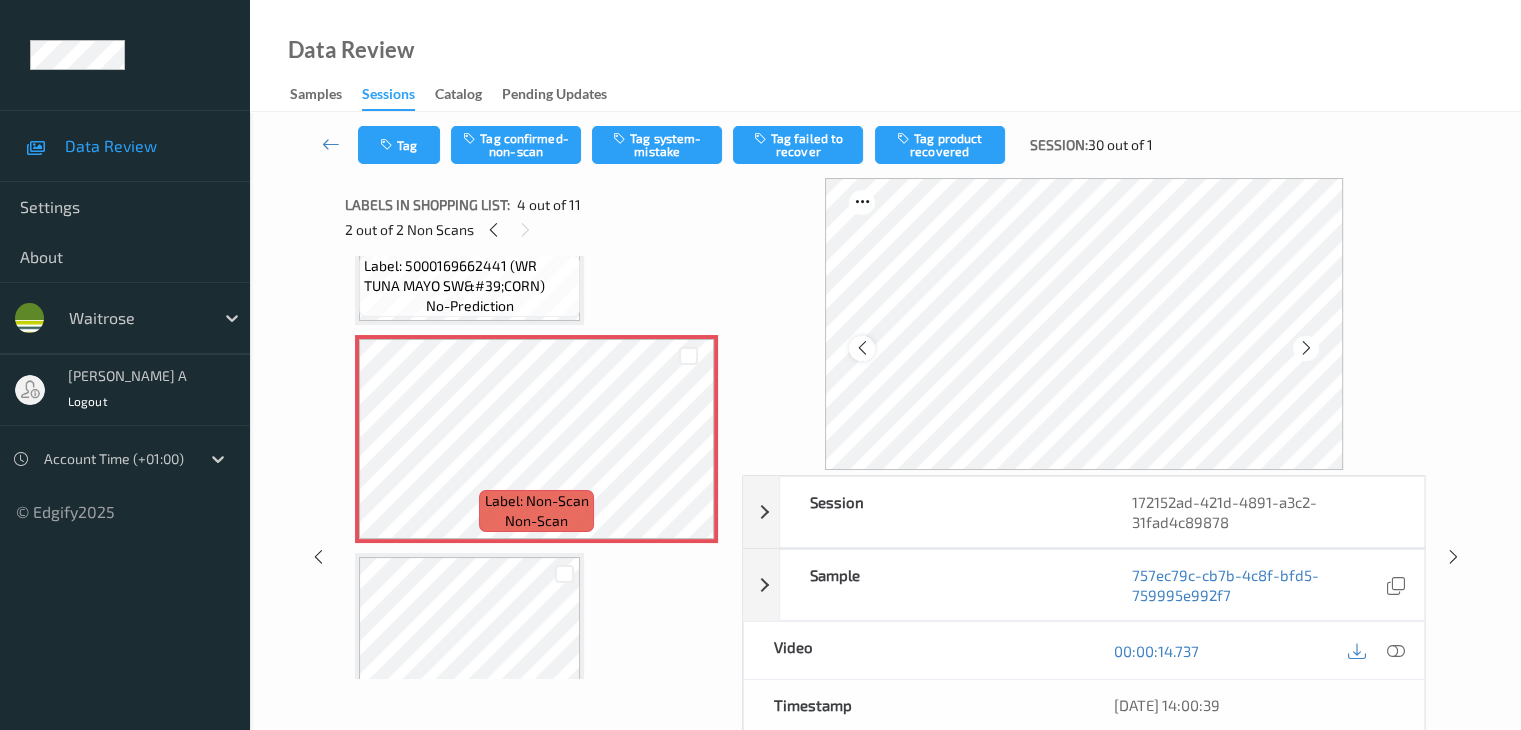 click at bounding box center (861, 348) 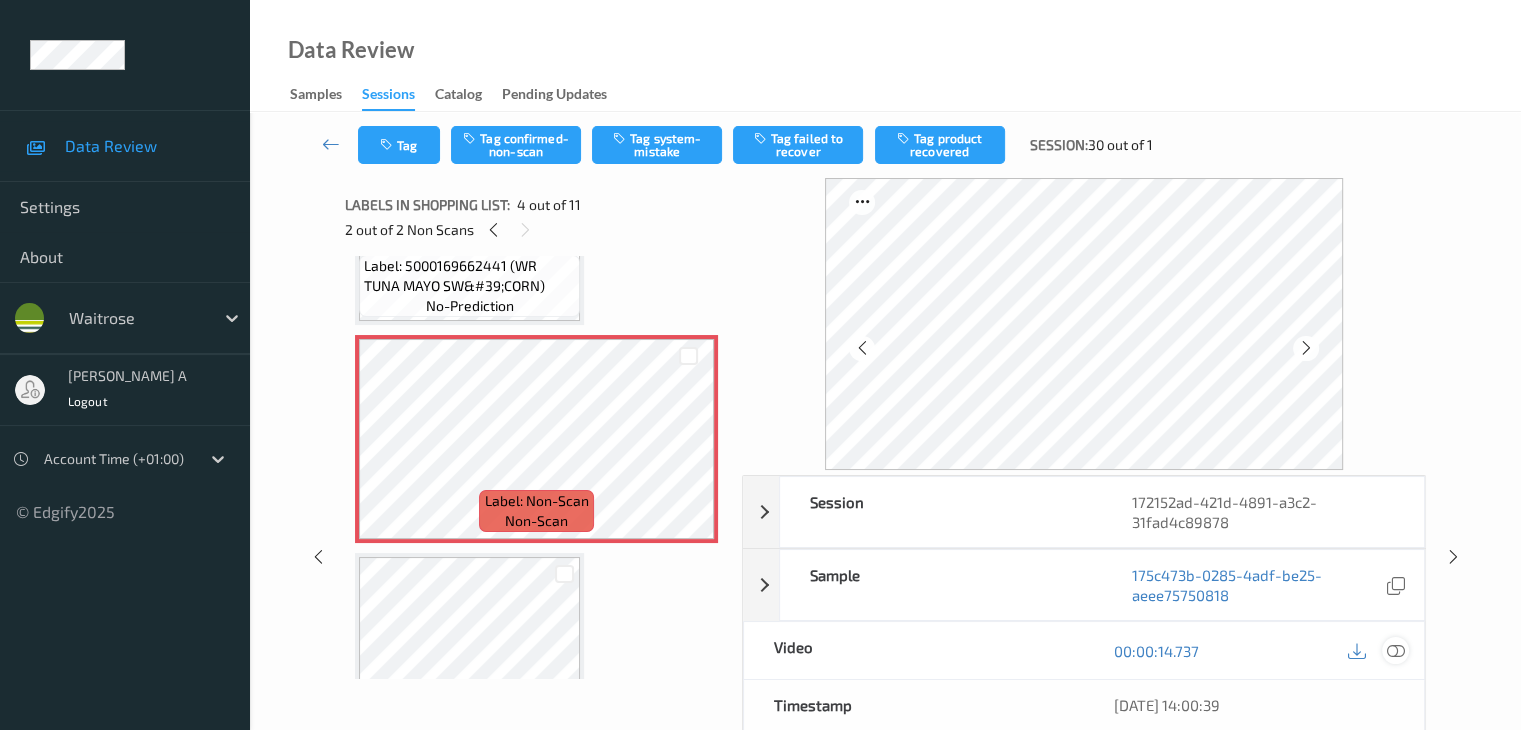 click at bounding box center (1395, 651) 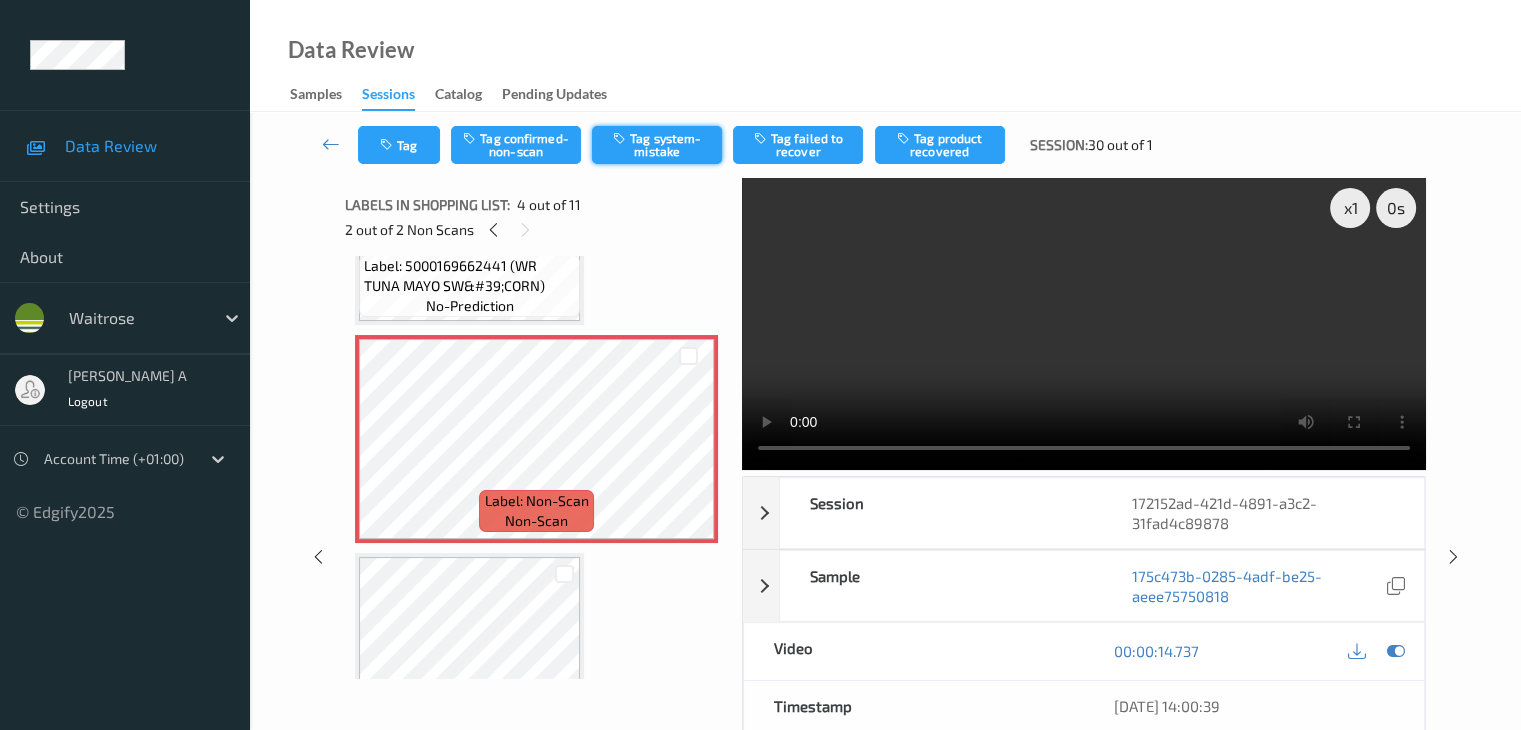 click on "Tag   system-mistake" at bounding box center [657, 145] 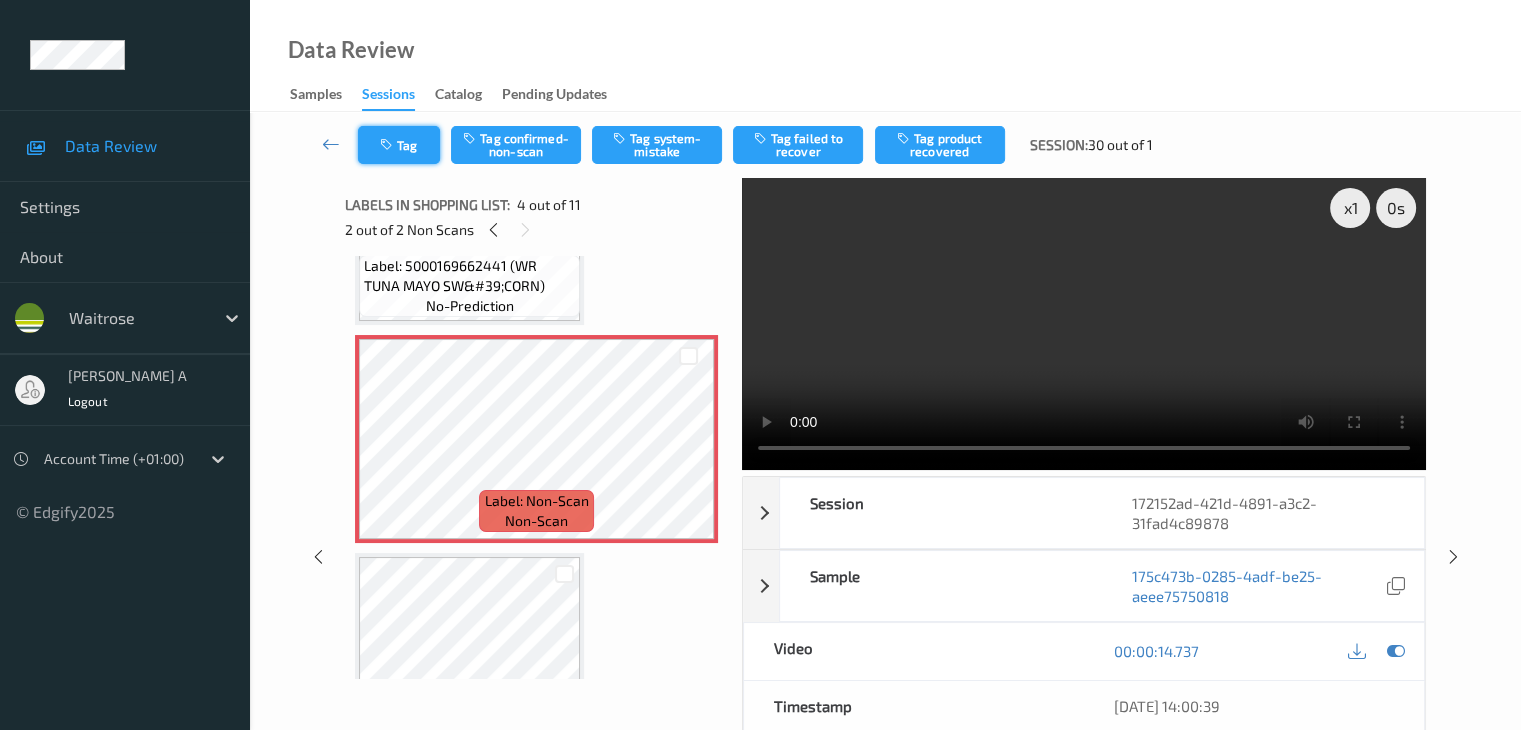 click on "Tag" at bounding box center (399, 145) 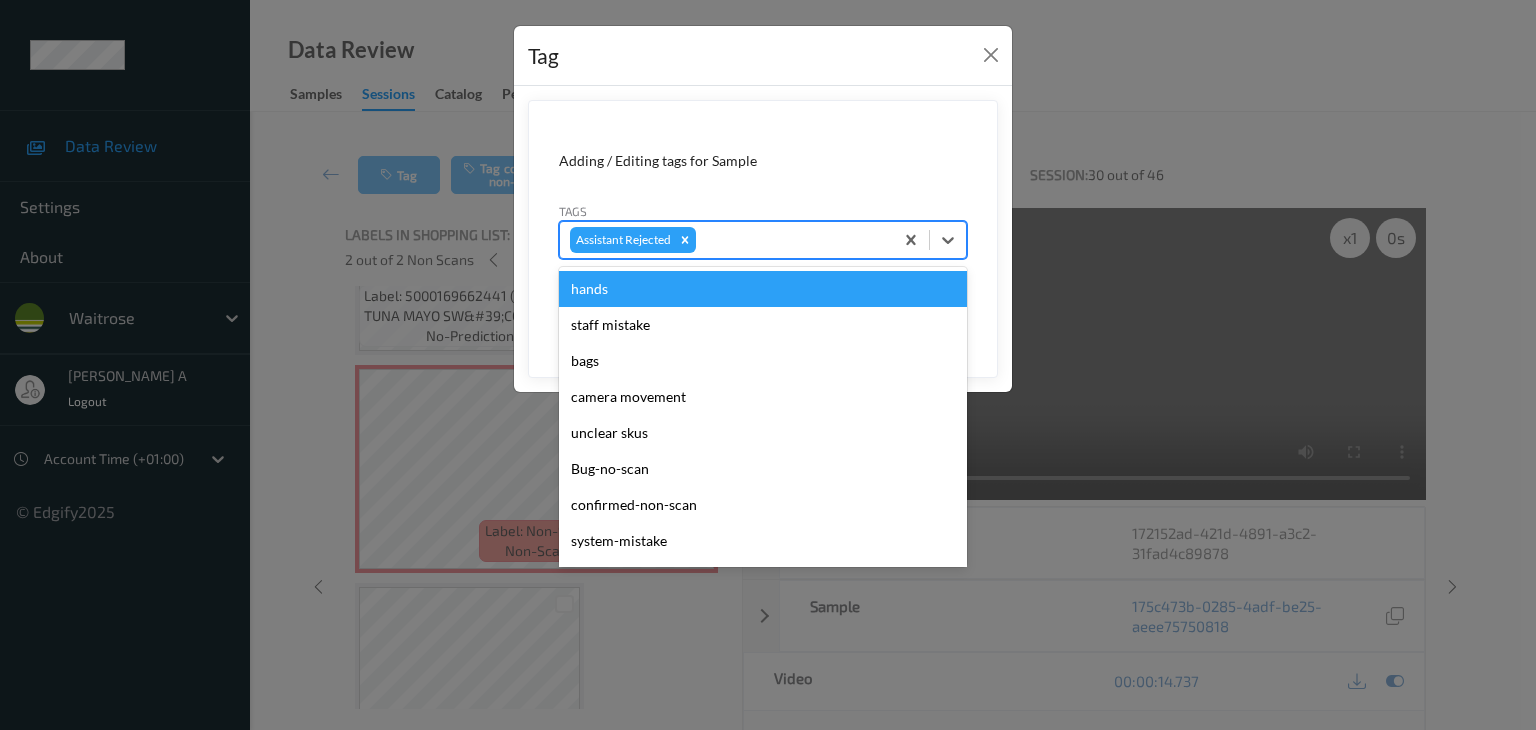 click at bounding box center (791, 240) 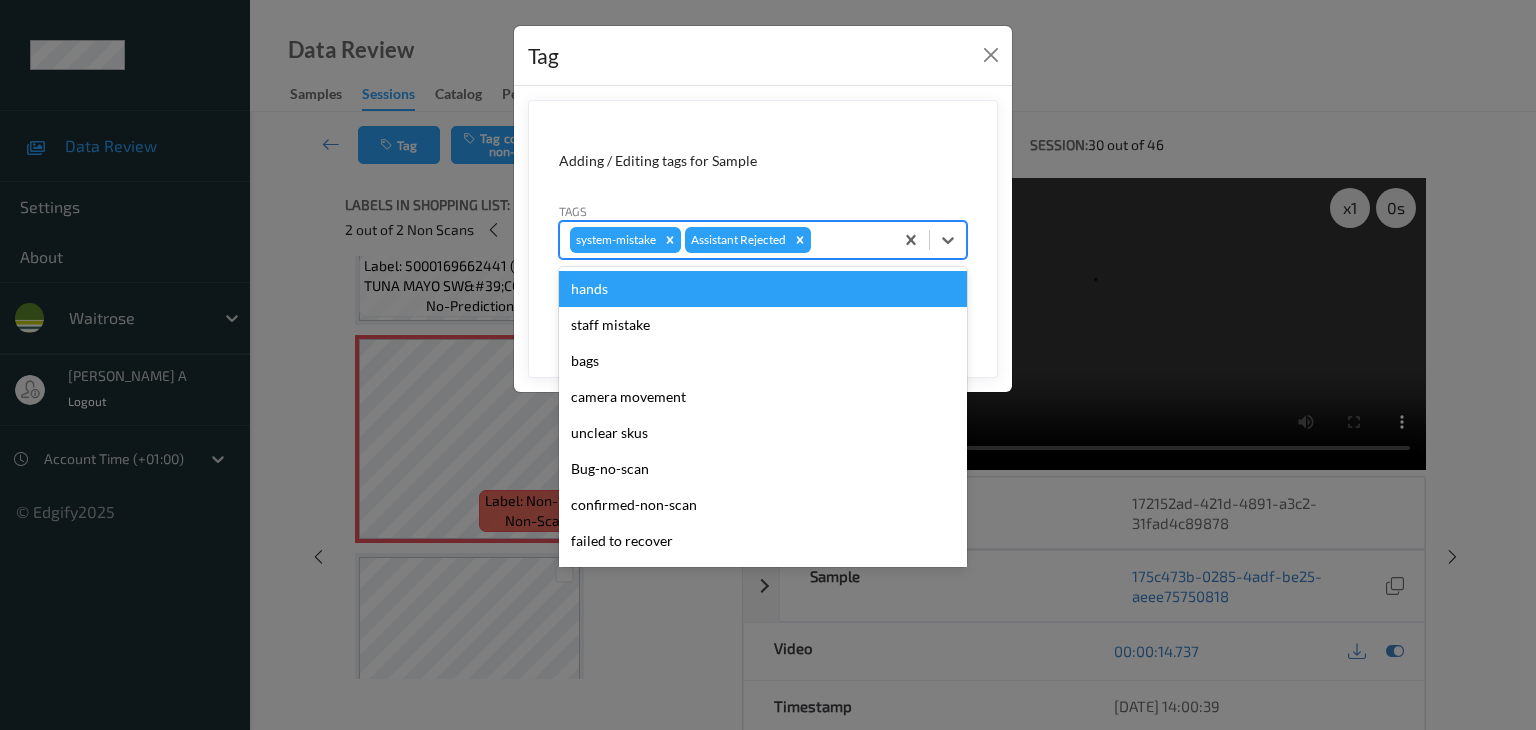 type on "u" 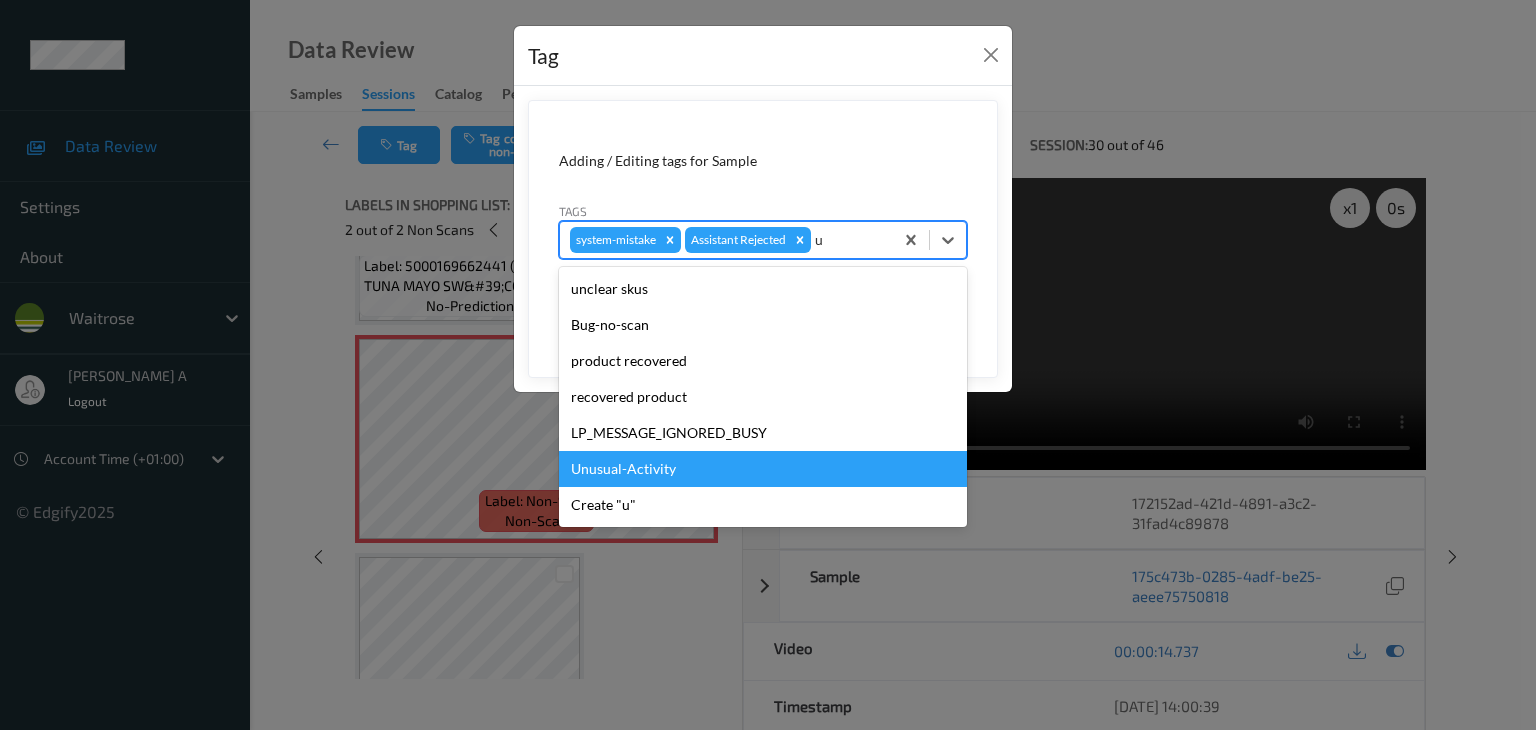 click on "Unusual-Activity" at bounding box center (763, 469) 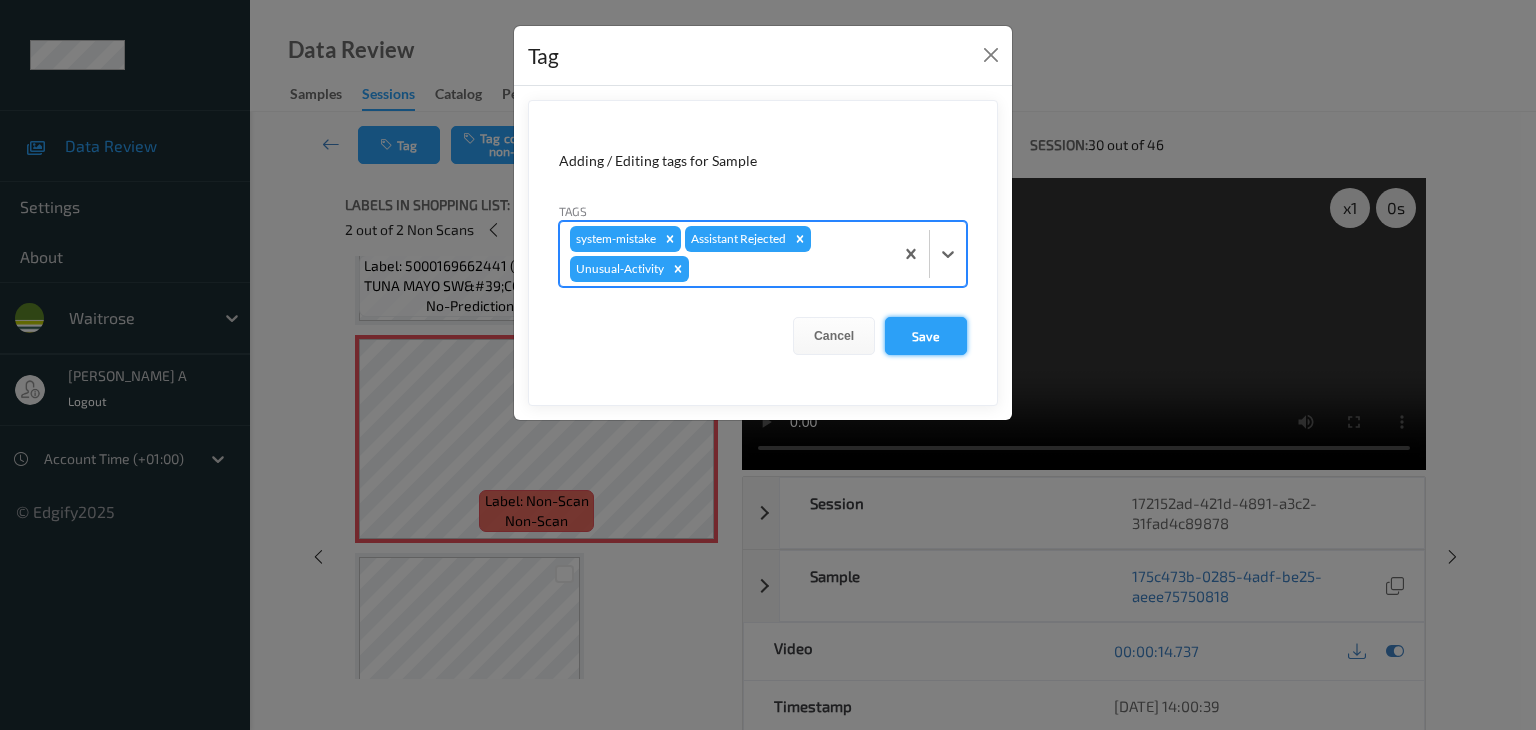 click on "Save" at bounding box center (926, 336) 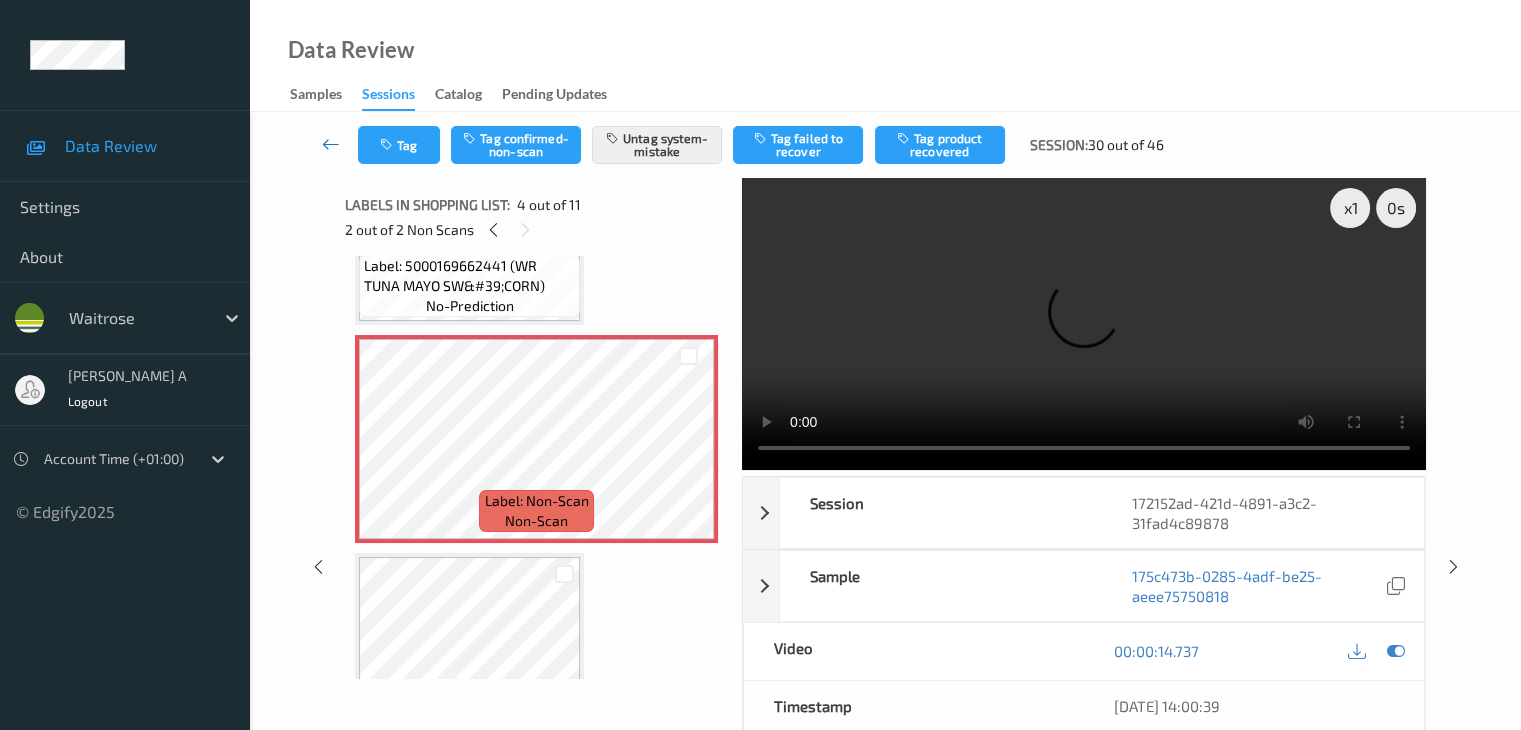 click at bounding box center (331, 144) 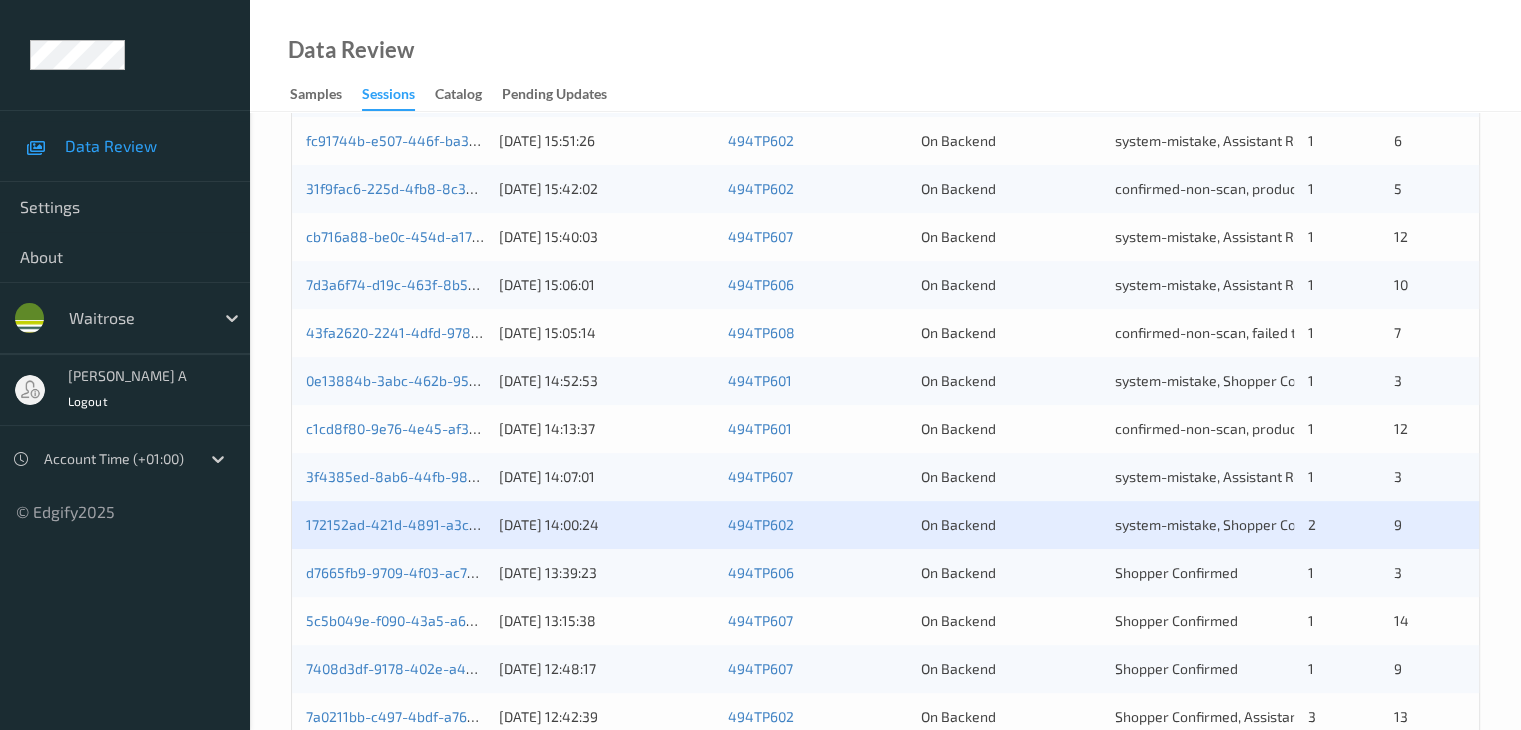 scroll, scrollTop: 700, scrollLeft: 0, axis: vertical 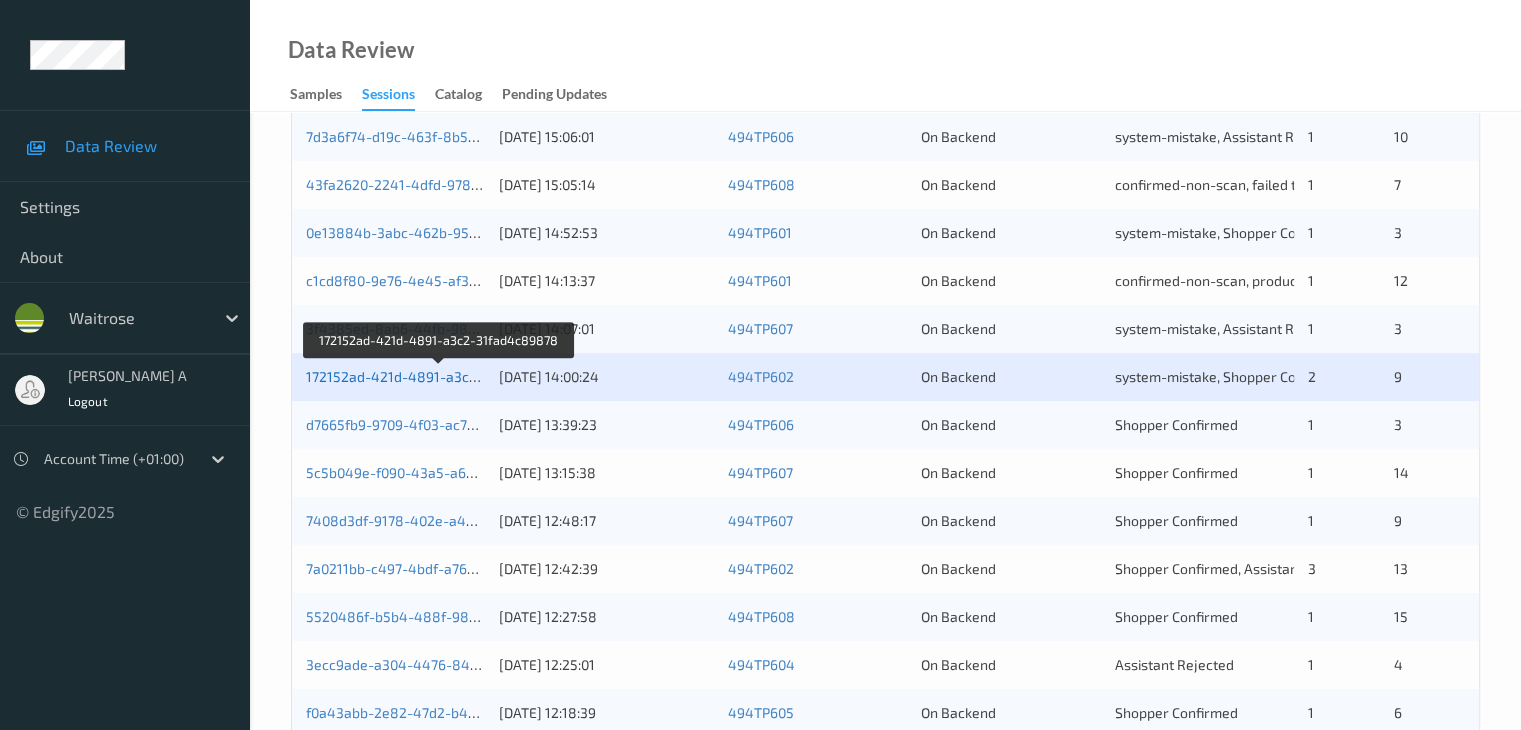 click on "172152ad-421d-4891-a3c2-31fad4c89878" at bounding box center [441, 376] 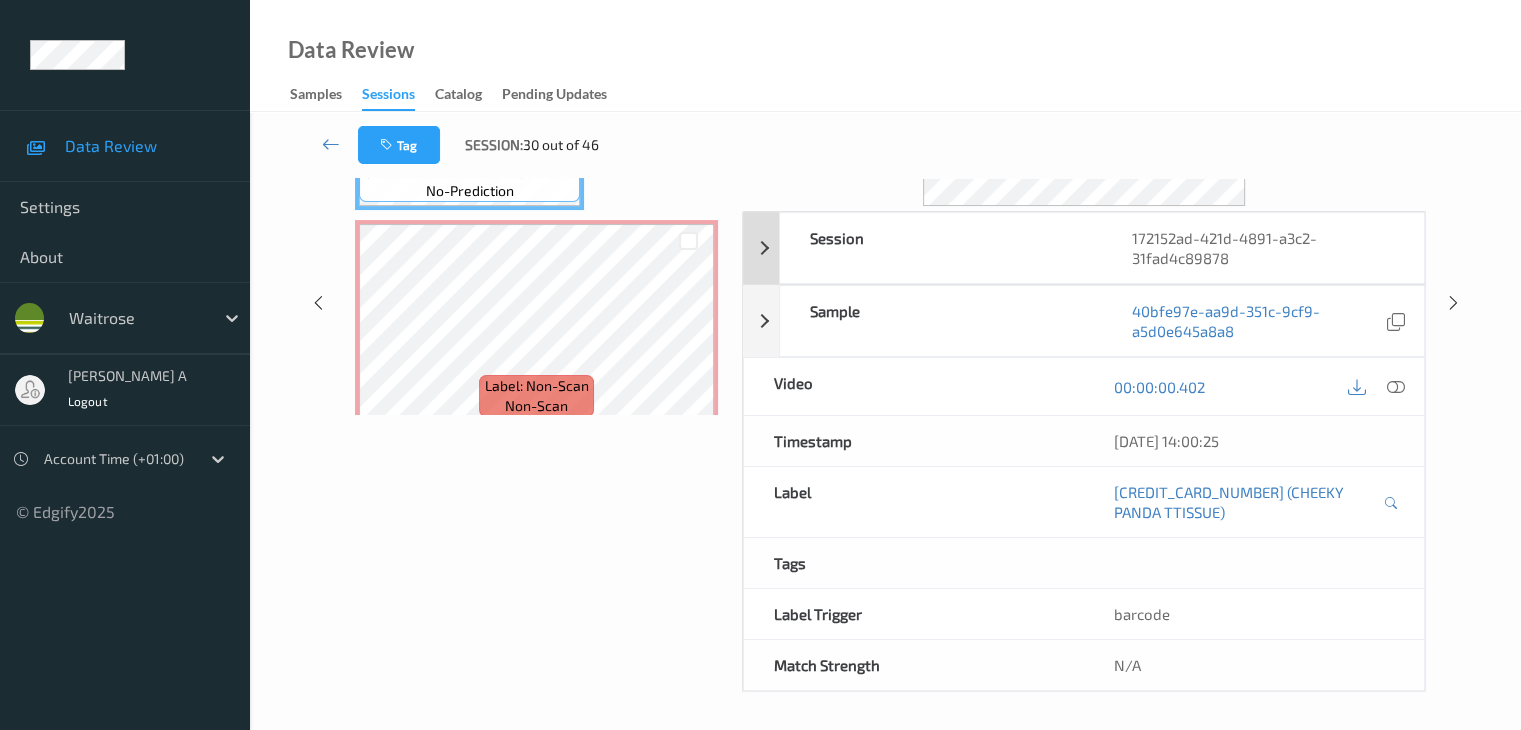 scroll, scrollTop: 0, scrollLeft: 0, axis: both 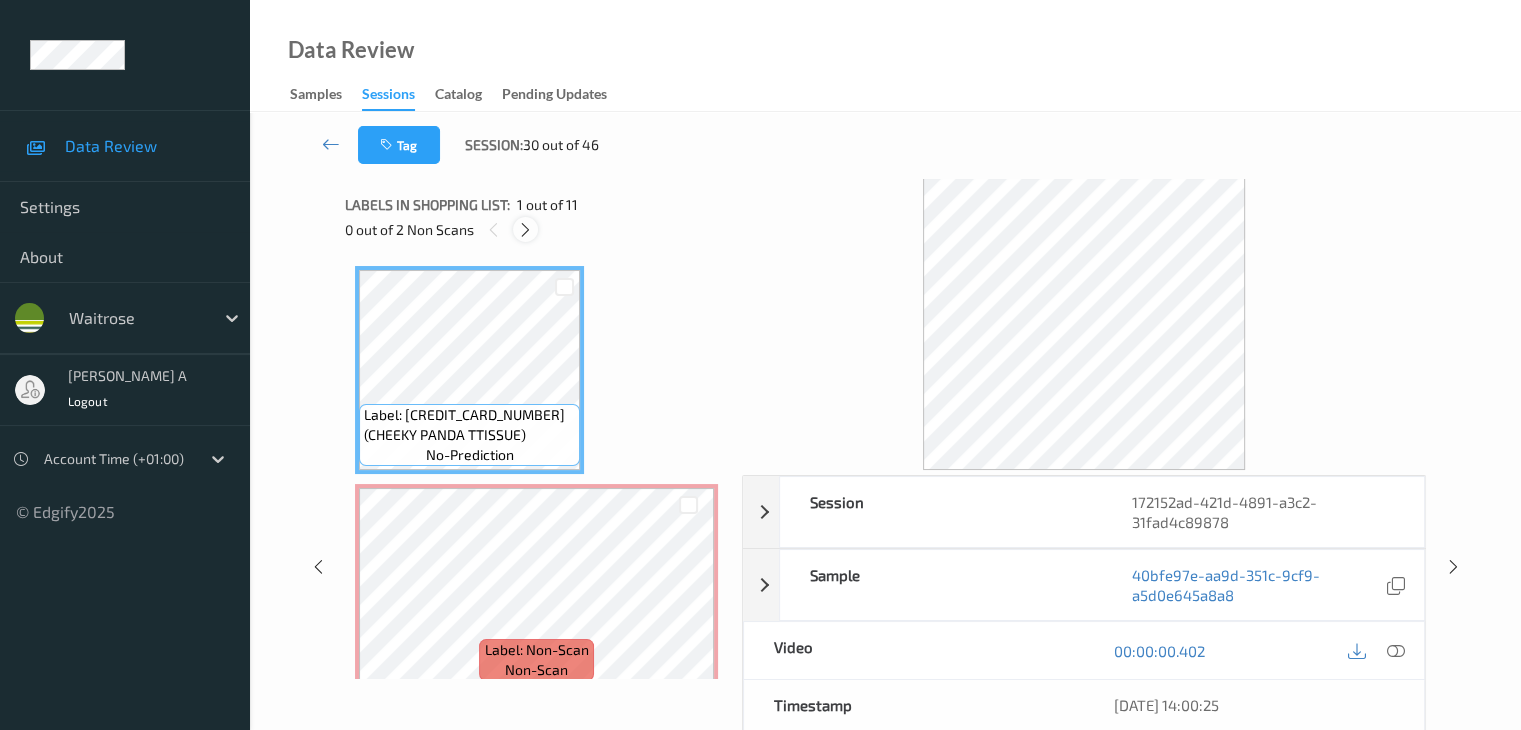 click at bounding box center [525, 230] 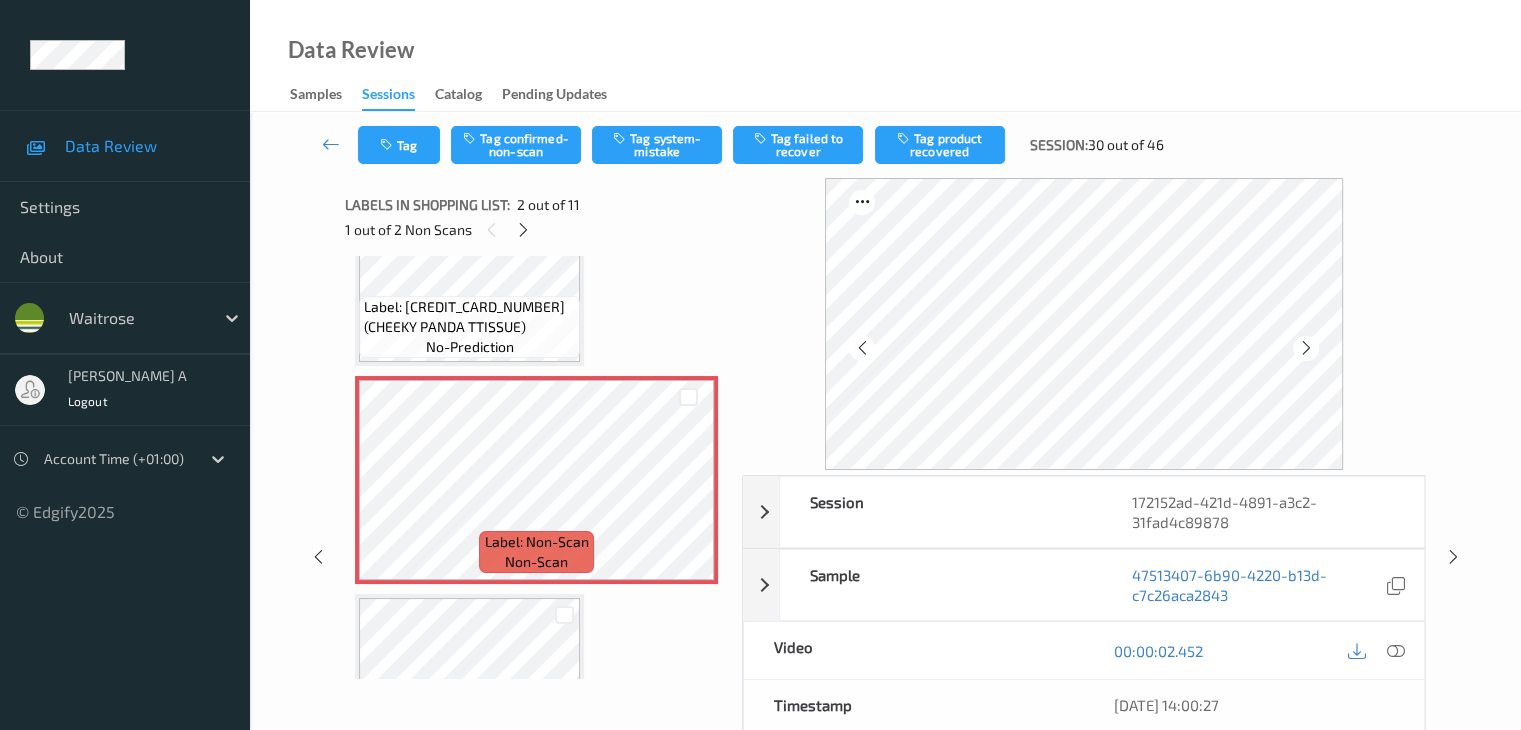 scroll, scrollTop: 100, scrollLeft: 0, axis: vertical 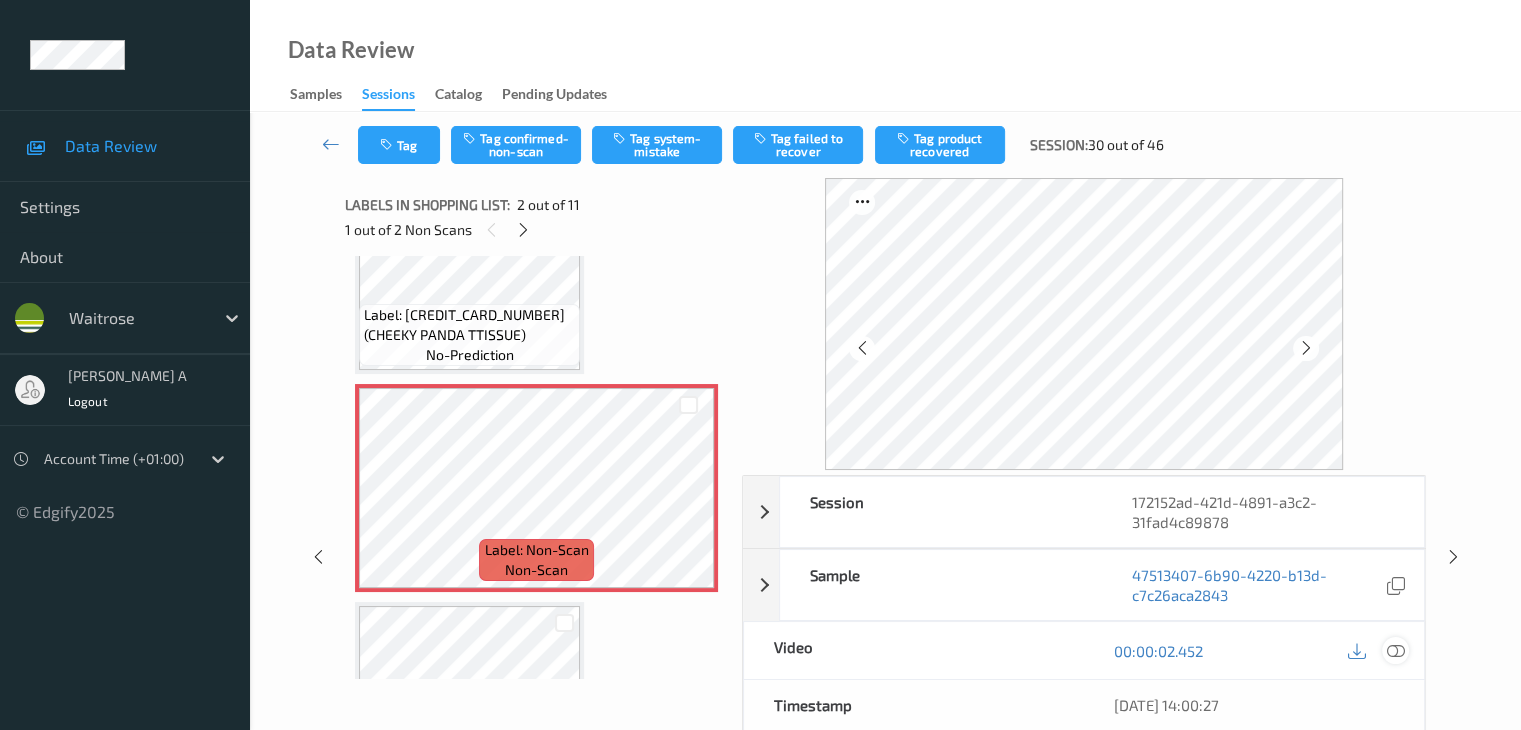 click at bounding box center (1395, 651) 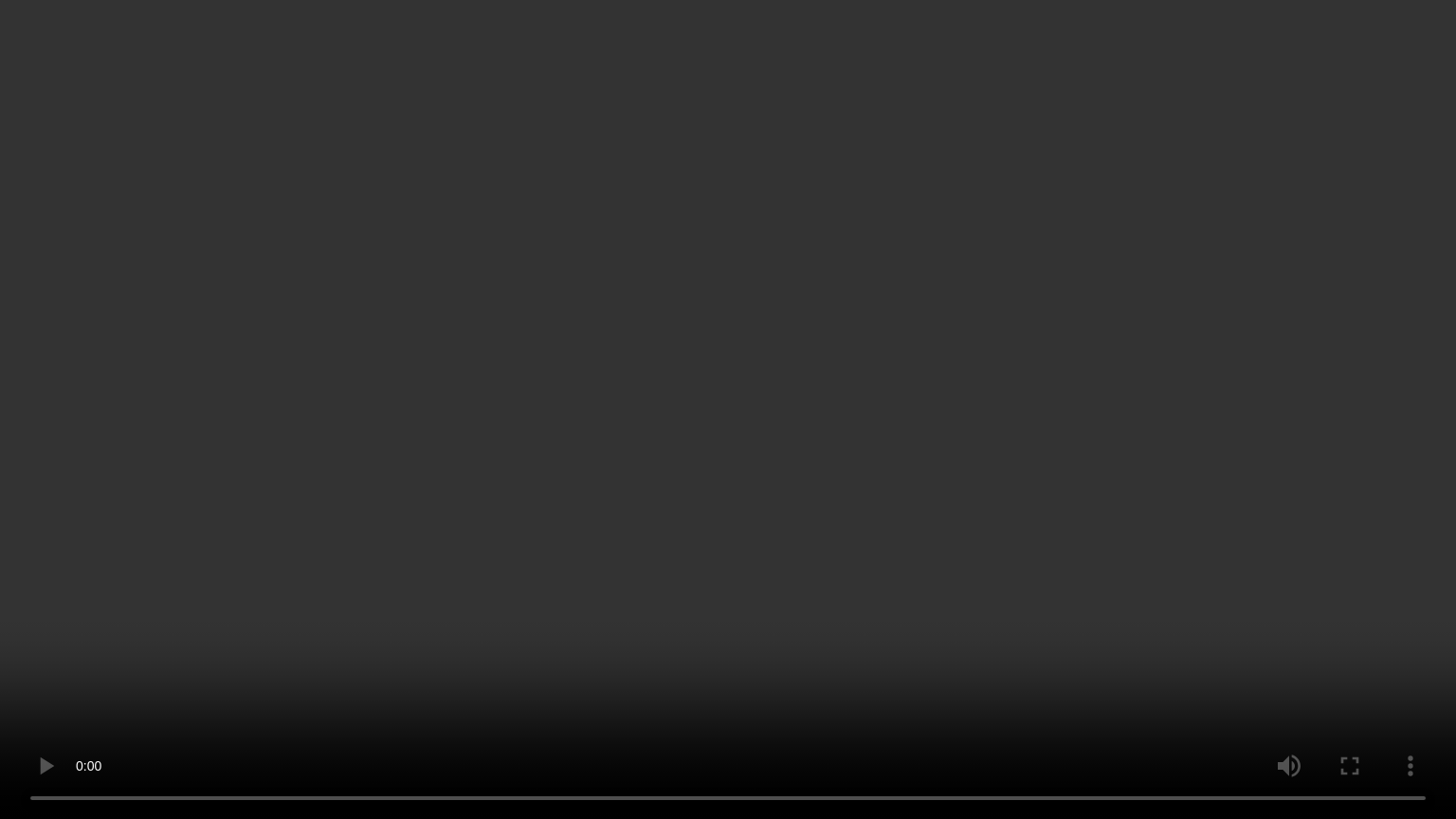 type 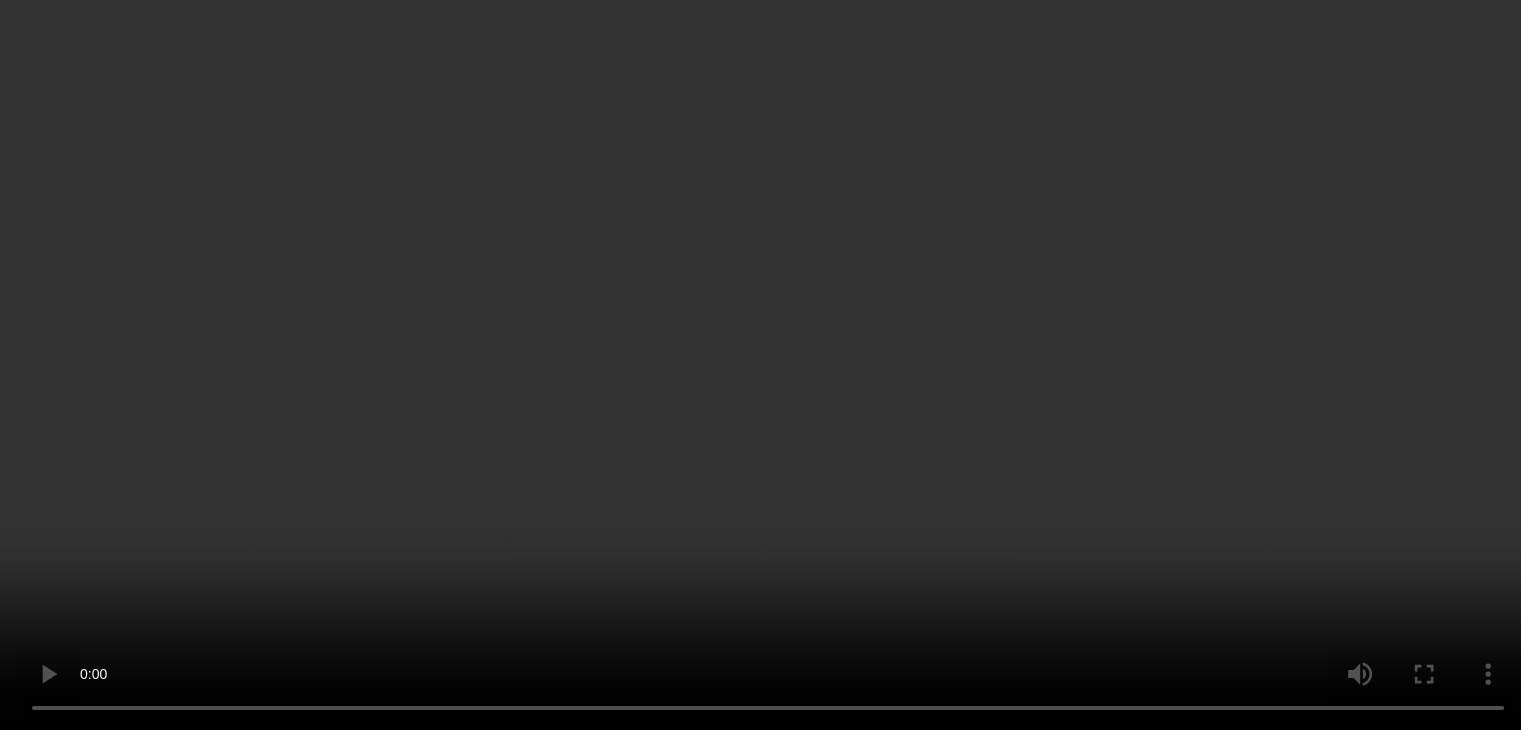 scroll, scrollTop: 0, scrollLeft: 0, axis: both 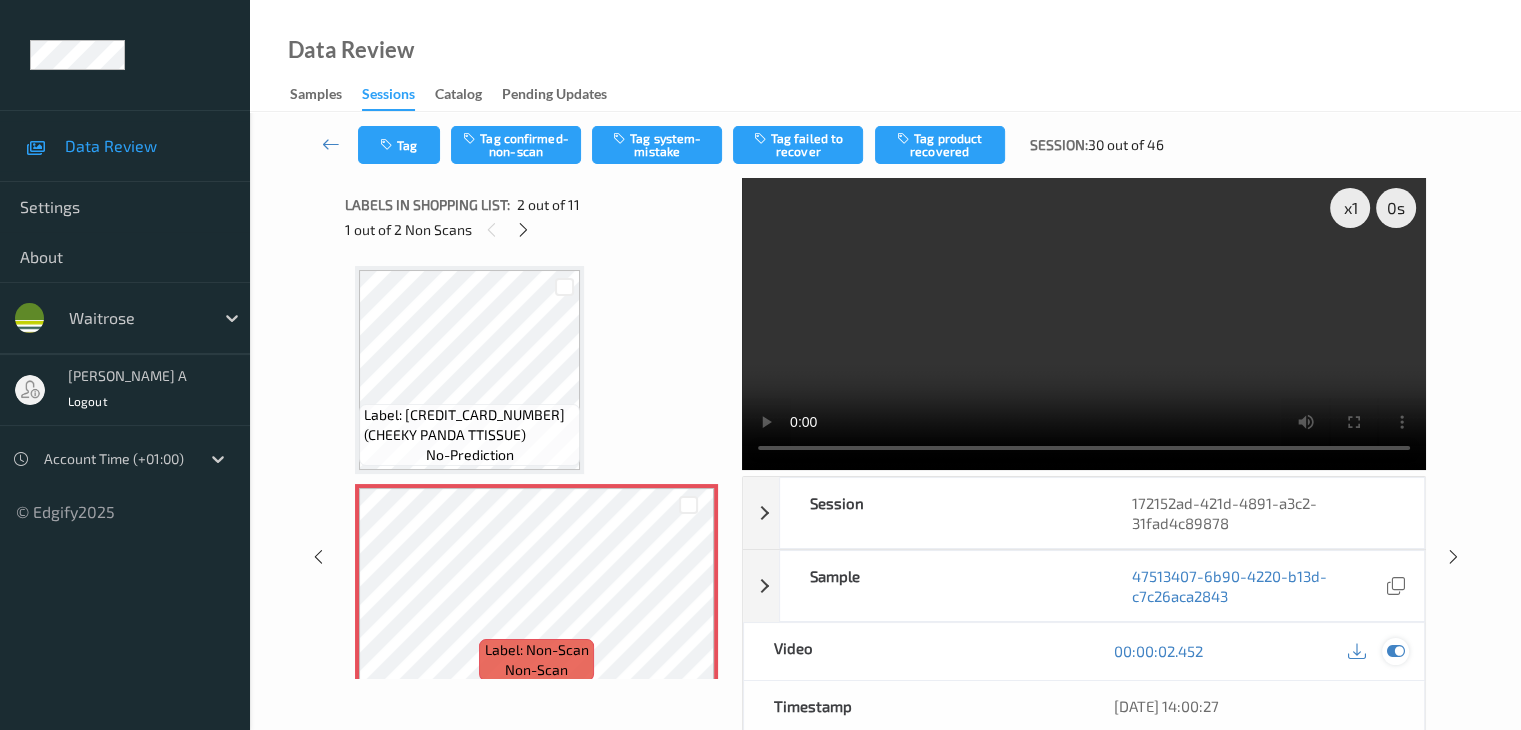 click at bounding box center (1395, 651) 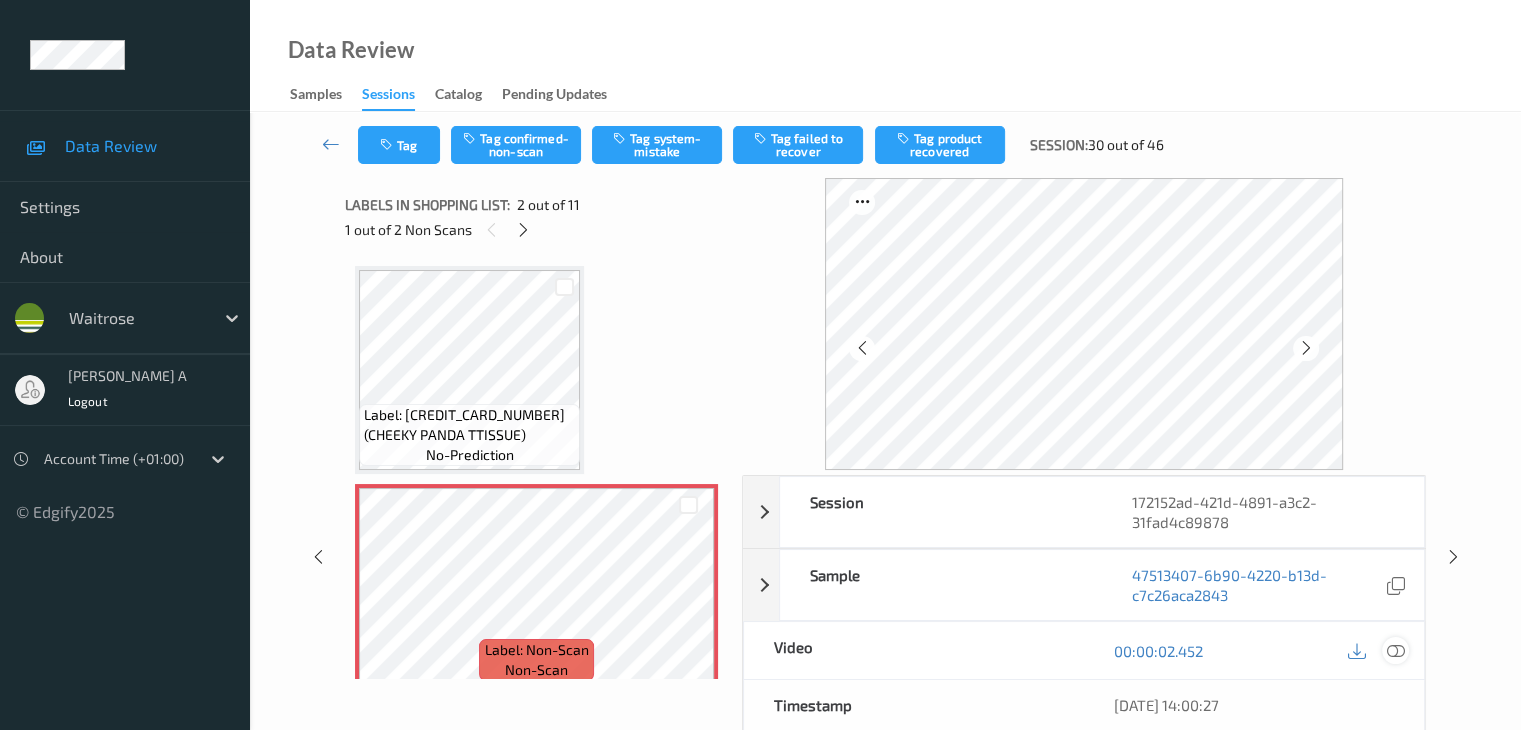 click at bounding box center [1395, 651] 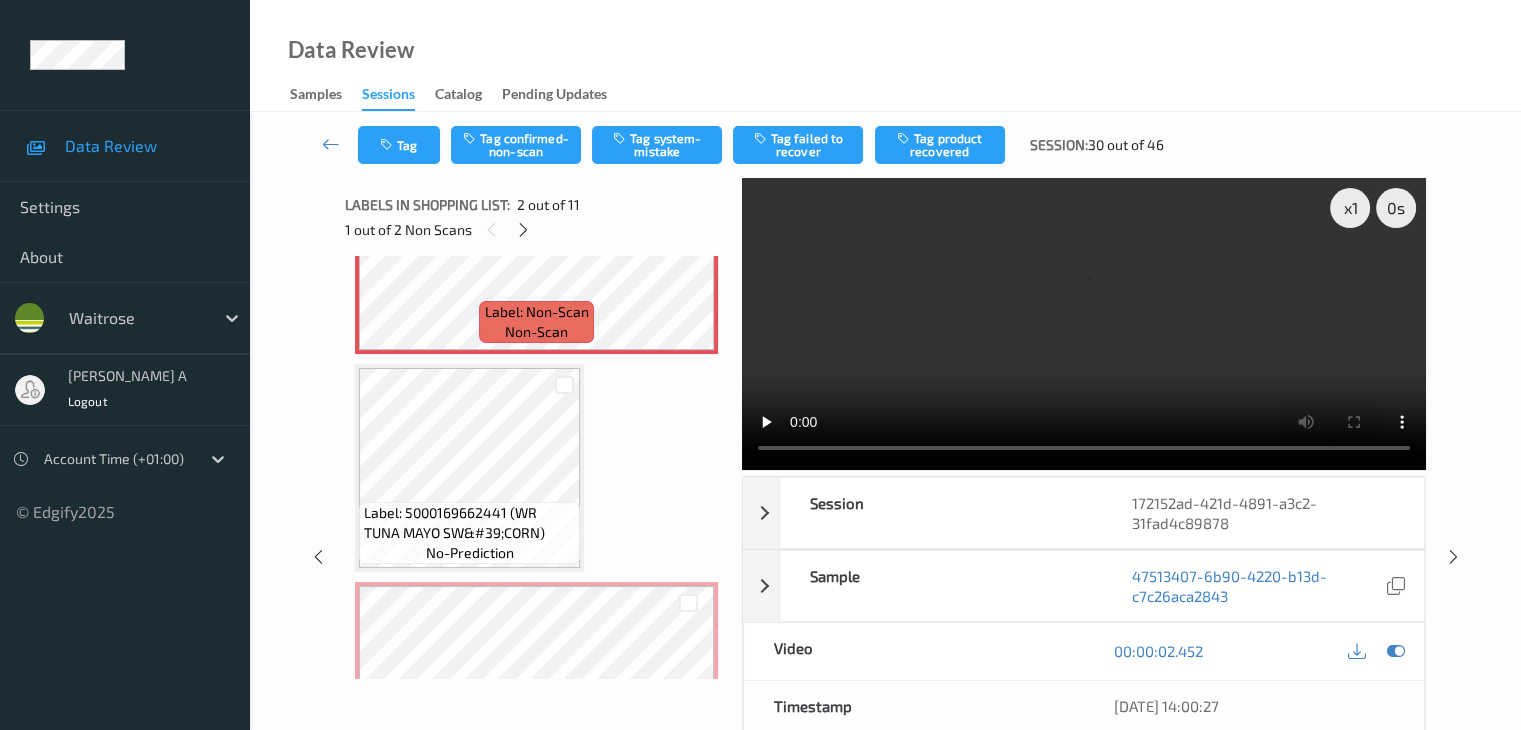 scroll, scrollTop: 400, scrollLeft: 0, axis: vertical 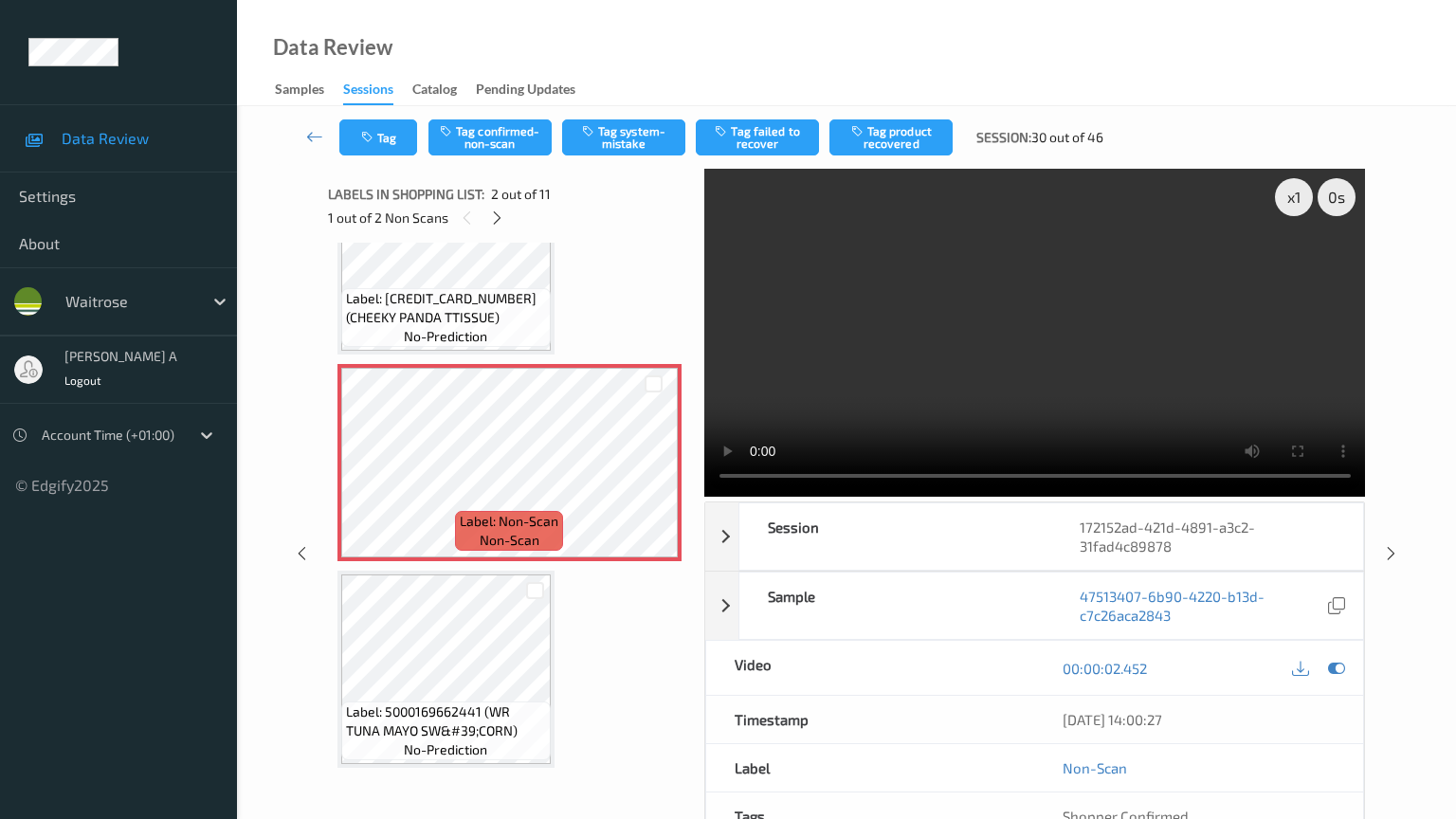 type 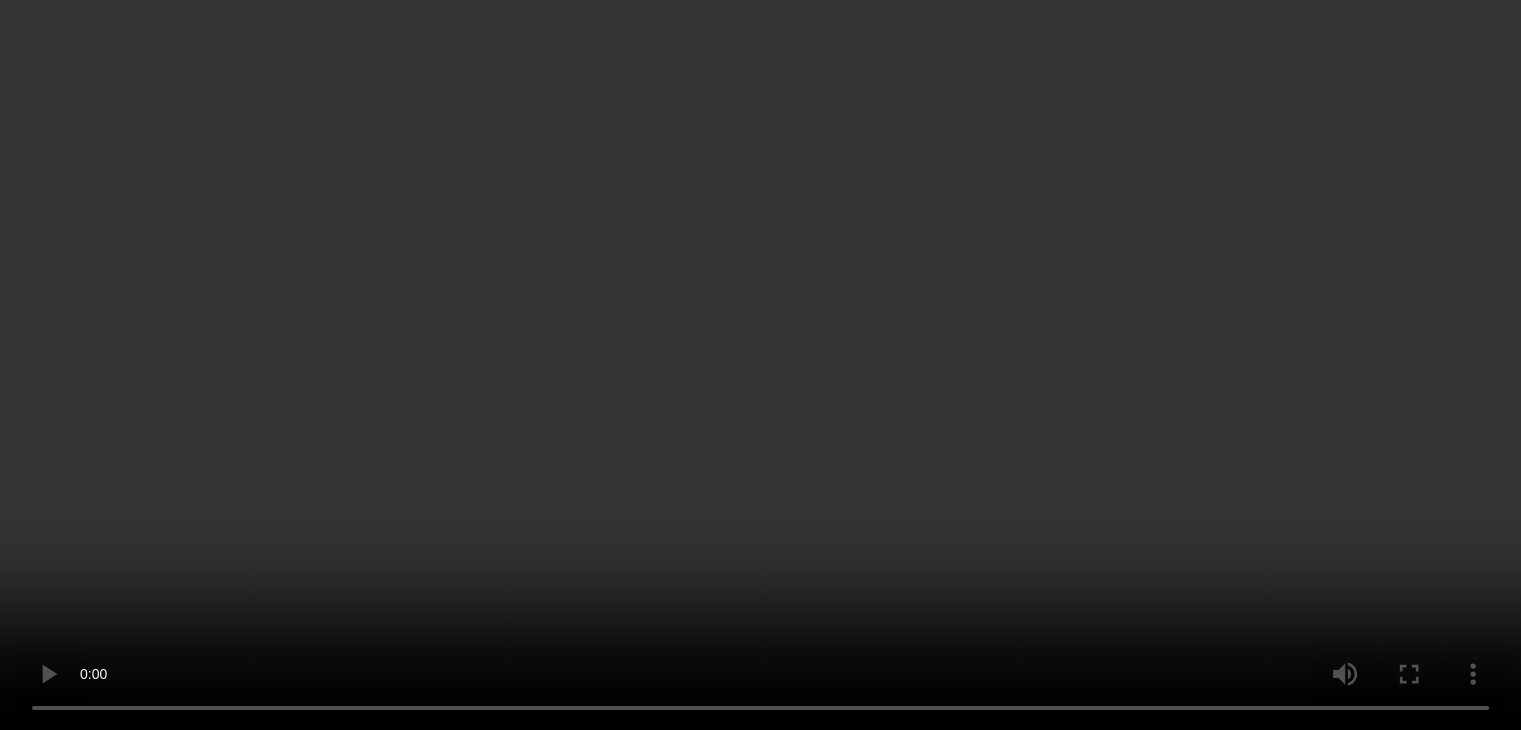 scroll, scrollTop: 100, scrollLeft: 0, axis: vertical 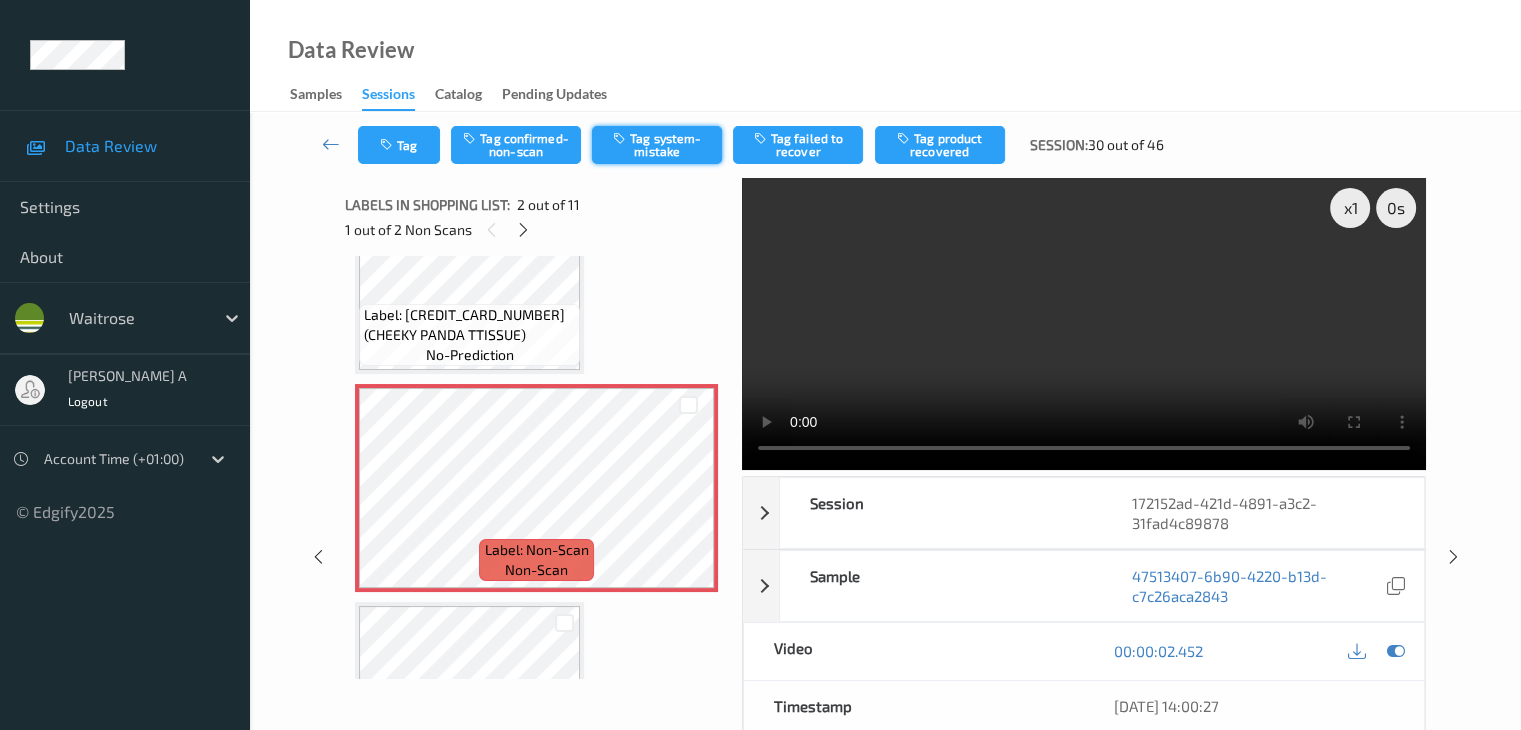 click on "Tag   system-mistake" at bounding box center (657, 145) 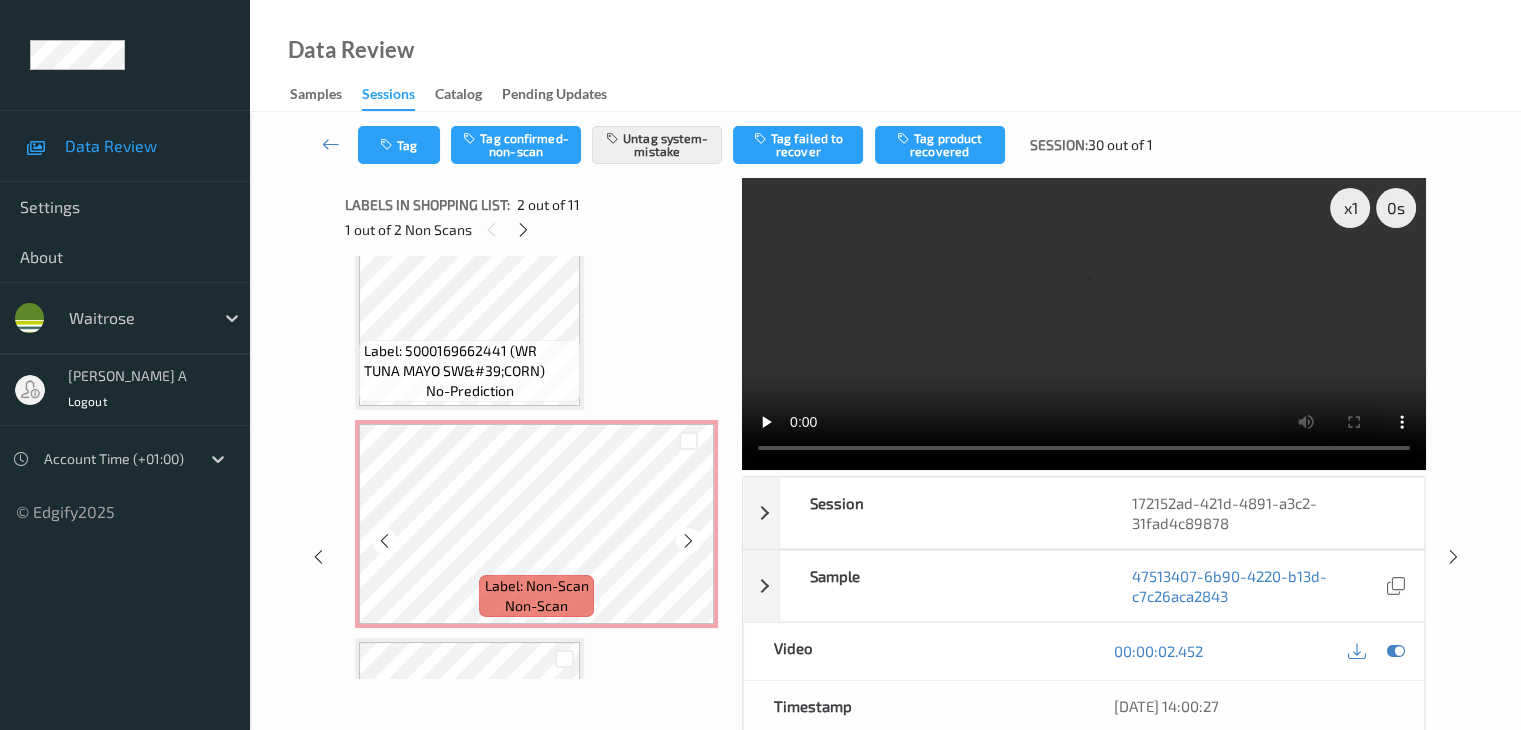 scroll, scrollTop: 600, scrollLeft: 0, axis: vertical 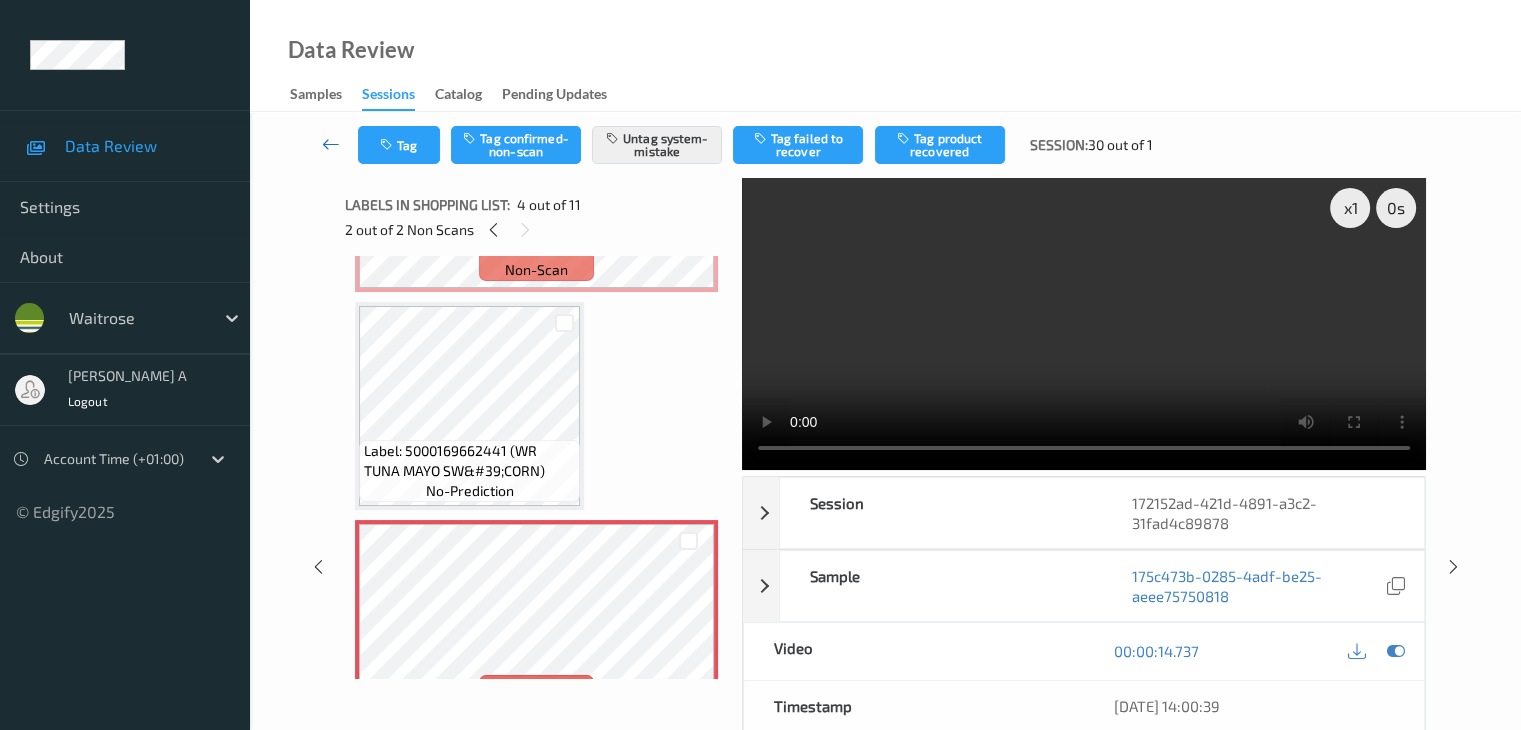 click at bounding box center (331, 144) 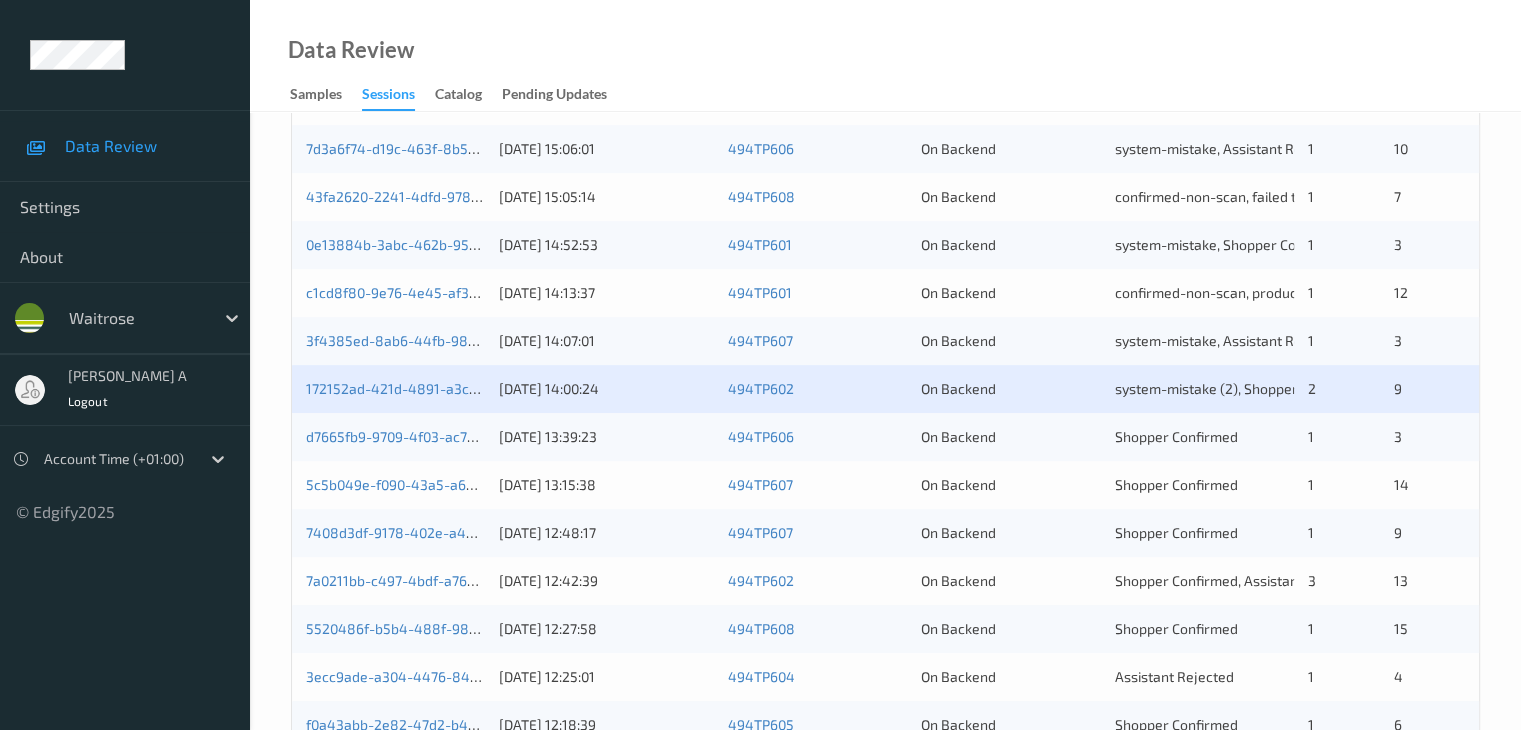 scroll, scrollTop: 700, scrollLeft: 0, axis: vertical 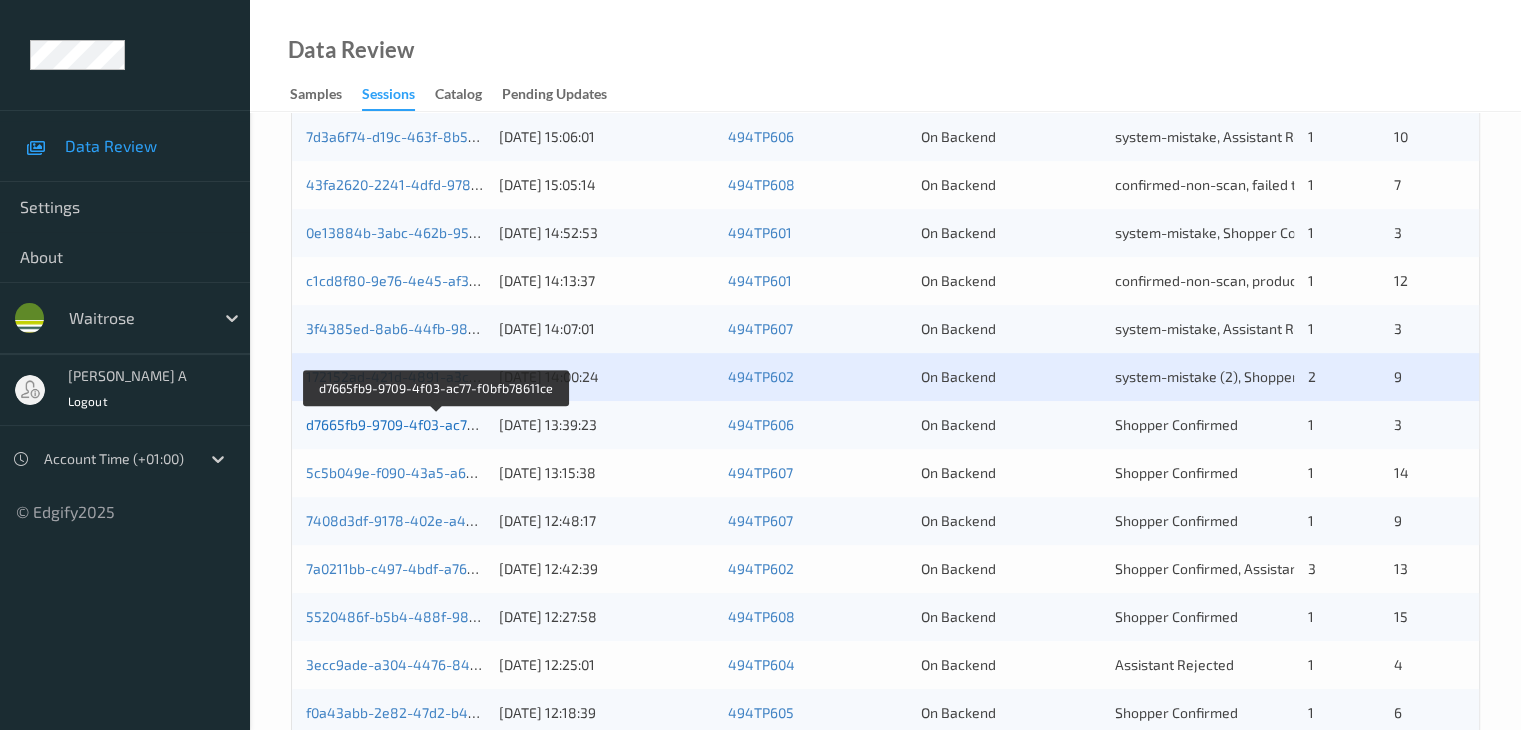 click on "d7665fb9-9709-4f03-ac77-f0bfb78611ce" at bounding box center [435, 424] 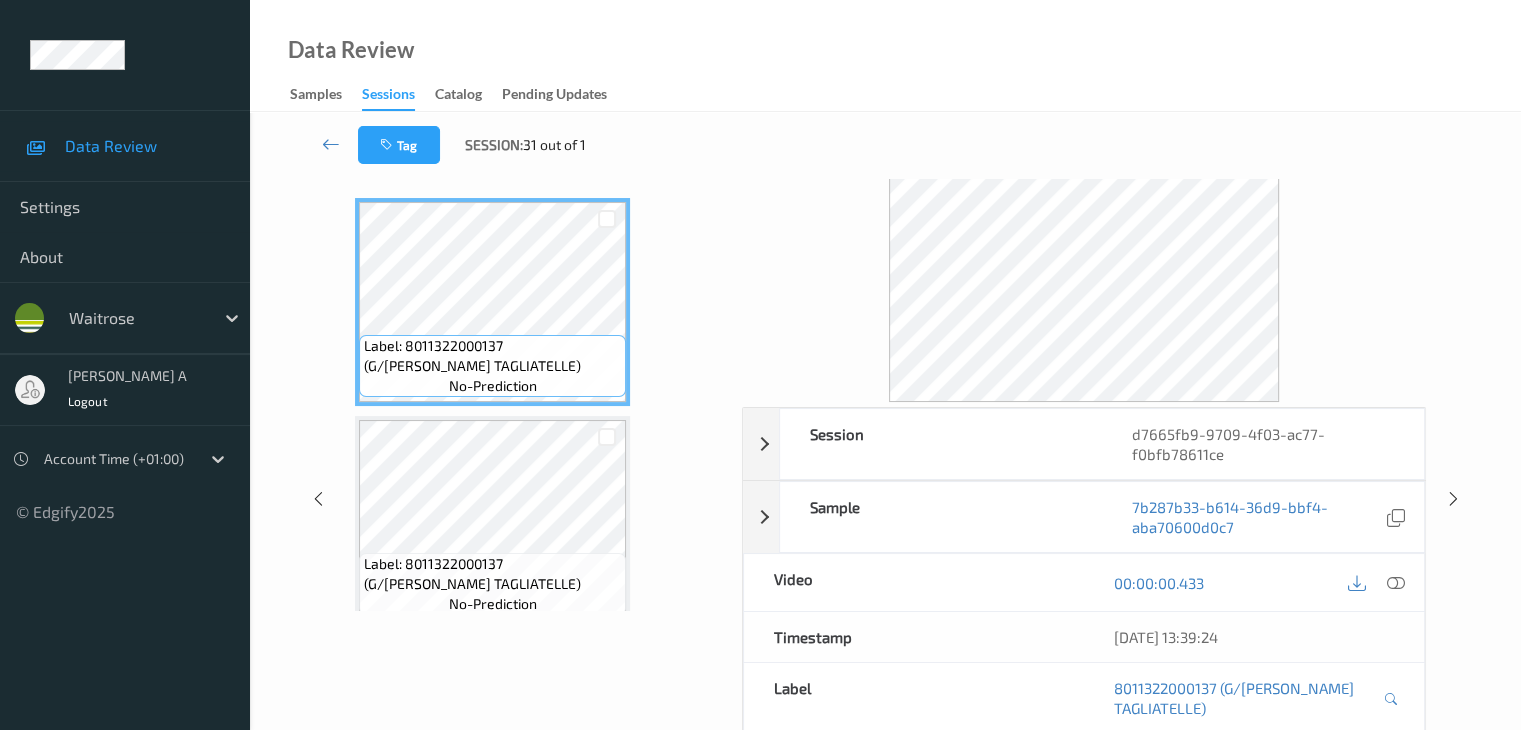 scroll, scrollTop: 0, scrollLeft: 0, axis: both 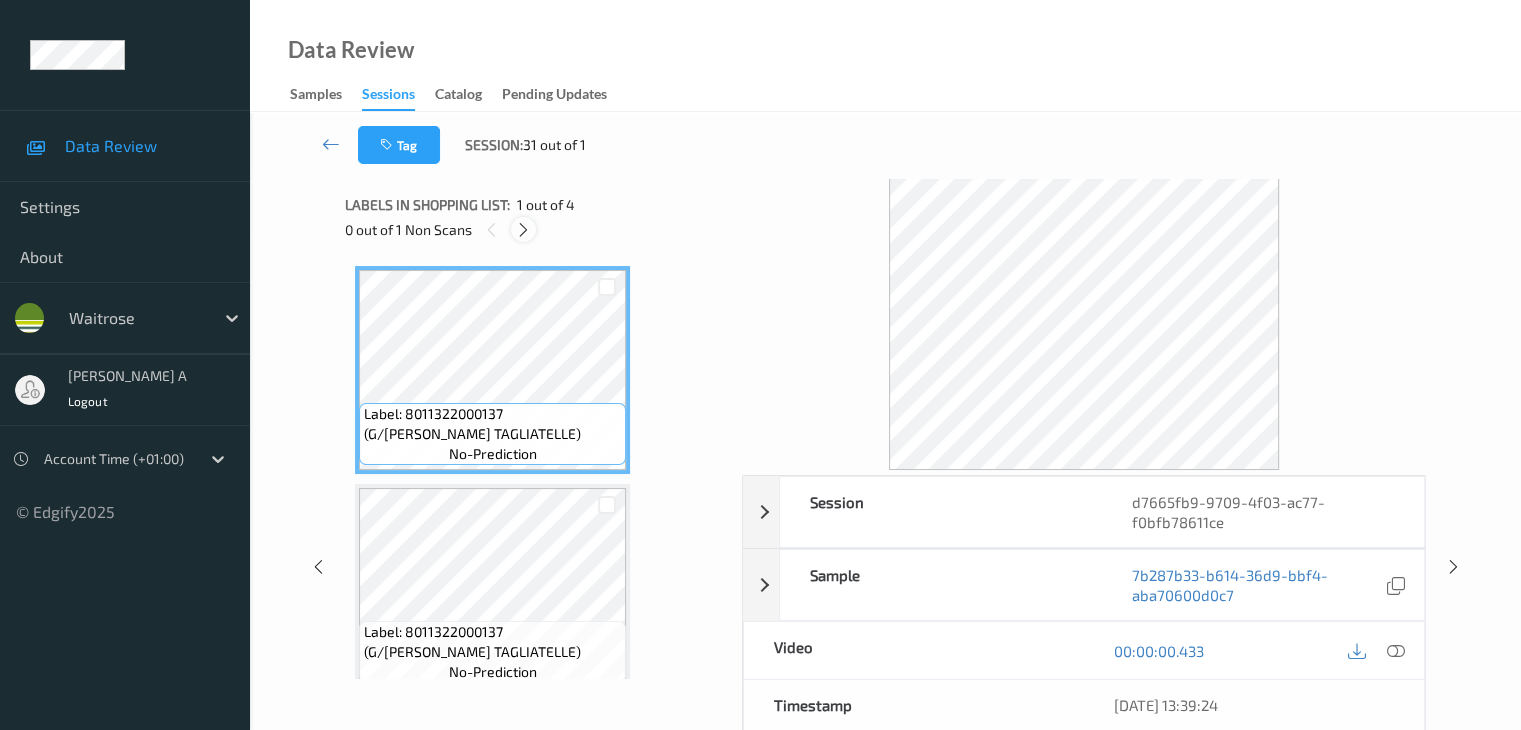 click at bounding box center [523, 230] 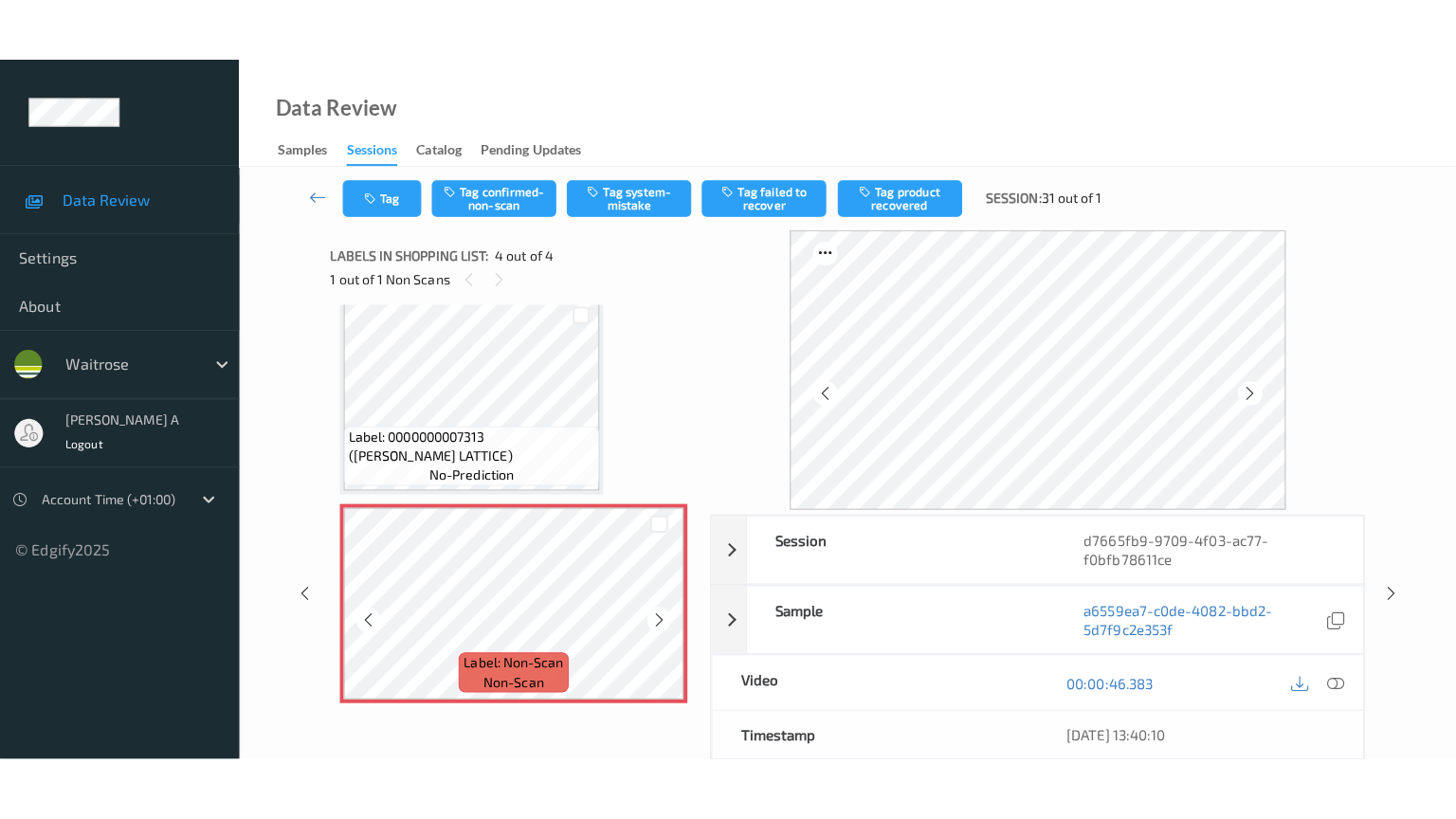scroll, scrollTop: 435, scrollLeft: 0, axis: vertical 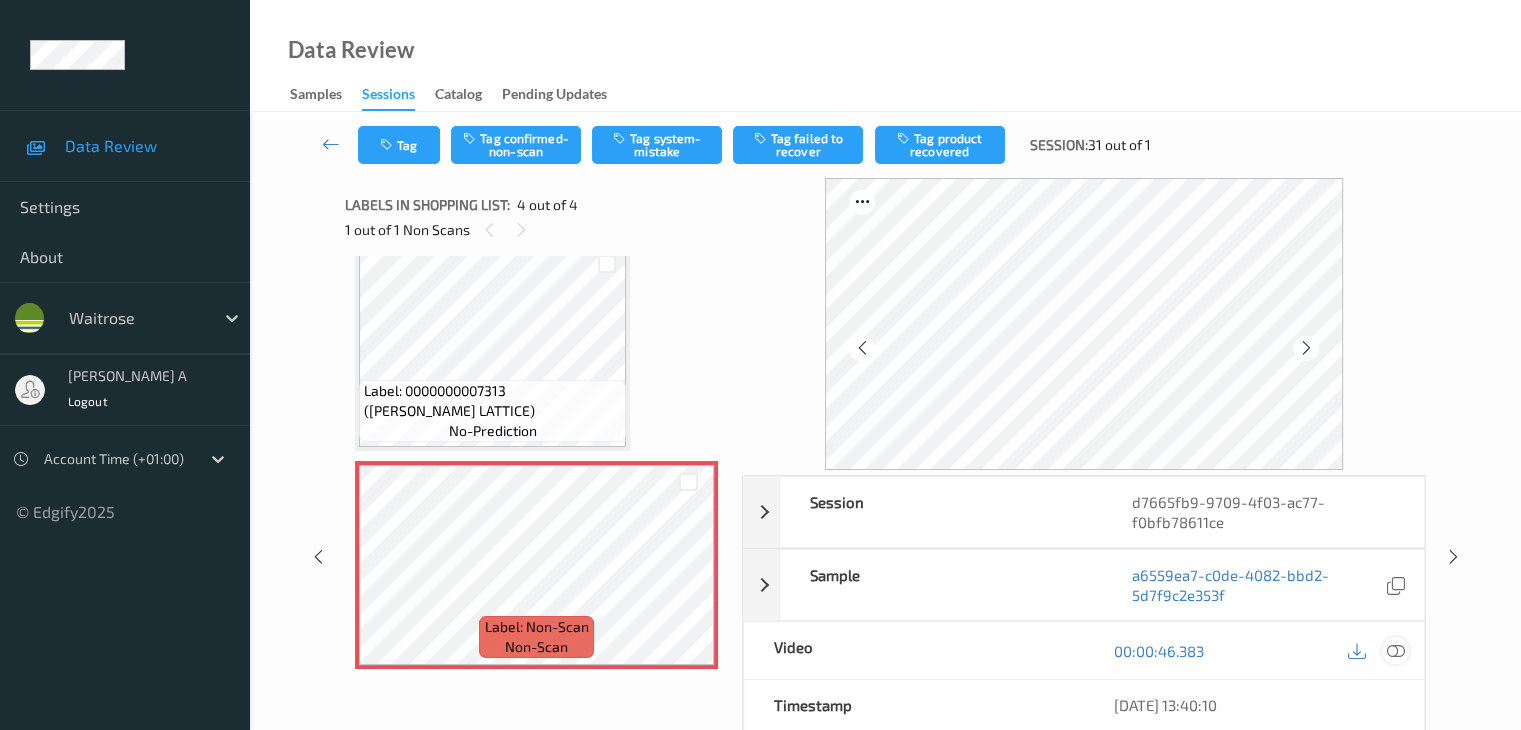 click at bounding box center (1395, 651) 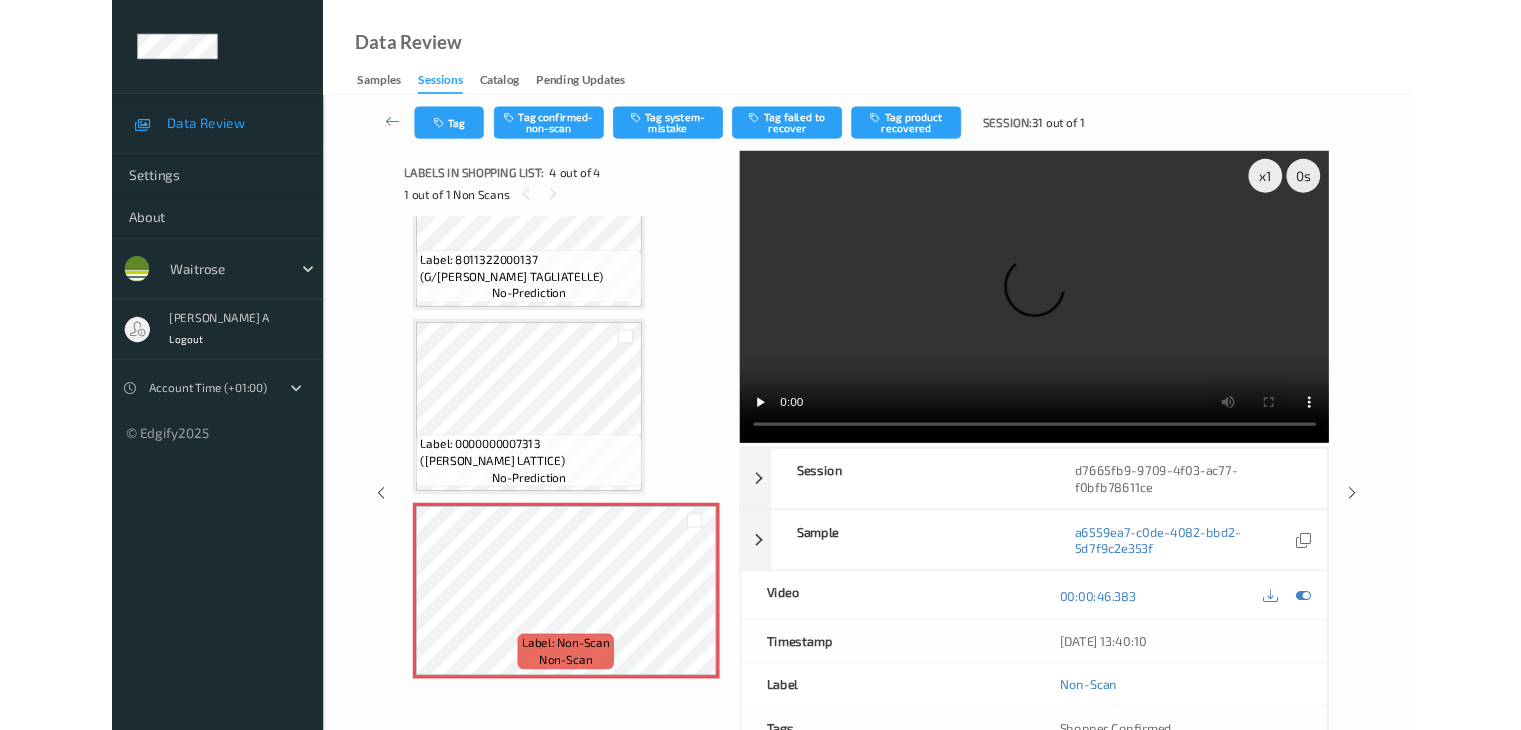 scroll, scrollTop: 325, scrollLeft: 0, axis: vertical 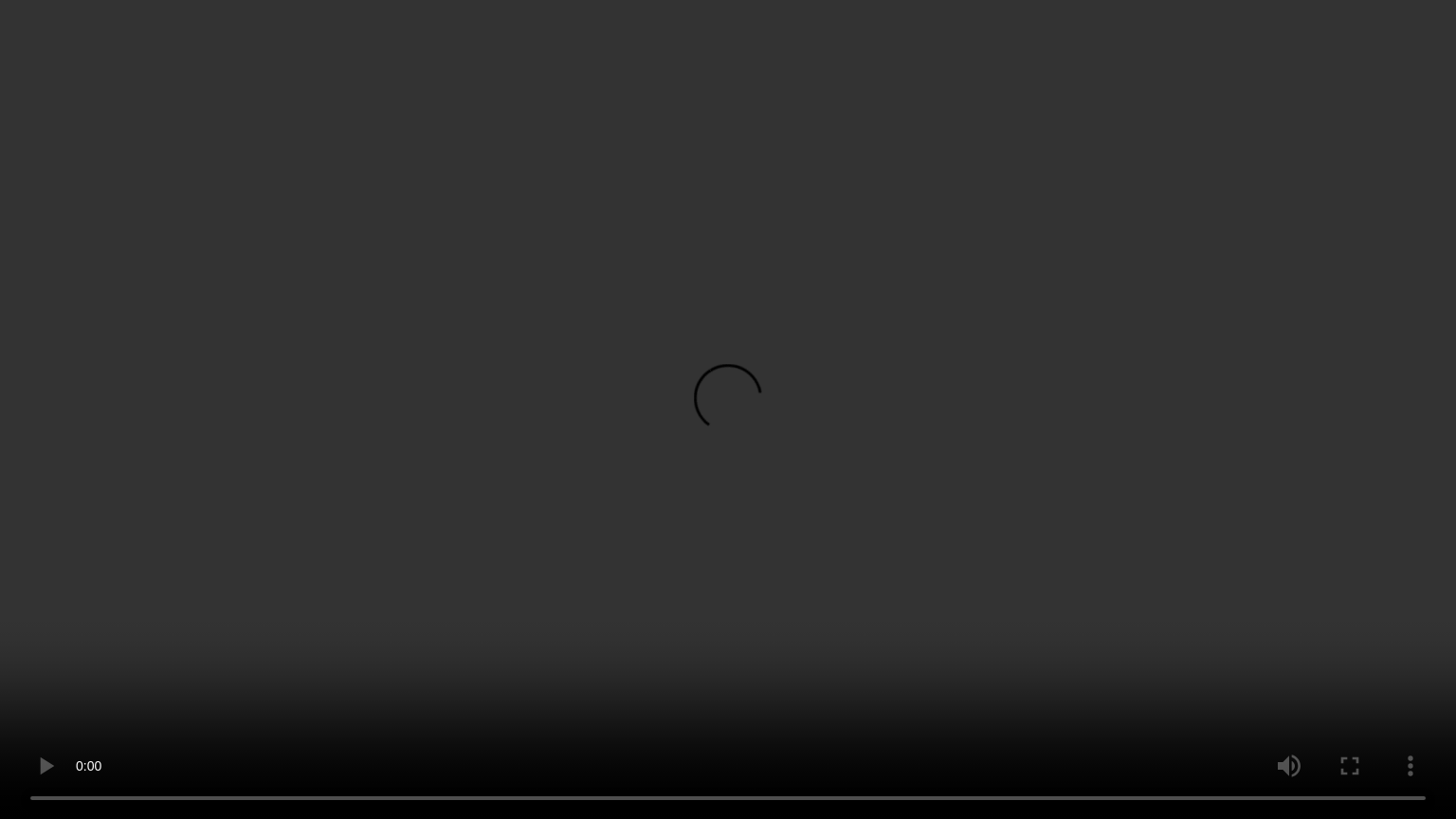 type 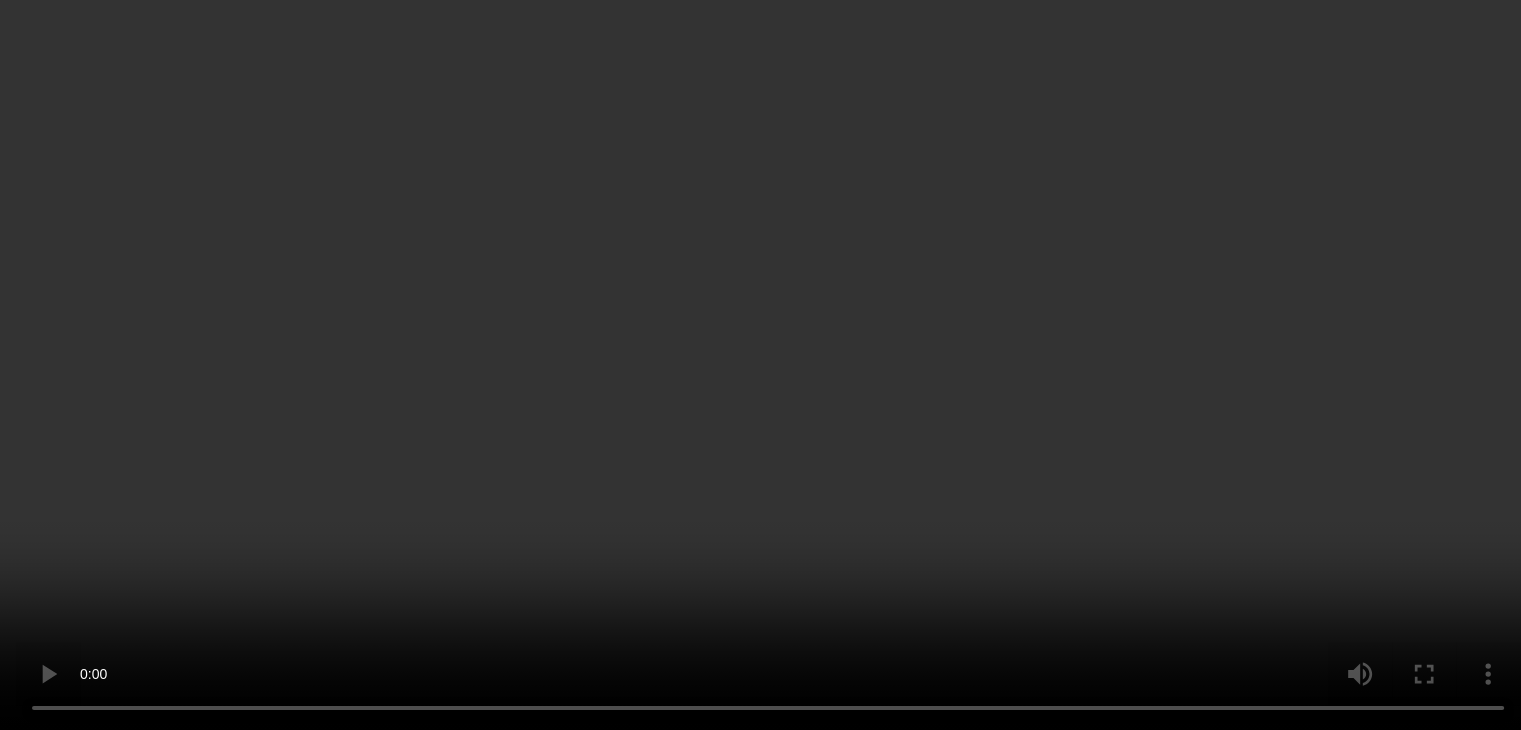 scroll, scrollTop: 459, scrollLeft: 0, axis: vertical 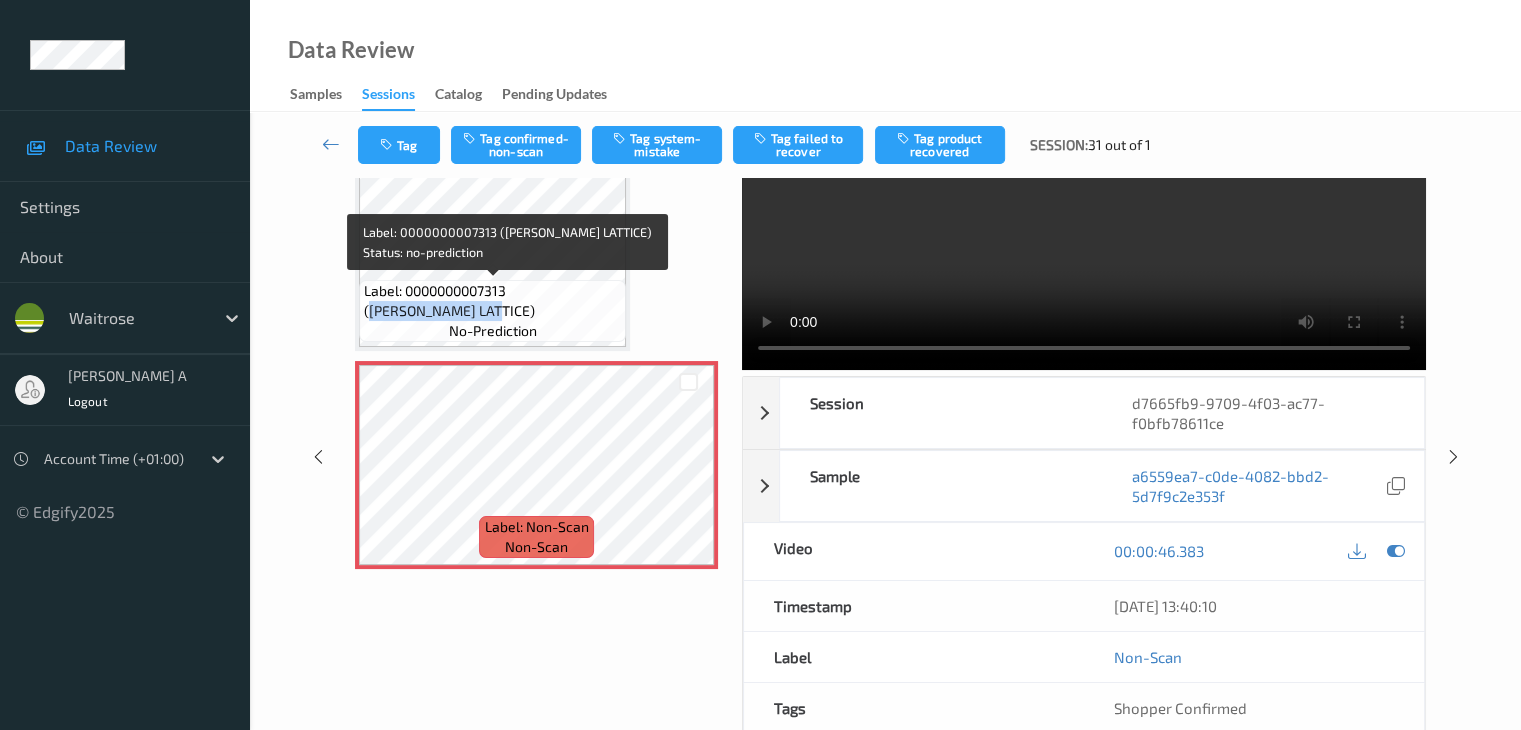 drag, startPoint x: 516, startPoint y: 290, endPoint x: 415, endPoint y: 311, distance: 103.16007 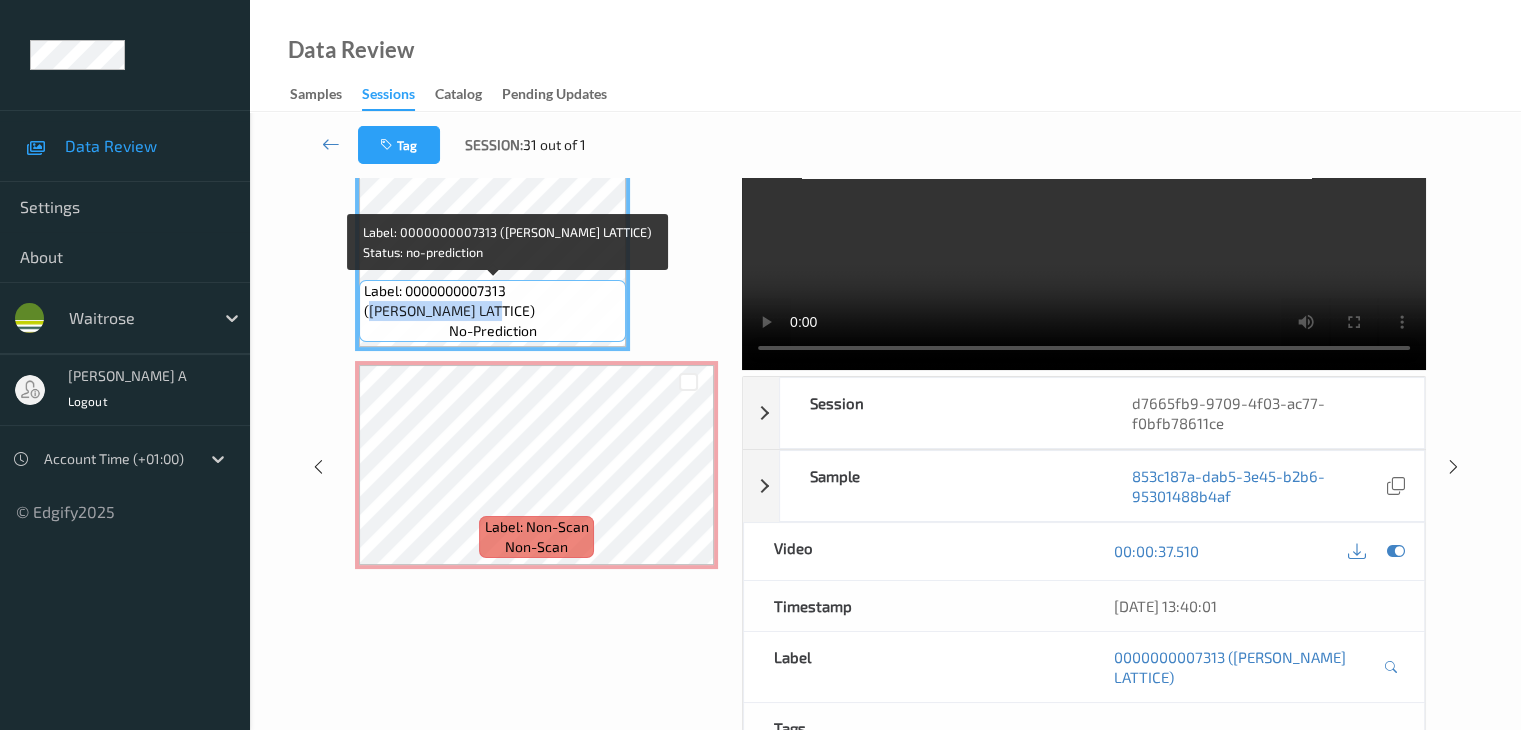 copy on "WR CHERRY LATTICE" 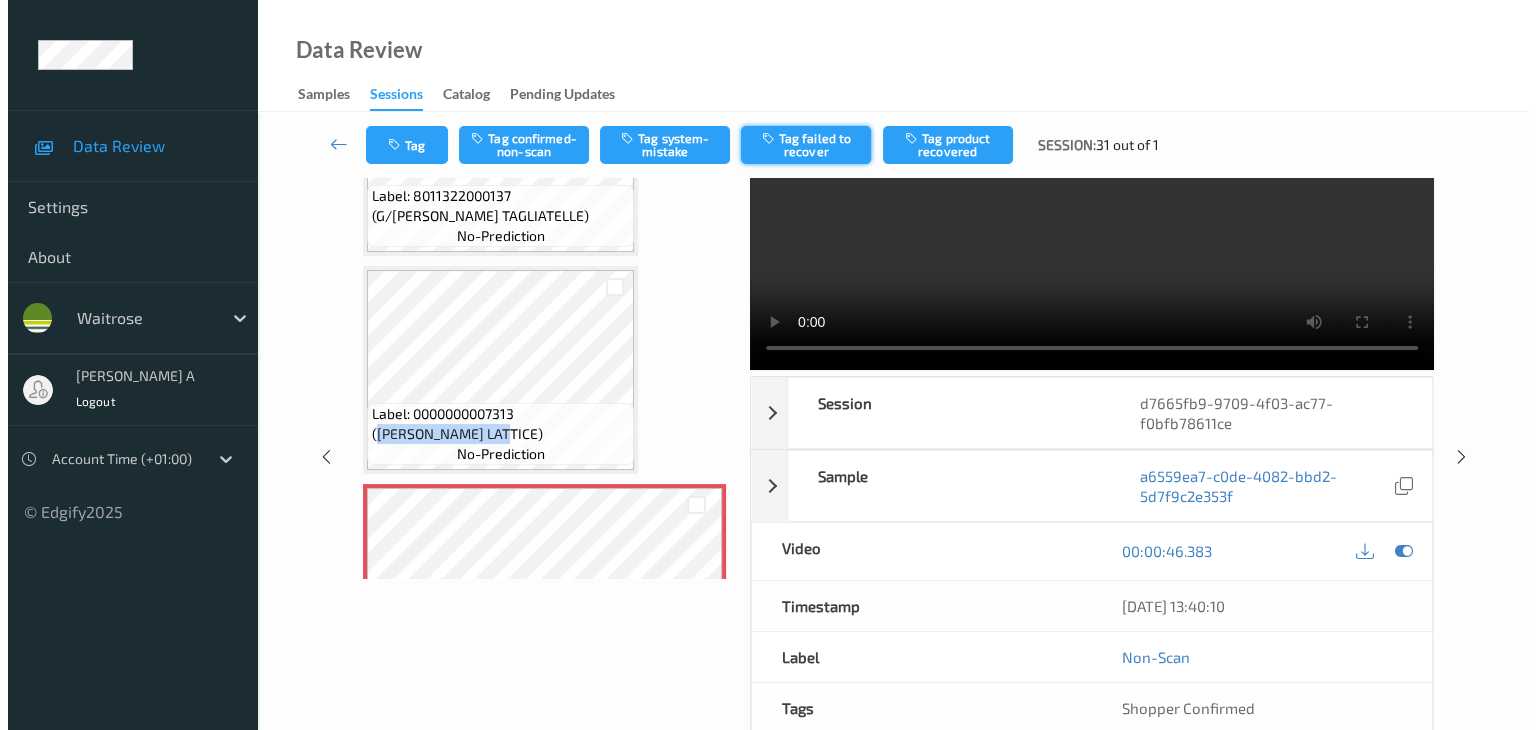 scroll, scrollTop: 259, scrollLeft: 0, axis: vertical 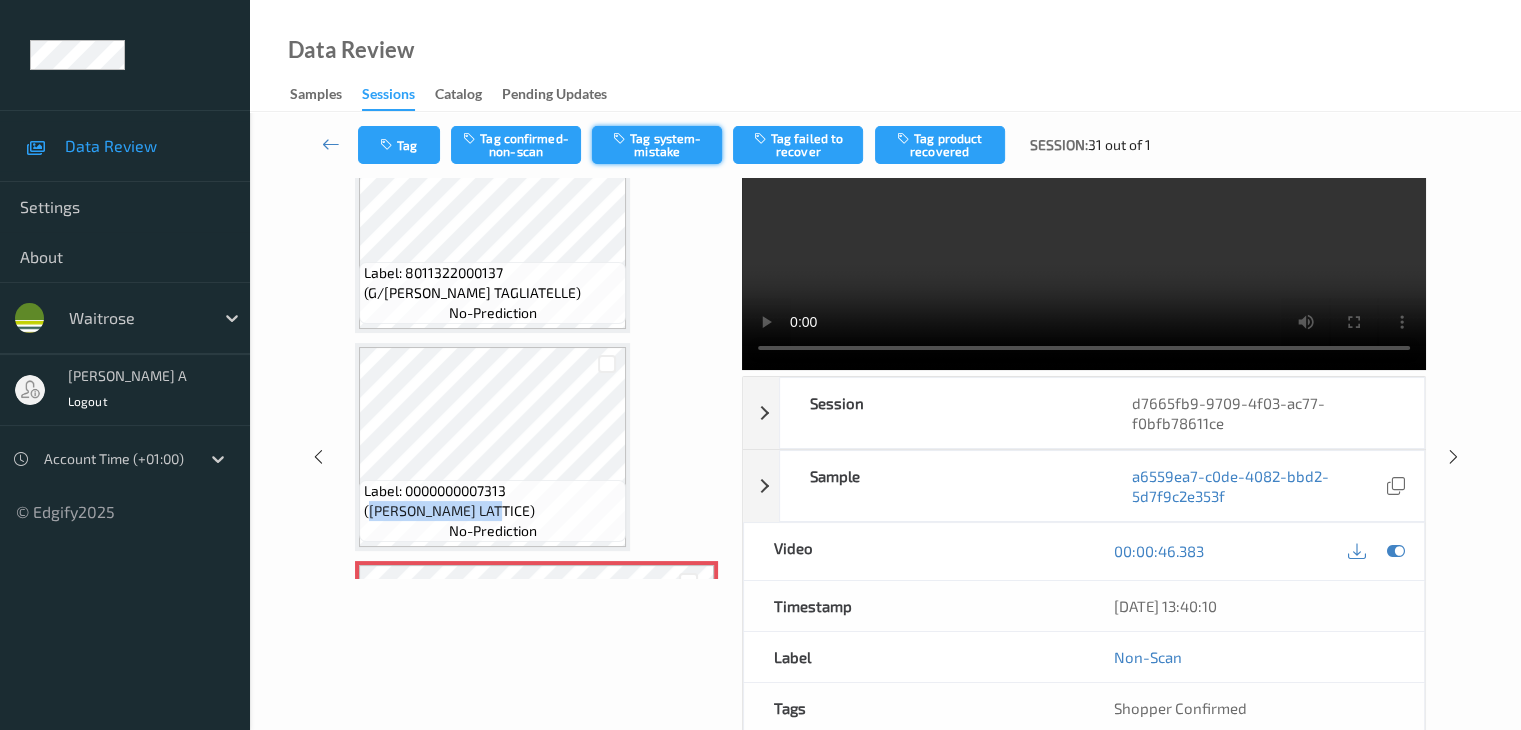 click on "Tag   system-mistake" at bounding box center (657, 145) 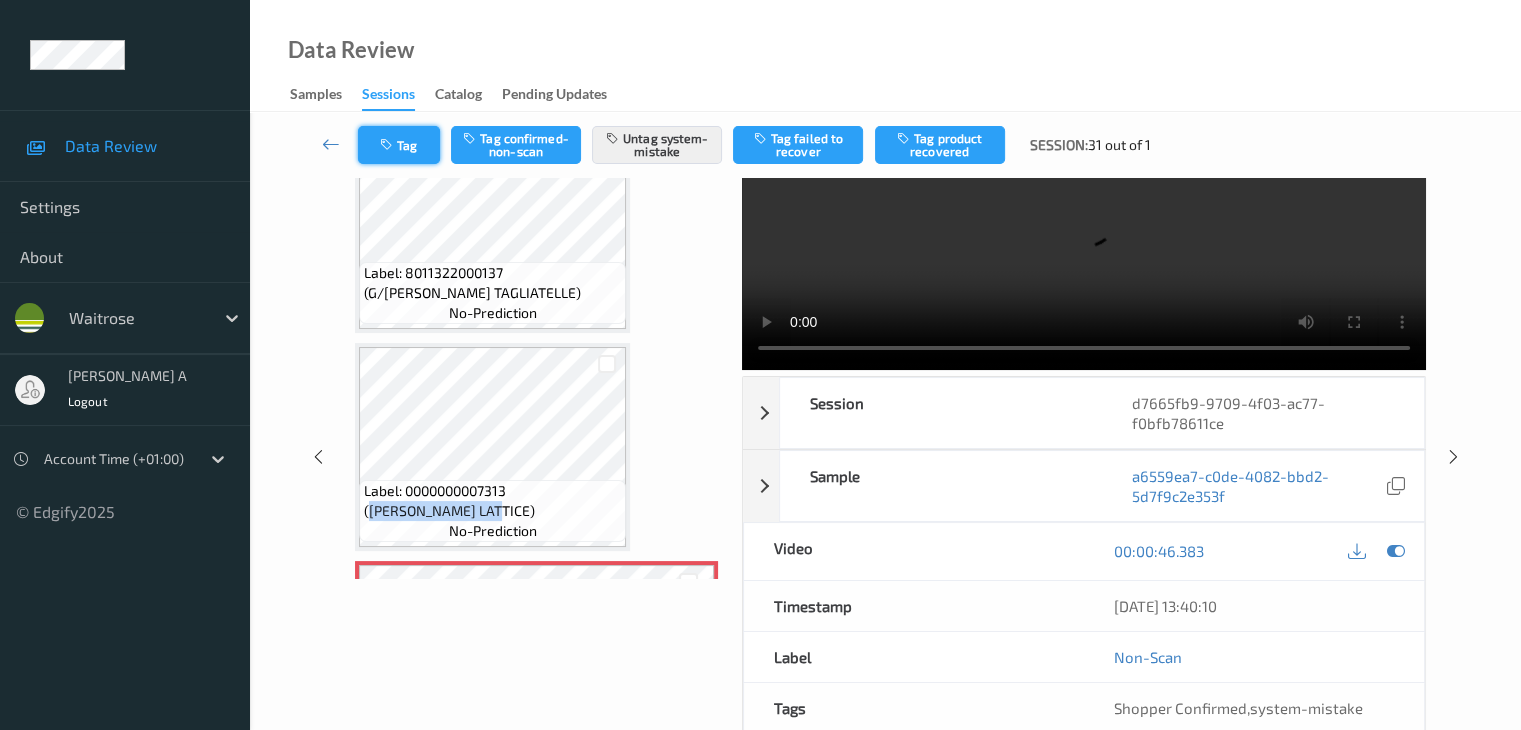 click on "Tag" at bounding box center [399, 145] 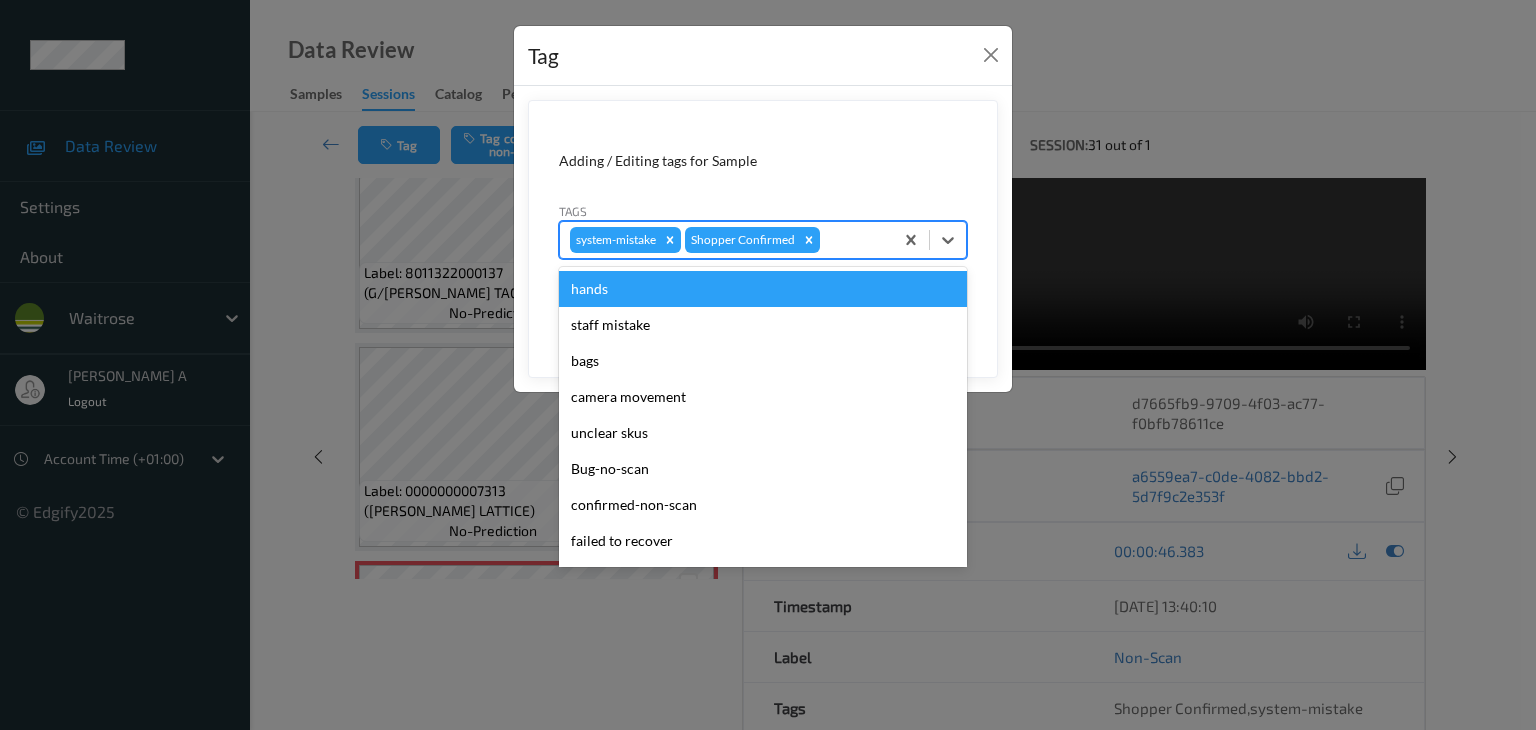 click at bounding box center (853, 240) 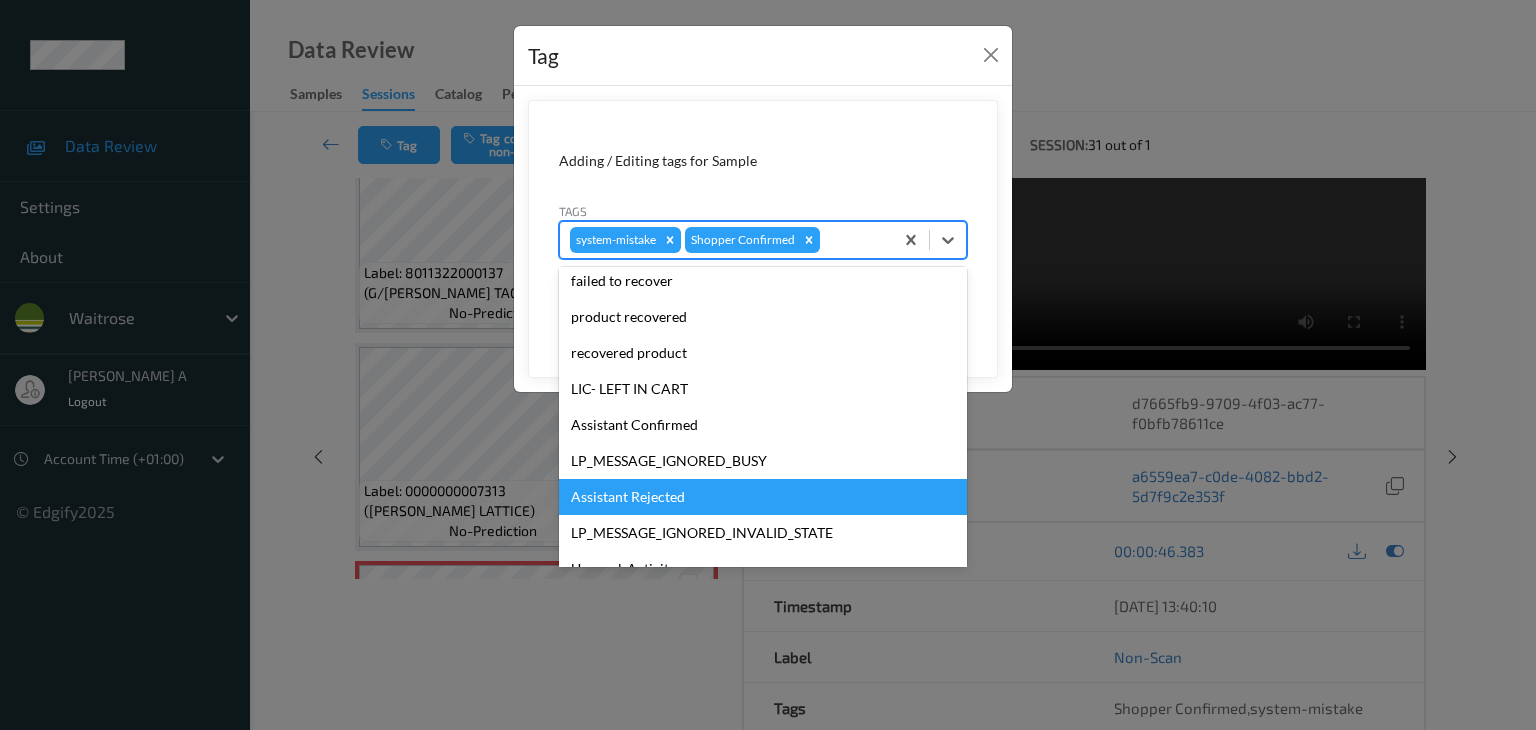 scroll, scrollTop: 320, scrollLeft: 0, axis: vertical 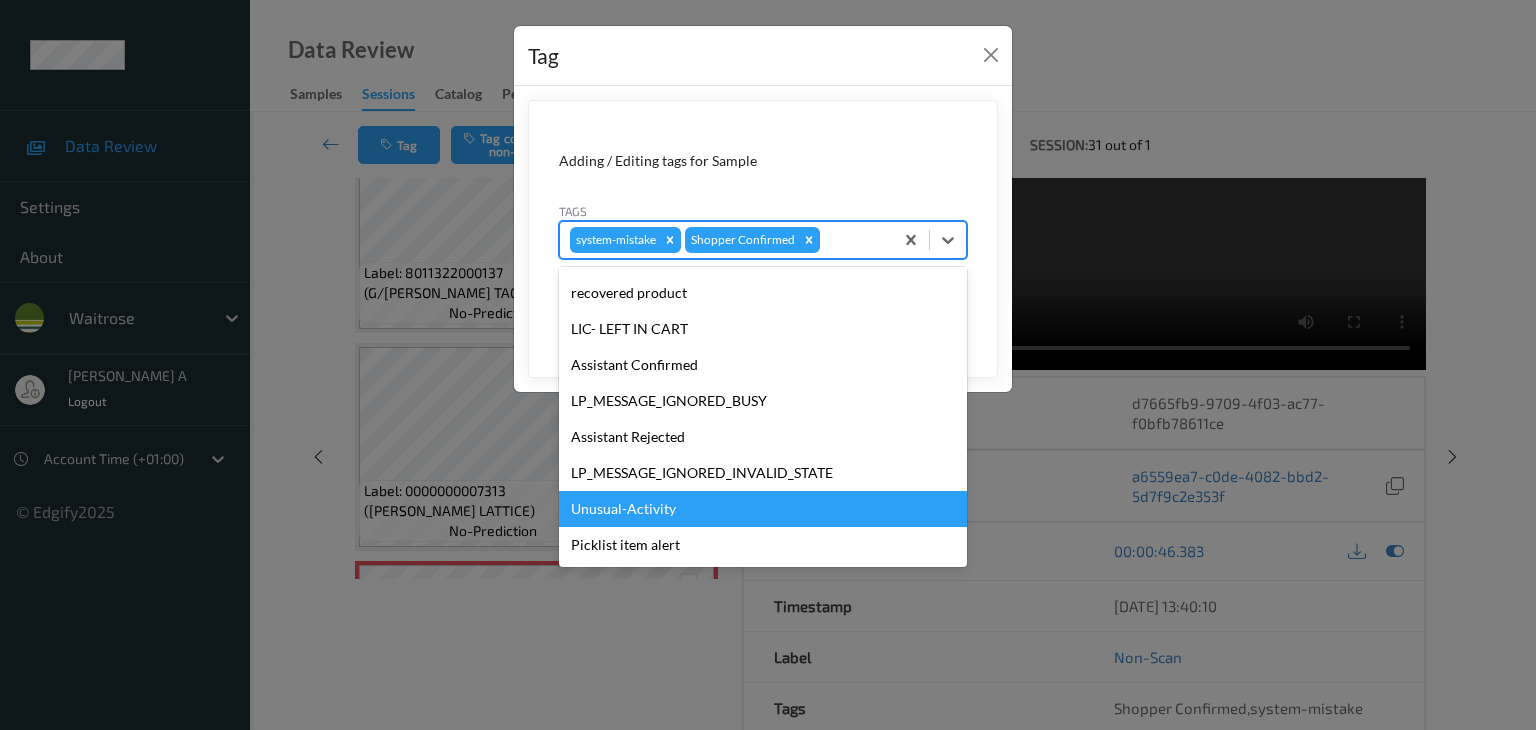 click on "Unusual-Activity" at bounding box center [763, 509] 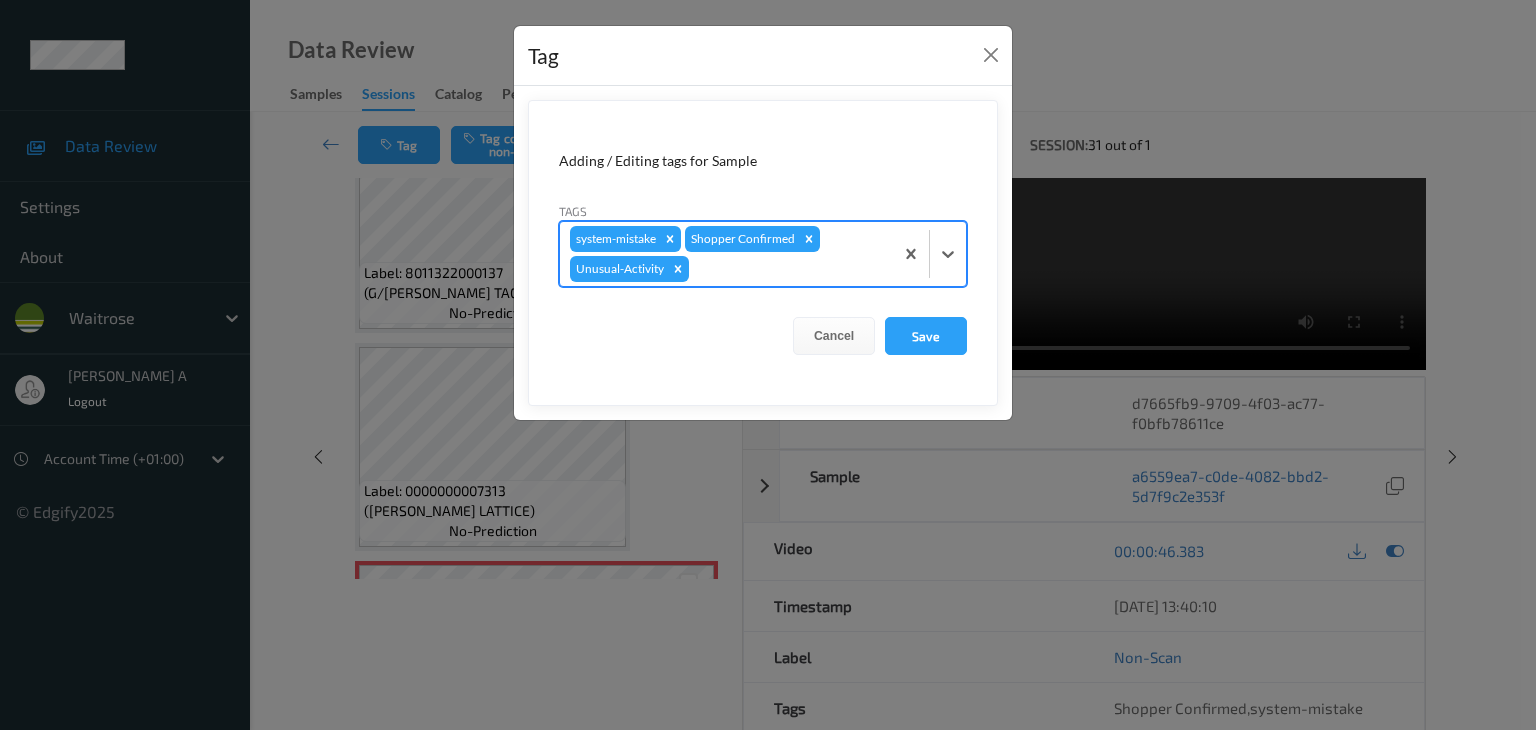 click at bounding box center [788, 269] 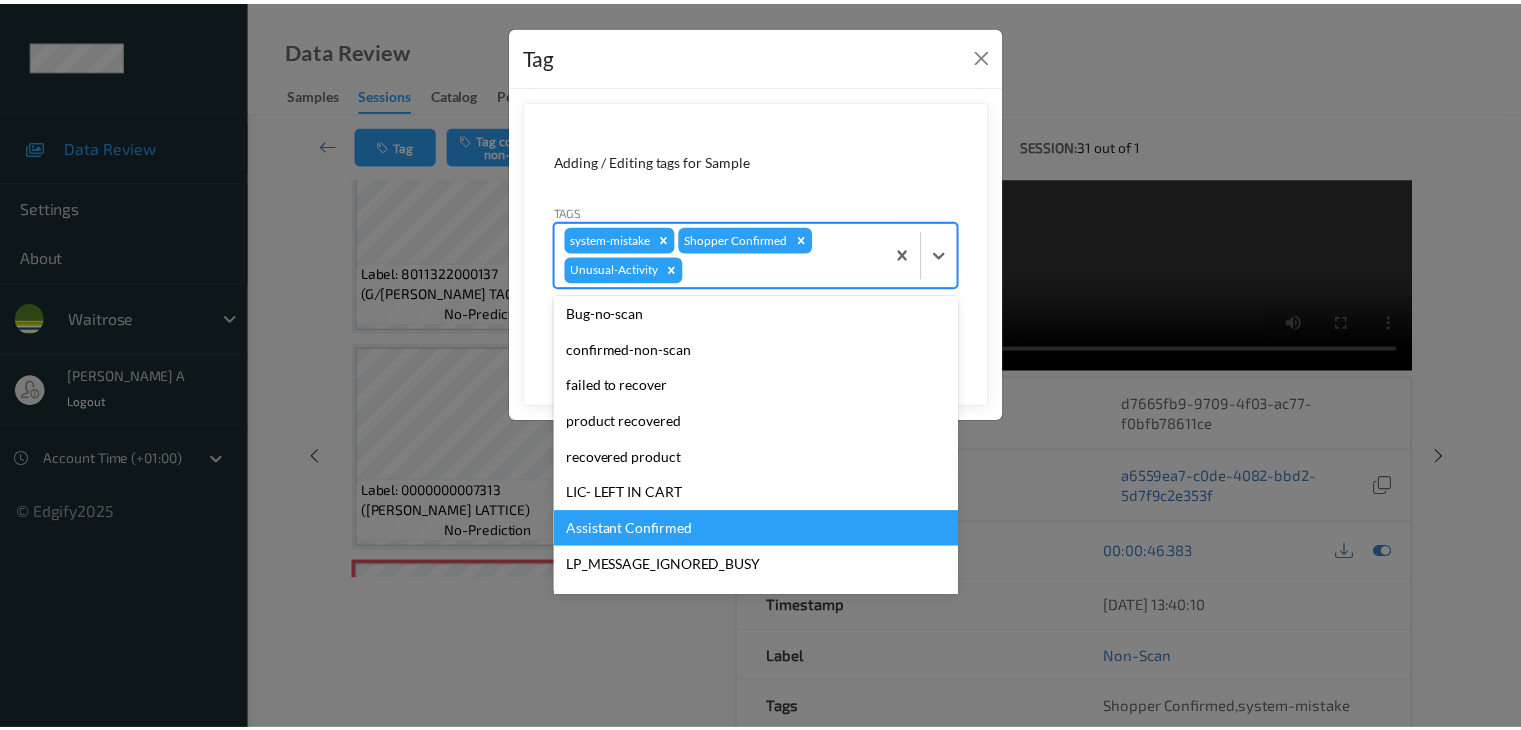 scroll, scrollTop: 284, scrollLeft: 0, axis: vertical 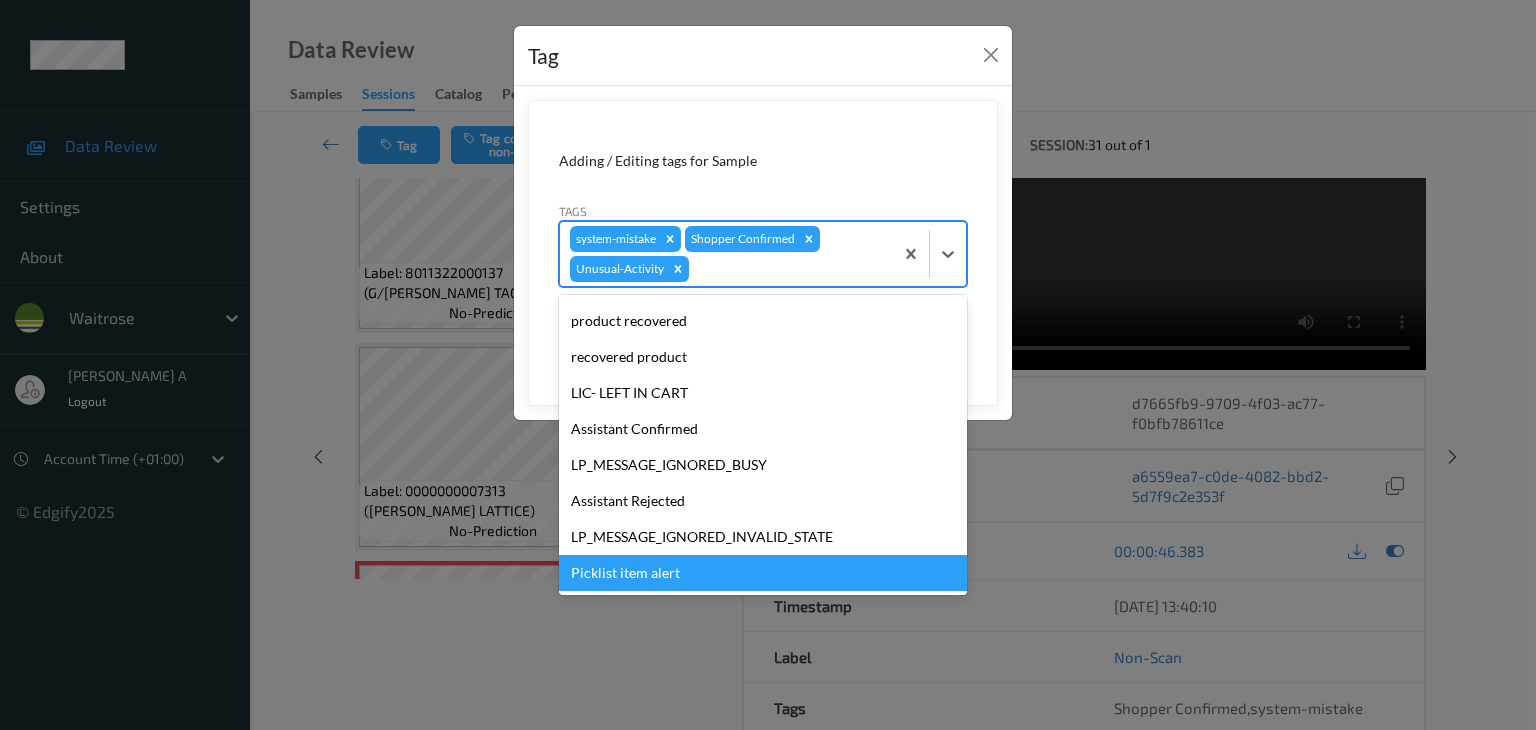 click on "Picklist item alert" at bounding box center (763, 573) 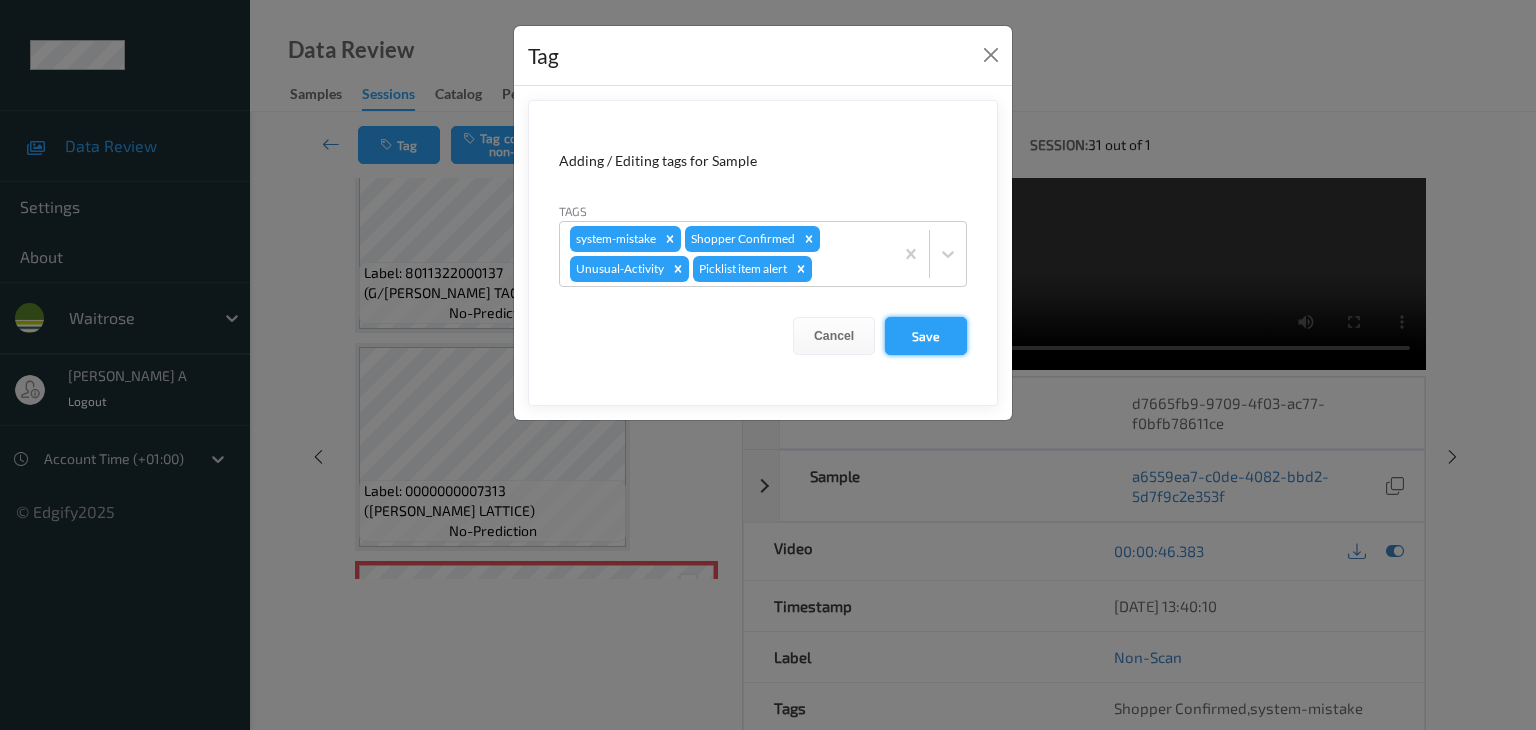 click on "Save" at bounding box center (926, 336) 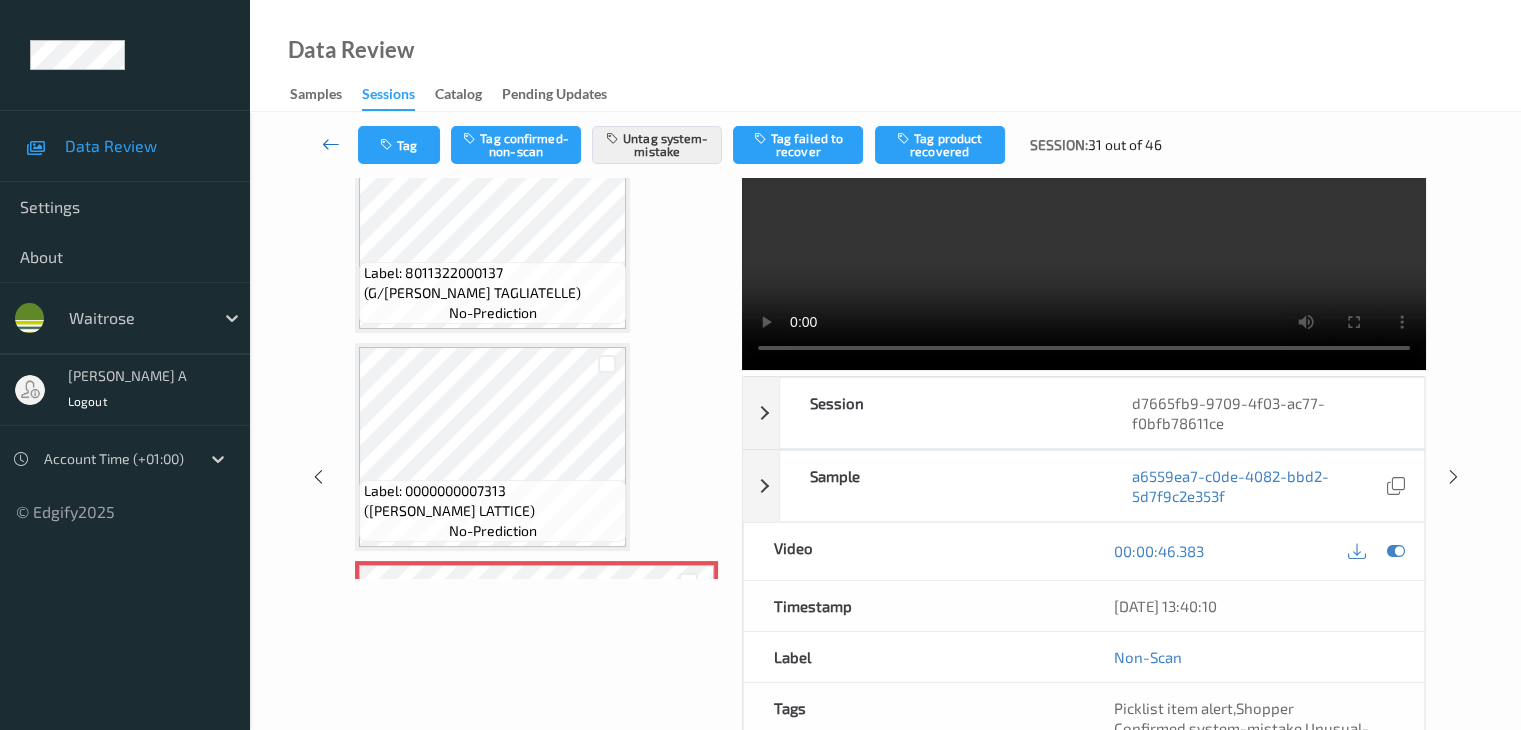 click at bounding box center (331, 144) 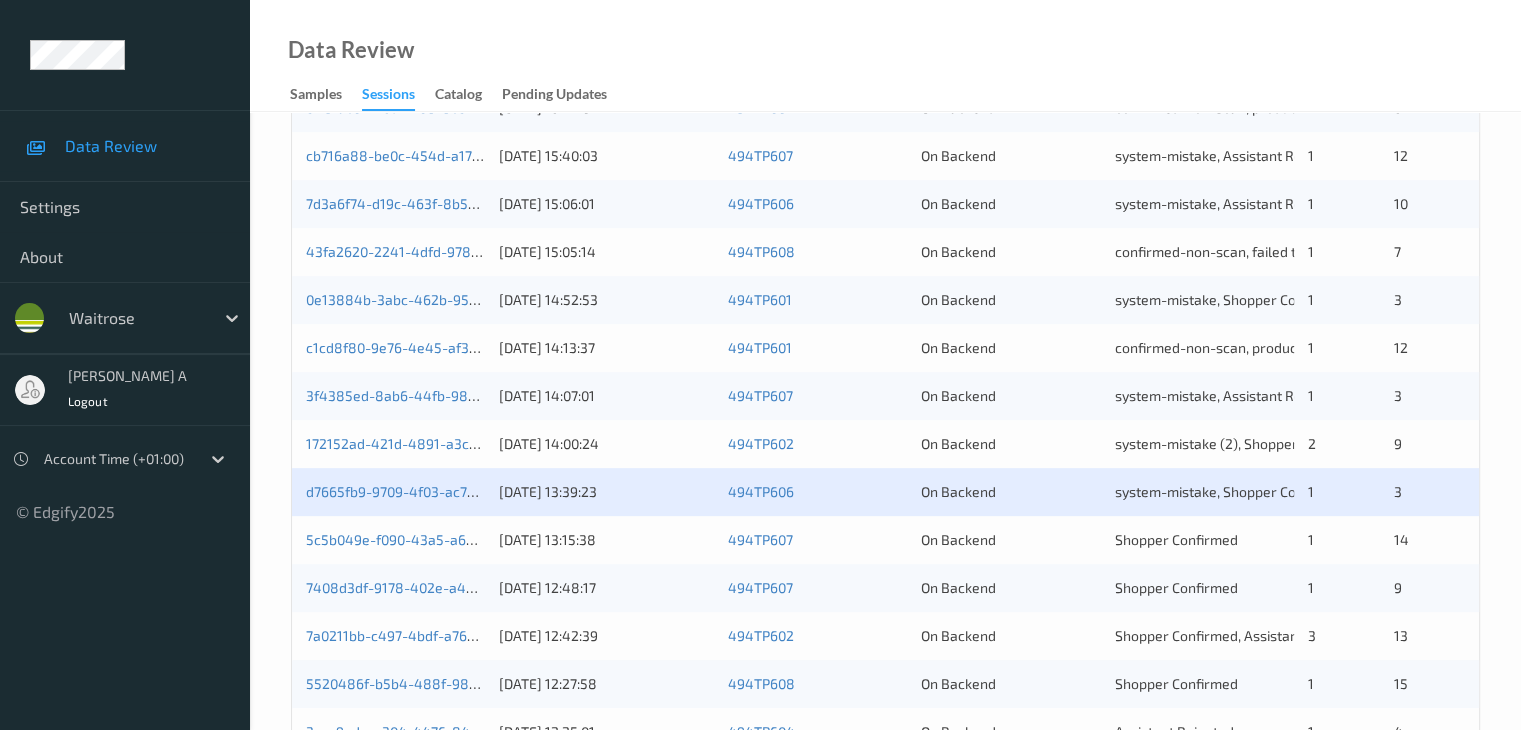 scroll, scrollTop: 800, scrollLeft: 0, axis: vertical 